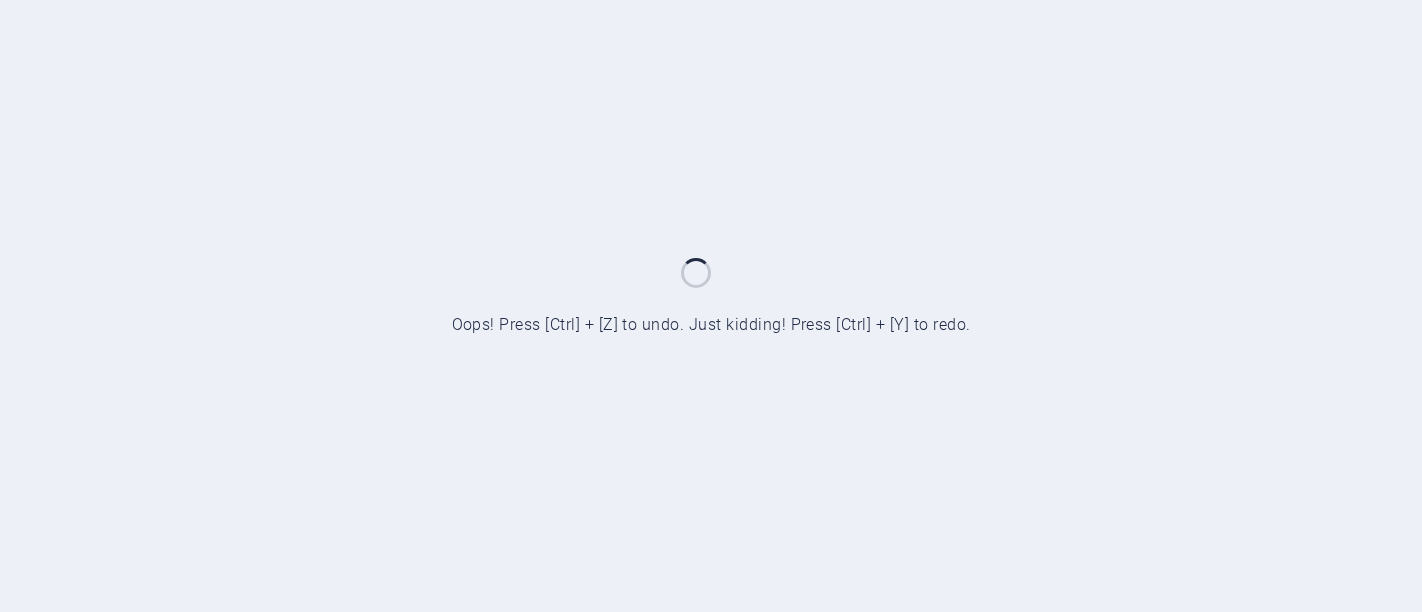 scroll, scrollTop: 0, scrollLeft: 0, axis: both 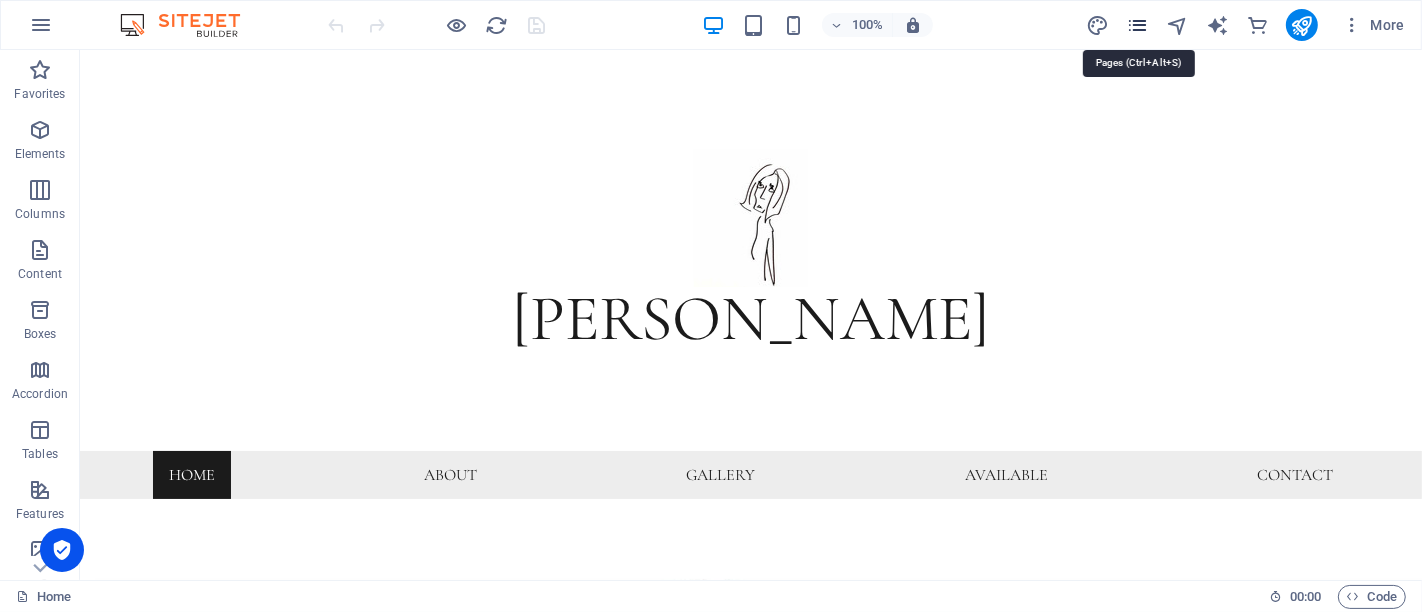 click at bounding box center [1137, 25] 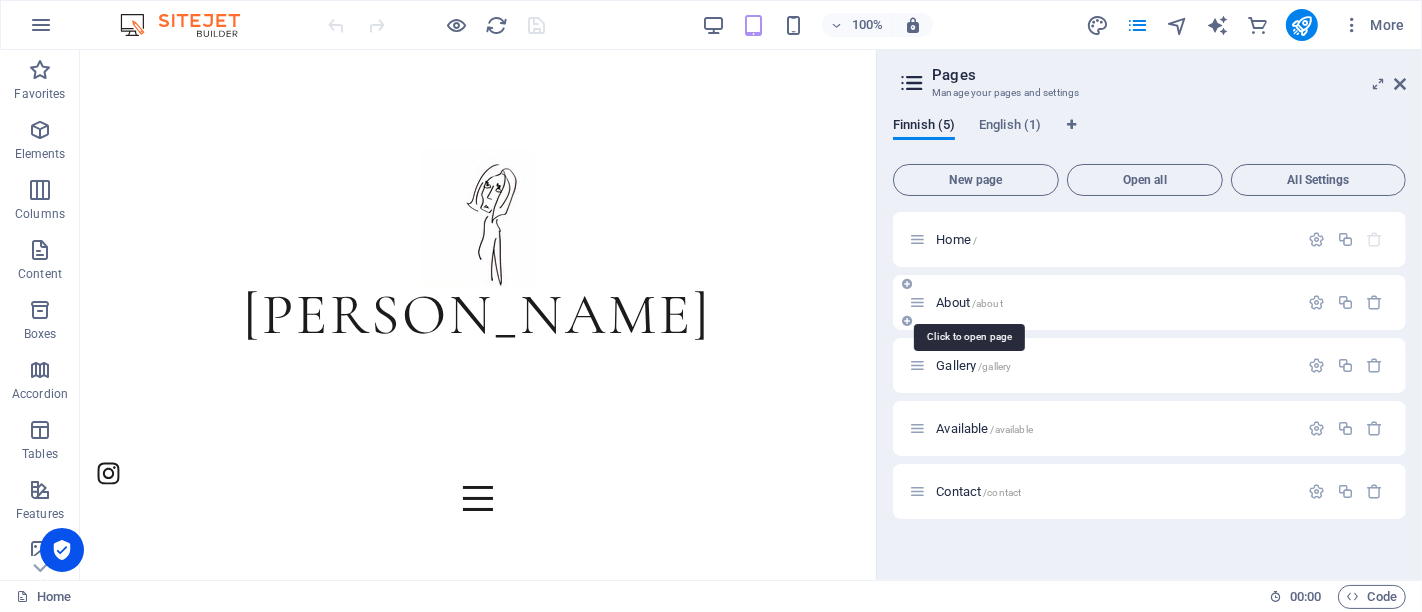 click on "About /about" at bounding box center (969, 302) 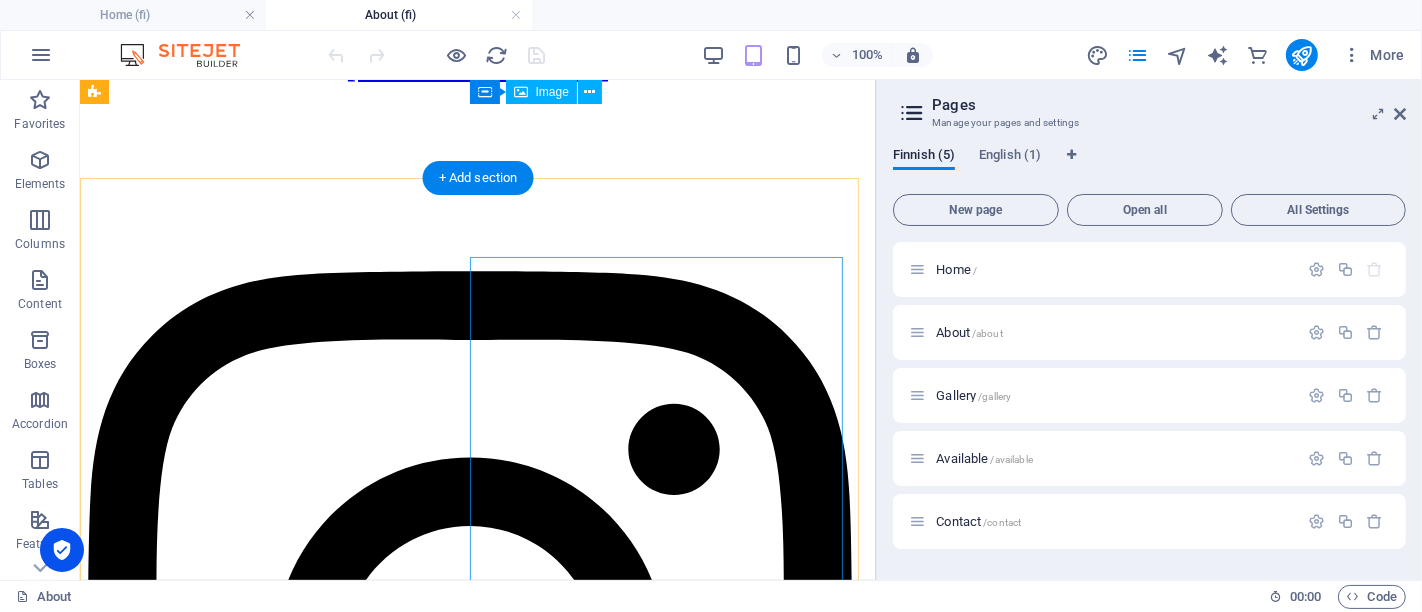 scroll, scrollTop: 333, scrollLeft: 0, axis: vertical 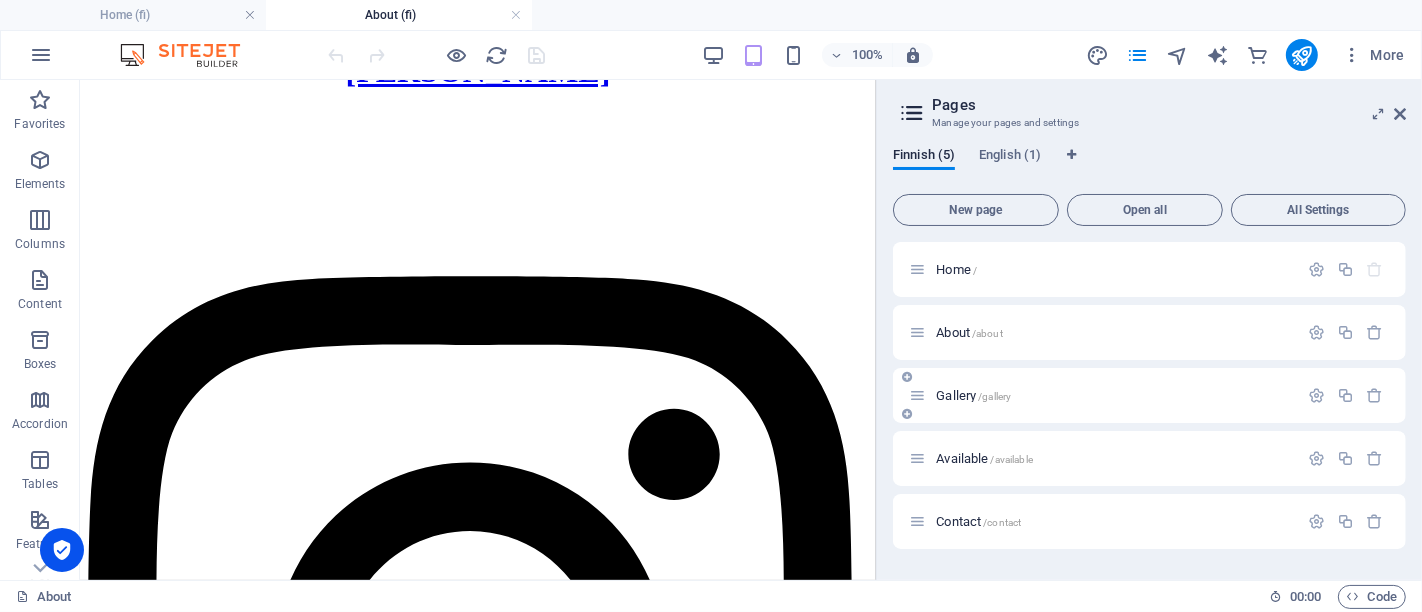 click on "Gallery /gallery" at bounding box center (973, 395) 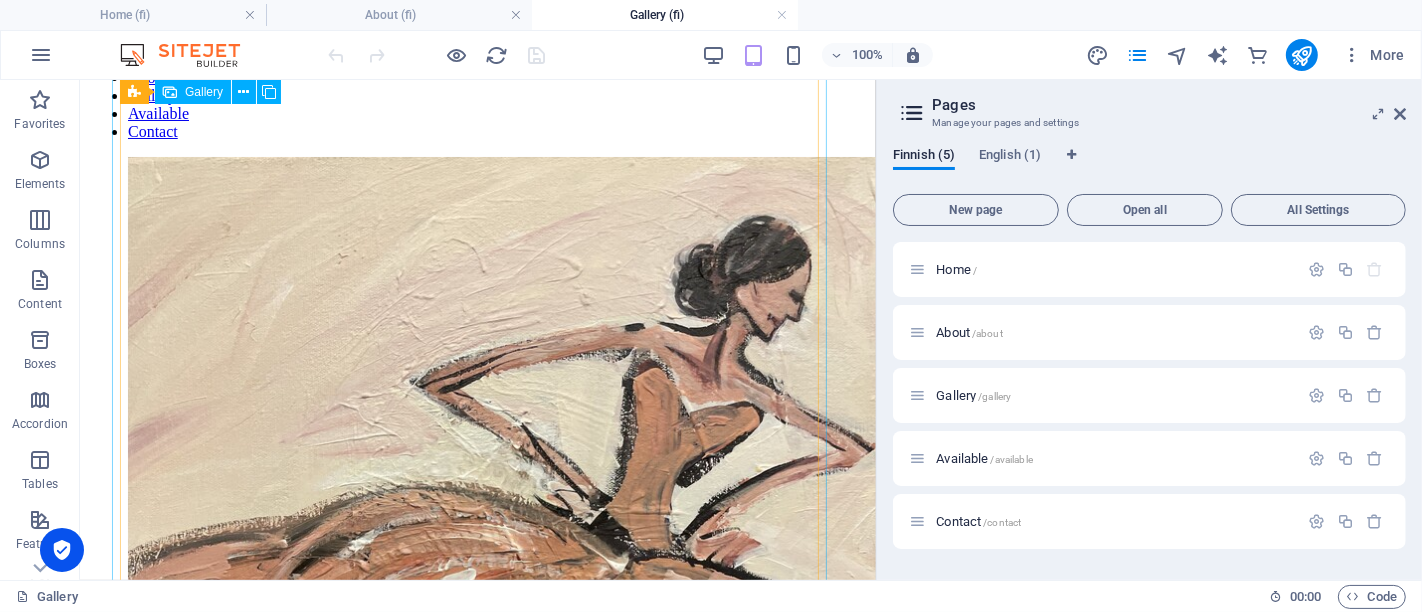 scroll, scrollTop: 1555, scrollLeft: 0, axis: vertical 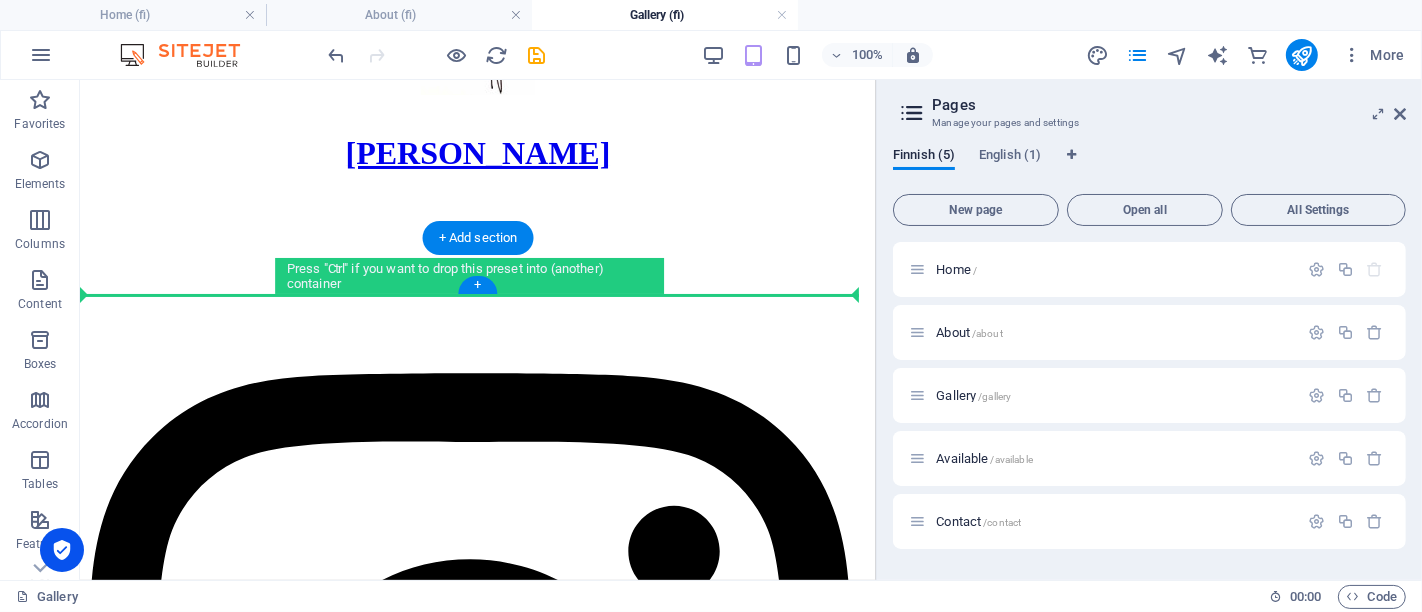 drag, startPoint x: 557, startPoint y: 248, endPoint x: 561, endPoint y: 289, distance: 41.19466 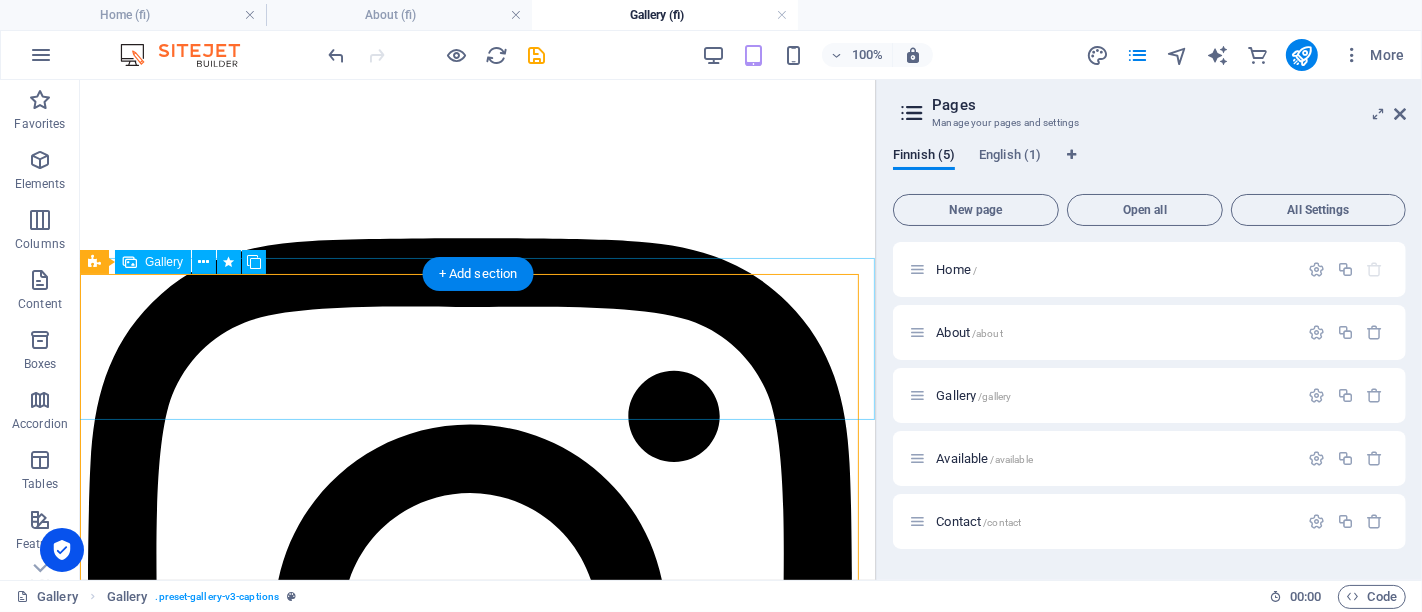 scroll, scrollTop: 488, scrollLeft: 0, axis: vertical 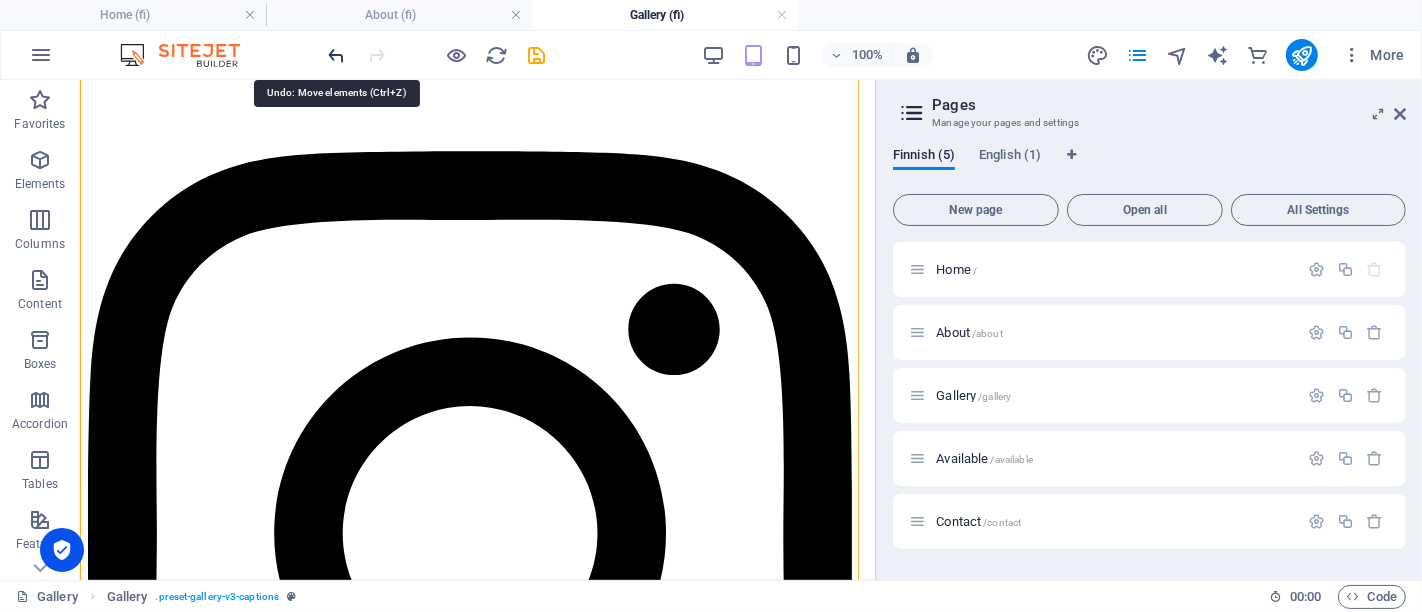 click at bounding box center [337, 55] 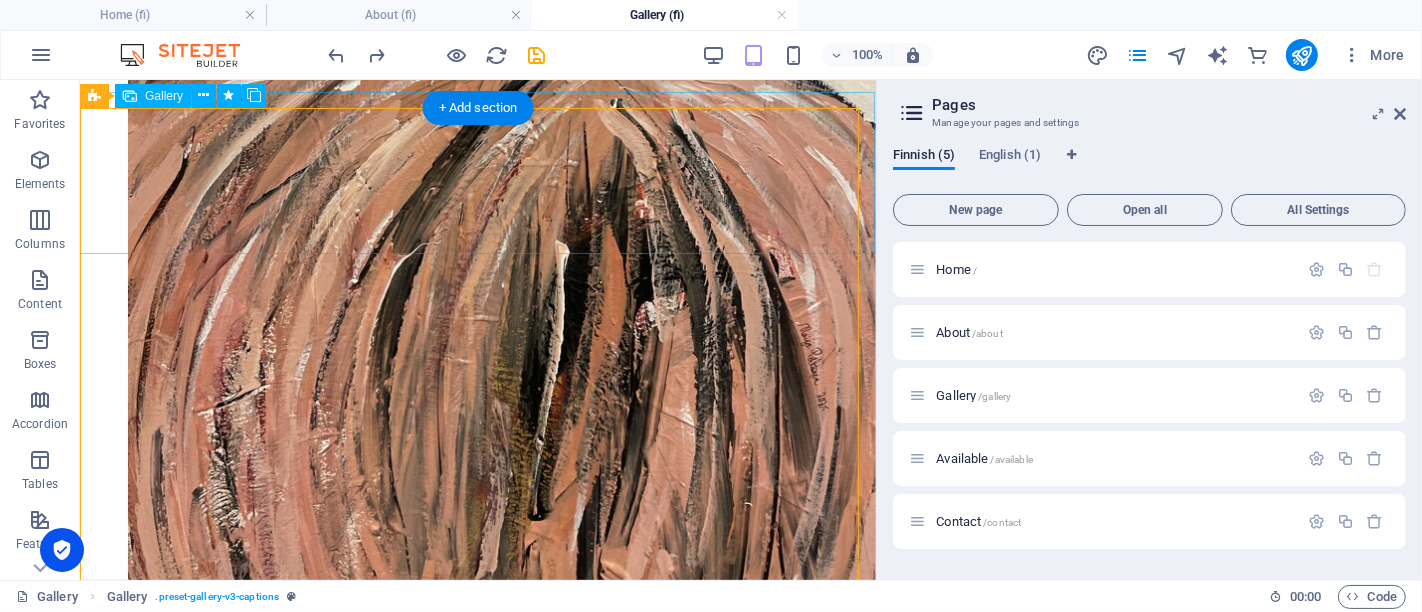 scroll, scrollTop: 1745, scrollLeft: 0, axis: vertical 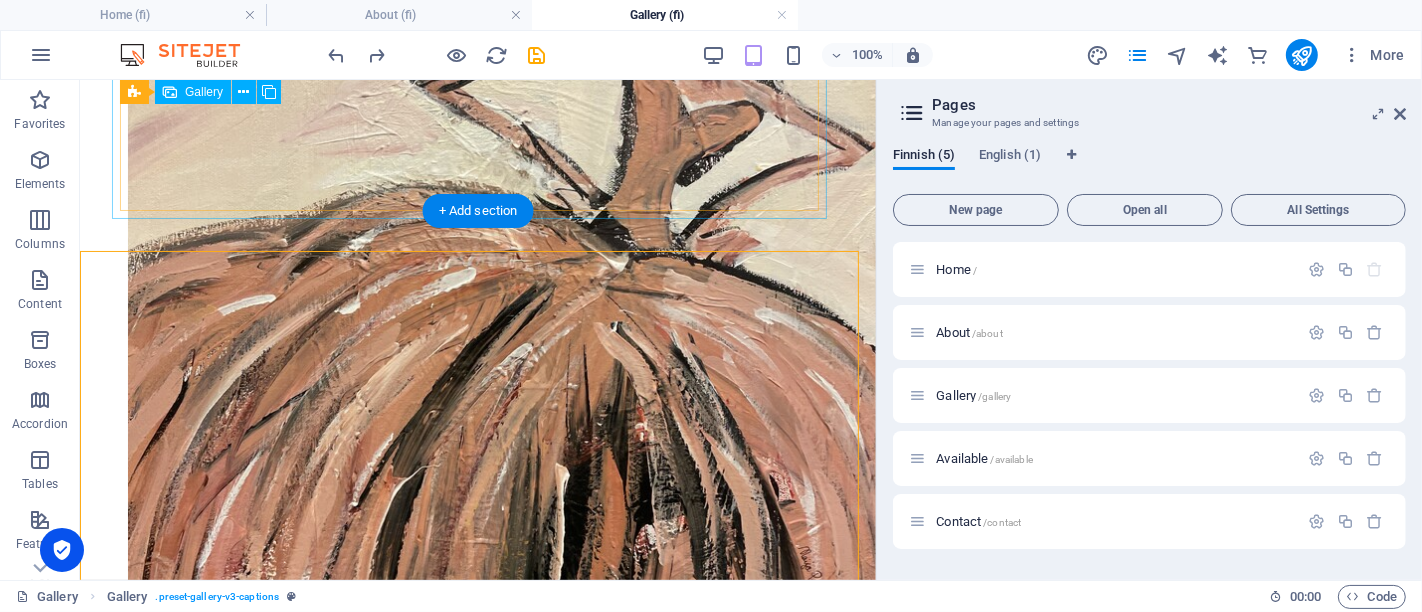 drag, startPoint x: 577, startPoint y: 243, endPoint x: 587, endPoint y: 160, distance: 83.60024 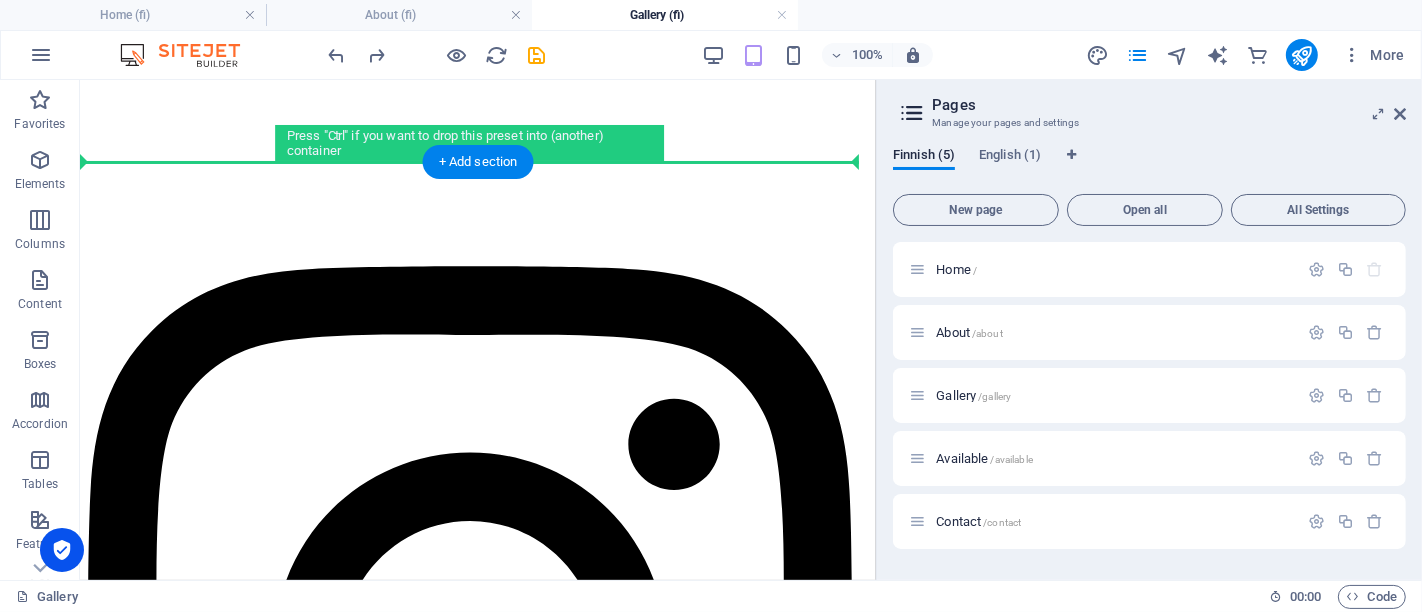 scroll, scrollTop: 328, scrollLeft: 0, axis: vertical 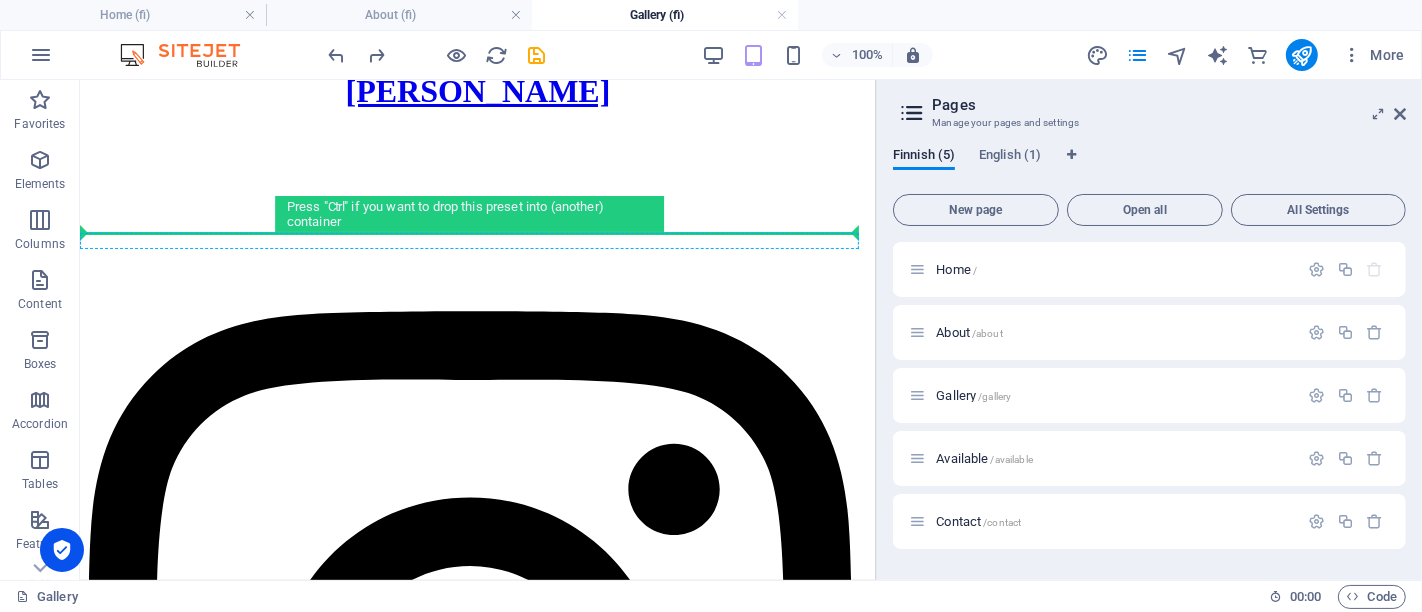 drag, startPoint x: 580, startPoint y: 266, endPoint x: 576, endPoint y: 237, distance: 29.274563 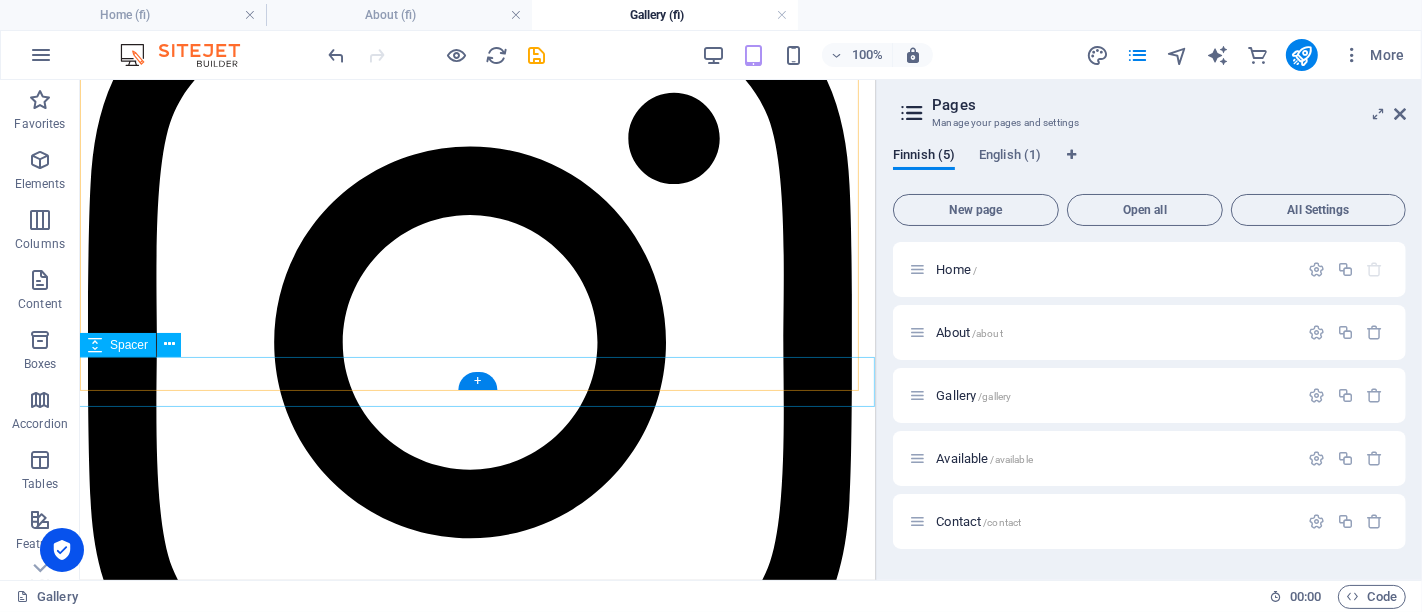 scroll, scrollTop: 773, scrollLeft: 0, axis: vertical 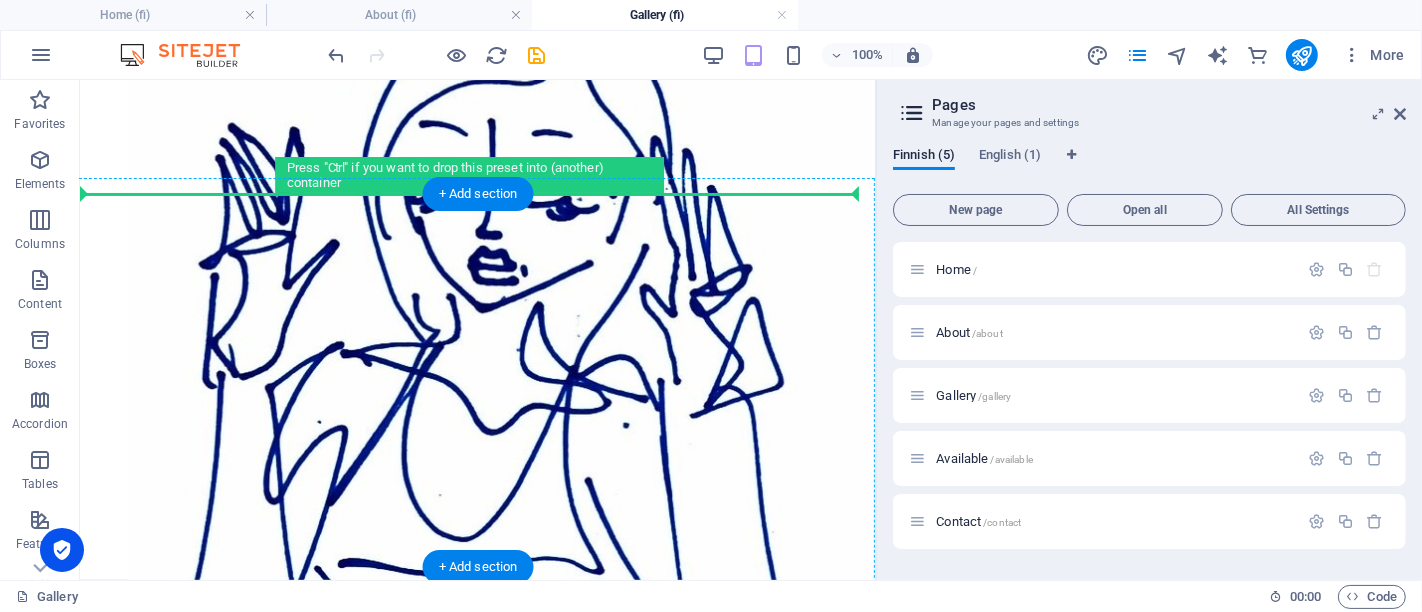 drag, startPoint x: 504, startPoint y: 300, endPoint x: 497, endPoint y: 198, distance: 102.239914 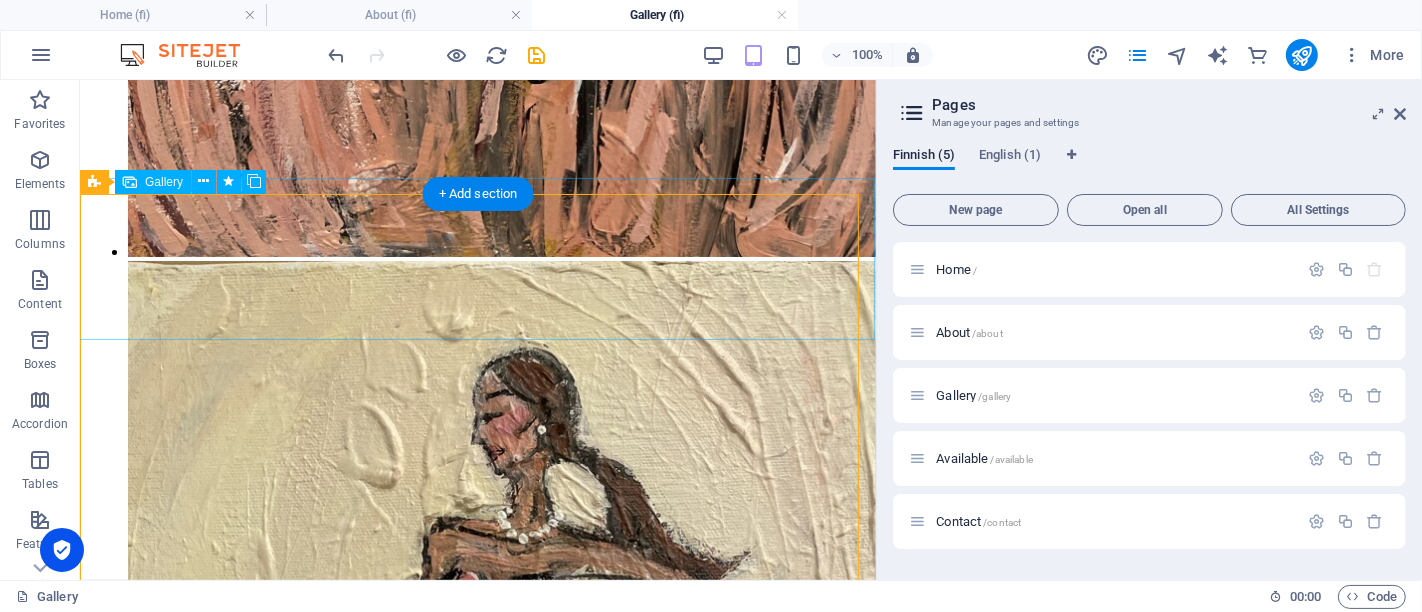 scroll, scrollTop: 1803, scrollLeft: 0, axis: vertical 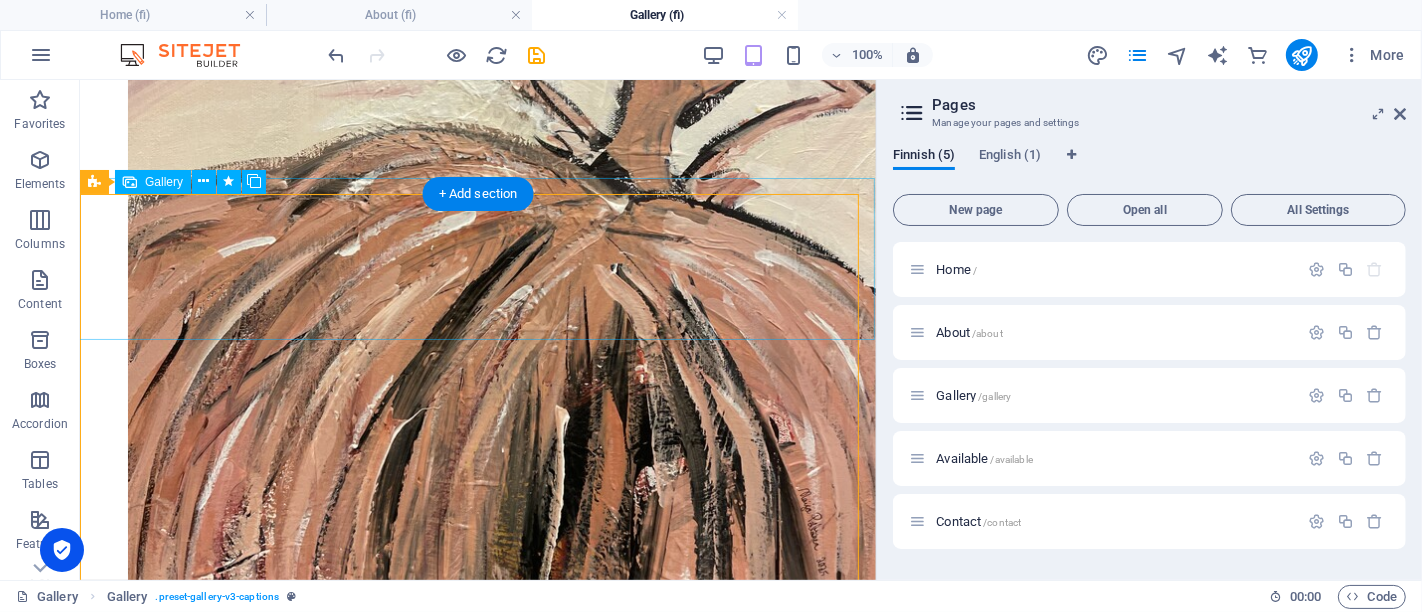 click at bounding box center [527, 11666] 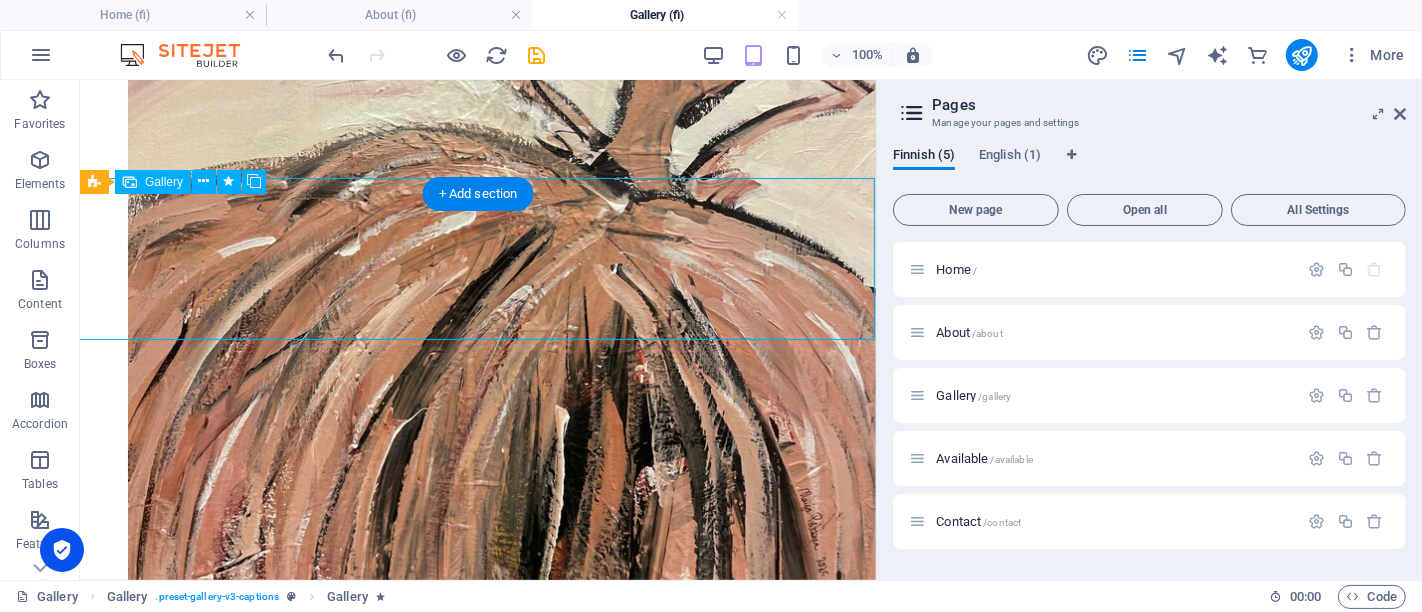 click at bounding box center [527, 11666] 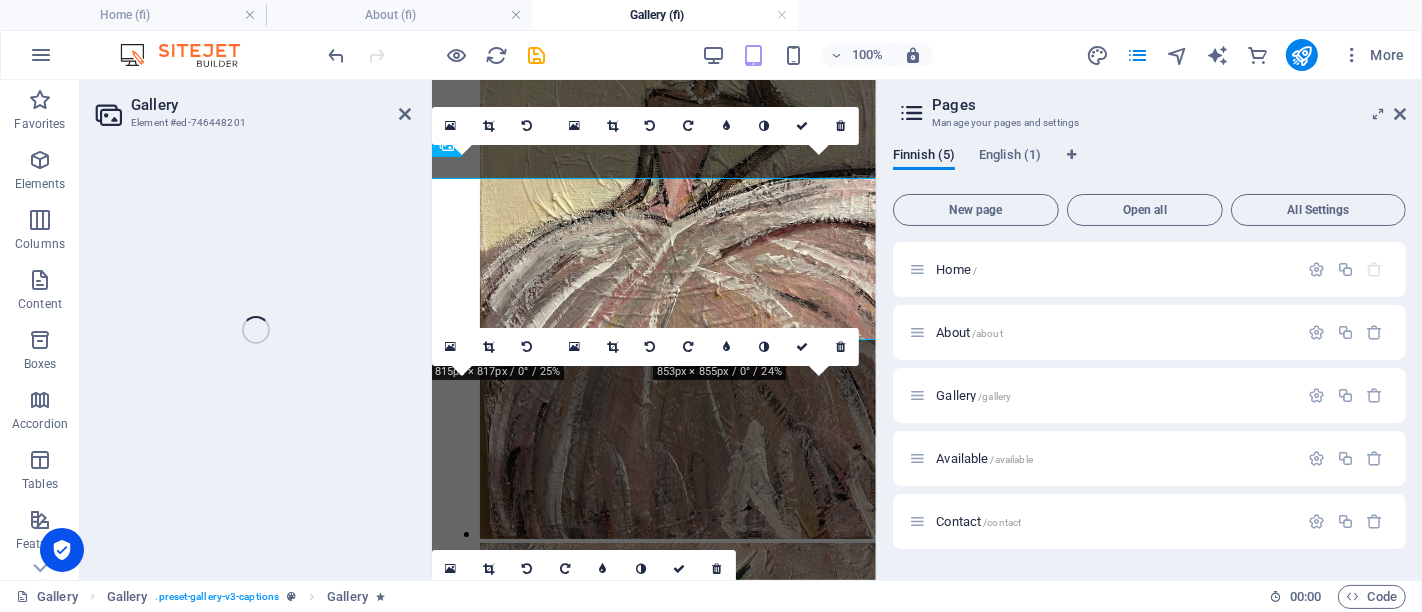click on "Gallery Element #ed-746448201
Drag and drop a file to add it
H2   Gallery   Image   Gallery   Spacer   Preset   Gallery   Preset   Gallery   Gallery   Text   Spacer   Text   Menu Bar   Container   Menu Bar   Text   Spacer   Spacer   Spacer   H2   Spacer   Text   Gallery   Gallery   Gallery 180 170 160 150 140 130 120 110 100 90 80 70 60 50 40 30 20 10 0 -10 -20 -30 -40 -50 -60 -70 -80 -90 -100 -110 -120 -130 -140 -150 -160 -170 815px × 817px / 0° / 25% 0 180 170 160 150 140 130 120 110 100 90 80 70 60 50 40 30 20 10 0 -10 -20 -30 -40 -50 -60 -70 -80 -90 -100 -110 -120 -130 -140 -150 -160 -170 853px × 855px / 0° / 24% 0 180 170 160 150 140 130 120 110 100 90 80 70 60 50 40 30 20 10 0 -10 -20 -30 -40 -50 -60 -70 -80 -90 -100 -110 -120 -130 -140 -150 -160 -170 797px × 799px / 0° / 26% 0 180 170 160 150 140 130 120 110 100 90 80 70 60 50 40 30 20 10 0 -10 -20 -30 -40 -50 -60 -70 -80 -90 -100 -110 -120 -130 -140 -150 -160 -170 1168px × 1172px / 0° / 18% 0 180 170 160 150 140 130 120 110" at bounding box center (478, 330) 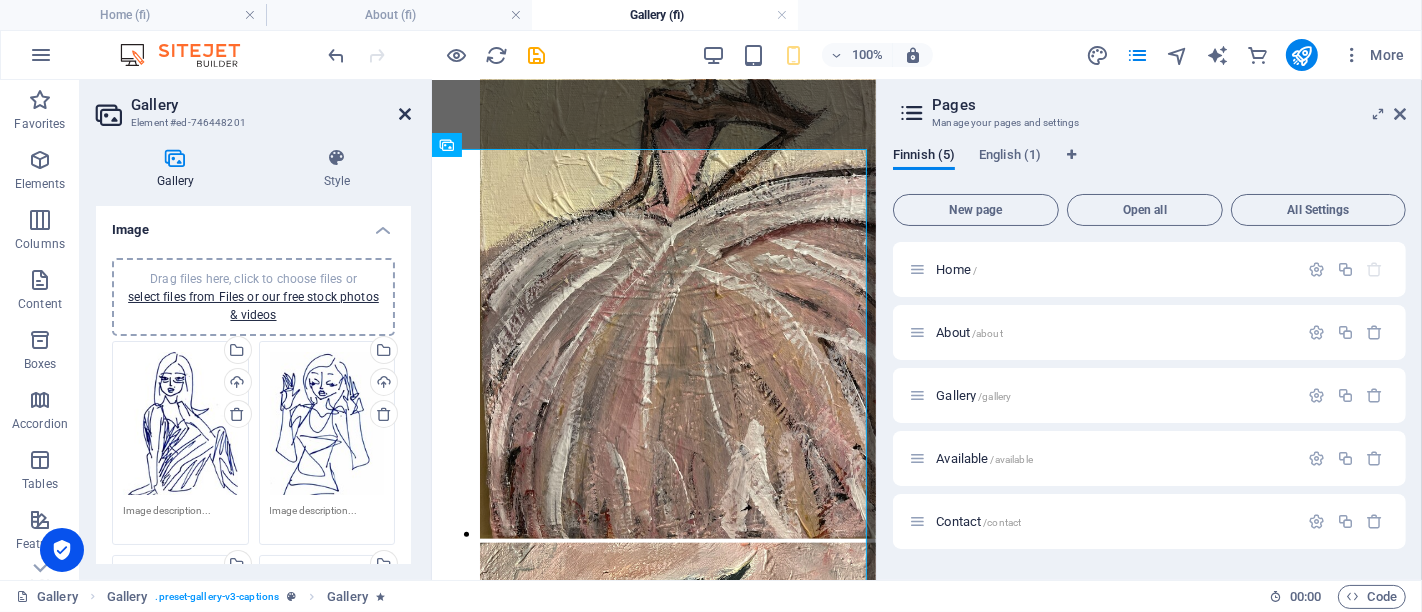 click at bounding box center [405, 114] 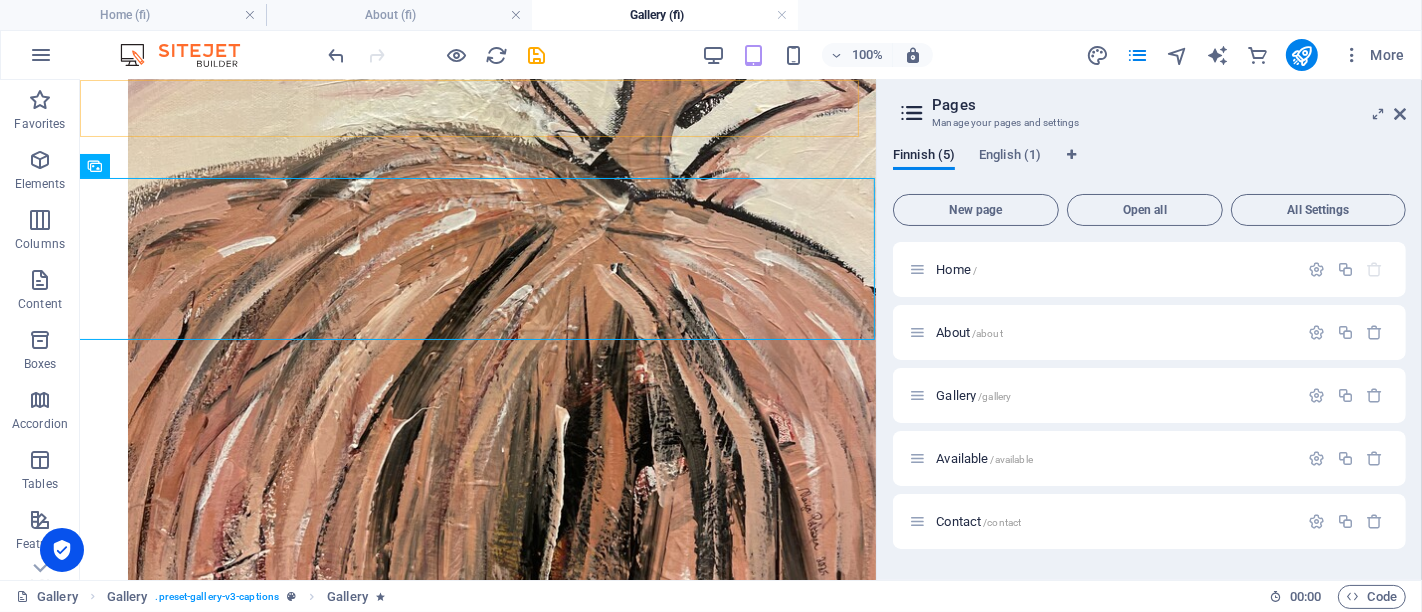drag, startPoint x: 423, startPoint y: 180, endPoint x: 443, endPoint y: 91, distance: 91.21951 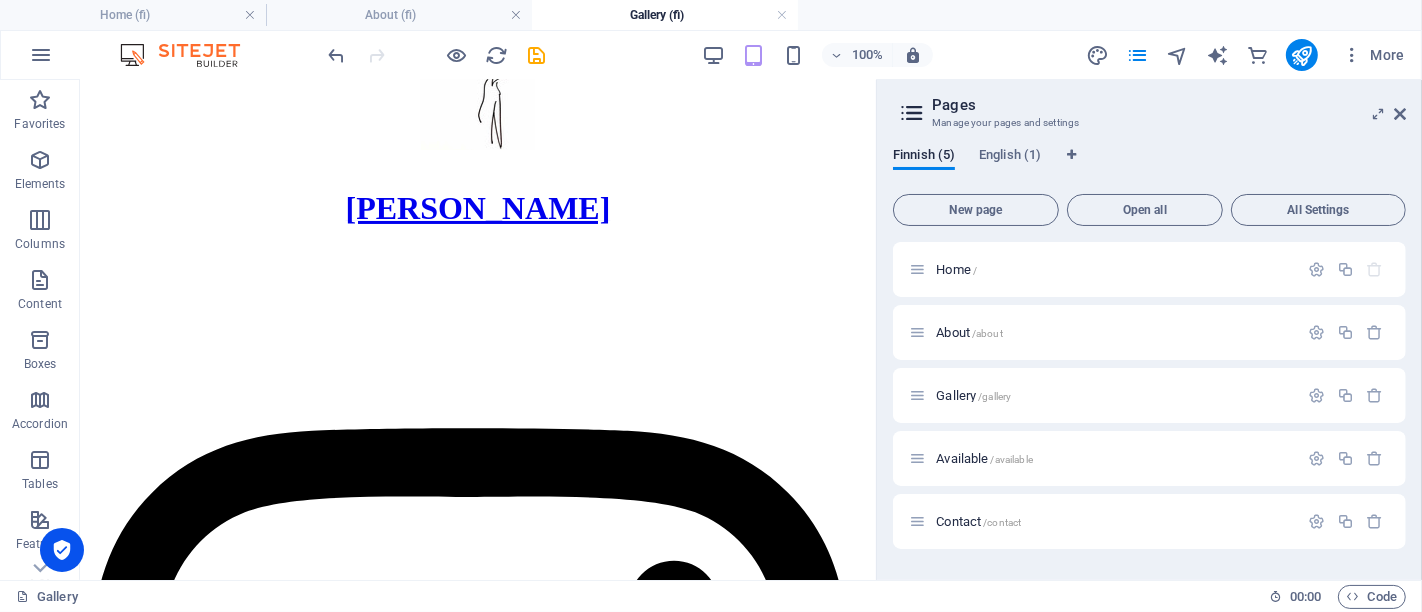scroll, scrollTop: 128, scrollLeft: 0, axis: vertical 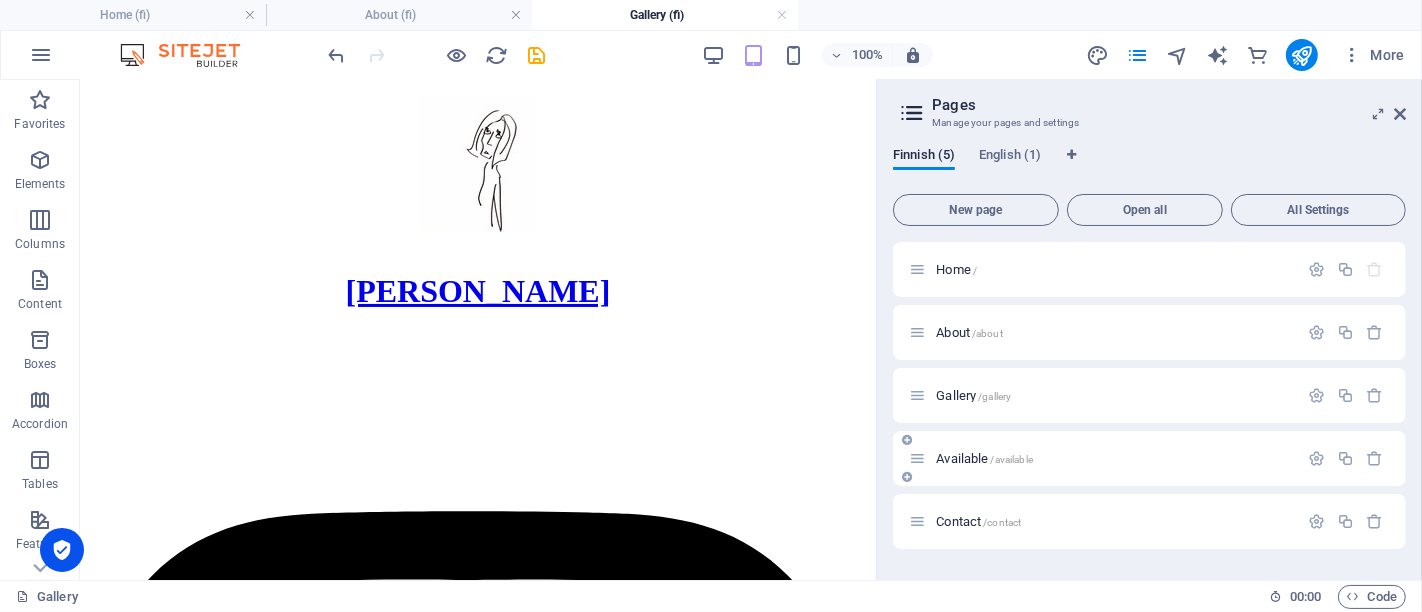 click on "Available /available" at bounding box center (984, 458) 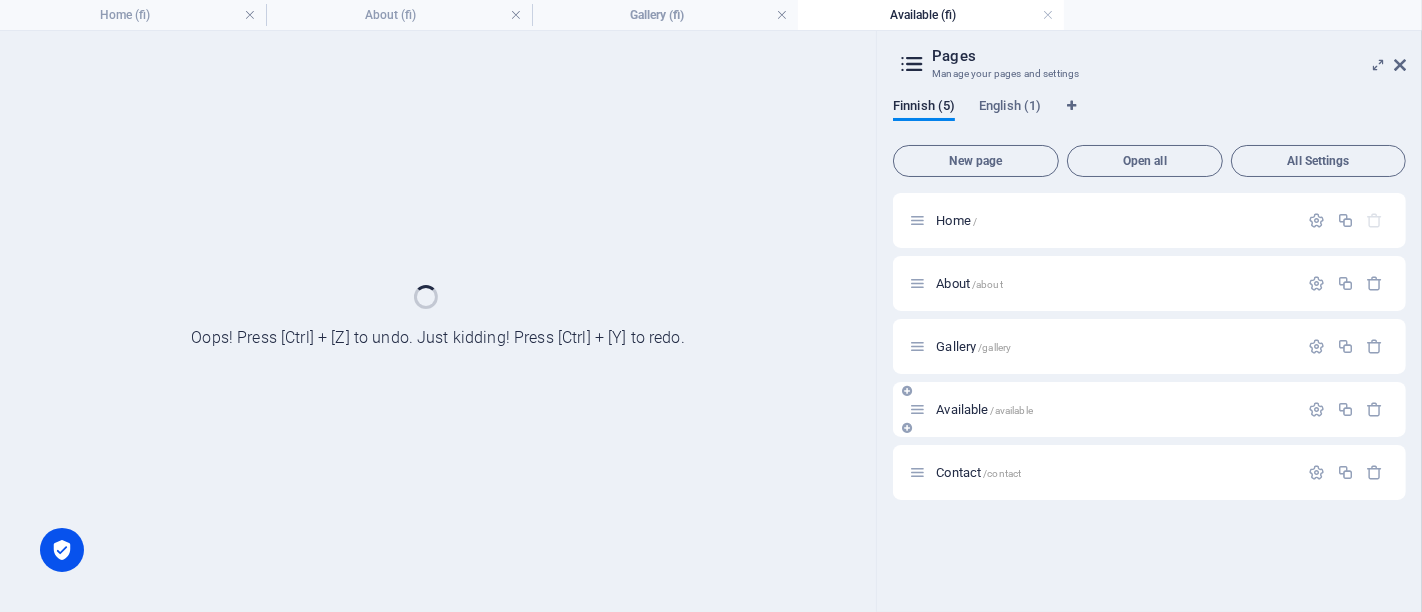 scroll, scrollTop: 0, scrollLeft: 0, axis: both 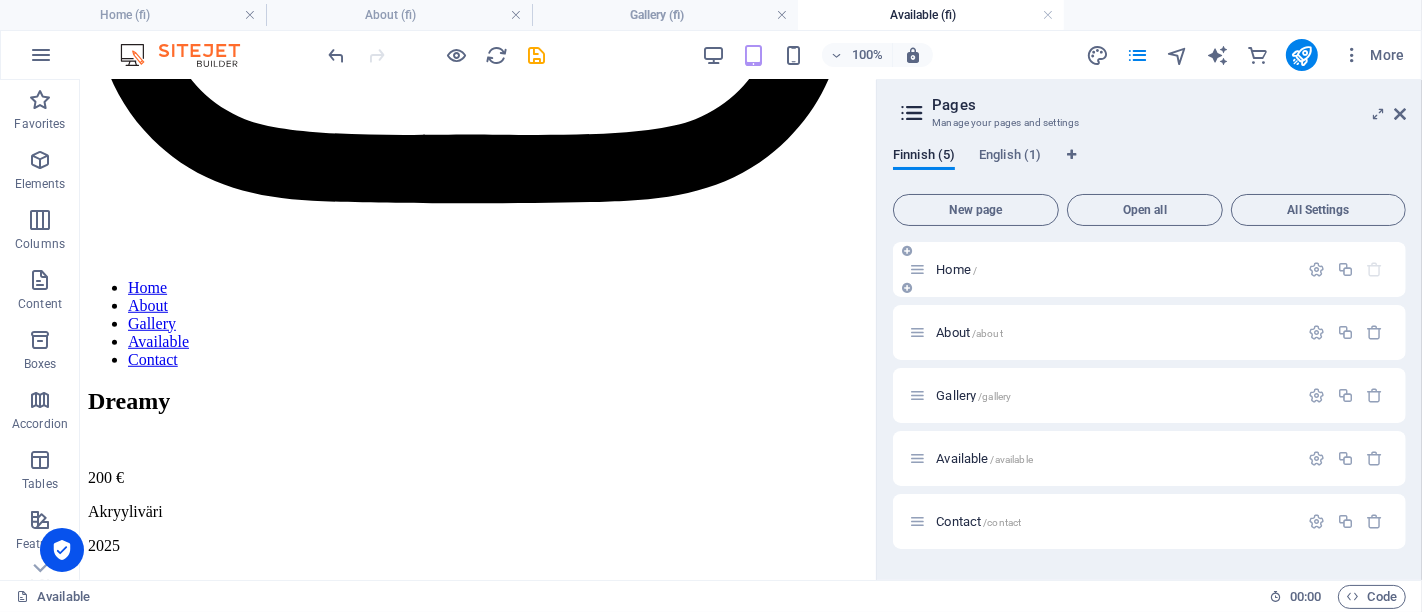 click on "Home /" at bounding box center [956, 269] 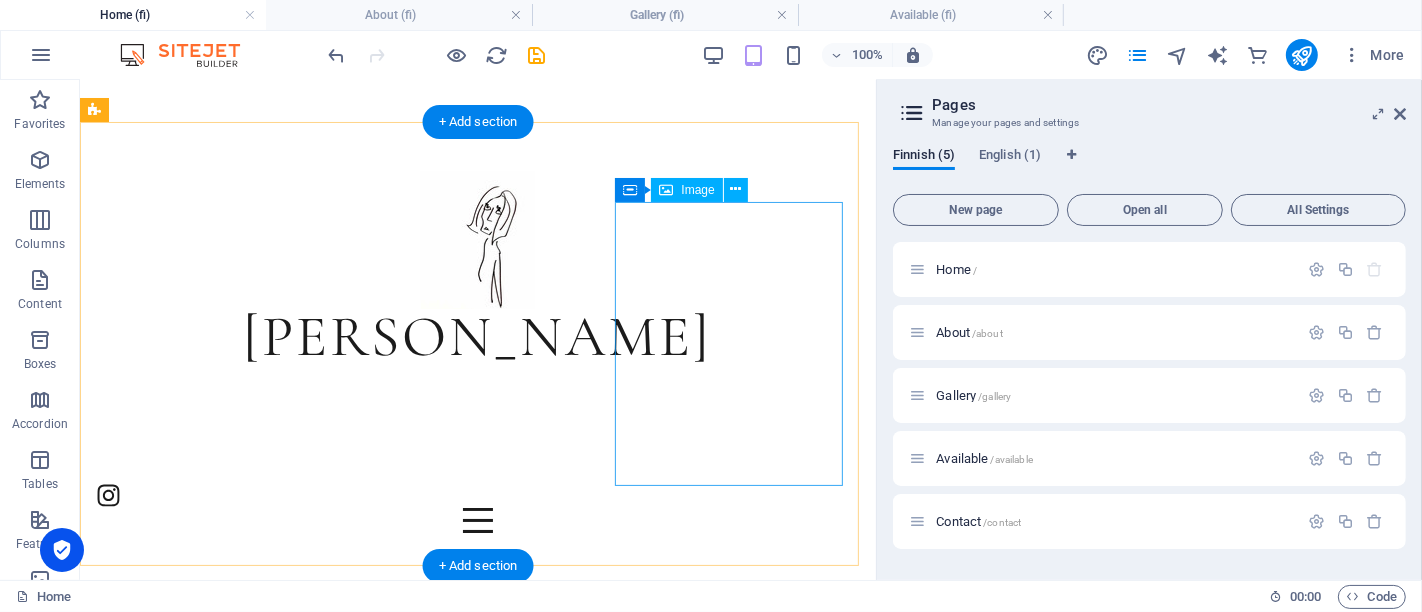 scroll, scrollTop: 0, scrollLeft: 0, axis: both 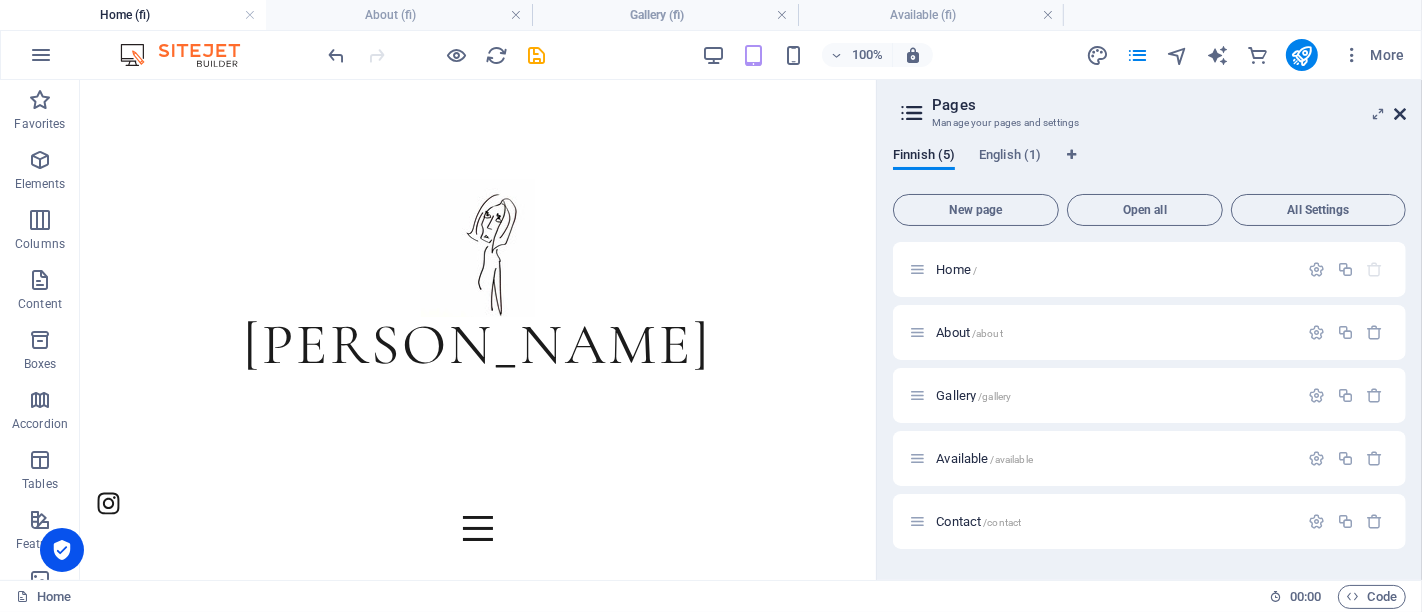 click at bounding box center (1400, 114) 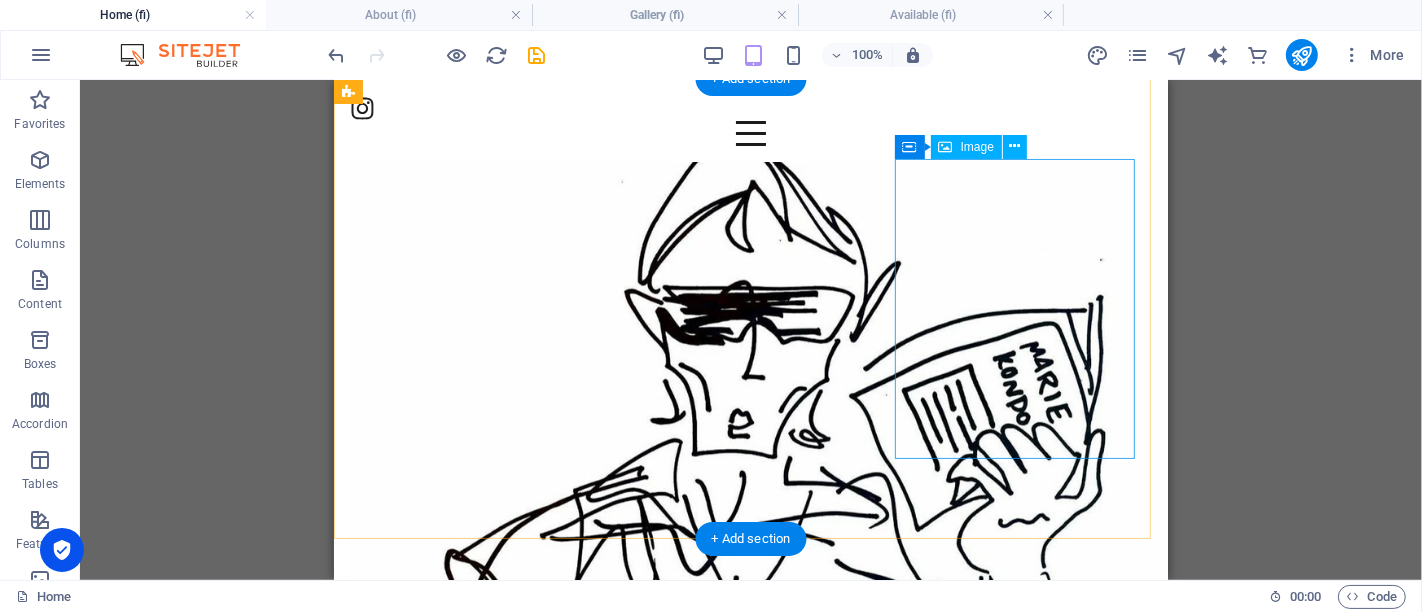 scroll, scrollTop: 0, scrollLeft: 0, axis: both 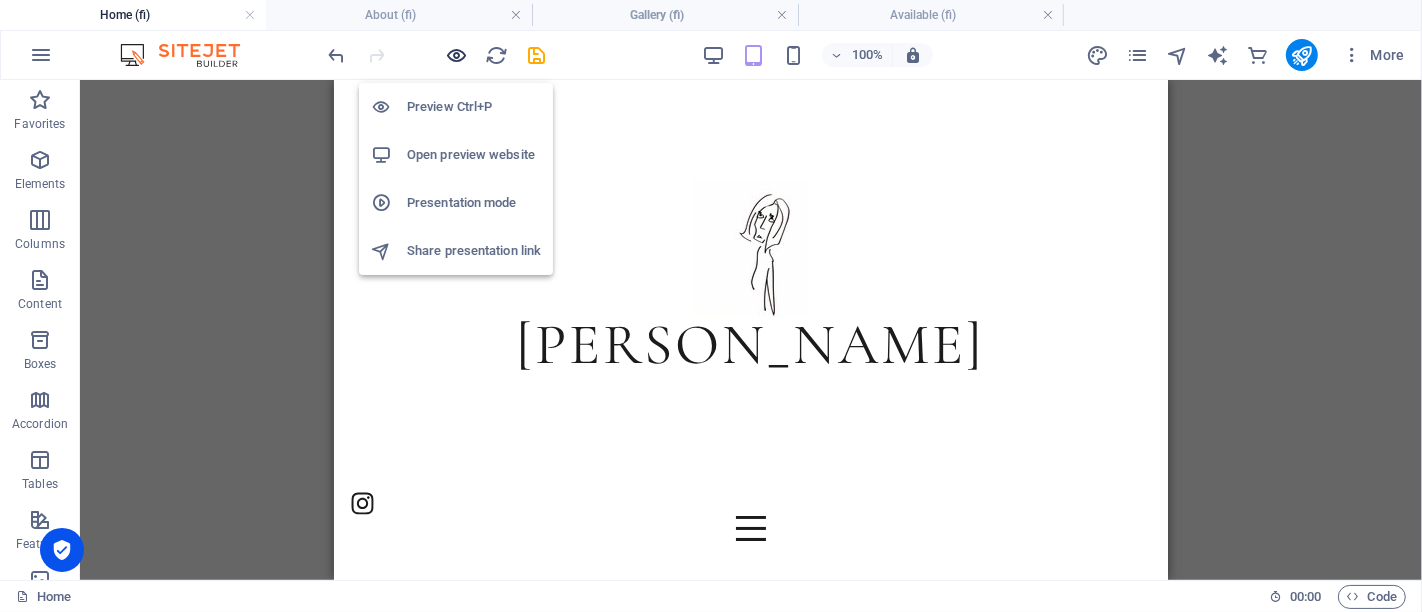 click at bounding box center [457, 55] 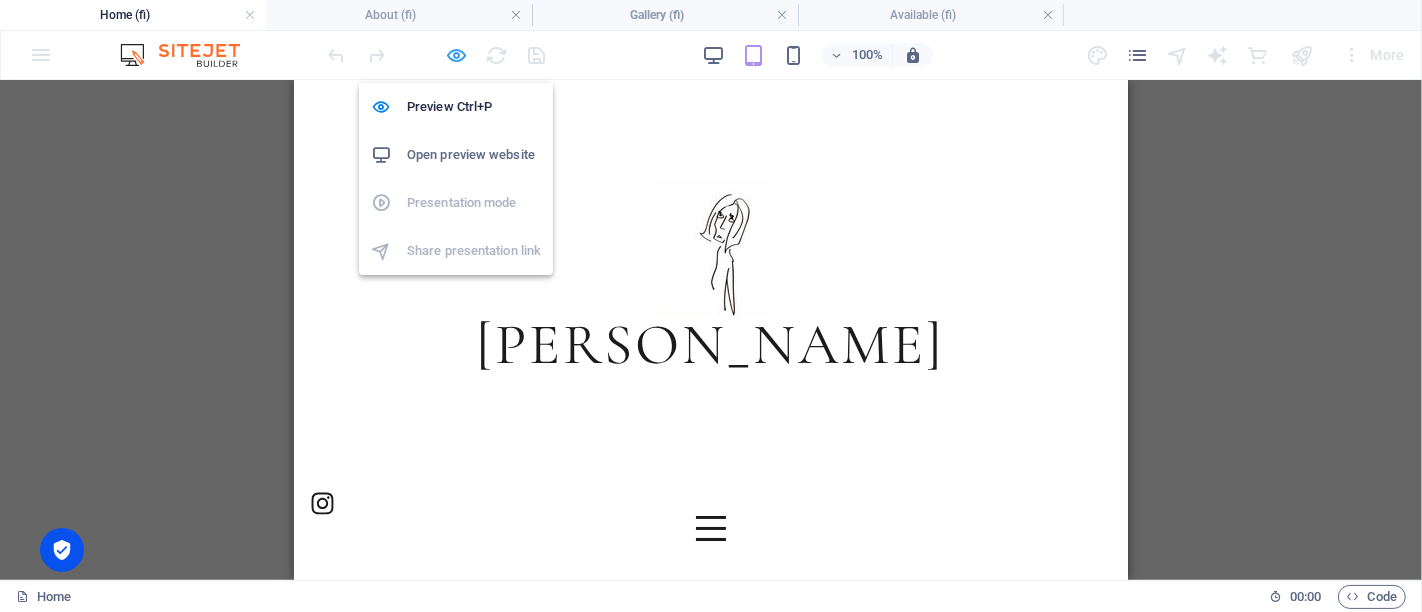 click at bounding box center [457, 55] 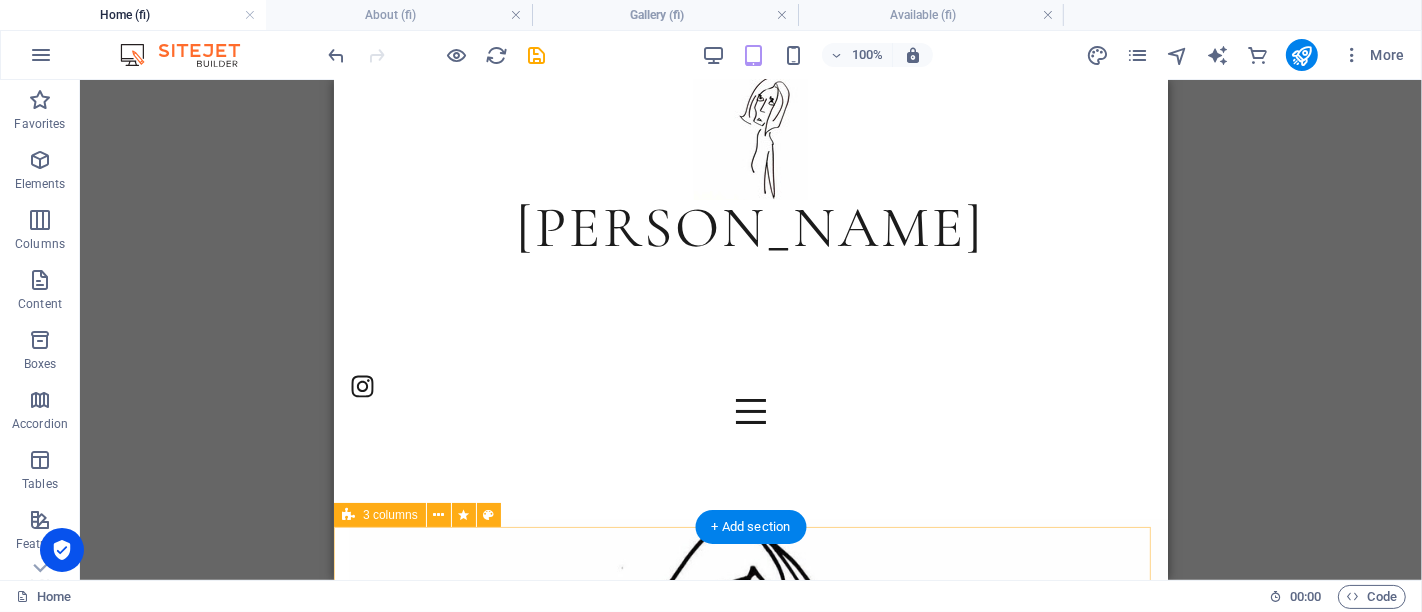 scroll, scrollTop: 0, scrollLeft: 0, axis: both 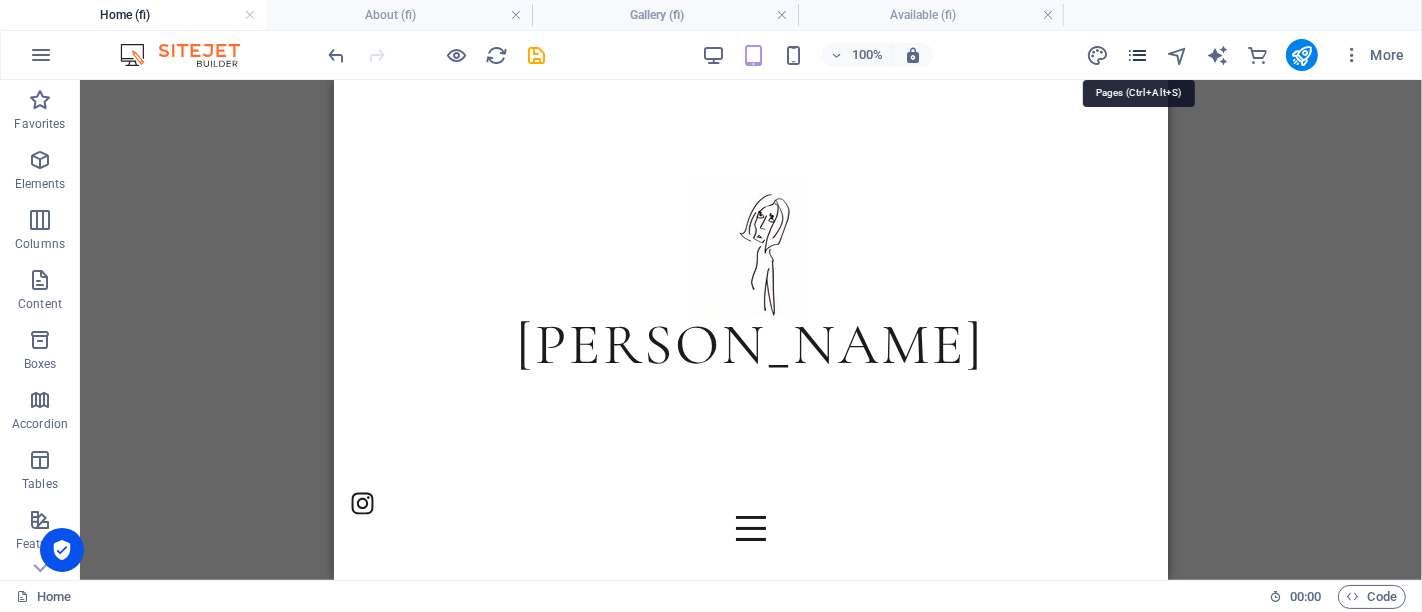 click at bounding box center (1137, 55) 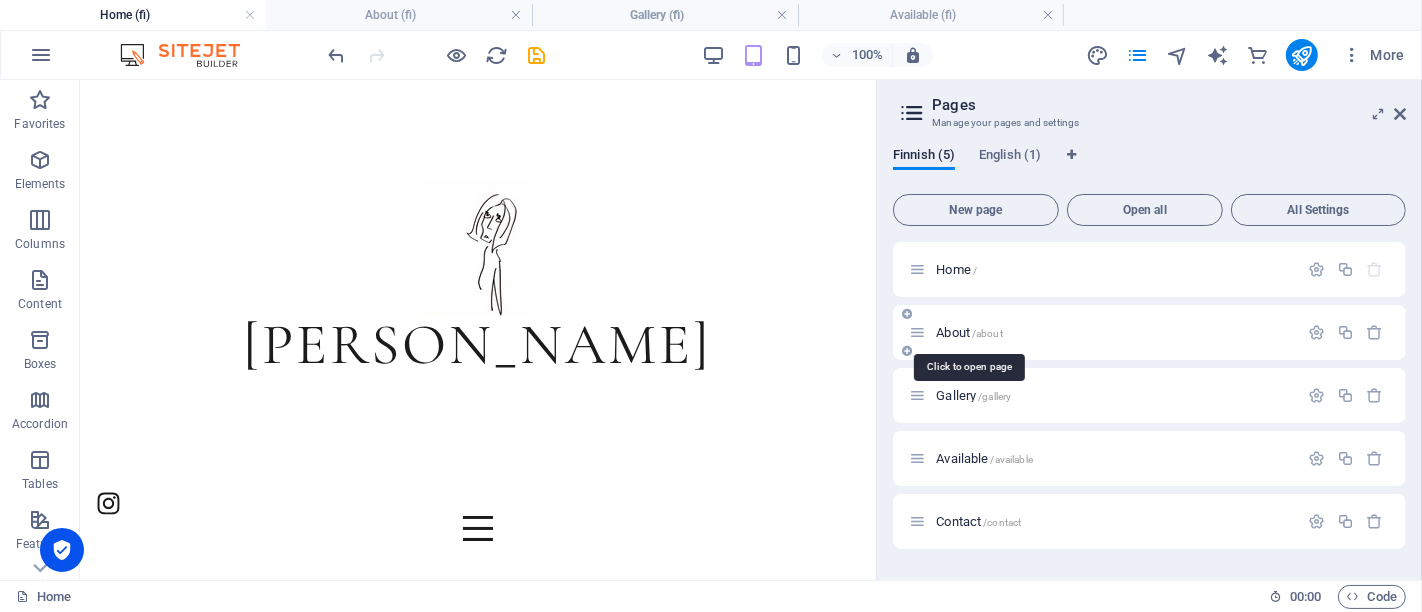 click on "About /about" at bounding box center [969, 332] 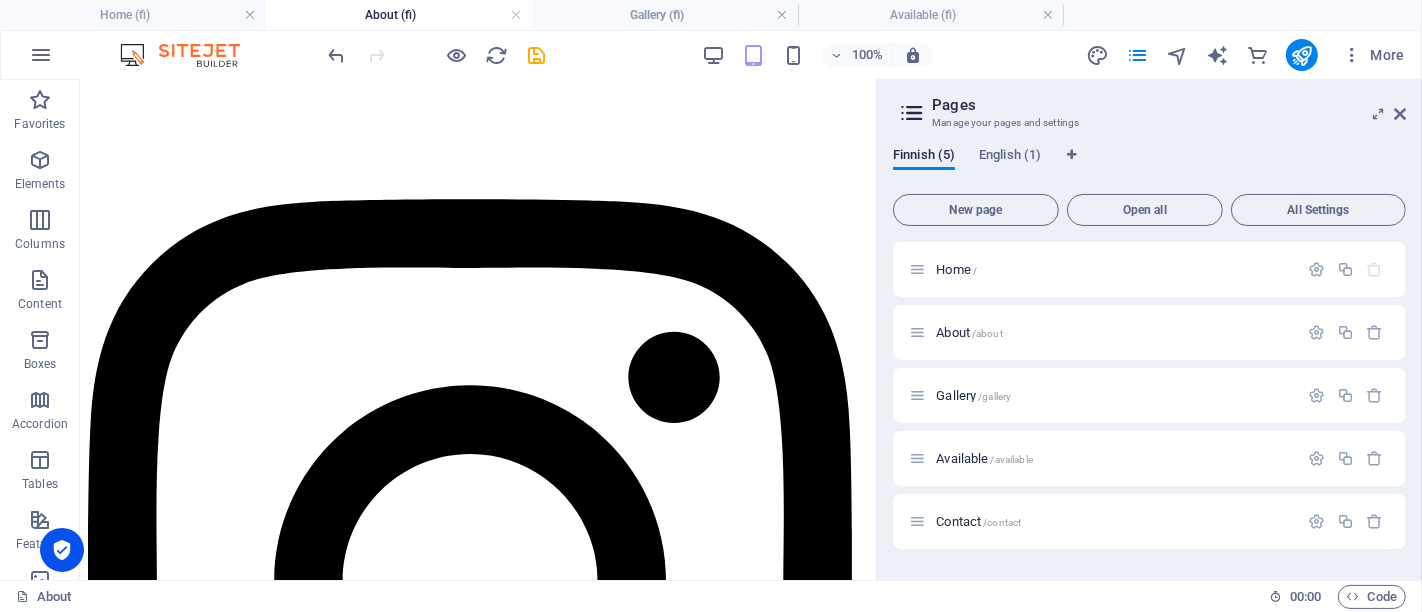 scroll, scrollTop: 481, scrollLeft: 0, axis: vertical 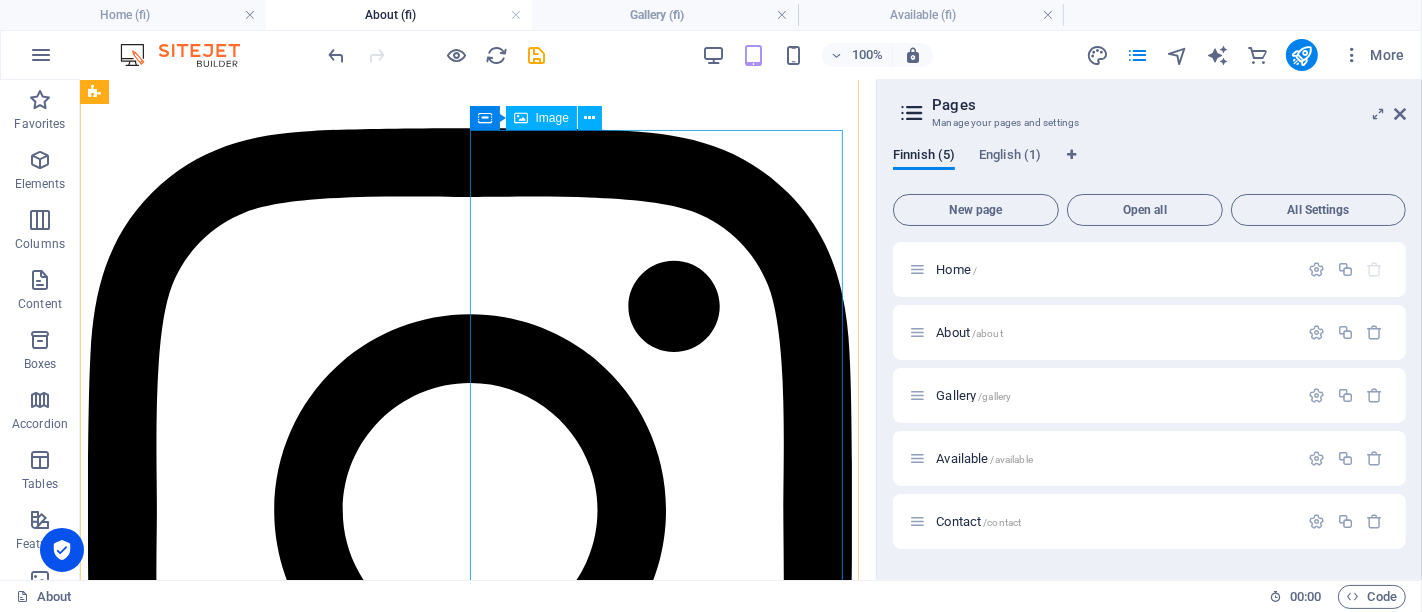 click at bounding box center (477, 2234) 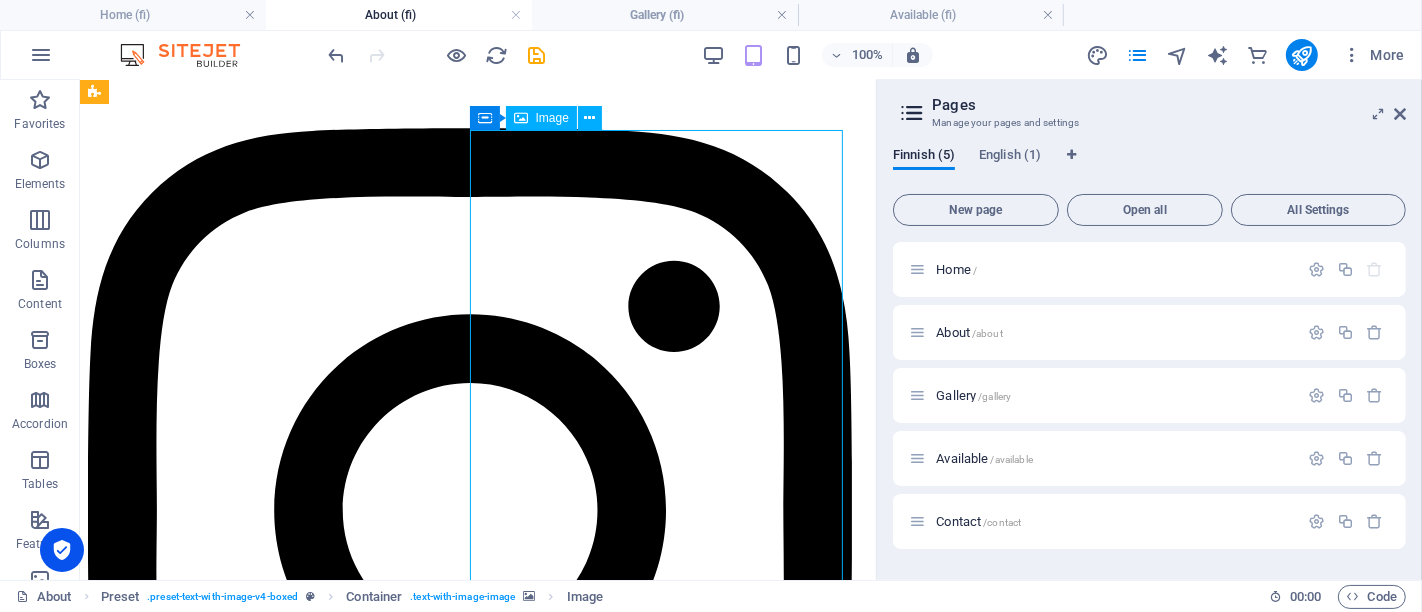 click at bounding box center (477, 2234) 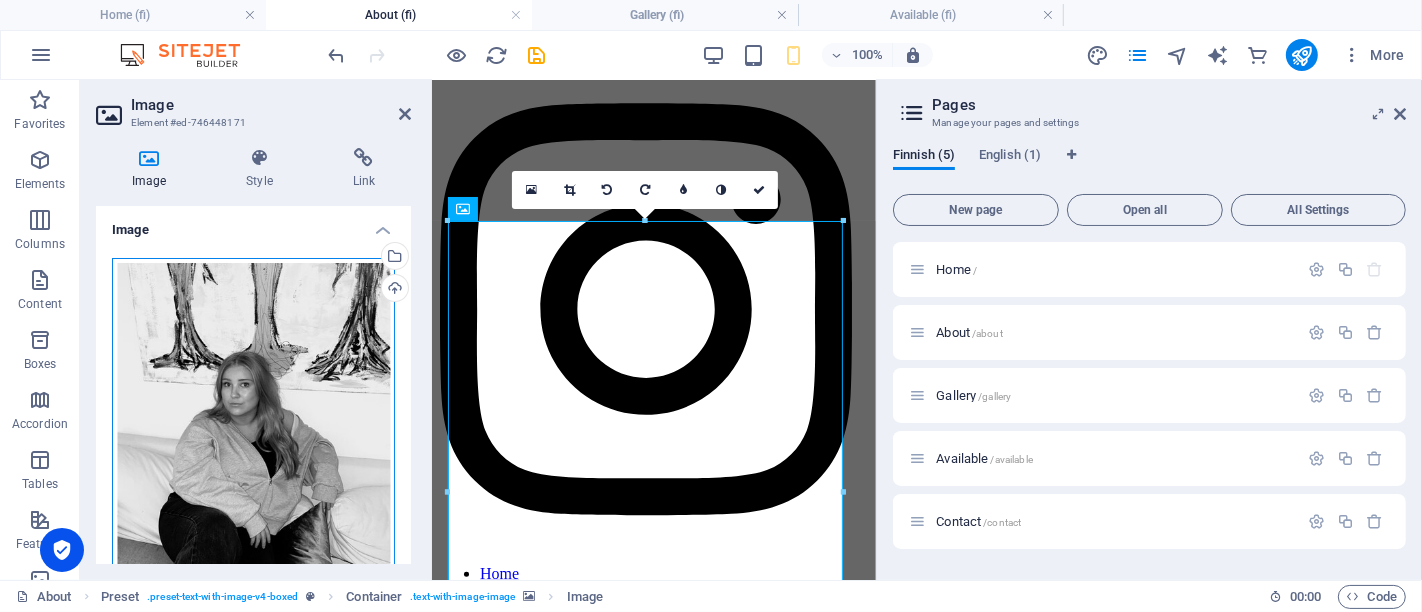 click on "Drag files here, click to choose files or select files from Files or our free stock photos & videos" at bounding box center (253, 450) 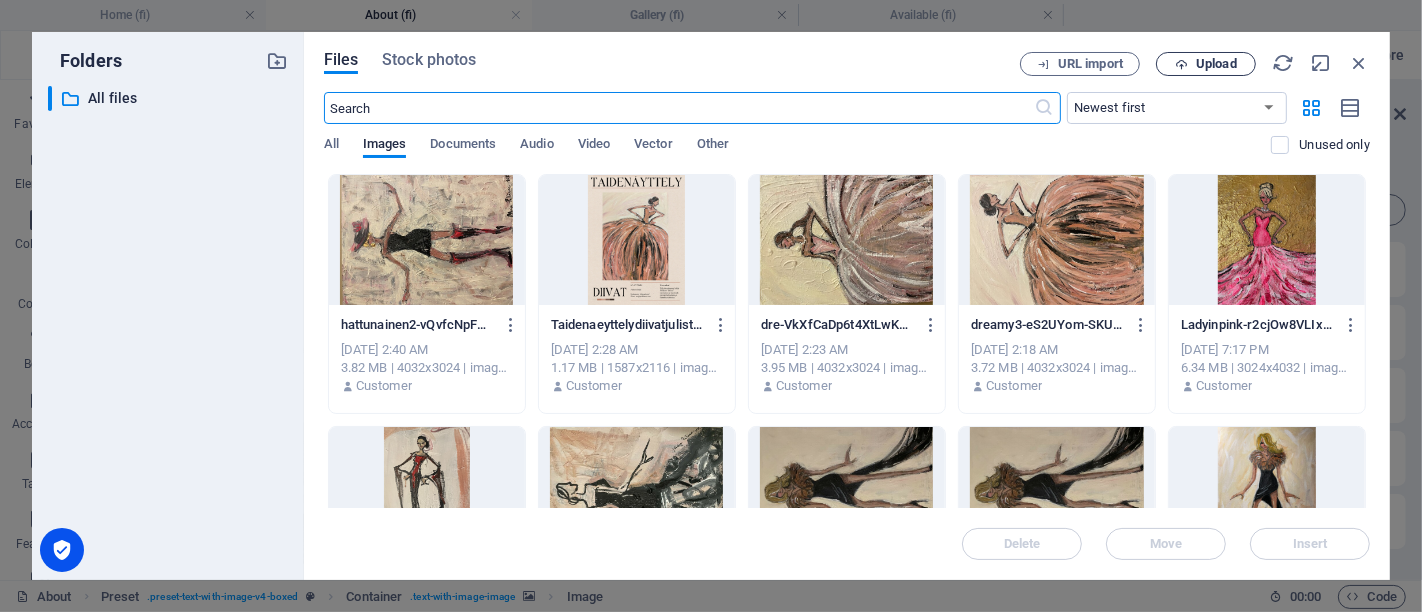 click on "Upload" at bounding box center [1216, 64] 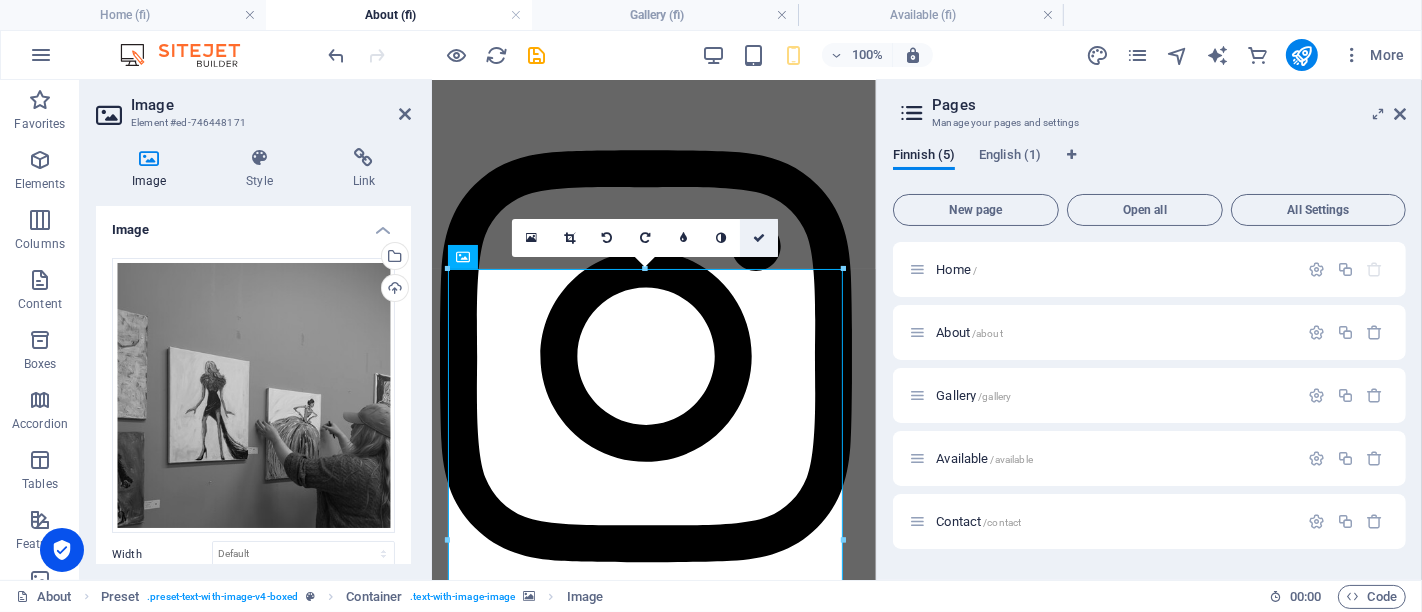 click at bounding box center [759, 238] 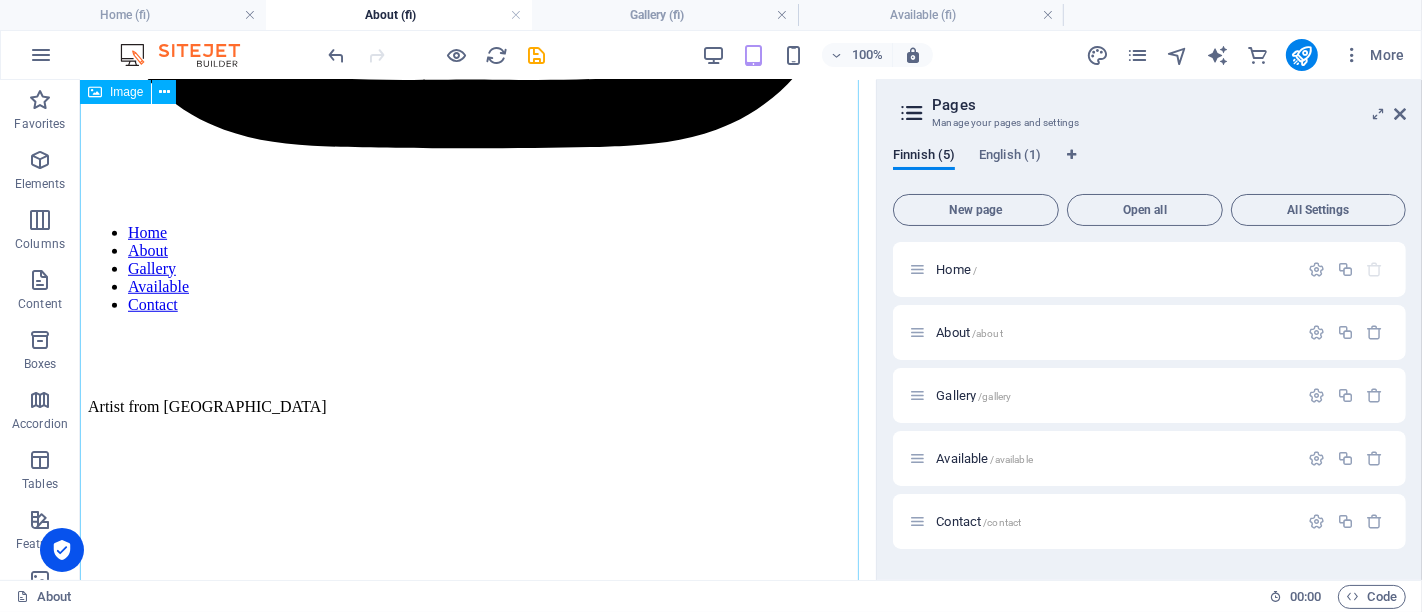 scroll, scrollTop: 1558, scrollLeft: 0, axis: vertical 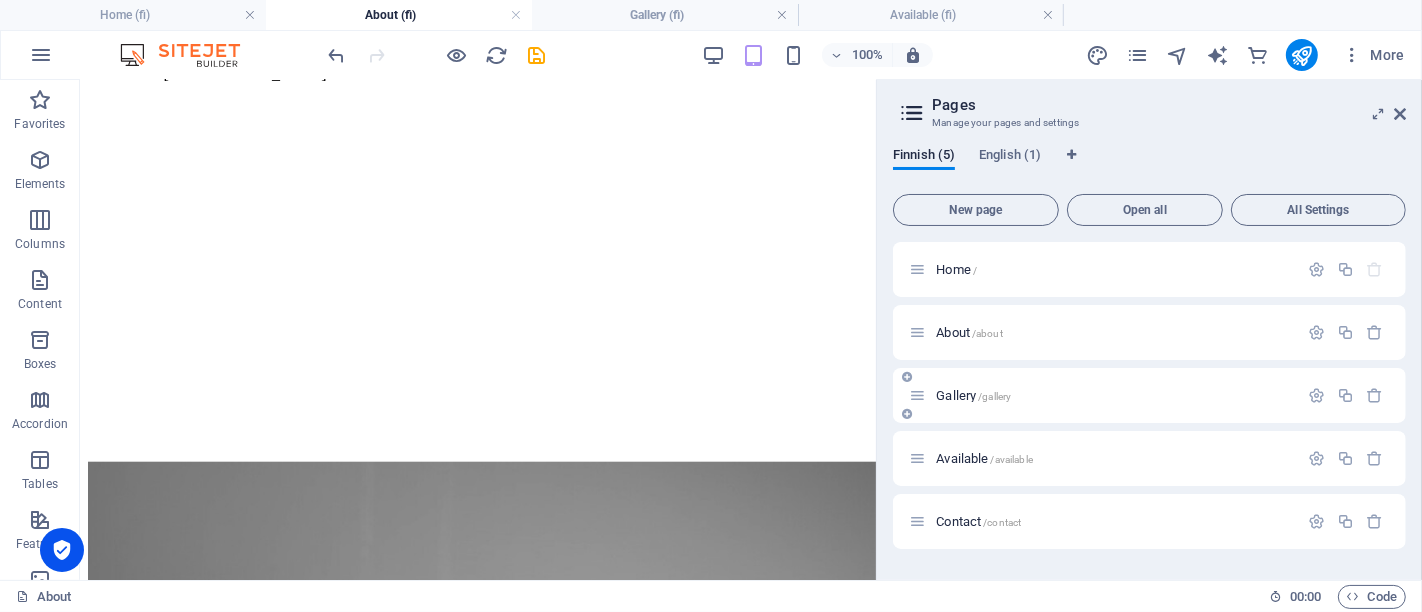 click on "Gallery /gallery" at bounding box center [973, 395] 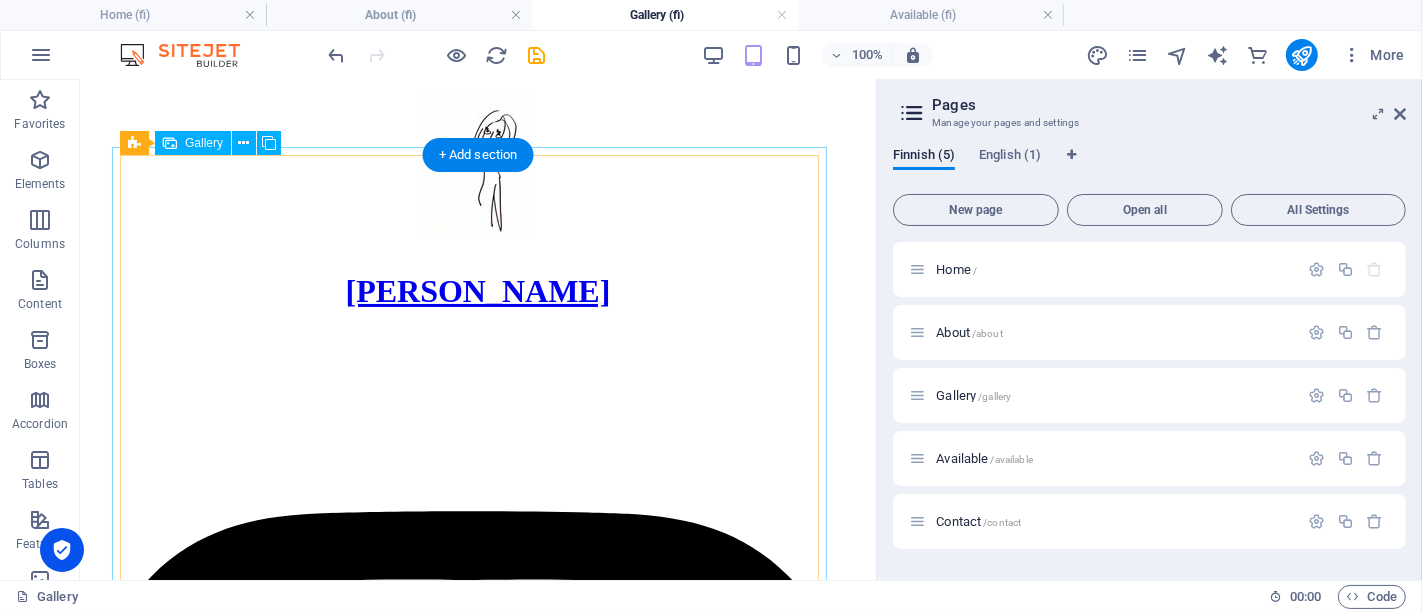 scroll, scrollTop: 462, scrollLeft: 0, axis: vertical 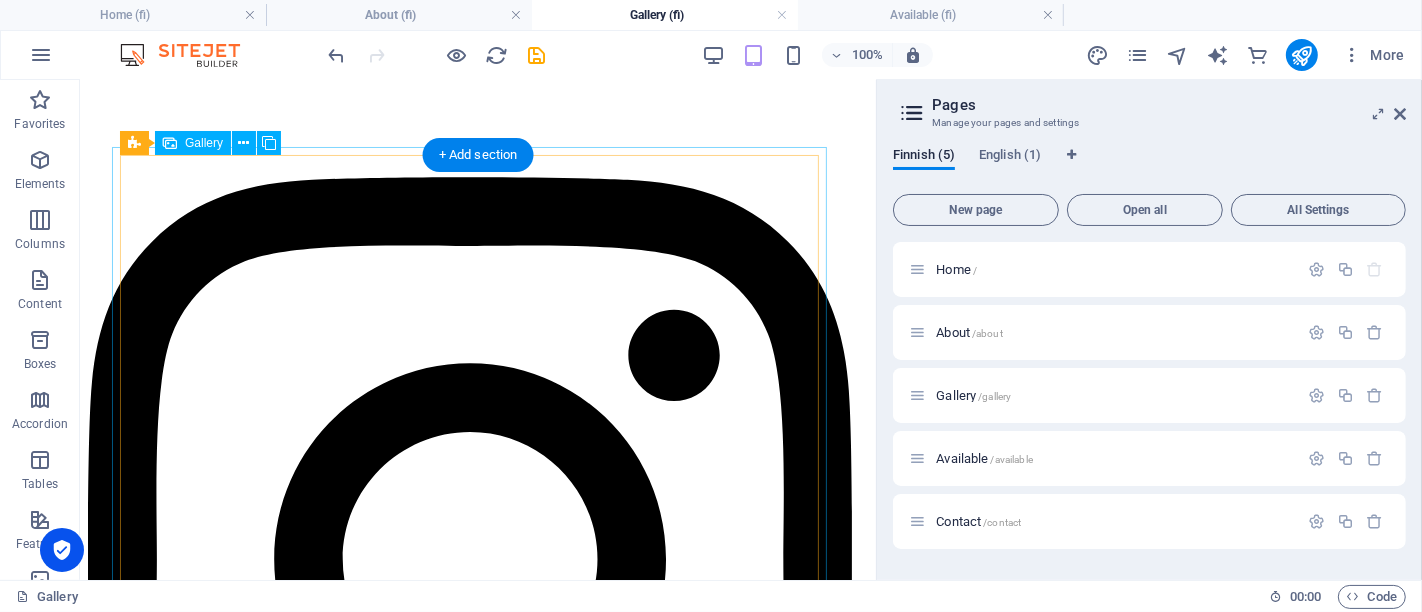 click at bounding box center (527, 1671) 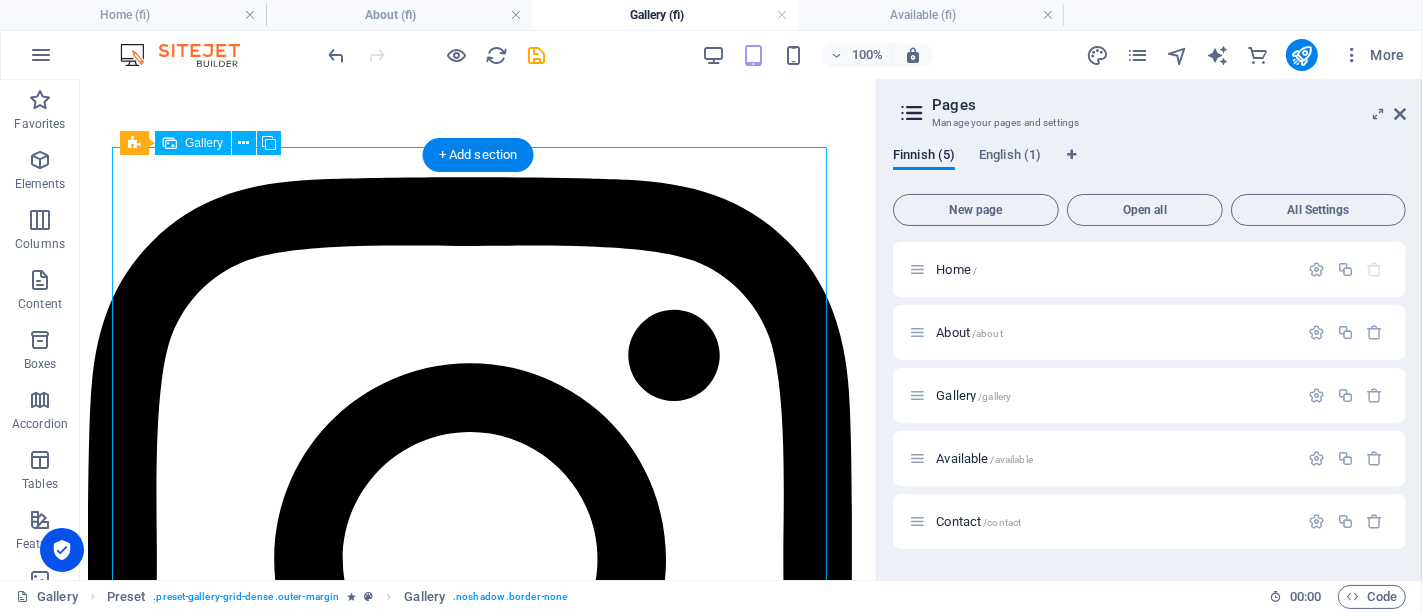 click at bounding box center (527, 1671) 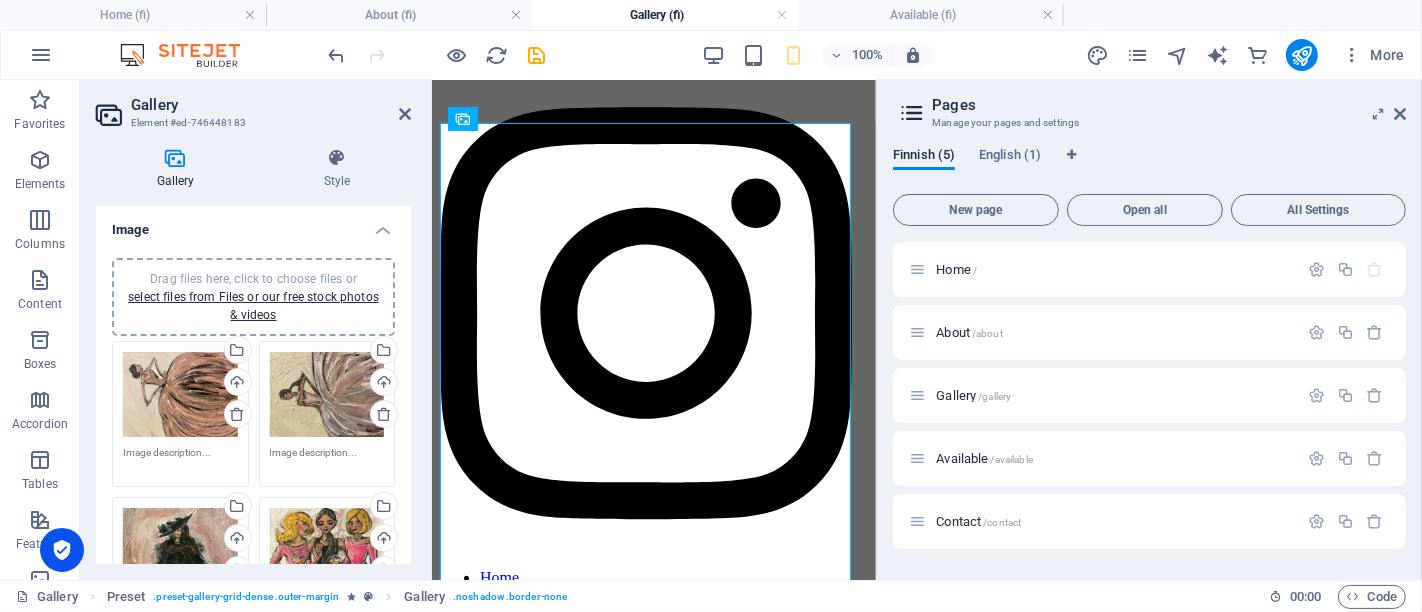scroll, scrollTop: 404, scrollLeft: 0, axis: vertical 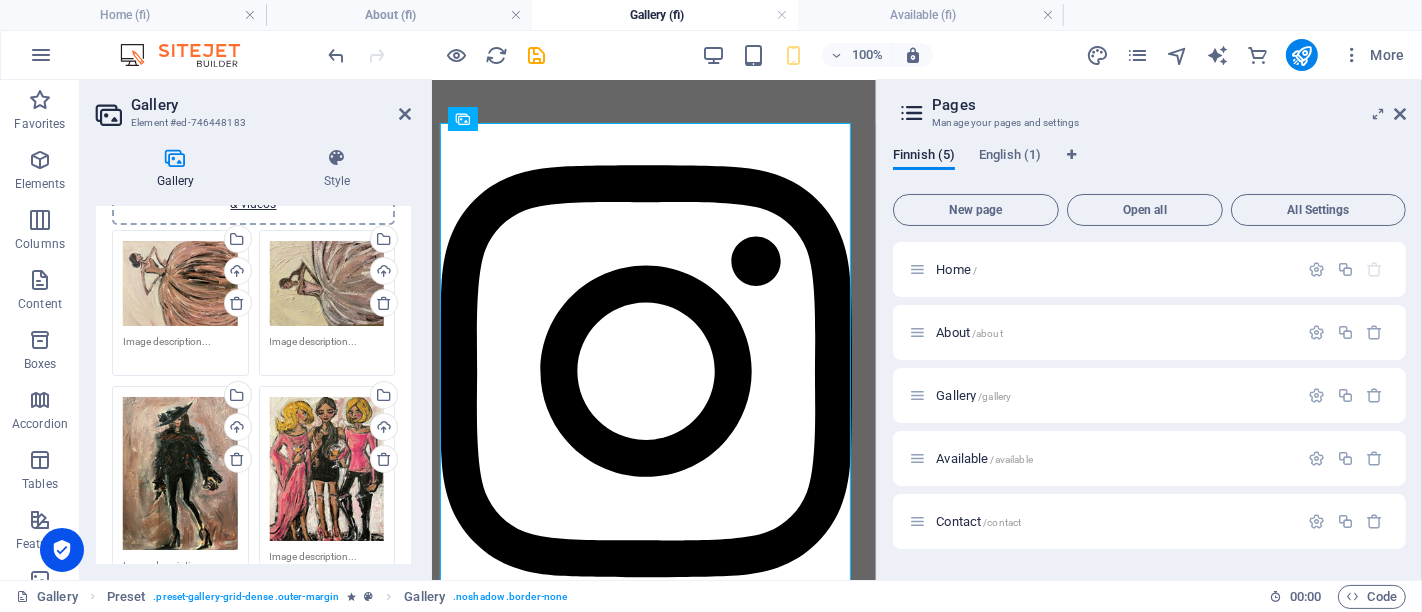 click on "Drag files here, click to choose files or select files from Files or our free stock photos & videos" at bounding box center [180, 284] 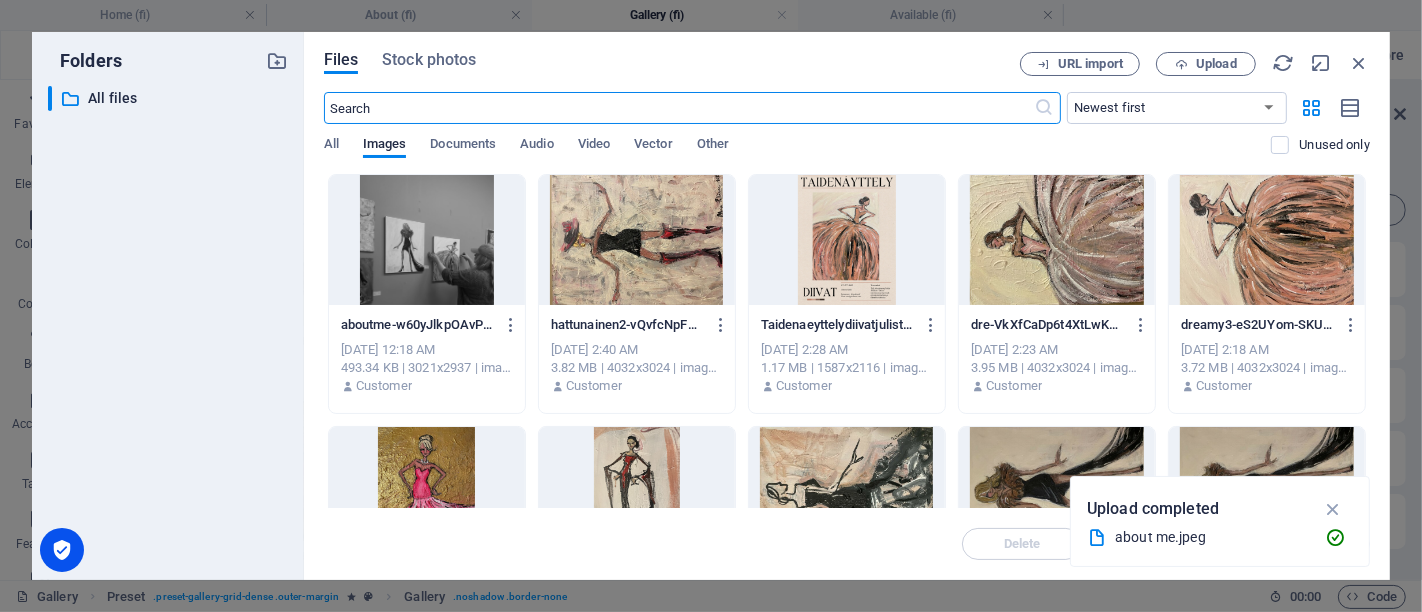 scroll, scrollTop: 357, scrollLeft: 0, axis: vertical 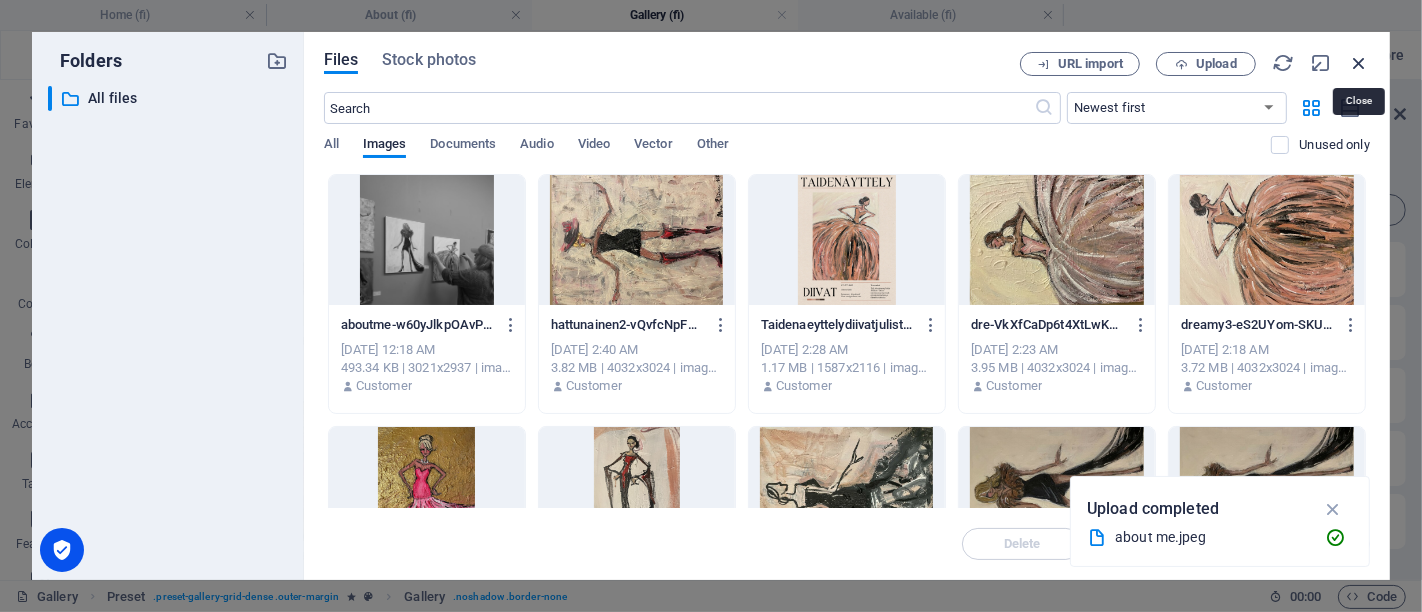click at bounding box center (1359, 63) 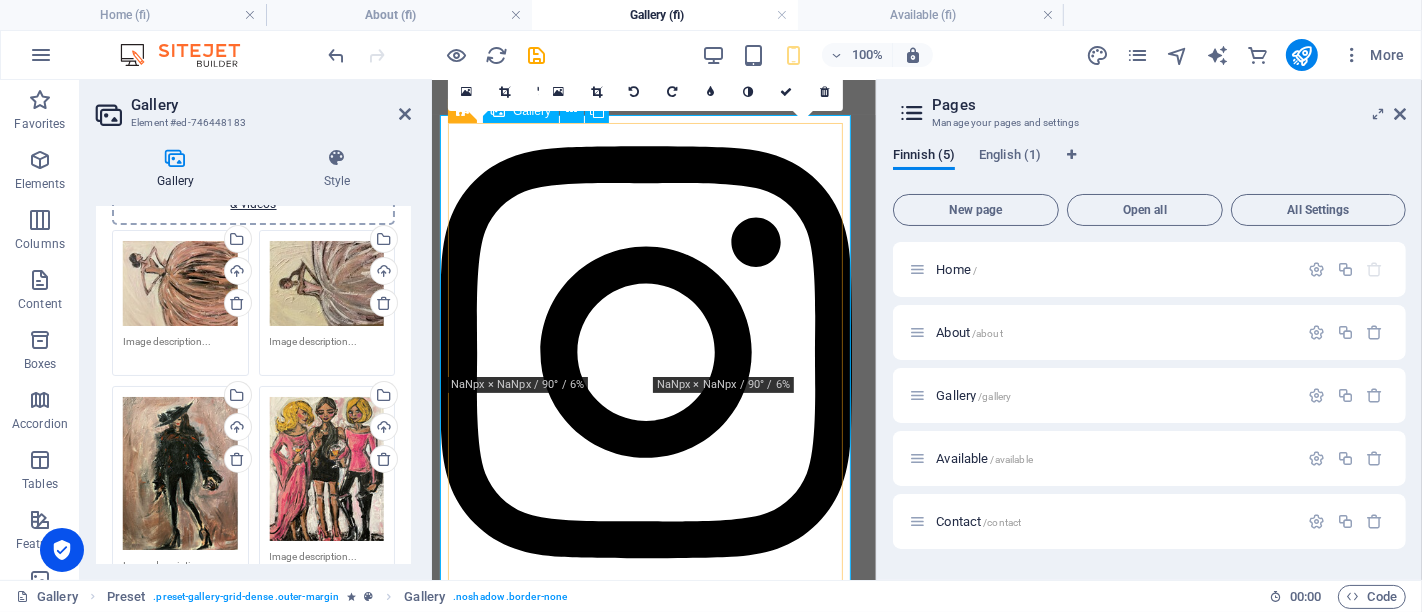 scroll, scrollTop: 626, scrollLeft: 0, axis: vertical 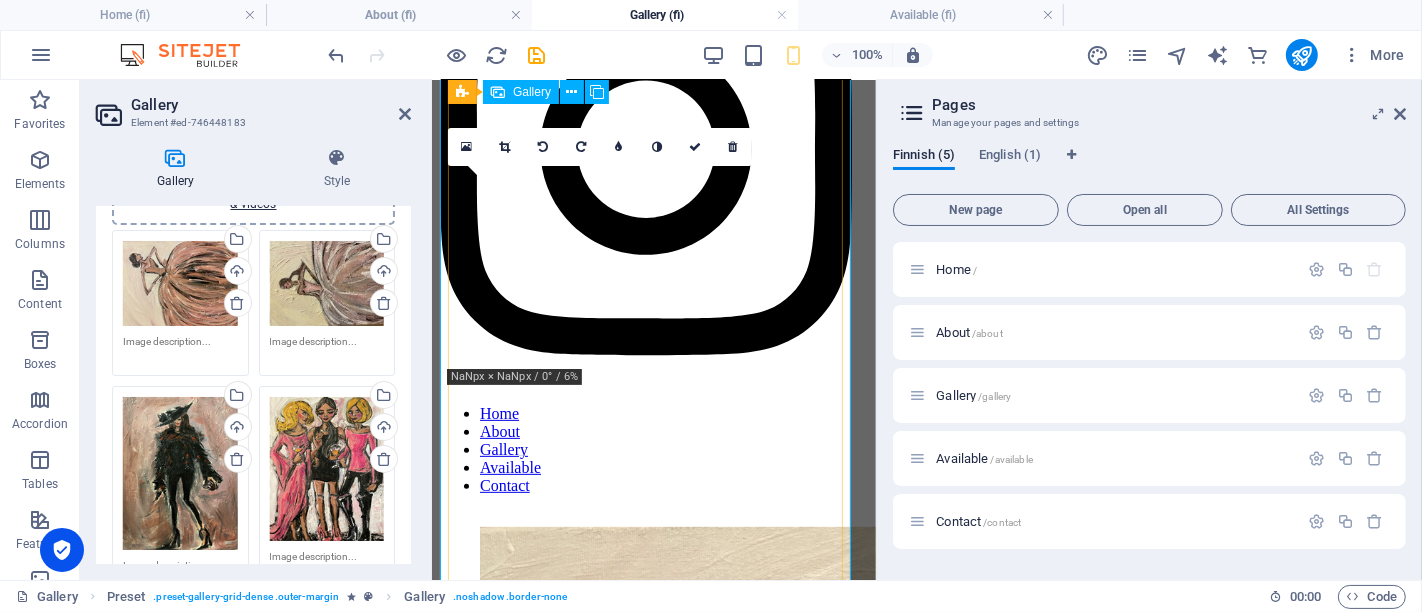 click at bounding box center [879, 3070] 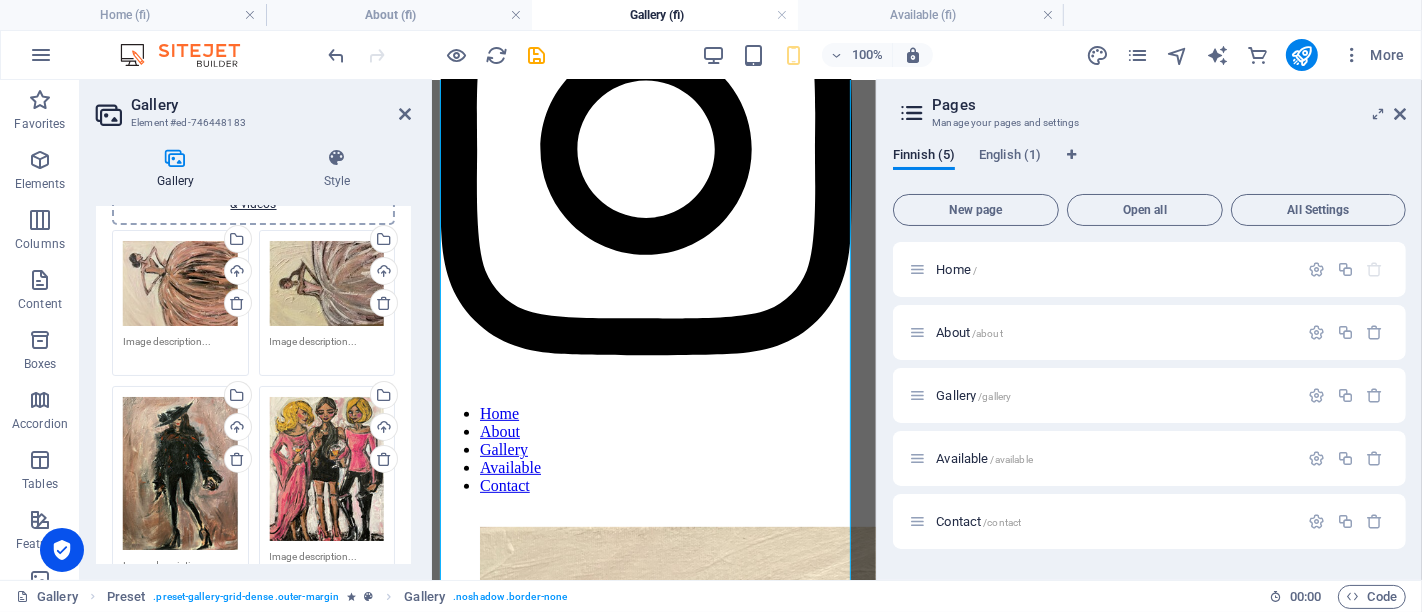 click on "Drag files here, click to choose files or select files from Files or our free stock photos & videos" at bounding box center [327, 284] 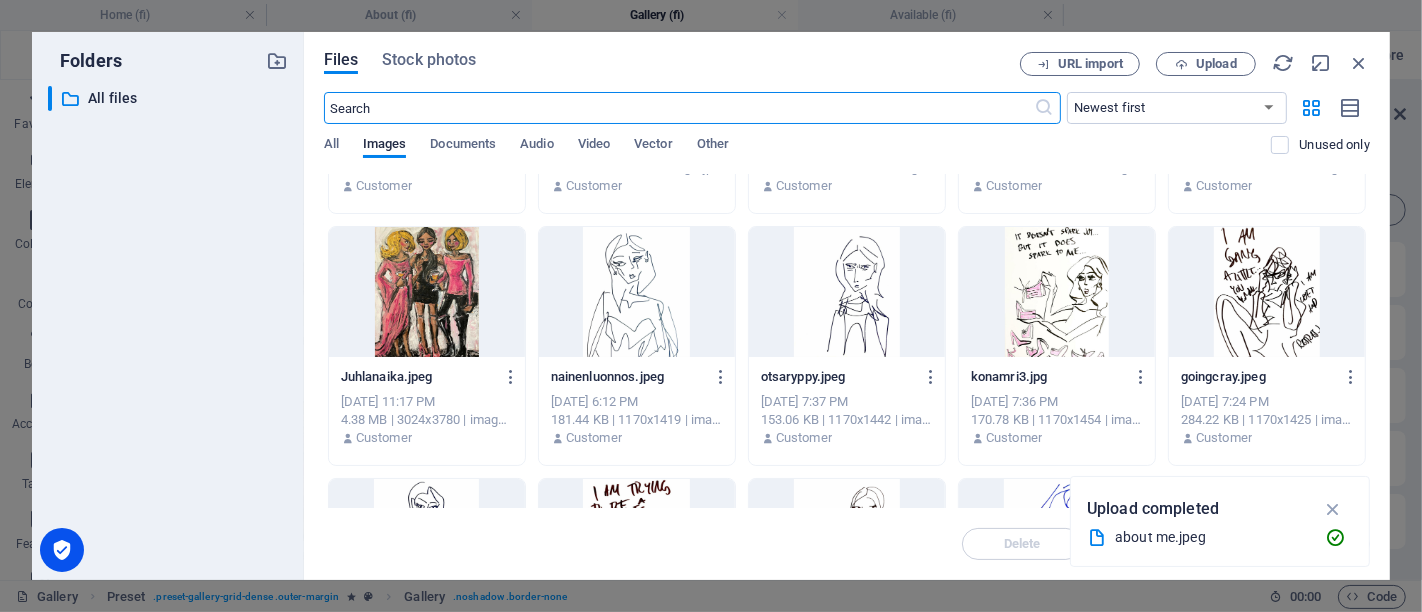 scroll, scrollTop: 2942, scrollLeft: 0, axis: vertical 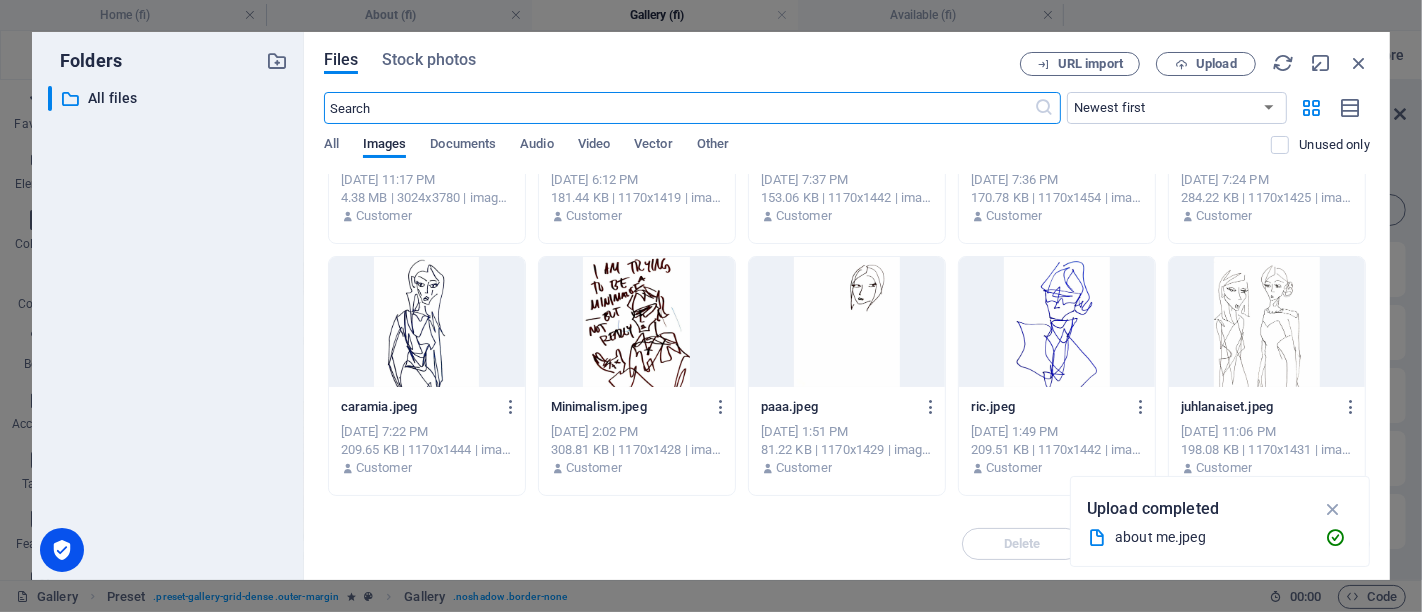 click at bounding box center (847, 322) 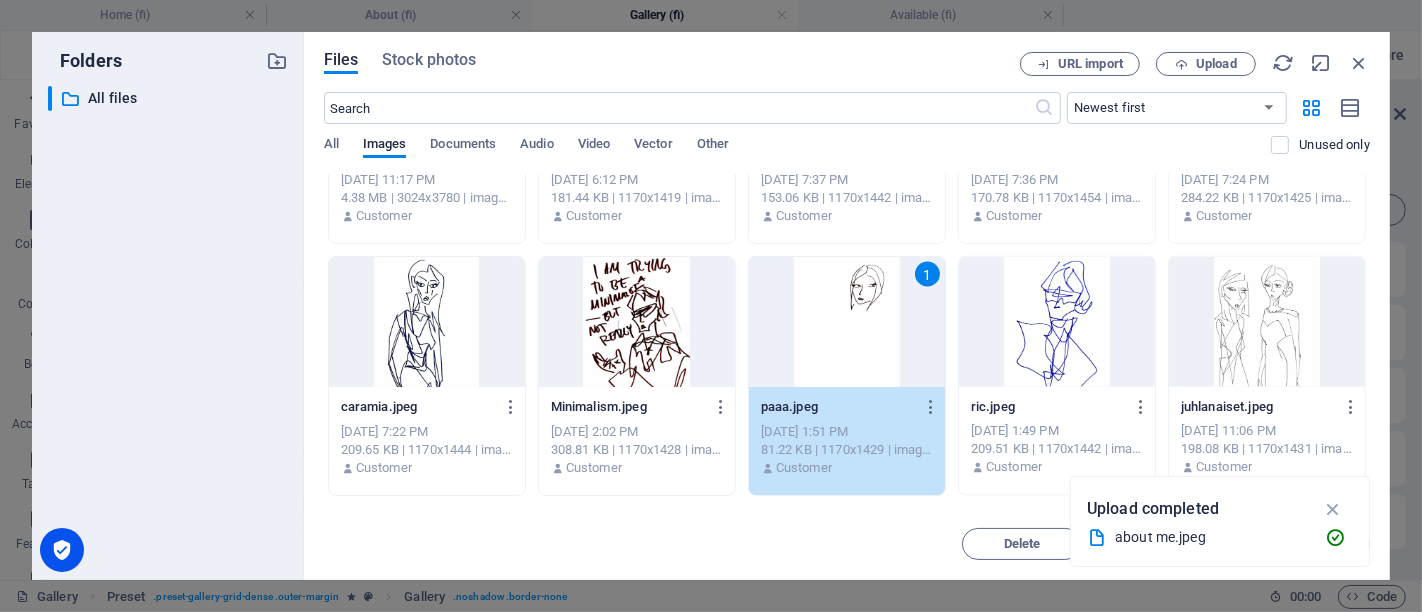 click on "1" at bounding box center (847, 322) 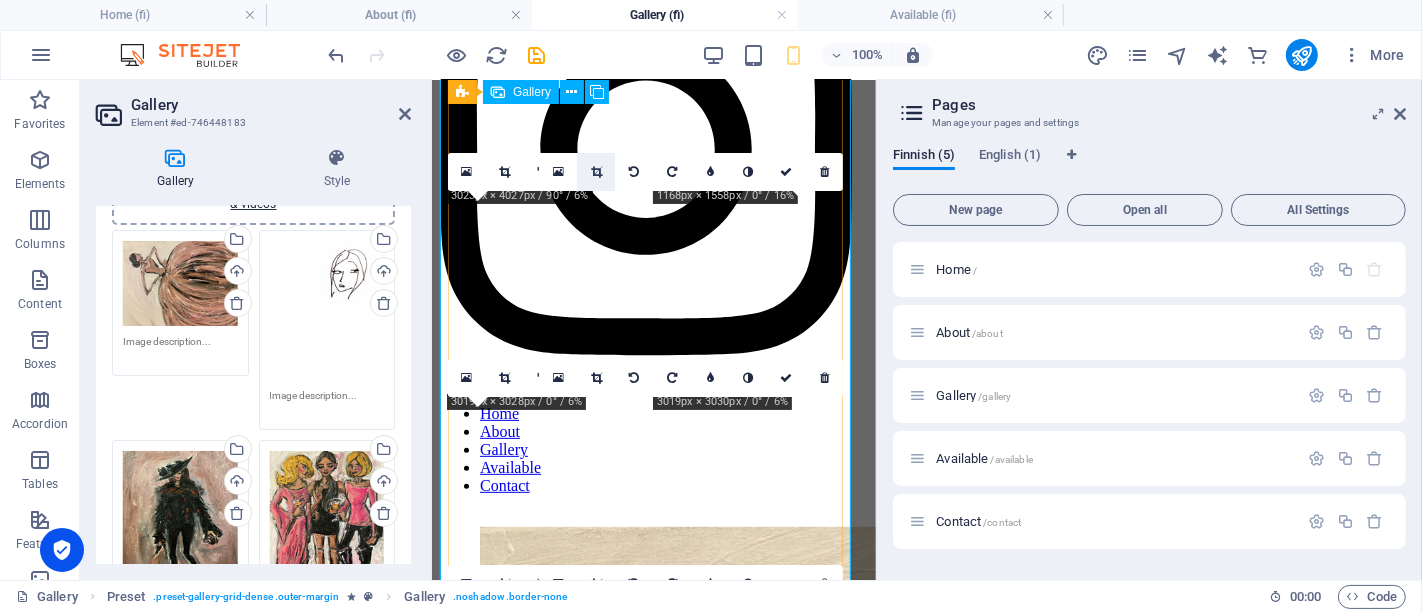 scroll, scrollTop: 601, scrollLeft: 0, axis: vertical 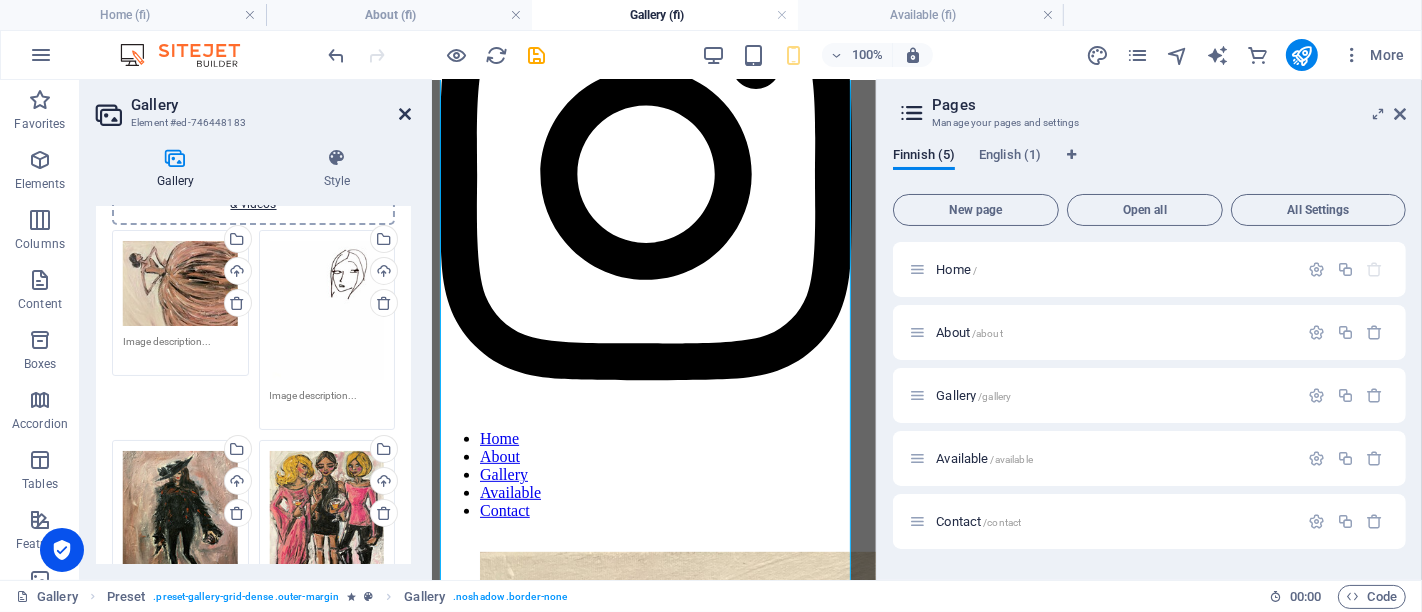 click at bounding box center [405, 114] 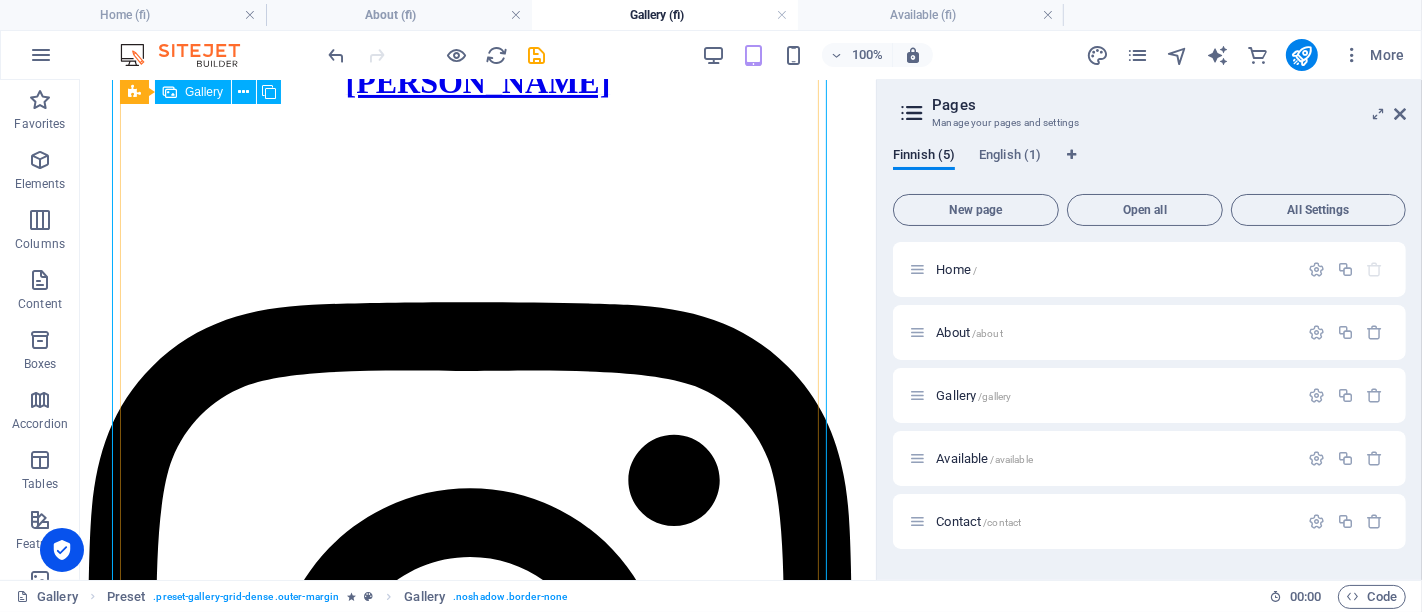 scroll, scrollTop: 268, scrollLeft: 0, axis: vertical 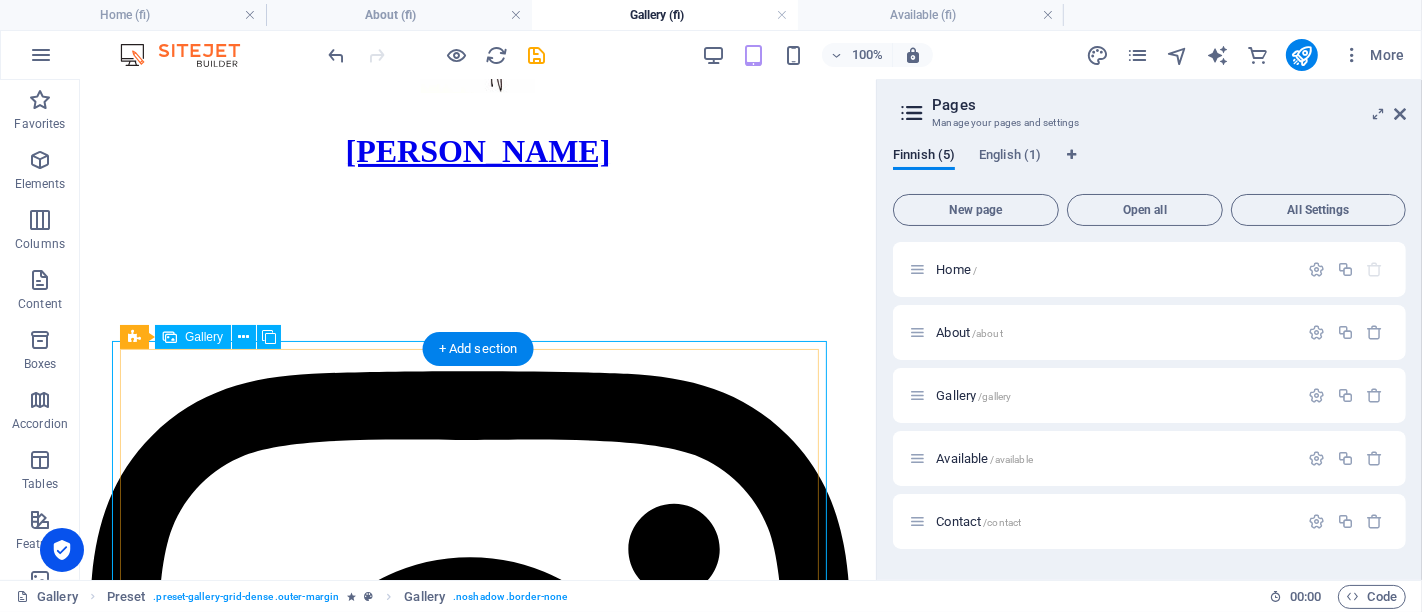 click at bounding box center (527, 2803) 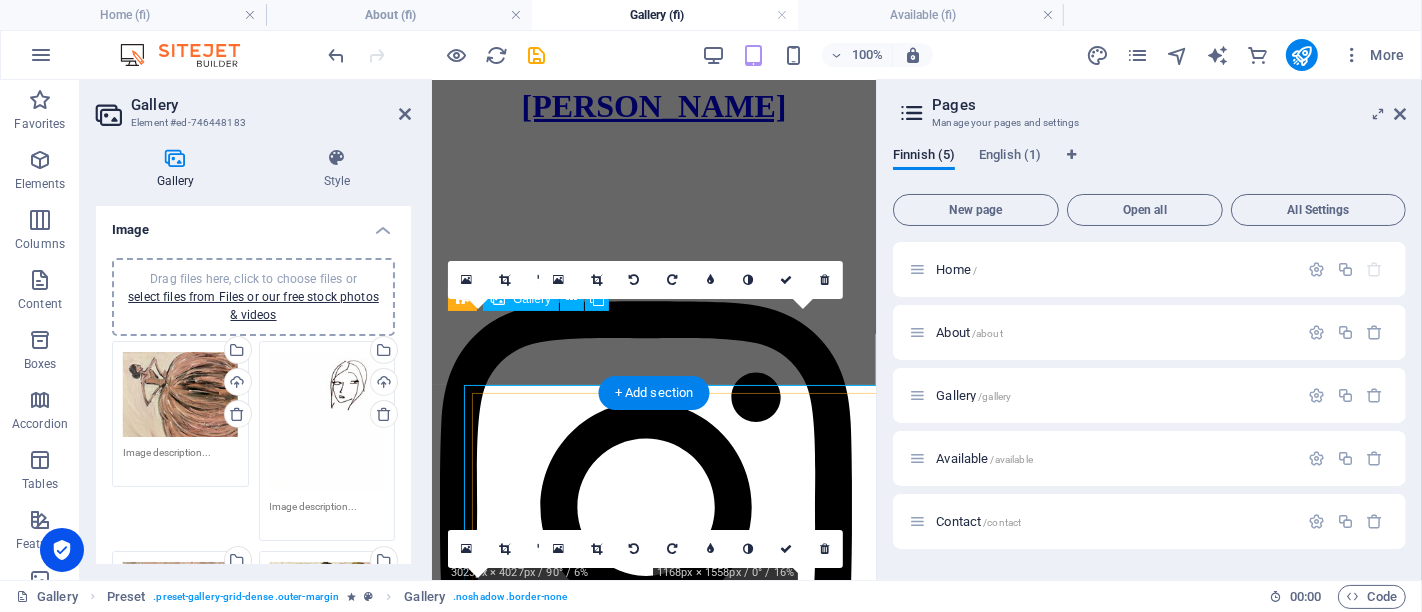 scroll, scrollTop: 224, scrollLeft: 0, axis: vertical 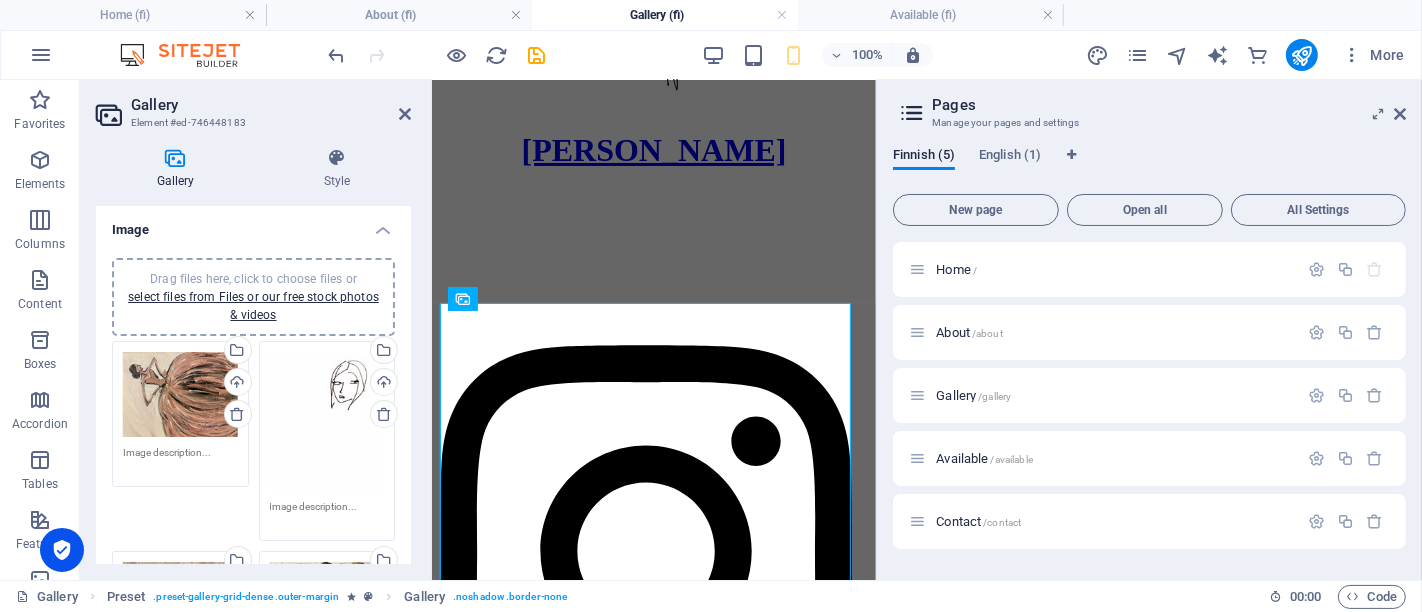 click on "Drag files here, click to choose files or select files from Files or our free stock photos & videos" at bounding box center [327, 422] 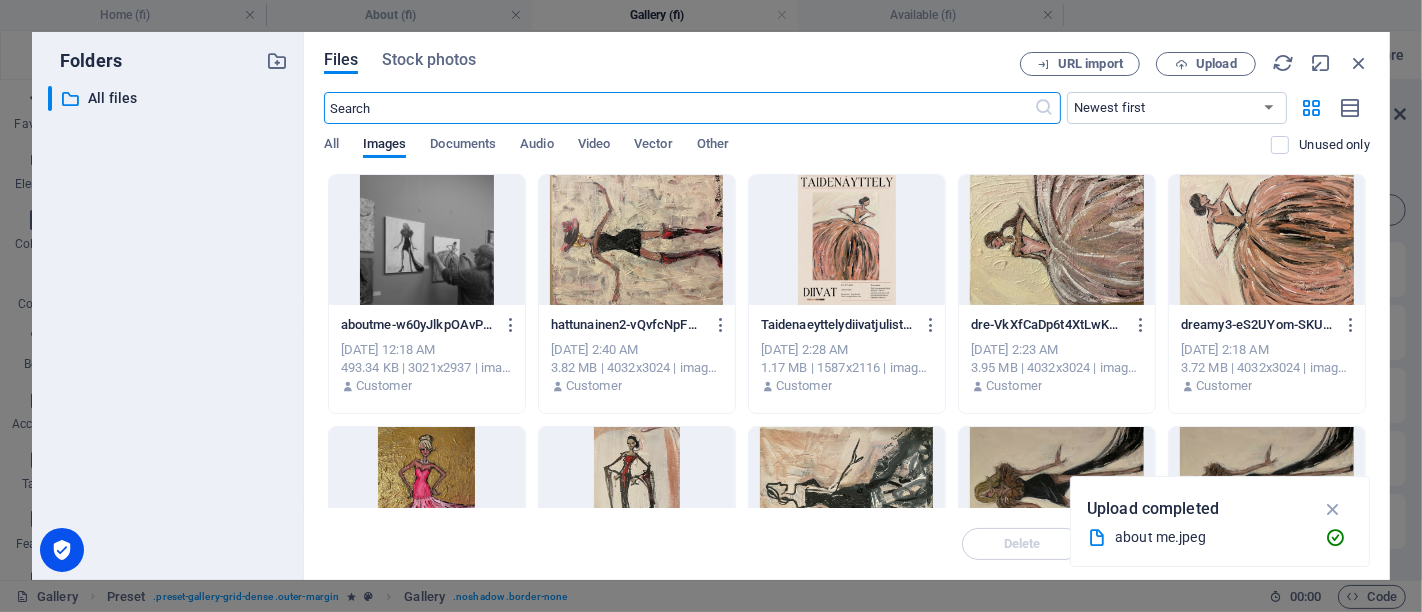 scroll, scrollTop: 132, scrollLeft: 0, axis: vertical 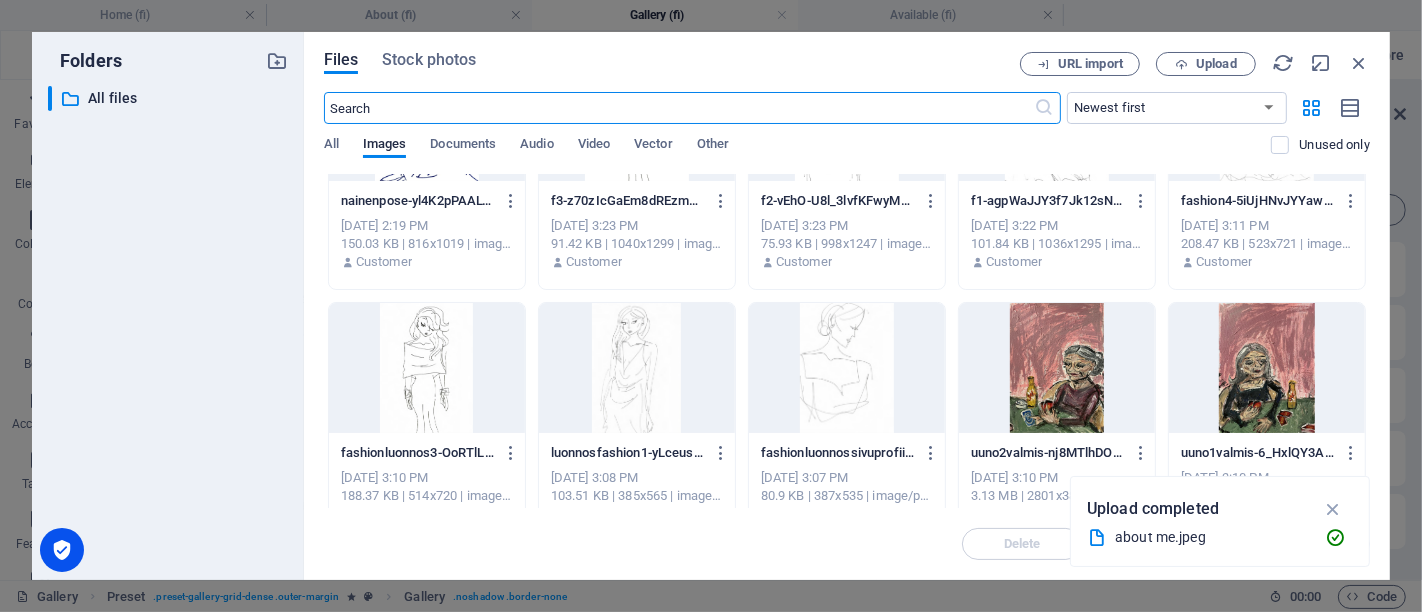 click at bounding box center [1267, 368] 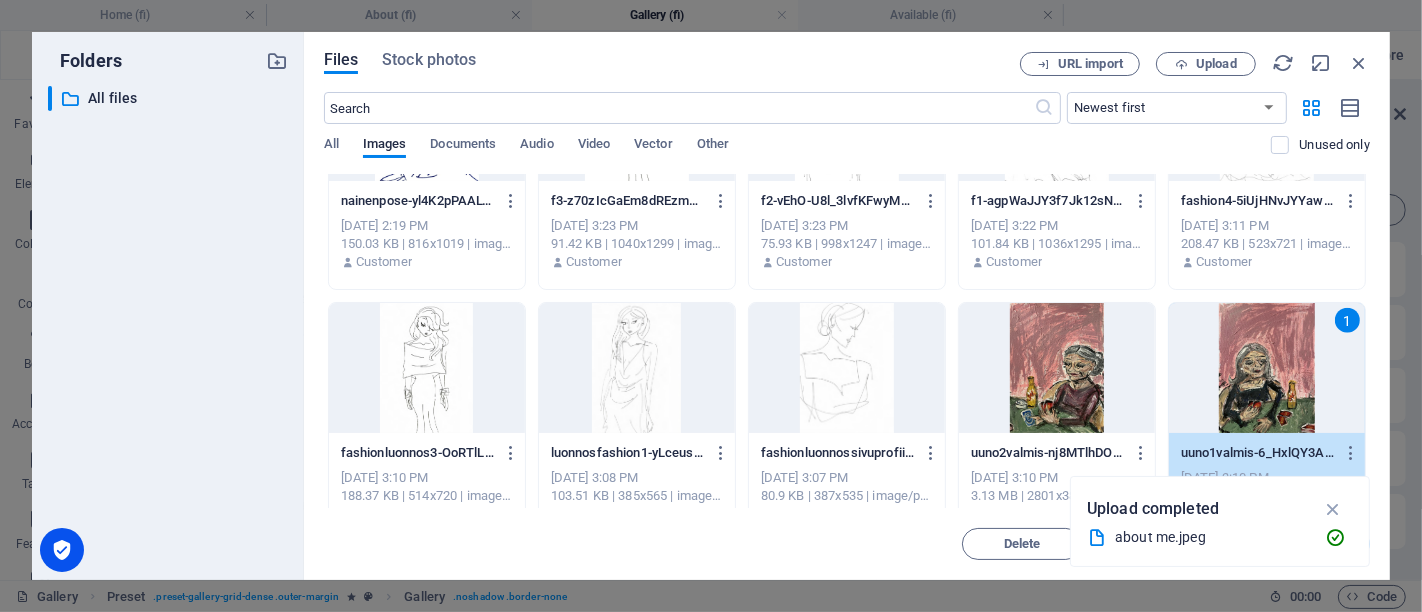 click on "1" at bounding box center [1267, 368] 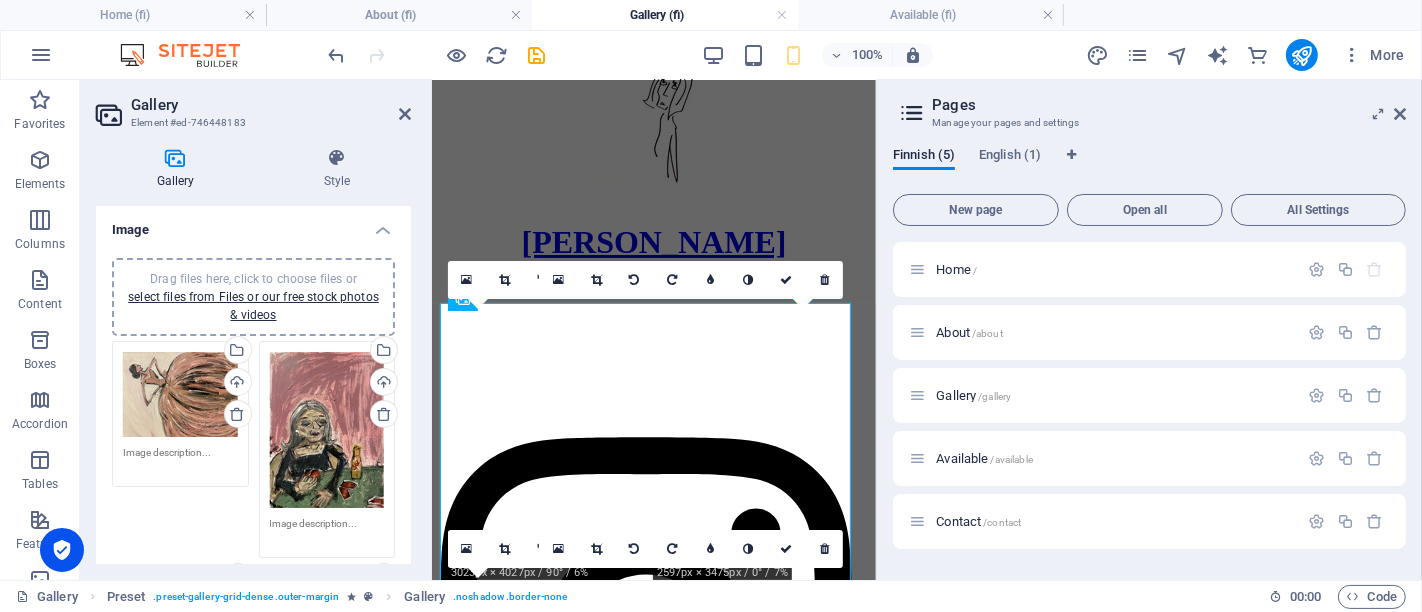 scroll, scrollTop: 224, scrollLeft: 0, axis: vertical 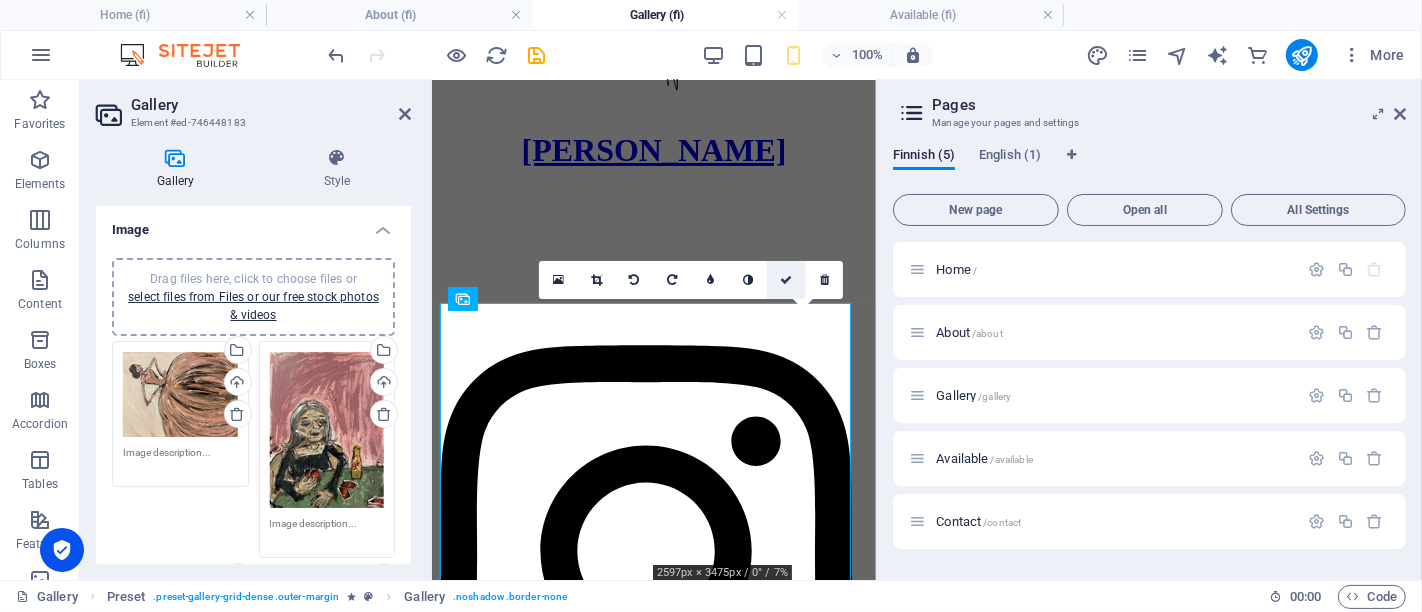 click at bounding box center [786, 280] 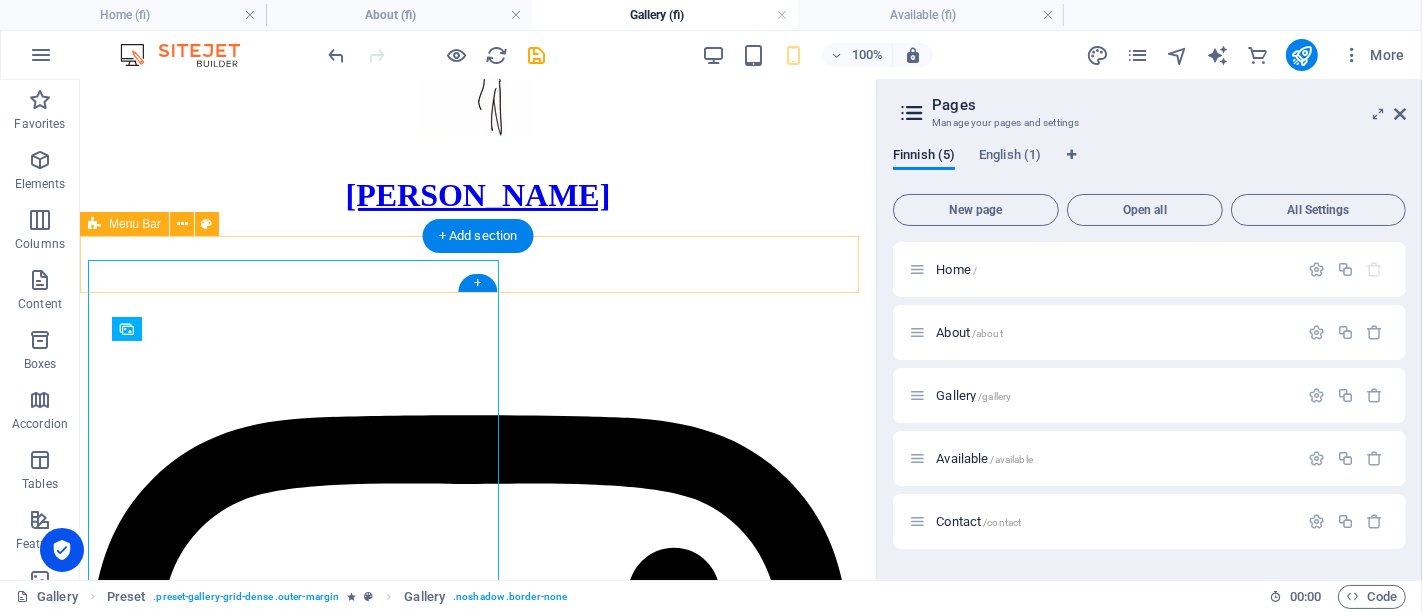 scroll, scrollTop: 268, scrollLeft: 0, axis: vertical 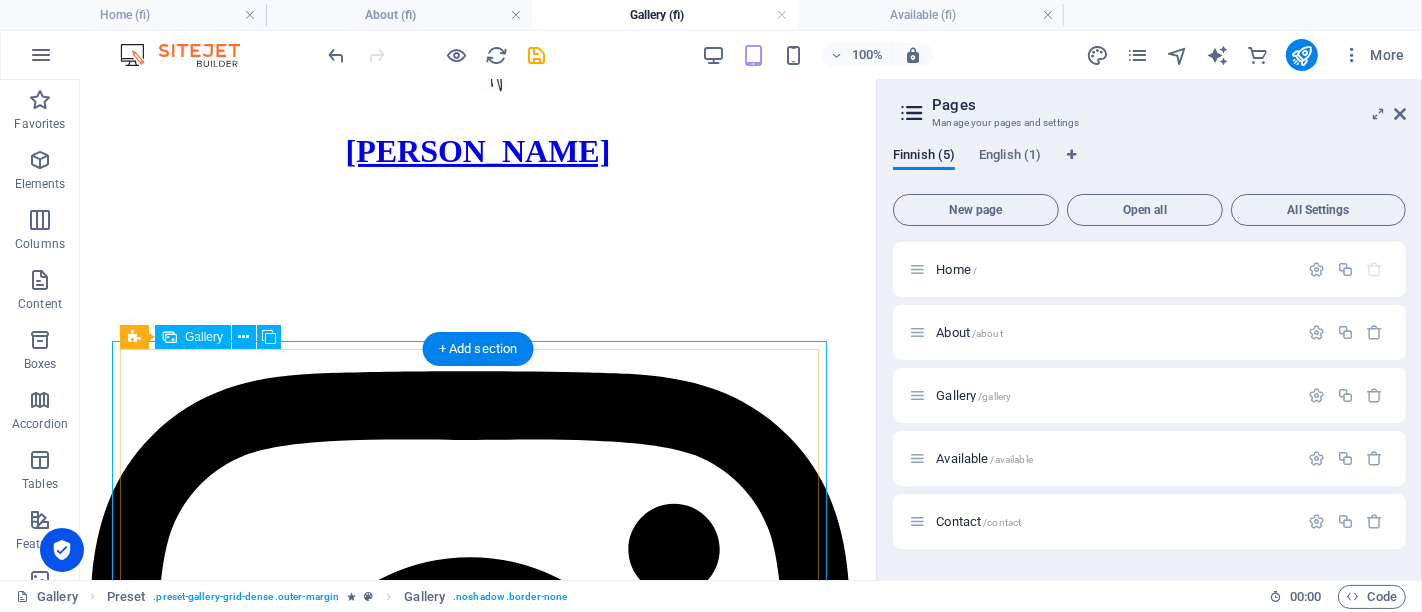click at bounding box center [527, 3605] 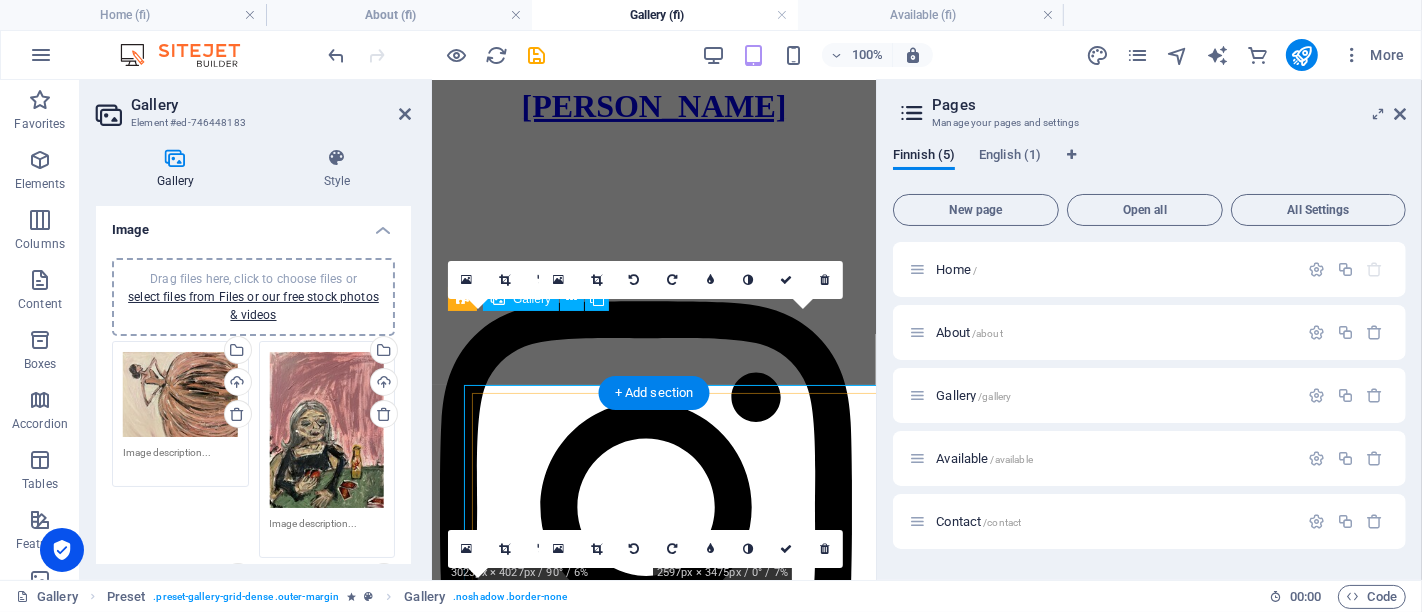 scroll, scrollTop: 224, scrollLeft: 0, axis: vertical 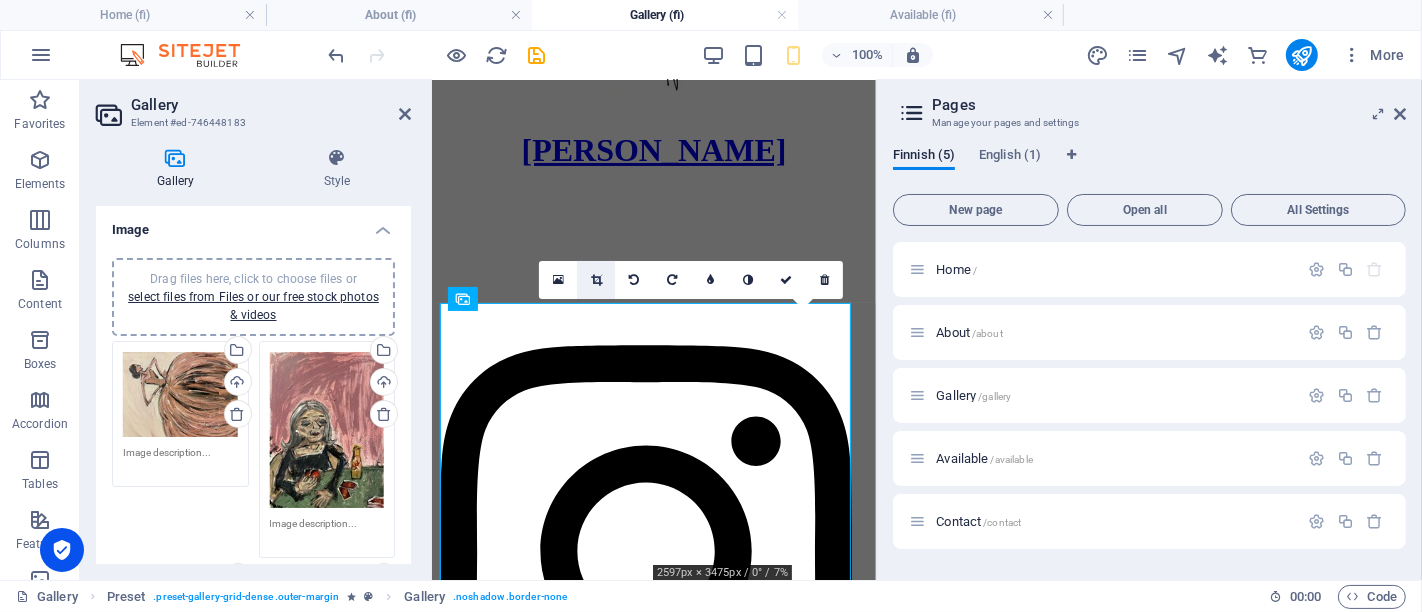 click at bounding box center [596, 280] 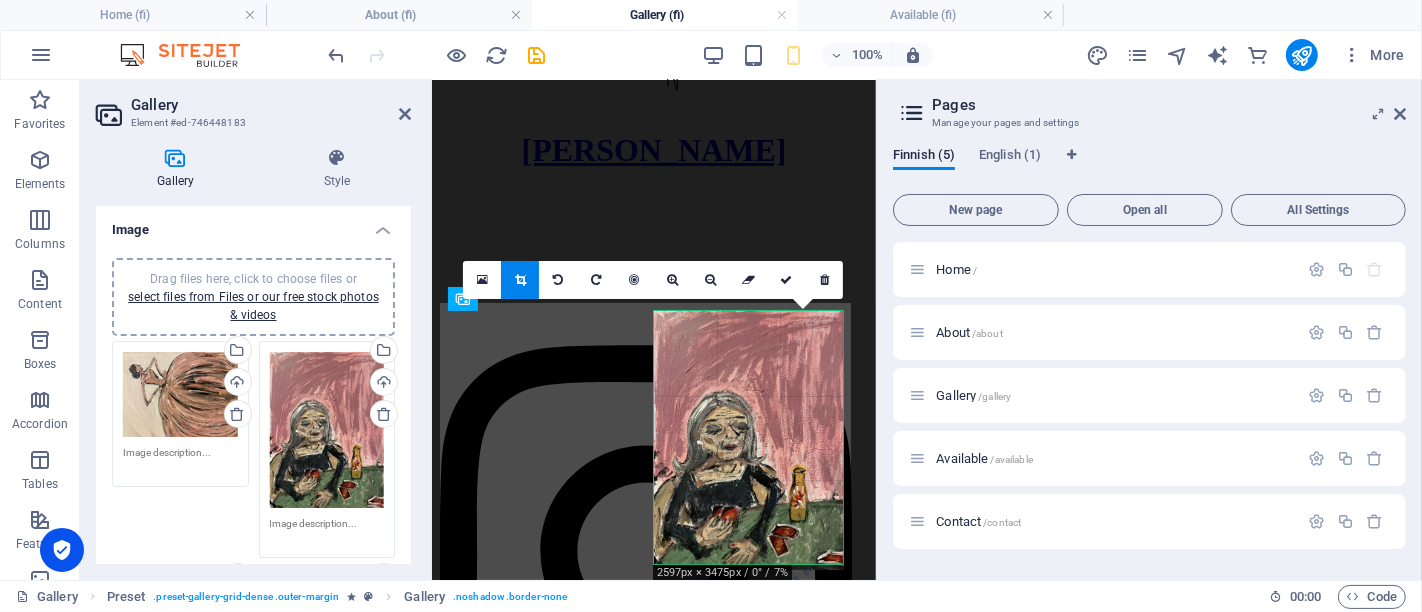 click at bounding box center (749, 440) 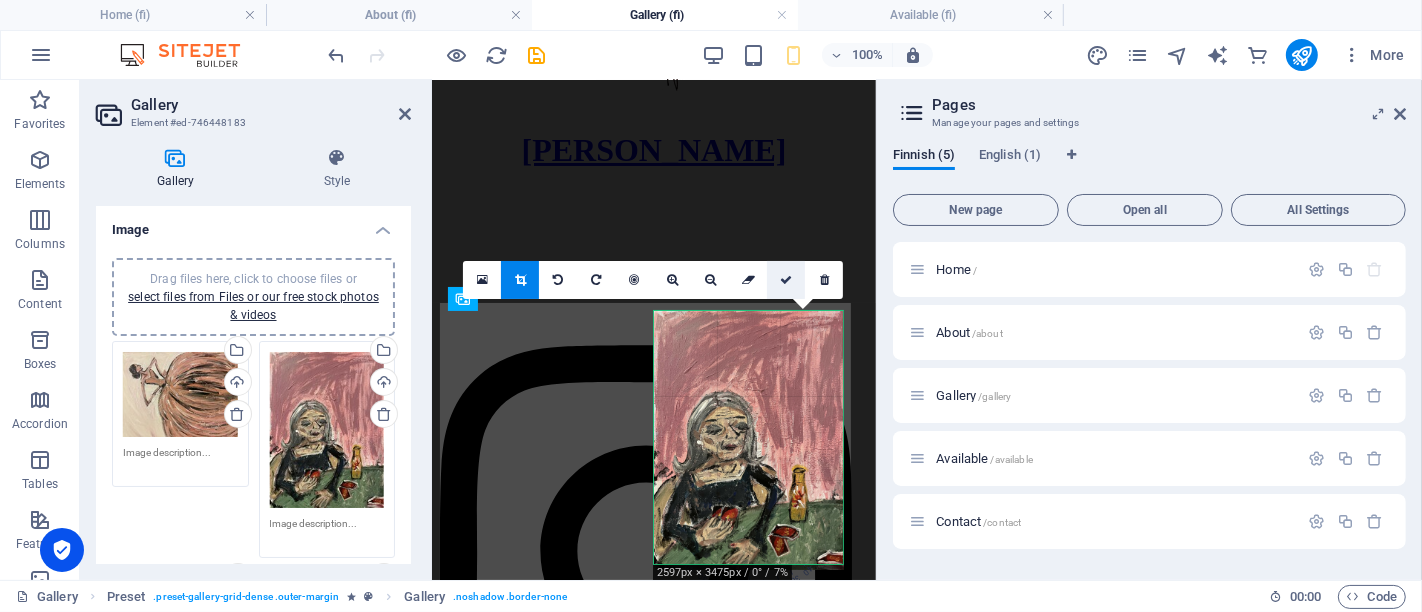 click at bounding box center [786, 280] 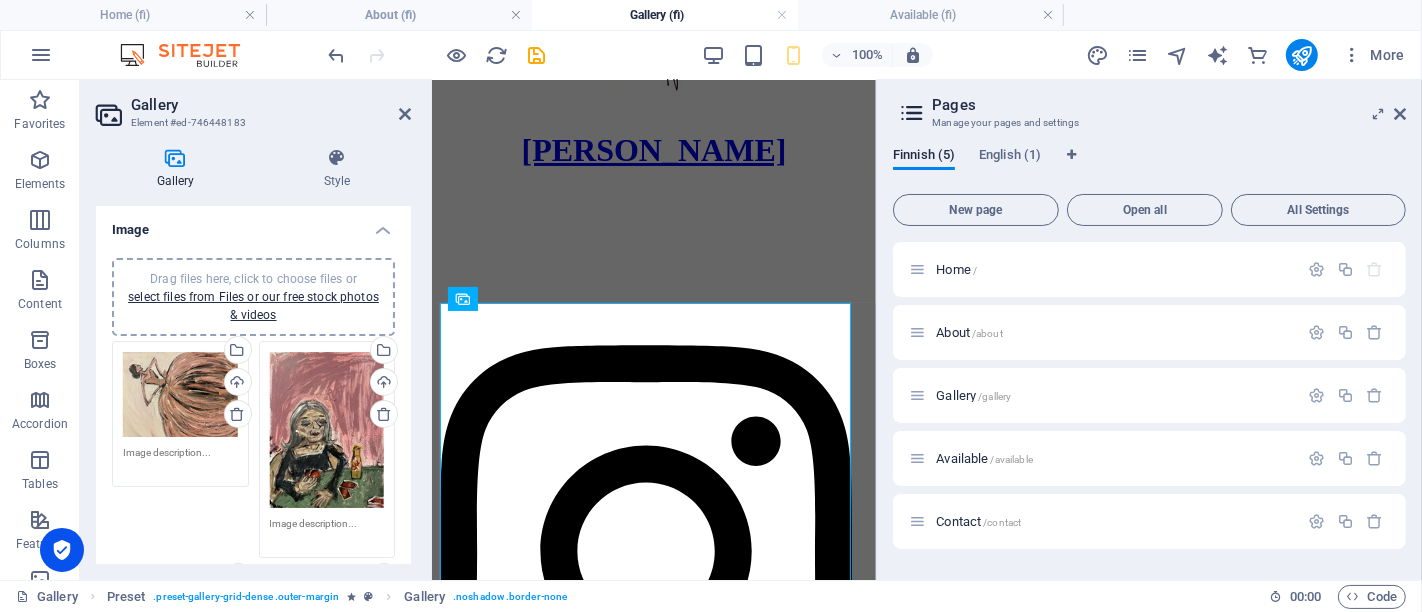 scroll, scrollTop: 222, scrollLeft: 0, axis: vertical 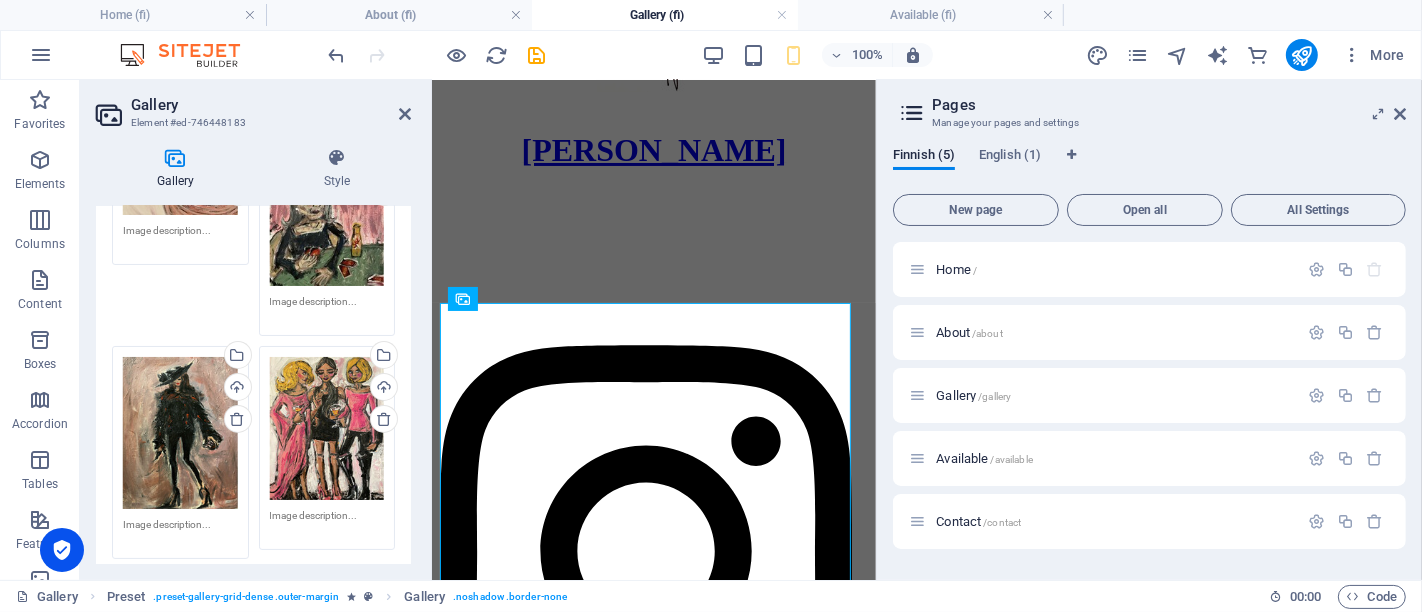 click on "Drag files here, click to choose files or select files from Files or our free stock photos & videos" at bounding box center (180, 433) 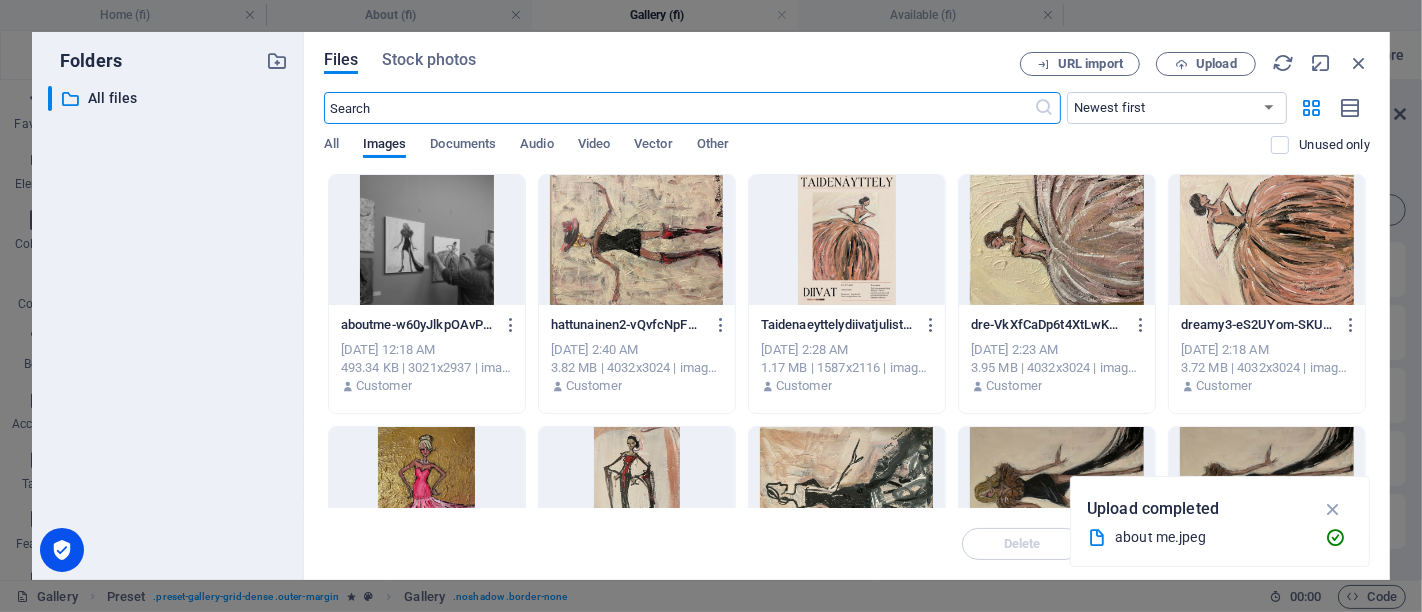 scroll, scrollTop: 444, scrollLeft: 0, axis: vertical 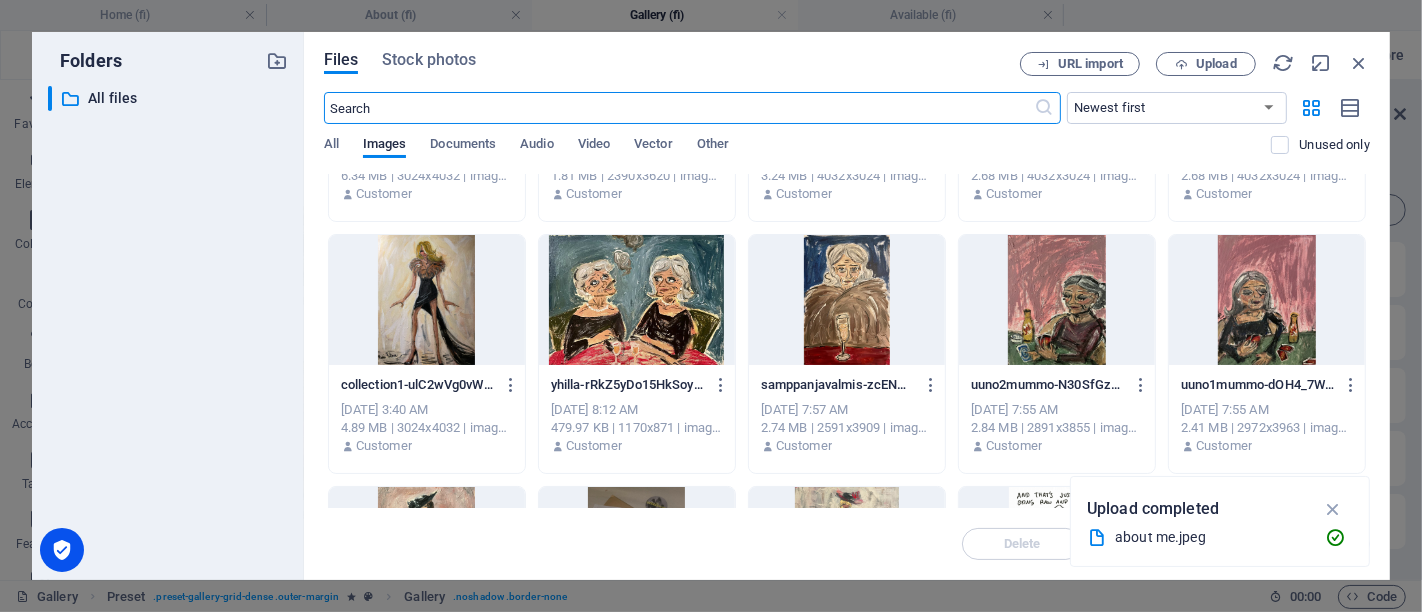 click at bounding box center [1057, 300] 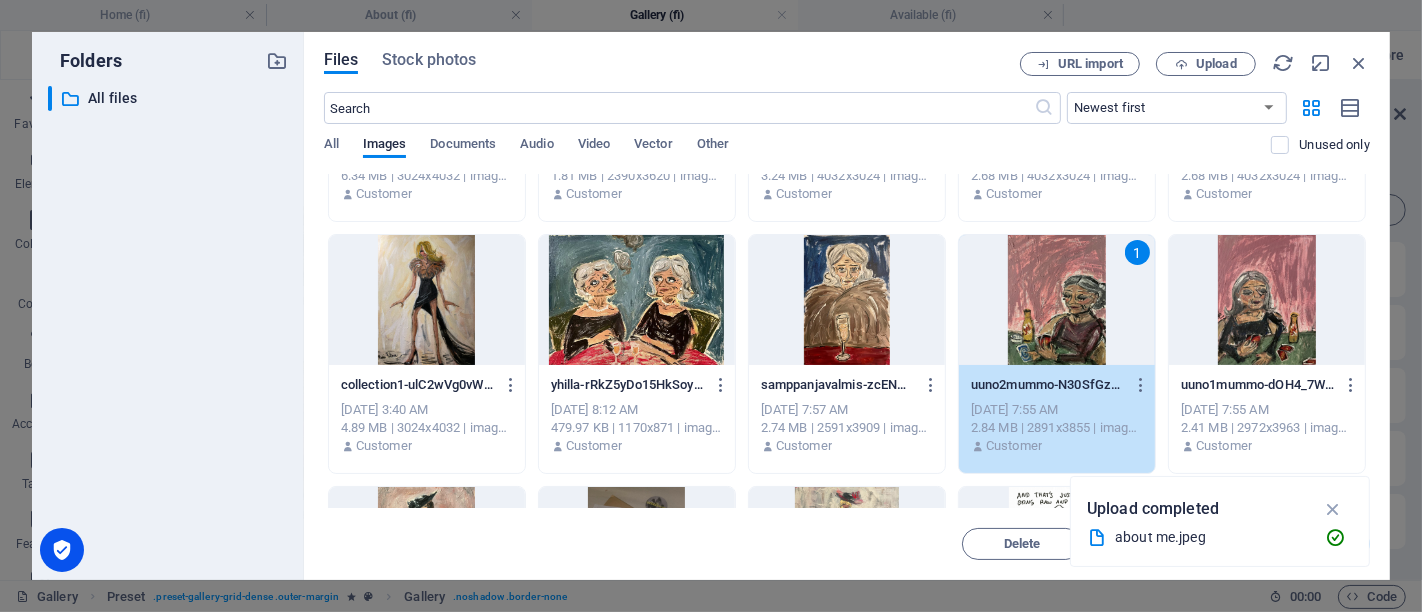 click on "1" at bounding box center [1057, 300] 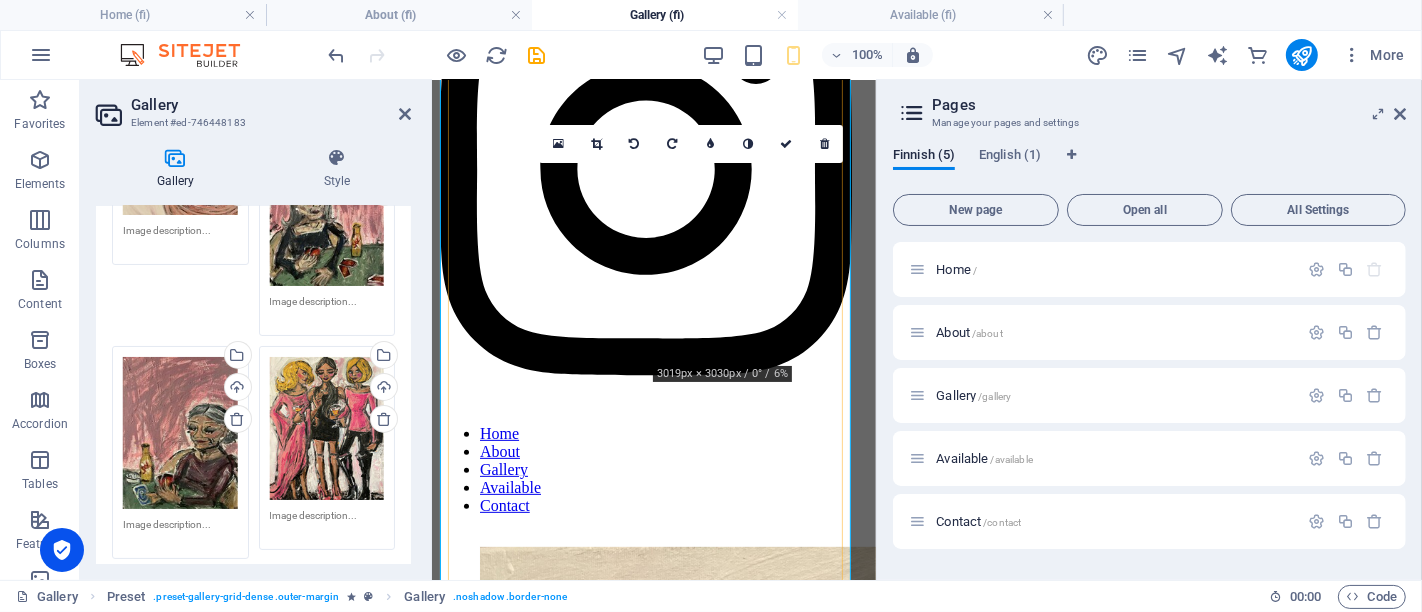 scroll, scrollTop: 668, scrollLeft: 0, axis: vertical 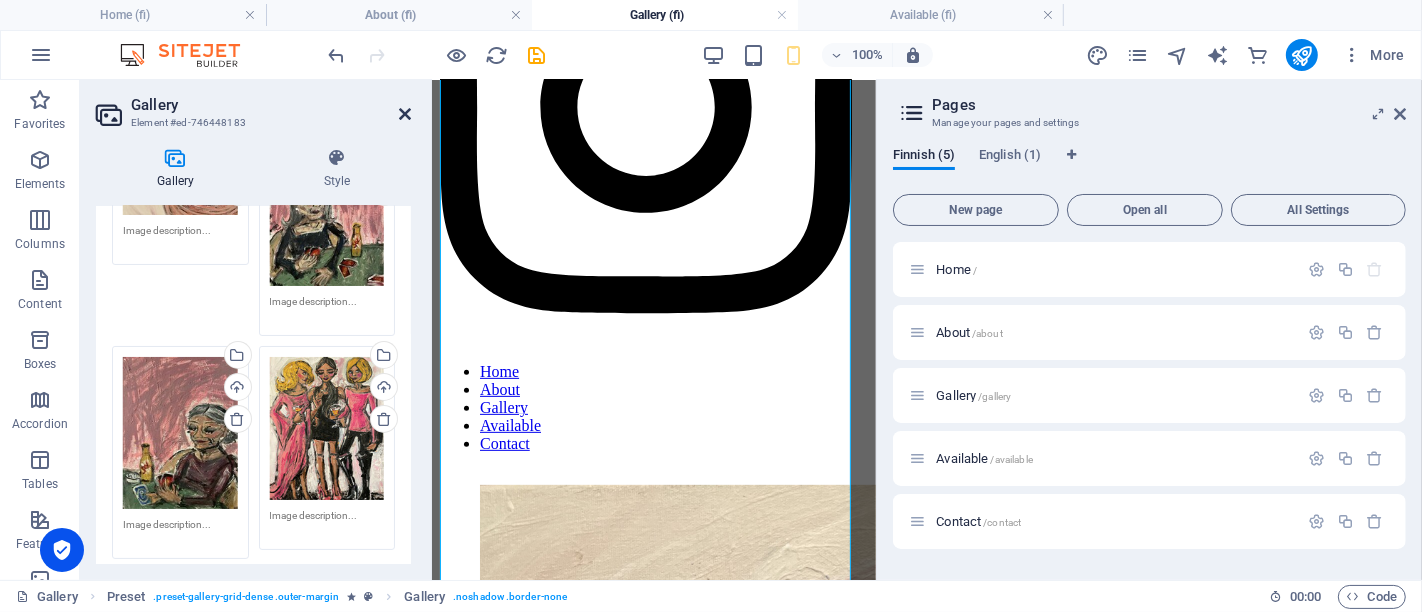 drag, startPoint x: 322, startPoint y: 37, endPoint x: 402, endPoint y: 118, distance: 113.84639 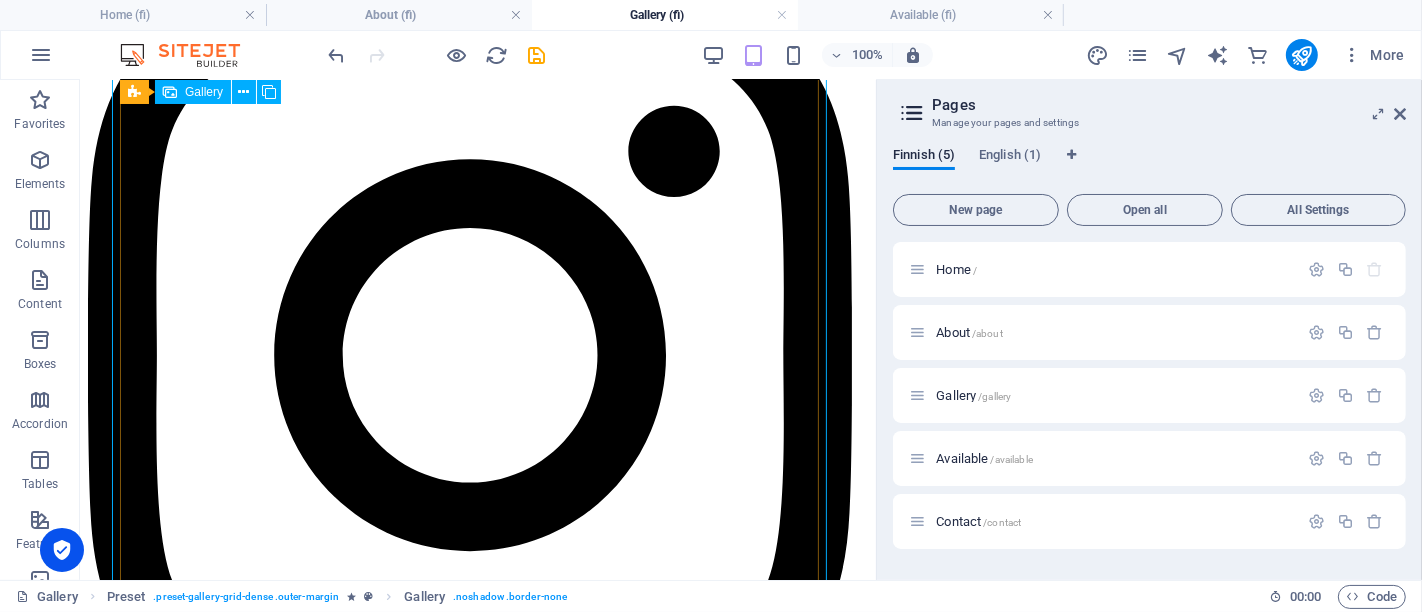 scroll, scrollTop: 446, scrollLeft: 0, axis: vertical 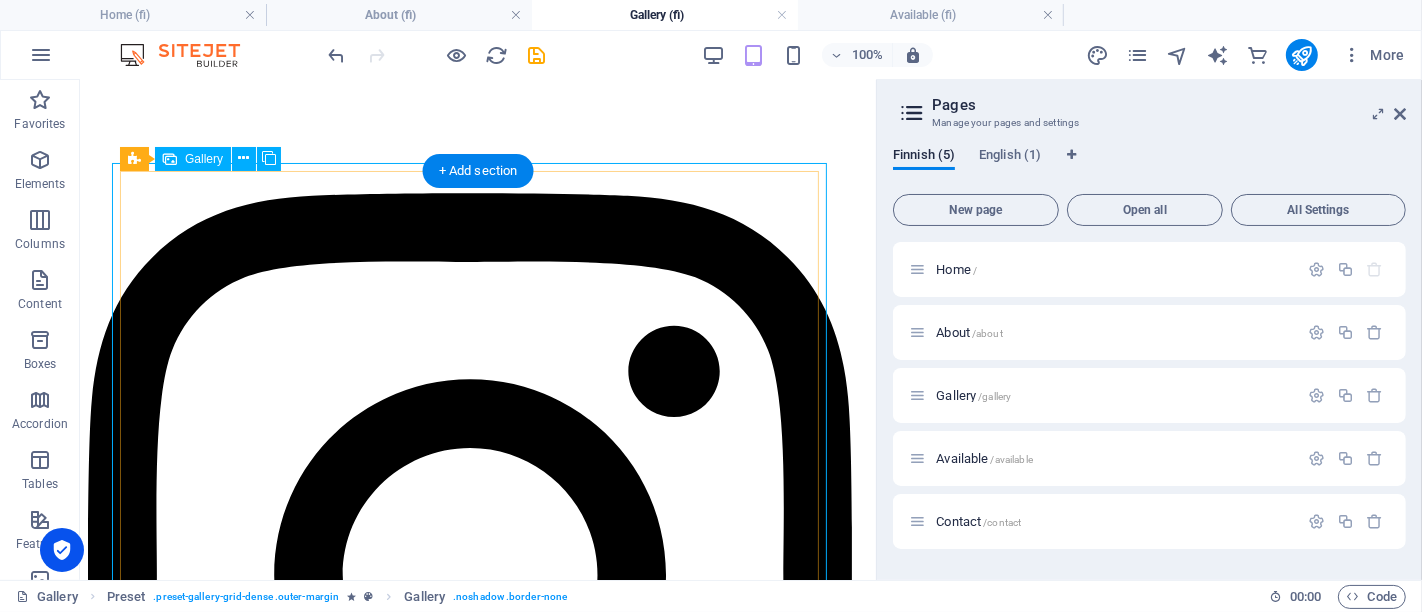 click at bounding box center [527, 3694] 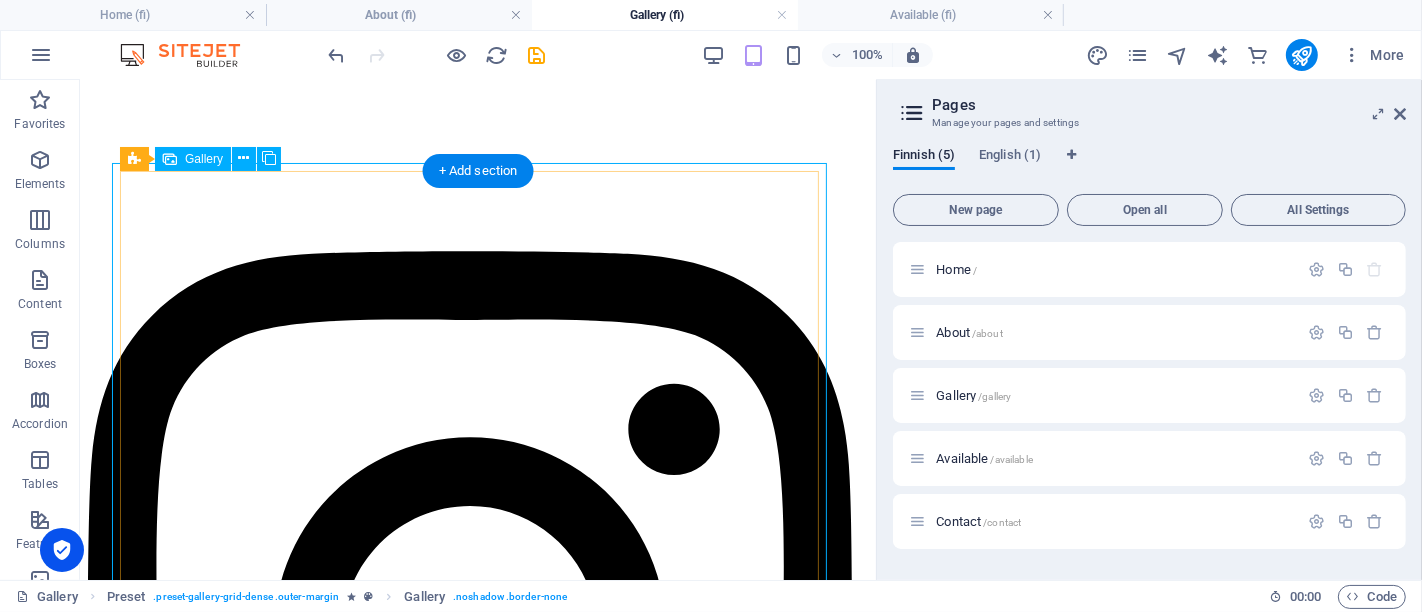 select on "4" 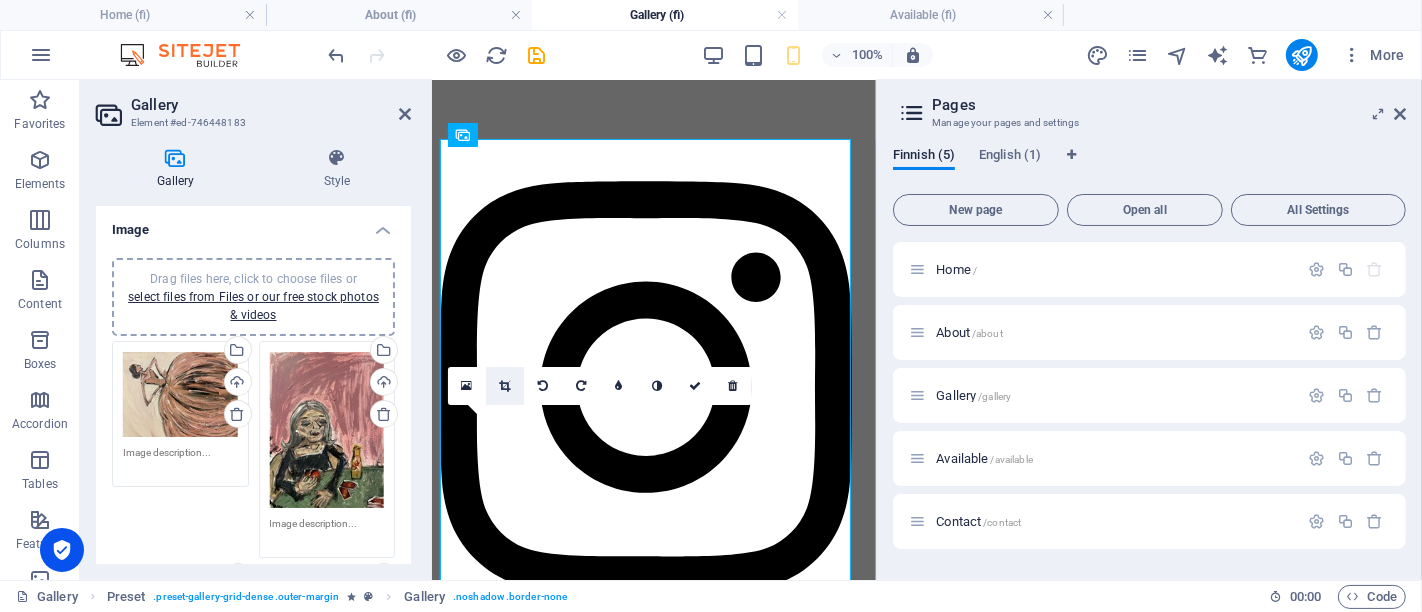 click at bounding box center (505, 386) 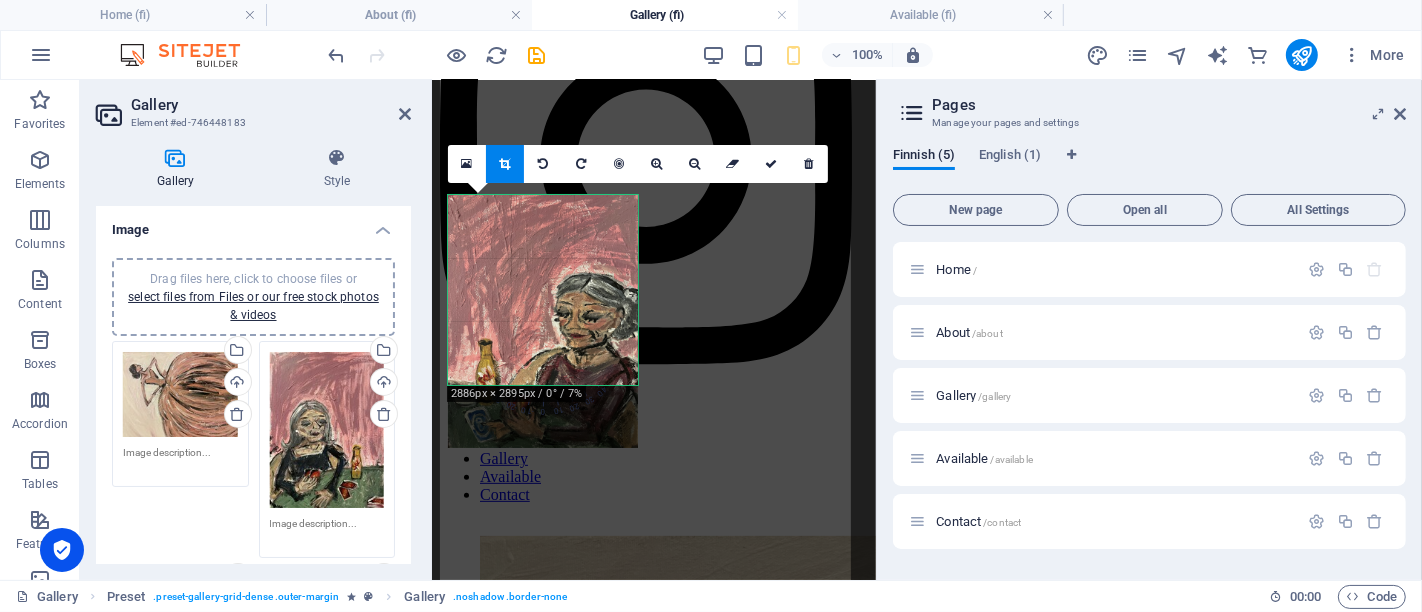 scroll, scrollTop: 611, scrollLeft: 0, axis: vertical 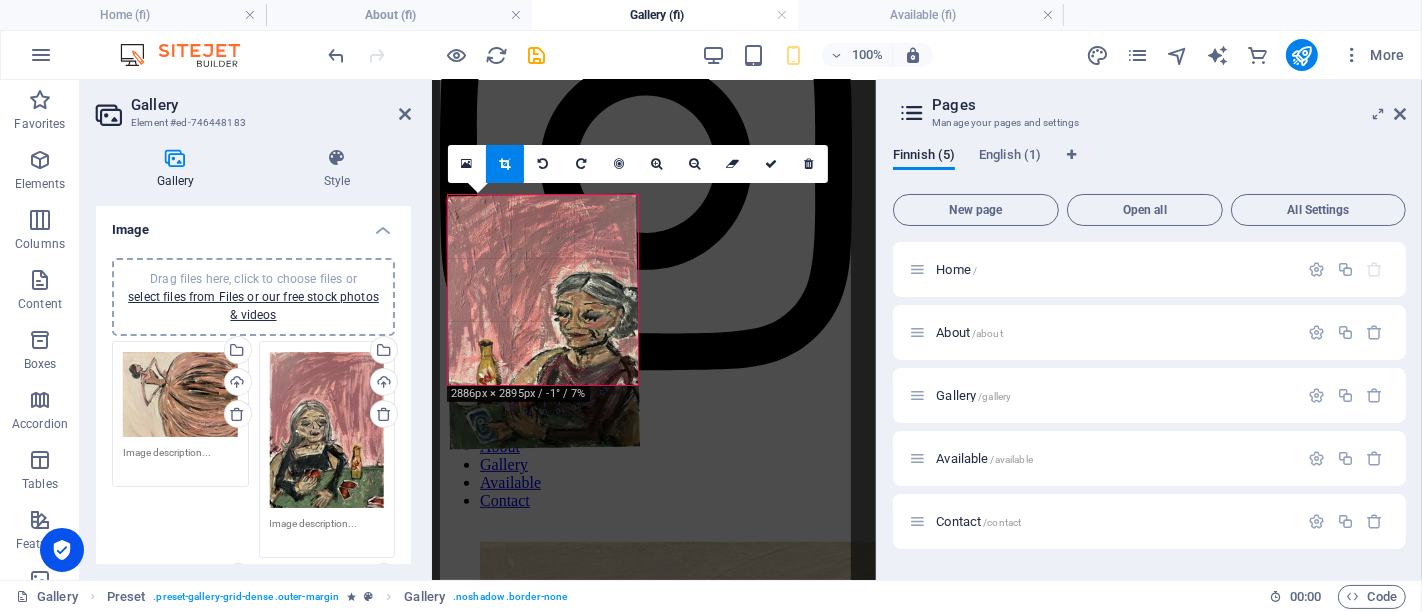 click at bounding box center (542, 321) 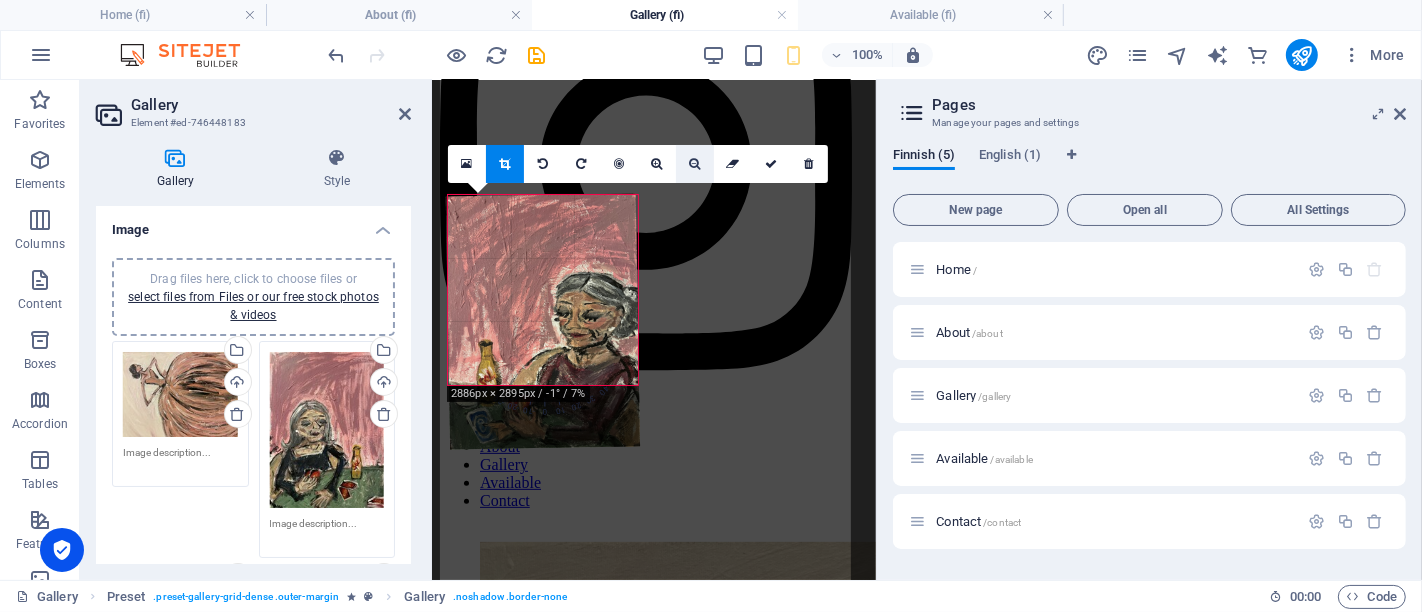 click at bounding box center [694, 164] 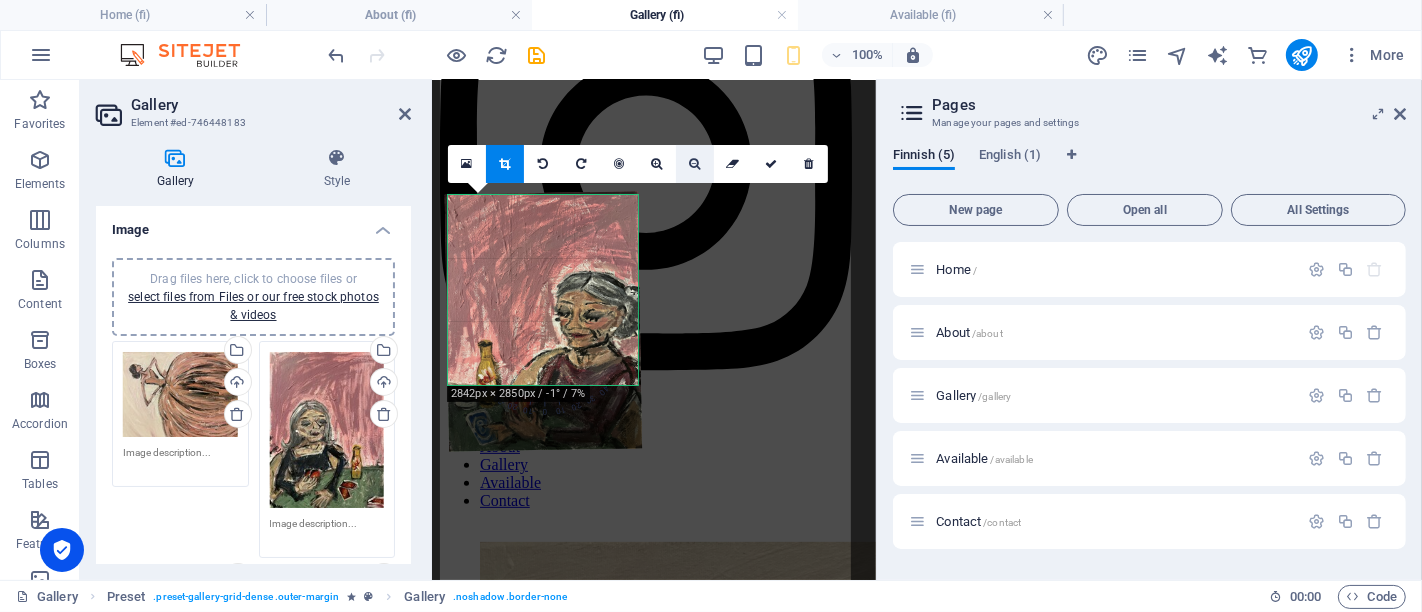 click at bounding box center [694, 164] 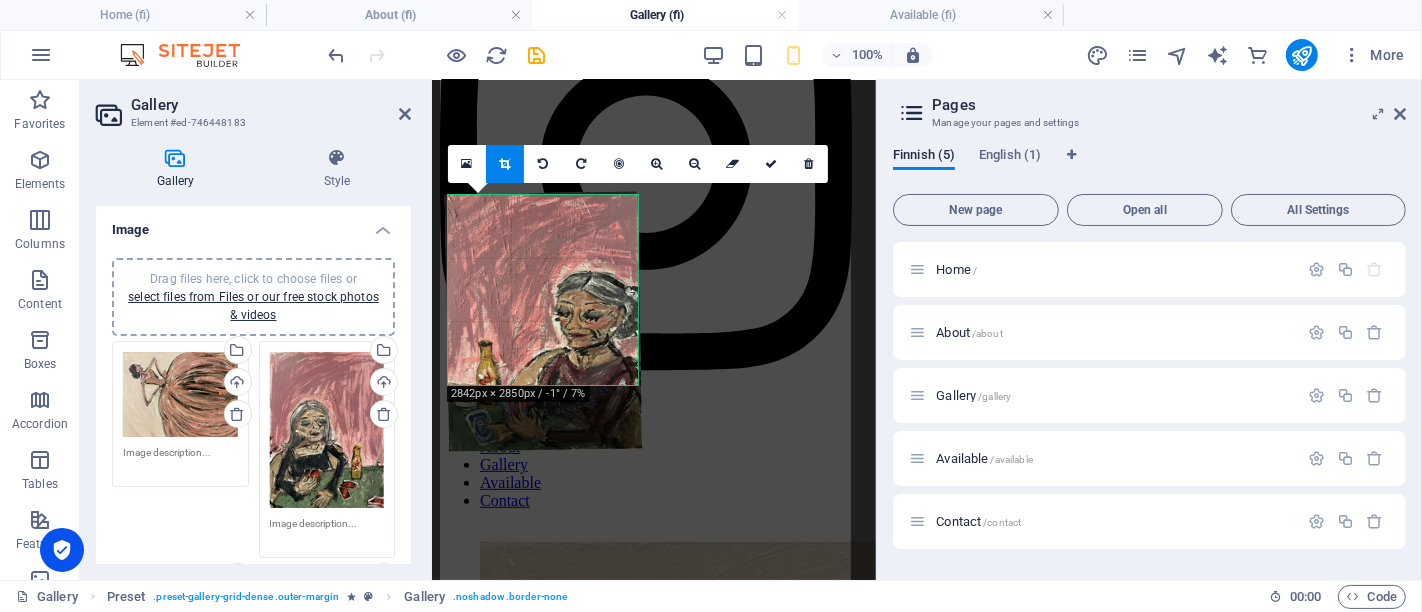 click at bounding box center [543, 321] 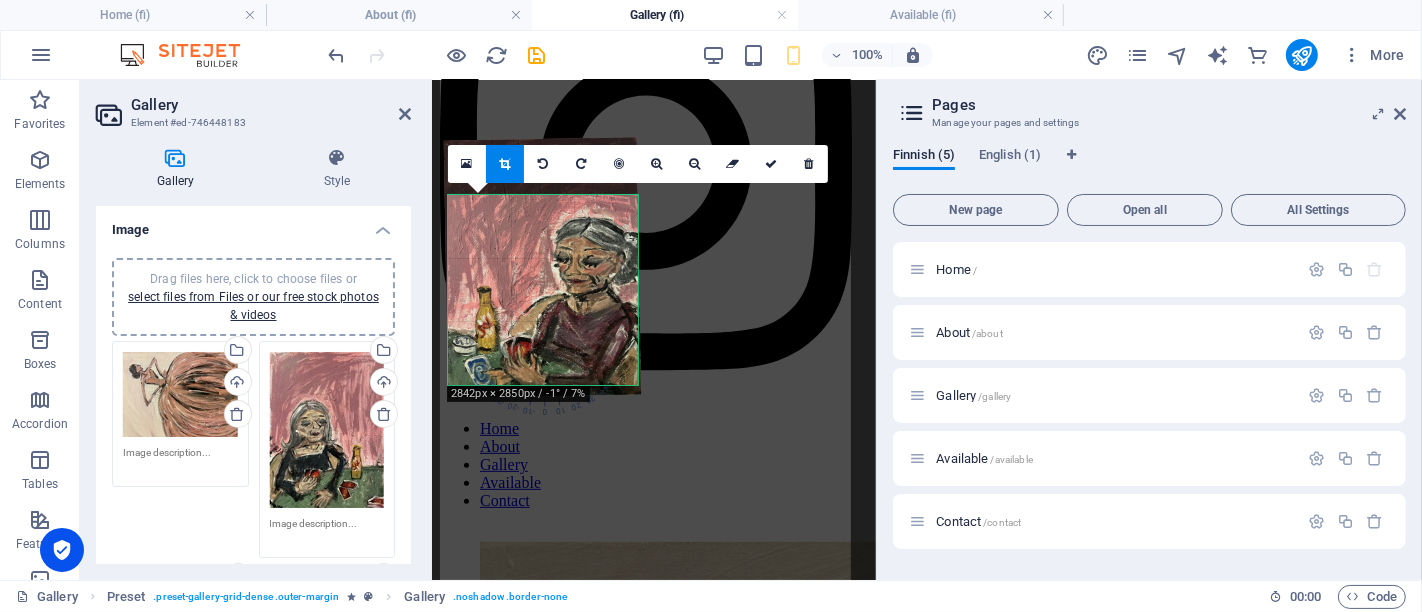 drag, startPoint x: 543, startPoint y: 300, endPoint x: 542, endPoint y: 248, distance: 52.009613 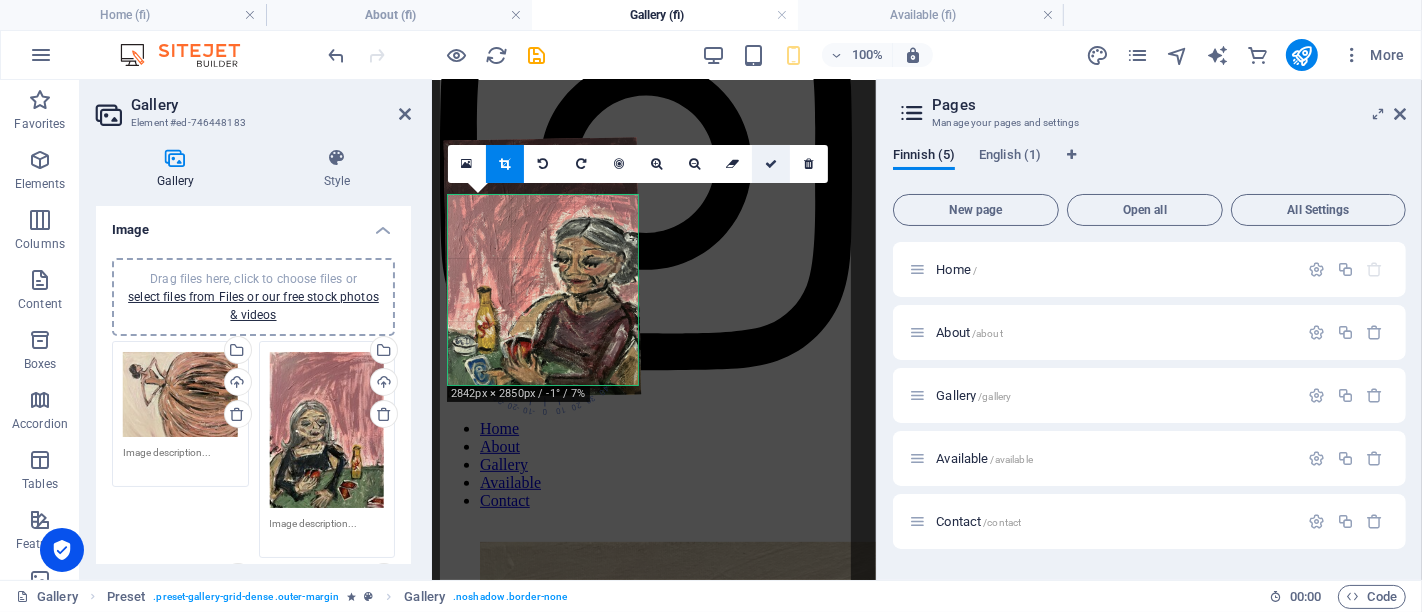 click at bounding box center (771, 164) 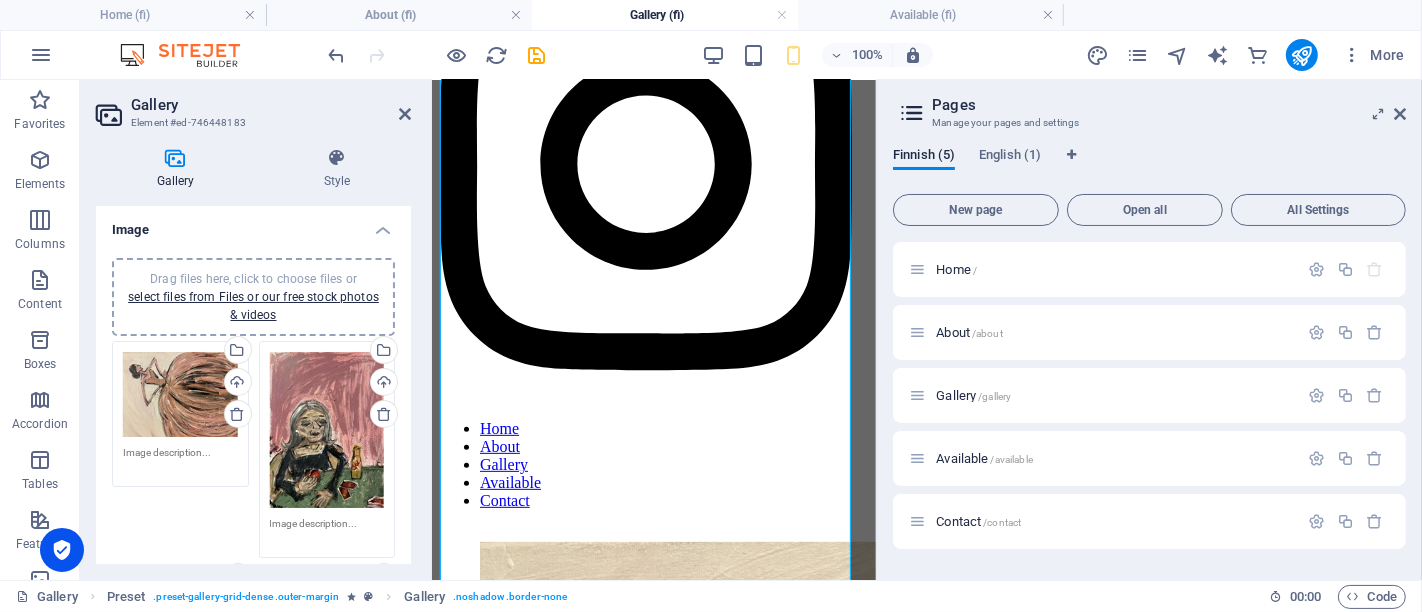 click on "Gallery Element #ed-746448183" at bounding box center (253, 106) 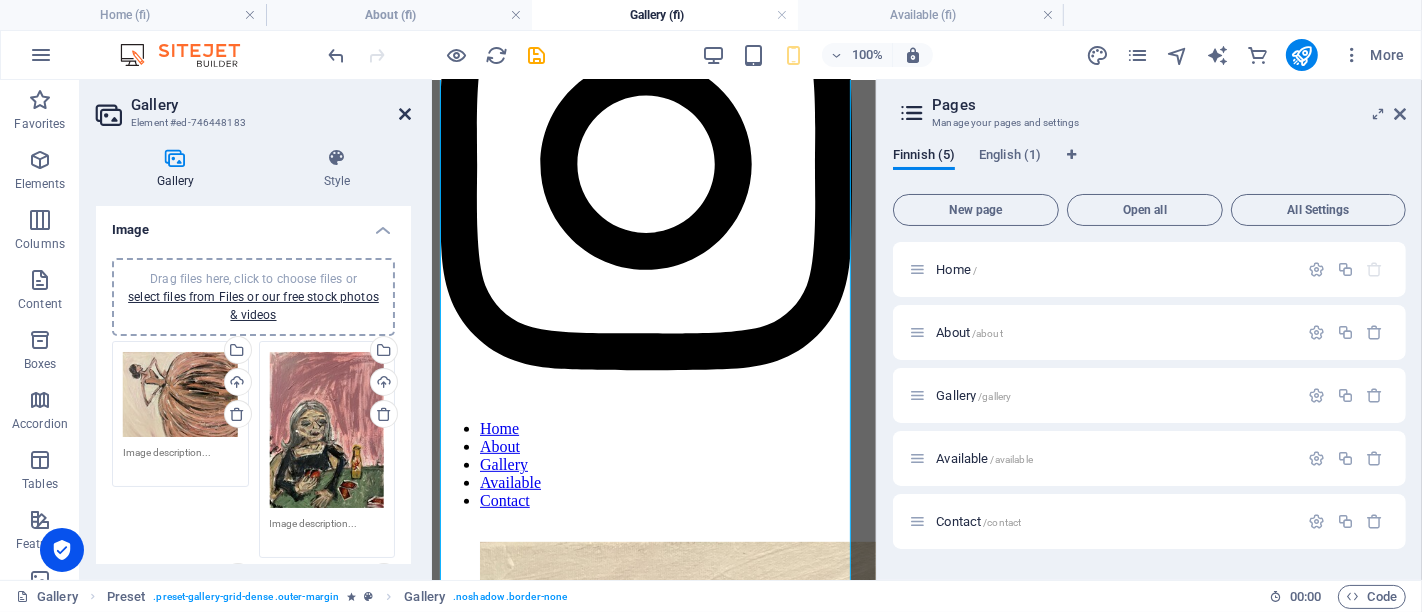 click at bounding box center (405, 114) 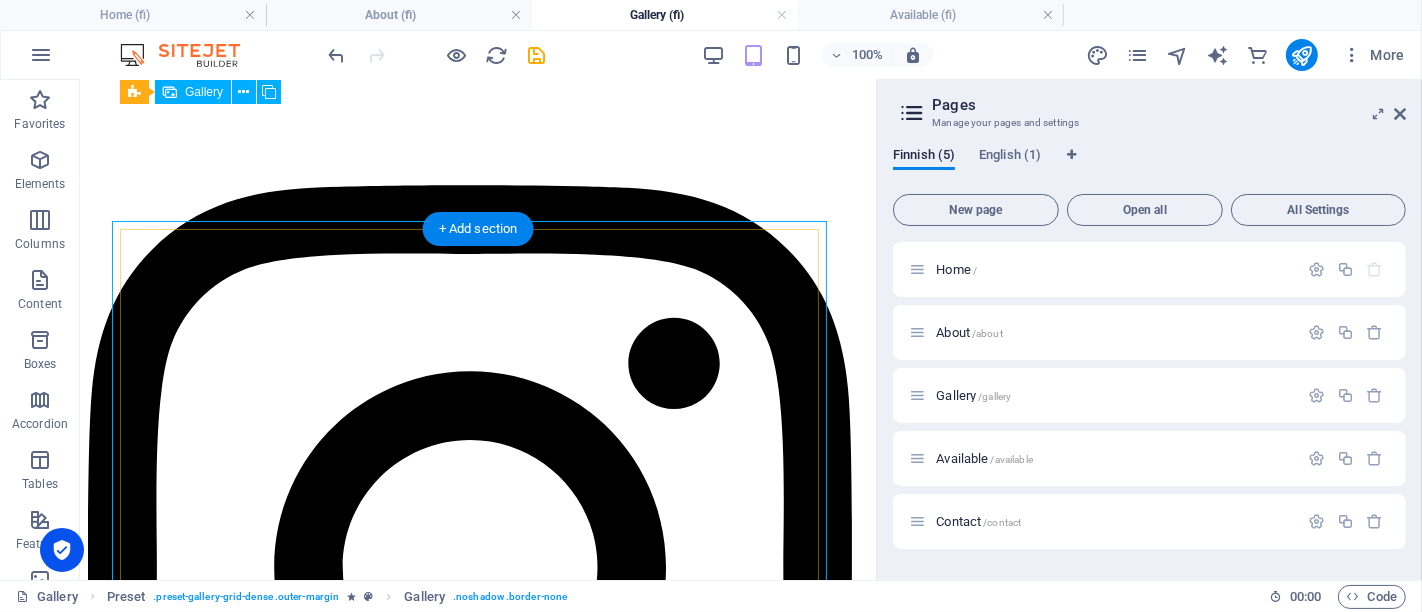 scroll, scrollTop: 388, scrollLeft: 0, axis: vertical 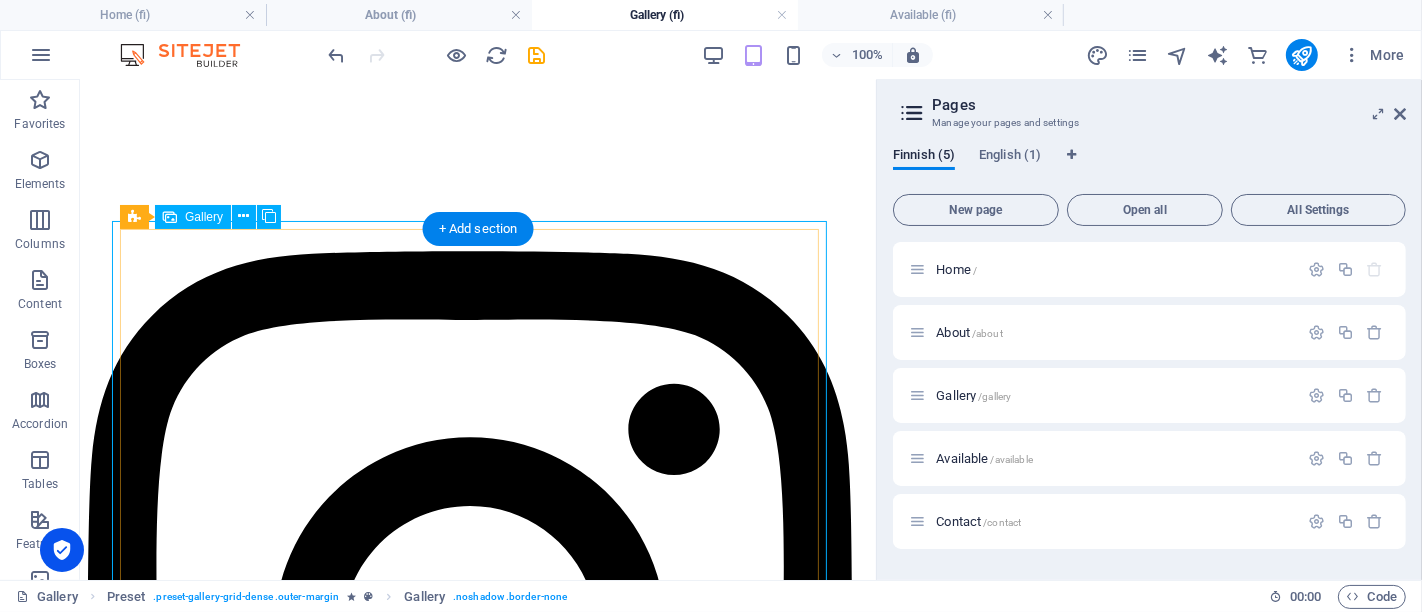 click at bounding box center (527, 3753) 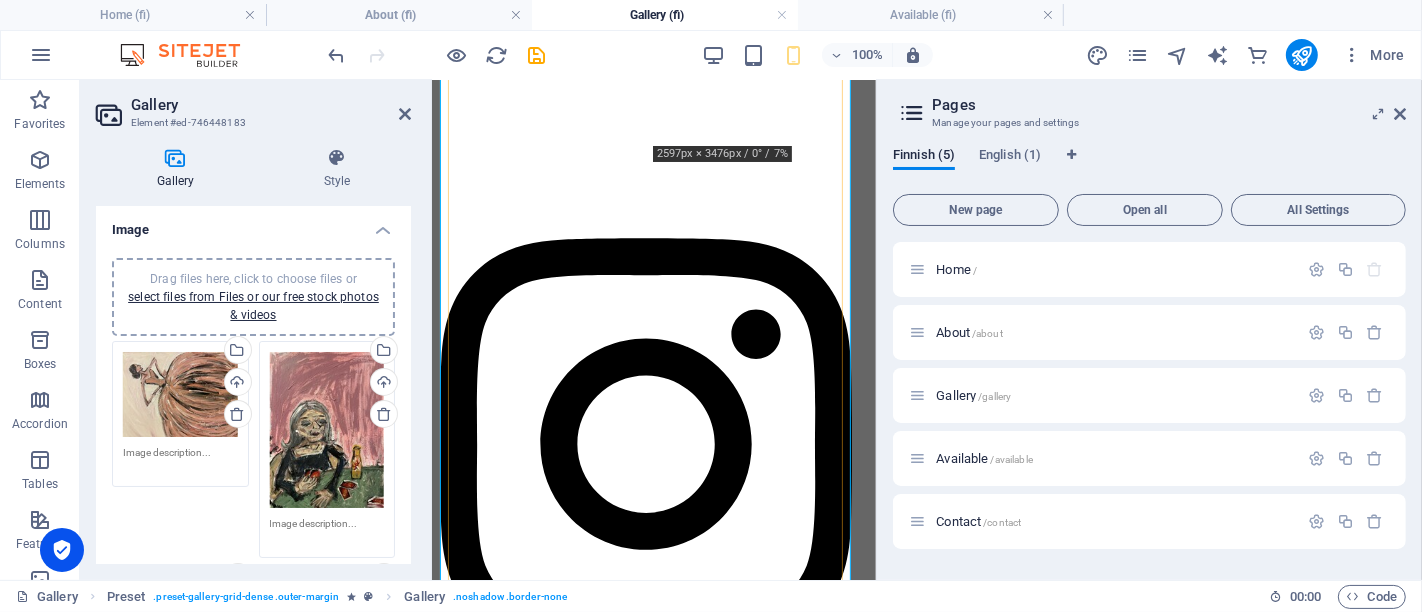 scroll, scrollTop: 664, scrollLeft: 0, axis: vertical 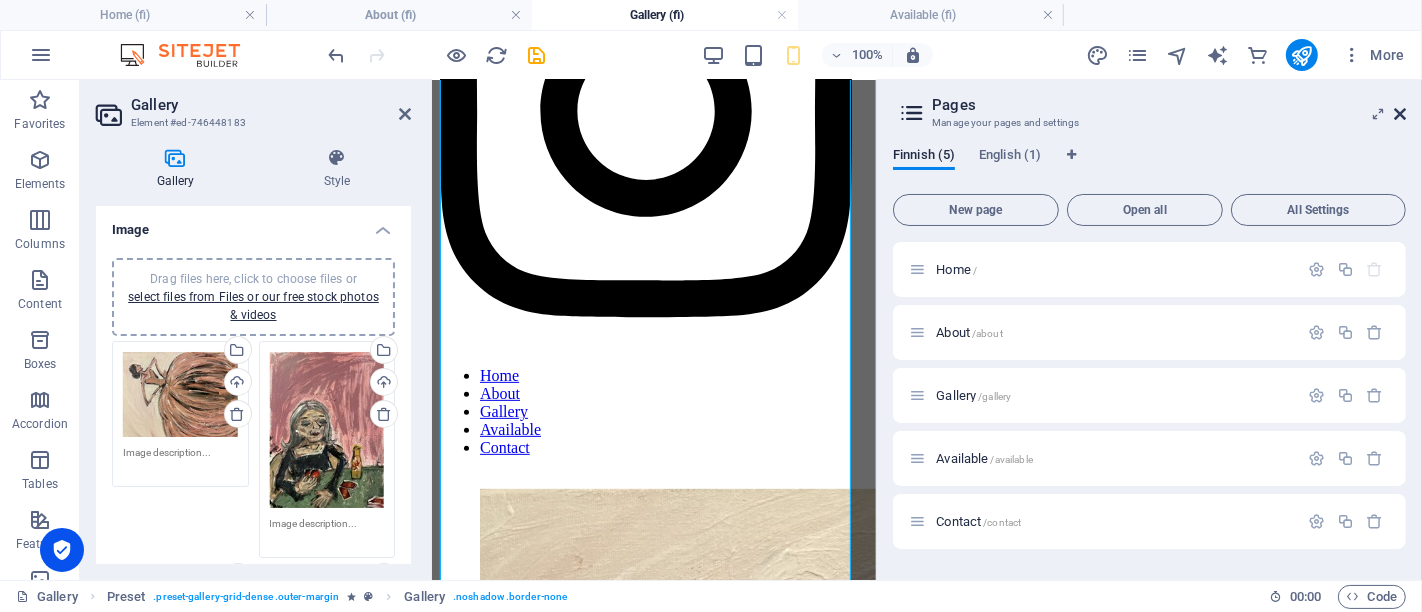 click at bounding box center [1400, 114] 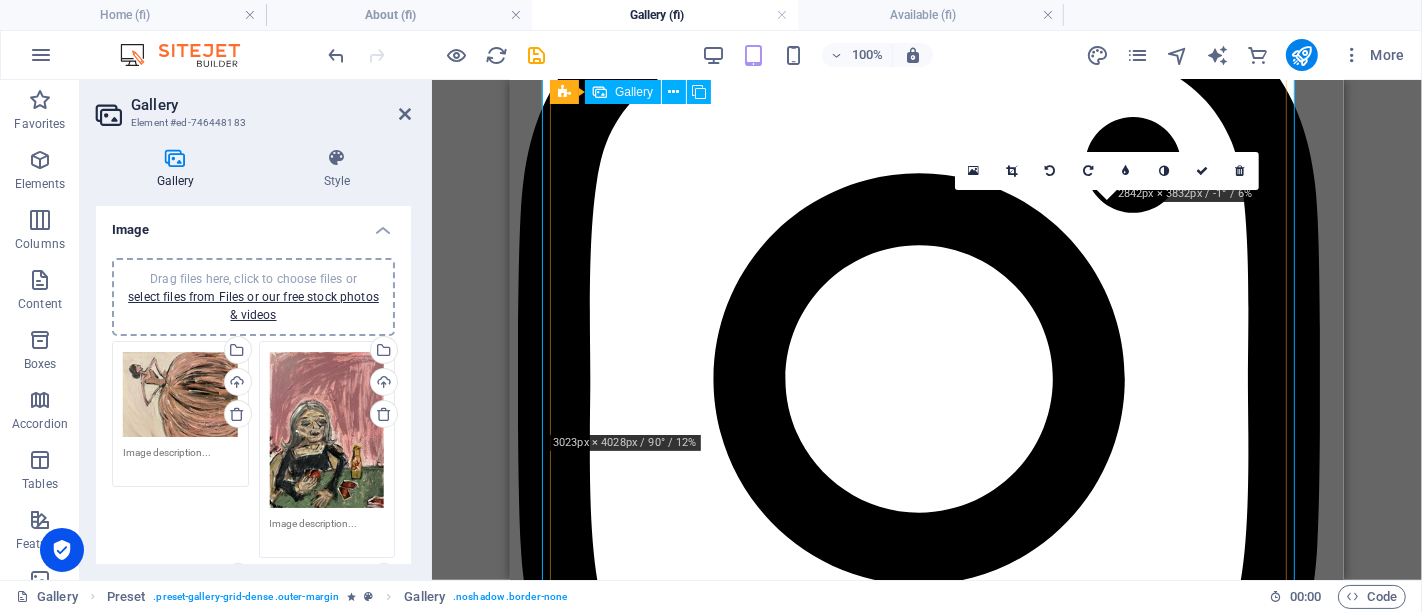 scroll, scrollTop: 331, scrollLeft: 0, axis: vertical 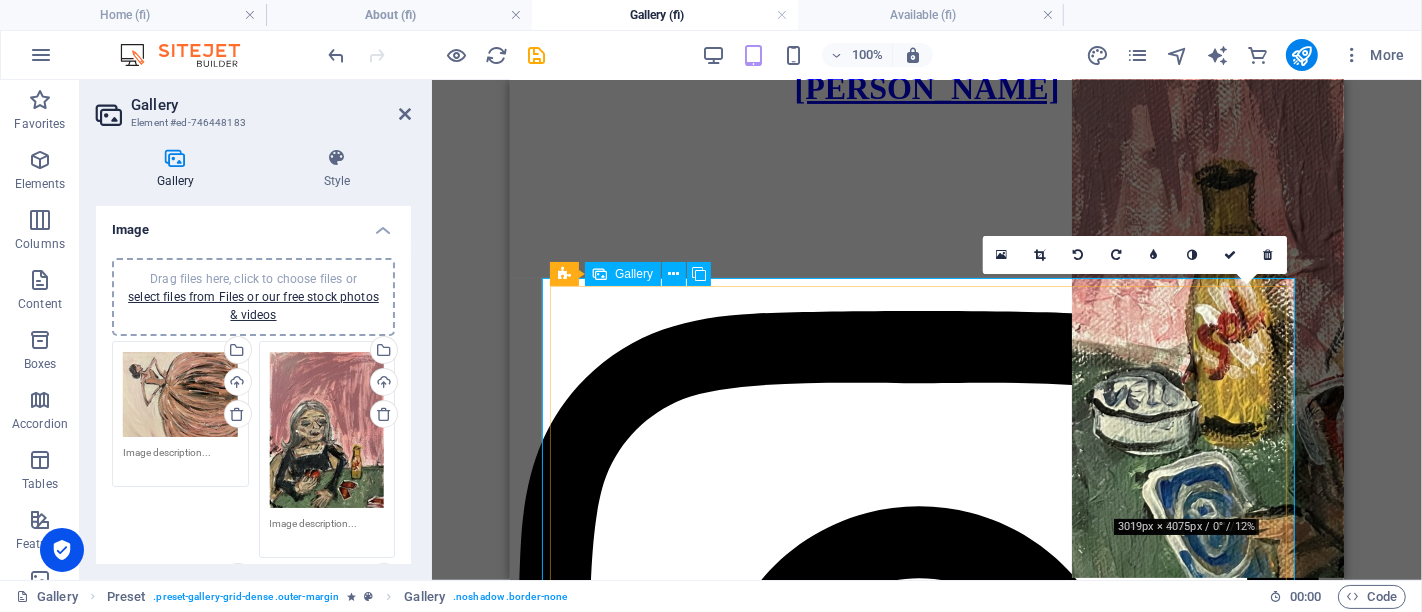 drag, startPoint x: 1161, startPoint y: 454, endPoint x: 1158, endPoint y: 476, distance: 22.203604 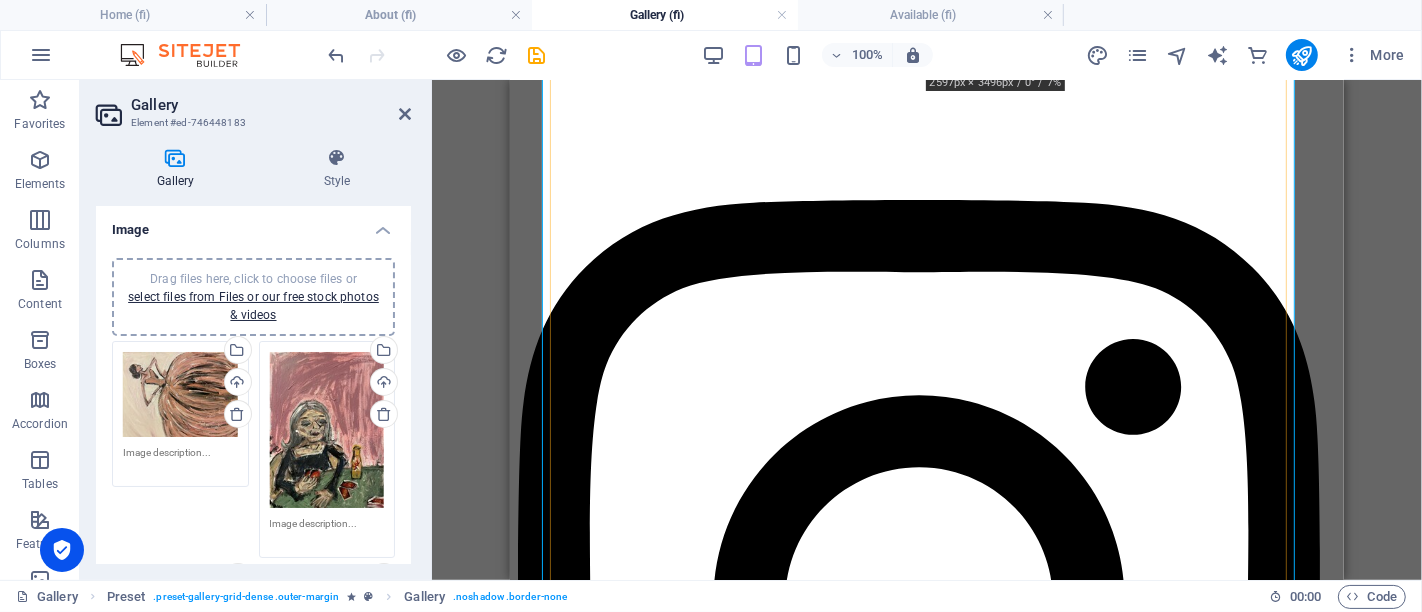 scroll, scrollTop: 775, scrollLeft: 0, axis: vertical 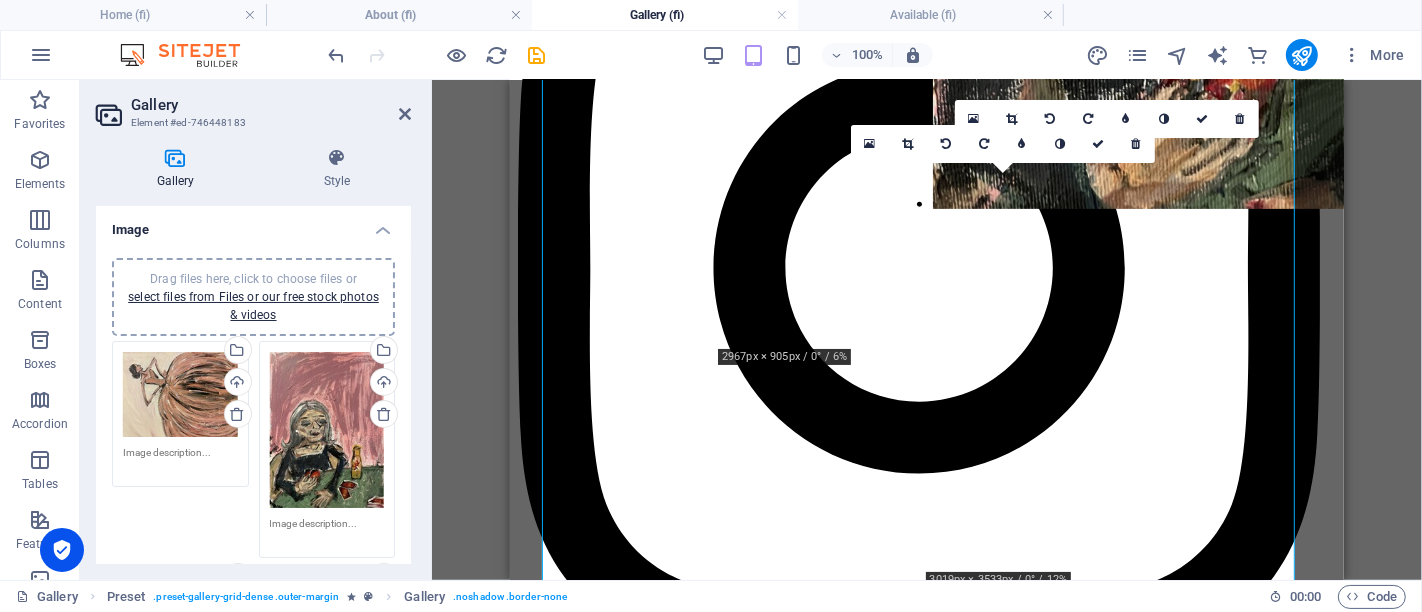 drag, startPoint x: 669, startPoint y: 411, endPoint x: 1092, endPoint y: 57, distance: 551.5841 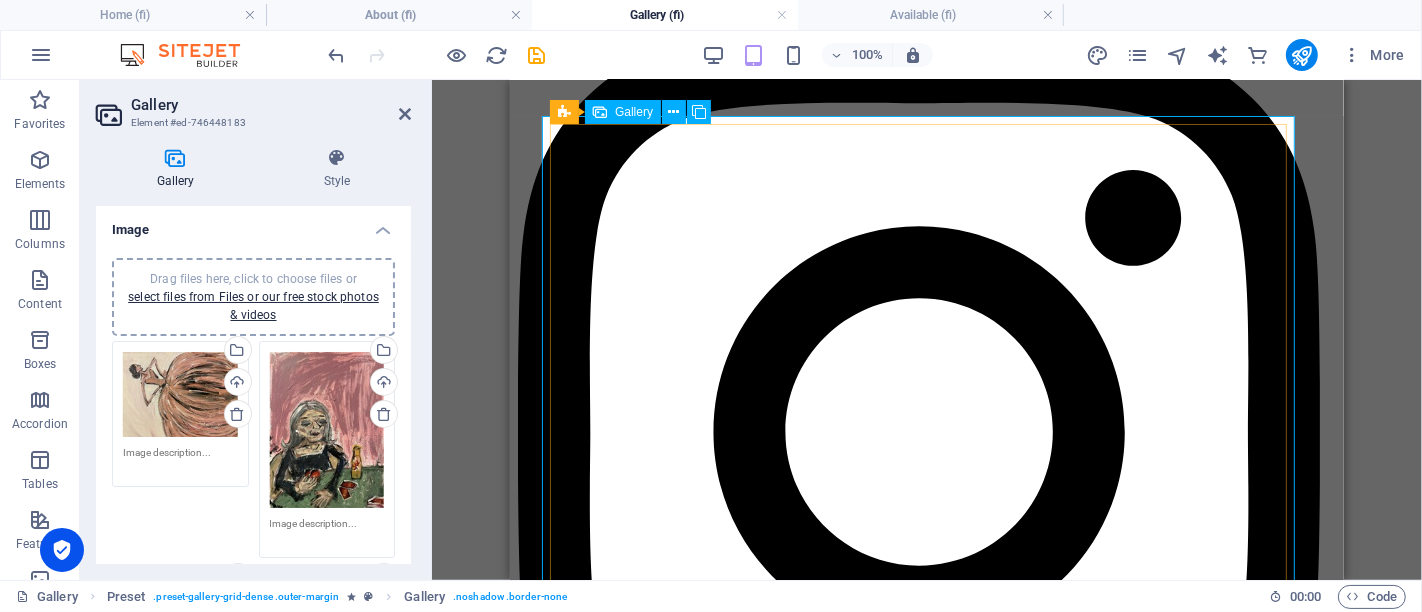 scroll, scrollTop: 715, scrollLeft: 0, axis: vertical 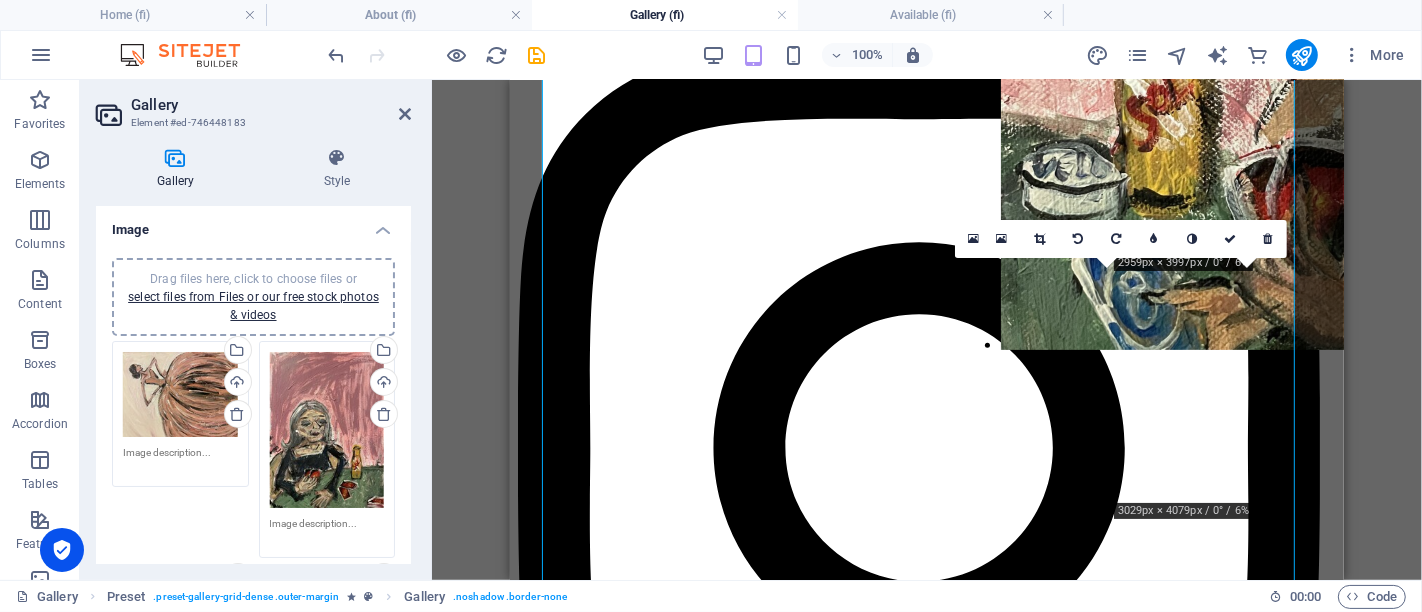 drag, startPoint x: 1098, startPoint y: 272, endPoint x: 1711, endPoint y: 142, distance: 626.63306 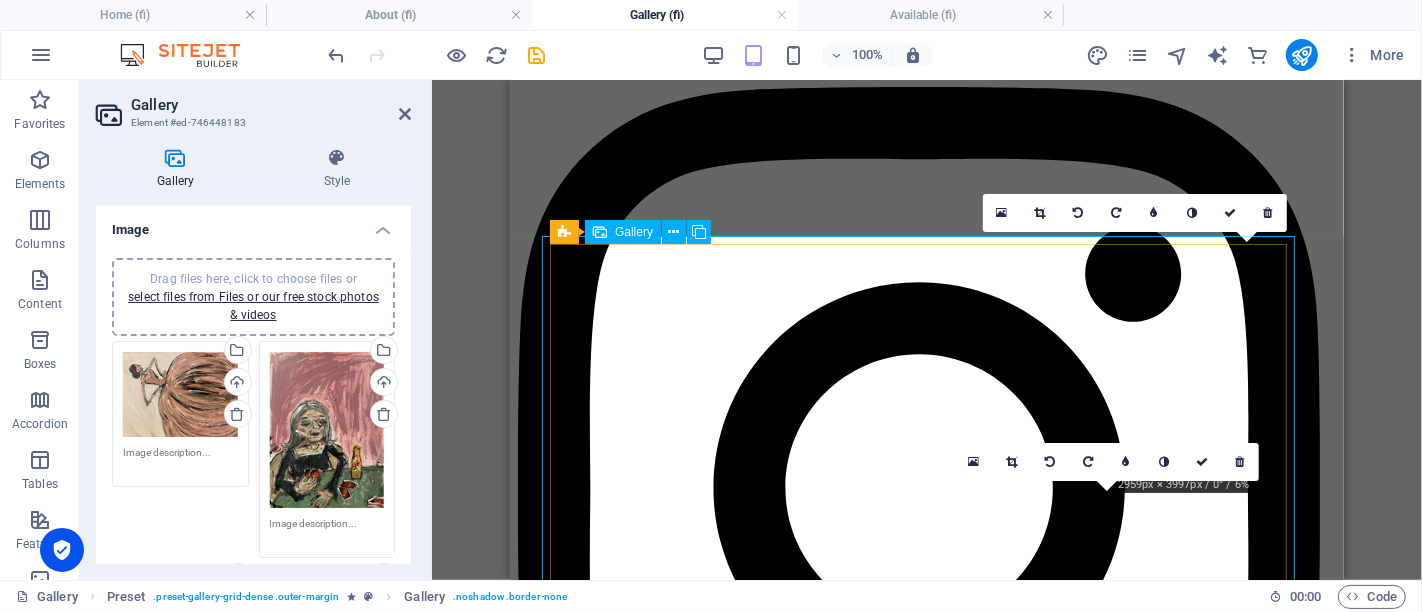 scroll, scrollTop: 373, scrollLeft: 0, axis: vertical 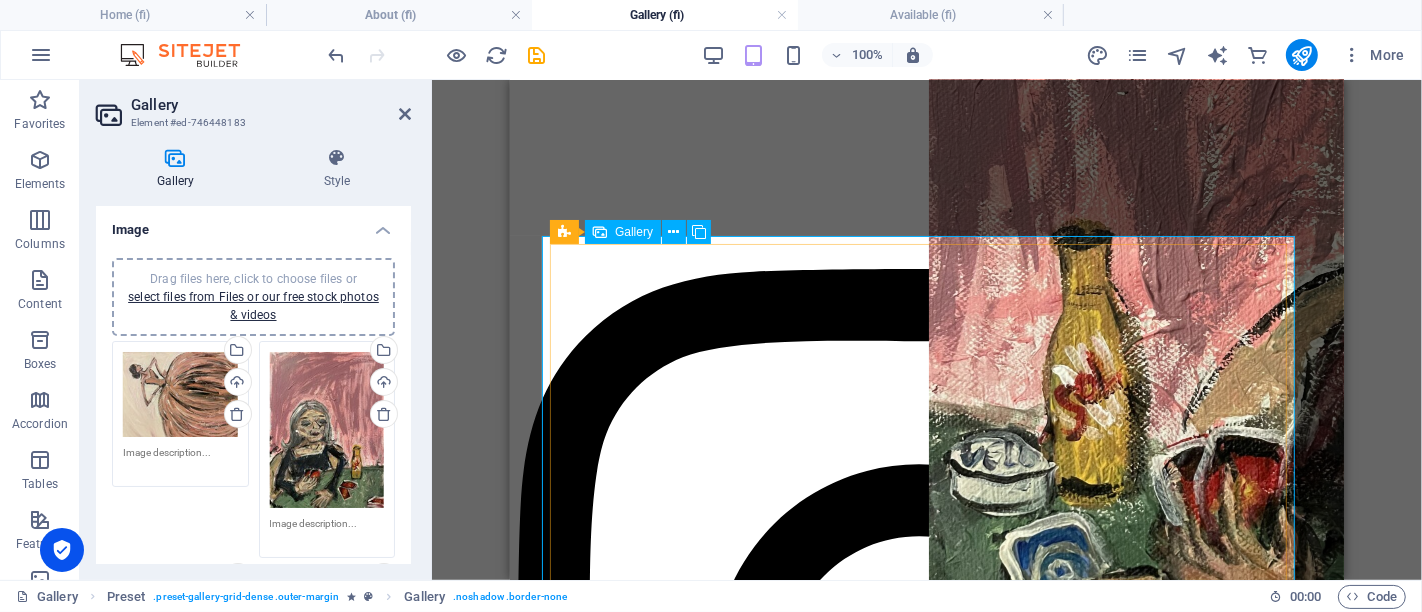 drag, startPoint x: 1175, startPoint y: 413, endPoint x: 1212, endPoint y: 254, distance: 163.24828 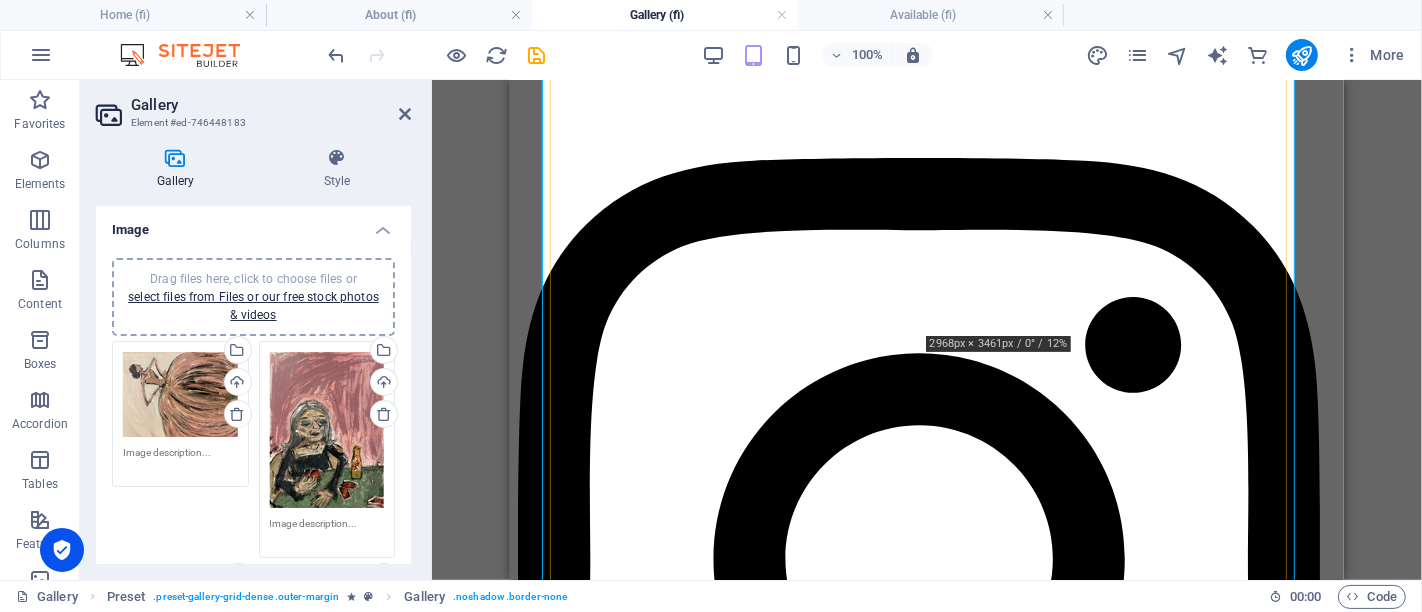 scroll, scrollTop: 1040, scrollLeft: 0, axis: vertical 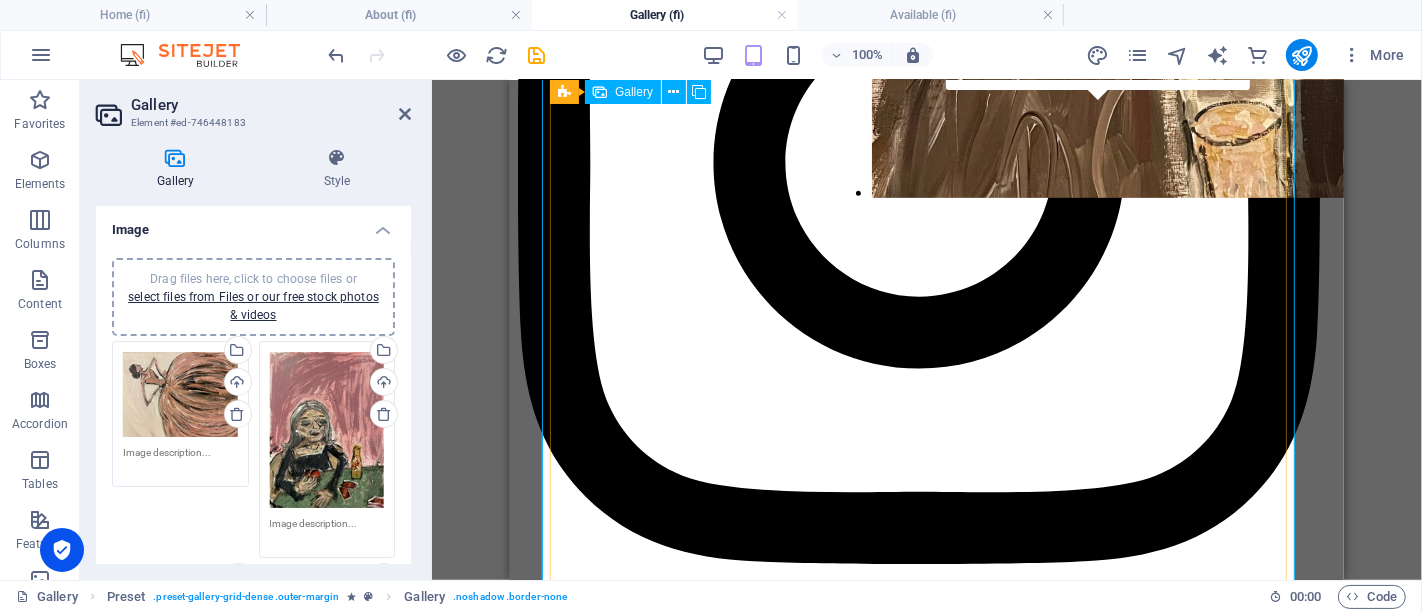 drag, startPoint x: 788, startPoint y: 437, endPoint x: 1148, endPoint y: 207, distance: 427.2002 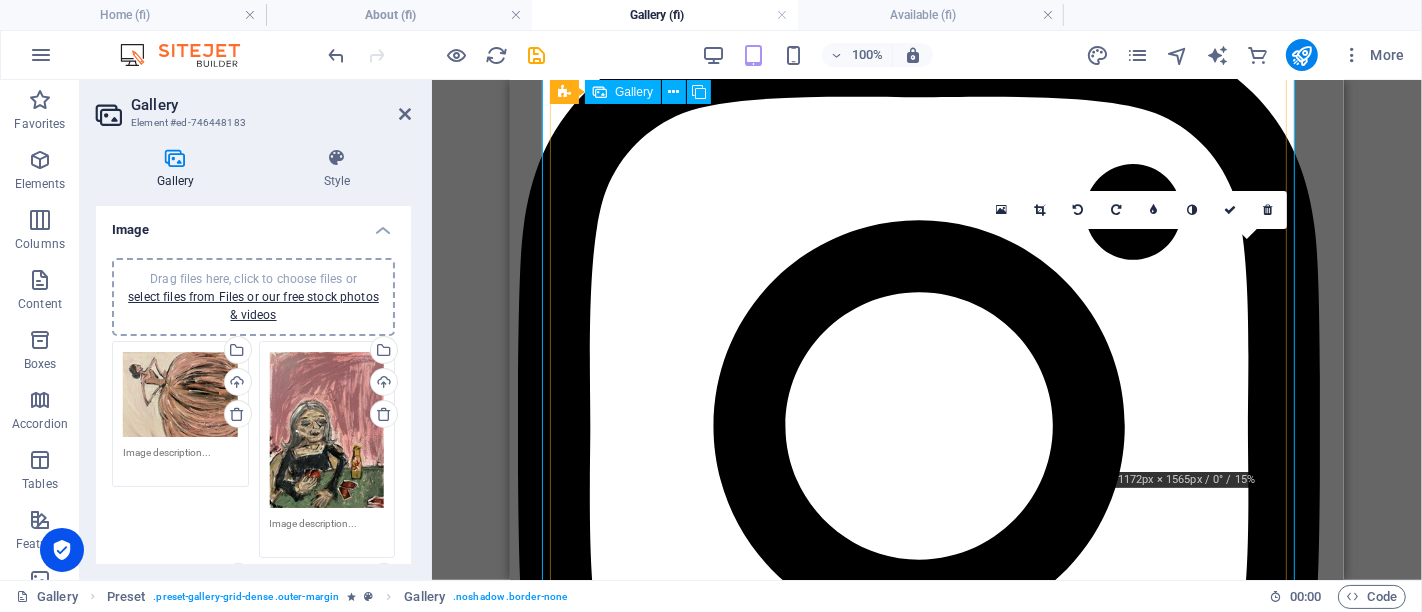 scroll, scrollTop: 1062, scrollLeft: 0, axis: vertical 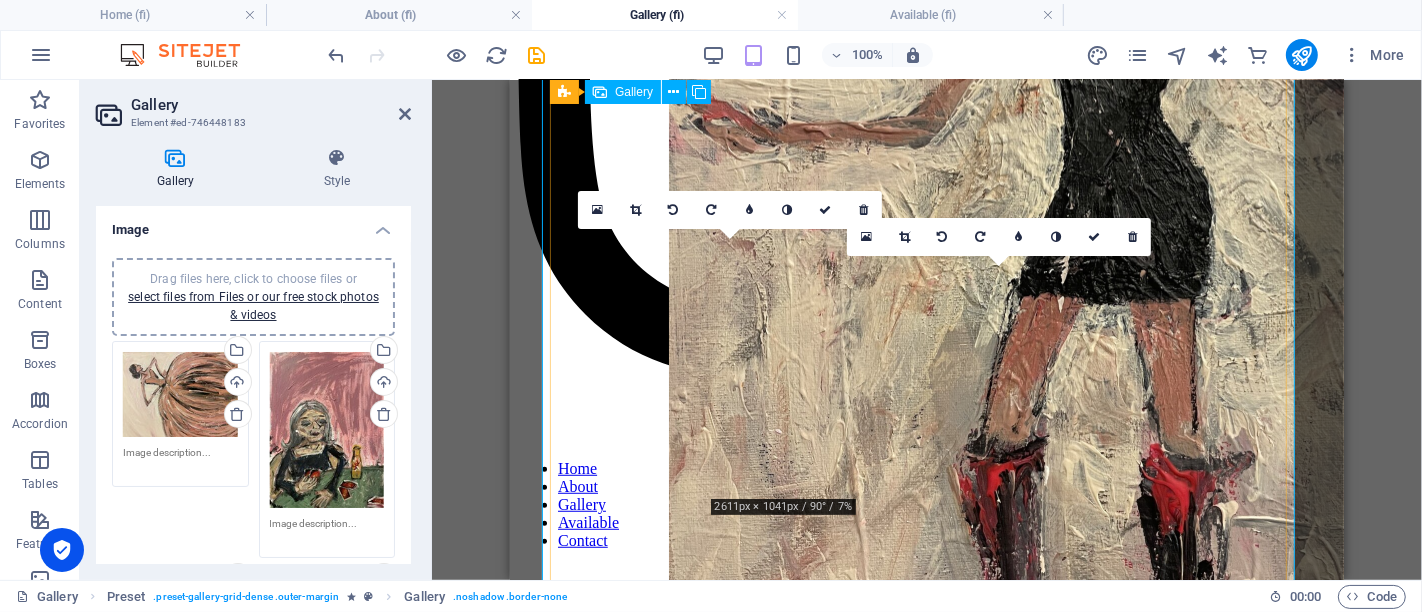 drag, startPoint x: 1016, startPoint y: 398, endPoint x: 798, endPoint y: 434, distance: 220.95248 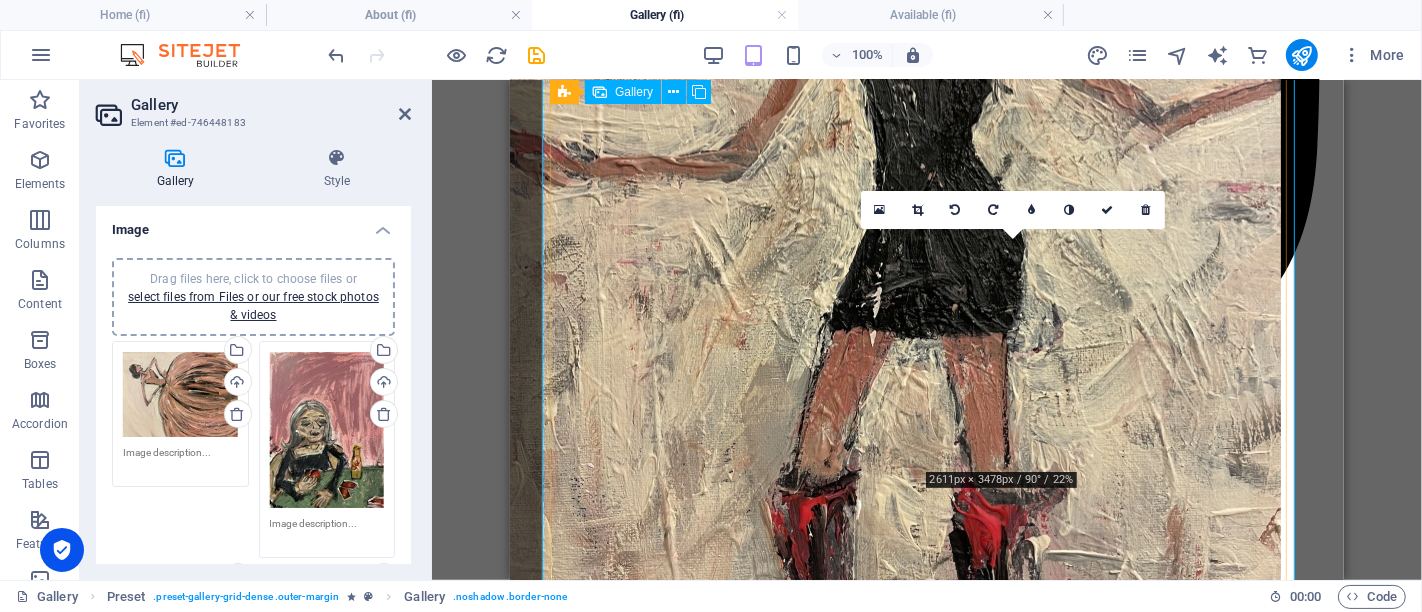 drag, startPoint x: 1035, startPoint y: 311, endPoint x: 618, endPoint y: 365, distance: 420.48187 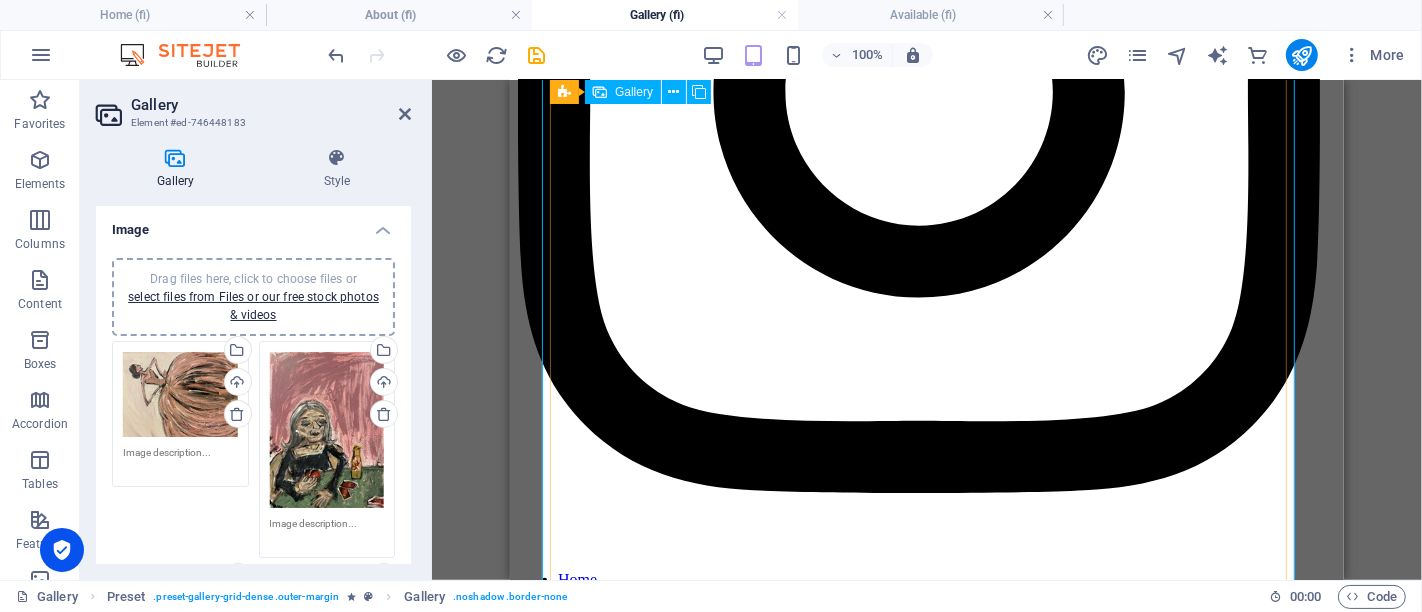 scroll, scrollTop: 617, scrollLeft: 0, axis: vertical 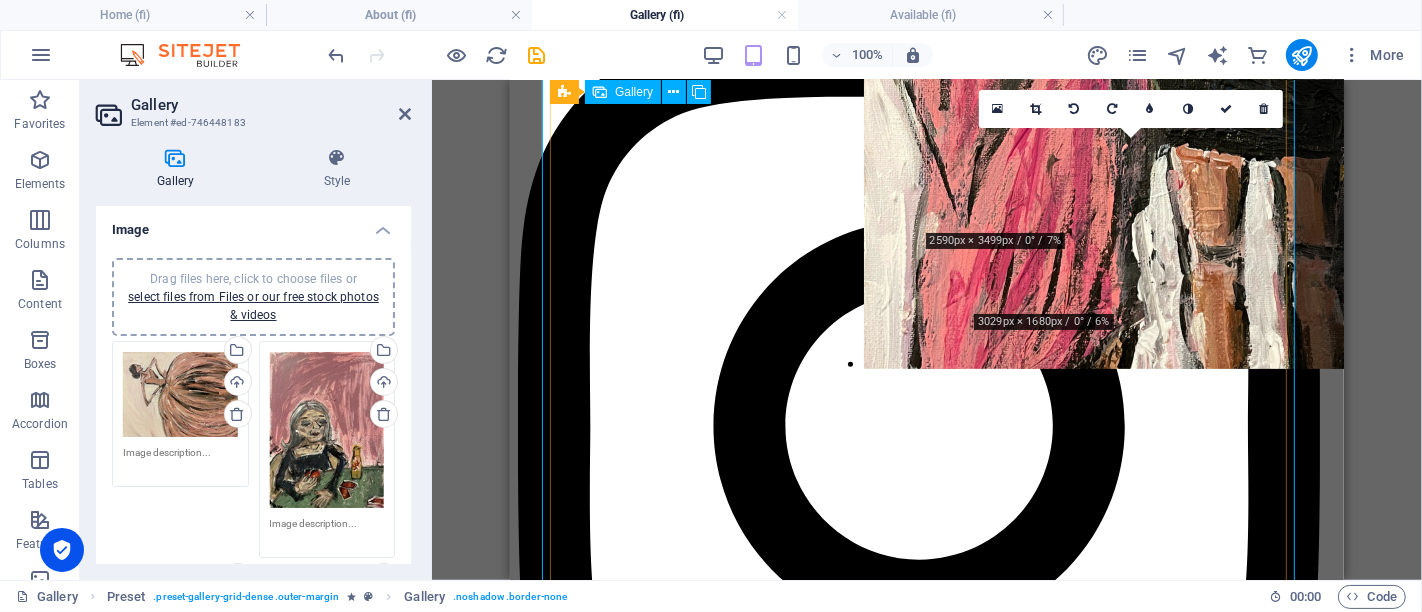 drag, startPoint x: 859, startPoint y: 554, endPoint x: 1024, endPoint y: 162, distance: 425.3105 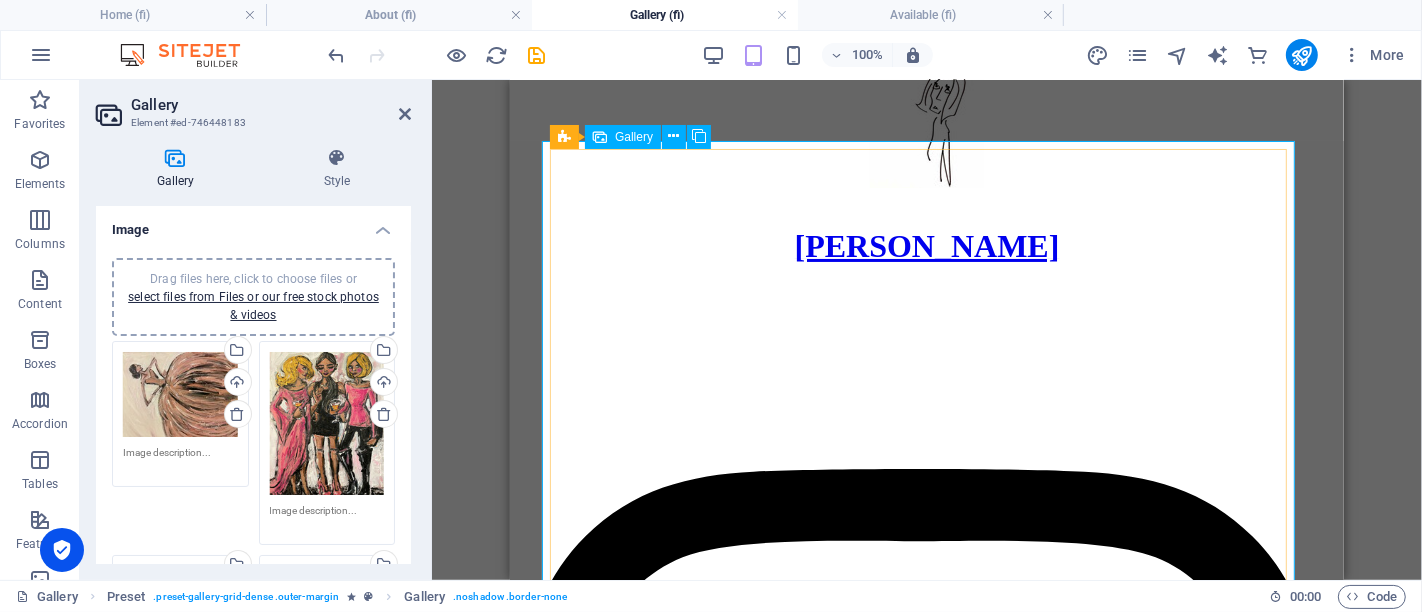scroll, scrollTop: 506, scrollLeft: 0, axis: vertical 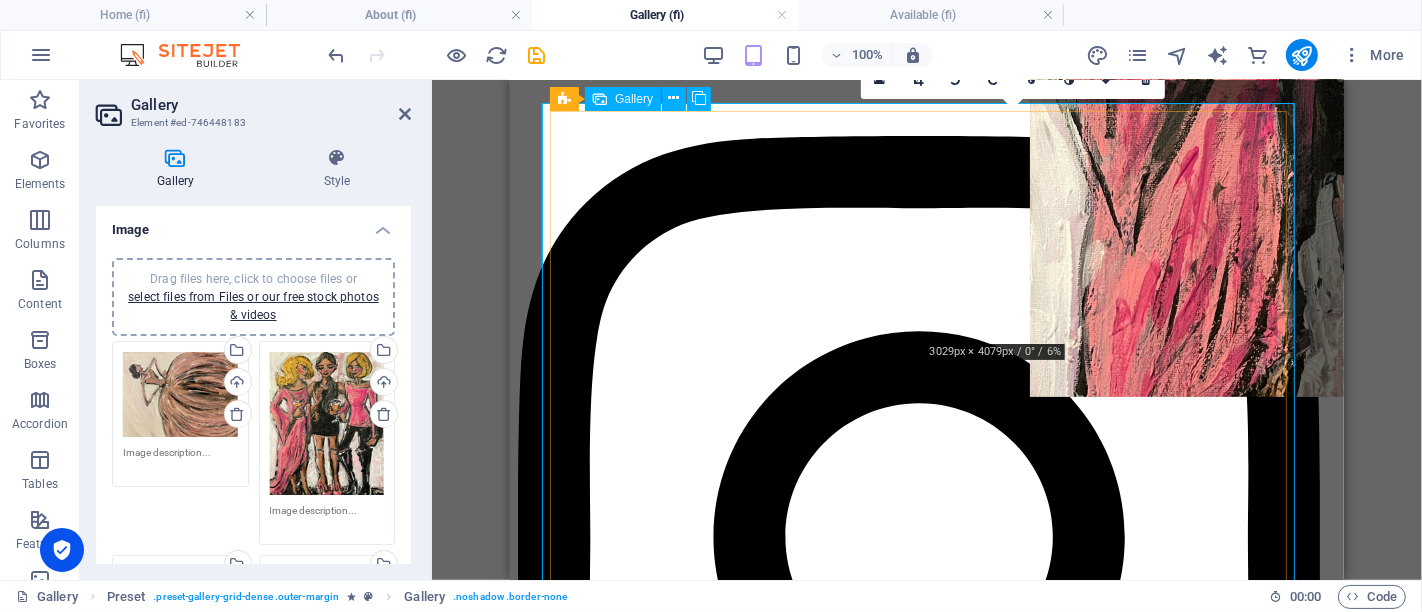drag, startPoint x: 1030, startPoint y: 219, endPoint x: 1173, endPoint y: 243, distance: 145 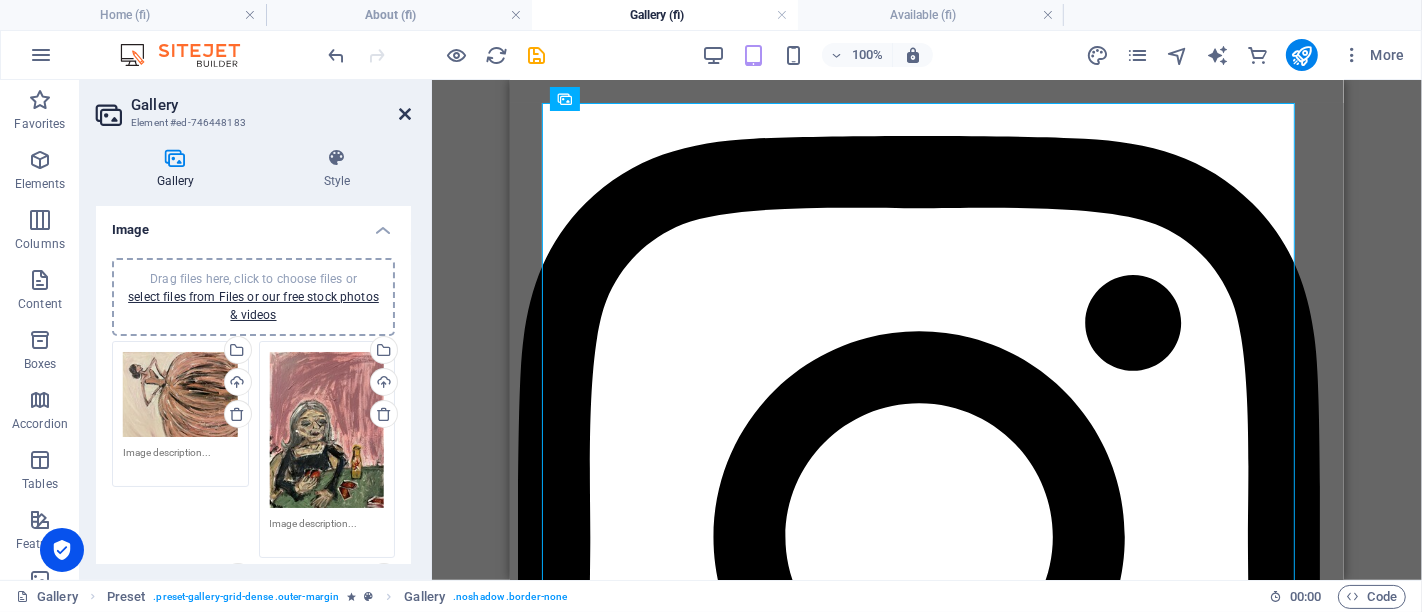 click at bounding box center [405, 114] 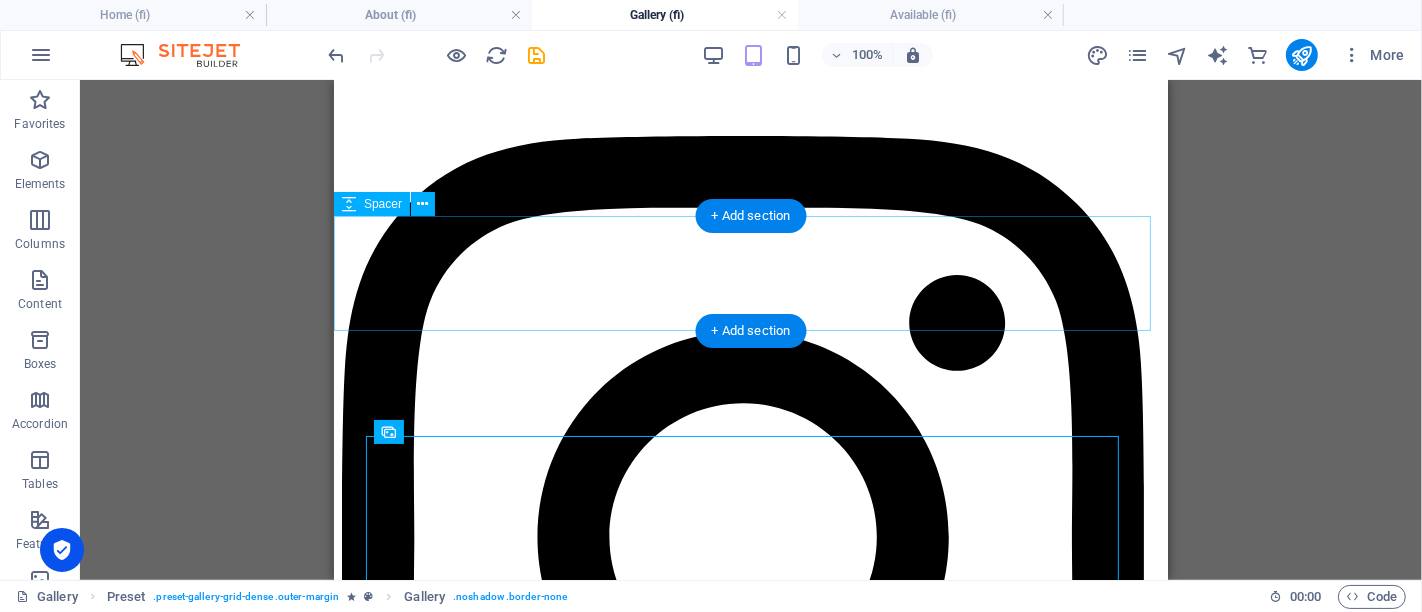 scroll, scrollTop: 173, scrollLeft: 0, axis: vertical 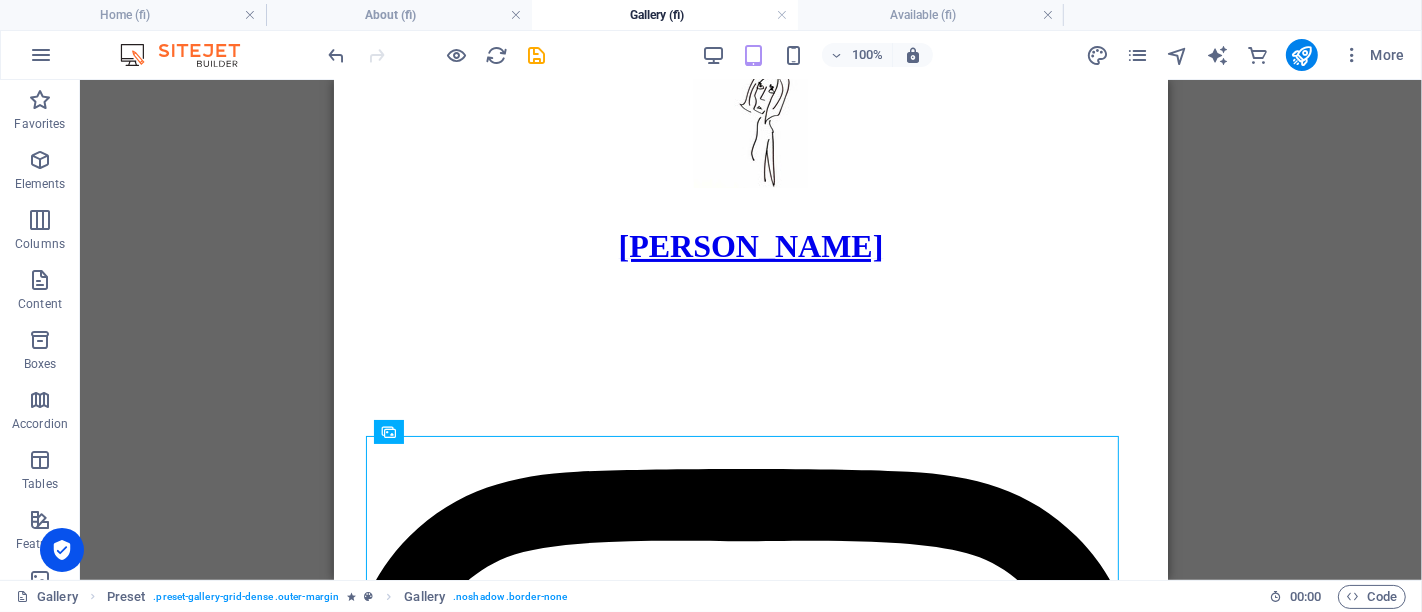 click on "Maija Pöllänen Home About Gallery Available Contact      Crying in the club Inspired by my own experiences. Clubbing is not as easy as it seems.  Richard It's Richard's world, and we're just living in it. More on  instagram. ©  2025, Maija Pöllänen. All rights reserved." at bounding box center (750, 12748) 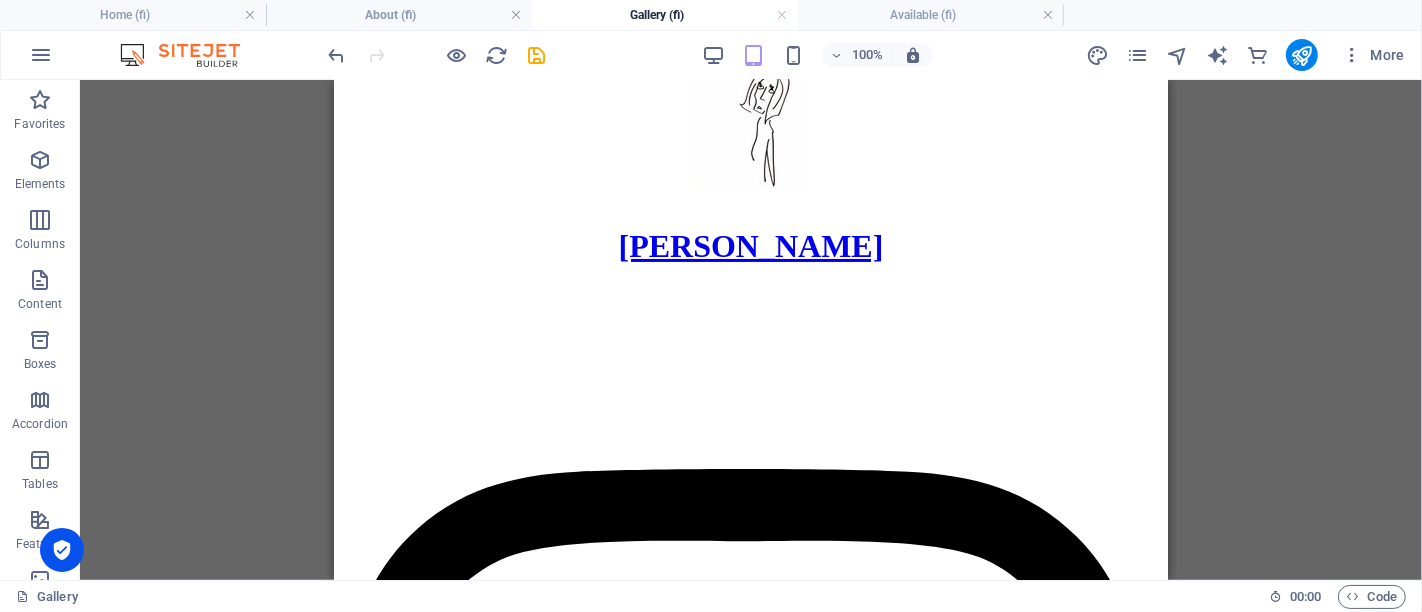 click on "Maija Pöllänen Home About Gallery Available Contact      Crying in the club Inspired by my own experiences. Clubbing is not as easy as it seems.  Richard It's Richard's world, and we're just living in it. More on  instagram. ©  2025, Maija Pöllänen. All rights reserved." at bounding box center (750, 12748) 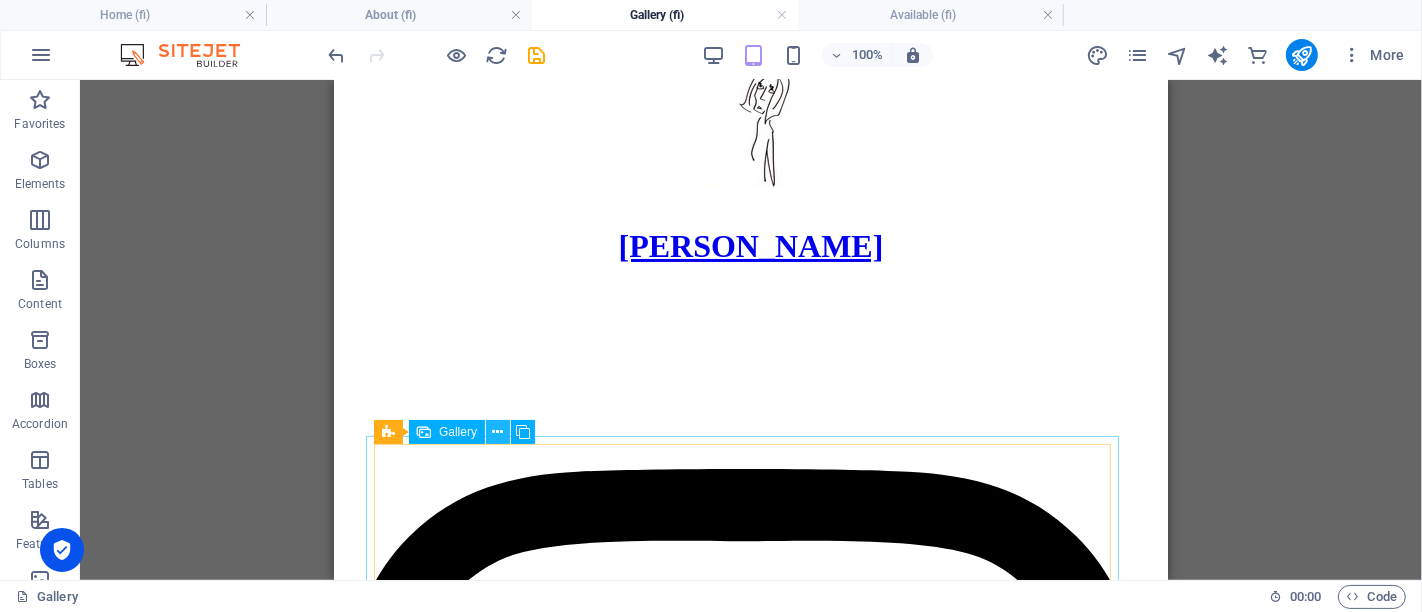 click at bounding box center [498, 432] 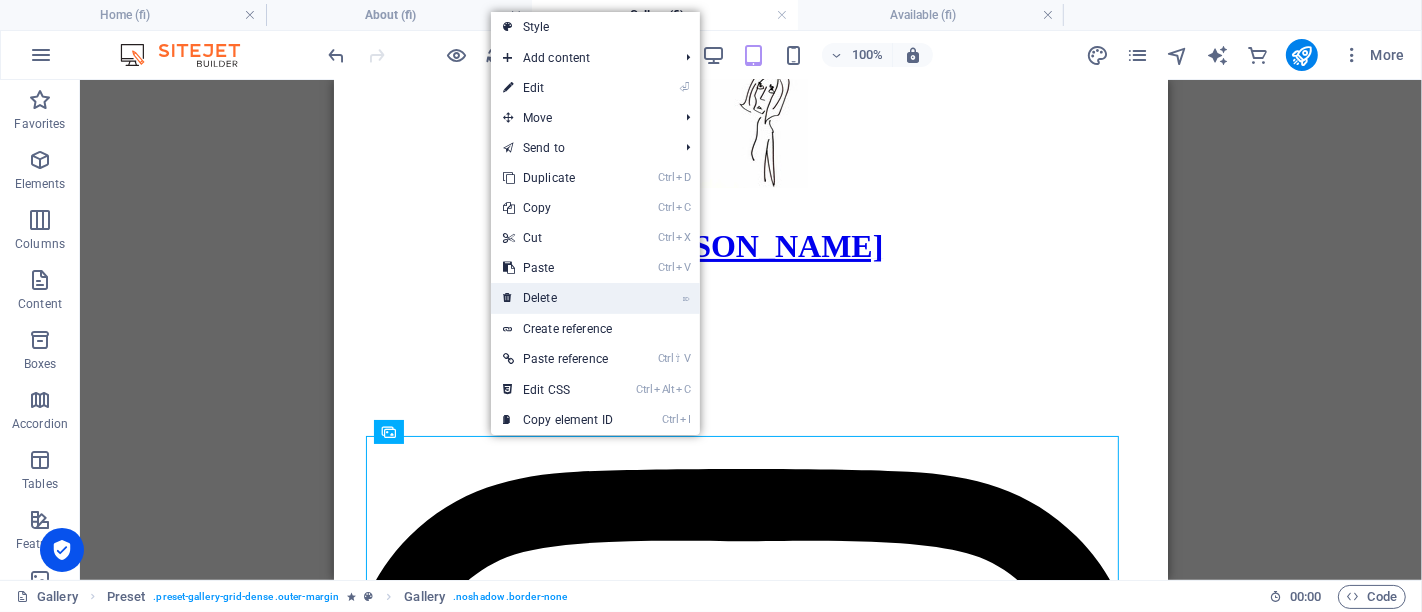 click on "⌦  Delete" at bounding box center [558, 298] 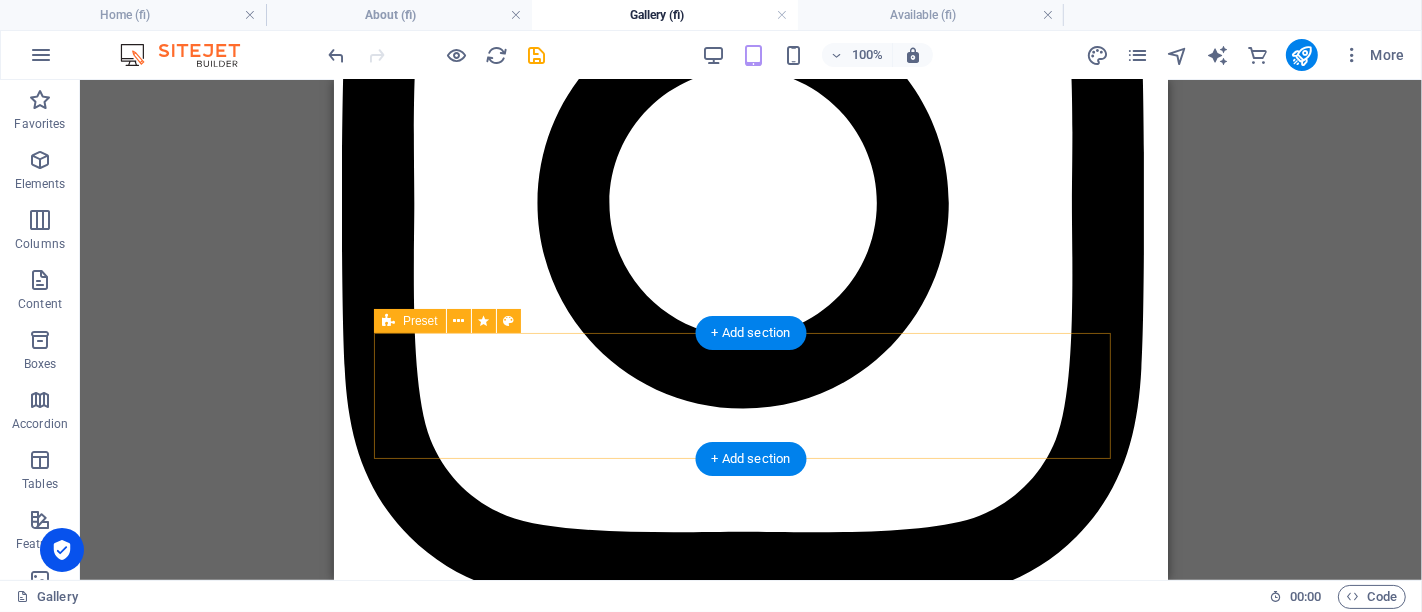 scroll, scrollTop: 284, scrollLeft: 0, axis: vertical 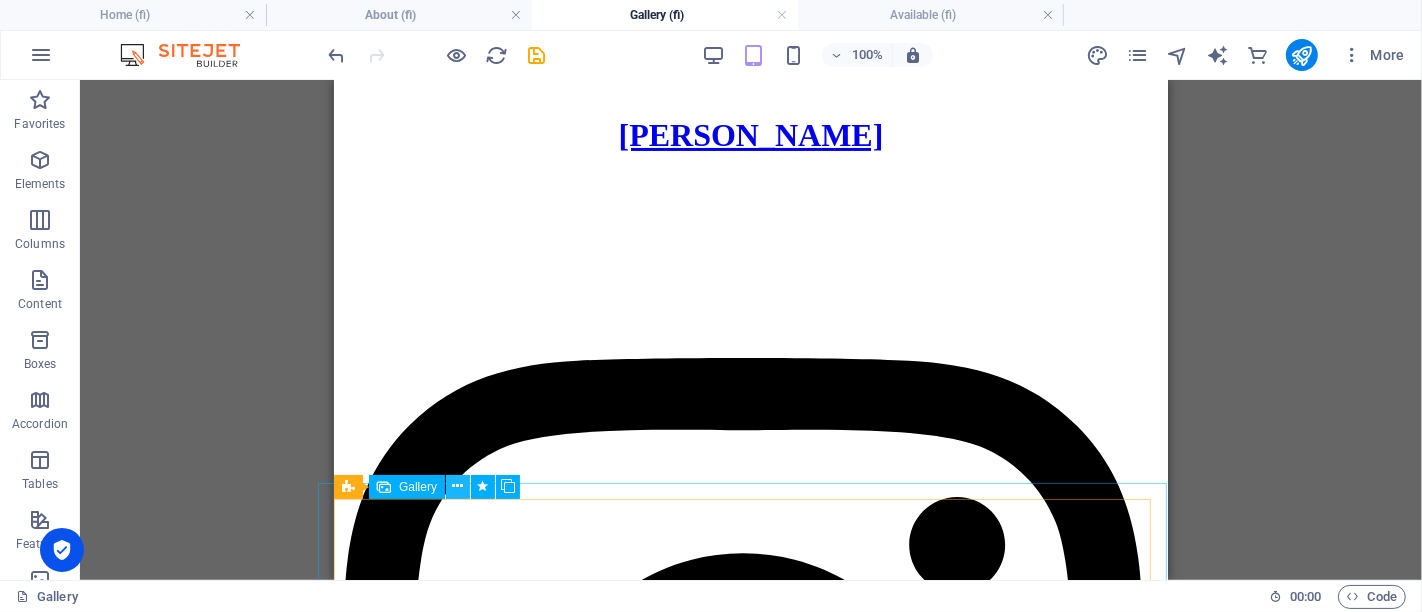 click at bounding box center [458, 487] 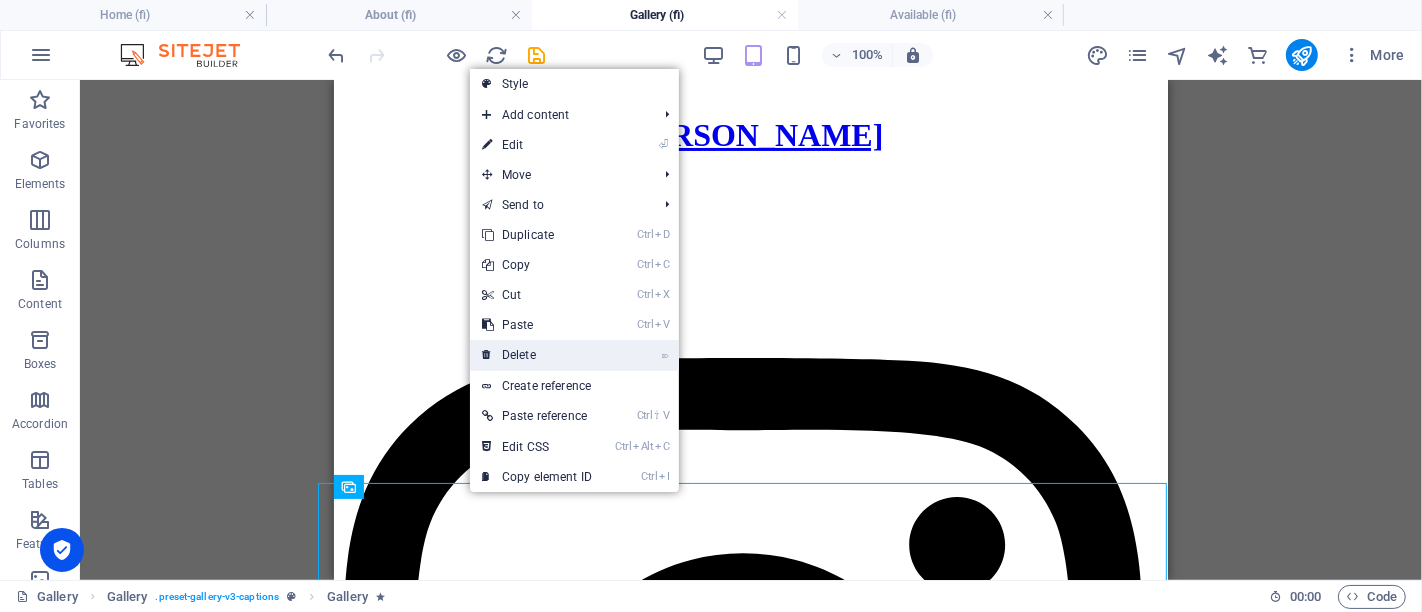 click on "⌦  Delete" at bounding box center [537, 355] 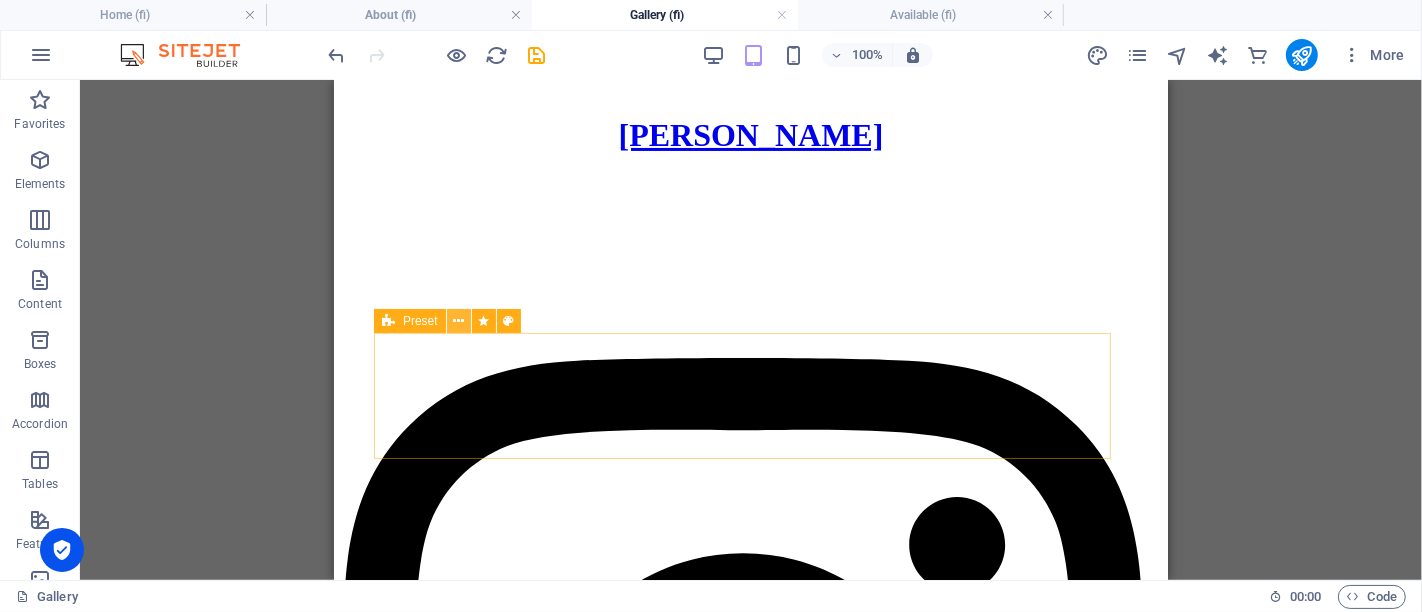 click at bounding box center [458, 321] 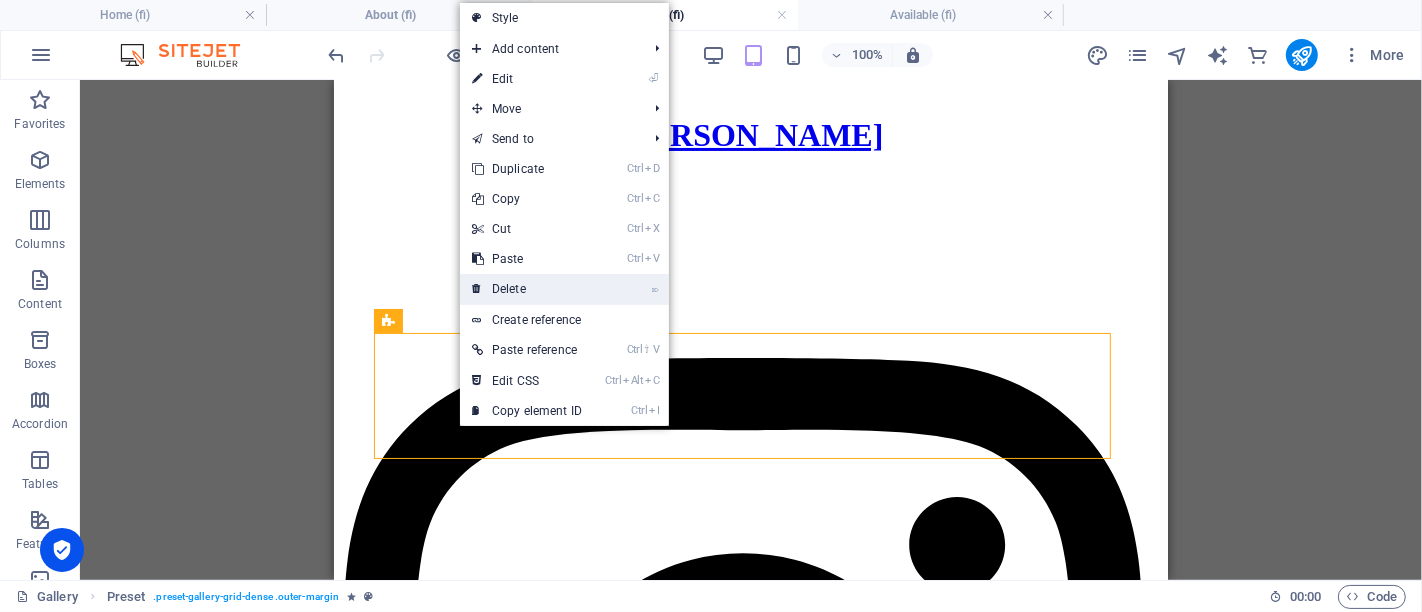 click on "⌦  Delete" at bounding box center [527, 289] 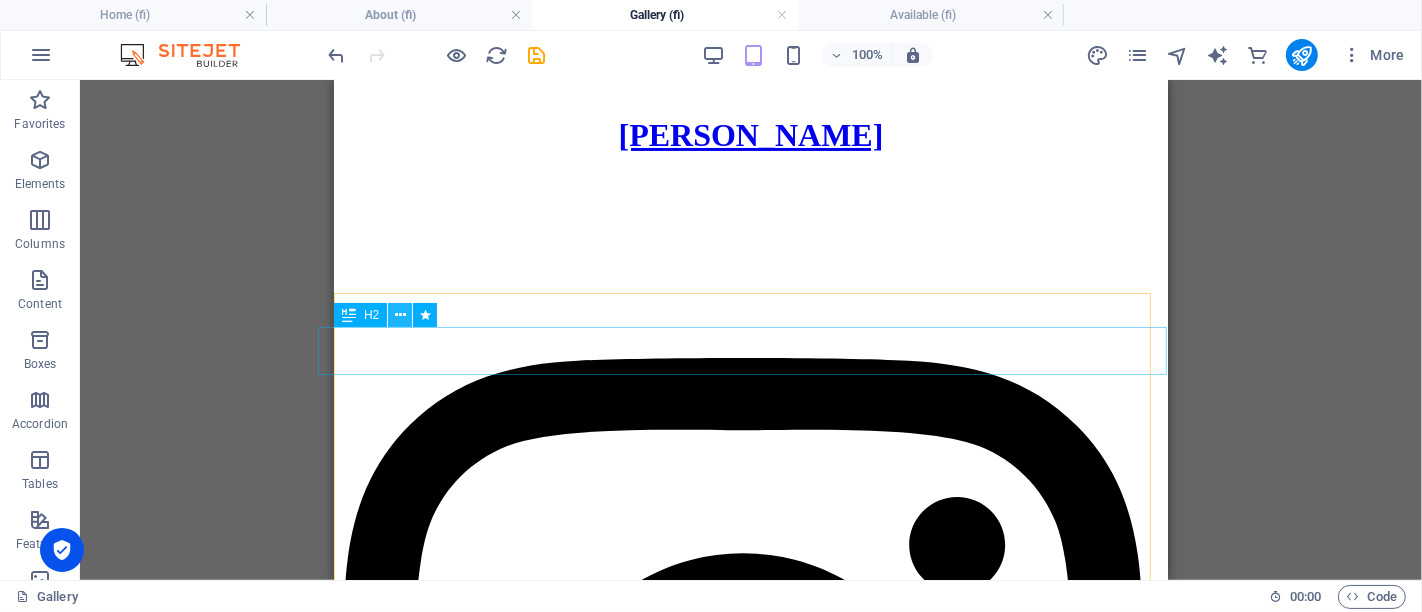 click at bounding box center (400, 315) 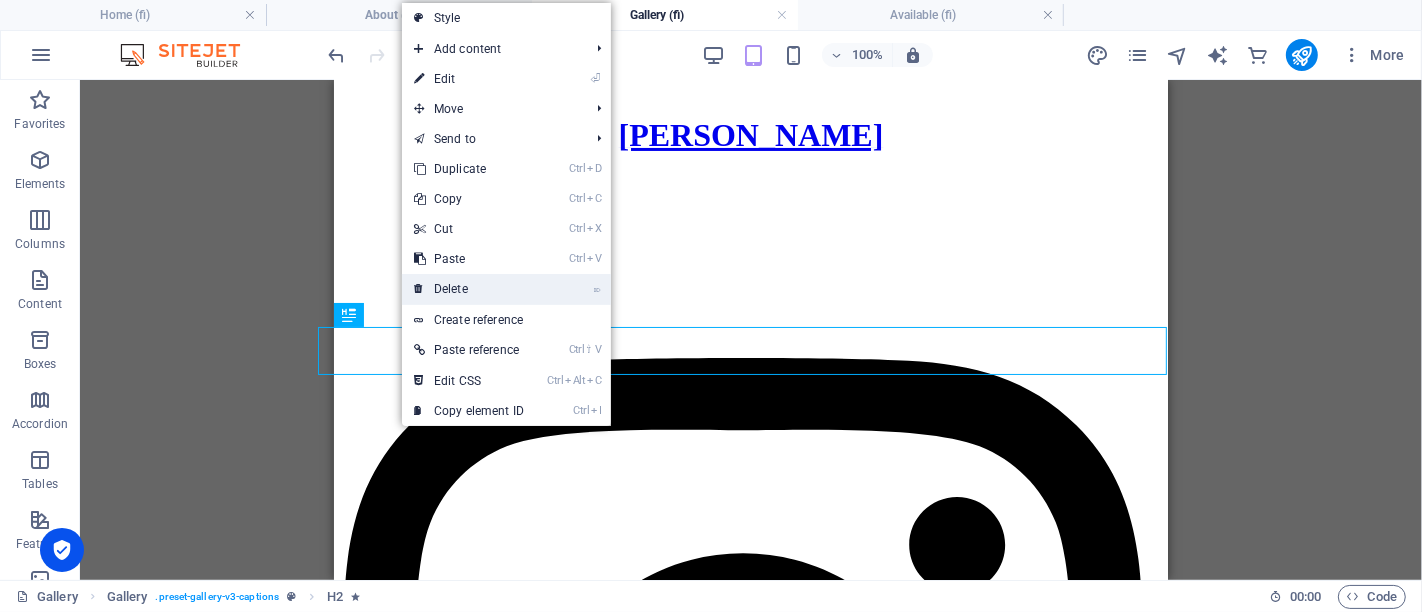 click on "⌦  Delete" at bounding box center (469, 289) 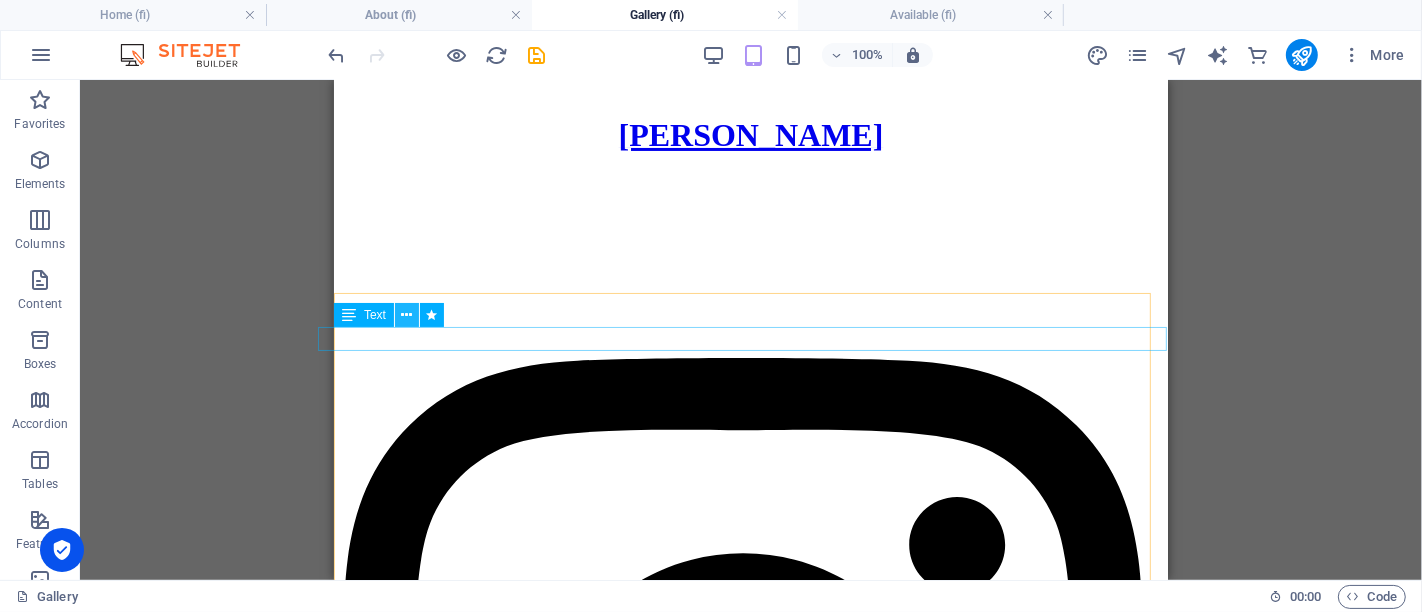 click at bounding box center (407, 315) 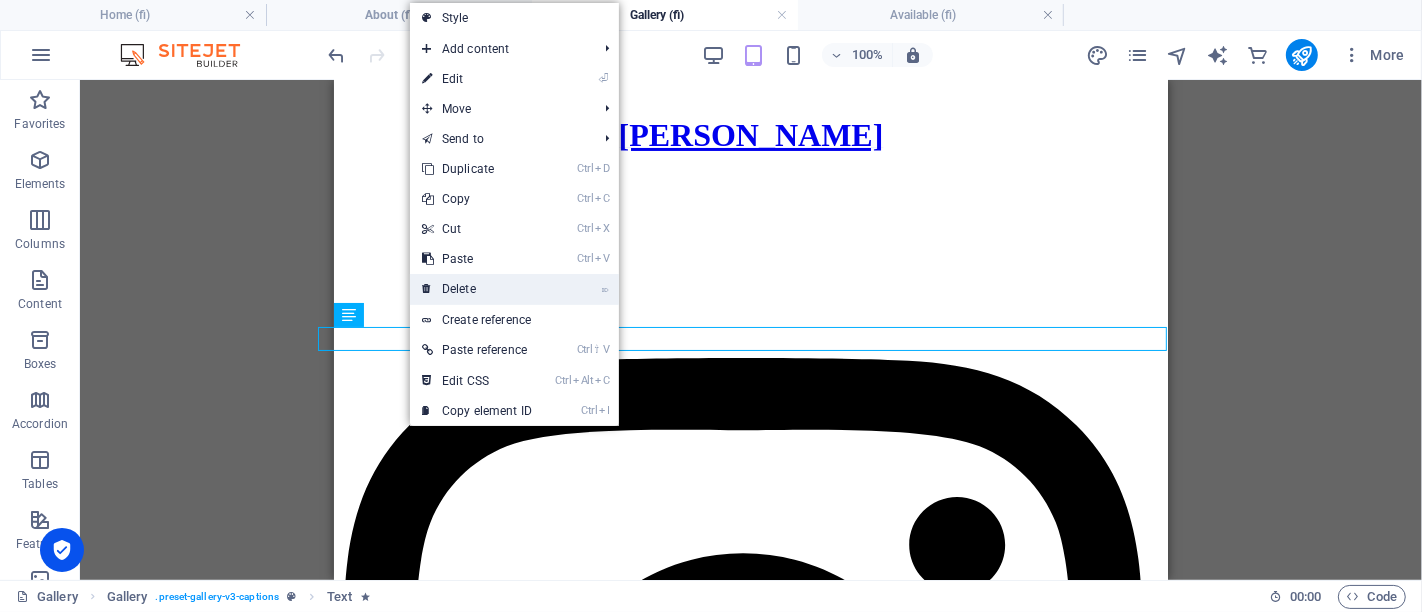 drag, startPoint x: 449, startPoint y: 295, endPoint x: 114, endPoint y: 219, distance: 343.51273 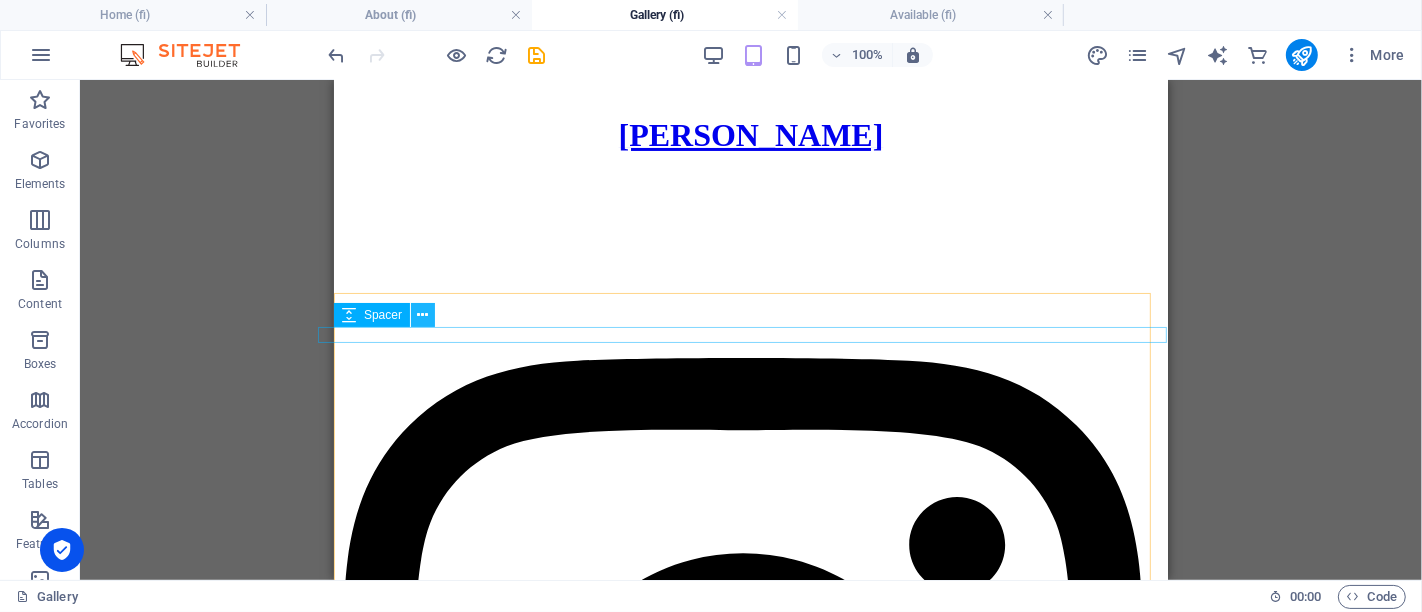 click at bounding box center (423, 315) 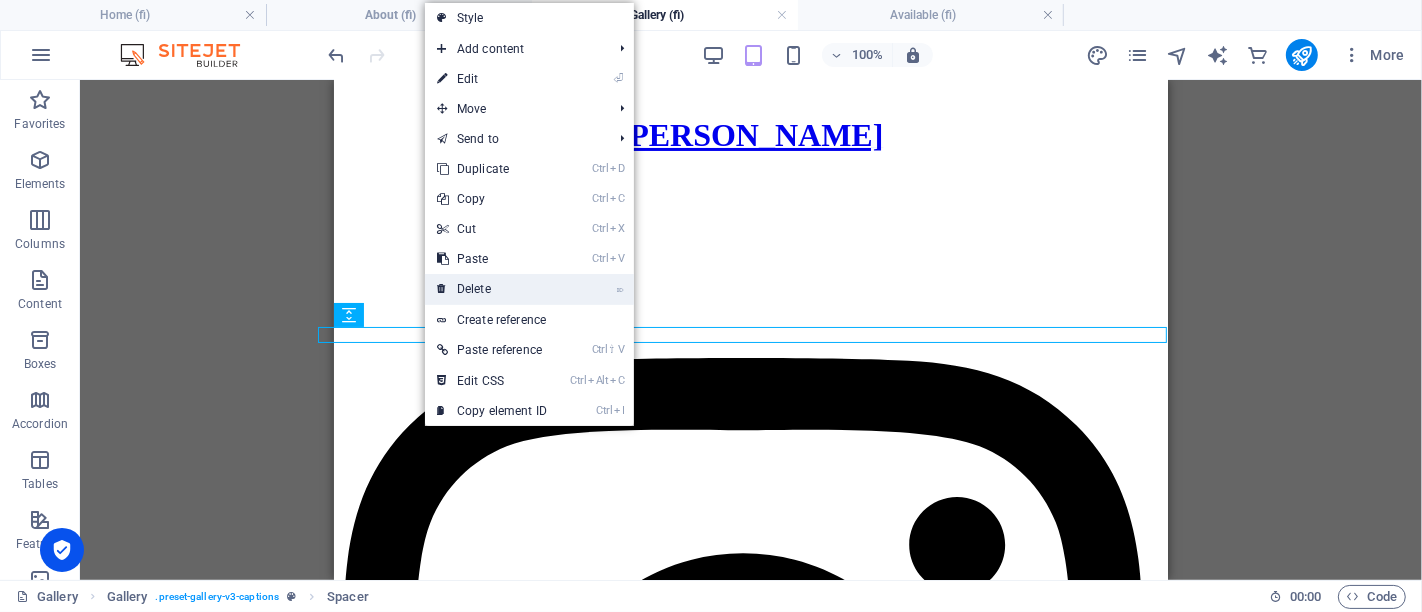 click on "⌦  Delete" at bounding box center (492, 289) 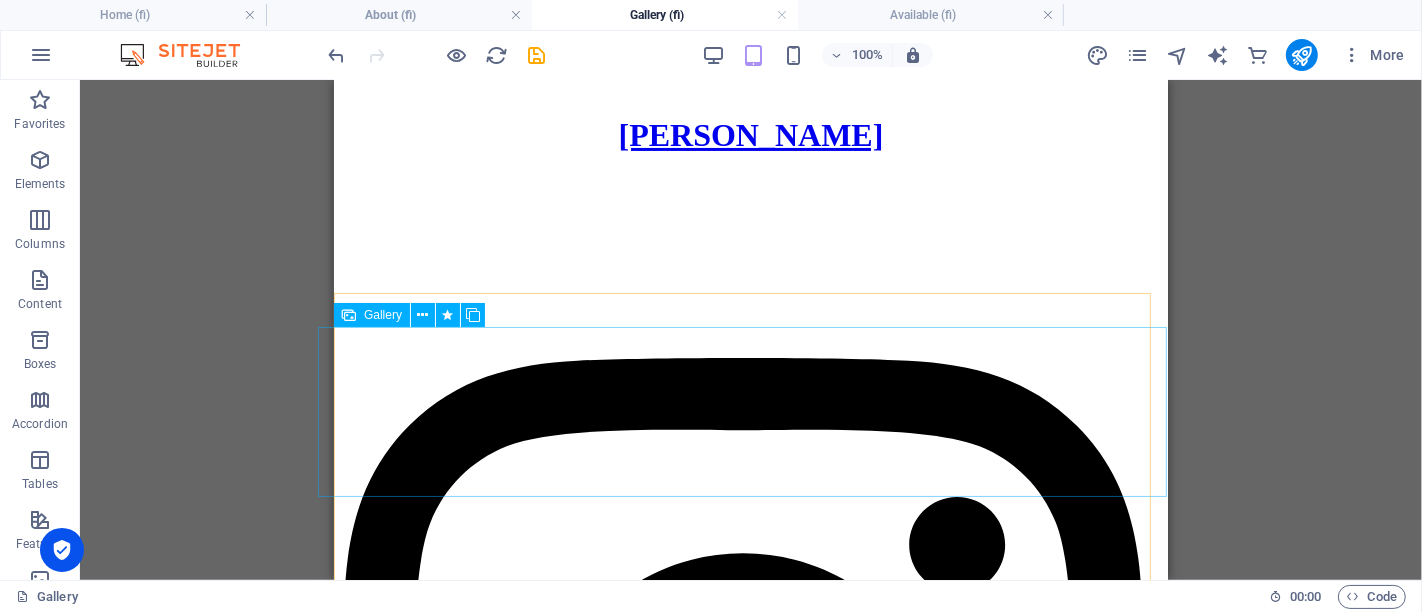 click on "Gallery" at bounding box center [416, 315] 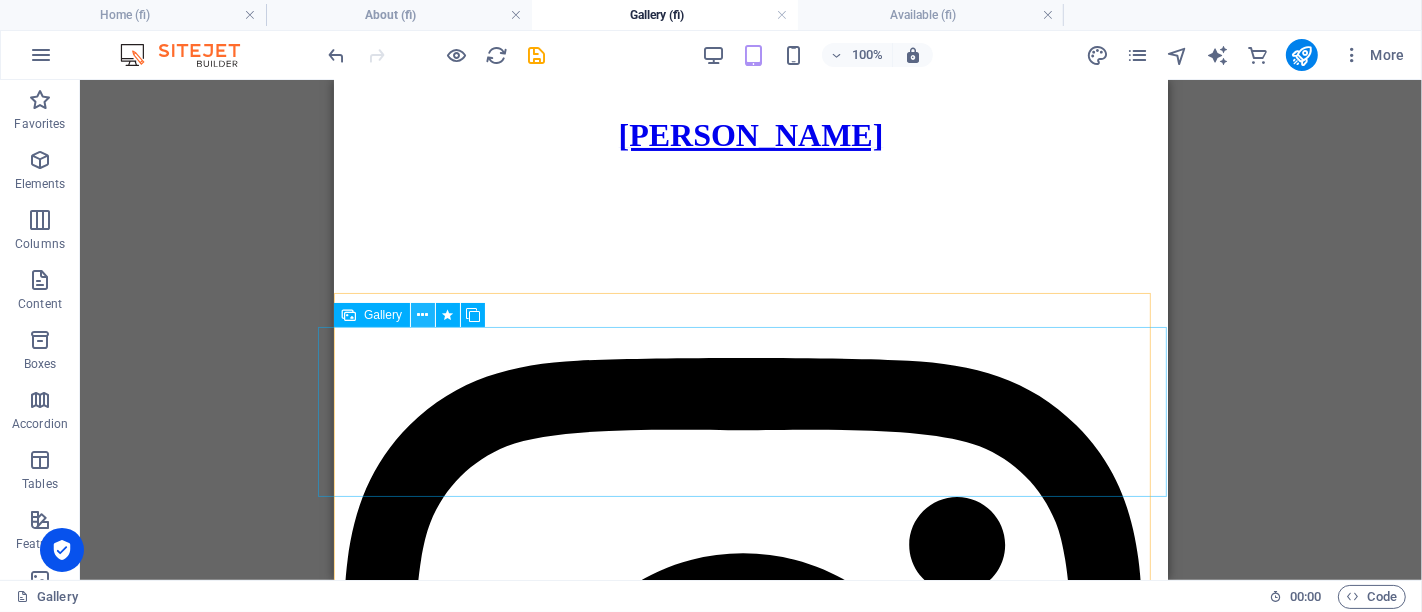 click at bounding box center [423, 315] 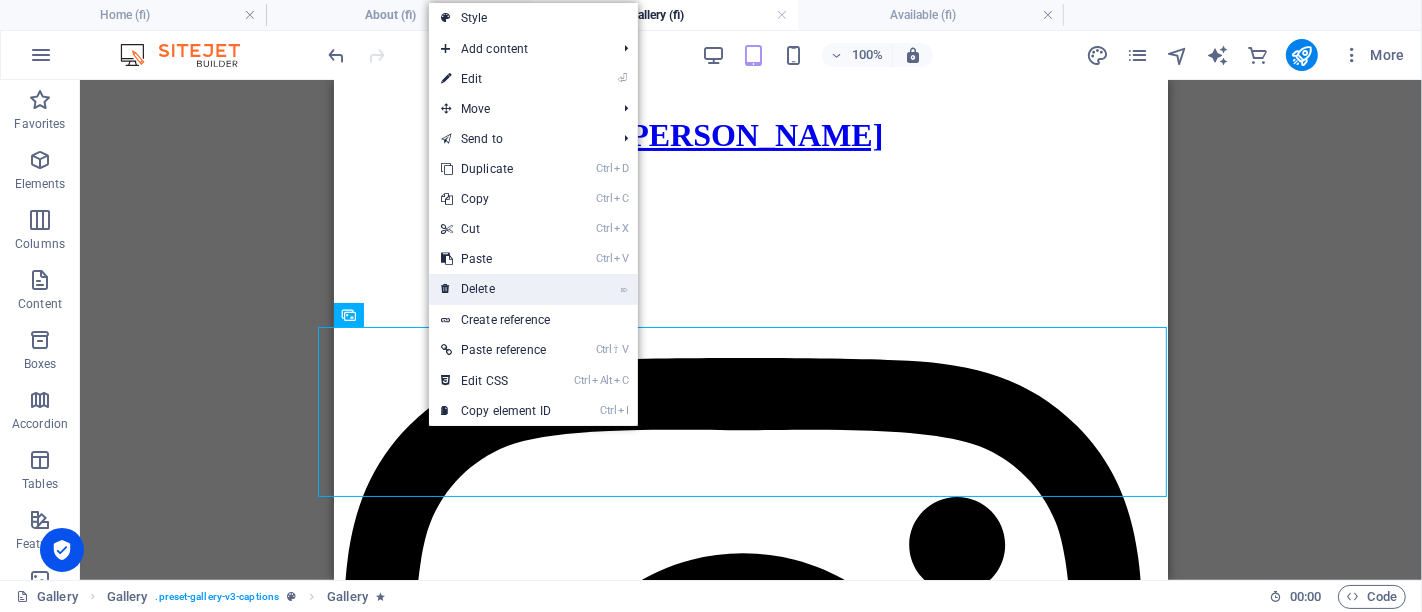 click on "⌦  Delete" at bounding box center [496, 289] 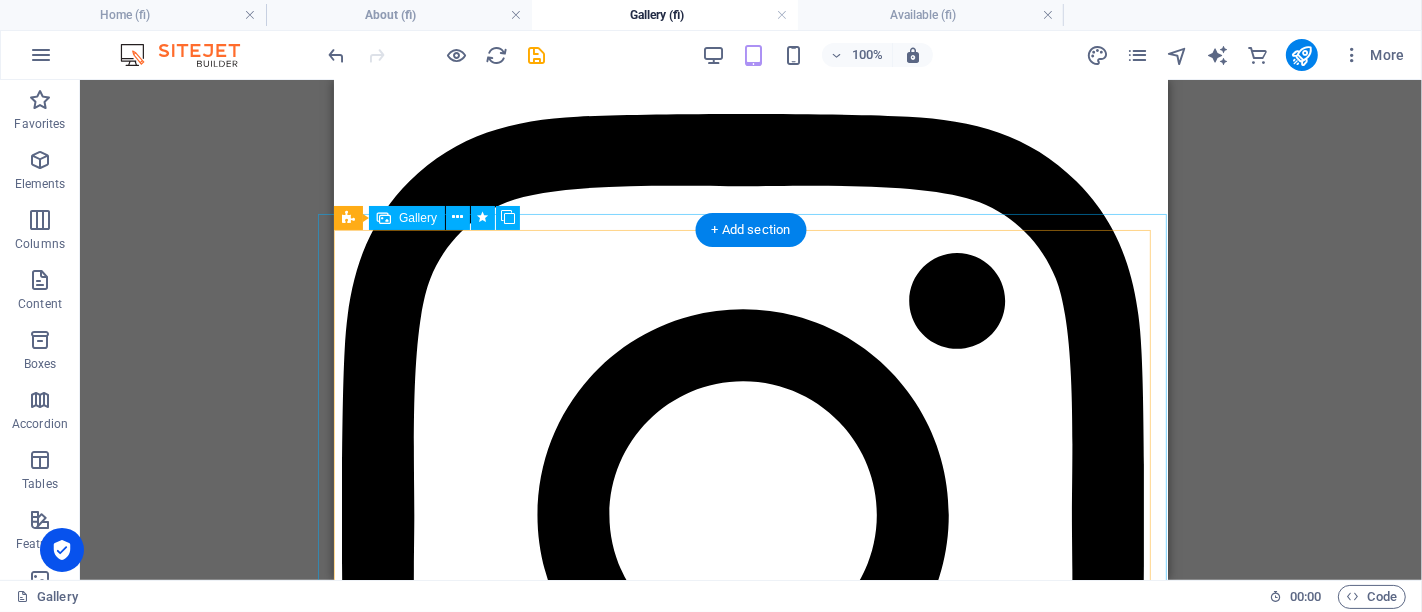 scroll, scrollTop: 204, scrollLeft: 0, axis: vertical 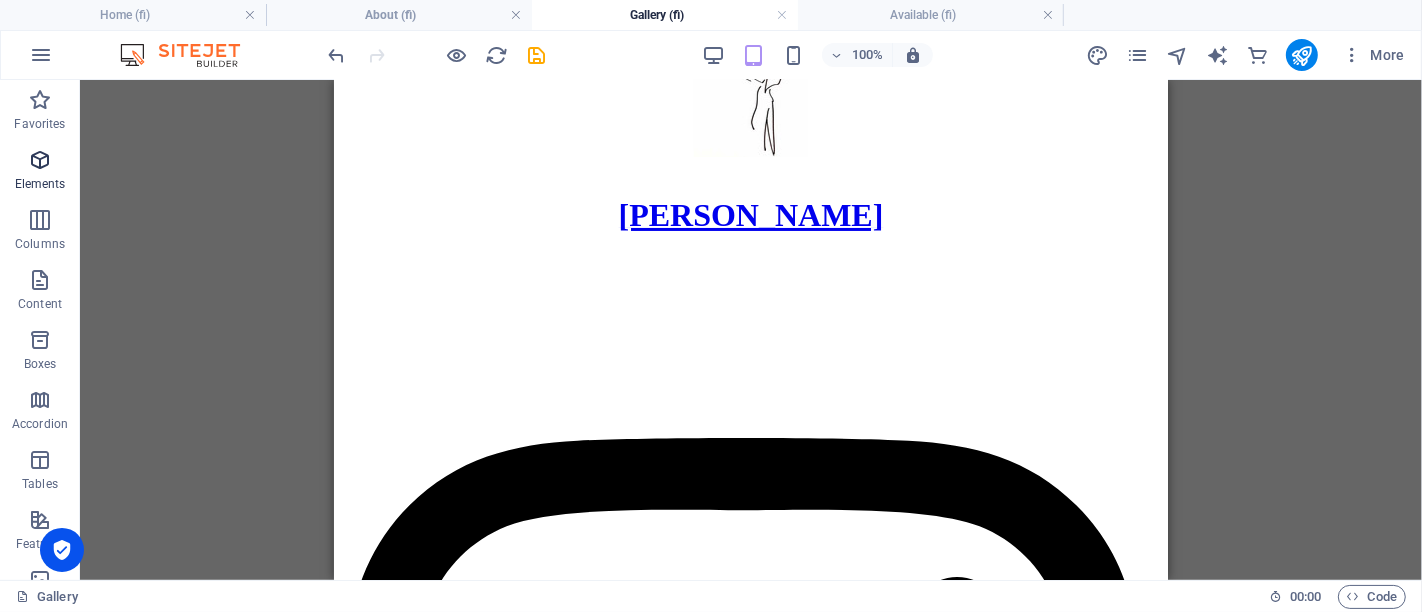click on "Elements" at bounding box center [40, 172] 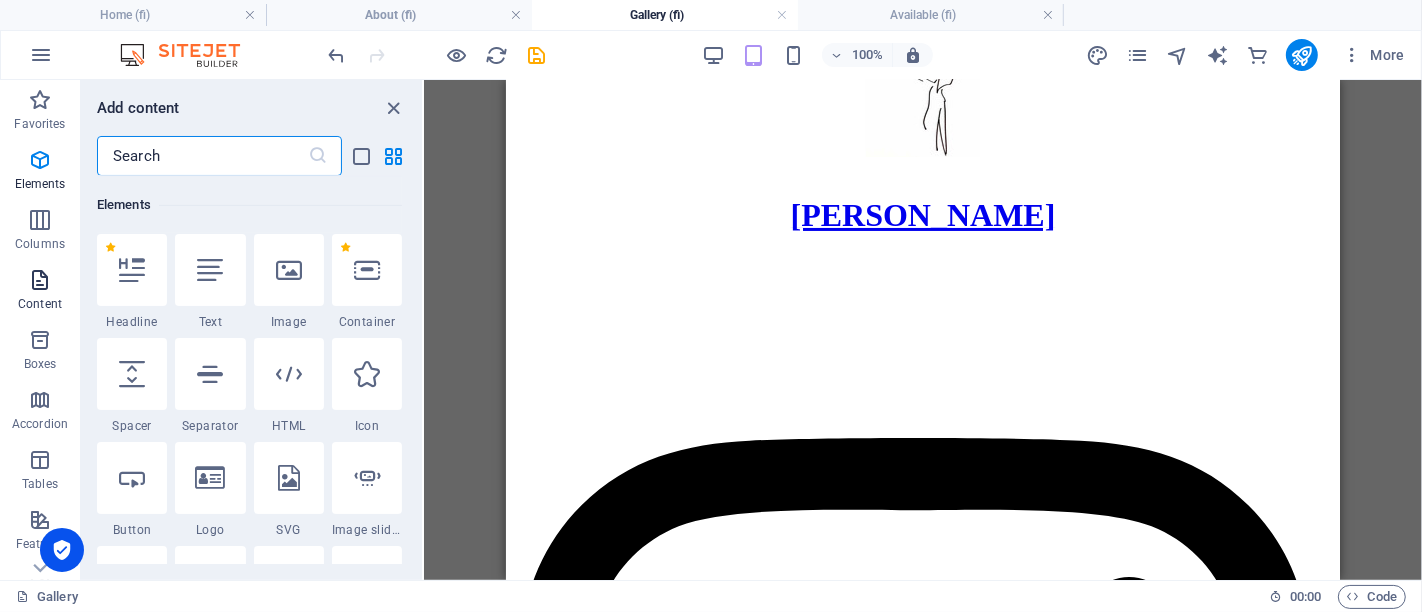scroll, scrollTop: 868, scrollLeft: 0, axis: vertical 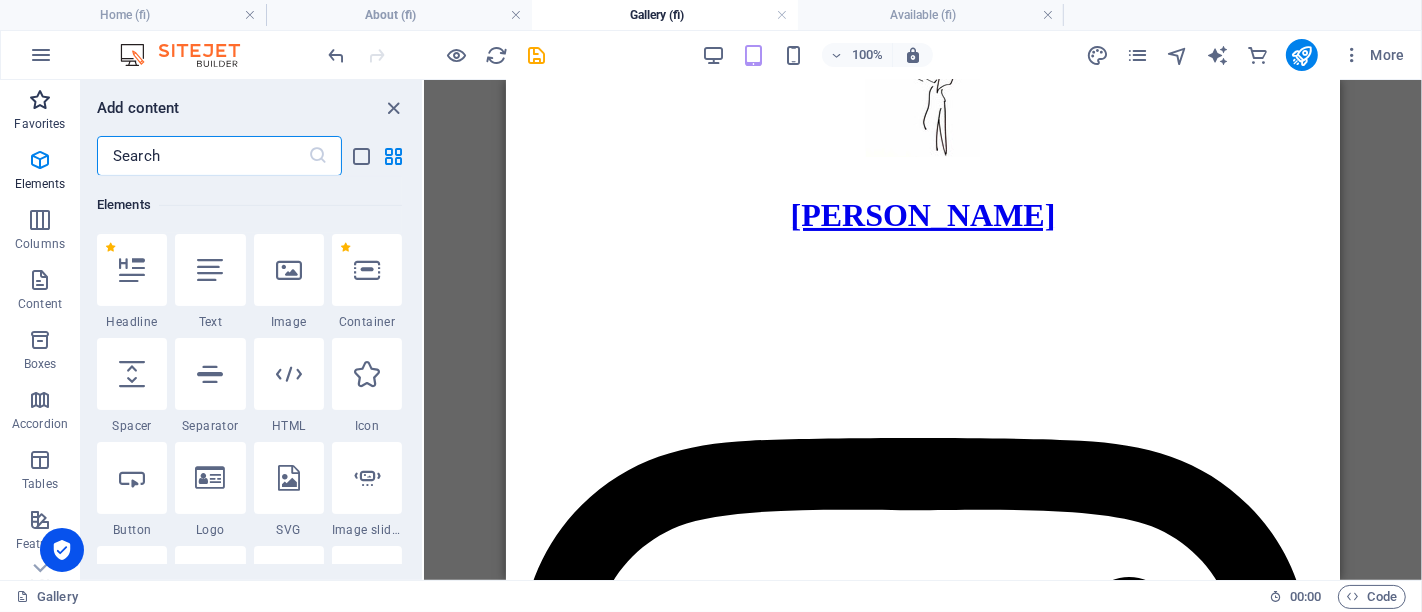 click on "Favorites" at bounding box center (39, 124) 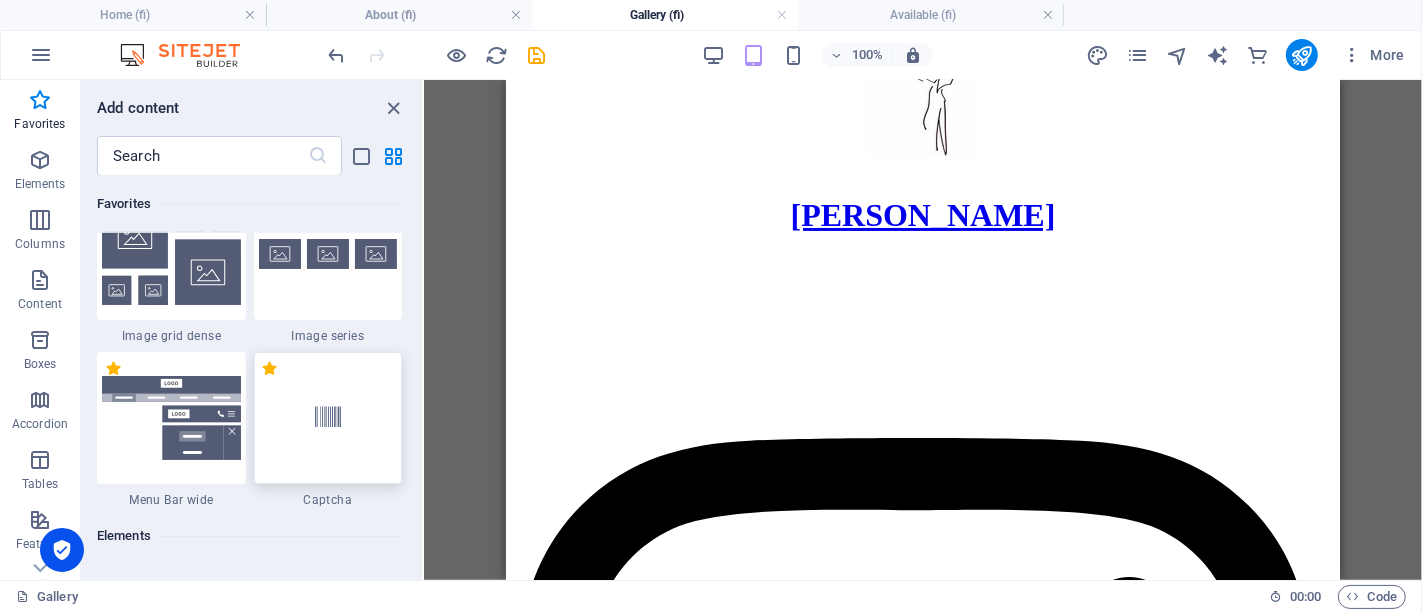 scroll, scrollTop: 555, scrollLeft: 0, axis: vertical 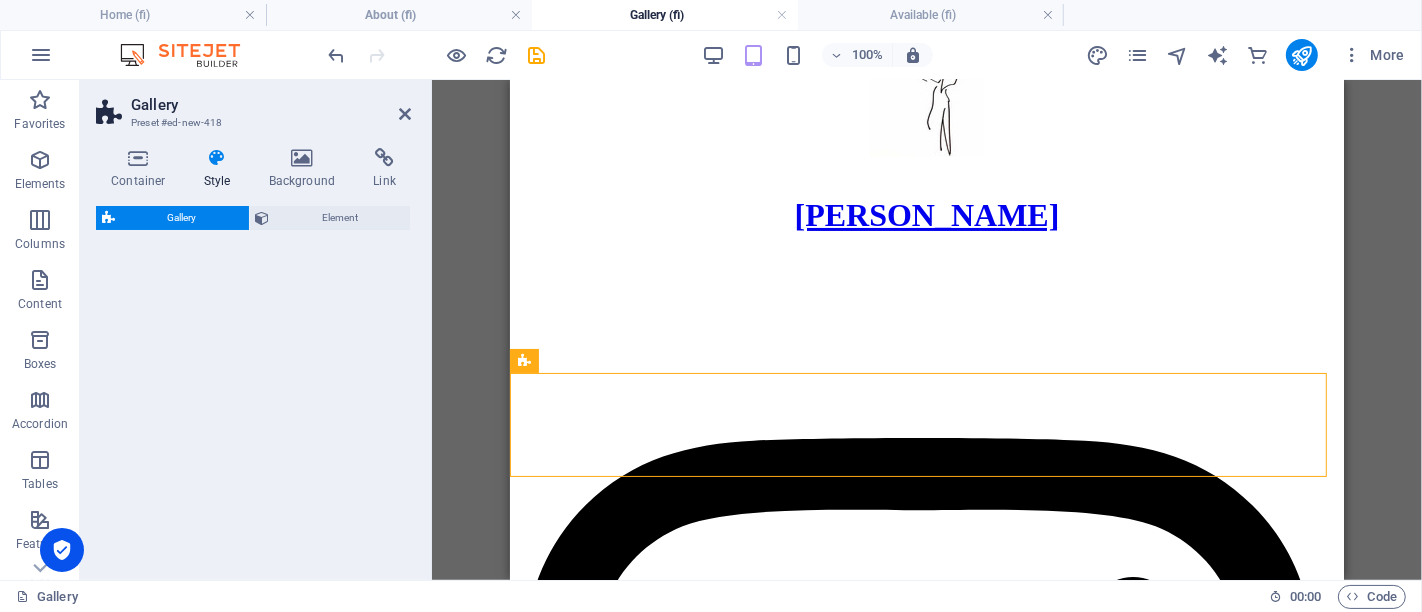 select on "rem" 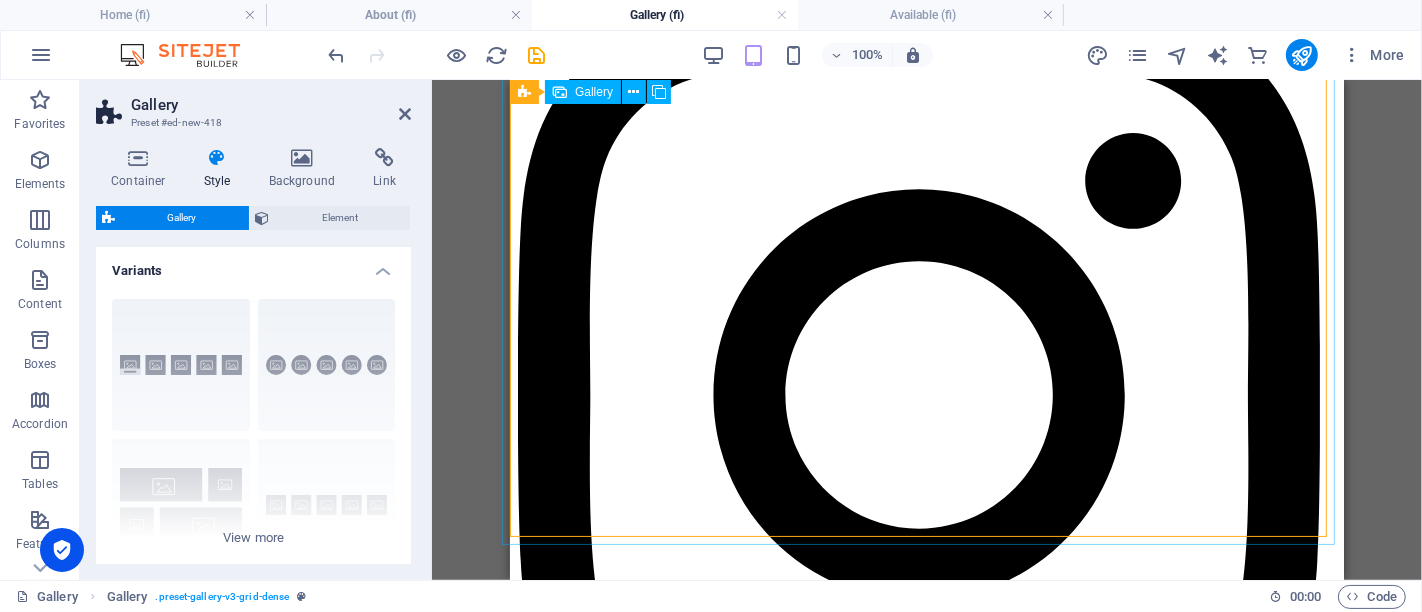 scroll, scrollTop: 871, scrollLeft: 0, axis: vertical 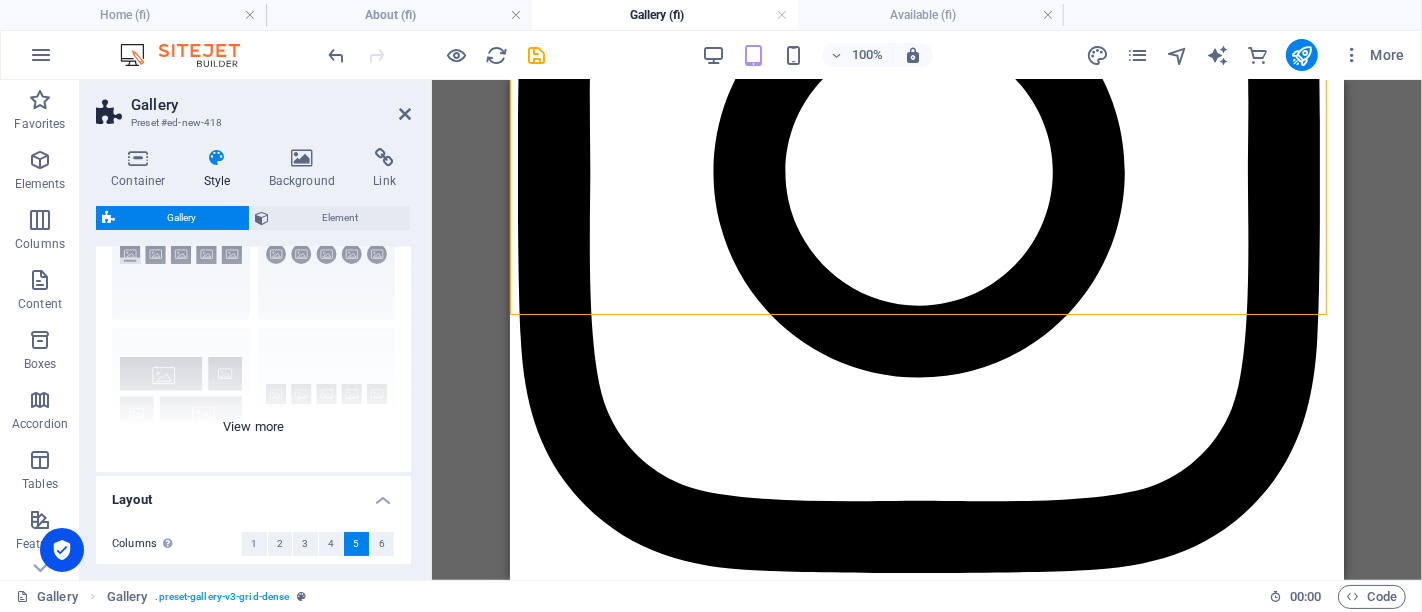 click on "Captions Circle Collage Default Grid Grid shifted" at bounding box center (253, 322) 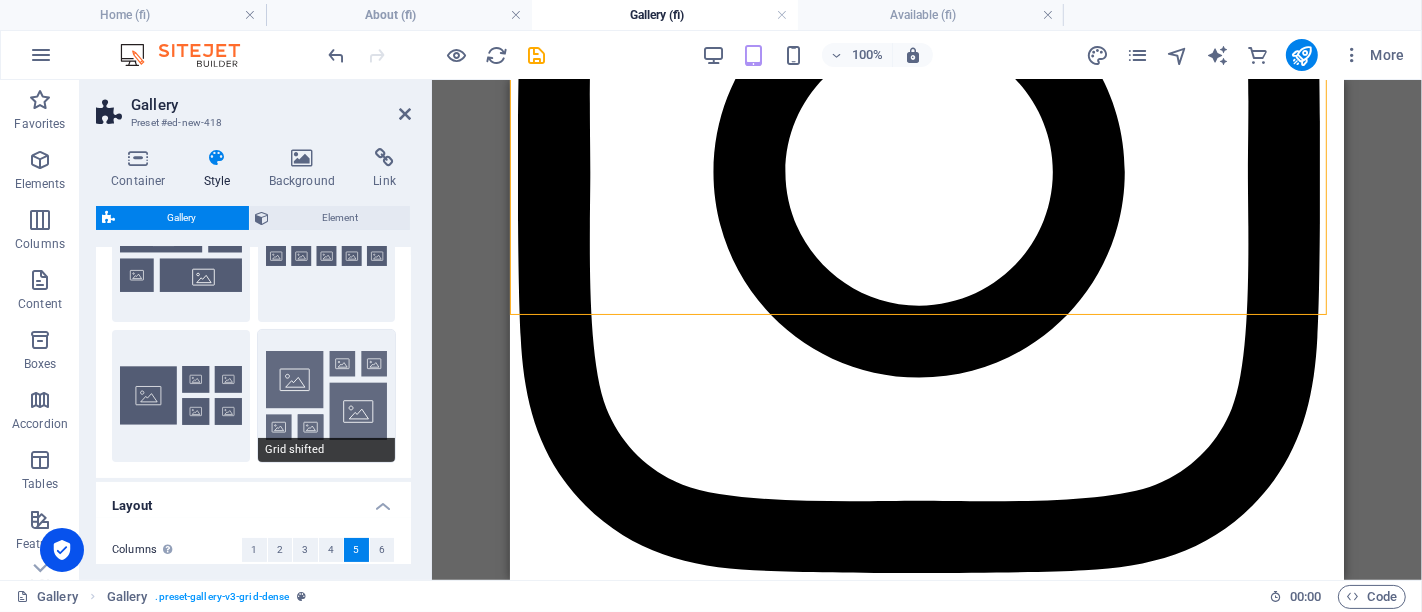 scroll, scrollTop: 222, scrollLeft: 0, axis: vertical 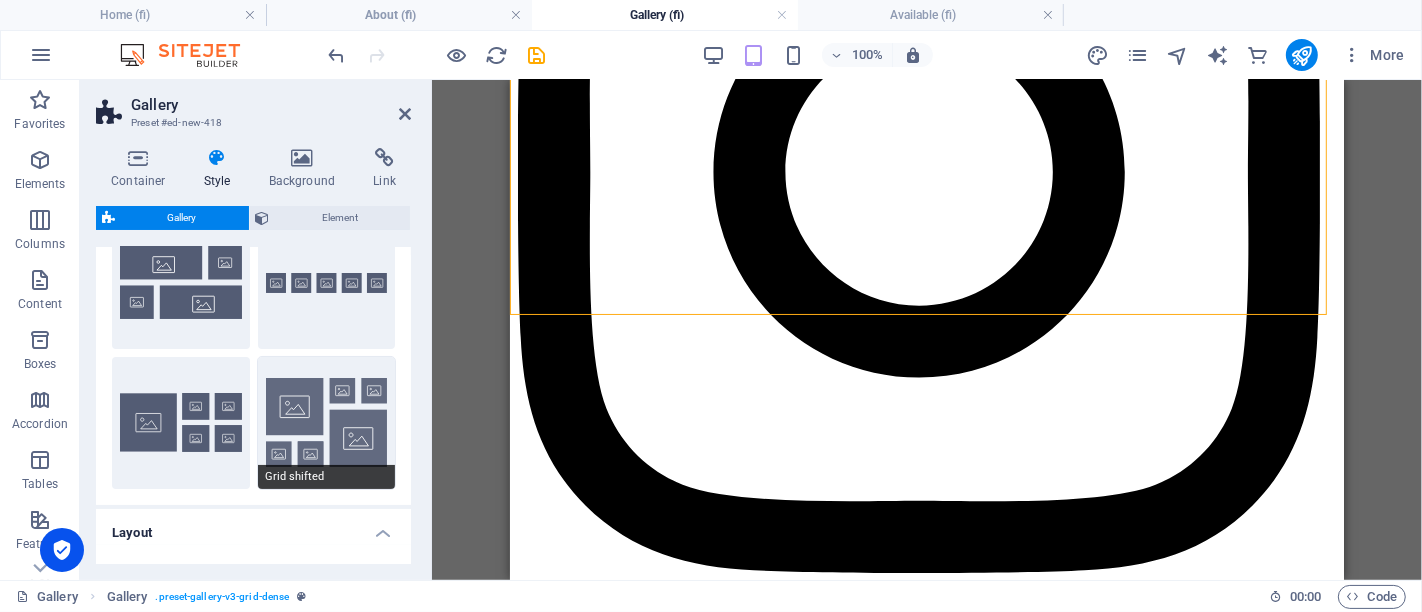 click on "Grid shifted" at bounding box center [327, 423] 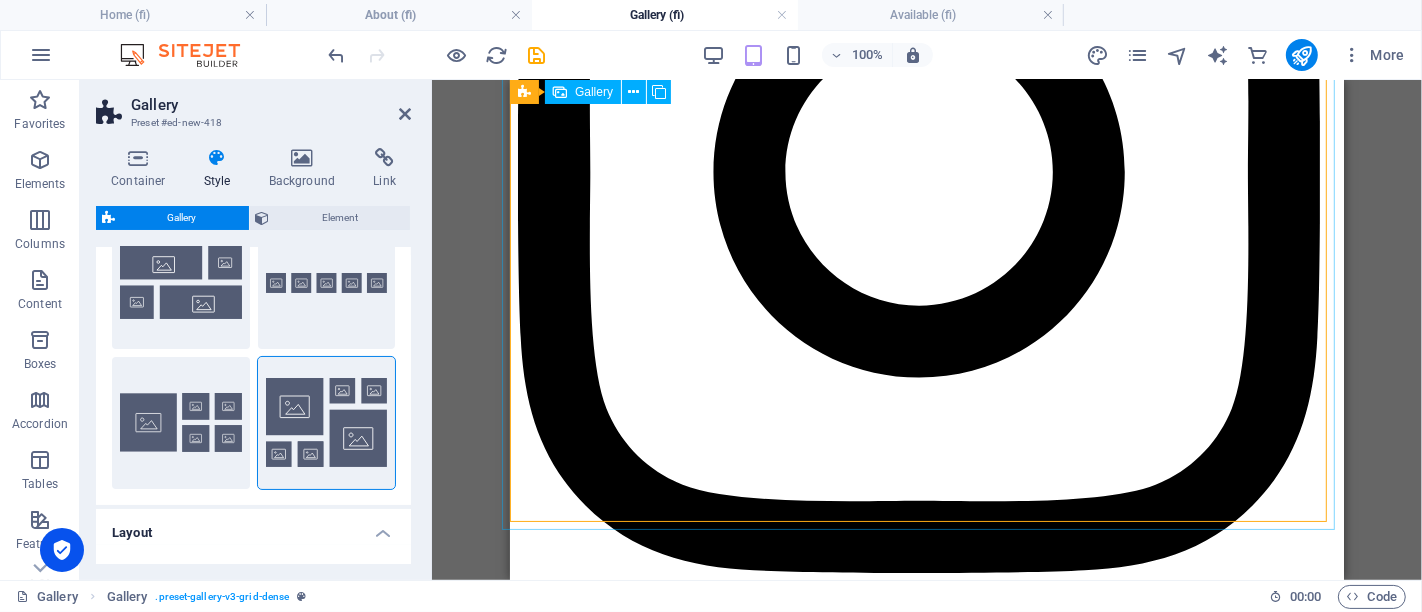 scroll, scrollTop: 537, scrollLeft: 0, axis: vertical 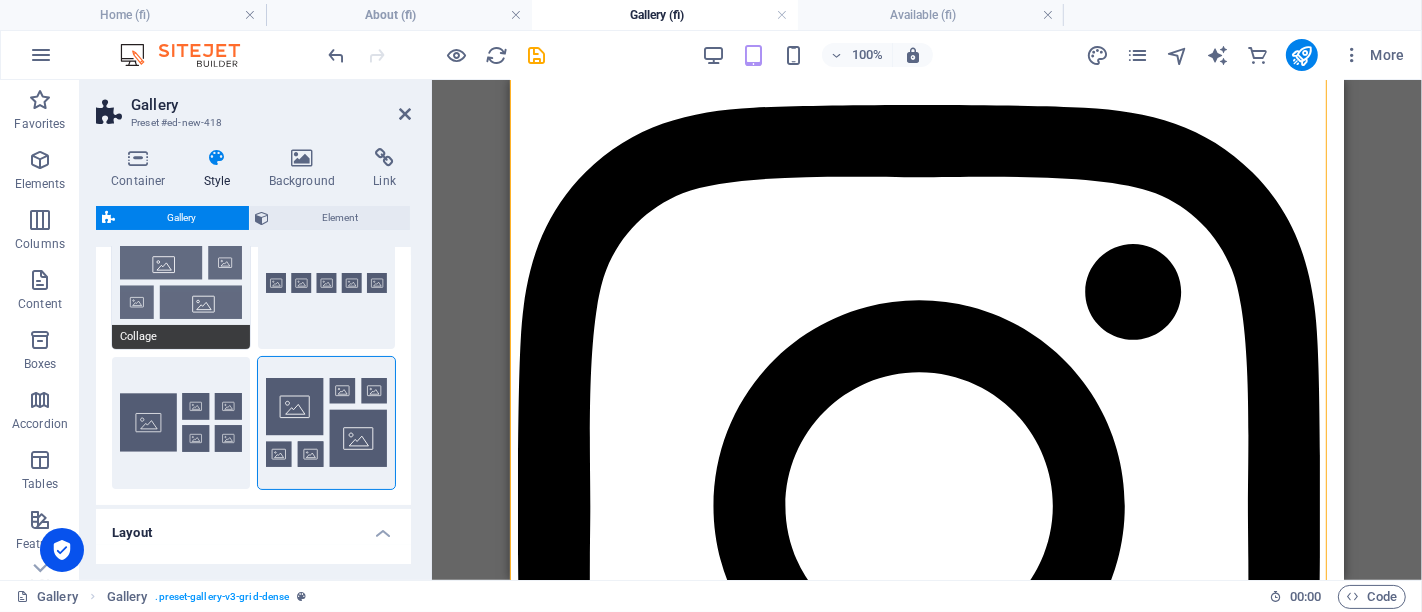 click on "Collage" at bounding box center [181, 283] 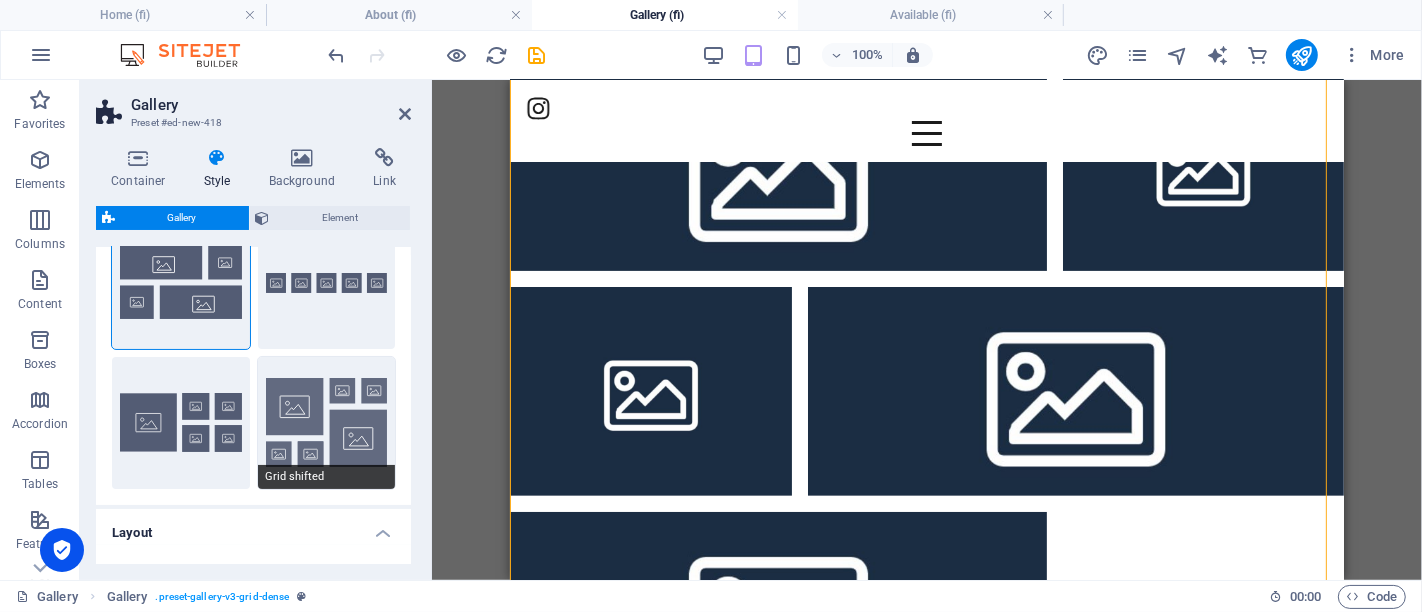 scroll, scrollTop: 537, scrollLeft: 0, axis: vertical 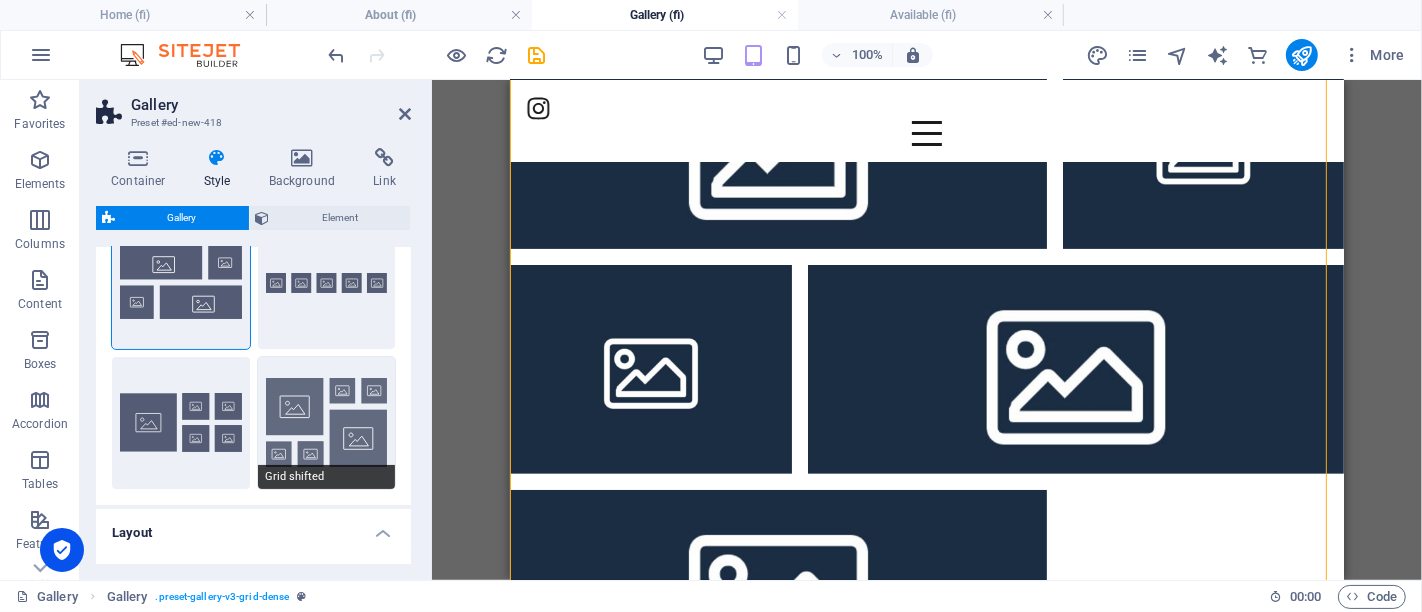 click on "Grid shifted" at bounding box center [327, 423] 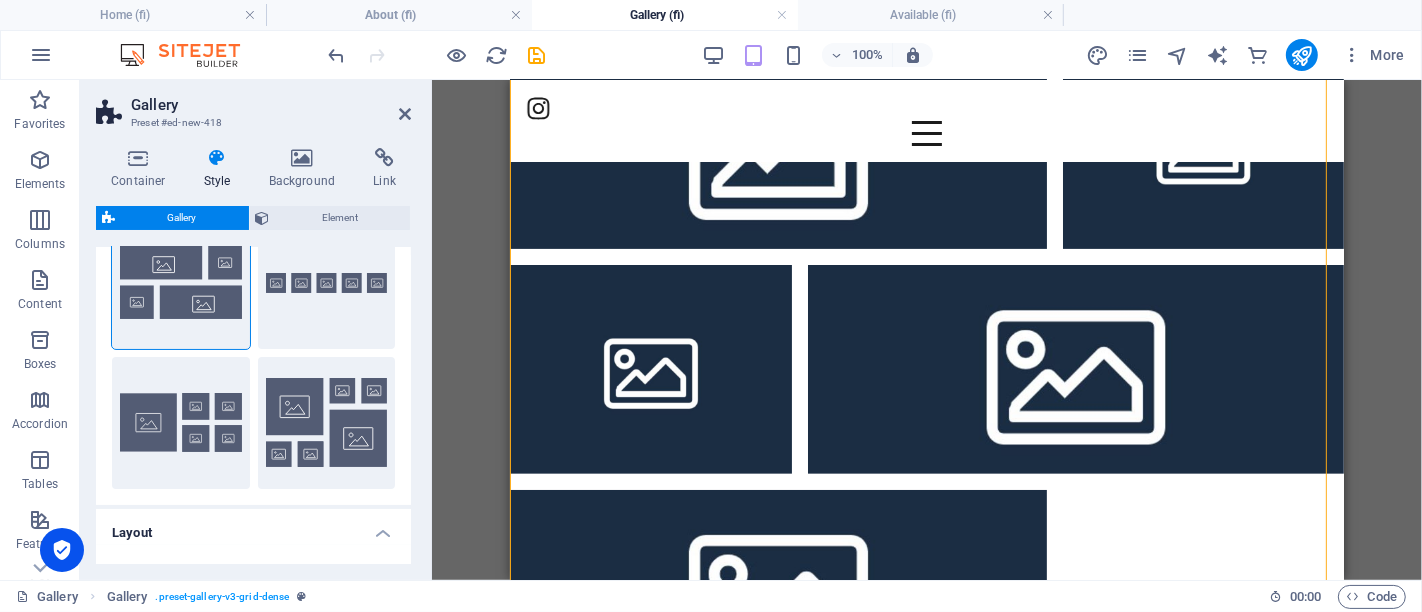 type on "1" 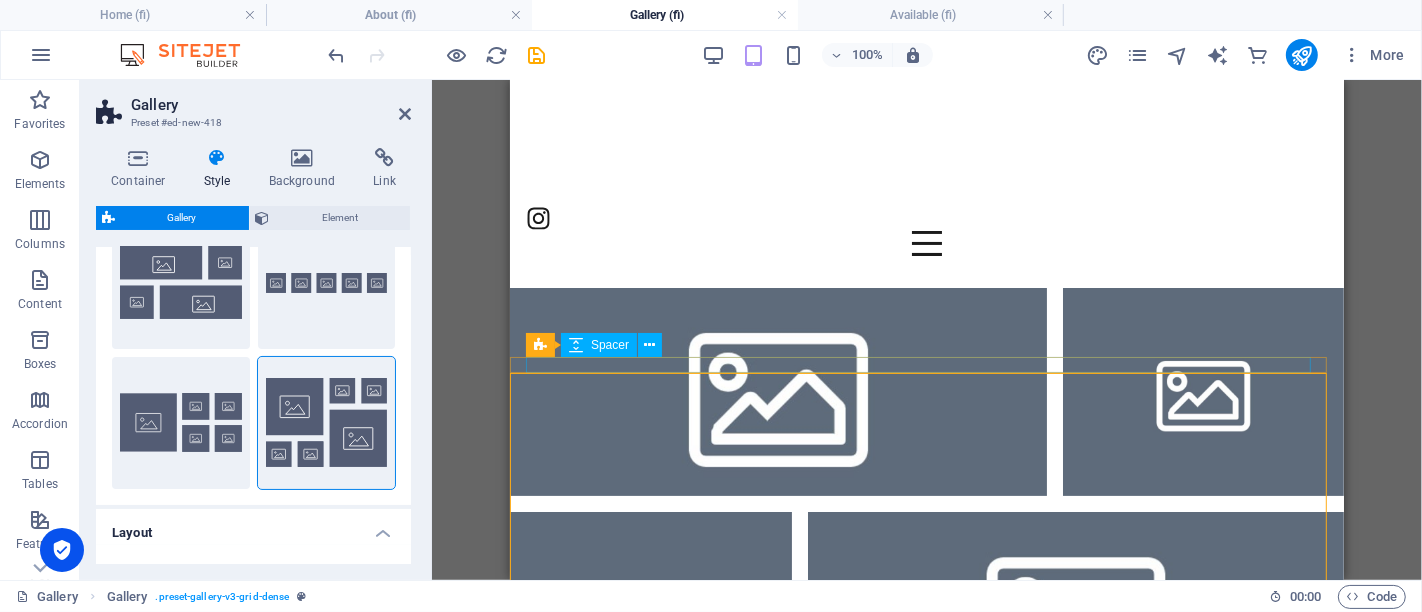 scroll, scrollTop: 204, scrollLeft: 0, axis: vertical 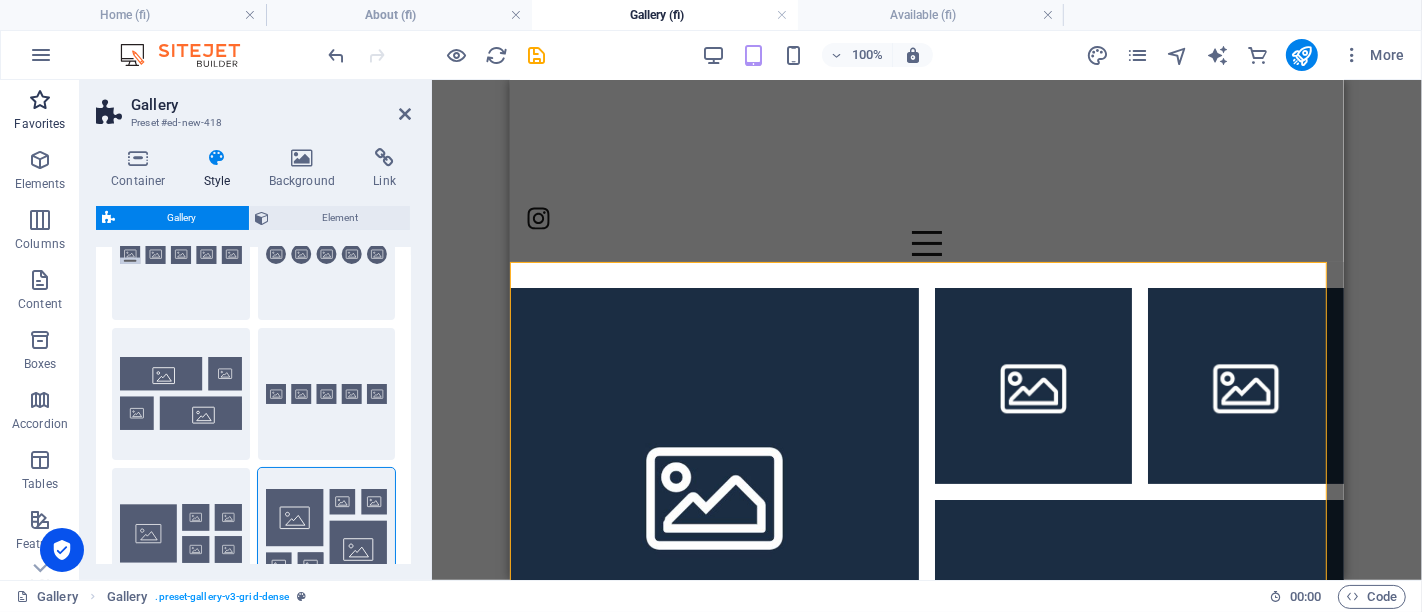 click on "Favorites" at bounding box center (40, 112) 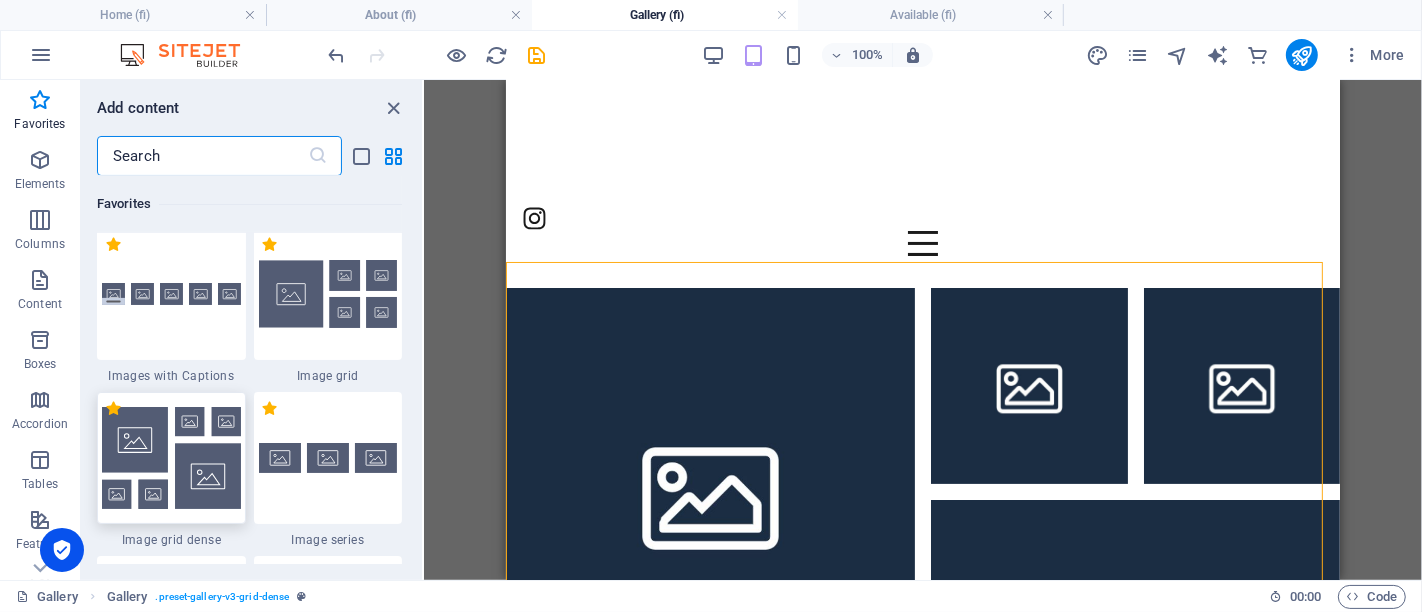scroll, scrollTop: 555, scrollLeft: 0, axis: vertical 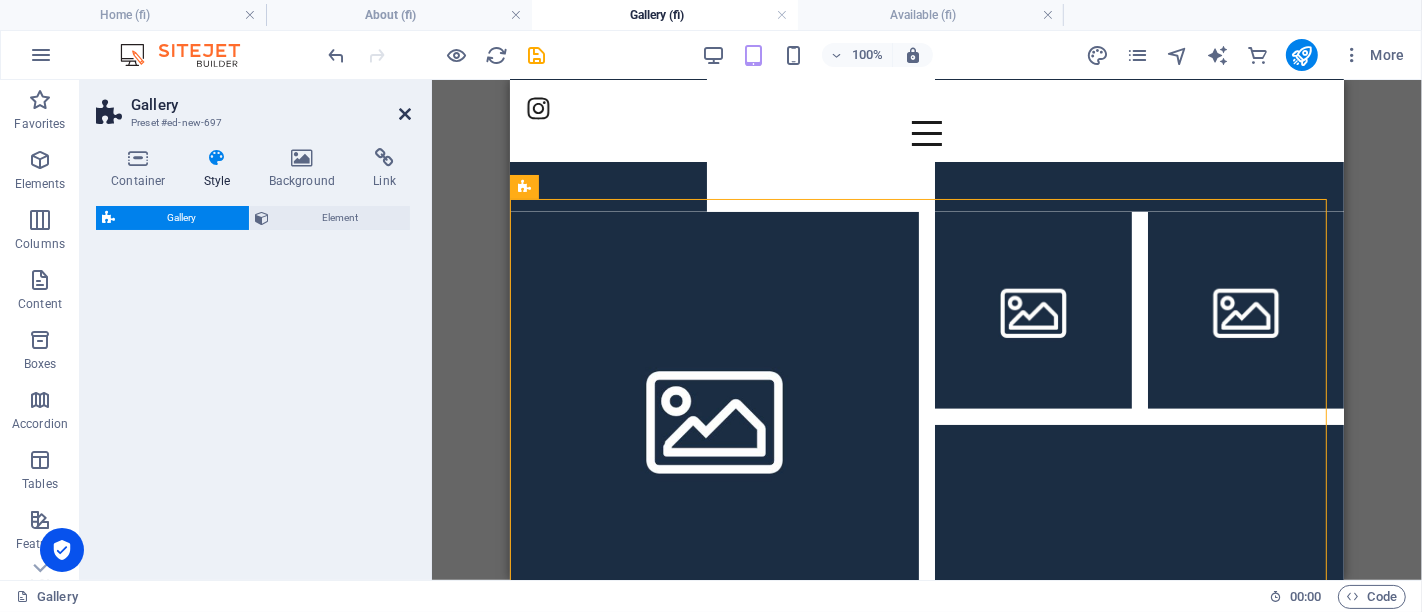 click at bounding box center (405, 114) 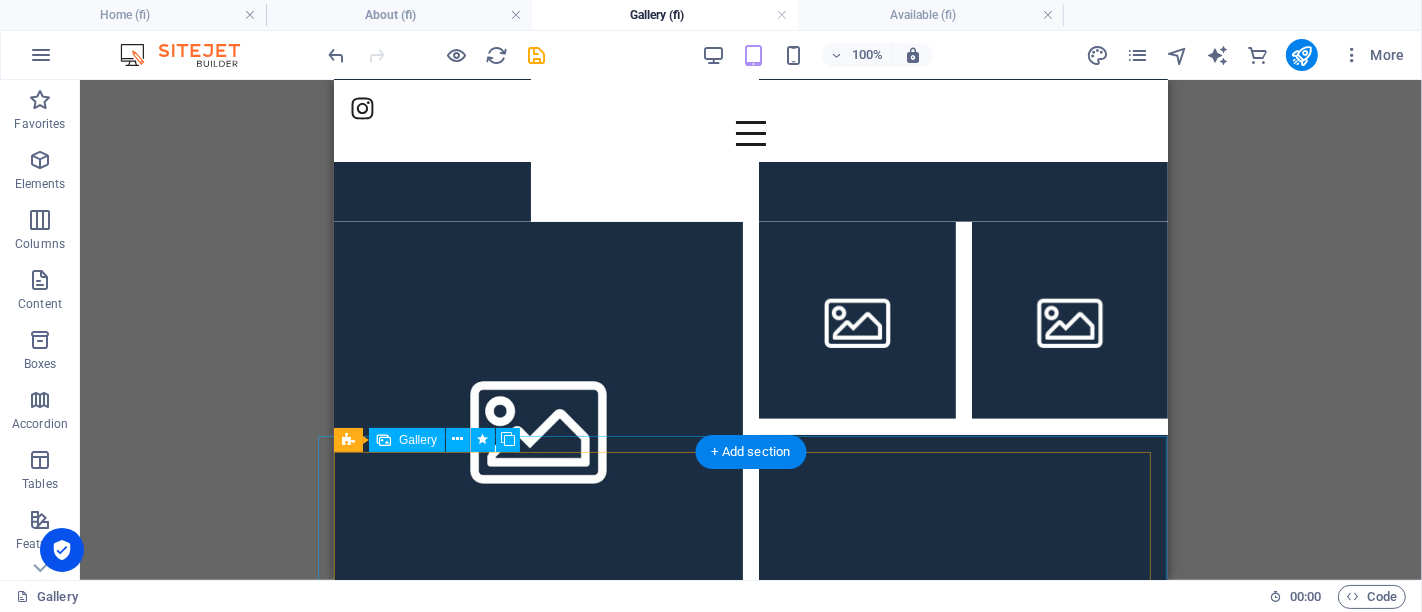 scroll, scrollTop: 1533, scrollLeft: 0, axis: vertical 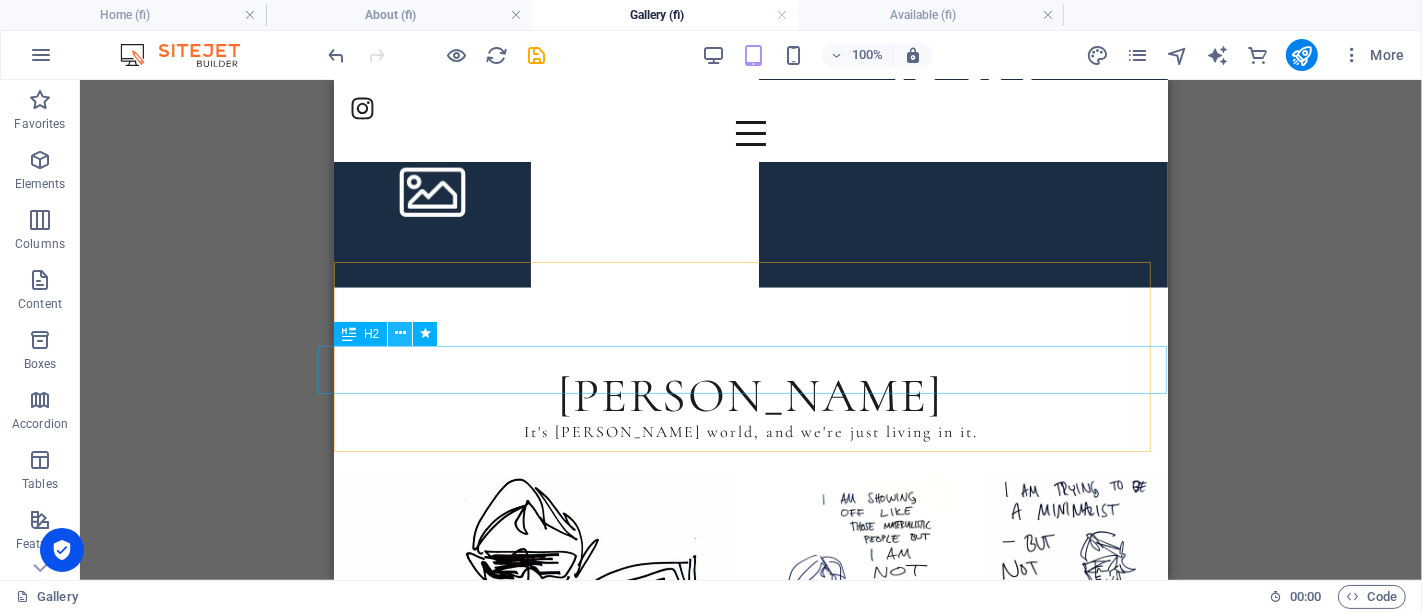 click at bounding box center (400, 333) 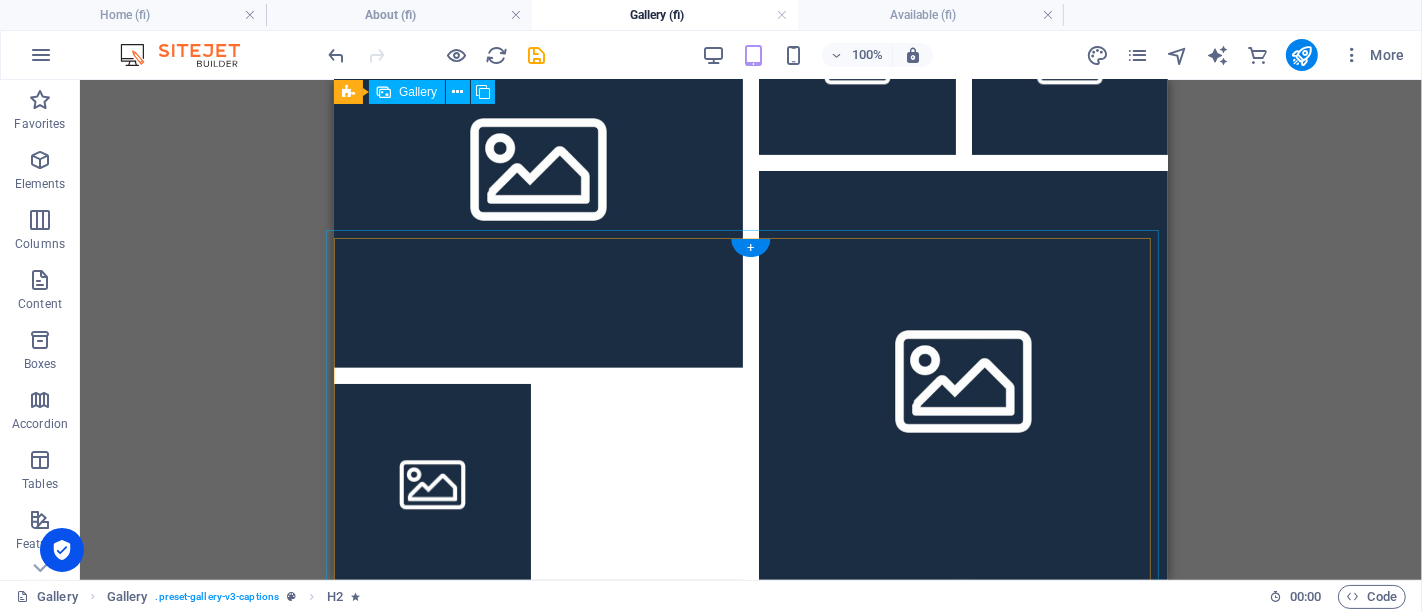 scroll, scrollTop: 311, scrollLeft: 0, axis: vertical 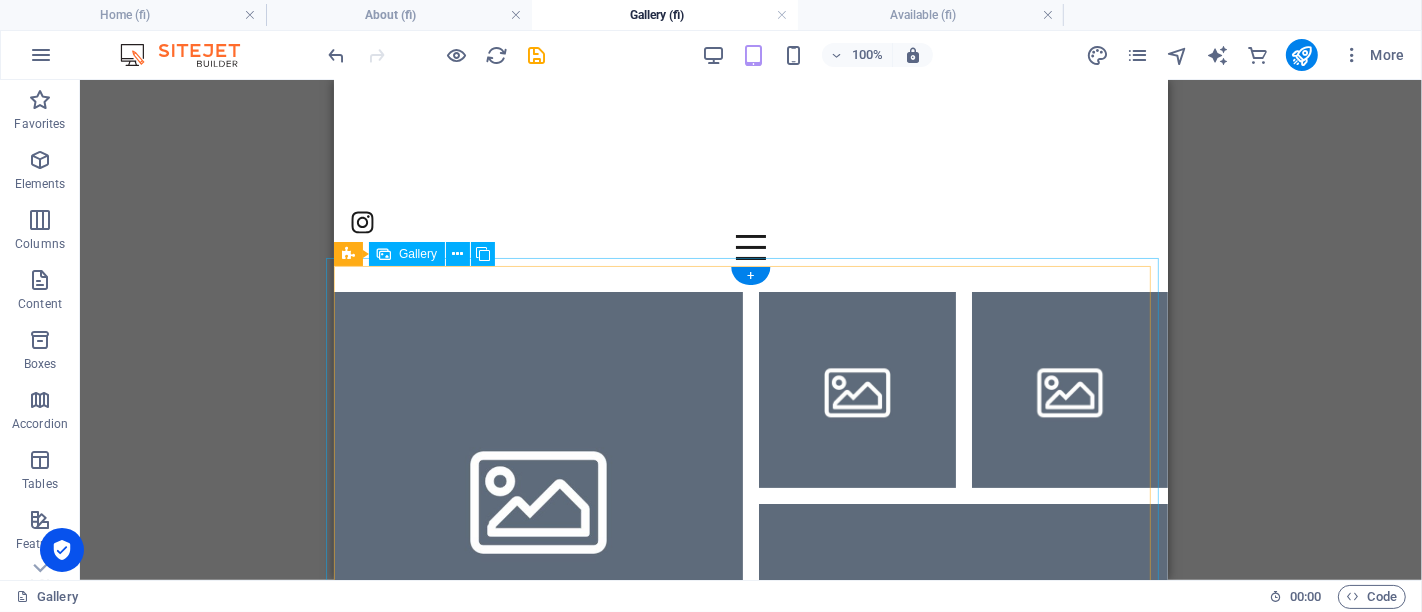 click at bounding box center (537, 495) 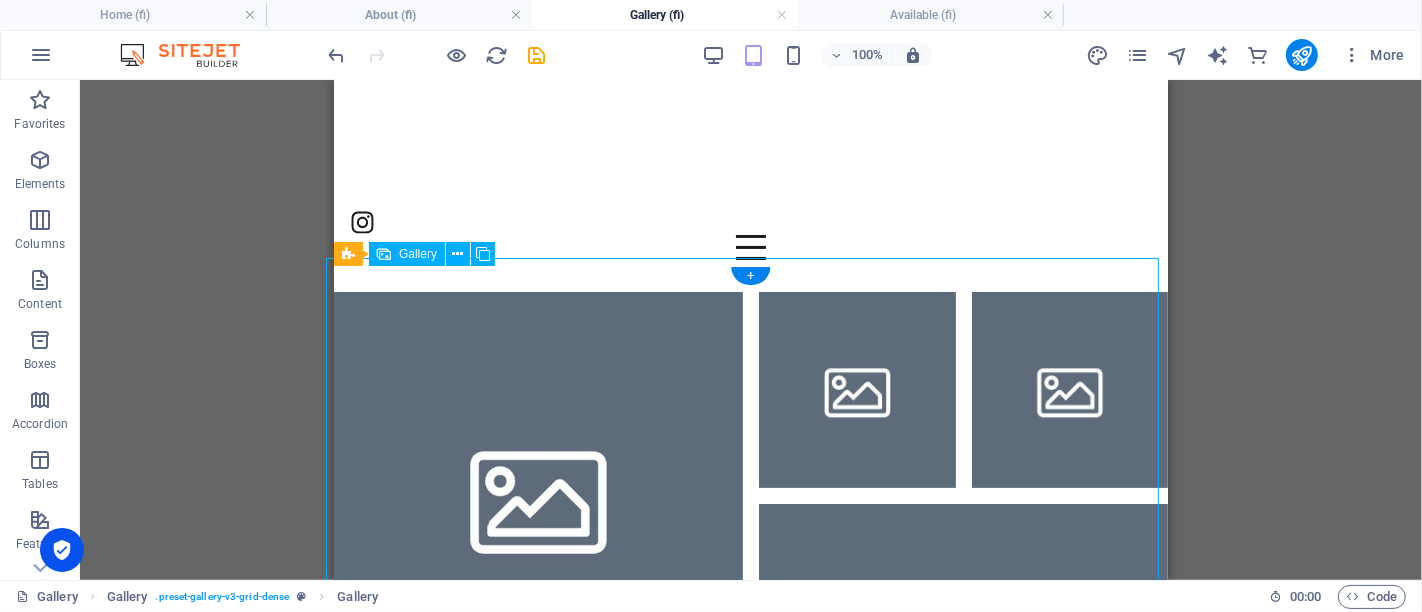 click at bounding box center [537, 495] 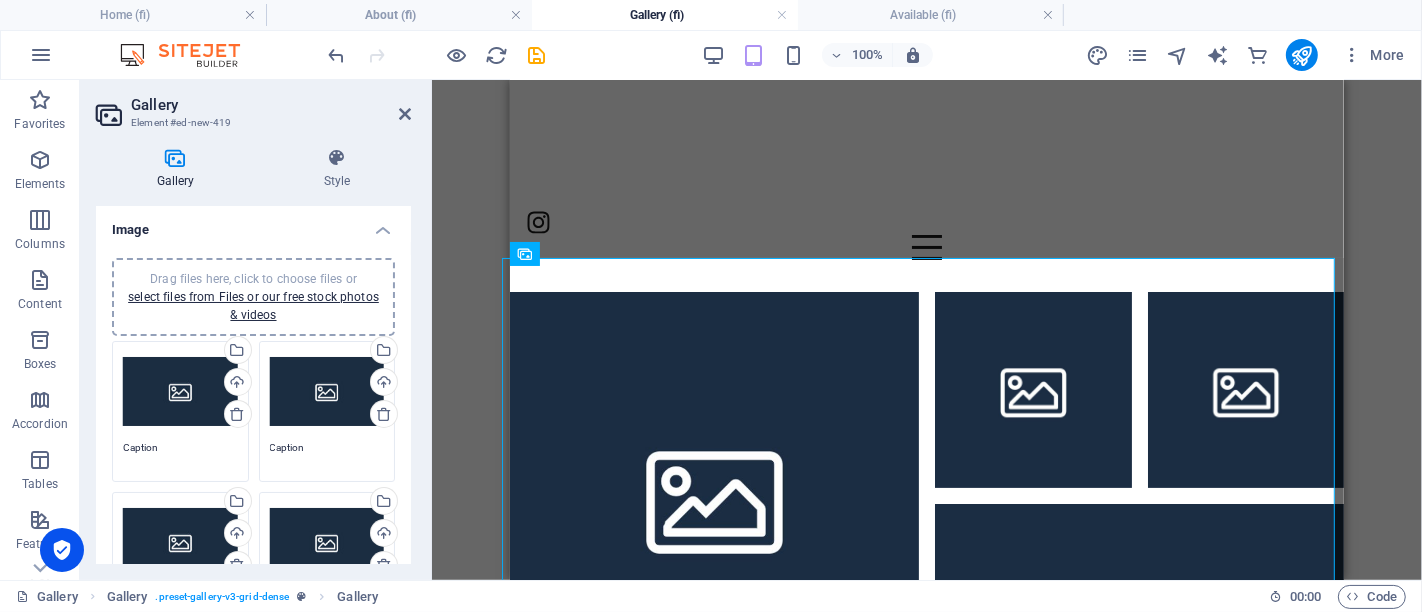 click on "Drag files here, click to choose files or select files from Files or our free stock photos & videos" at bounding box center (180, 392) 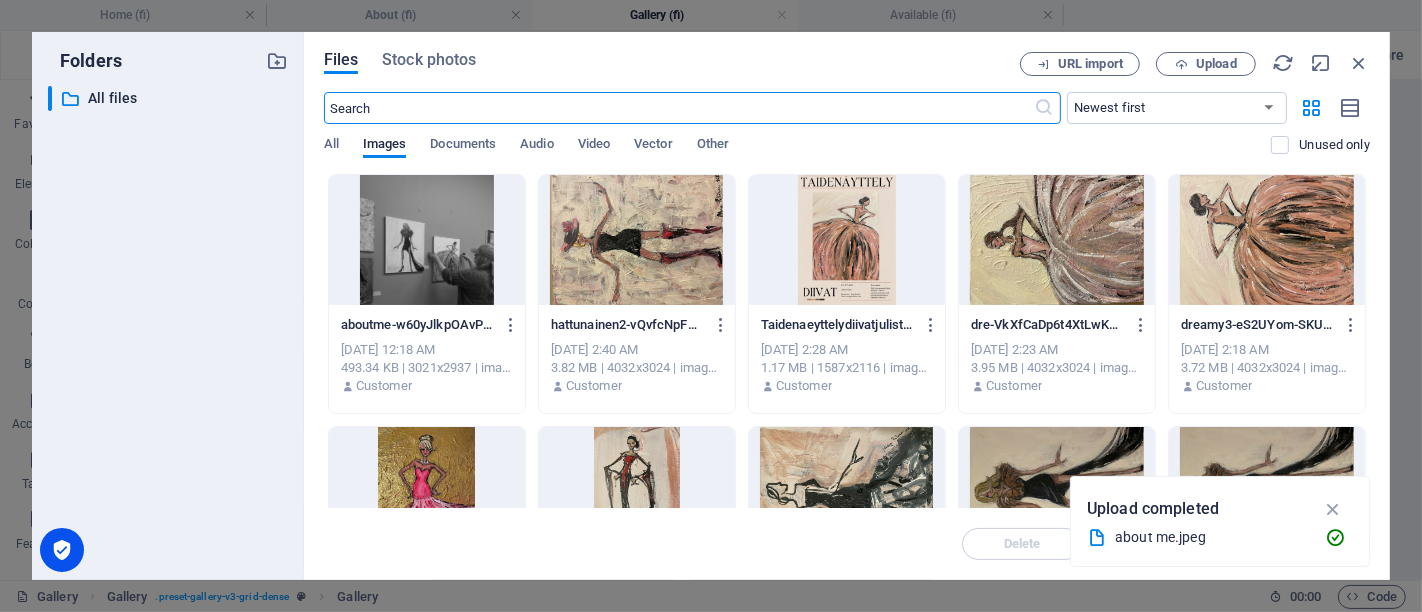 scroll, scrollTop: 267, scrollLeft: 0, axis: vertical 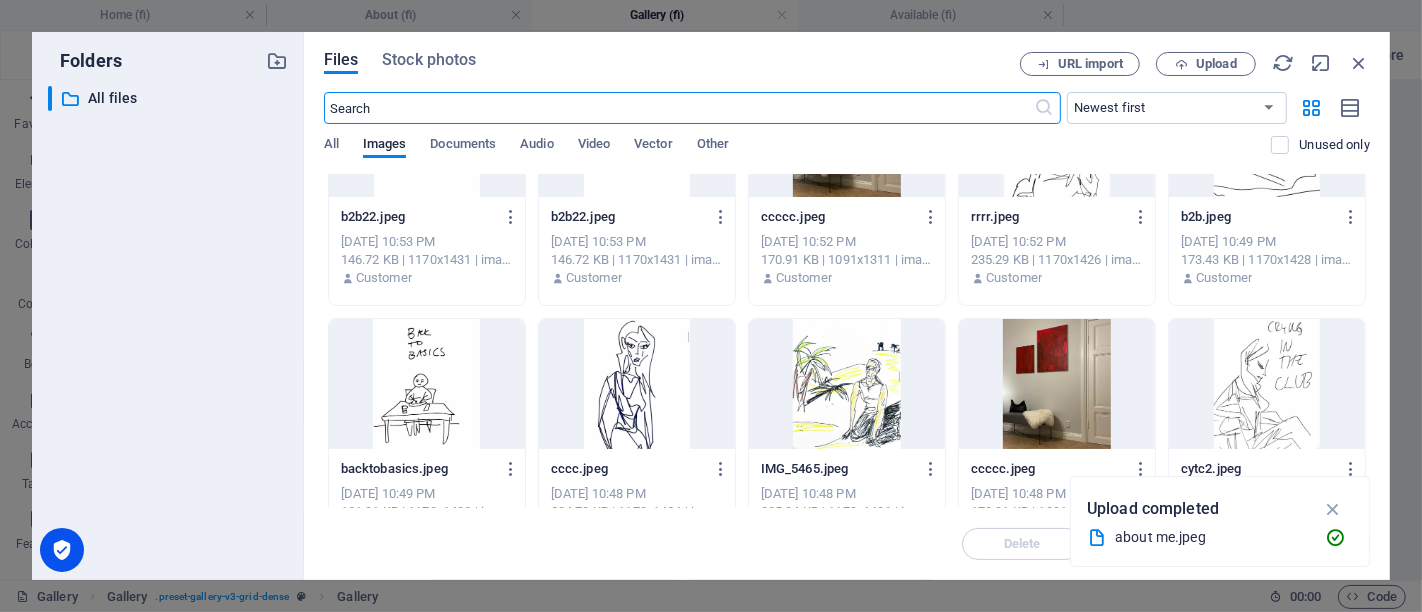 click at bounding box center (637, 384) 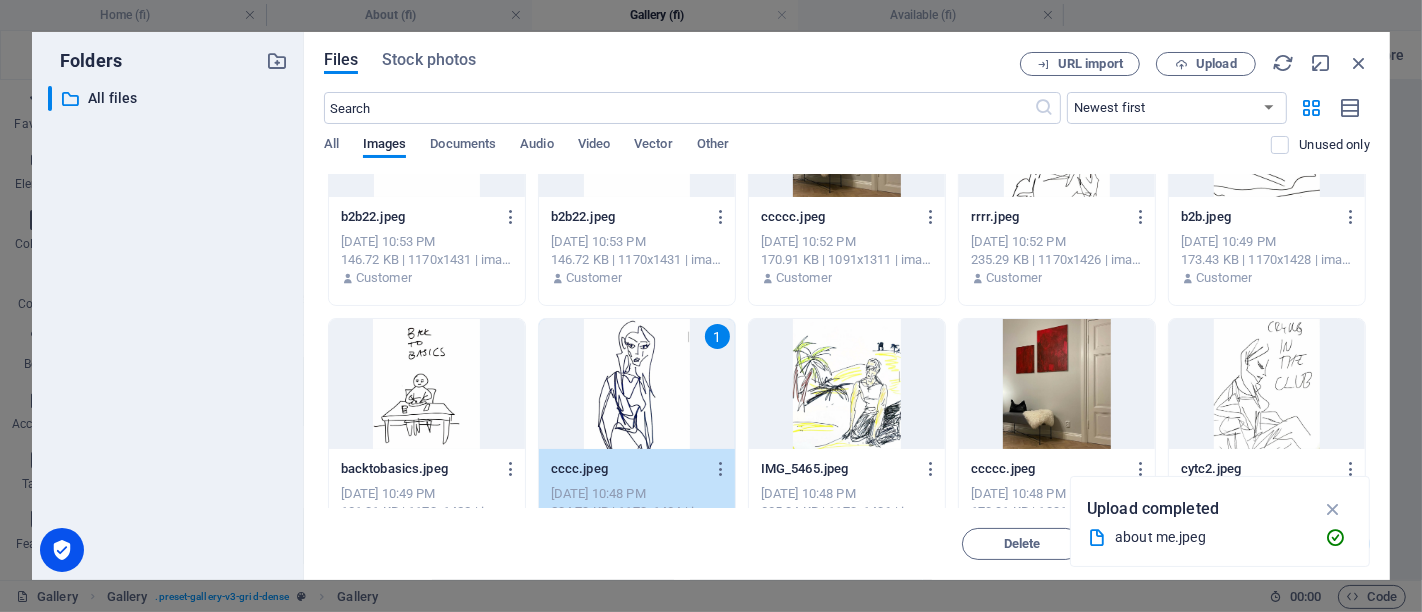 click on "1" at bounding box center [637, 384] 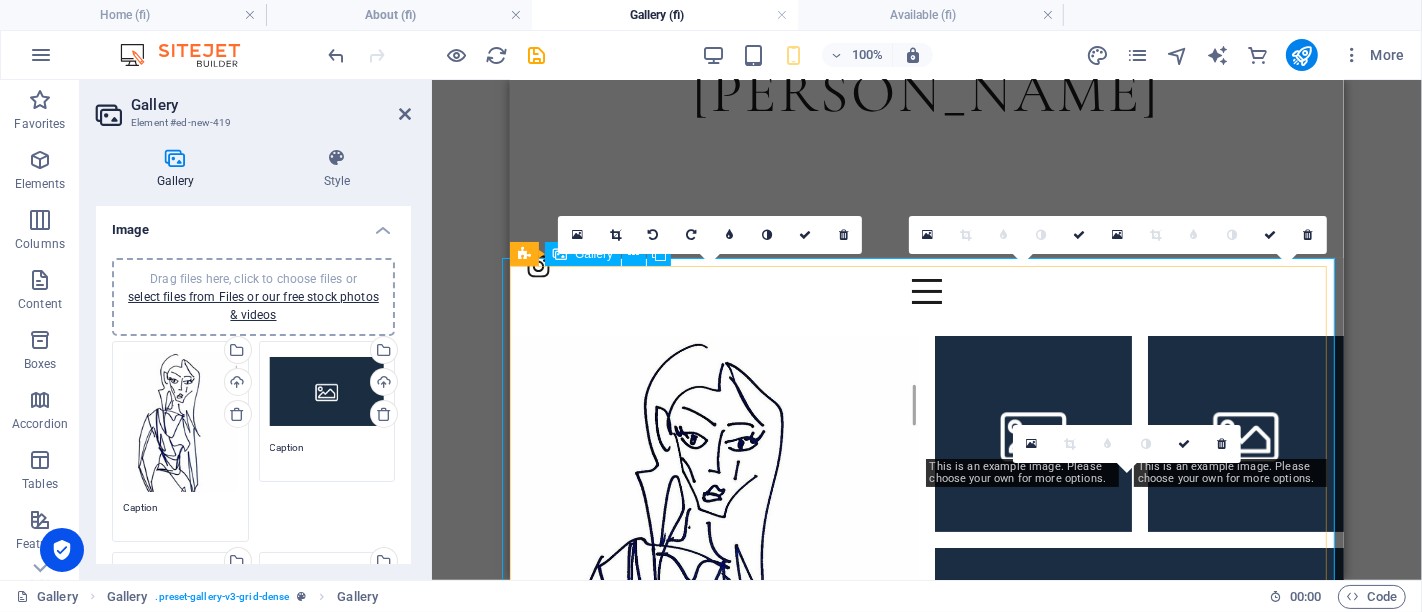 scroll, scrollTop: 311, scrollLeft: 0, axis: vertical 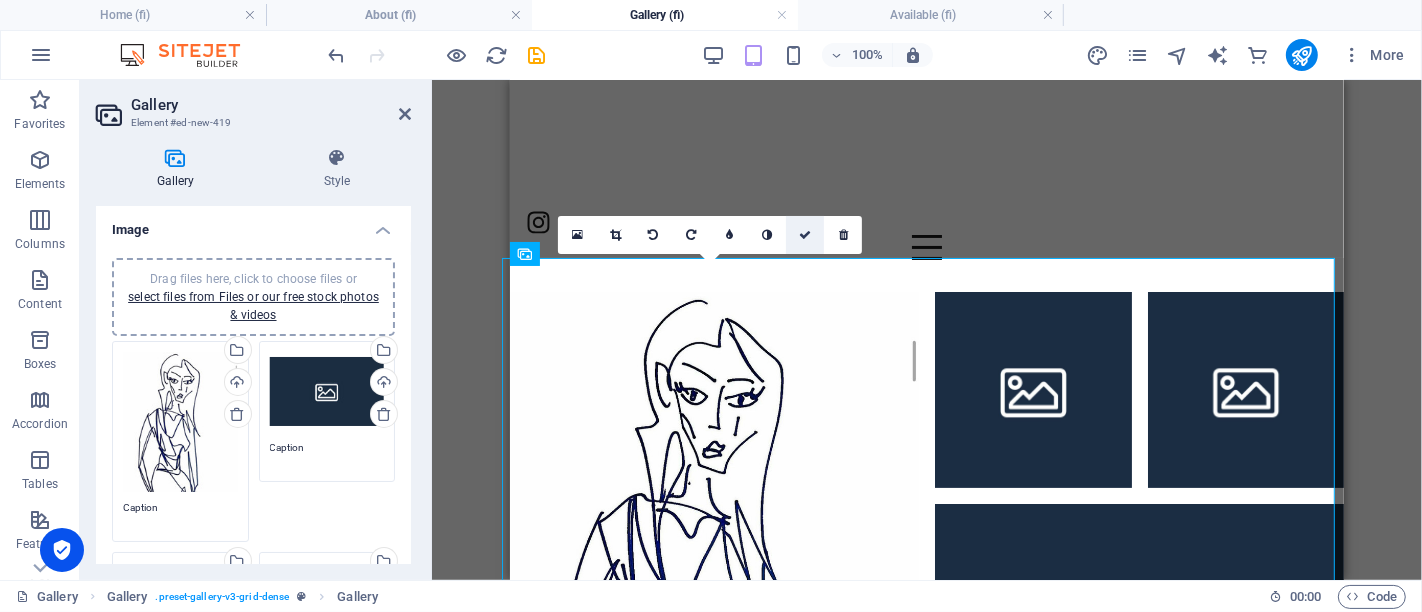 click at bounding box center [805, 235] 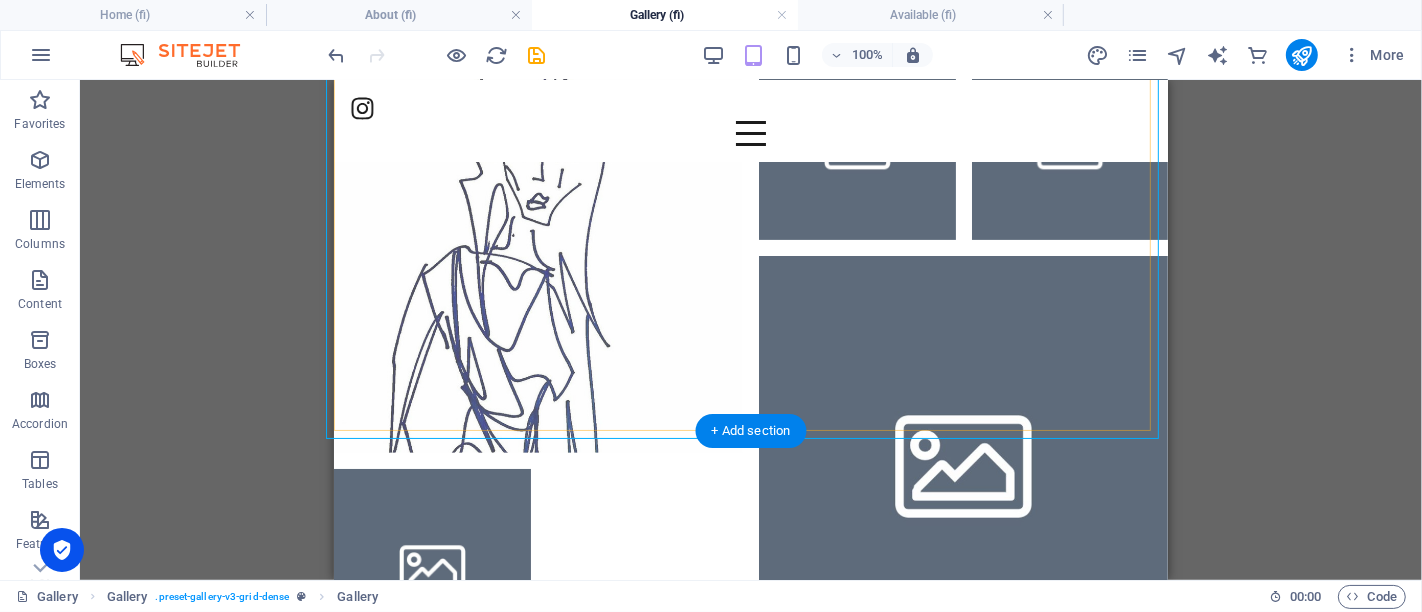 scroll, scrollTop: 755, scrollLeft: 0, axis: vertical 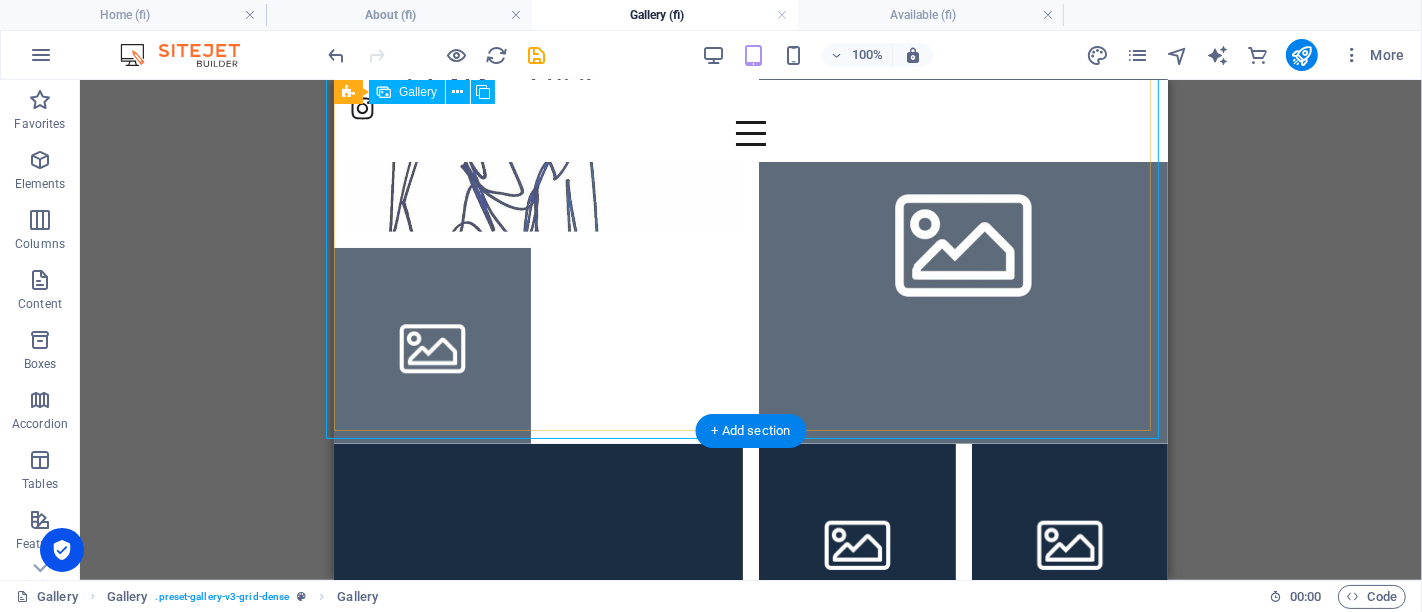 click at bounding box center (962, 238) 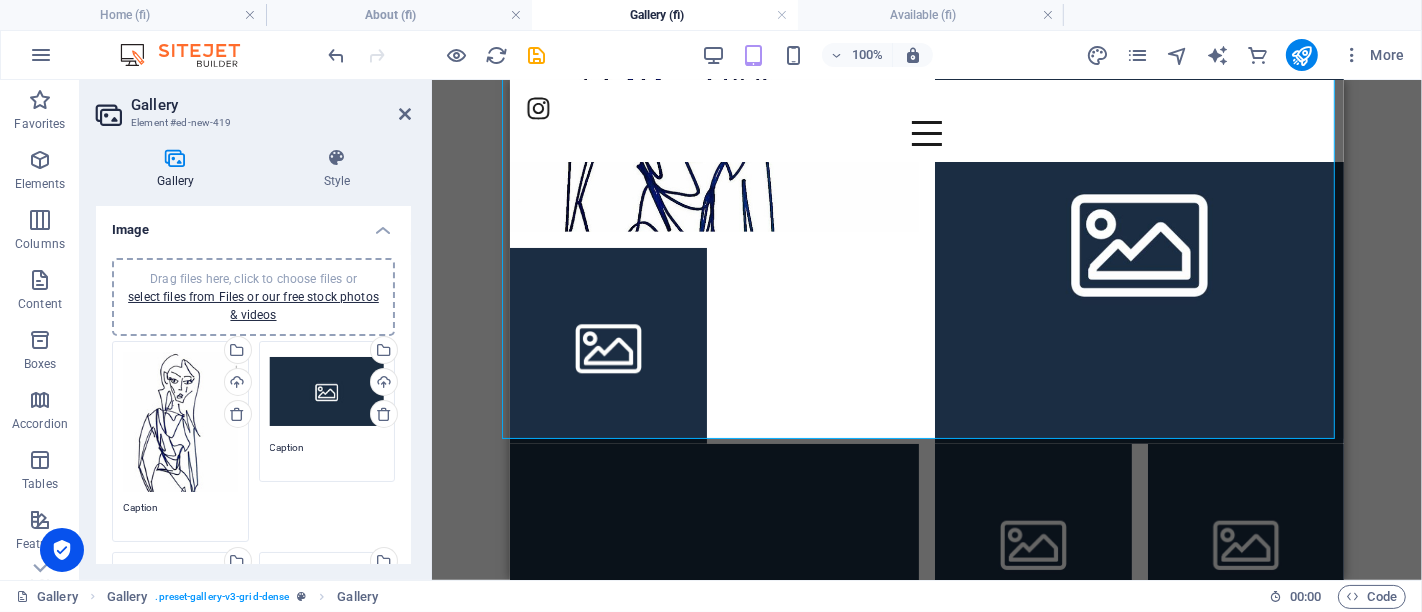 scroll, scrollTop: 333, scrollLeft: 0, axis: vertical 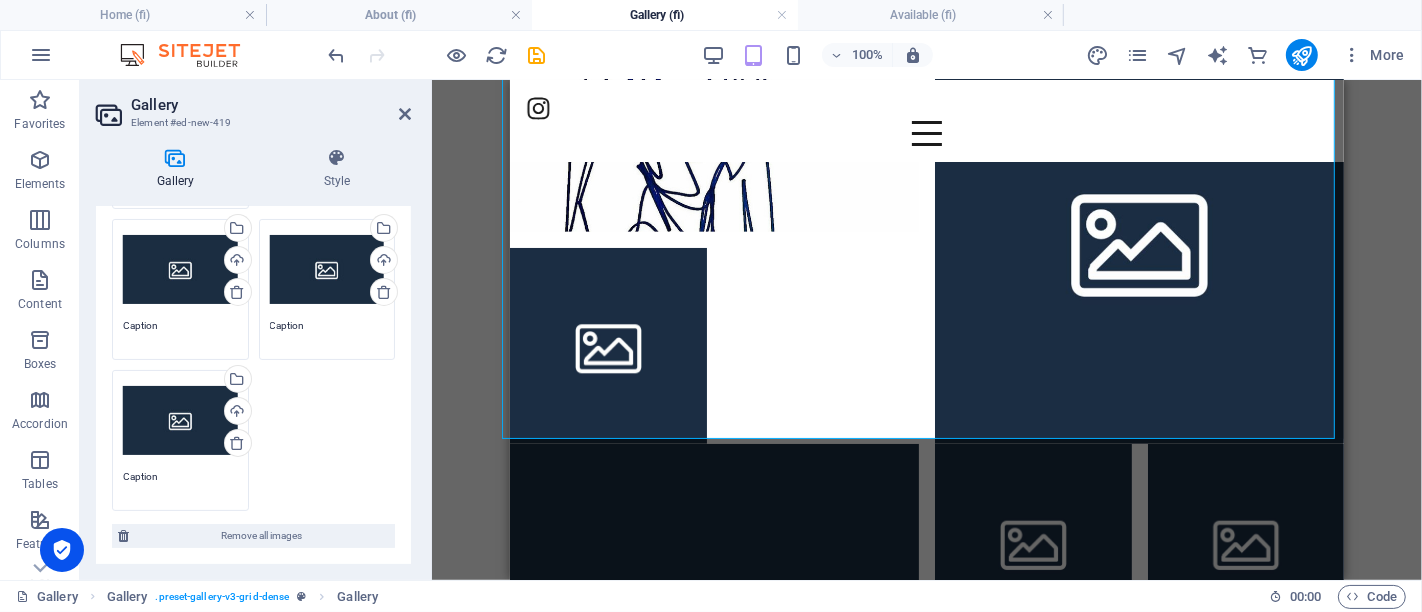 click on "Drag files here, click to choose files or select files from Files or our free stock photos & videos" at bounding box center (327, 270) 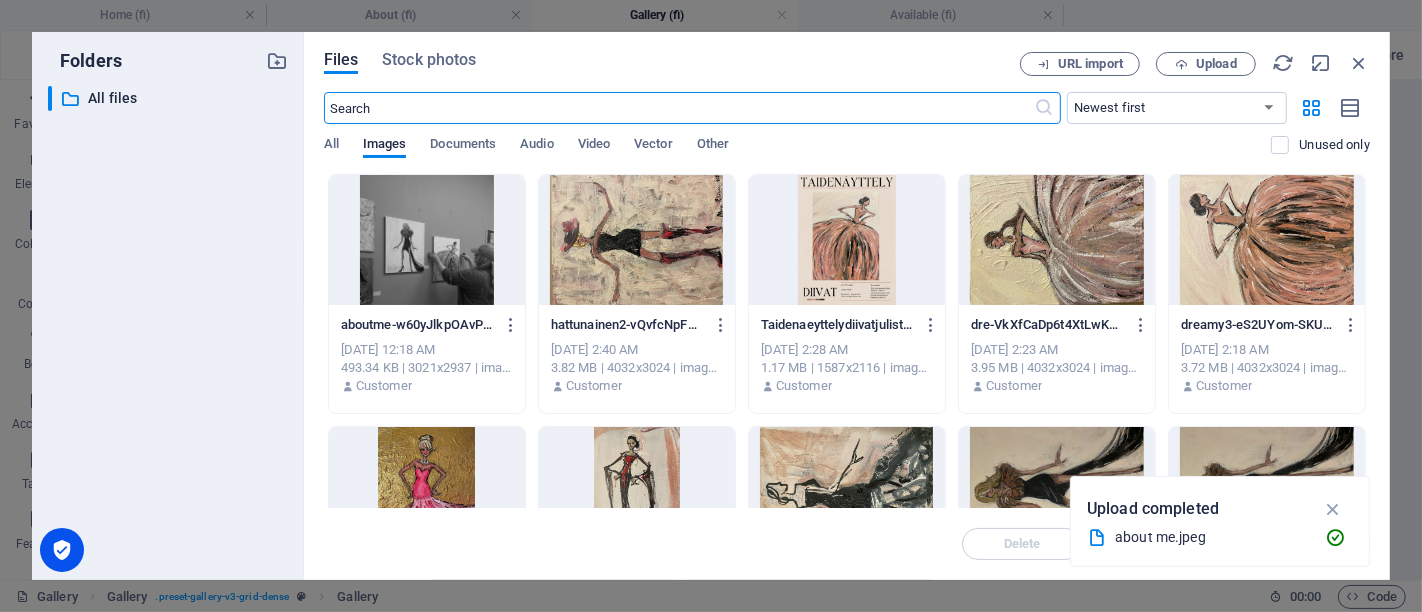scroll, scrollTop: 697, scrollLeft: 0, axis: vertical 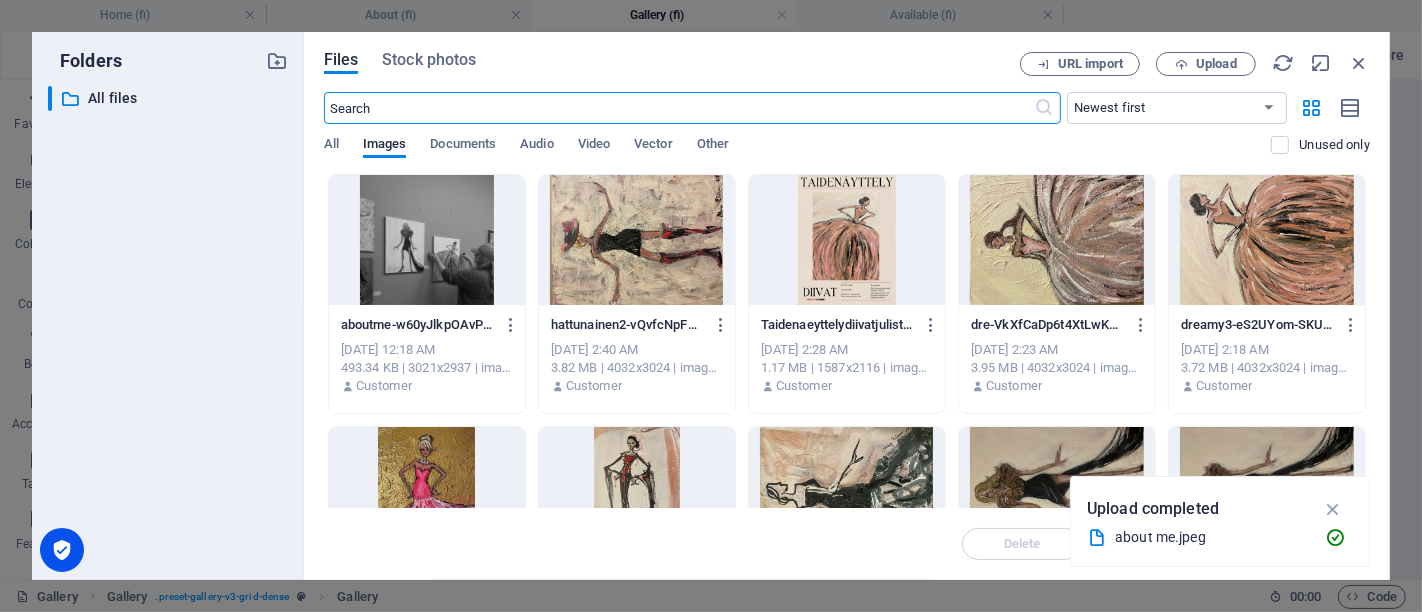 click at bounding box center [1267, 240] 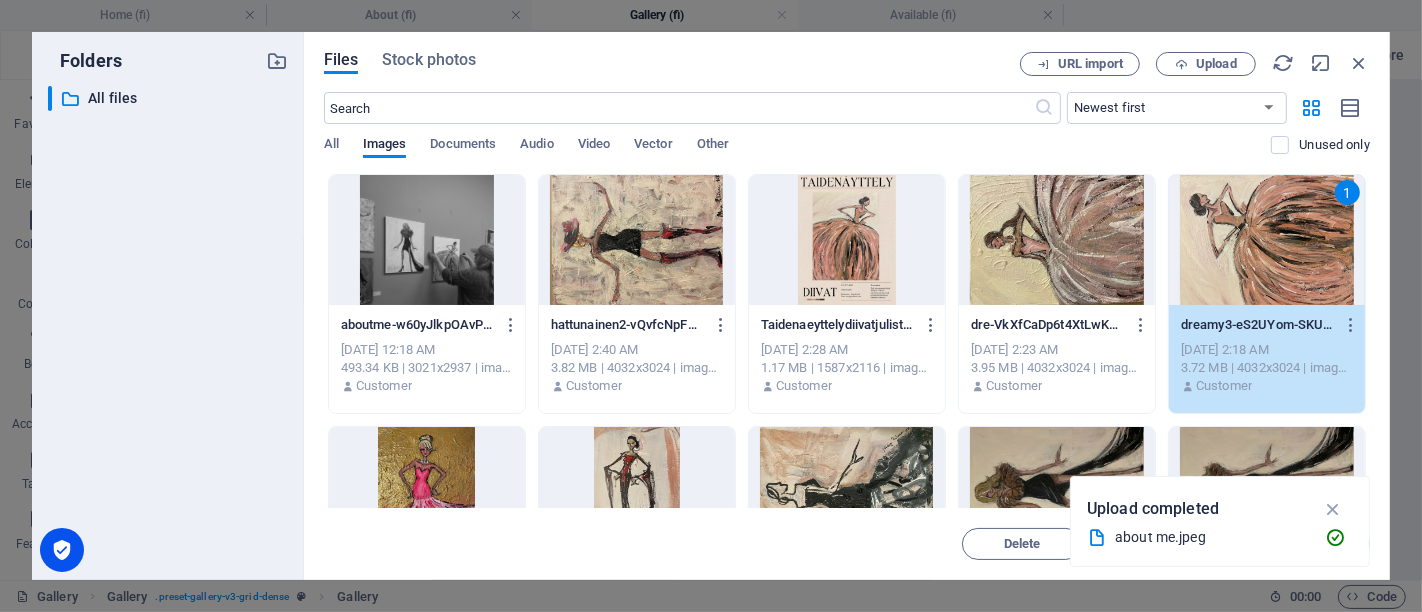 click on "1" at bounding box center [1267, 240] 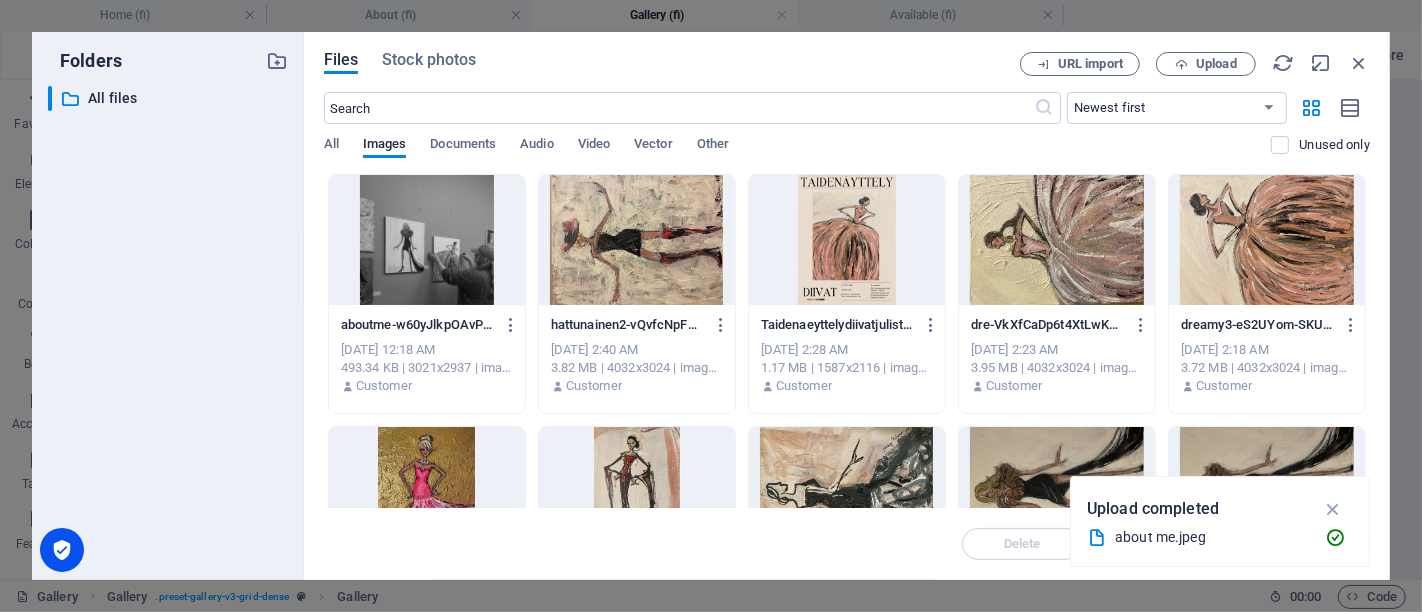 click at bounding box center [1267, 240] 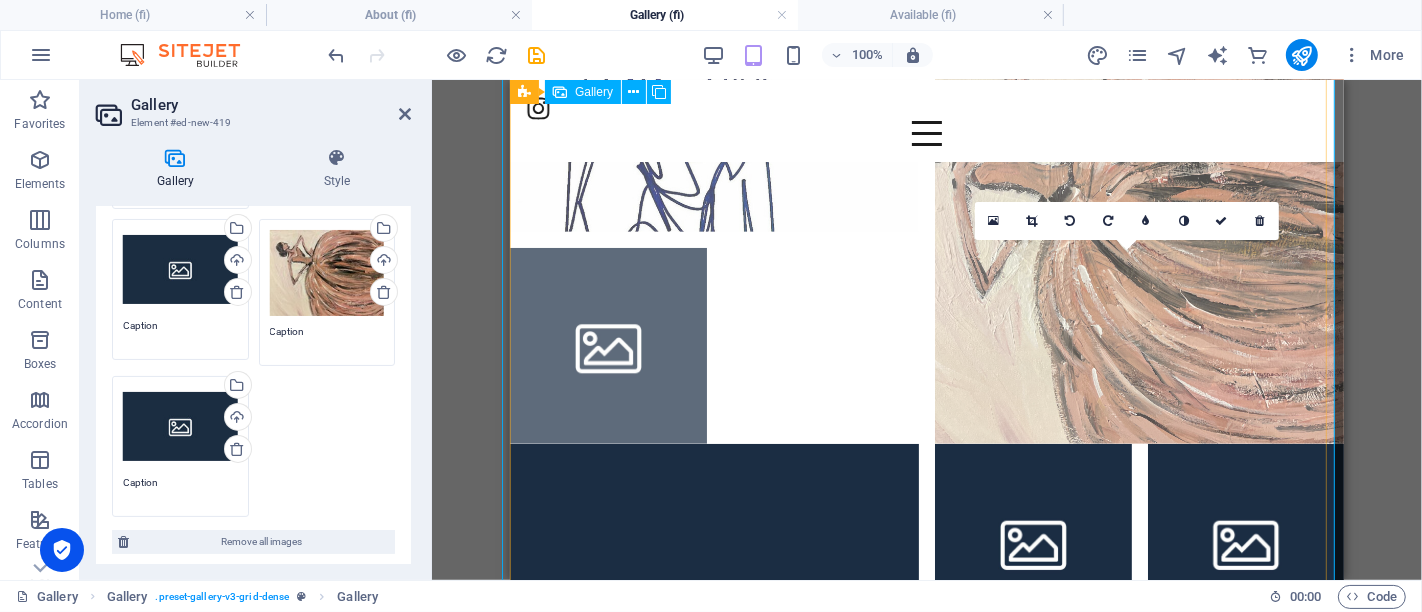 scroll, scrollTop: 533, scrollLeft: 0, axis: vertical 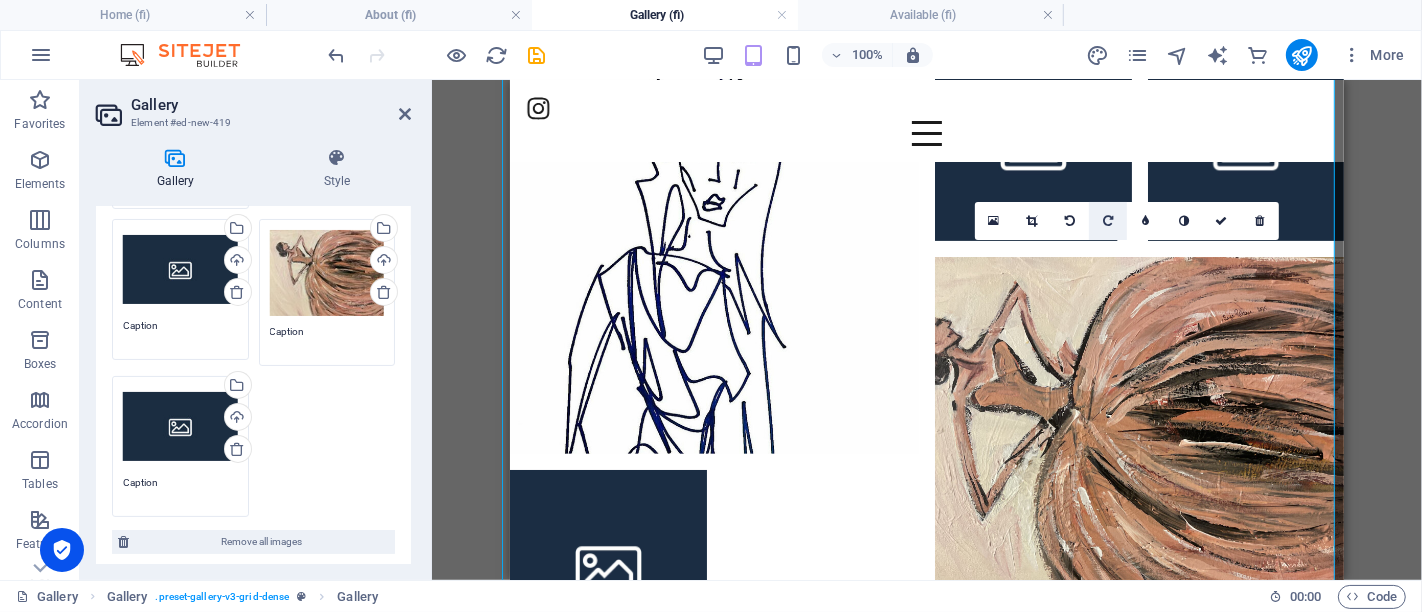 click at bounding box center (1108, 221) 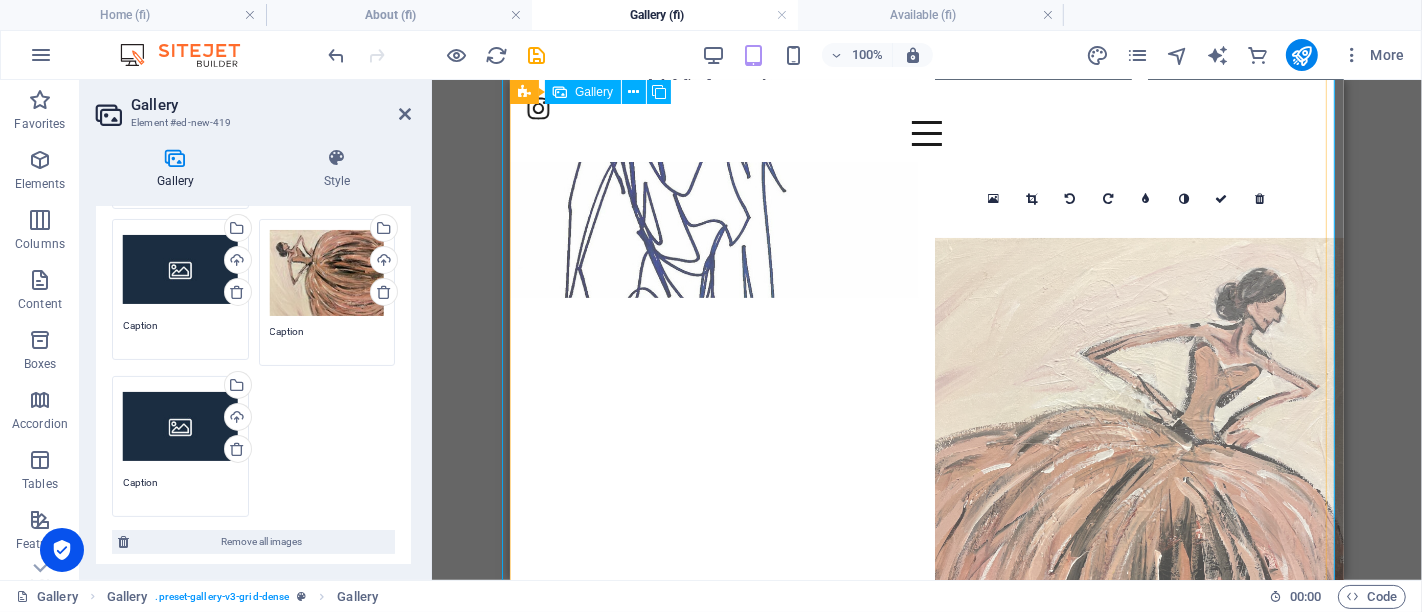 scroll, scrollTop: 578, scrollLeft: 0, axis: vertical 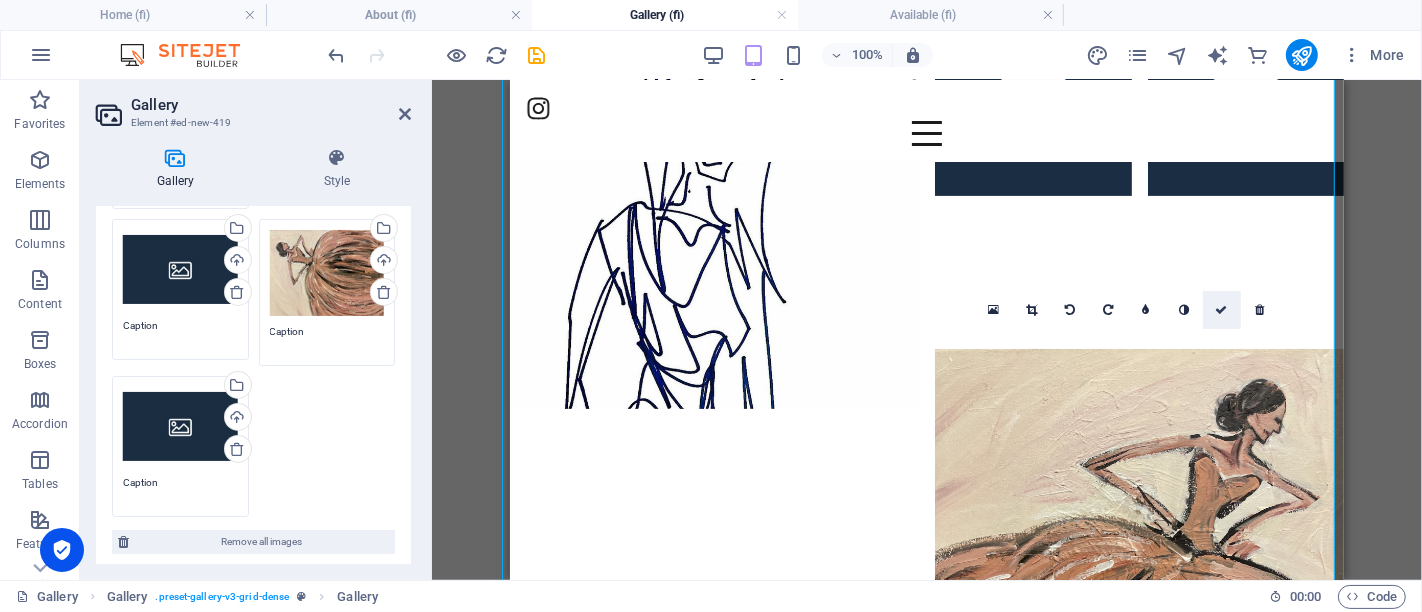click at bounding box center (1222, 310) 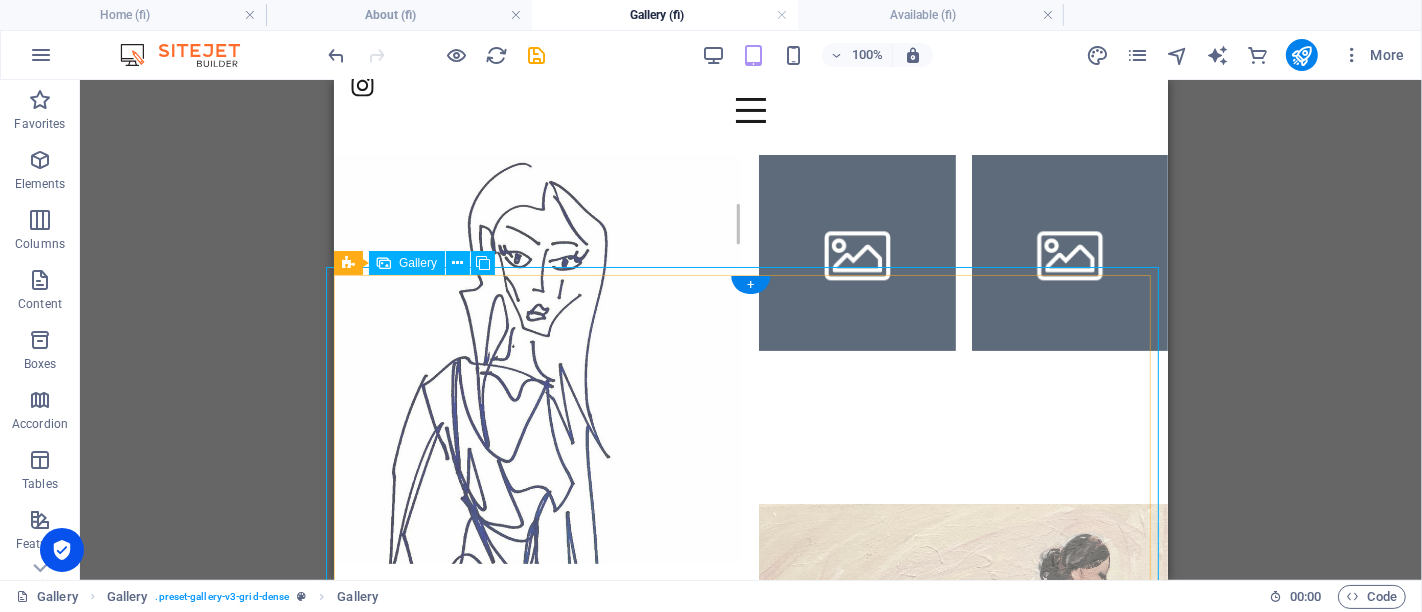 scroll, scrollTop: 134, scrollLeft: 0, axis: vertical 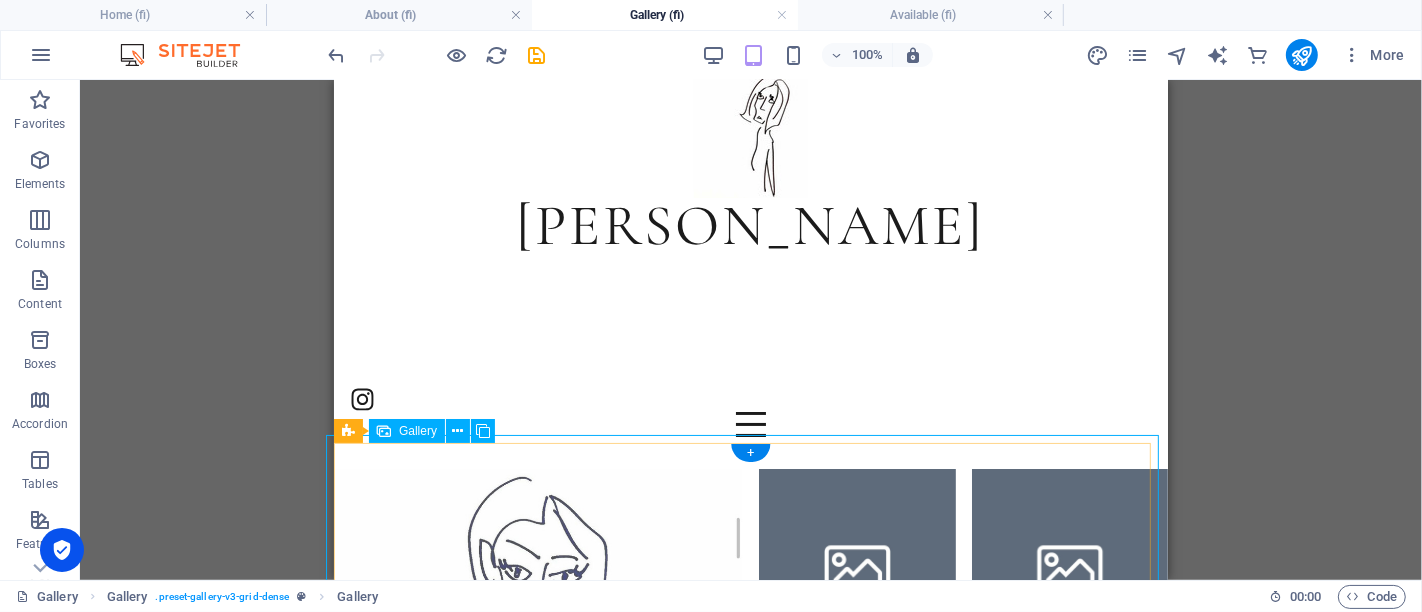 click at bounding box center [856, 634] 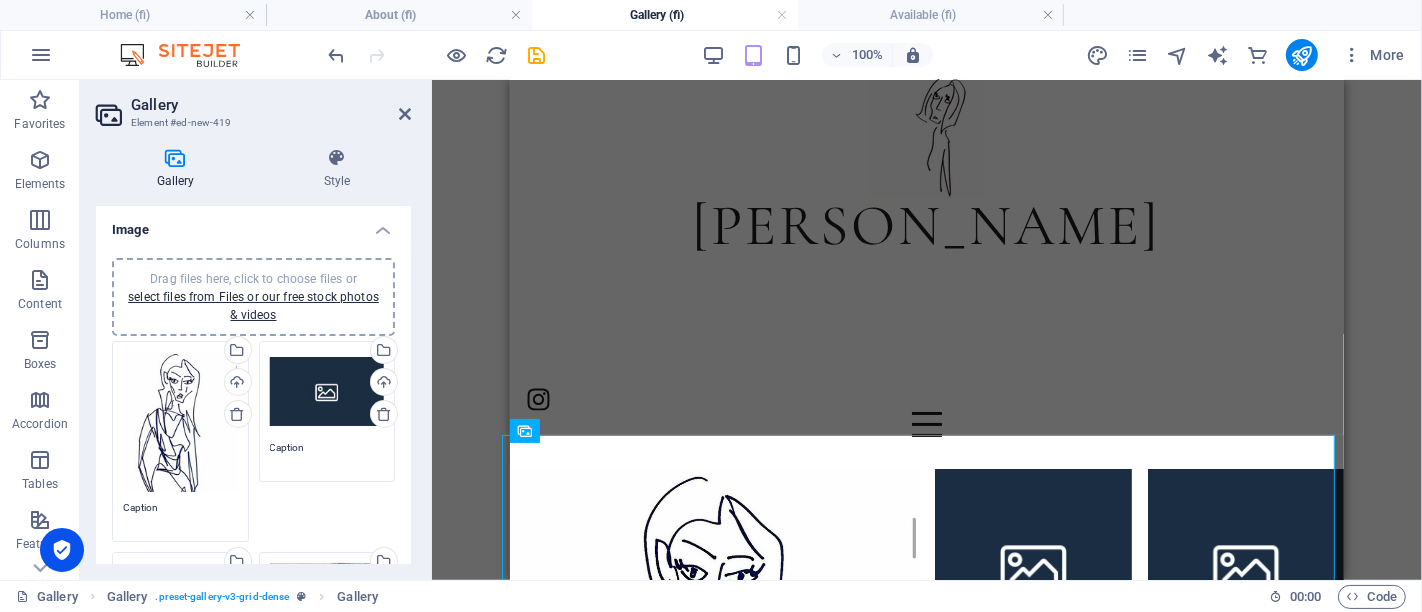 click on "Drag files here, click to choose files or select files from Files or our free stock photos & videos" at bounding box center [327, 392] 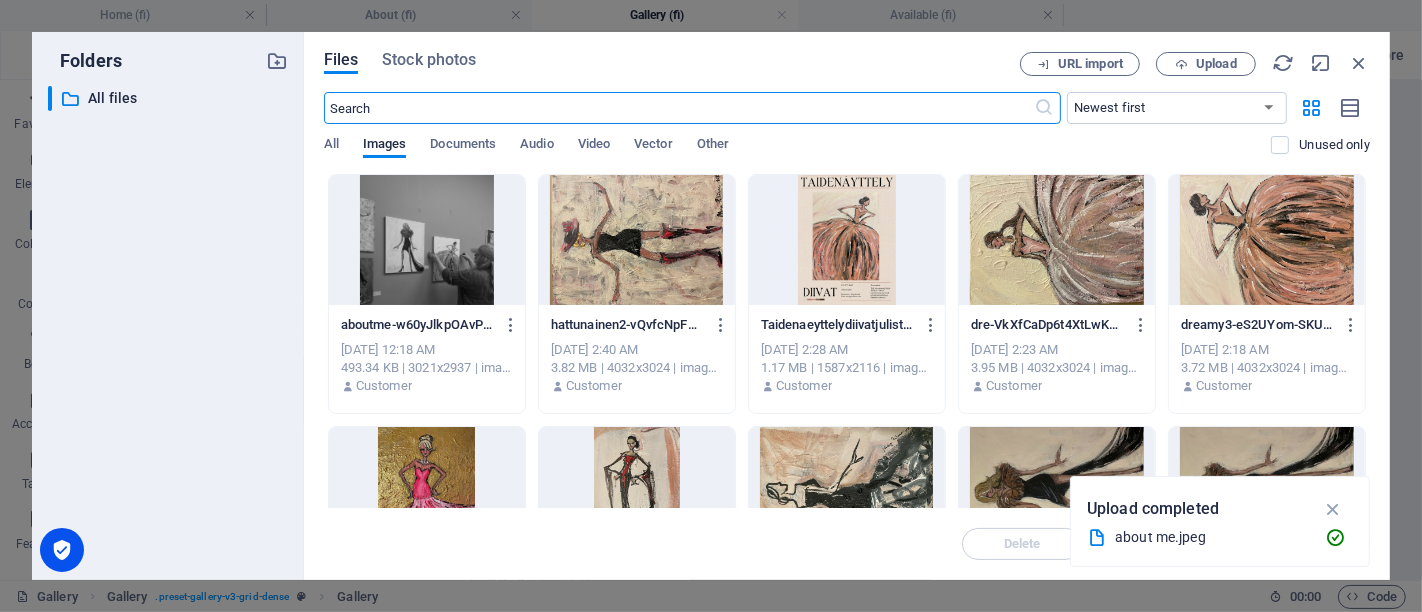 scroll, scrollTop: 88, scrollLeft: 0, axis: vertical 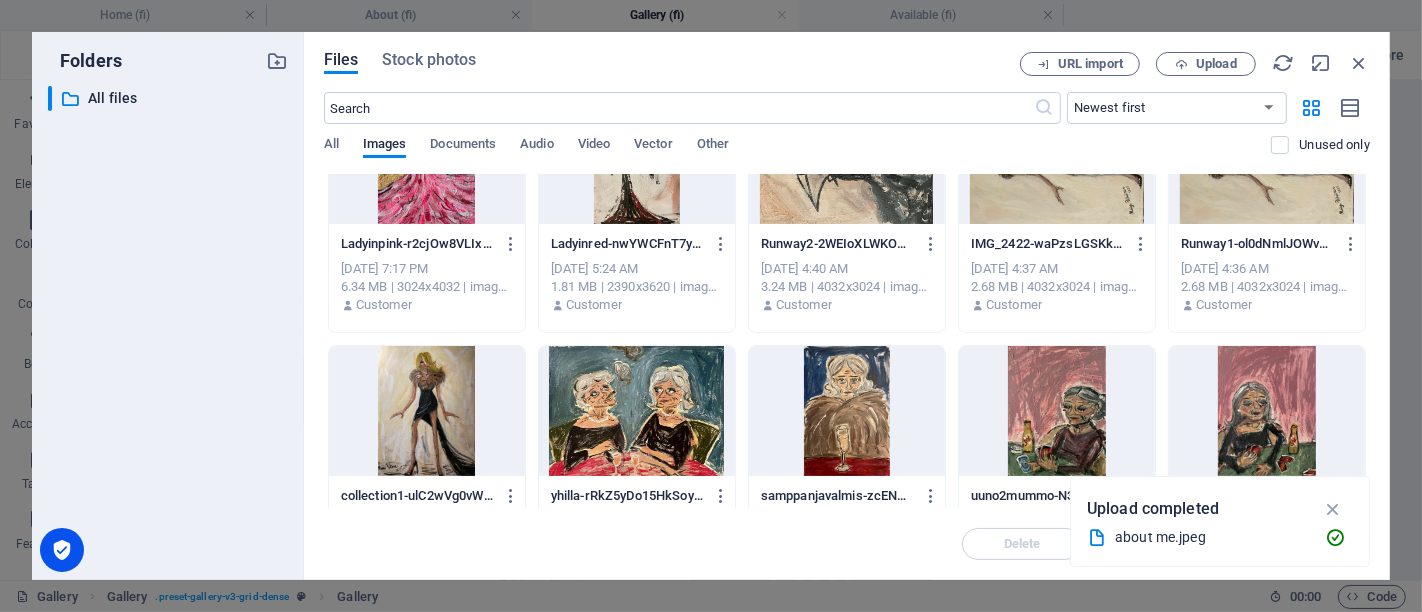 click at bounding box center (1267, 411) 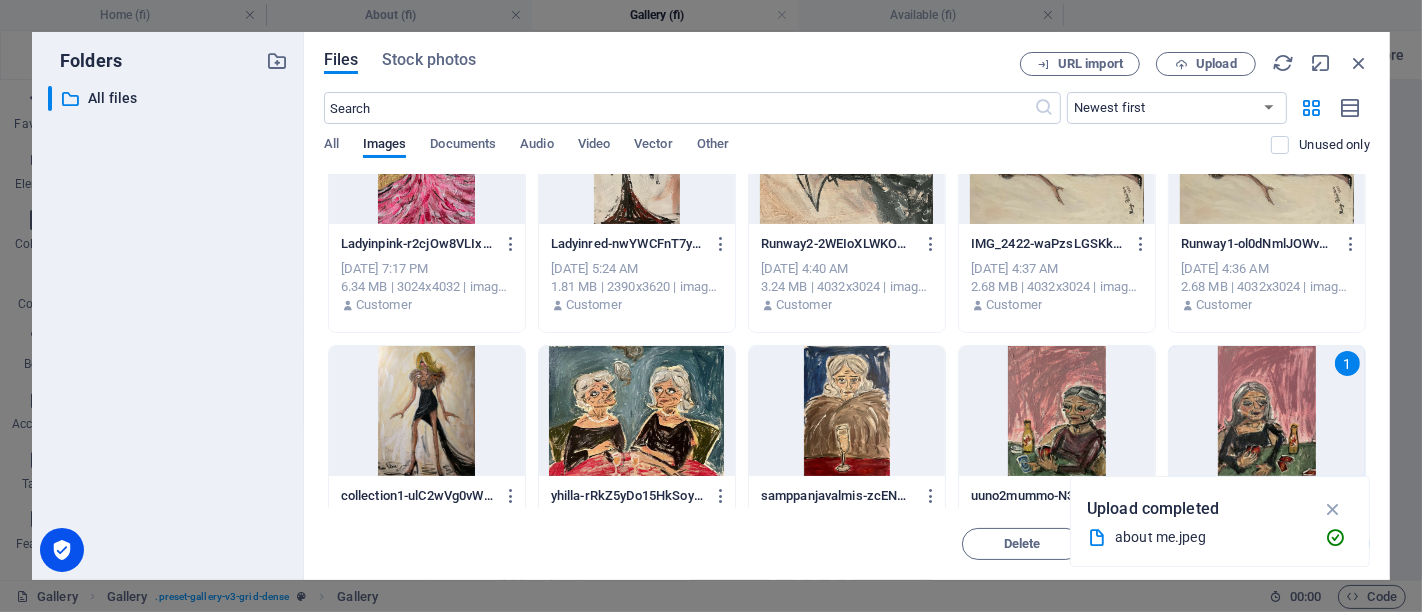 click on "1" at bounding box center [1267, 411] 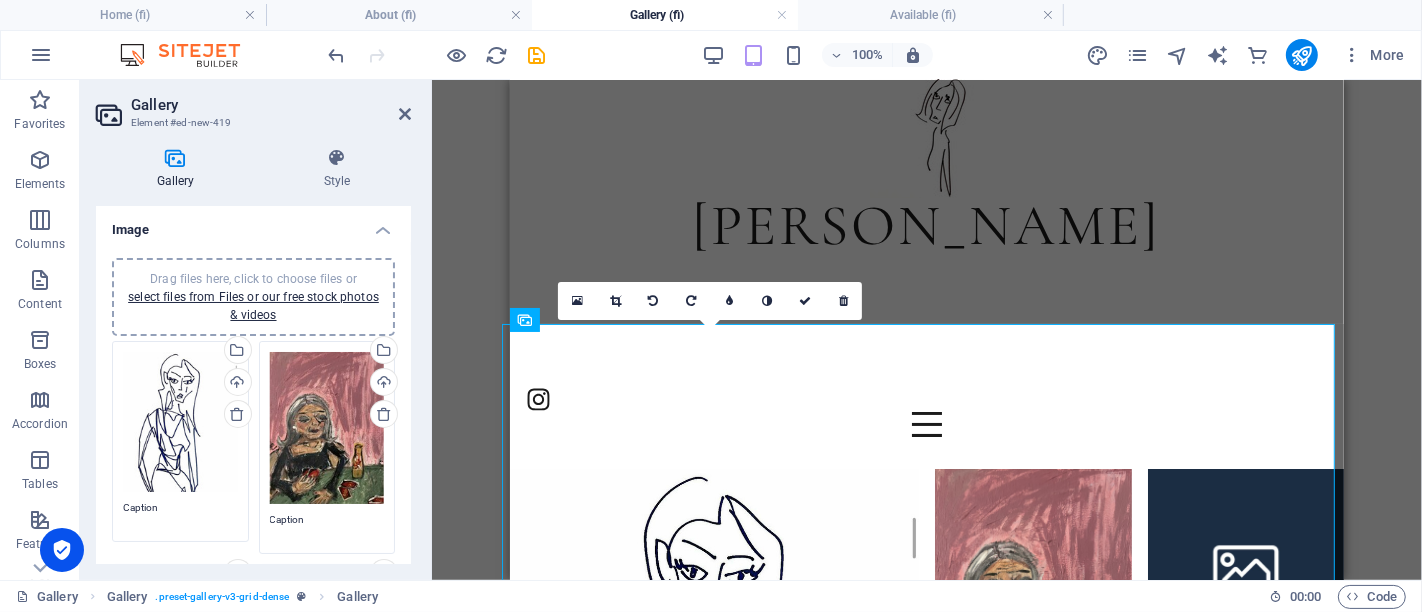 scroll, scrollTop: 245, scrollLeft: 0, axis: vertical 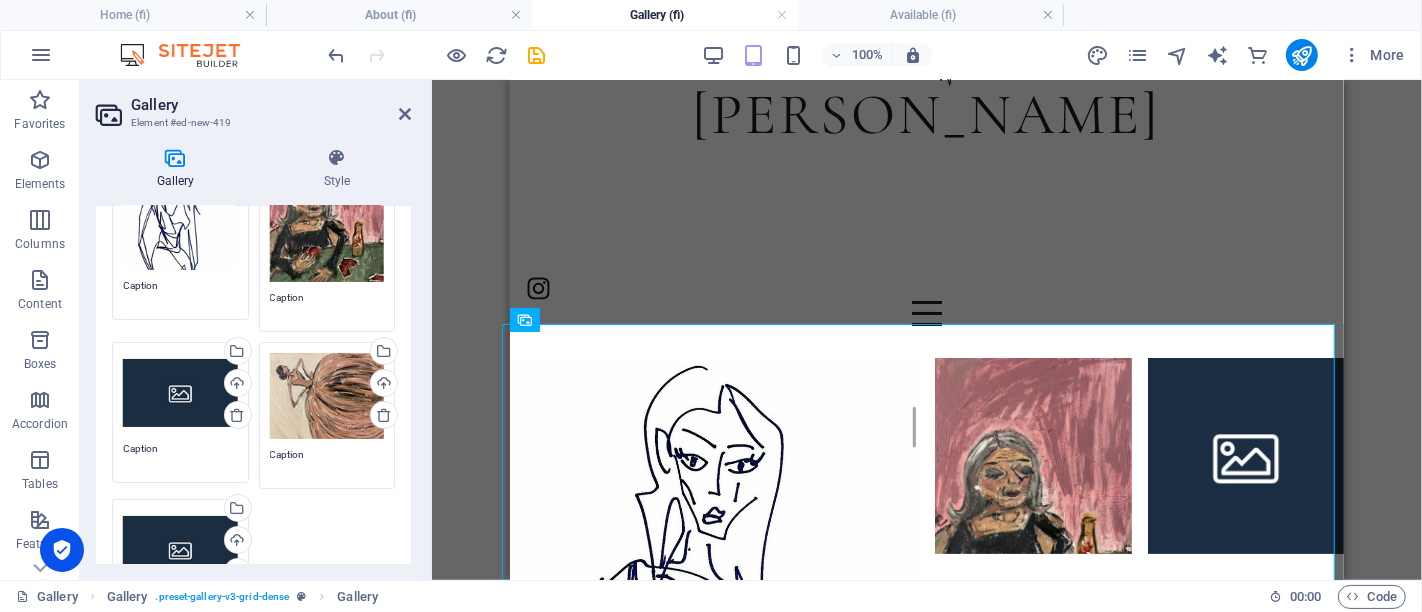 click on "Drag files here, click to choose files or select files from Files or our free stock photos & videos" at bounding box center (180, 393) 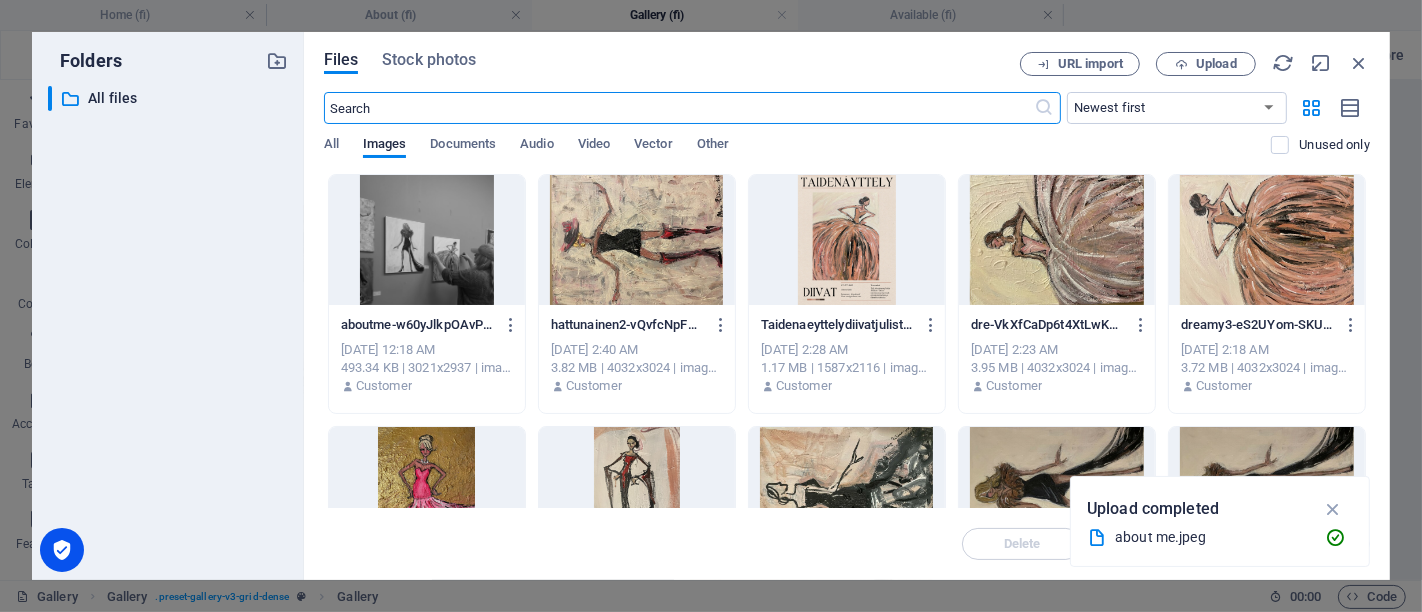 scroll, scrollTop: 200, scrollLeft: 0, axis: vertical 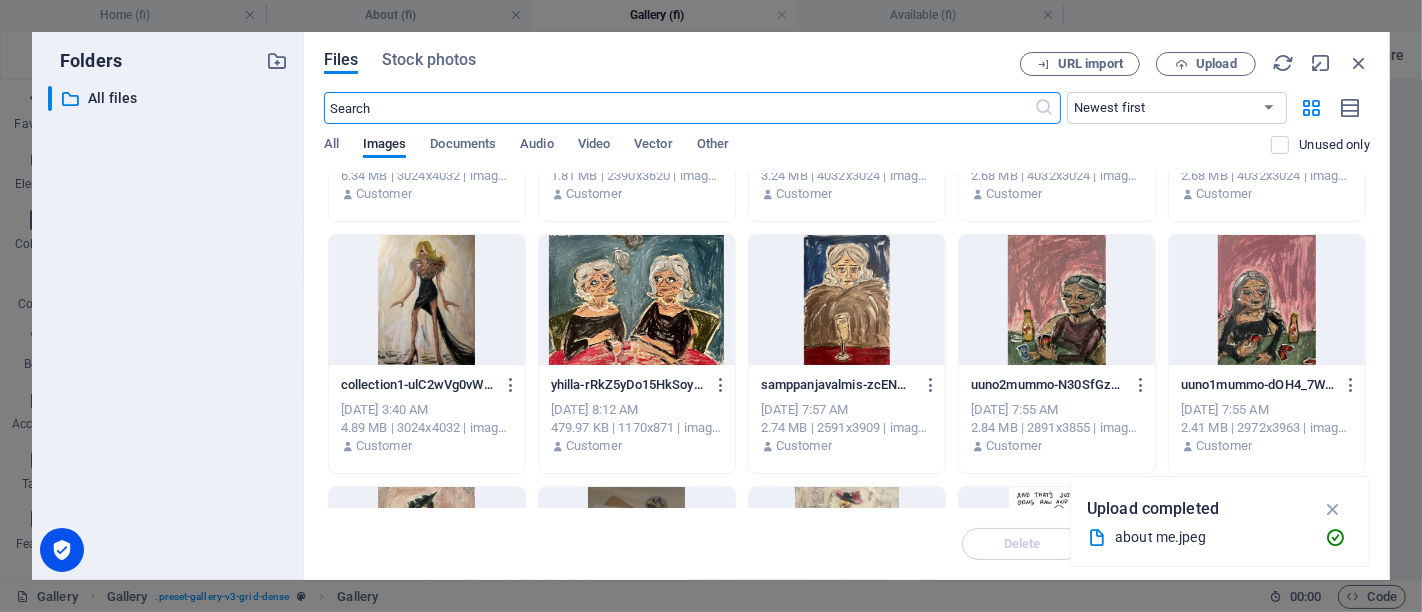 click at bounding box center [1057, 300] 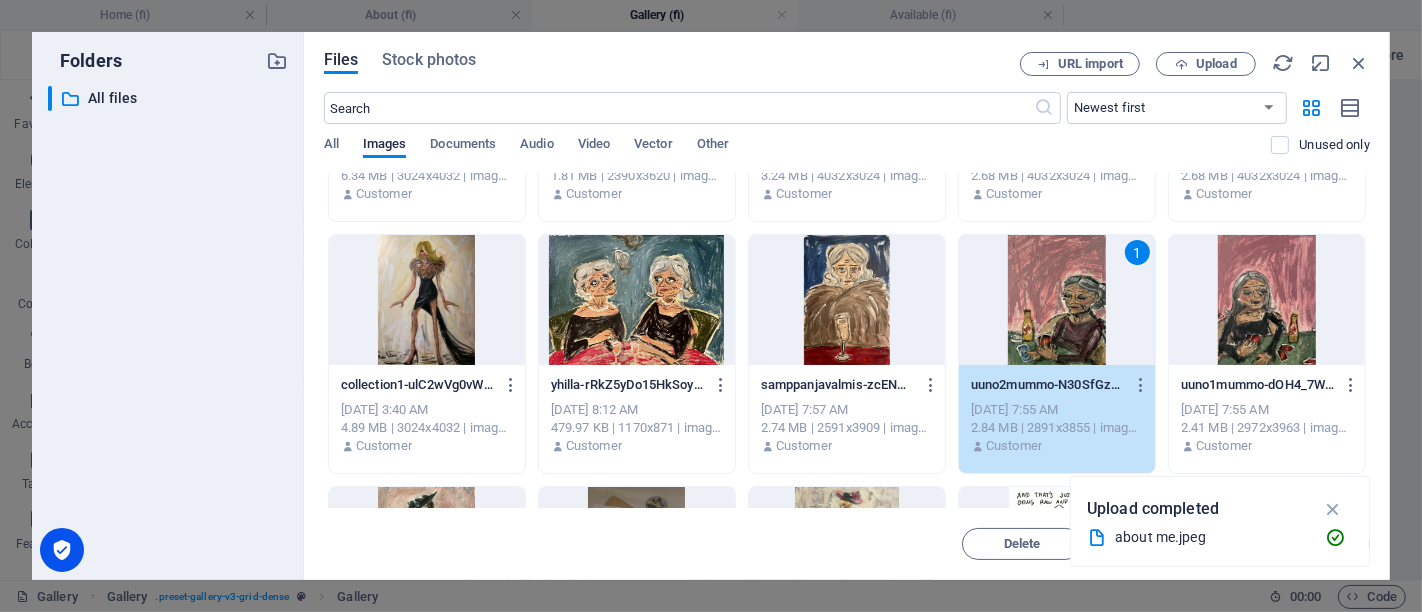 click on "1" at bounding box center (1057, 300) 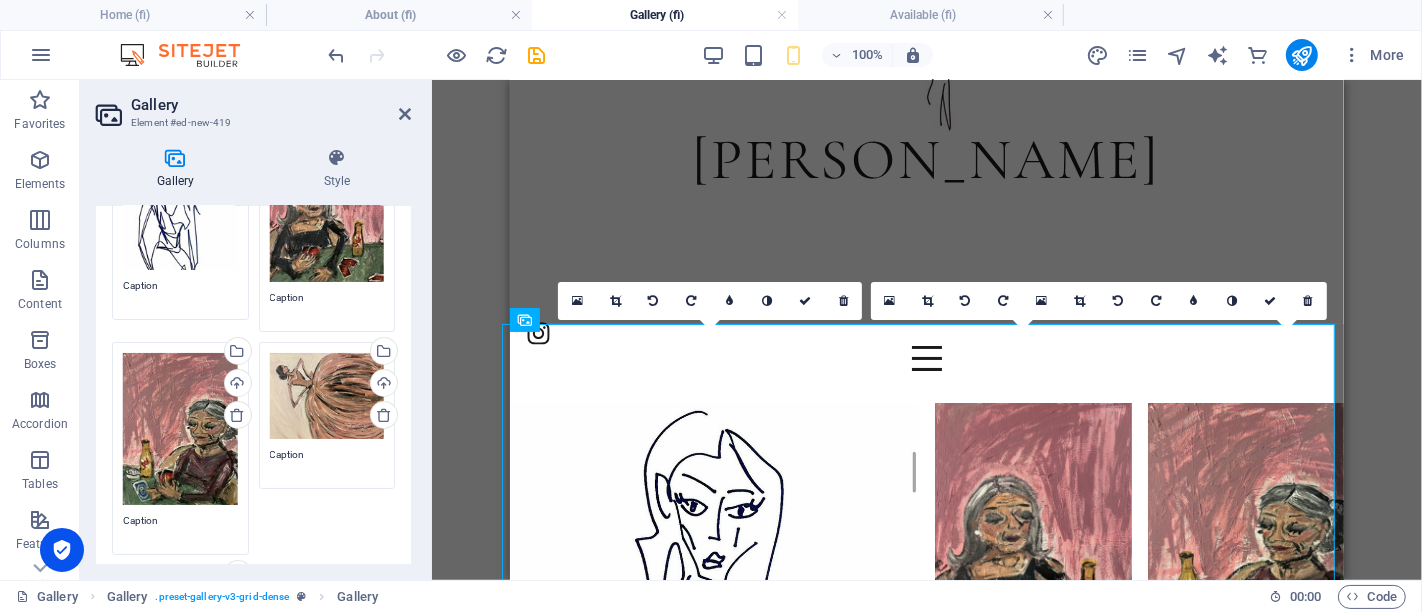 scroll, scrollTop: 245, scrollLeft: 0, axis: vertical 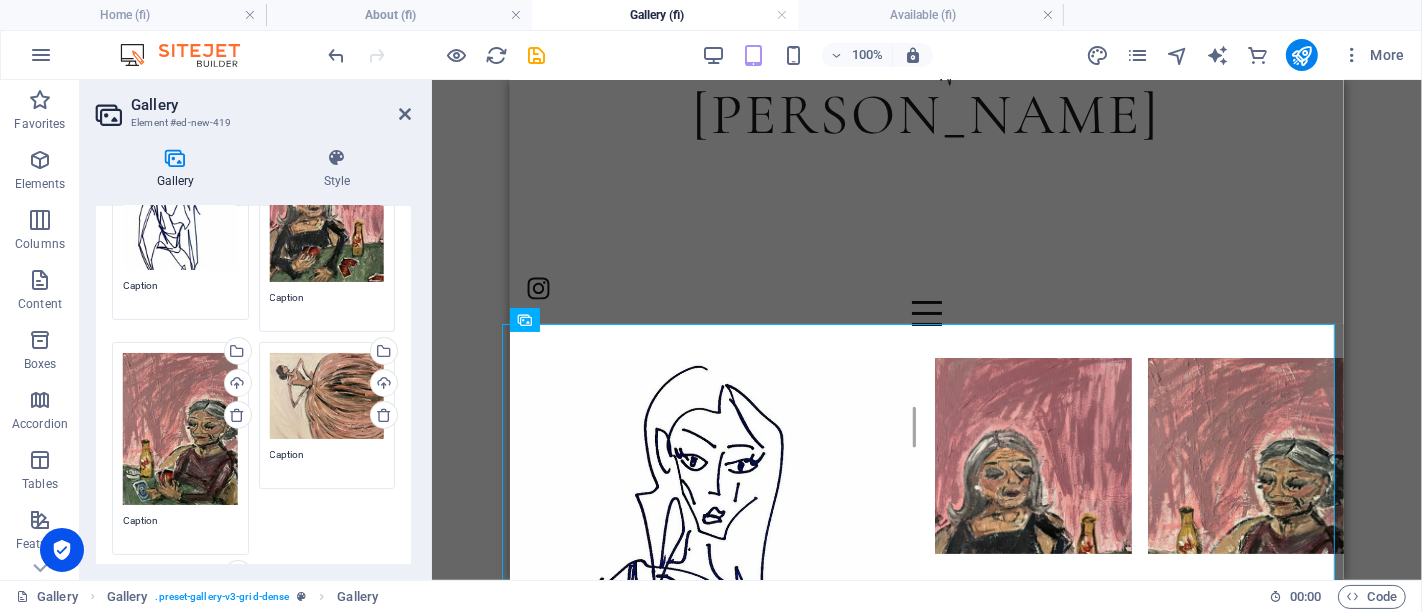 click on "Gallery" at bounding box center [271, 105] 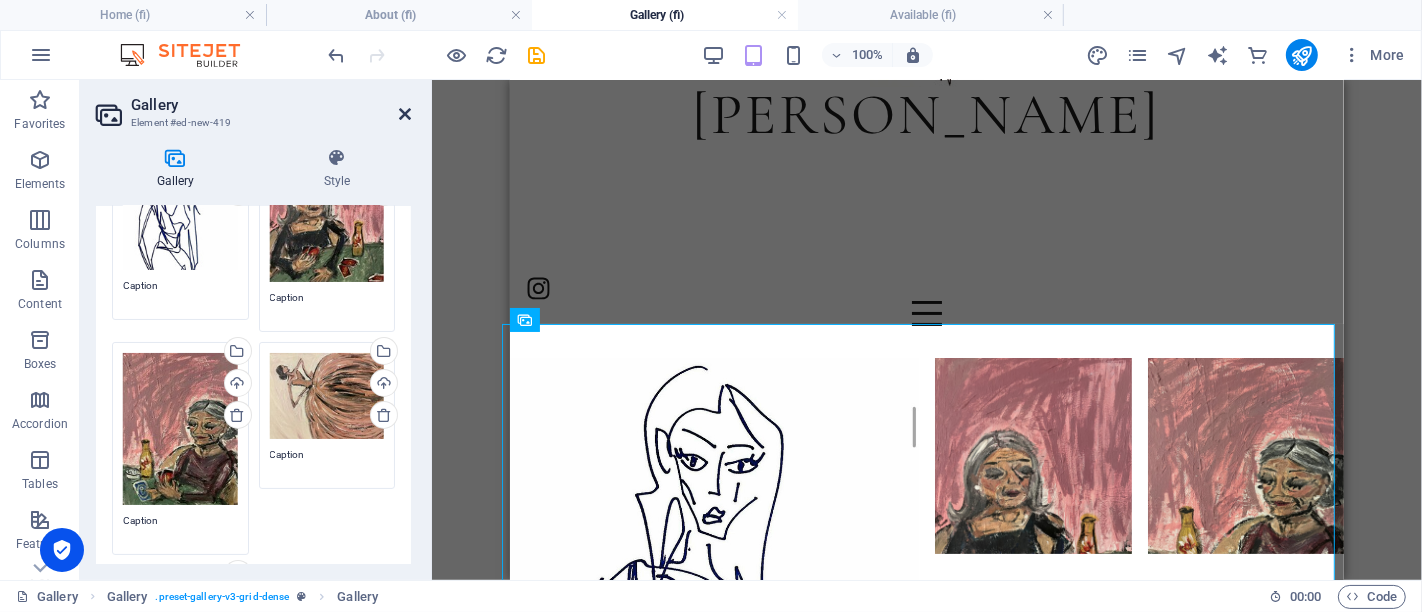 click at bounding box center [405, 114] 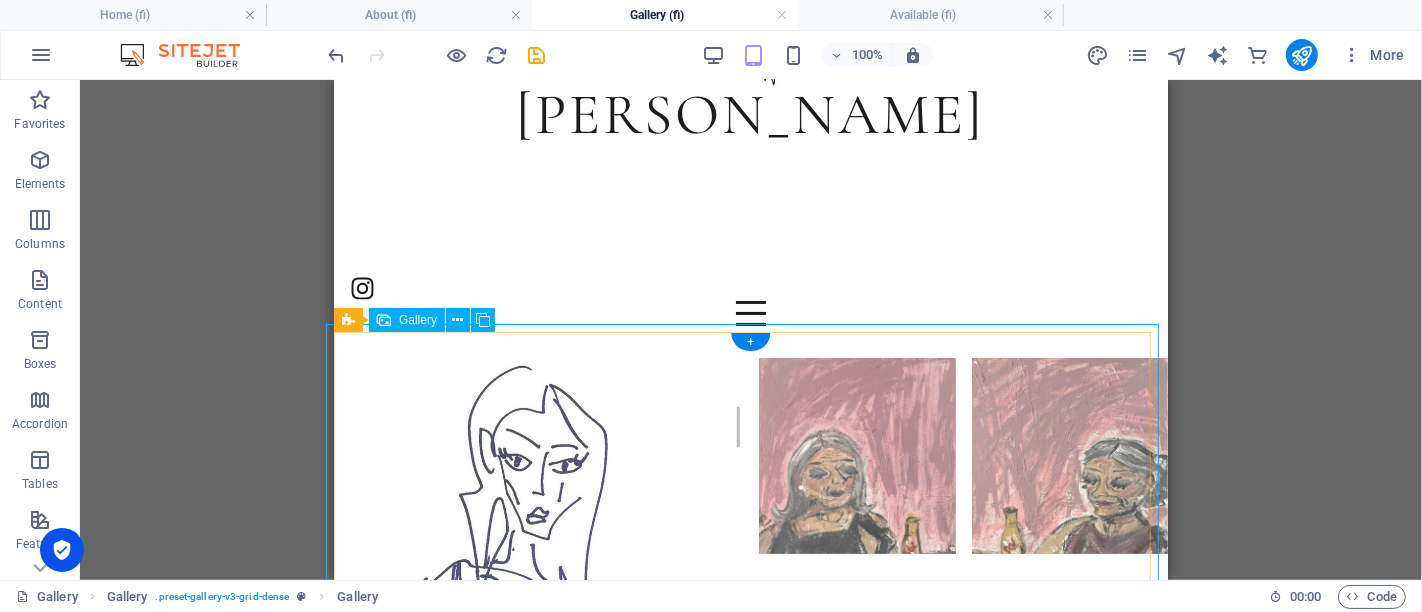 click at bounding box center [856, 523] 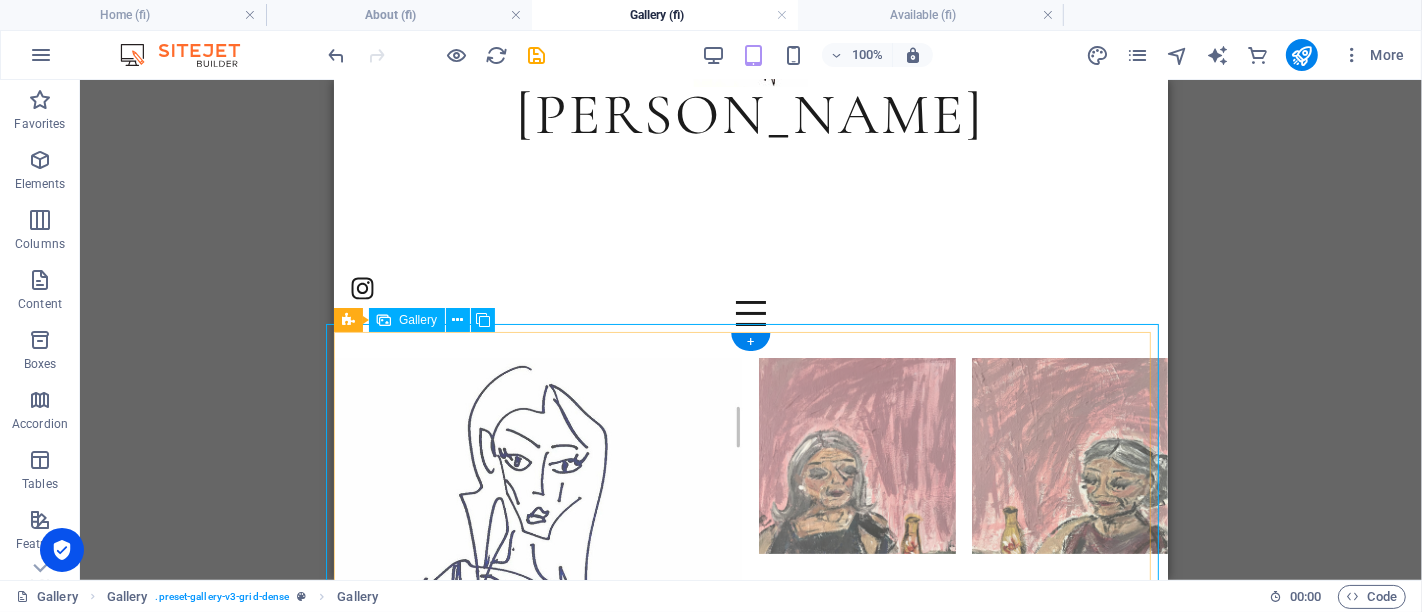 click at bounding box center [856, 523] 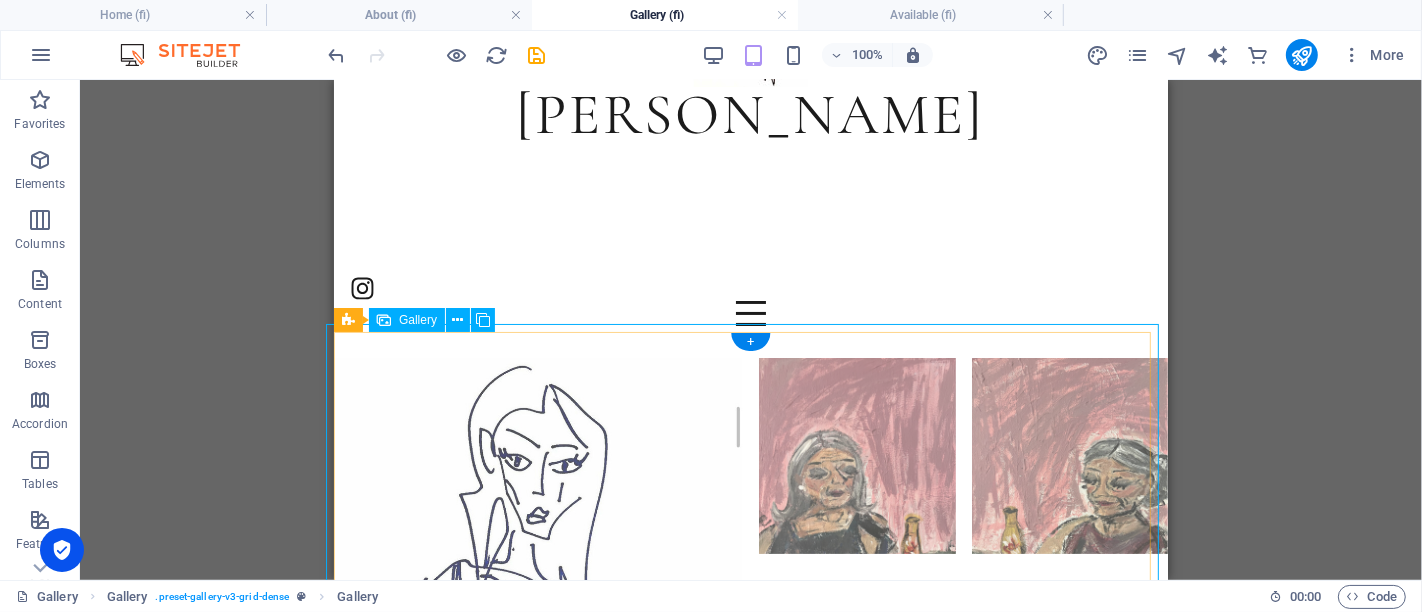 select on "4" 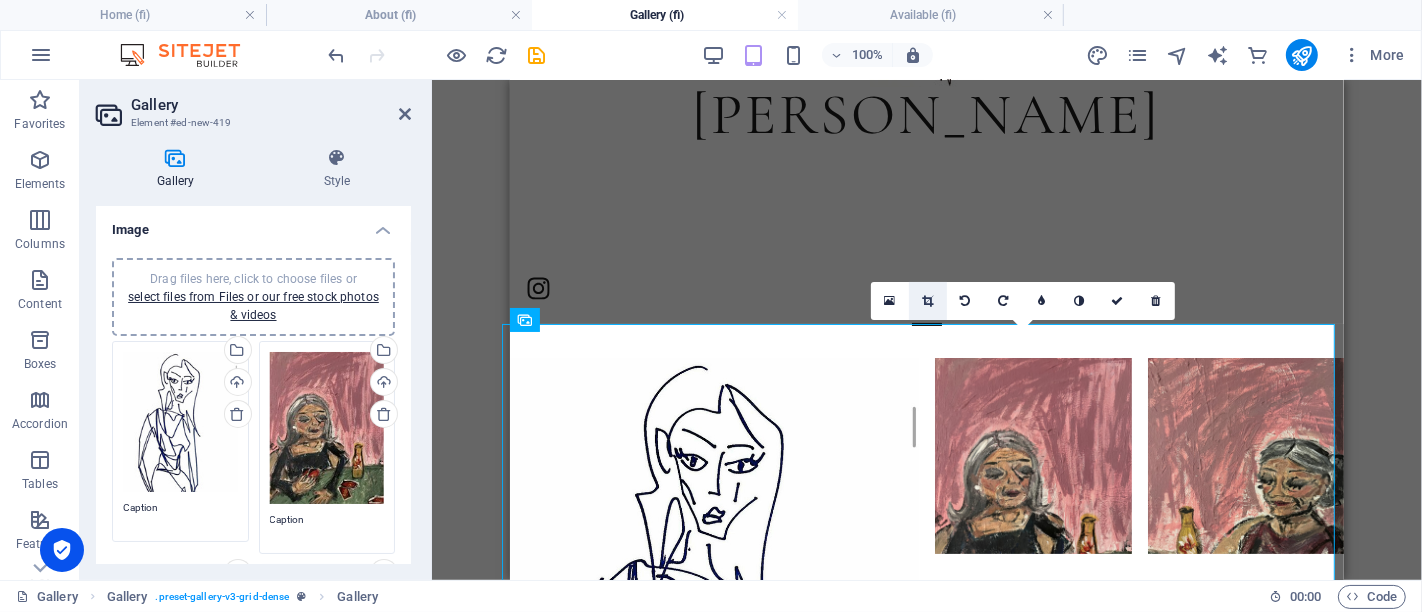 click at bounding box center (927, 301) 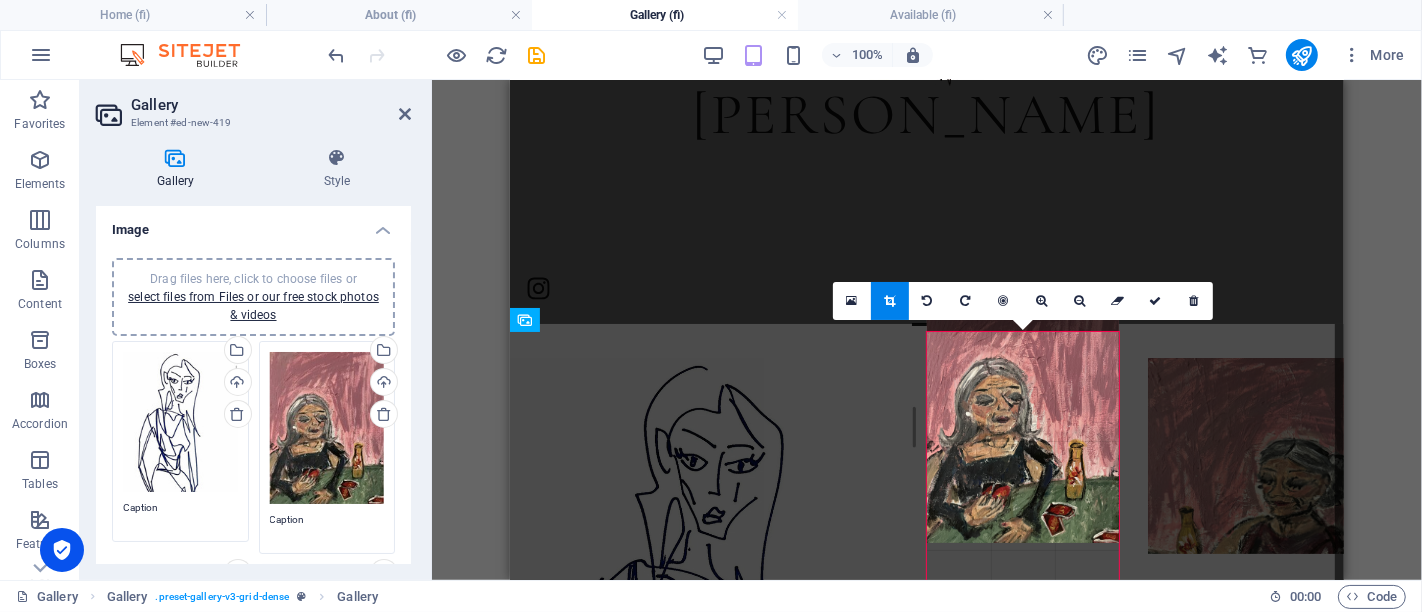 drag, startPoint x: 1013, startPoint y: 438, endPoint x: 1010, endPoint y: 393, distance: 45.099888 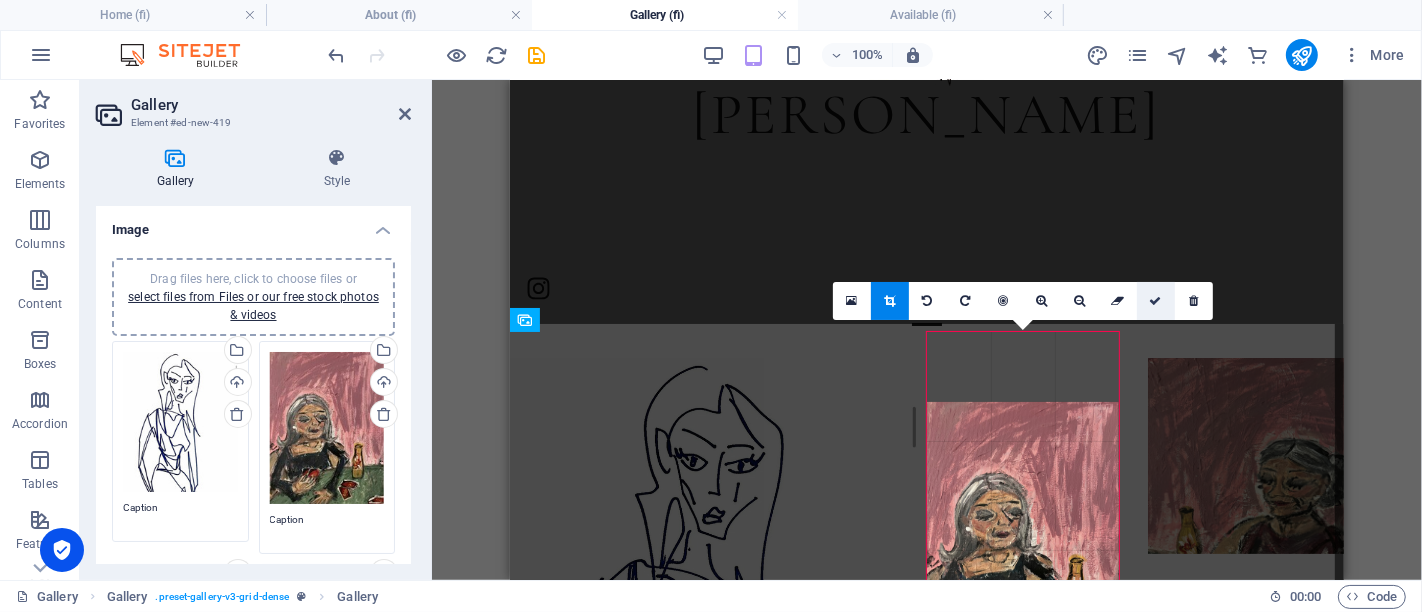 click at bounding box center (1156, 301) 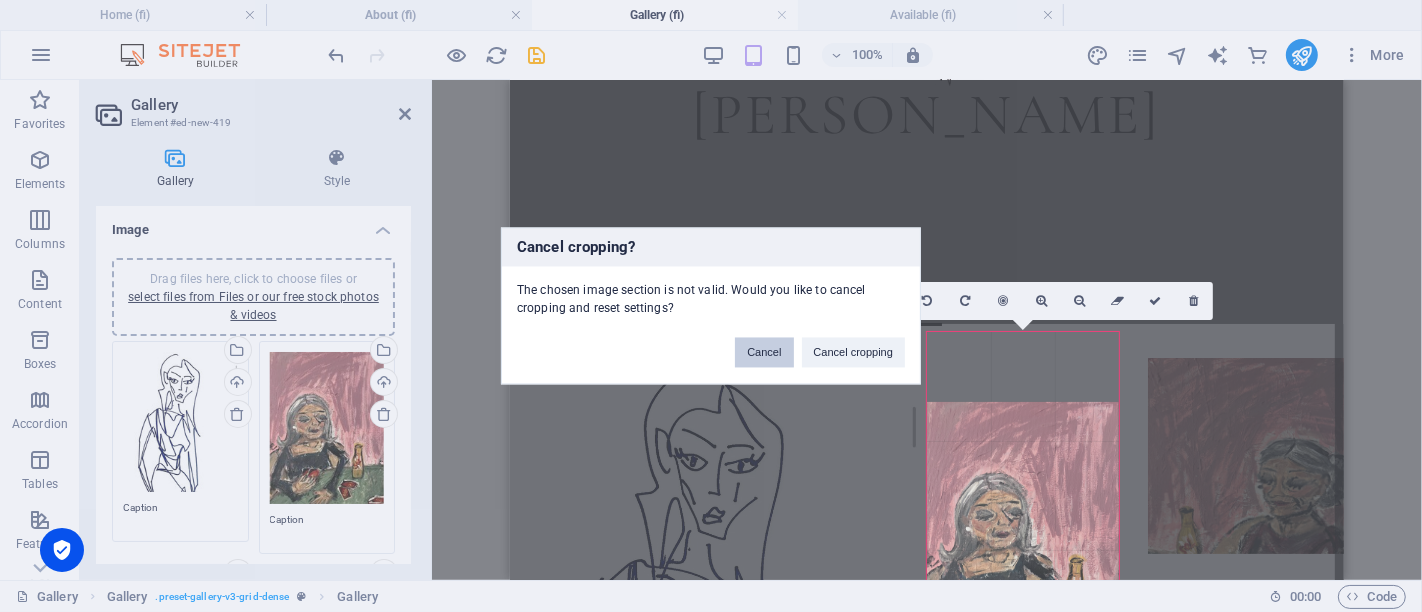 drag, startPoint x: 772, startPoint y: 355, endPoint x: 354, endPoint y: 276, distance: 425.3998 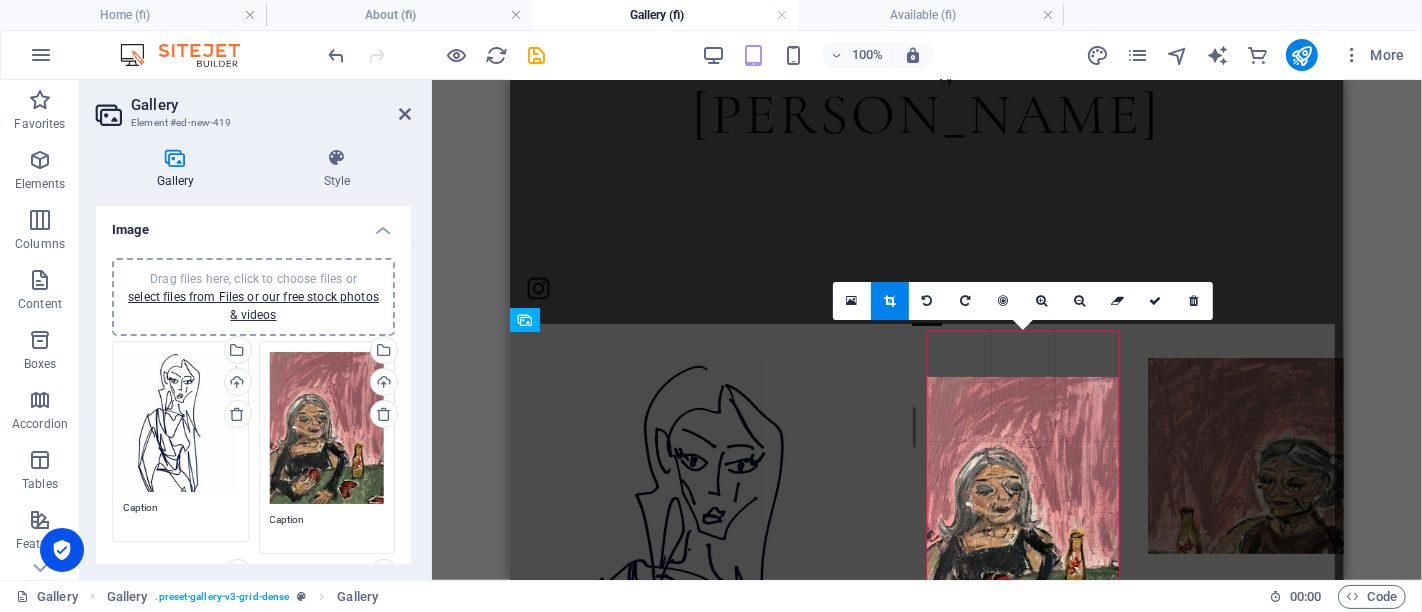 drag, startPoint x: 1028, startPoint y: 467, endPoint x: 1013, endPoint y: 369, distance: 99.14131 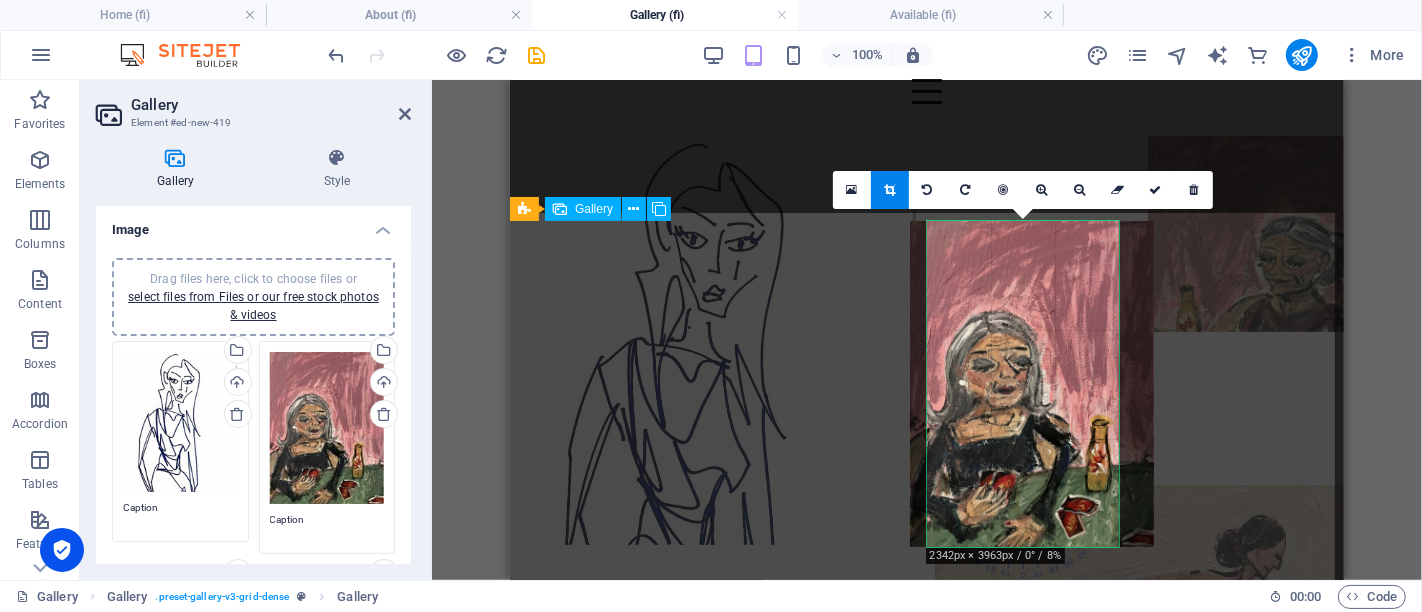 scroll, scrollTop: 356, scrollLeft: 0, axis: vertical 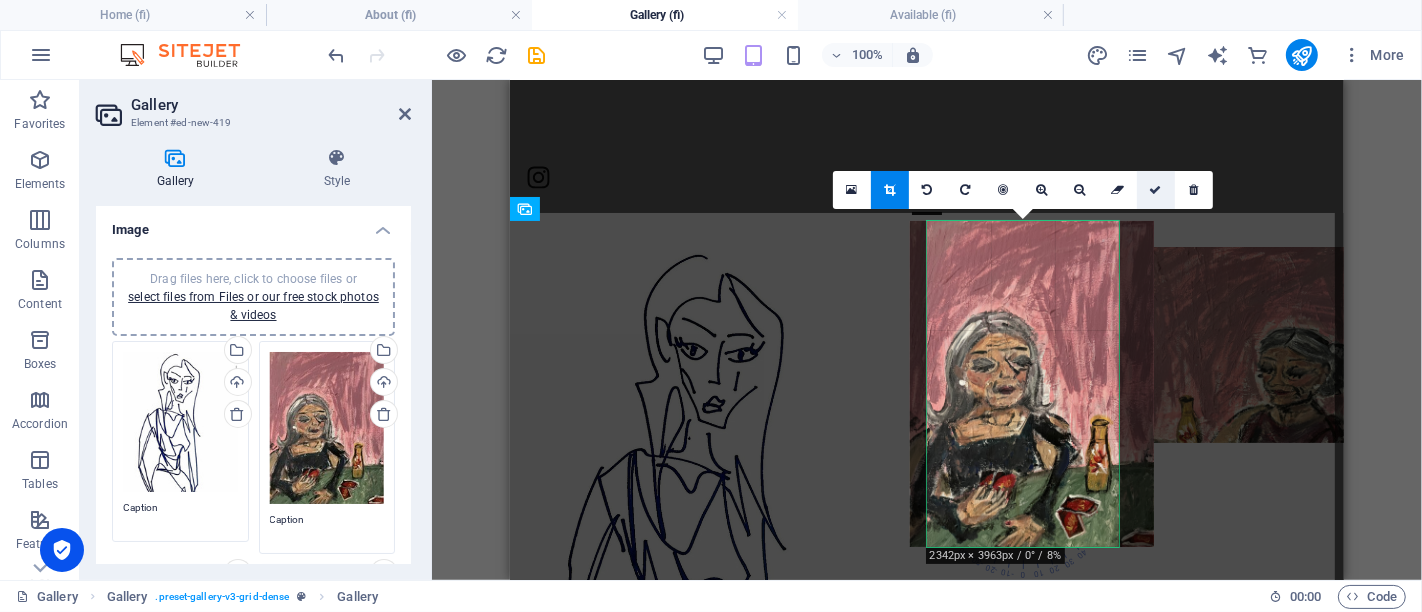 click at bounding box center (1156, 190) 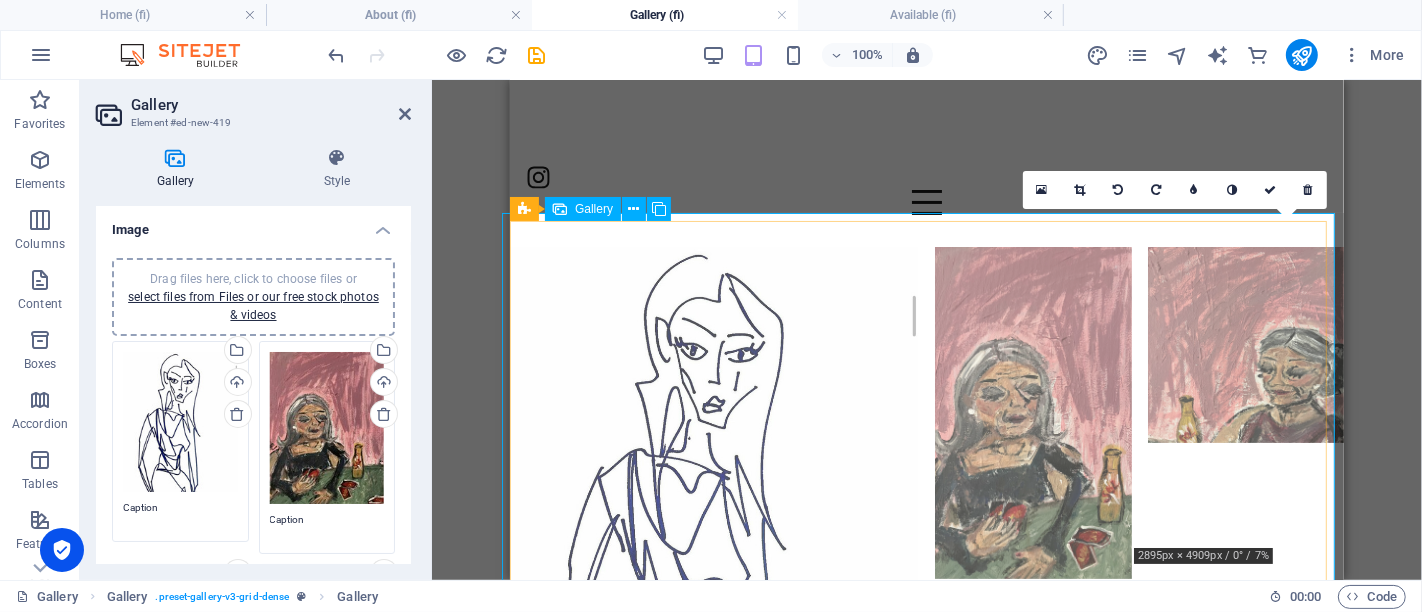 click at bounding box center [1245, 412] 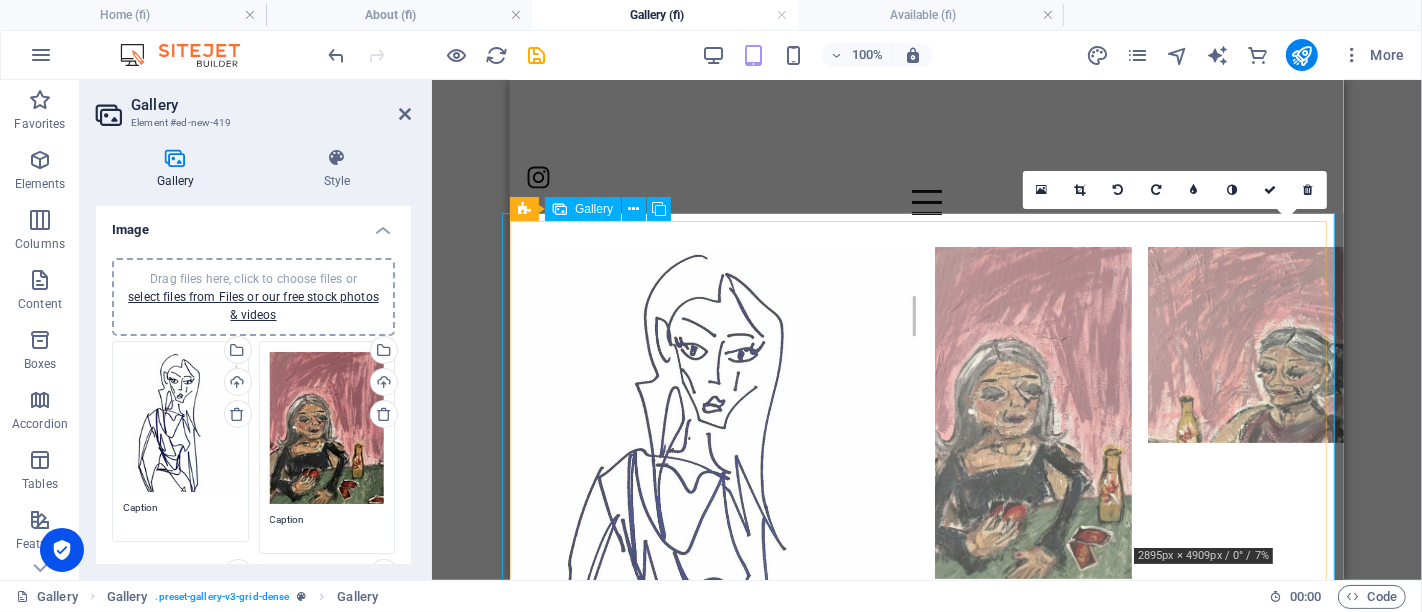 click at bounding box center [1245, 412] 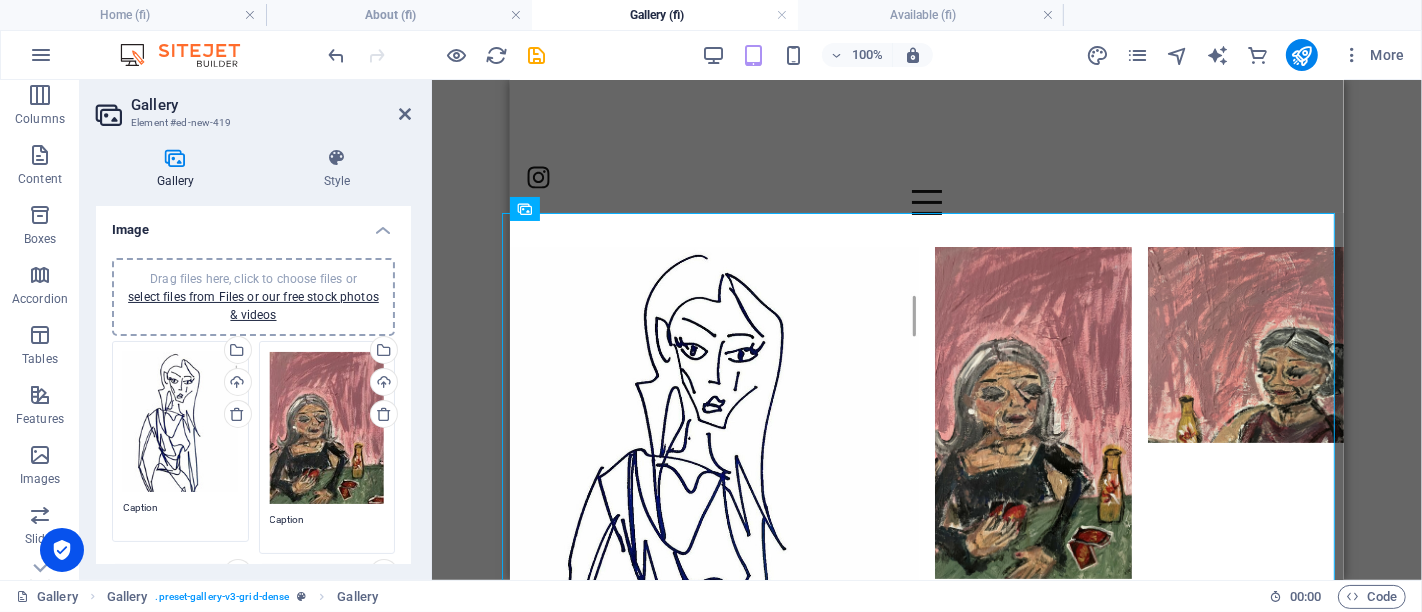 scroll, scrollTop: 333, scrollLeft: 0, axis: vertical 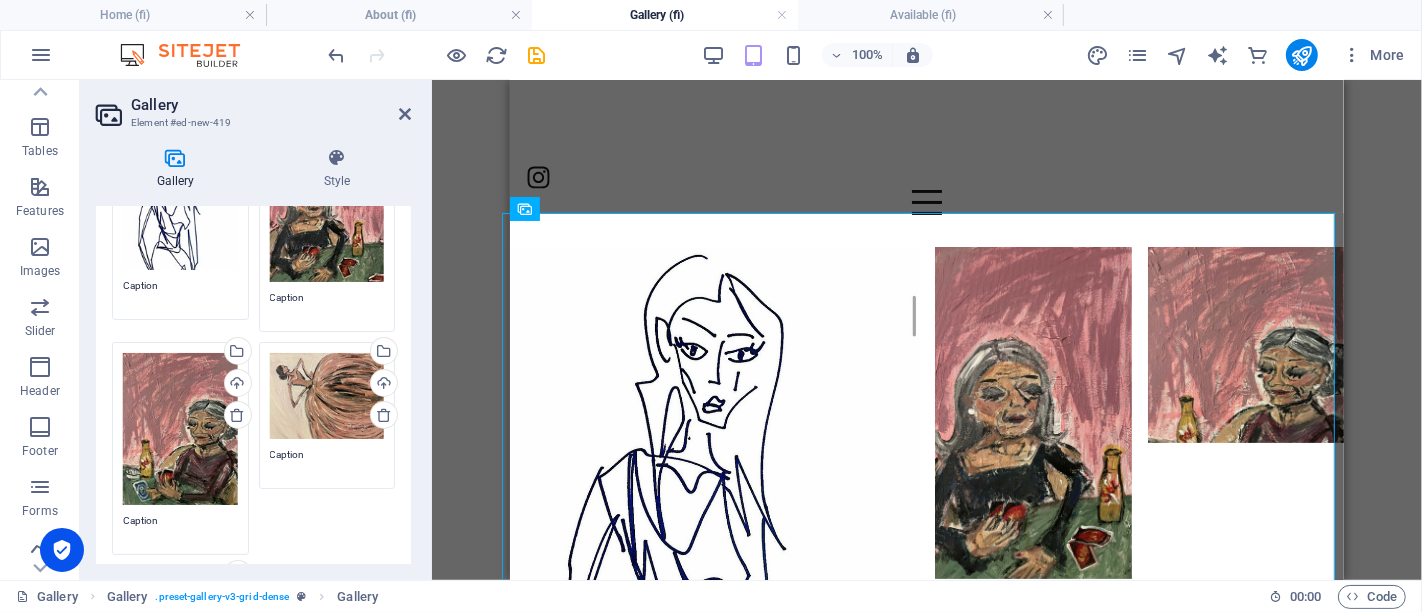 click on "Drag files here, click to choose files or select files from Files or our free stock photos & videos" at bounding box center (180, 429) 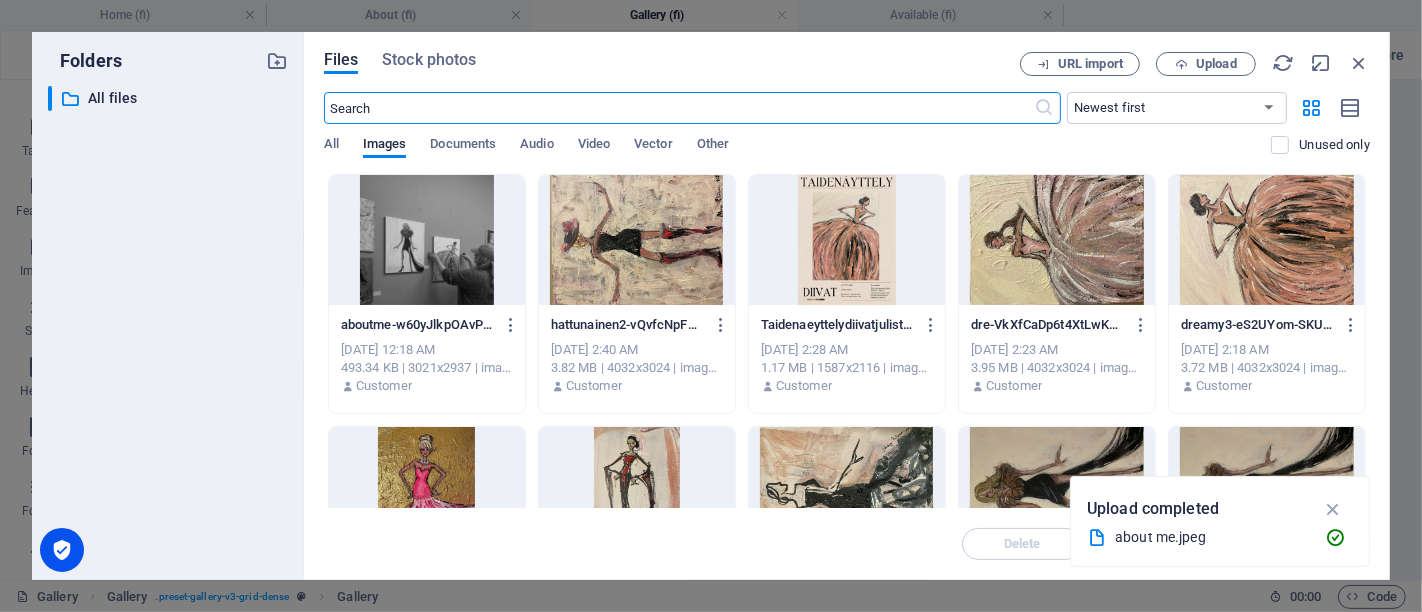 scroll, scrollTop: 298, scrollLeft: 0, axis: vertical 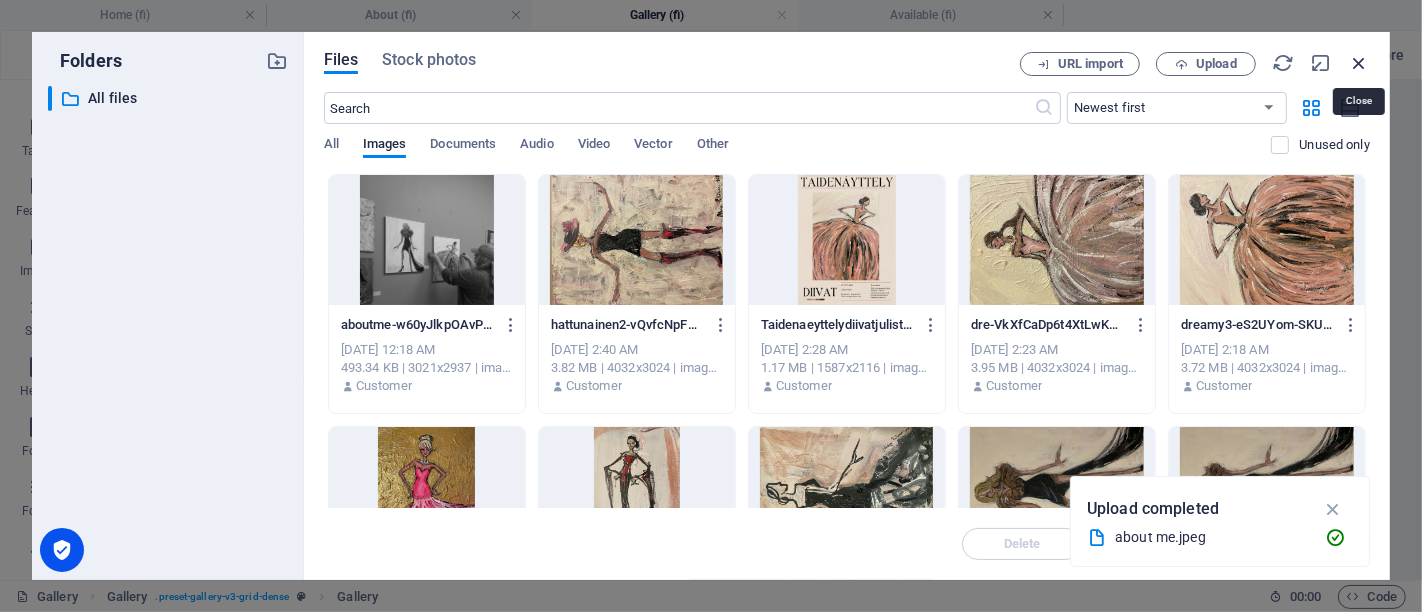 drag, startPoint x: 1357, startPoint y: 58, endPoint x: 798, endPoint y: 61, distance: 559.00806 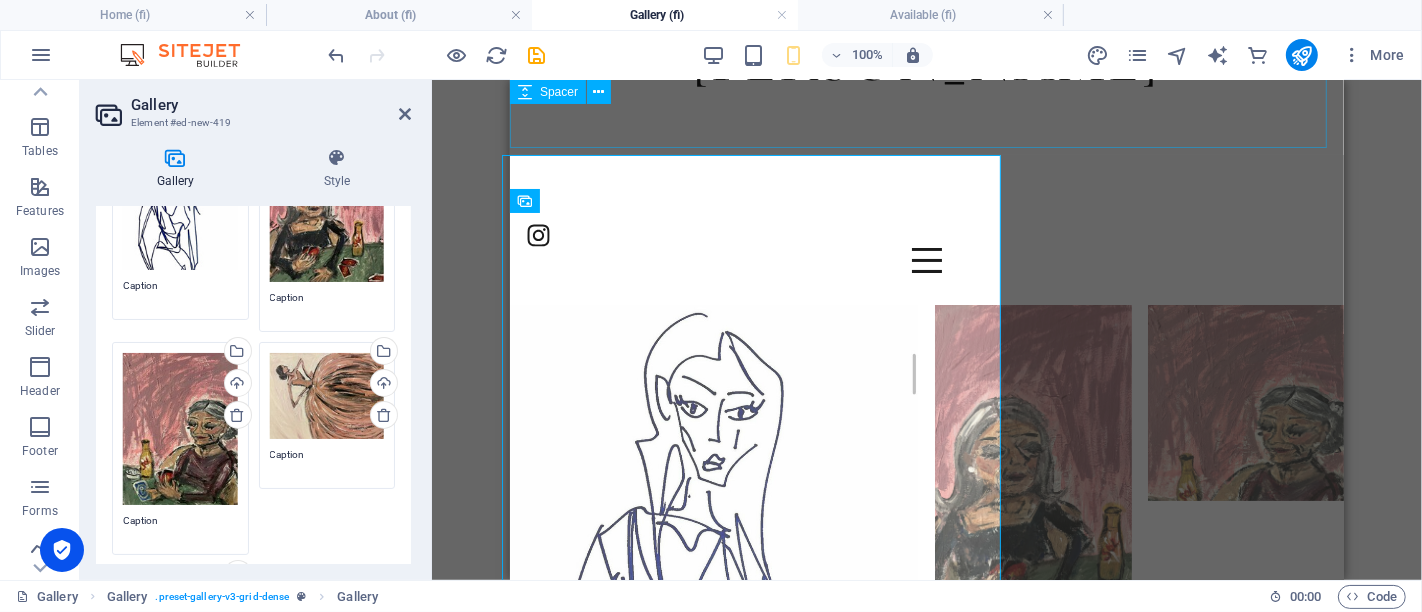 scroll, scrollTop: 356, scrollLeft: 0, axis: vertical 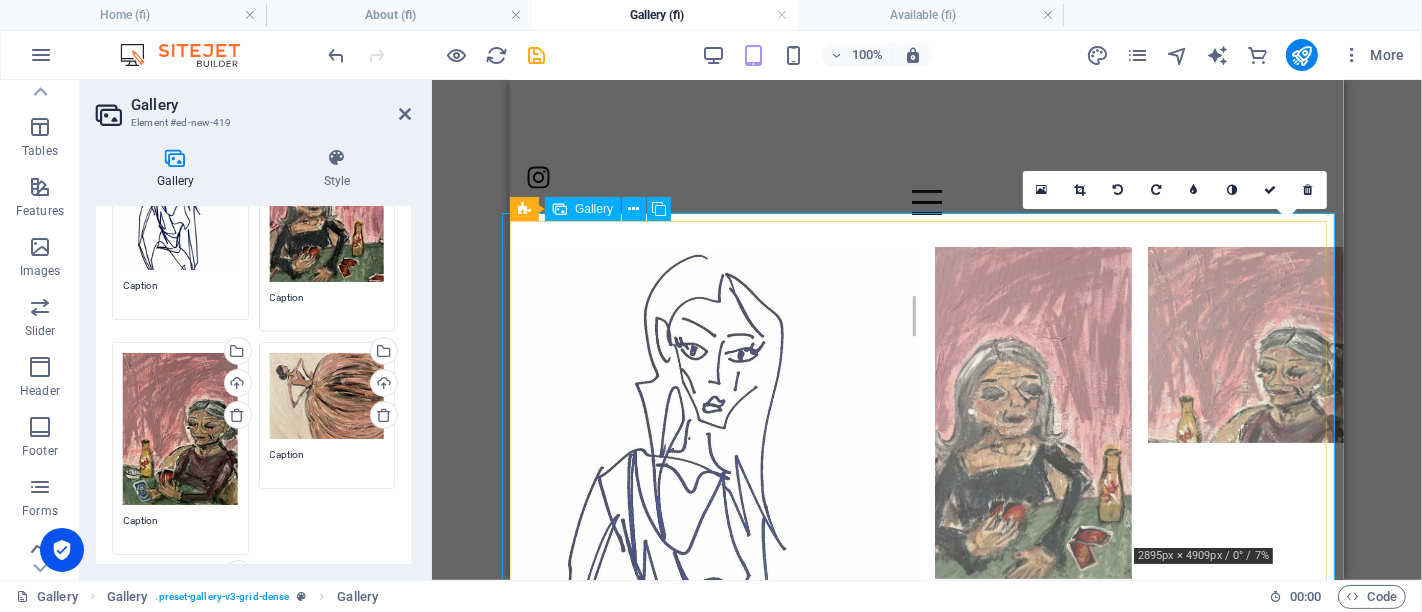click at bounding box center (1245, 412) 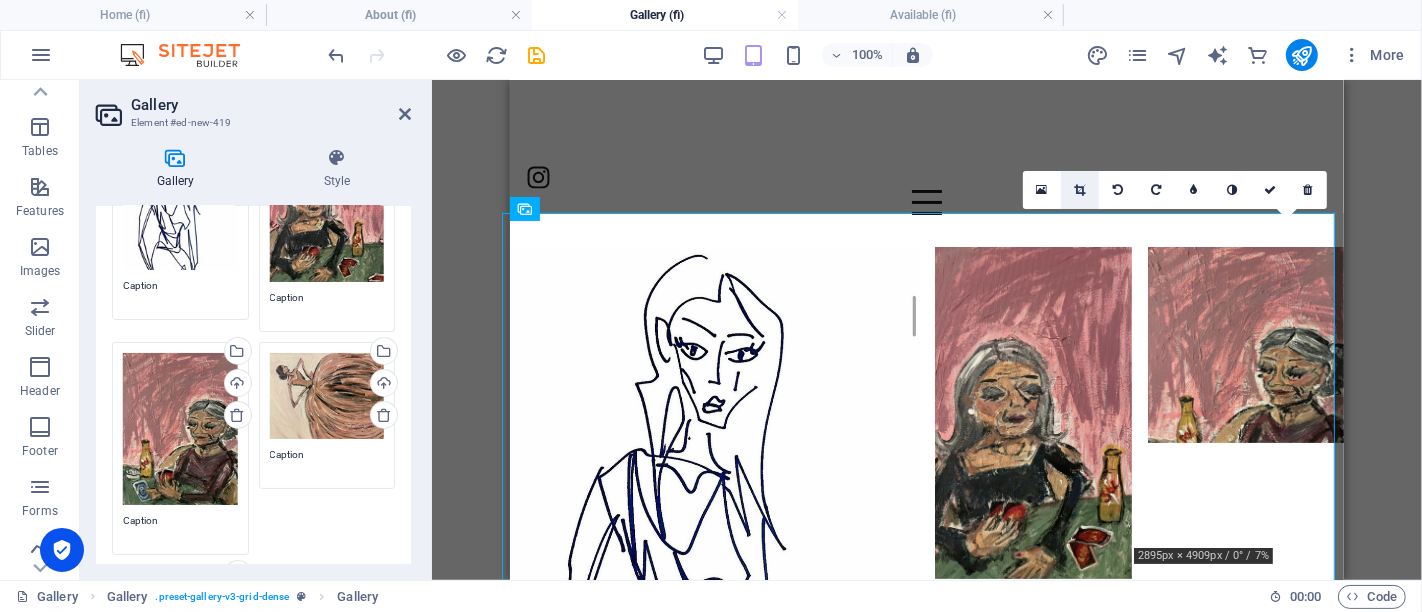 click at bounding box center (1080, 190) 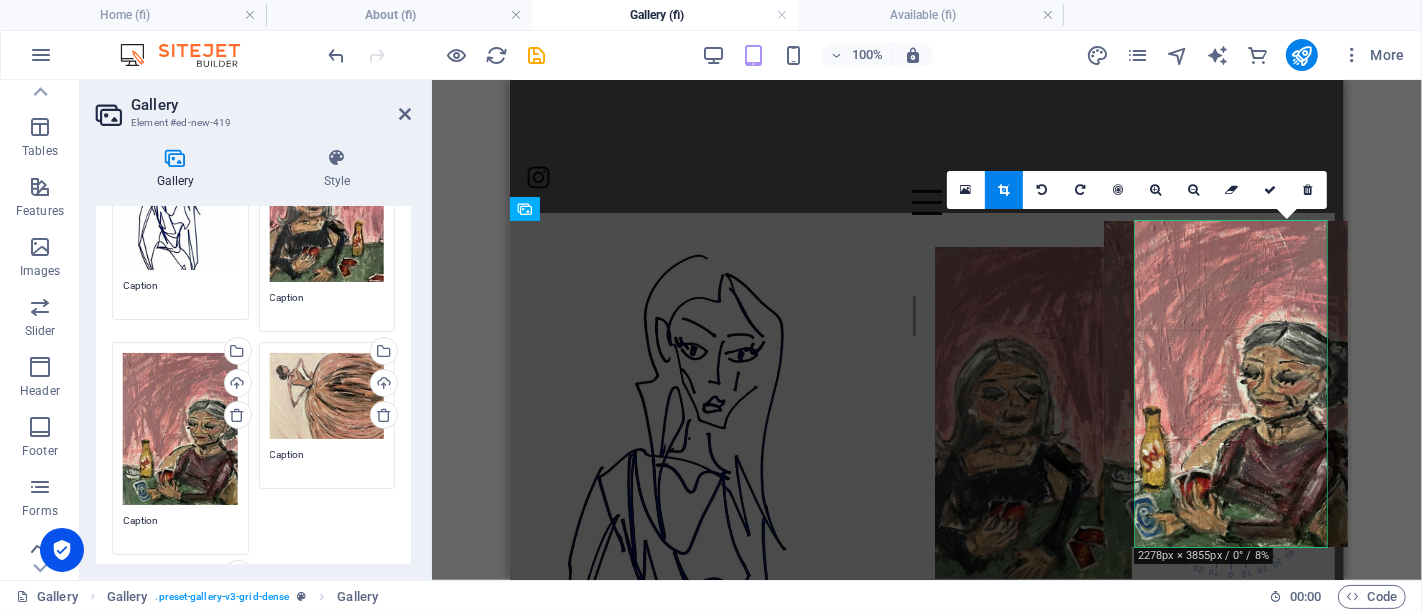 click at bounding box center [1226, 383] 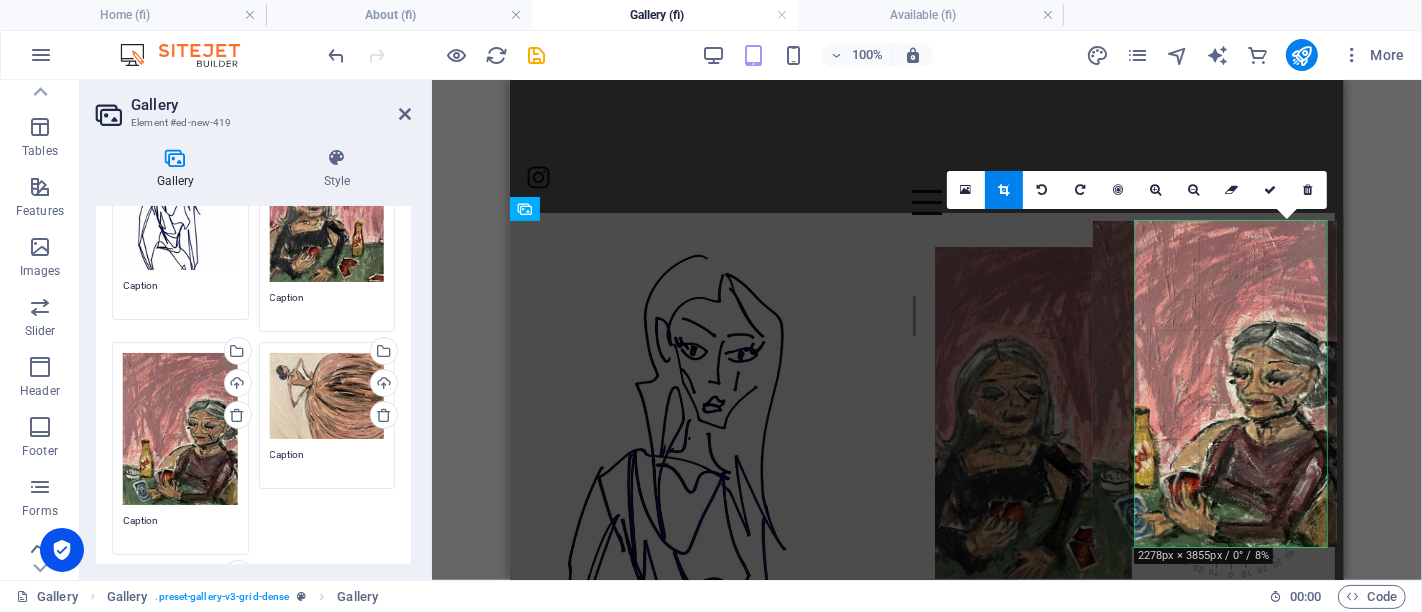 drag, startPoint x: 1295, startPoint y: 318, endPoint x: 1284, endPoint y: 318, distance: 11 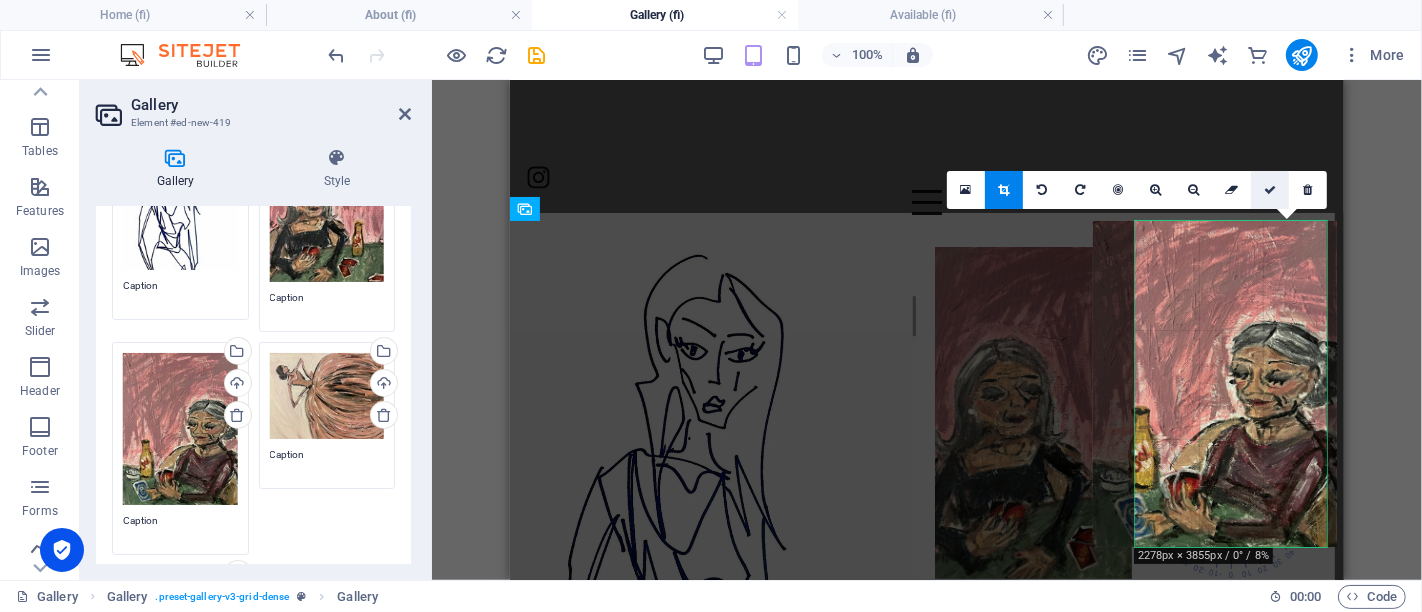 click at bounding box center [1270, 190] 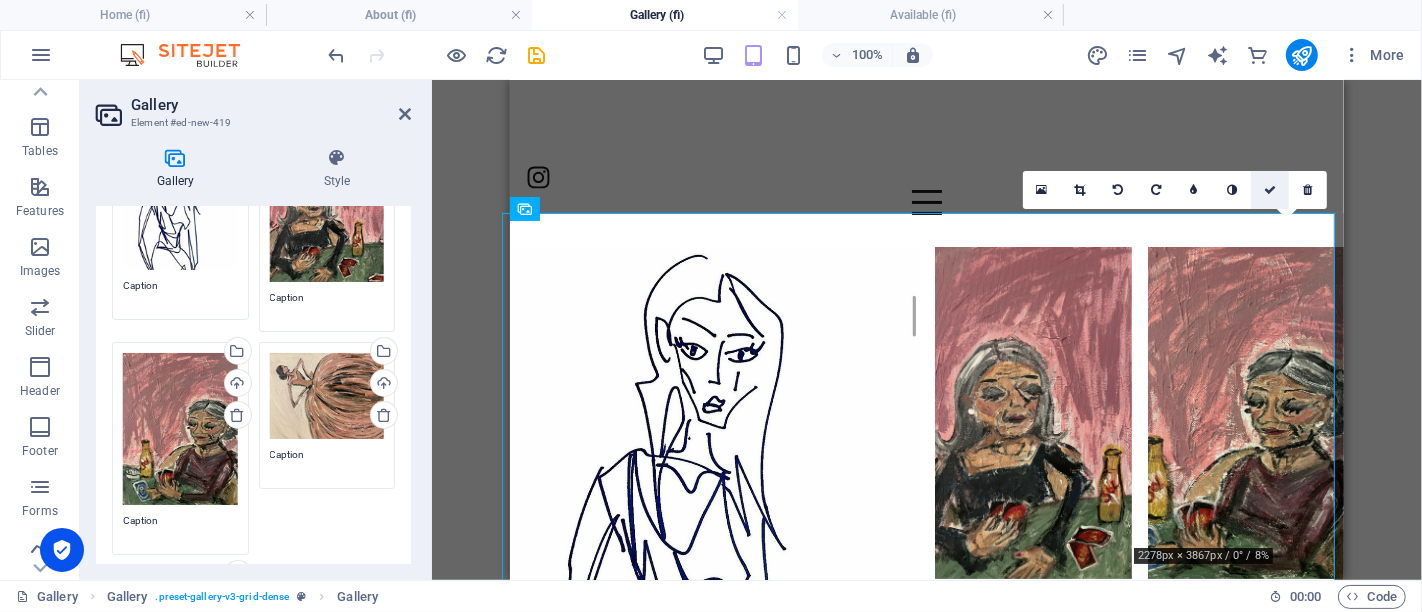 click at bounding box center [1270, 190] 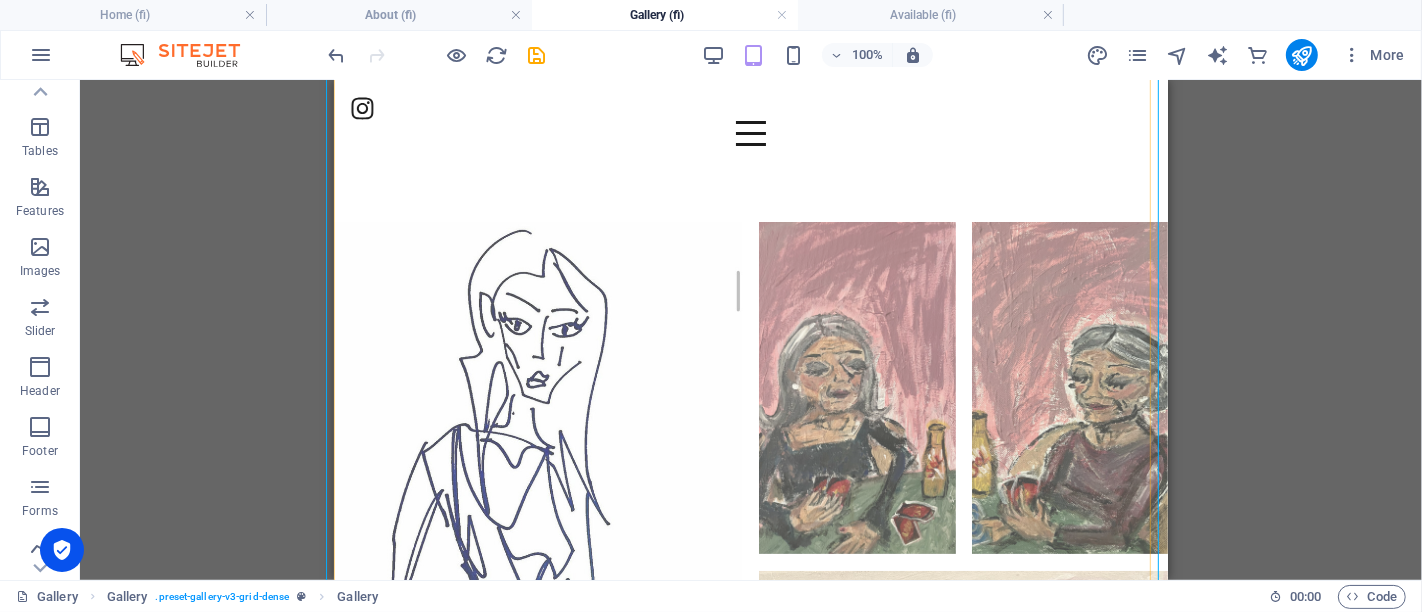 scroll, scrollTop: 578, scrollLeft: 0, axis: vertical 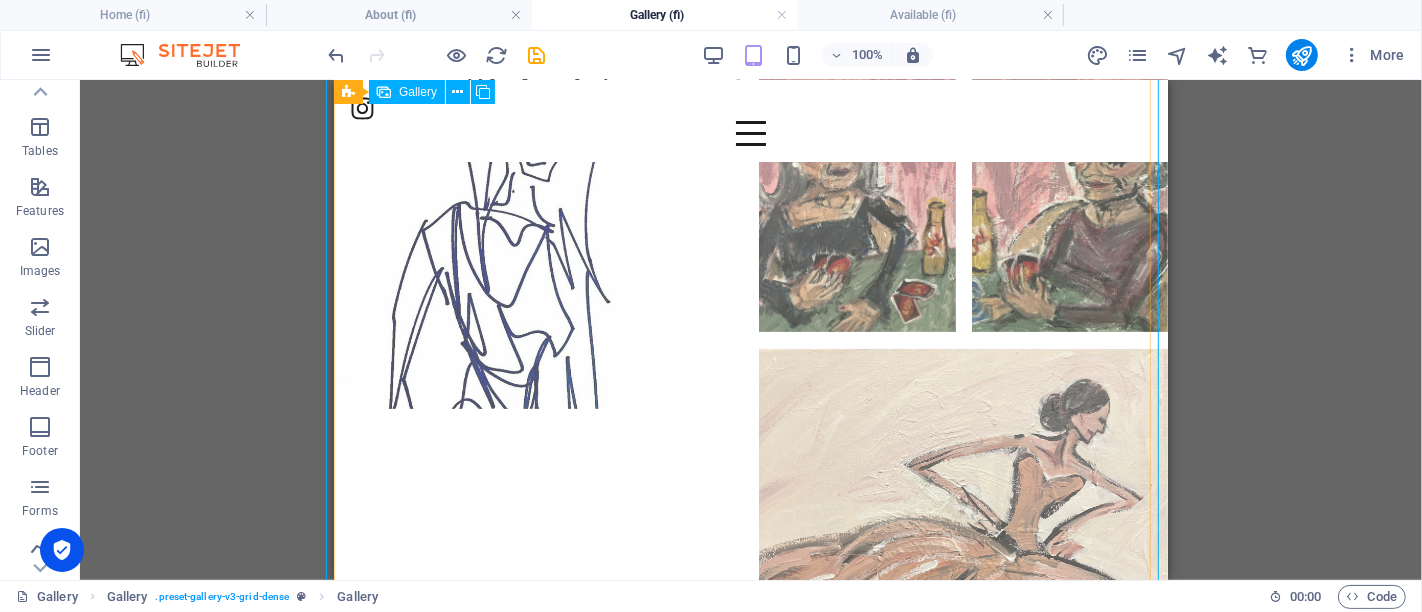 click at bounding box center [537, 340] 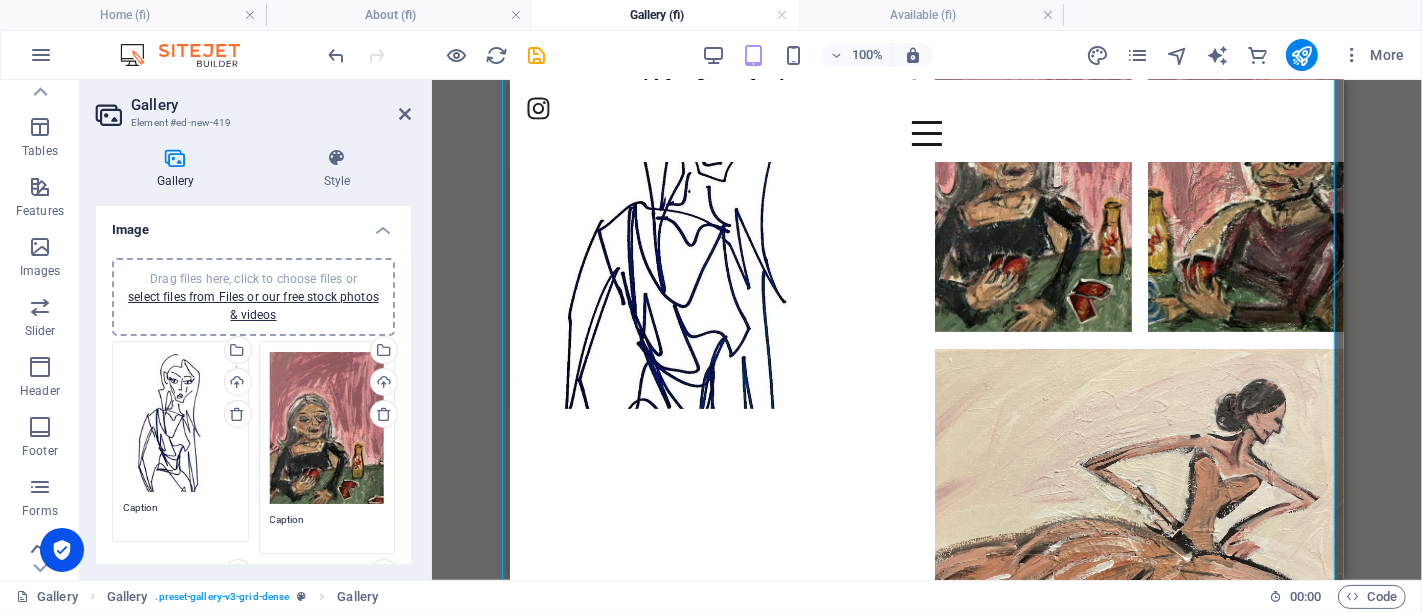 click on "Drag files here, click to choose files or select files from Files or our free stock photos & videos" at bounding box center (180, 422) 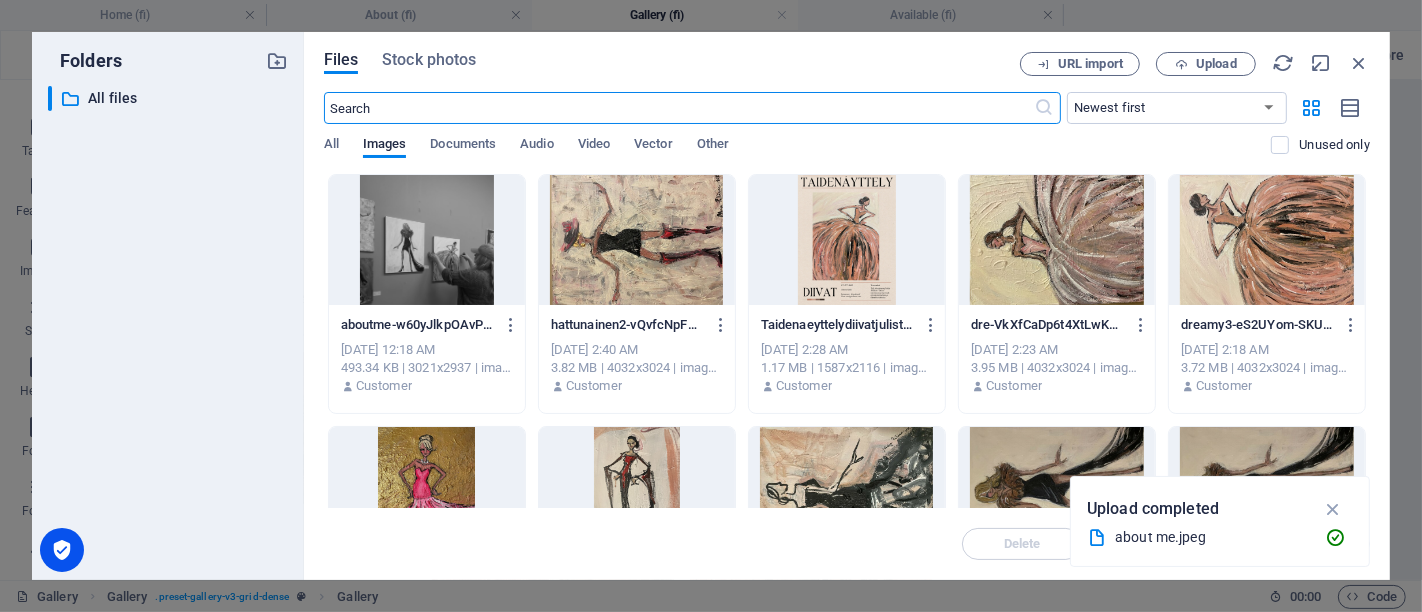 scroll, scrollTop: 520, scrollLeft: 0, axis: vertical 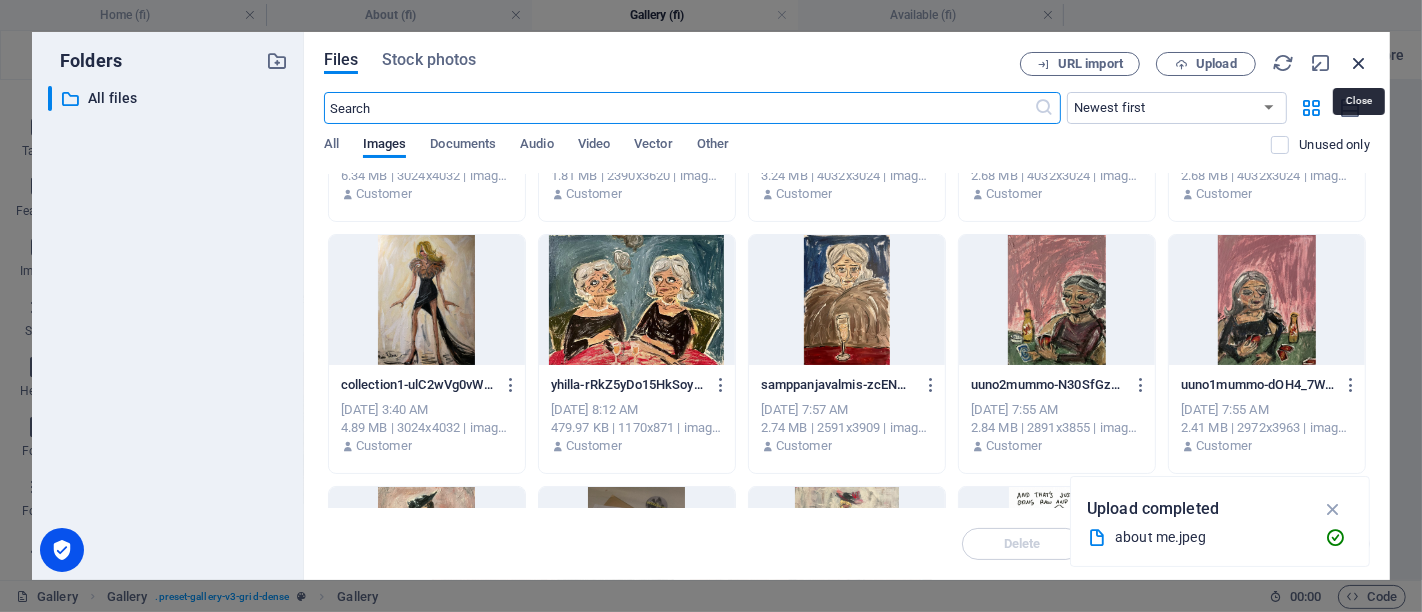 click at bounding box center [1359, 63] 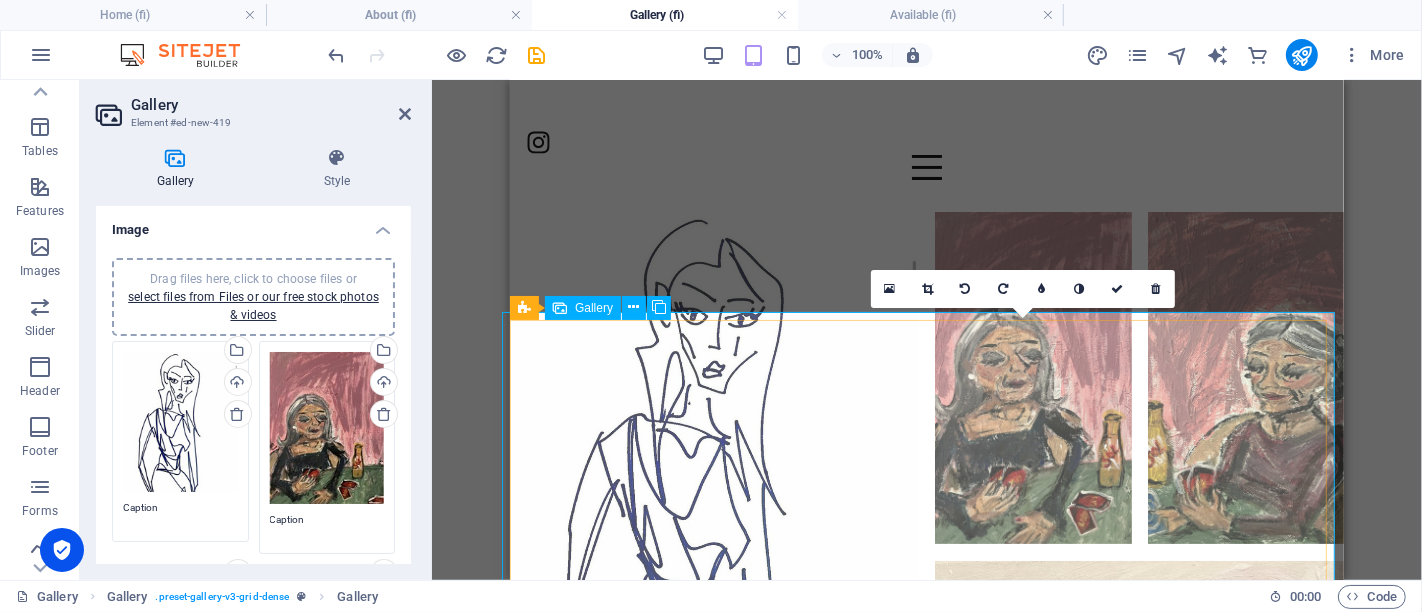 scroll, scrollTop: 245, scrollLeft: 0, axis: vertical 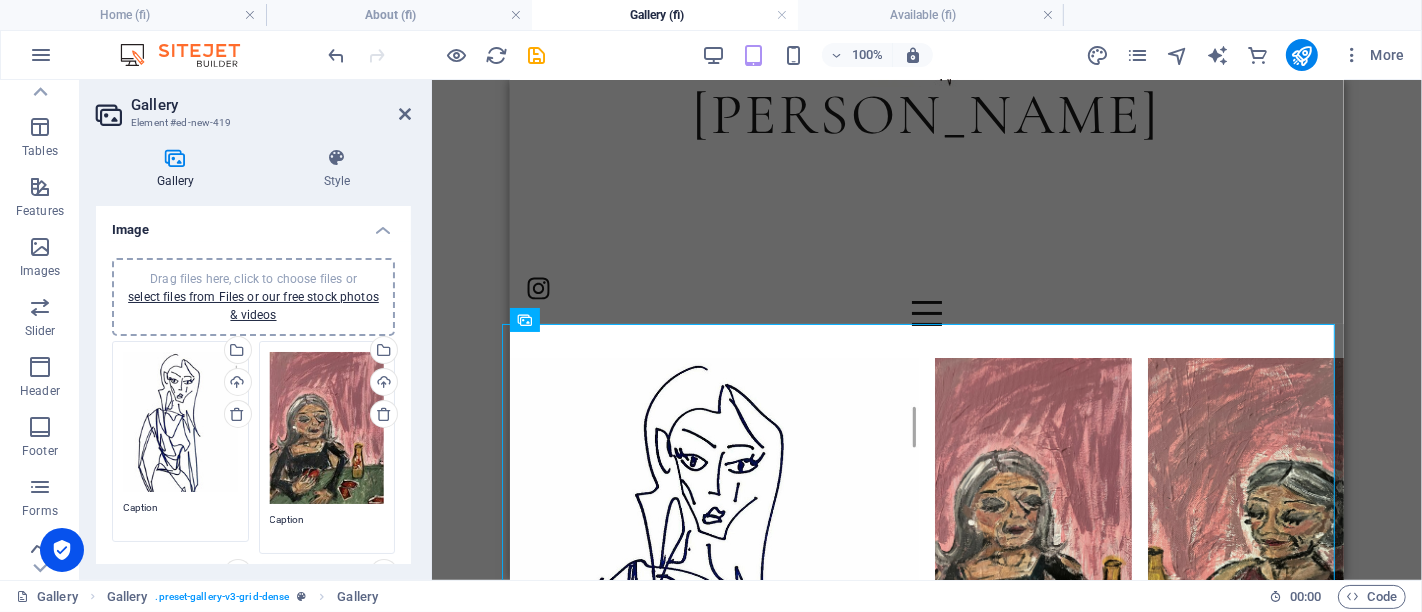 click on "Drag files here, click to choose files or select files from Files or our free stock photos & videos" at bounding box center [180, 422] 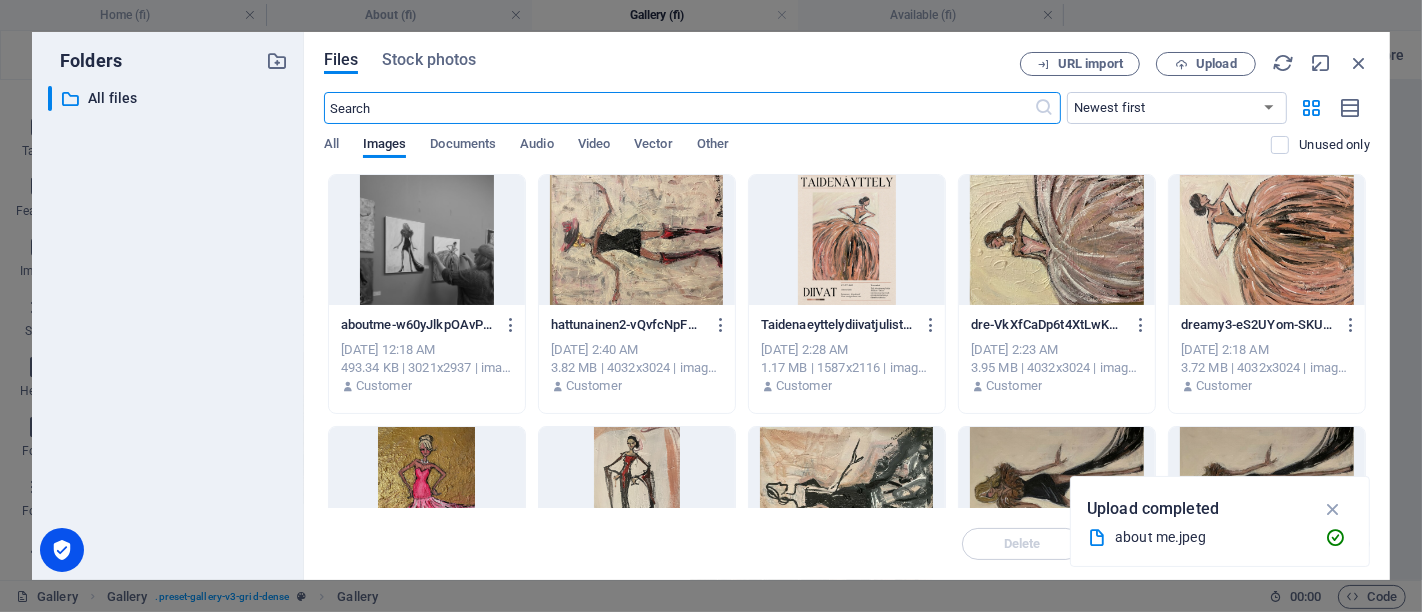 scroll, scrollTop: 200, scrollLeft: 0, axis: vertical 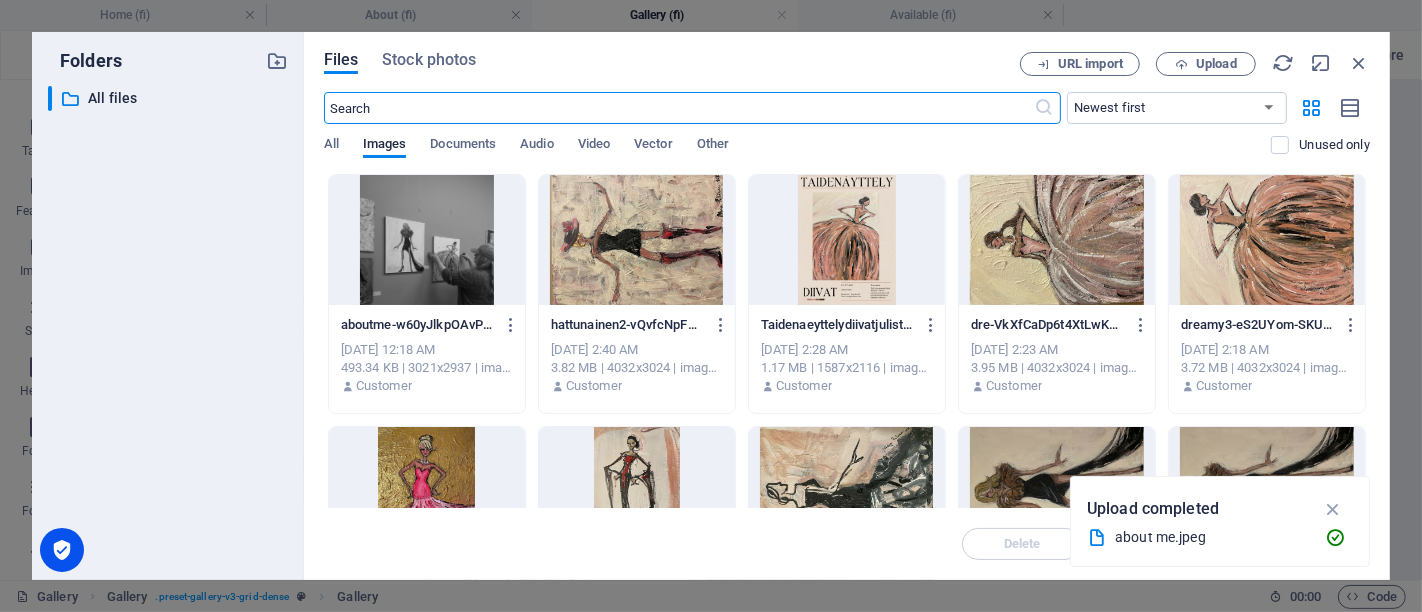 click at bounding box center [1267, 240] 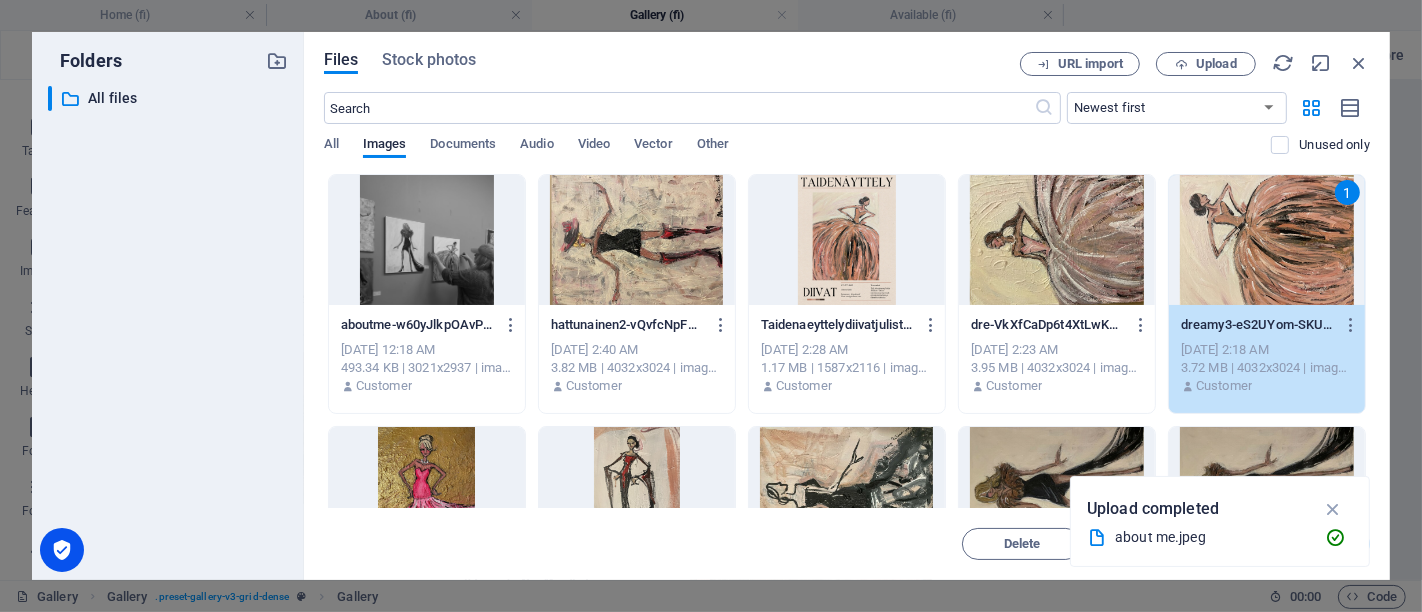 click on "1" at bounding box center [1267, 240] 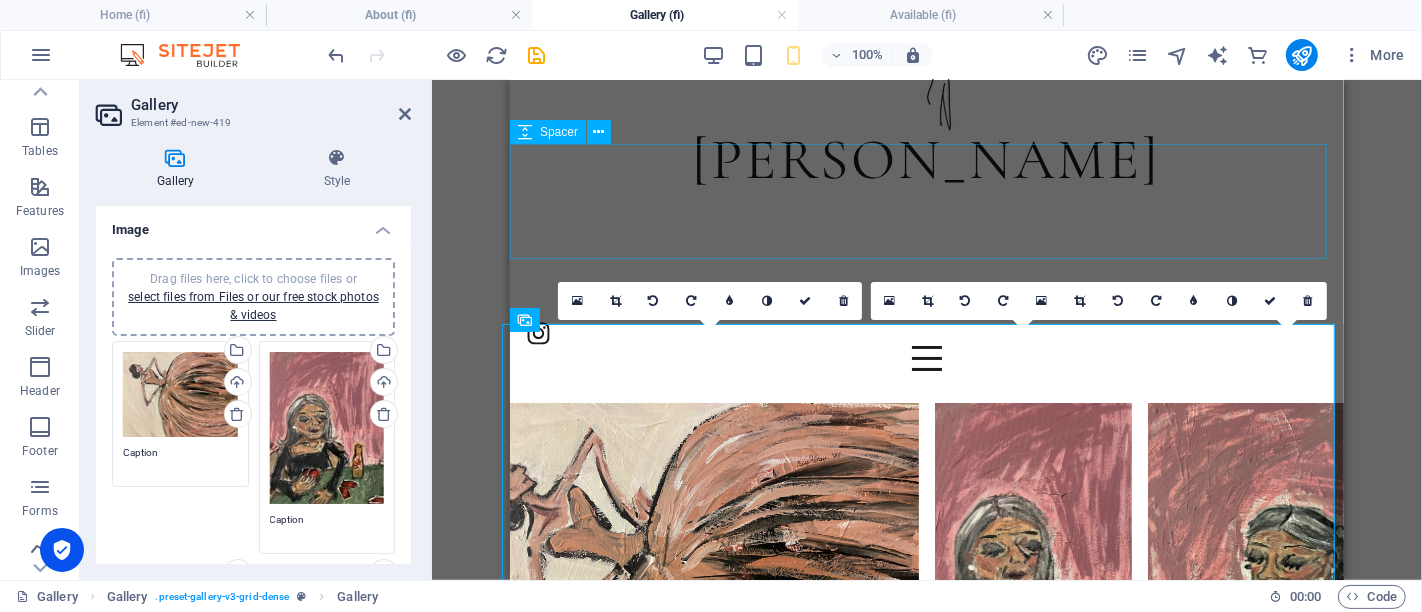 scroll, scrollTop: 245, scrollLeft: 0, axis: vertical 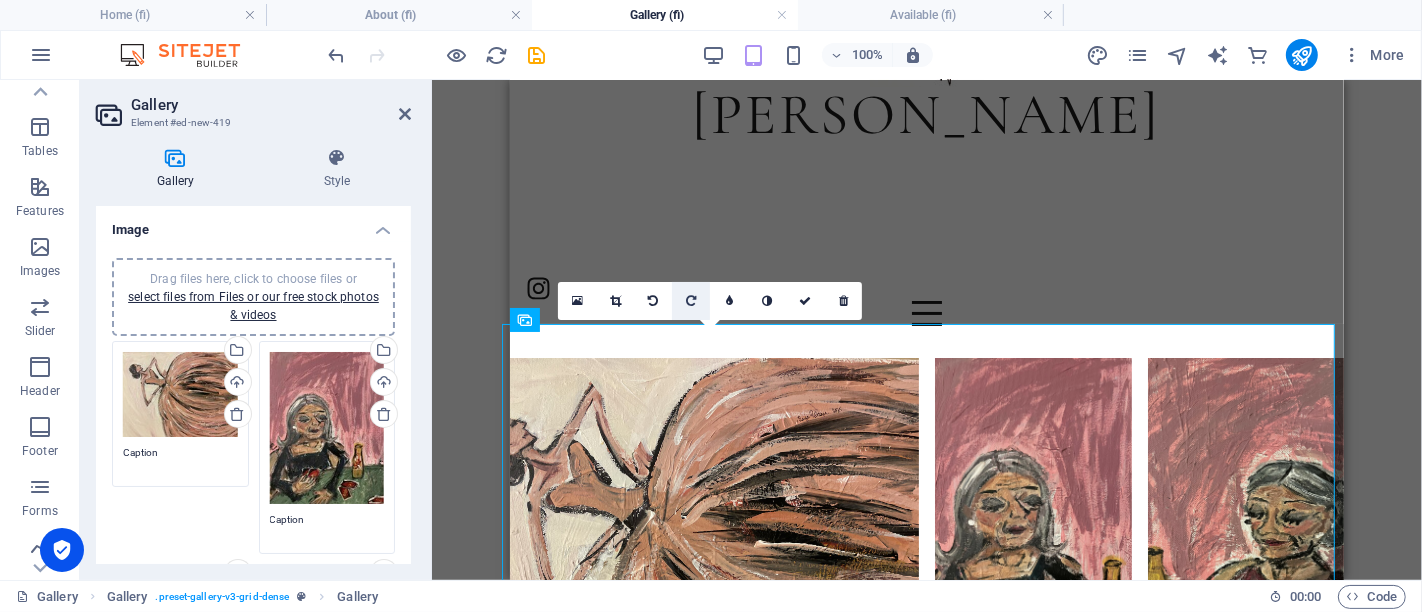 click at bounding box center [691, 301] 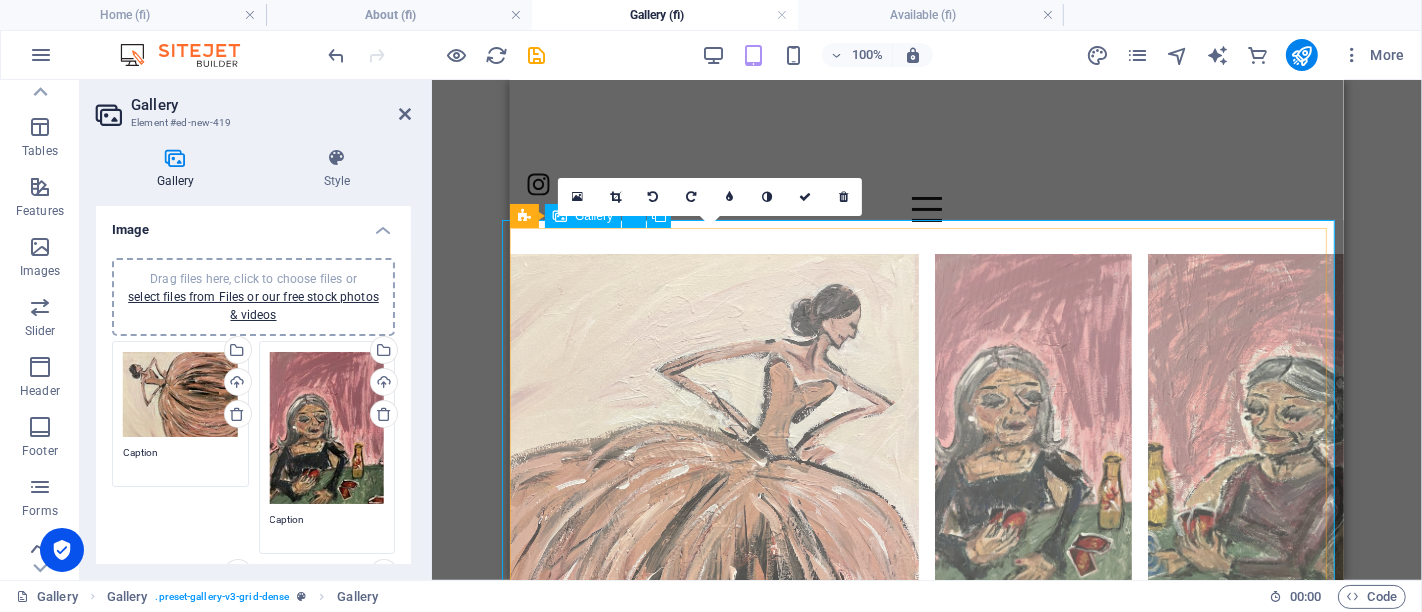 scroll, scrollTop: 356, scrollLeft: 0, axis: vertical 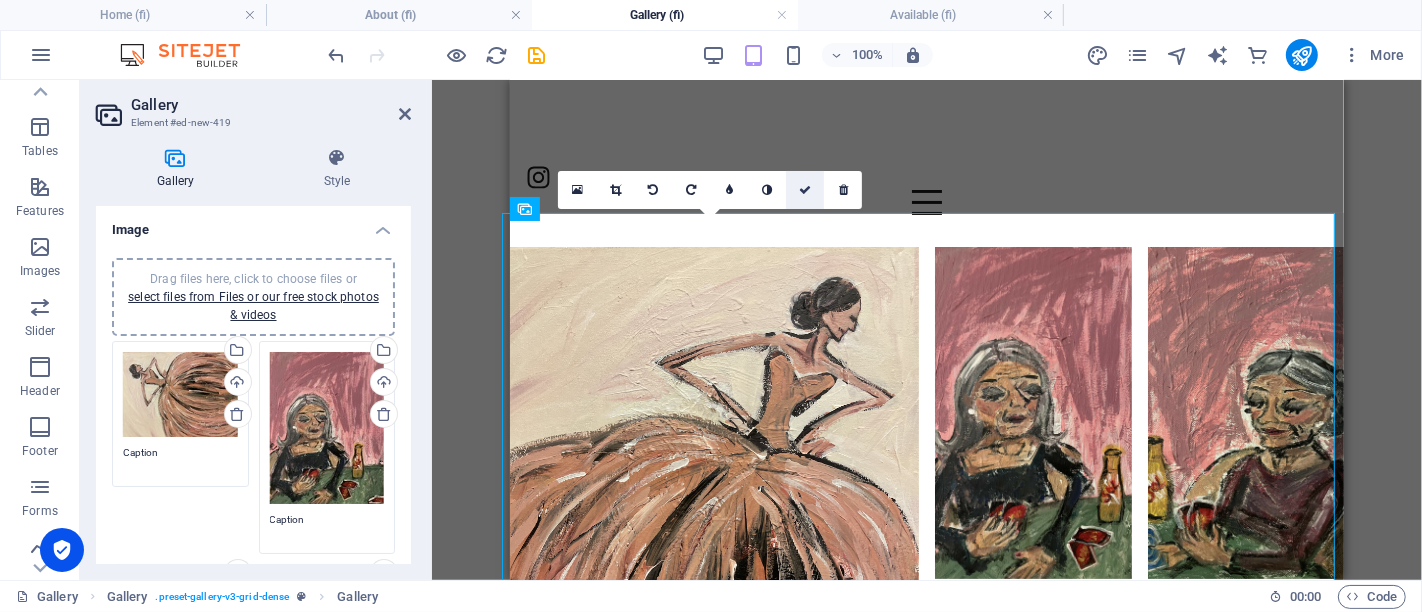 drag, startPoint x: 476, startPoint y: 110, endPoint x: 810, endPoint y: 190, distance: 343.44724 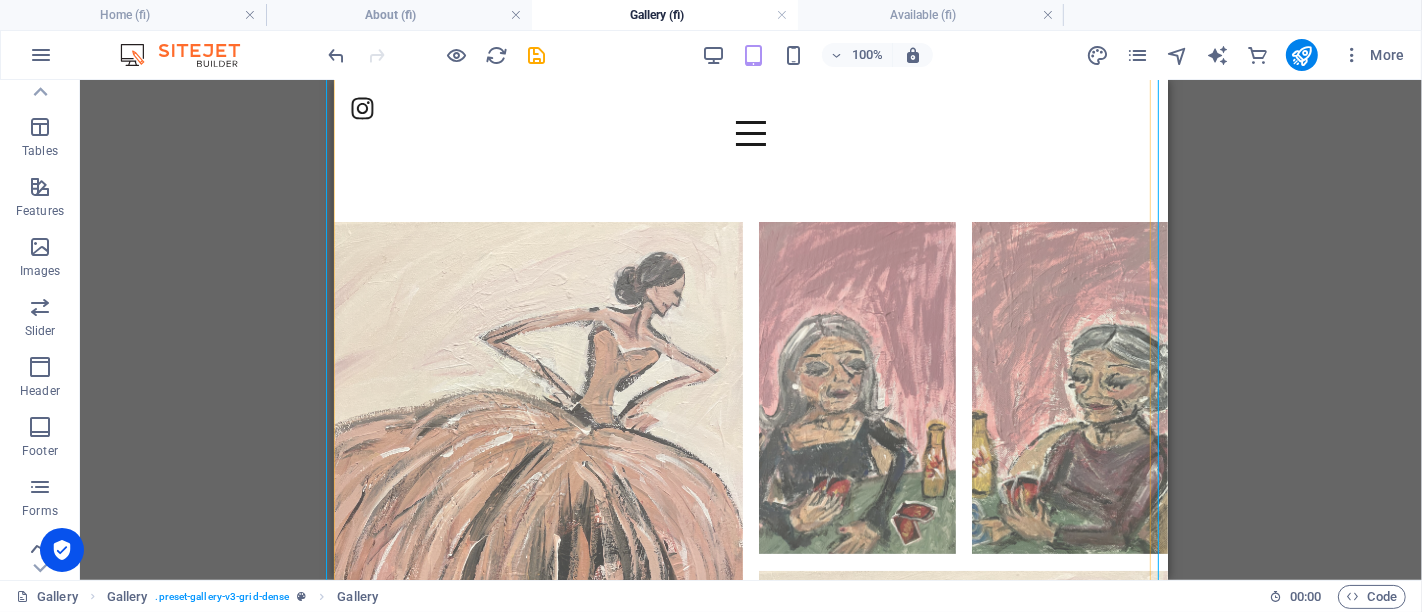 scroll, scrollTop: 800, scrollLeft: 0, axis: vertical 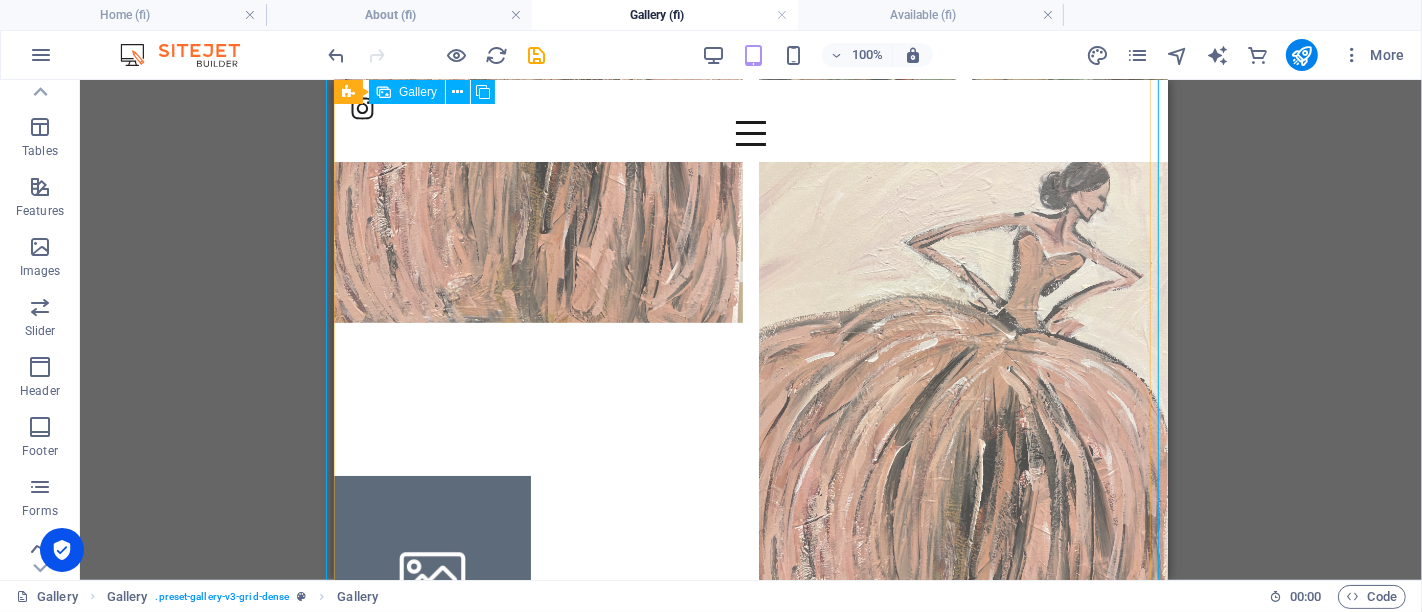 click at bounding box center (962, 399) 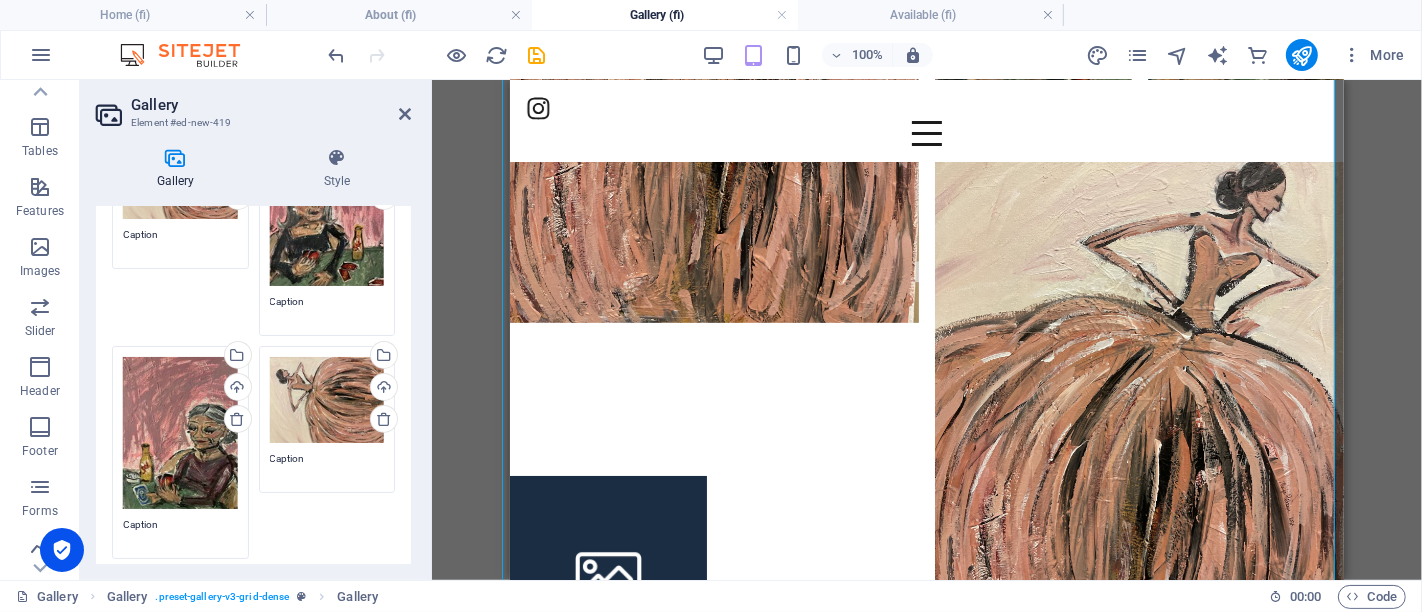 scroll, scrollTop: 222, scrollLeft: 0, axis: vertical 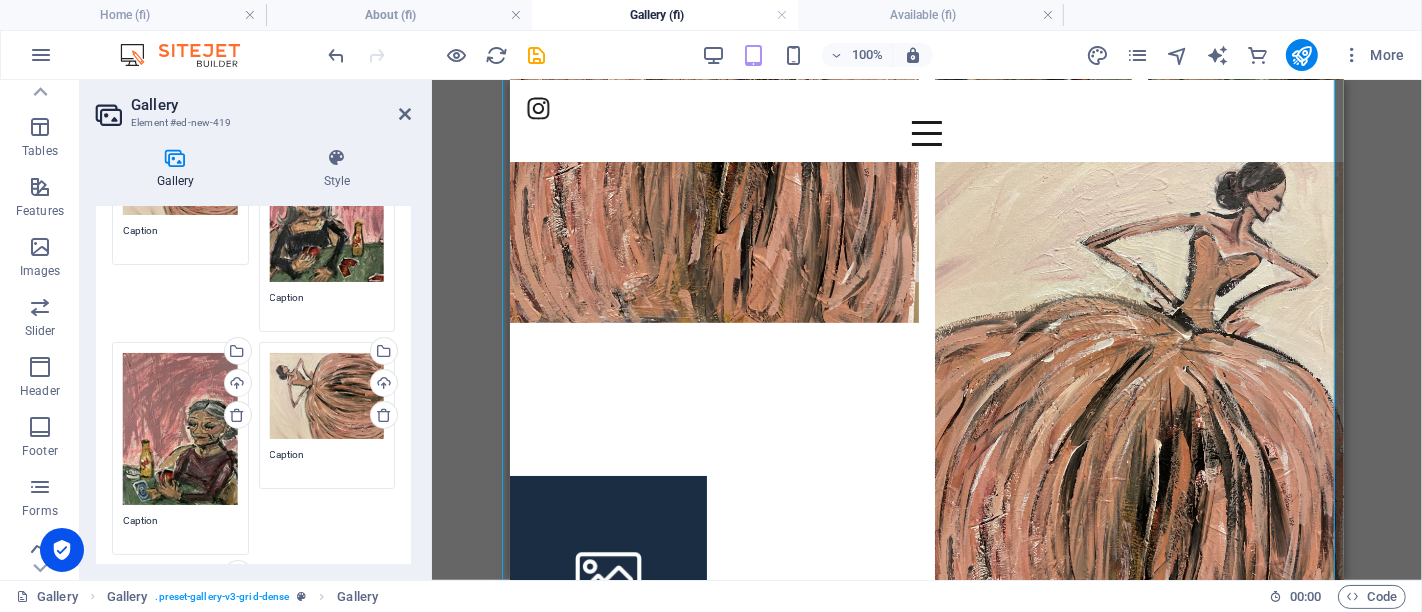 click on "Drag files here, click to choose files or select files from Files or our free stock photos & videos" at bounding box center [327, 396] 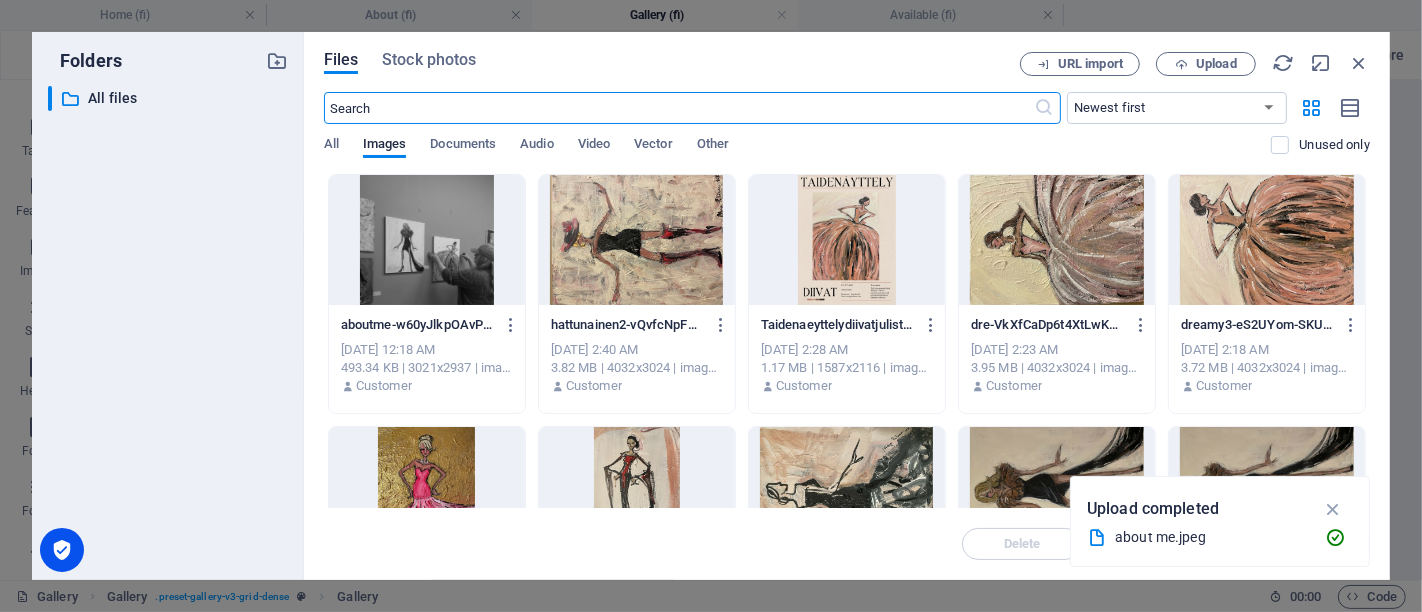 scroll, scrollTop: 742, scrollLeft: 0, axis: vertical 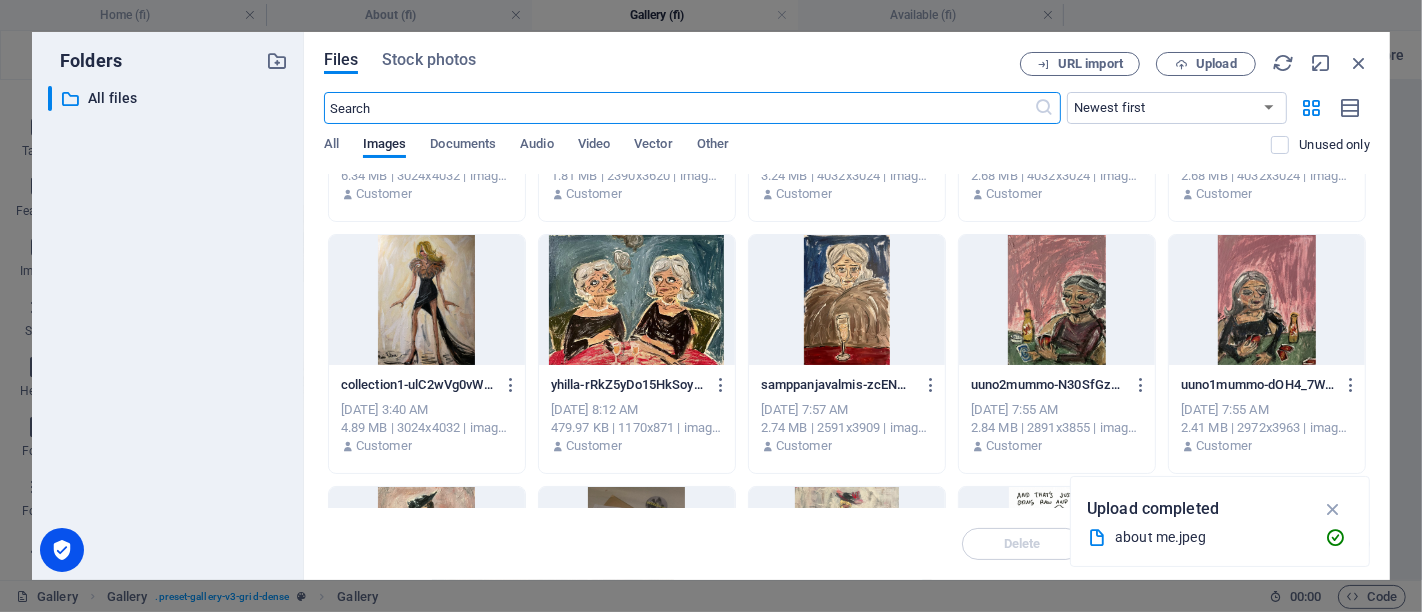 click at bounding box center (847, 300) 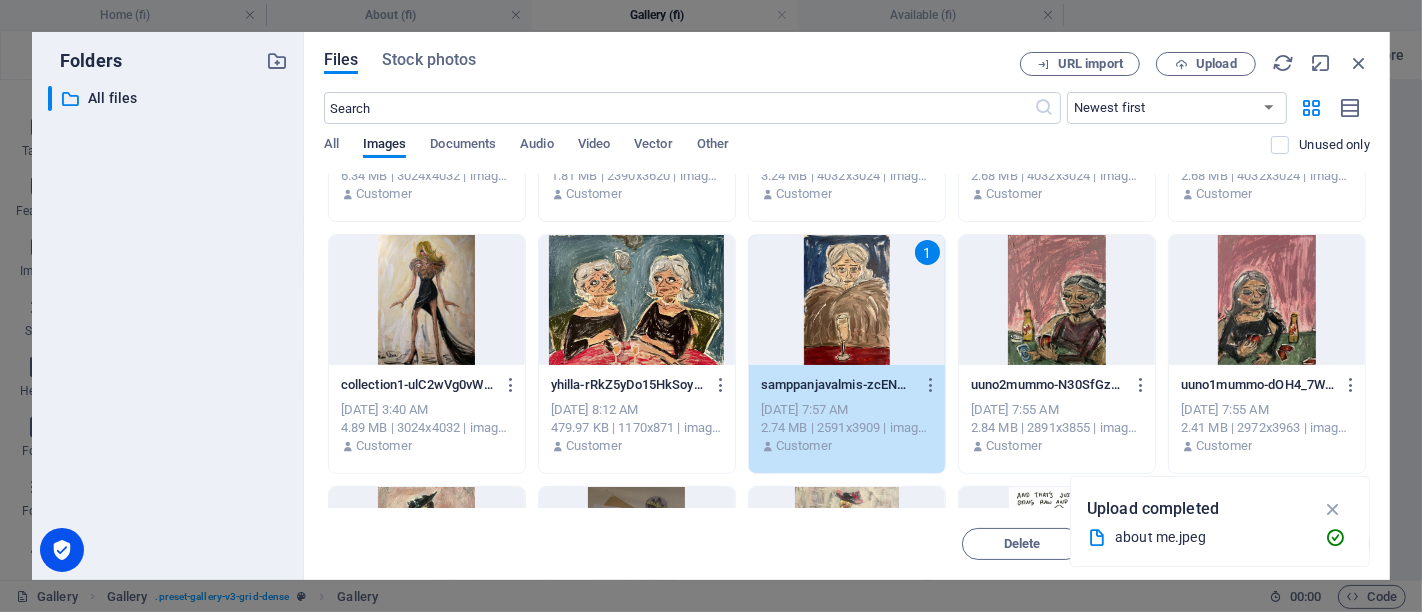 click on "1" at bounding box center [847, 300] 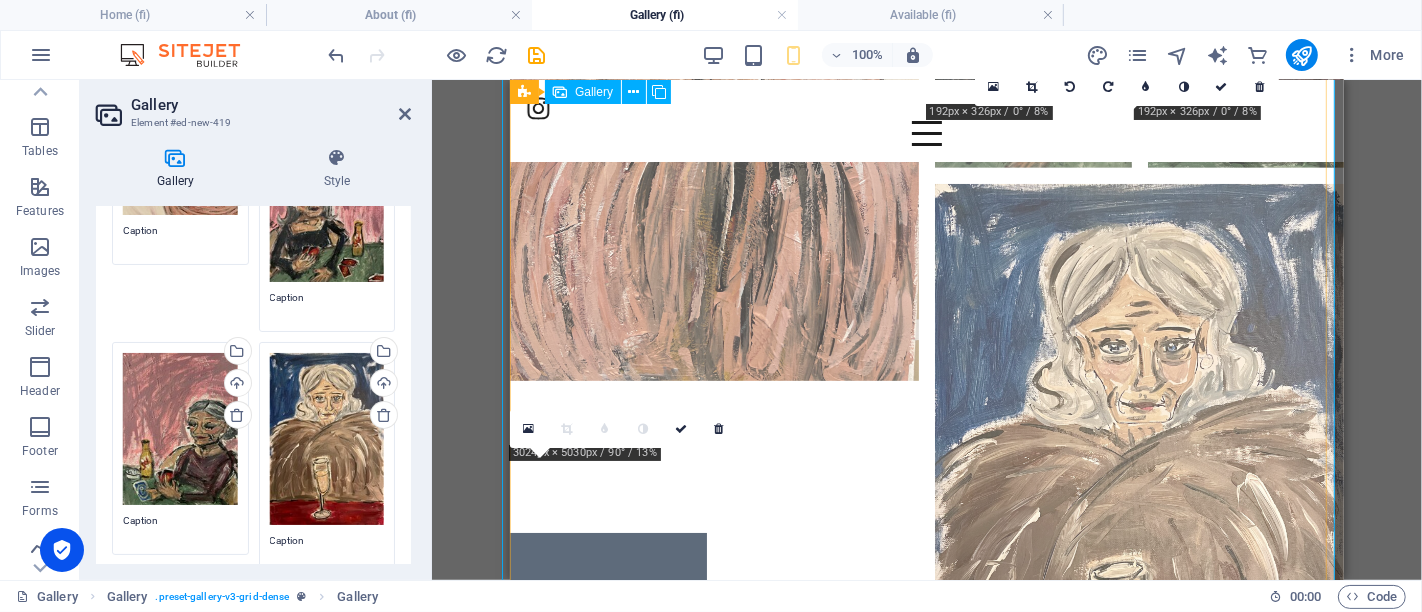 scroll, scrollTop: 800, scrollLeft: 0, axis: vertical 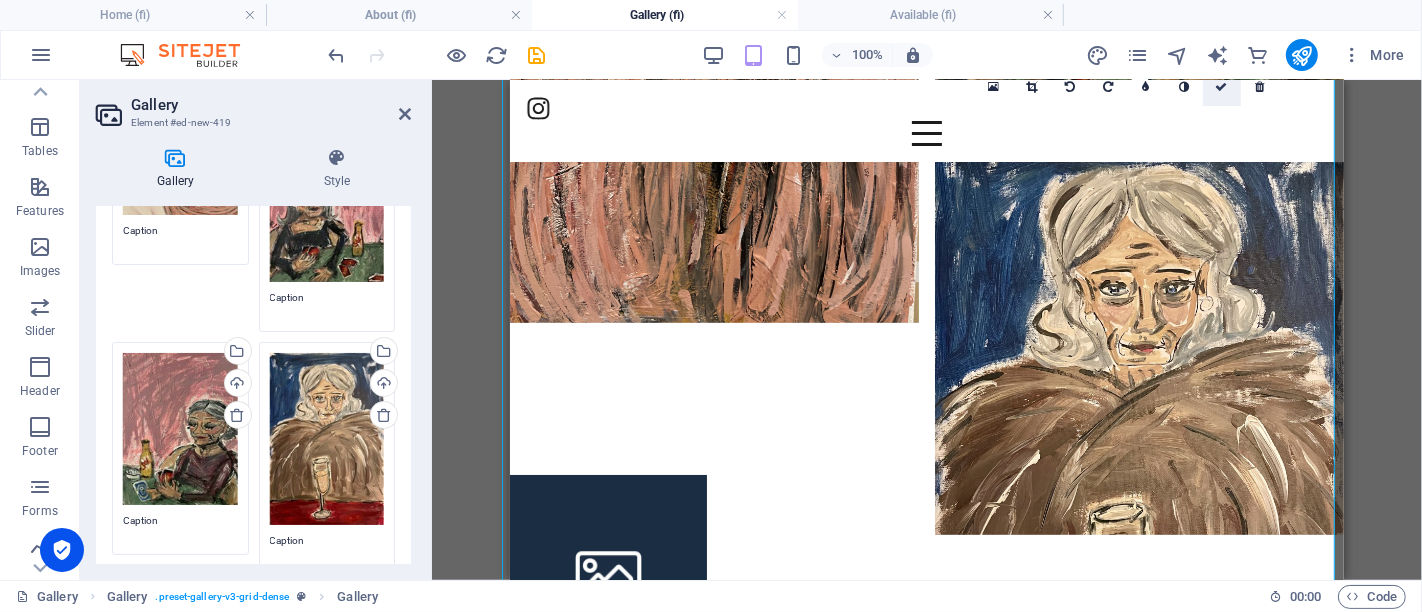 click at bounding box center (1222, 87) 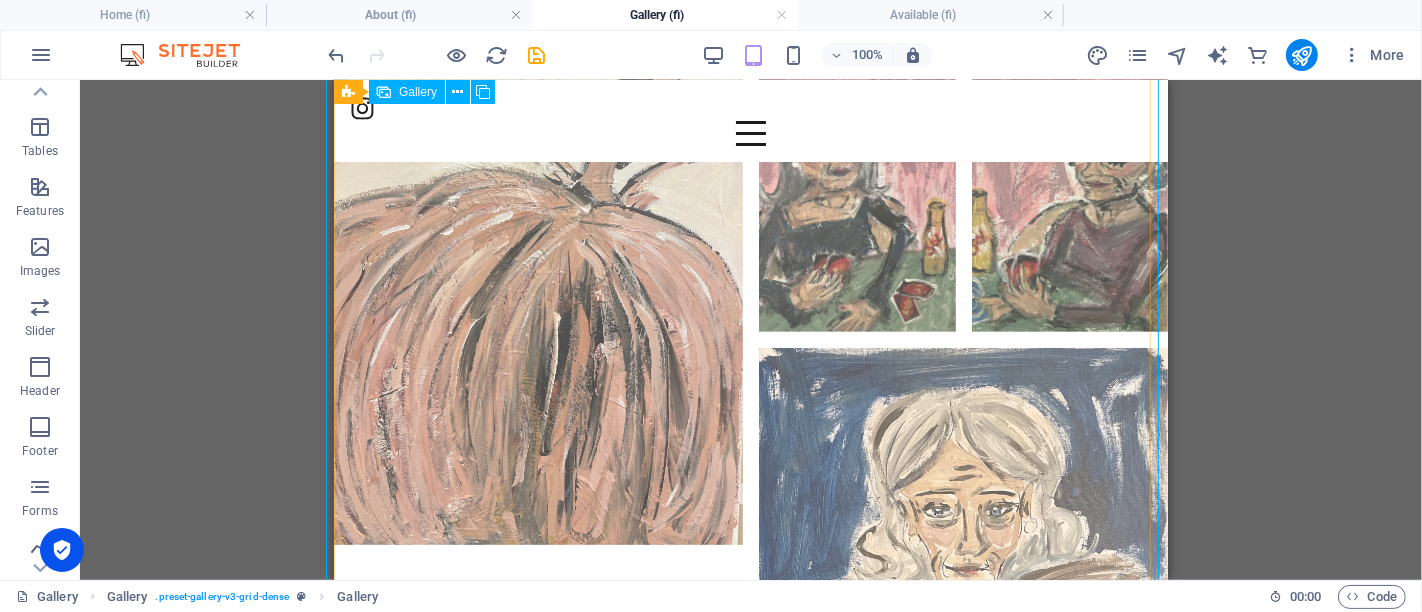 scroll, scrollTop: 800, scrollLeft: 0, axis: vertical 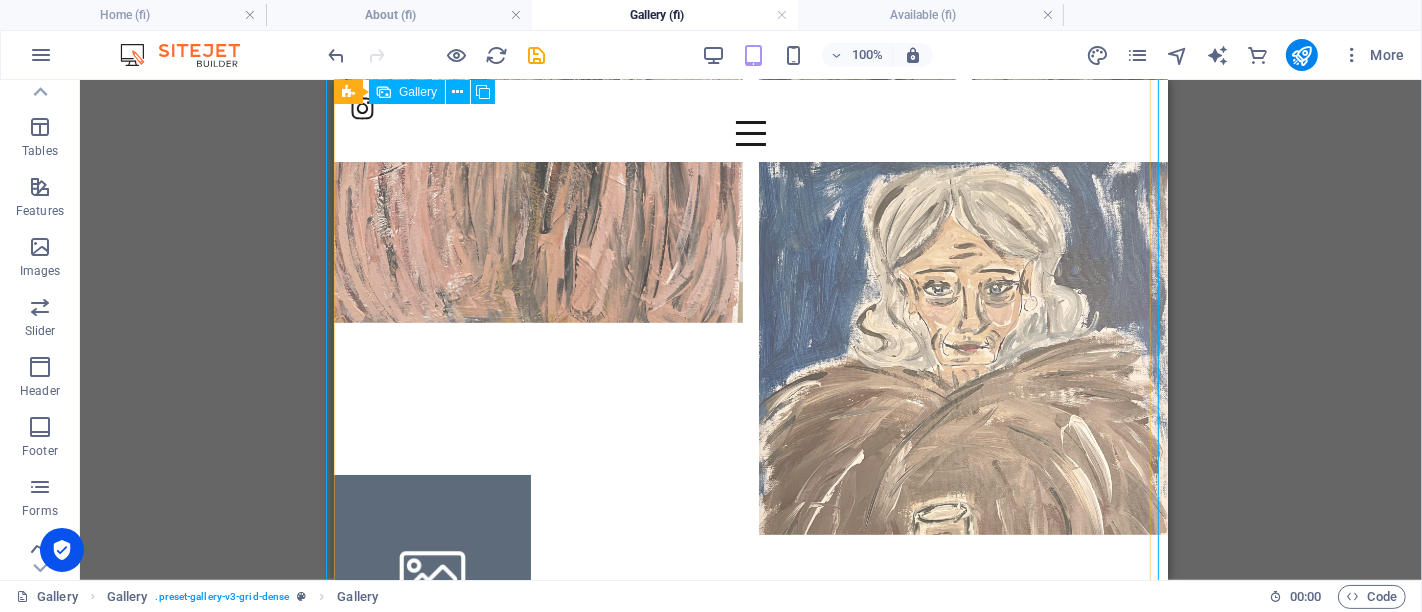 click at bounding box center (962, 397) 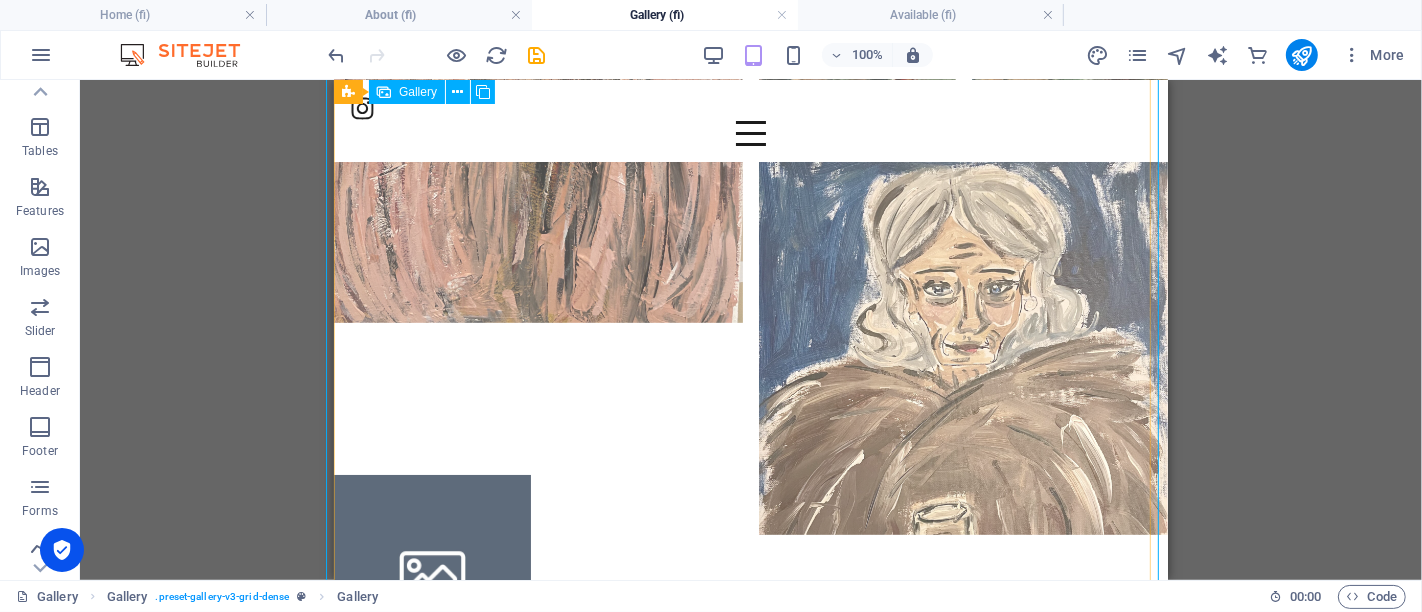 click at bounding box center [962, 397] 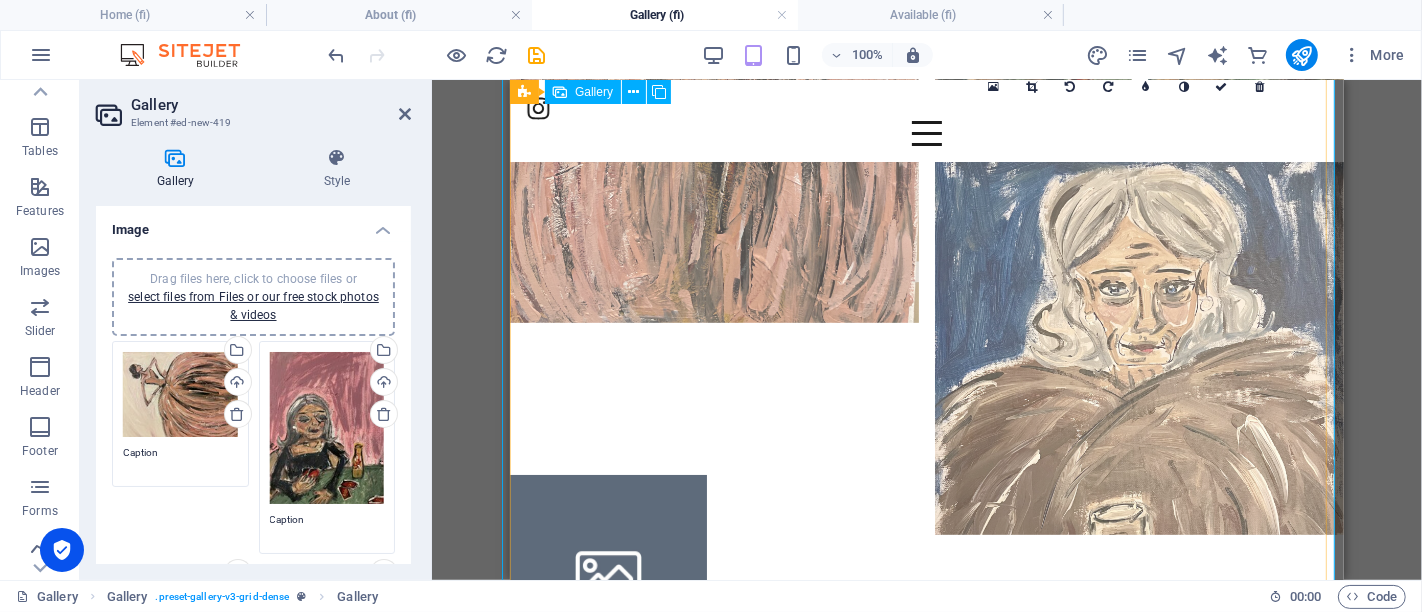 click at bounding box center [1138, 397] 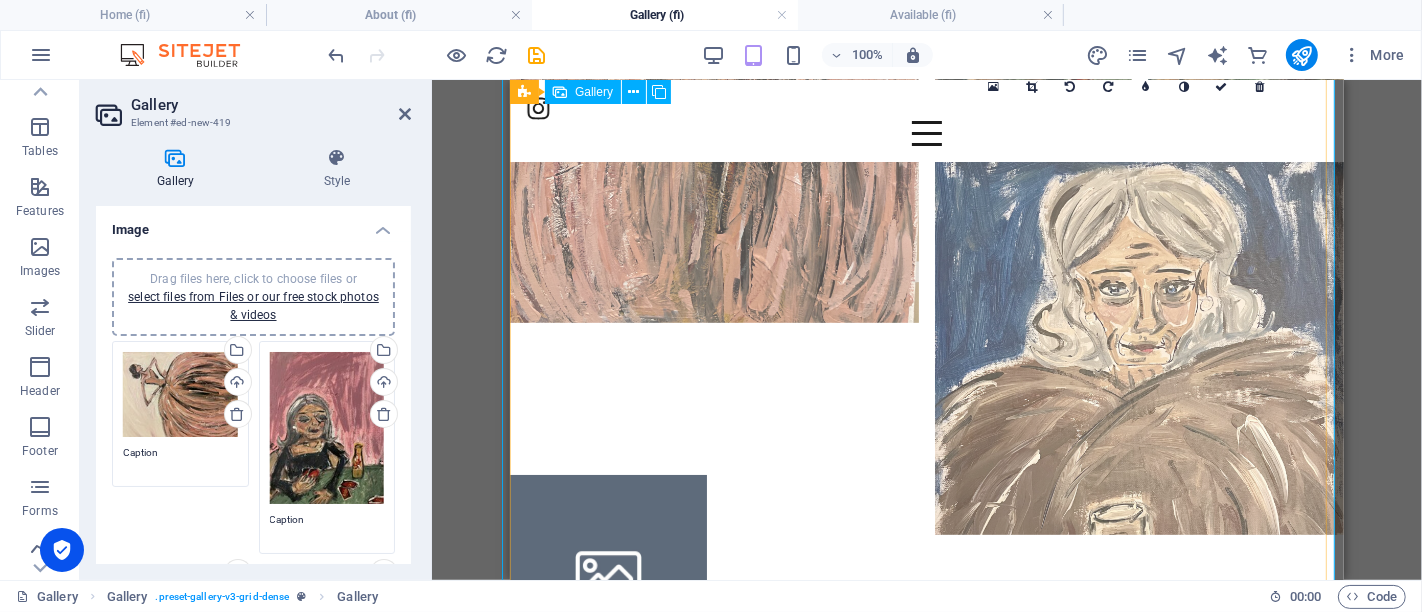 click at bounding box center (1138, 397) 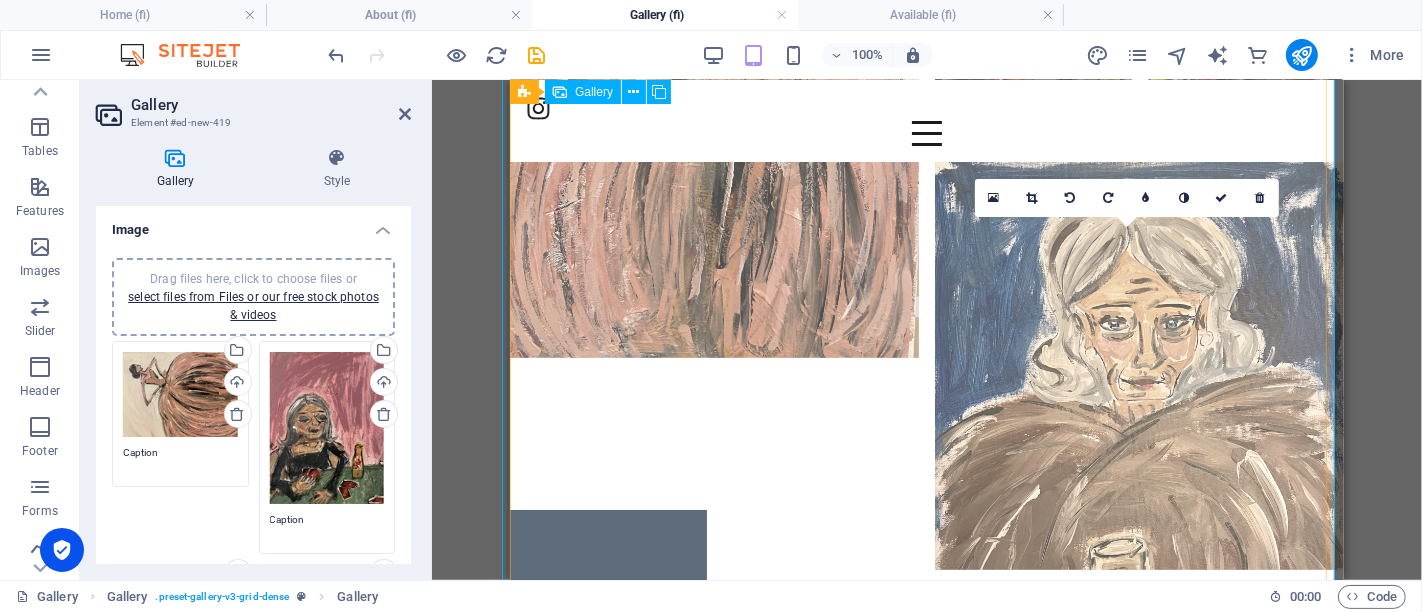 scroll, scrollTop: 689, scrollLeft: 0, axis: vertical 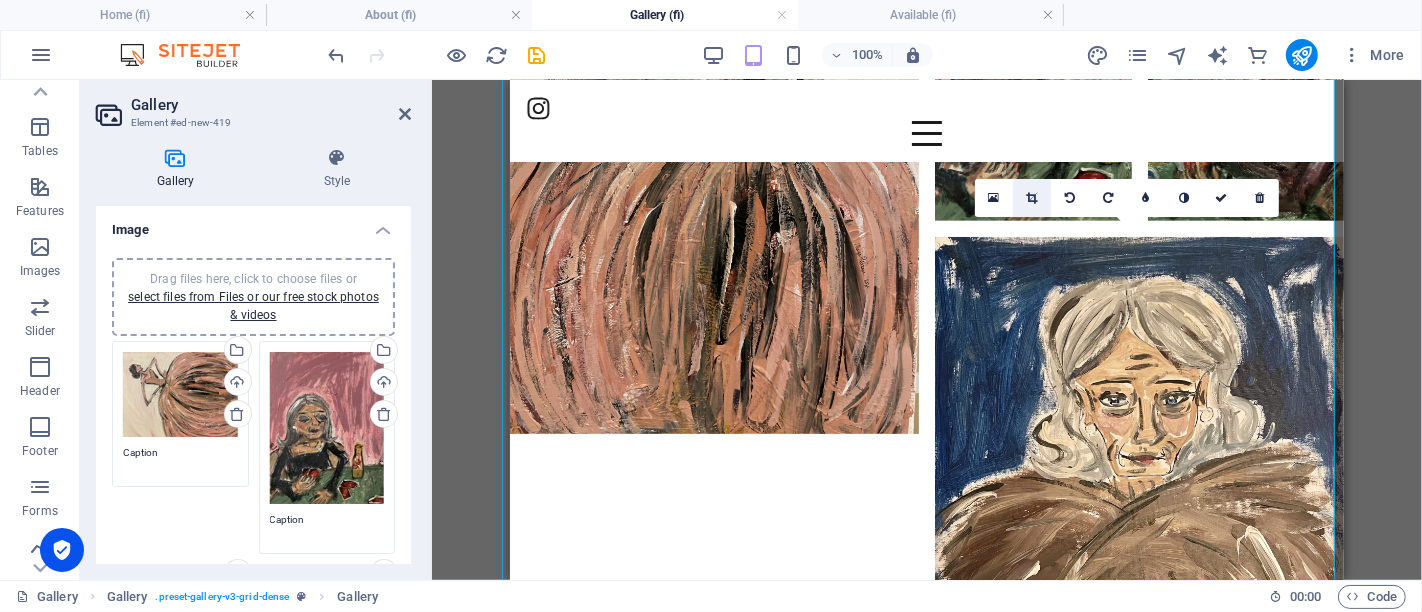 click at bounding box center (1032, 198) 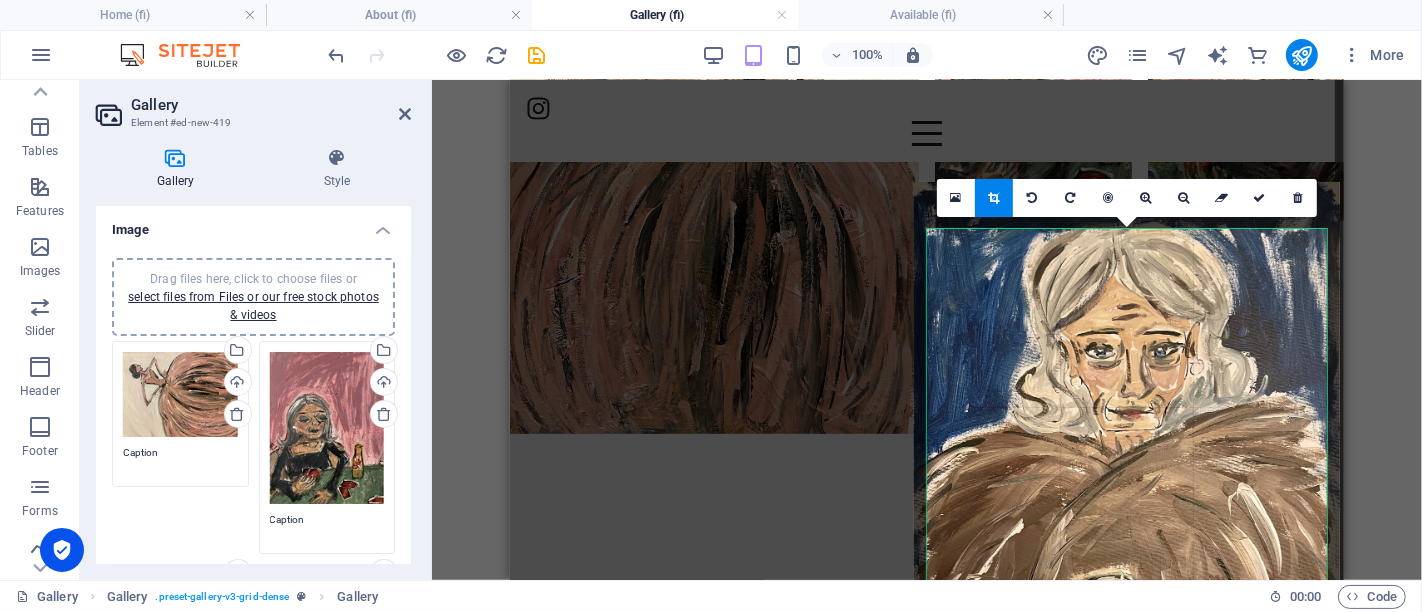 drag, startPoint x: 1215, startPoint y: 350, endPoint x: 1215, endPoint y: 312, distance: 38 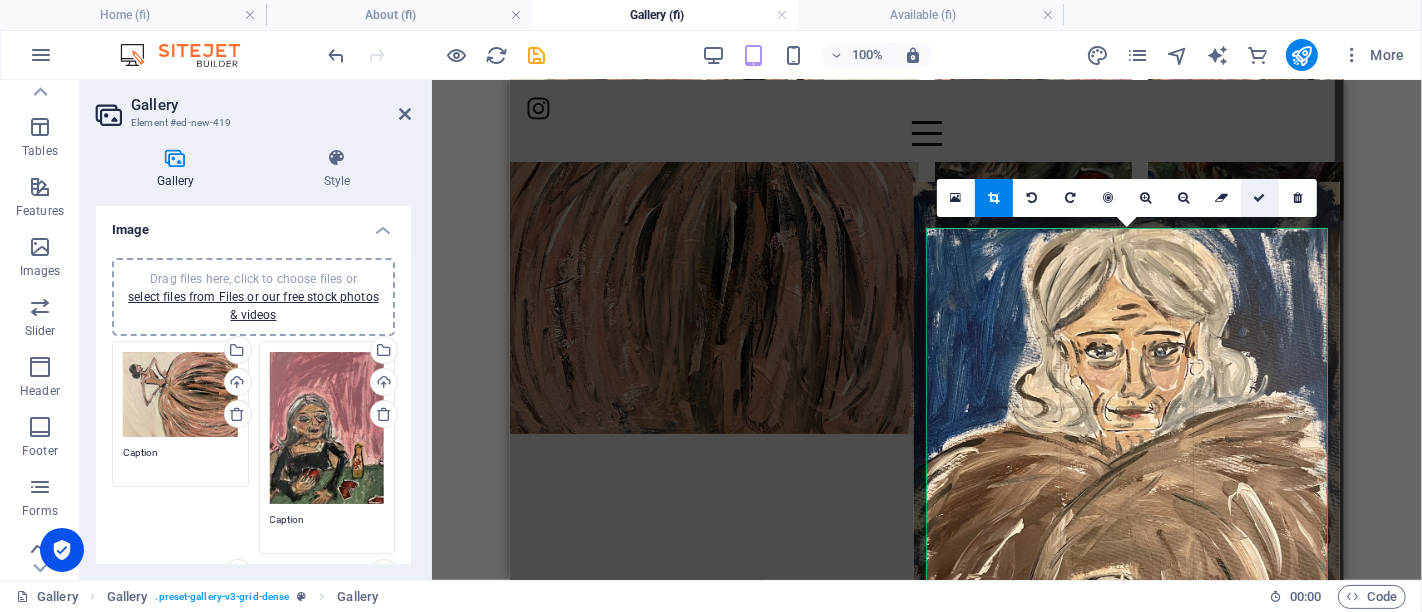 click at bounding box center [1260, 198] 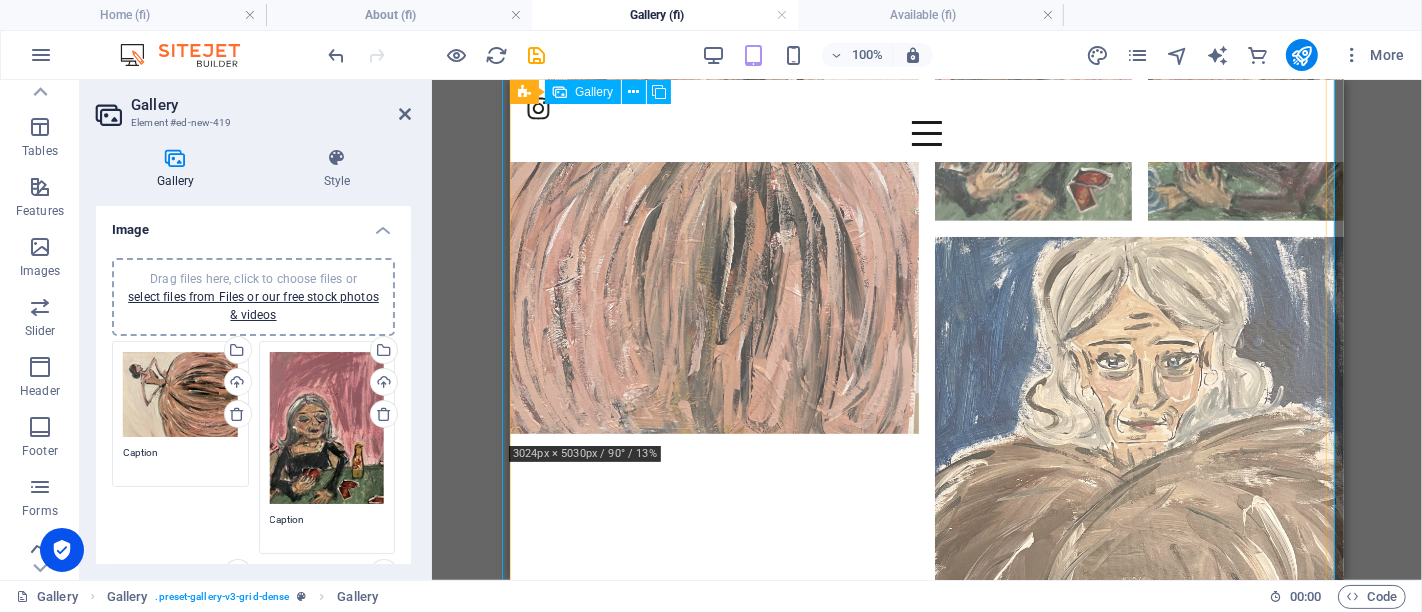 scroll, scrollTop: 800, scrollLeft: 0, axis: vertical 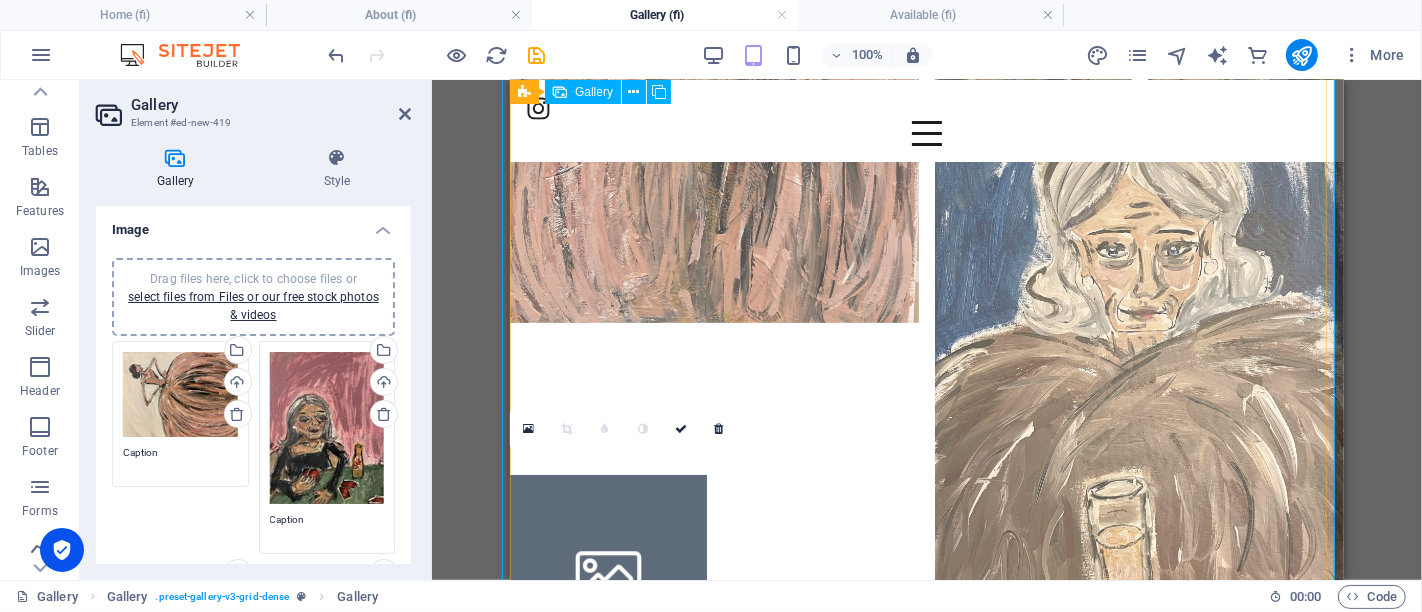 click at bounding box center [607, 572] 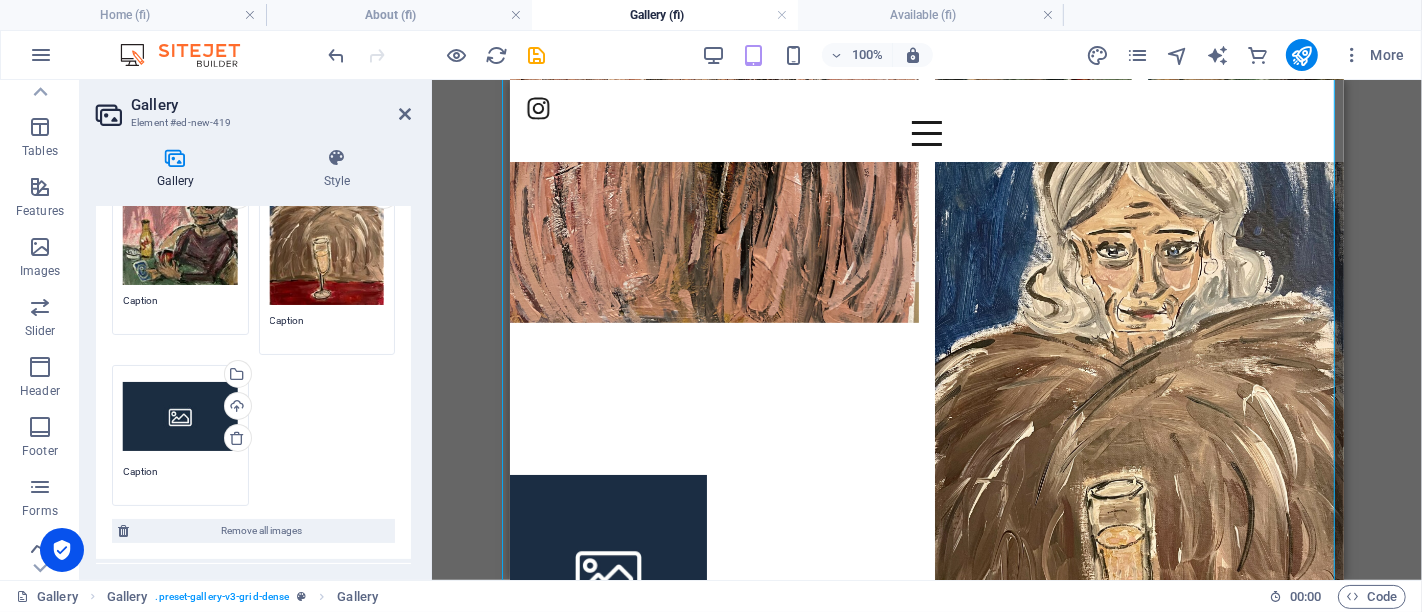 scroll, scrollTop: 444, scrollLeft: 0, axis: vertical 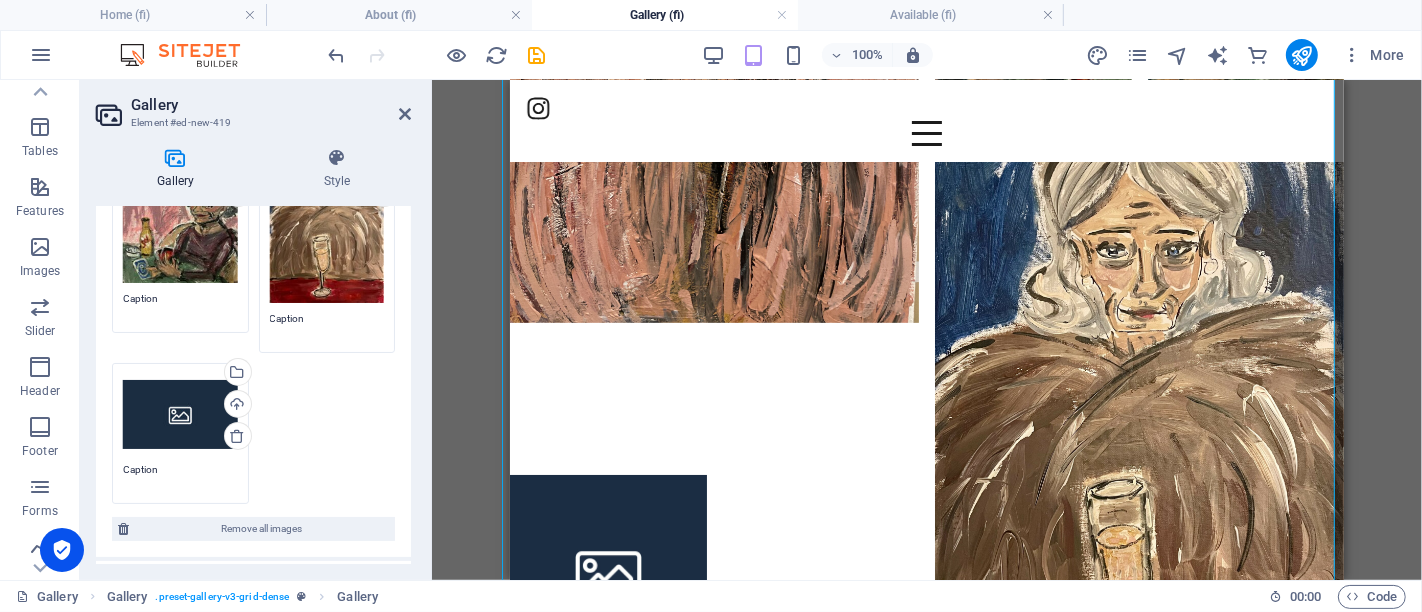 click on "Drag files here, click to choose files or select files from Files or our free stock photos & videos" at bounding box center (180, 414) 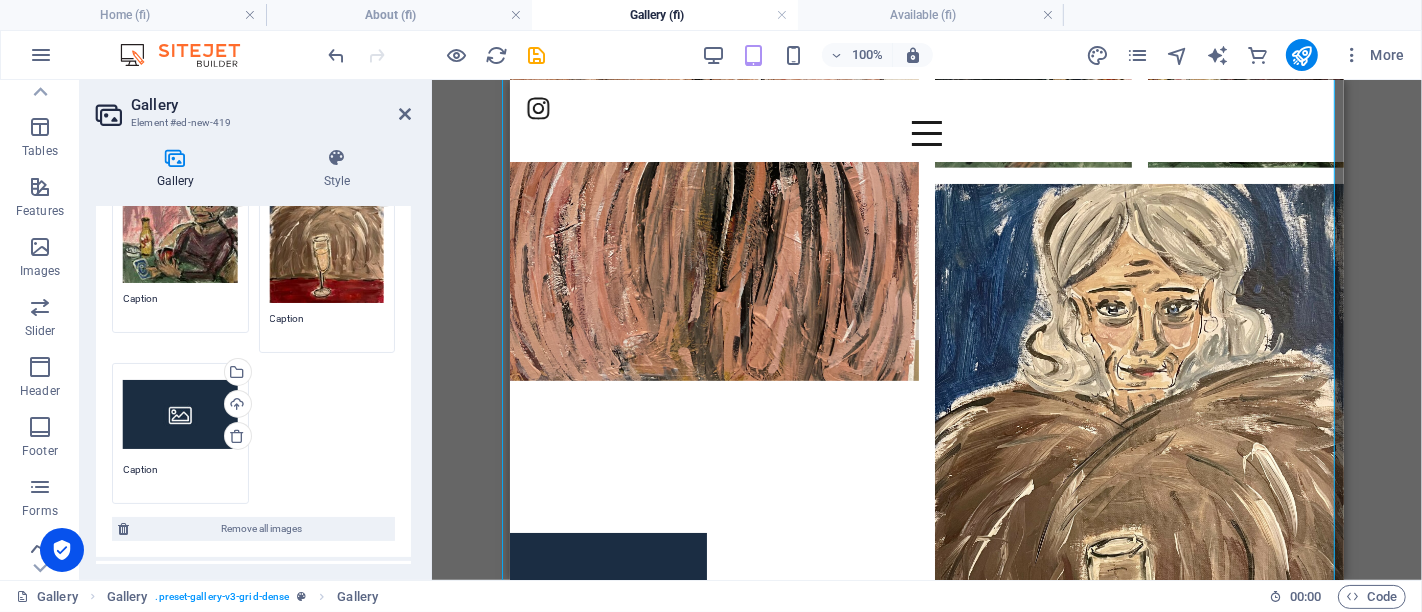 click on "Drag files here, click to choose files or select files from Files or our free stock photos & videos" at bounding box center (180, 414) 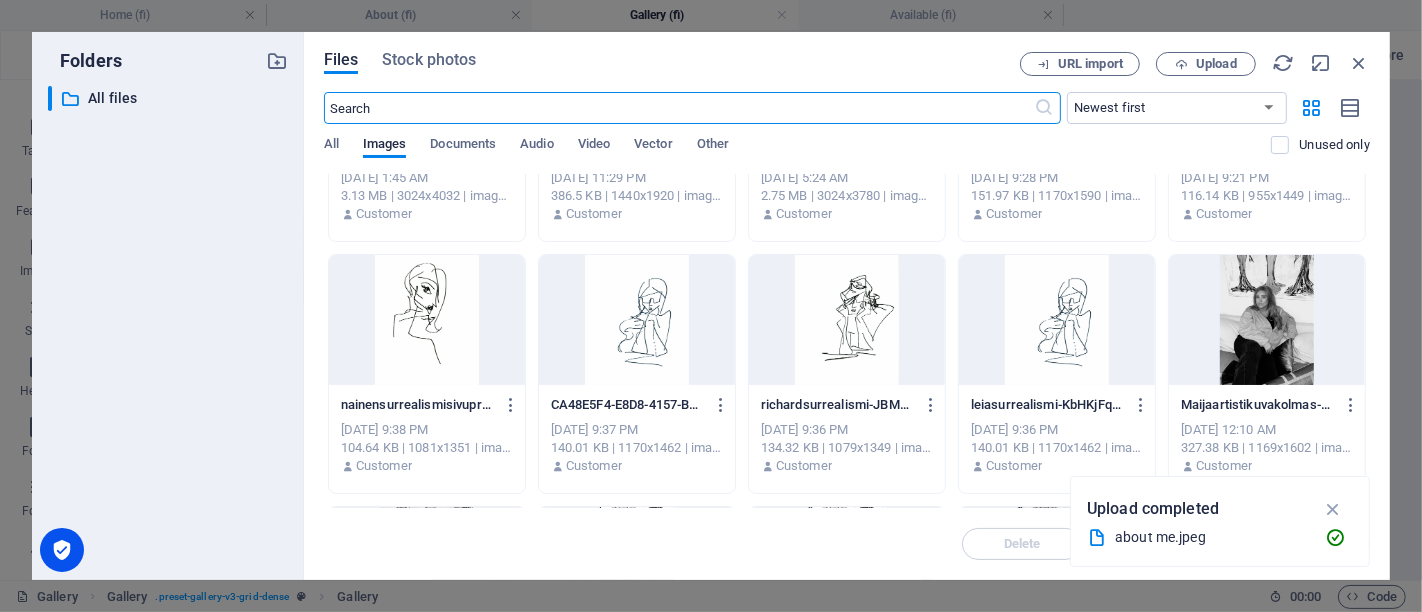 scroll, scrollTop: 888, scrollLeft: 0, axis: vertical 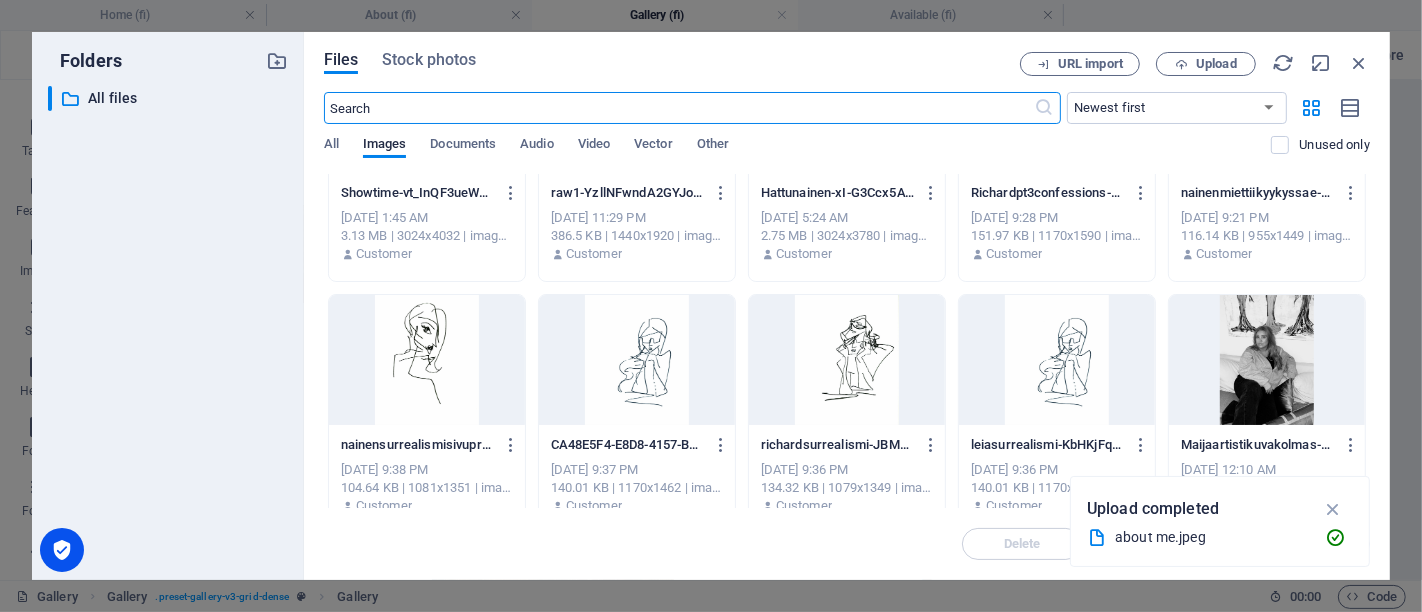 click at bounding box center (427, 360) 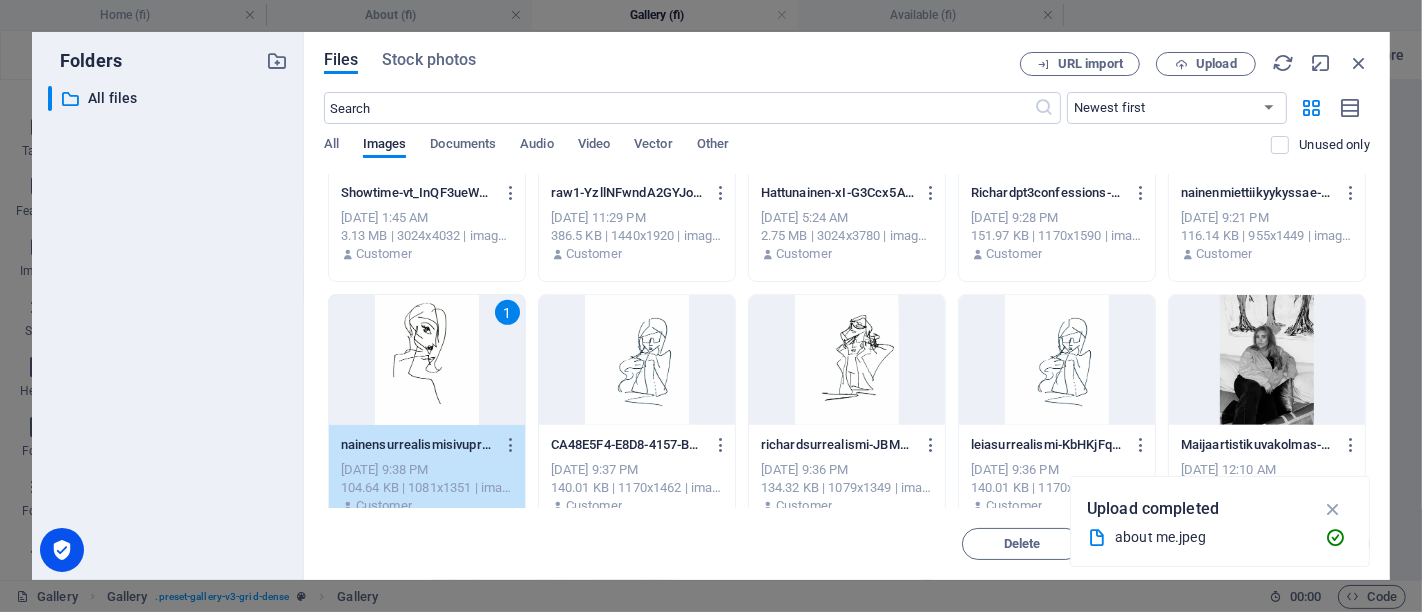 click on "1" at bounding box center (427, 360) 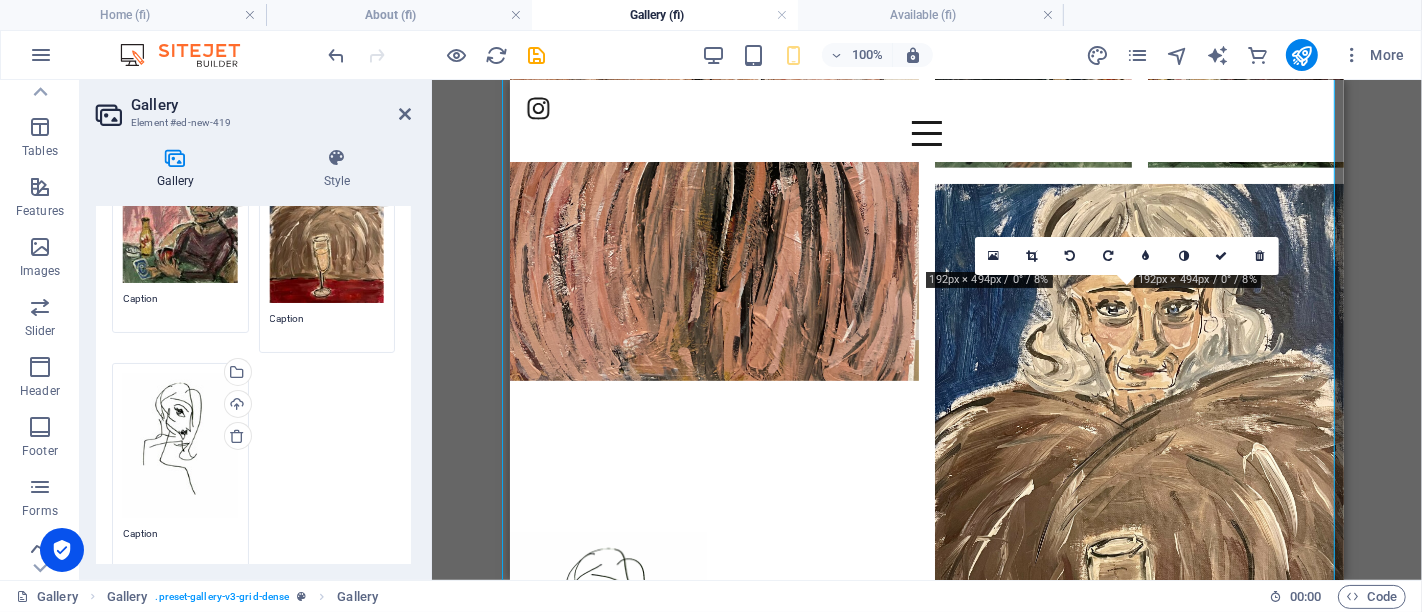 scroll, scrollTop: 800, scrollLeft: 0, axis: vertical 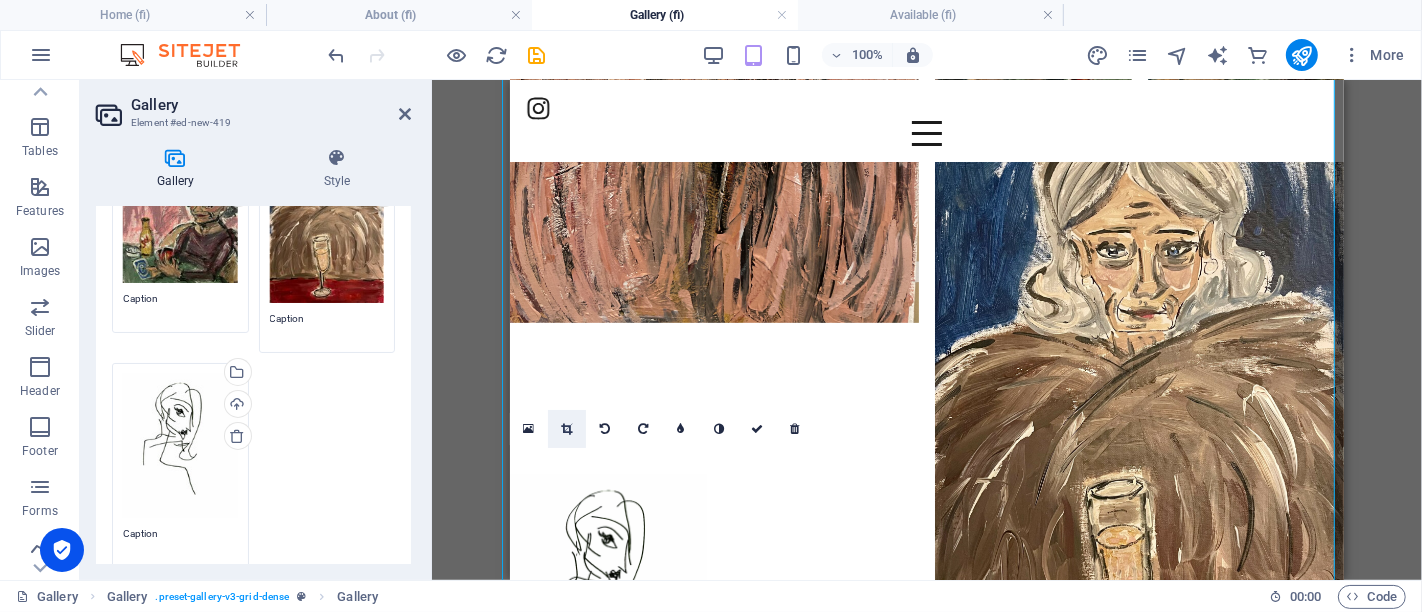 click at bounding box center [566, 429] 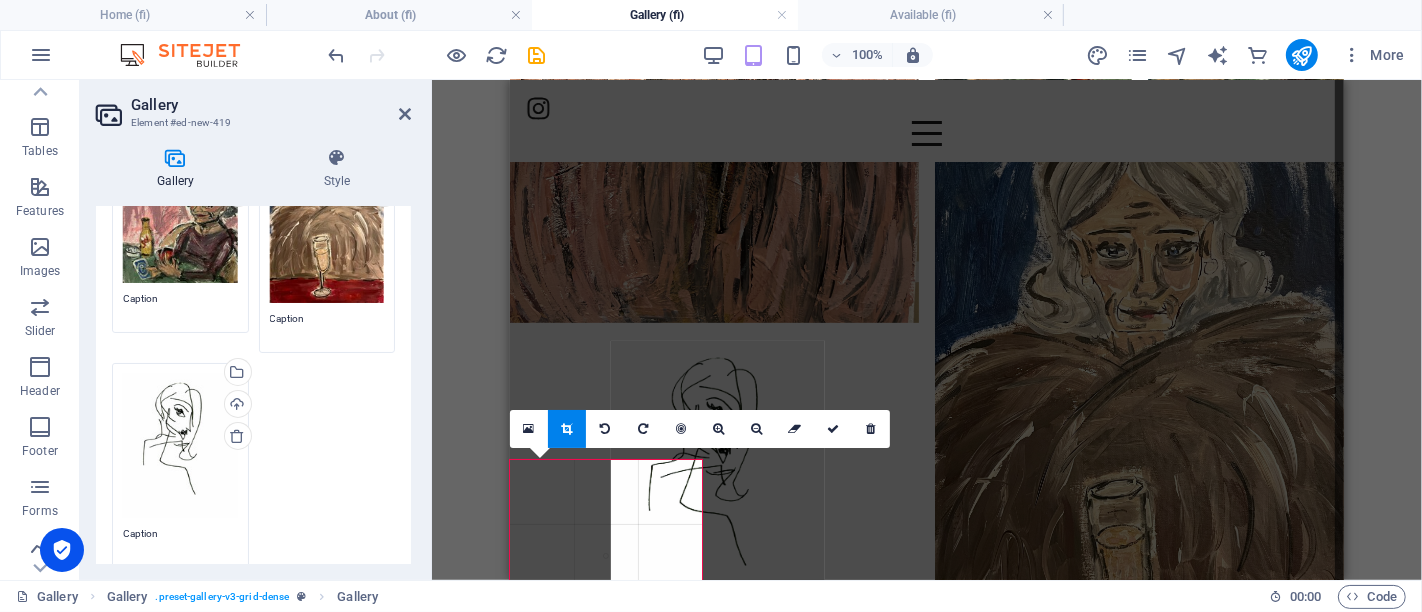drag, startPoint x: 609, startPoint y: 489, endPoint x: 718, endPoint y: 374, distance: 158.44873 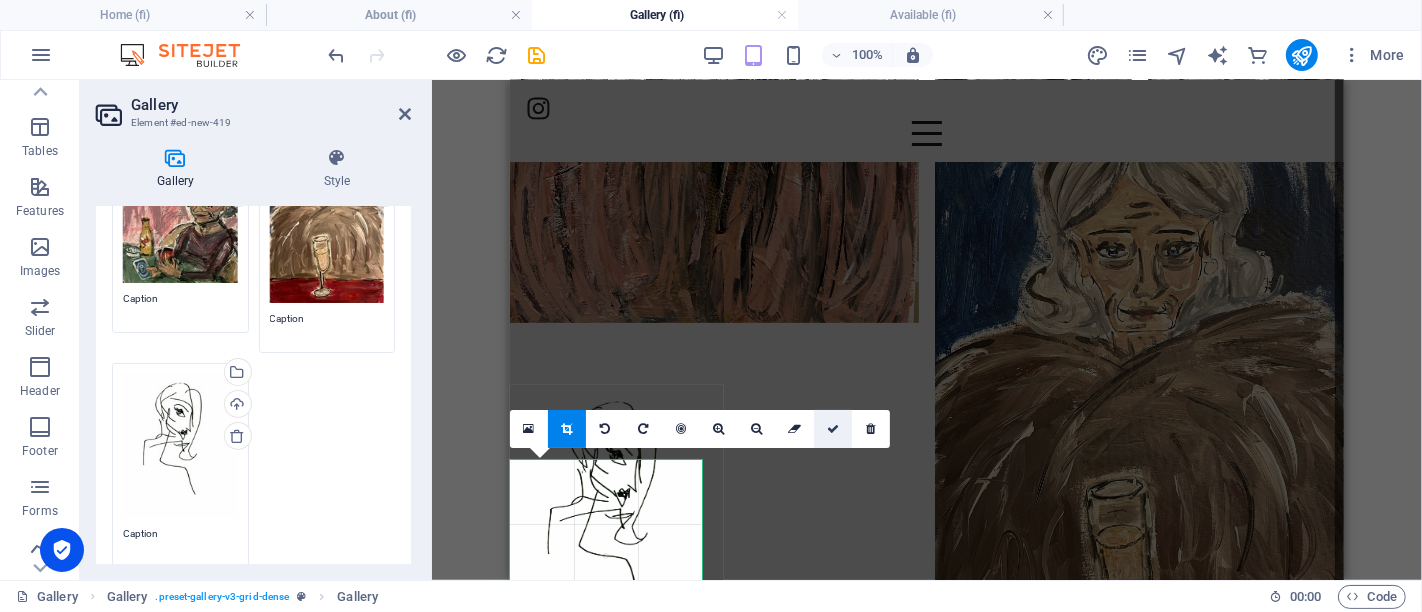 click at bounding box center [833, 429] 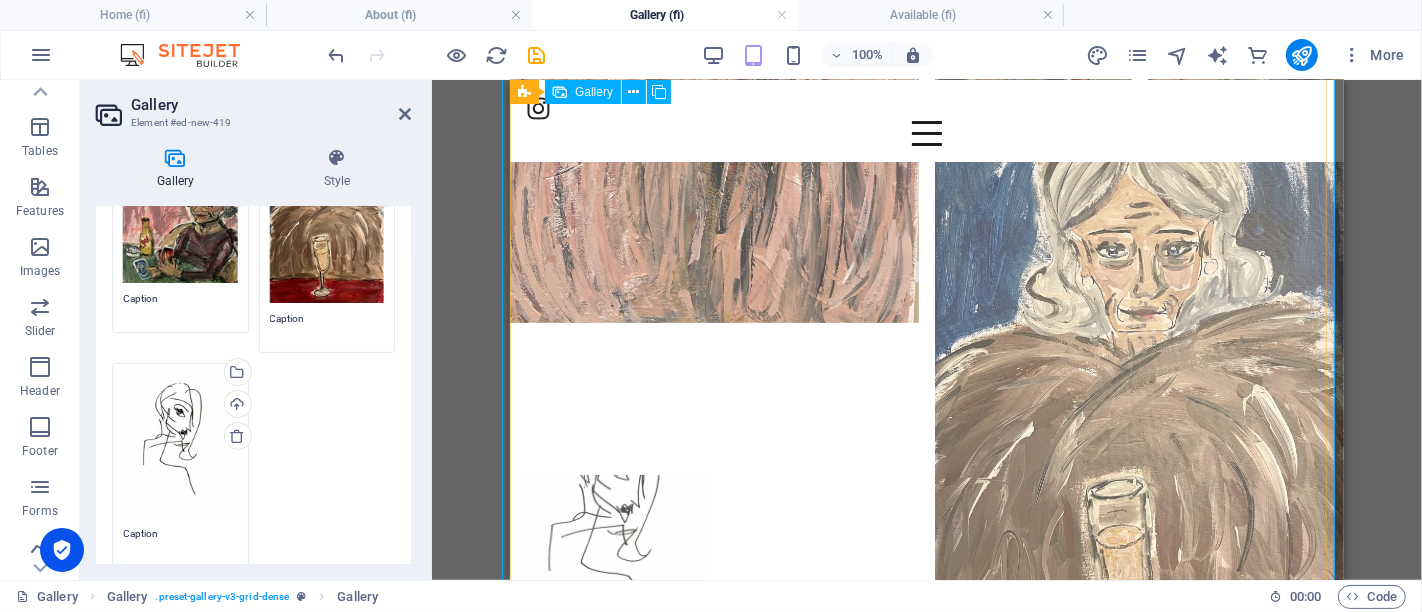 scroll, scrollTop: 1022, scrollLeft: 0, axis: vertical 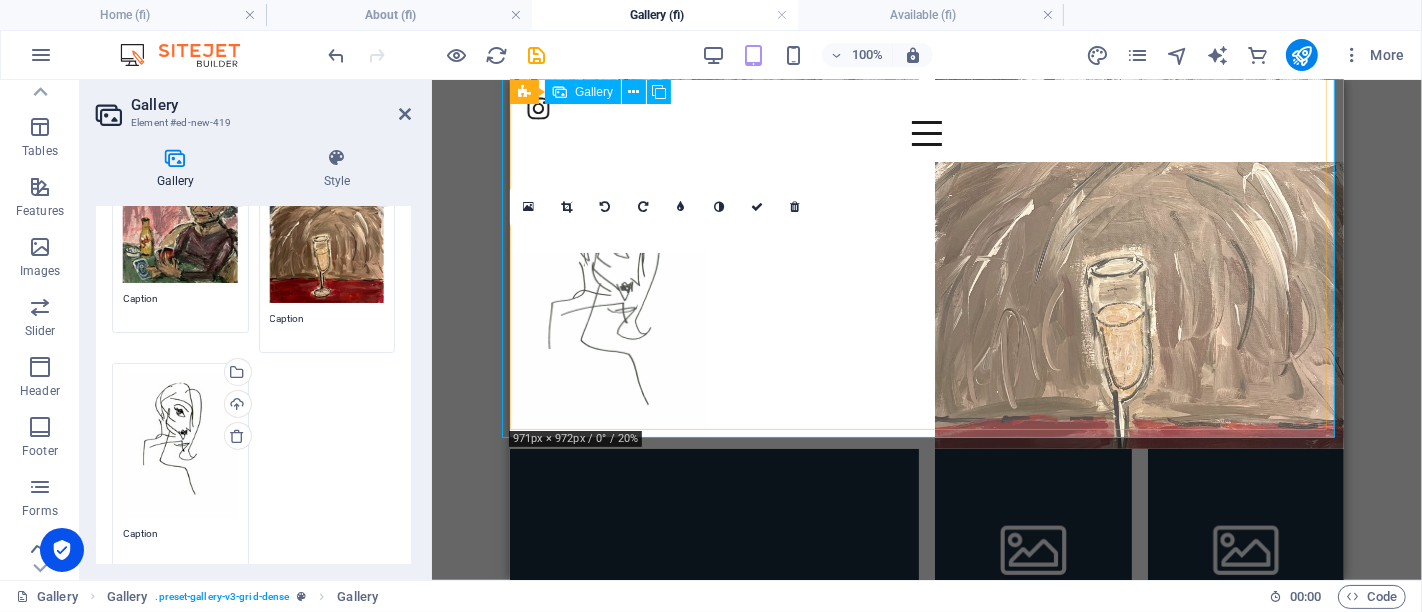 click at bounding box center (607, 350) 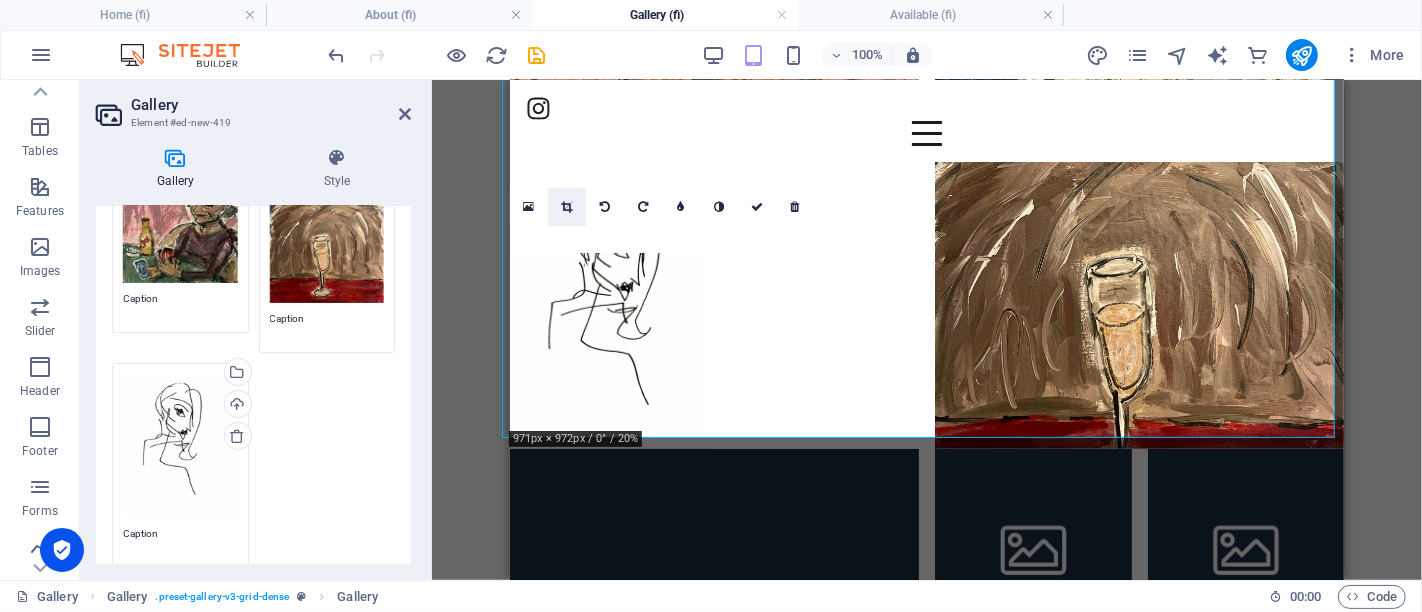 click at bounding box center [567, 207] 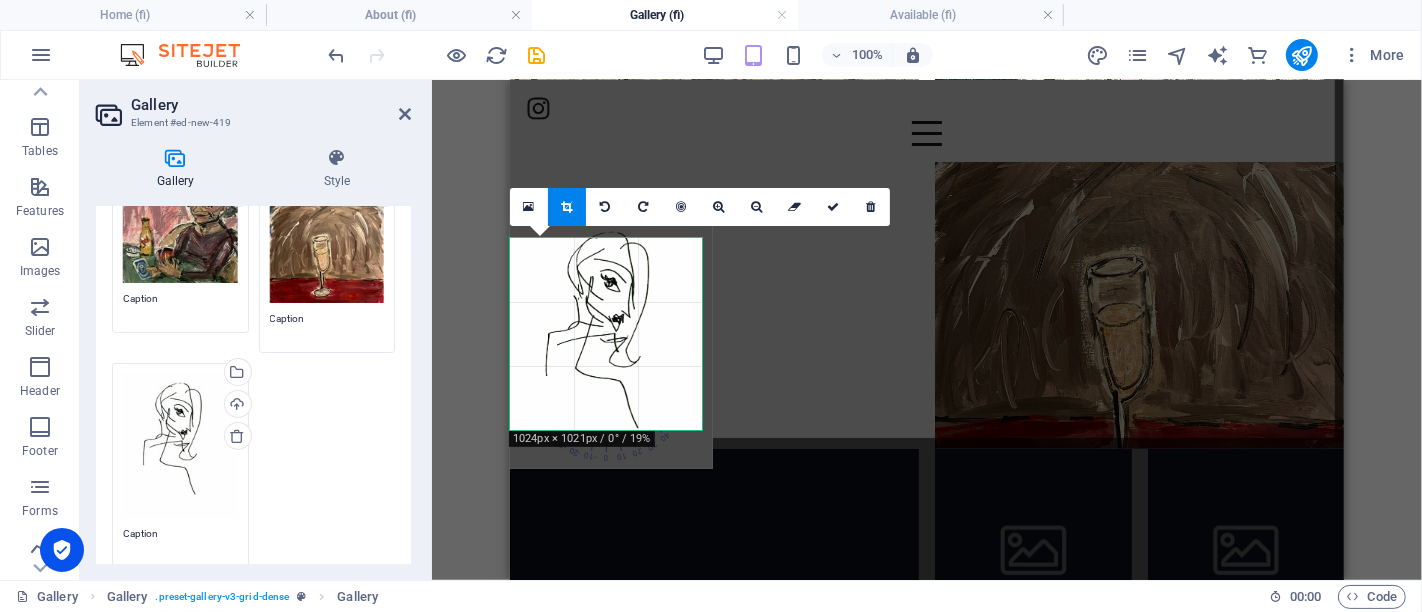 drag, startPoint x: 624, startPoint y: 324, endPoint x: 625, endPoint y: 364, distance: 40.012497 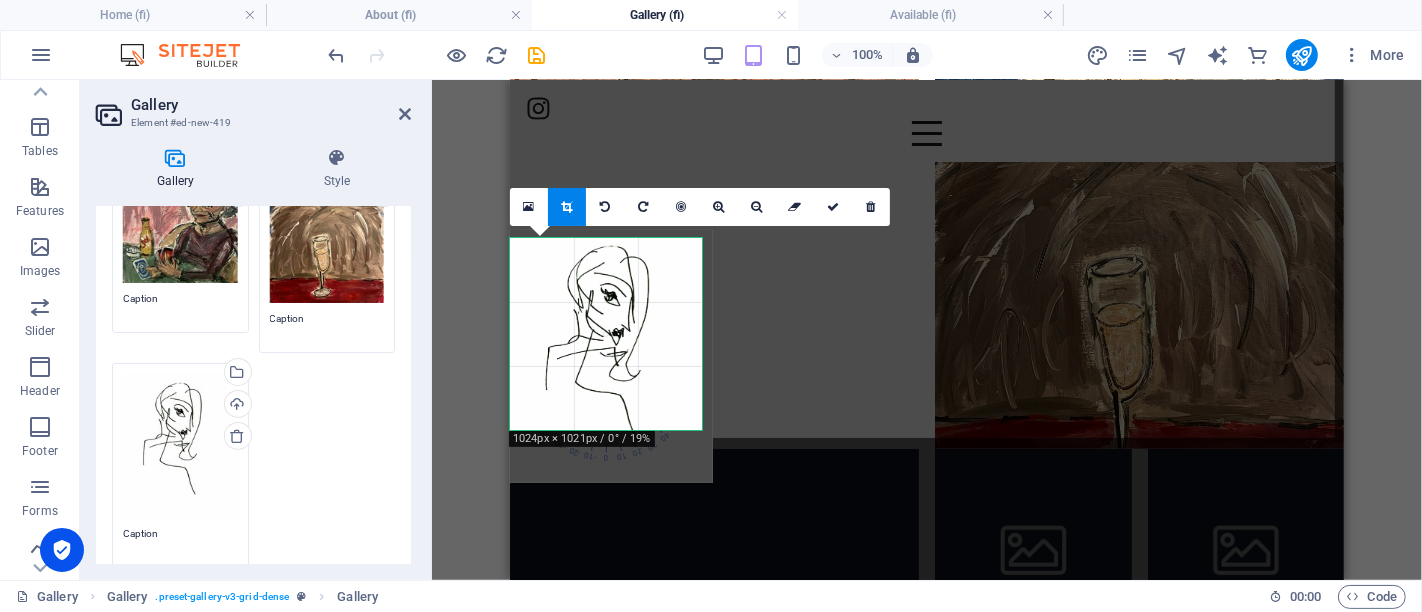 drag, startPoint x: 628, startPoint y: 317, endPoint x: 631, endPoint y: 330, distance: 13.341664 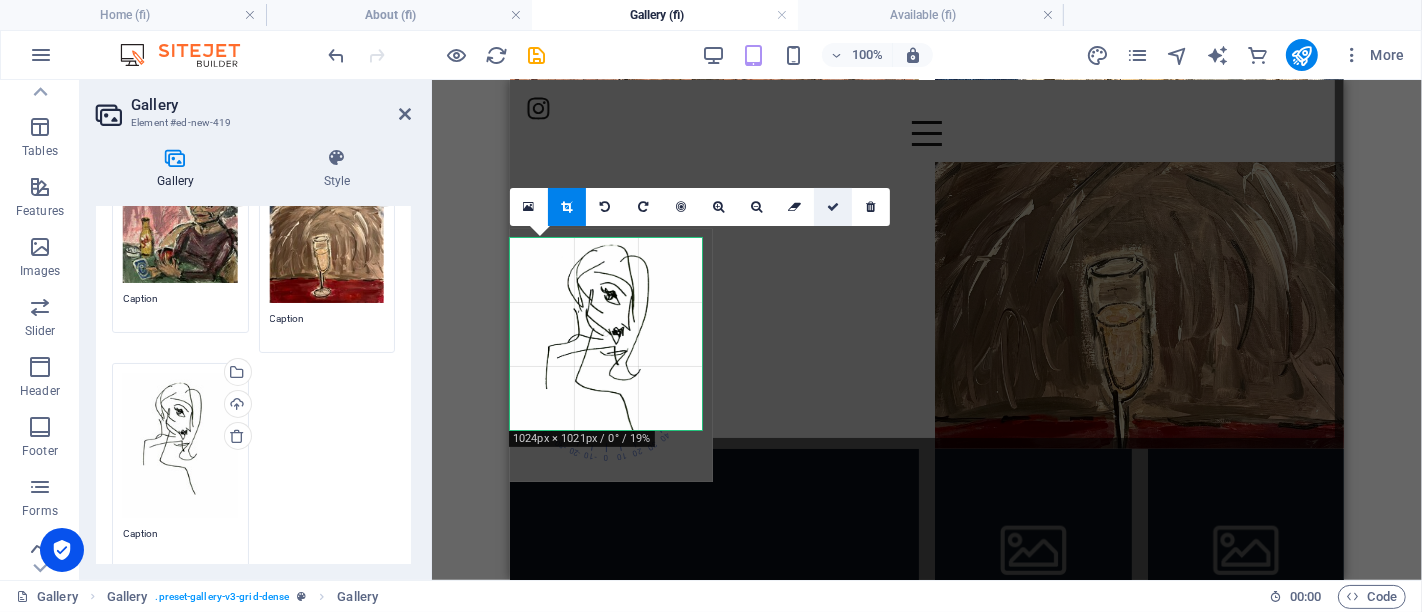 click at bounding box center [833, 207] 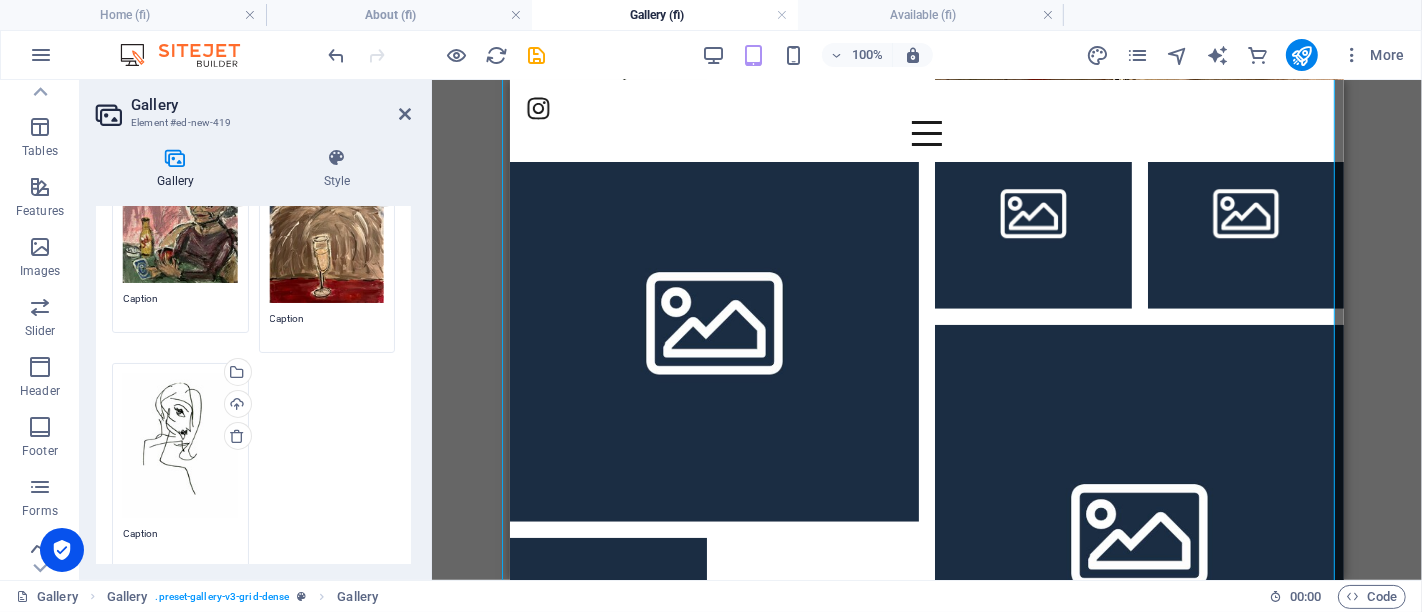scroll, scrollTop: 1023, scrollLeft: 0, axis: vertical 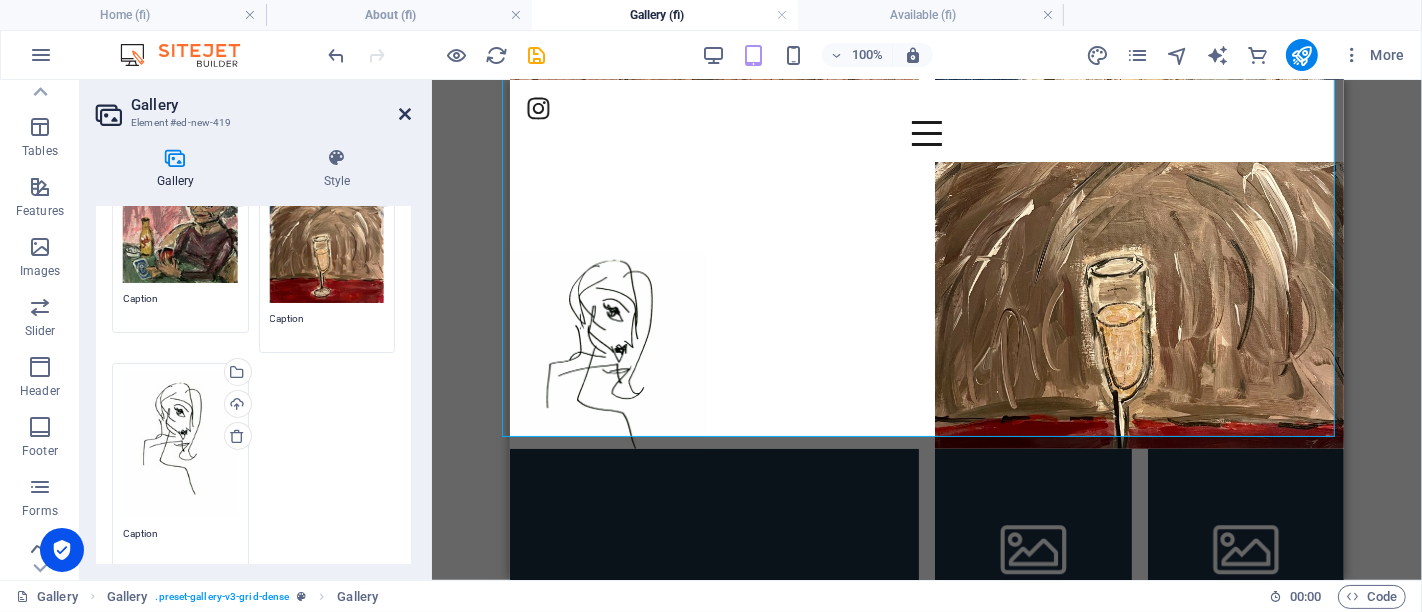 click at bounding box center (405, 114) 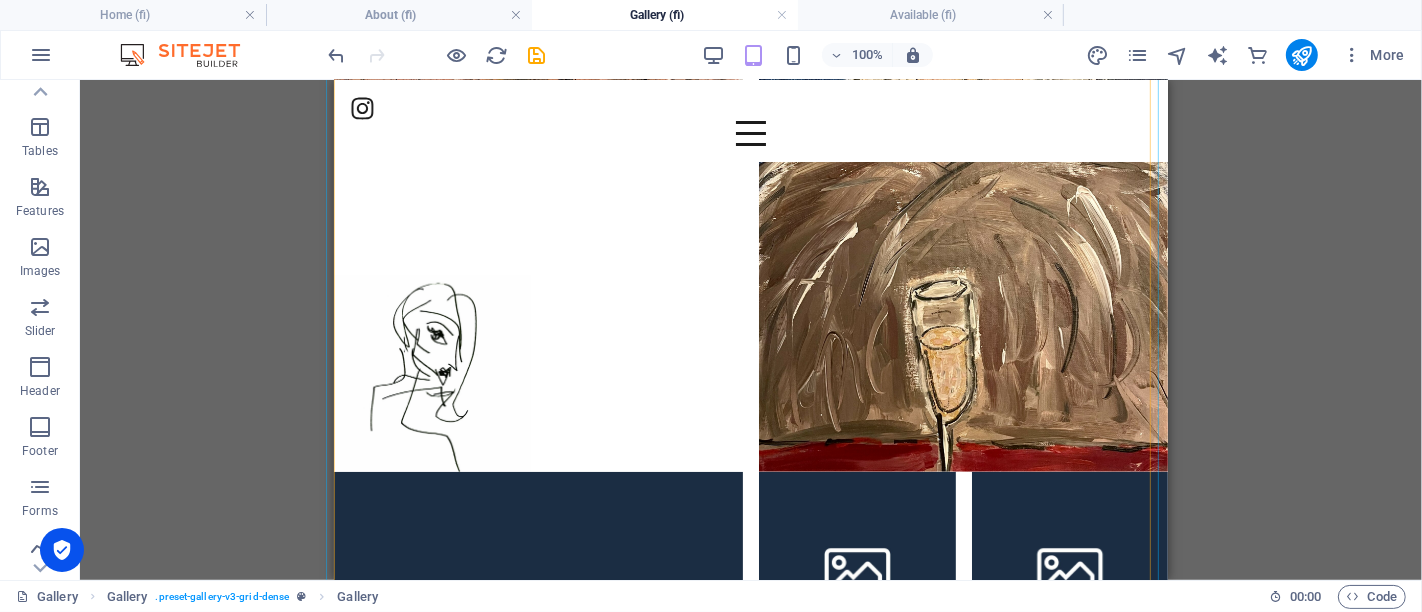 scroll, scrollTop: 1444, scrollLeft: 0, axis: vertical 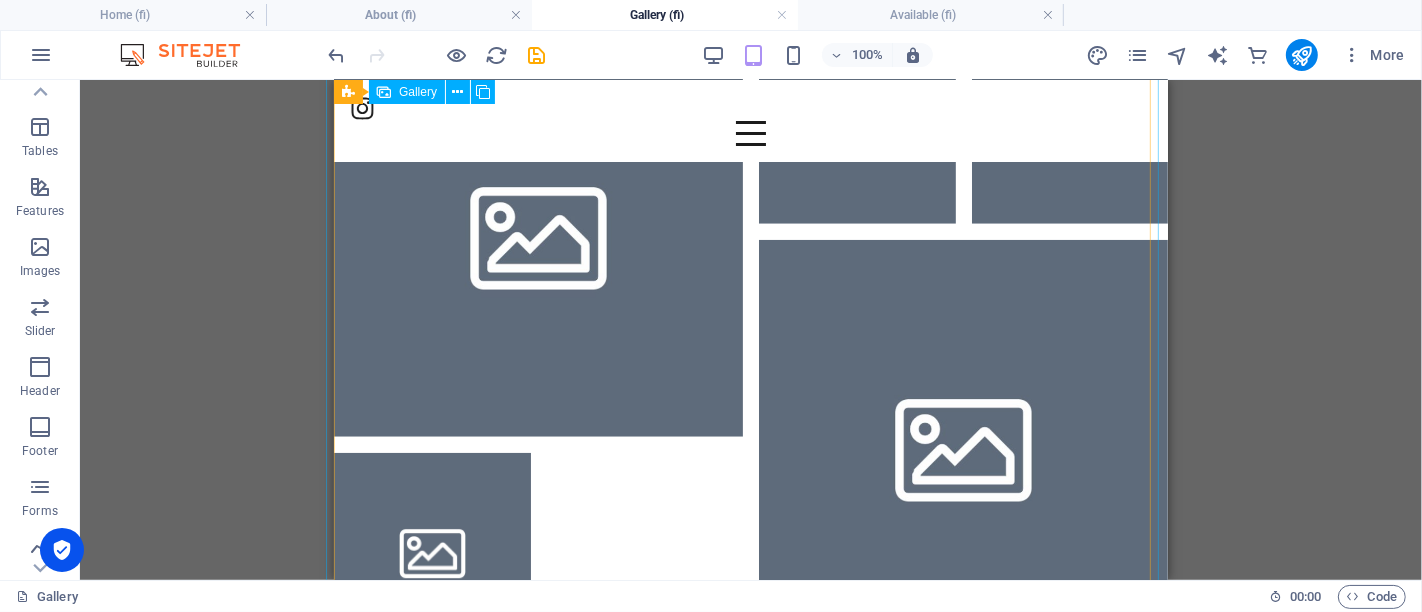 click at bounding box center (537, 231) 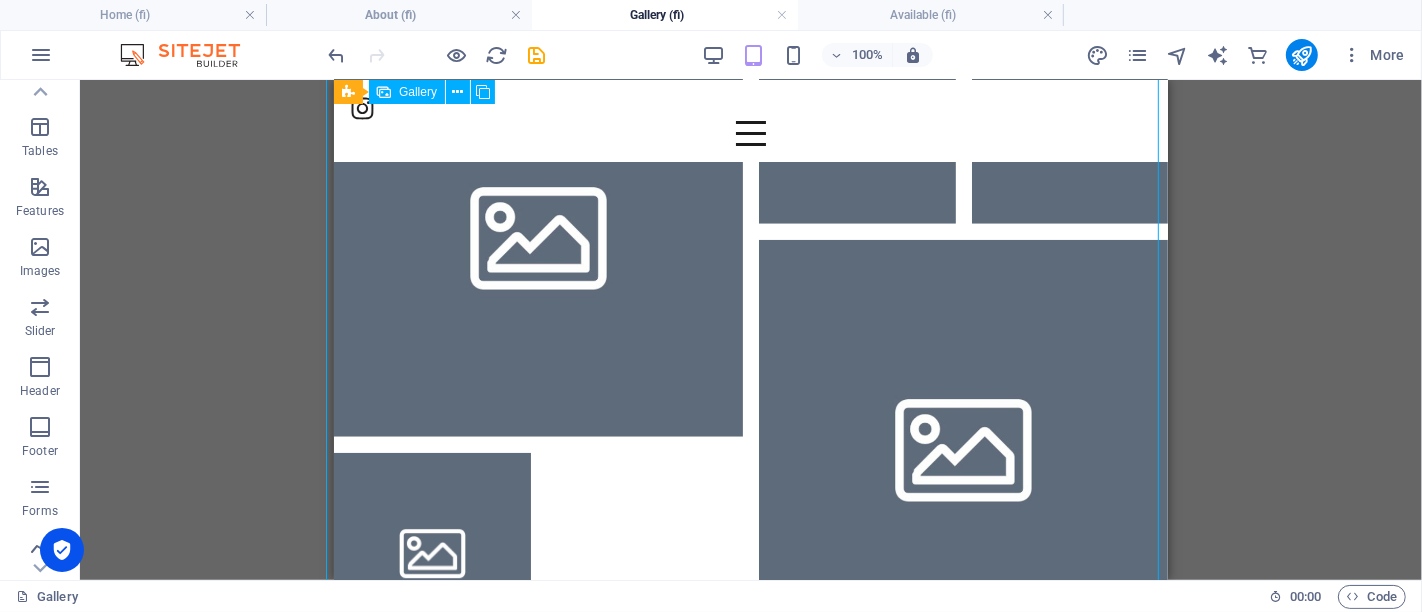 drag, startPoint x: 517, startPoint y: 251, endPoint x: 341, endPoint y: 252, distance: 176.00284 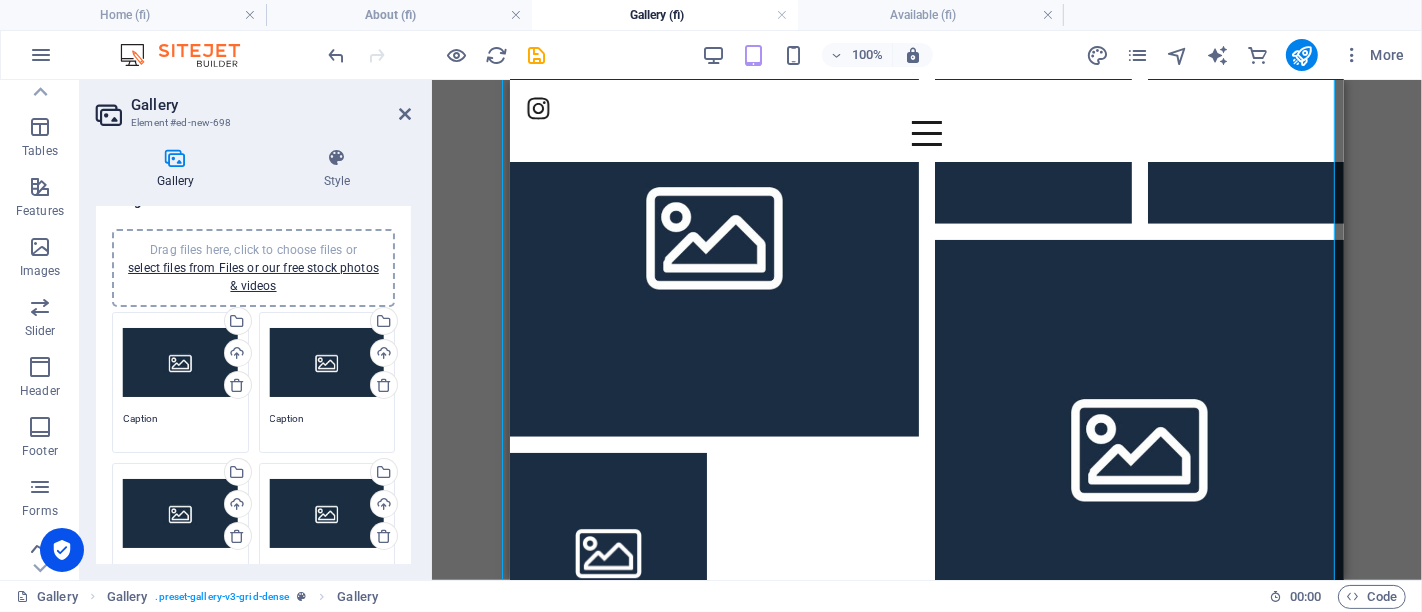 scroll, scrollTop: 0, scrollLeft: 0, axis: both 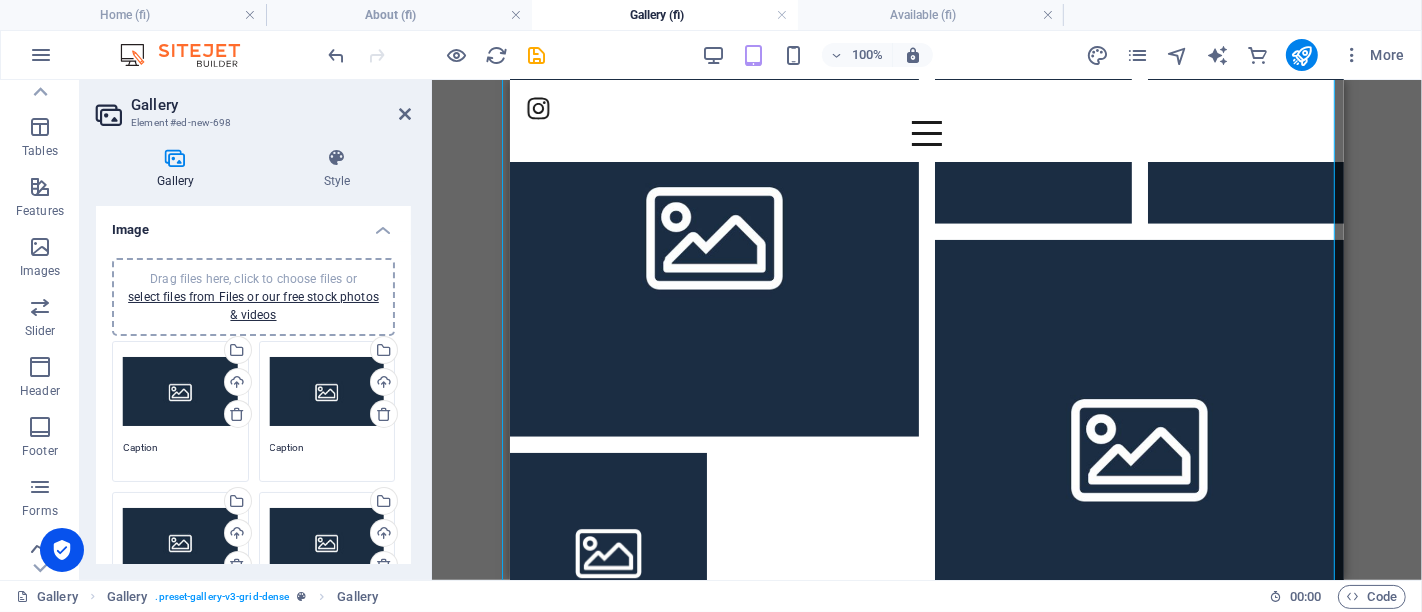 click on "Drag files here, click to choose files or select files from Files or our free stock photos & videos" at bounding box center [180, 392] 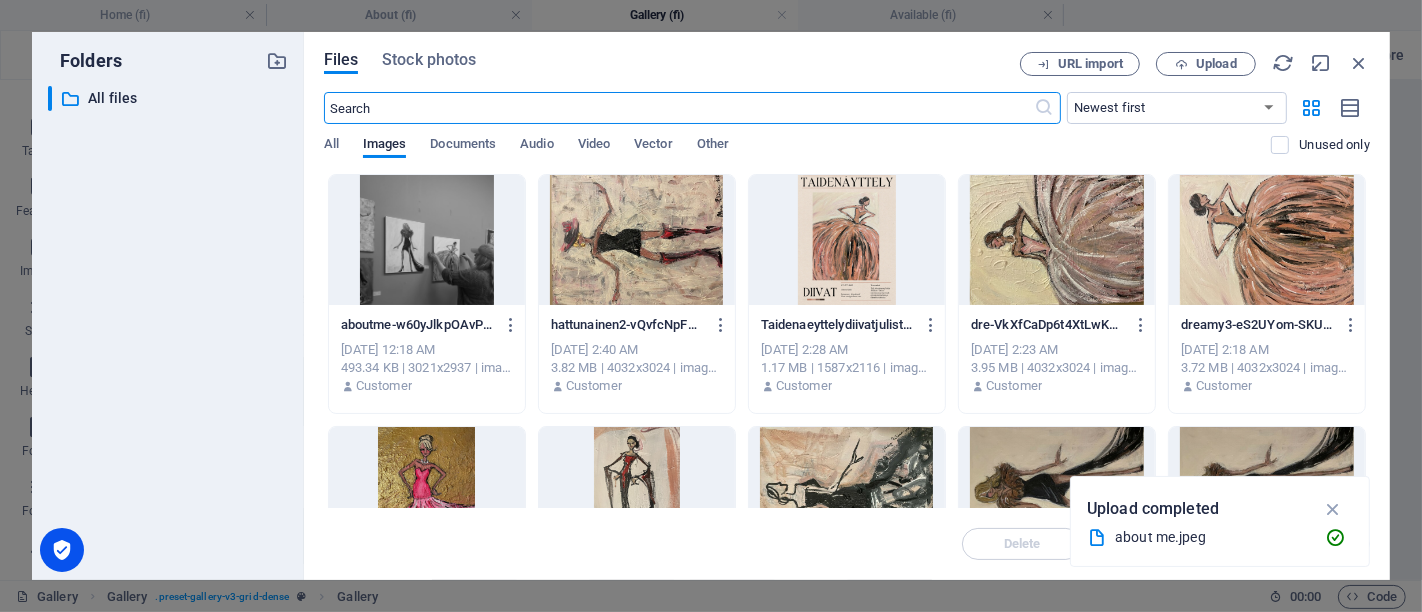 scroll, scrollTop: 1566, scrollLeft: 0, axis: vertical 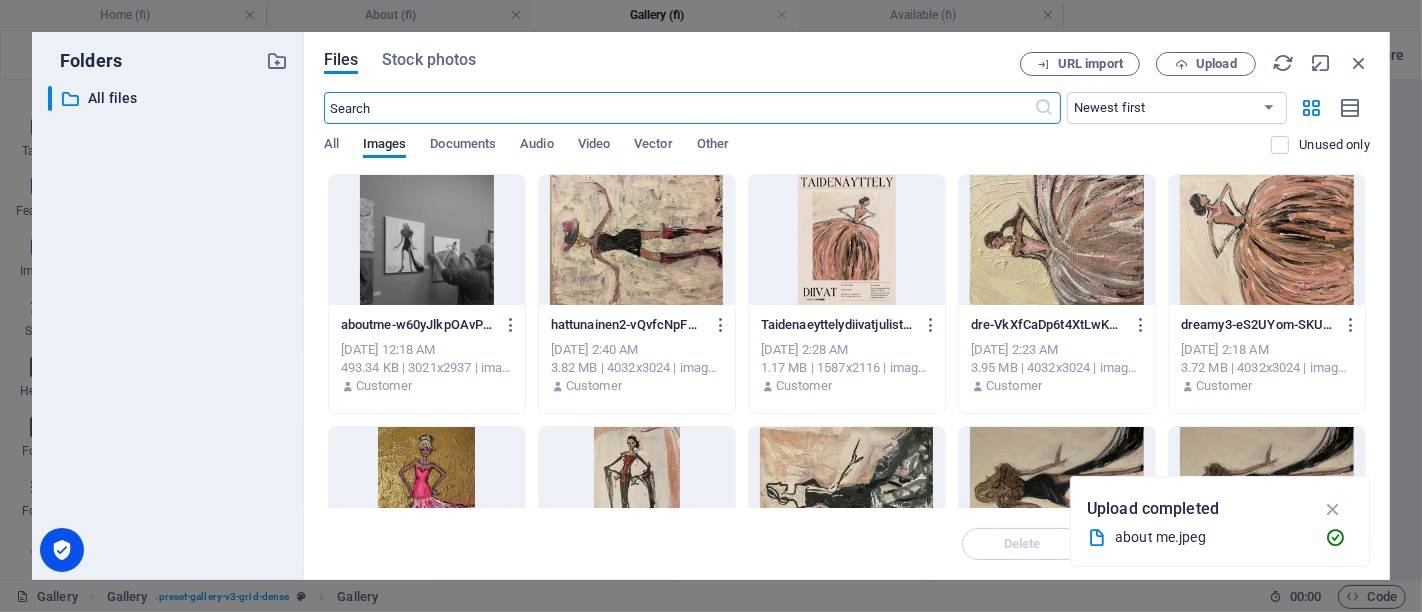 click at bounding box center [637, 240] 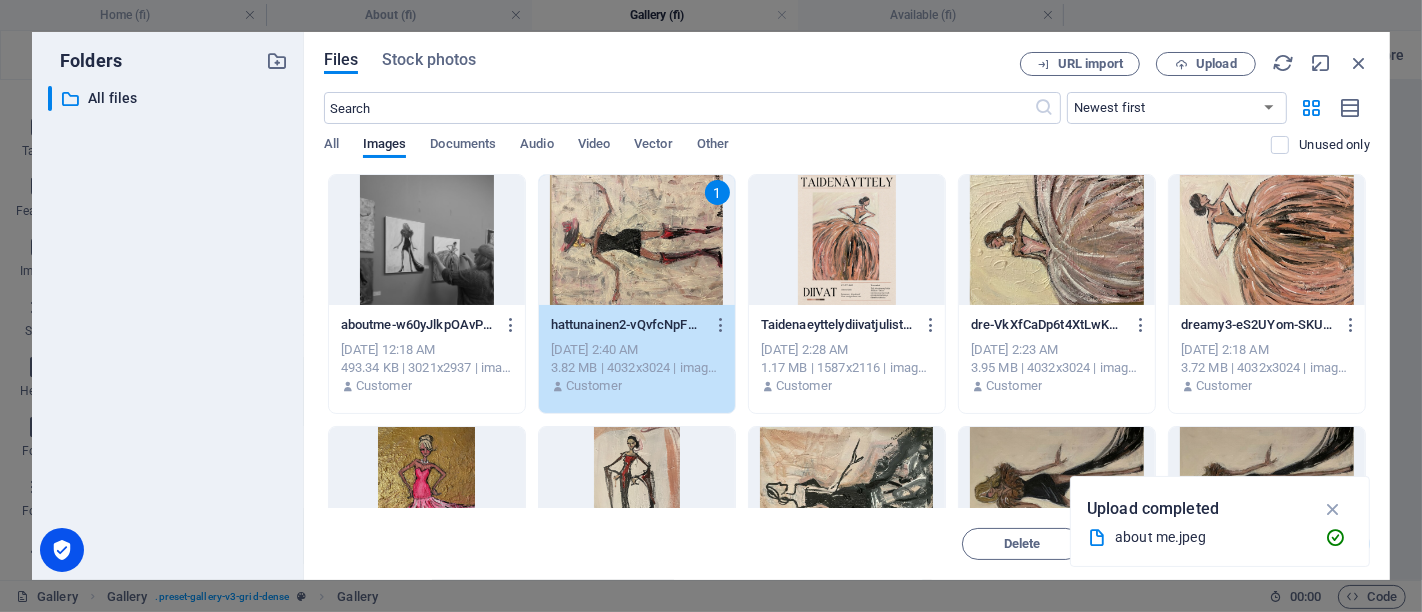 click on "1" at bounding box center [637, 240] 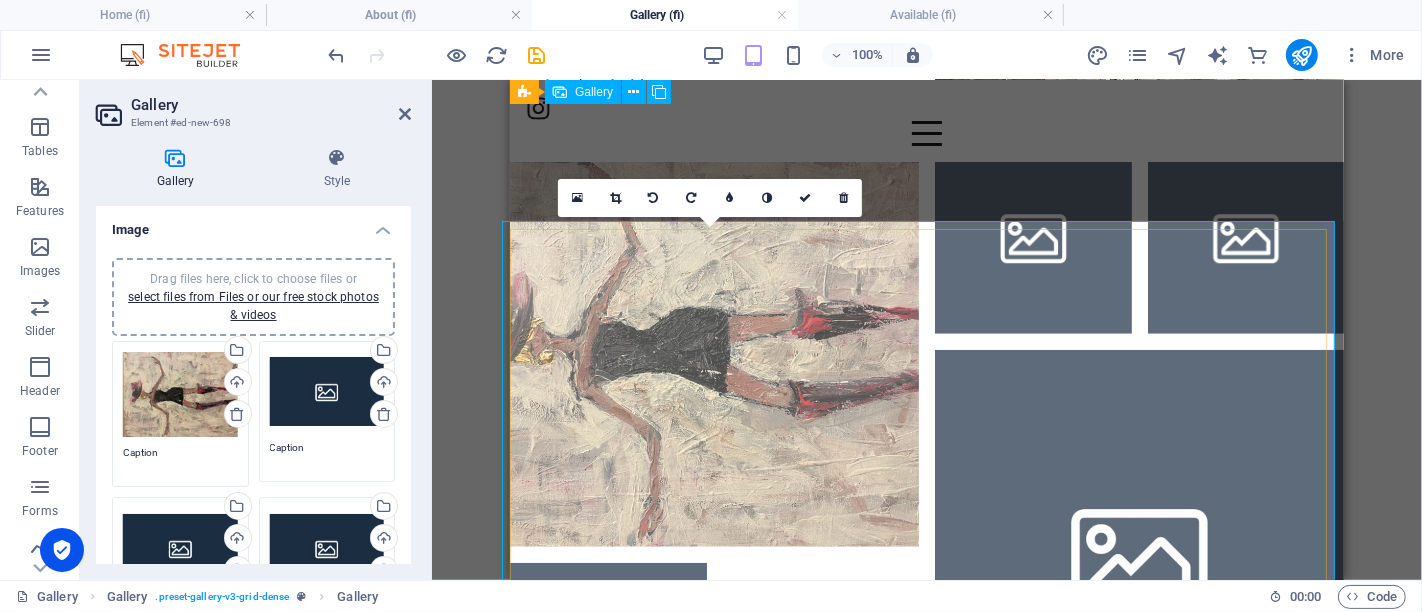 scroll, scrollTop: 1222, scrollLeft: 0, axis: vertical 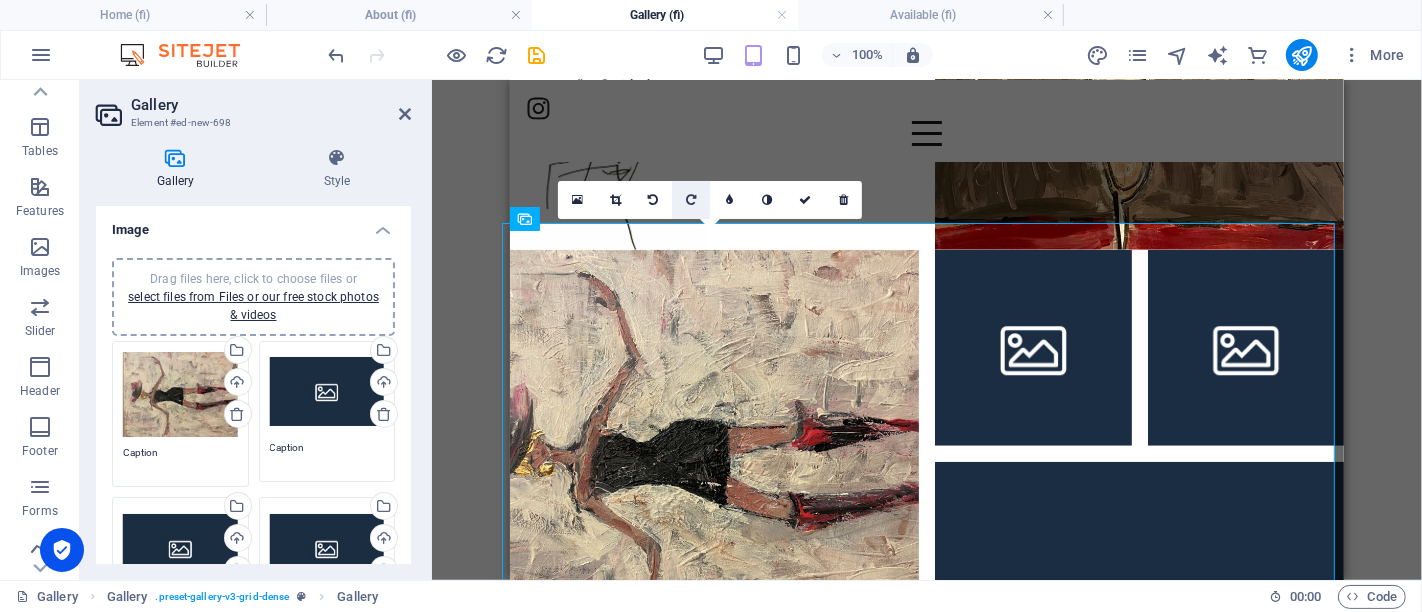 click at bounding box center (691, 200) 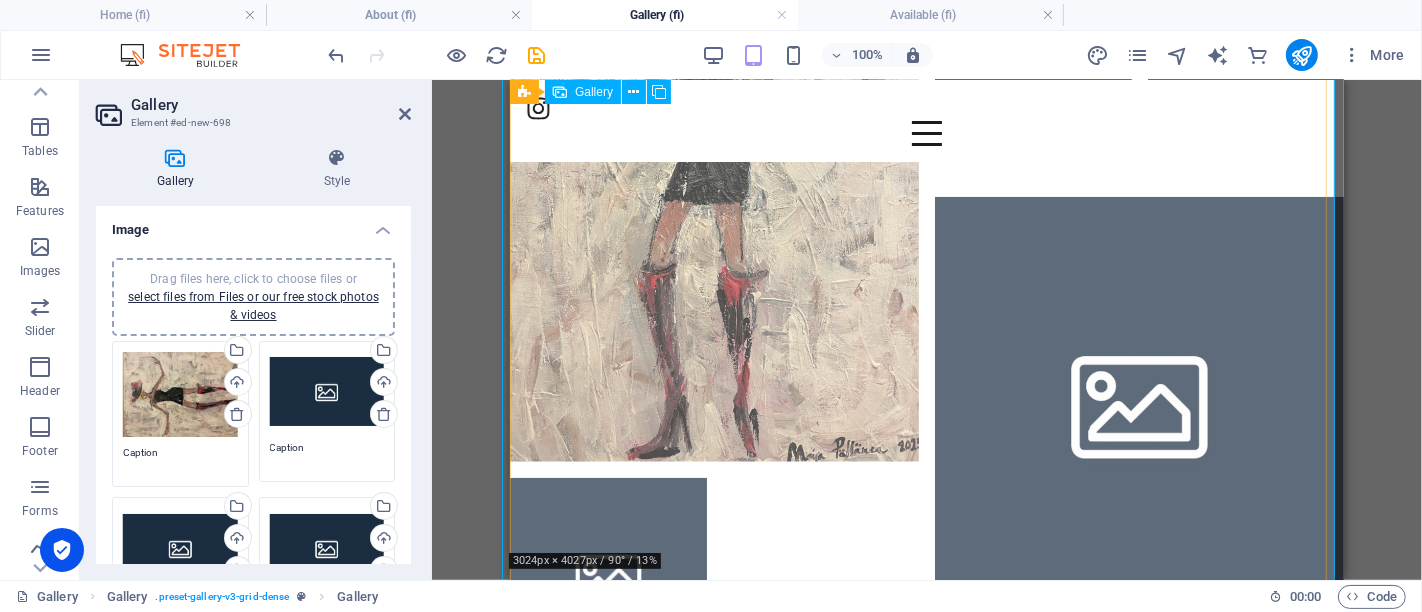 scroll, scrollTop: 1333, scrollLeft: 0, axis: vertical 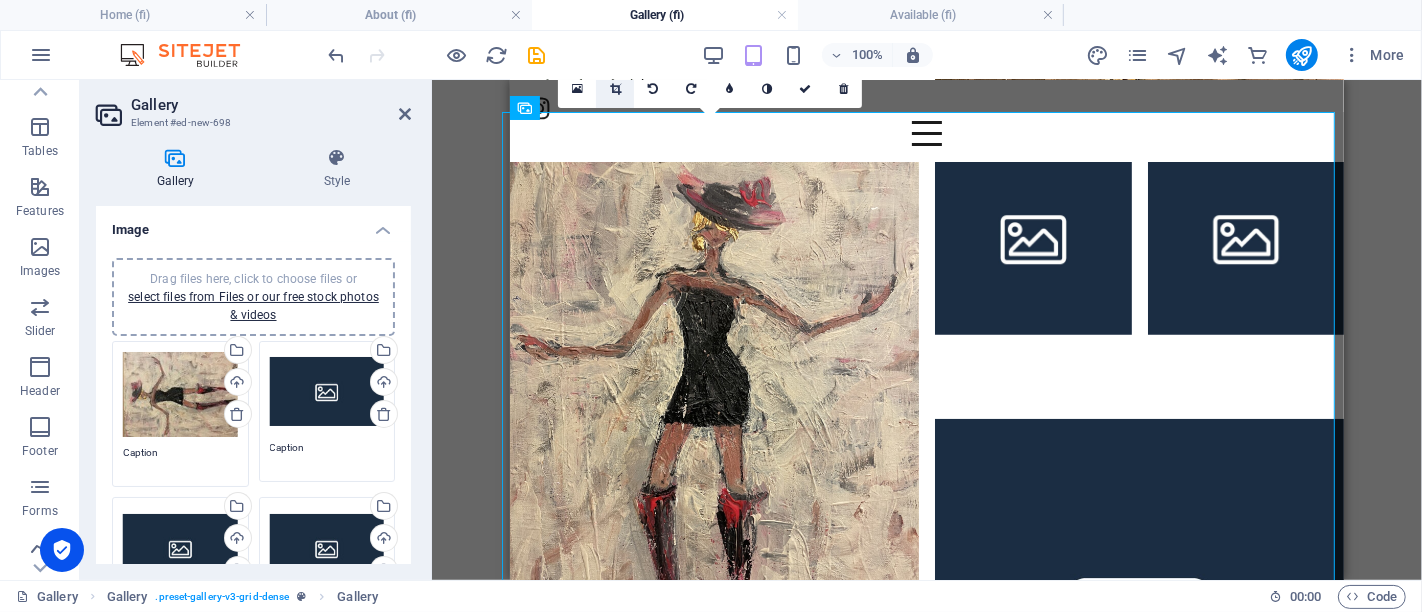 click at bounding box center [615, 89] 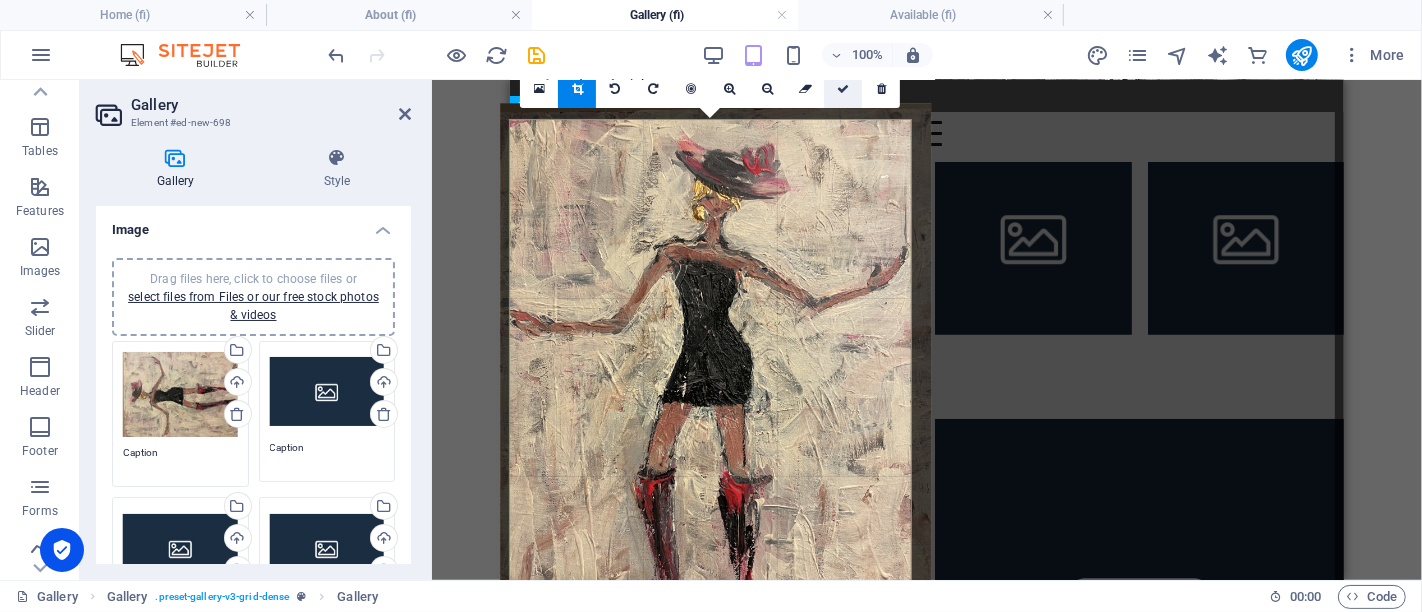 click at bounding box center [843, 89] 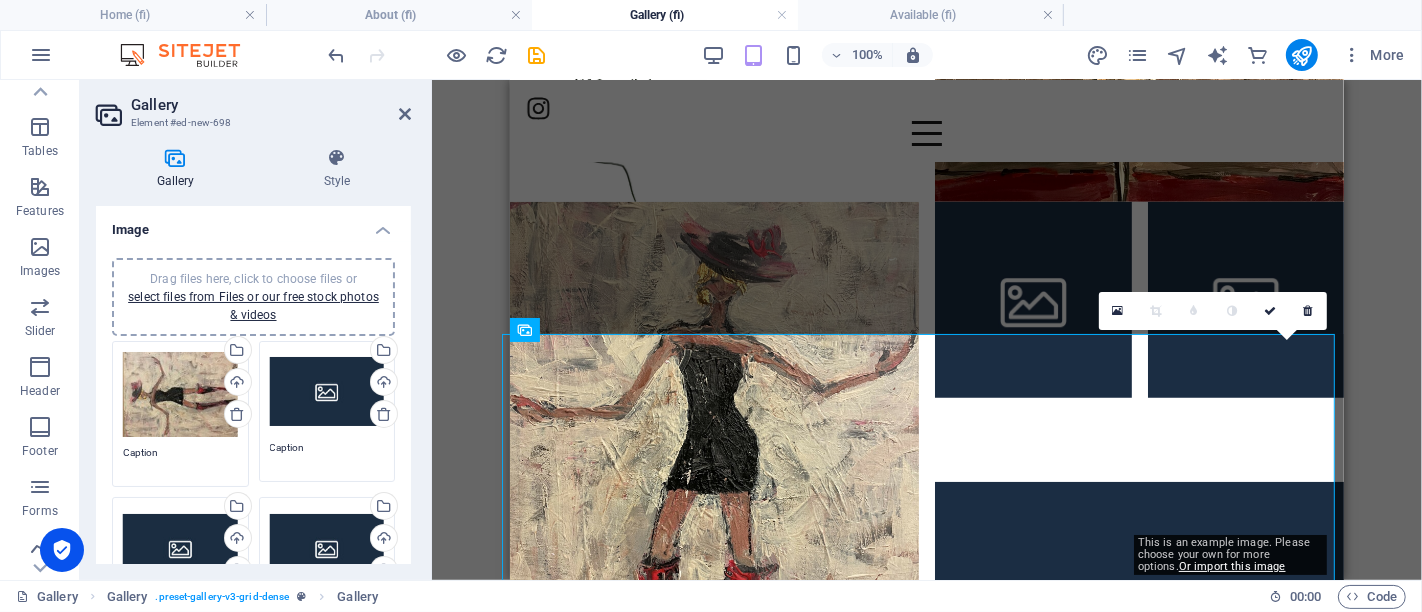 scroll, scrollTop: 1111, scrollLeft: 0, axis: vertical 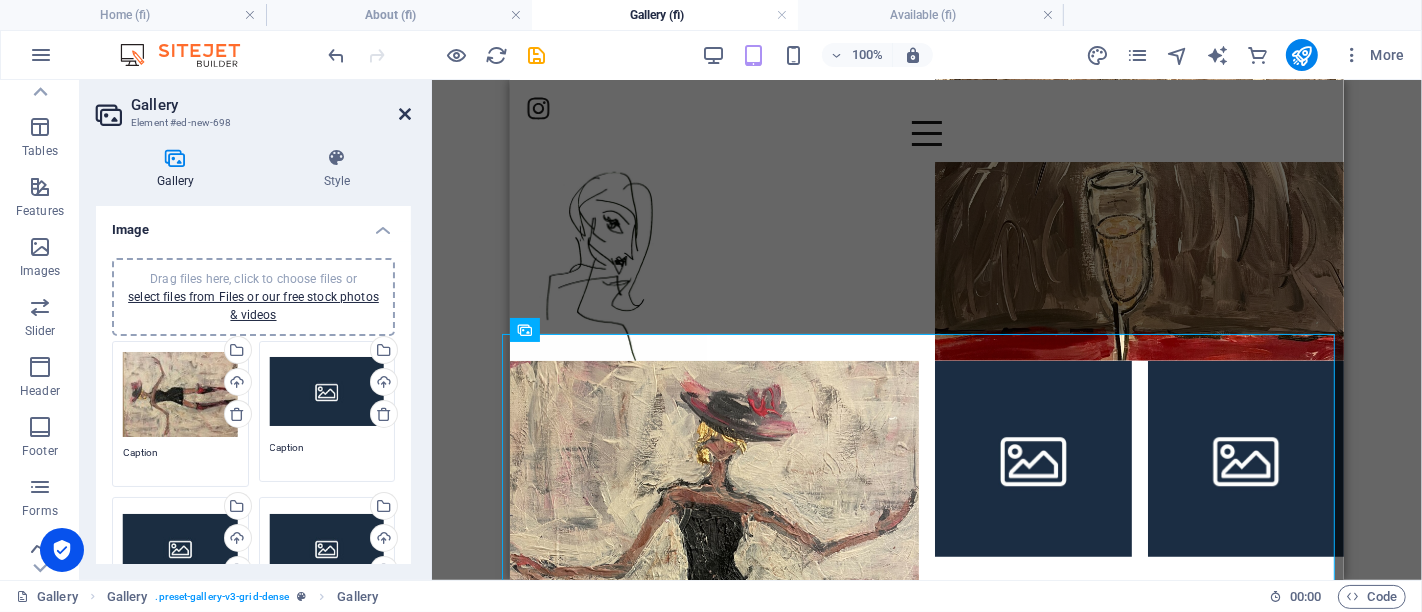 click at bounding box center [405, 114] 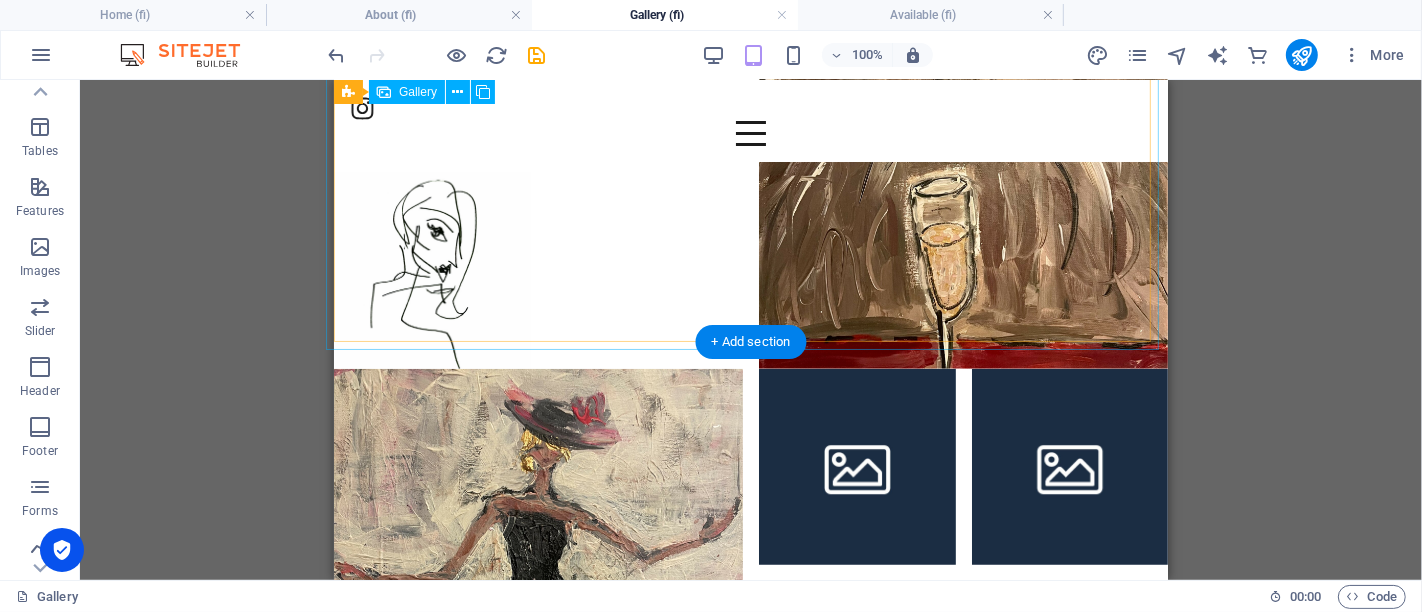 scroll, scrollTop: 1111, scrollLeft: 0, axis: vertical 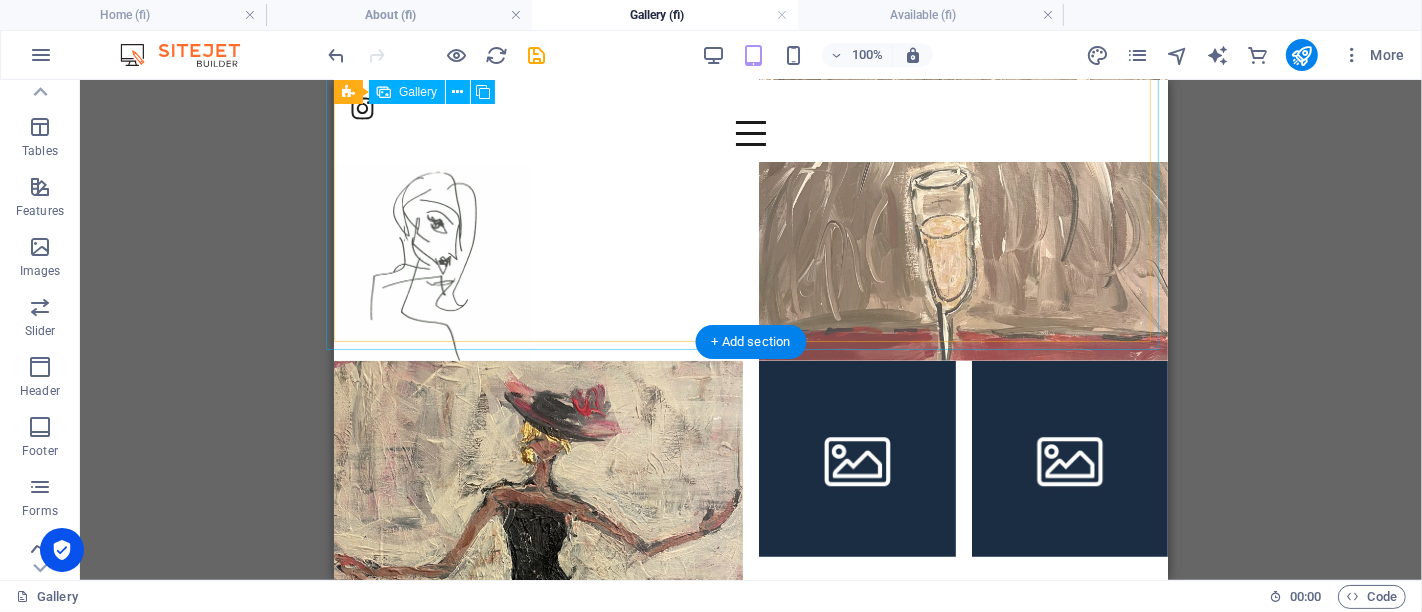 click at bounding box center [431, 262] 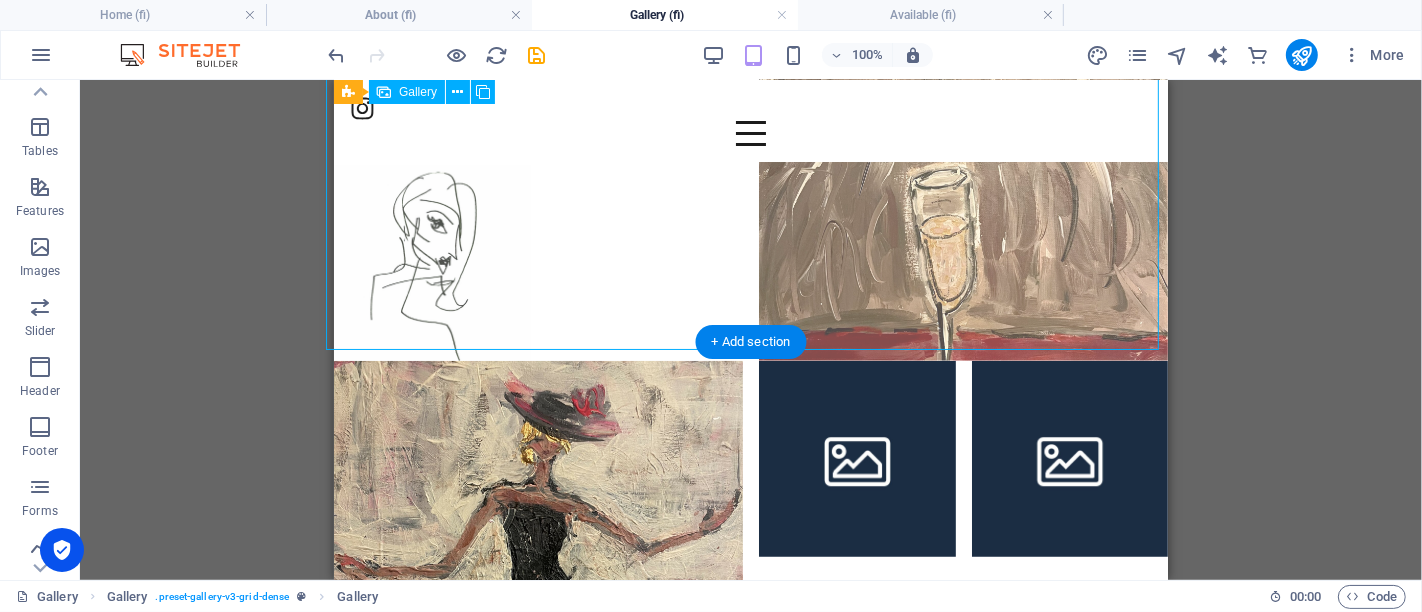 click at bounding box center (431, 262) 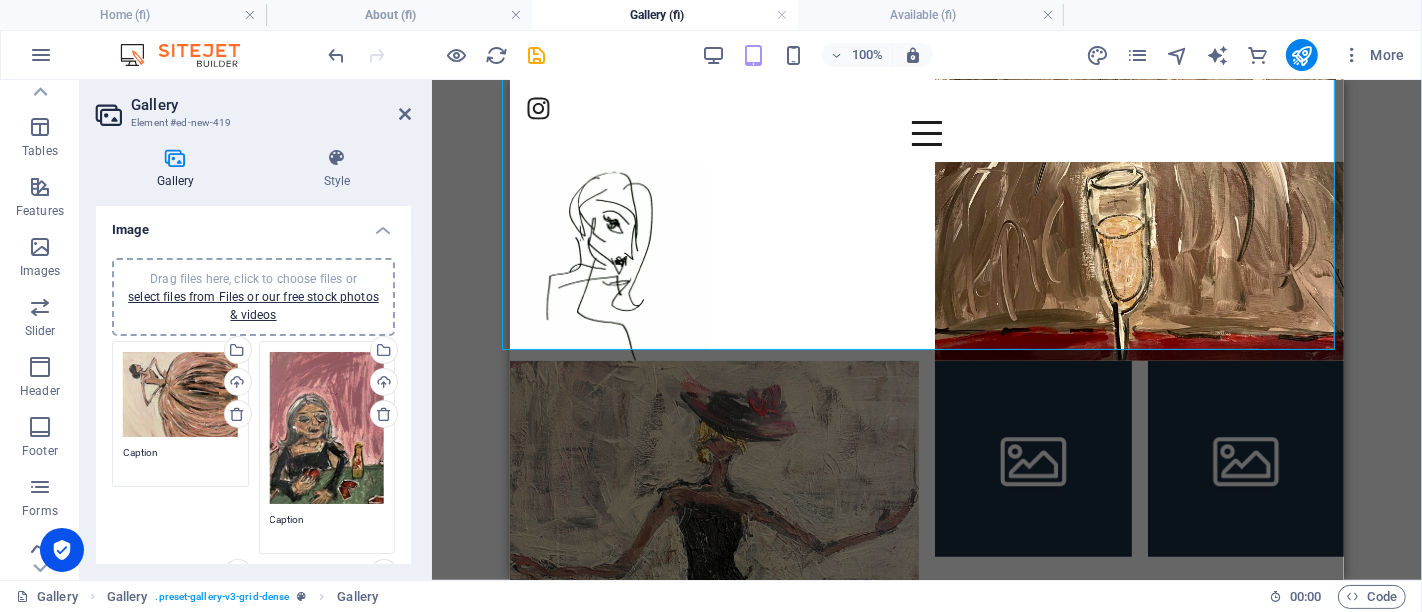 scroll, scrollTop: 444, scrollLeft: 0, axis: vertical 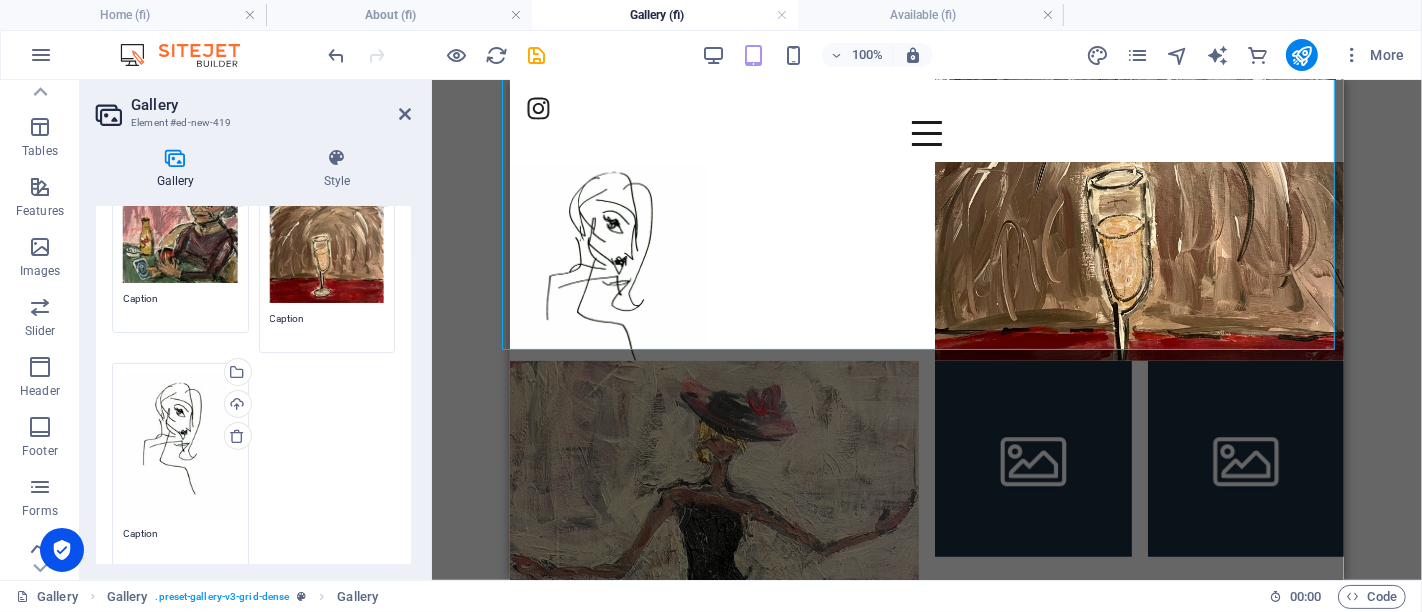 click on "Drag files here, click to choose files or select files from Files or our free stock photos & videos" at bounding box center [180, 445] 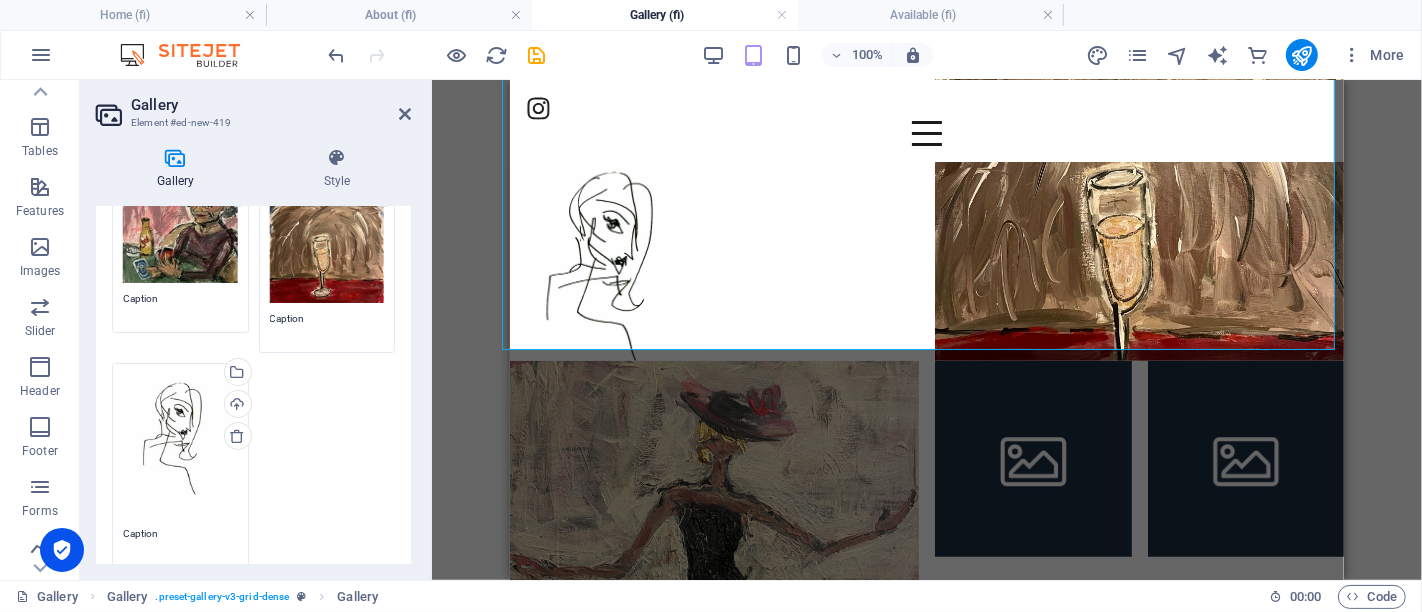 click on "maijapollanen.com Home (fi) About (fi) Gallery (fi) Available (fi) Favorites Elements Columns Content Boxes Accordion Tables Features Images Slider Header Footer Forms Marketing Collections Commerce
Drag here to replace the existing content. Press “Ctrl” if you want to create a new element.
Image   3 columns   Container   Image   Container   Spacer   Spacer   Container   Menu Bar   Spacer   Text 100% More Home Gallery . preset-gallery-v3-grid-dense Gallery 00 : 00 Code Favorites Elements Columns Content Boxes Accordion Tables Features Images Slider Header Footer Forms Marketing Collections Commerce
Drag here to replace the existing content. Press “Ctrl” if you want to create a new element.
H2   Spacer   Container   Image   Preset   Container   Image   Image   Spacer   Container   Text   Menu Bar   Container   Container 100% More About Gallery . Gallery 00 : 00 Code Boxes" at bounding box center [711, 306] 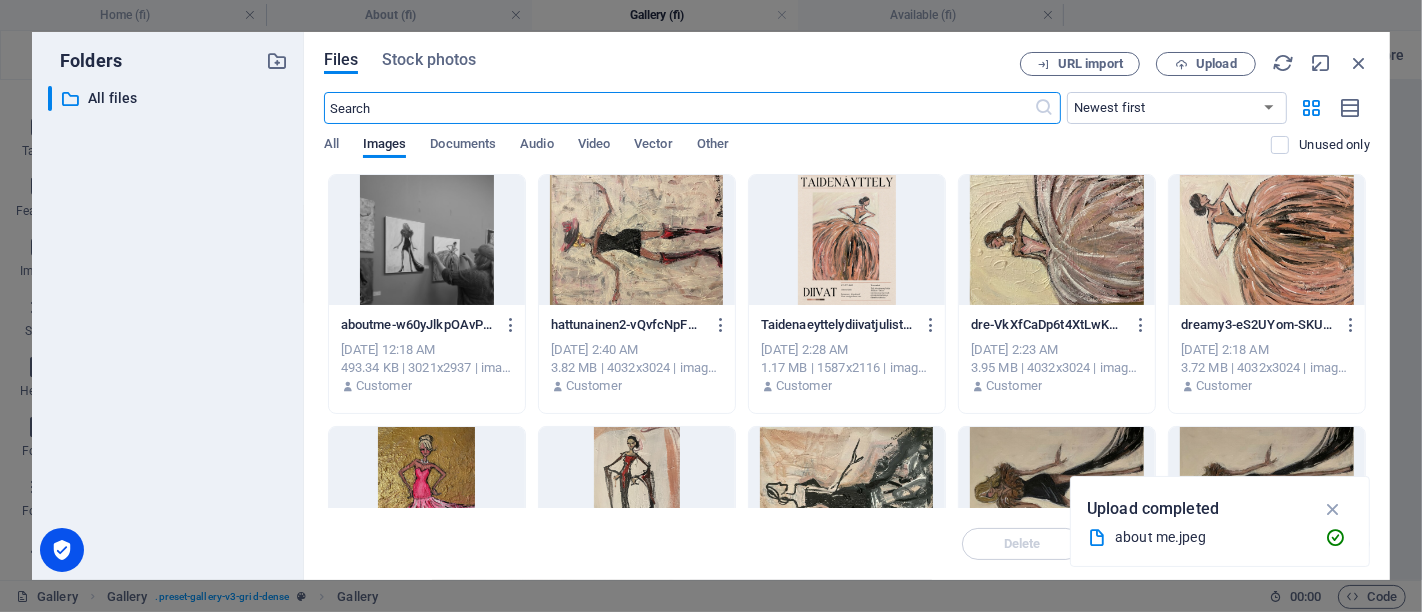 scroll, scrollTop: 1053, scrollLeft: 0, axis: vertical 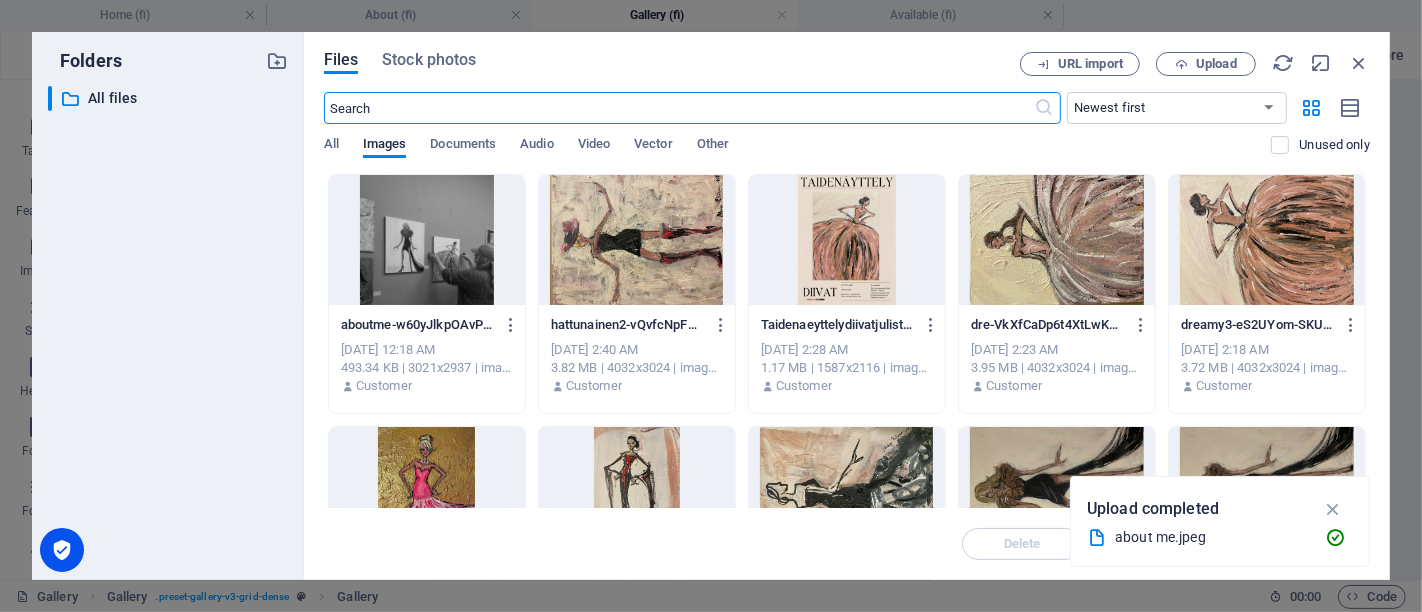 click at bounding box center [1057, 240] 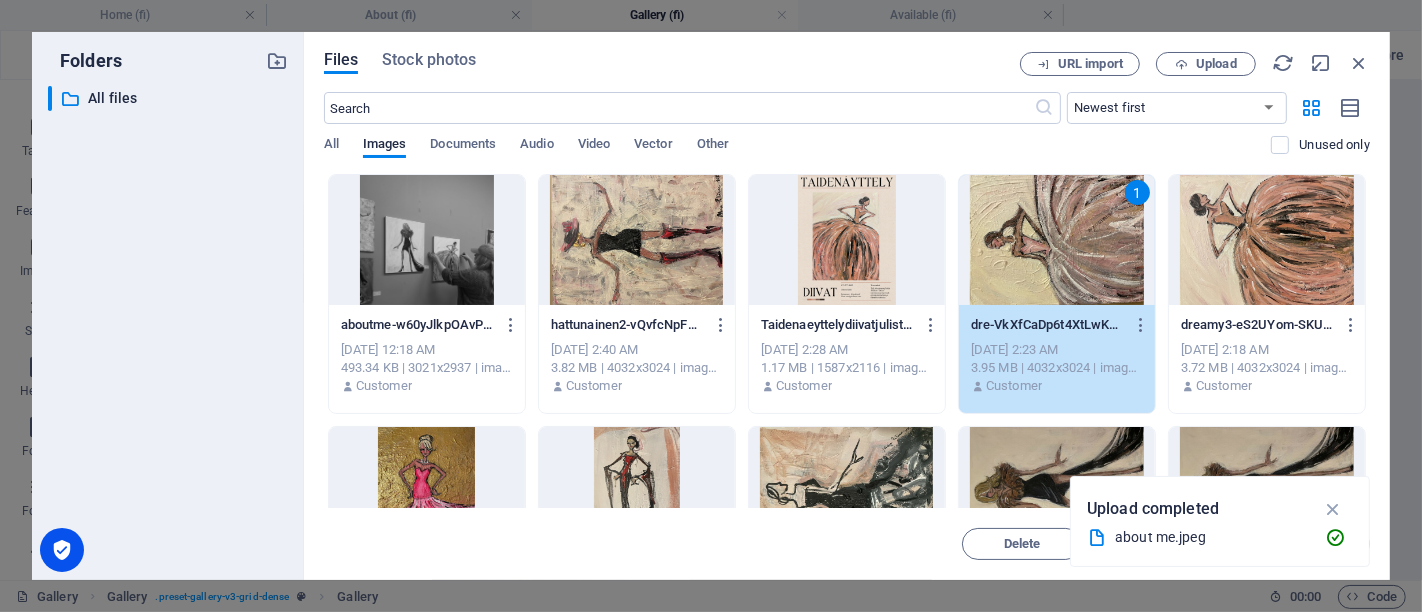 drag, startPoint x: 1066, startPoint y: 261, endPoint x: 555, endPoint y: 181, distance: 517.2243 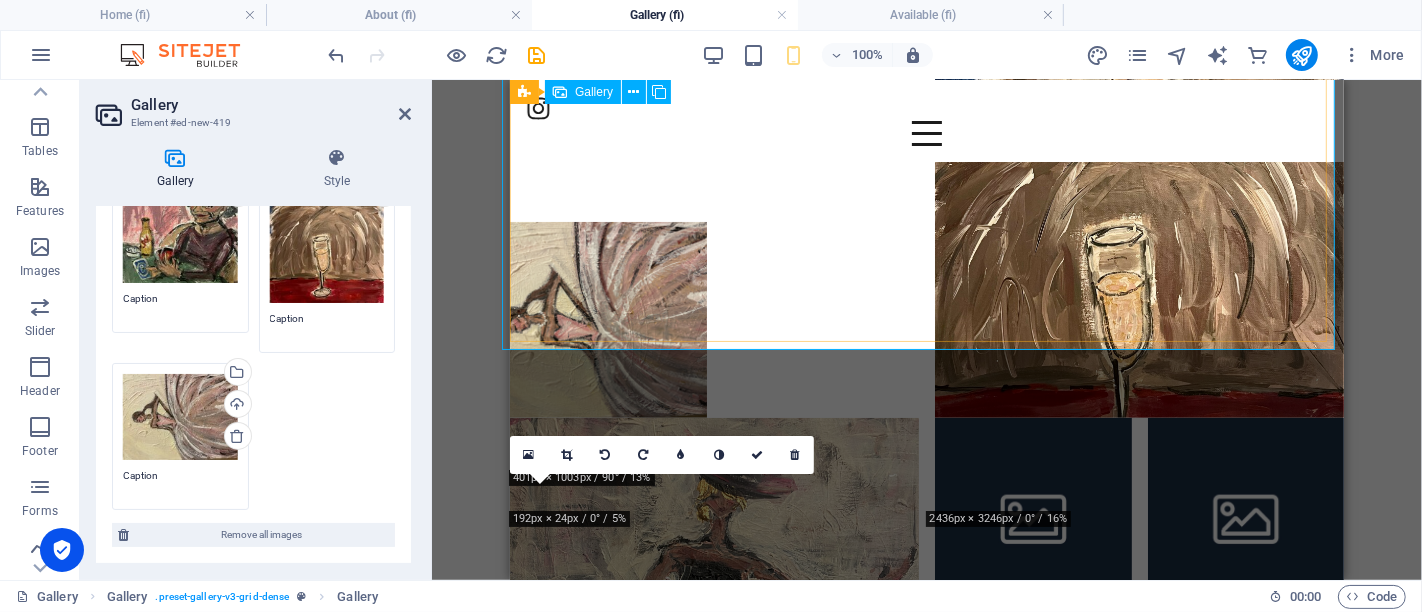 scroll, scrollTop: 1111, scrollLeft: 0, axis: vertical 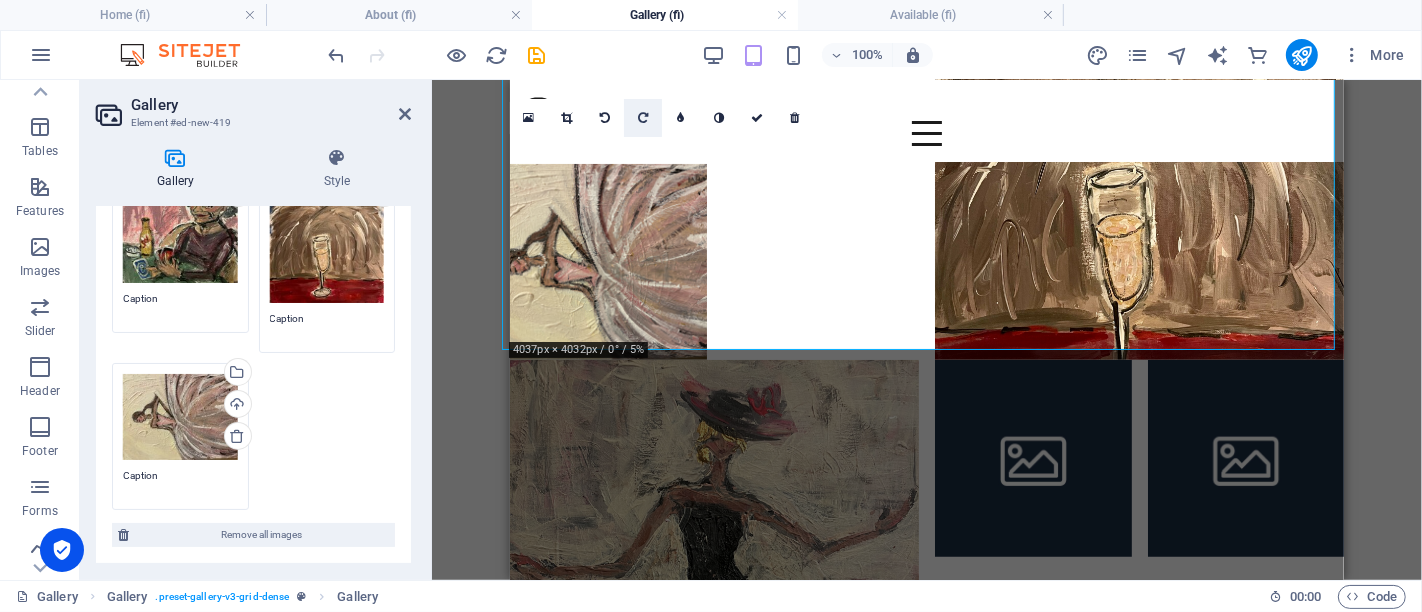 click at bounding box center (643, 118) 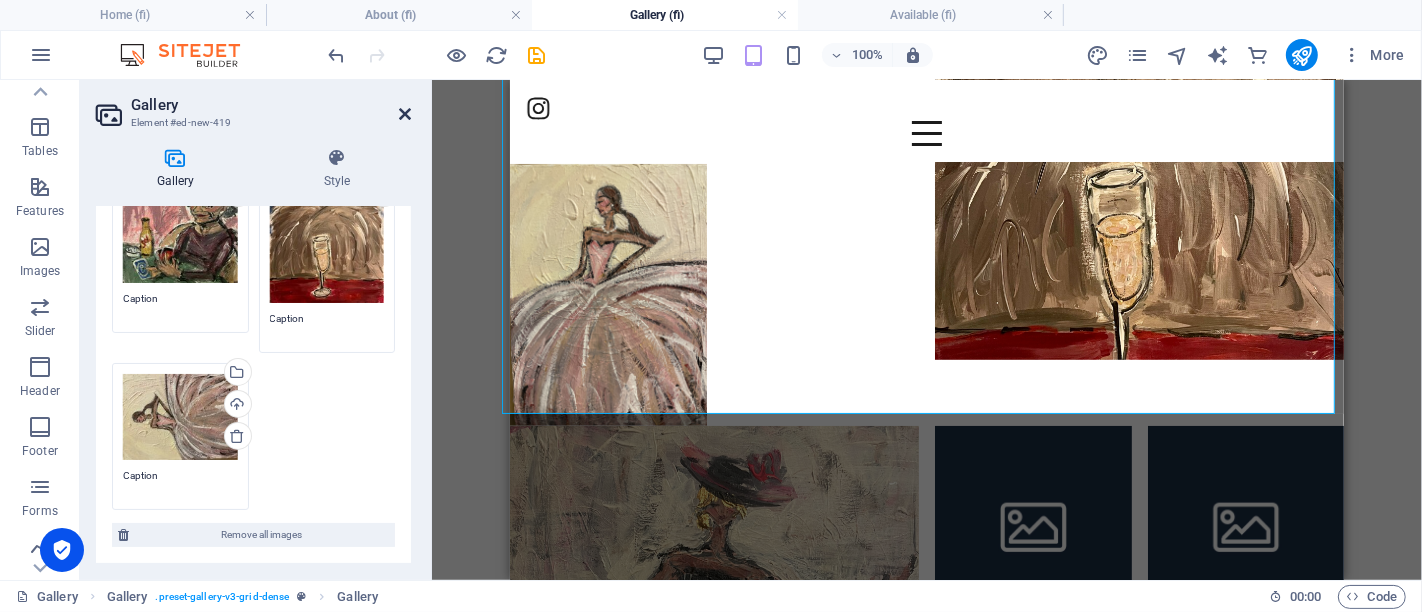 click at bounding box center (405, 114) 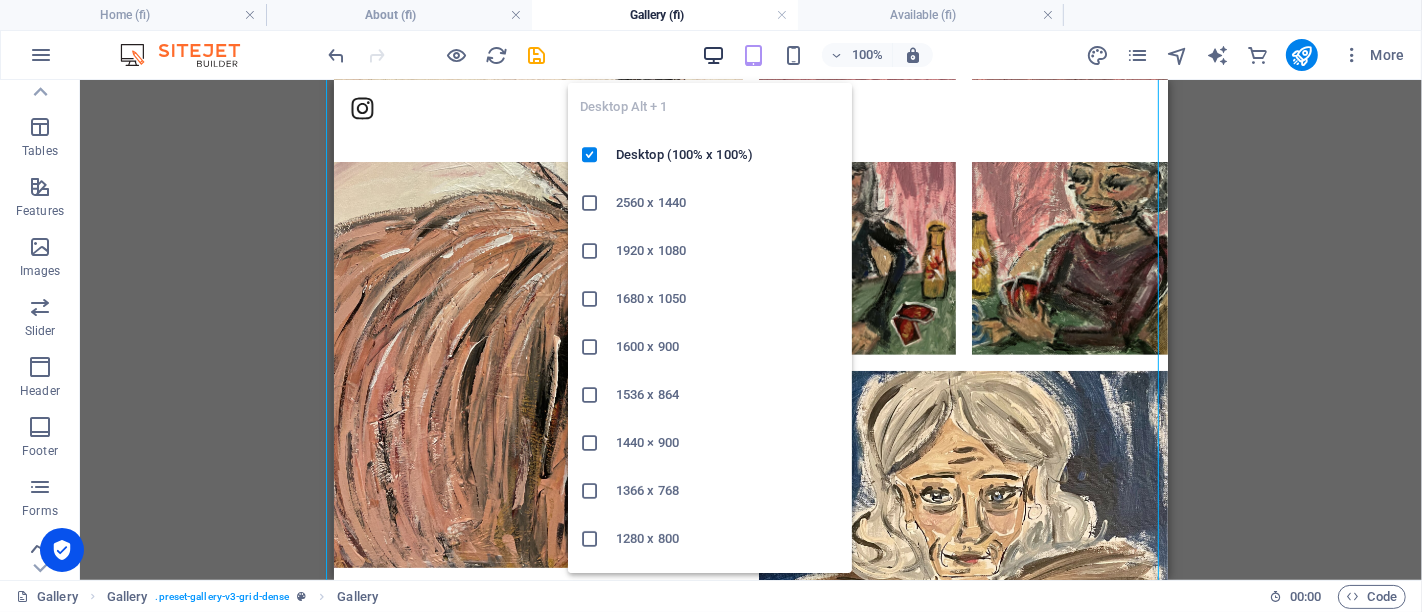 click at bounding box center [713, 55] 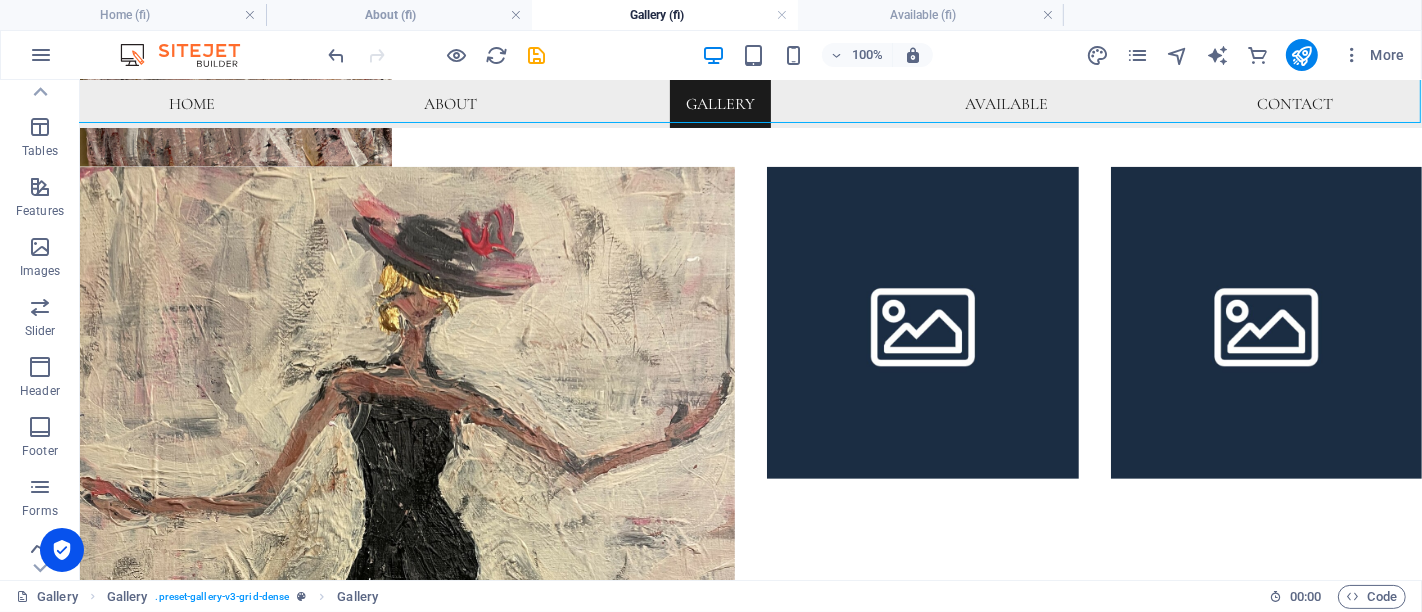 scroll, scrollTop: 2000, scrollLeft: 0, axis: vertical 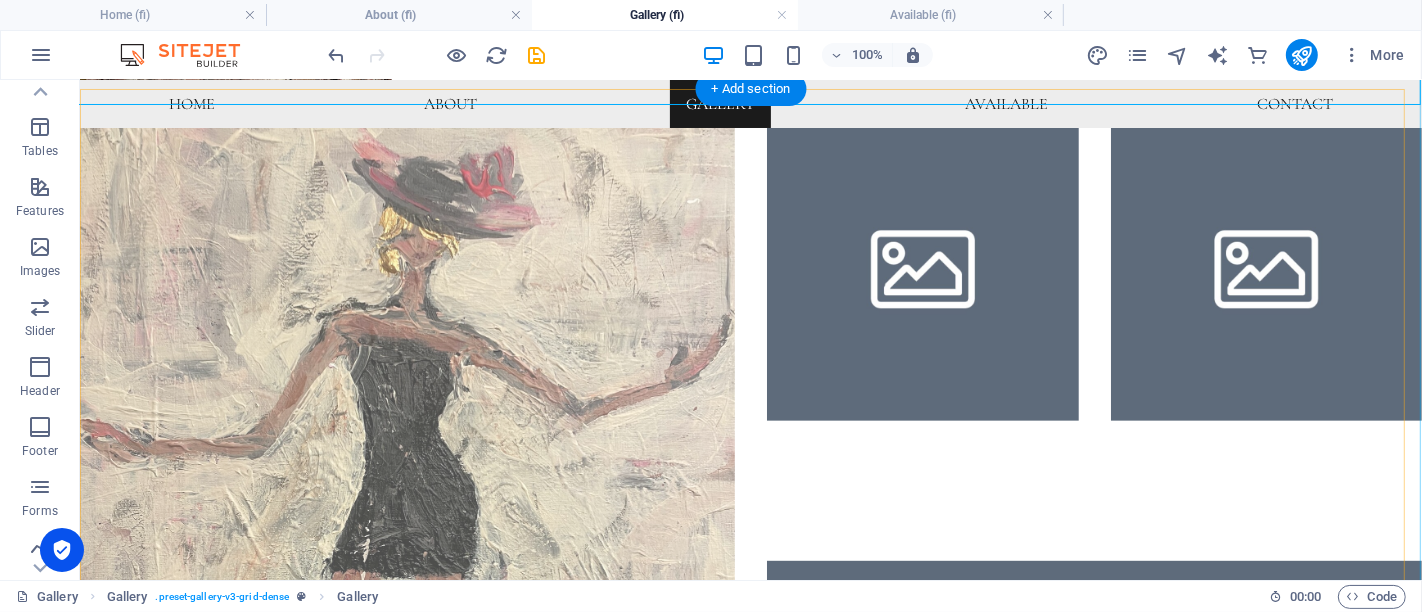 click at bounding box center (922, 318) 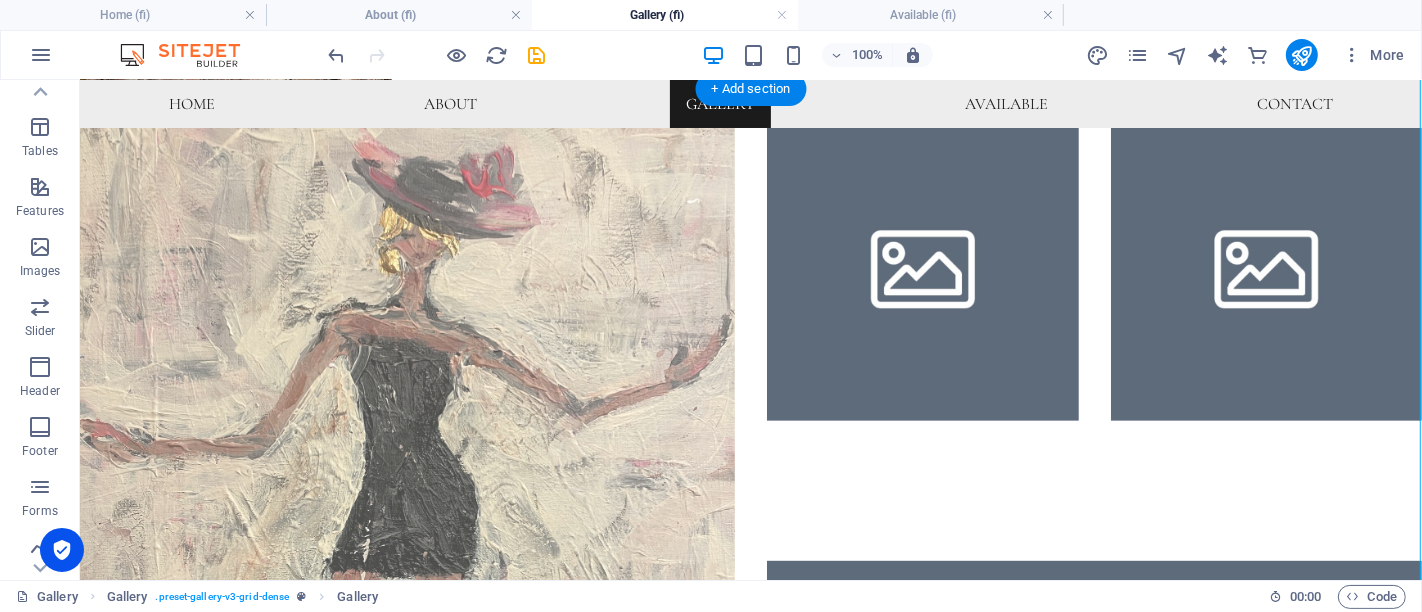 click at bounding box center [922, 318] 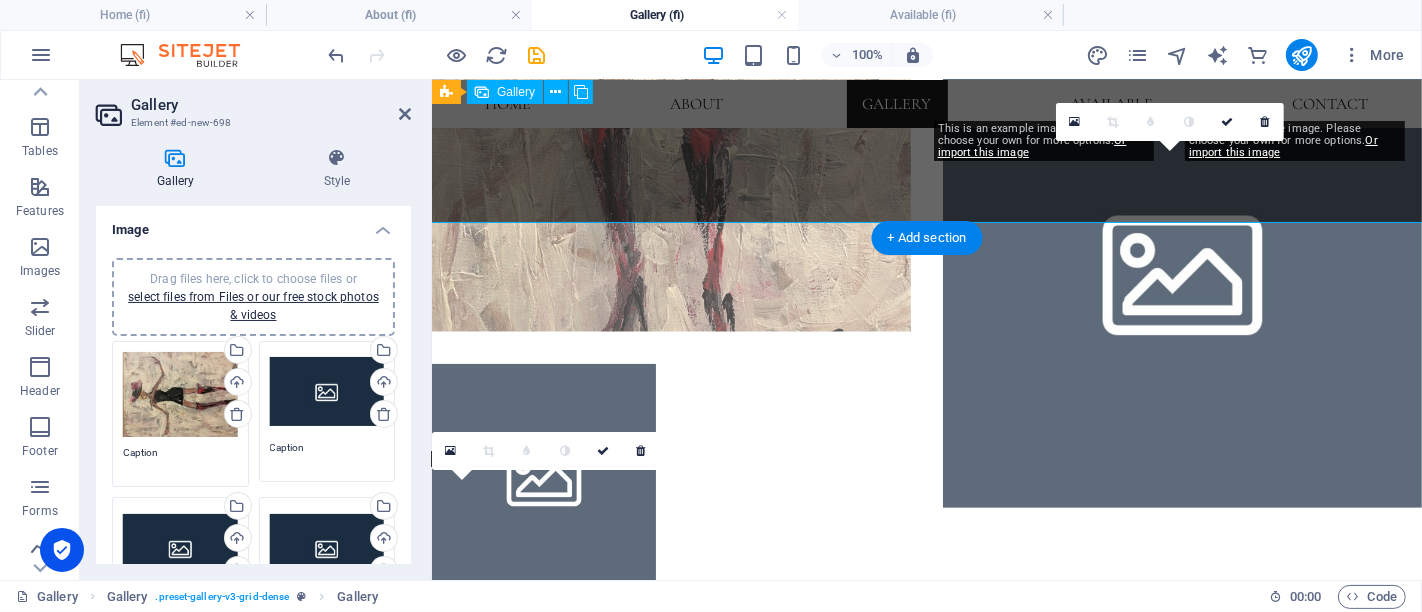 scroll, scrollTop: 1851, scrollLeft: 0, axis: vertical 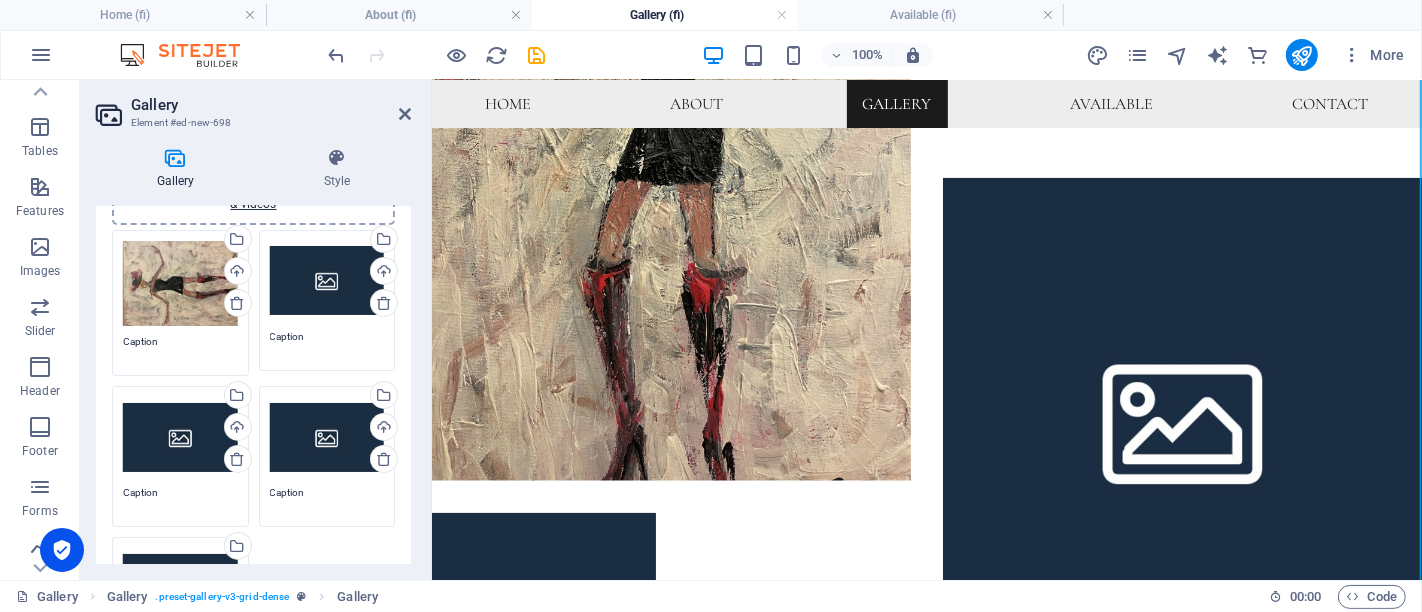 click on "Drag files here, click to choose files or select files from Files or our free stock photos & videos" at bounding box center [327, 281] 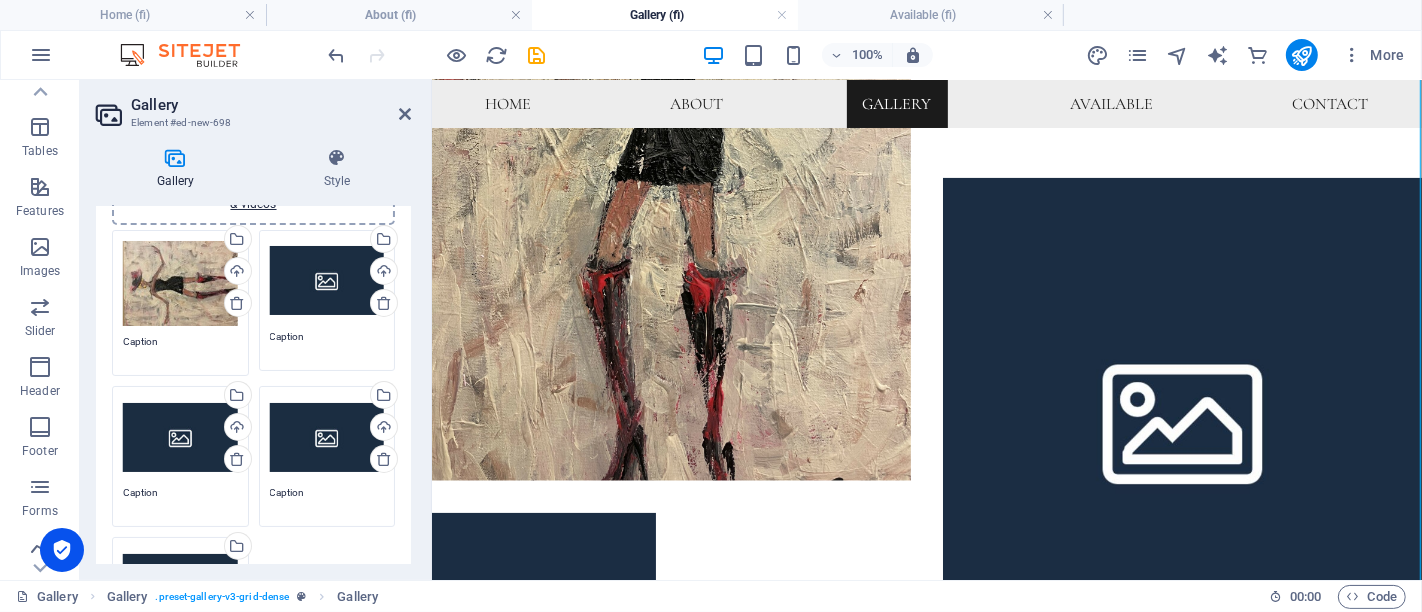 click on "Drag files here, click to choose files or select files from Files or our free stock photos & videos" at bounding box center [327, 281] 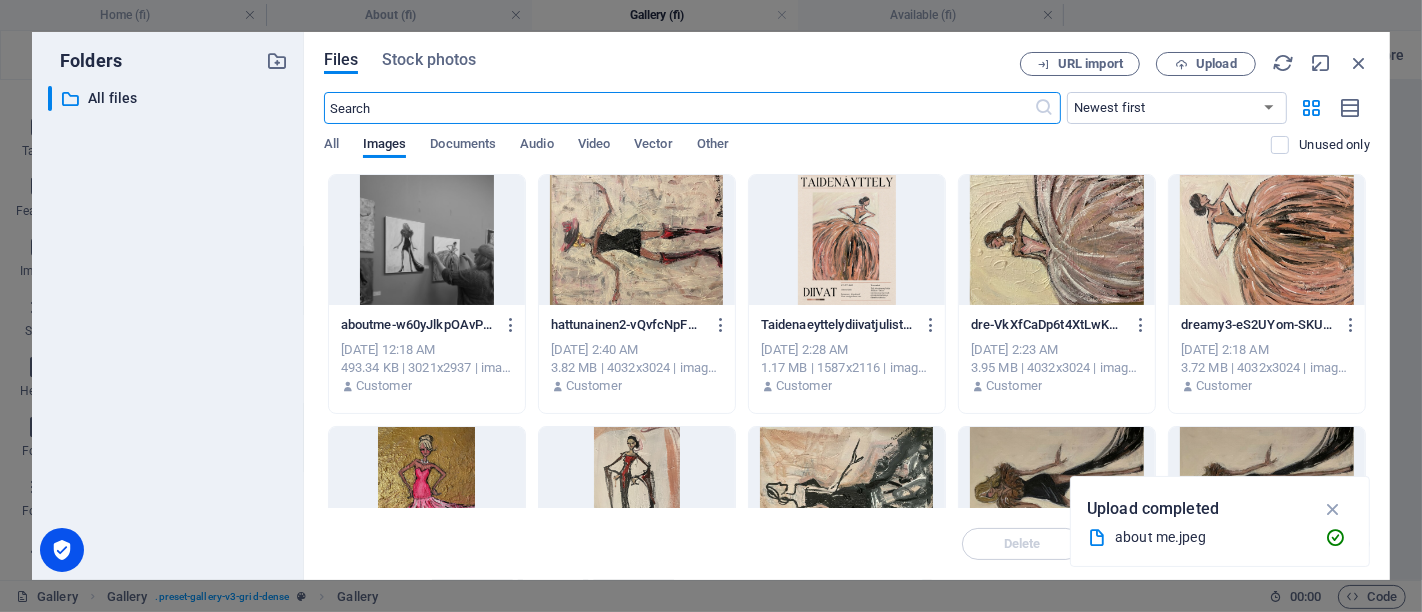 scroll, scrollTop: 1860, scrollLeft: 0, axis: vertical 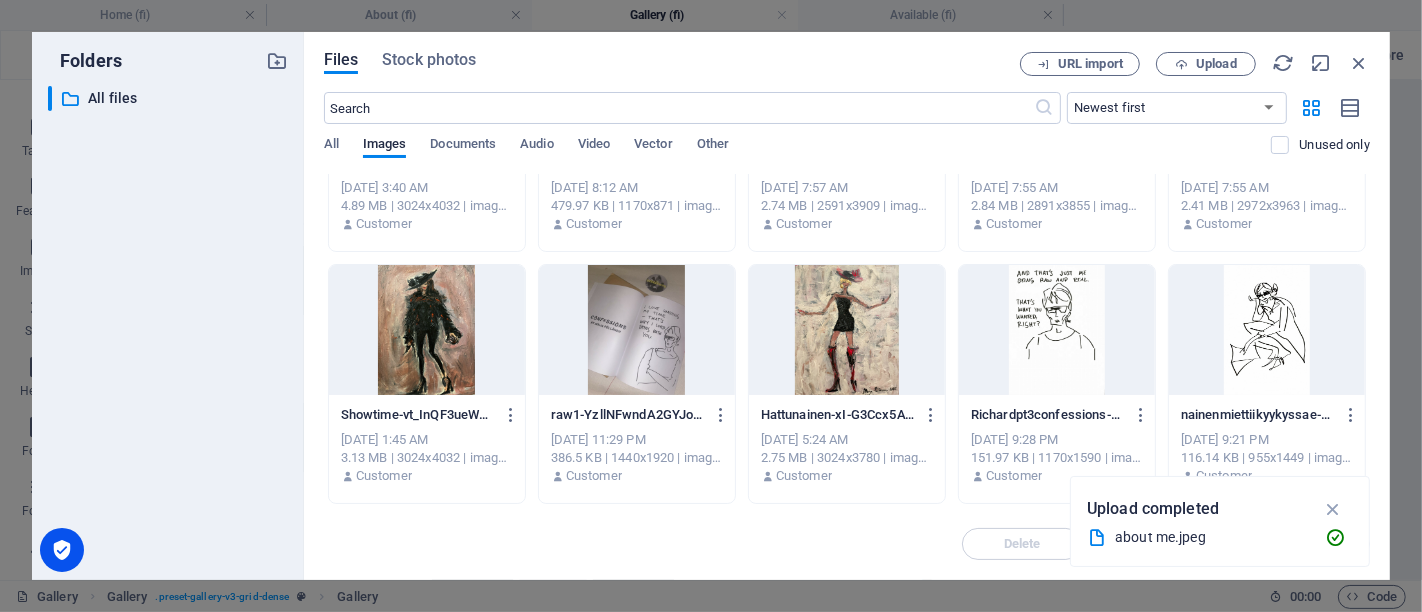 click at bounding box center (1267, 330) 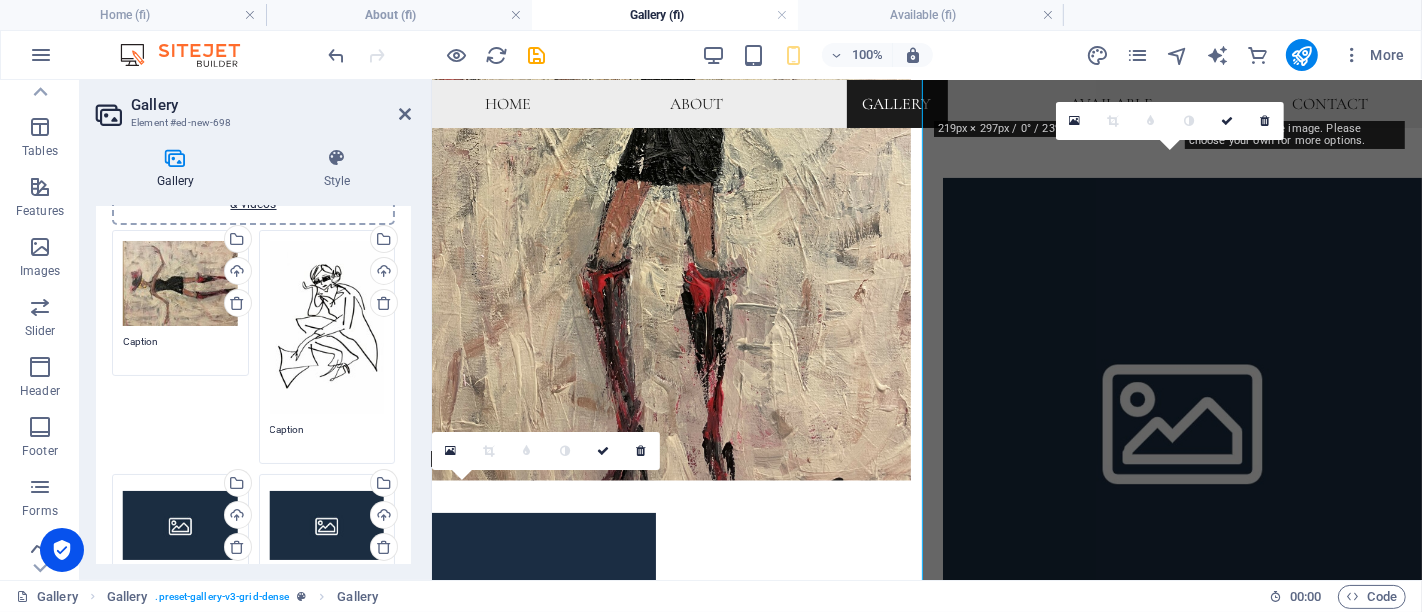 scroll, scrollTop: 1851, scrollLeft: 0, axis: vertical 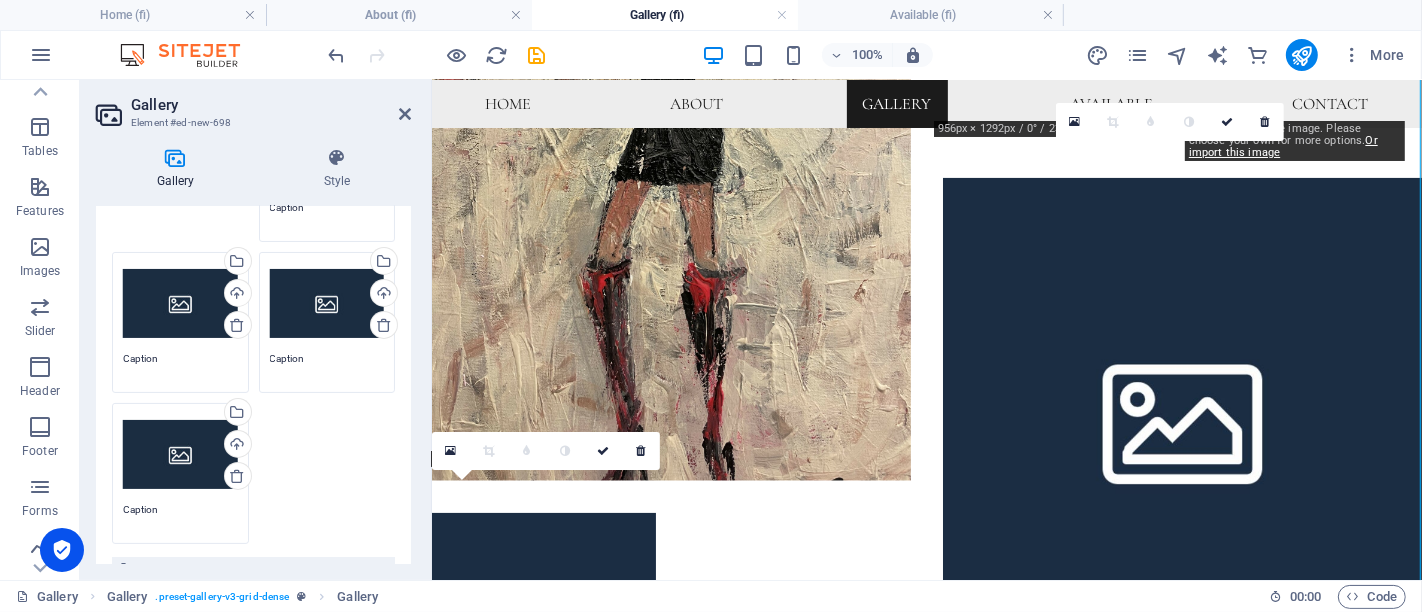 click on "Drag files here, click to choose files or select files from Files or our free stock photos & videos" at bounding box center [180, 303] 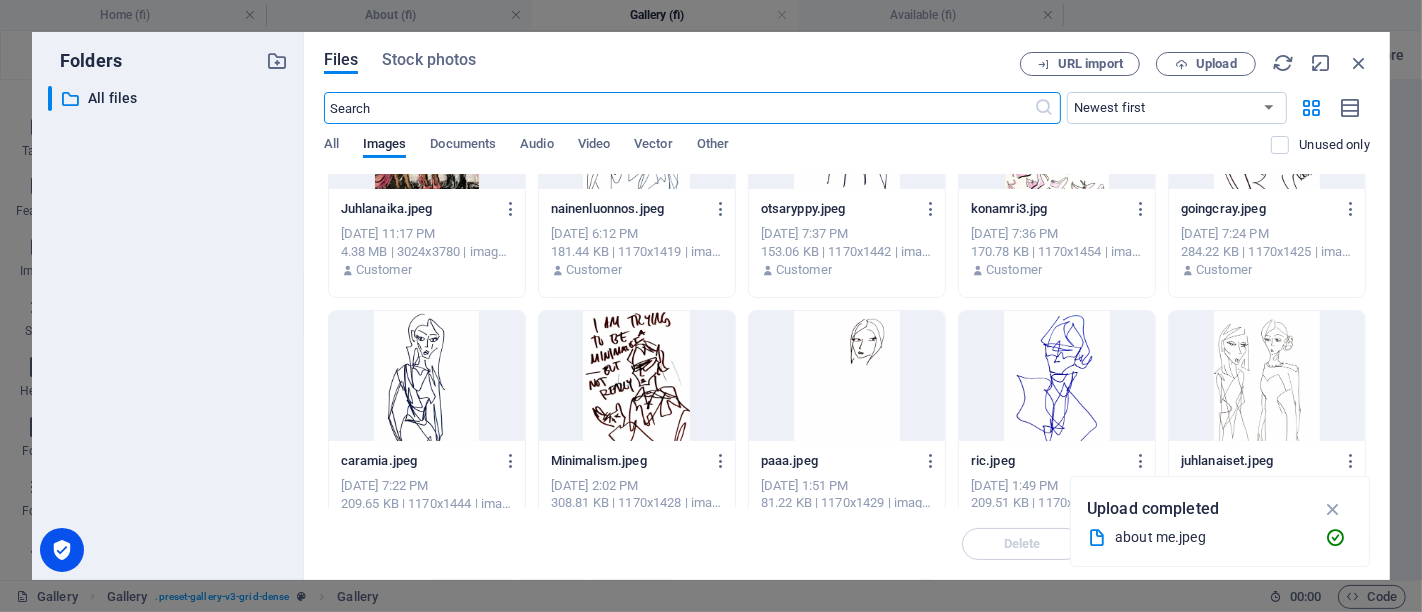 scroll, scrollTop: 2555, scrollLeft: 0, axis: vertical 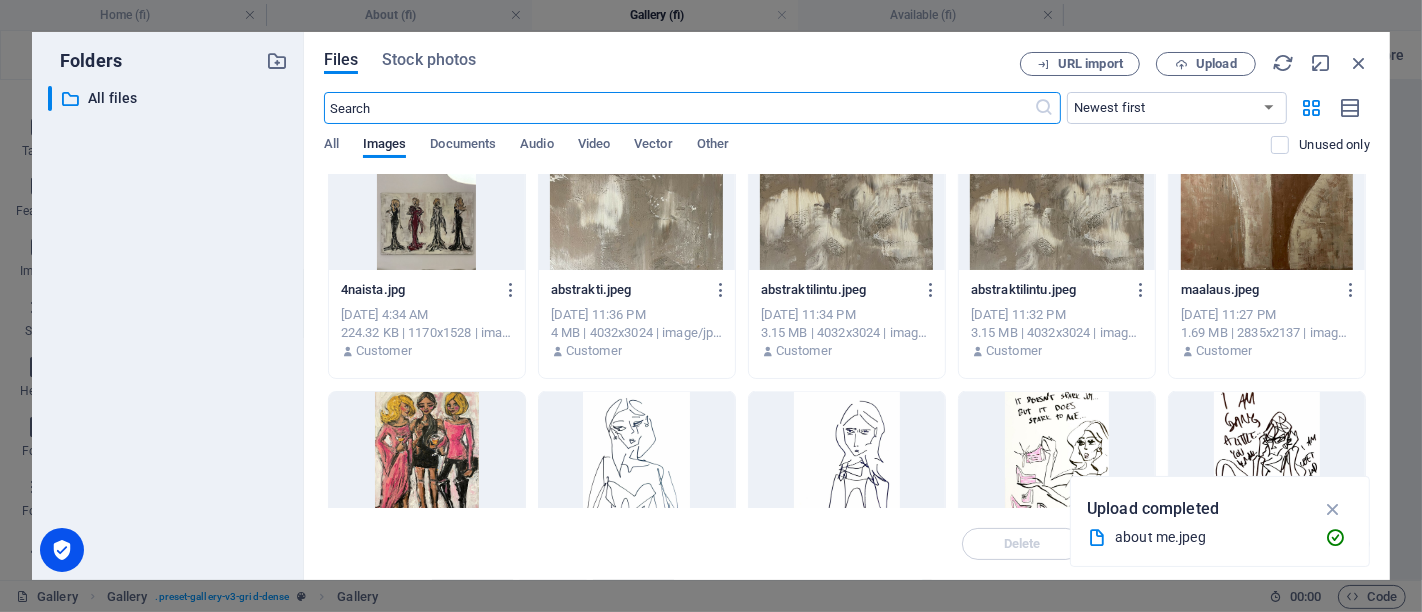 click at bounding box center (427, 457) 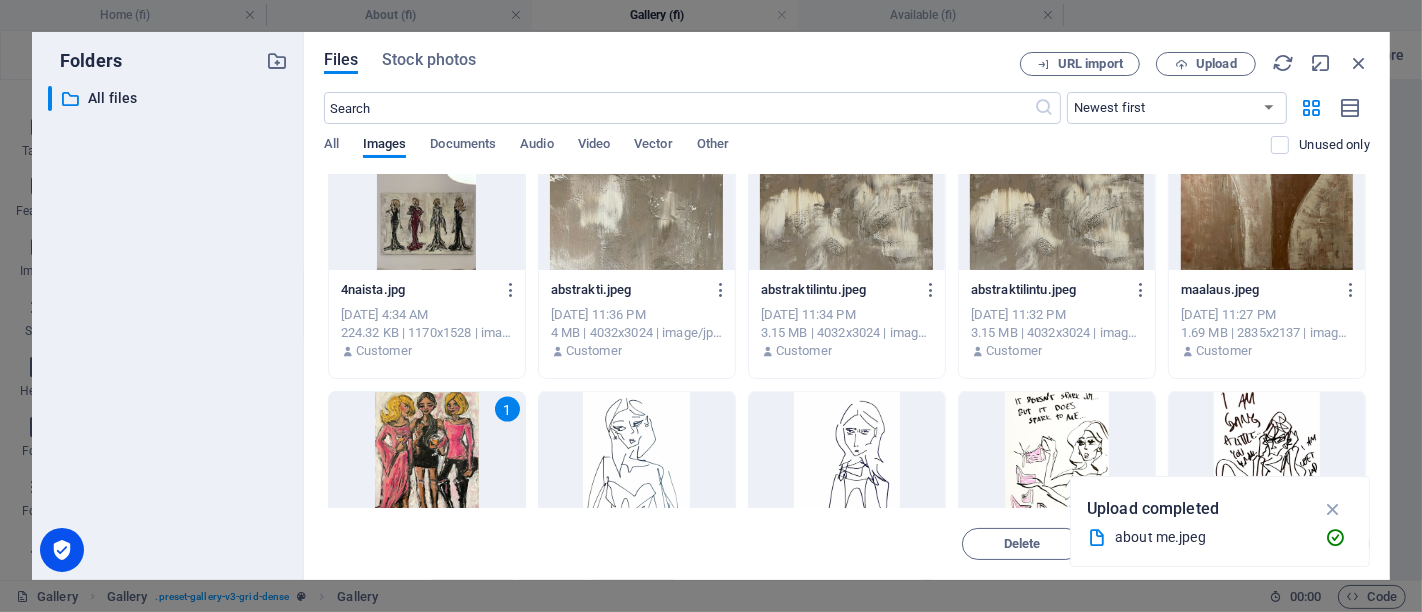click on "1" at bounding box center [427, 457] 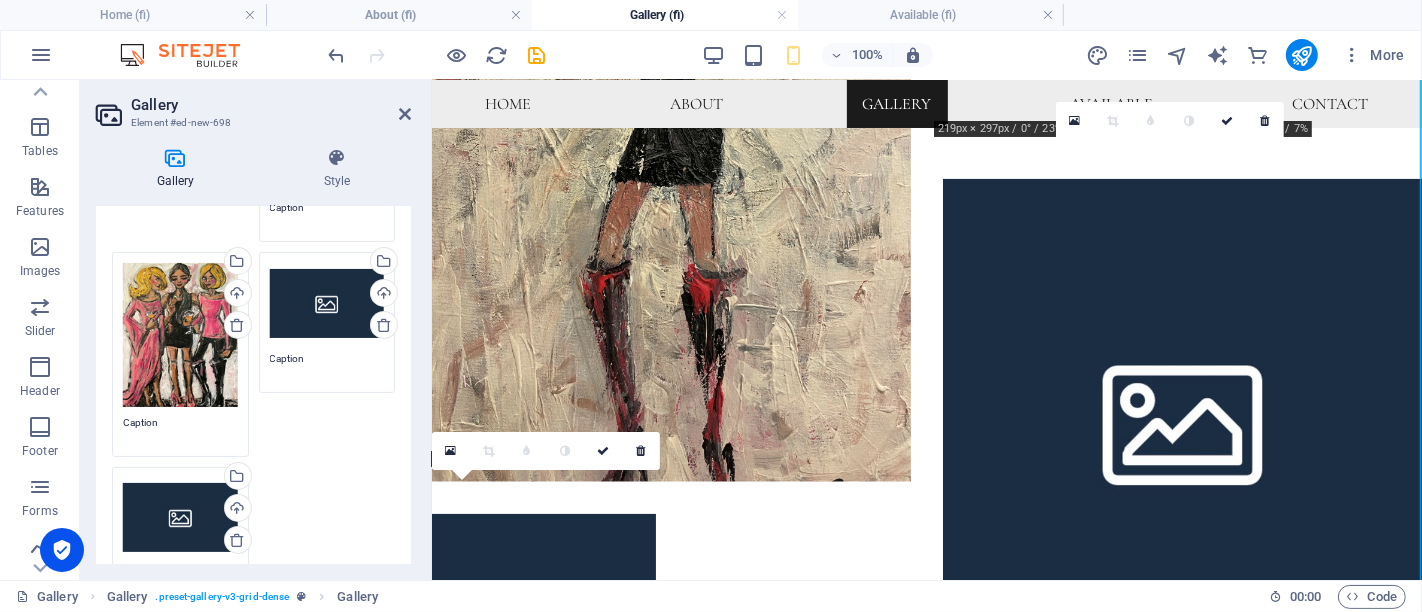 scroll, scrollTop: 1851, scrollLeft: 0, axis: vertical 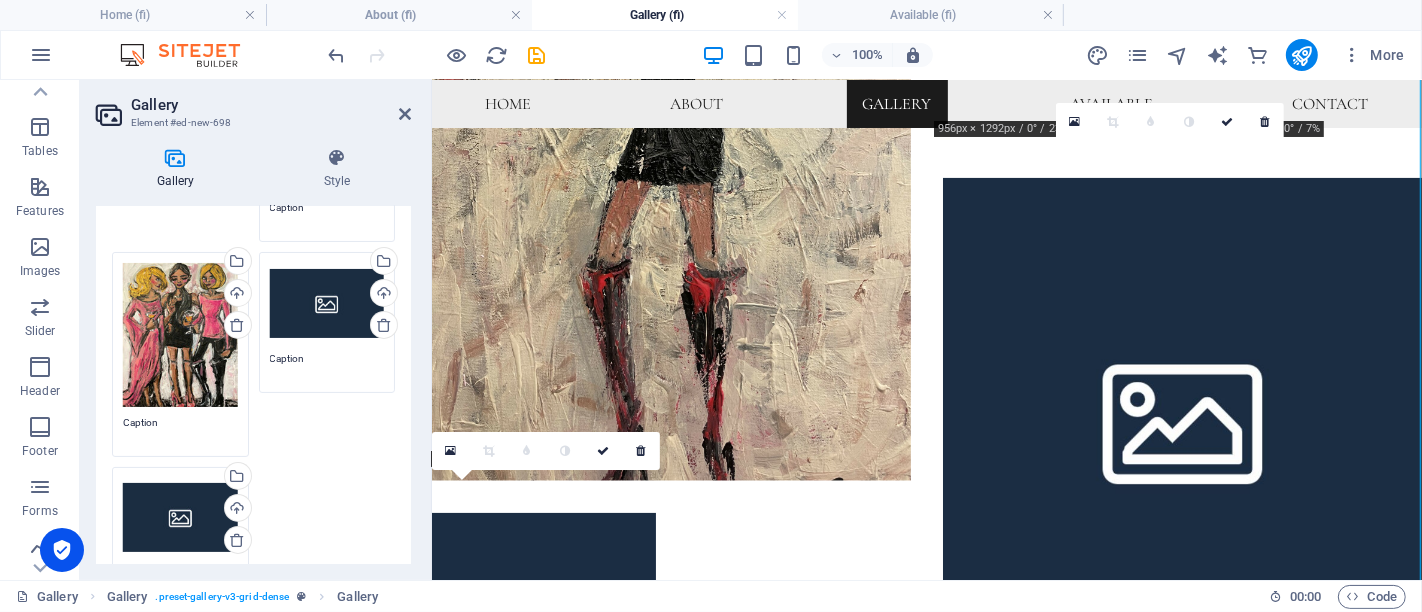 click on "Drag files here, click to choose files or select files from Files or our free stock photos & videos" at bounding box center (327, 303) 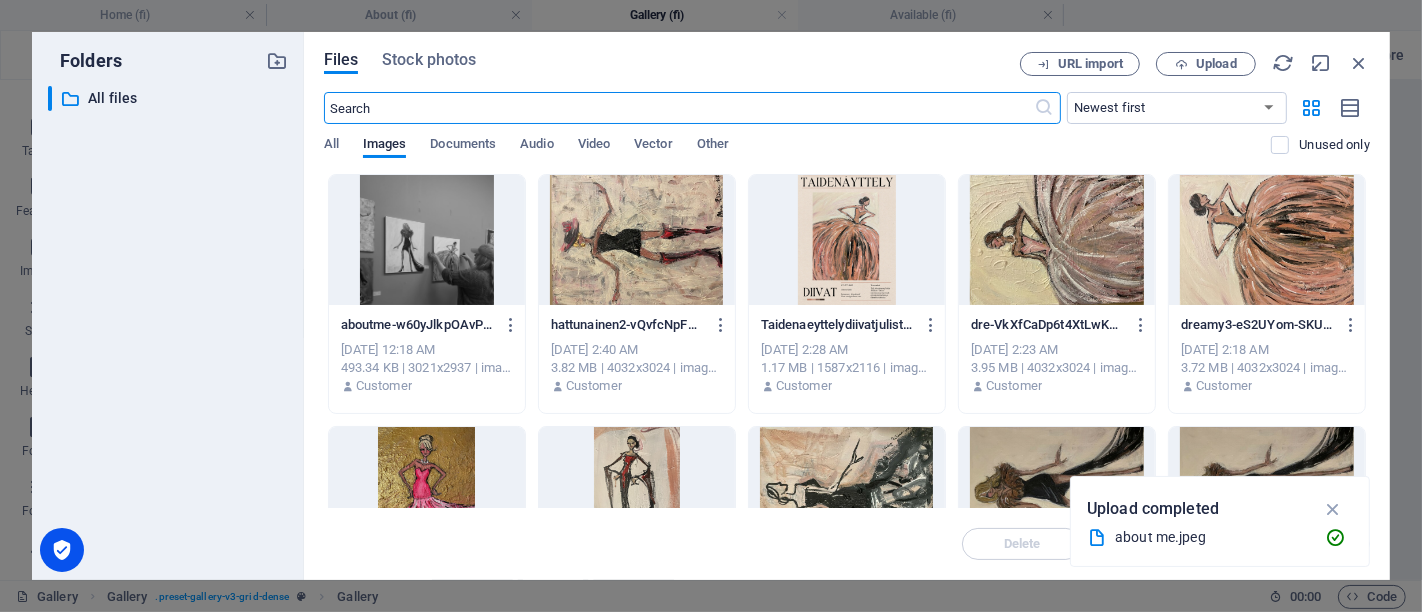 scroll, scrollTop: 1860, scrollLeft: 0, axis: vertical 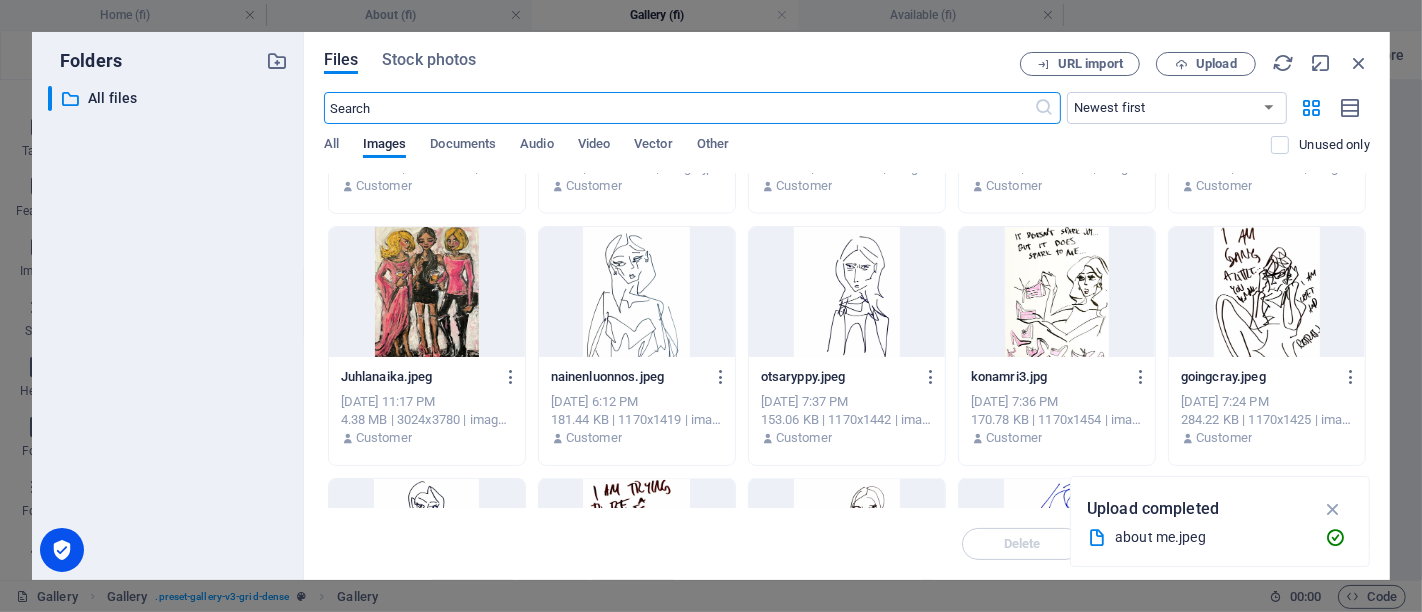 click at bounding box center [847, 292] 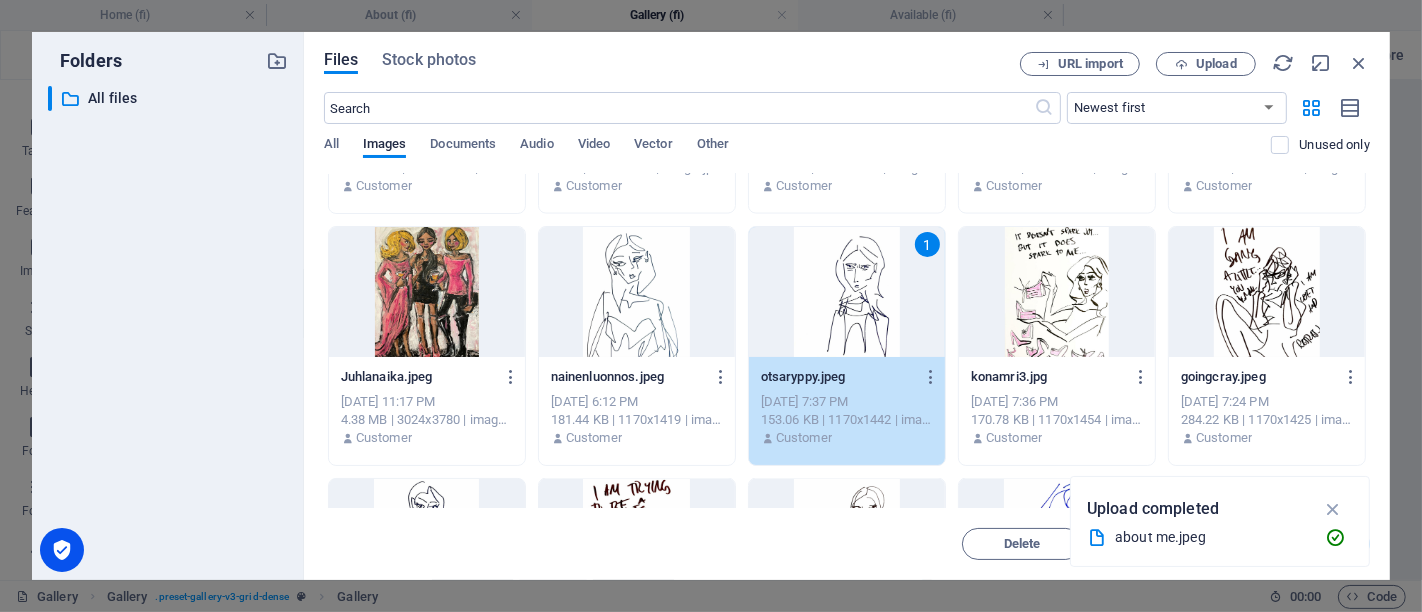 drag, startPoint x: 879, startPoint y: 302, endPoint x: 445, endPoint y: 224, distance: 440.95352 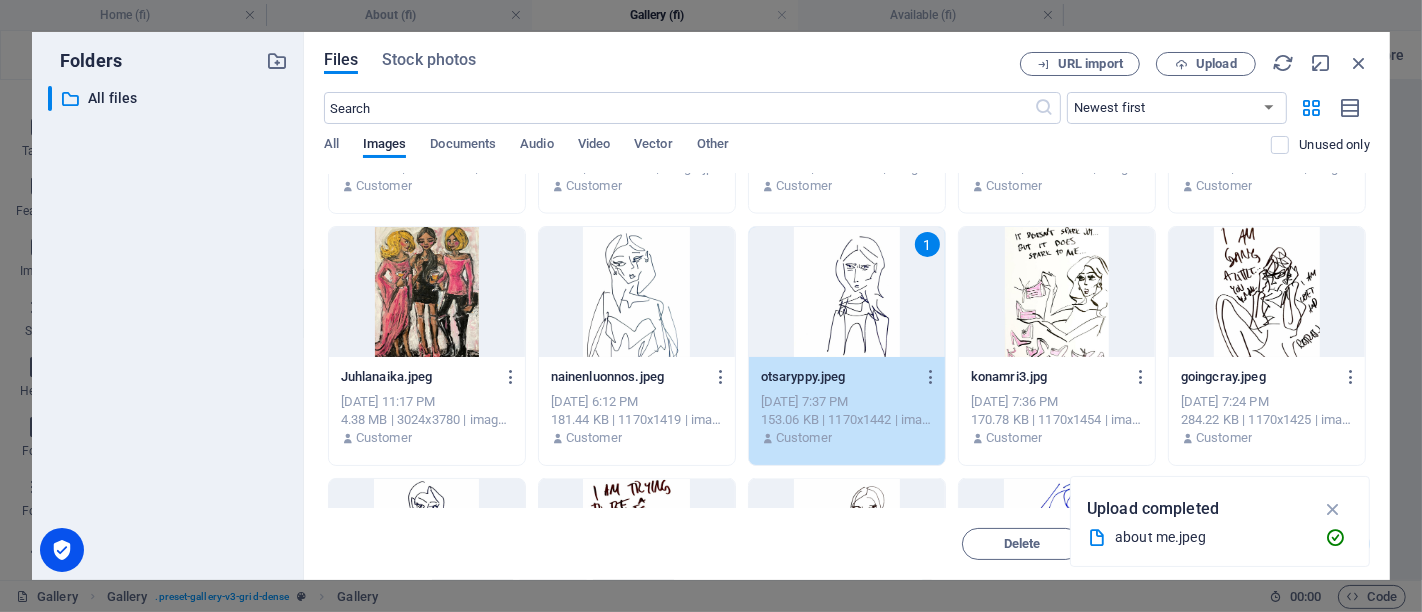 click on "1" at bounding box center [847, 292] 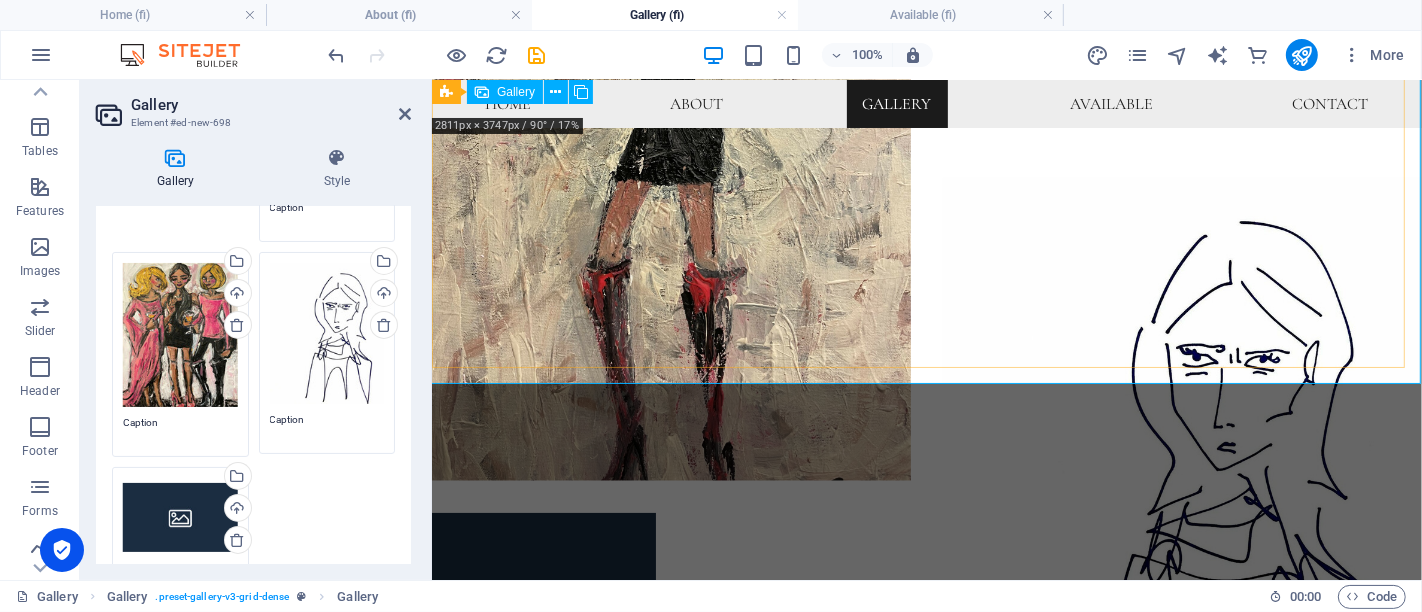 scroll, scrollTop: 2184, scrollLeft: 0, axis: vertical 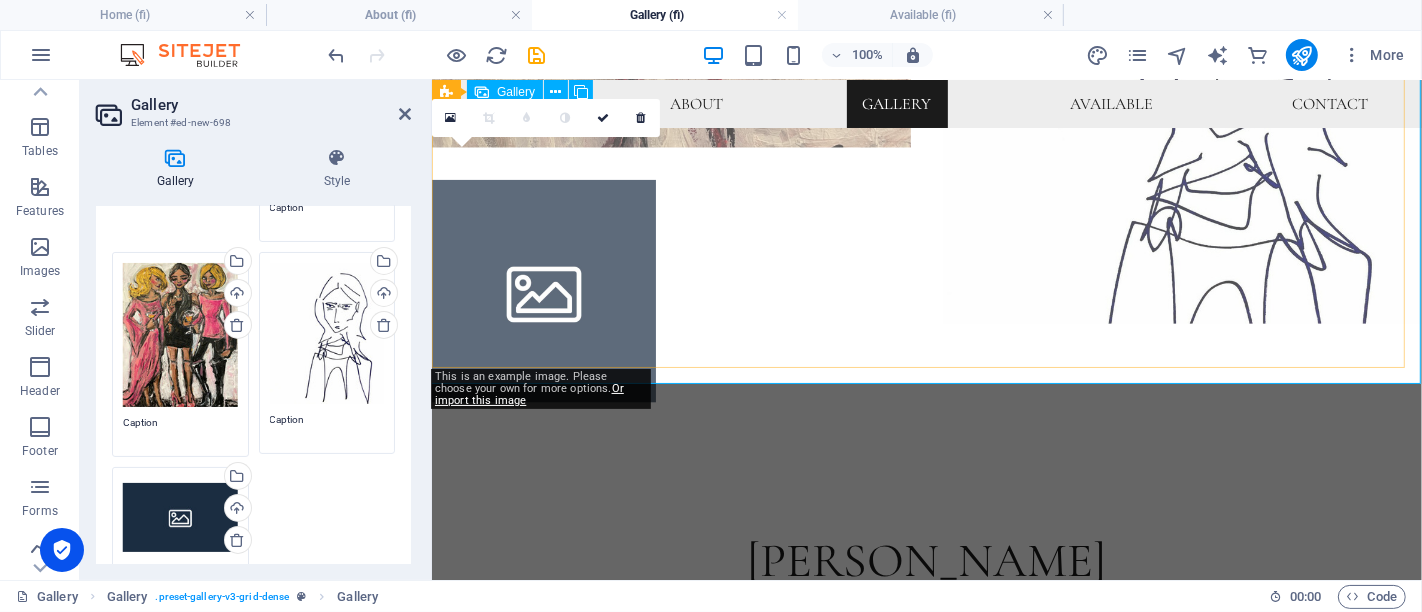 click at bounding box center (543, 291) 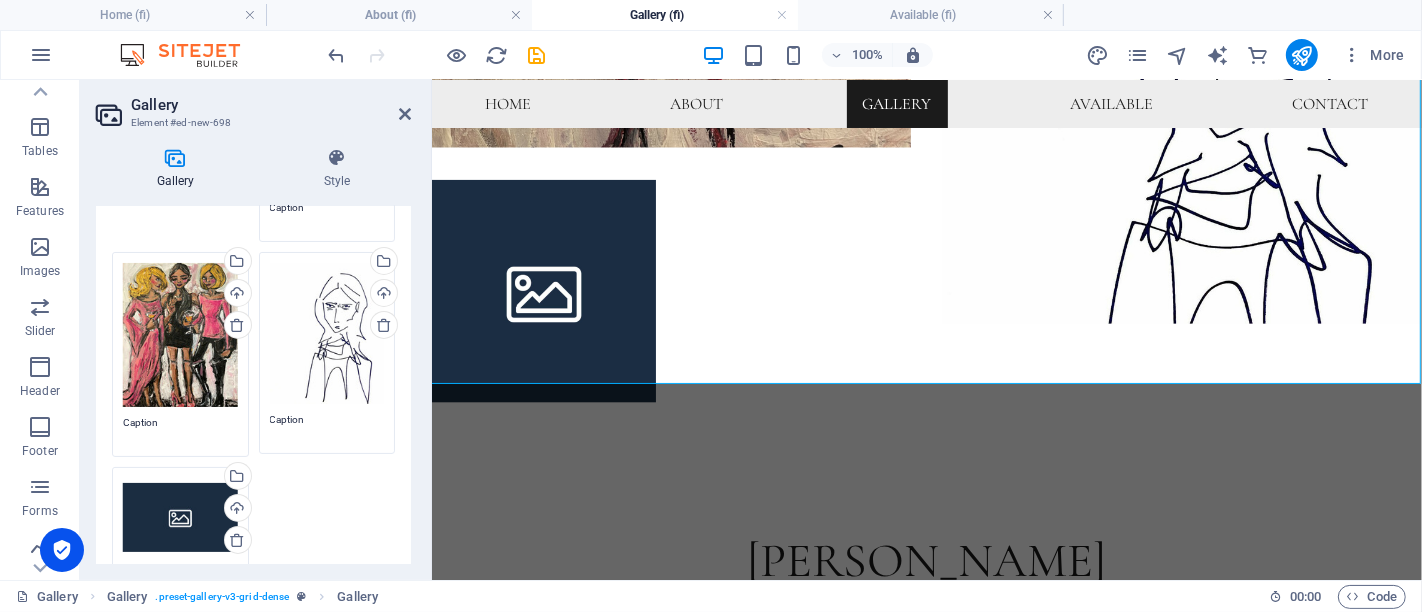 click on "Drag files here, click to choose files or select files from Files or our free stock photos & videos" at bounding box center (180, 518) 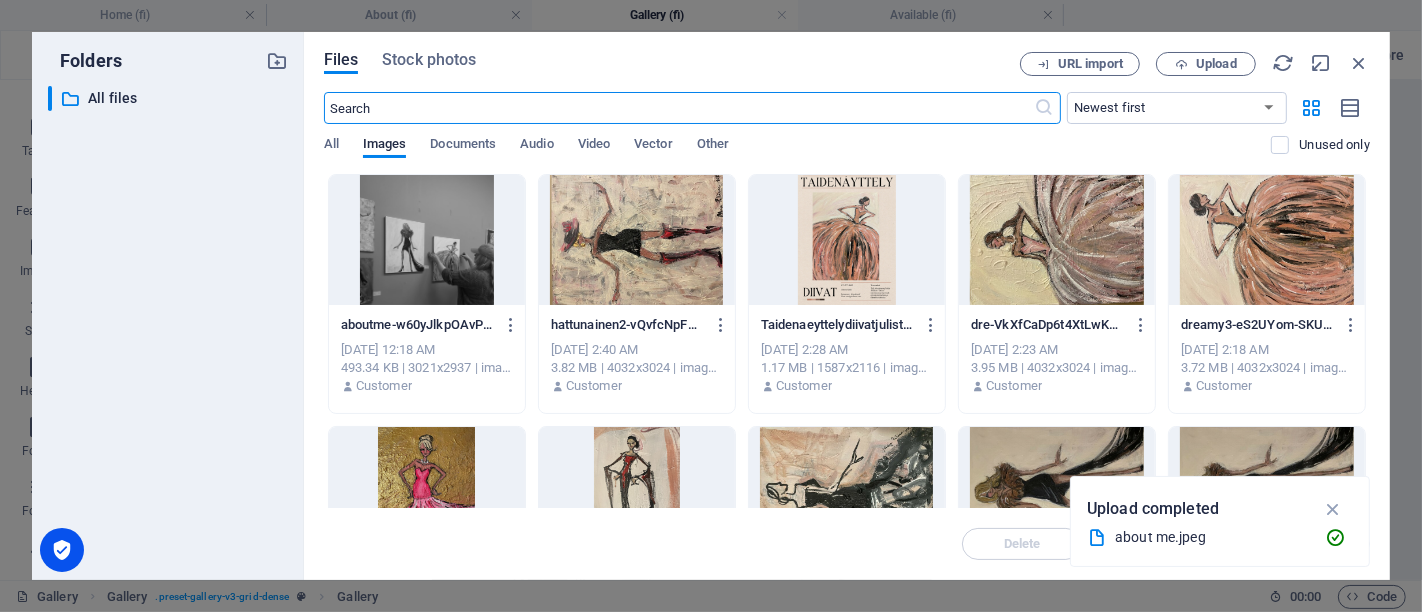 scroll, scrollTop: 2193, scrollLeft: 0, axis: vertical 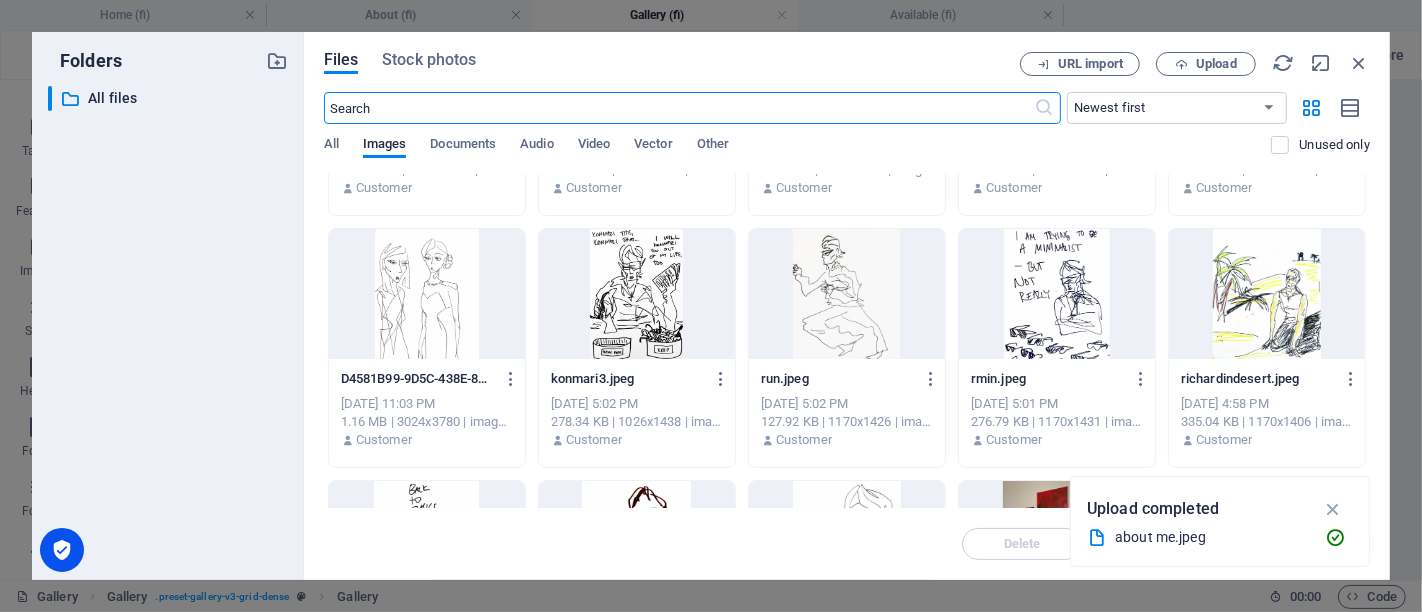 click at bounding box center (427, 294) 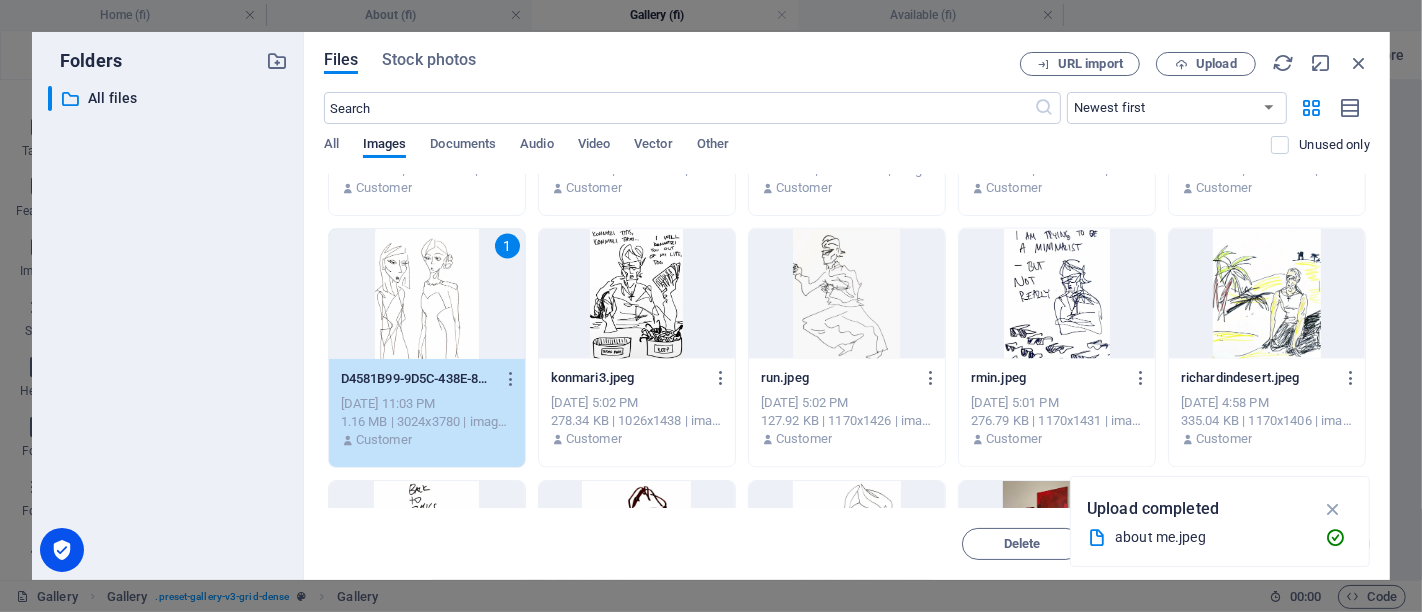 click on "1" at bounding box center (427, 294) 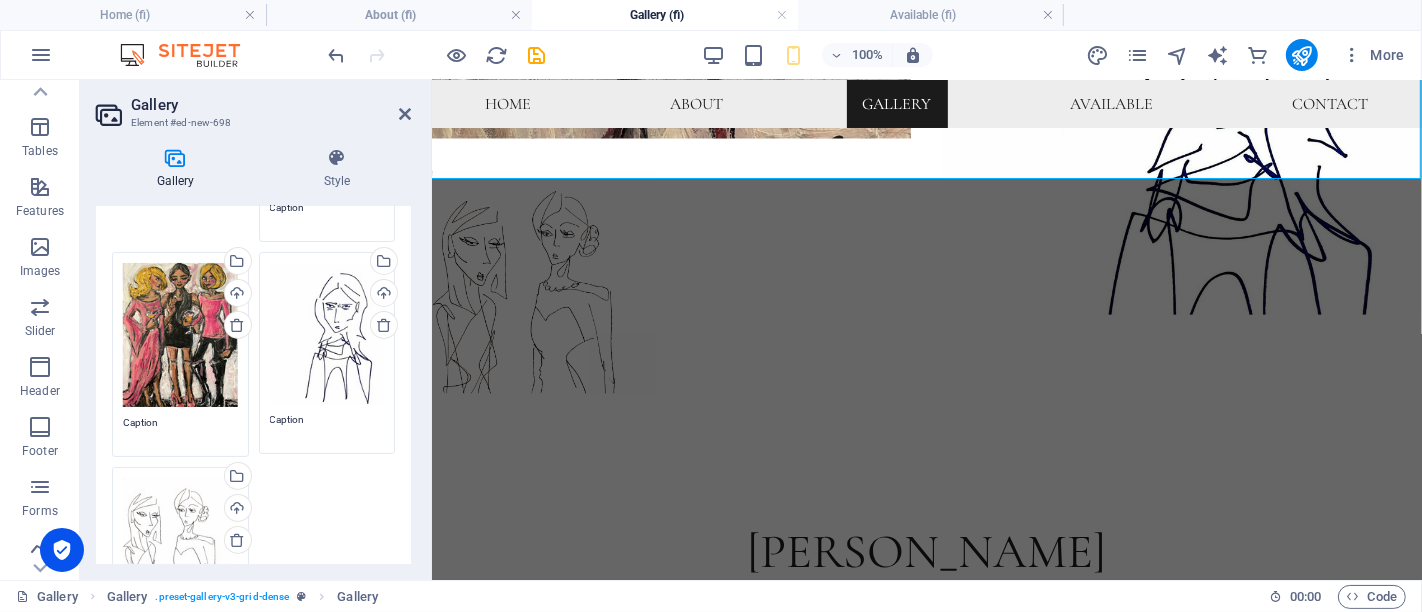 scroll, scrollTop: 2419, scrollLeft: 0, axis: vertical 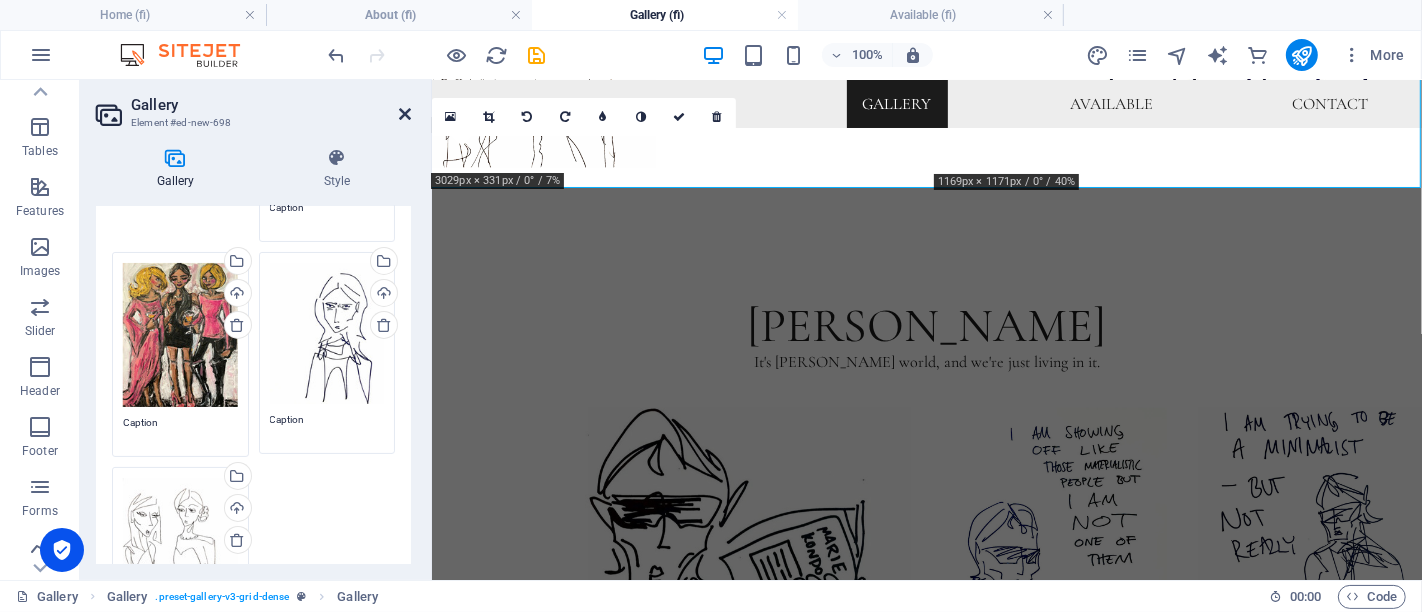 click at bounding box center [405, 114] 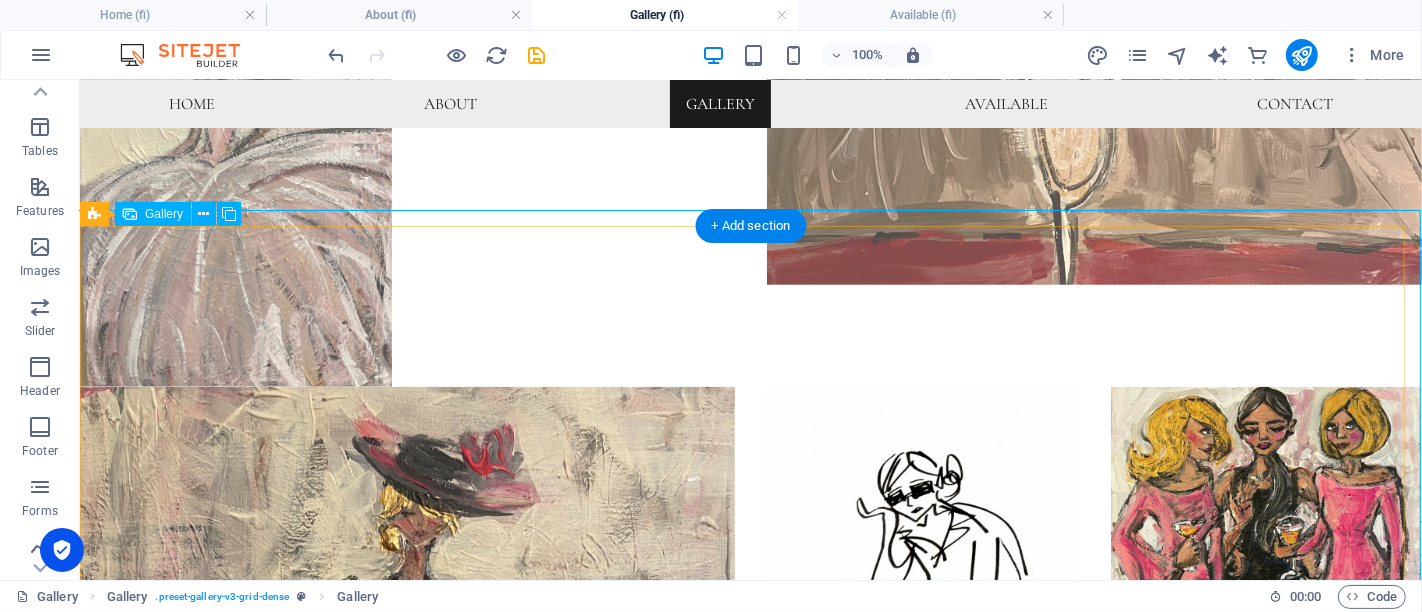 scroll, scrollTop: 2056, scrollLeft: 0, axis: vertical 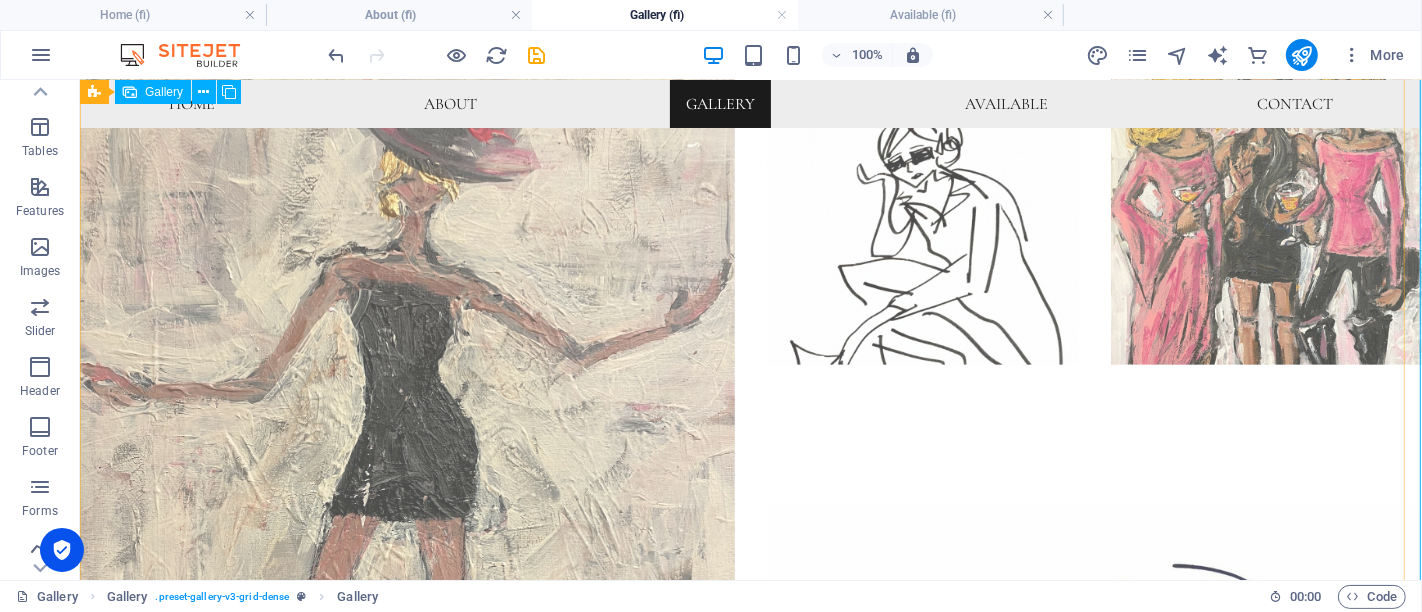 click at bounding box center [922, 262] 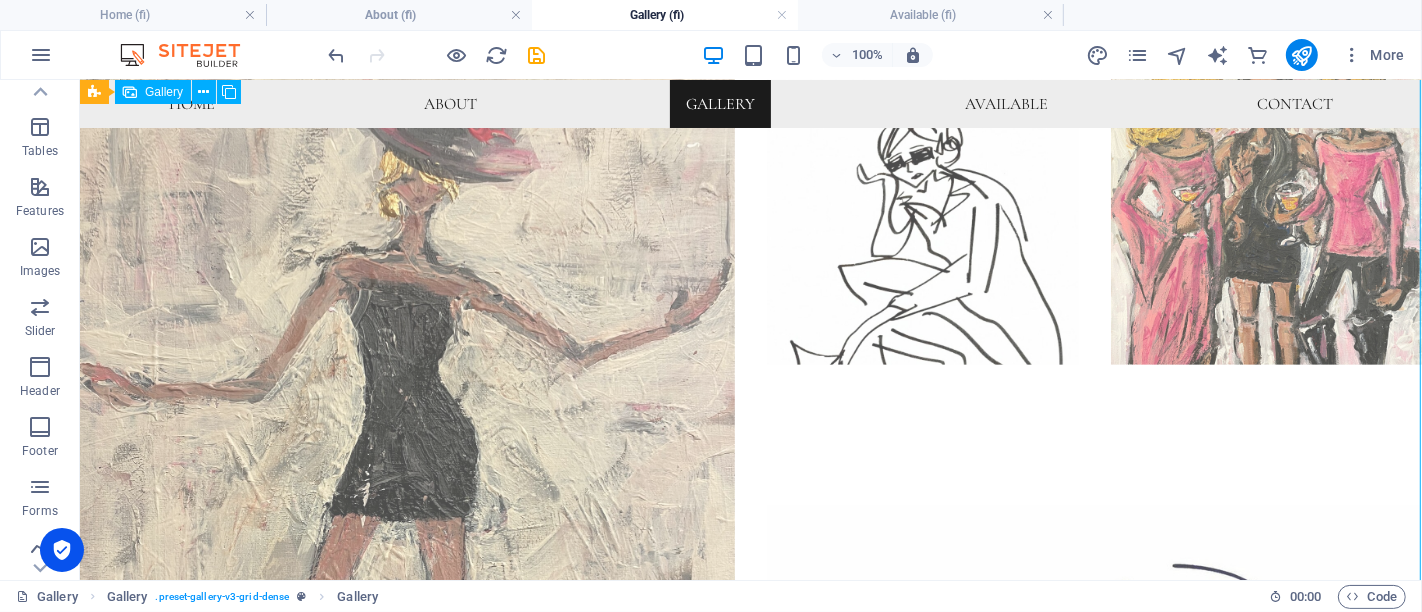 click at bounding box center [922, 262] 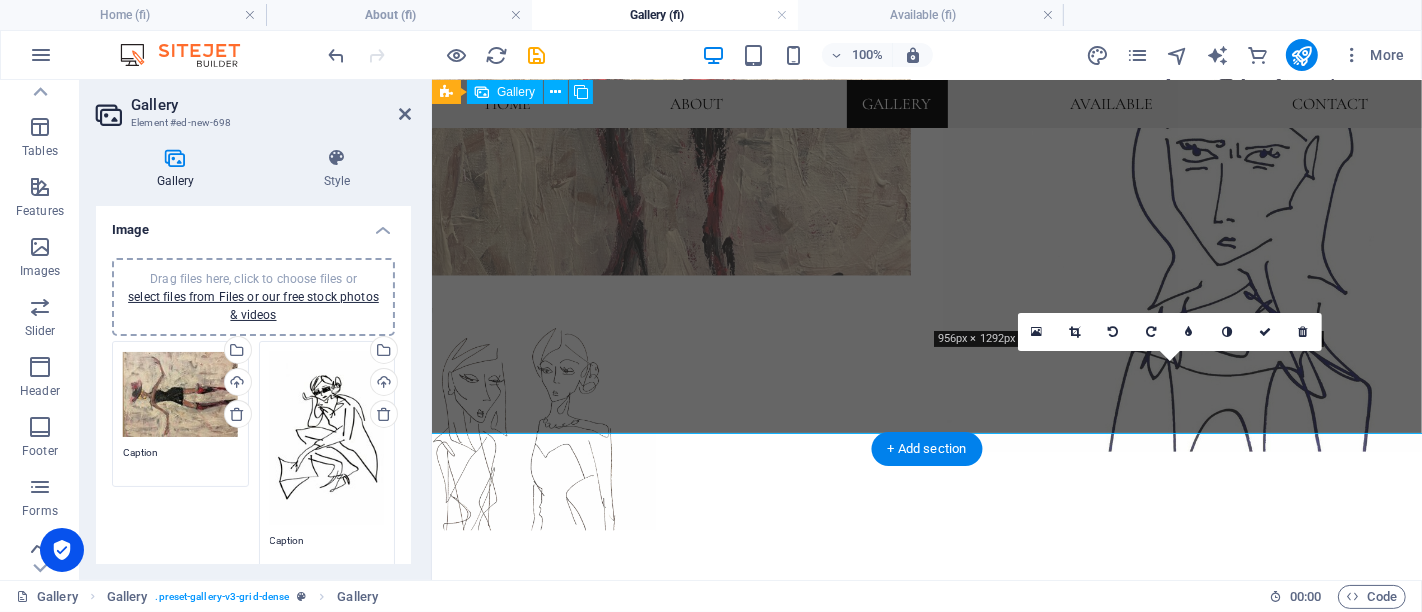 scroll, scrollTop: 1640, scrollLeft: 0, axis: vertical 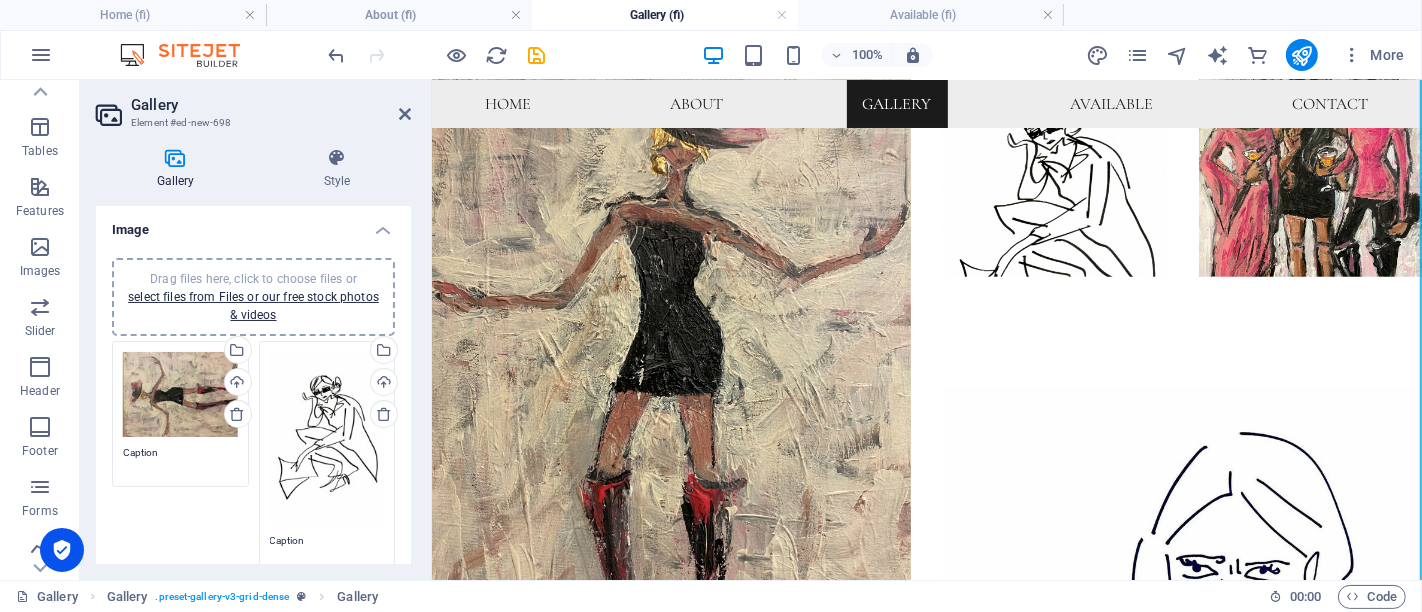 click on "Drag files here, click to choose files or select files from Files or our free stock photos & videos" at bounding box center [327, 439] 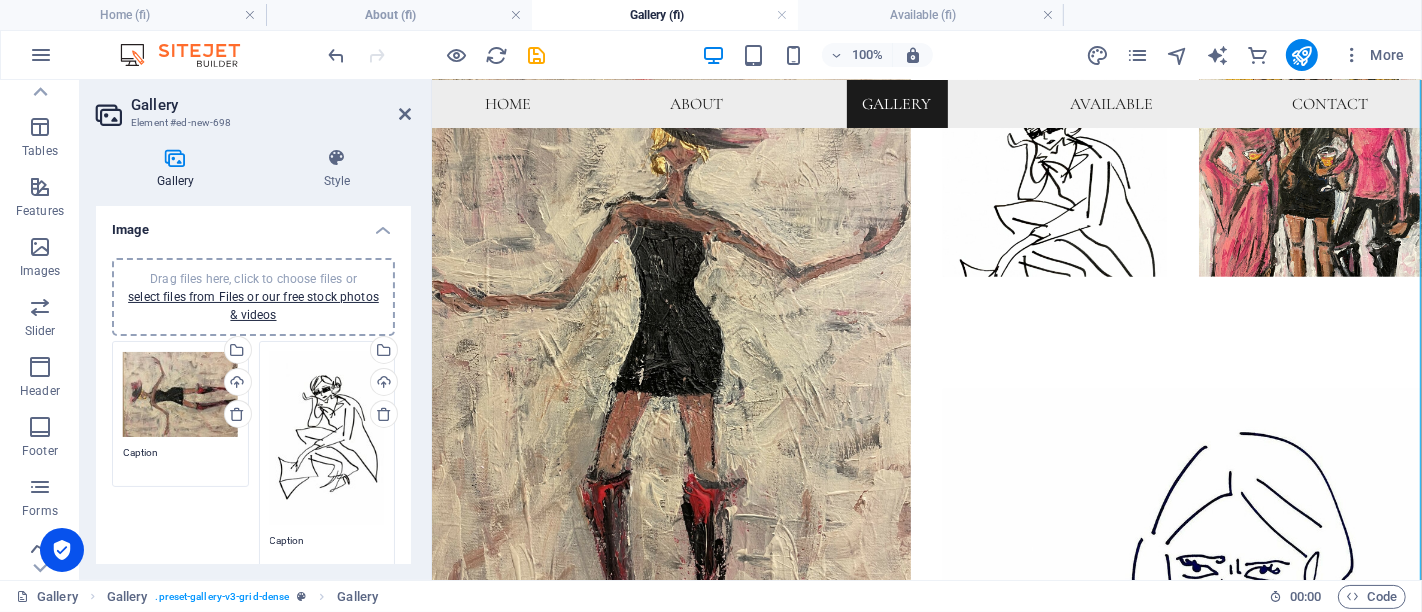 click on "Drag files here, click to choose files or select files from Files or our free stock photos & videos" at bounding box center (327, 439) 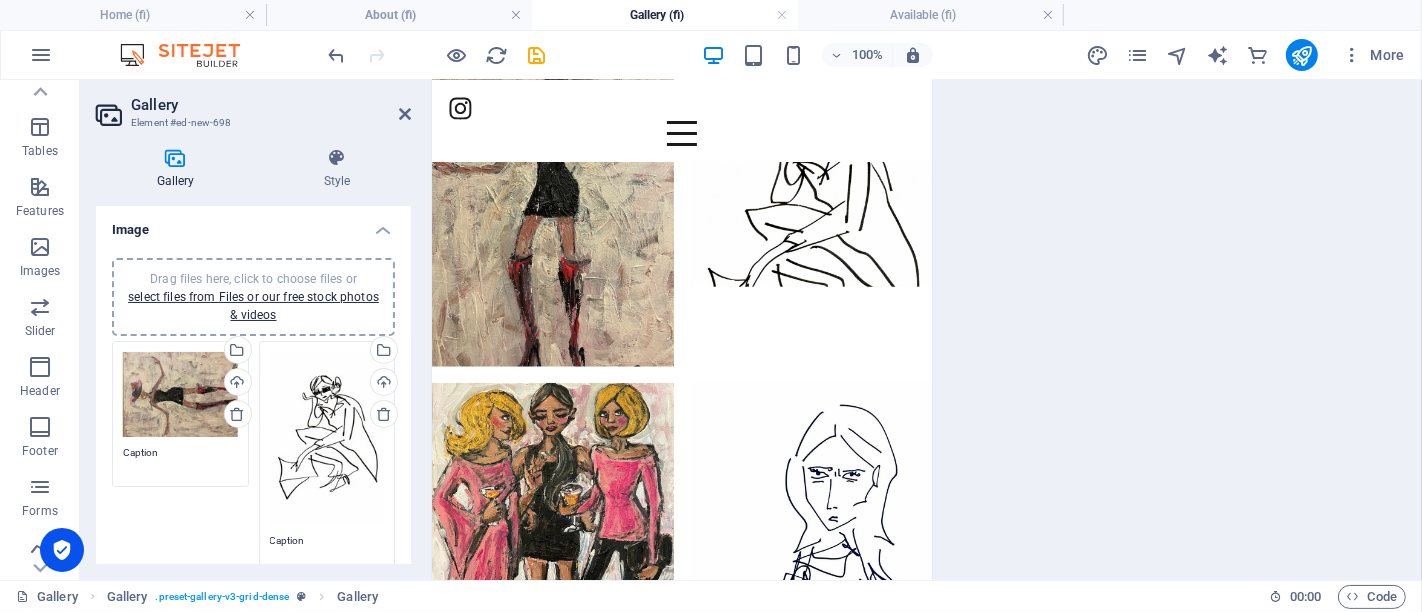 scroll 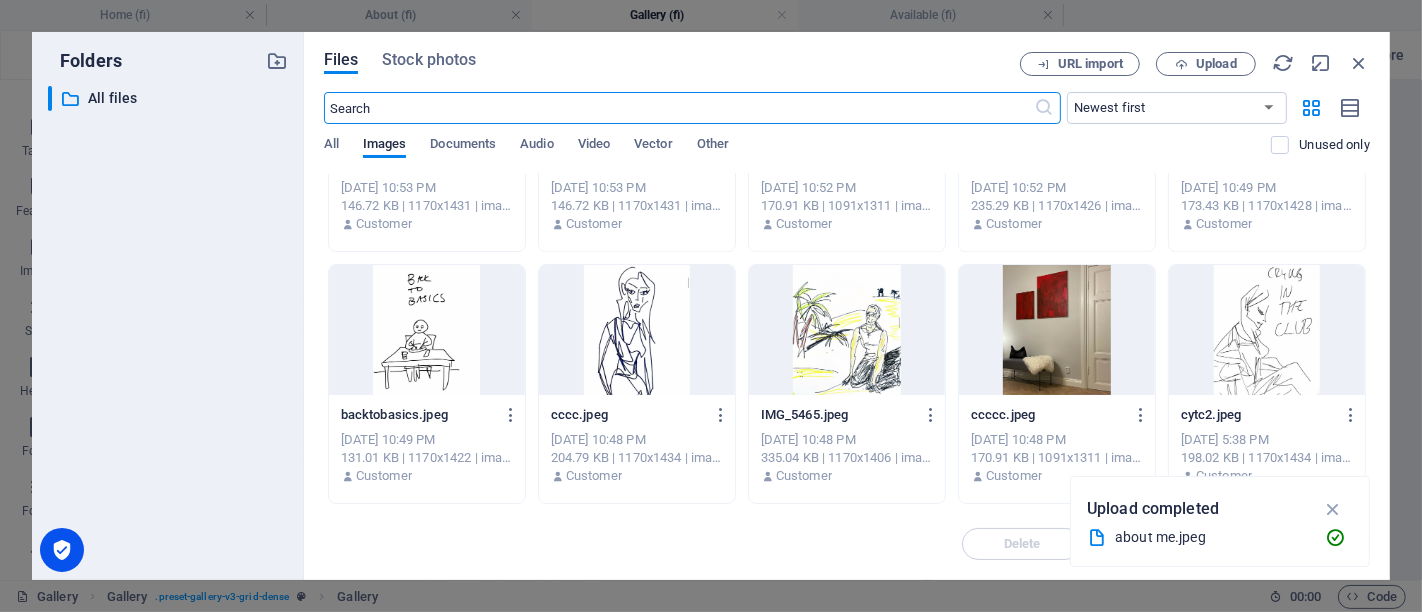 click at bounding box center [637, 330] 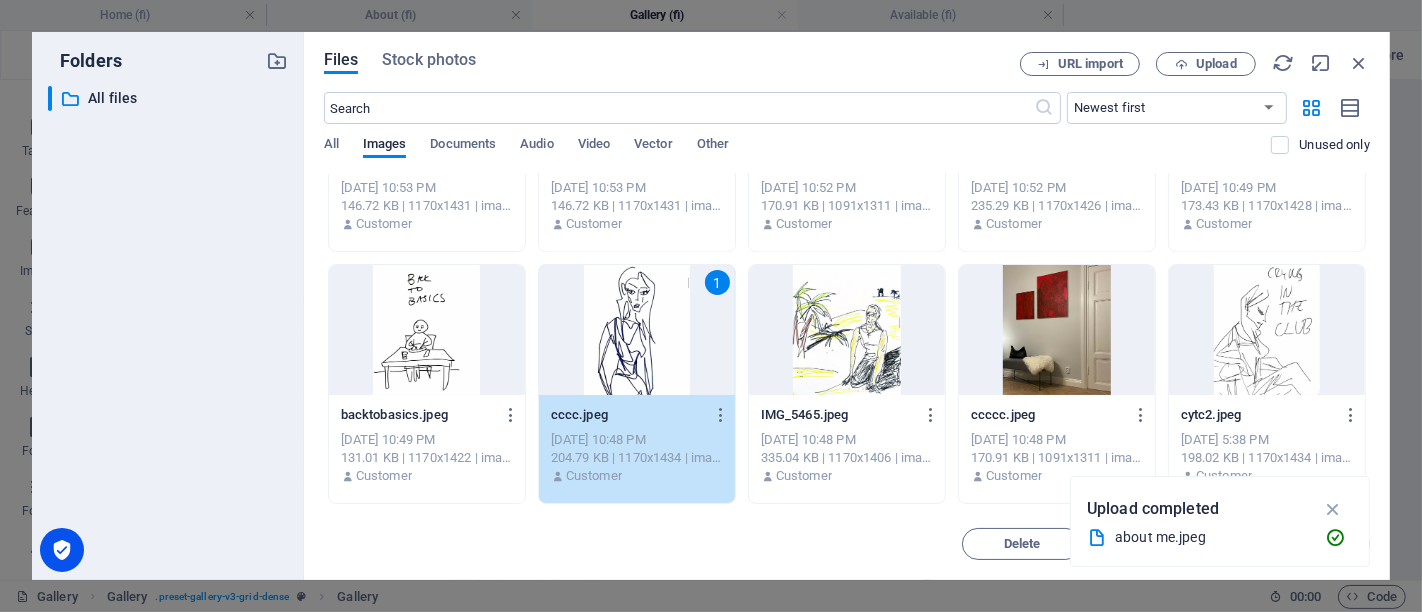 click on "1" at bounding box center (637, 330) 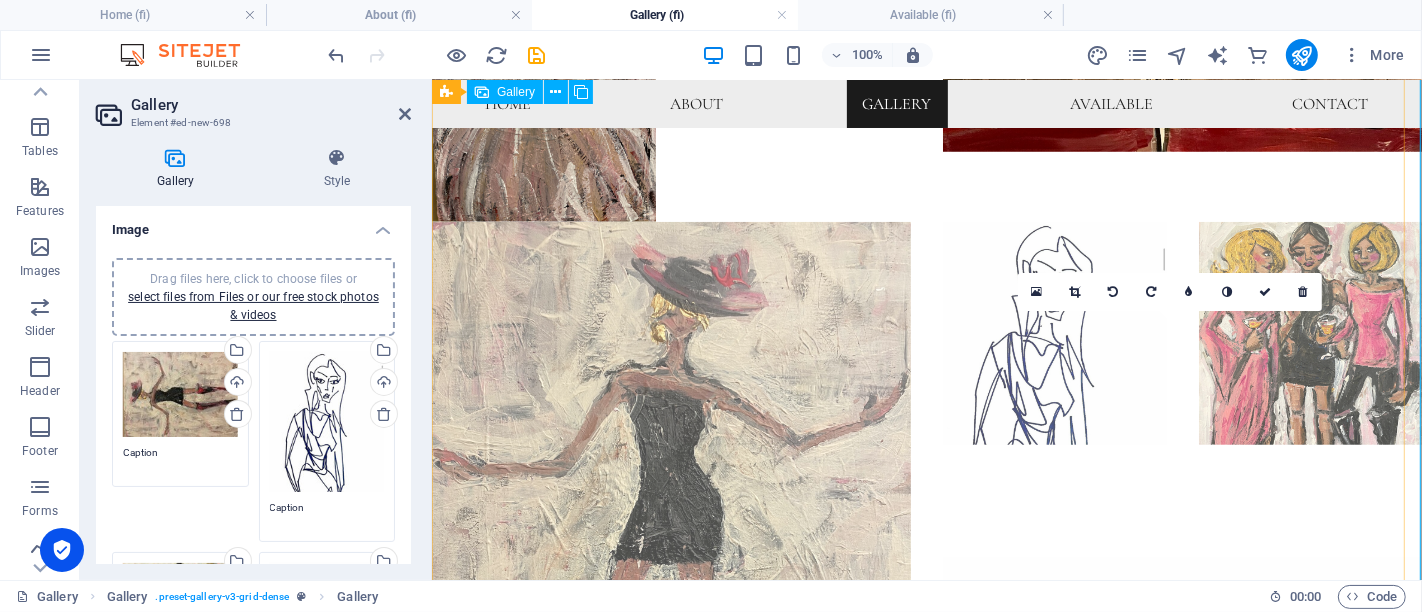 scroll, scrollTop: 1418, scrollLeft: 0, axis: vertical 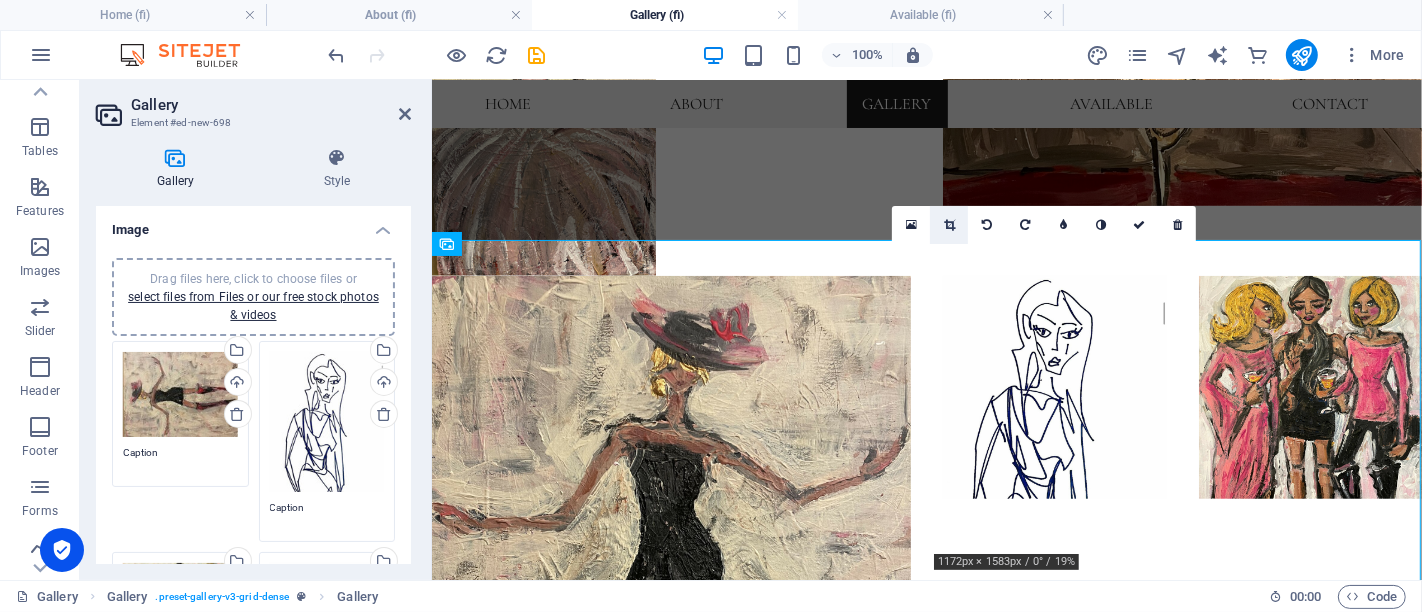 click at bounding box center [949, 225] 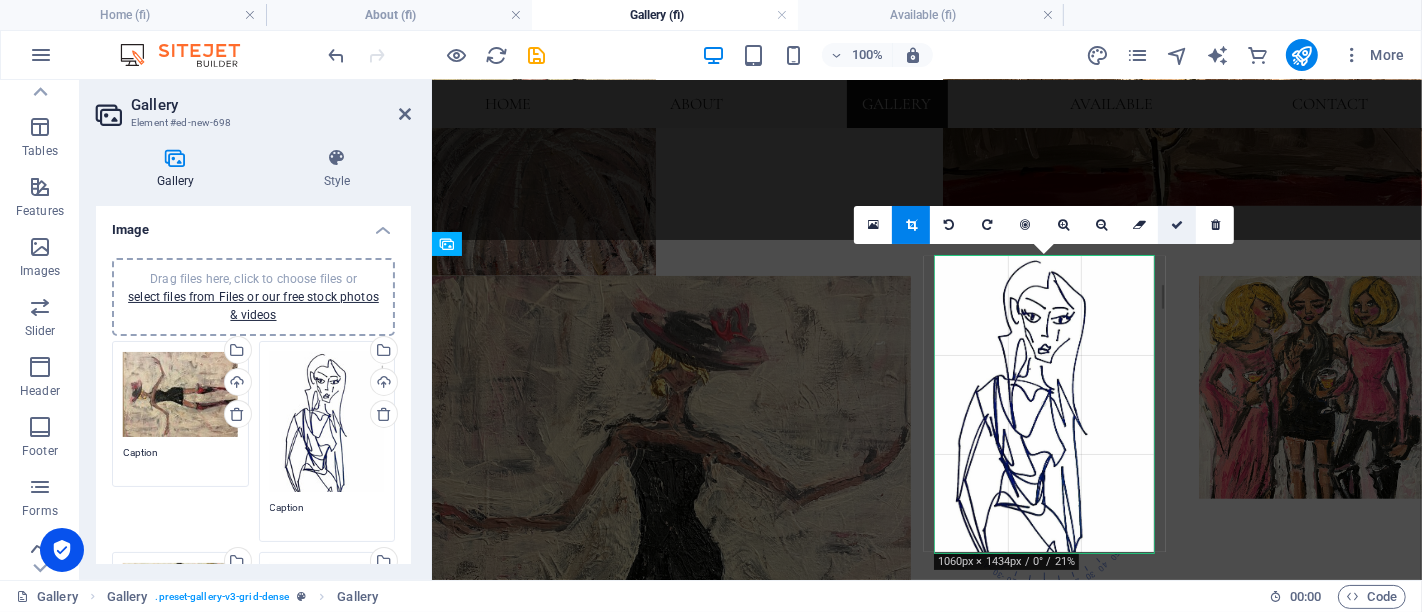 click at bounding box center (1177, 225) 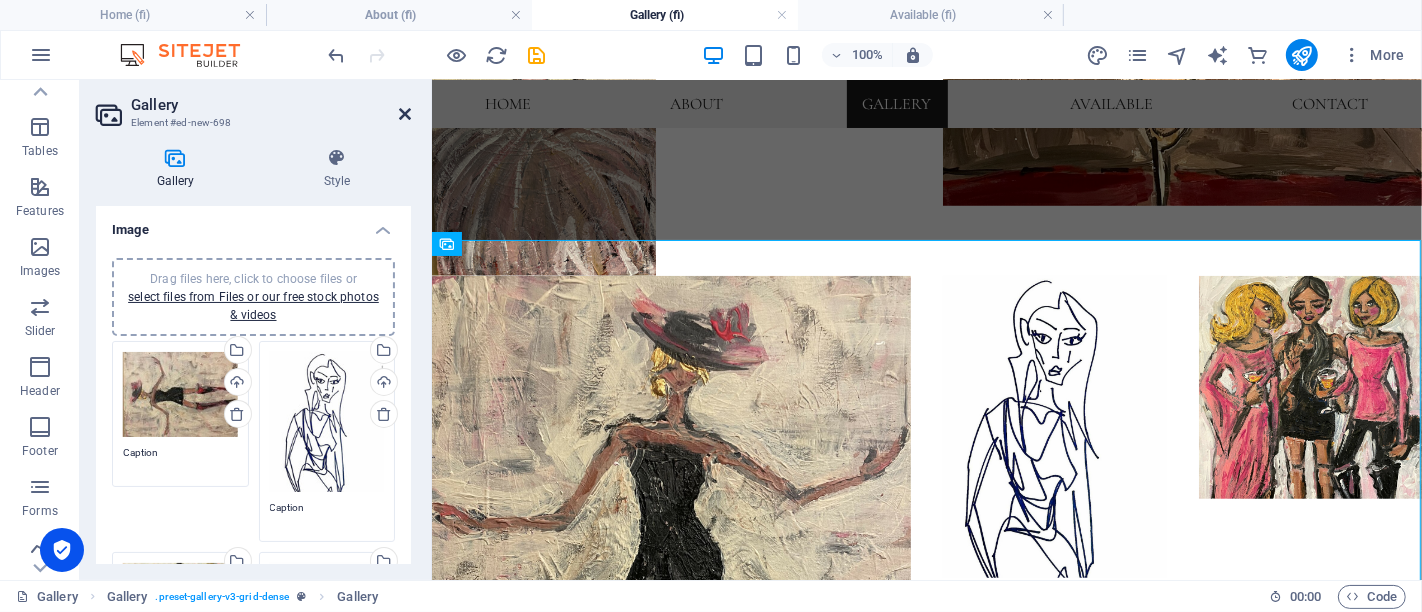 click at bounding box center [405, 114] 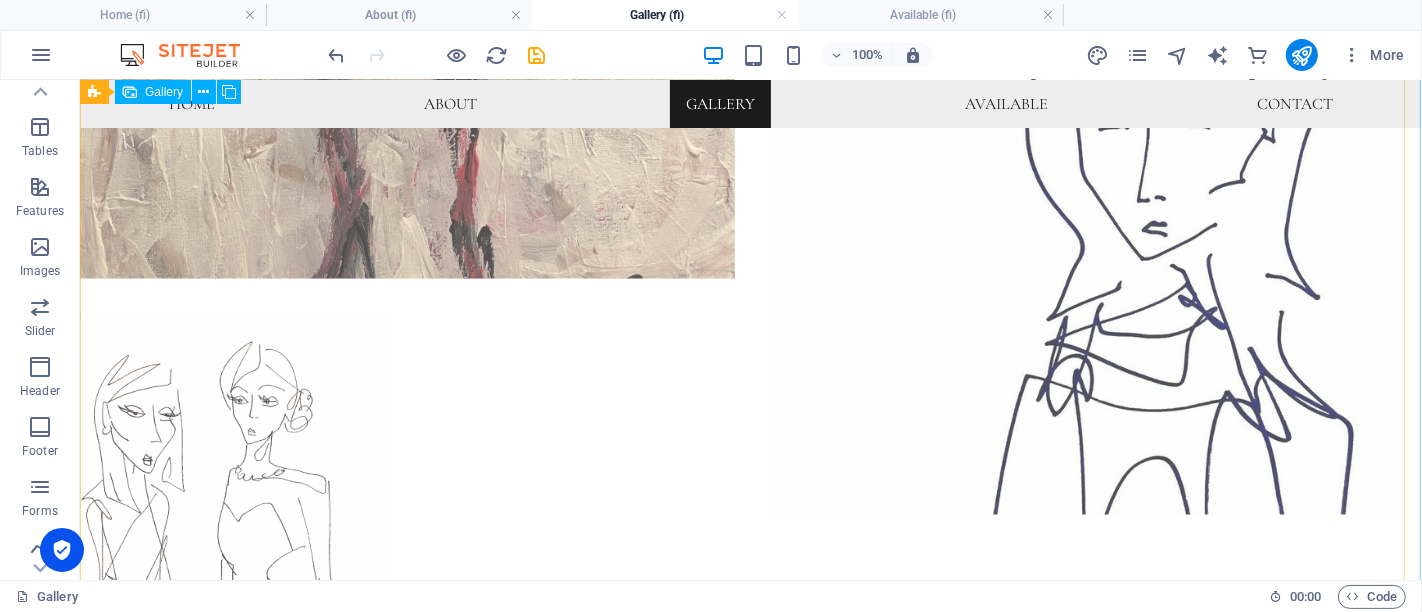 scroll, scrollTop: 2778, scrollLeft: 0, axis: vertical 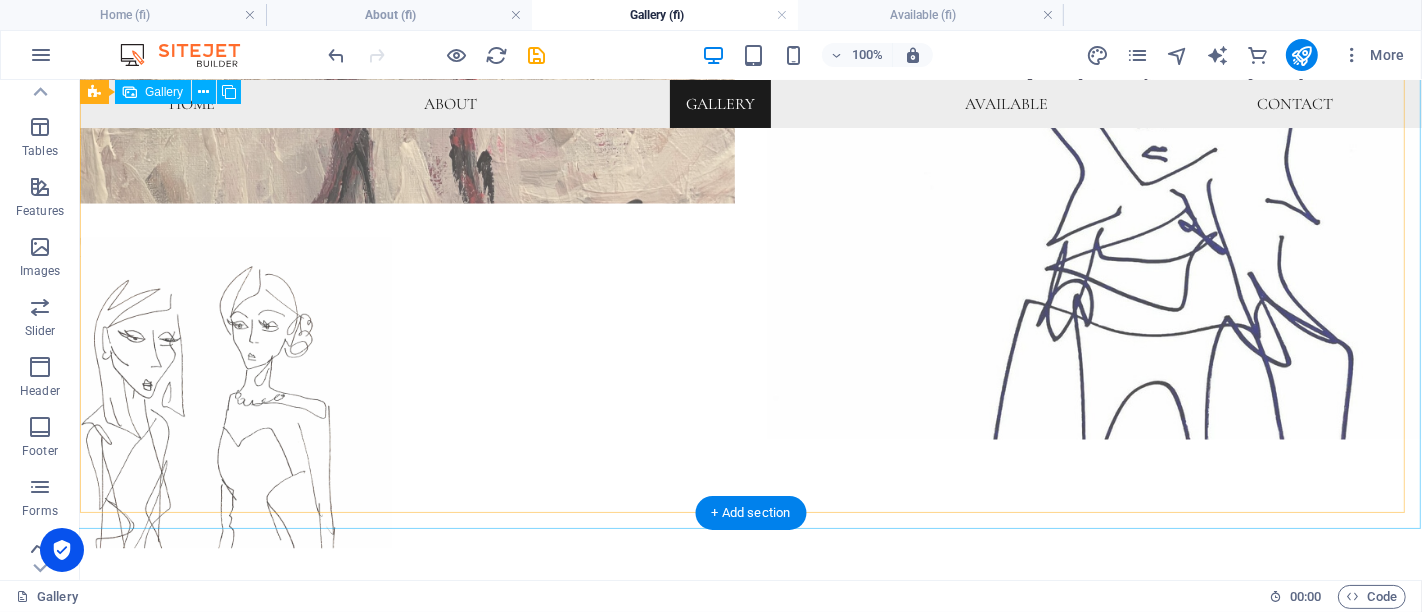 click at bounding box center [235, 393] 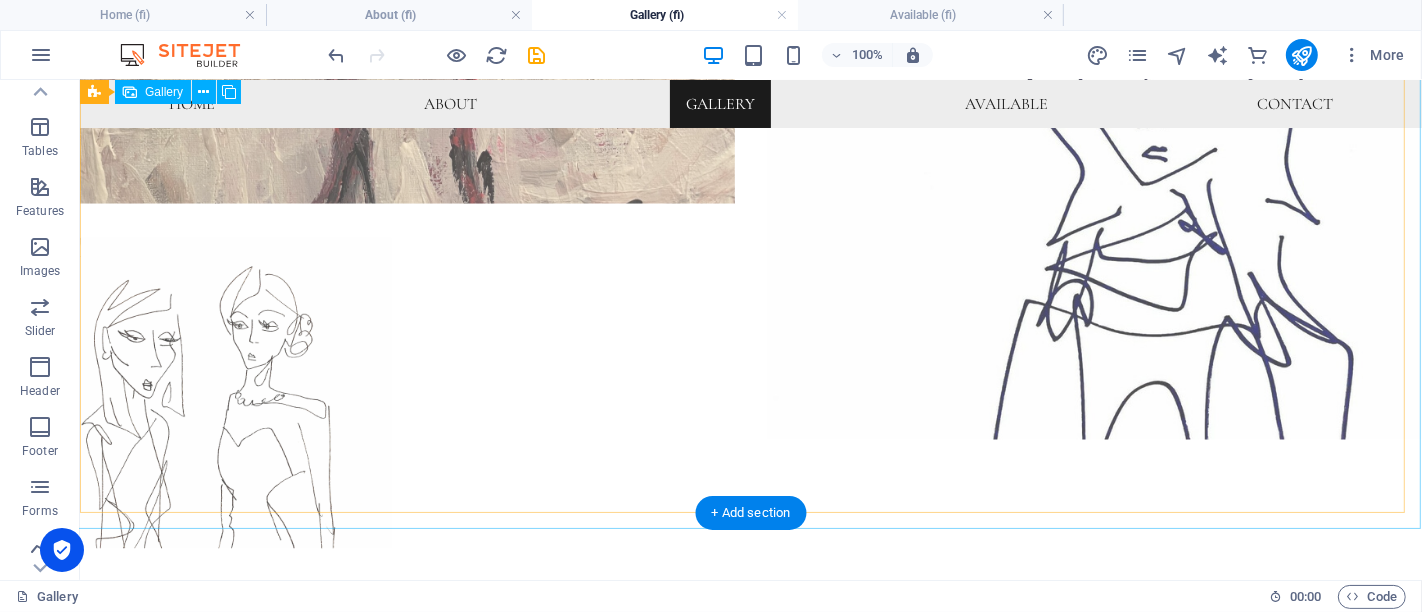 select on "px" 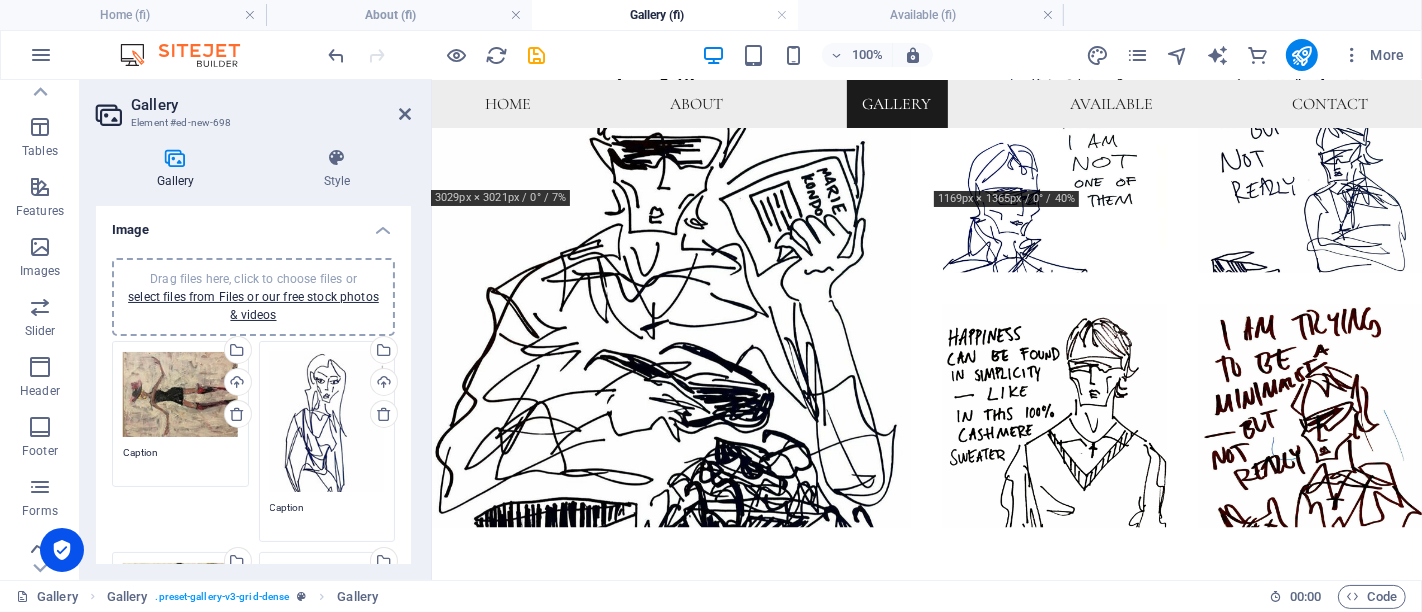 scroll, scrollTop: 2362, scrollLeft: 0, axis: vertical 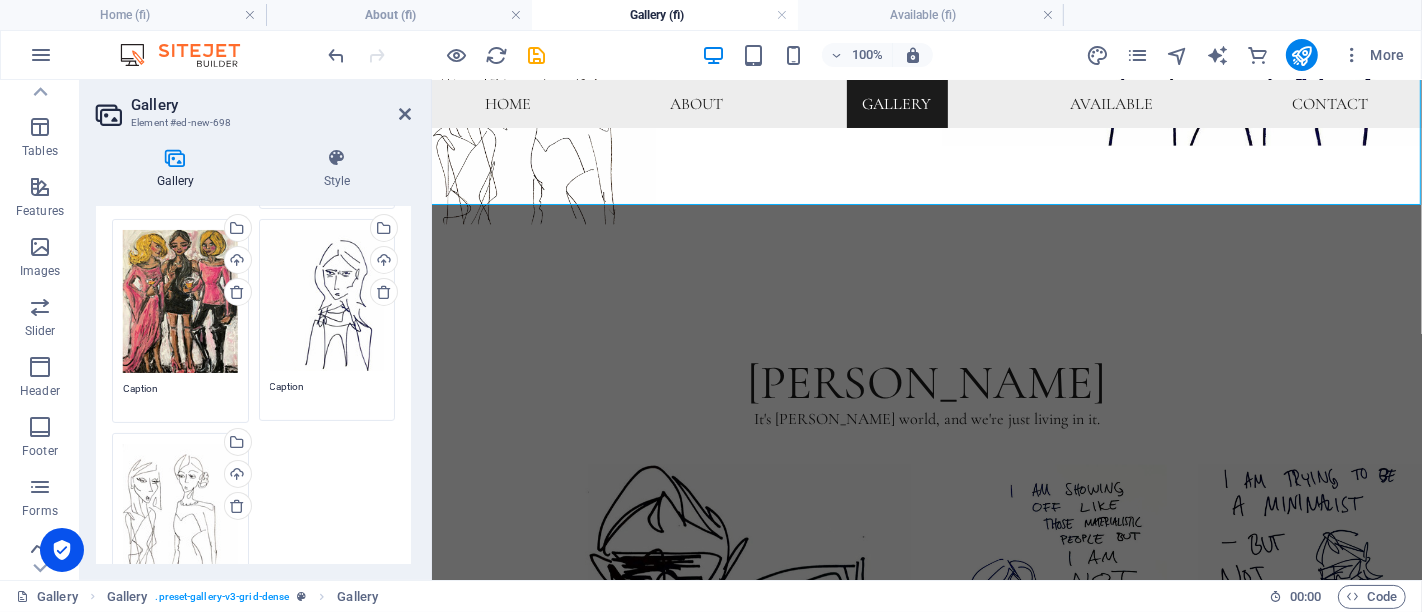 click on "Drag files here, click to choose files or select files from Files or our free stock photos & videos" at bounding box center [180, 515] 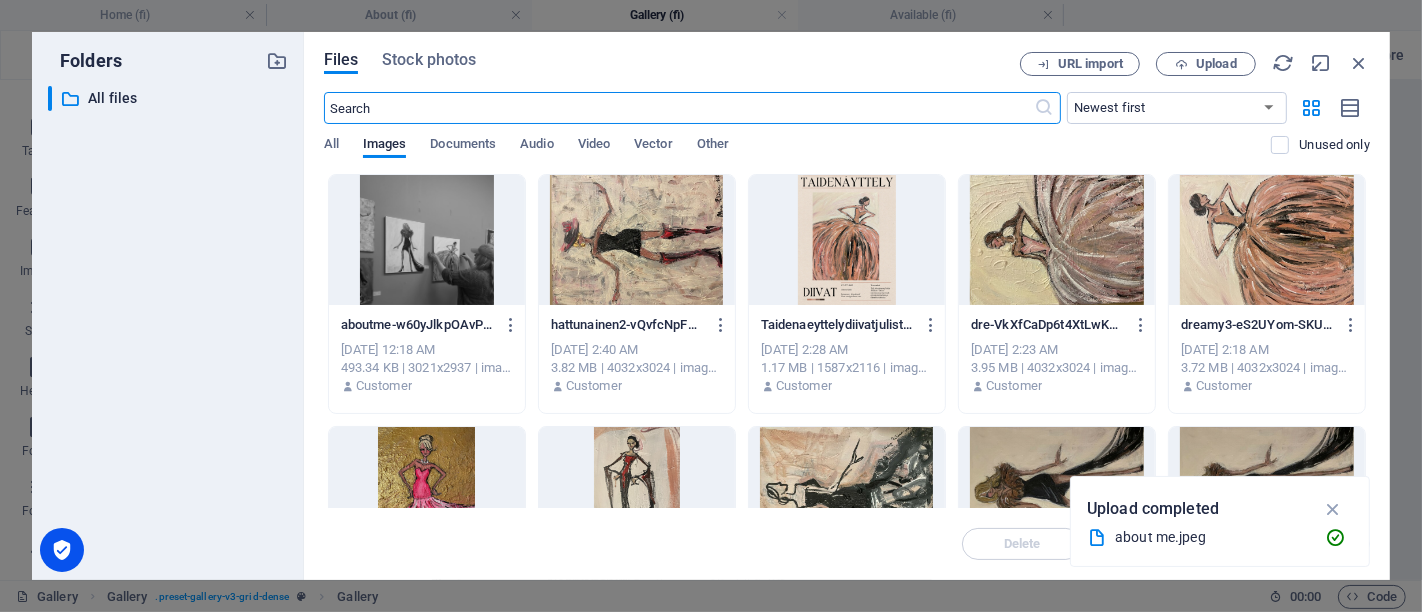 scroll, scrollTop: 2371, scrollLeft: 0, axis: vertical 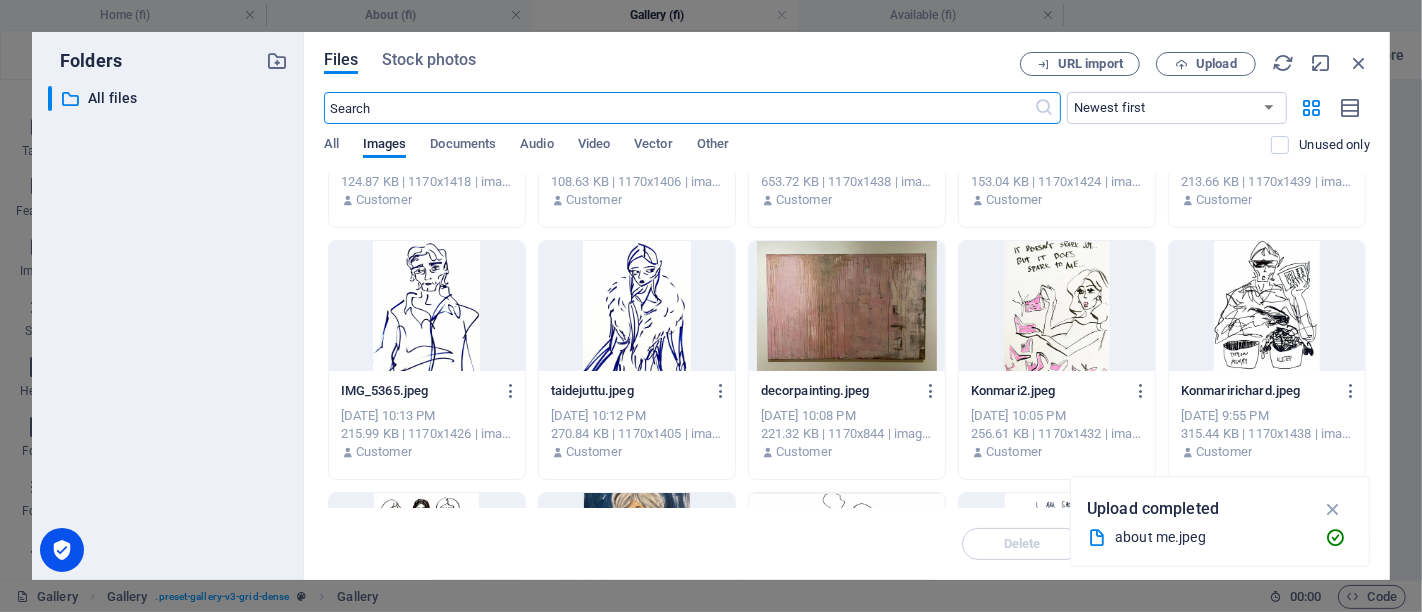 click at bounding box center [637, 306] 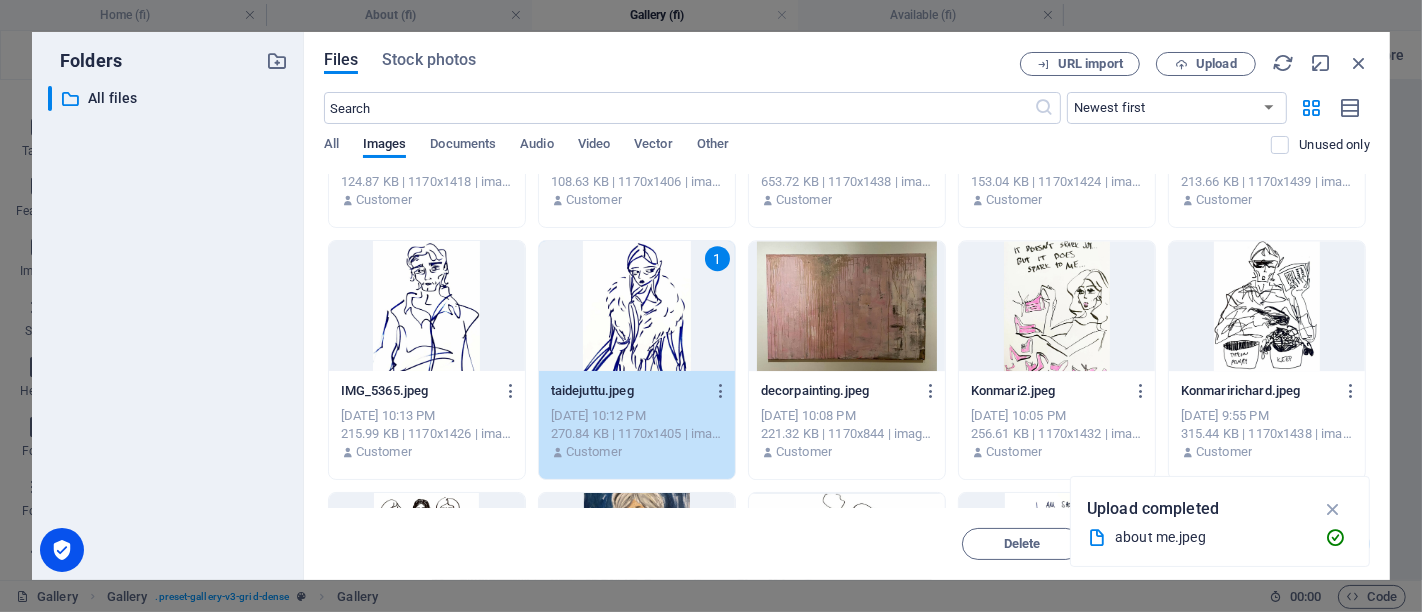 click on "1" at bounding box center (637, 306) 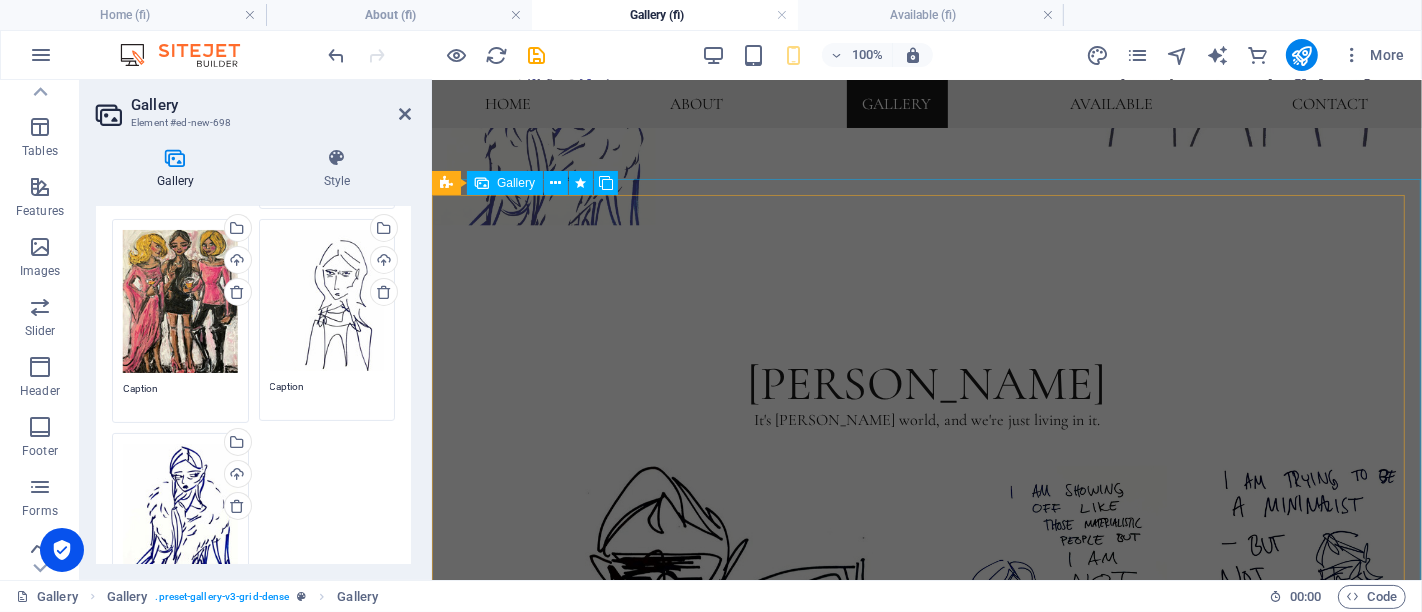 scroll, scrollTop: 2362, scrollLeft: 0, axis: vertical 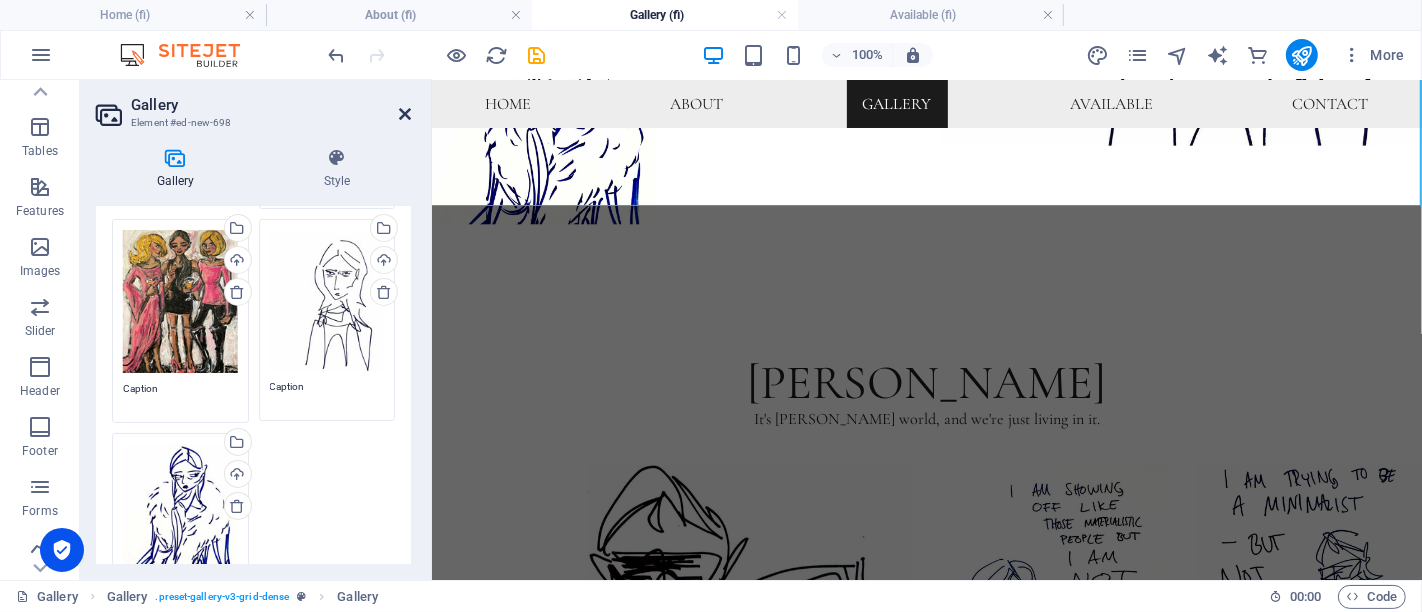 click at bounding box center (405, 114) 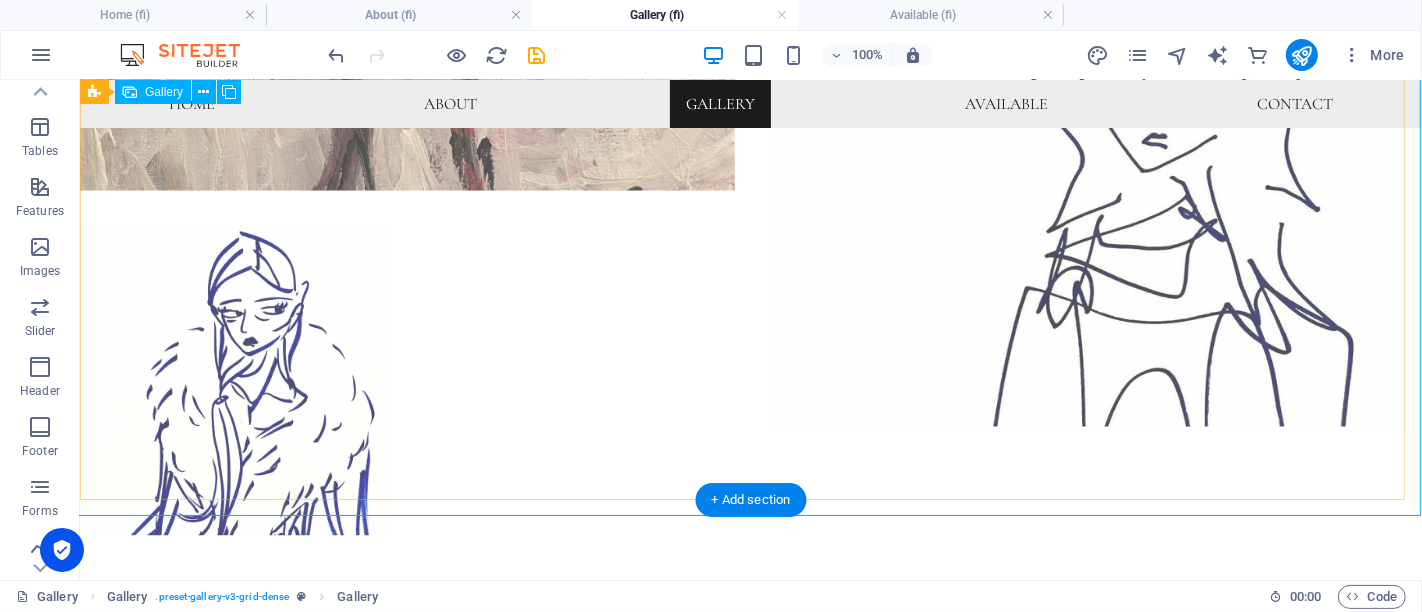 click at bounding box center (1093, 153) 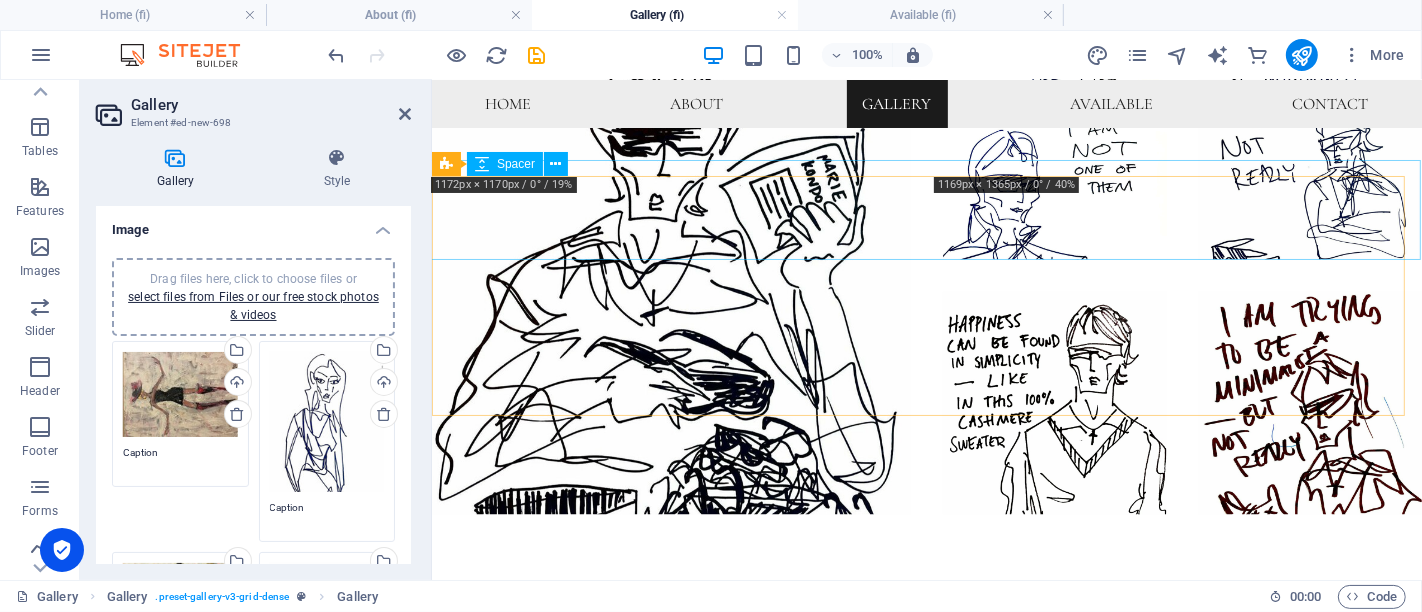 scroll, scrollTop: 2376, scrollLeft: 0, axis: vertical 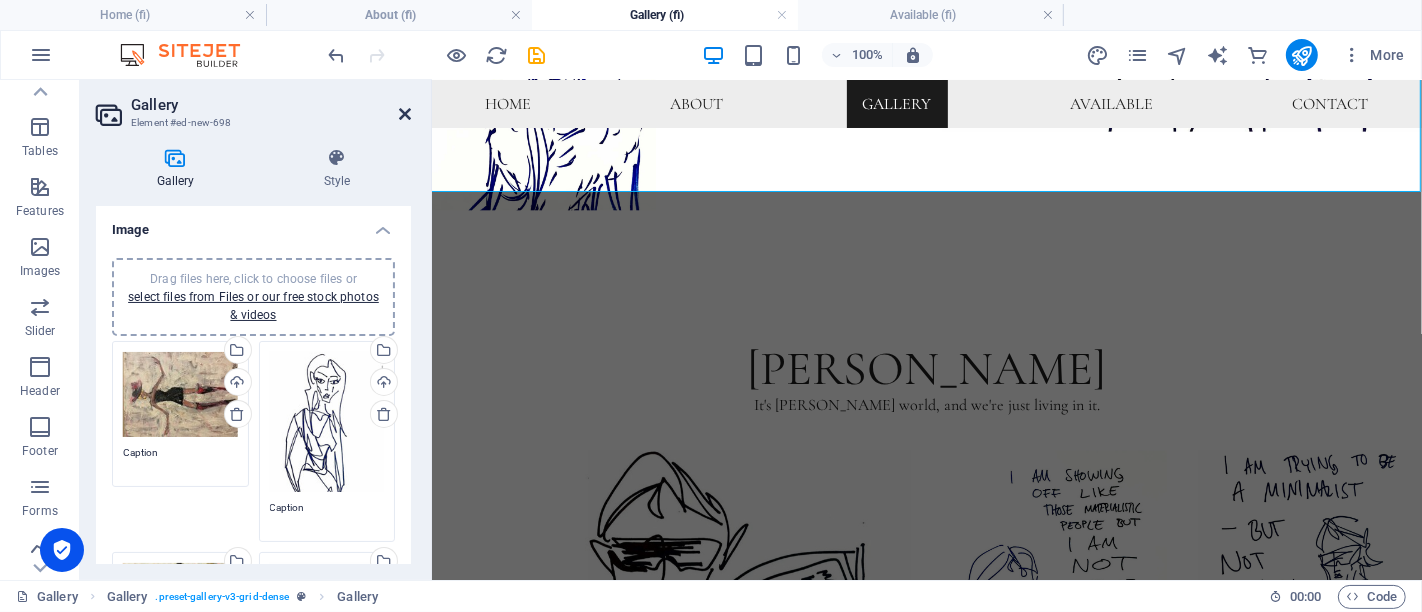 click at bounding box center [405, 114] 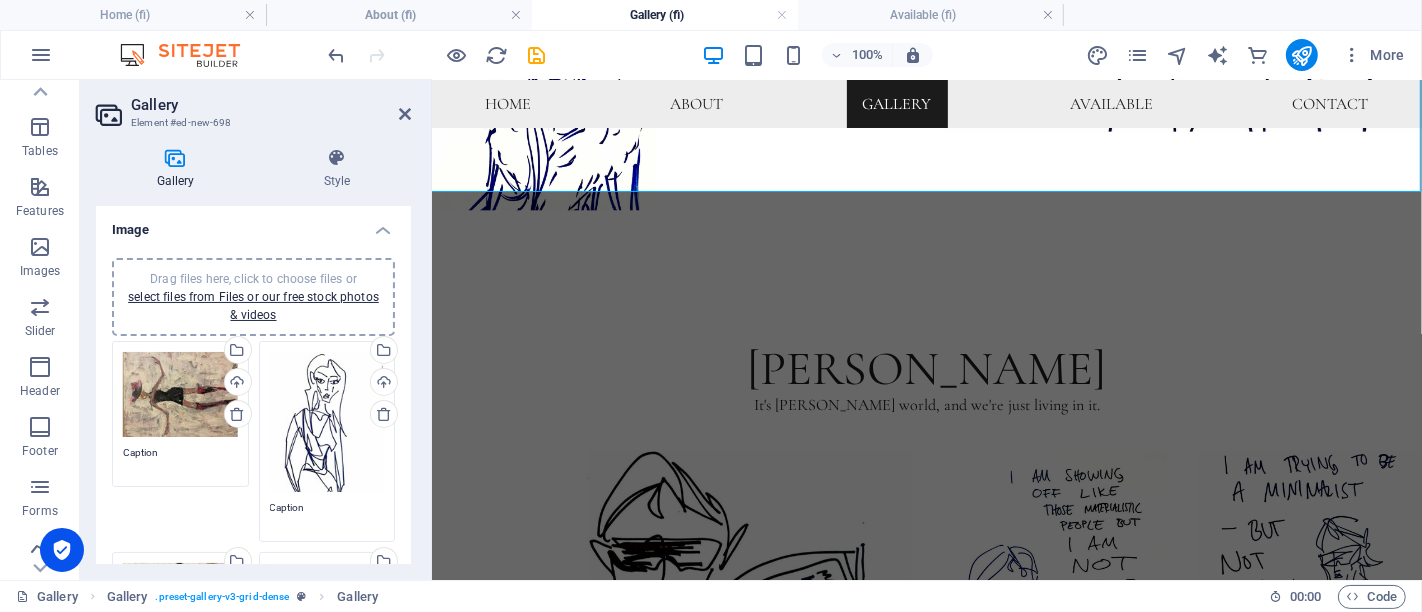 scroll, scrollTop: 2791, scrollLeft: 0, axis: vertical 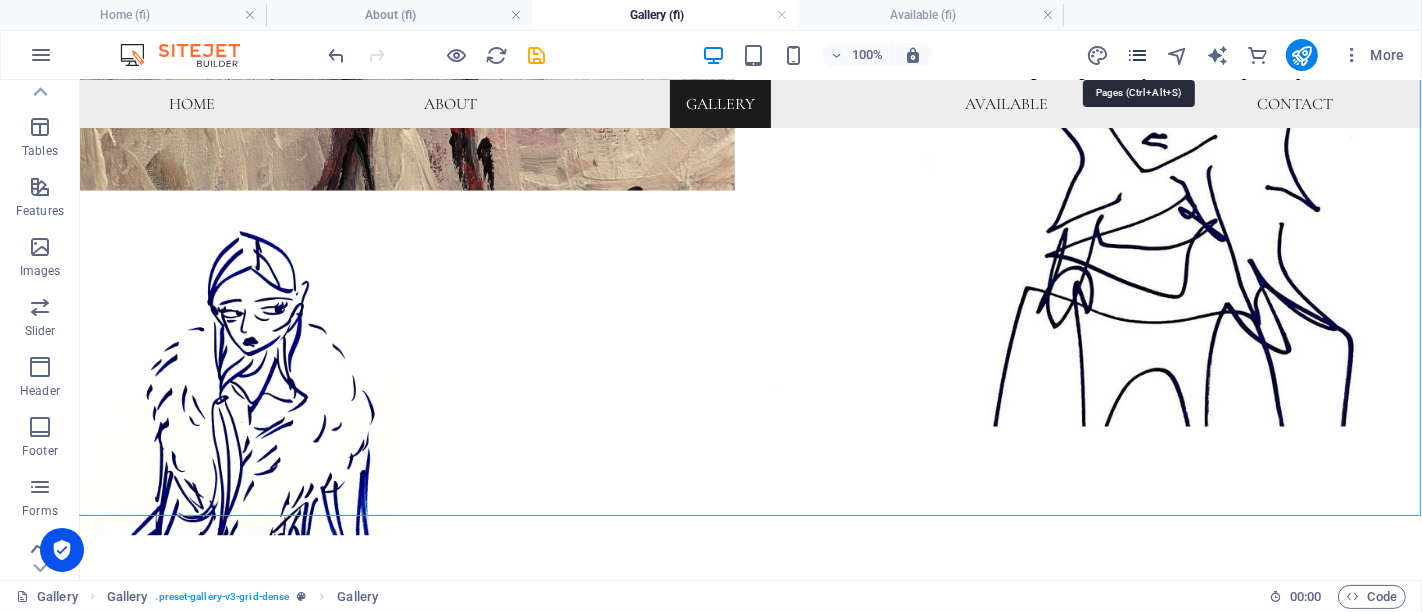 click at bounding box center [1137, 55] 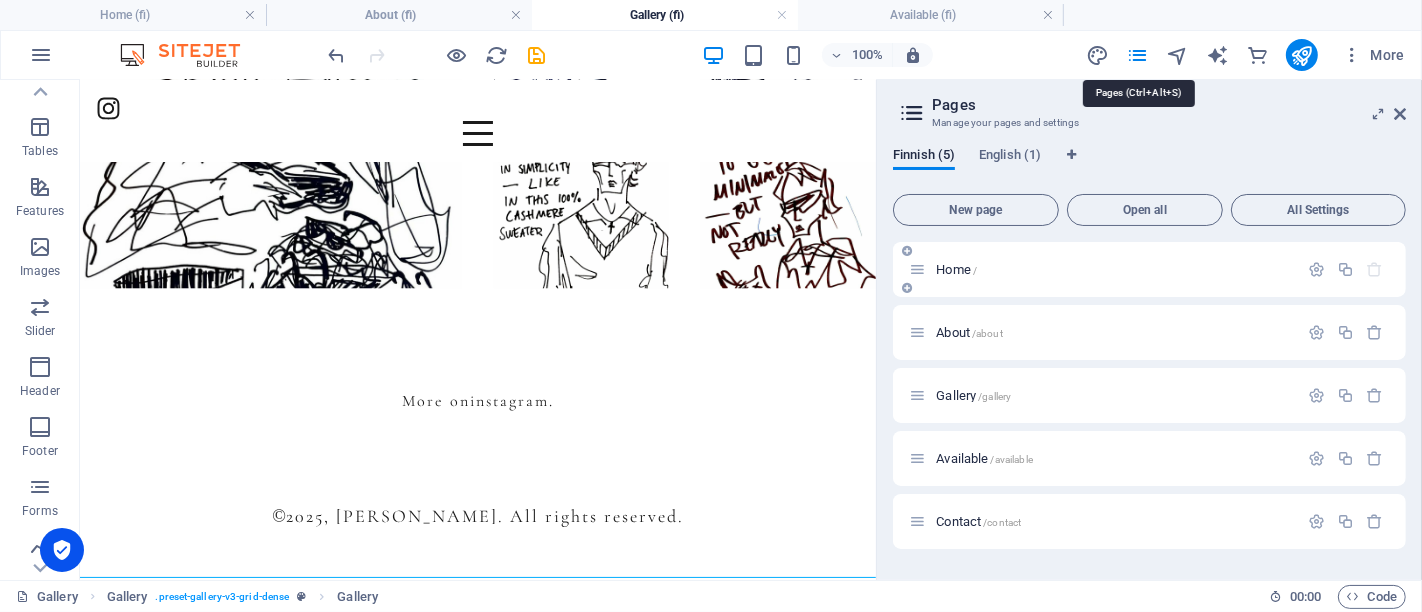 scroll, scrollTop: 1496, scrollLeft: 0, axis: vertical 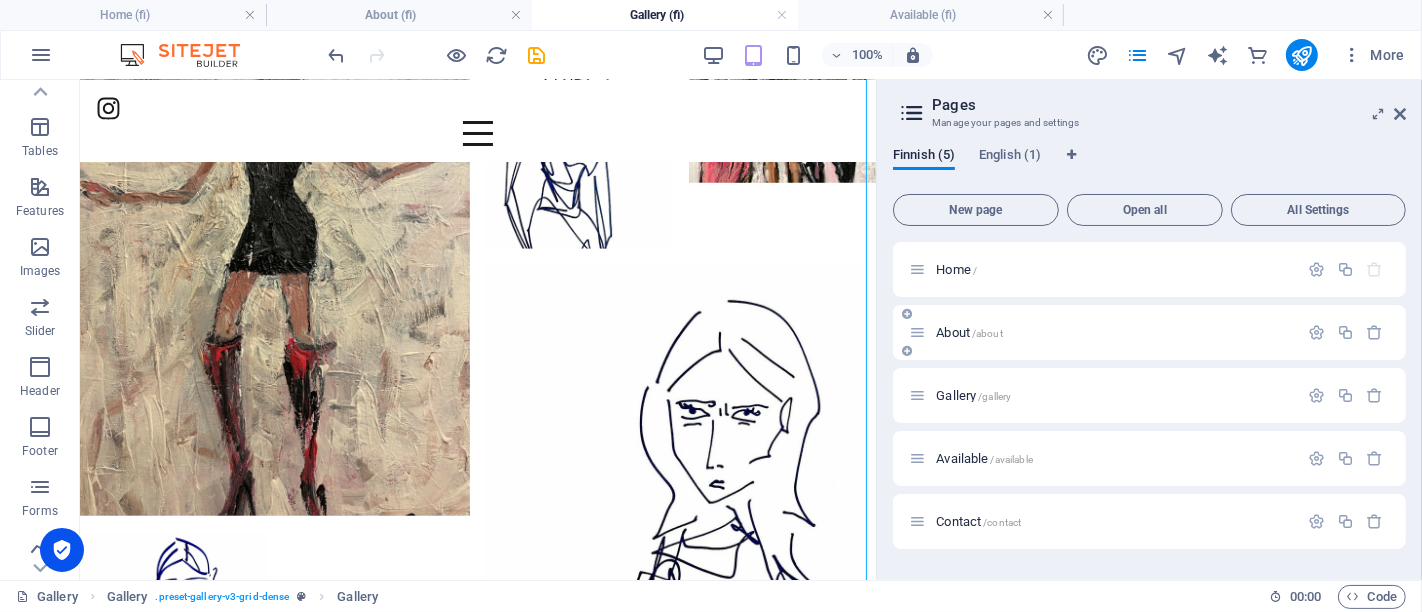 click on "About /about" at bounding box center [969, 332] 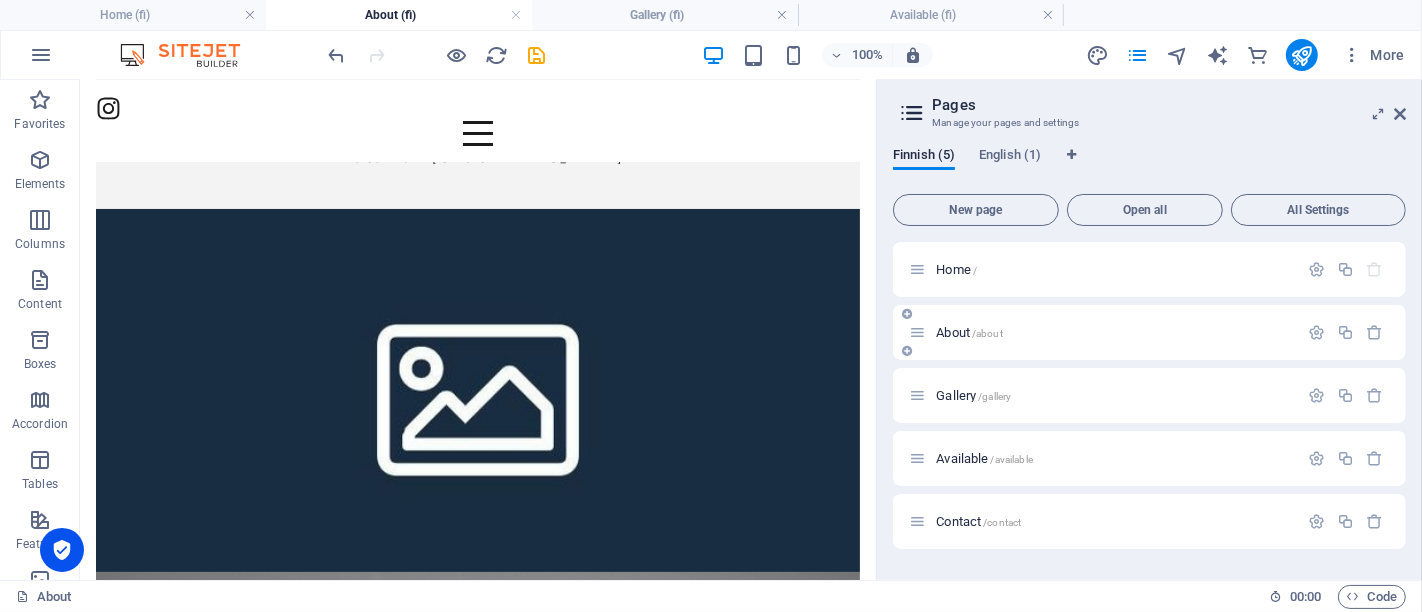 scroll, scrollTop: 1111, scrollLeft: 0, axis: vertical 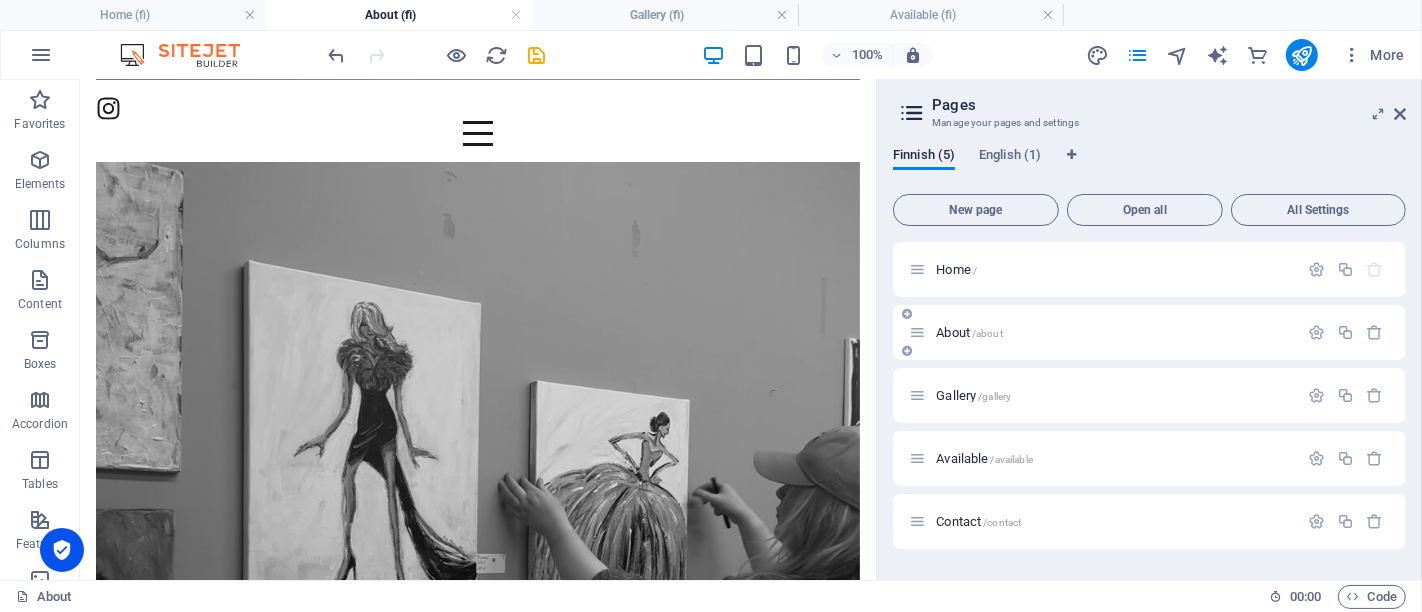 click on "About /about" at bounding box center [969, 332] 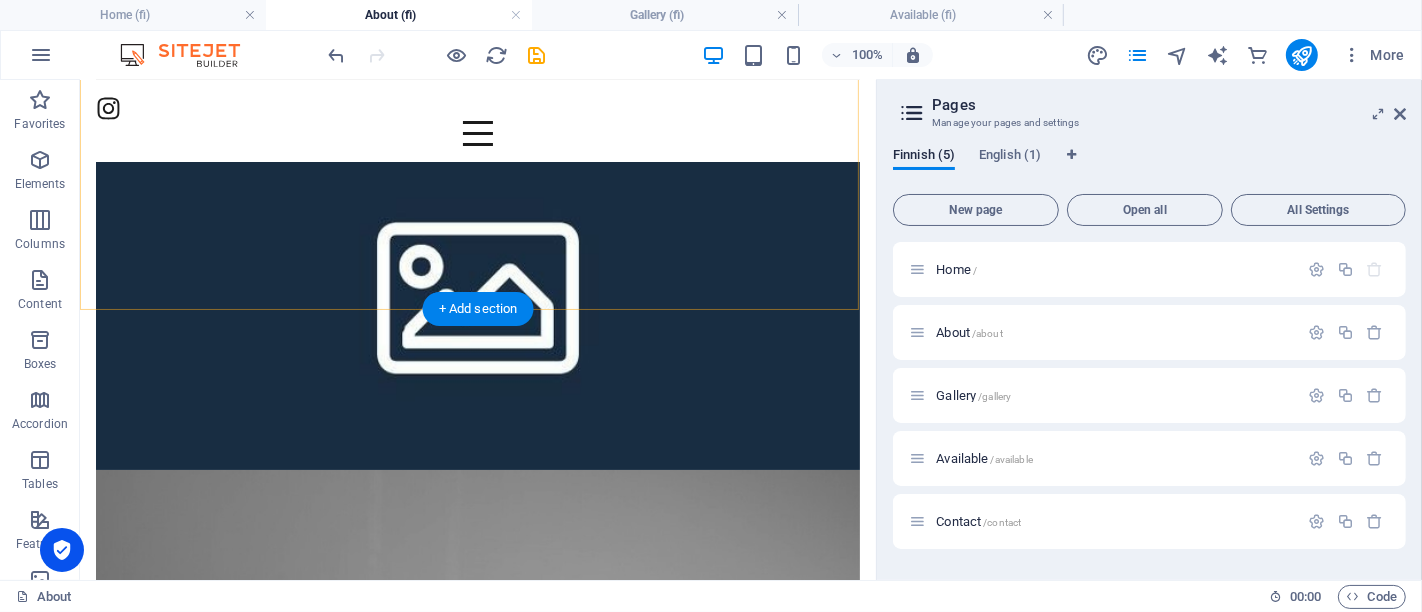 scroll, scrollTop: 777, scrollLeft: 0, axis: vertical 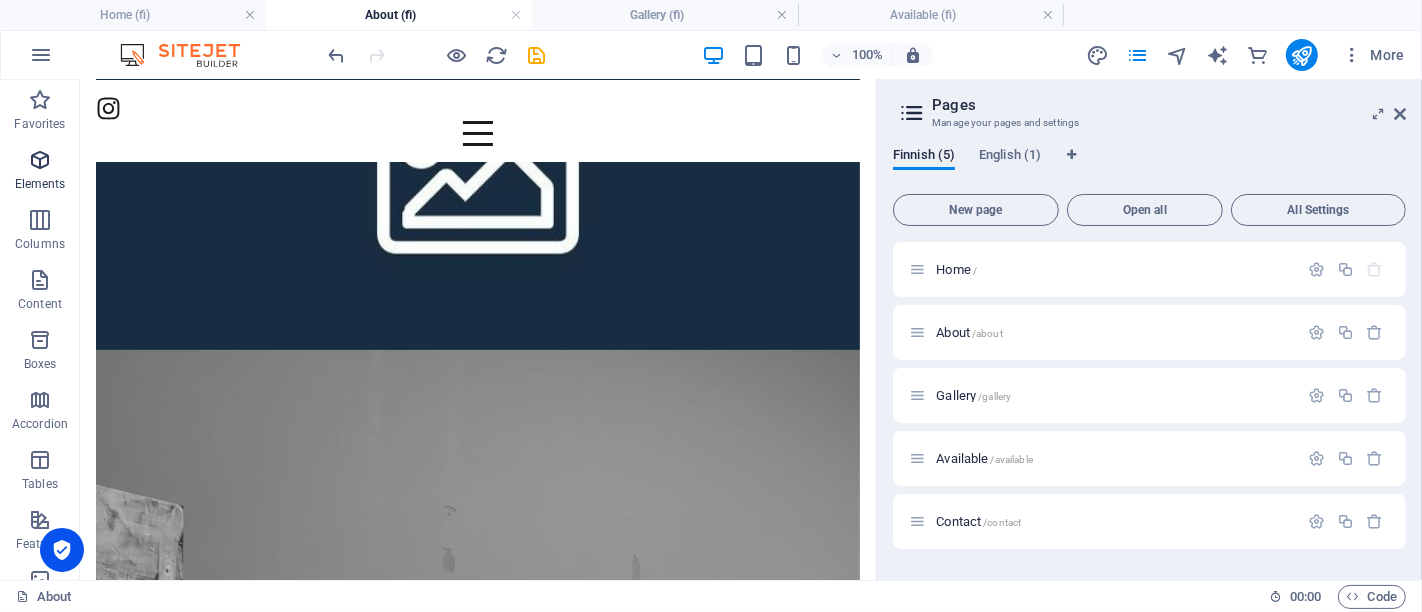 click on "Elements" at bounding box center (40, 184) 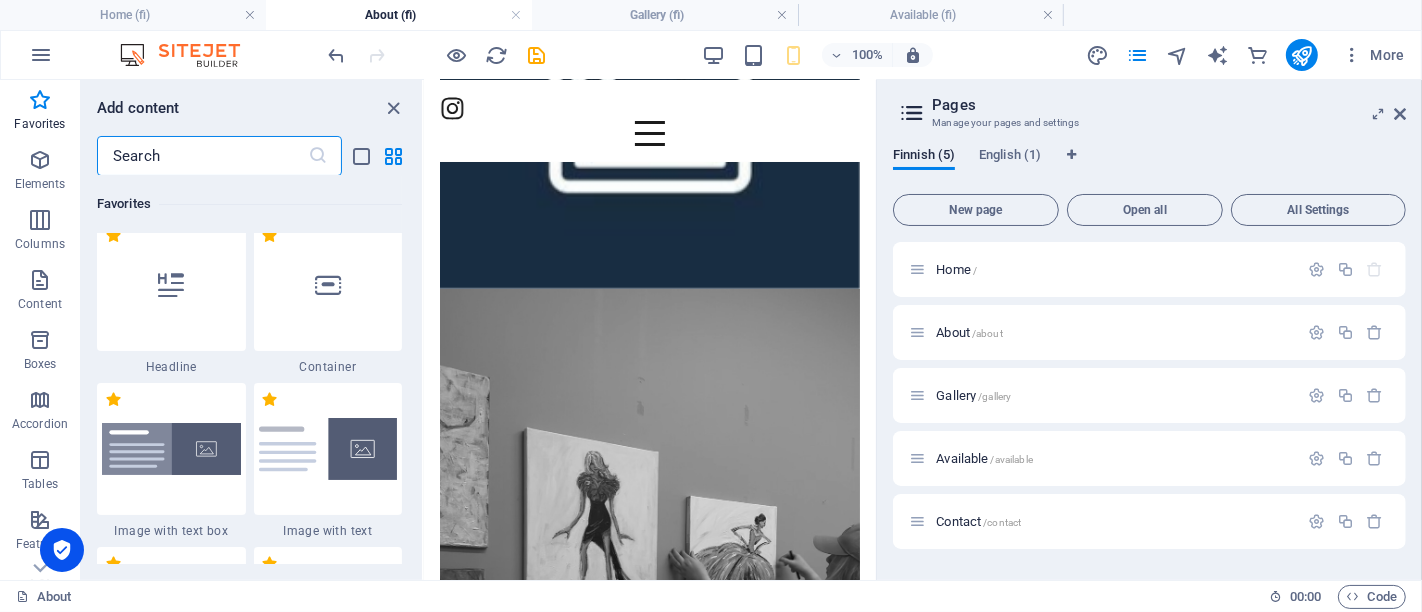 scroll, scrollTop: 0, scrollLeft: 0, axis: both 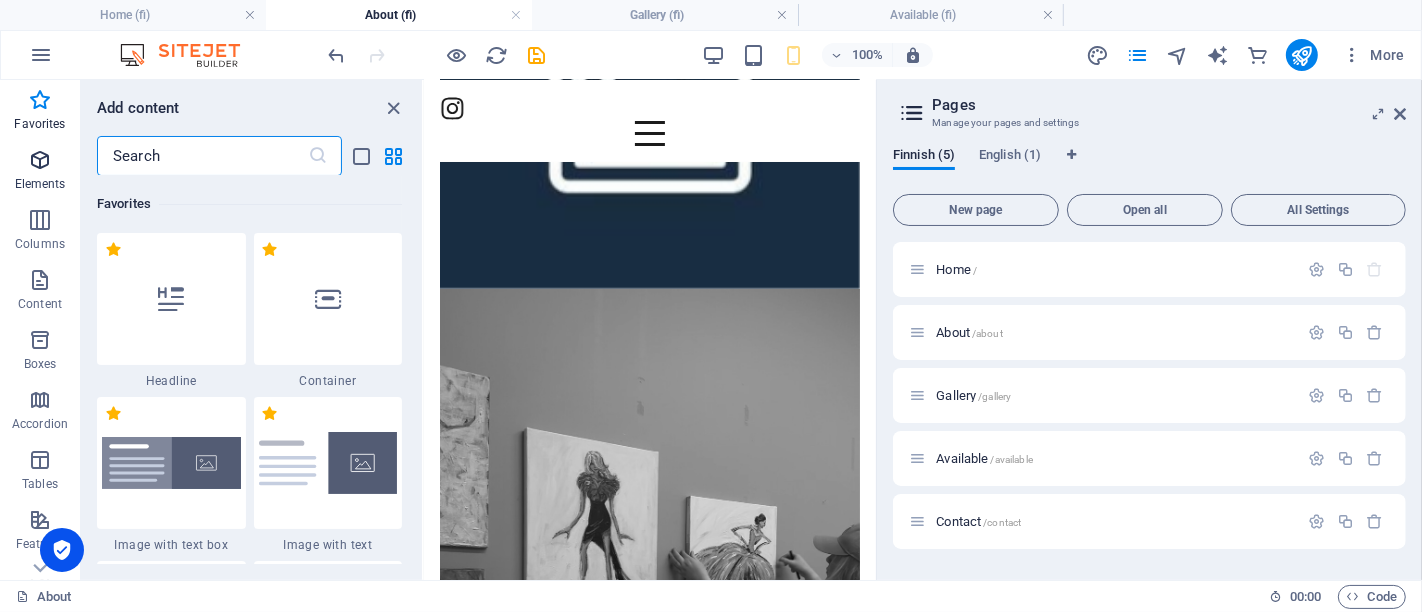 click at bounding box center (40, 160) 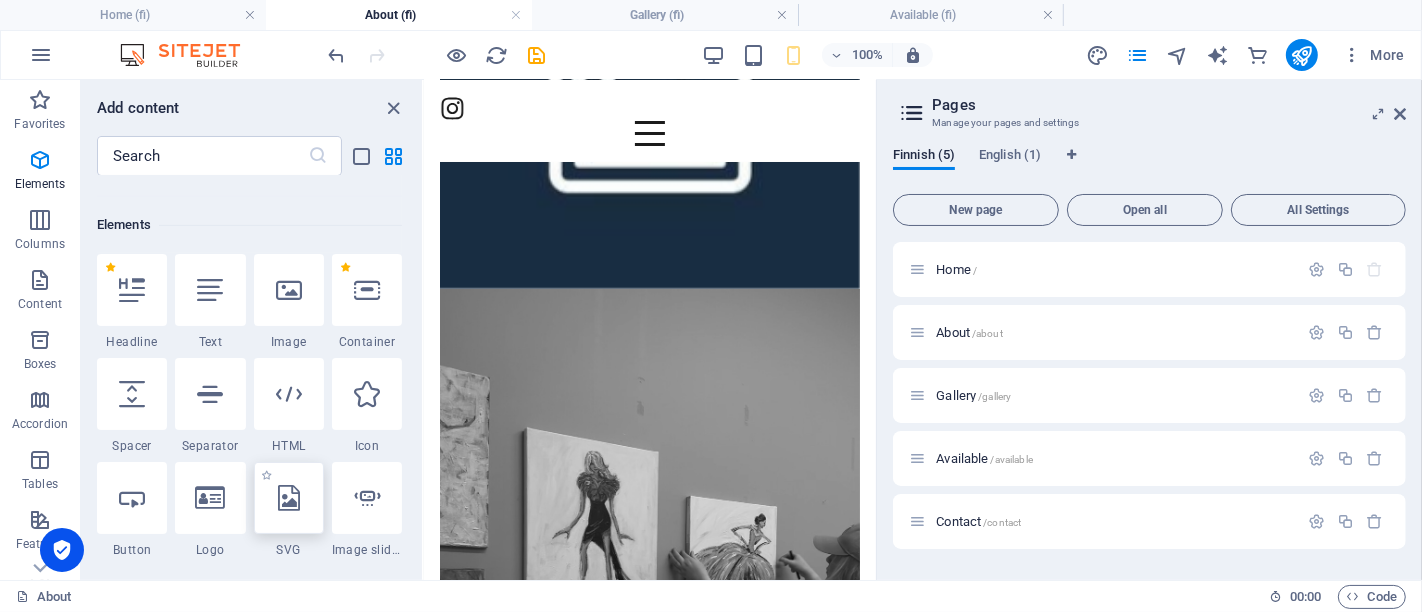 scroll, scrollTop: 868, scrollLeft: 0, axis: vertical 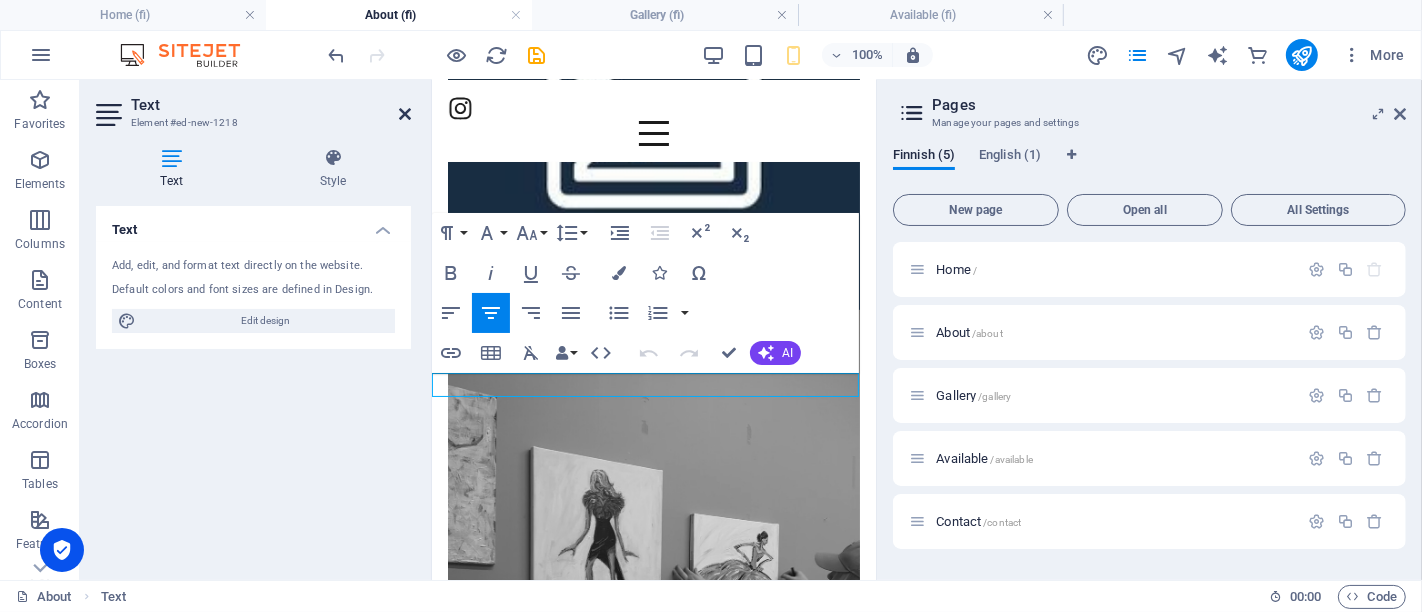 click at bounding box center [405, 114] 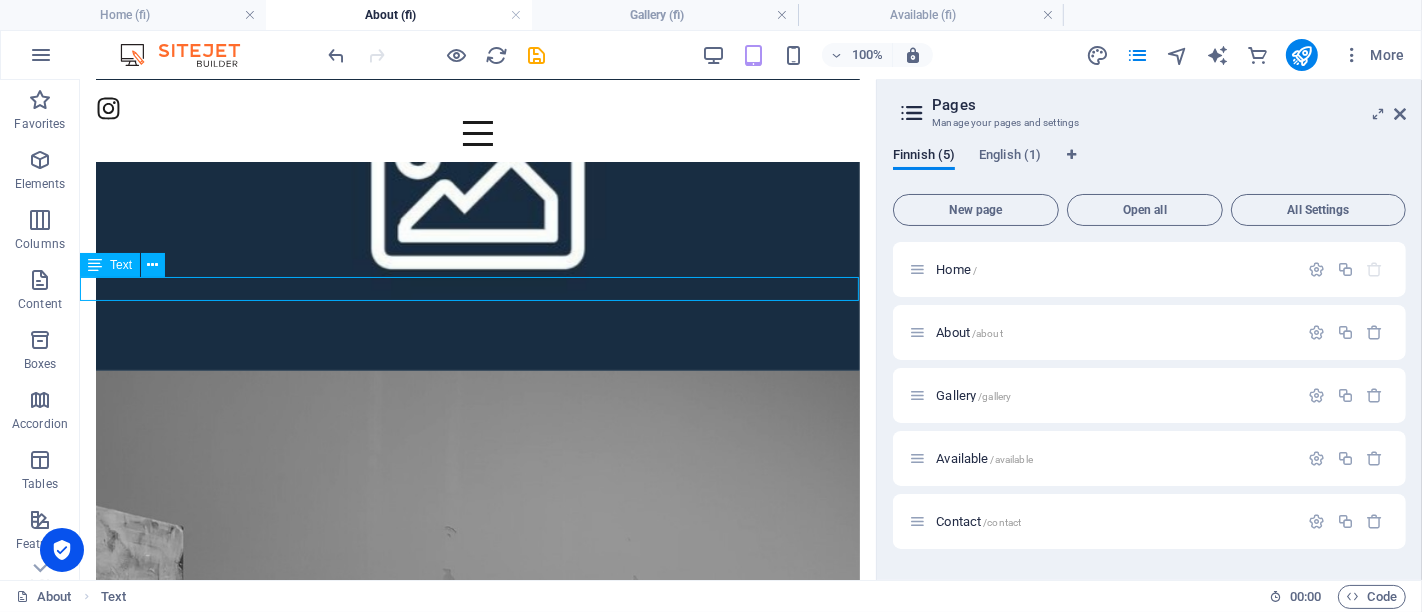click on "New text element" at bounding box center (477, 1236) 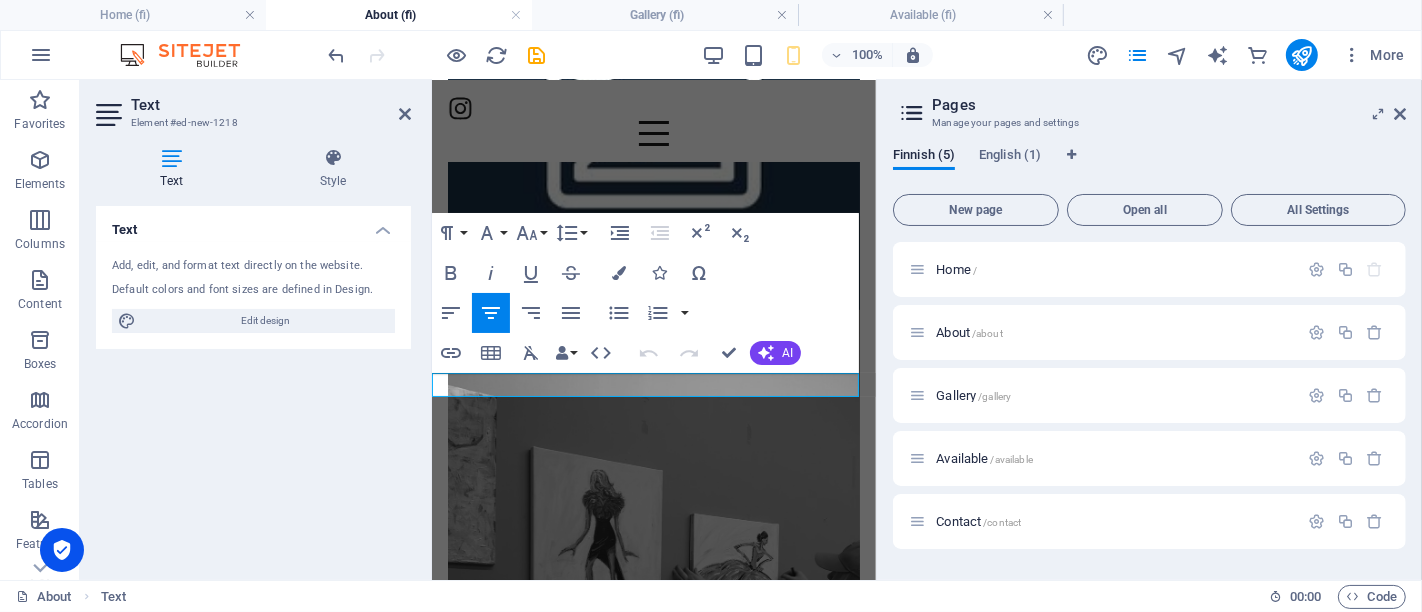 type 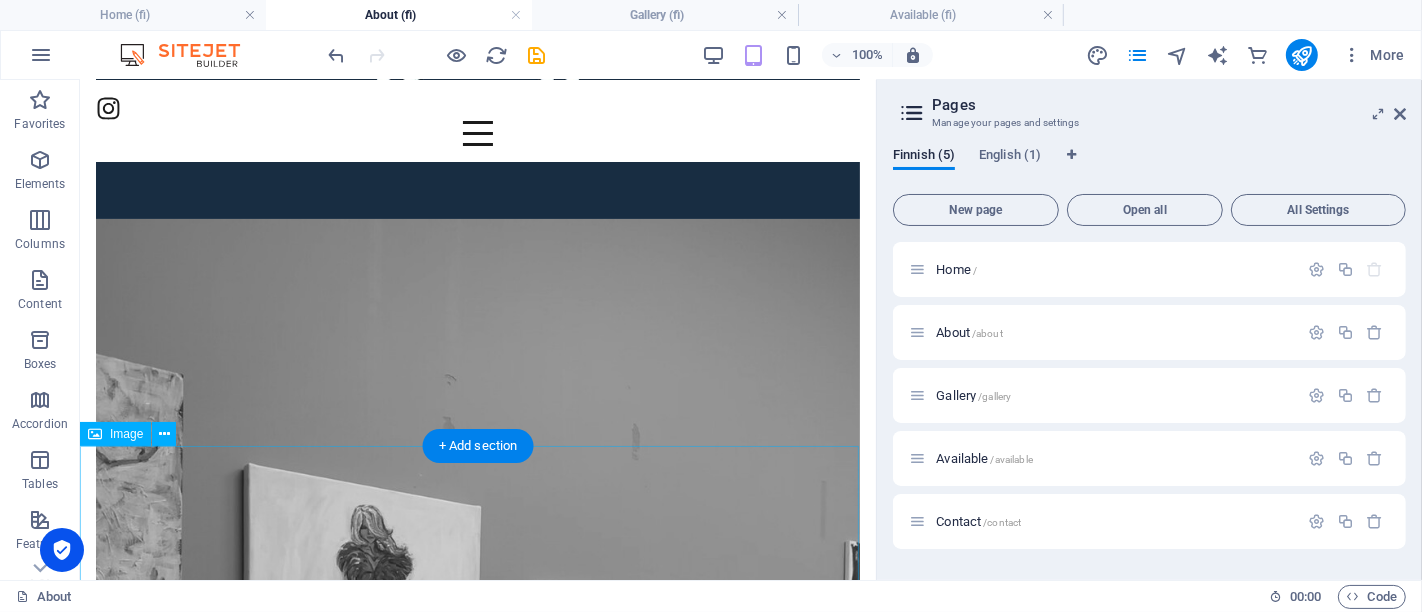 scroll, scrollTop: 792, scrollLeft: 0, axis: vertical 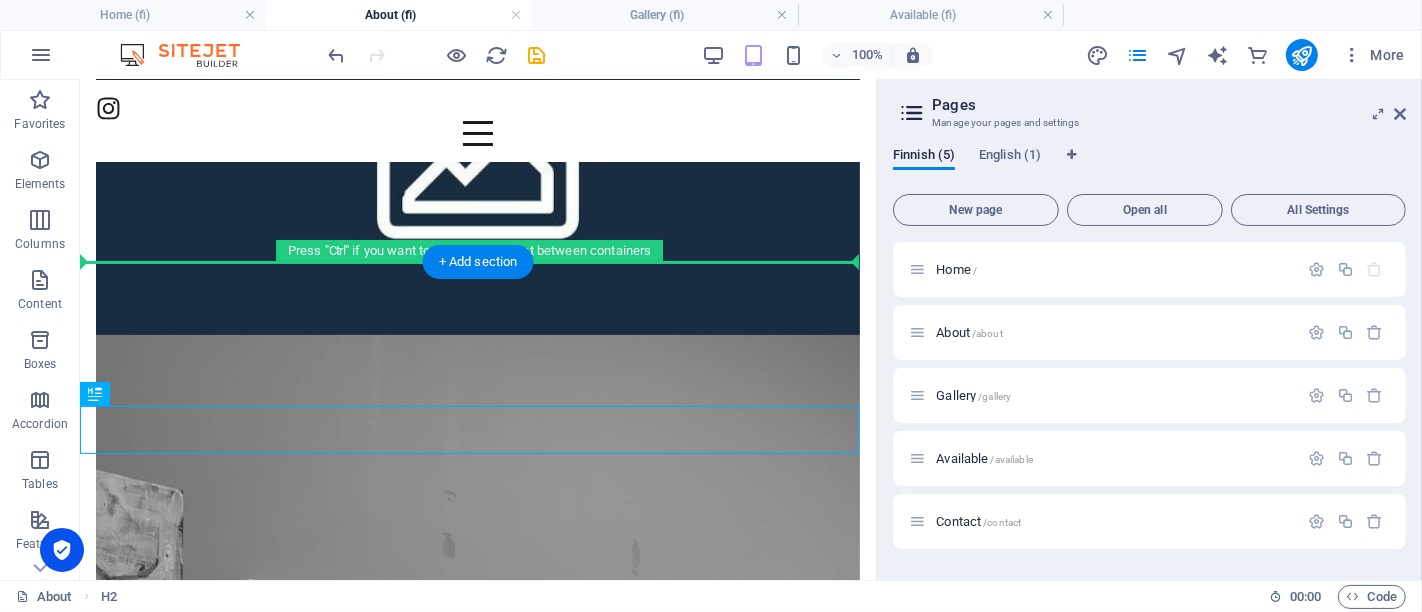 drag, startPoint x: 531, startPoint y: 426, endPoint x: 540, endPoint y: 240, distance: 186.21762 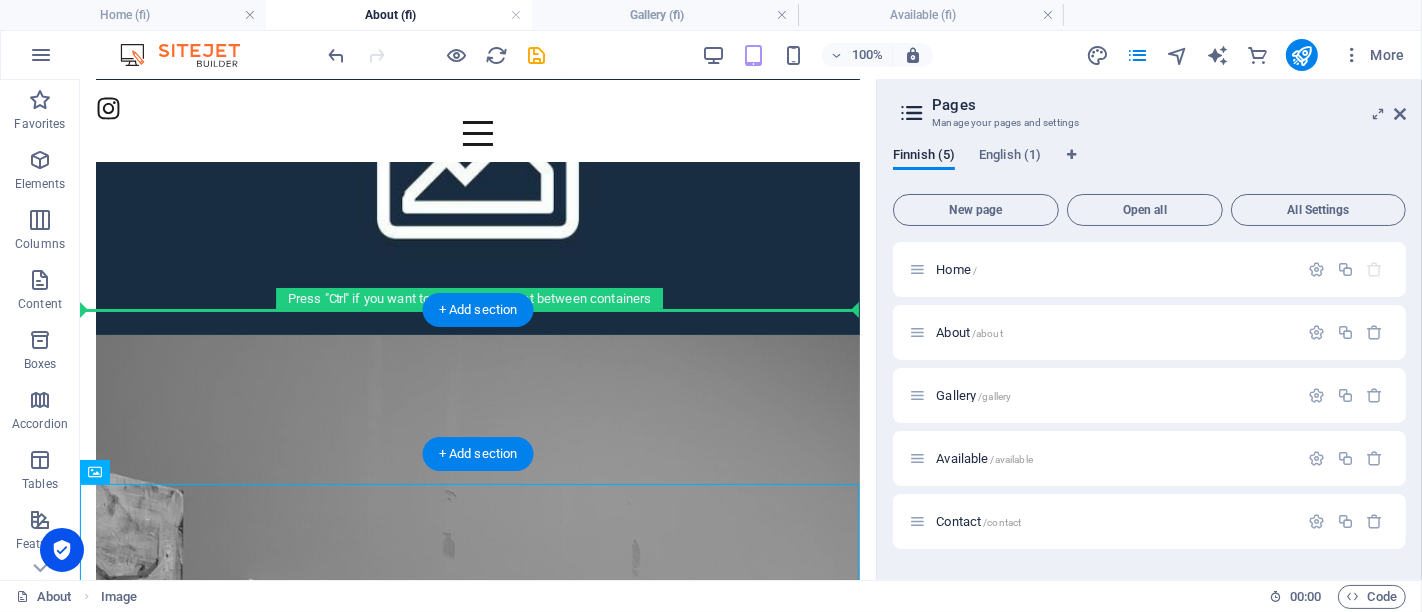 drag, startPoint x: 503, startPoint y: 544, endPoint x: 551, endPoint y: 339, distance: 210.54453 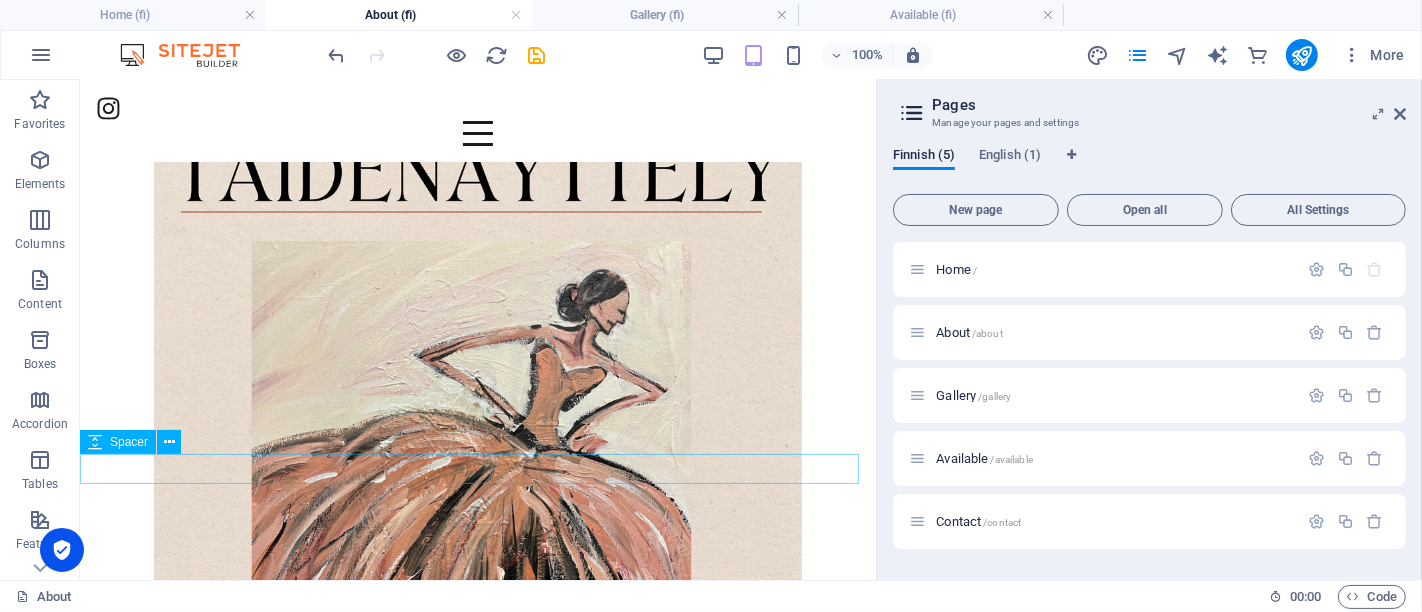 scroll, scrollTop: 1570, scrollLeft: 0, axis: vertical 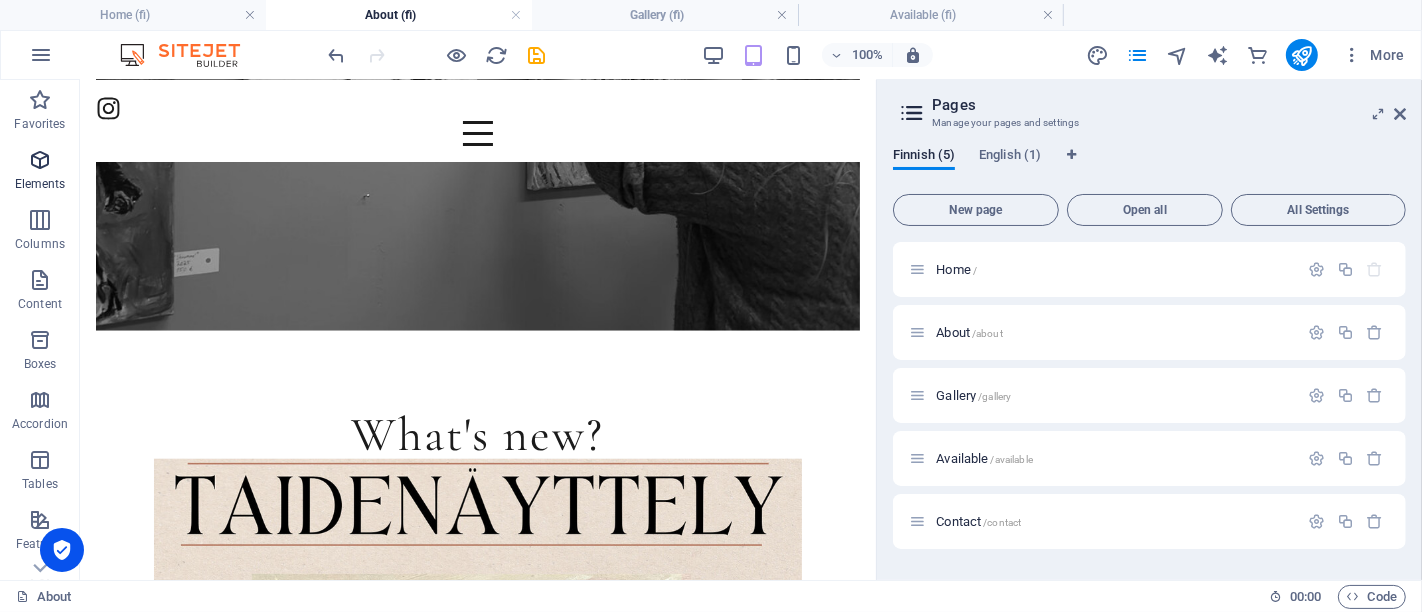 click at bounding box center (40, 160) 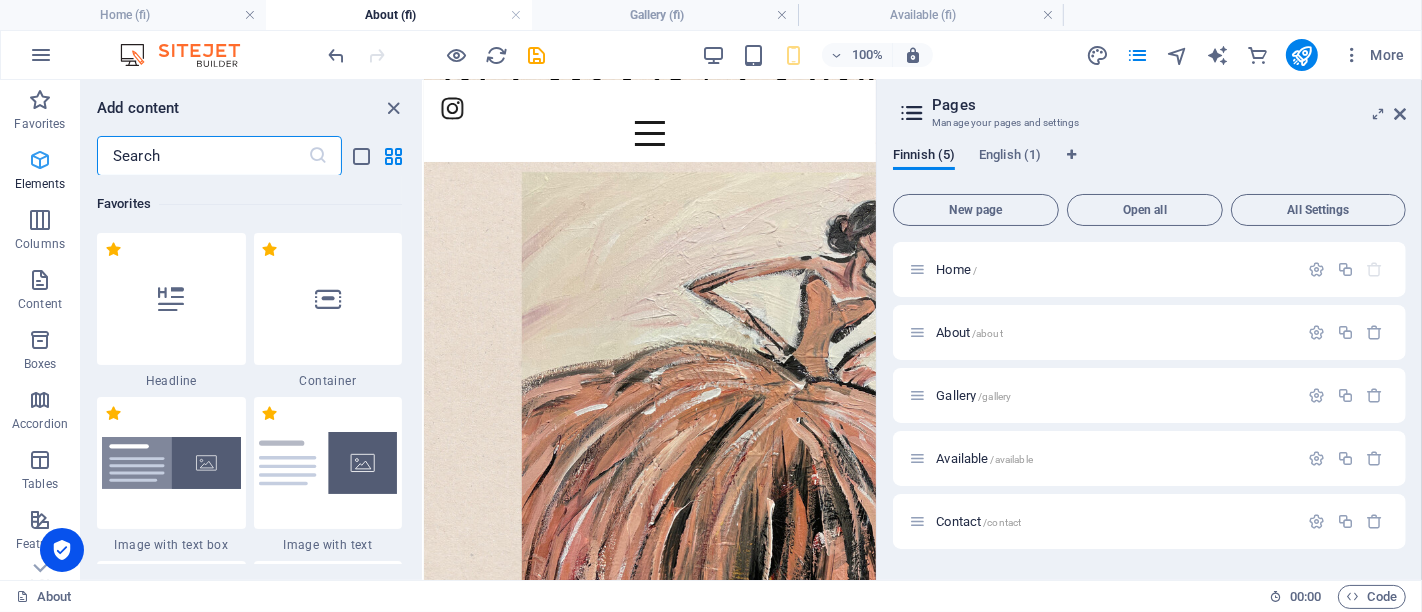 scroll, scrollTop: 1655, scrollLeft: 0, axis: vertical 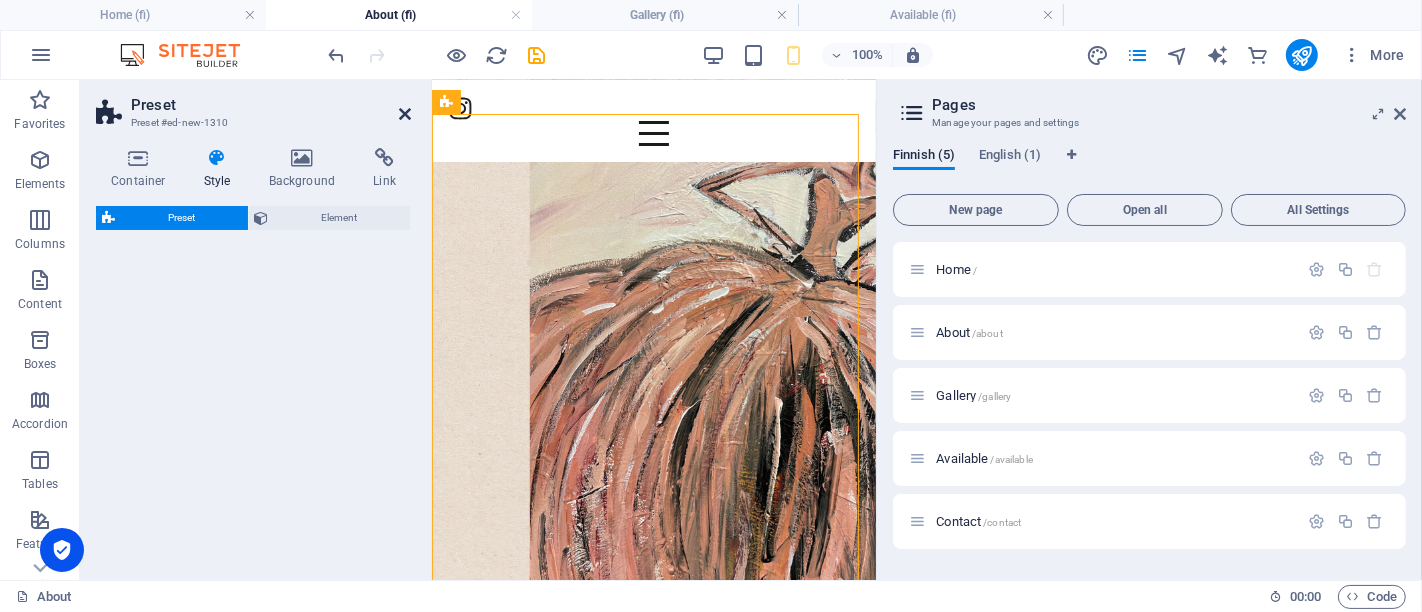 drag, startPoint x: 323, startPoint y: 27, endPoint x: 403, endPoint y: 107, distance: 113.137085 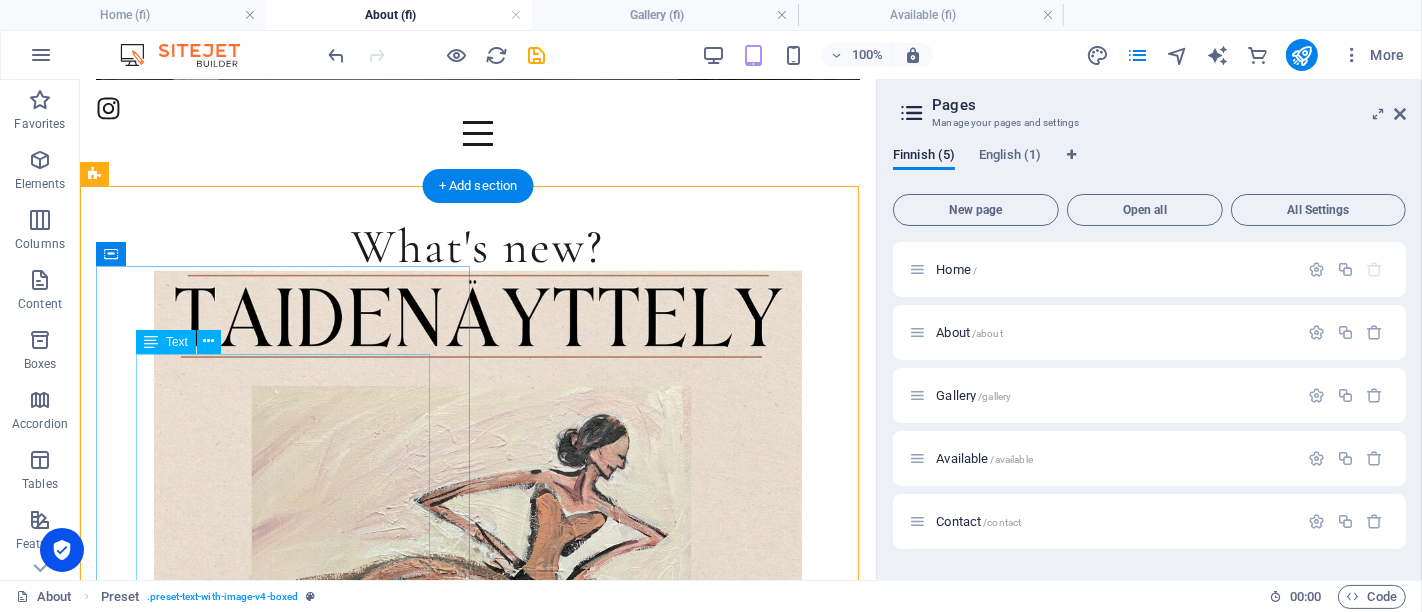 scroll, scrollTop: 1780, scrollLeft: 0, axis: vertical 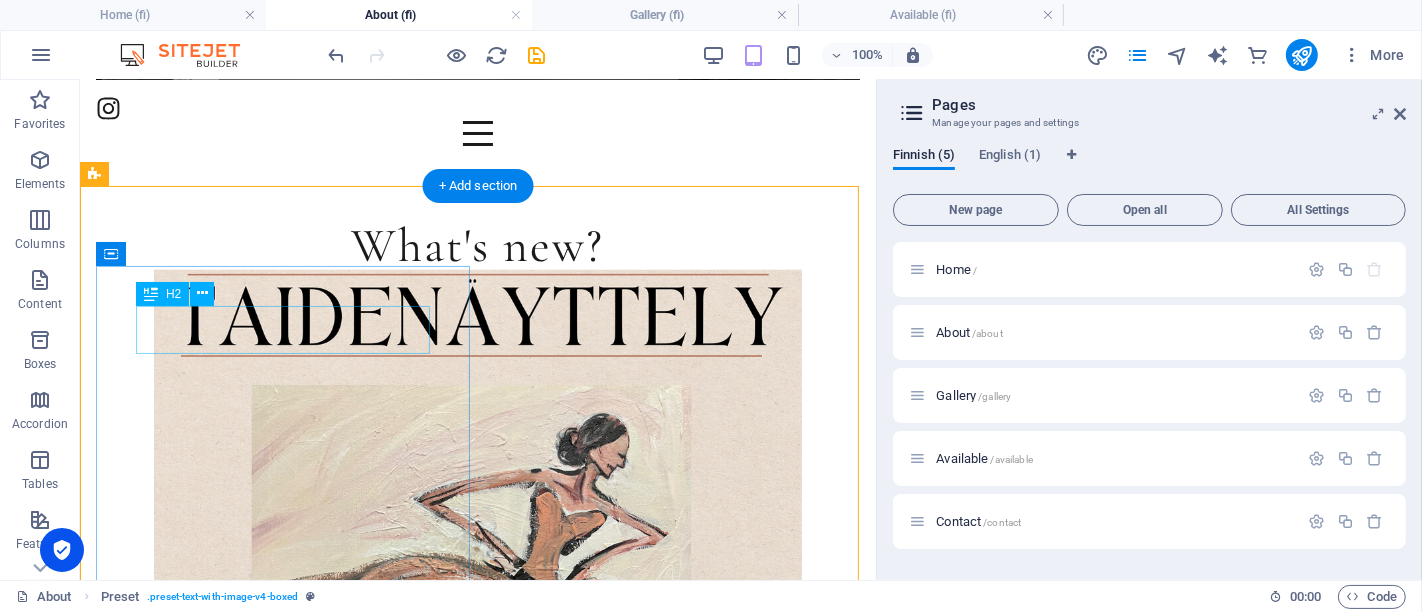 click on "New headline" at bounding box center (477, 1276) 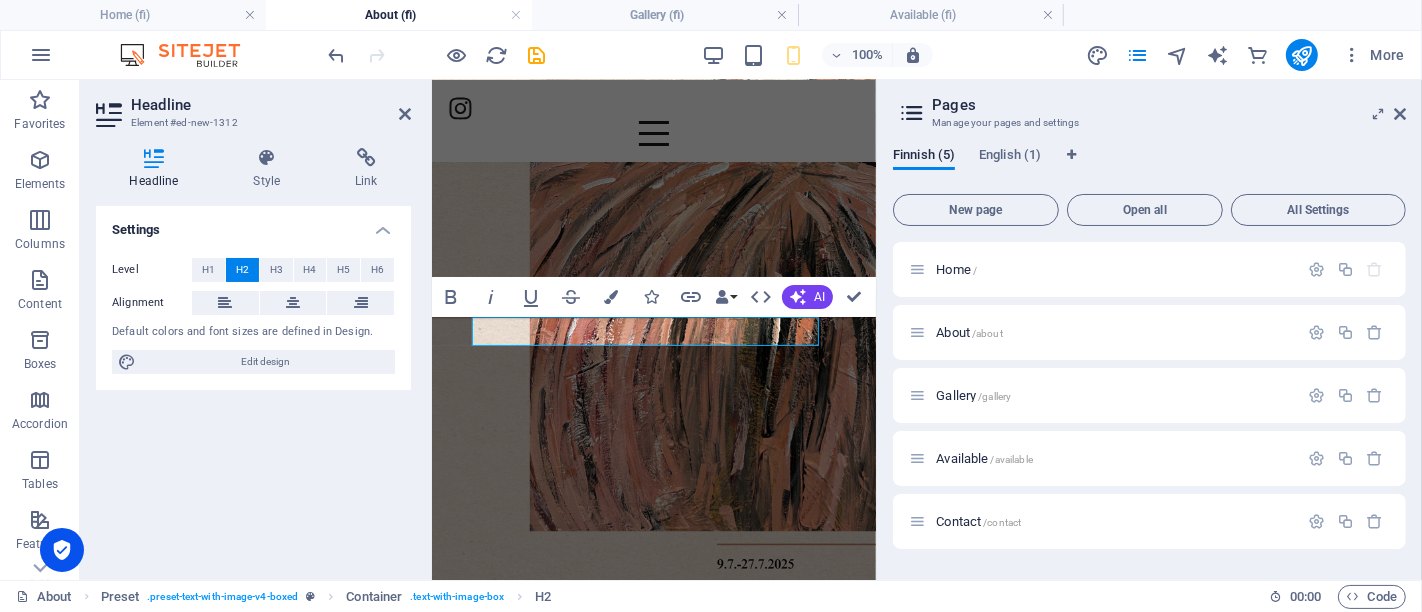 scroll, scrollTop: 1520, scrollLeft: 0, axis: vertical 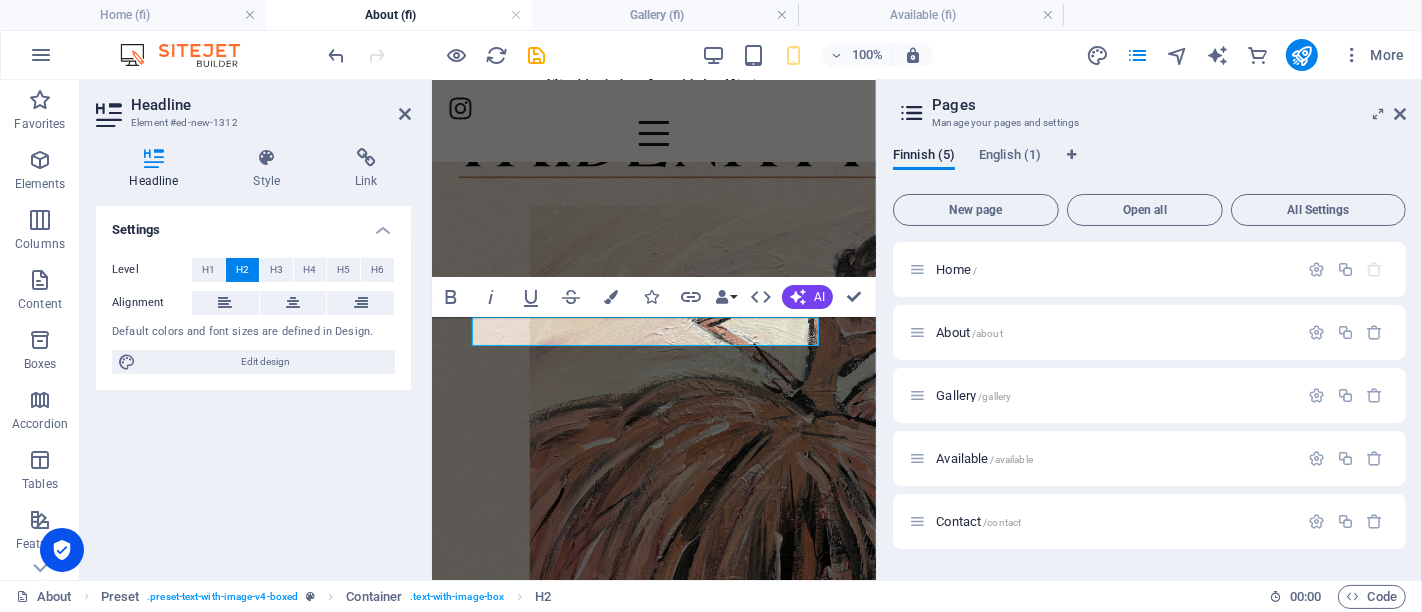 type 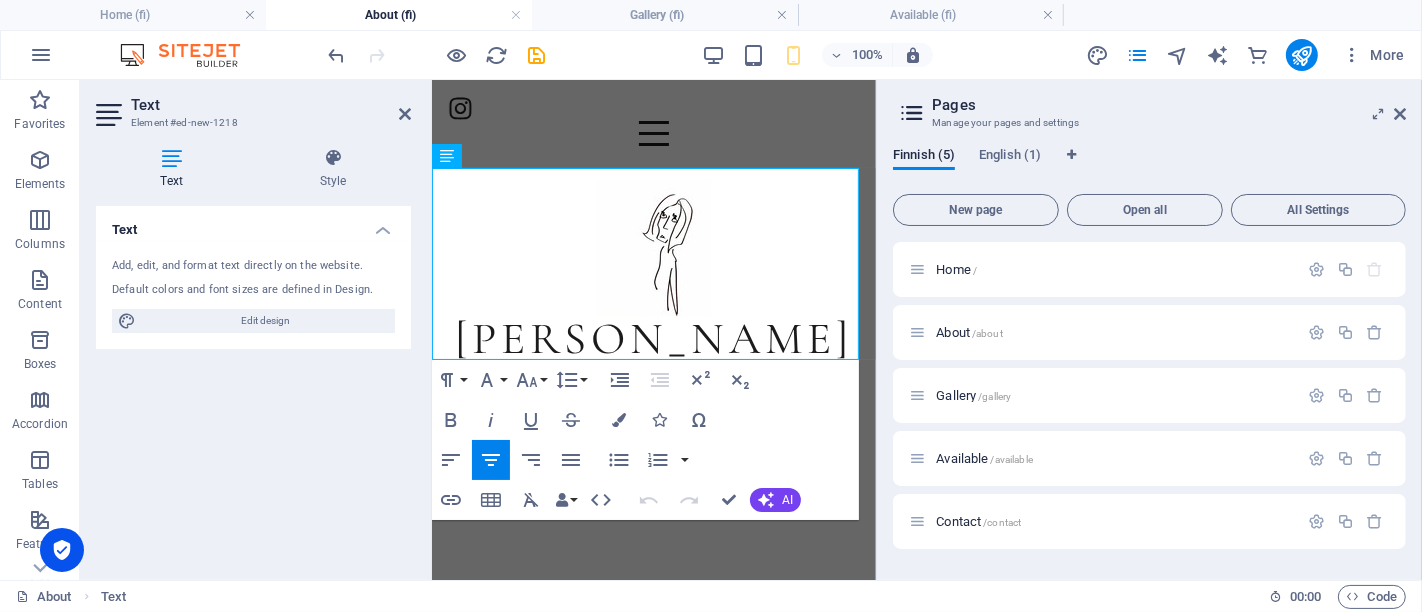 scroll, scrollTop: 0, scrollLeft: 0, axis: both 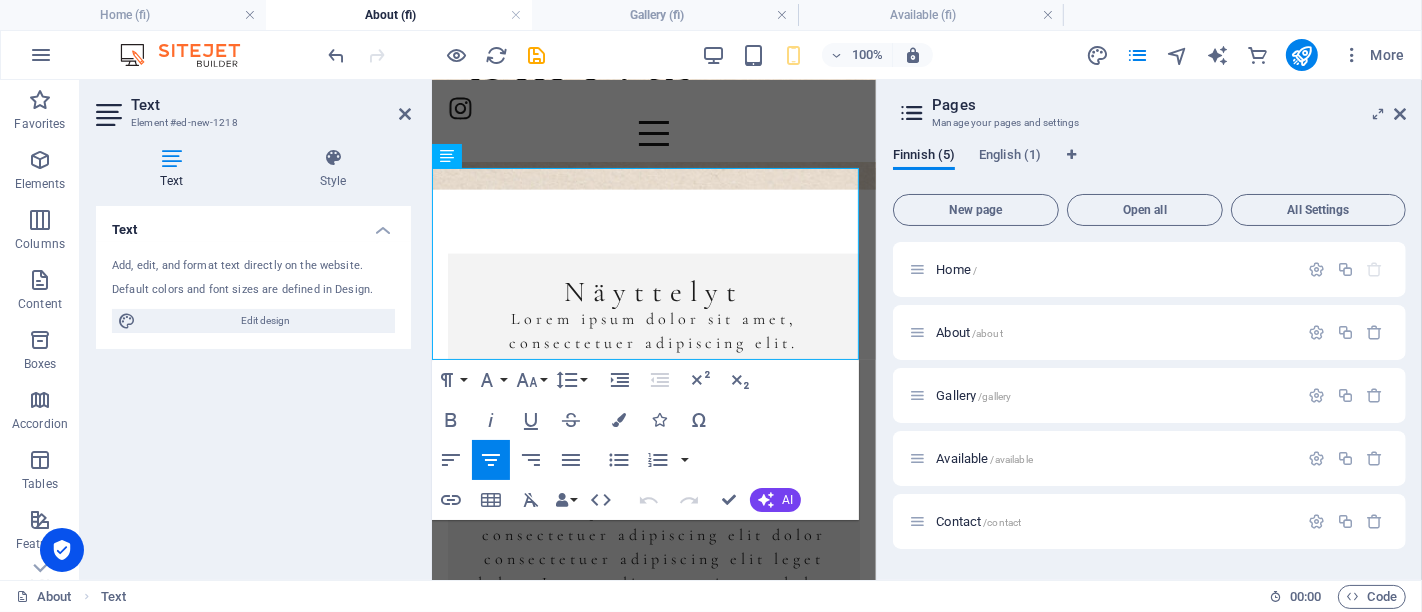 drag, startPoint x: 761, startPoint y: 326, endPoint x: 419, endPoint y: 225, distance: 356.60202 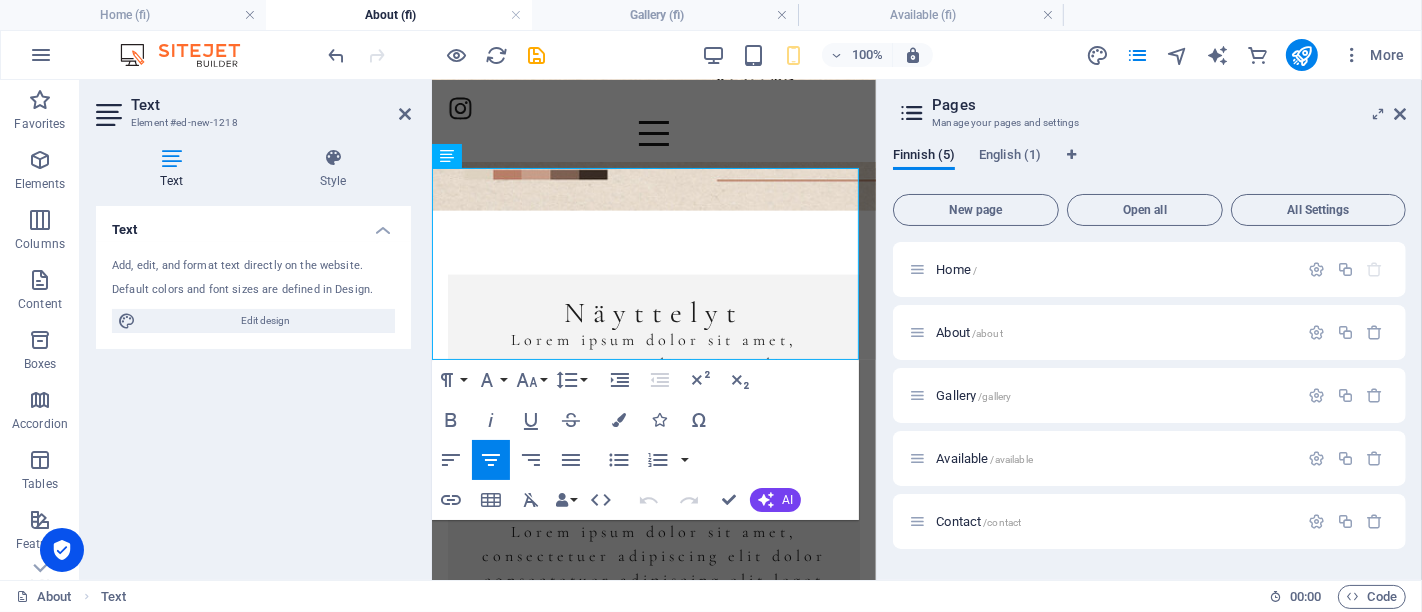 copy on "9.7.-27.7. "Diivat" Red Shoe:n liikkeessä. Olavinkatu 41, Savonlinna 21.7.-16.8. näyttely Lettukahvila Kalliolinnassa" 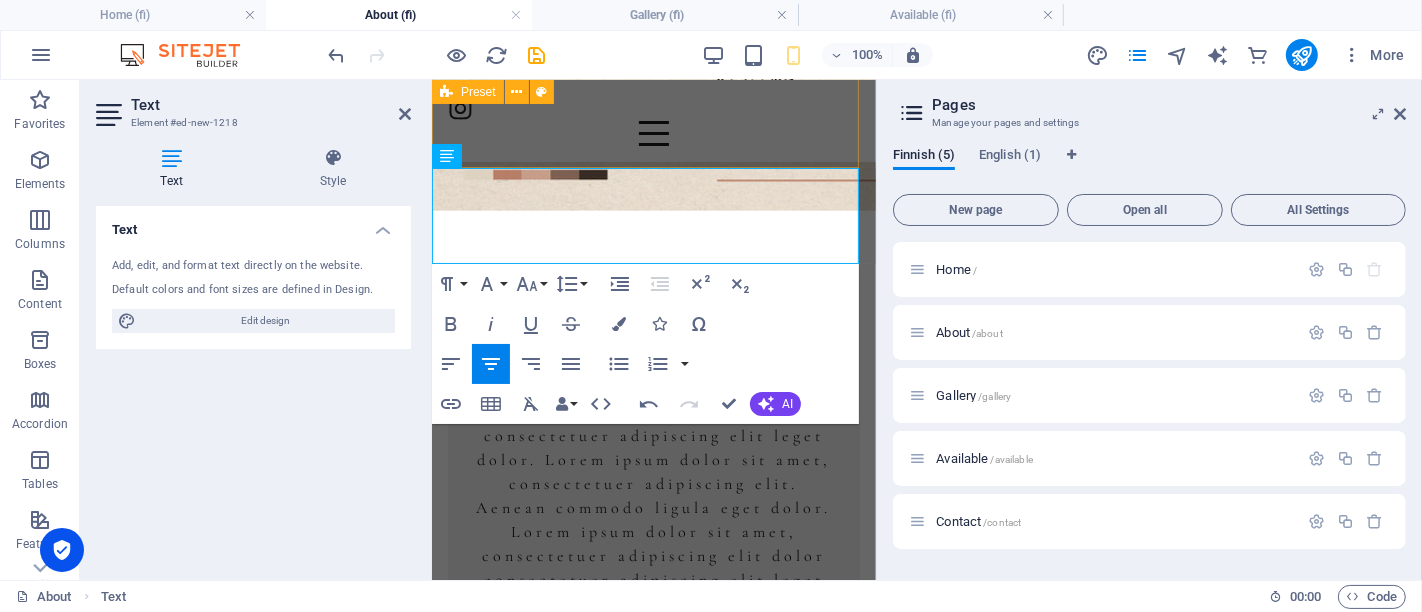 drag, startPoint x: 681, startPoint y: 229, endPoint x: 566, endPoint y: 153, distance: 137.84412 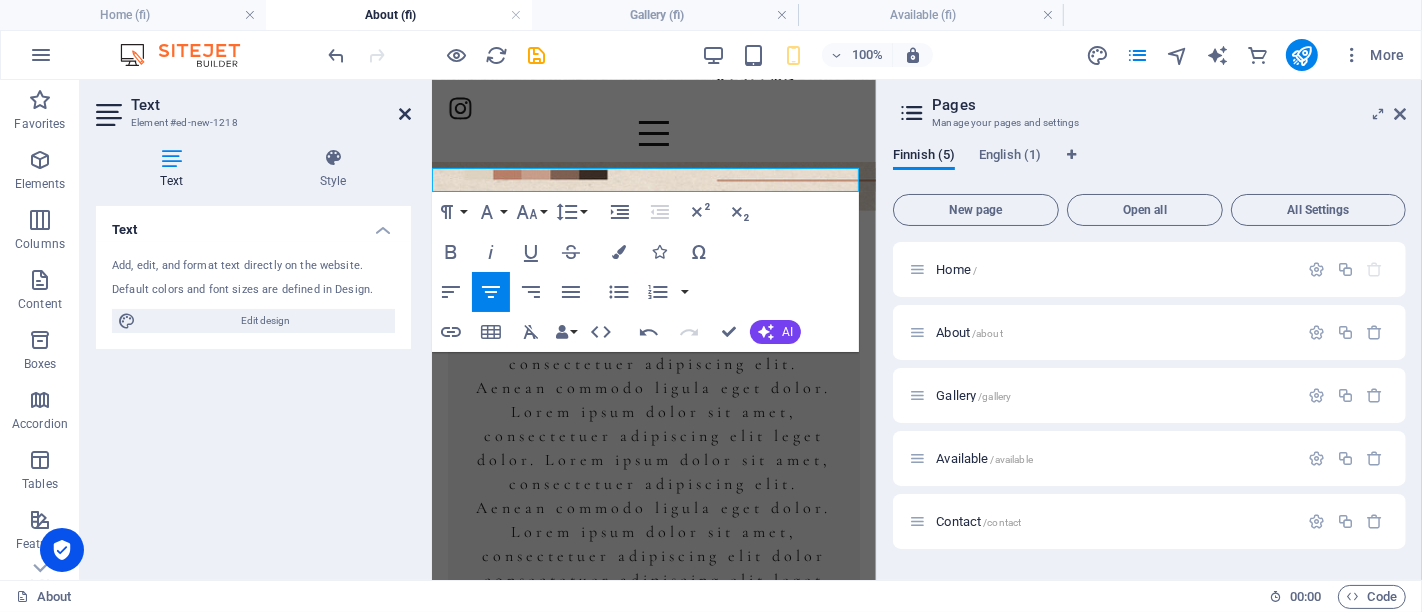 click at bounding box center (405, 114) 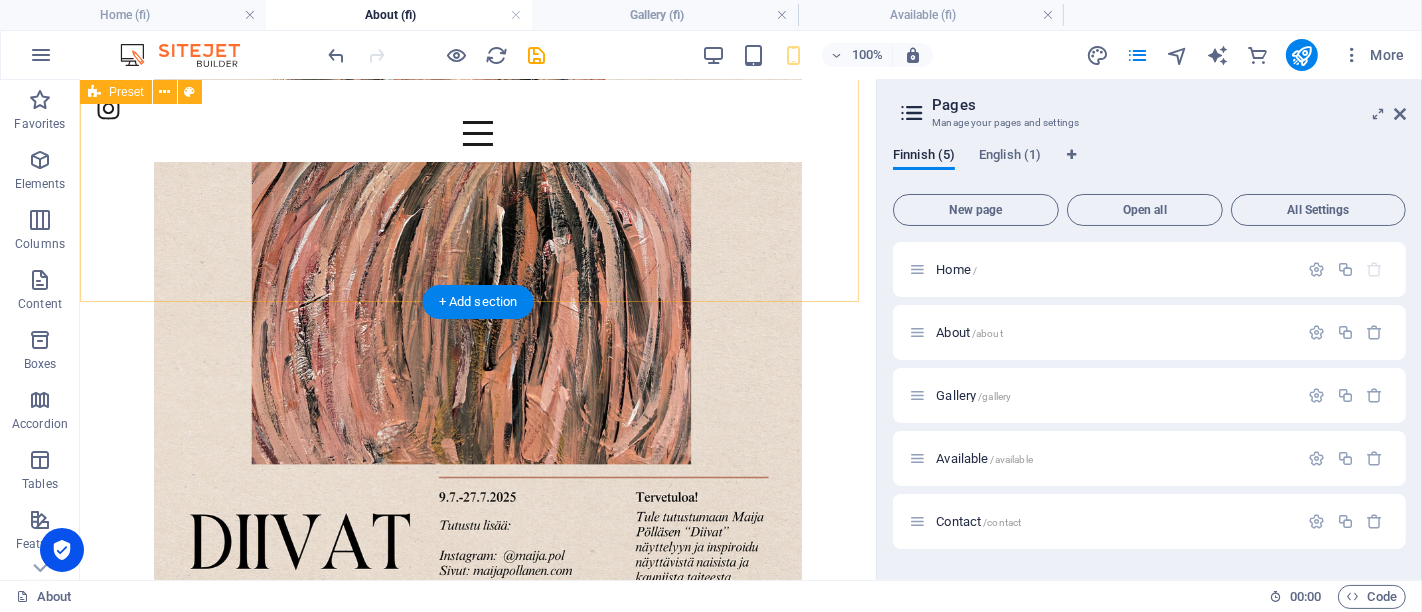 scroll, scrollTop: 1820, scrollLeft: 0, axis: vertical 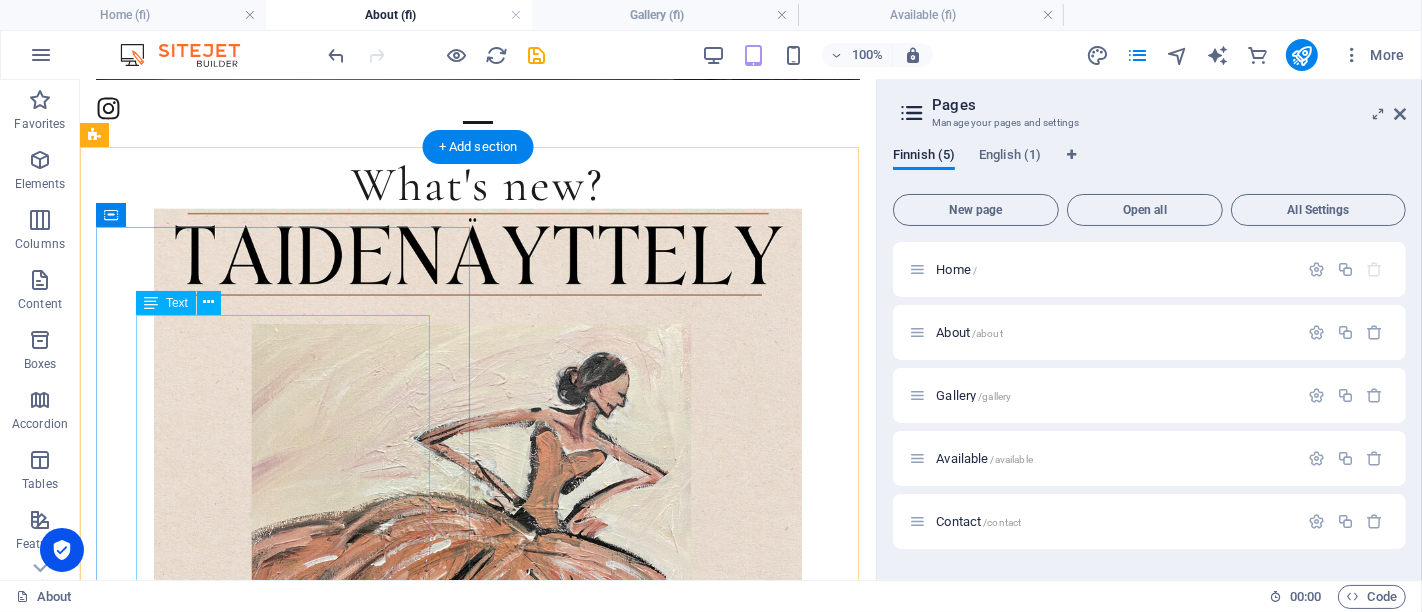 click on "Lorem ipsum dolor sit amet, consectetuer adipiscing elit. Aenean commodo ligula eget dolor. Lorem ipsum dolor sit amet, consectetuer adipiscing elit leget dolor. Lorem ipsum dolor sit amet, consectetuer adipiscing elit. Aenean commodo ligula eget dolor. Lorem ipsum dolor sit amet, consectetuer adipiscing elit dolor consectetuer adipiscing elit leget dolor. Lorem elit saget ipsum dolor sit amet, consectetuer." at bounding box center [477, 1311] 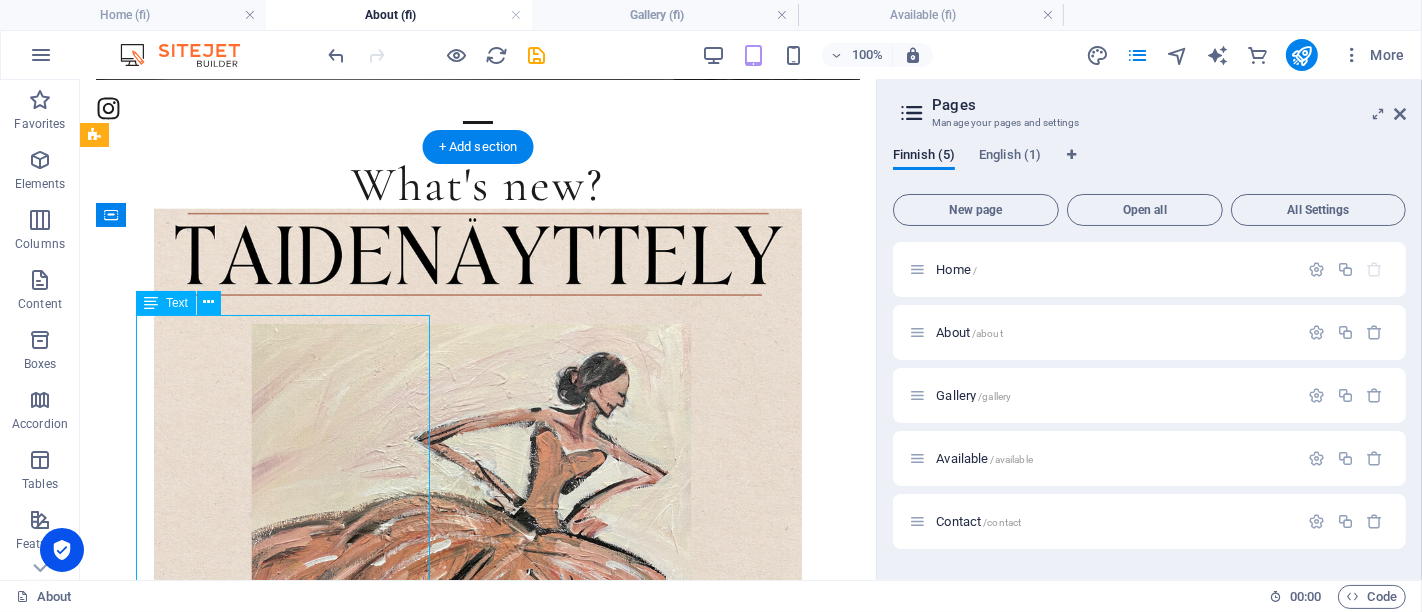 click on "Lorem ipsum dolor sit amet, consectetuer adipiscing elit. Aenean commodo ligula eget dolor. Lorem ipsum dolor sit amet, consectetuer adipiscing elit leget dolor. Lorem ipsum dolor sit amet, consectetuer adipiscing elit. Aenean commodo ligula eget dolor. Lorem ipsum dolor sit amet, consectetuer adipiscing elit dolor consectetuer adipiscing elit leget dolor. Lorem elit saget ipsum dolor sit amet, consectetuer." at bounding box center (477, 1311) 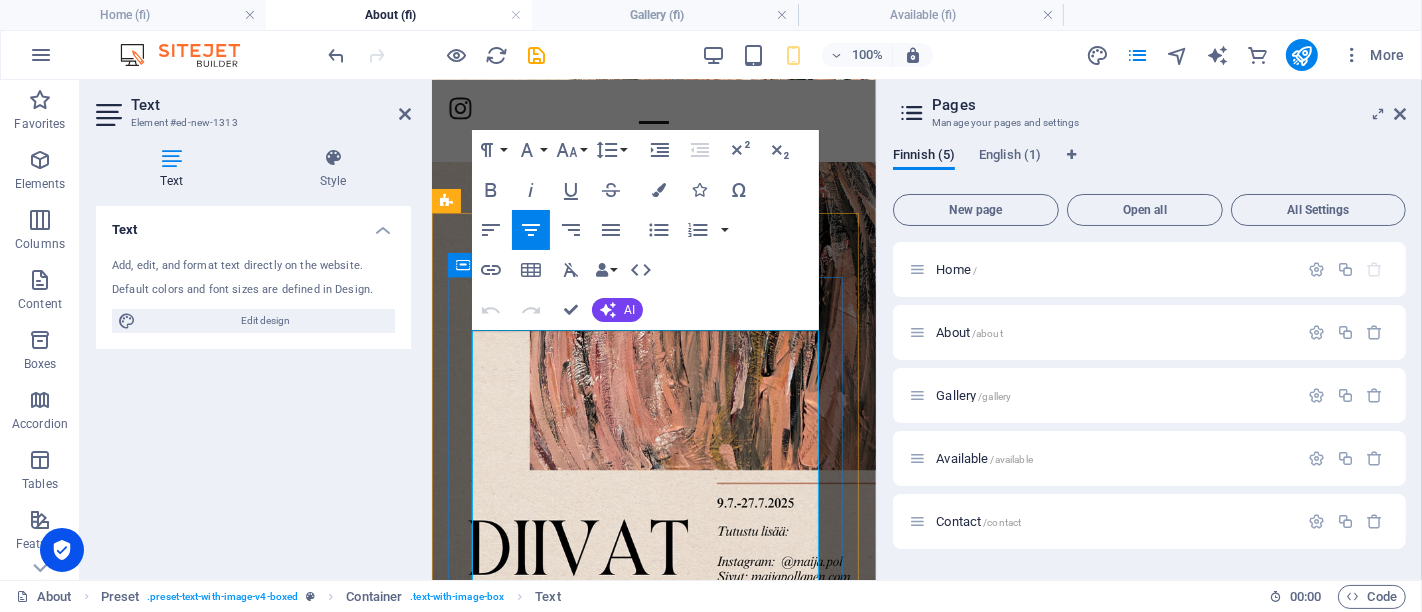 scroll, scrollTop: 1536, scrollLeft: 0, axis: vertical 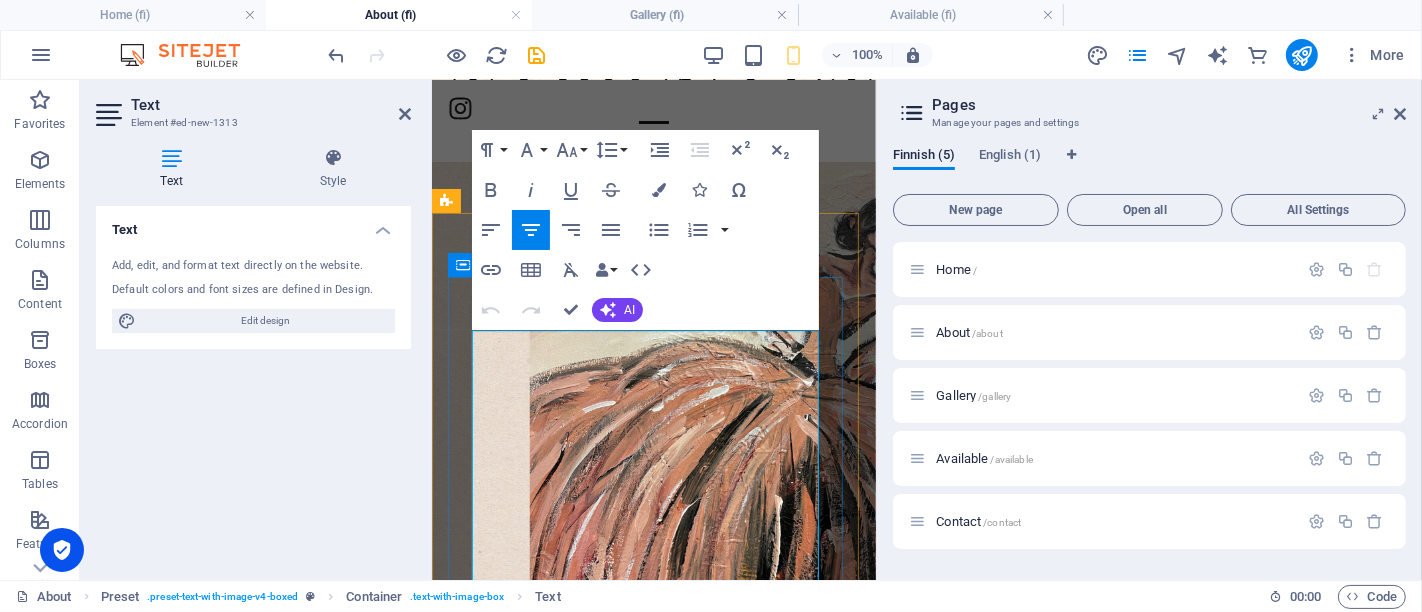 click on "Lorem ipsum dolor sit amet, consectetuer adipiscing elit. Aenean commodo ligula eget dolor. Lorem ipsum dolor sit amet, consectetuer adipiscing elit leget dolor. Lorem ipsum dolor sit amet, consectetuer adipiscing elit. Aenean commodo ligula eget dolor. Lorem ipsum dolor sit amet, consectetuer adipiscing elit dolor consectetuer adipiscing elit leget dolor. Lorem elit saget ipsum dolor sit amet, consectetuer." at bounding box center [653, 1190] 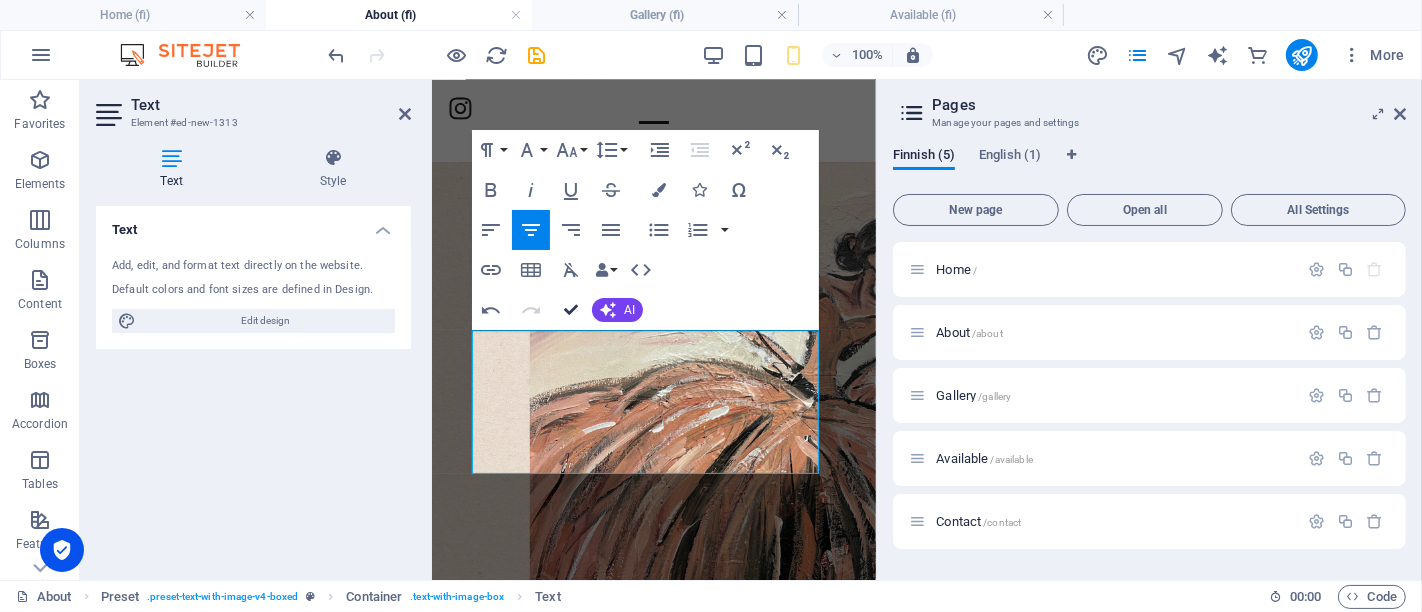 scroll, scrollTop: 1876, scrollLeft: 0, axis: vertical 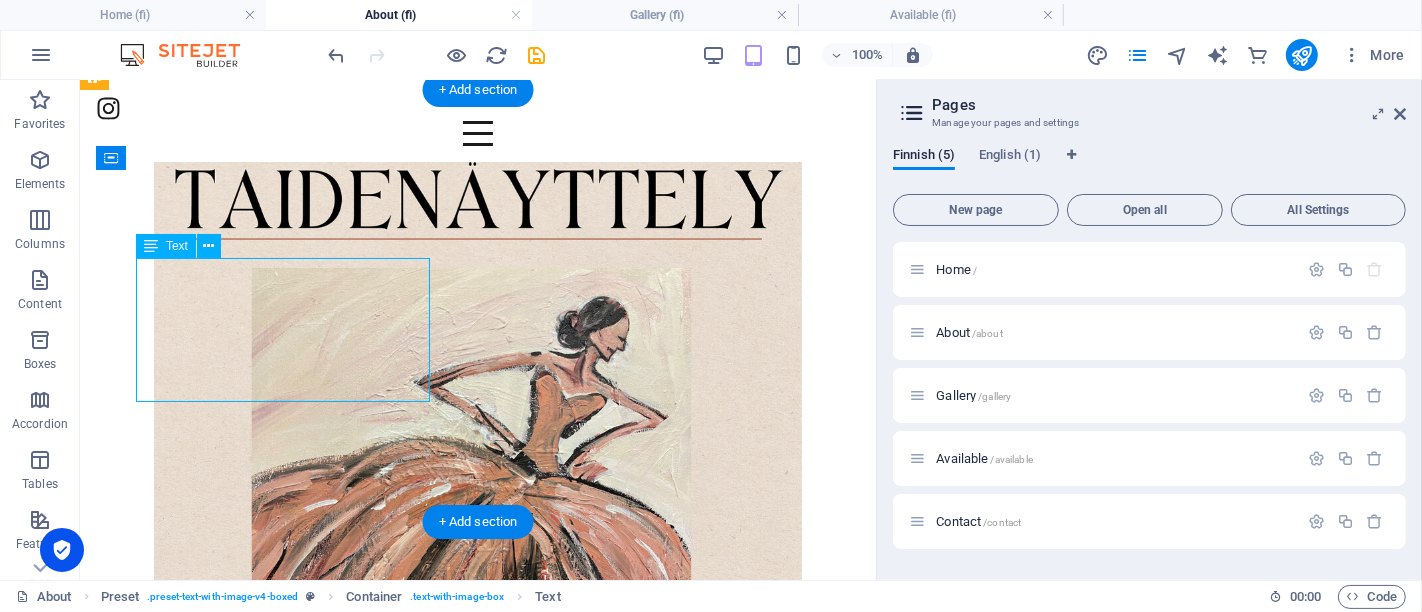 drag, startPoint x: 276, startPoint y: 329, endPoint x: 287, endPoint y: 370, distance: 42.44997 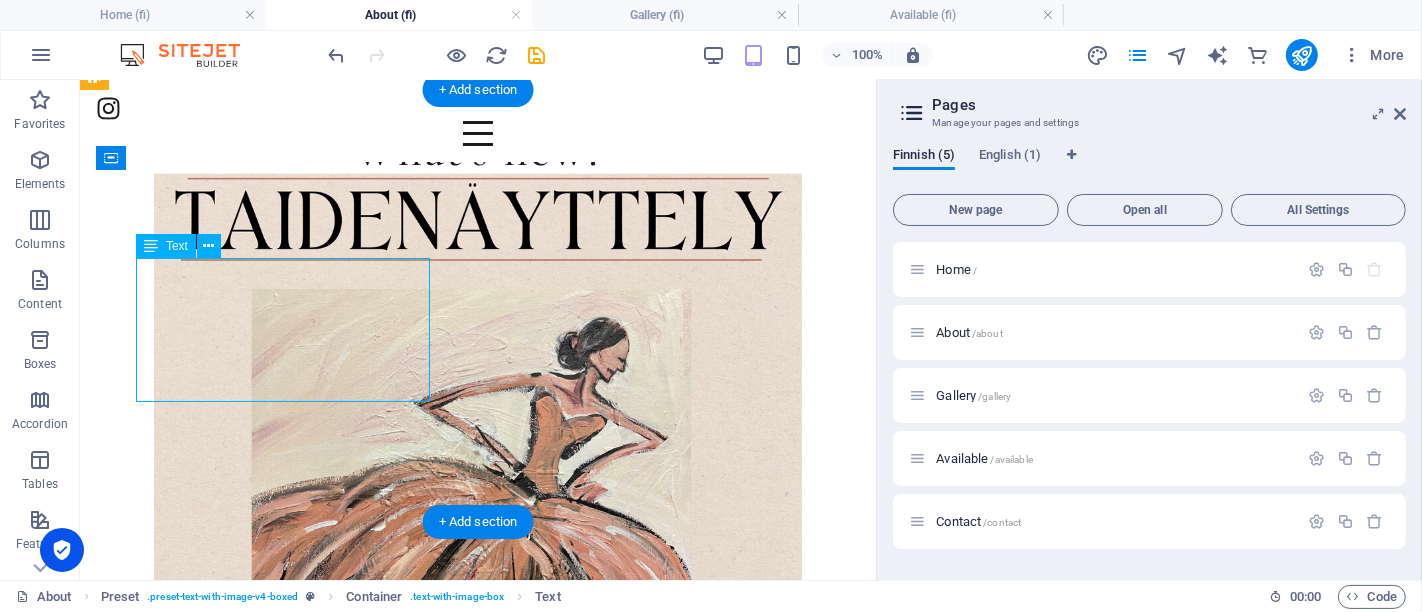 scroll, scrollTop: 1536, scrollLeft: 0, axis: vertical 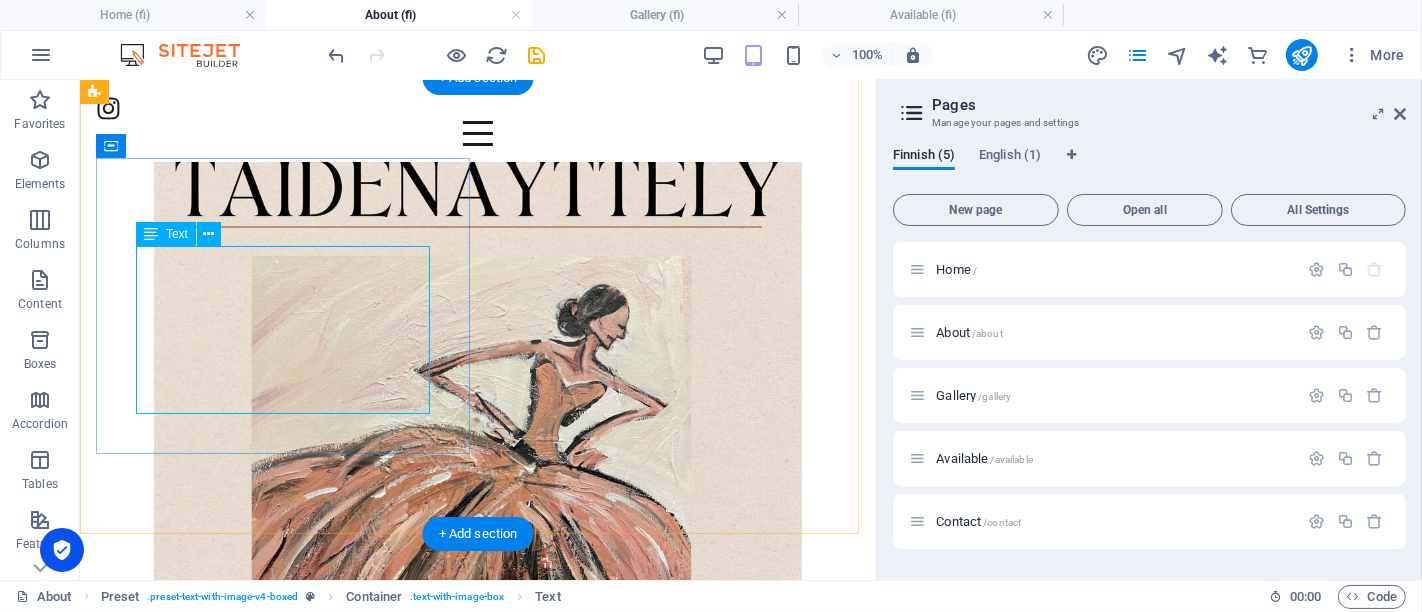 click on "9.7.-27.7. "Diivat" Red Shoe:n liikkeessä. Olavinkatu 41, Savonlinna 21.7.-16.8. näyttely Lettukahvila Kalliolinnassa" at bounding box center [477, 1219] 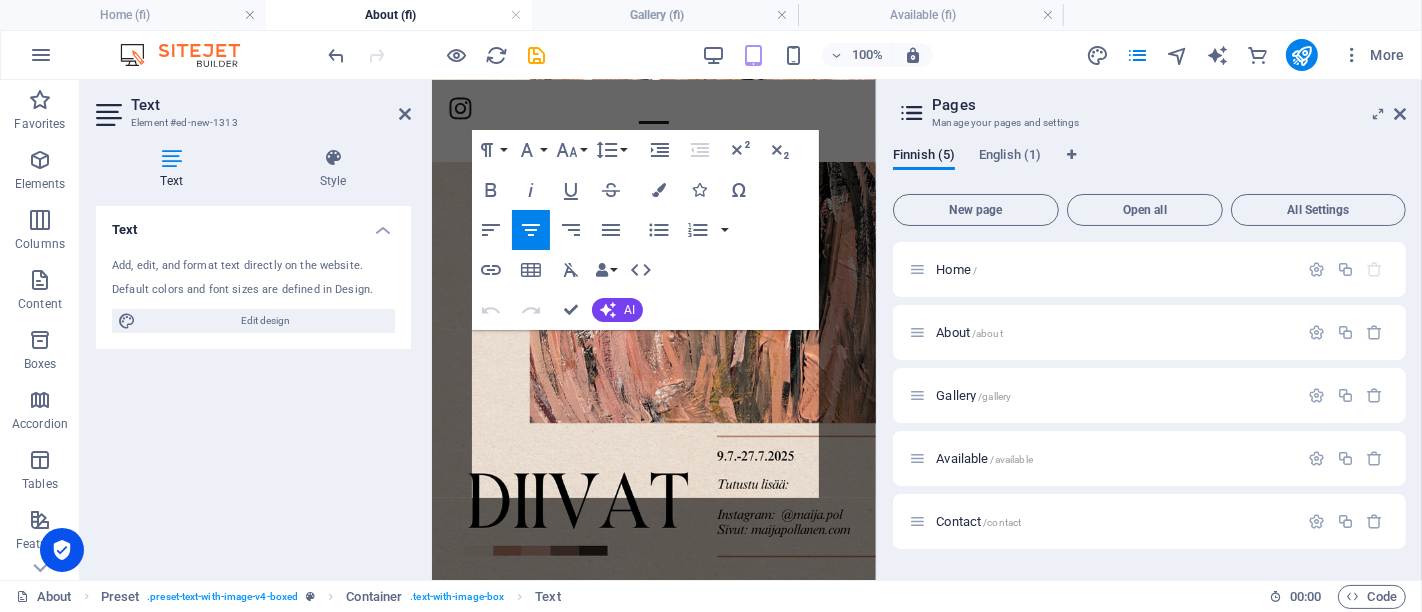 scroll, scrollTop: 1536, scrollLeft: 0, axis: vertical 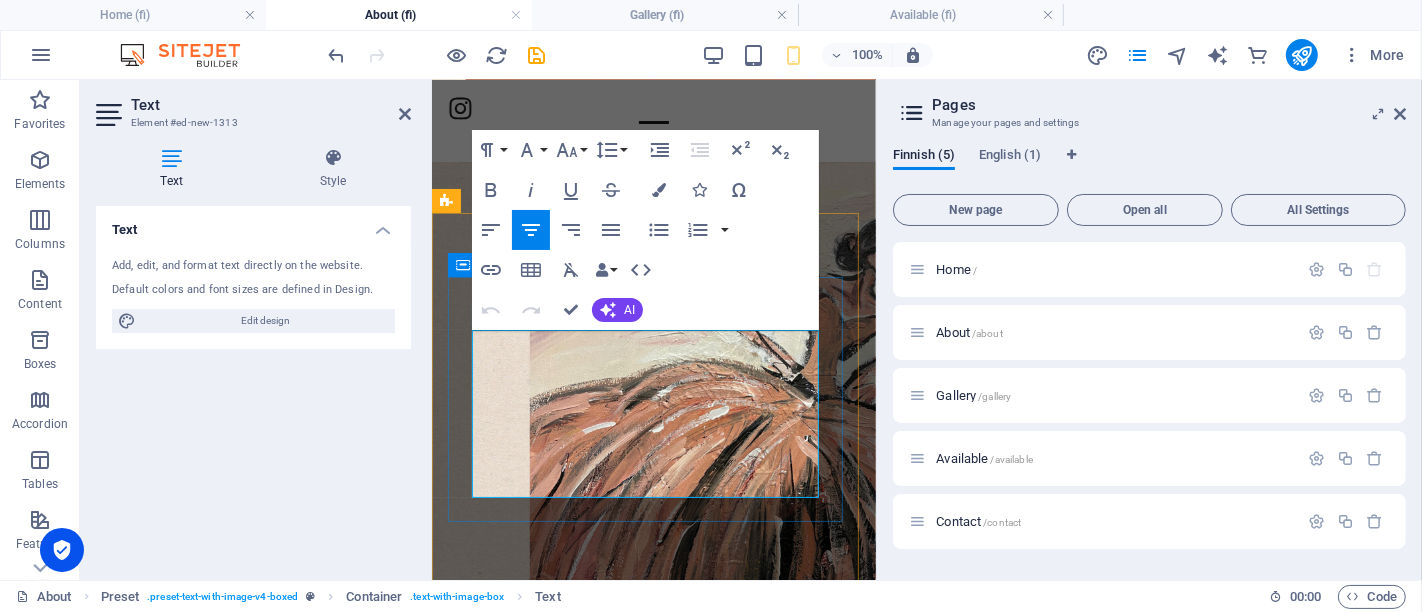 click on "21.7.-16.8. näyttely Lettukahvila Kalliolinnassa" at bounding box center [653, 1175] 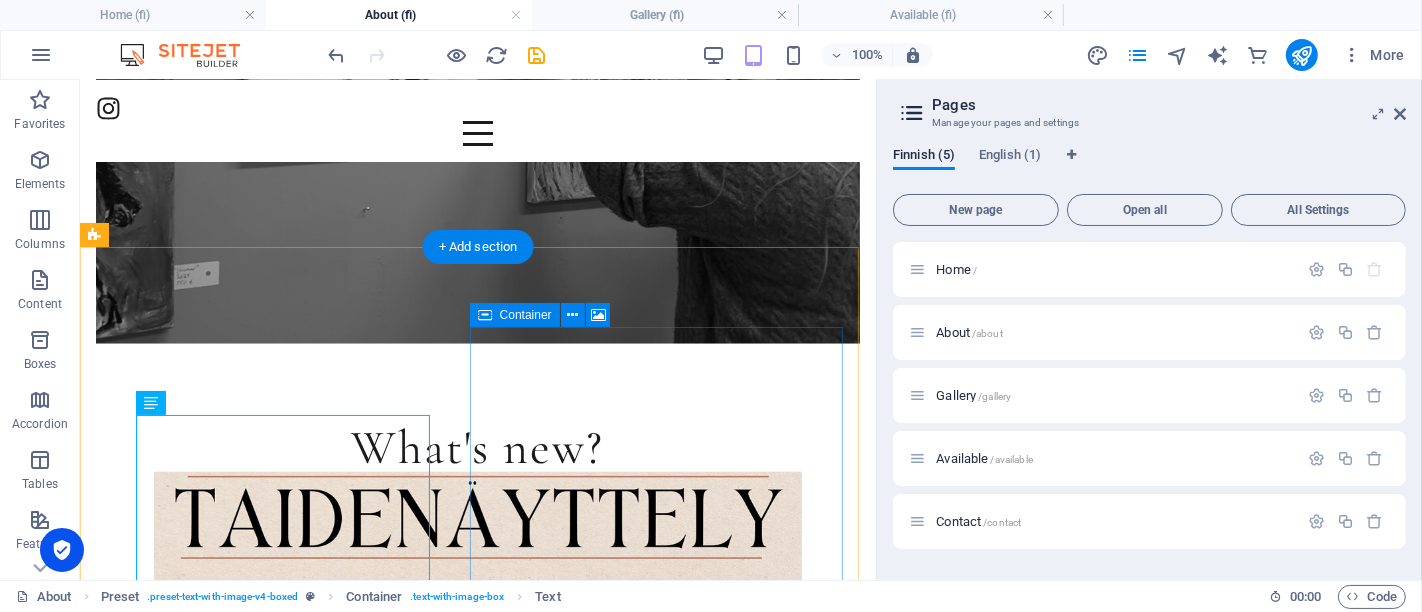 scroll, scrollTop: 1777, scrollLeft: 0, axis: vertical 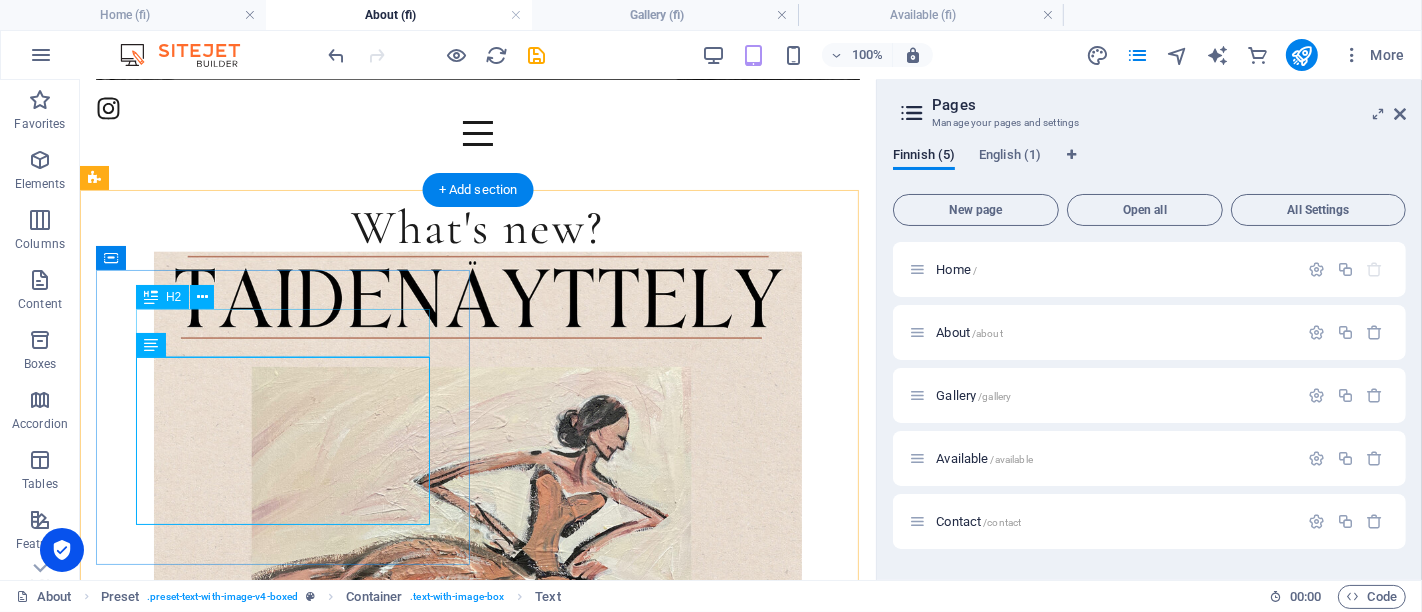 click on "Näyttelyt" at bounding box center [477, 1258] 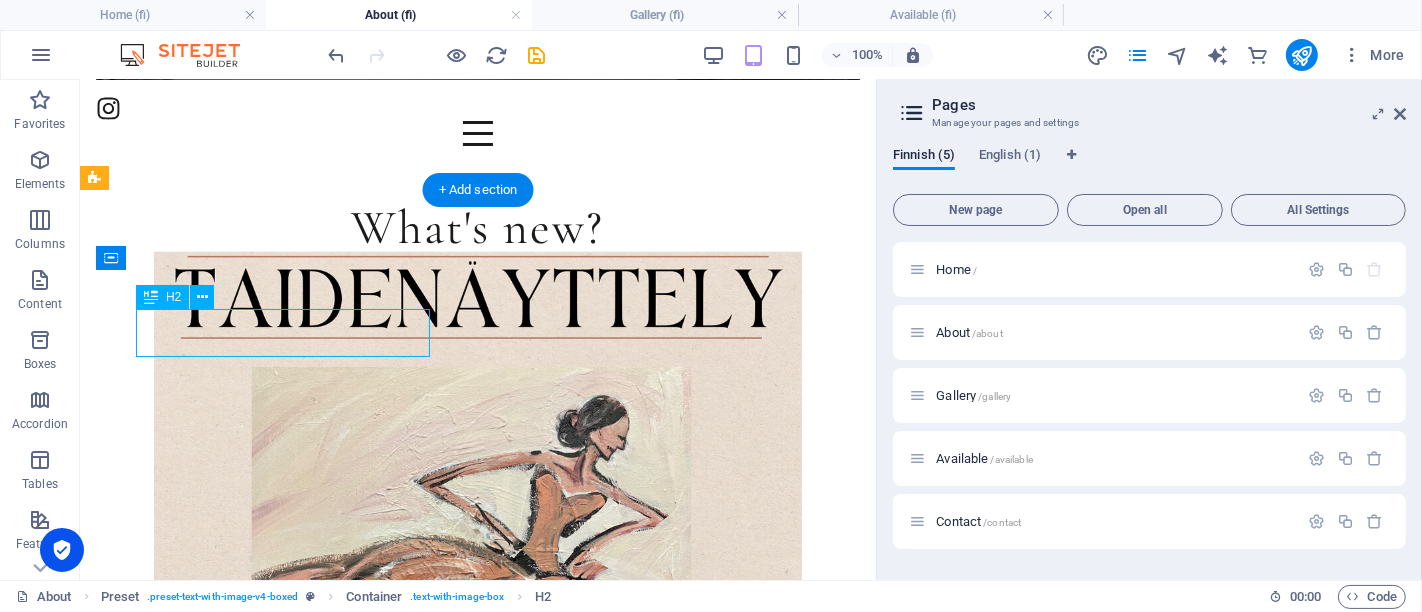 click on "Näyttelyt" at bounding box center [477, 1258] 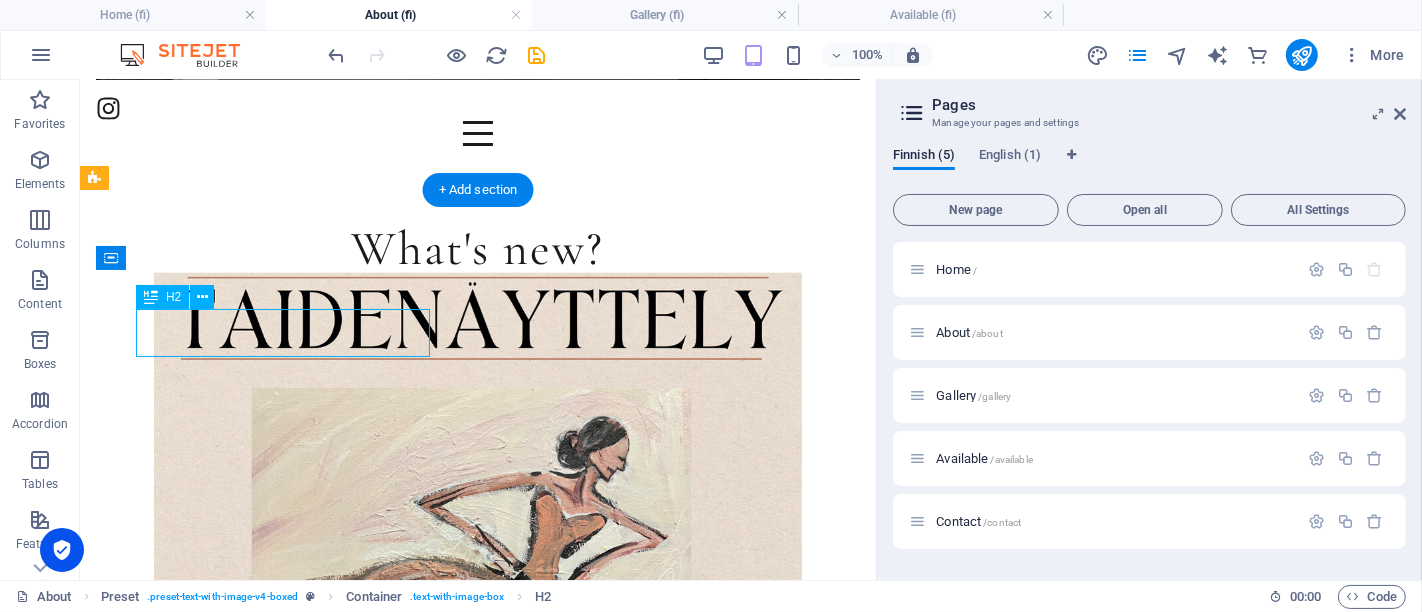 scroll, scrollTop: 1520, scrollLeft: 0, axis: vertical 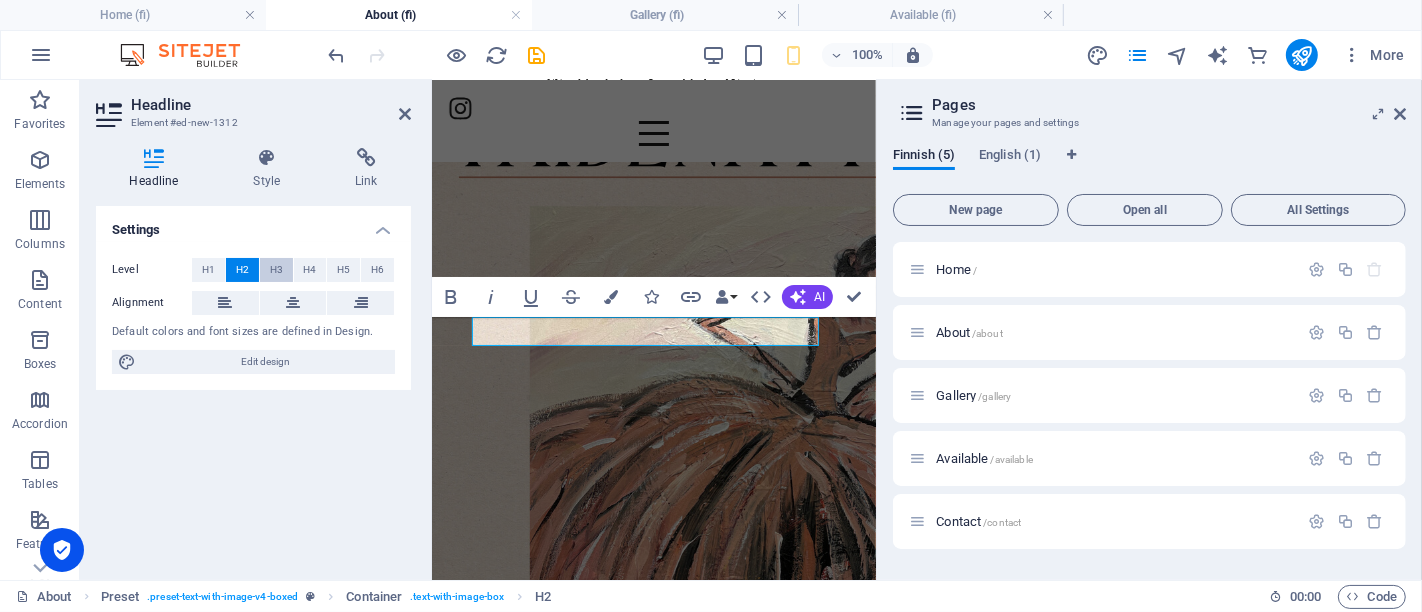 click on "H3" at bounding box center [276, 270] 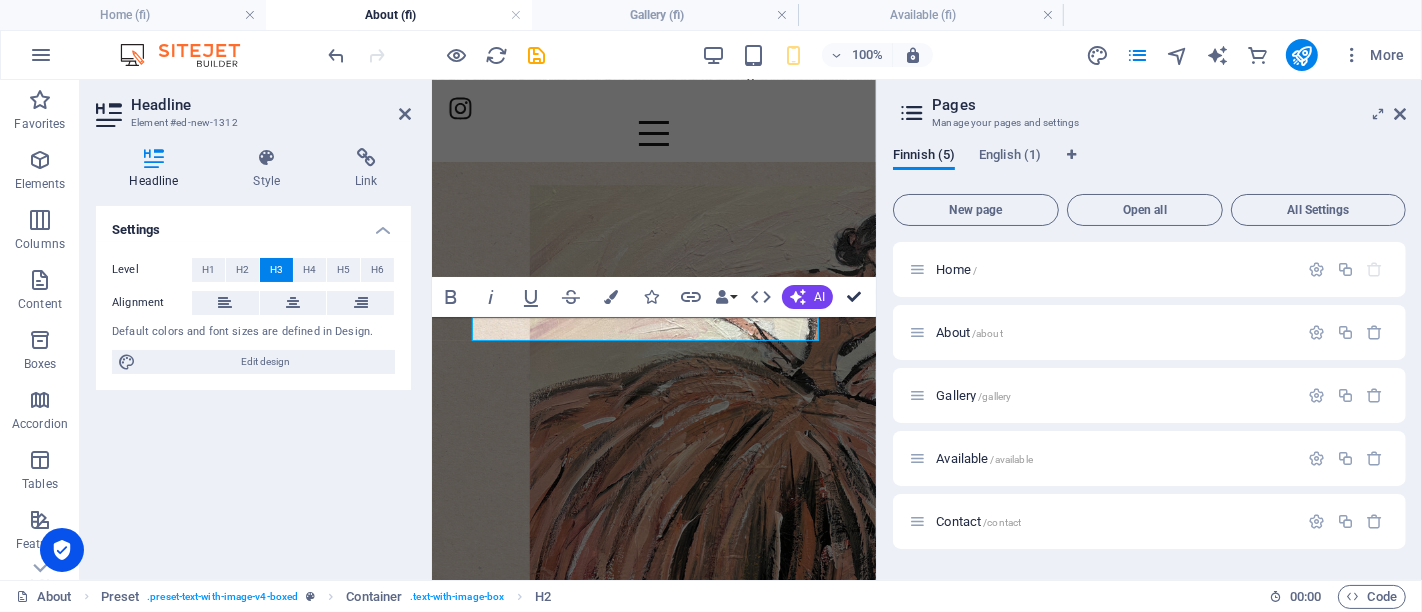 scroll, scrollTop: 1771, scrollLeft: 0, axis: vertical 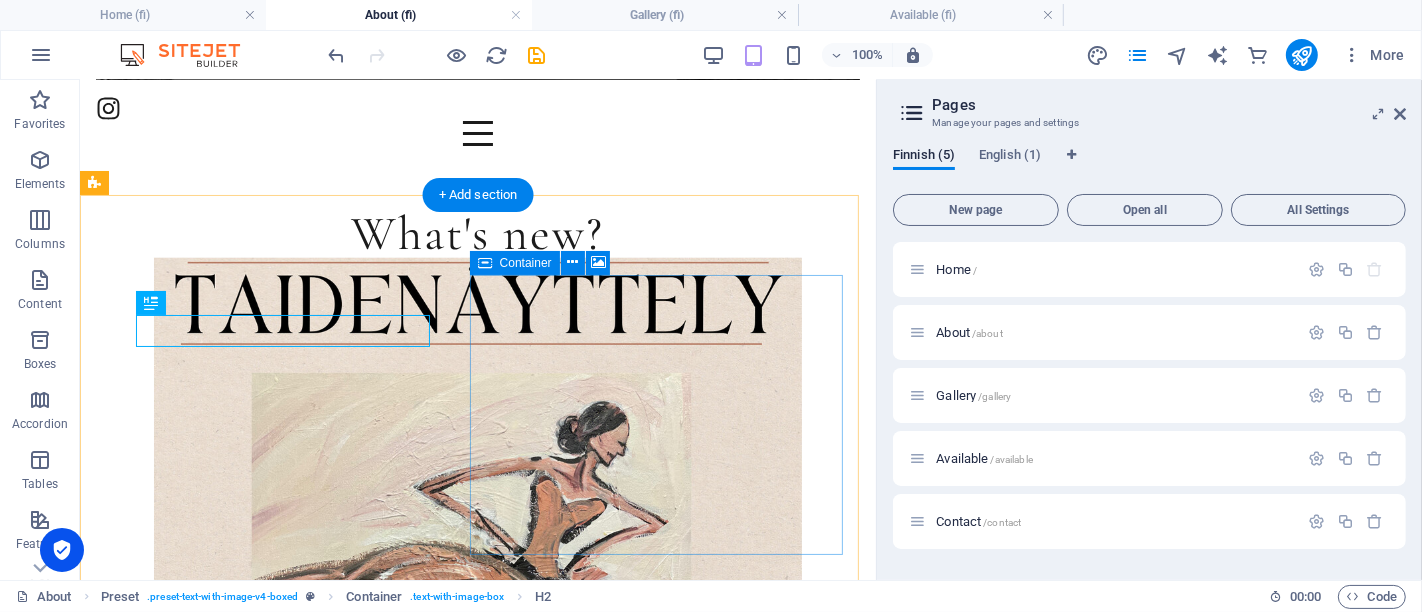 click on "Add elements" at bounding box center (418, 1789) 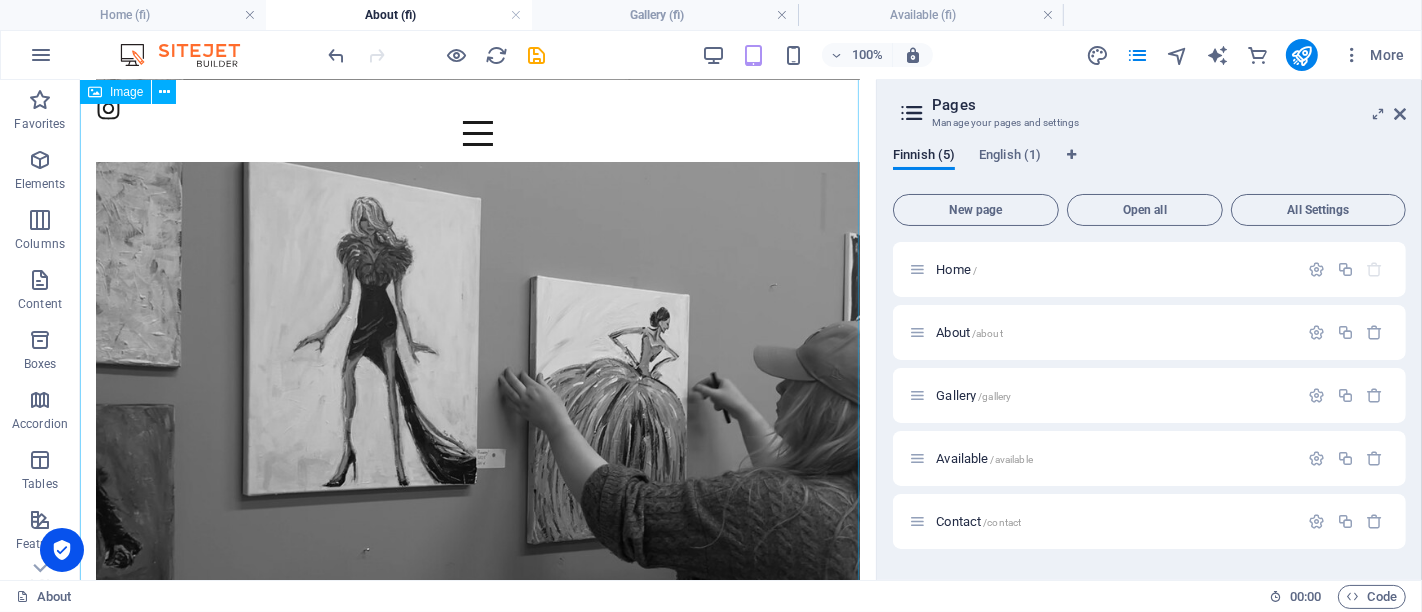 scroll, scrollTop: 660, scrollLeft: 0, axis: vertical 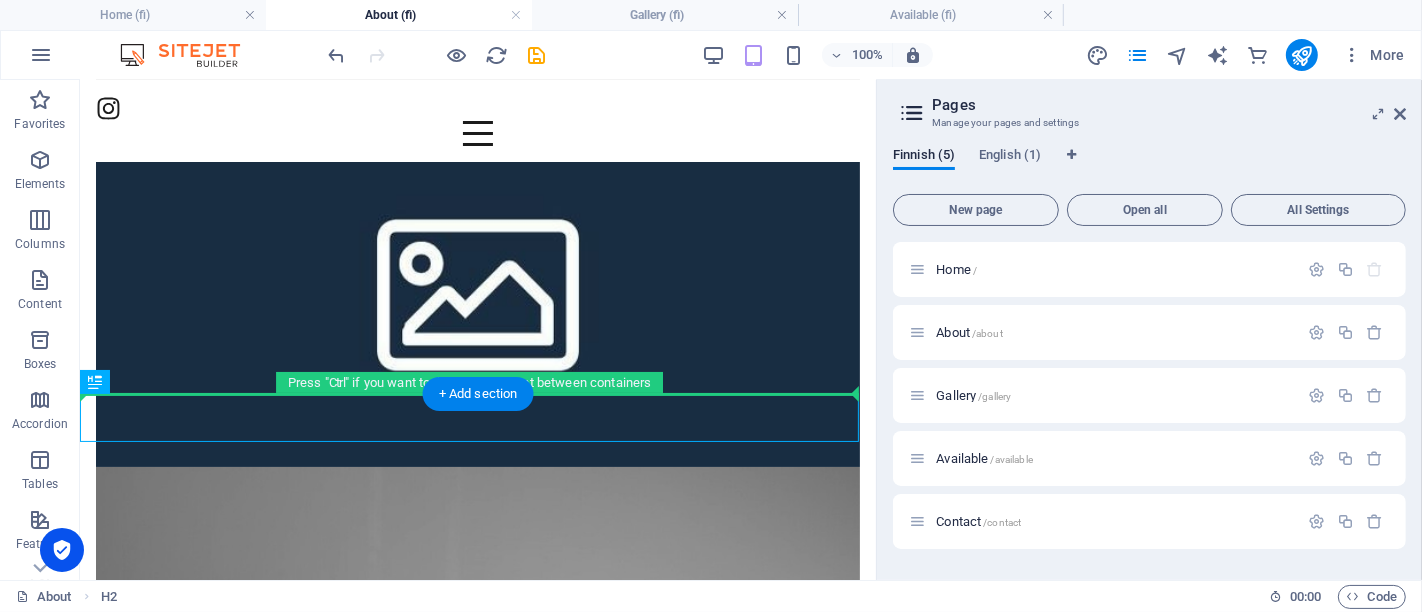 drag, startPoint x: 549, startPoint y: 416, endPoint x: 556, endPoint y: 374, distance: 42.579338 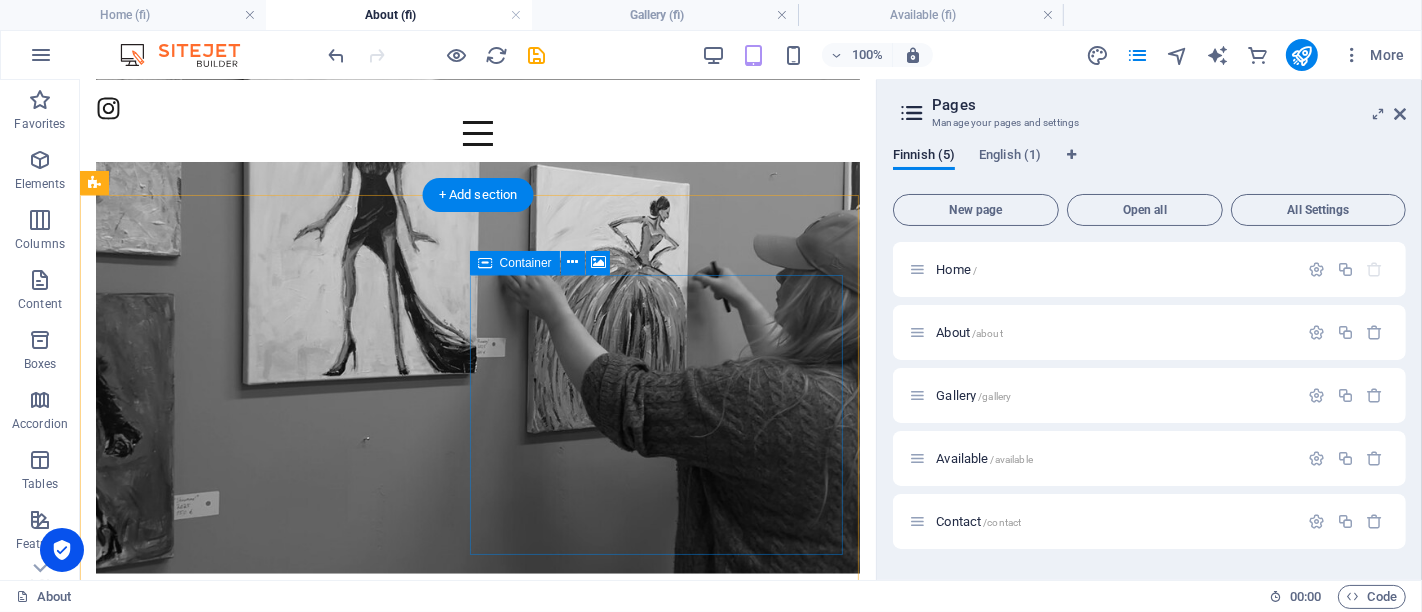 scroll, scrollTop: 1771, scrollLeft: 0, axis: vertical 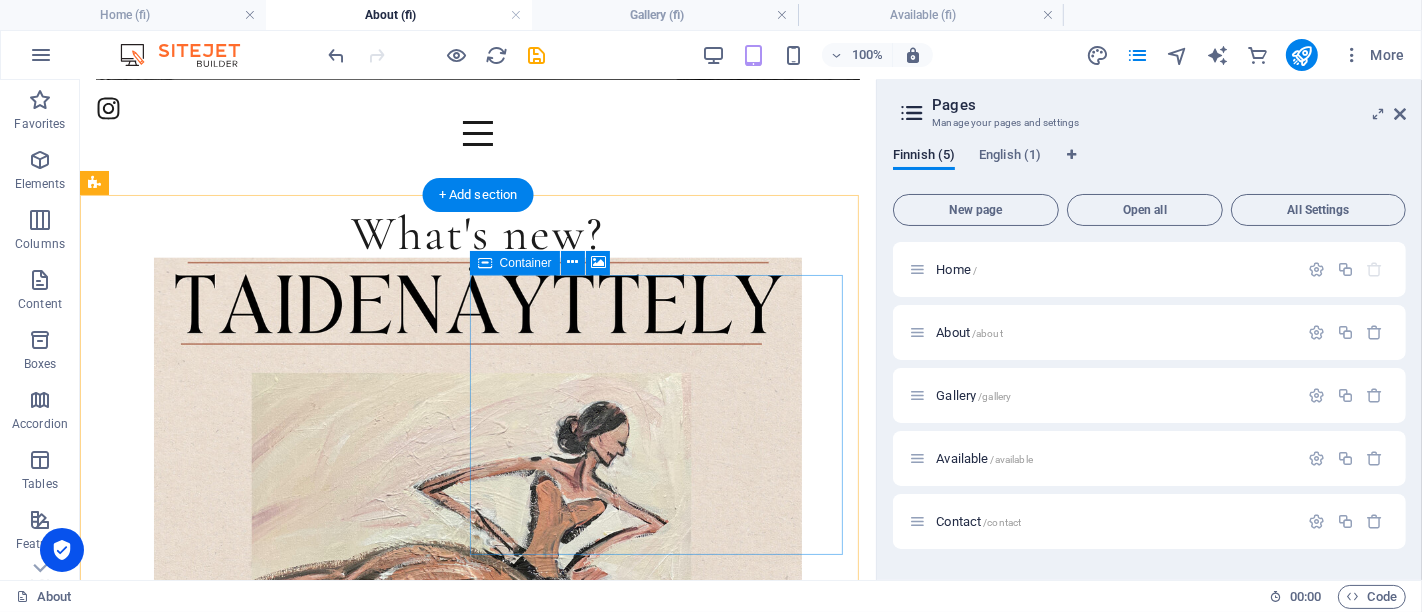 click on "Add elements" at bounding box center (418, 1789) 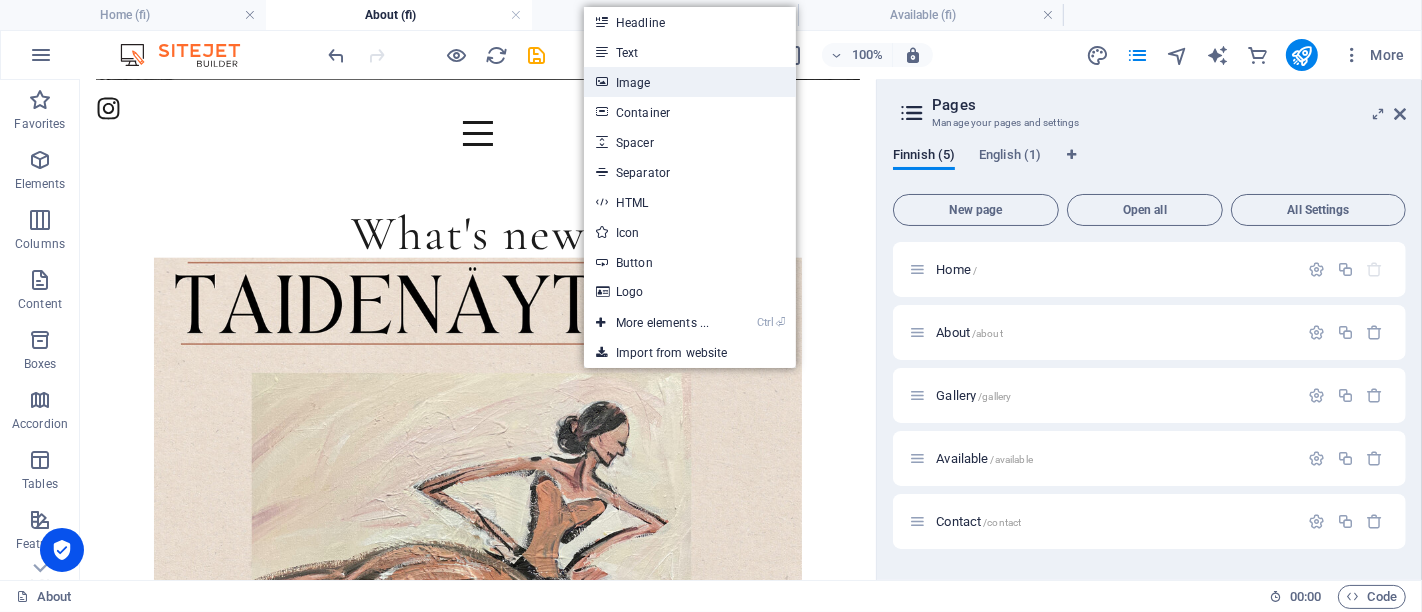 drag, startPoint x: 660, startPoint y: 82, endPoint x: 228, endPoint y: 3, distance: 439.16397 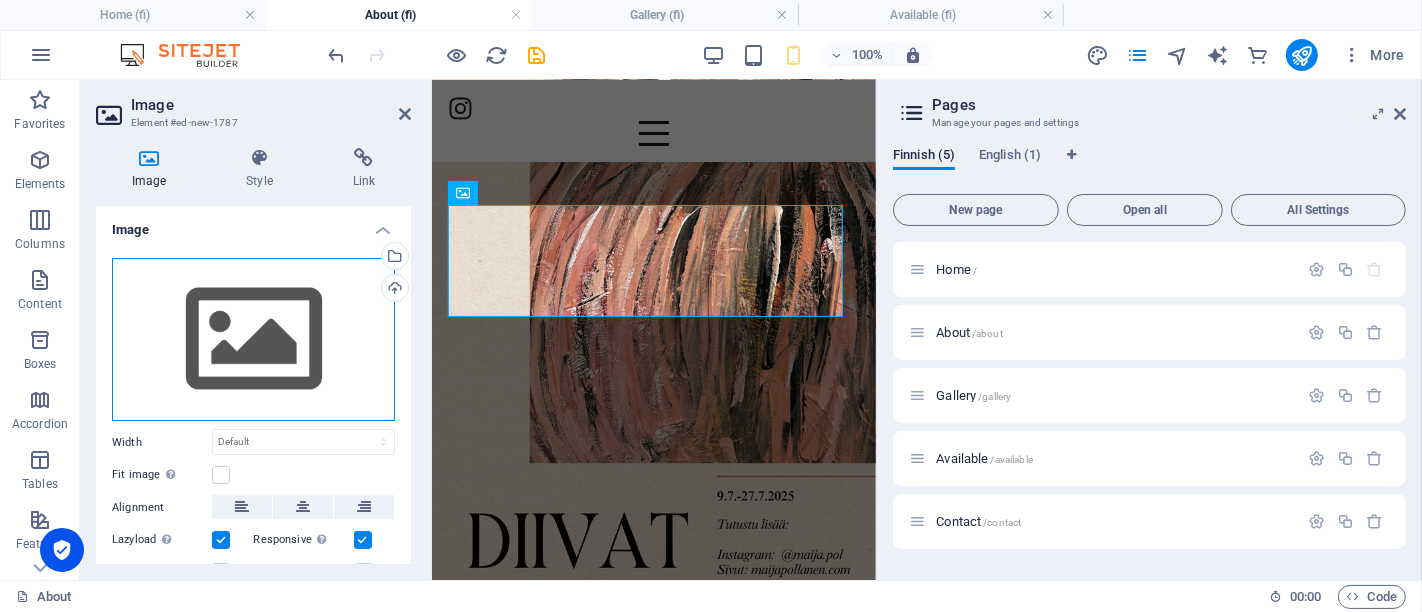 click on "Drag files here, click to choose files or select files from Files or our free stock photos & videos" at bounding box center (253, 340) 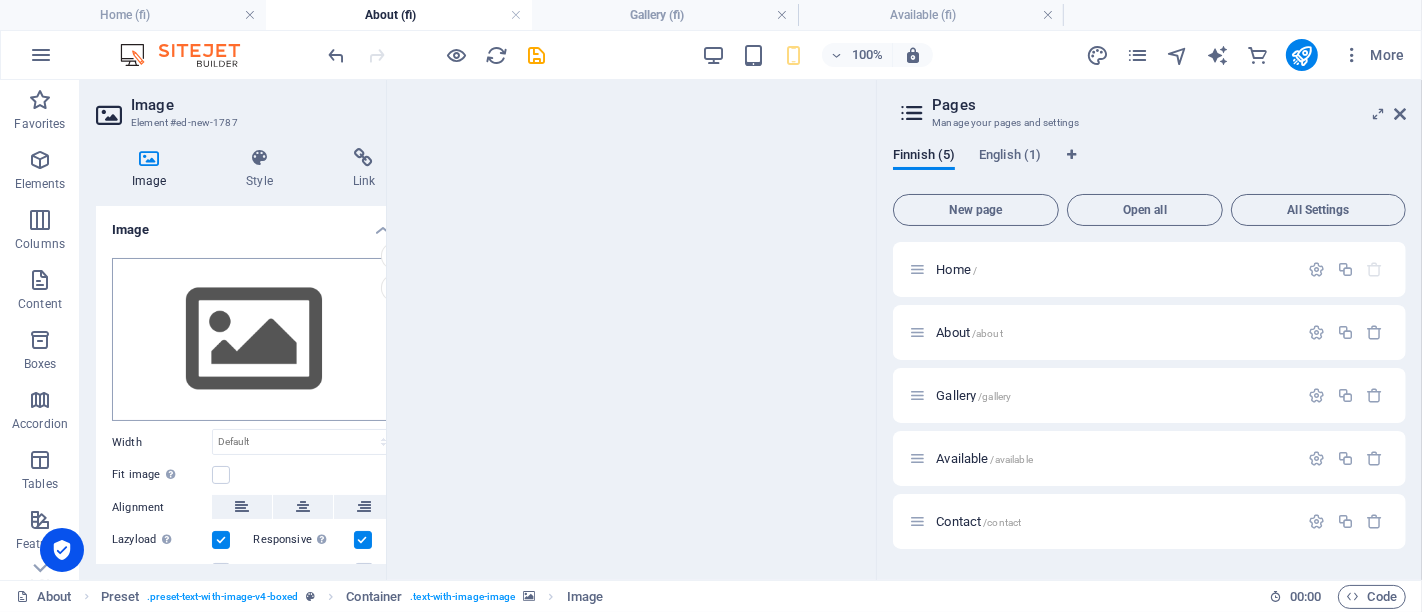 click on "maijapollanen.com Home (fi) About (fi) Gallery (fi) Available (fi) Favorites Elements Columns Content Boxes Accordion Tables Features Images Slider Header Footer Forms Marketing Collections Commerce
Drag here to replace the existing content. Press “Ctrl” if you want to create a new element.
Image   3 columns   Container   Image   Container   Spacer   Spacer   Container   Menu Bar   Spacer   Text 100% More Home Preset . preset-text-with-image-v4-boxed Container . text-with-image-image Image 00 : 00 Code Favorites Elements Columns Content Boxes Accordion Tables Features Images Slider Header Footer Forms Marketing Collections Commerce Image Element #ed-new-1787 Image Style Link Image Drag files here, click to choose files or select files from Files or our free stock photos & videos Select files from the file manager, stock photos, or upload file(s) Upload Width Default auto px rem % em vh vw Height" at bounding box center (711, 306) 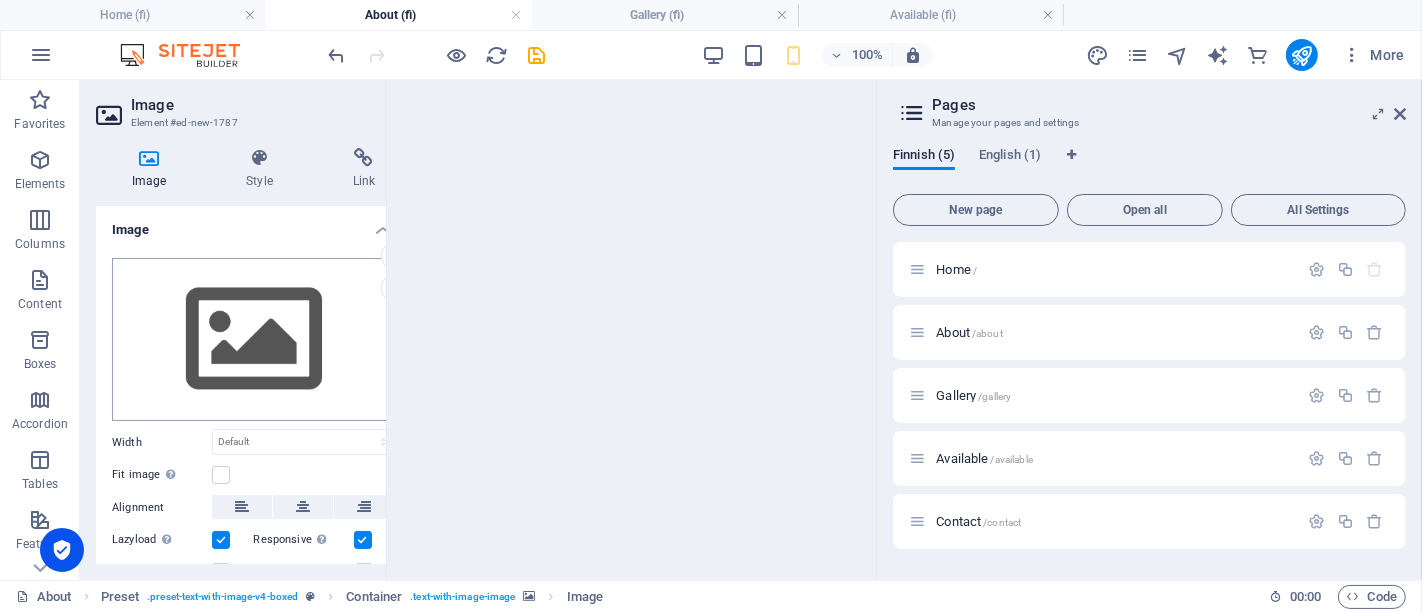 scroll, scrollTop: 1121, scrollLeft: 0, axis: vertical 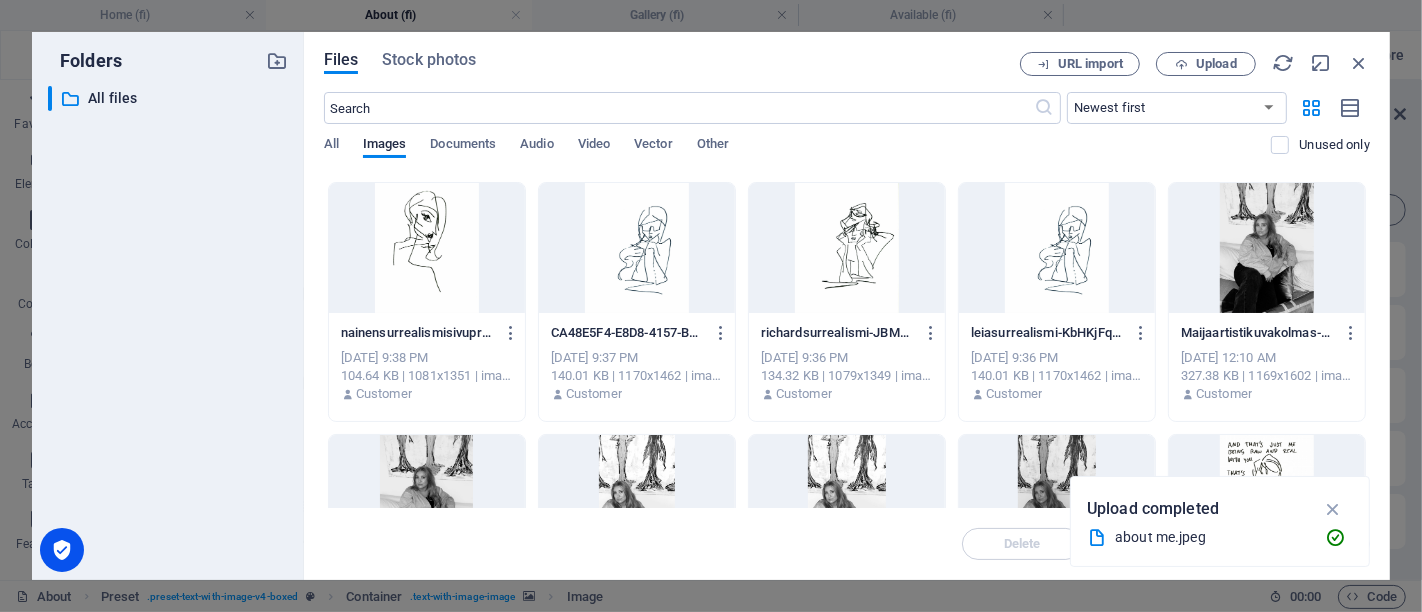 click at bounding box center [427, 248] 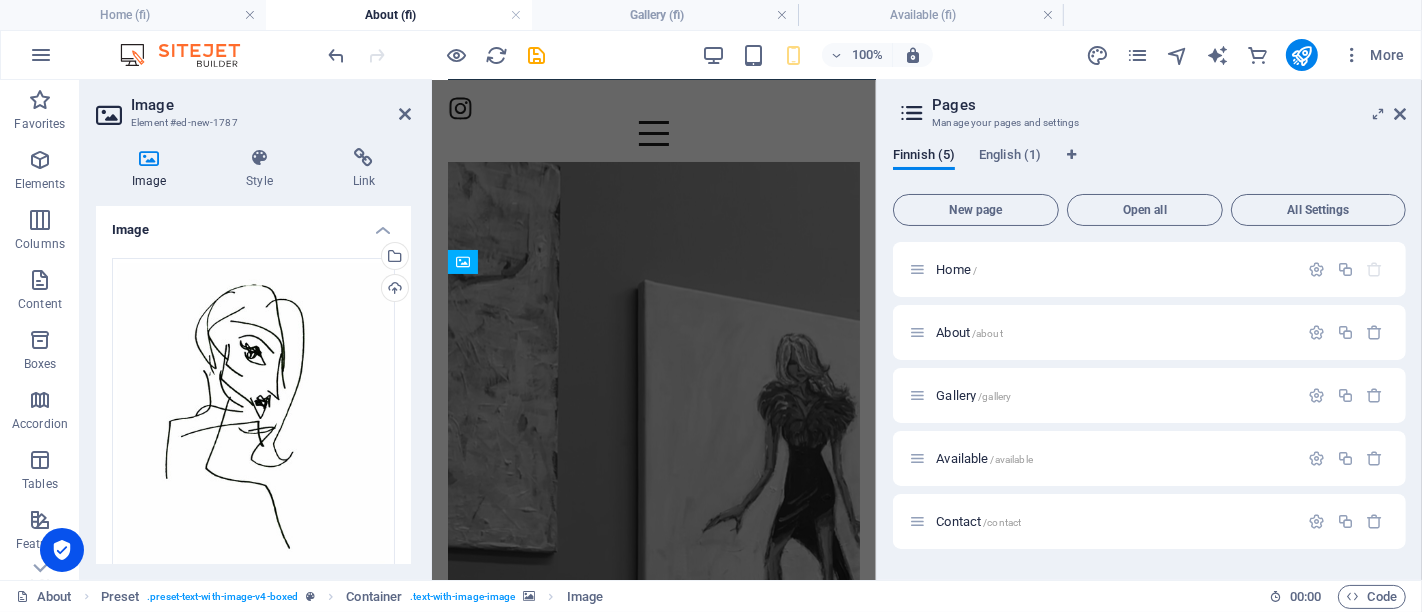 scroll, scrollTop: 1779, scrollLeft: 0, axis: vertical 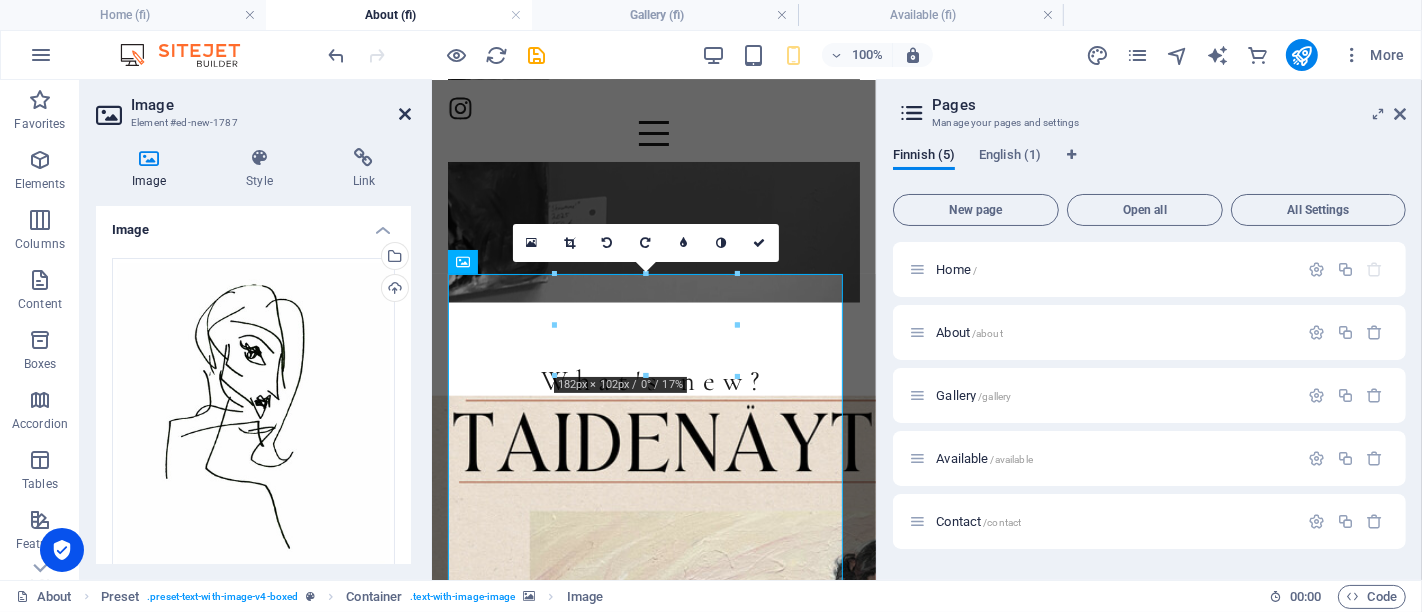 click at bounding box center (405, 114) 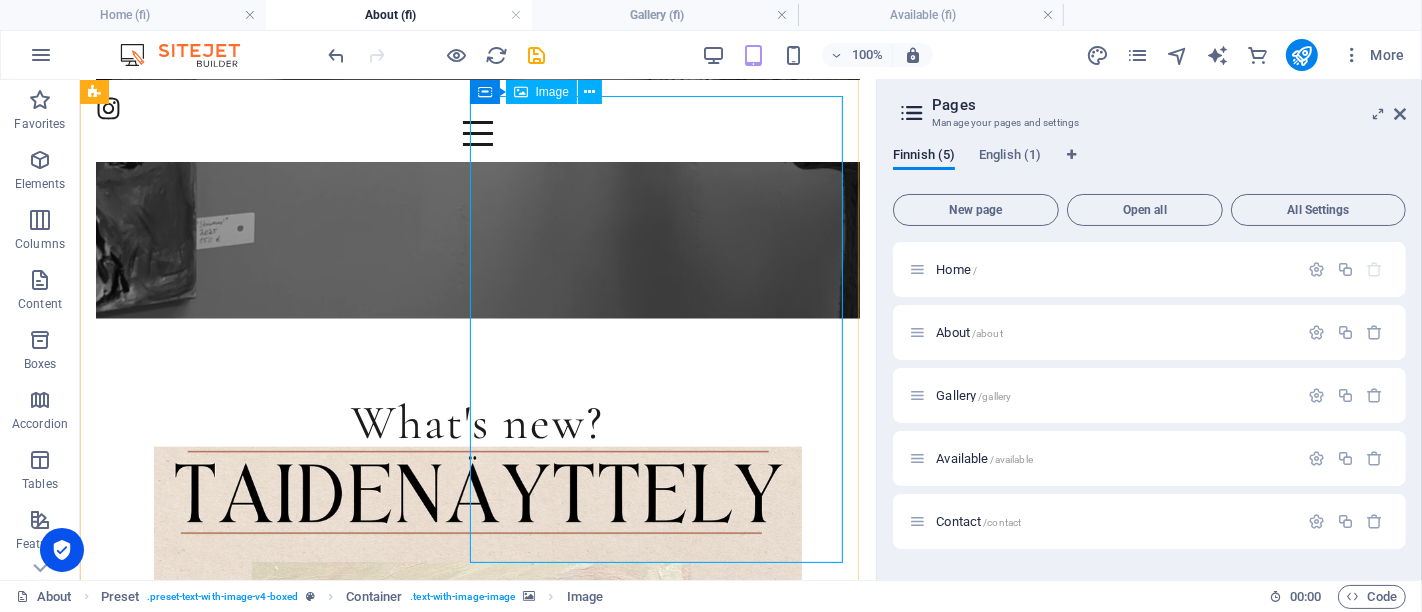 scroll, scrollTop: 1779, scrollLeft: 0, axis: vertical 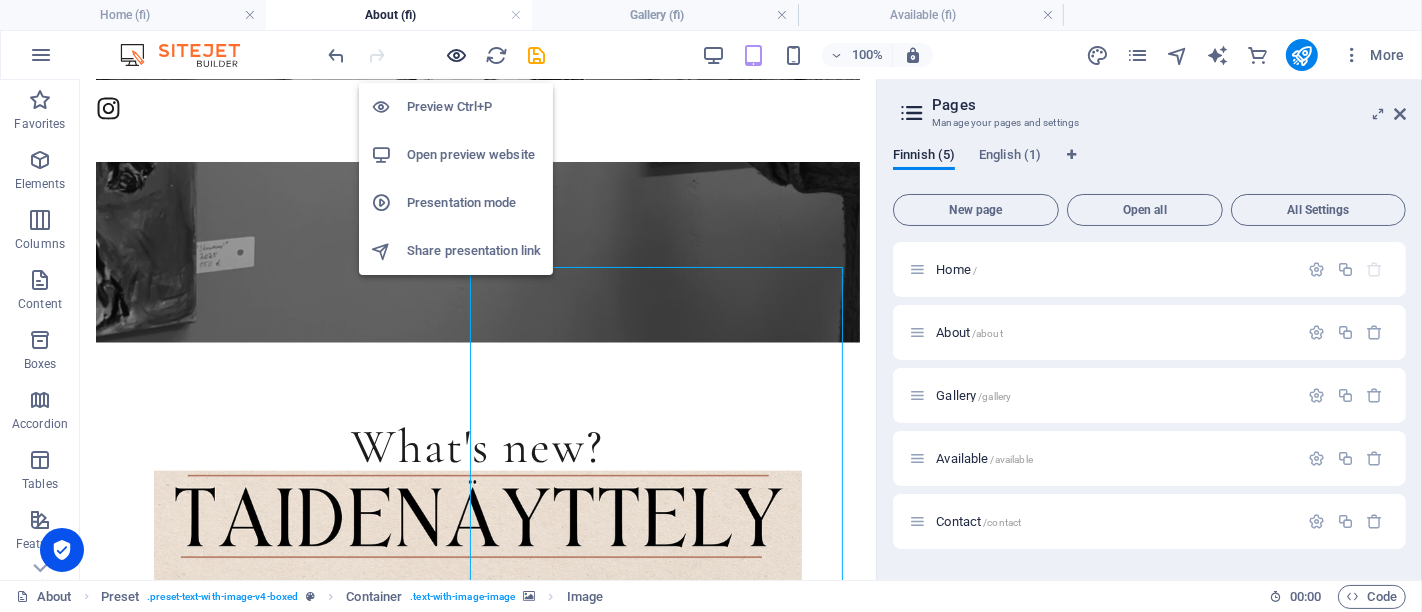 click at bounding box center [457, 55] 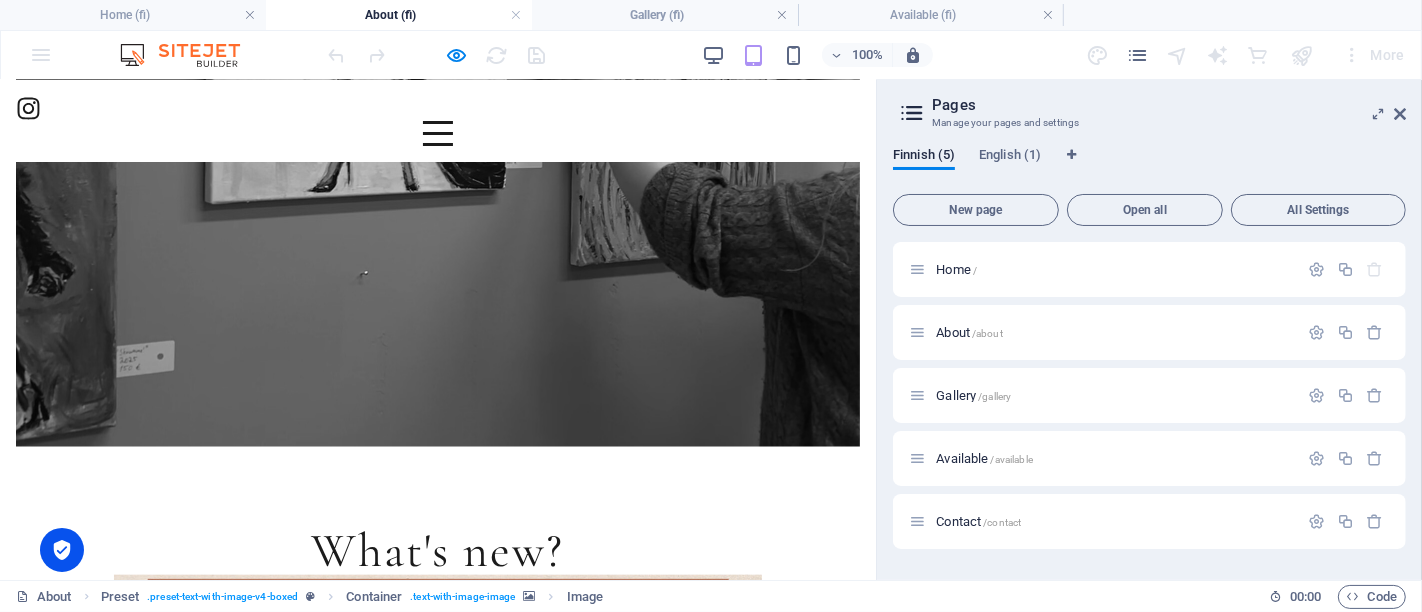 scroll, scrollTop: 1595, scrollLeft: 0, axis: vertical 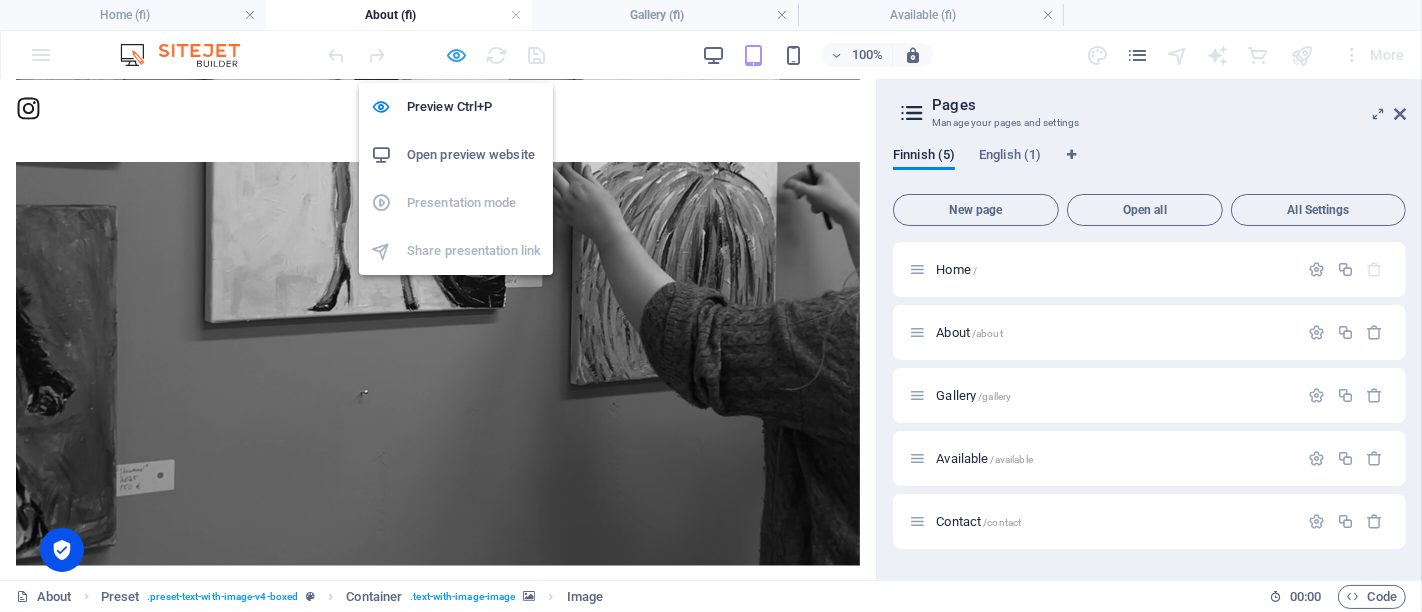 click at bounding box center [457, 55] 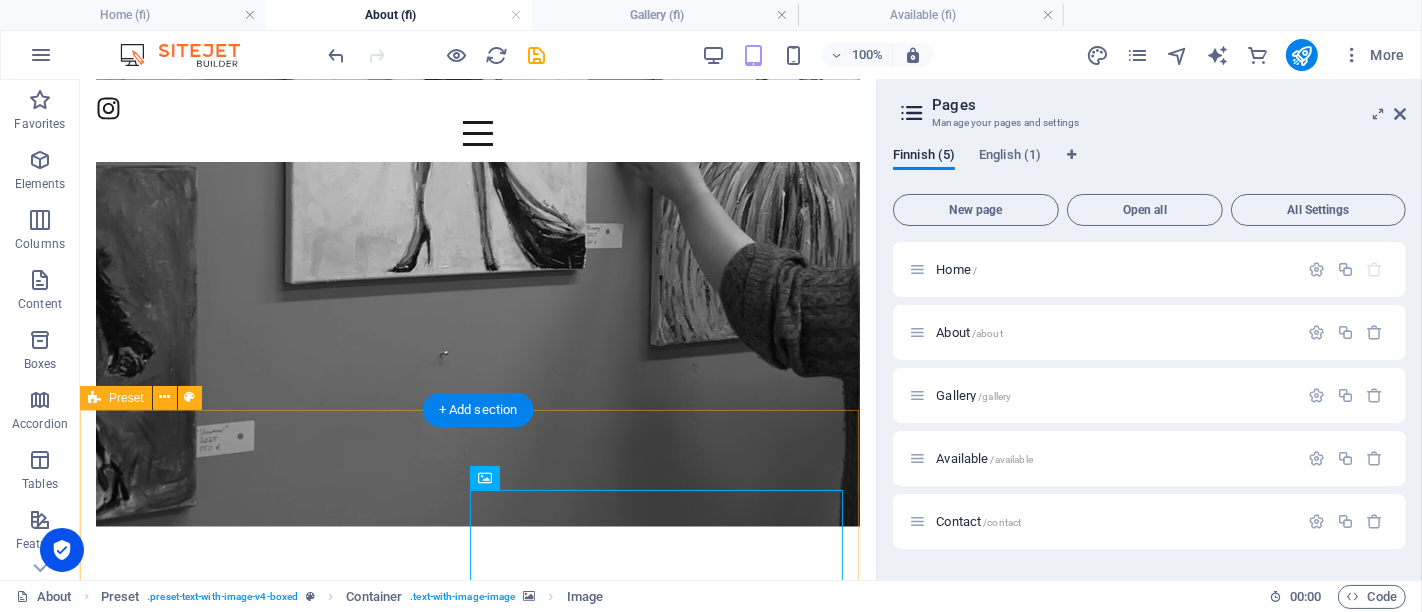scroll, scrollTop: 1557, scrollLeft: 0, axis: vertical 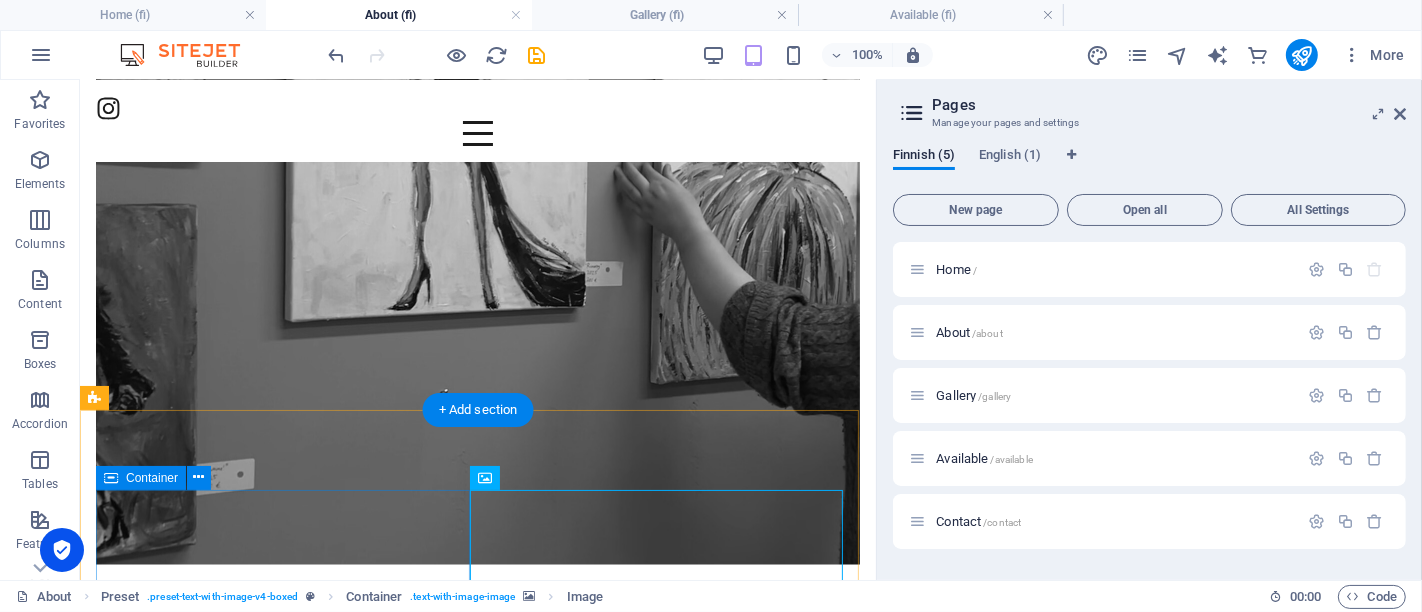 click on "Näyttelyt 9.7.-27.7. "Diivat" Red Shoe:n liikkeessä. Olavinkatu 41, Savonlinna 21.7.-16.8. näyttely Lettukahvila Kalliolinnassa" at bounding box center [477, 1740] 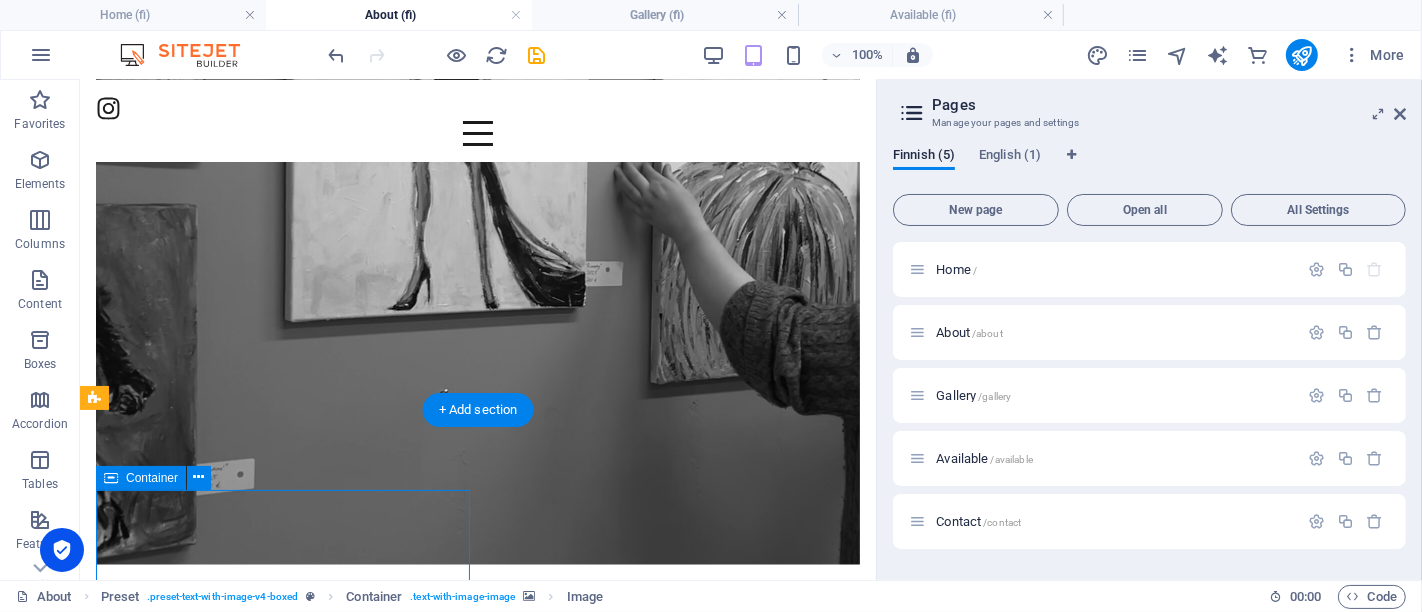 click on "Näyttelyt 9.7.-27.7. "Diivat" Red Shoe:n liikkeessä. Olavinkatu 41, Savonlinna 21.7.-16.8. näyttely Lettukahvila Kalliolinnassa" at bounding box center [477, 1740] 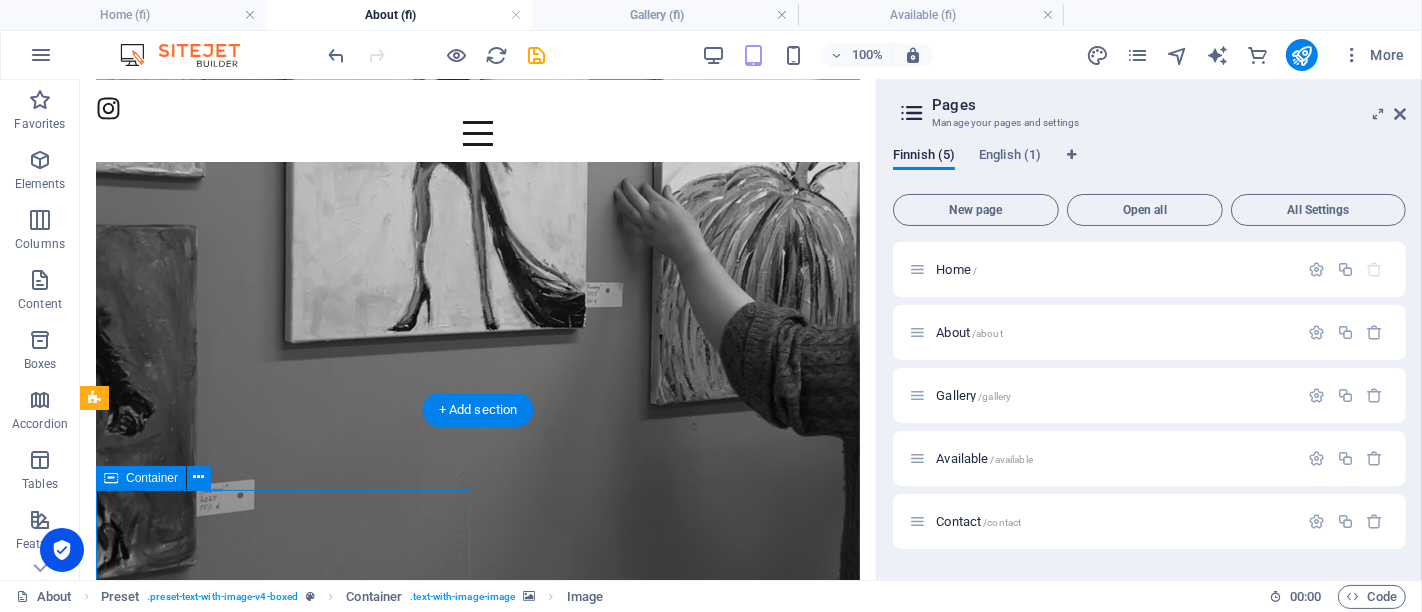 select on "px" 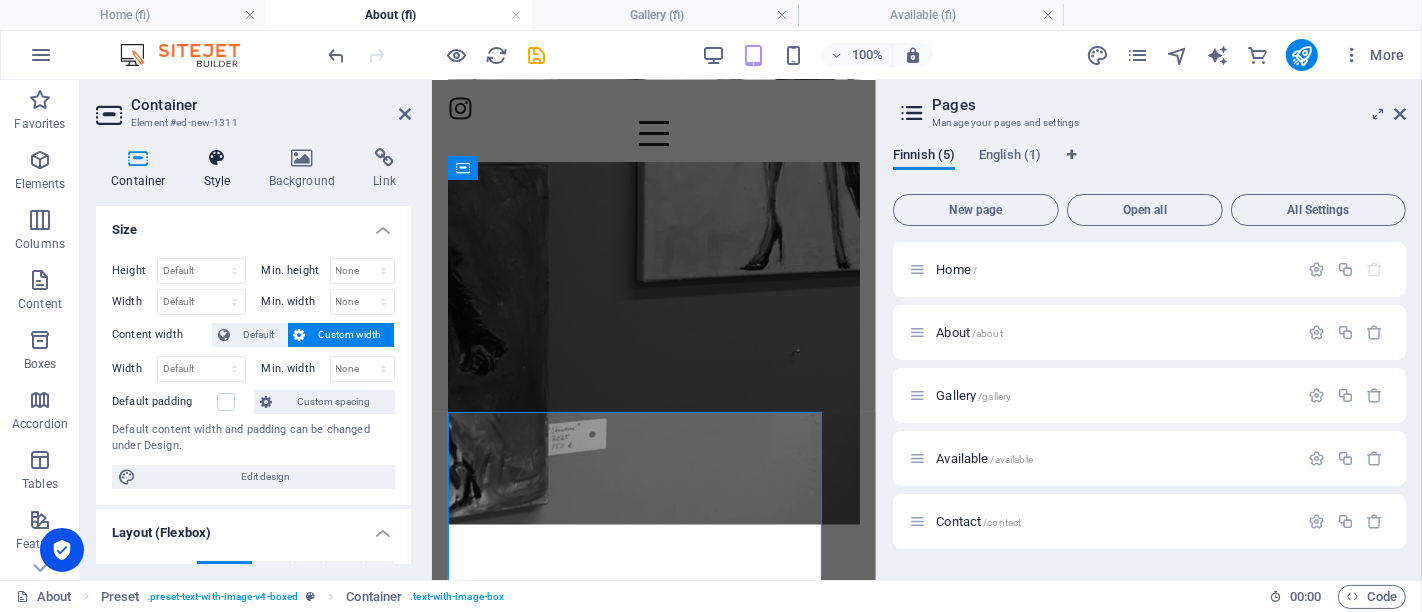 scroll, scrollTop: 1634, scrollLeft: 0, axis: vertical 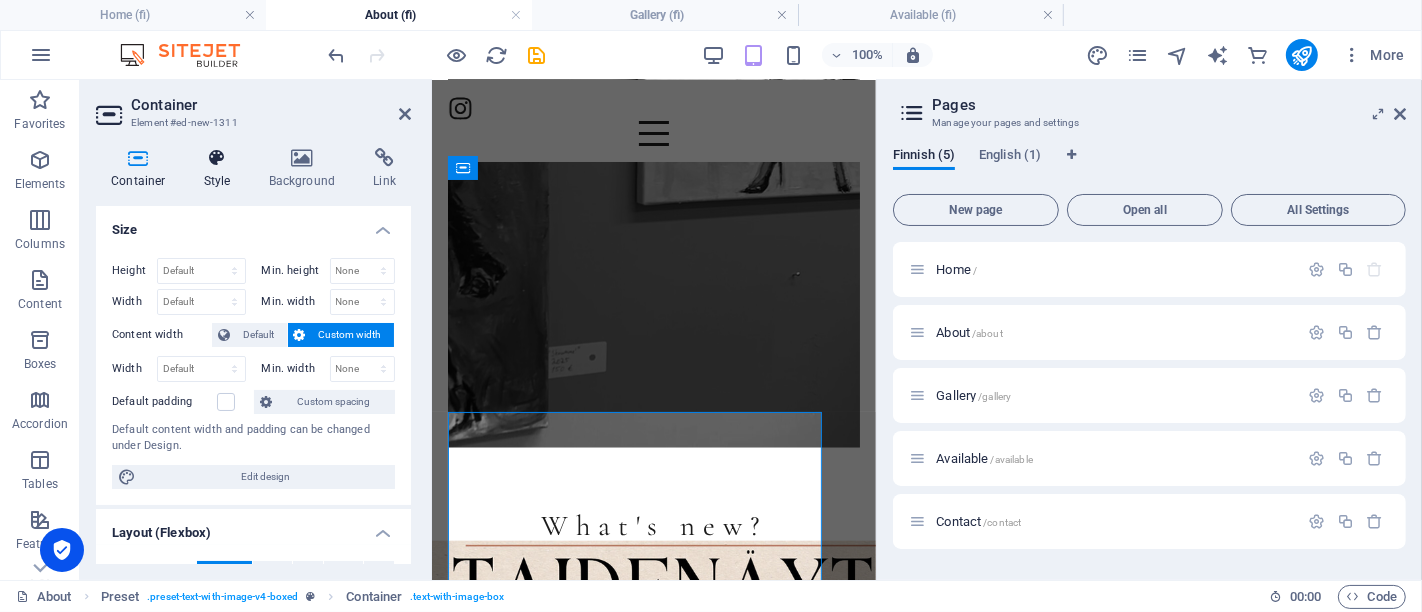 click on "Style" at bounding box center [221, 169] 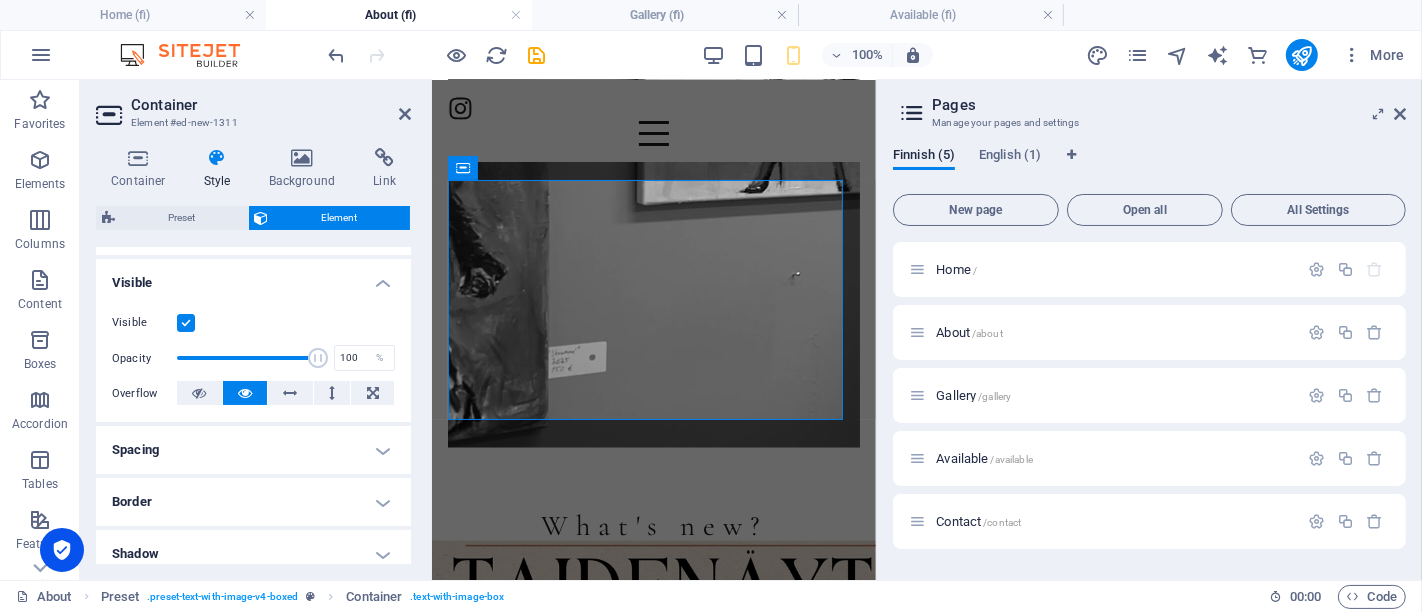 scroll, scrollTop: 222, scrollLeft: 0, axis: vertical 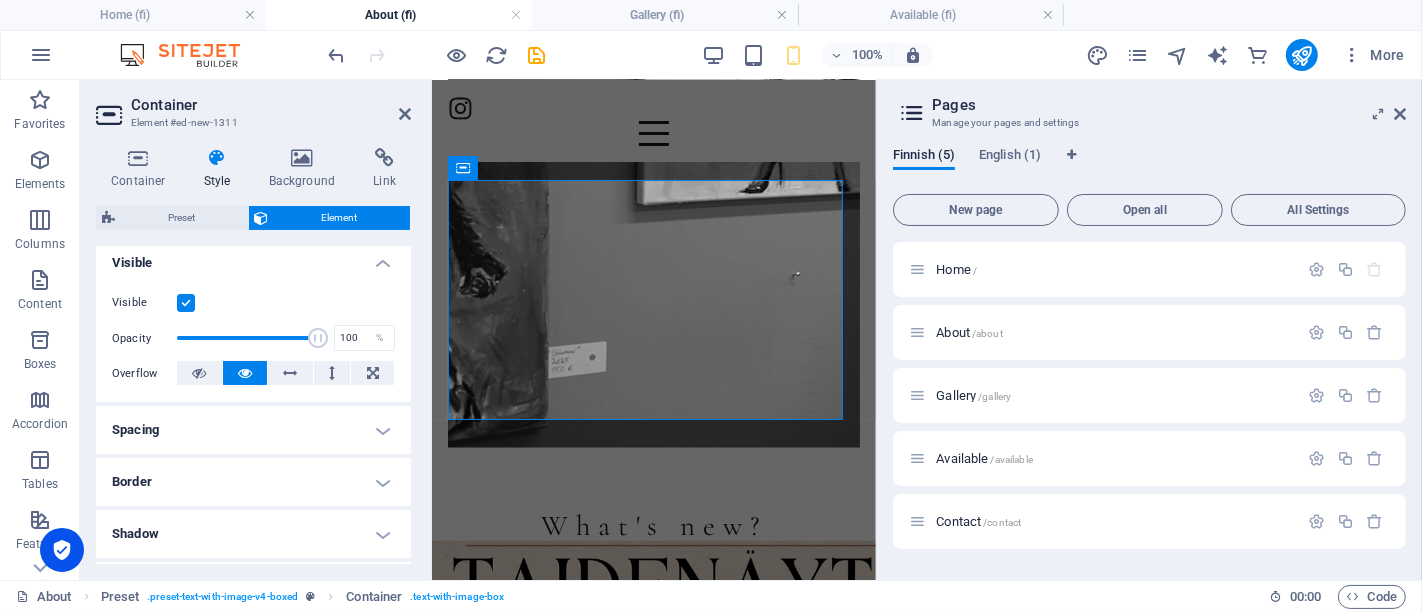 click on "Spacing" at bounding box center (253, 430) 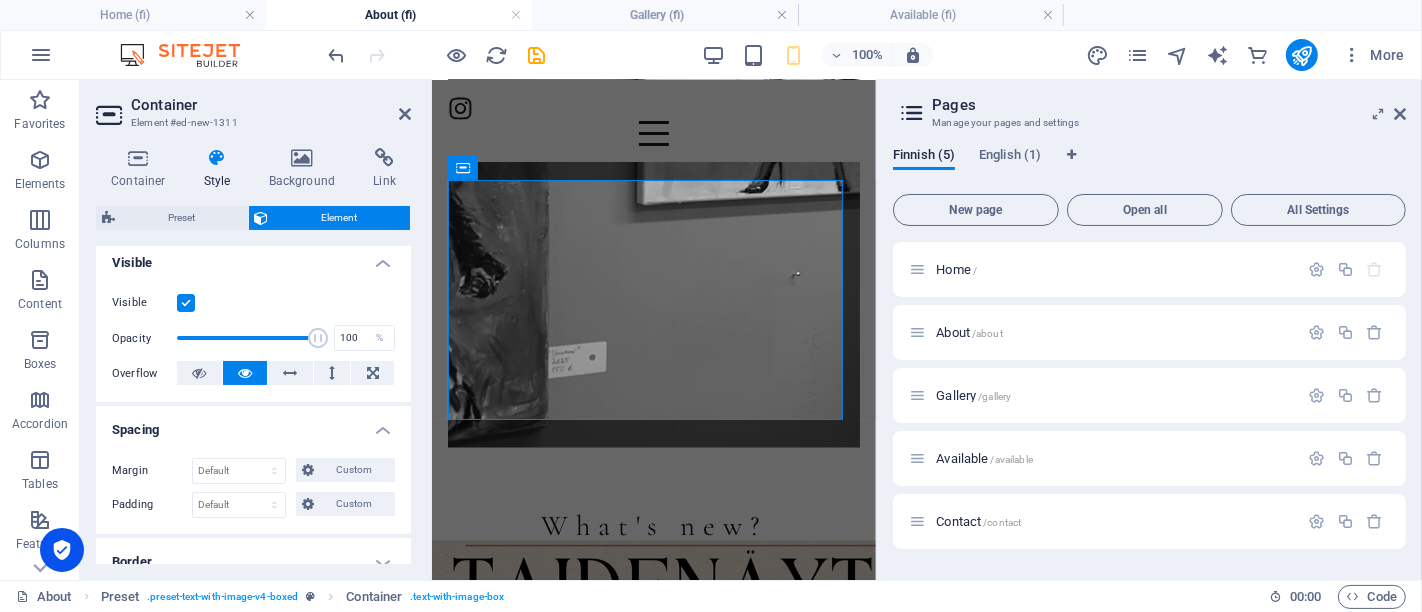 scroll, scrollTop: 605, scrollLeft: 0, axis: vertical 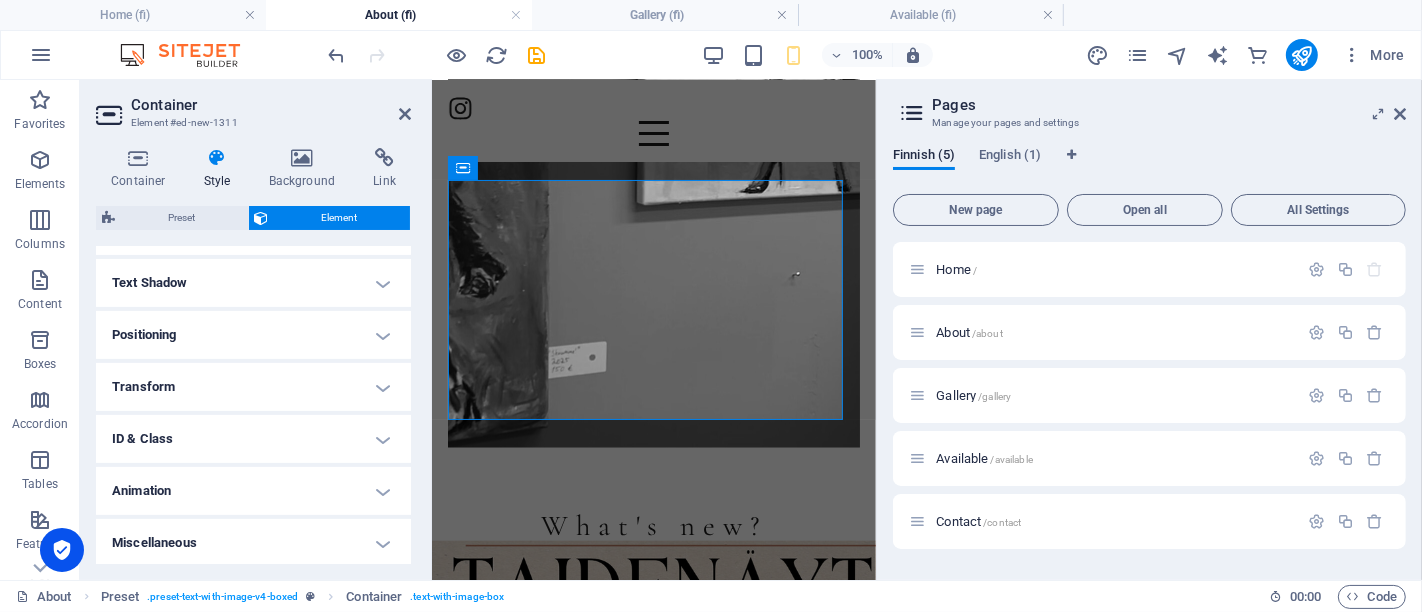 click on "Positioning" at bounding box center [253, 335] 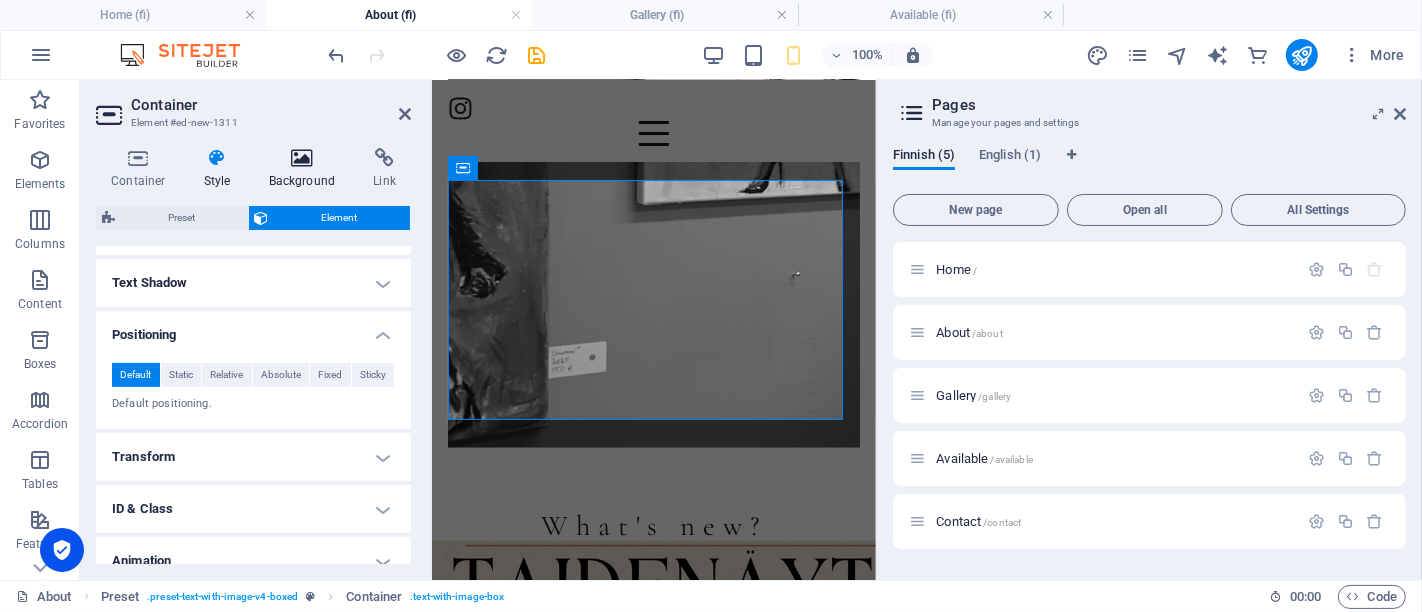 click at bounding box center [302, 158] 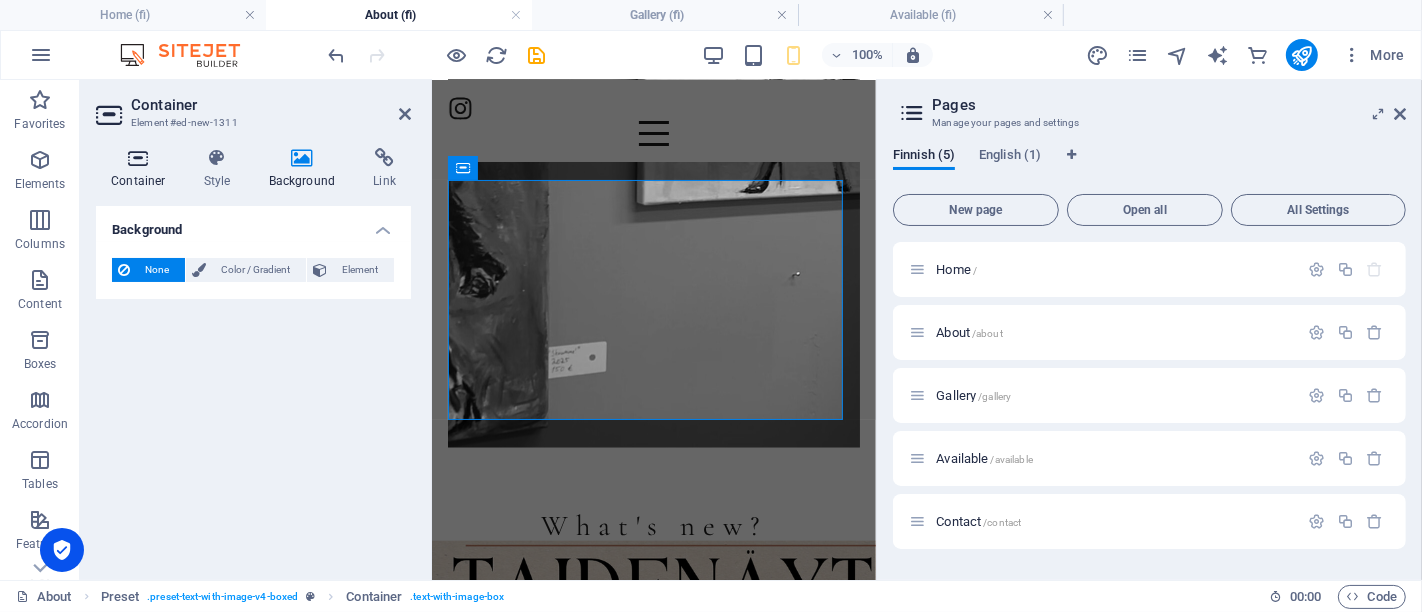 click at bounding box center (138, 158) 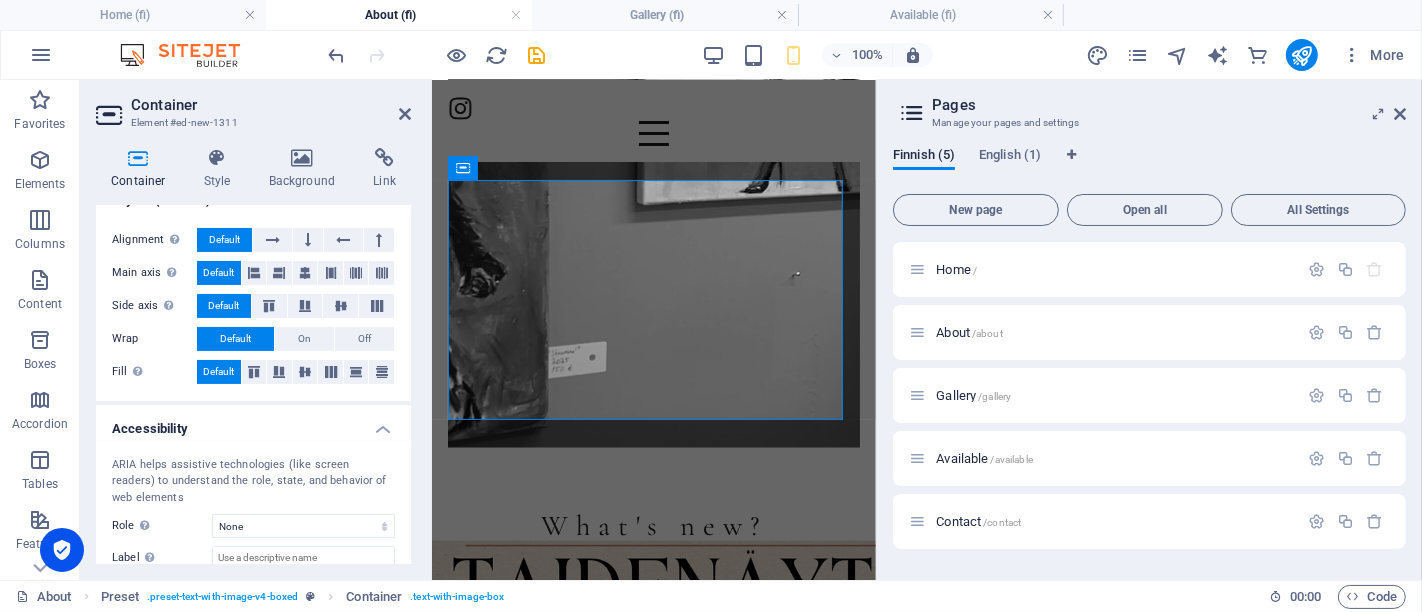 scroll, scrollTop: 448, scrollLeft: 0, axis: vertical 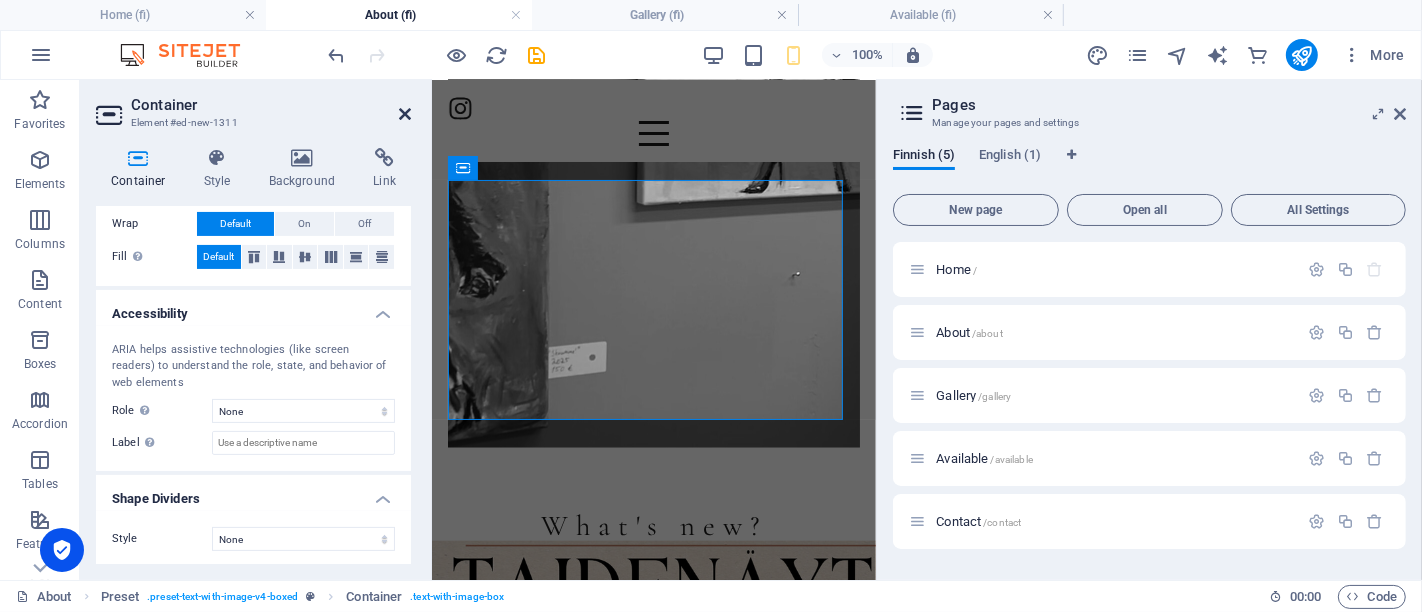 drag, startPoint x: 319, startPoint y: 30, endPoint x: 399, endPoint y: 110, distance: 113.137085 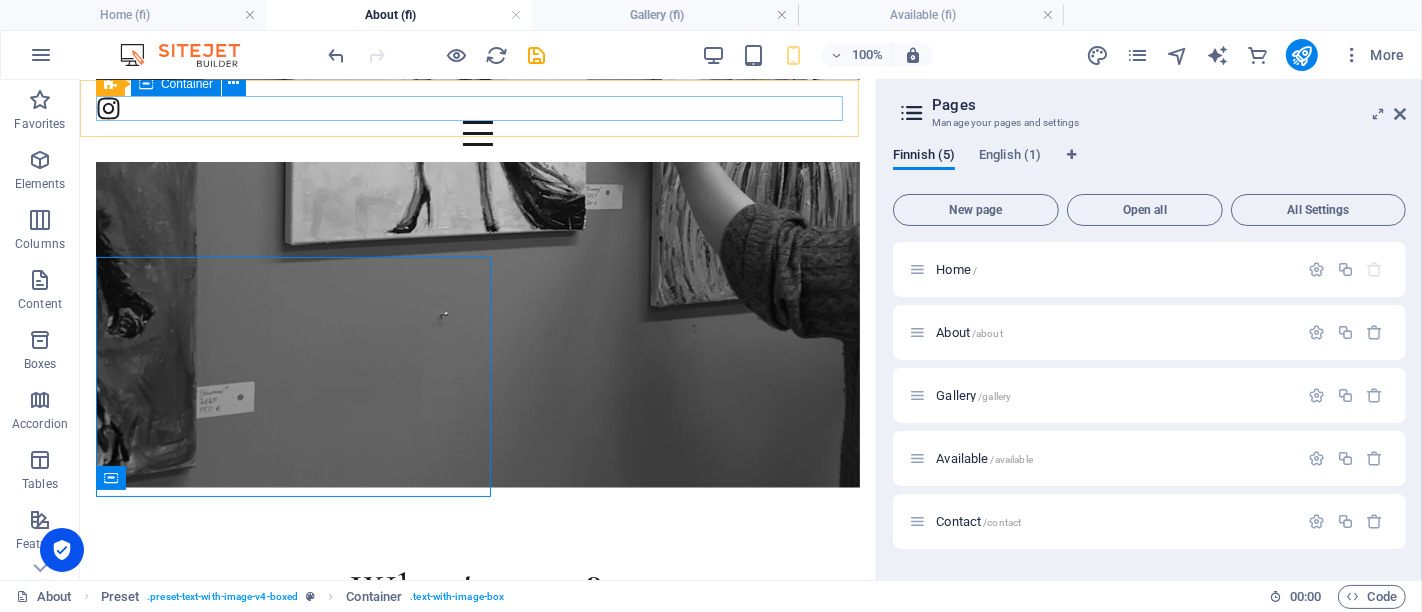scroll, scrollTop: 1557, scrollLeft: 0, axis: vertical 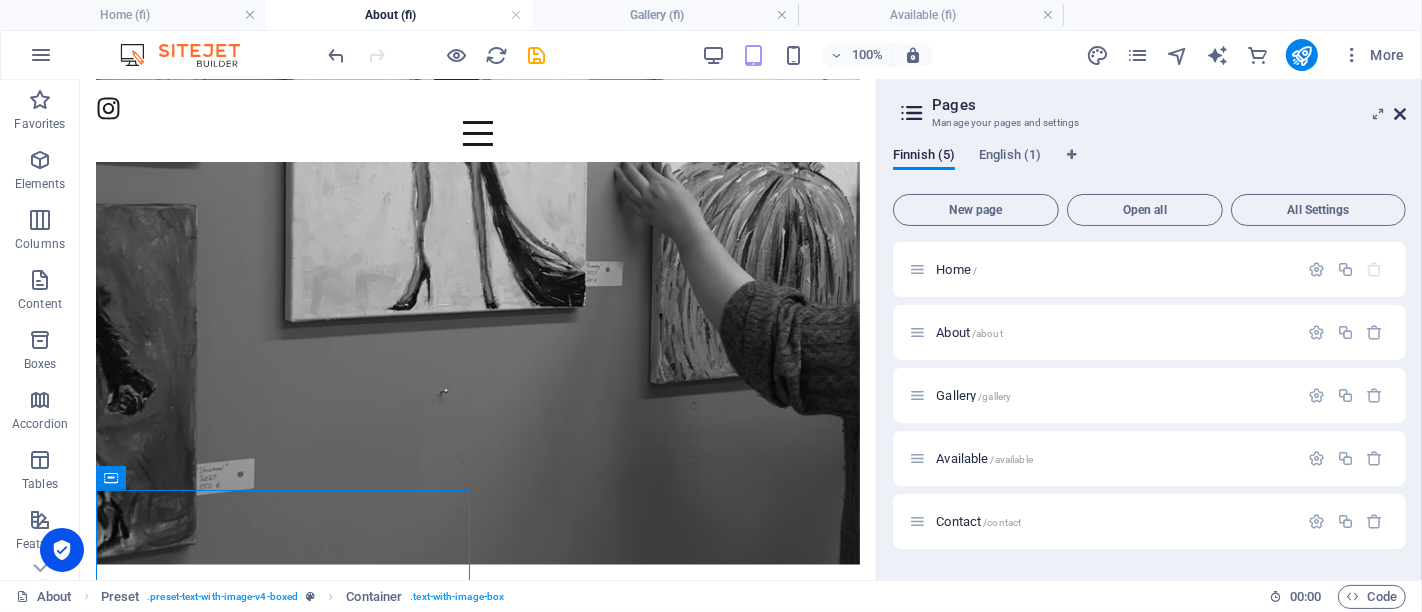 drag, startPoint x: 1399, startPoint y: 112, endPoint x: 1153, endPoint y: 22, distance: 261.94656 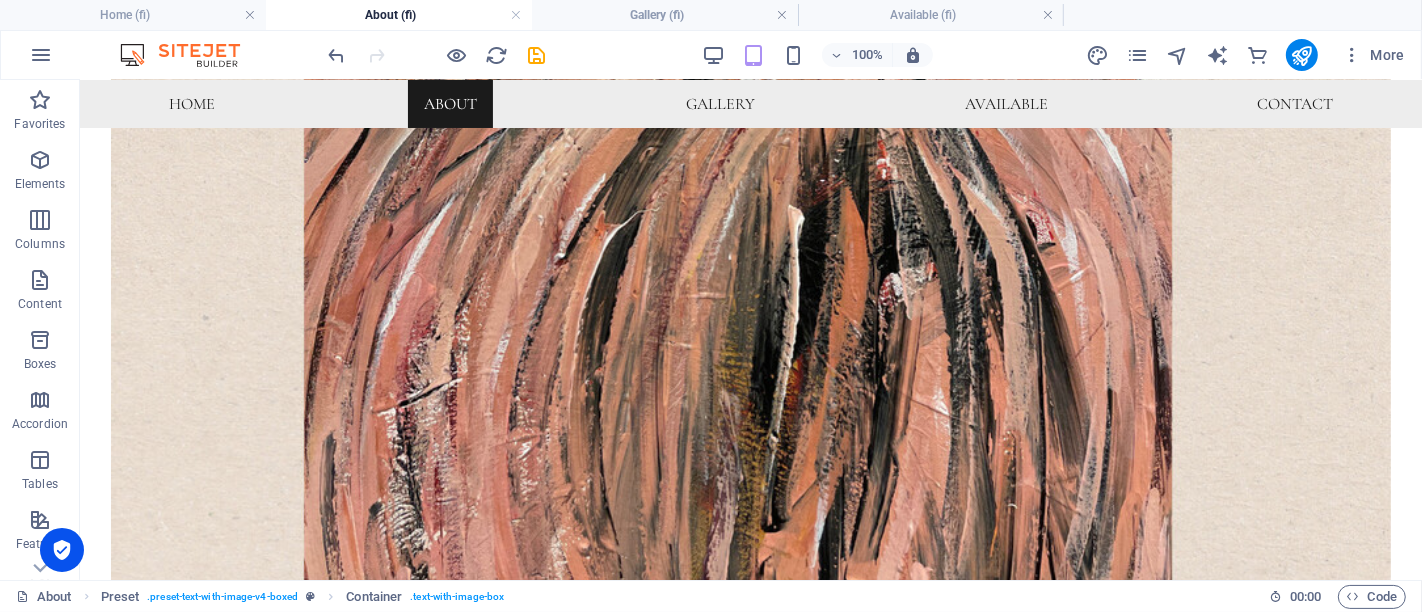 scroll, scrollTop: 3006, scrollLeft: 0, axis: vertical 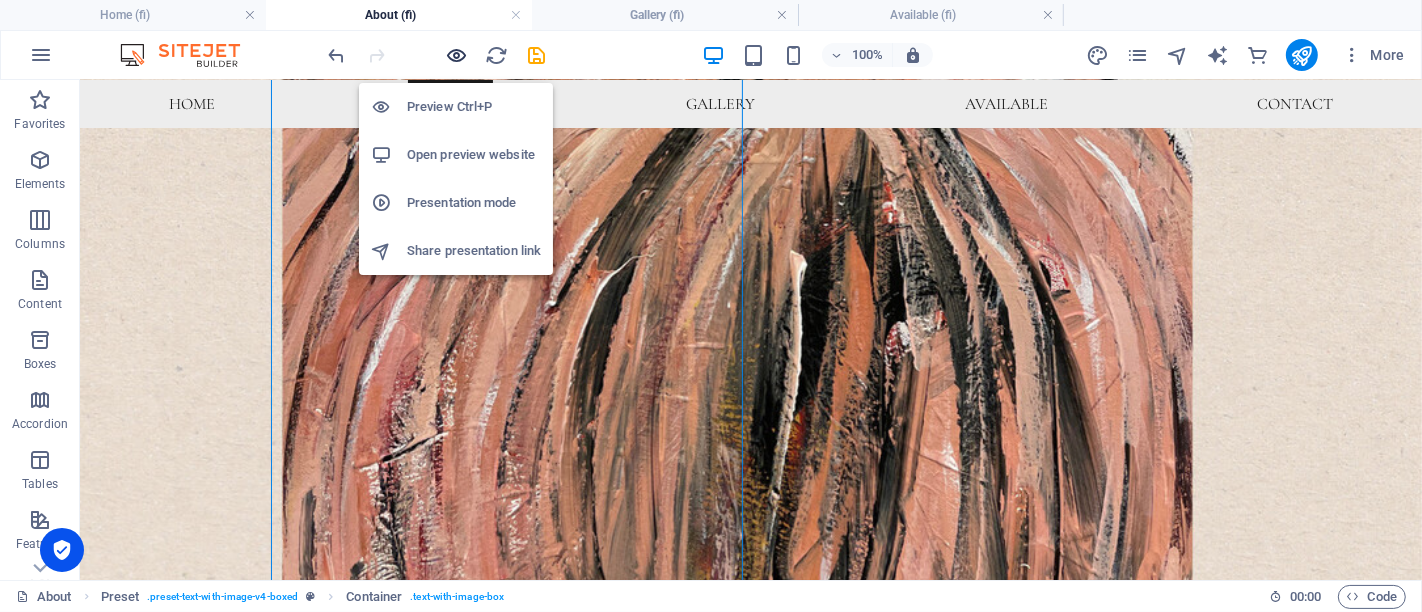 click at bounding box center (457, 55) 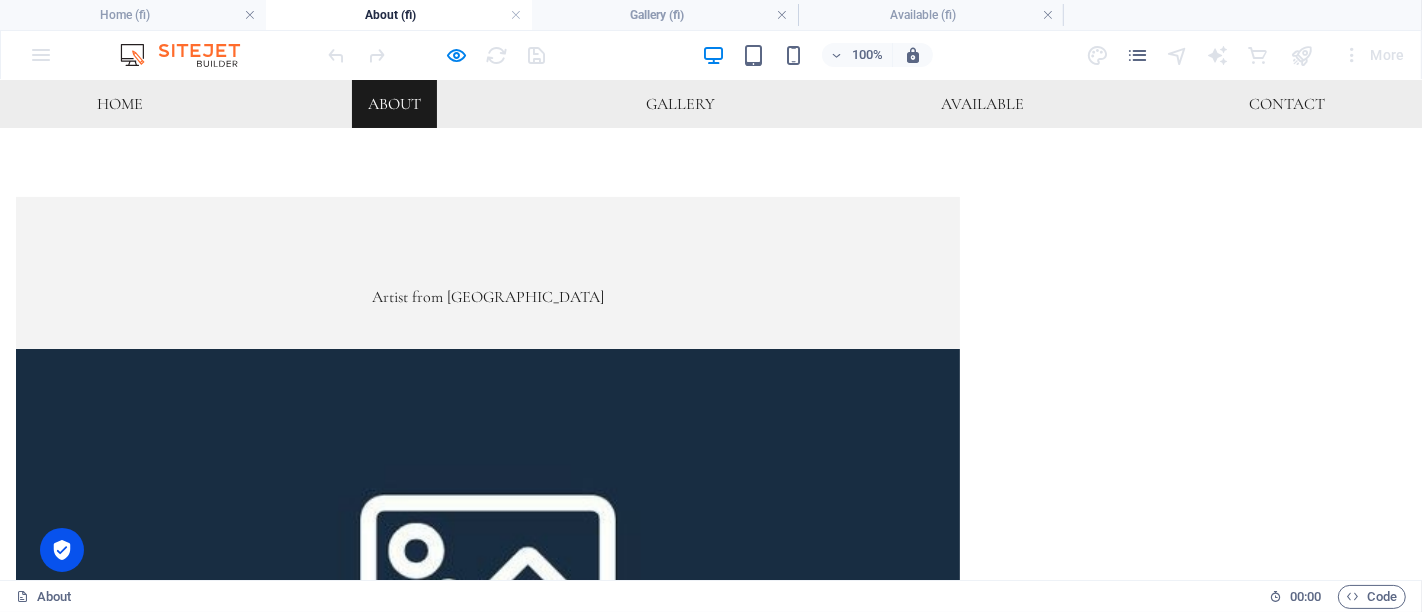 scroll, scrollTop: 668, scrollLeft: 0, axis: vertical 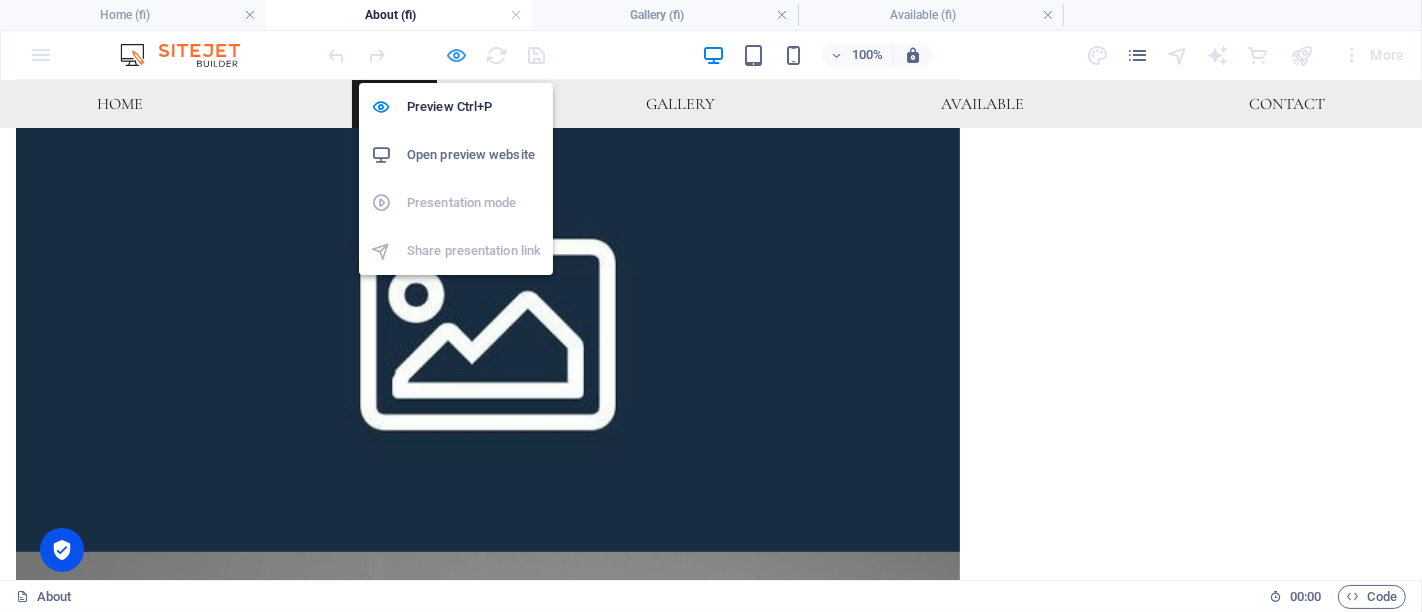 click at bounding box center (457, 55) 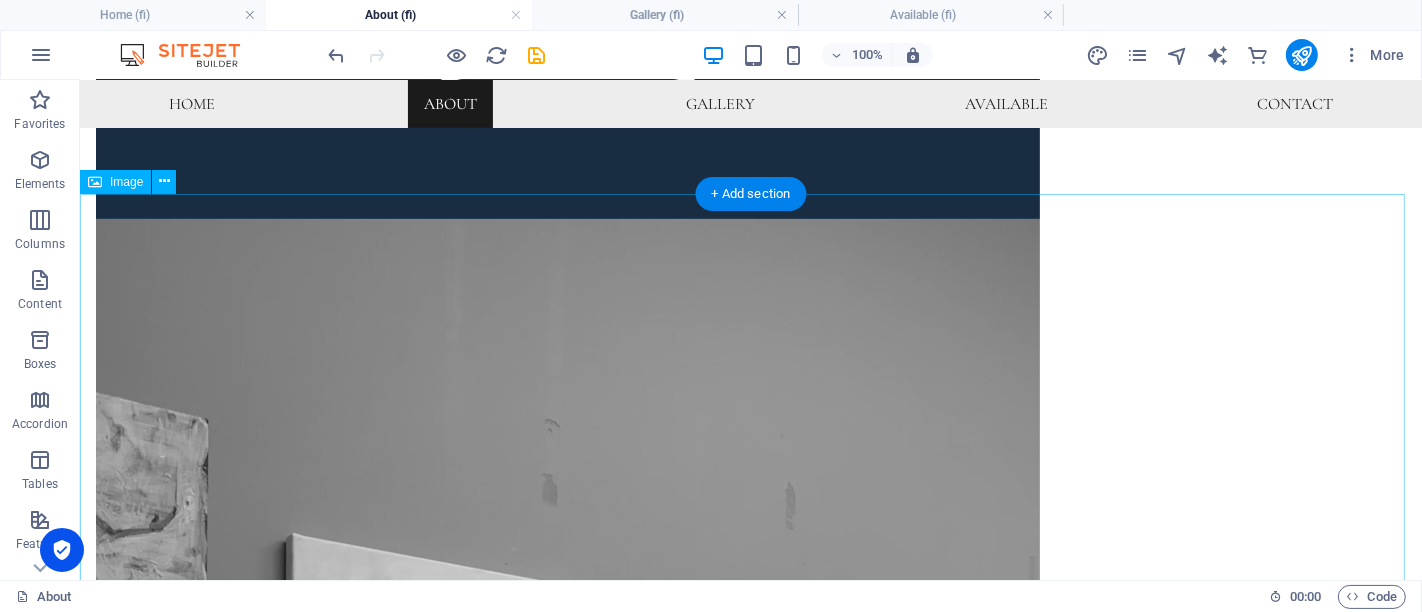 scroll, scrollTop: 1002, scrollLeft: 0, axis: vertical 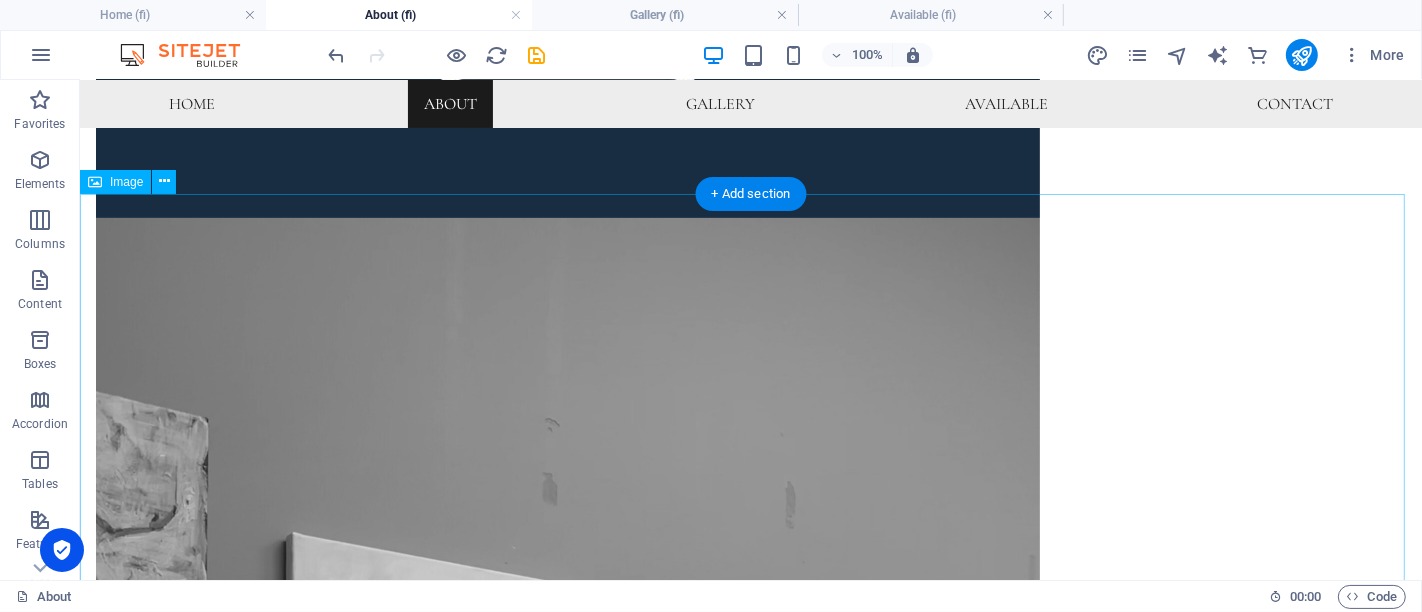 click at bounding box center [750, 2235] 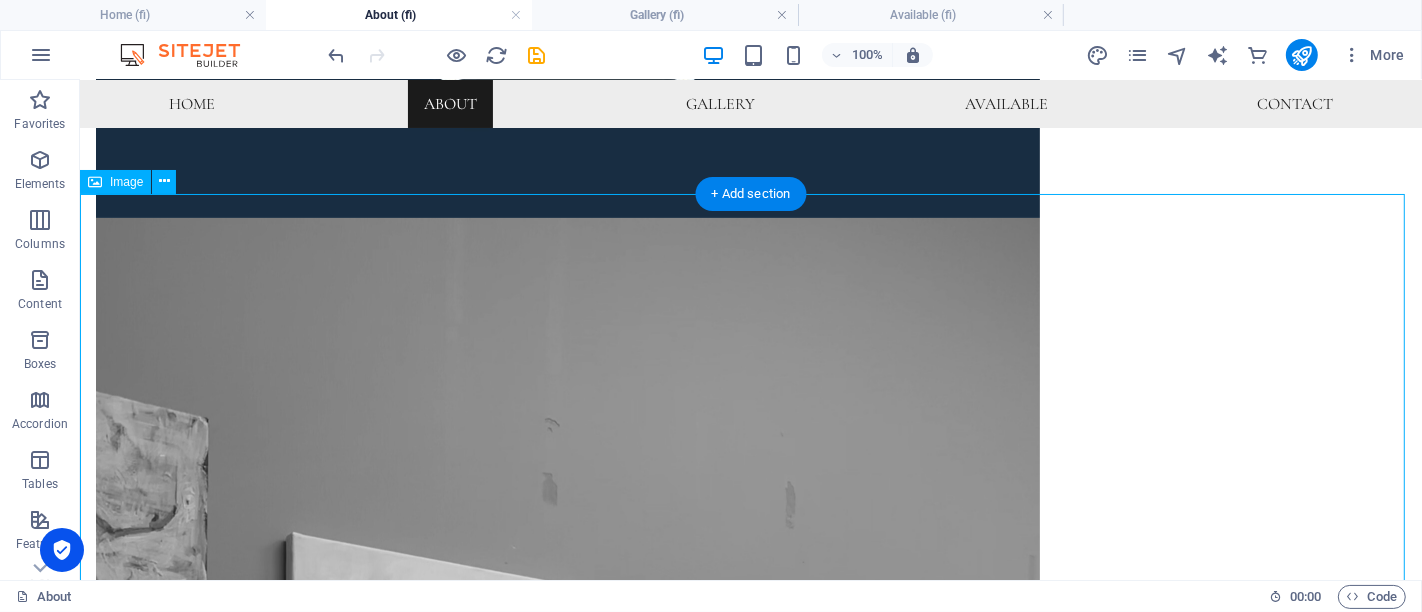 click at bounding box center (750, 2235) 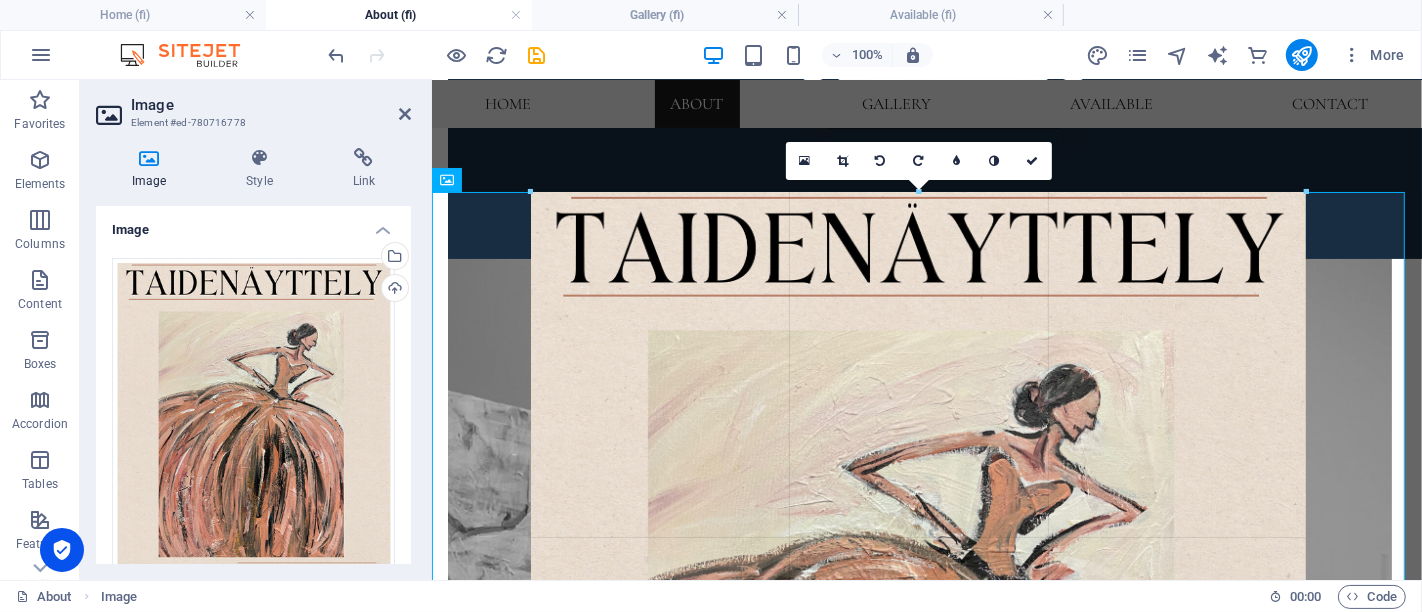drag, startPoint x: 432, startPoint y: 192, endPoint x: 650, endPoint y: 371, distance: 282.0727 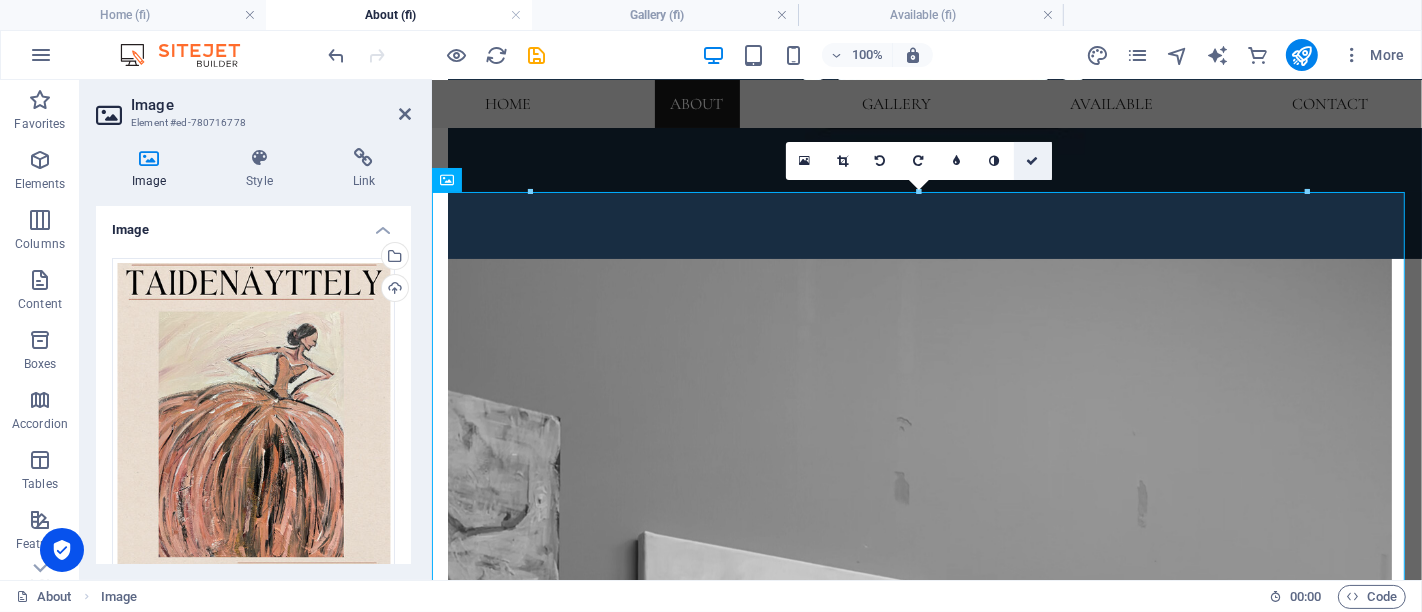 click at bounding box center (1033, 161) 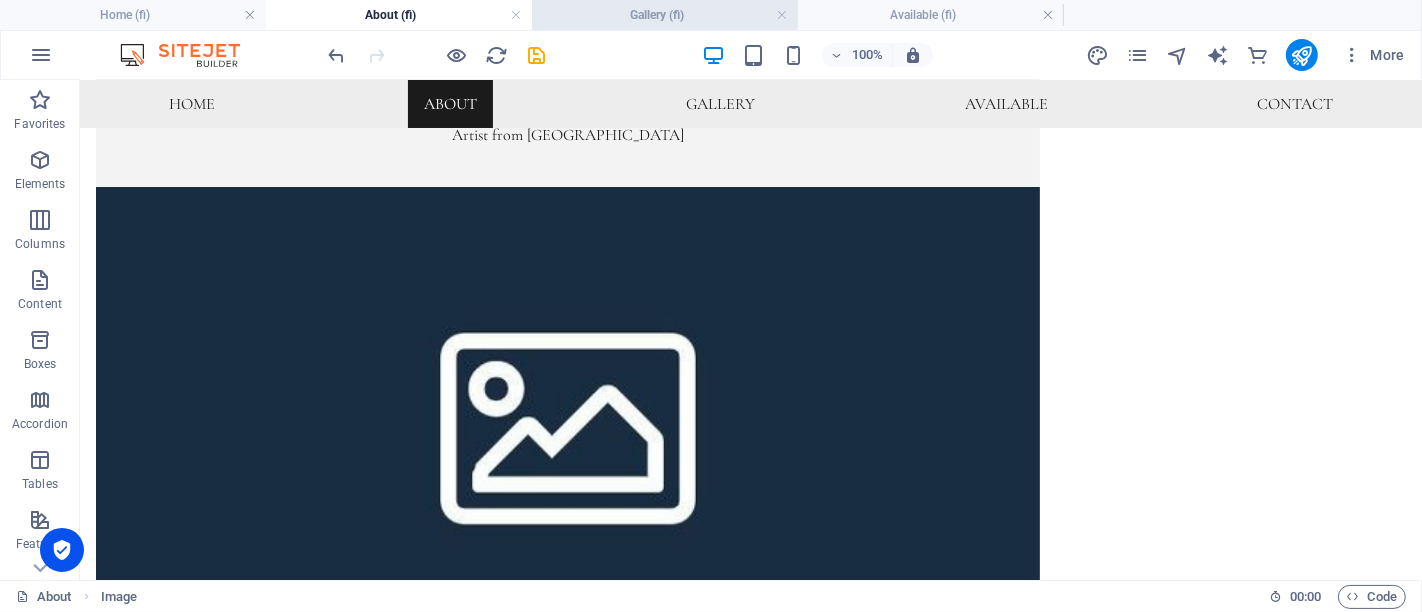 scroll, scrollTop: 557, scrollLeft: 0, axis: vertical 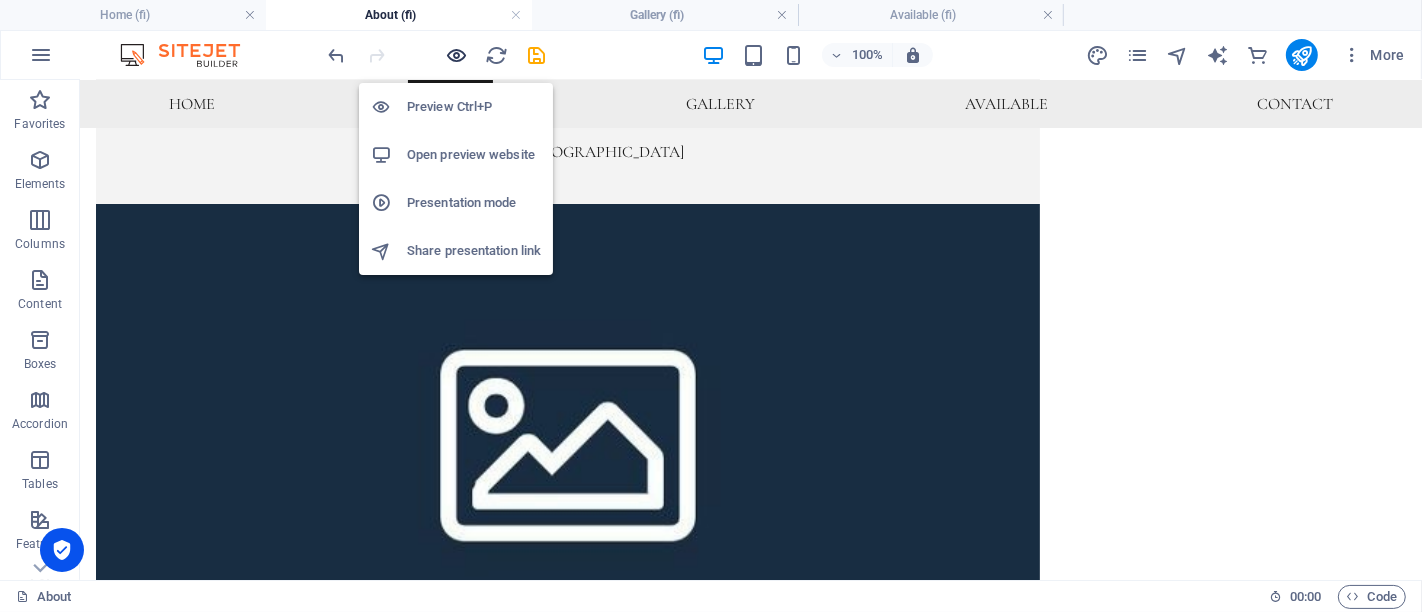 click at bounding box center (457, 55) 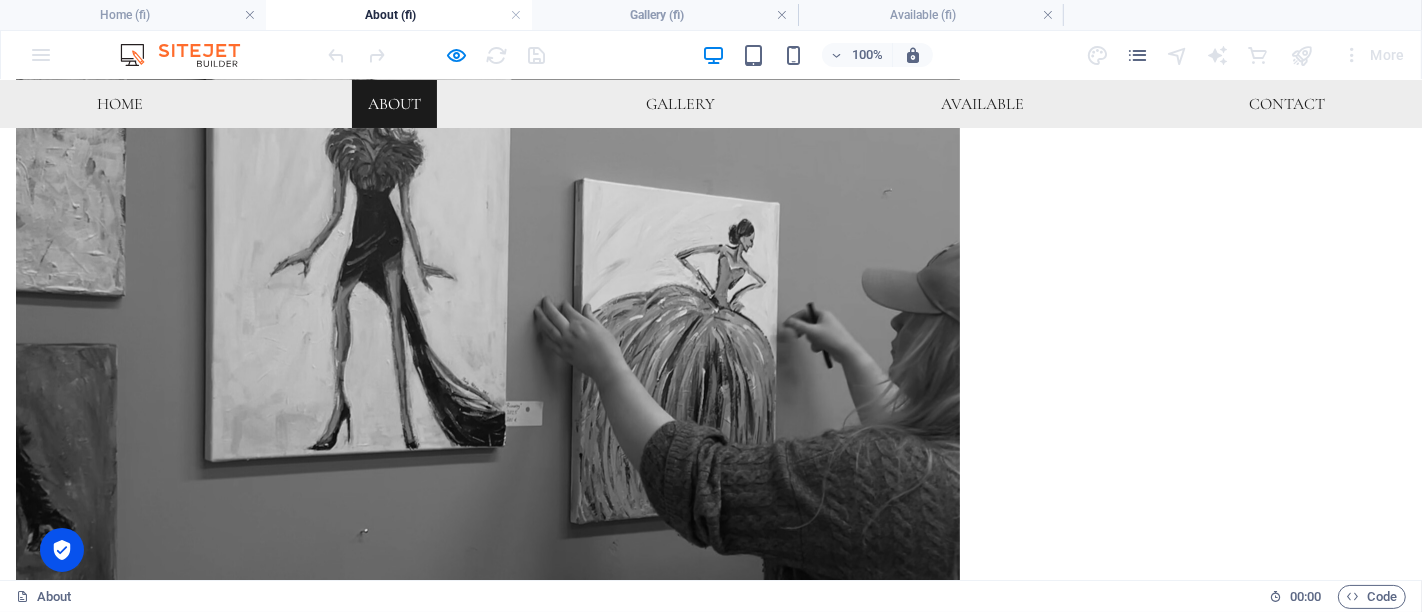 scroll, scrollTop: 1446, scrollLeft: 0, axis: vertical 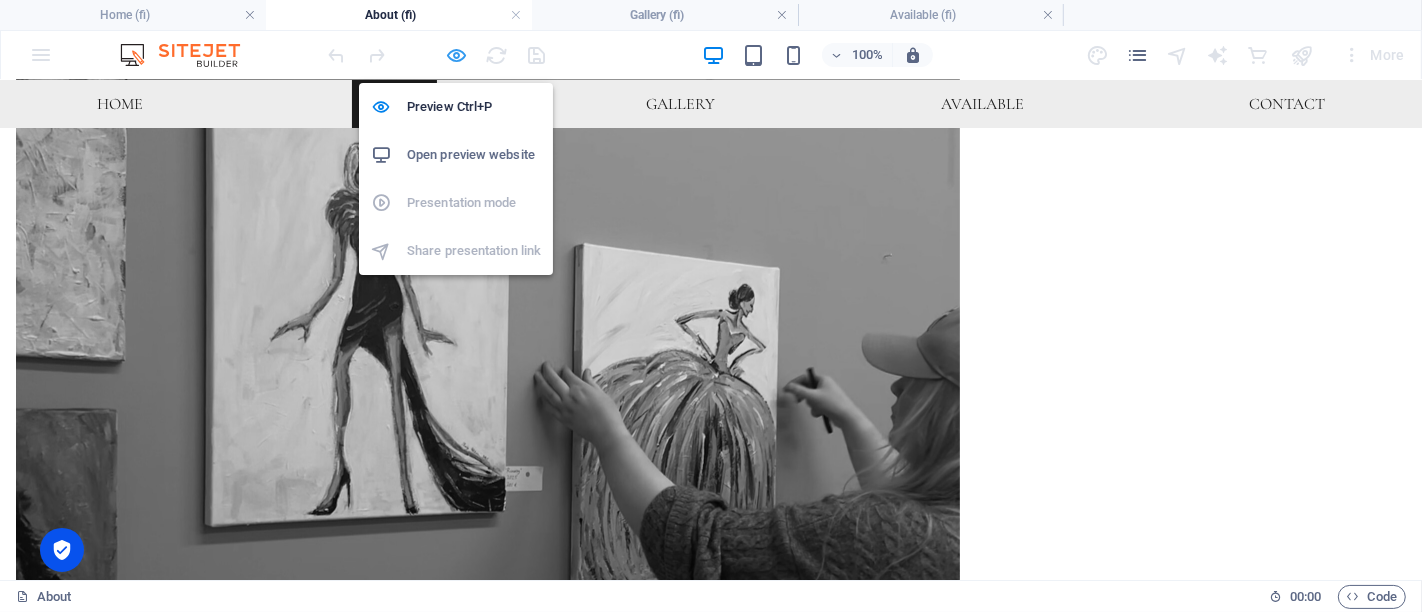 click at bounding box center (457, 55) 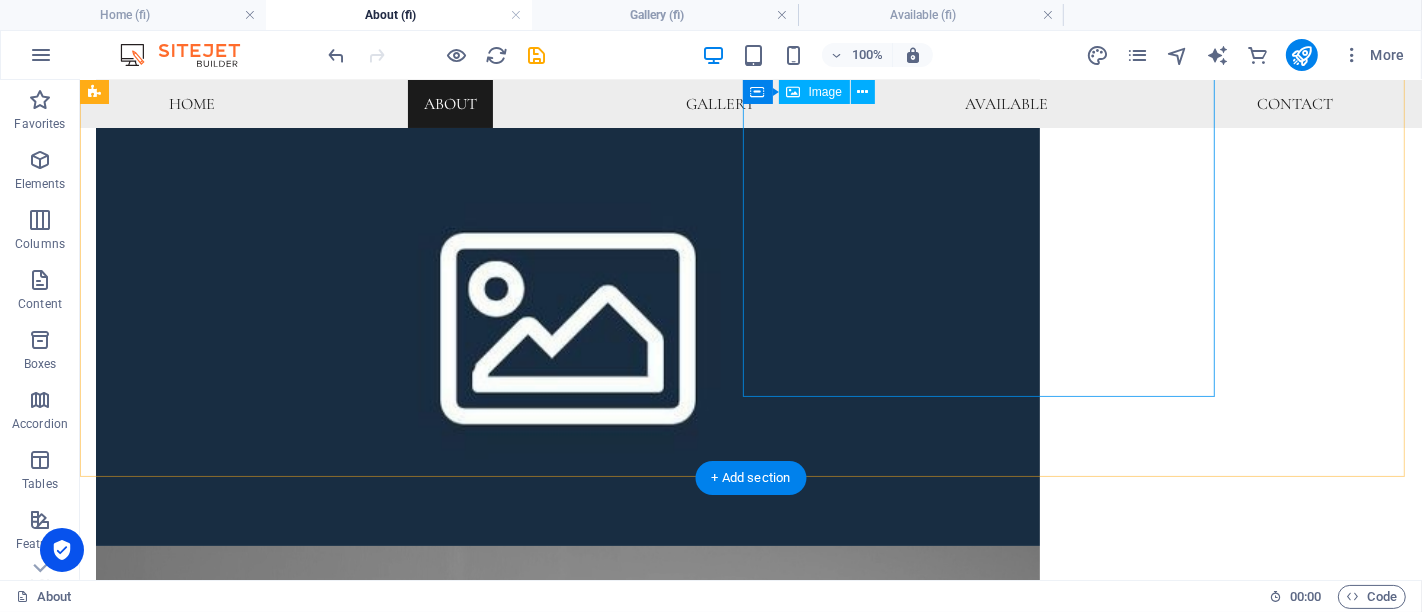 scroll, scrollTop: 668, scrollLeft: 0, axis: vertical 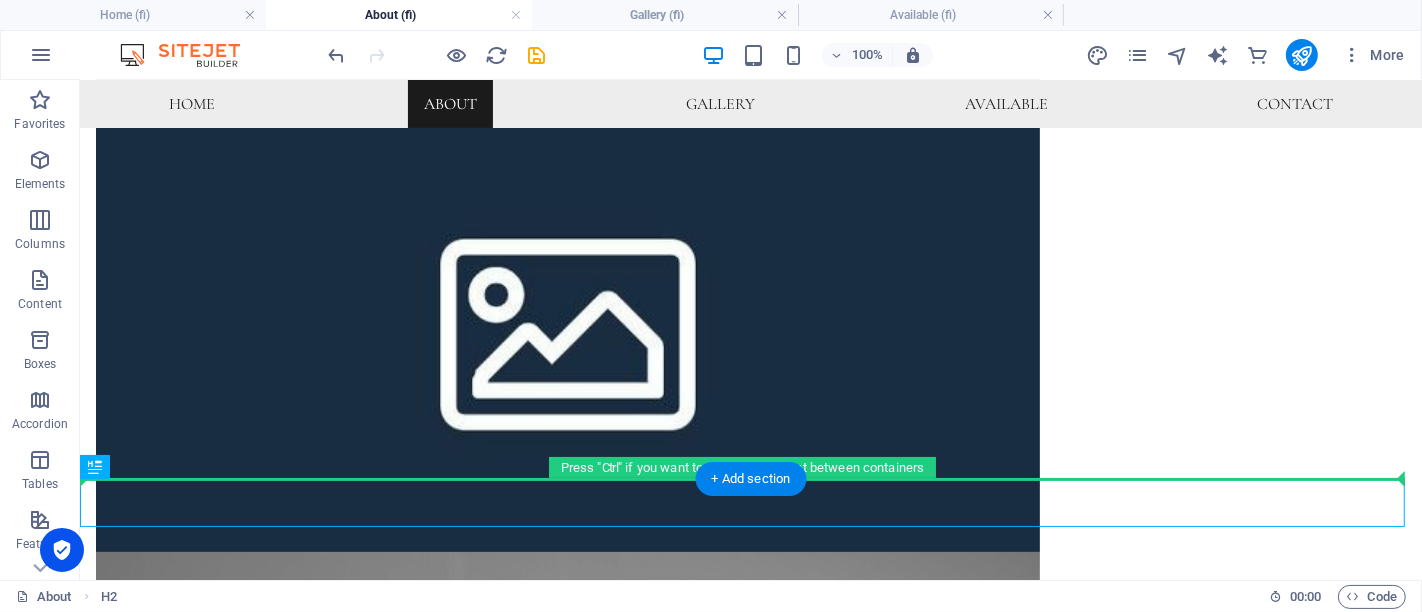 drag, startPoint x: 811, startPoint y: 506, endPoint x: 821, endPoint y: 455, distance: 51.971146 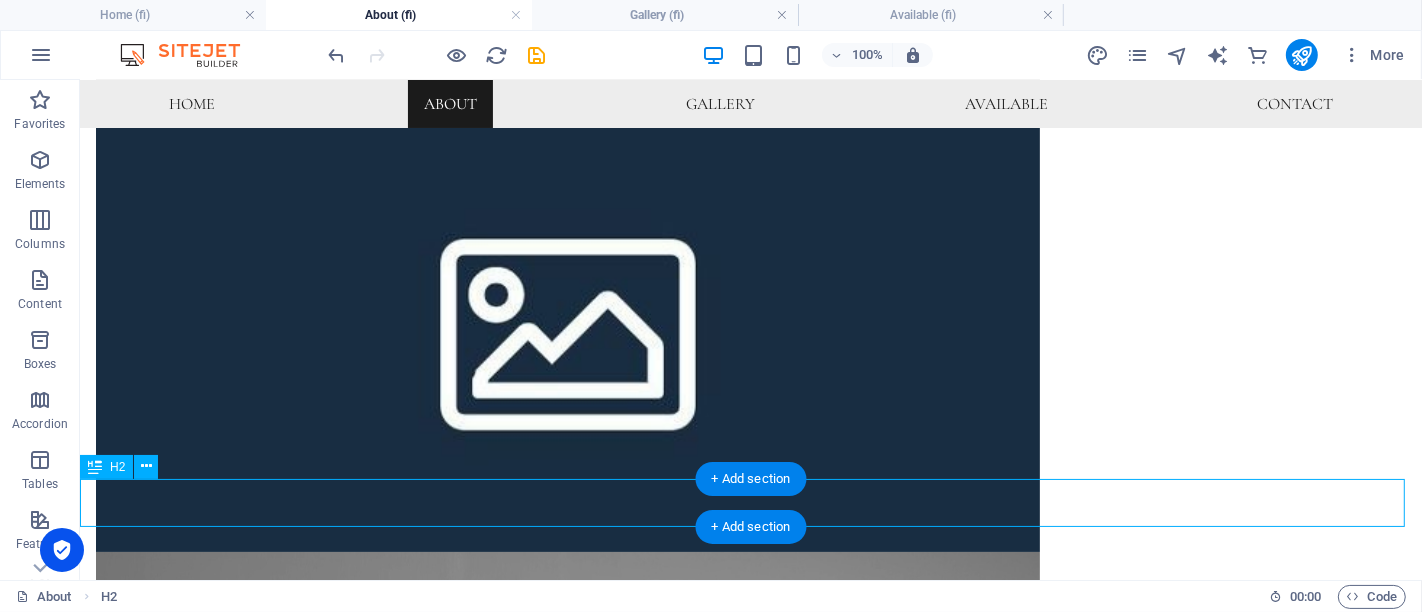 click on "What's new?" at bounding box center [750, 1651] 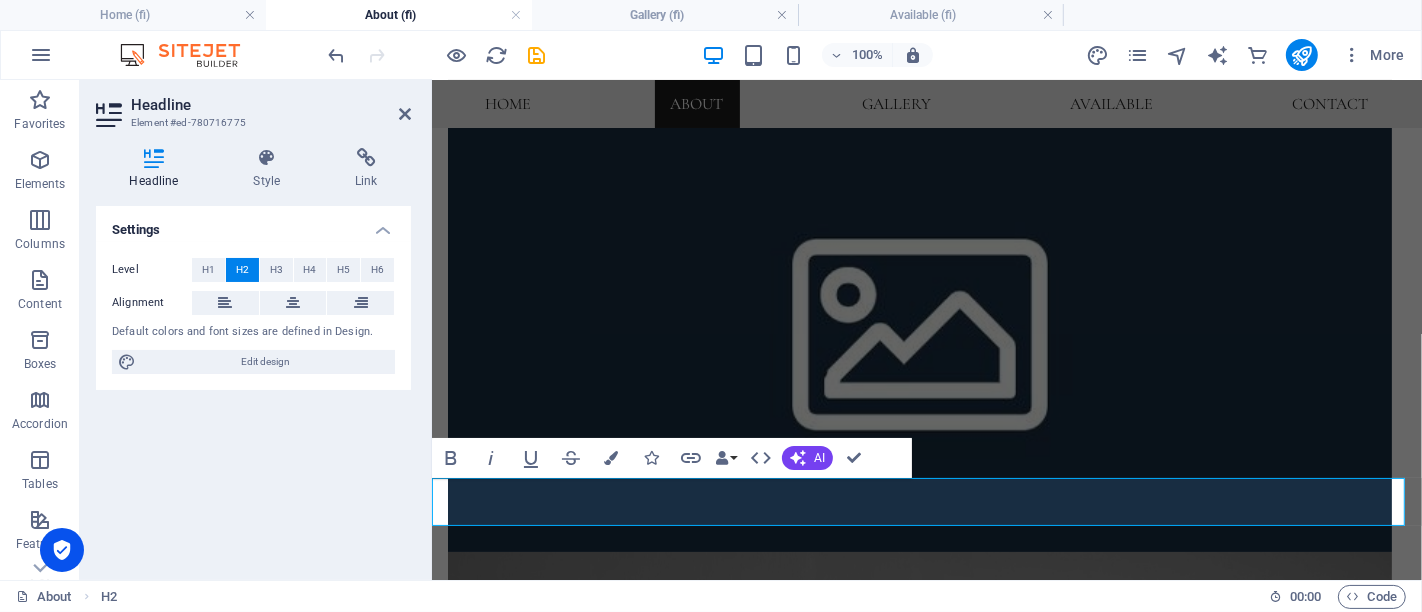 click on "What's new?" at bounding box center (926, 1651) 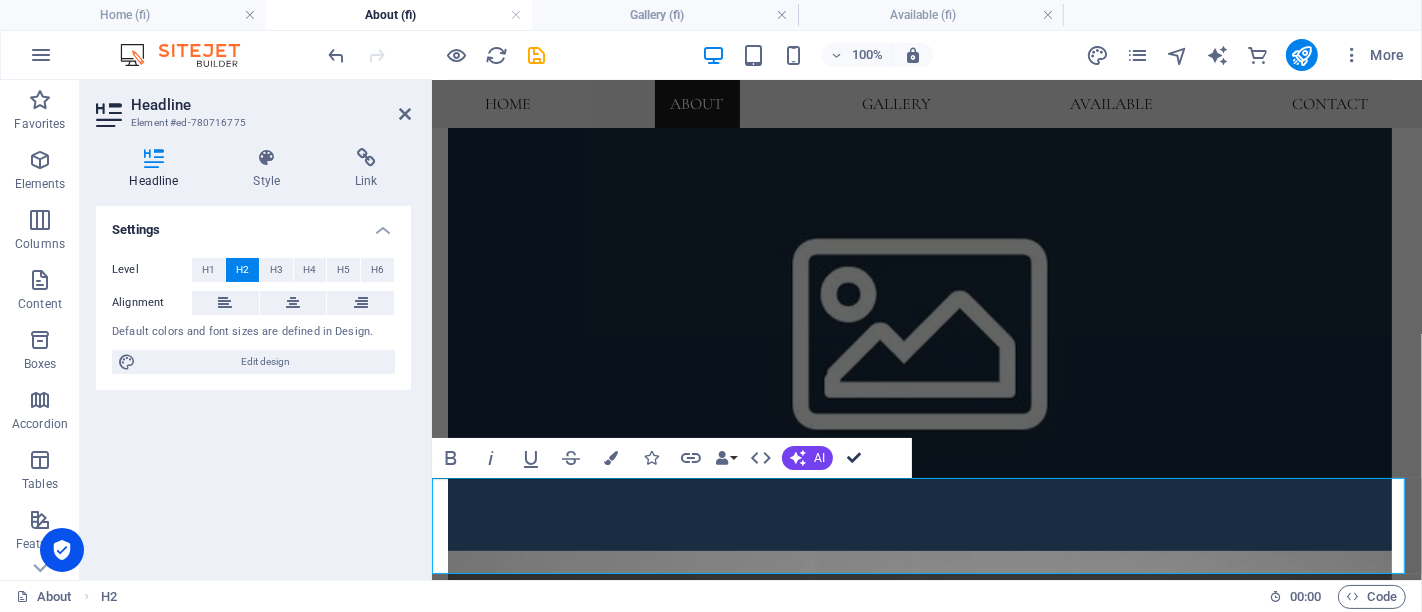 drag, startPoint x: 853, startPoint y: 458, endPoint x: 775, endPoint y: 377, distance: 112.44999 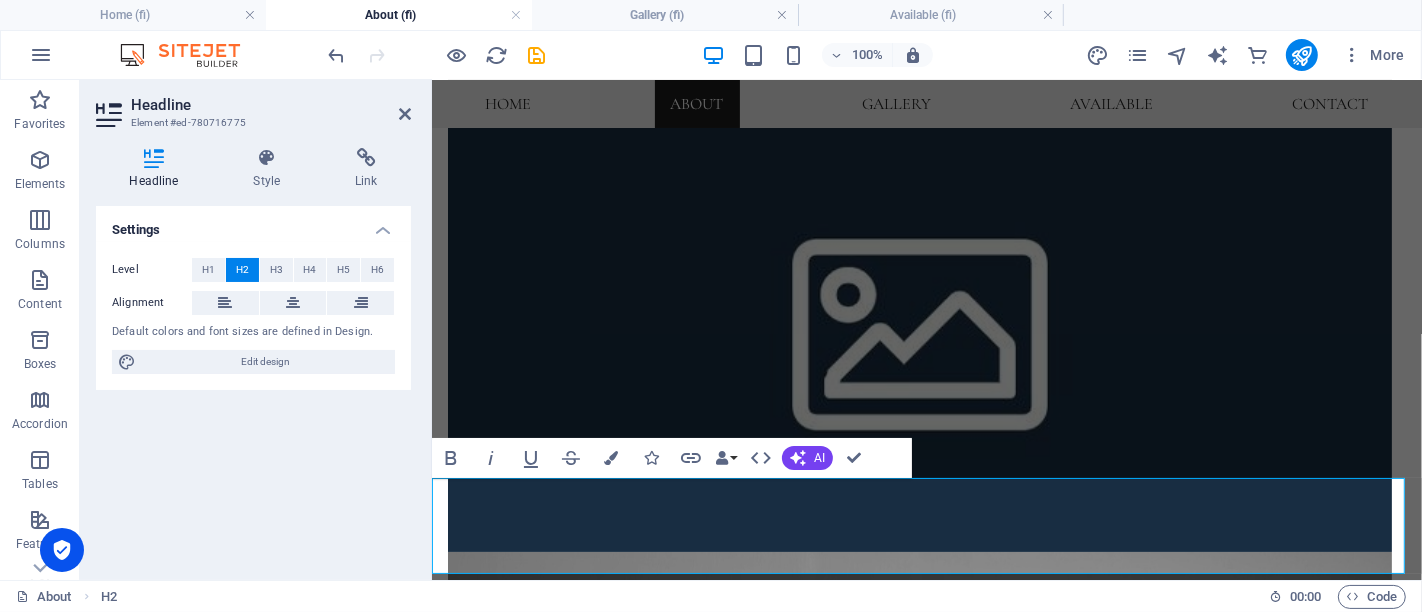scroll, scrollTop: 670, scrollLeft: 0, axis: vertical 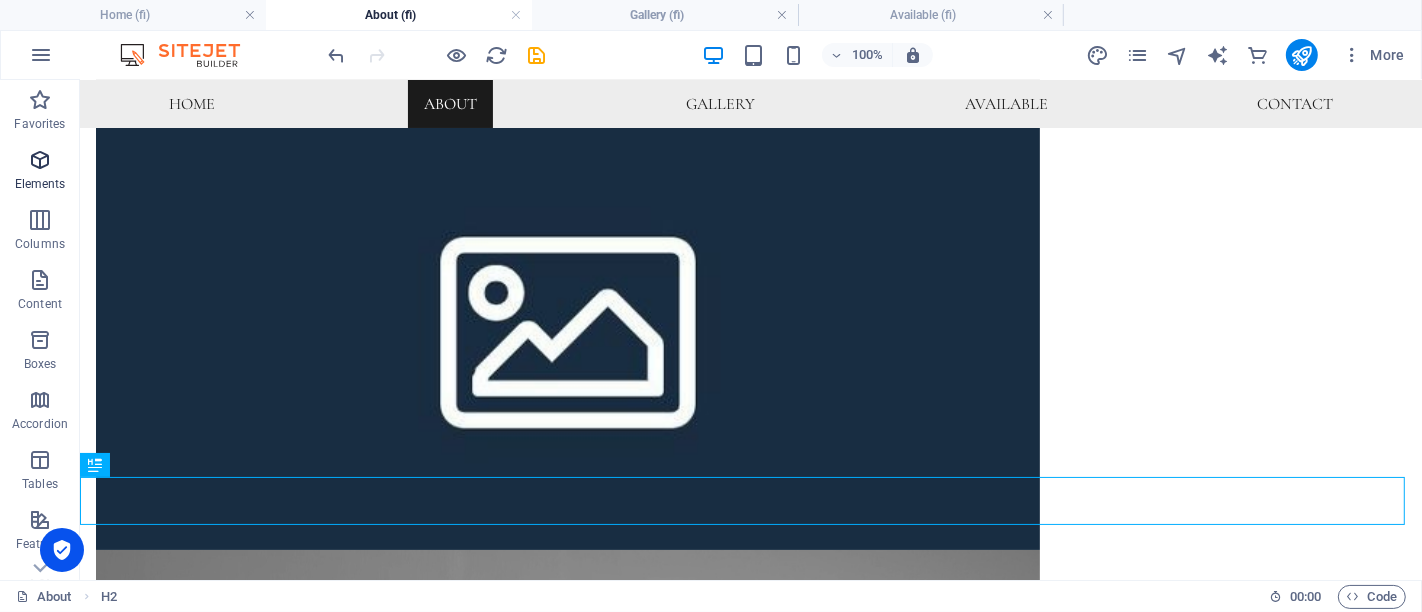 click at bounding box center (40, 160) 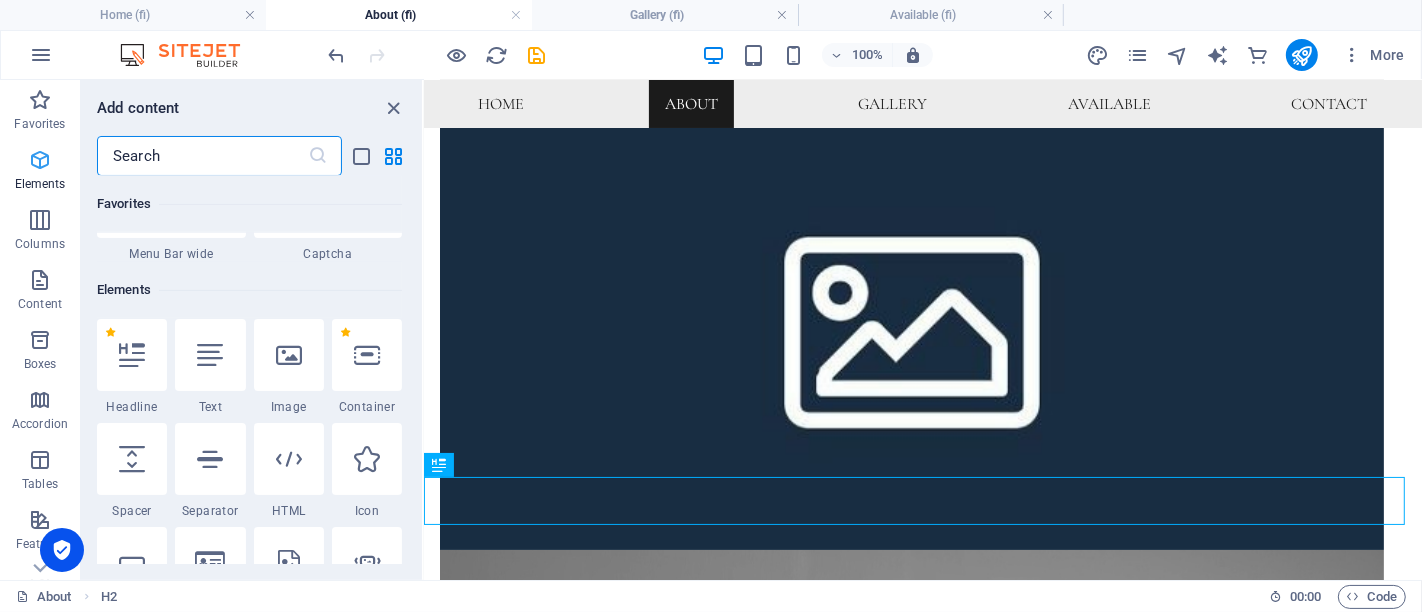 scroll, scrollTop: 868, scrollLeft: 0, axis: vertical 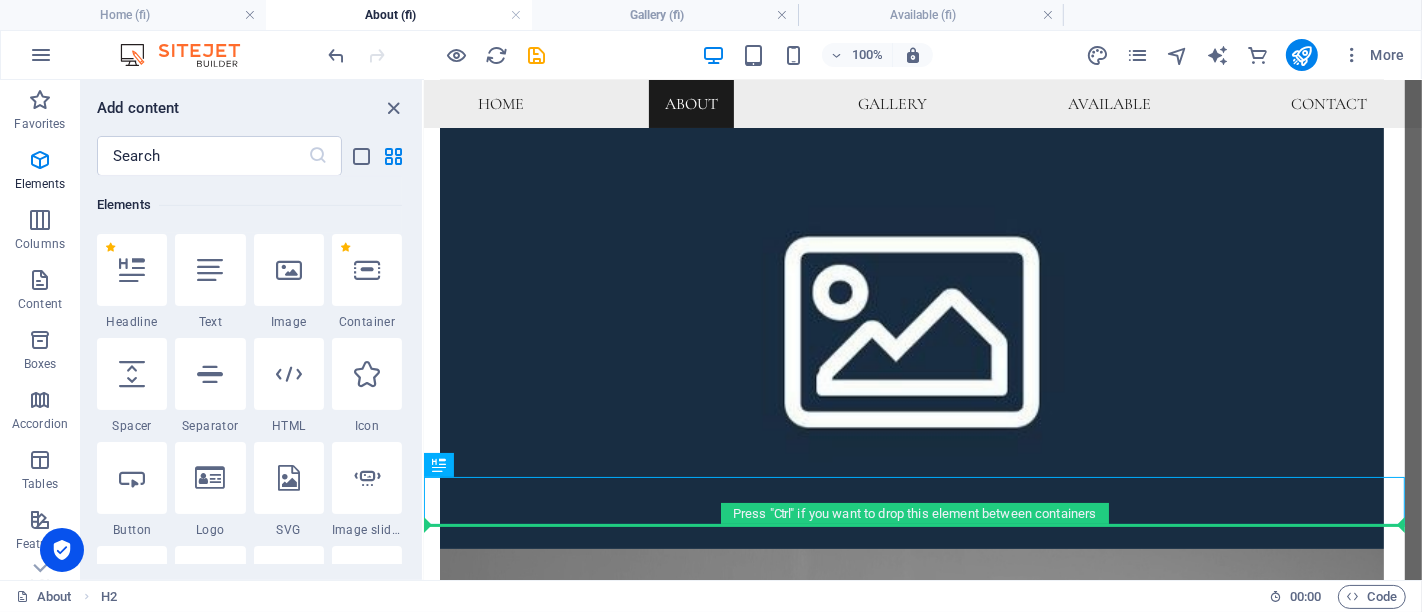 select on "px" 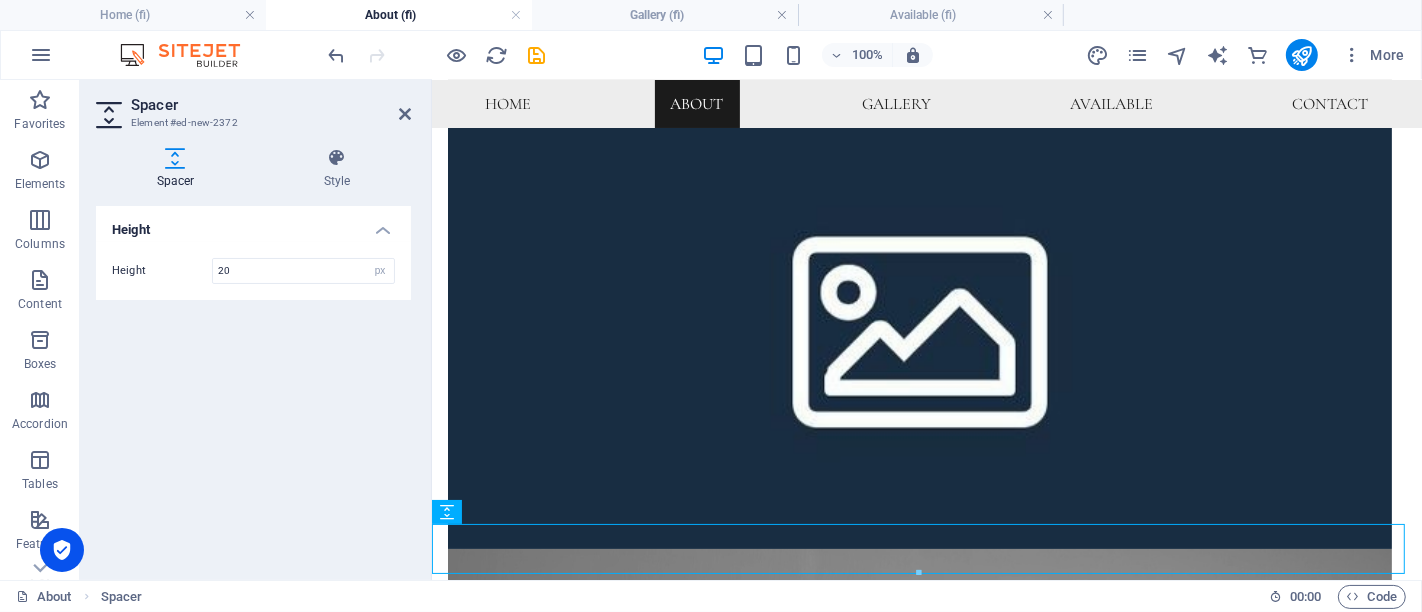 type on "20" 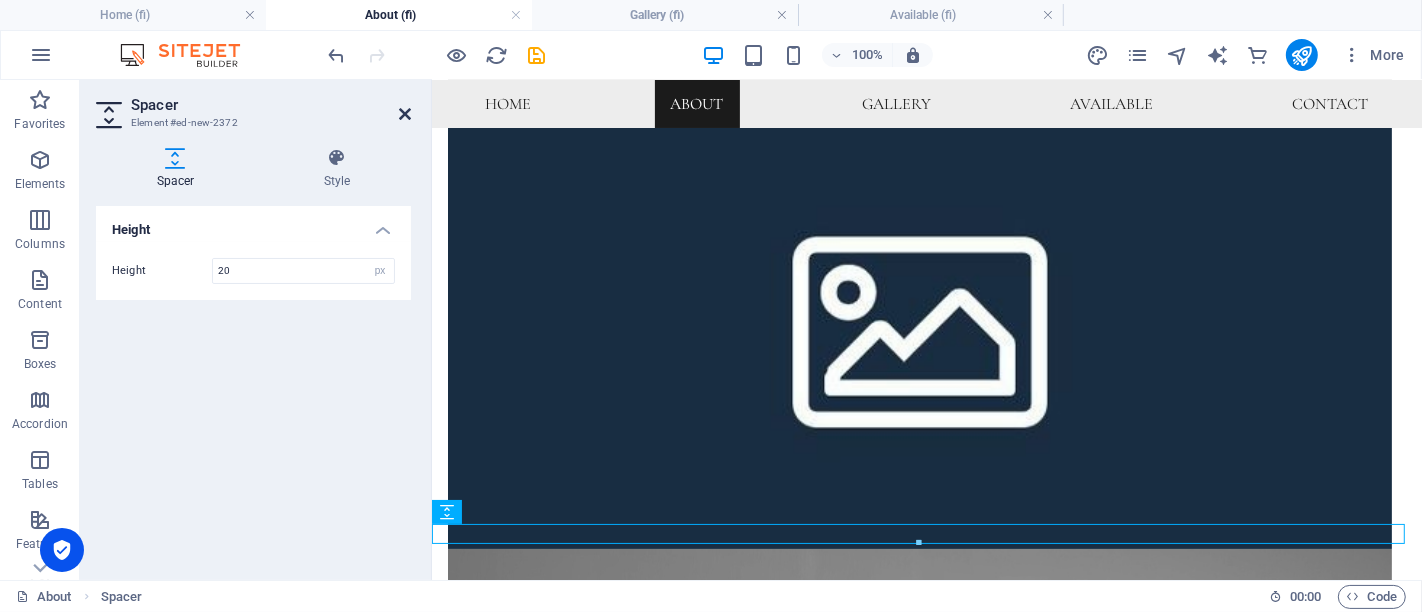 click at bounding box center (405, 114) 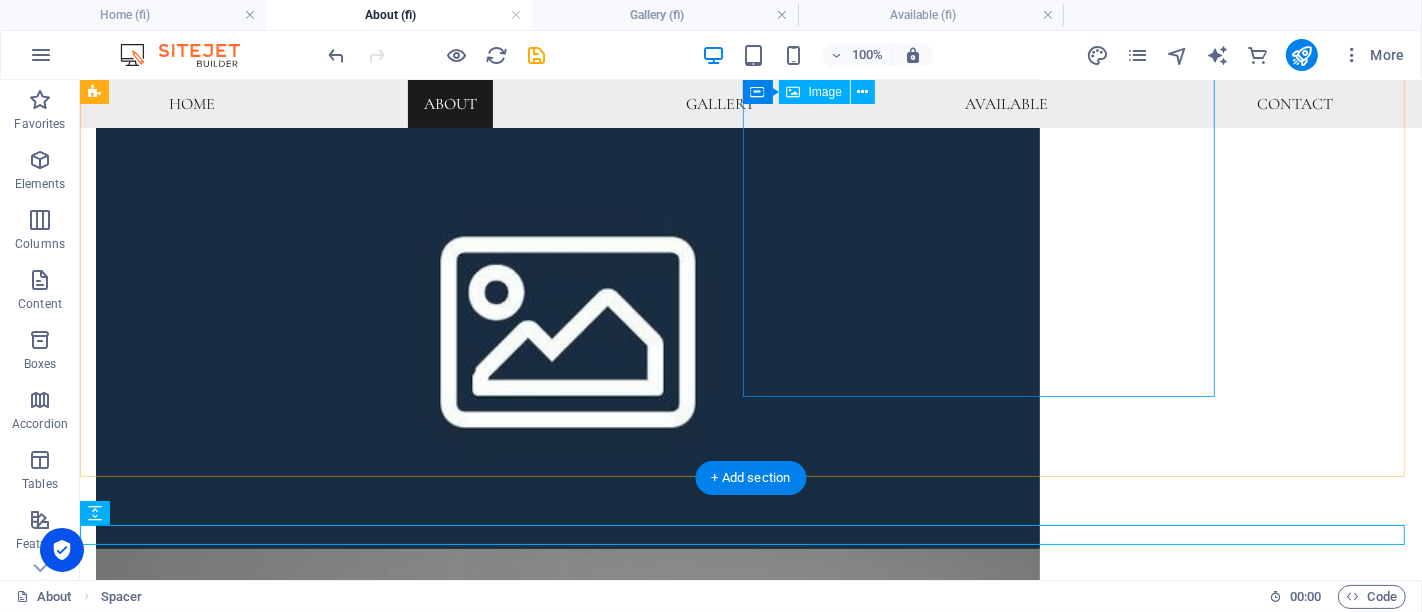 click at bounding box center (567, 1046) 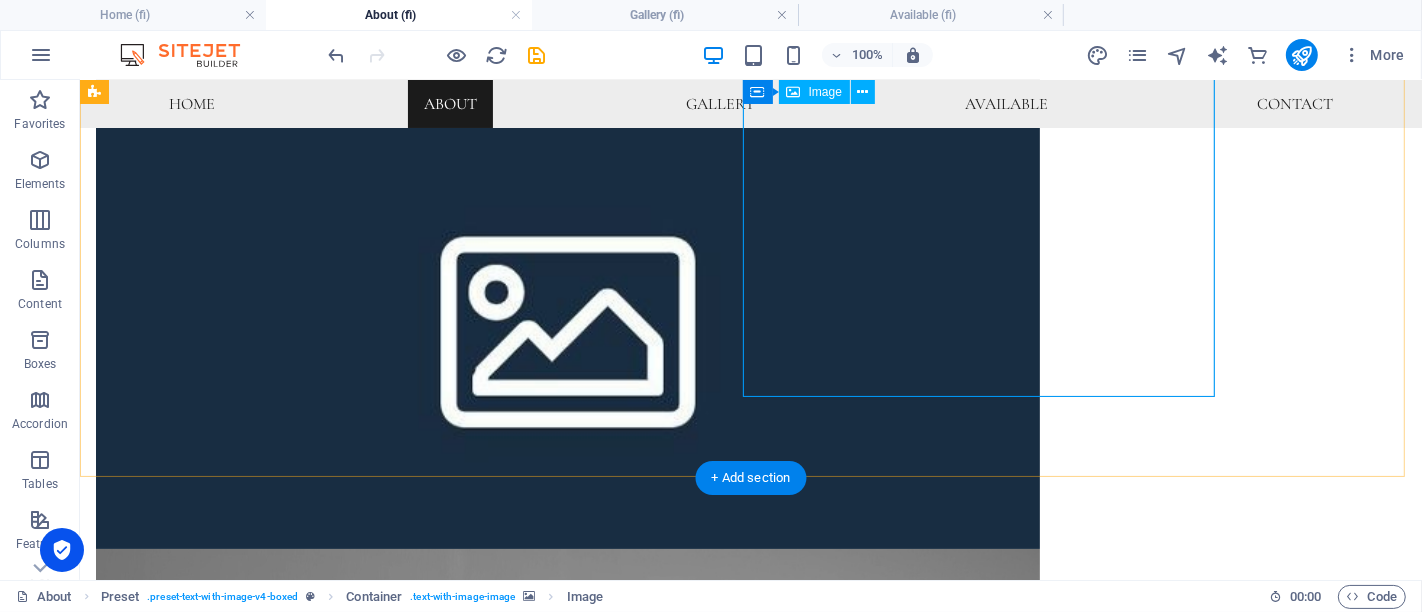 click at bounding box center (567, 1046) 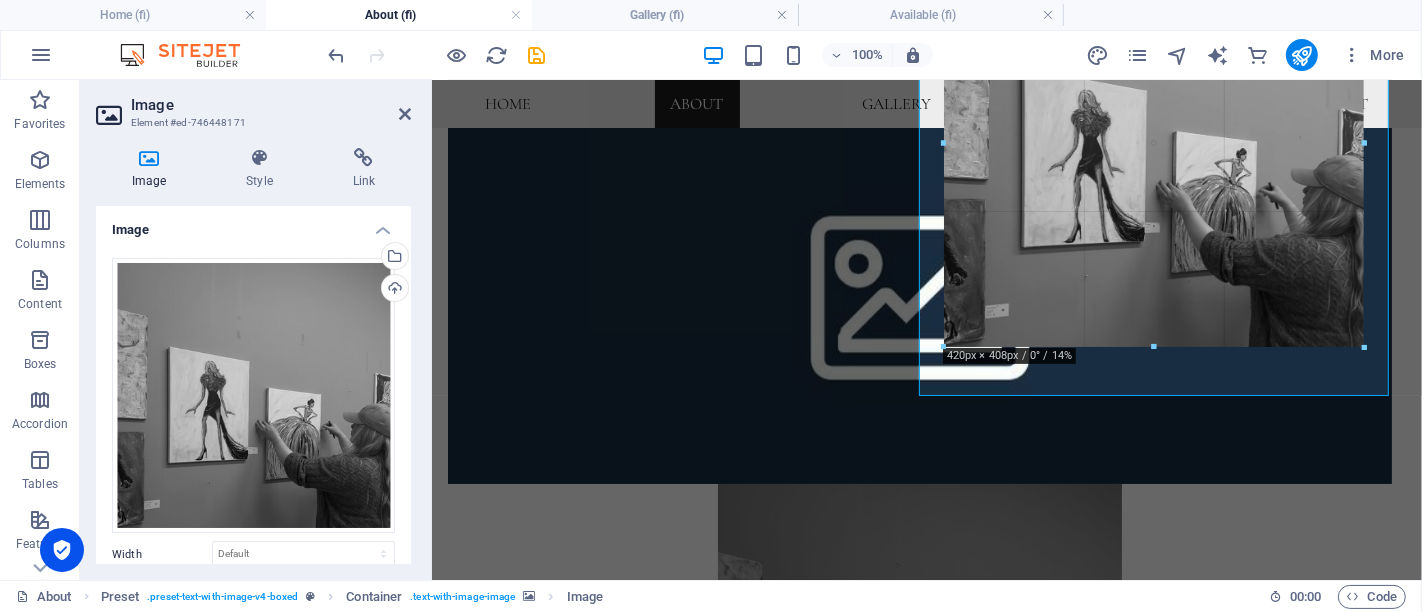 drag, startPoint x: 1388, startPoint y: 397, endPoint x: 1293, endPoint y: 325, distance: 119.20151 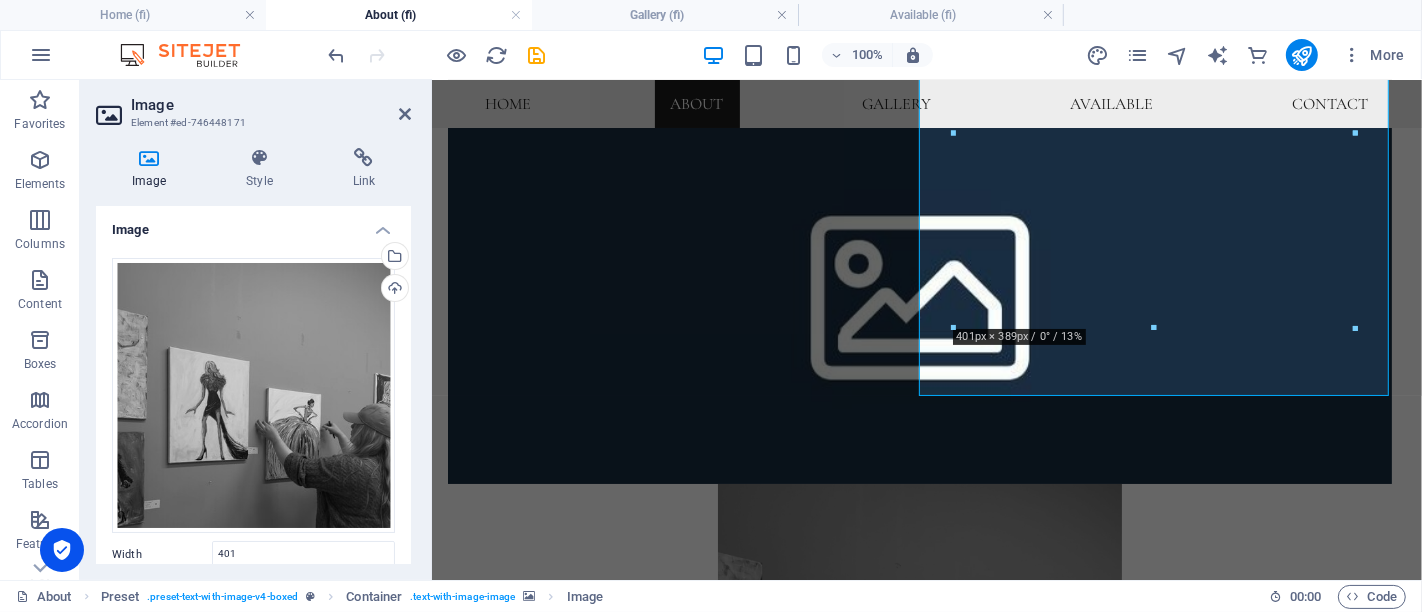select on "px" 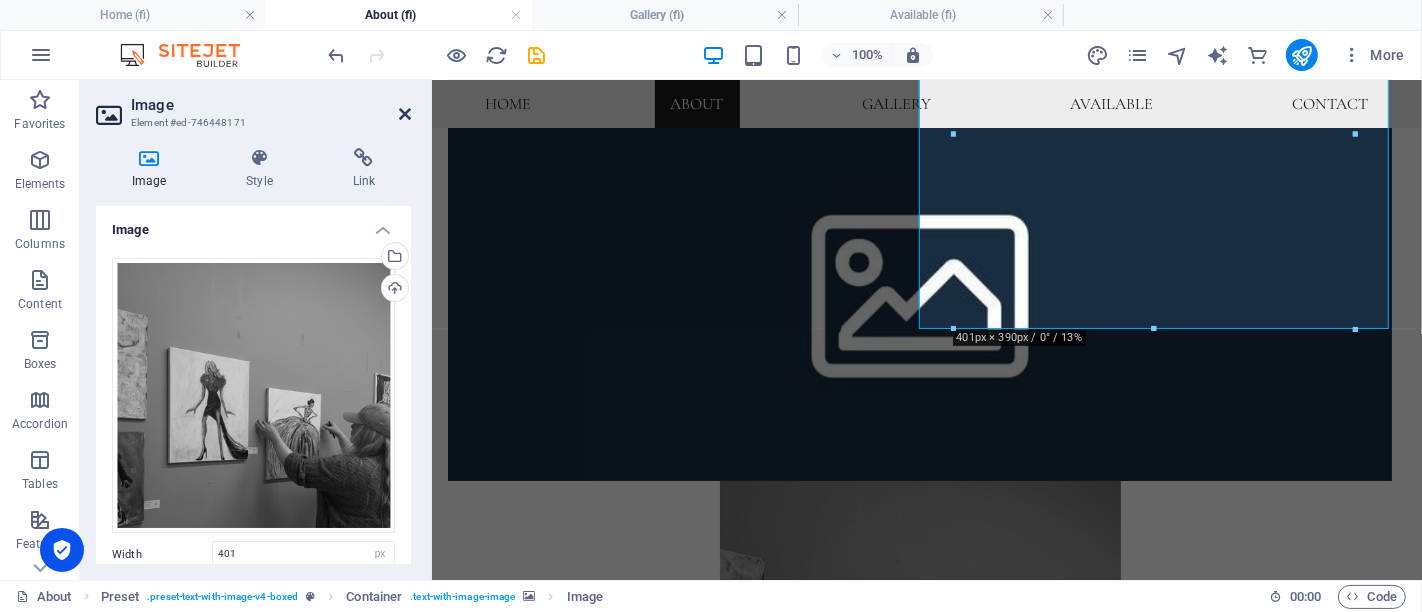 drag, startPoint x: 405, startPoint y: 107, endPoint x: 328, endPoint y: 27, distance: 111.03603 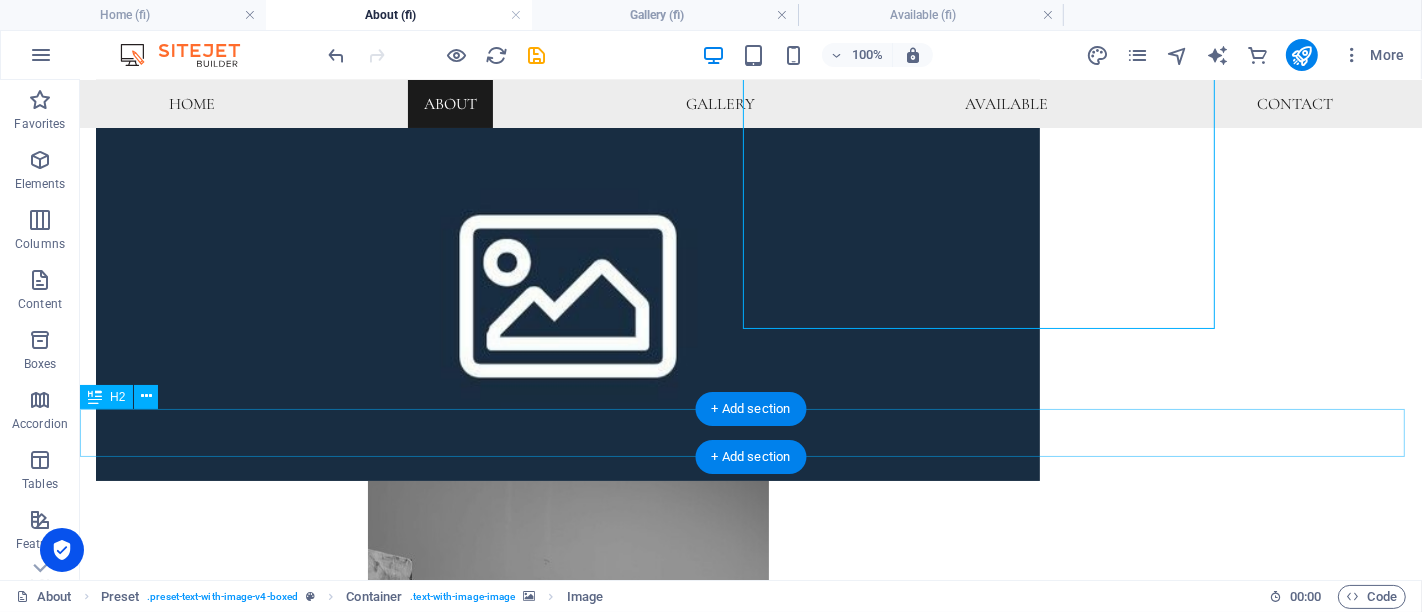scroll, scrollTop: 448, scrollLeft: 0, axis: vertical 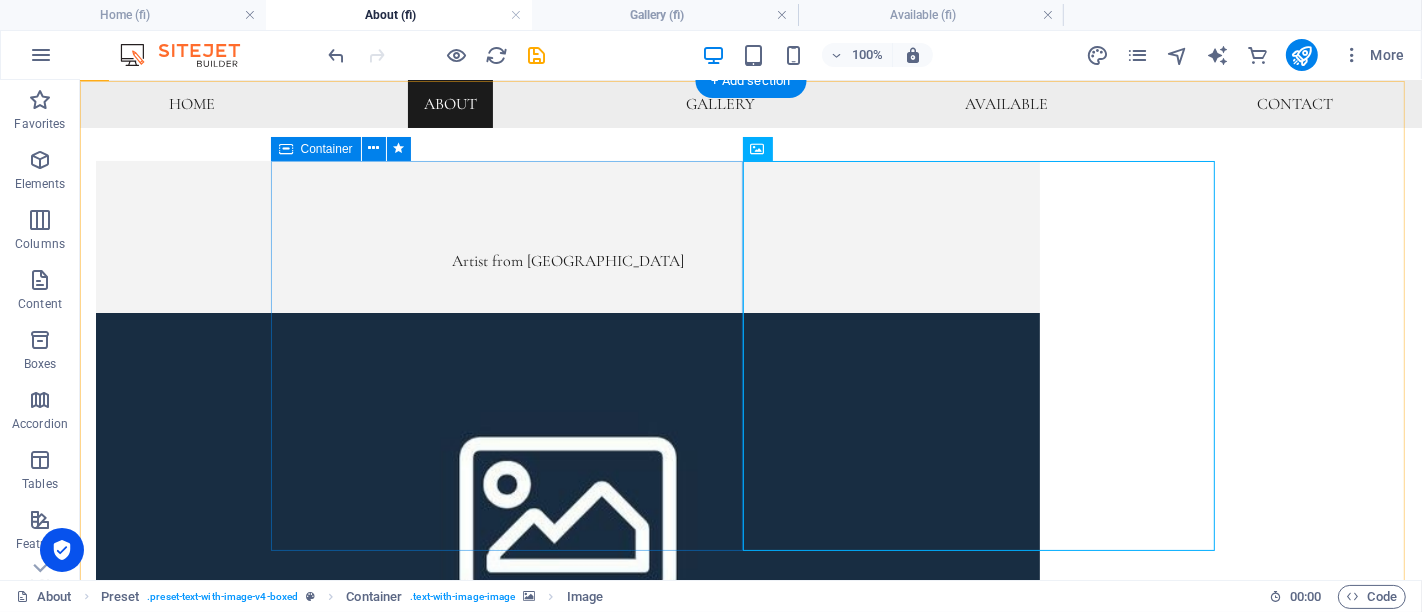 click on "Artist from Finland" at bounding box center [567, 236] 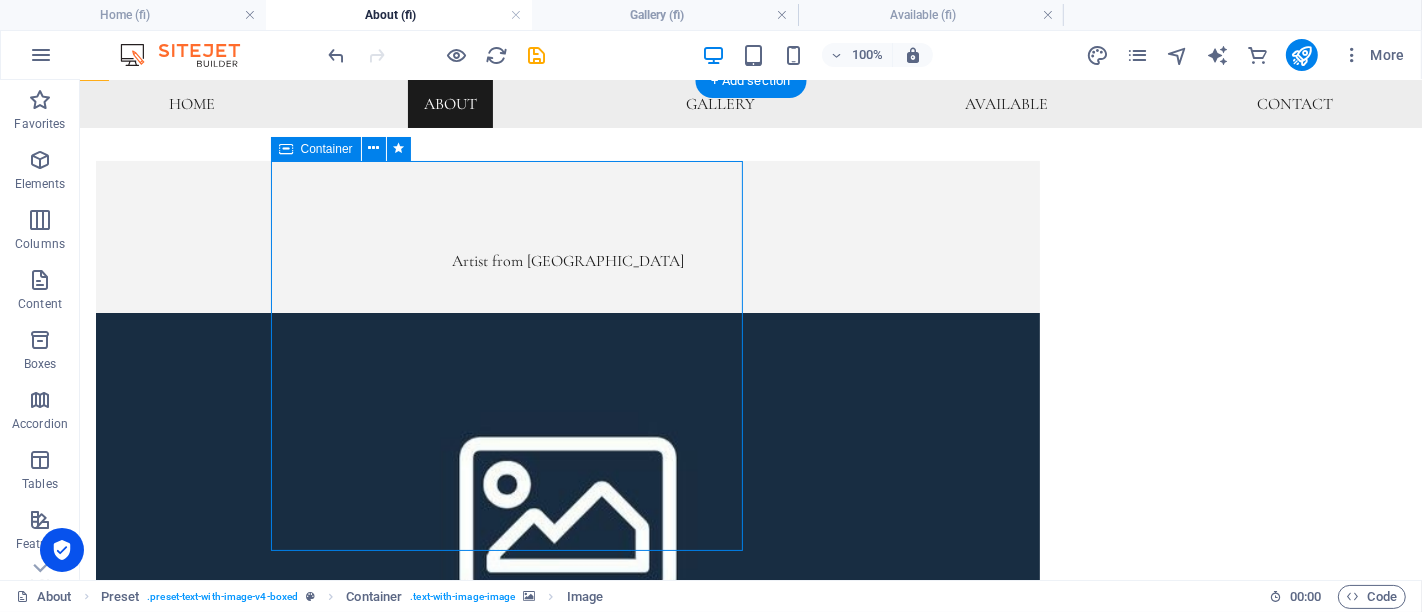 click on "Artist from Finland" at bounding box center (567, 236) 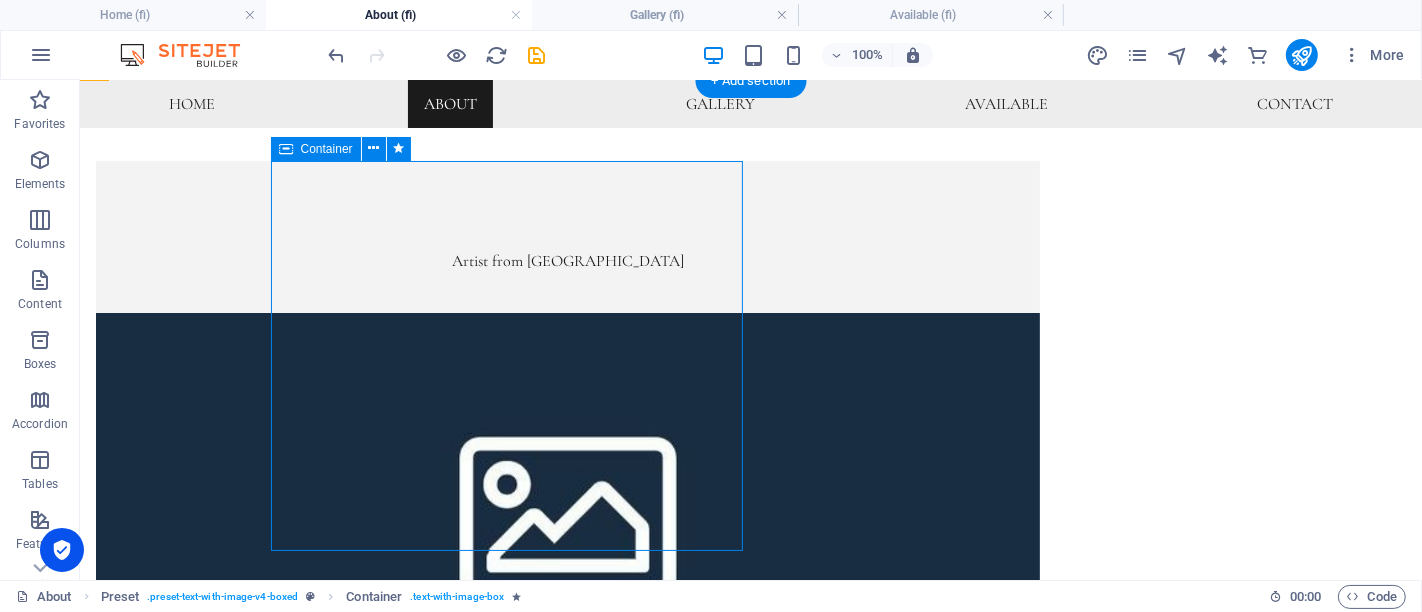 click on "Artist from Finland" at bounding box center (567, 236) 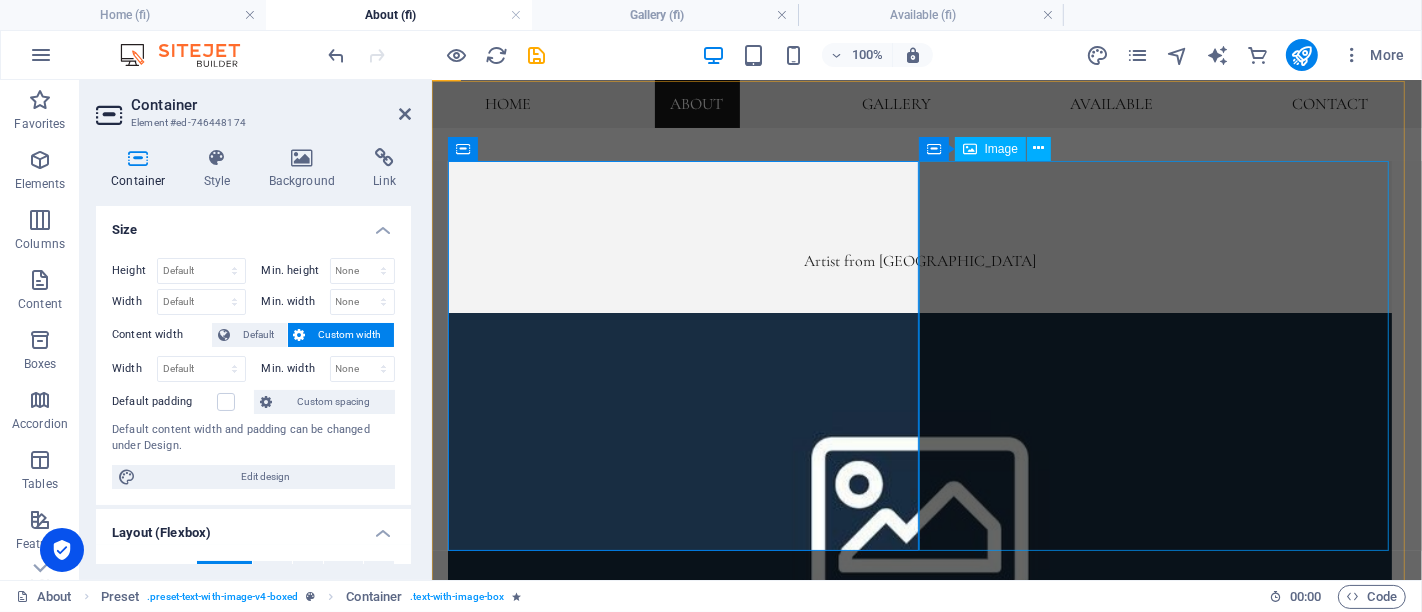 click at bounding box center [919, 897] 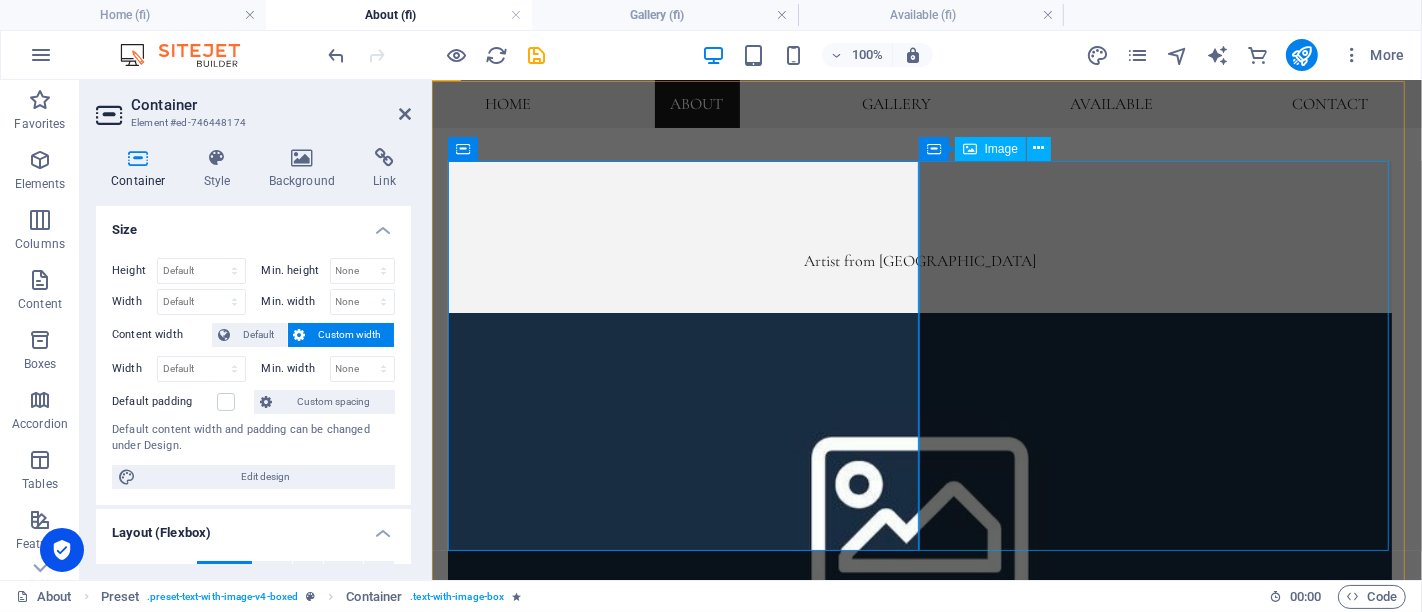 click at bounding box center [919, 897] 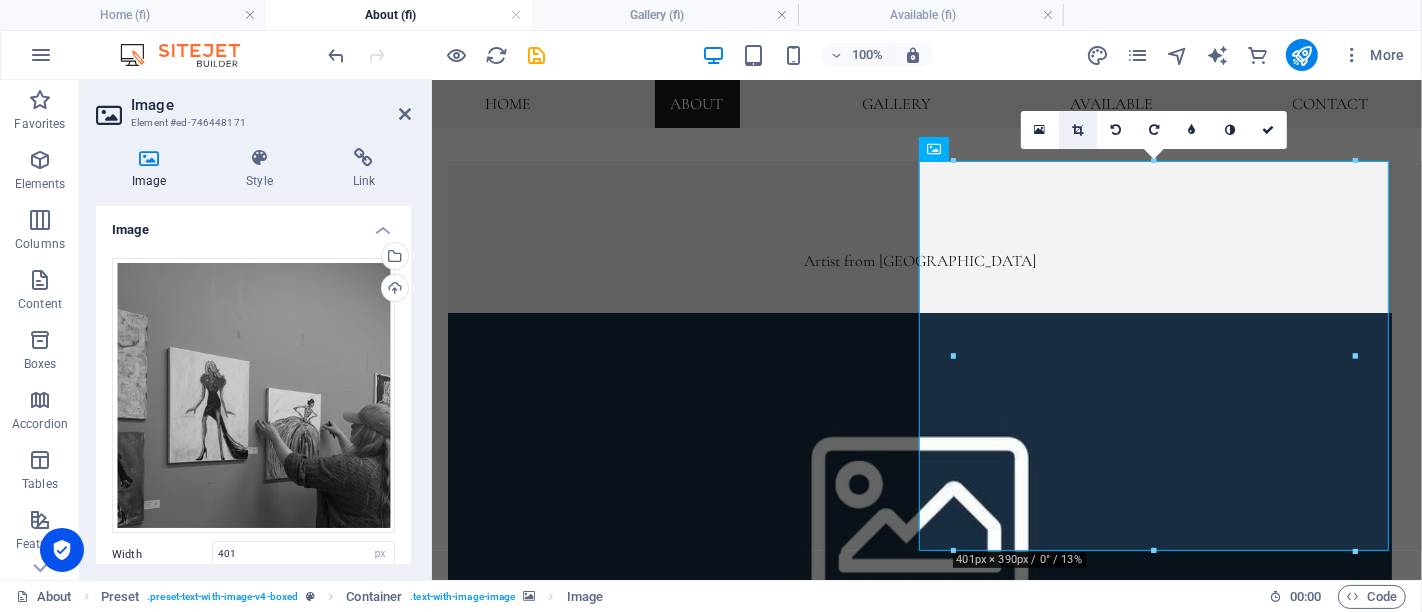 click at bounding box center (1077, 130) 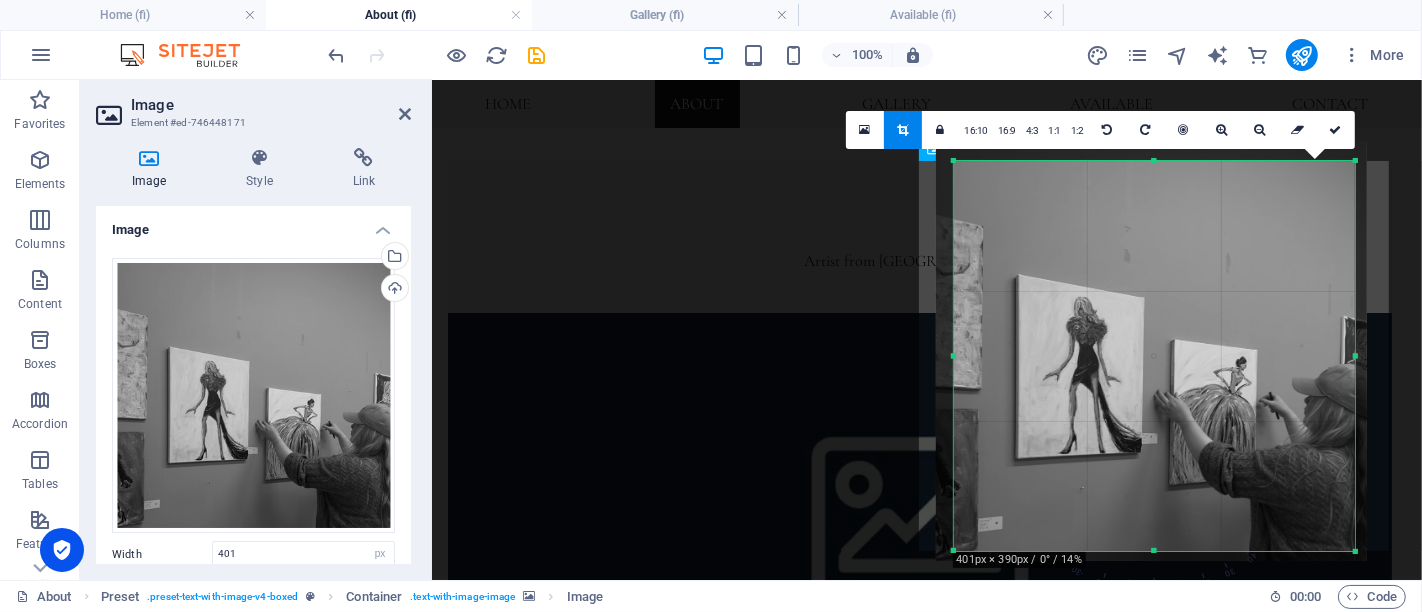 drag, startPoint x: 1172, startPoint y: 438, endPoint x: 1157, endPoint y: 440, distance: 15.132746 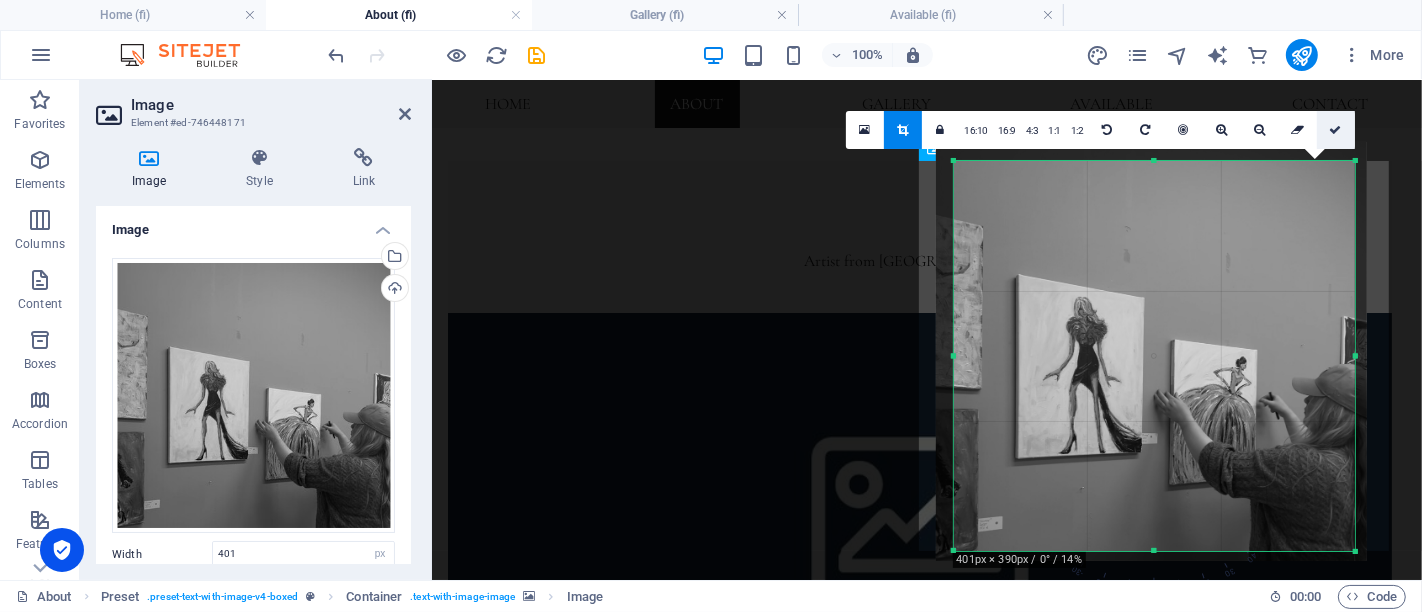 click at bounding box center [1336, 130] 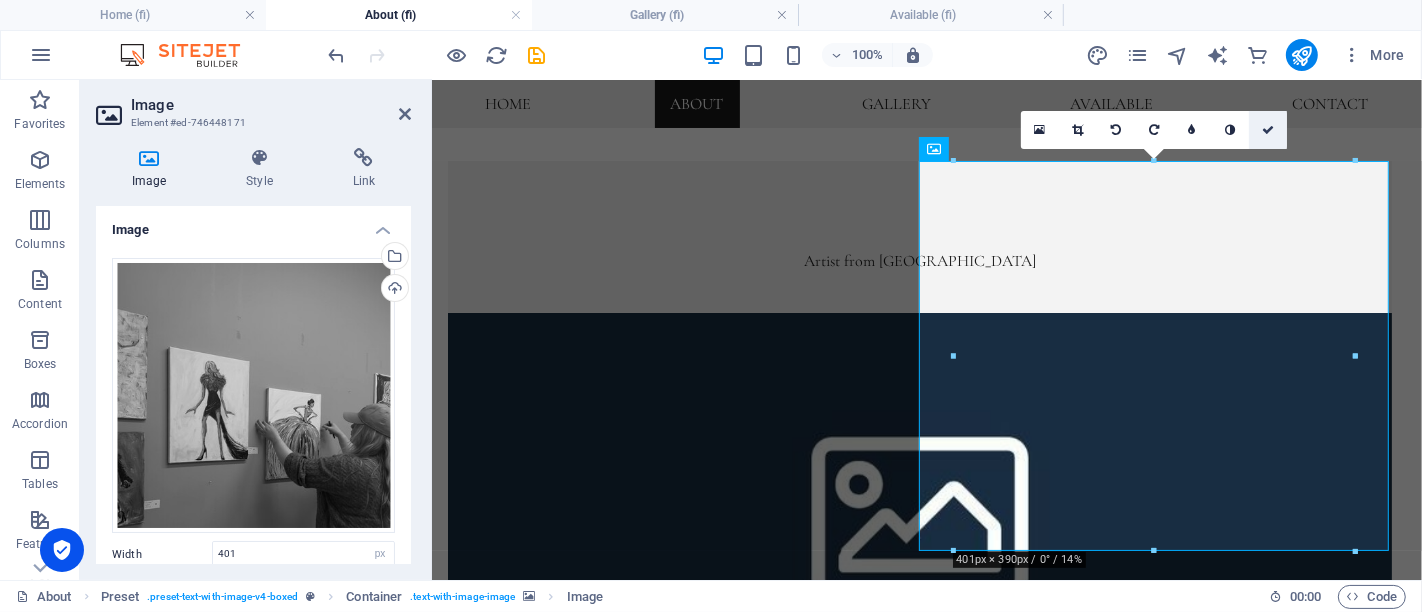 click at bounding box center (1268, 130) 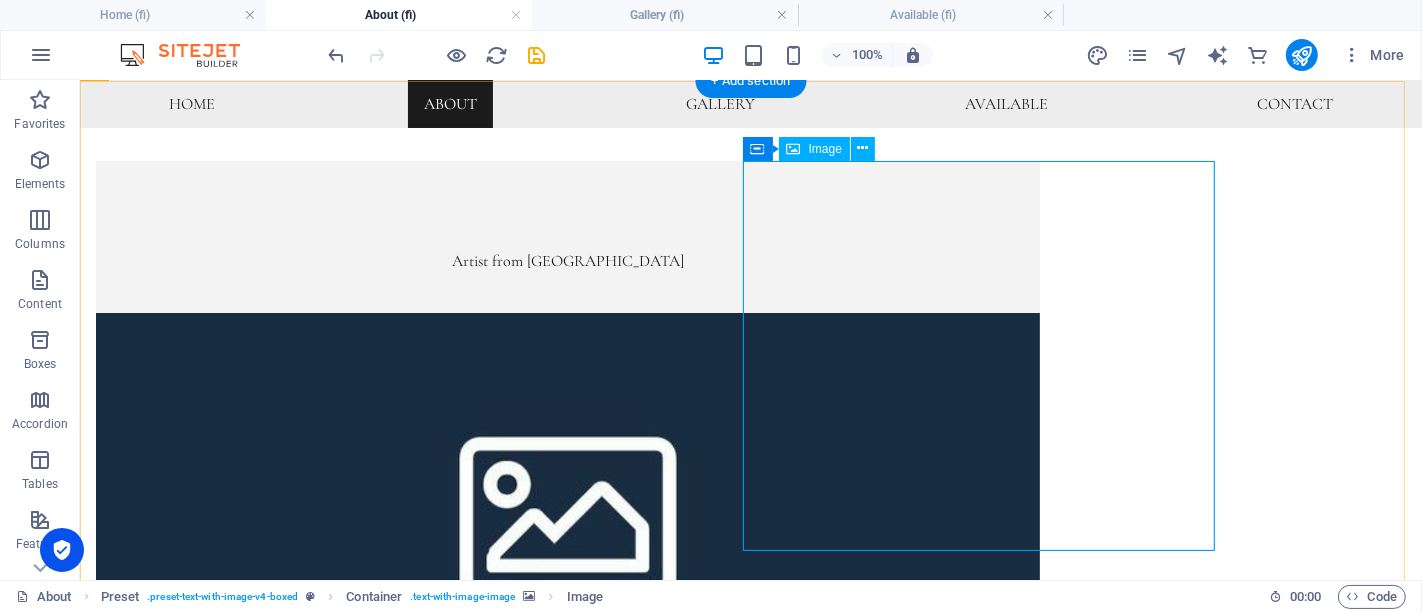click at bounding box center (567, 897) 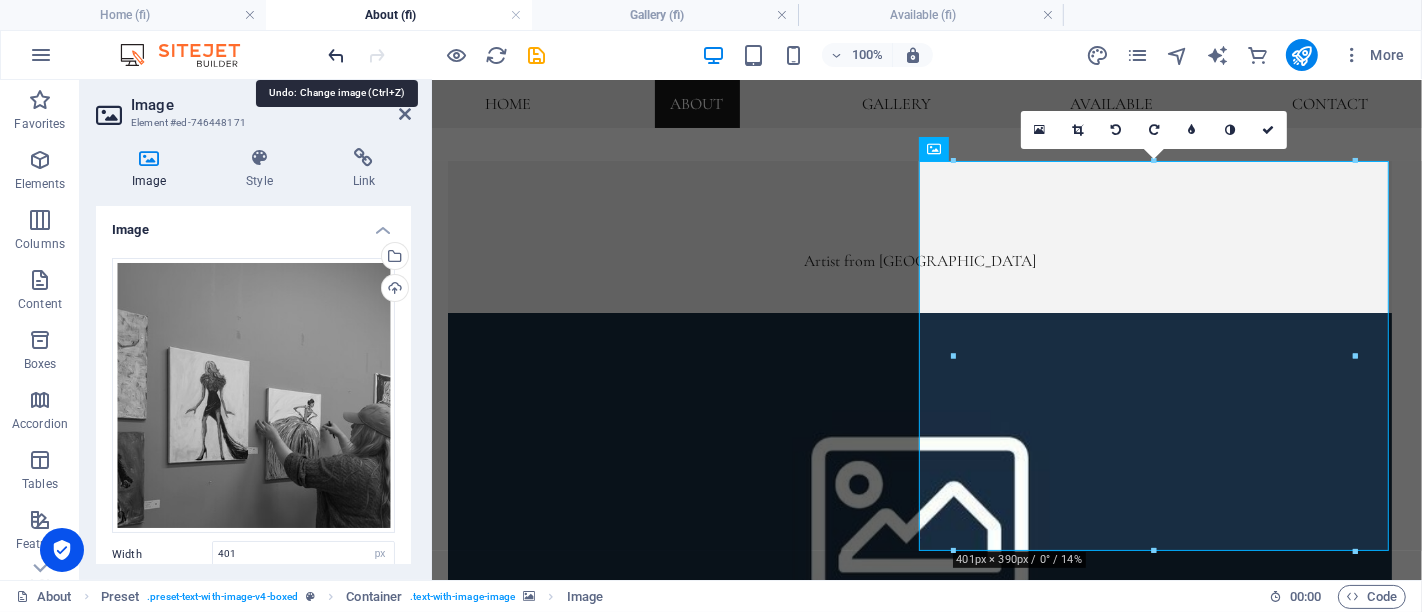 click at bounding box center (337, 55) 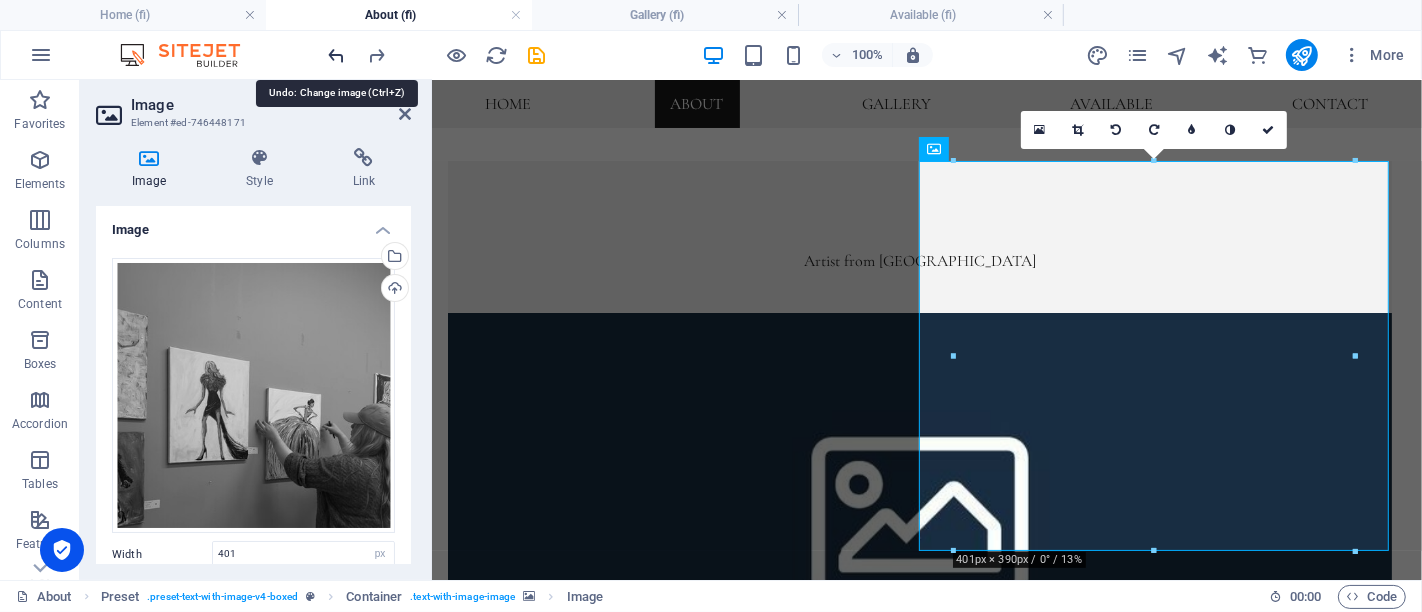 click at bounding box center [337, 55] 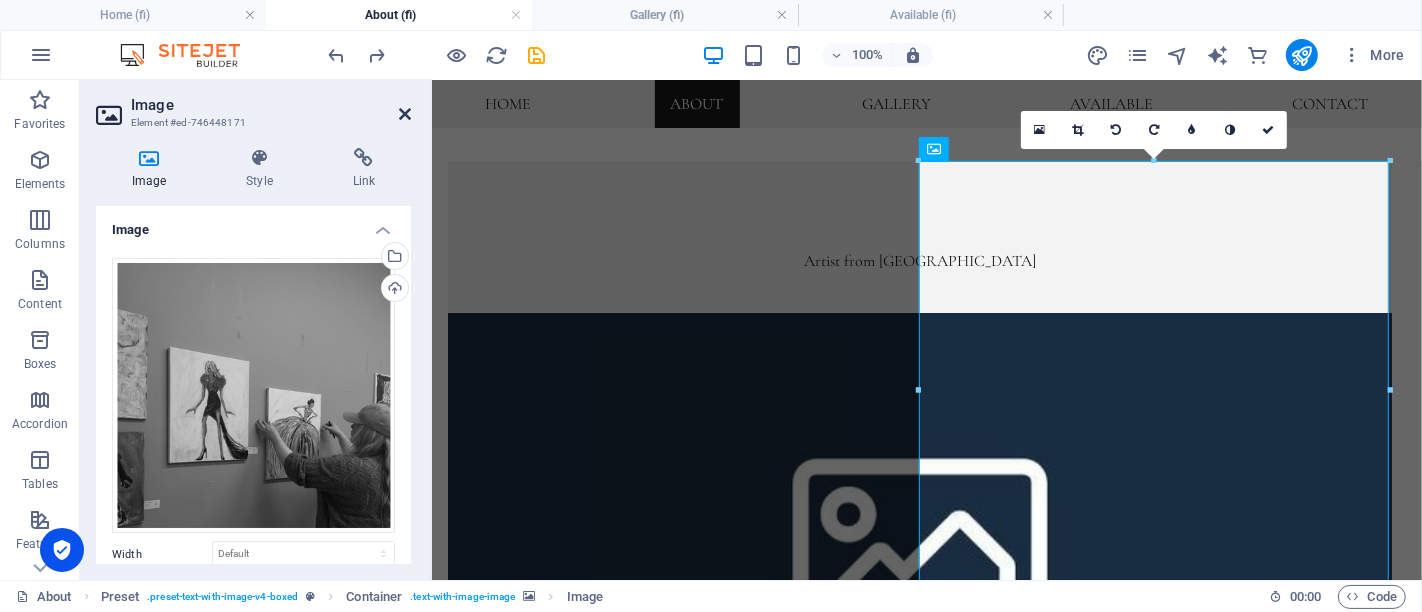 drag, startPoint x: 406, startPoint y: 112, endPoint x: 516, endPoint y: 345, distance: 257.66064 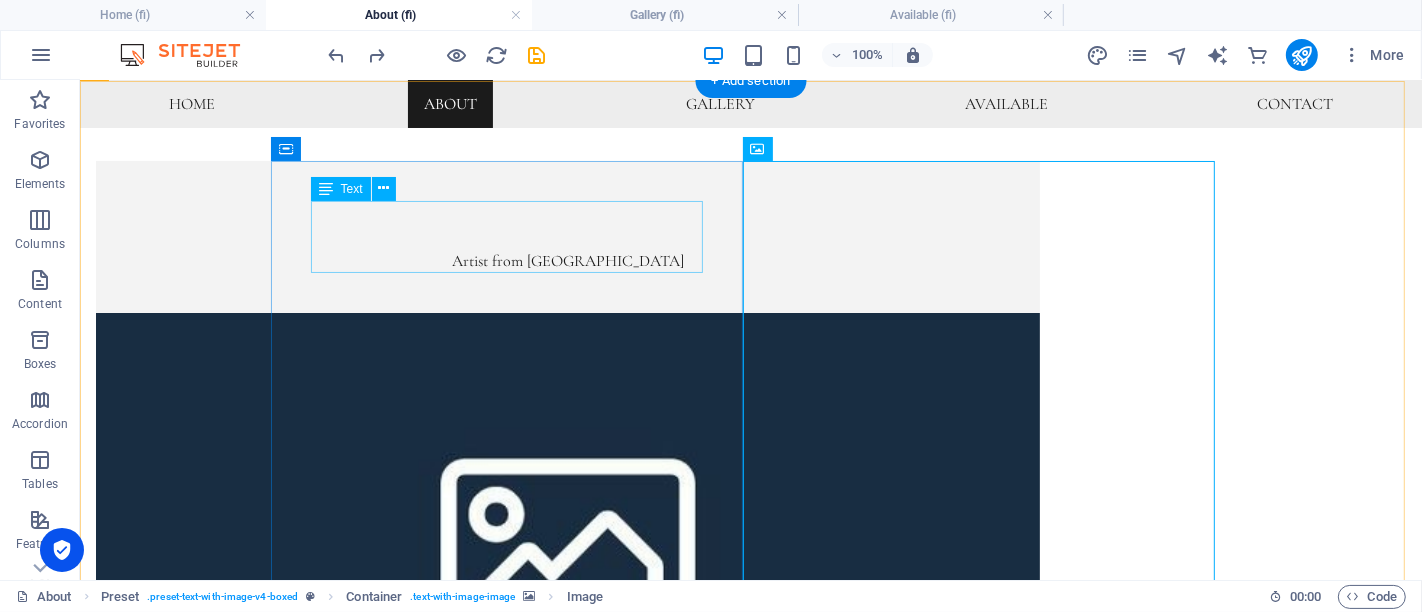 click on "Artist from Finland" at bounding box center (567, 236) 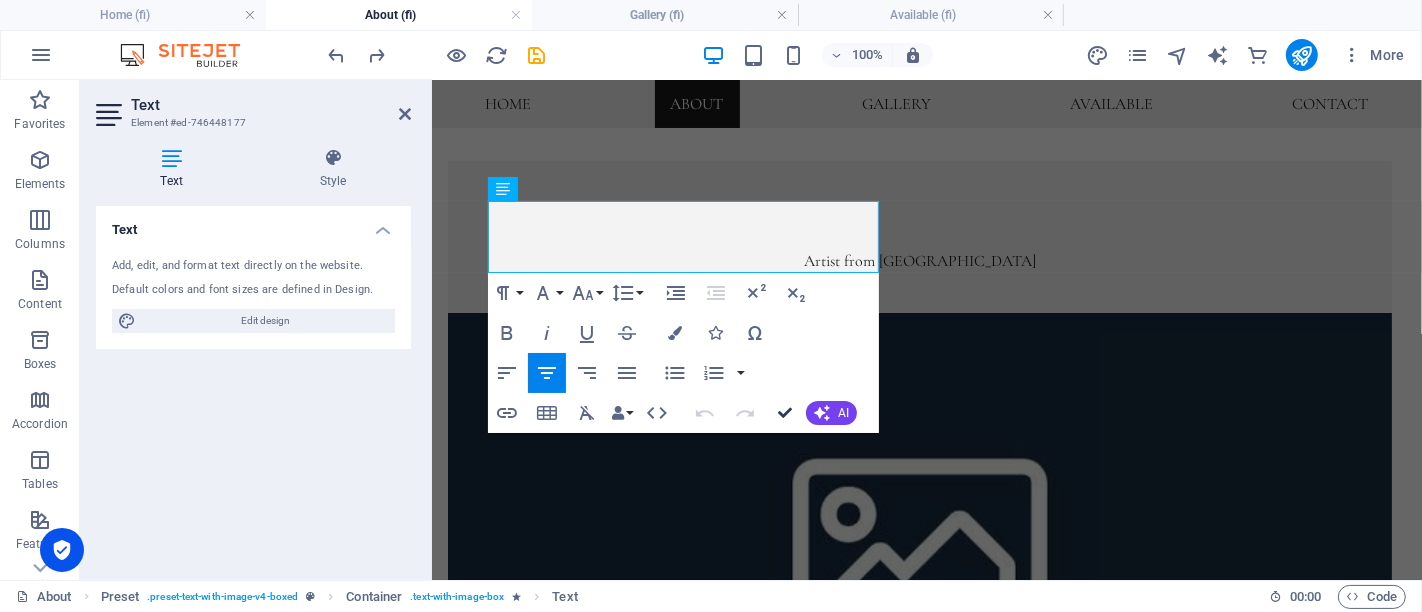 drag, startPoint x: 782, startPoint y: 407, endPoint x: 688, endPoint y: 347, distance: 111.516815 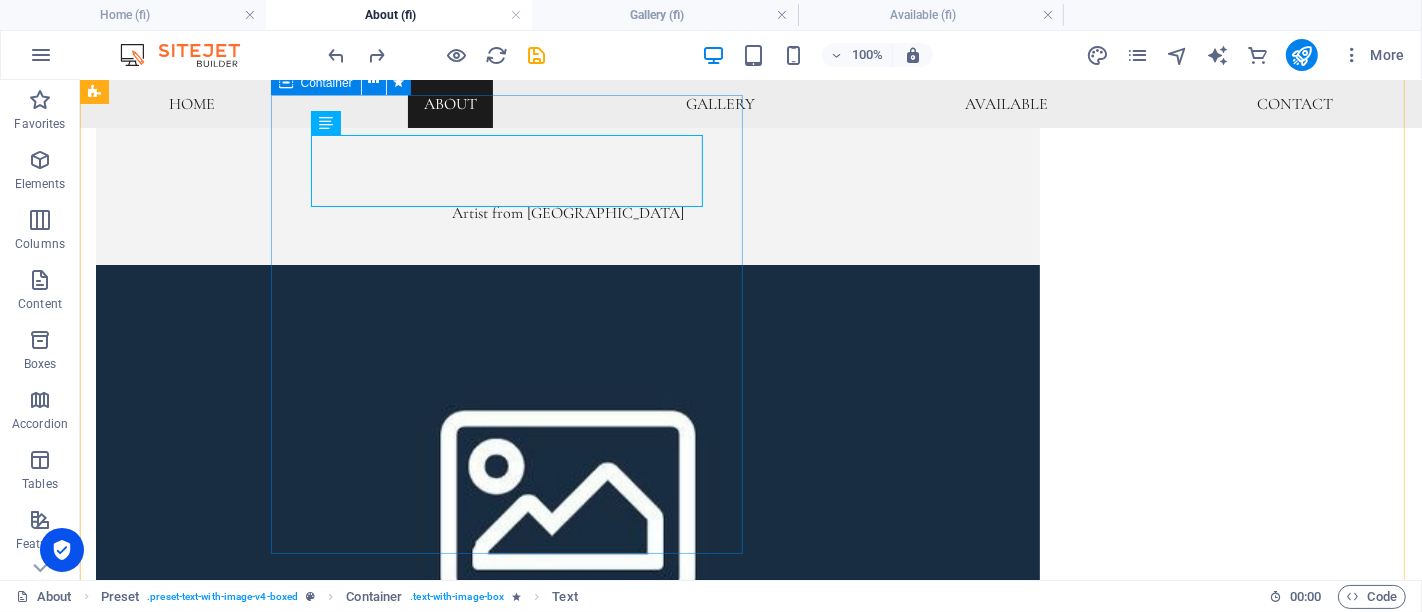 scroll, scrollTop: 559, scrollLeft: 0, axis: vertical 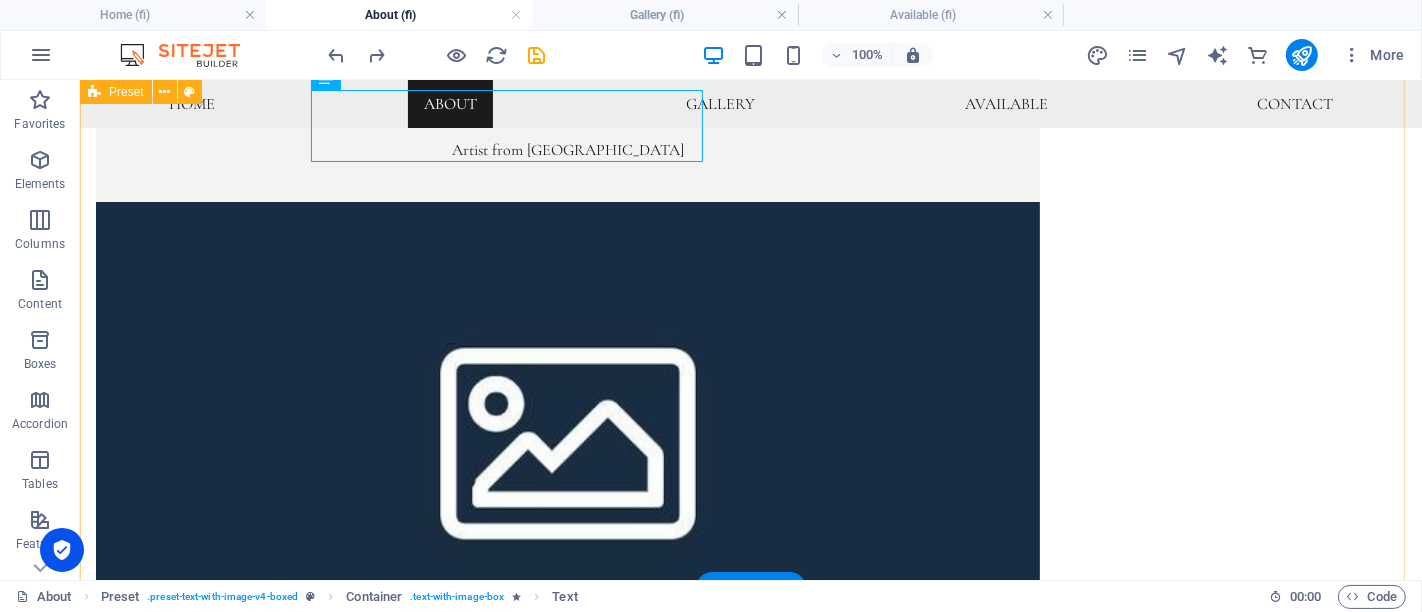 click on "Artist from Finland" at bounding box center [750, 852] 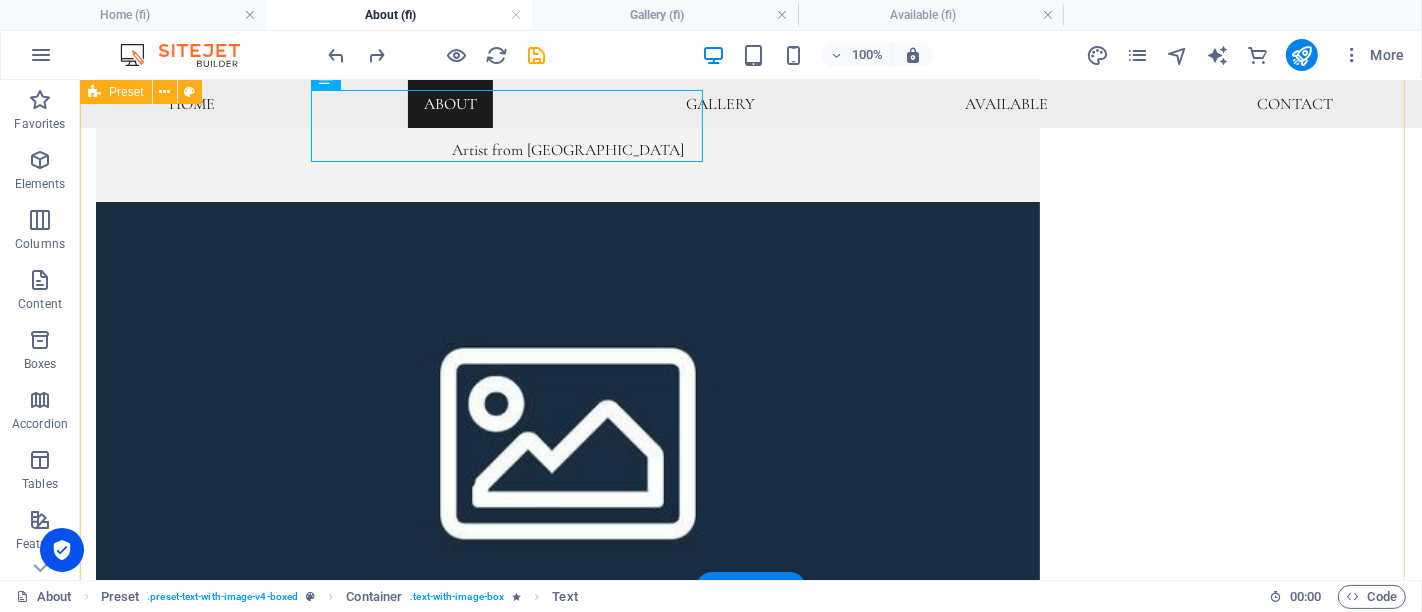 click on "Artist from Finland" at bounding box center [750, 852] 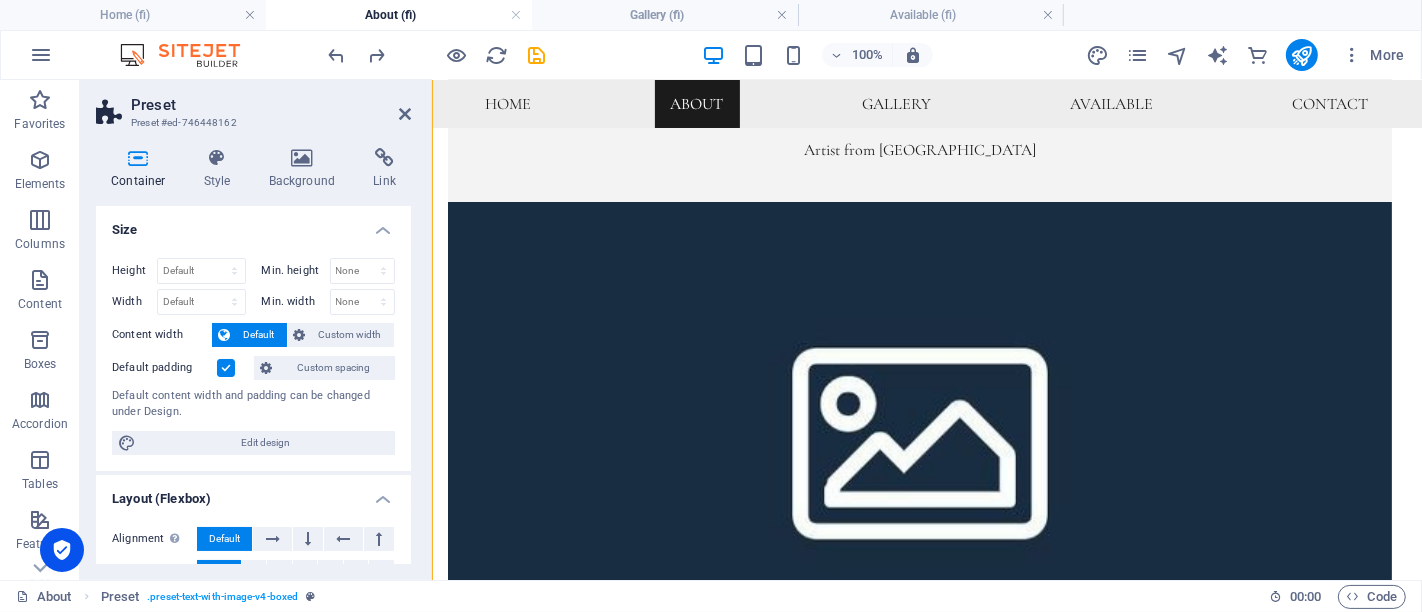 click on "Artist from Finland" at bounding box center (919, 125) 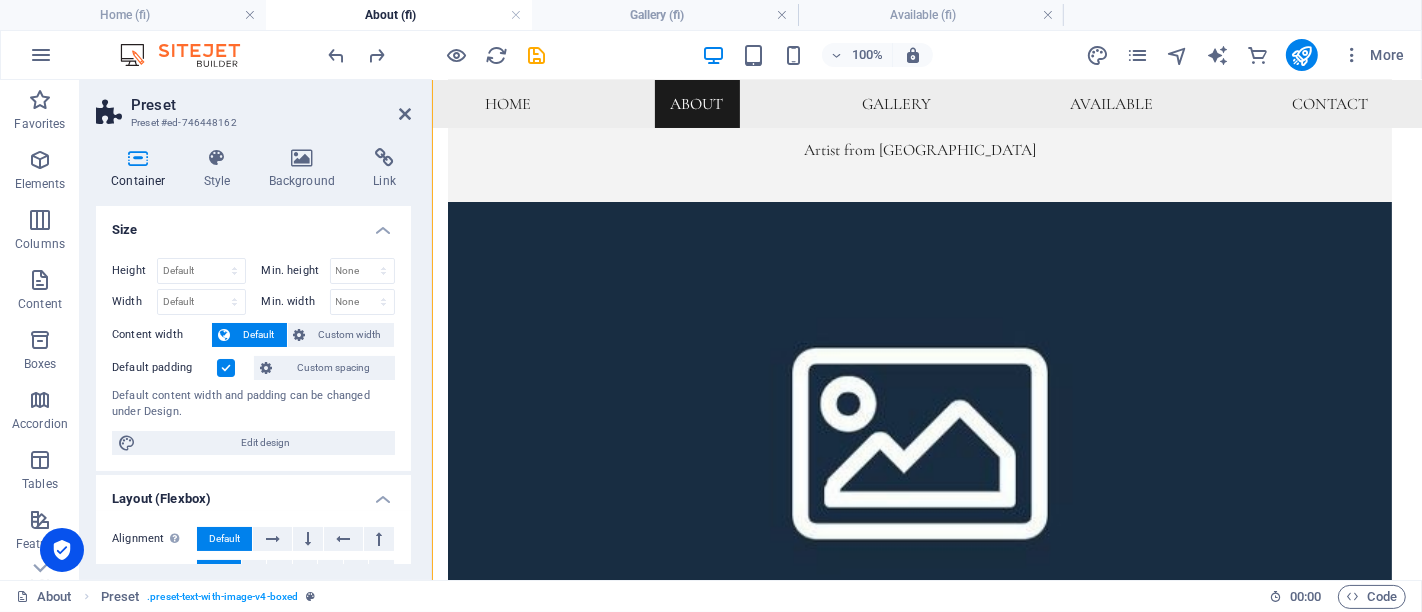 click on "Artist from Finland" at bounding box center (919, 125) 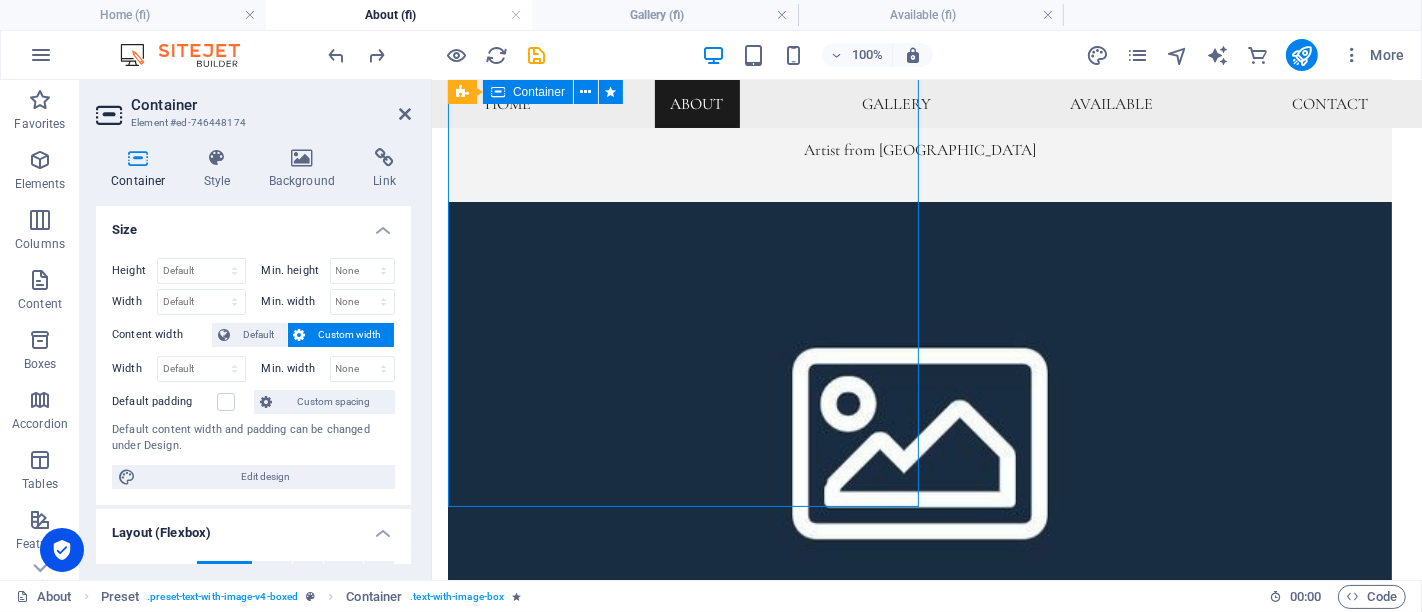 drag, startPoint x: 448, startPoint y: 503, endPoint x: 505, endPoint y: 463, distance: 69.63476 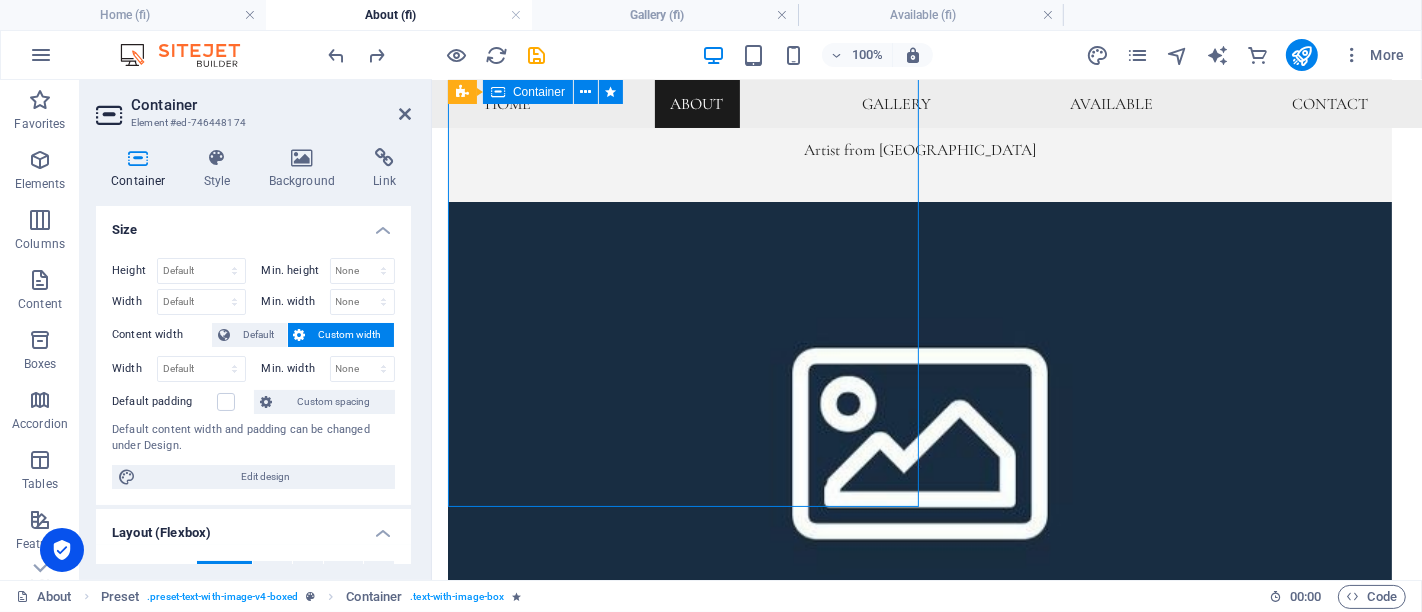 click on "Artist from Finland" at bounding box center [919, 125] 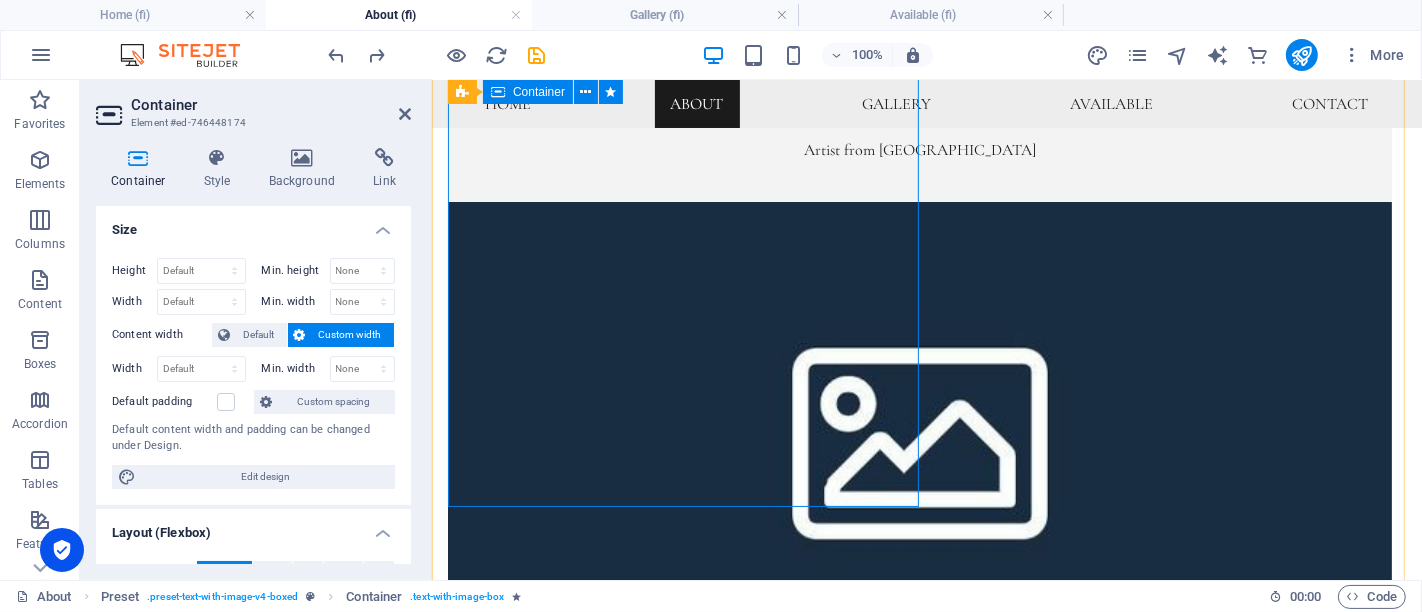 drag, startPoint x: 450, startPoint y: 502, endPoint x: 463, endPoint y: 490, distance: 17.691807 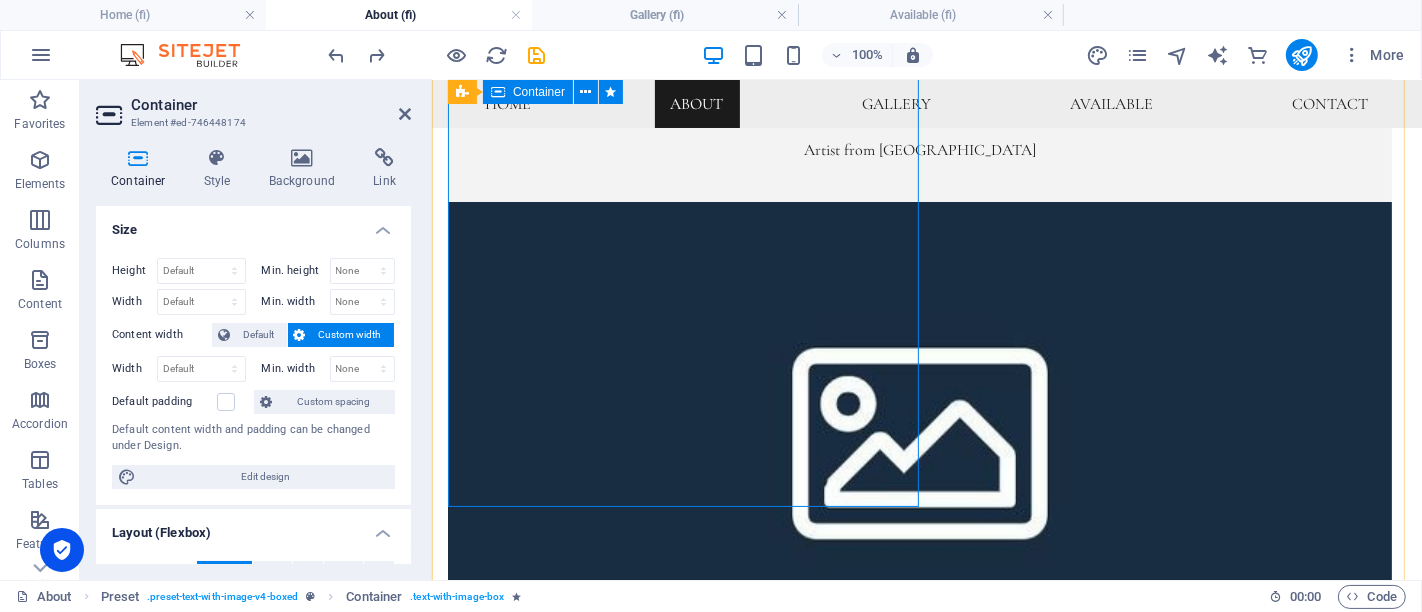 click on "Artist from Finland" at bounding box center (919, 125) 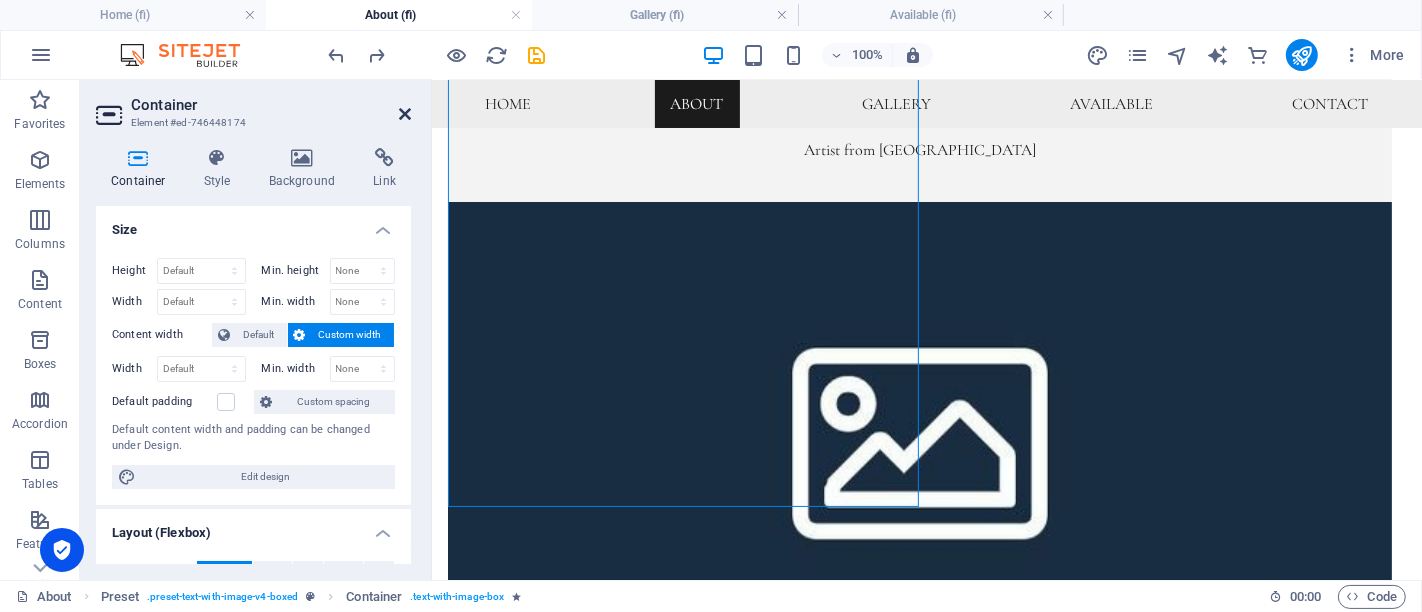 click at bounding box center [405, 114] 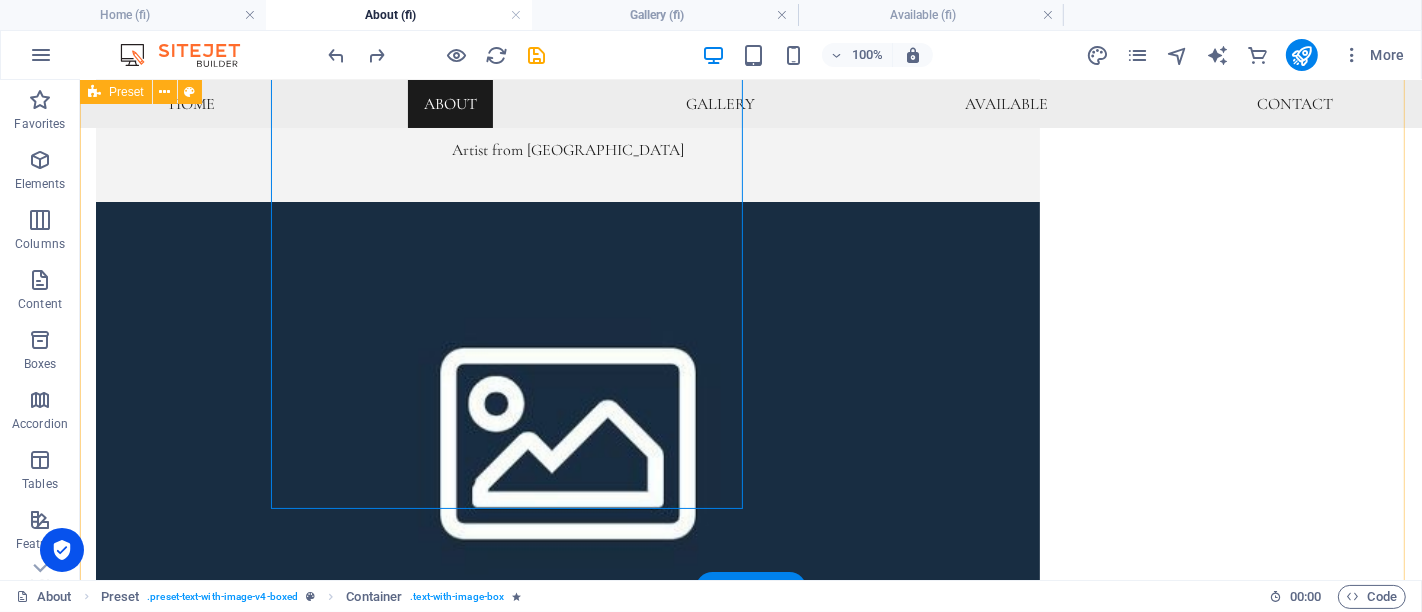 click on "Artist from Finland" at bounding box center [750, 852] 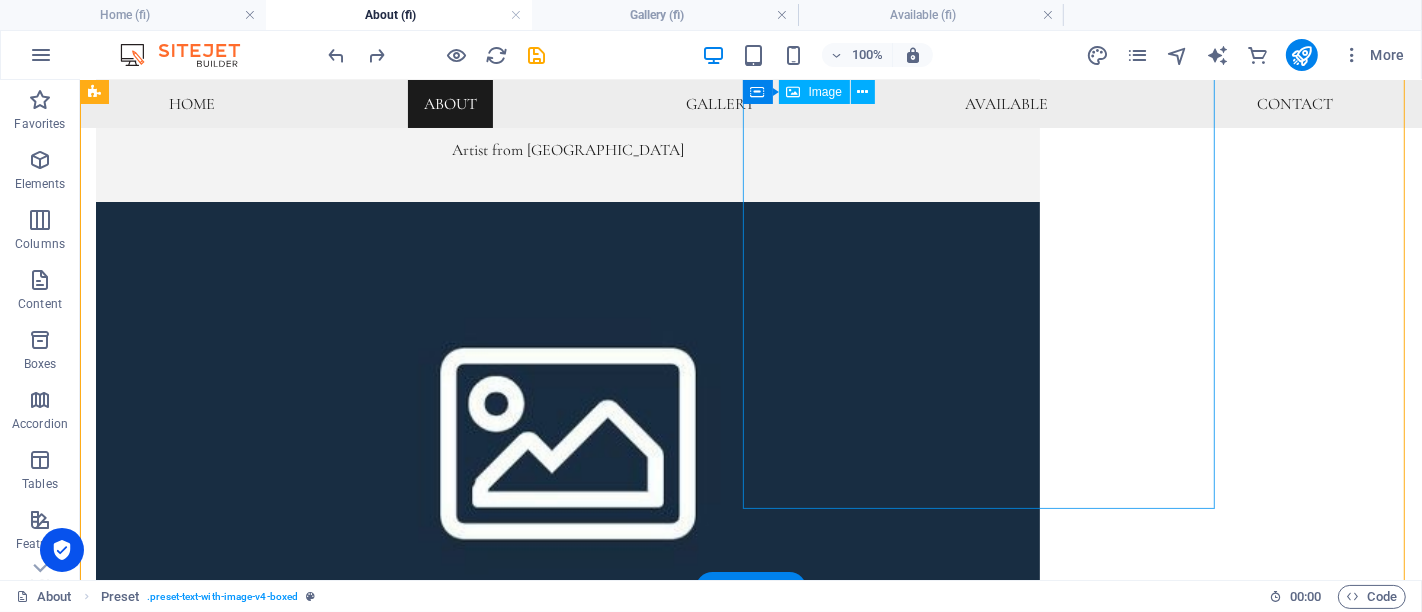 scroll, scrollTop: 337, scrollLeft: 0, axis: vertical 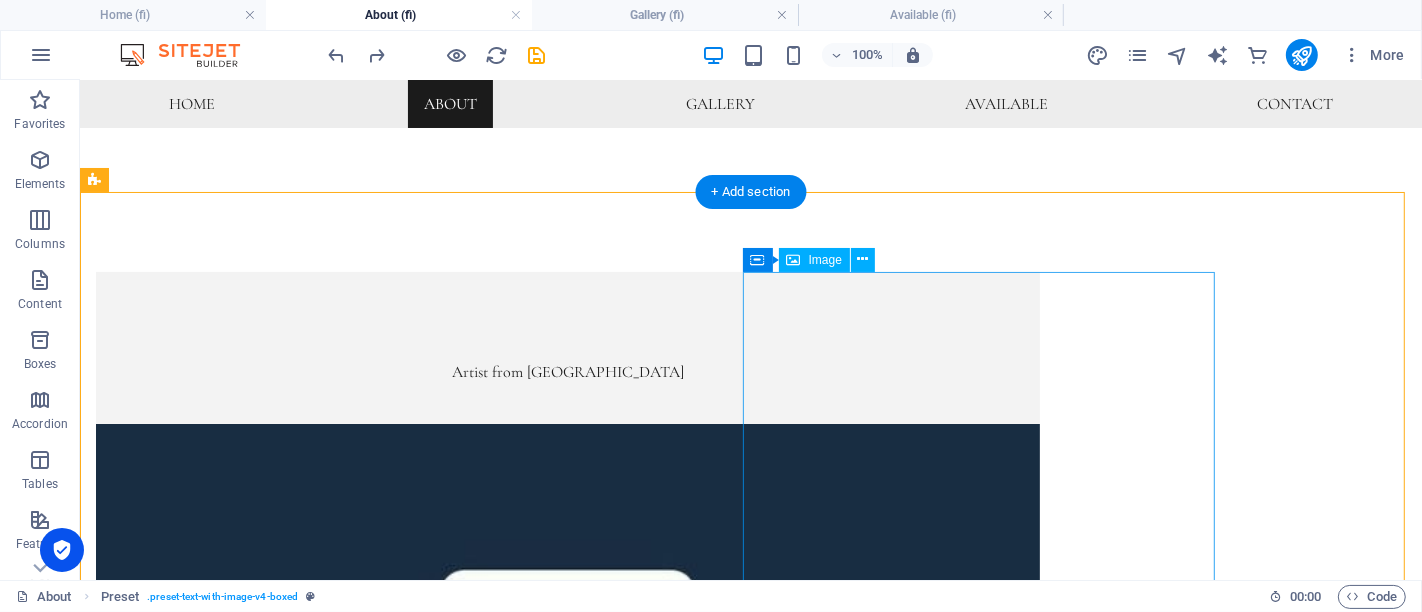 click at bounding box center [567, 1380] 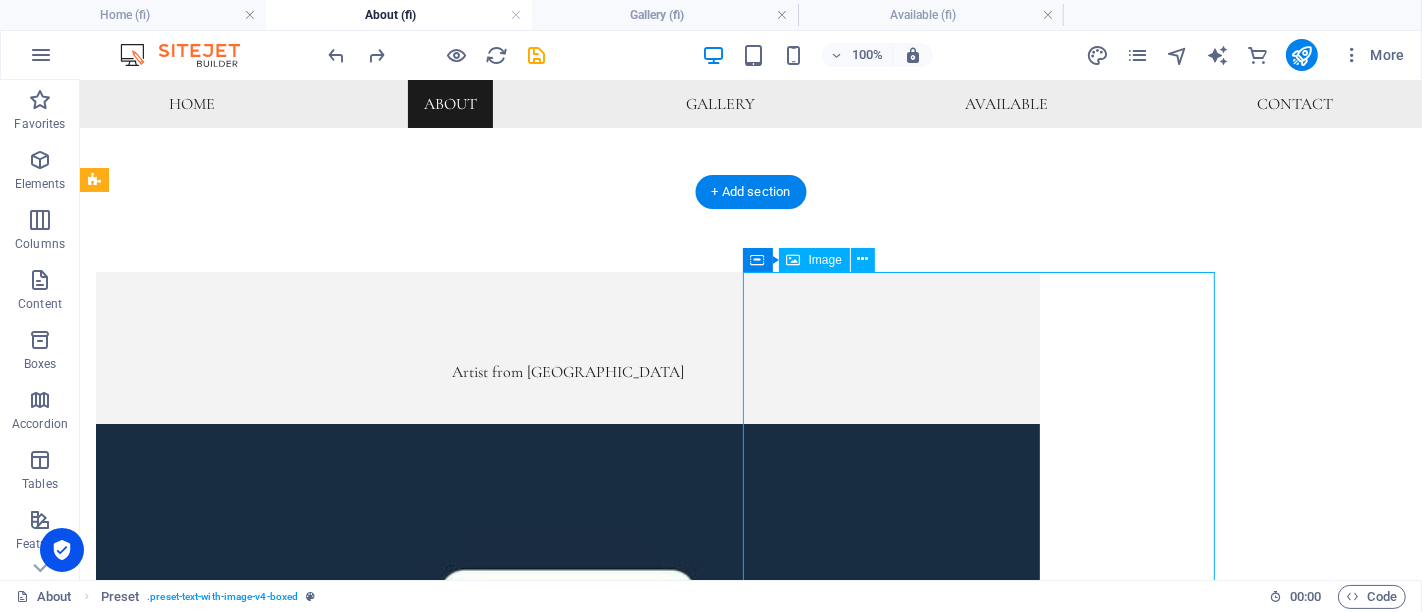click at bounding box center [567, 1380] 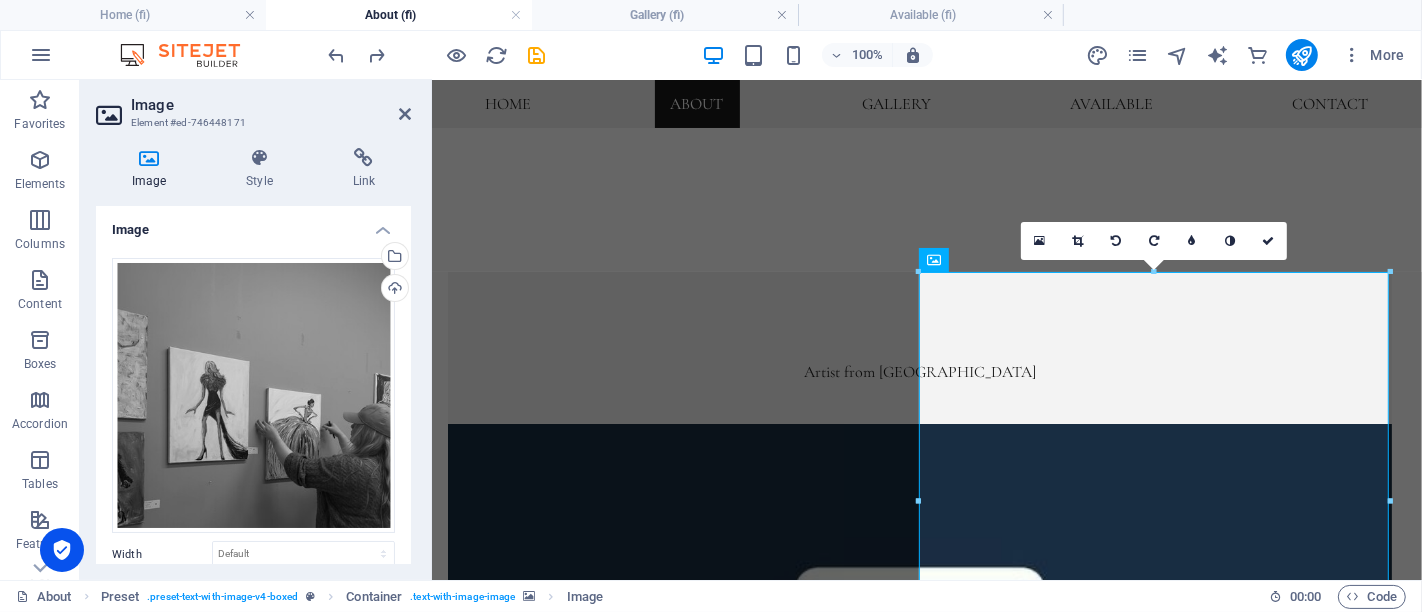 drag, startPoint x: 1391, startPoint y: 271, endPoint x: 1382, endPoint y: 290, distance: 21.023796 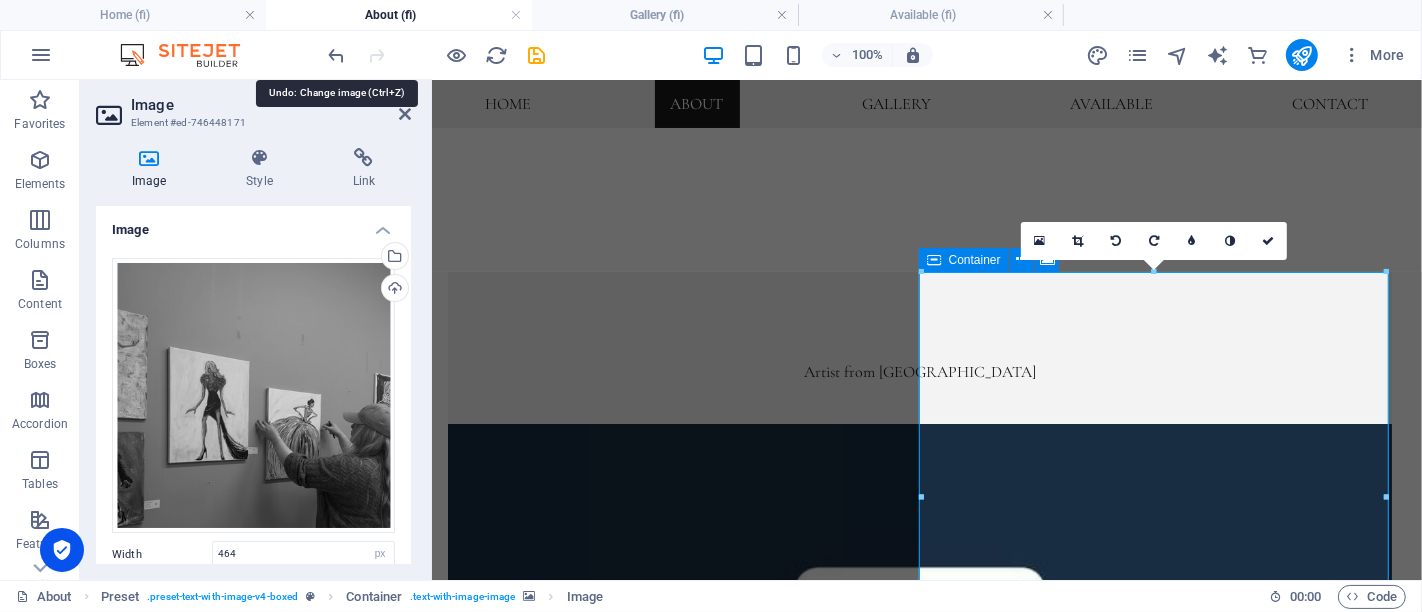 drag, startPoint x: 345, startPoint y: 58, endPoint x: 551, endPoint y: 61, distance: 206.02185 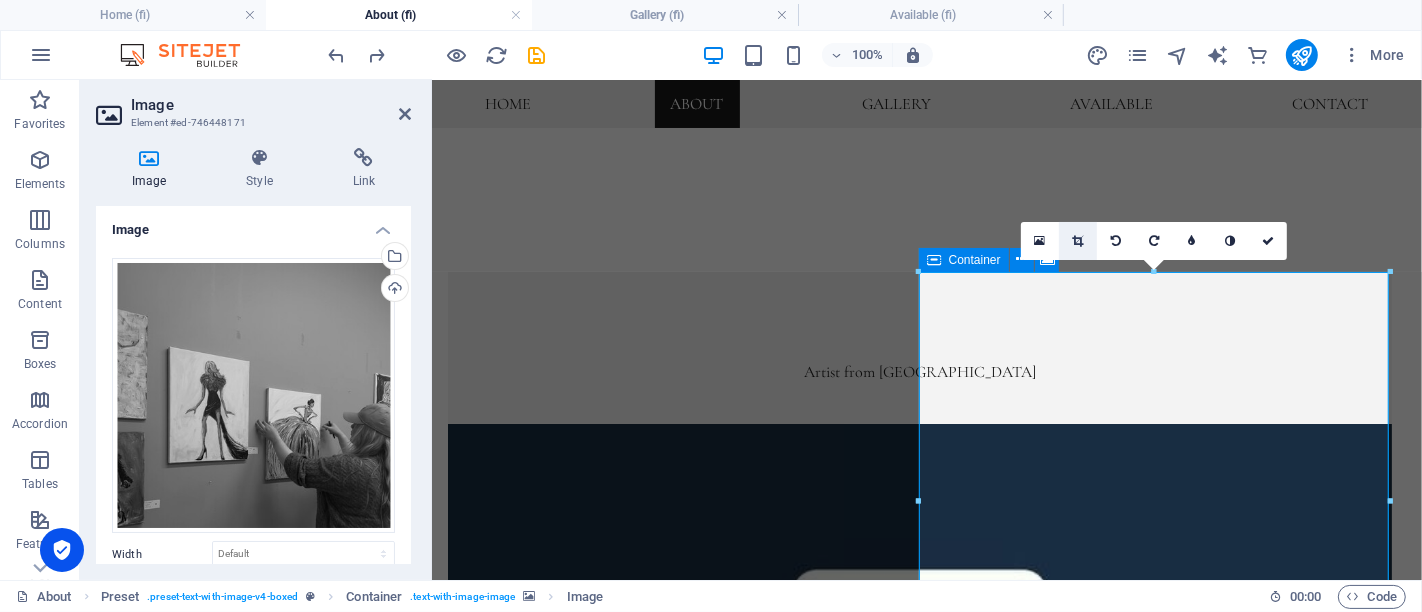 click at bounding box center (1078, 241) 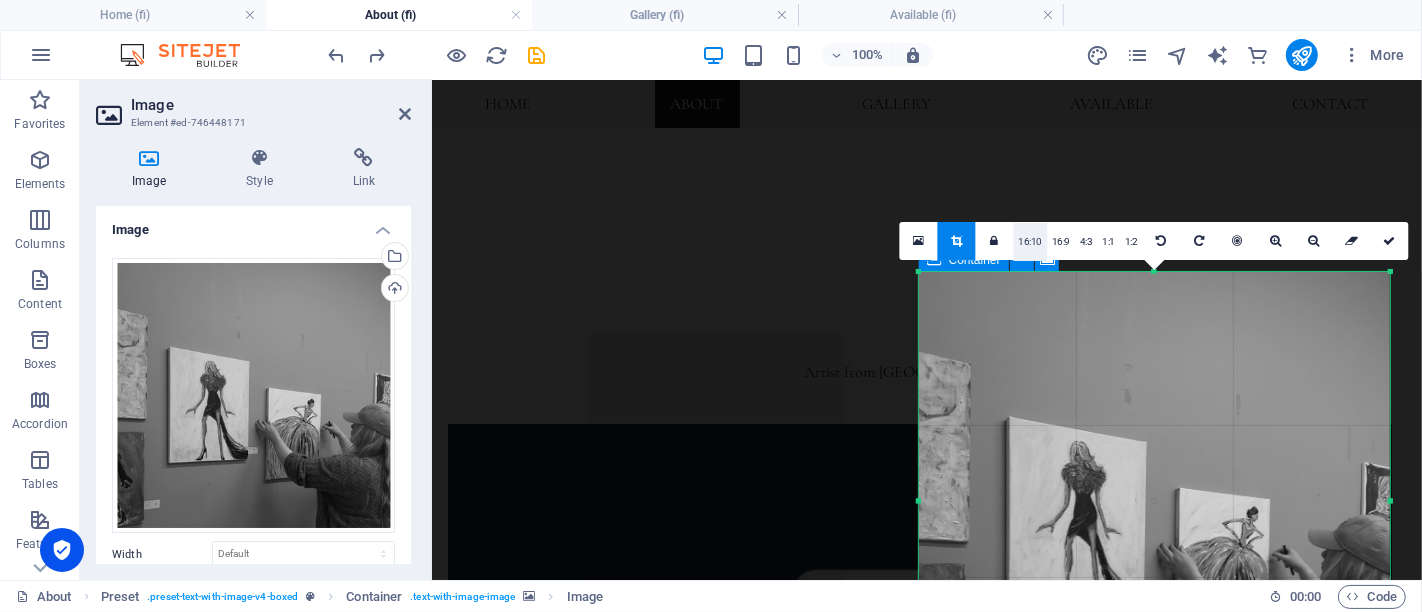 click on "16:10" at bounding box center (1031, 242) 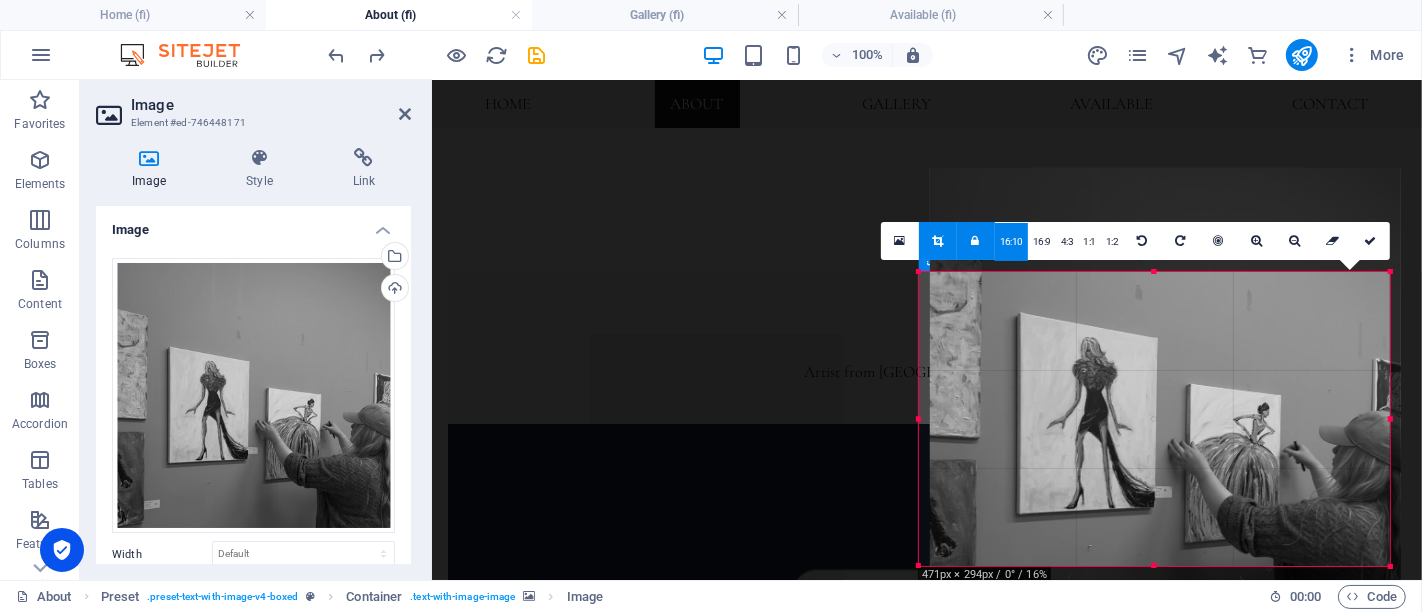 drag, startPoint x: 1260, startPoint y: 483, endPoint x: 1271, endPoint y: 379, distance: 104.58012 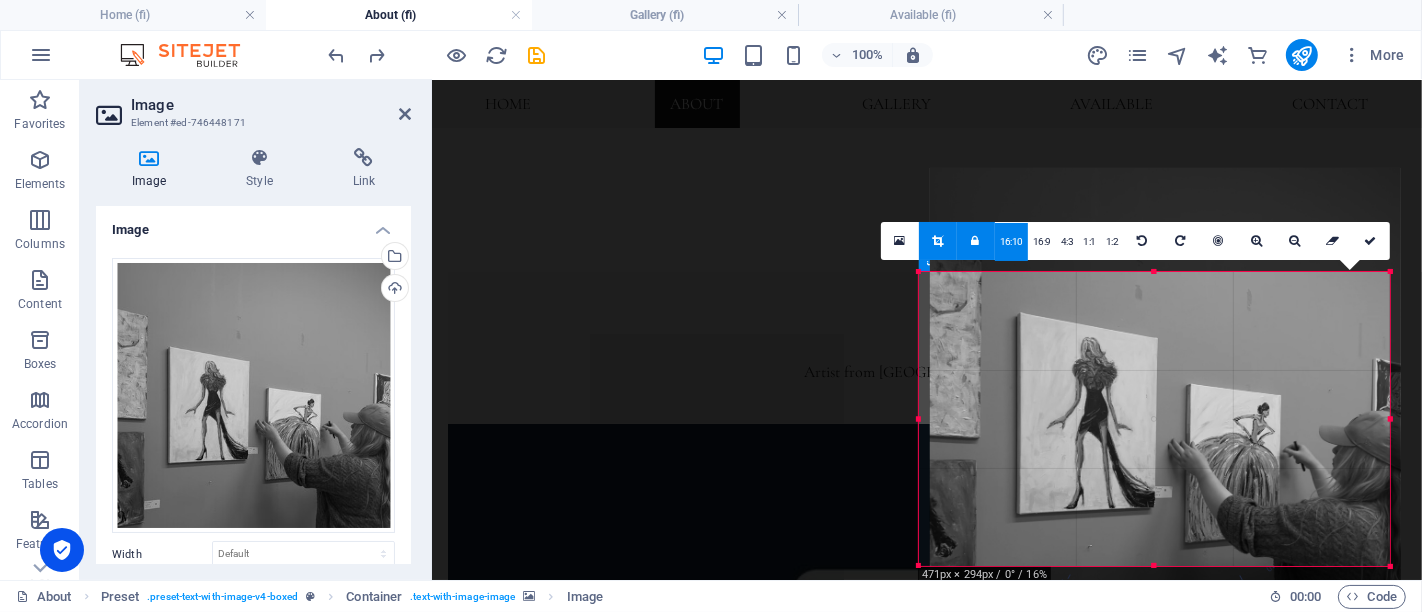 click at bounding box center (1165, 397) 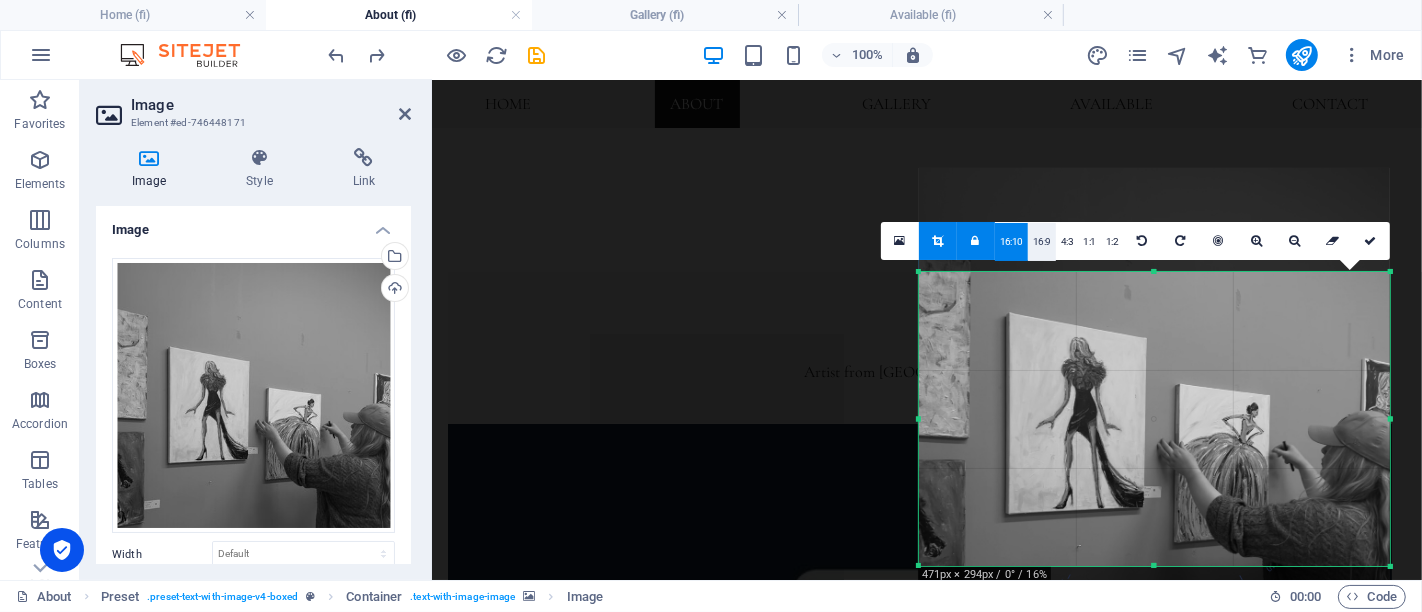 click on "16:9" at bounding box center (1042, 242) 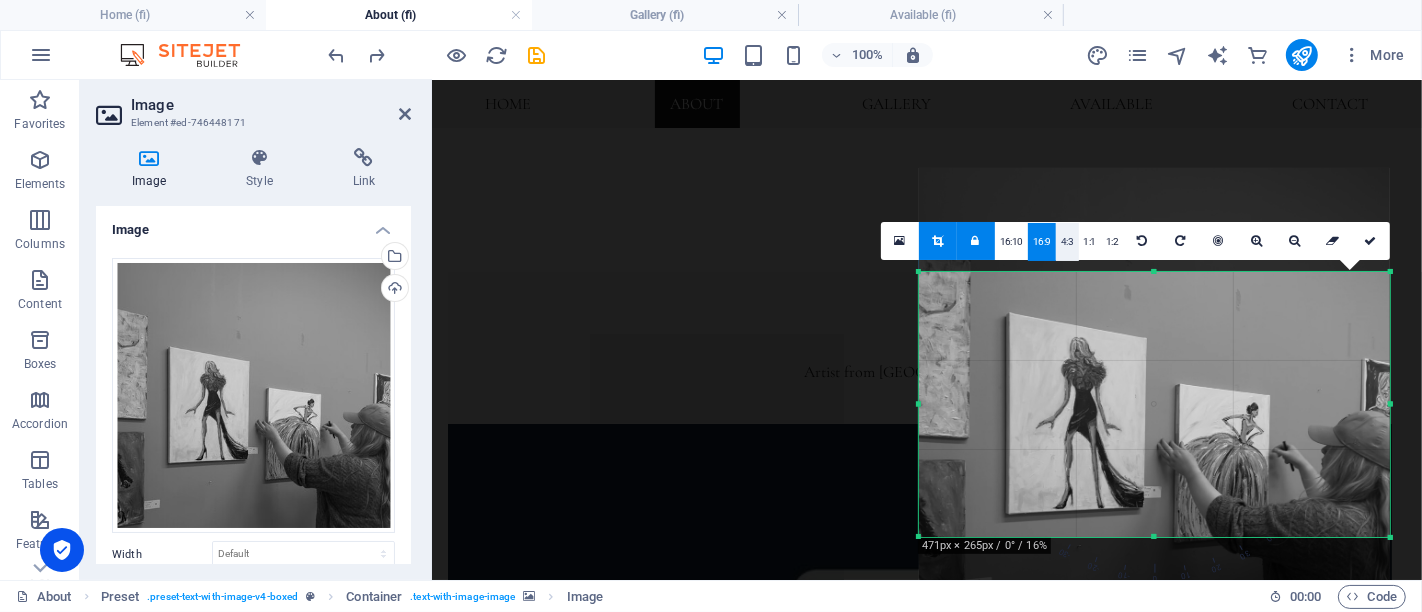 click on "4:3" at bounding box center (1067, 242) 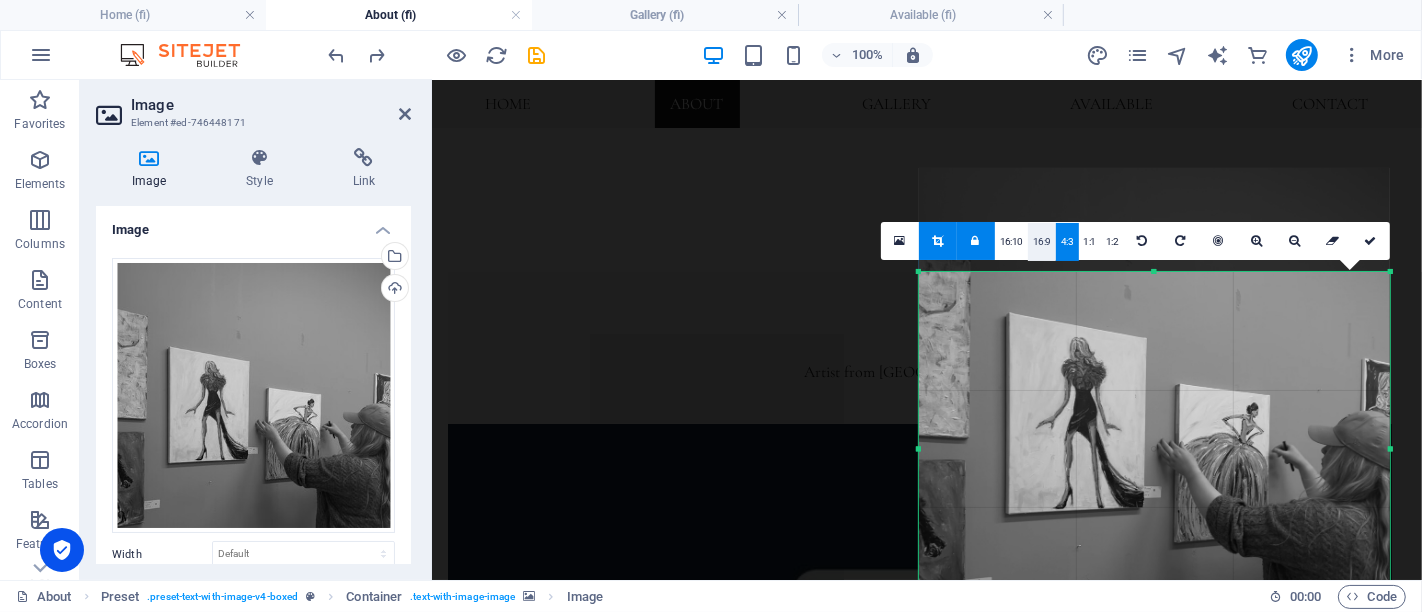 click on "16:9" at bounding box center [1042, 242] 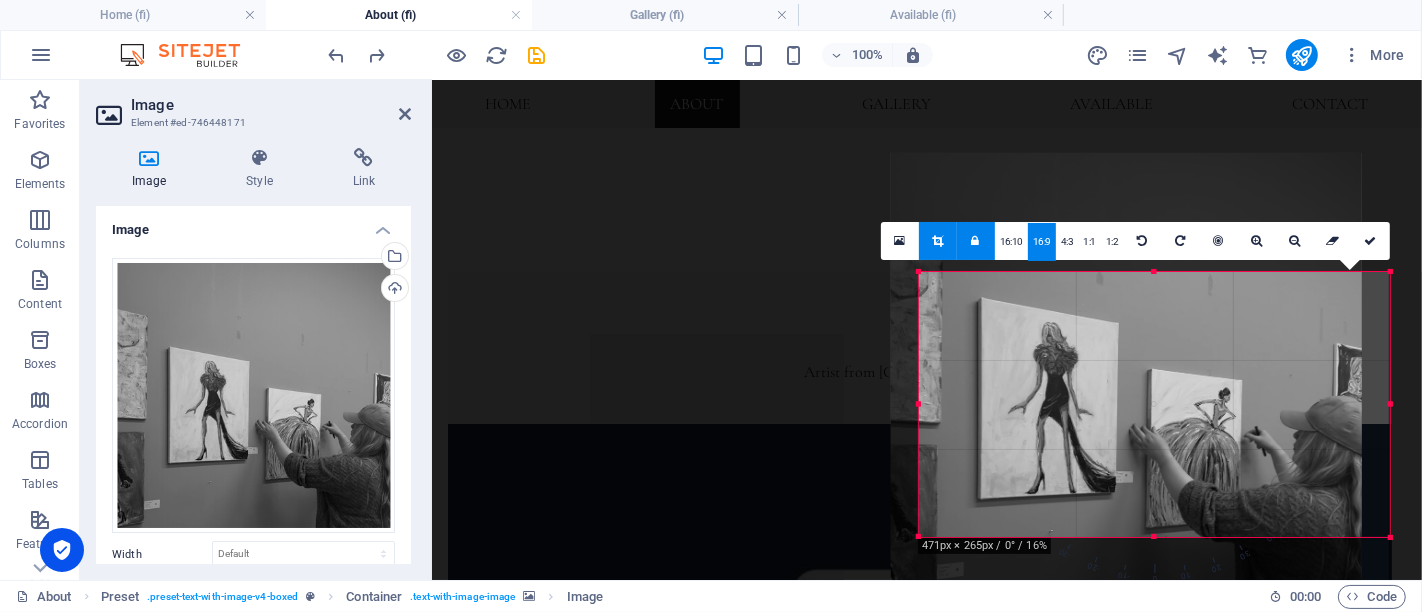 click at bounding box center [1126, 382] 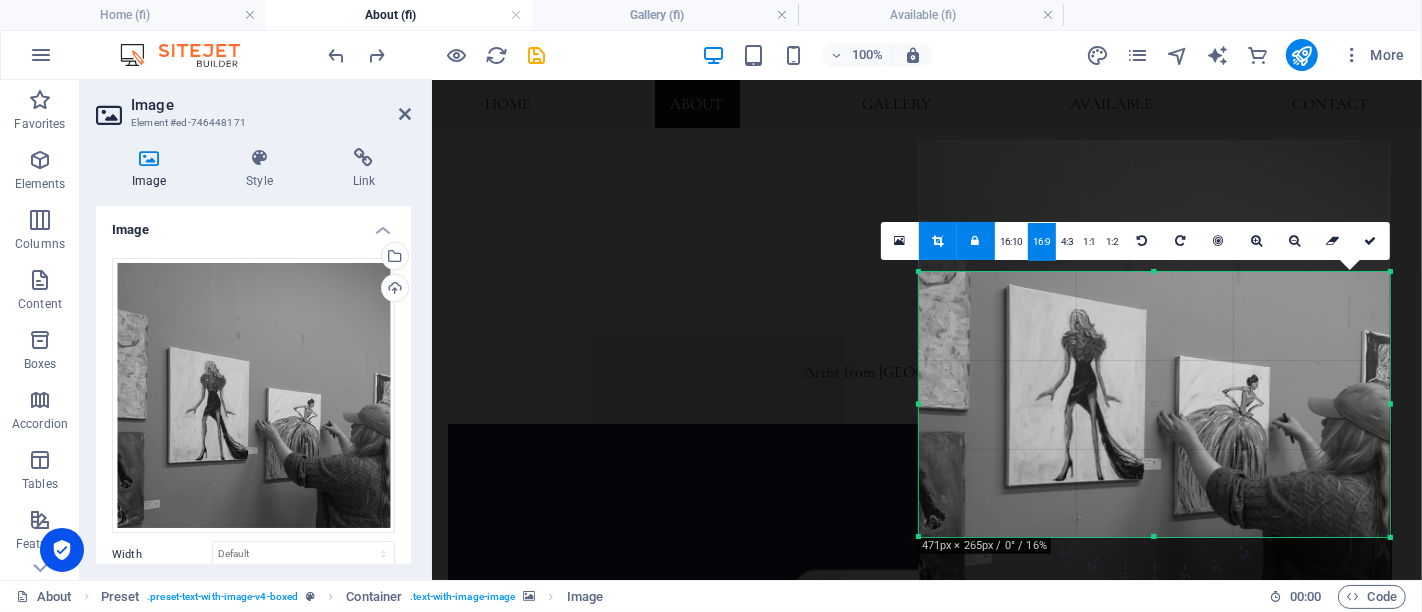 click at bounding box center (1154, 369) 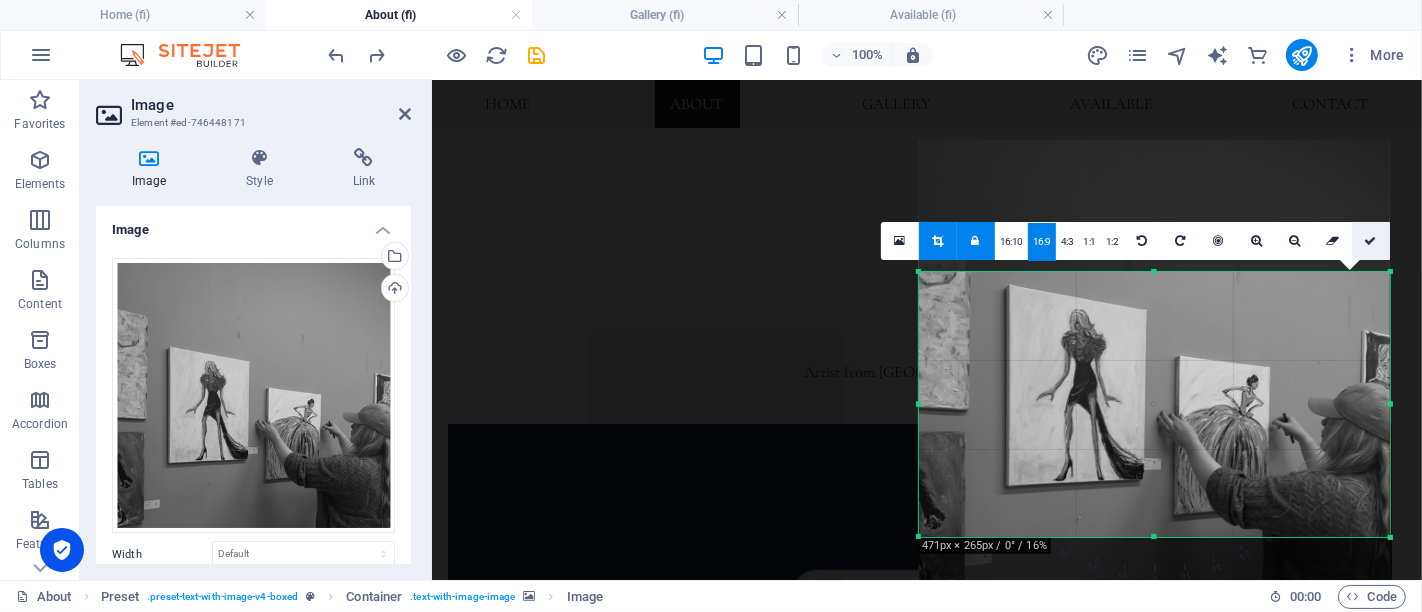 click at bounding box center (1371, 241) 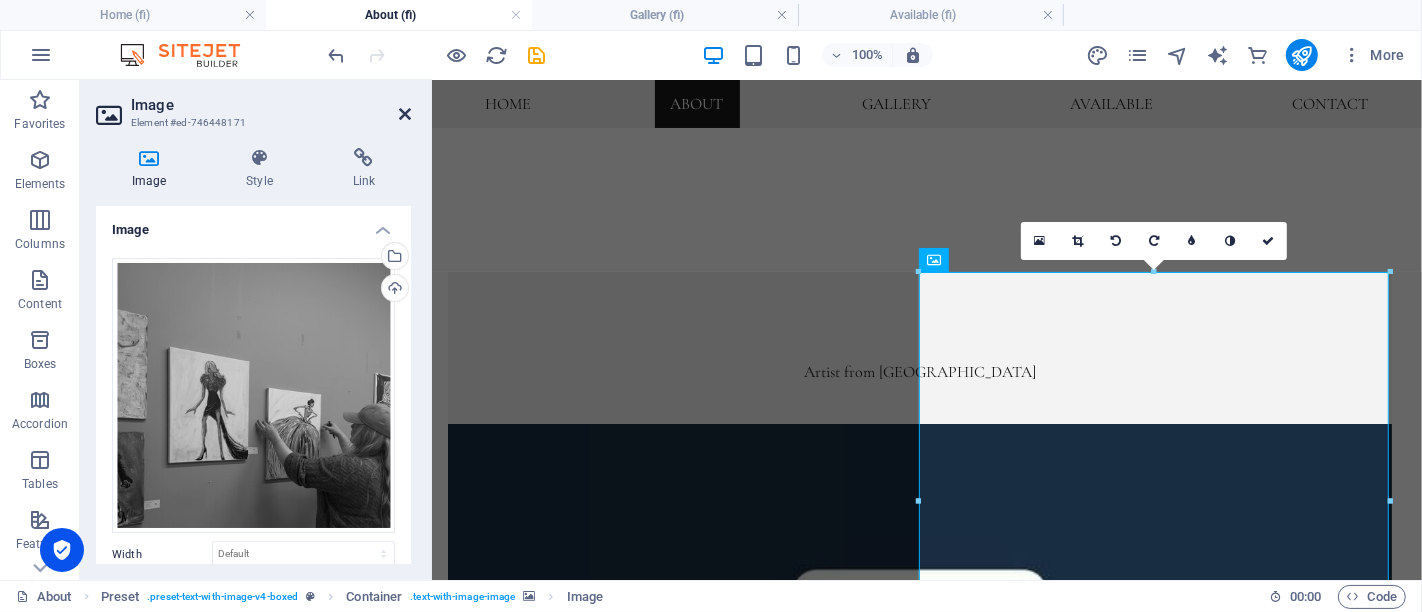 drag, startPoint x: 402, startPoint y: 107, endPoint x: 332, endPoint y: 30, distance: 104.062485 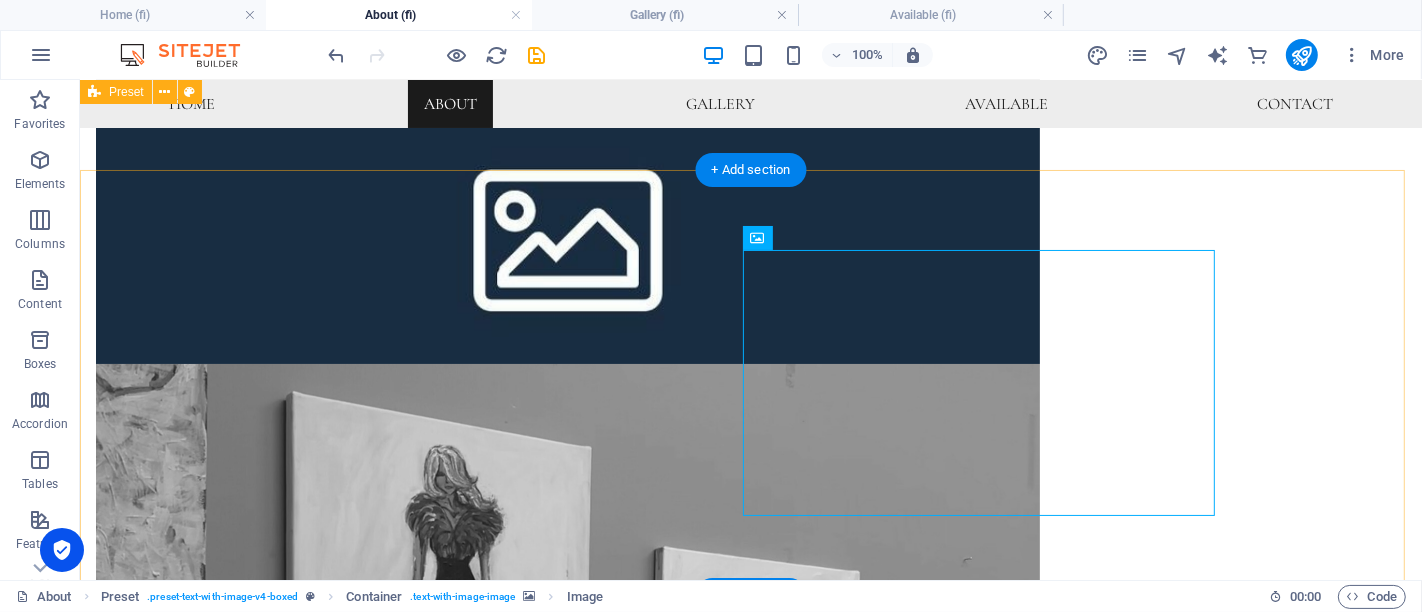 scroll, scrollTop: 337, scrollLeft: 0, axis: vertical 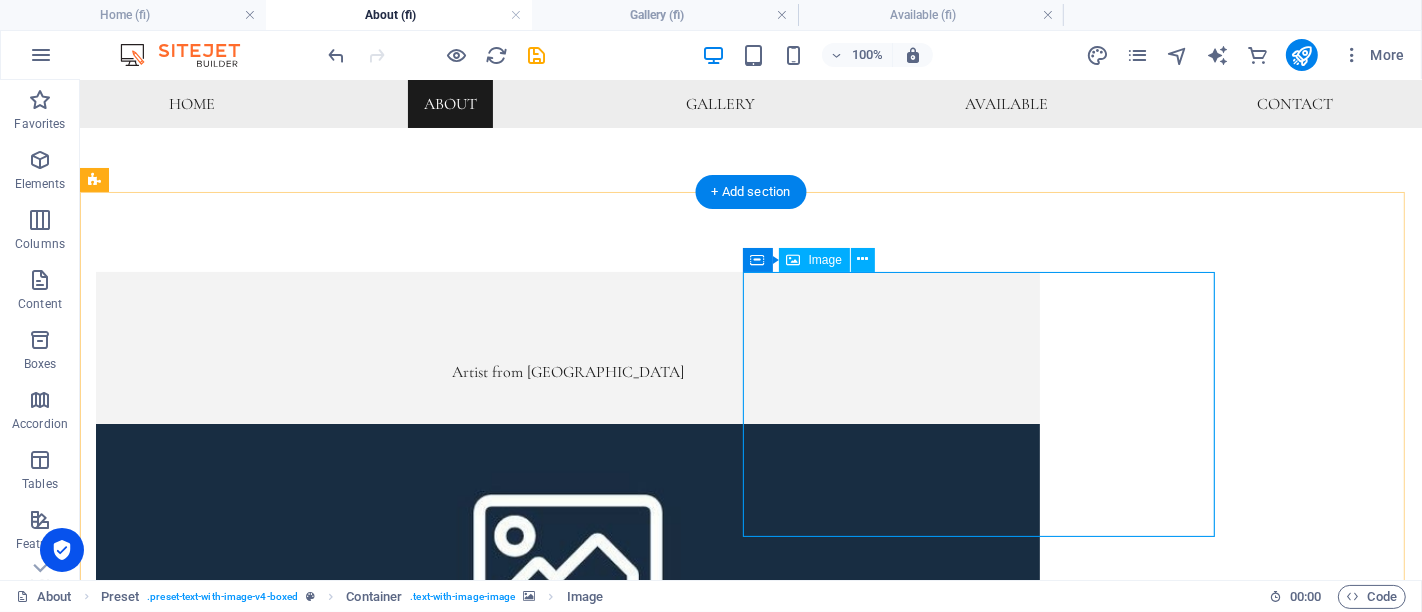 click at bounding box center [567, 976] 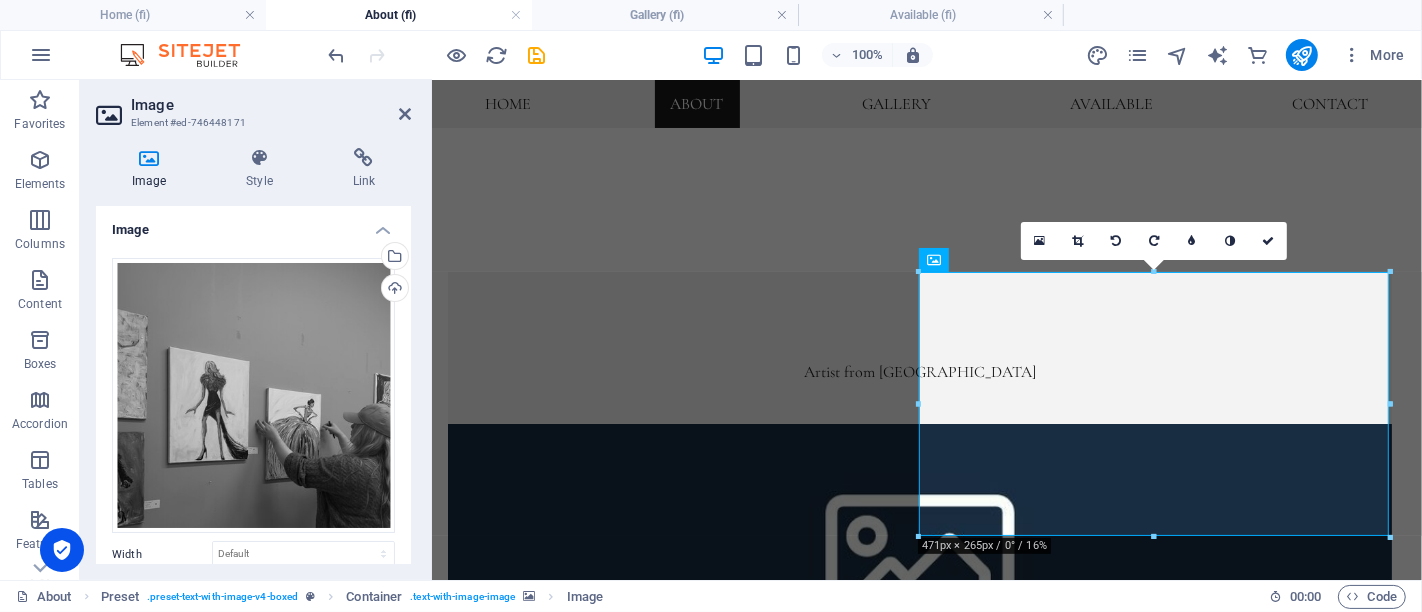 click at bounding box center (1078, 241) 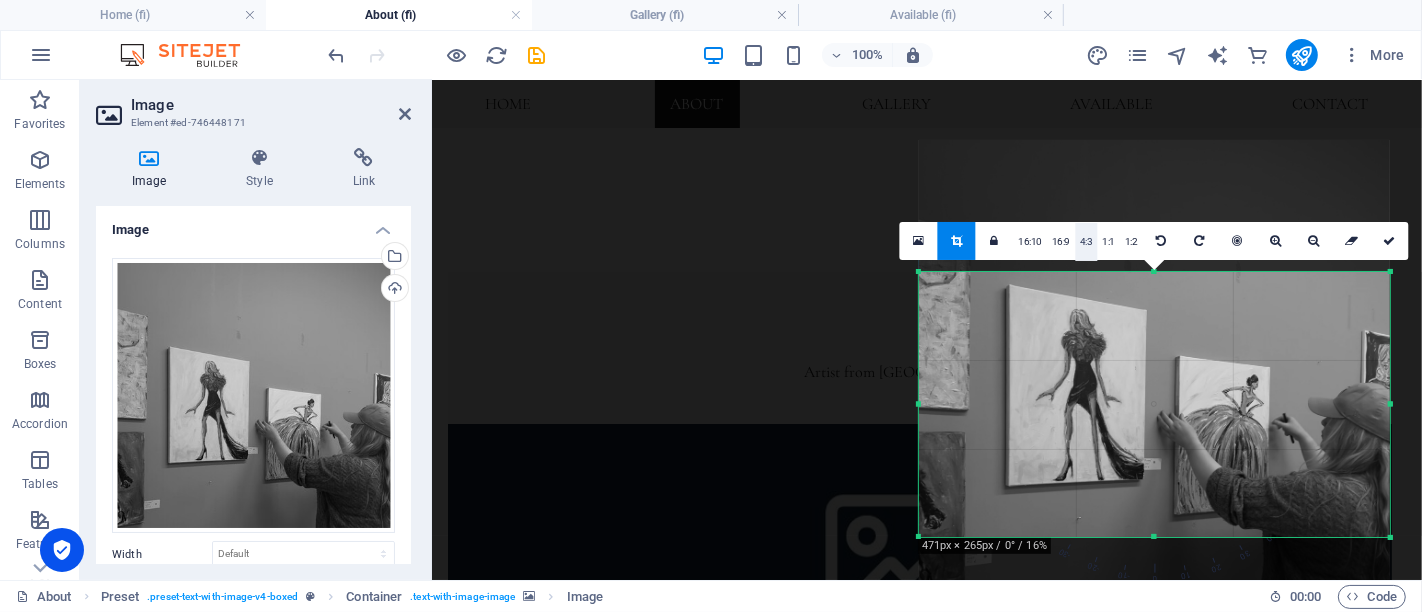 click on "4:3" at bounding box center [1086, 242] 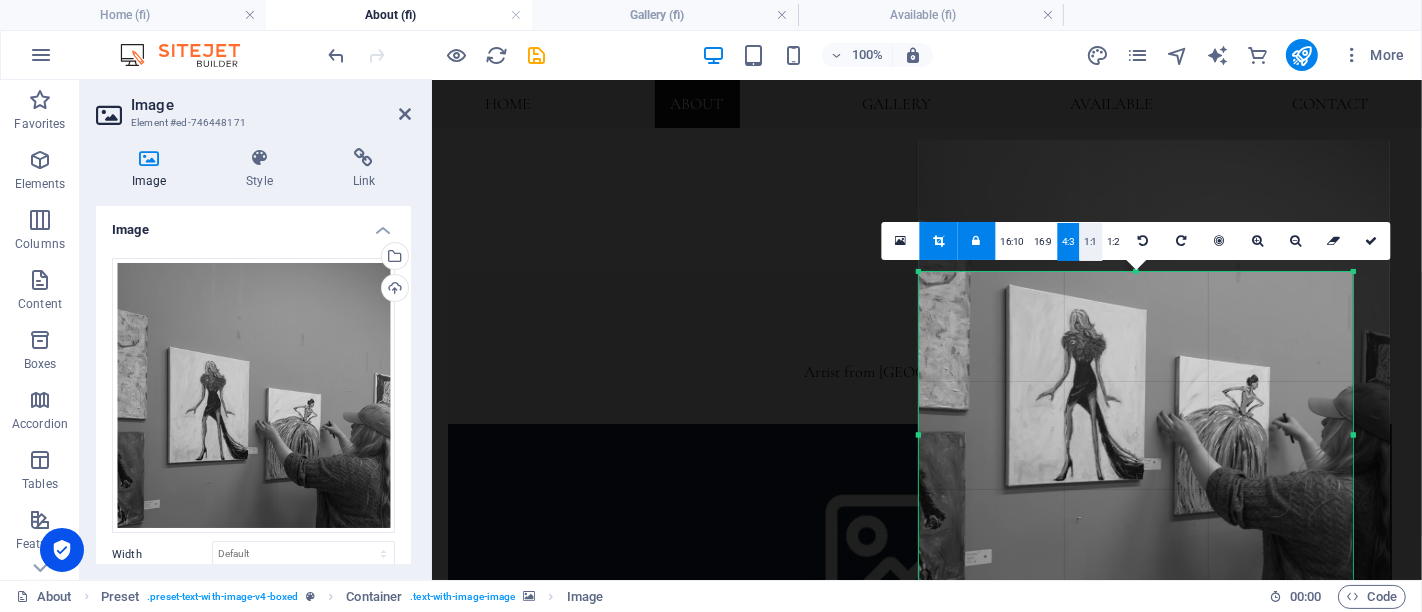 click on "1:1" at bounding box center (1091, 242) 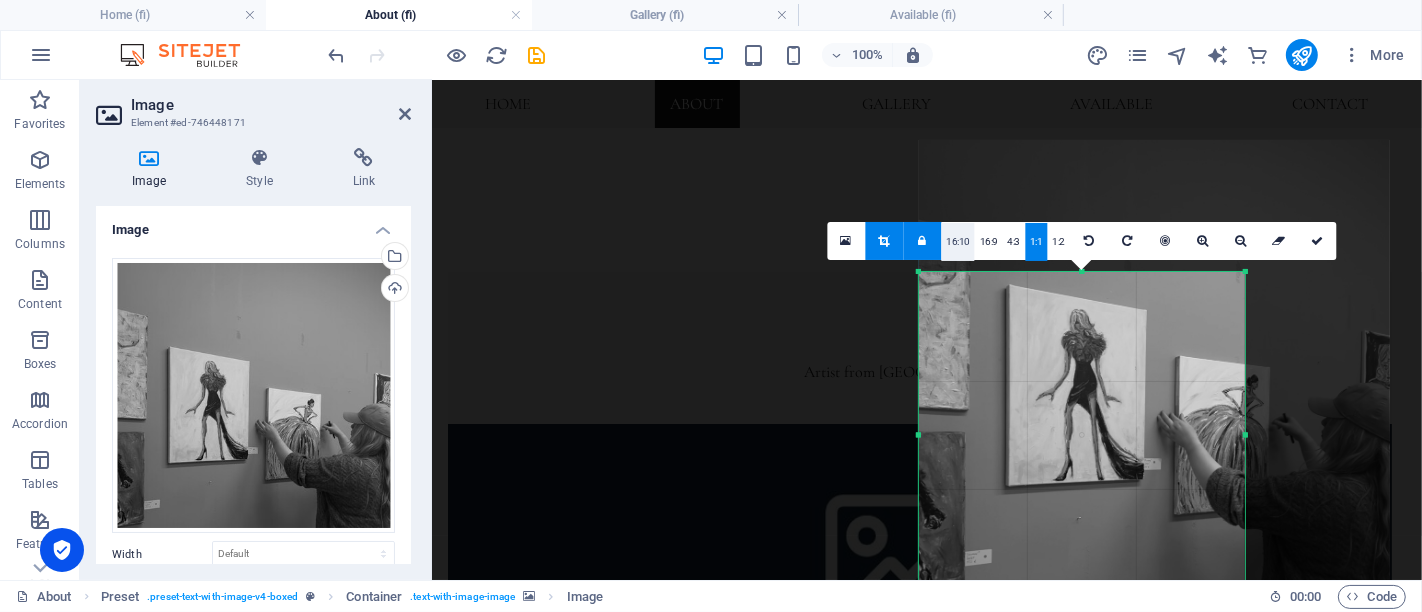 click on "16:10" at bounding box center [958, 242] 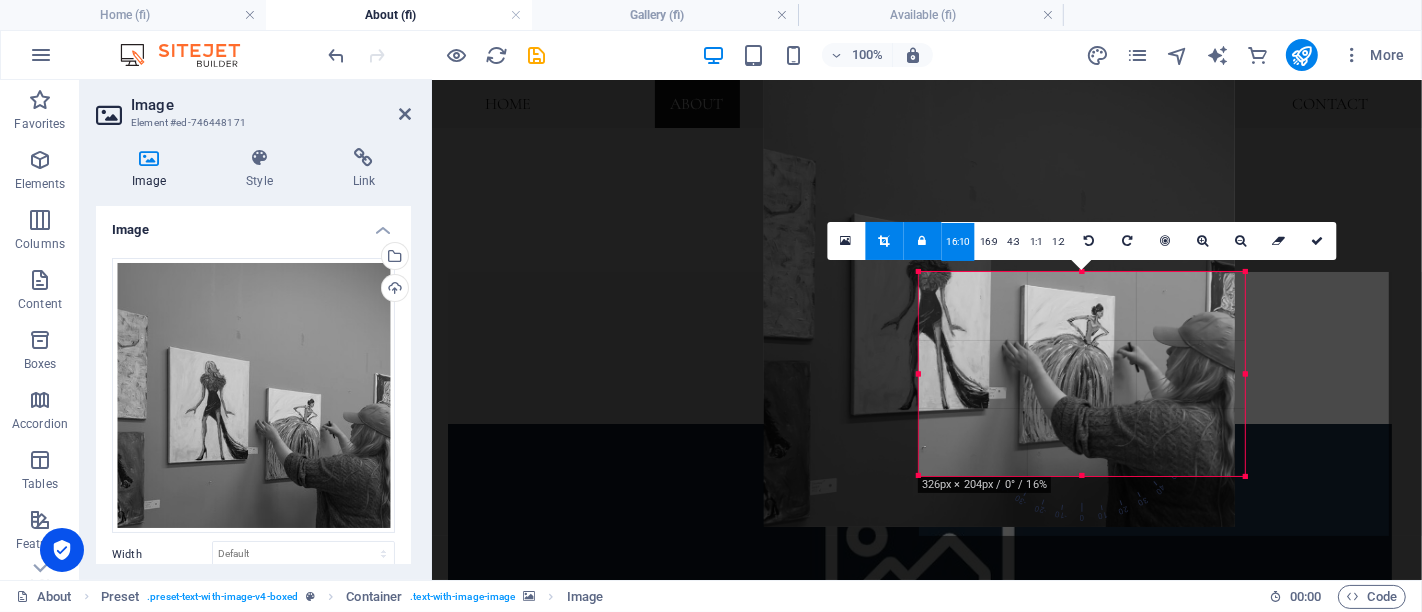 drag, startPoint x: 1142, startPoint y: 374, endPoint x: 984, endPoint y: 304, distance: 172.81204 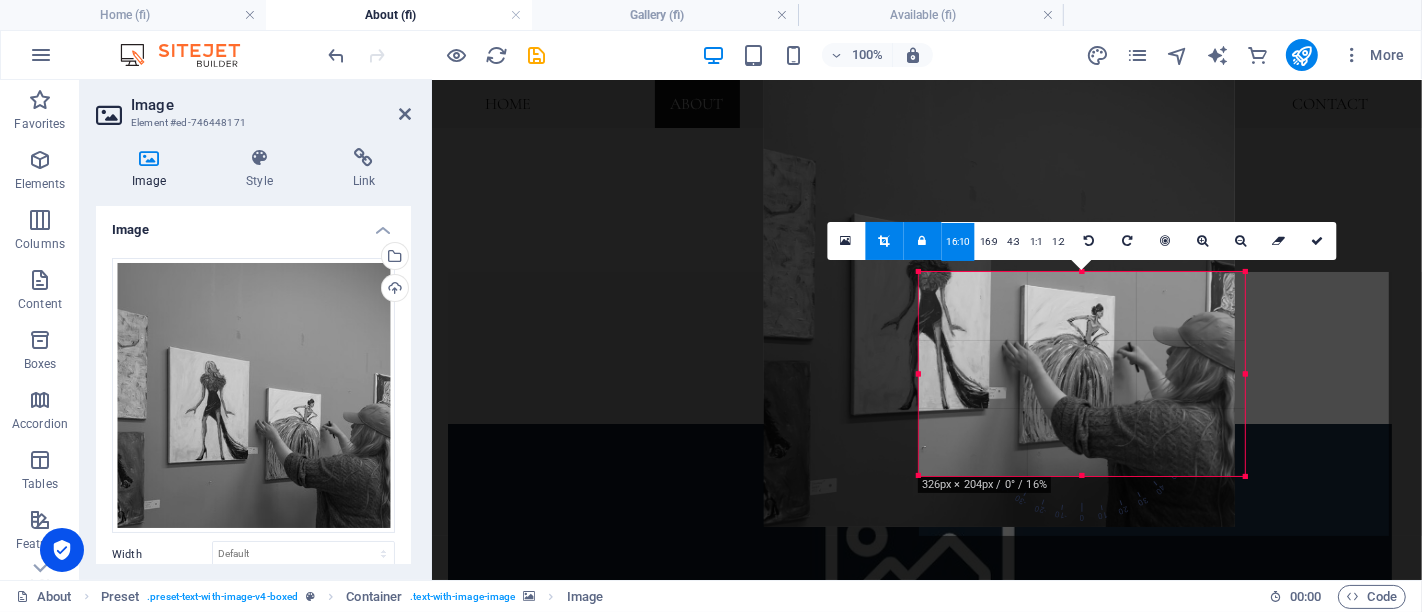 click at bounding box center (999, 298) 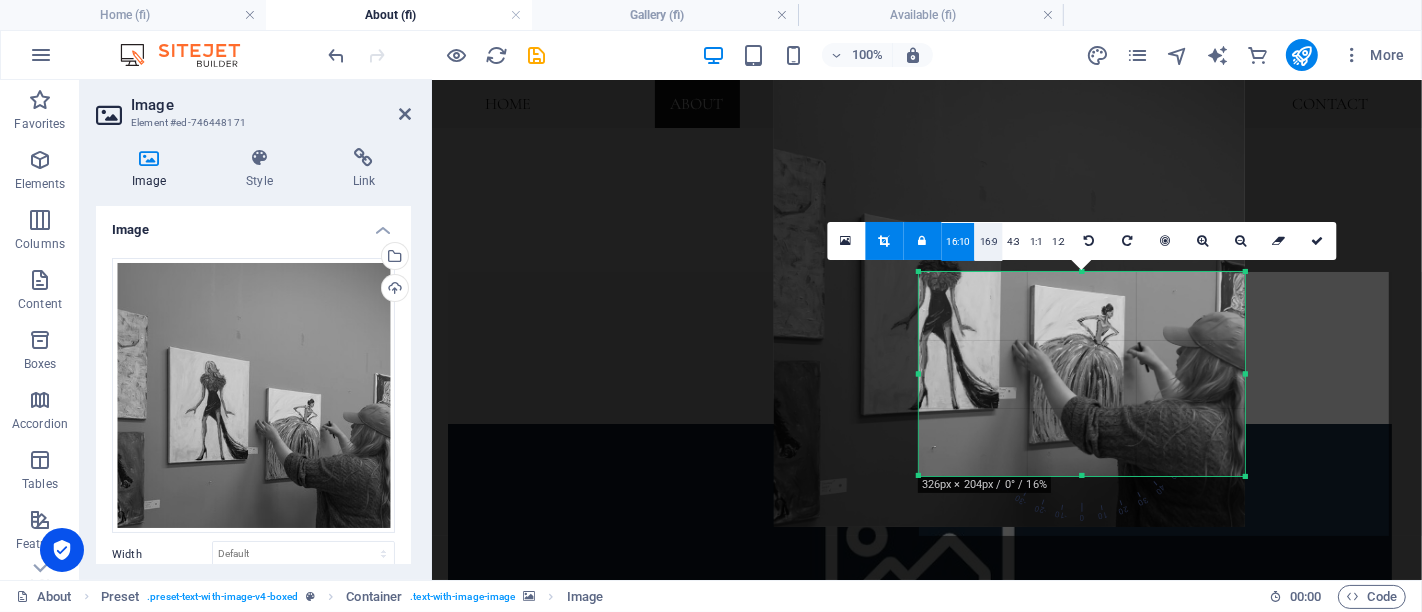 click on "16:9" at bounding box center [989, 242] 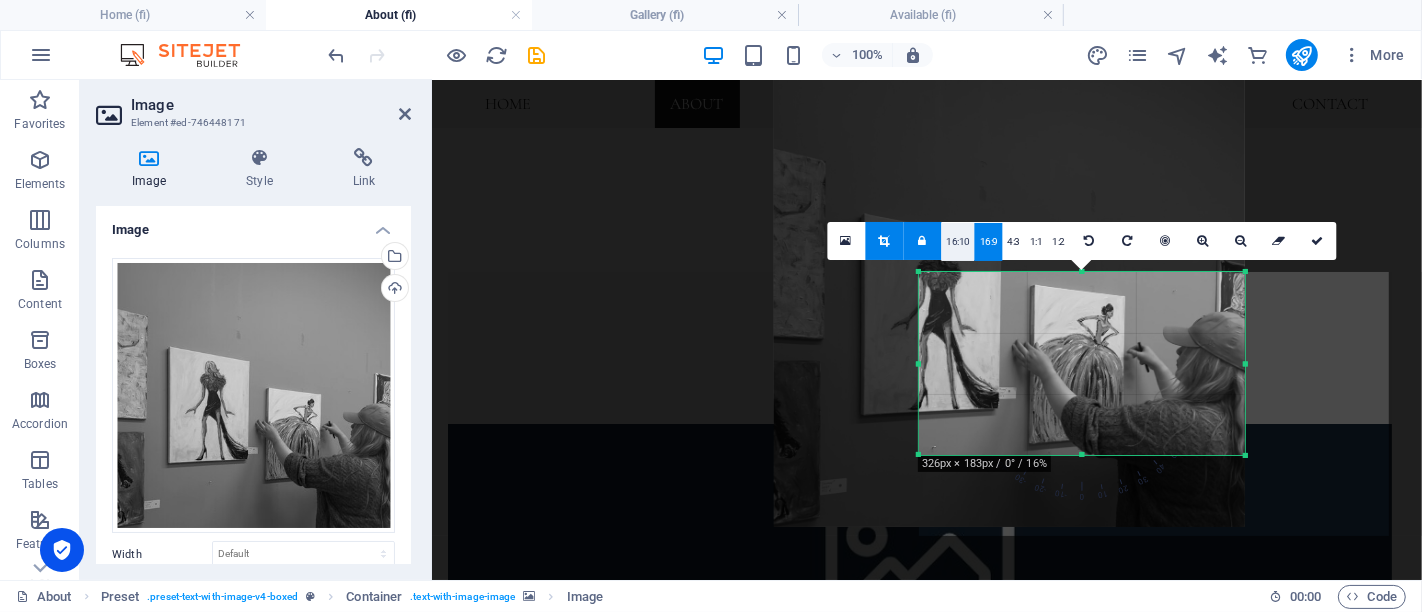 click on "16:10" at bounding box center (958, 242) 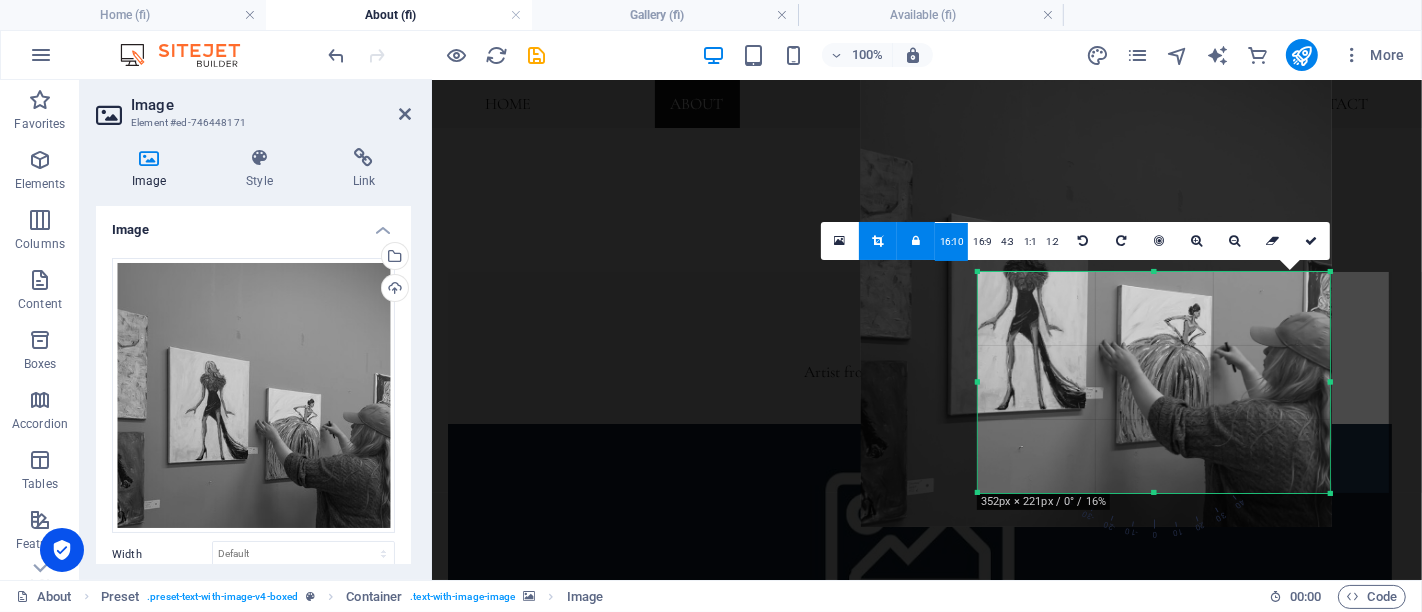 drag, startPoint x: 917, startPoint y: 372, endPoint x: 889, endPoint y: 374, distance: 28.071337 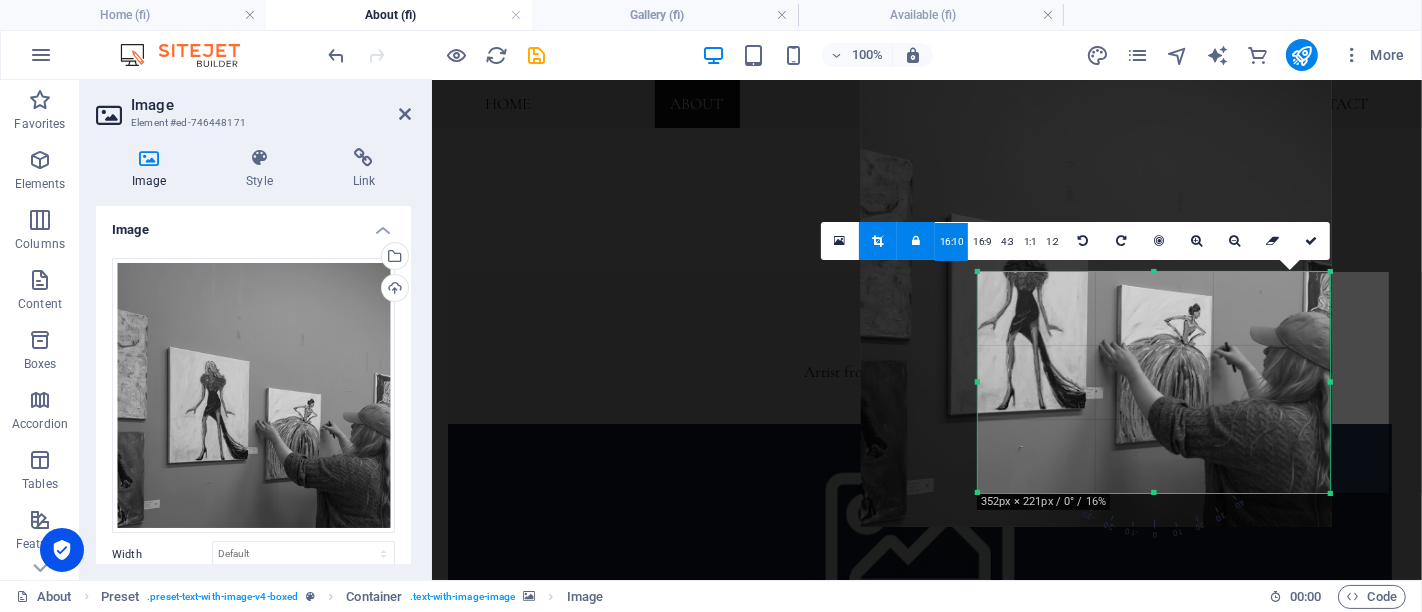 click on "180 170 160 150 140 130 120 110 100 90 80 70 60 50 40 30 20 10 0 -10 -20 -30 -40 -50 -60 -70 -80 -90 -100 -110 -120 -130 -140 -150 -160 -170 352px × 221px / 0° / 16% 16:10 16:9 4:3 1:1 1:2 0" at bounding box center [1154, 382] 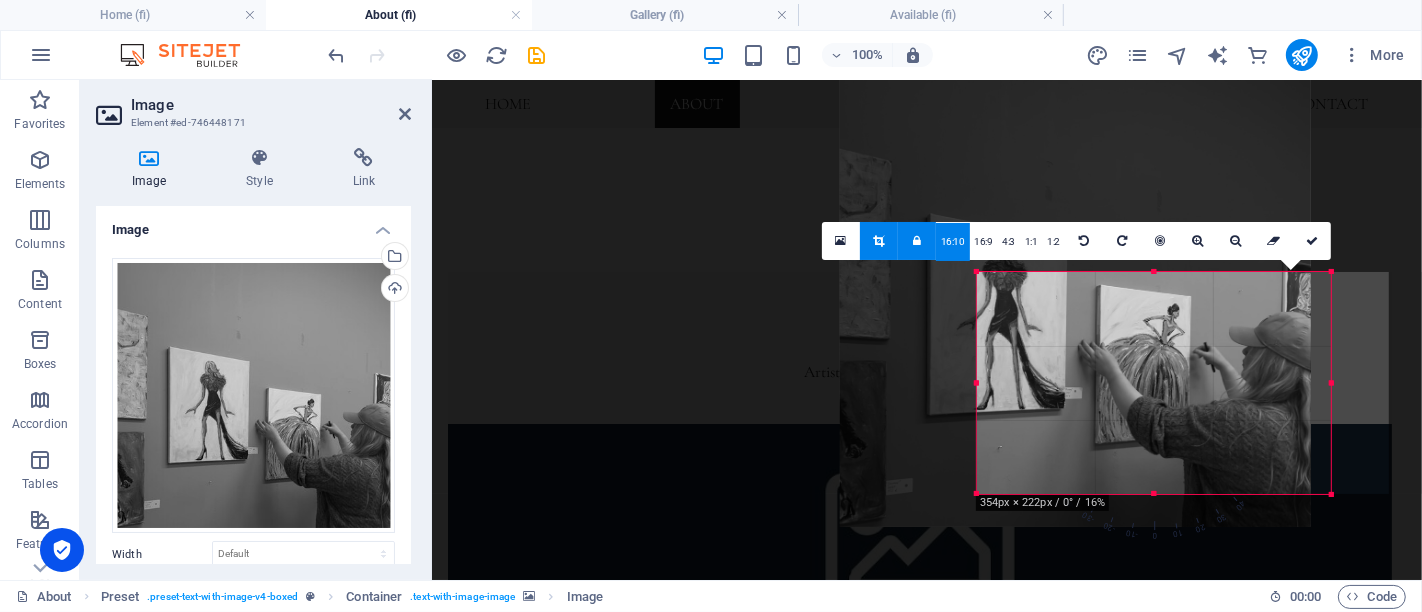 drag, startPoint x: 1188, startPoint y: 371, endPoint x: 1168, endPoint y: 372, distance: 20.024984 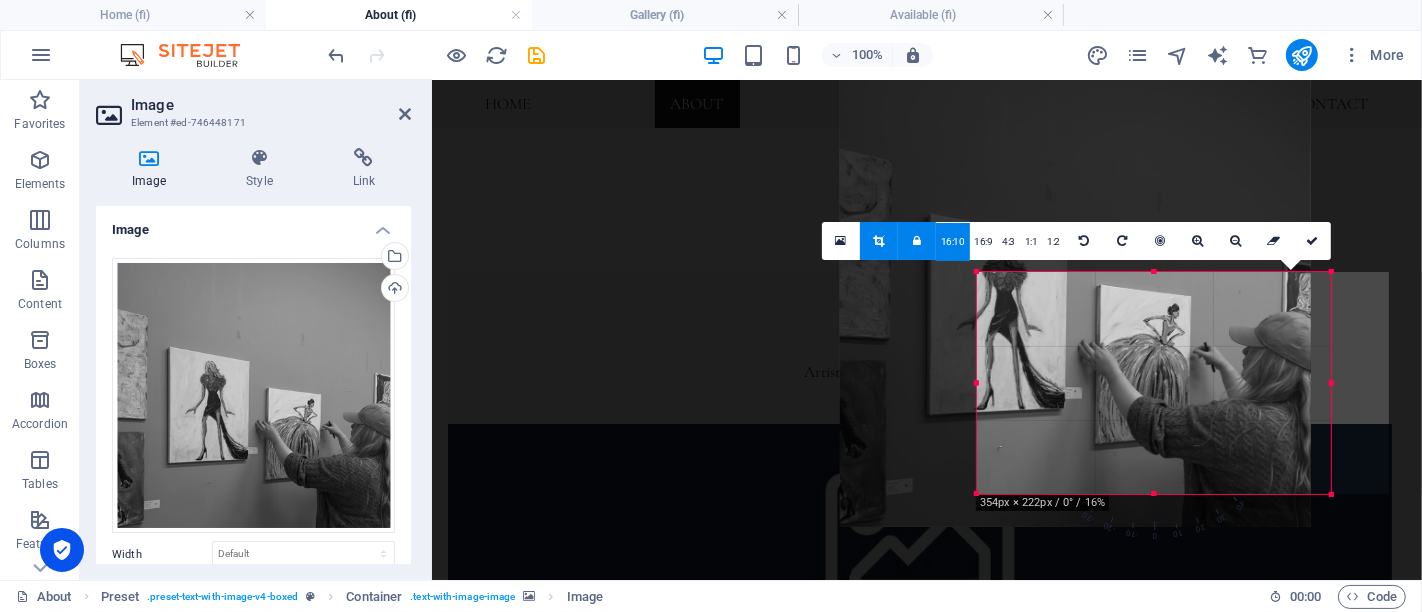 click at bounding box center [1075, 298] 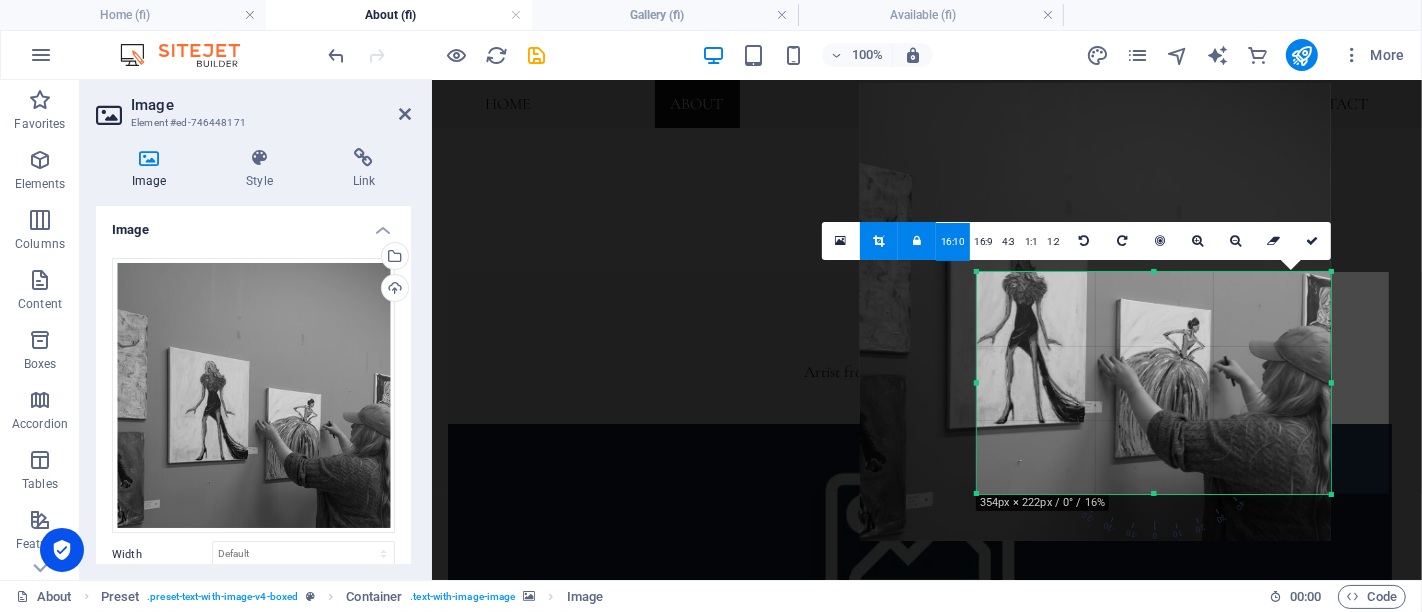 click at bounding box center [1095, 312] 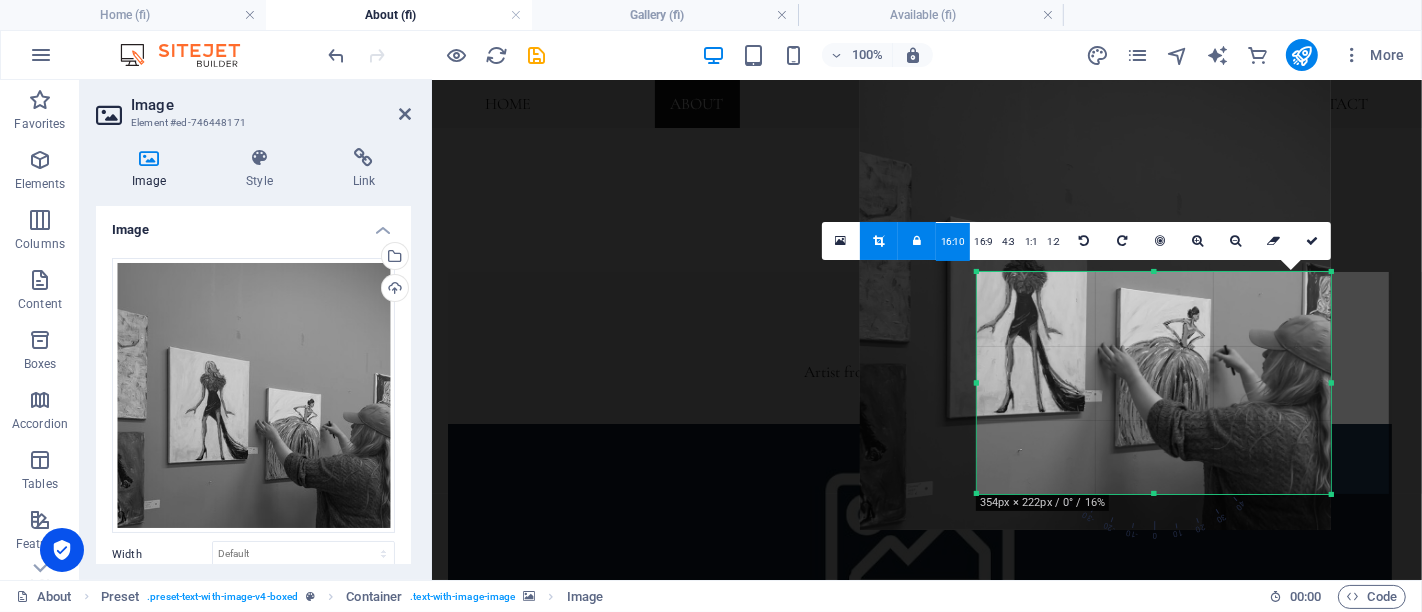 drag, startPoint x: 1205, startPoint y: 375, endPoint x: 1200, endPoint y: 364, distance: 12.083046 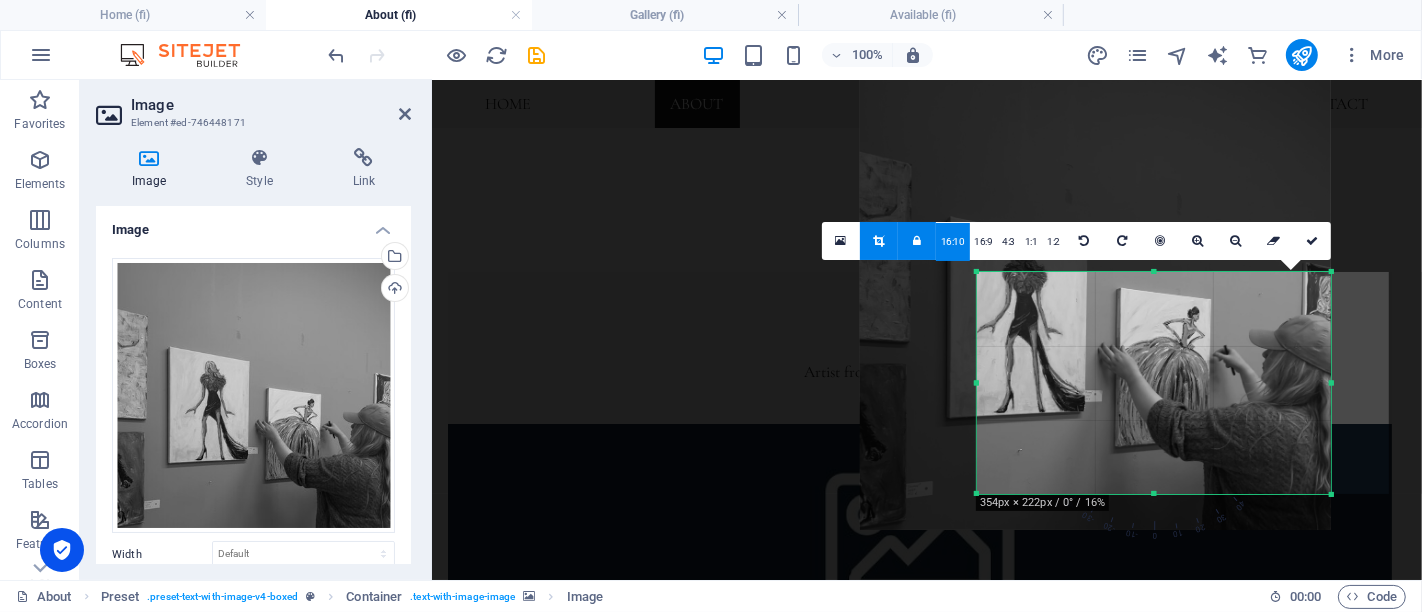 click at bounding box center (1095, 301) 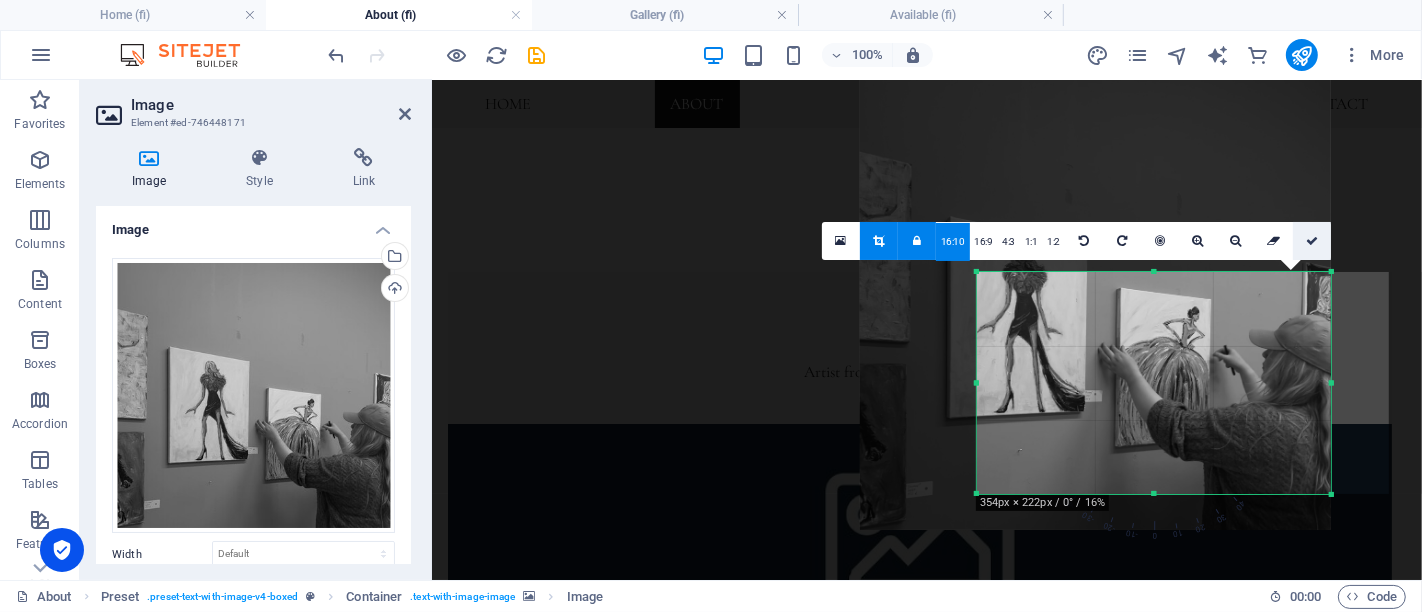 click at bounding box center [1312, 241] 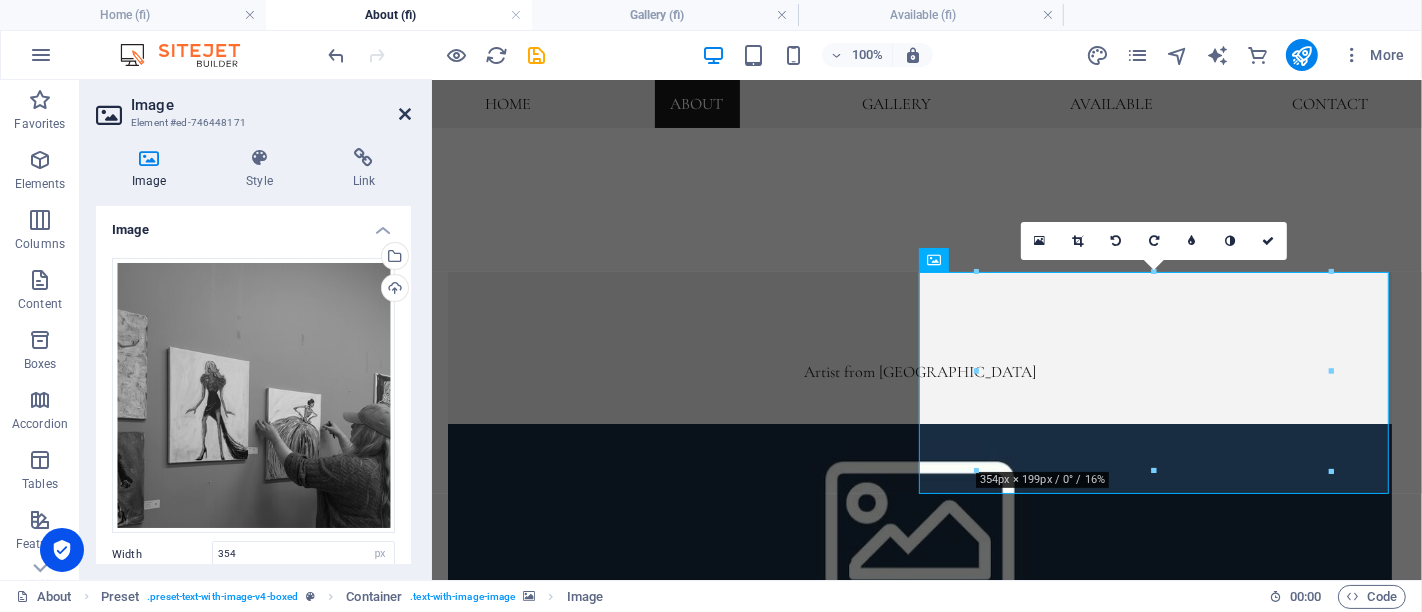 click at bounding box center (405, 114) 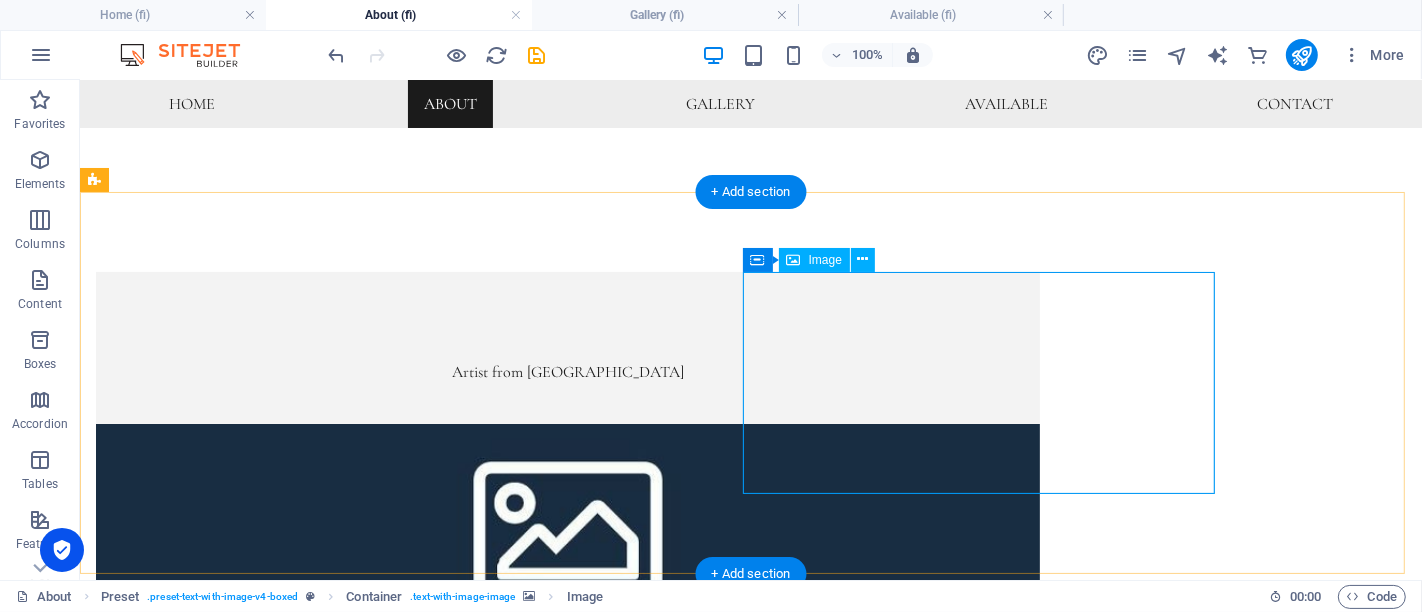 click at bounding box center (567, 733) 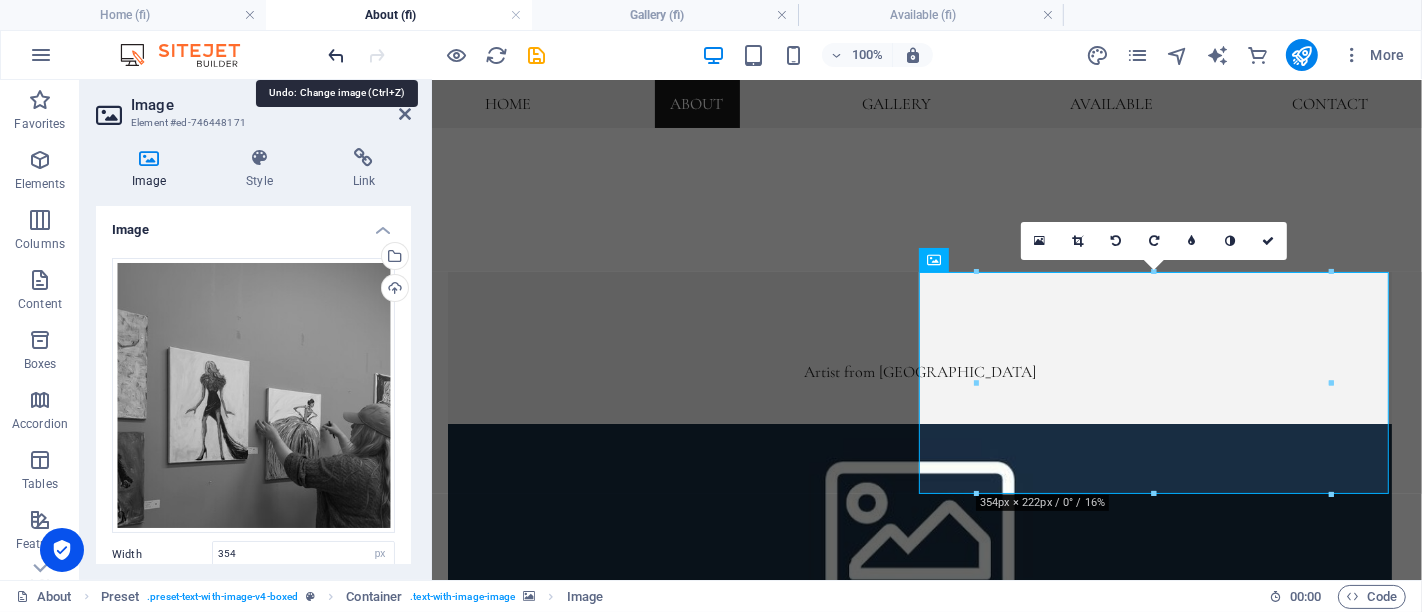 click at bounding box center [337, 55] 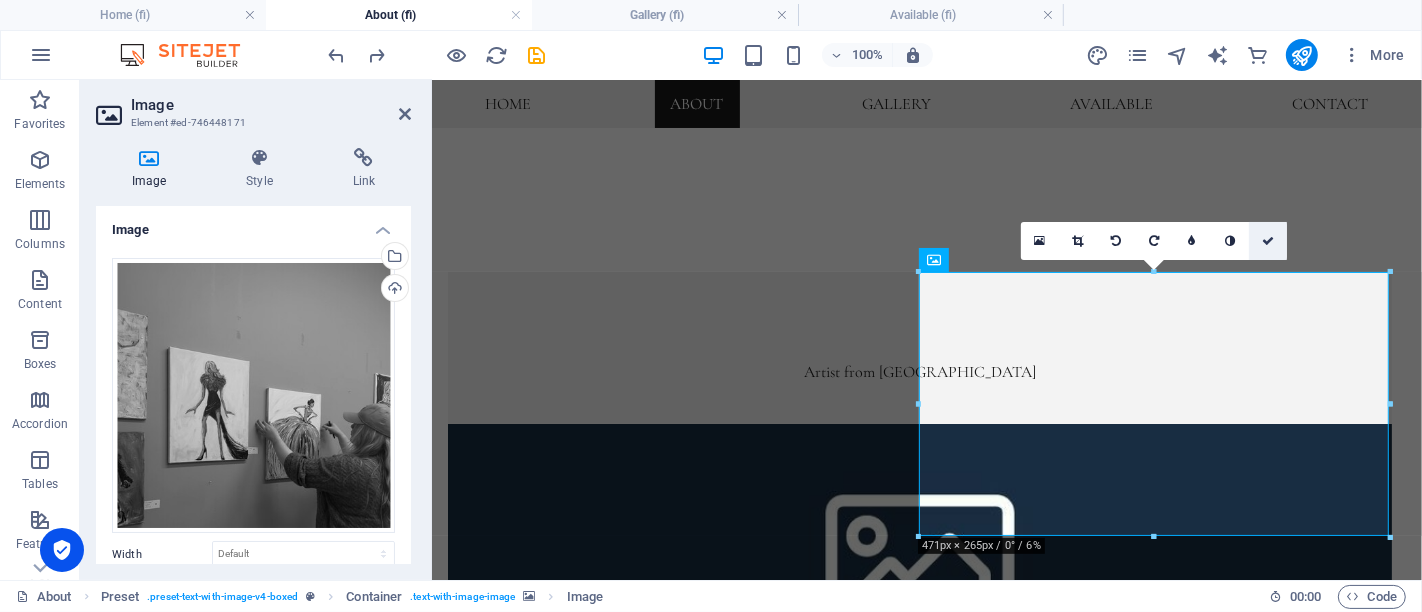 click at bounding box center [1268, 241] 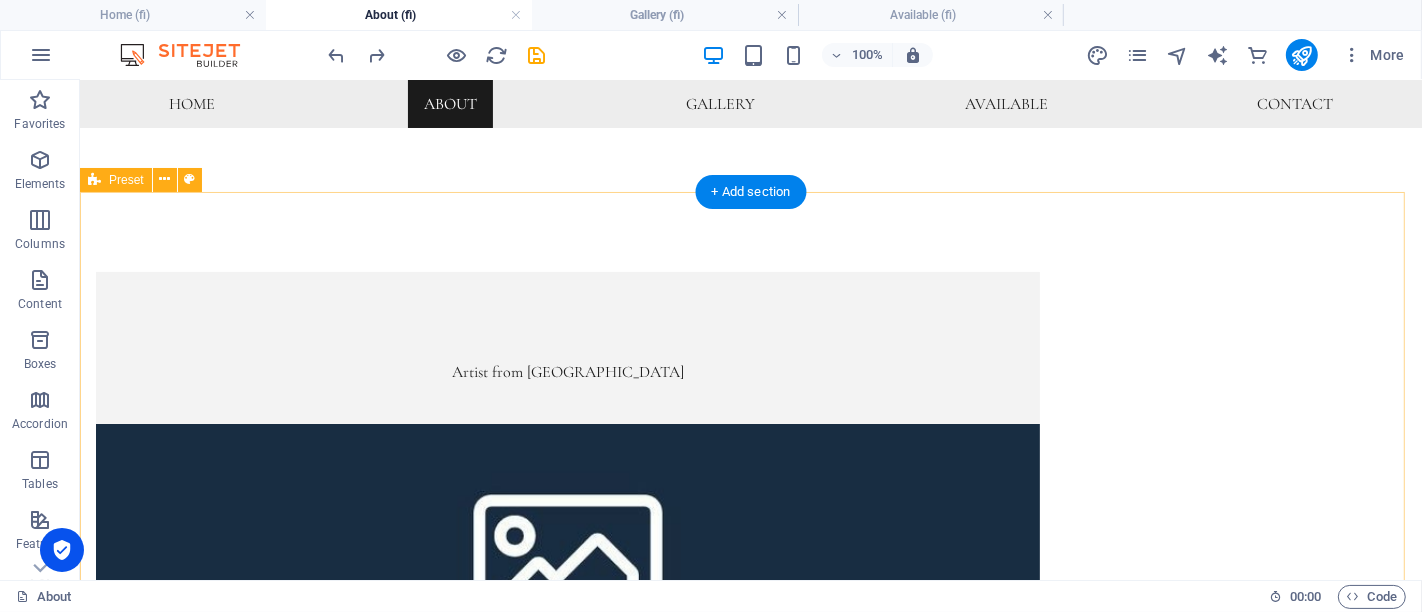 scroll, scrollTop: 559, scrollLeft: 0, axis: vertical 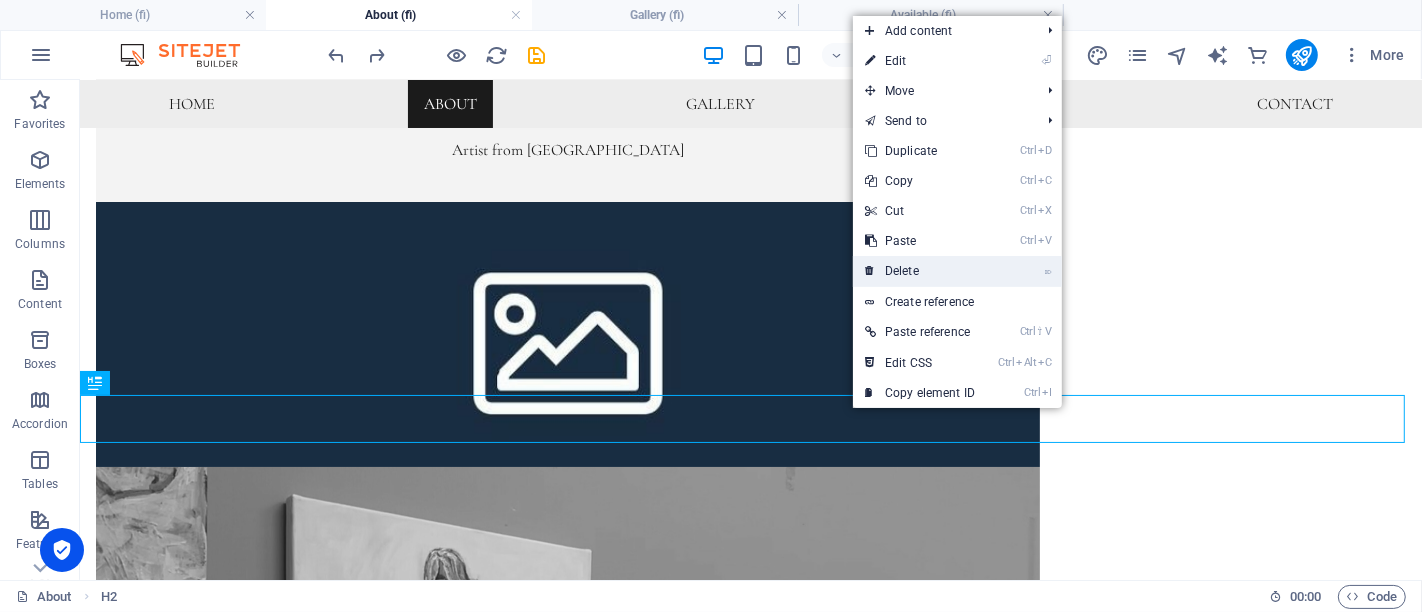 click on "⌦  Delete" at bounding box center [920, 271] 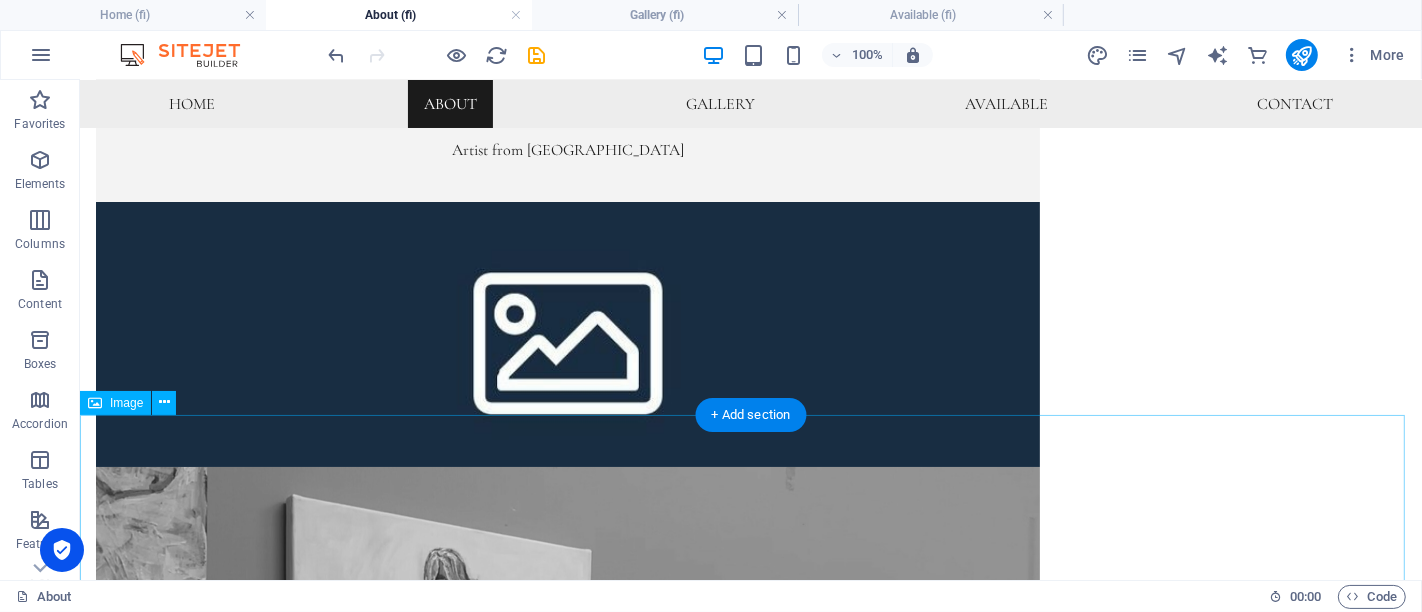 drag, startPoint x: 384, startPoint y: 471, endPoint x: 376, endPoint y: 463, distance: 11.313708 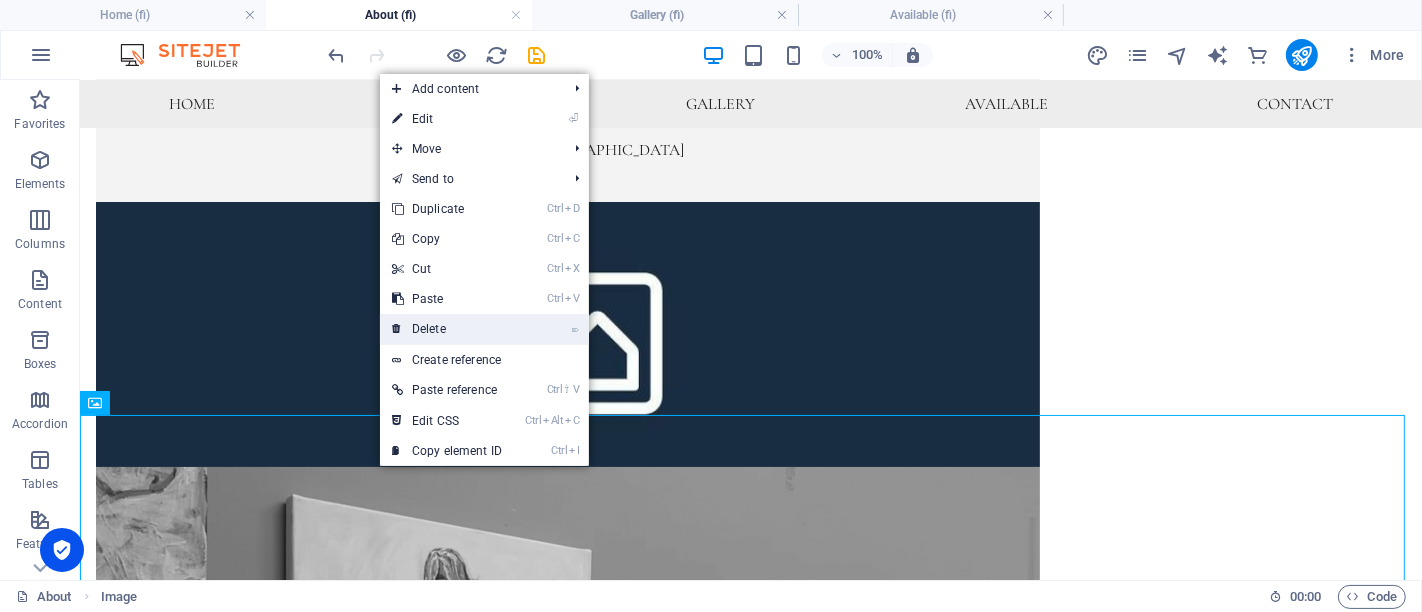drag, startPoint x: 467, startPoint y: 324, endPoint x: 387, endPoint y: 244, distance: 113.137085 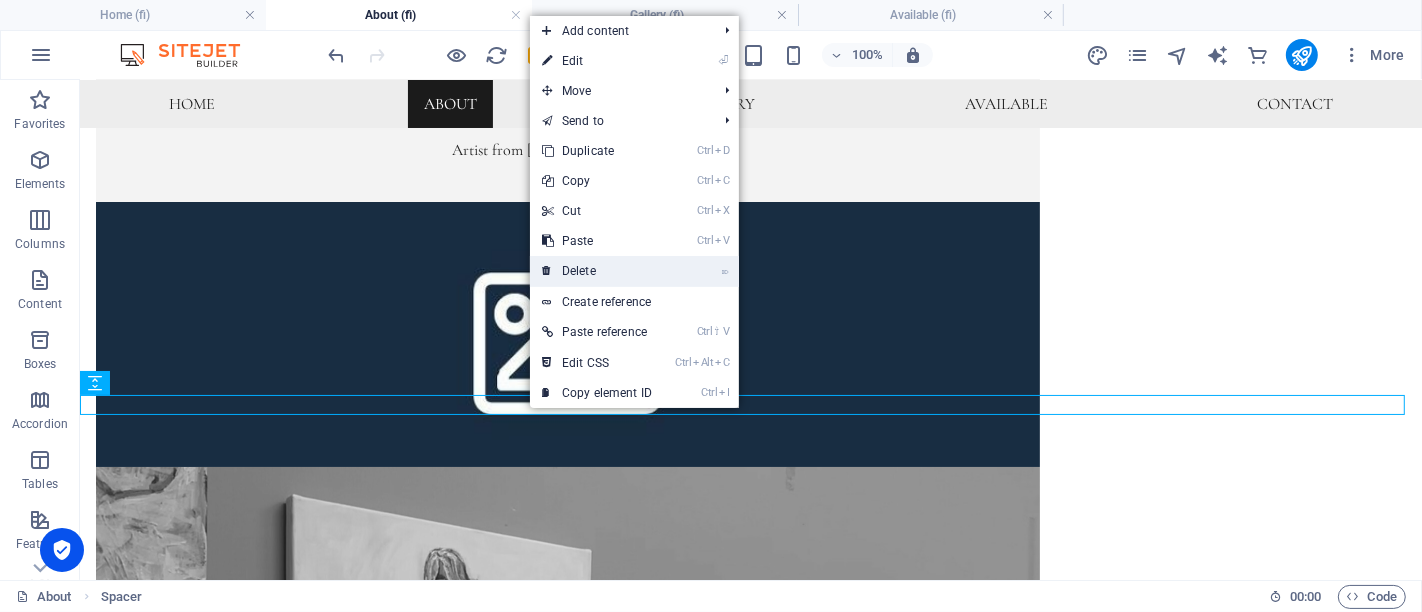 click on "⌦  Delete" at bounding box center [597, 271] 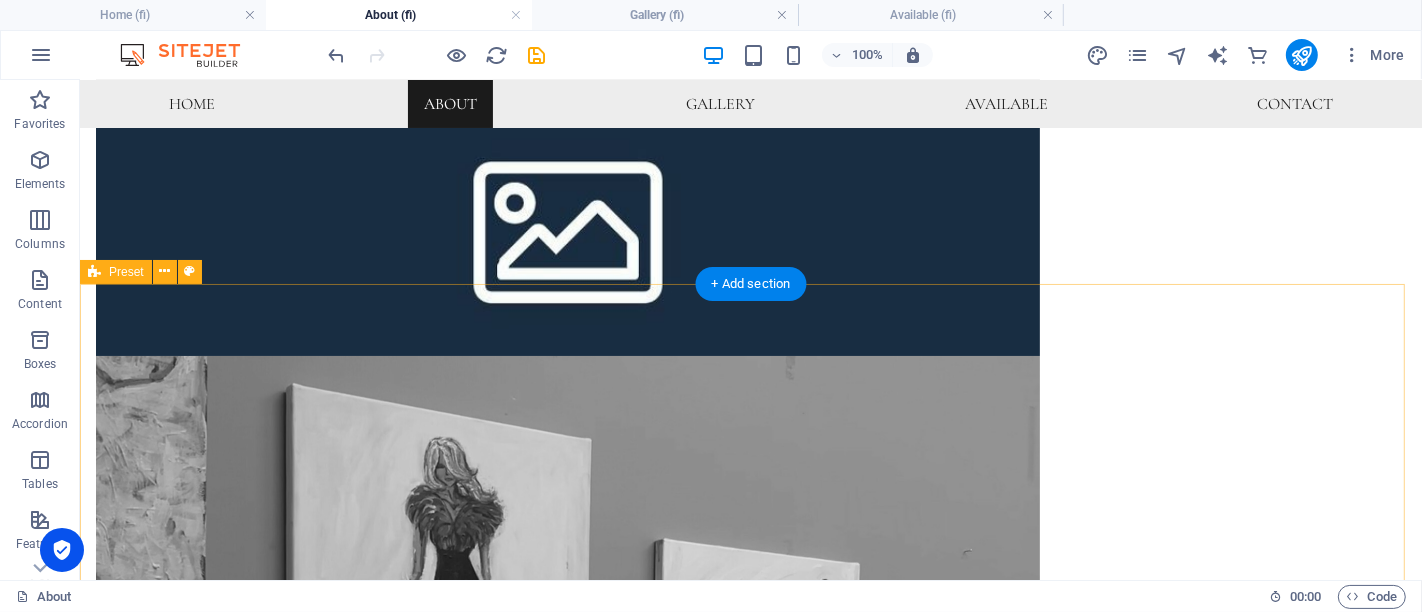 scroll, scrollTop: 781, scrollLeft: 0, axis: vertical 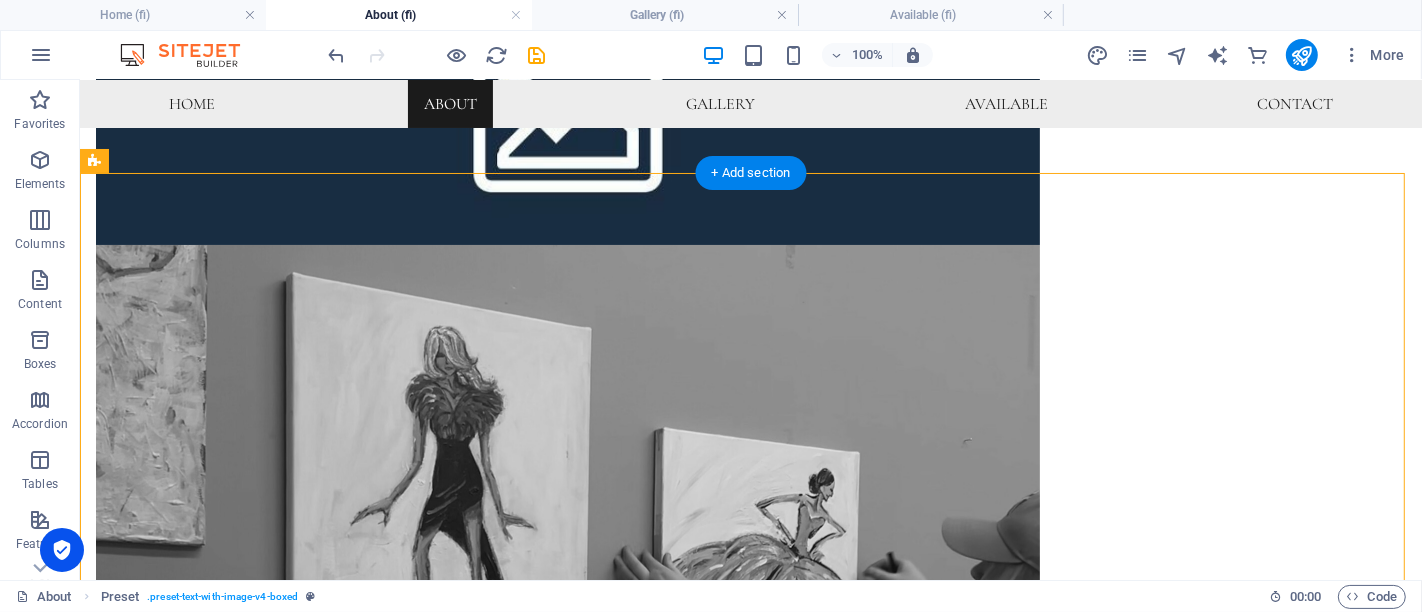 drag, startPoint x: 1093, startPoint y: 392, endPoint x: 252, endPoint y: 407, distance: 841.1338 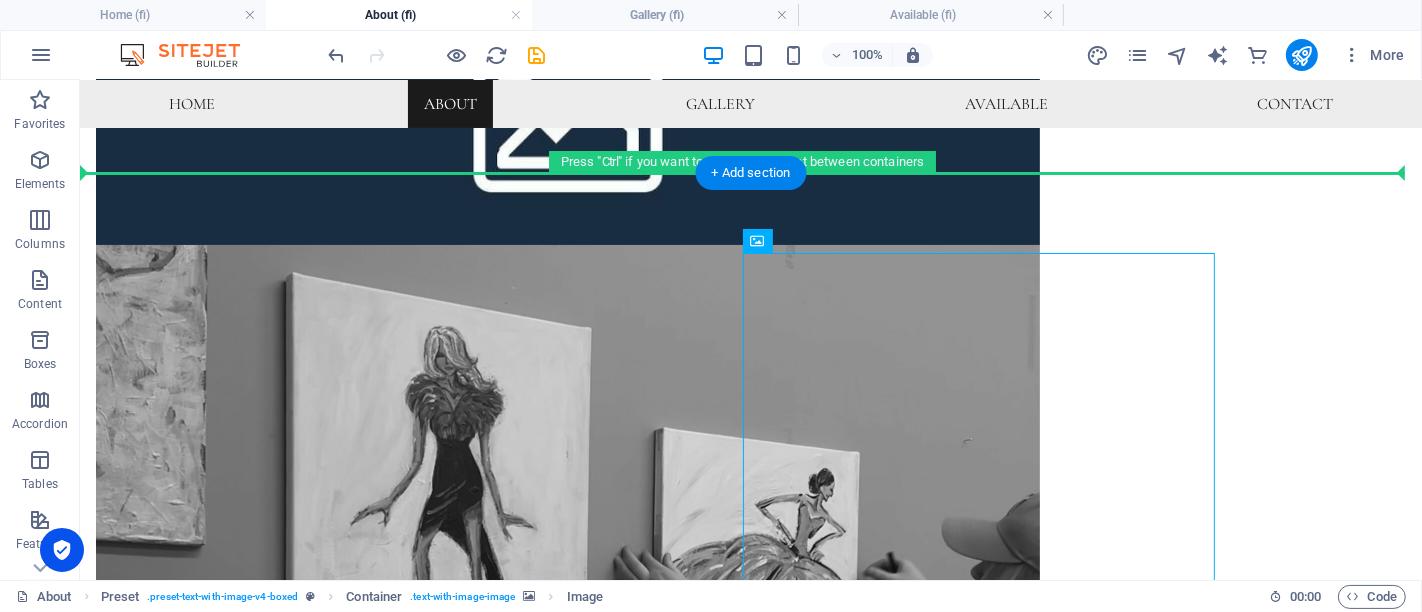 drag, startPoint x: 848, startPoint y: 385, endPoint x: 264, endPoint y: 438, distance: 586.4 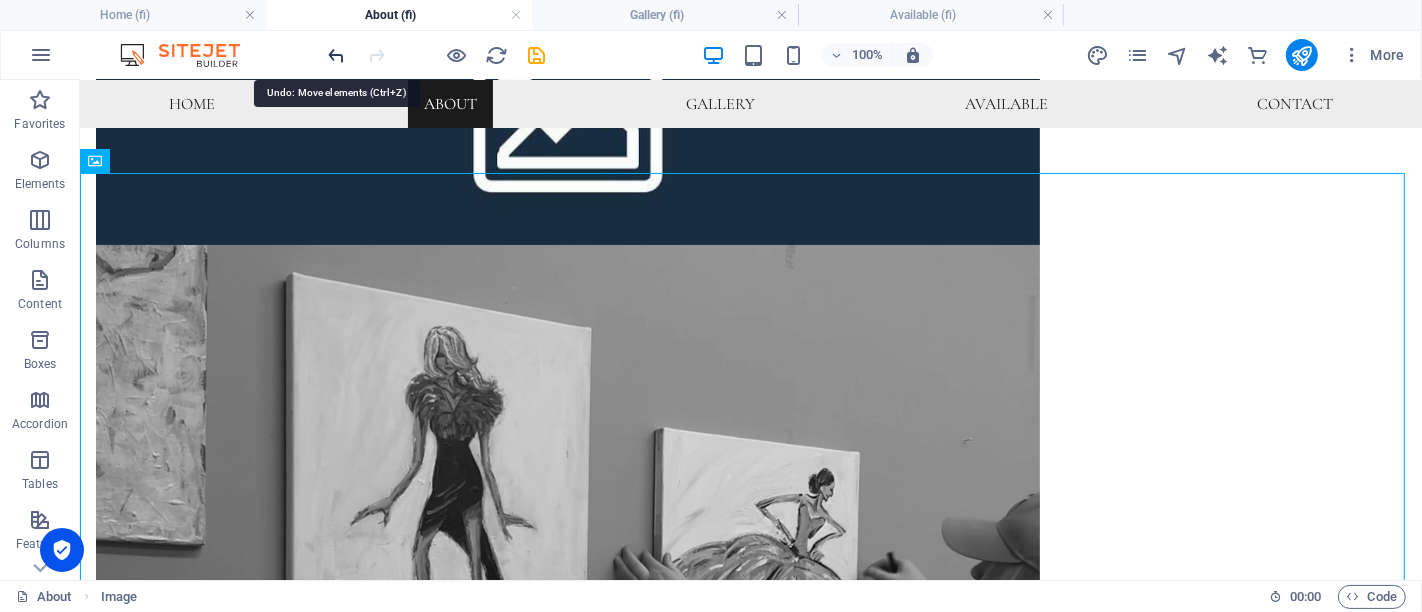 click at bounding box center (337, 55) 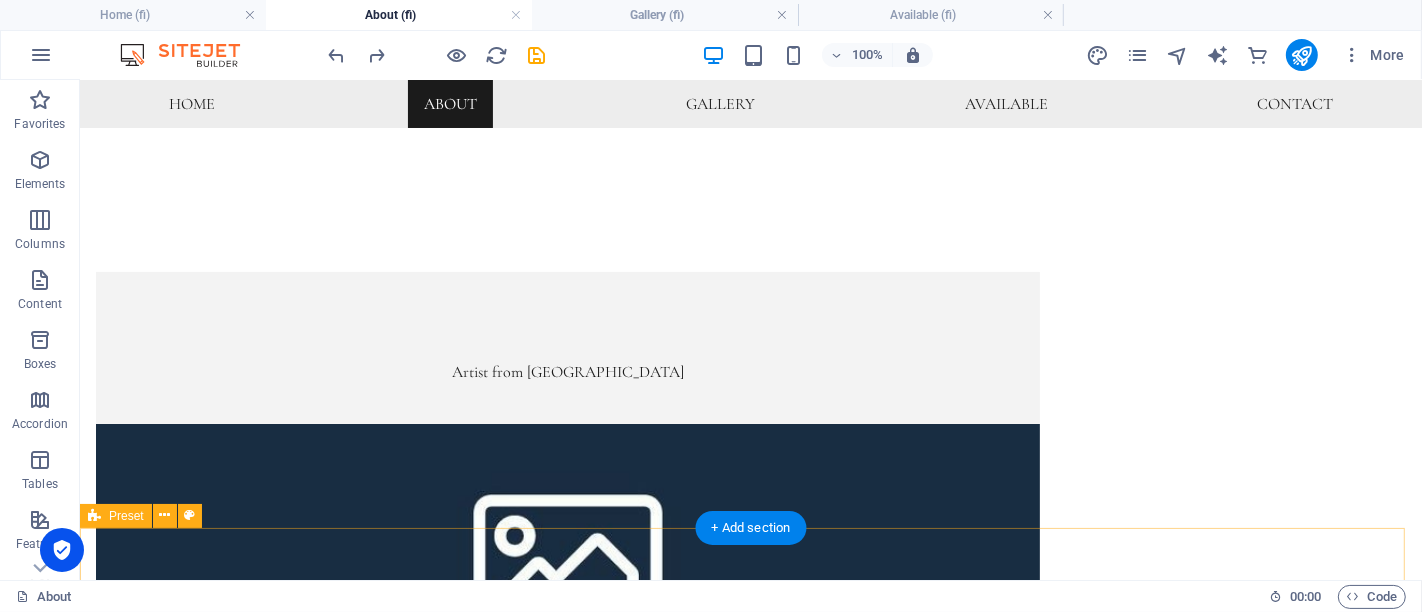 scroll, scrollTop: 0, scrollLeft: 0, axis: both 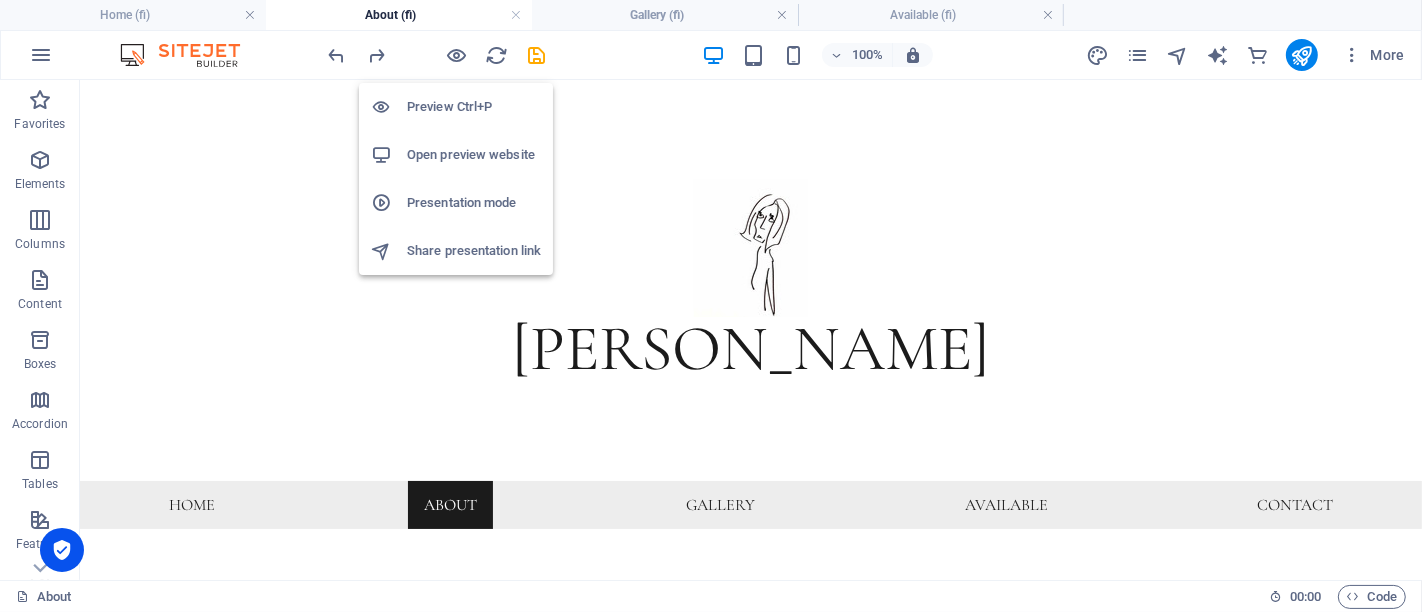 drag, startPoint x: 463, startPoint y: 46, endPoint x: 514, endPoint y: 48, distance: 51.0392 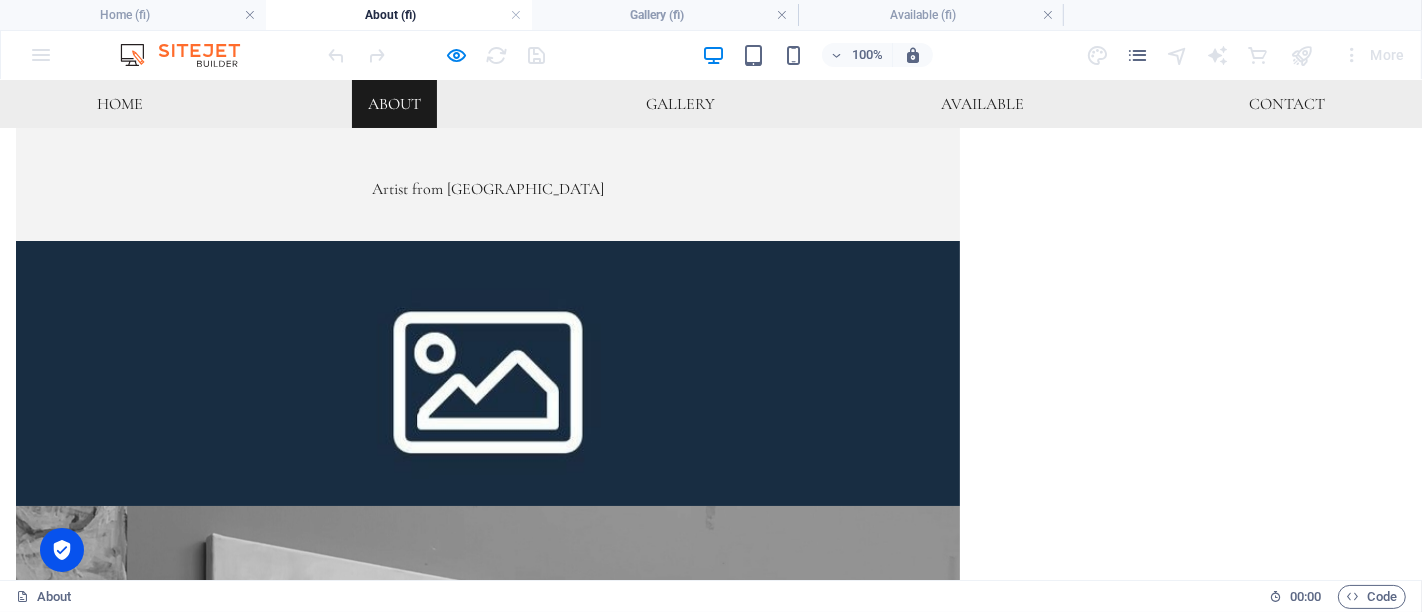 scroll, scrollTop: 666, scrollLeft: 0, axis: vertical 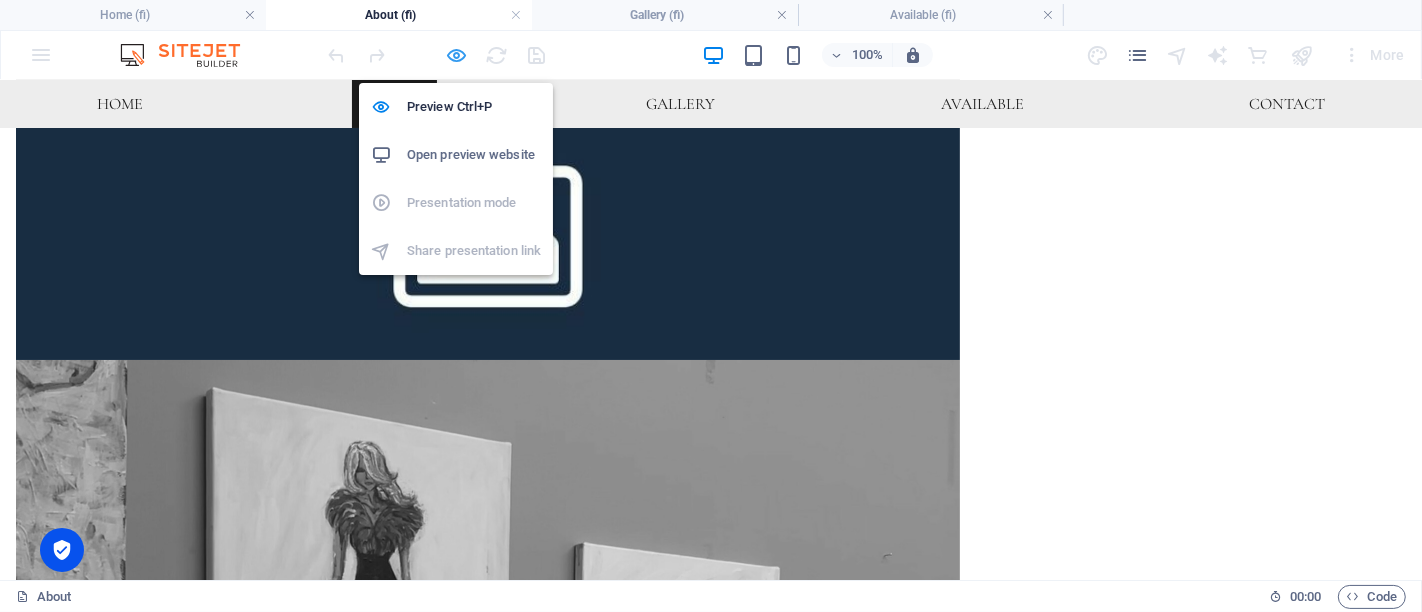 click at bounding box center [457, 55] 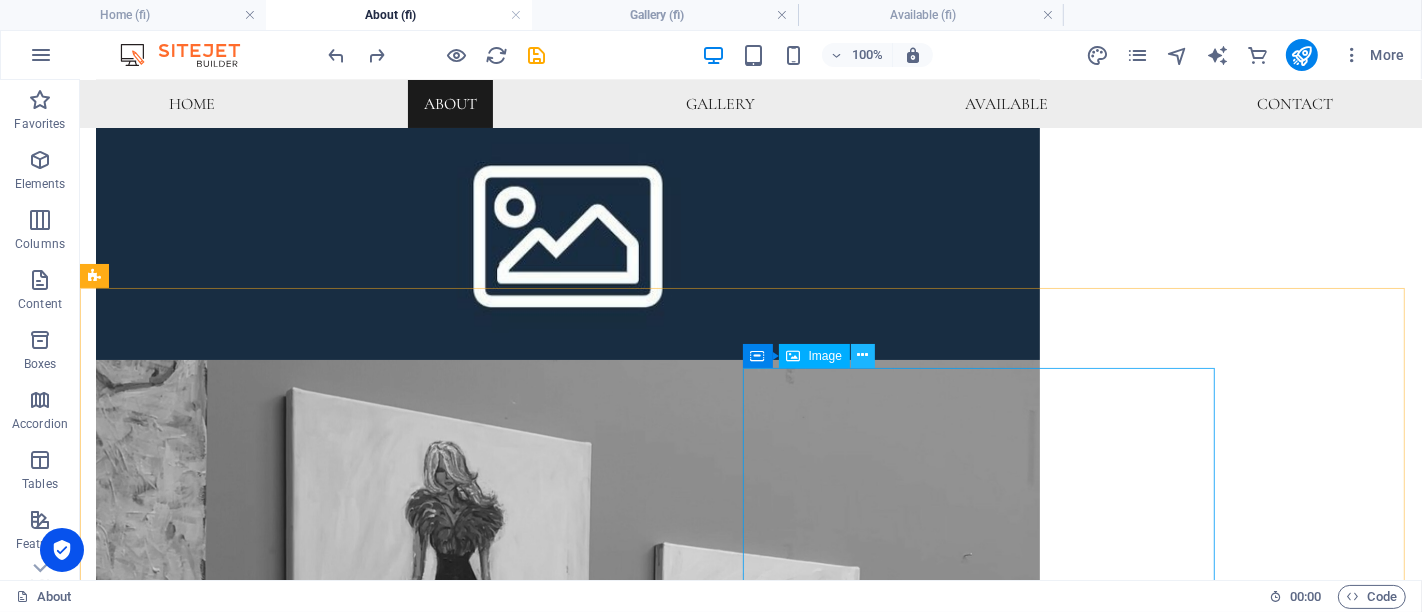 click at bounding box center [863, 356] 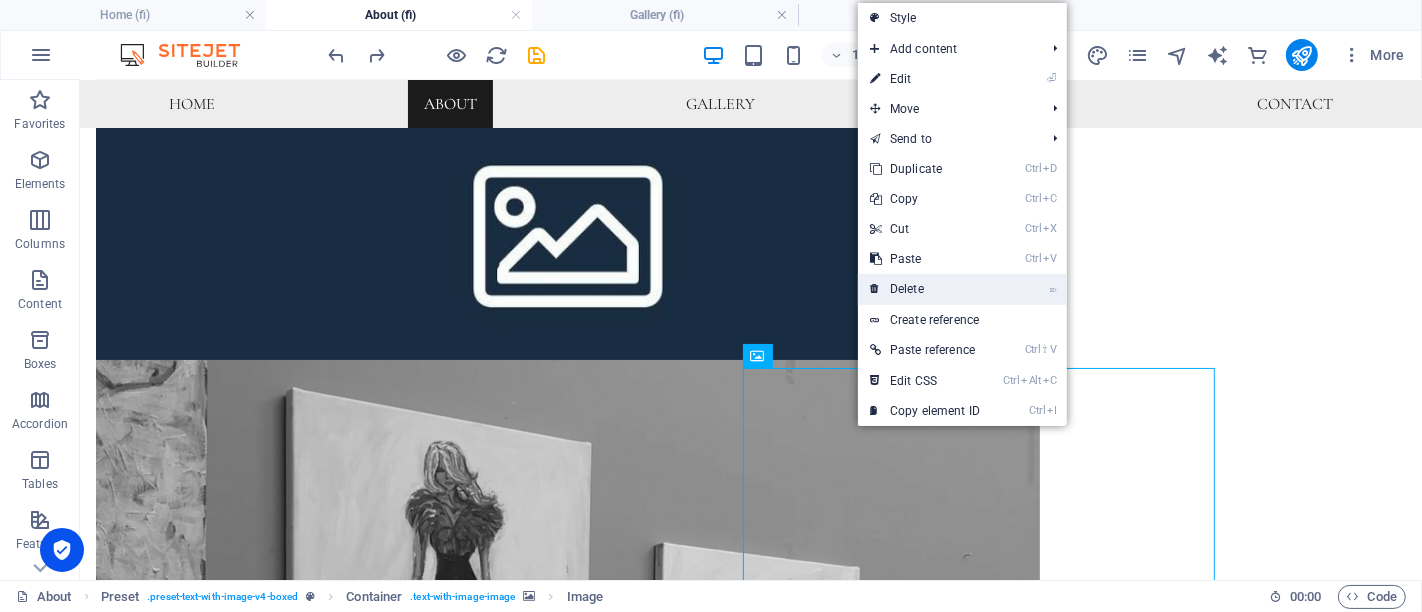 click at bounding box center (875, 289) 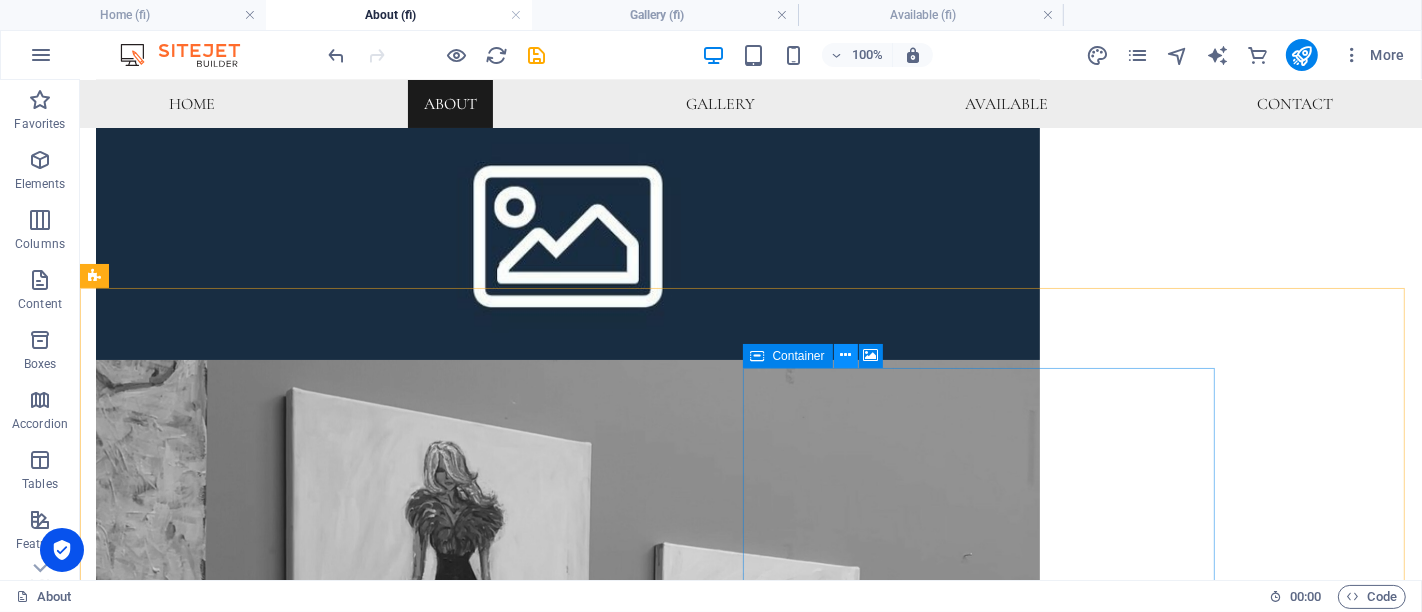 click at bounding box center (845, 355) 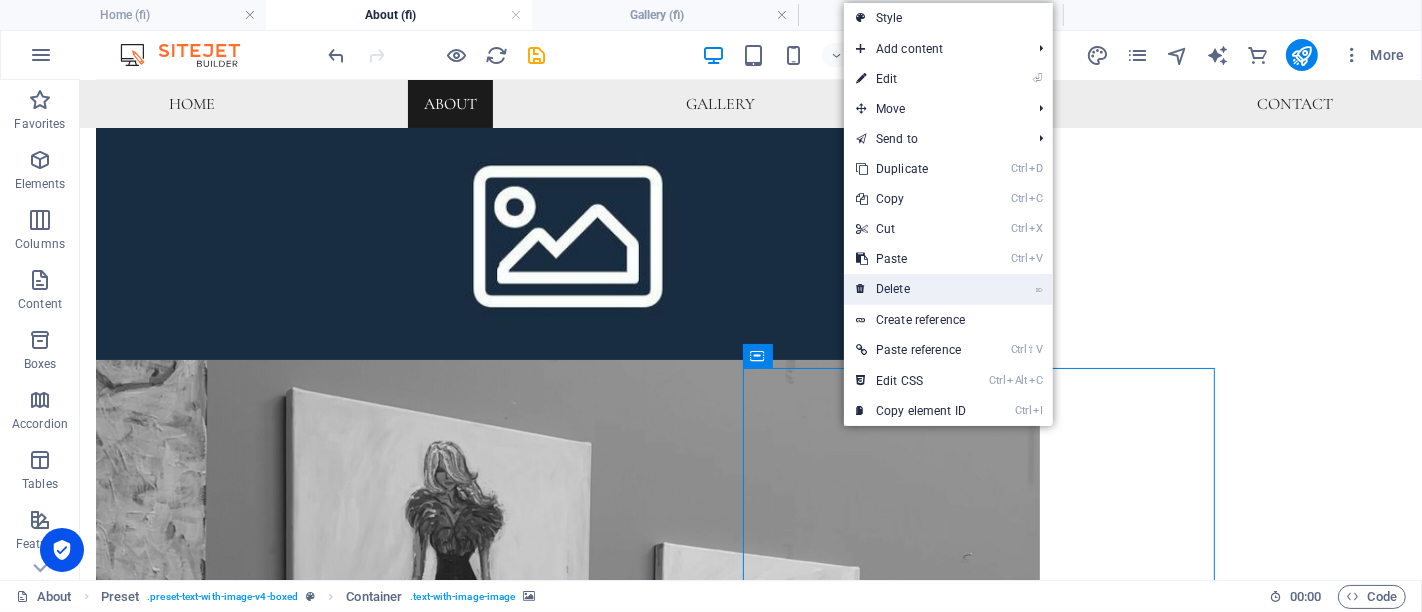 drag, startPoint x: 875, startPoint y: 299, endPoint x: 796, endPoint y: 218, distance: 113.14592 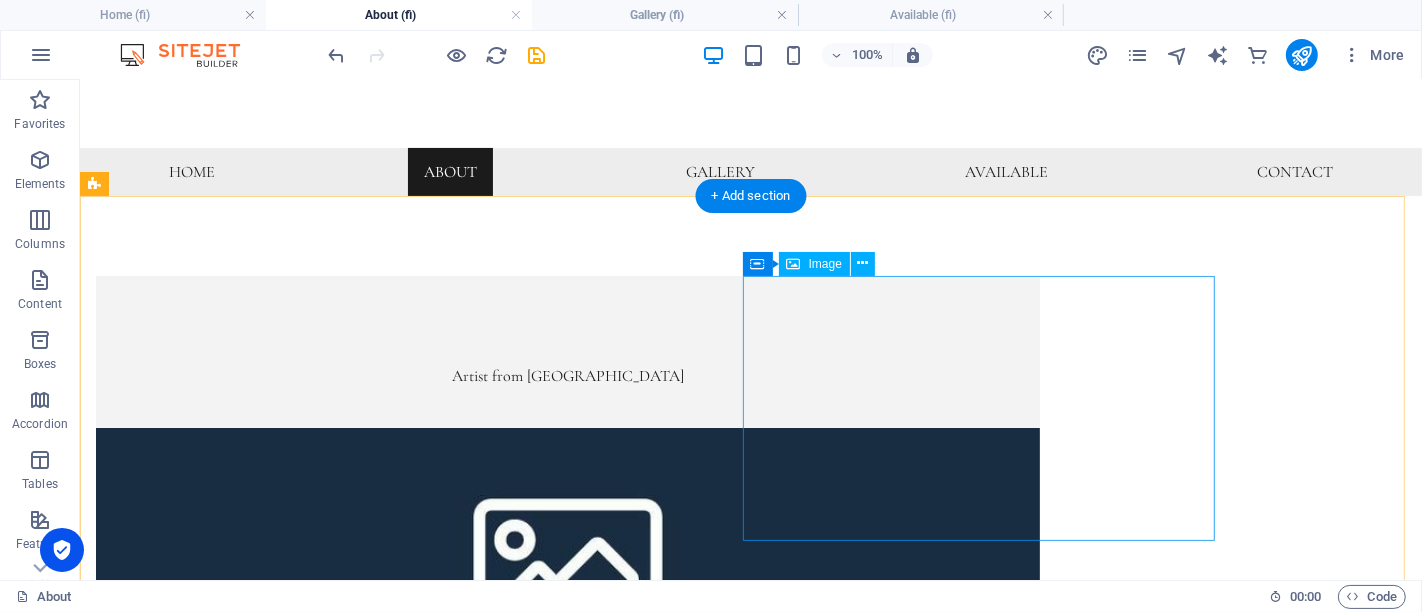 scroll, scrollTop: 666, scrollLeft: 0, axis: vertical 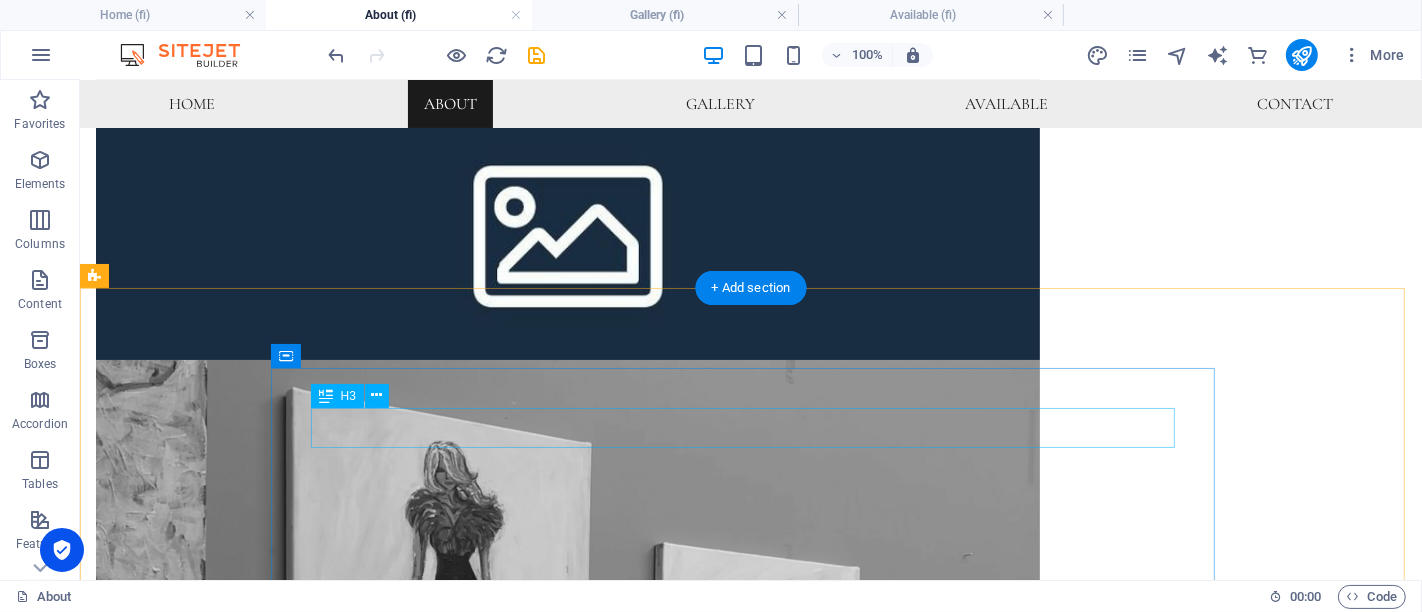 click on "Näyttelyt" at bounding box center [567, 1155] 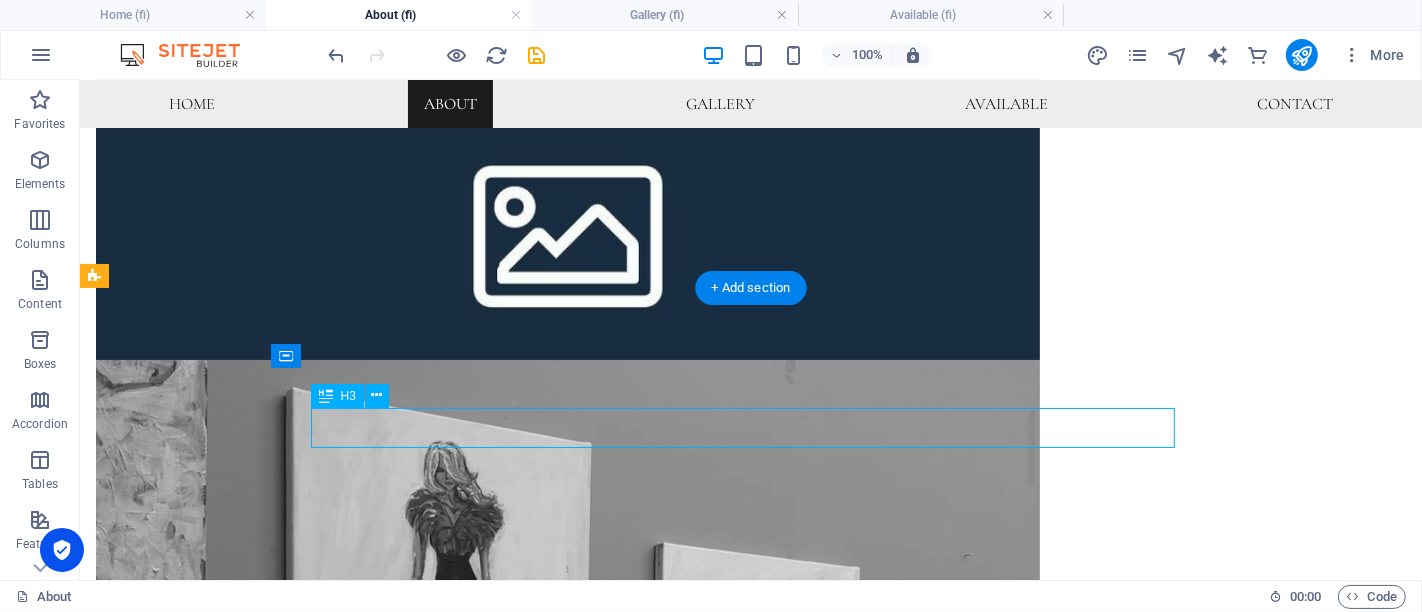 click on "Näyttelyt" at bounding box center [567, 1155] 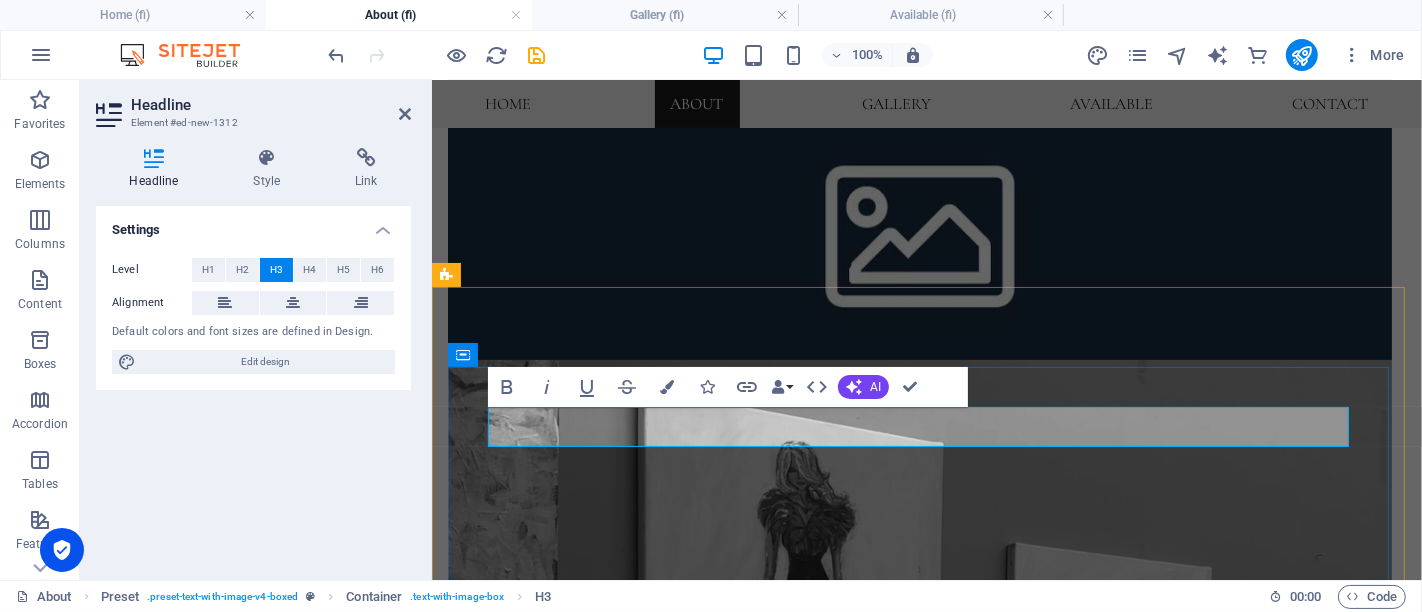click on "Näyttelyt" at bounding box center [919, 1155] 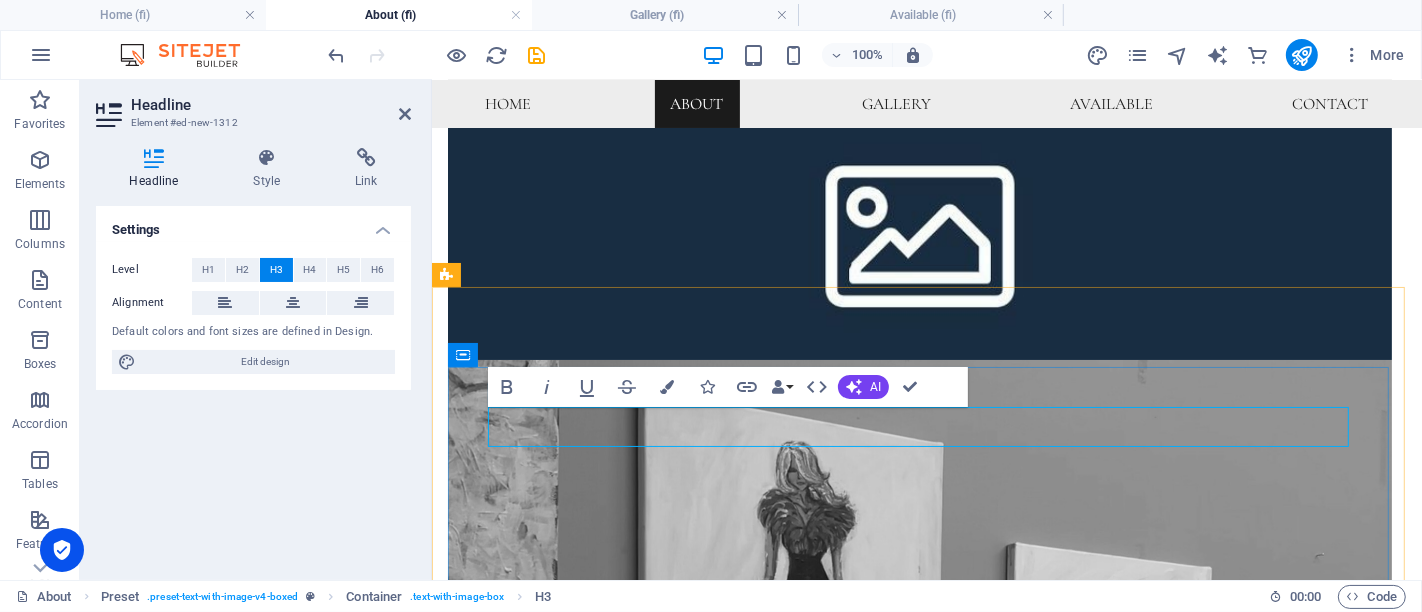 click on "Näyttelyt" at bounding box center [919, 1155] 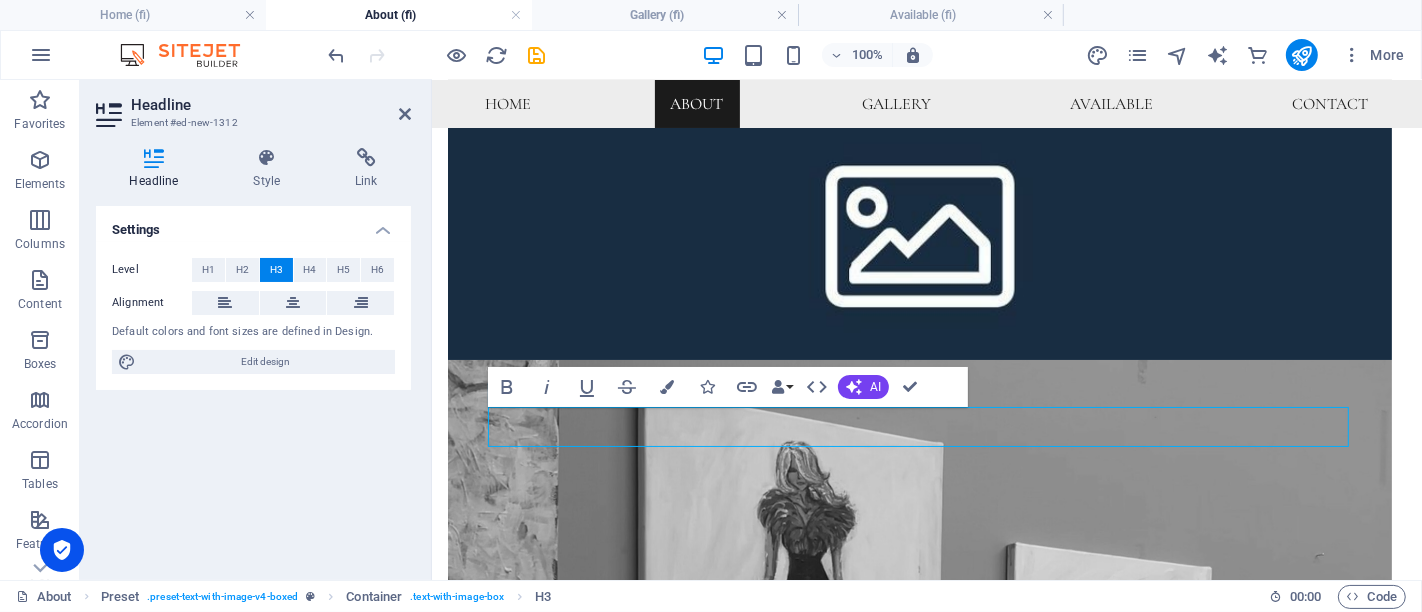 scroll, scrollTop: 667, scrollLeft: 0, axis: vertical 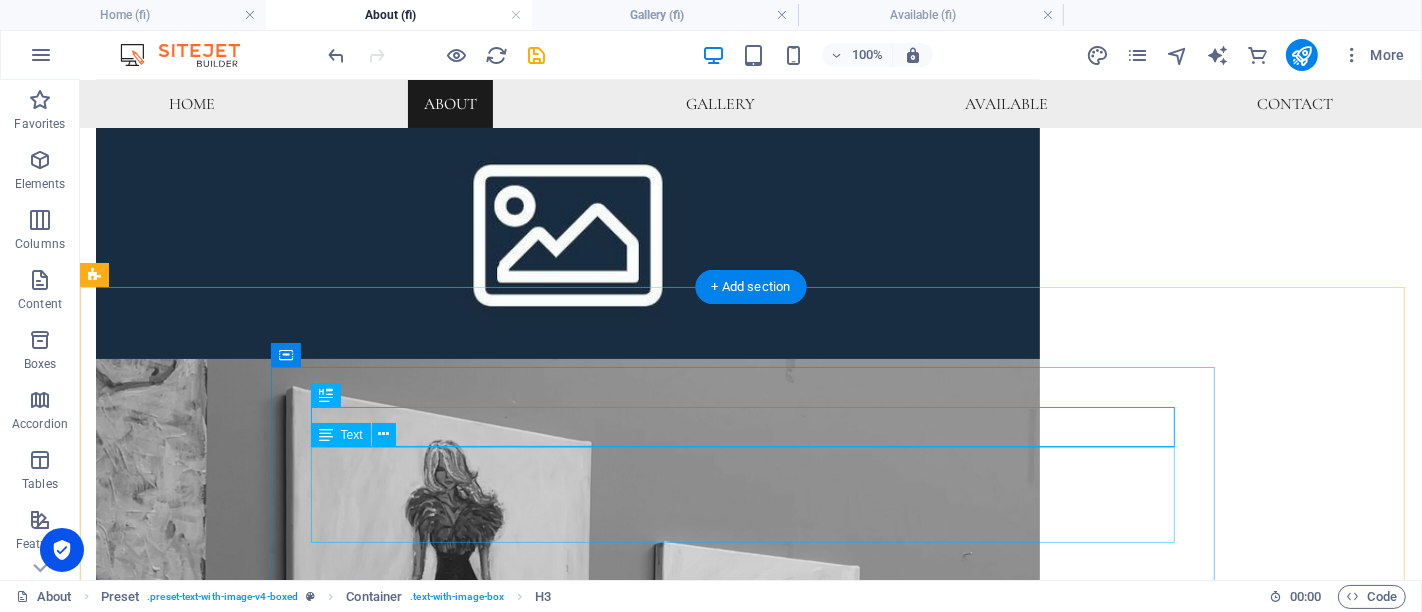 click on "9.7.-27.7. "Diivat" Red Shoe:n liikkeessä. Olavinkatu 41, Savonlinna 21.7.-16.8. näyttely Lettukahvila Kalliolinnassa" at bounding box center [567, 1222] 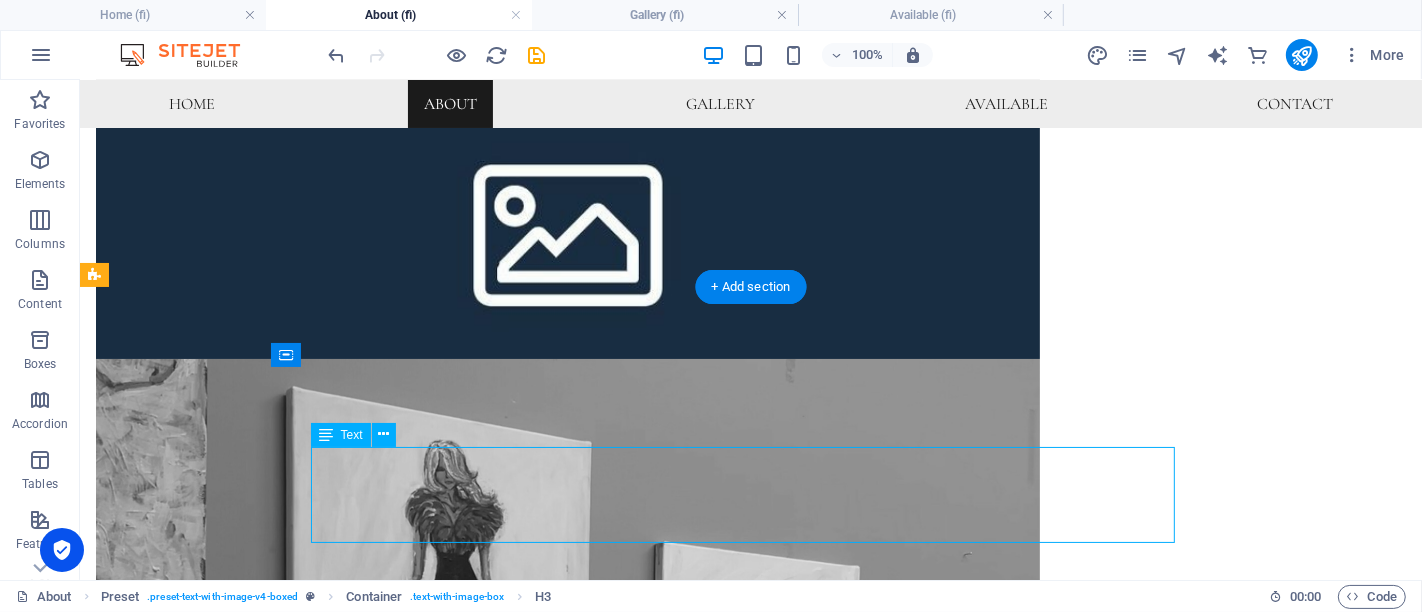 click on "9.7.-27.7. "Diivat" Red Shoe:n liikkeessä. Olavinkatu 41, Savonlinna 21.7.-16.8. näyttely Lettukahvila Kalliolinnassa" at bounding box center (567, 1222) 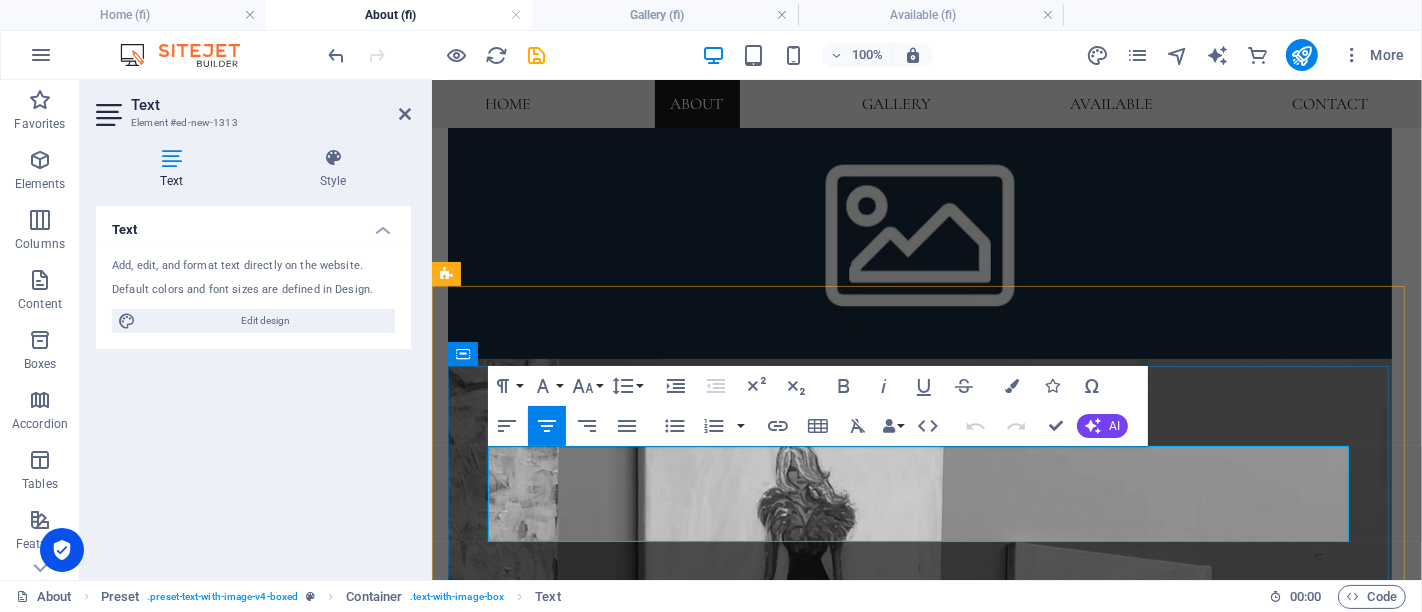 click on "9.7.-27.7. "Diivat" Red Shoe:n liikkeessä. Olavinkatu 41, Savonlinna" at bounding box center (919, 1210) 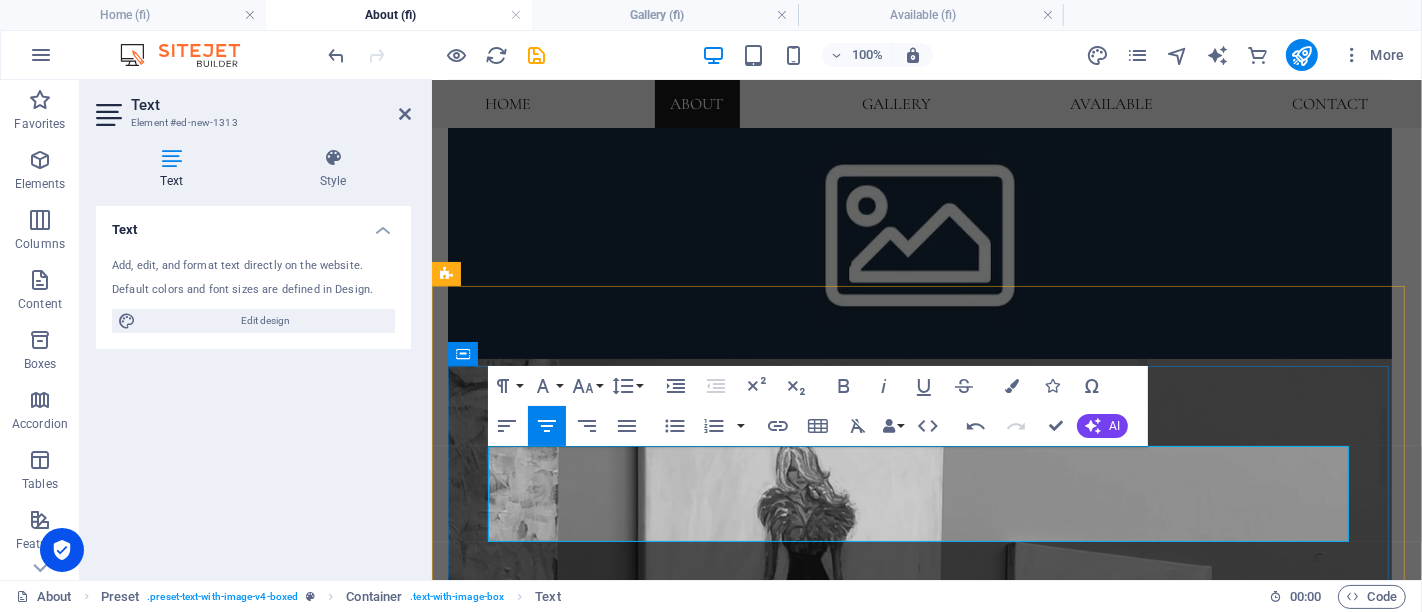 click on "9.7.-27.7. "Diivat" Red Shoe:n tiloissa osoitteessa . Olavinkatu 41, Savonlinna" at bounding box center [919, 1210] 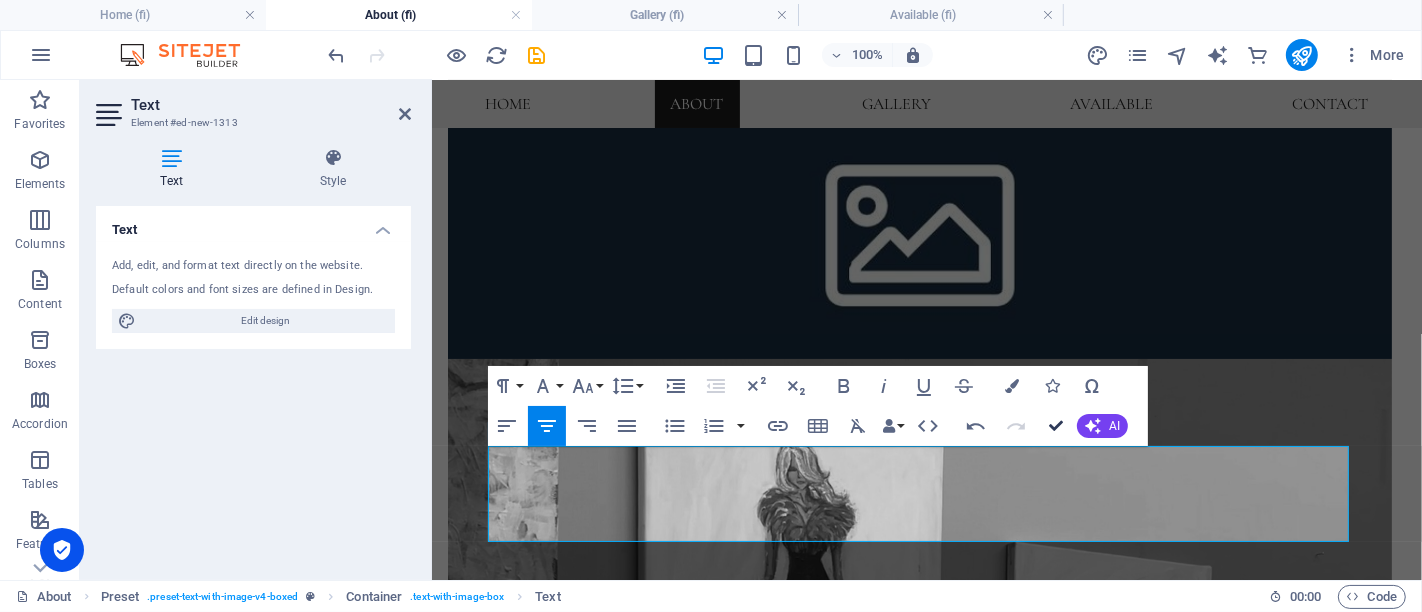scroll, scrollTop: 668, scrollLeft: 0, axis: vertical 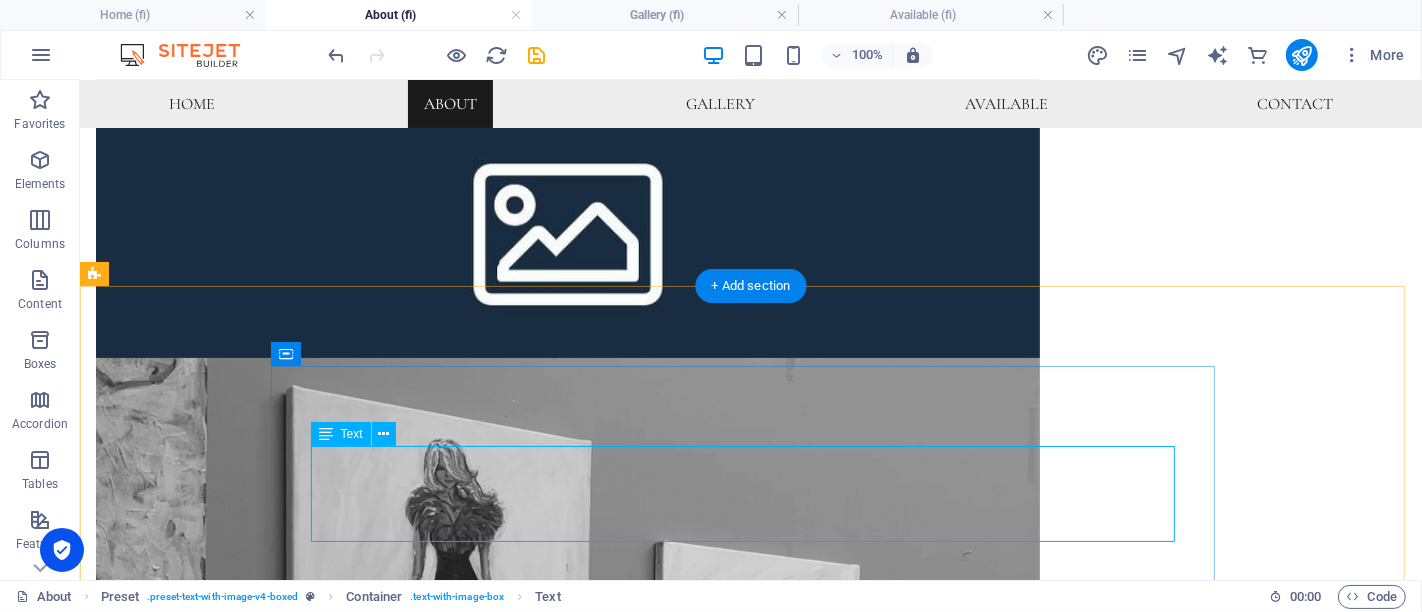 click on "9.7.-27.7. "Diivat" Red Shoe:n tiloissa osoitteessa Olavinkatu 41, Savonlinna 21.7.-16.8. näyttely Lettukahvila Kalliolinnassa" at bounding box center [567, 1221] 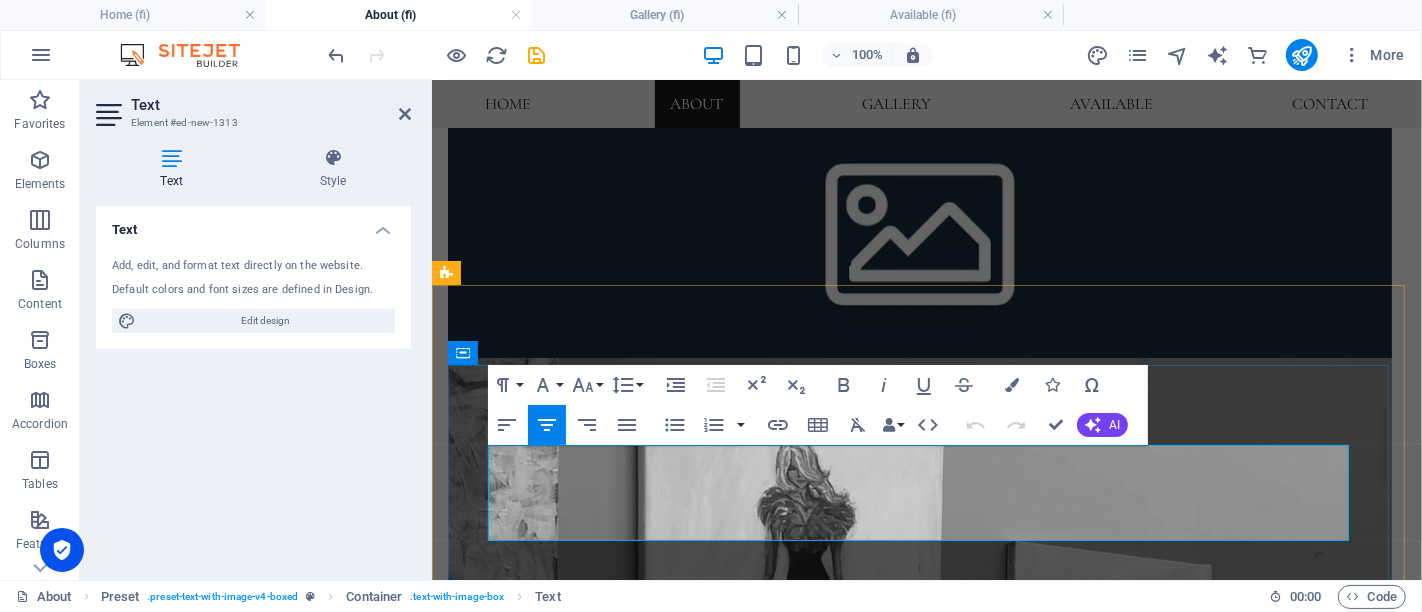click on "21.7.-16.8. näyttely Lettukahvila Kalliolinnassa" at bounding box center (919, 1257) 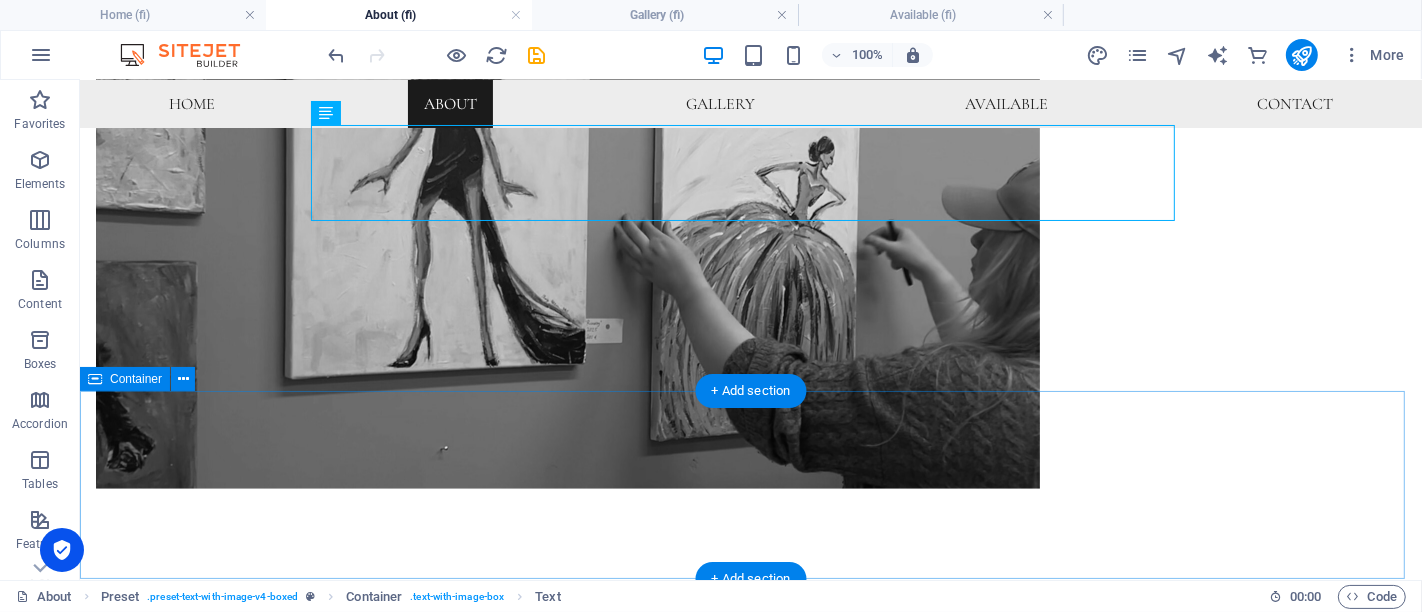 scroll, scrollTop: 891, scrollLeft: 0, axis: vertical 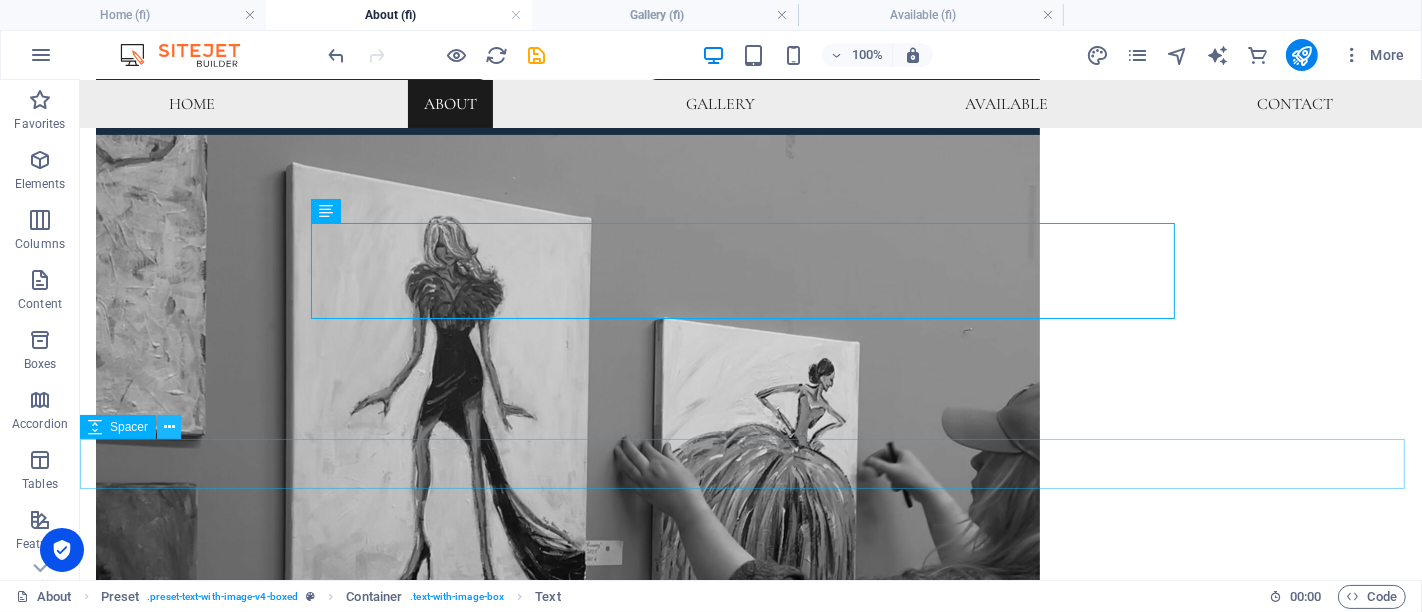 click at bounding box center [169, 427] 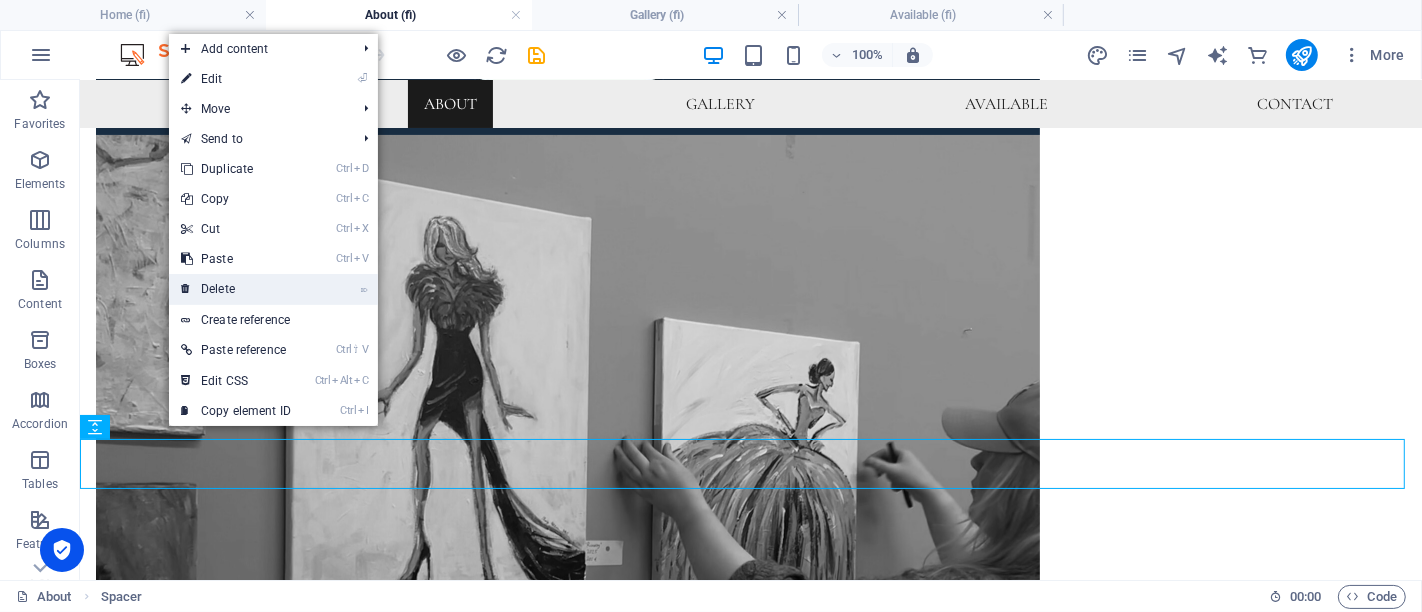 click on "⌦  Delete" at bounding box center [236, 289] 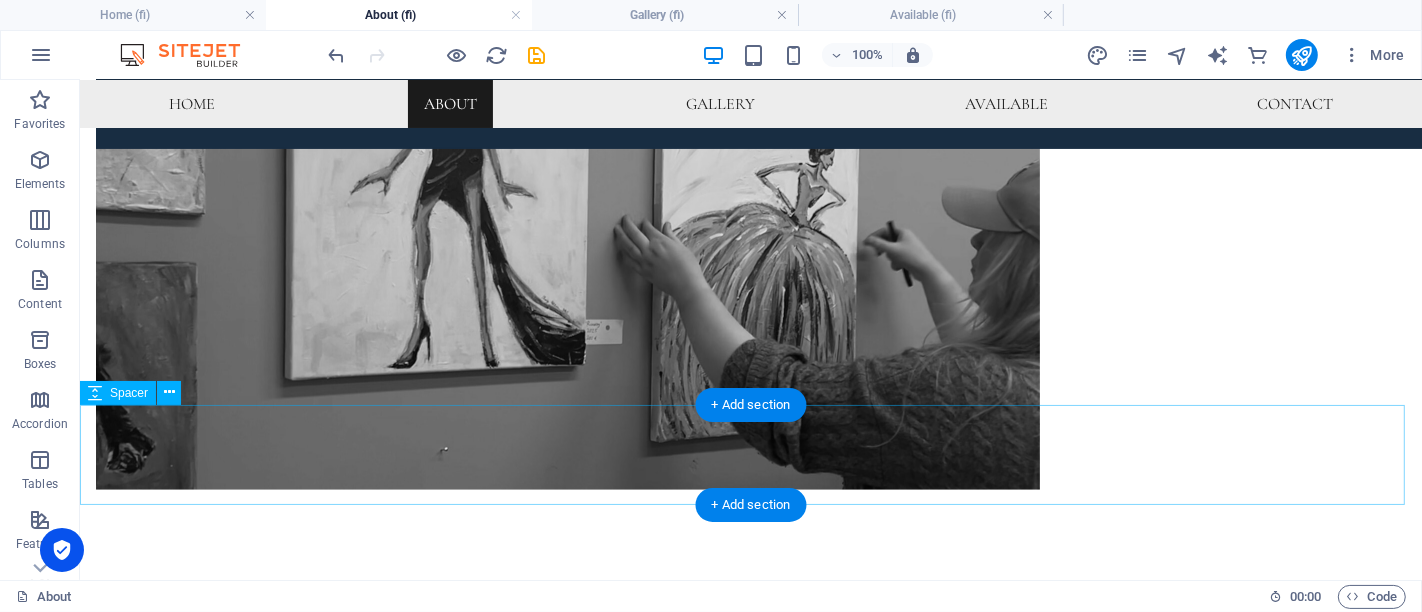 scroll, scrollTop: 1113, scrollLeft: 0, axis: vertical 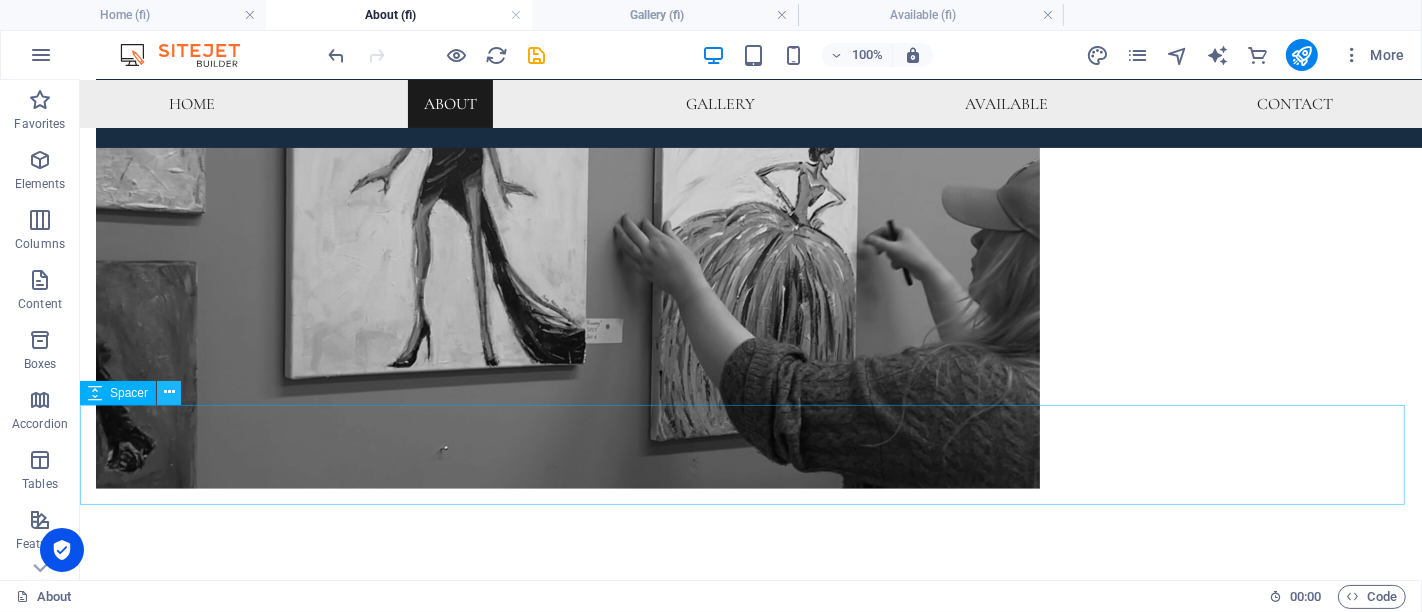 click at bounding box center (169, 392) 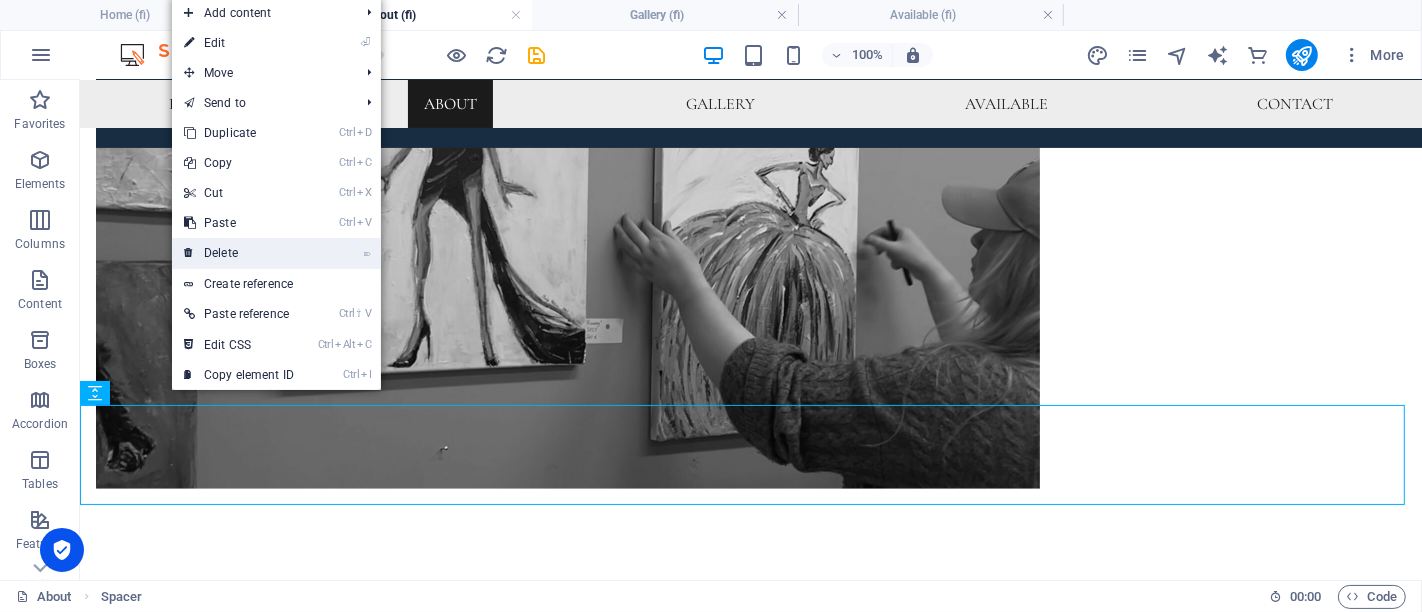 click on "⌦  Delete" at bounding box center (239, 253) 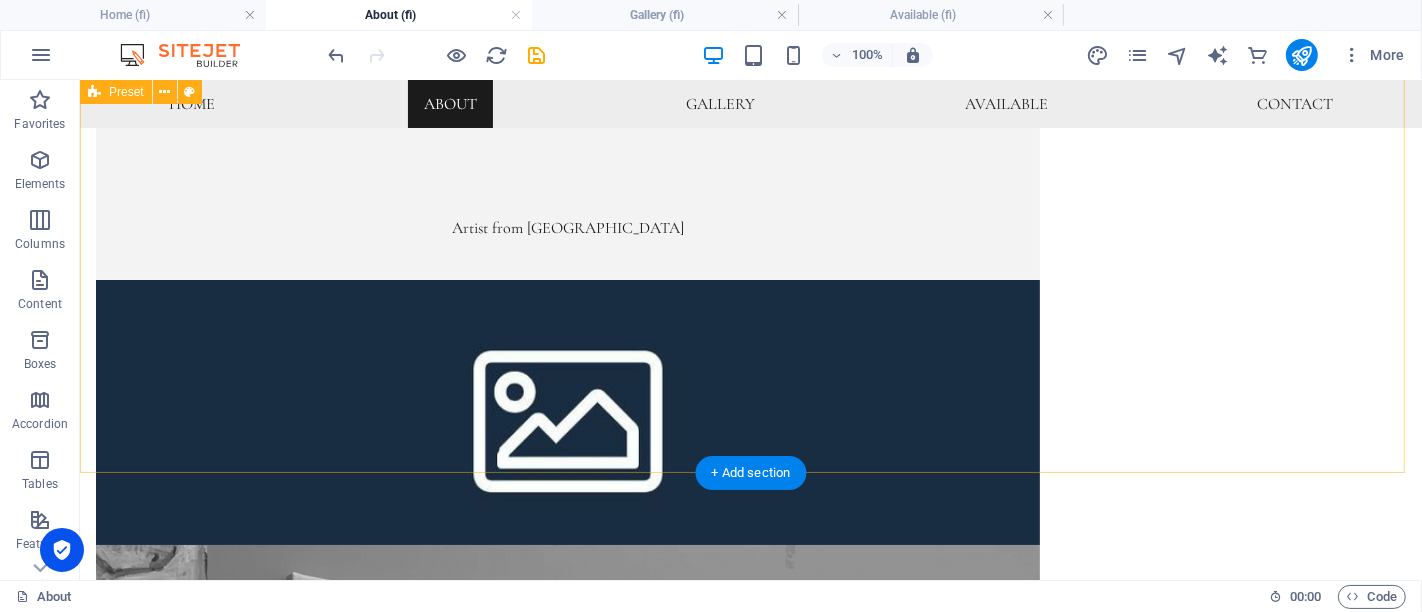 scroll, scrollTop: 37, scrollLeft: 0, axis: vertical 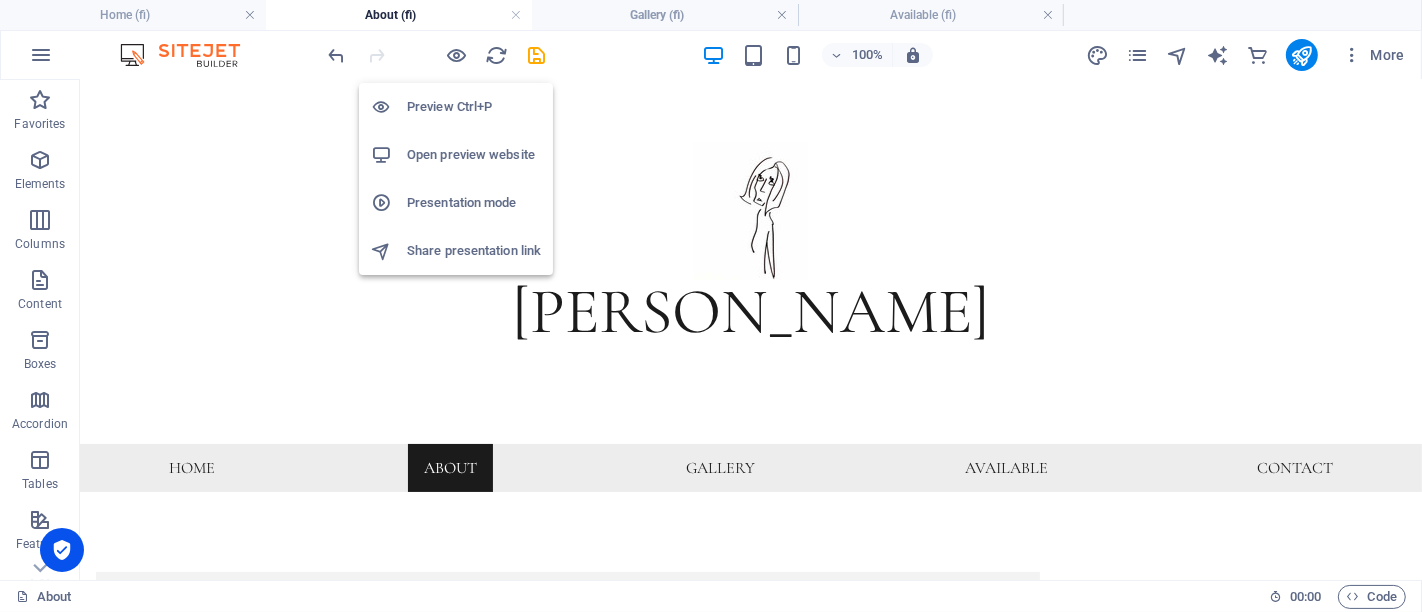 click at bounding box center [457, 55] 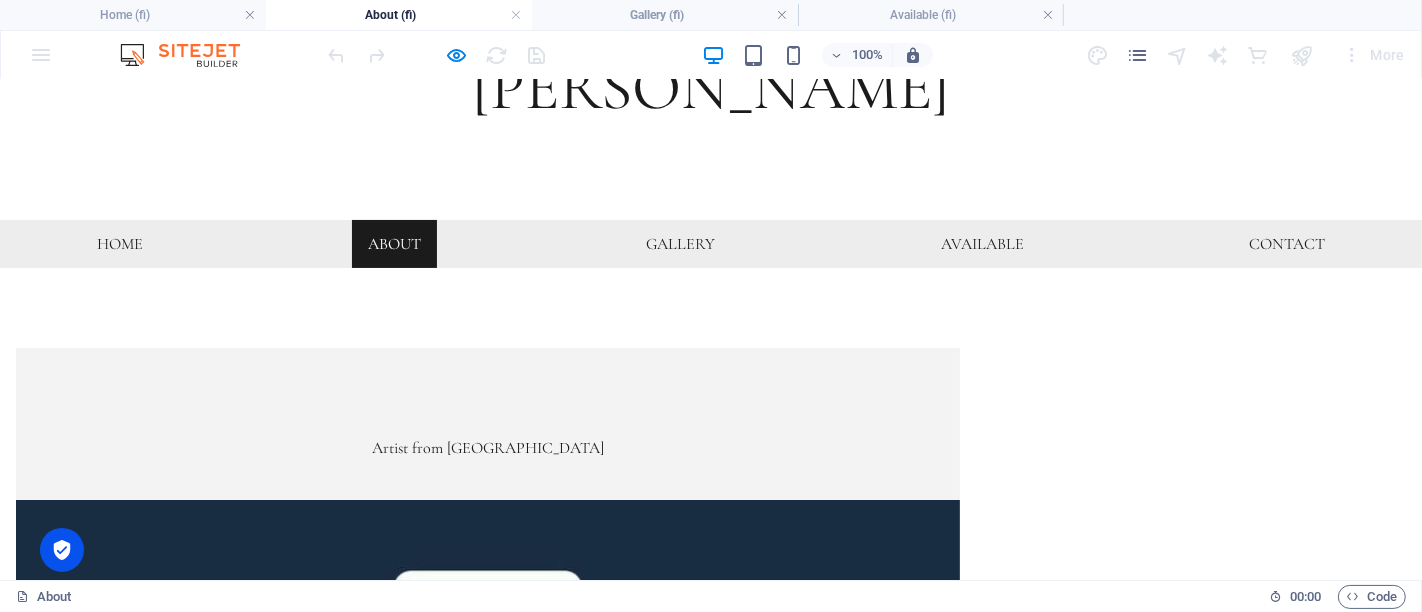 scroll, scrollTop: 259, scrollLeft: 0, axis: vertical 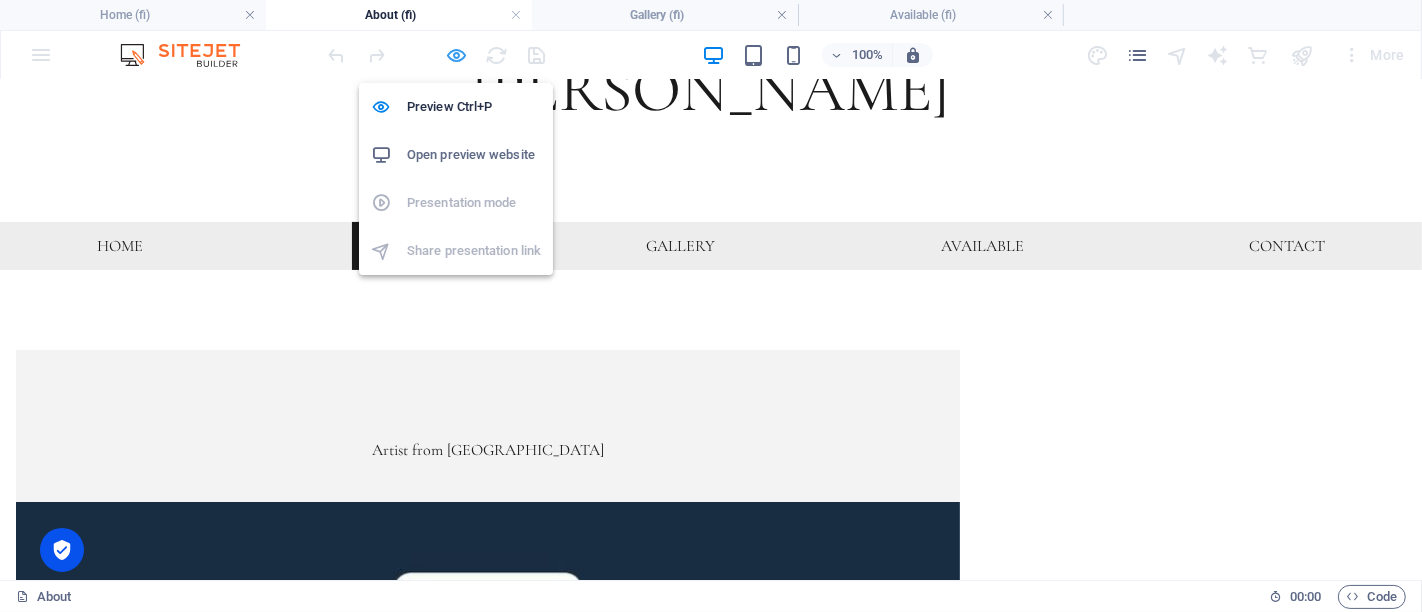 click at bounding box center (457, 55) 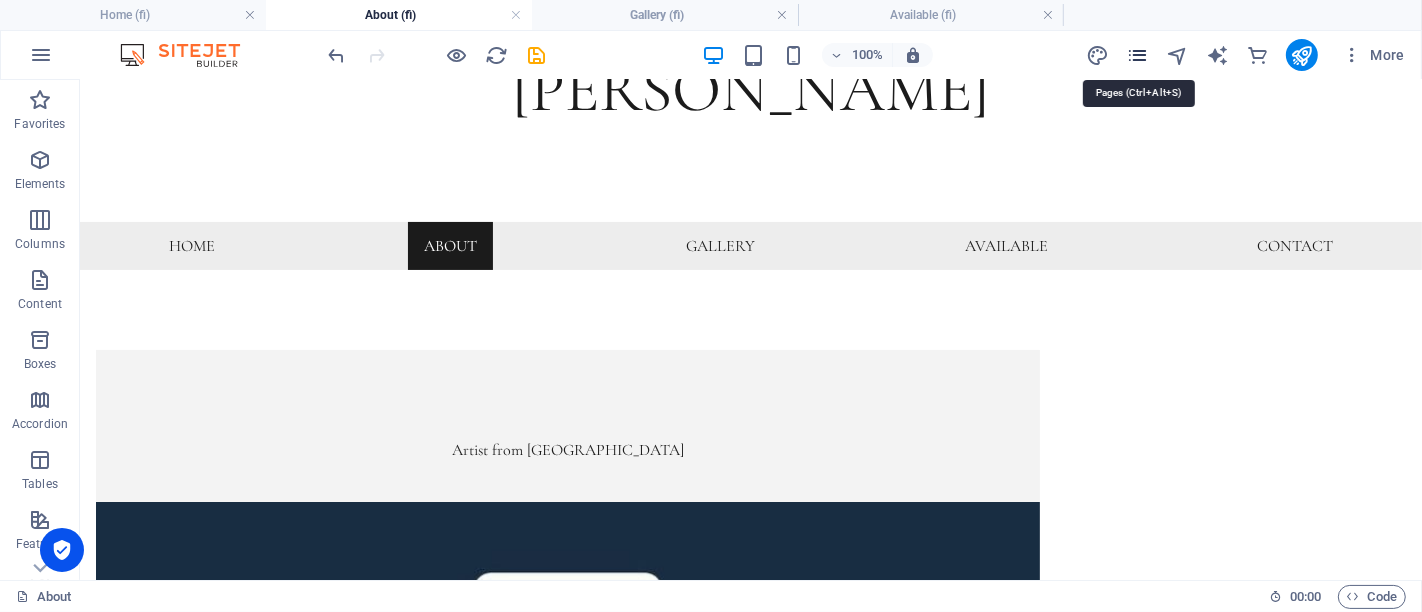 click at bounding box center [1137, 55] 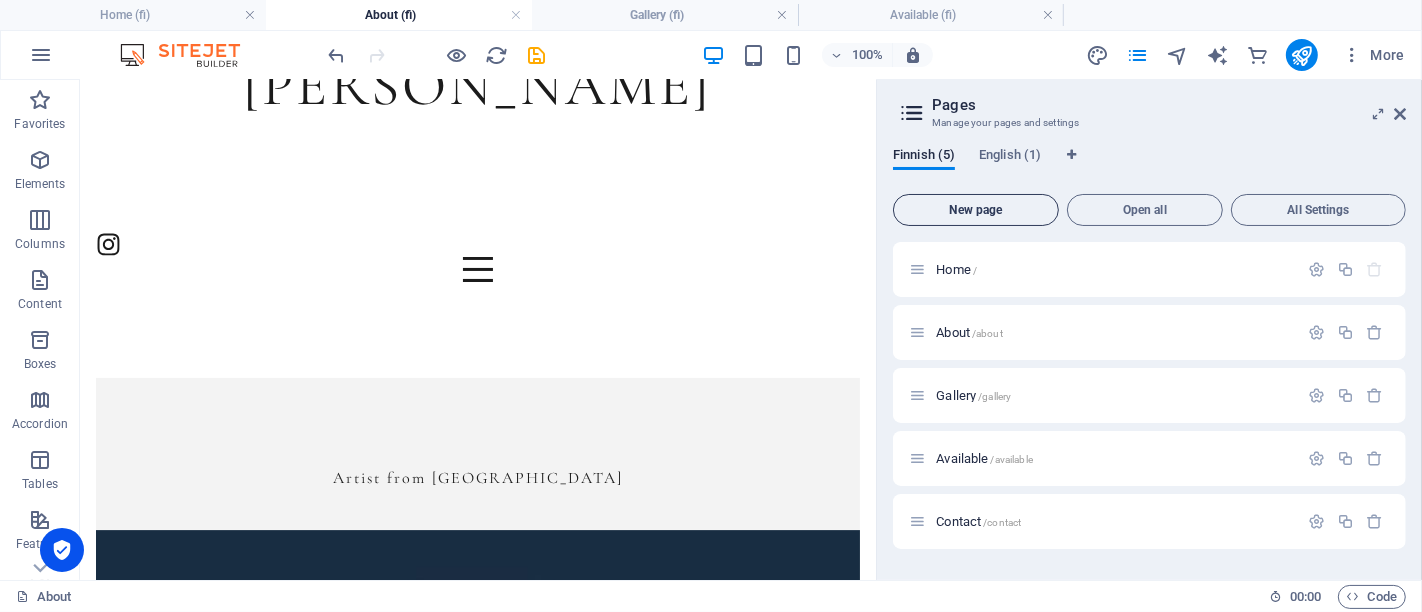 scroll, scrollTop: 260, scrollLeft: 0, axis: vertical 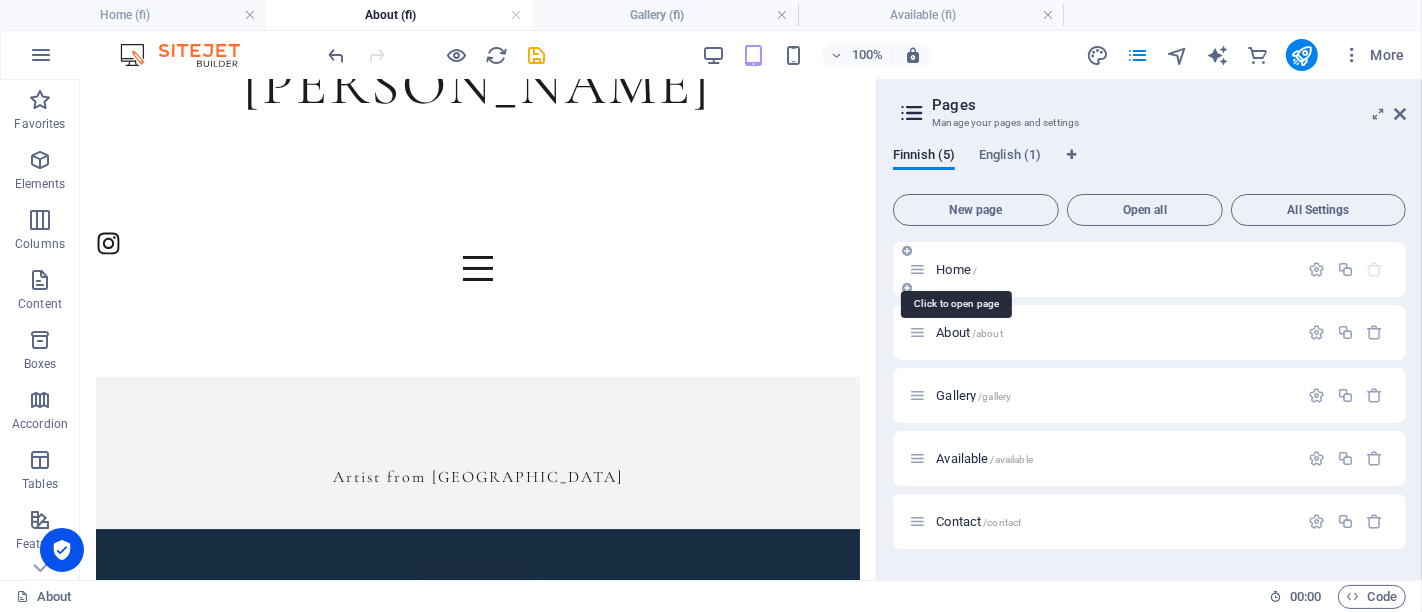 click on "Home /" at bounding box center (956, 269) 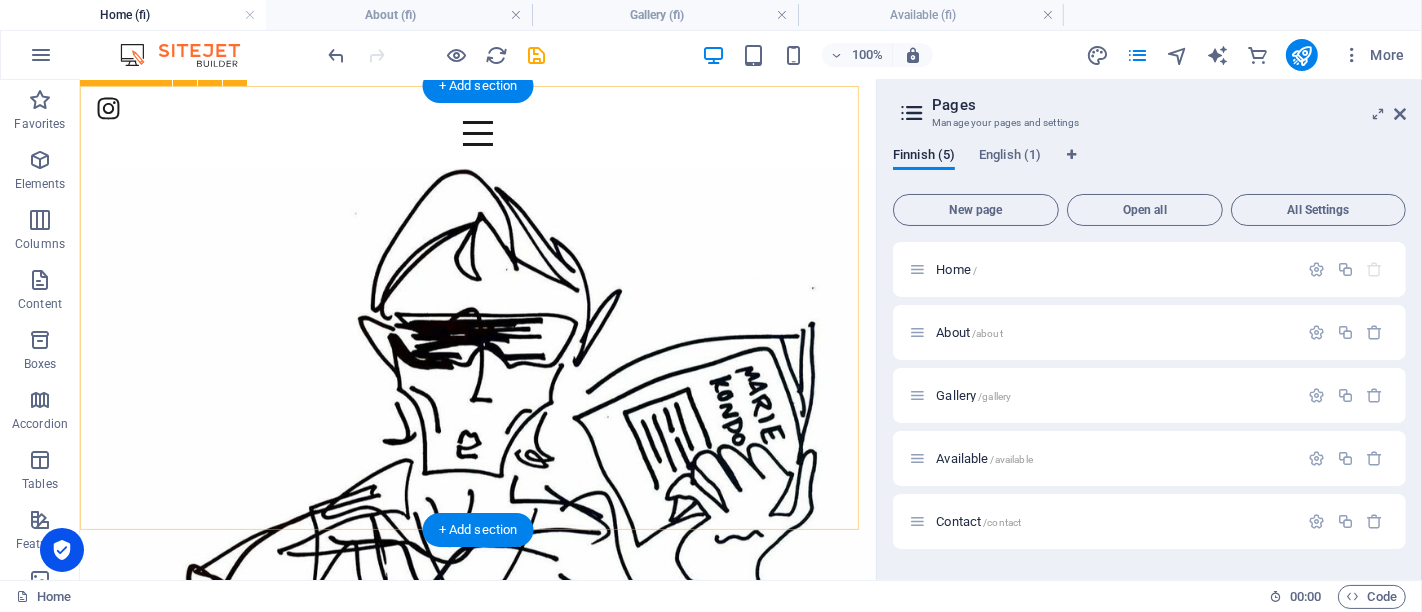 scroll, scrollTop: 462, scrollLeft: 0, axis: vertical 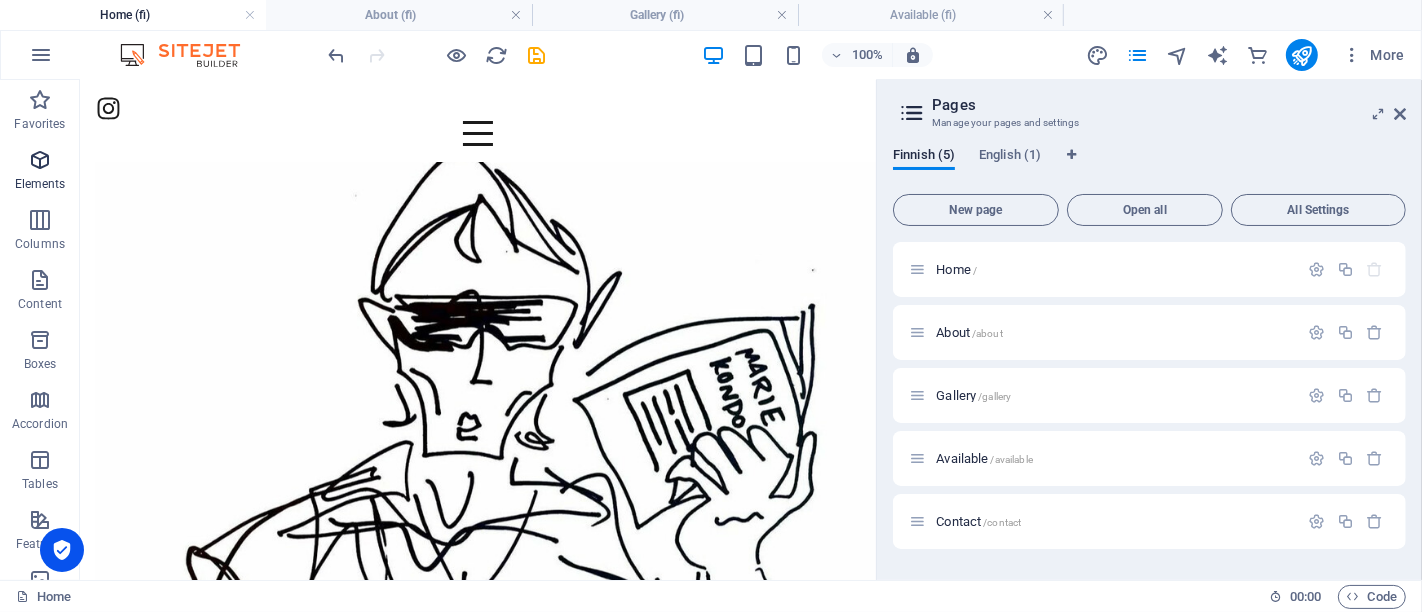 click on "Elements" at bounding box center [40, 172] 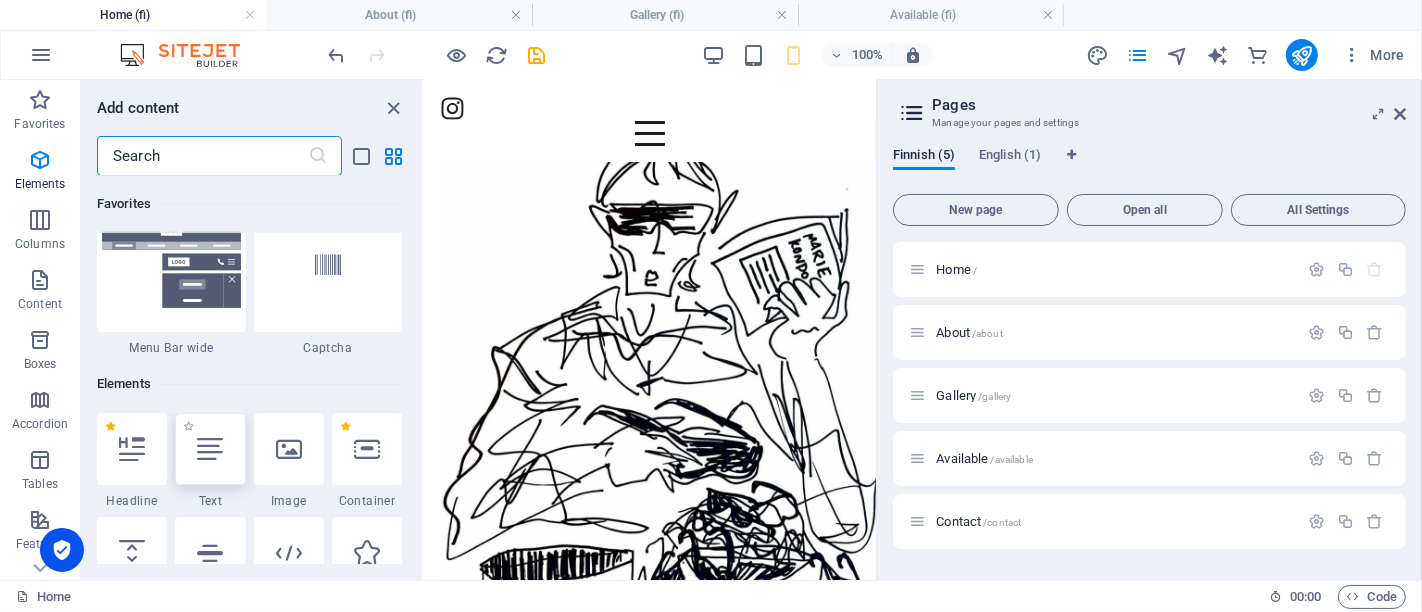 scroll, scrollTop: 868, scrollLeft: 0, axis: vertical 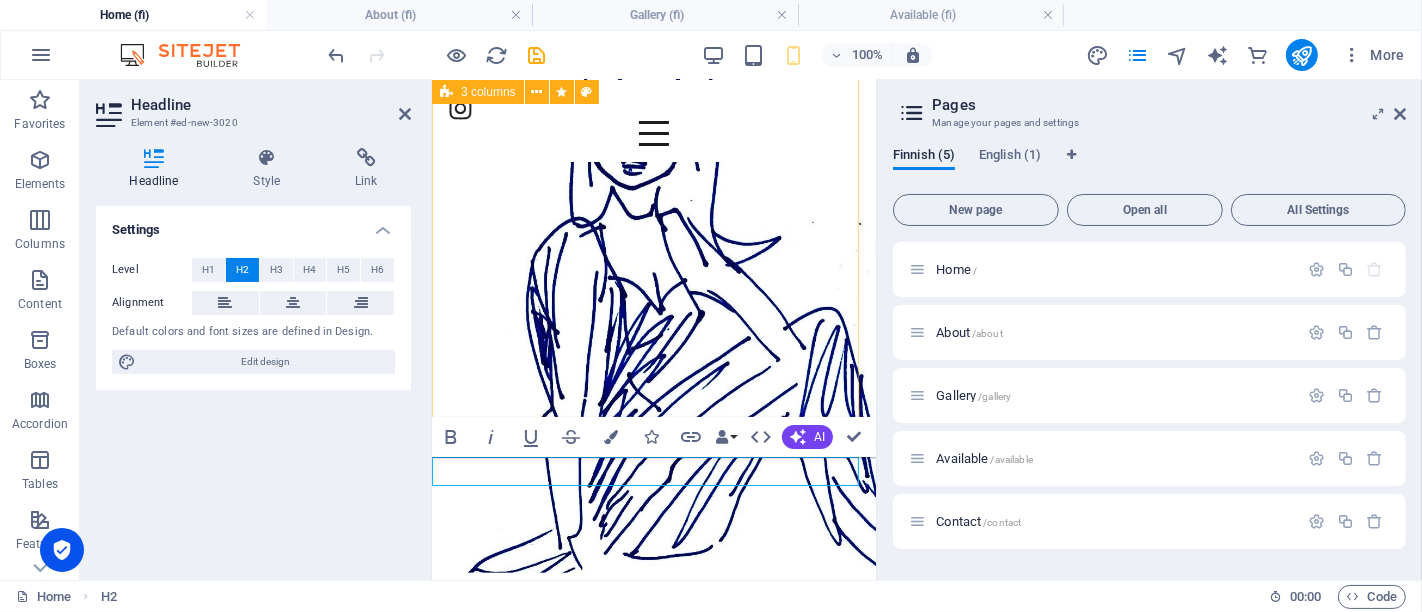 type 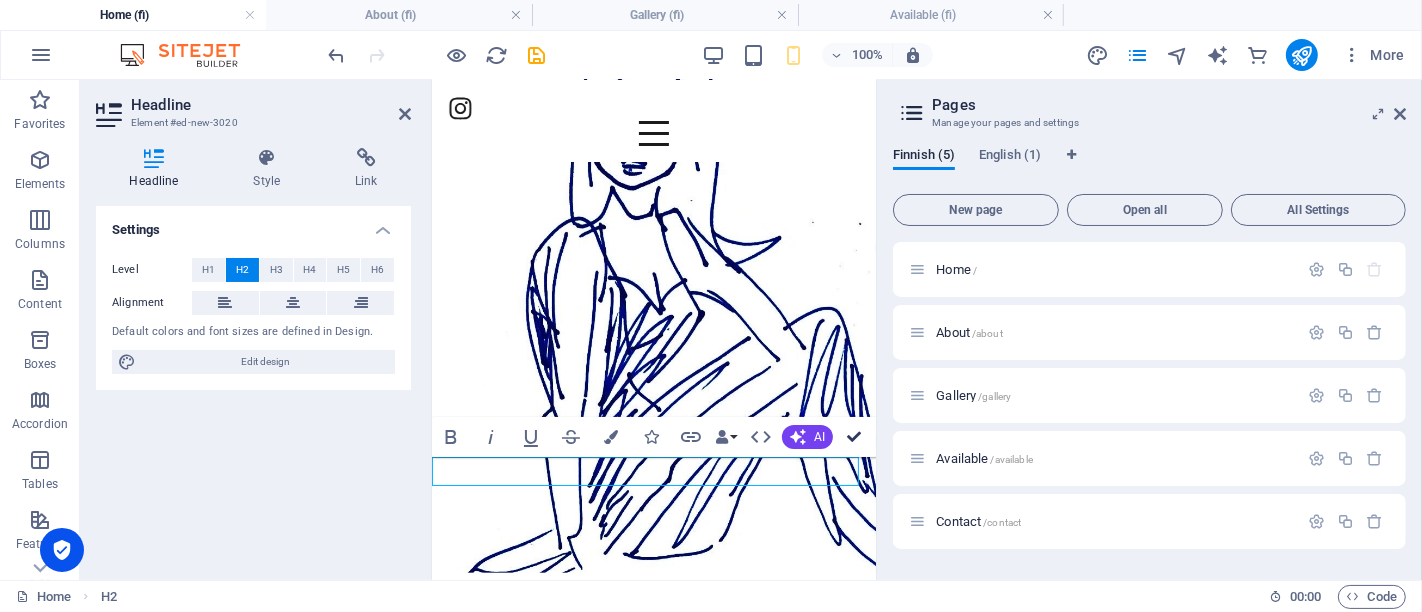 scroll, scrollTop: 511, scrollLeft: 0, axis: vertical 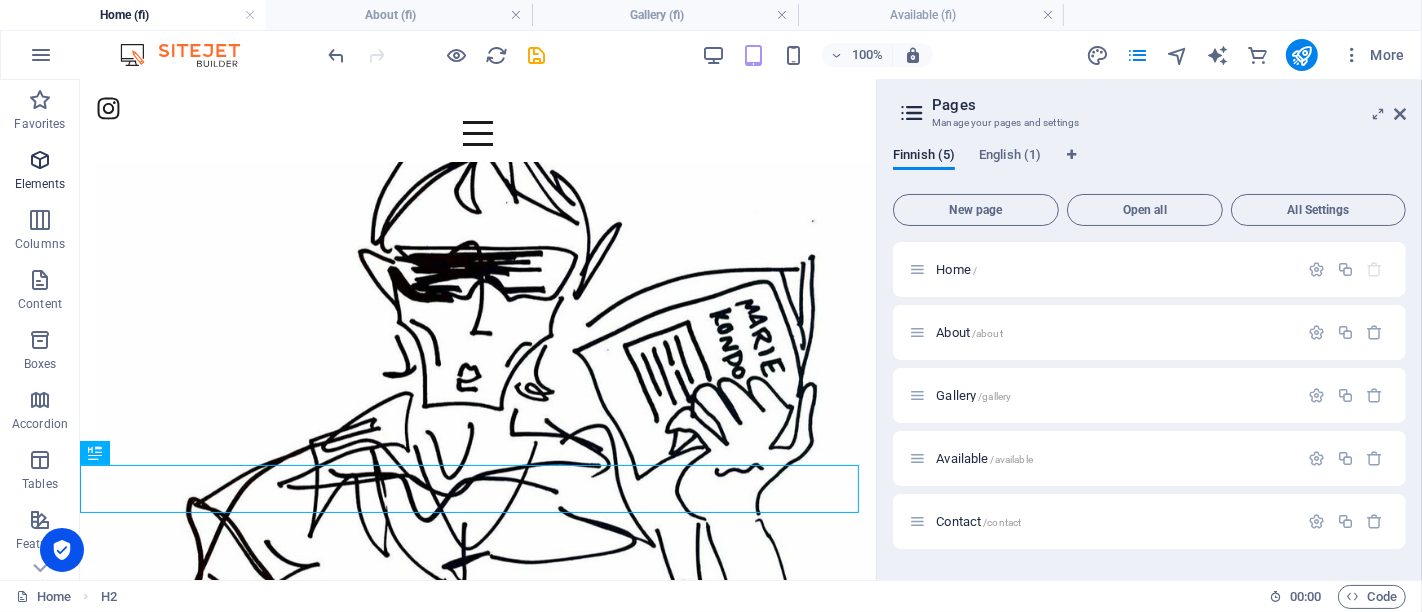 click at bounding box center (40, 160) 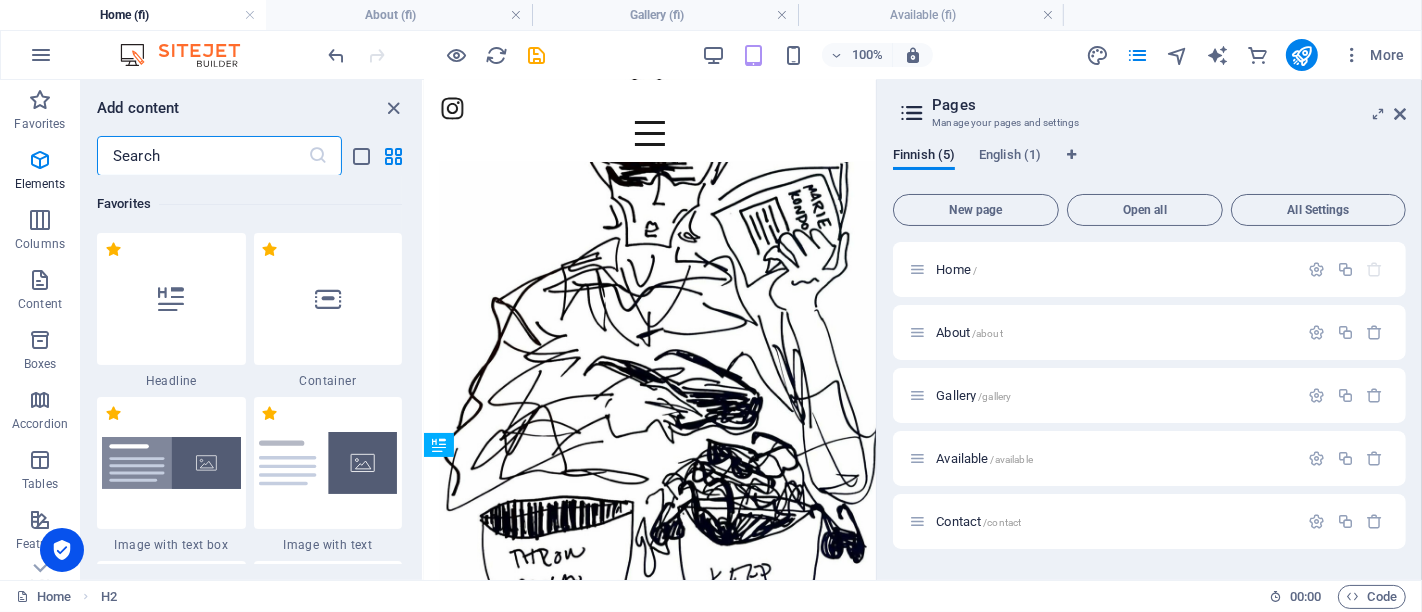scroll, scrollTop: 1671, scrollLeft: 0, axis: vertical 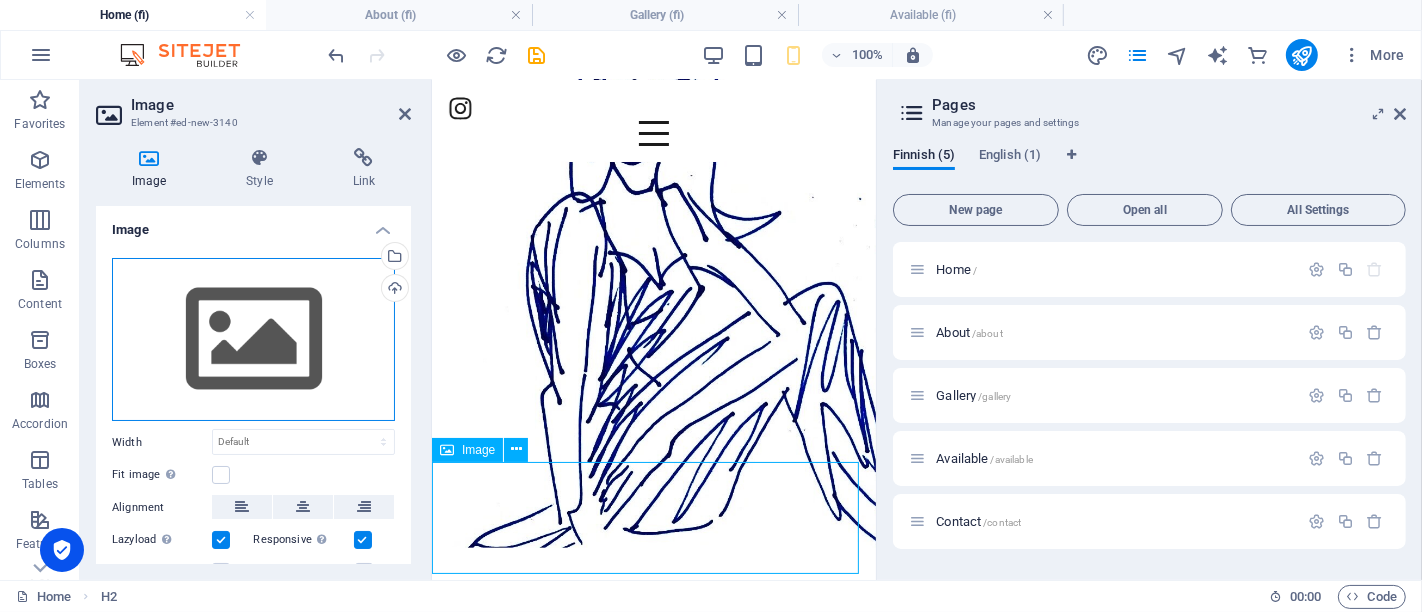 click on "Drag files here, click to choose files or select files from Files or our free stock photos & videos" at bounding box center [253, 340] 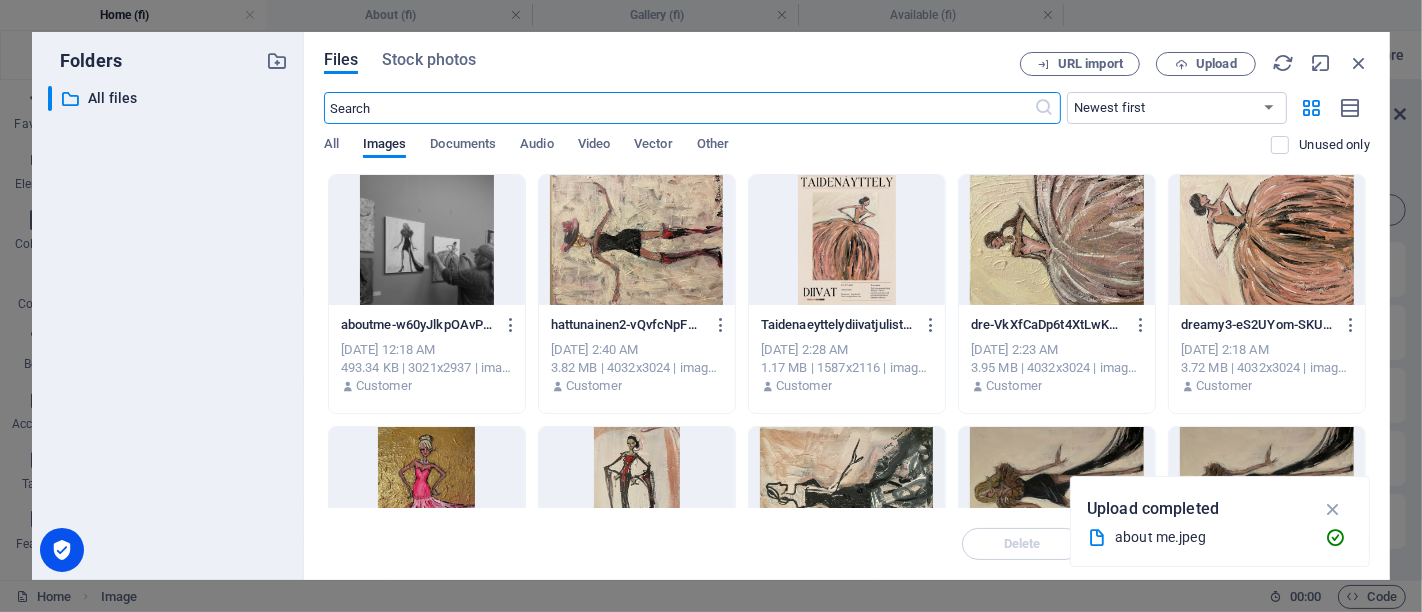 scroll, scrollTop: 387, scrollLeft: 0, axis: vertical 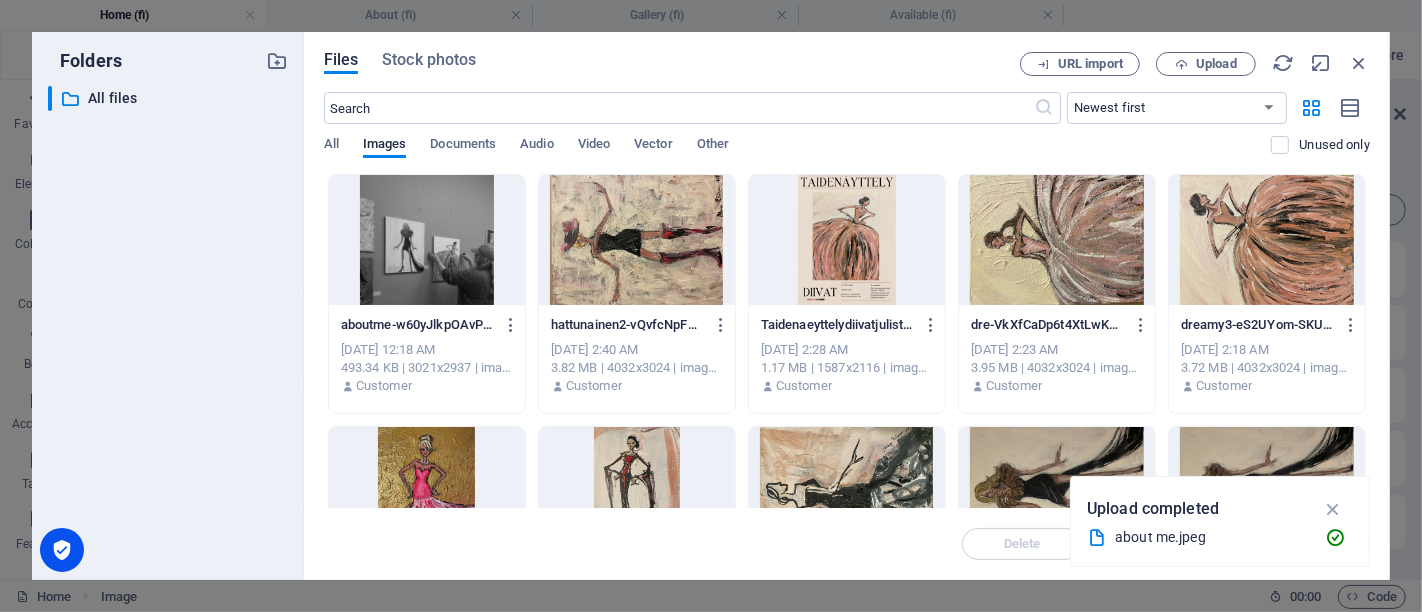click at bounding box center [847, 240] 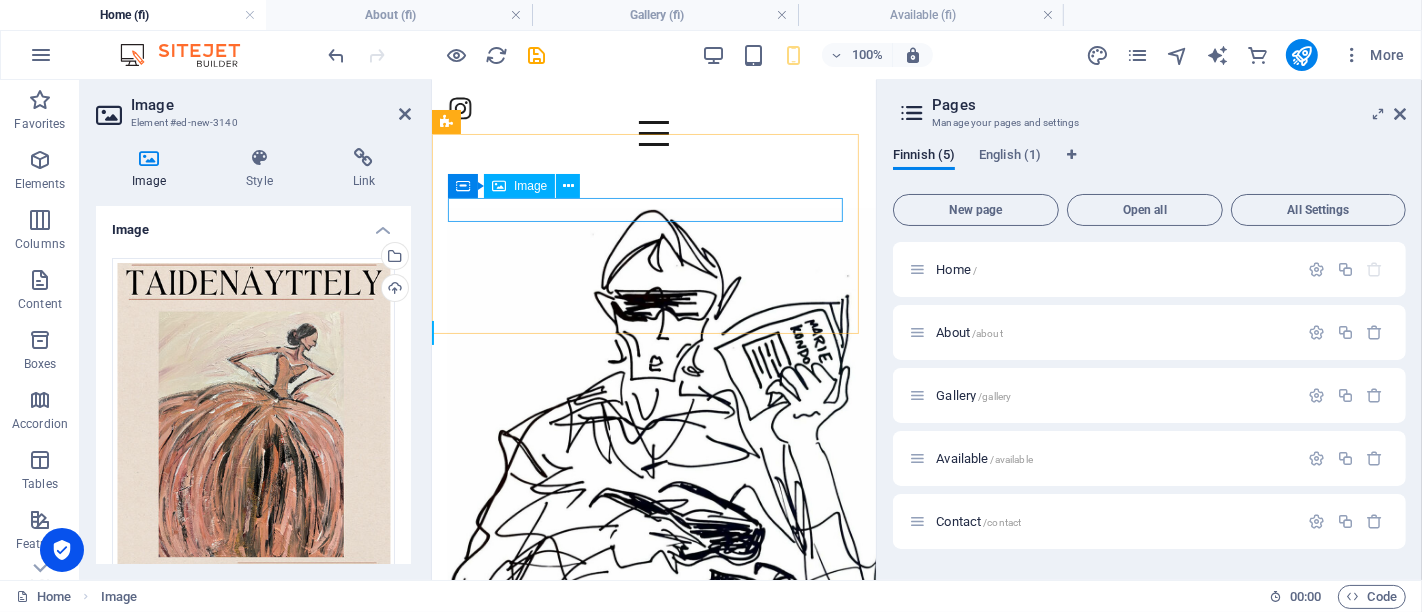scroll, scrollTop: 2081, scrollLeft: 0, axis: vertical 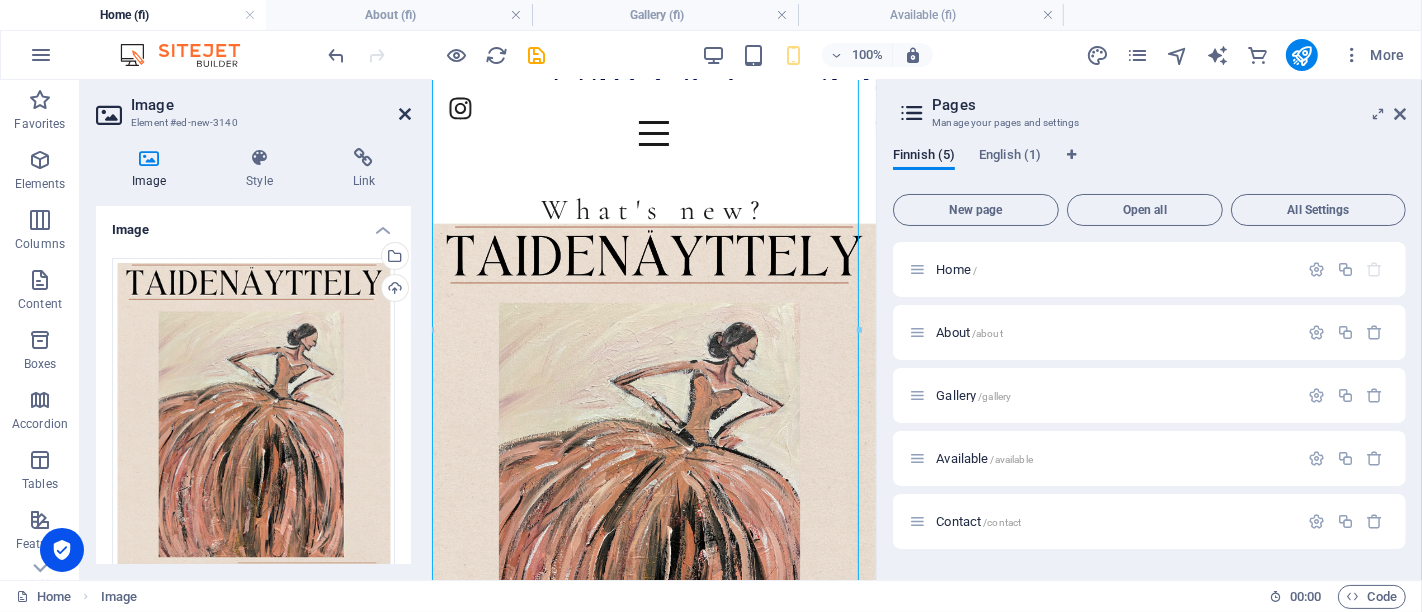 click at bounding box center (405, 114) 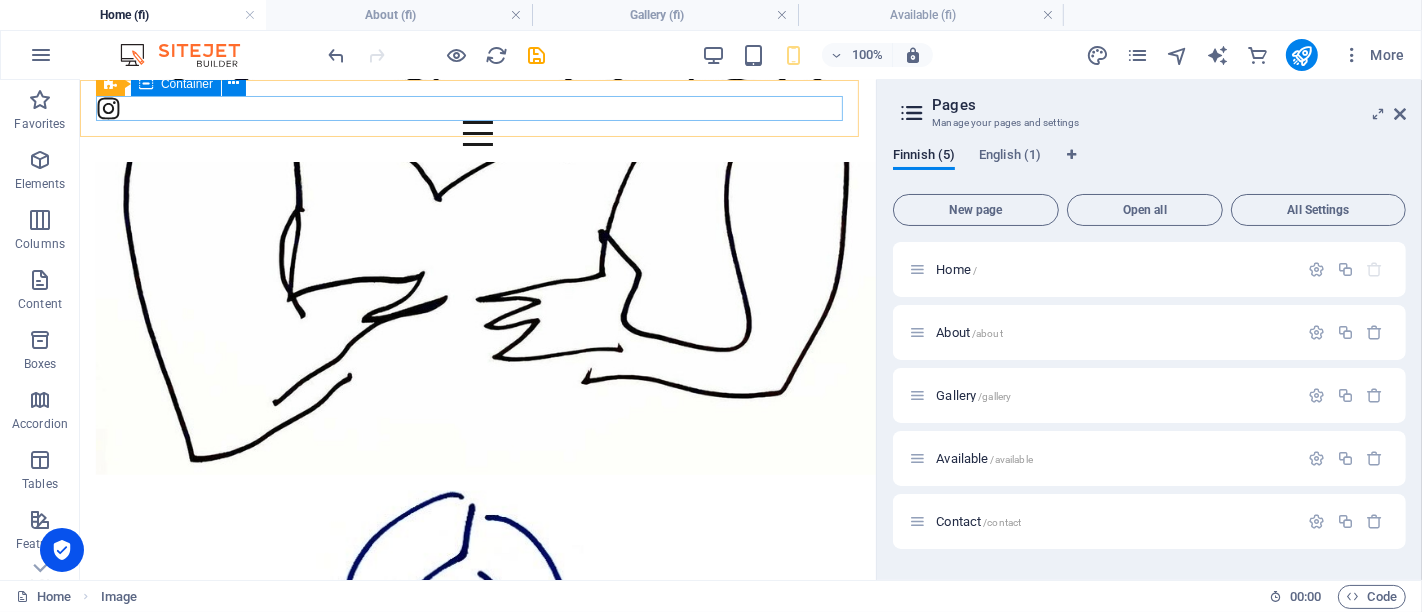 scroll, scrollTop: 978, scrollLeft: 0, axis: vertical 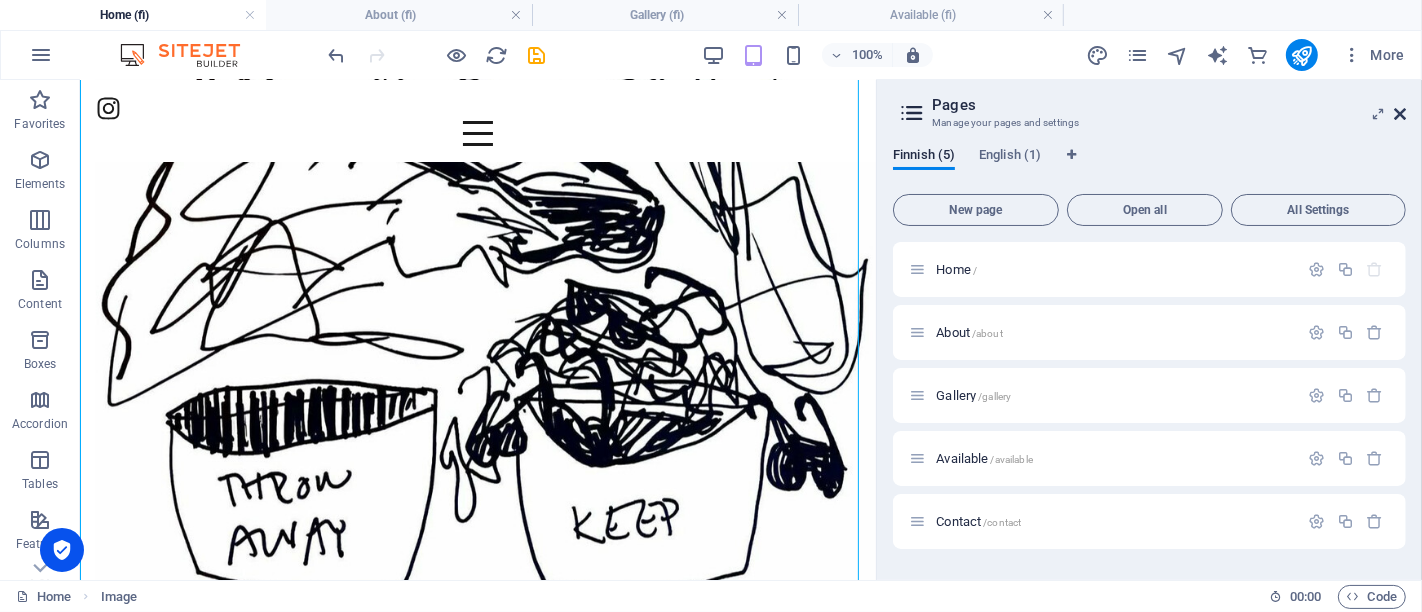 click at bounding box center [1400, 114] 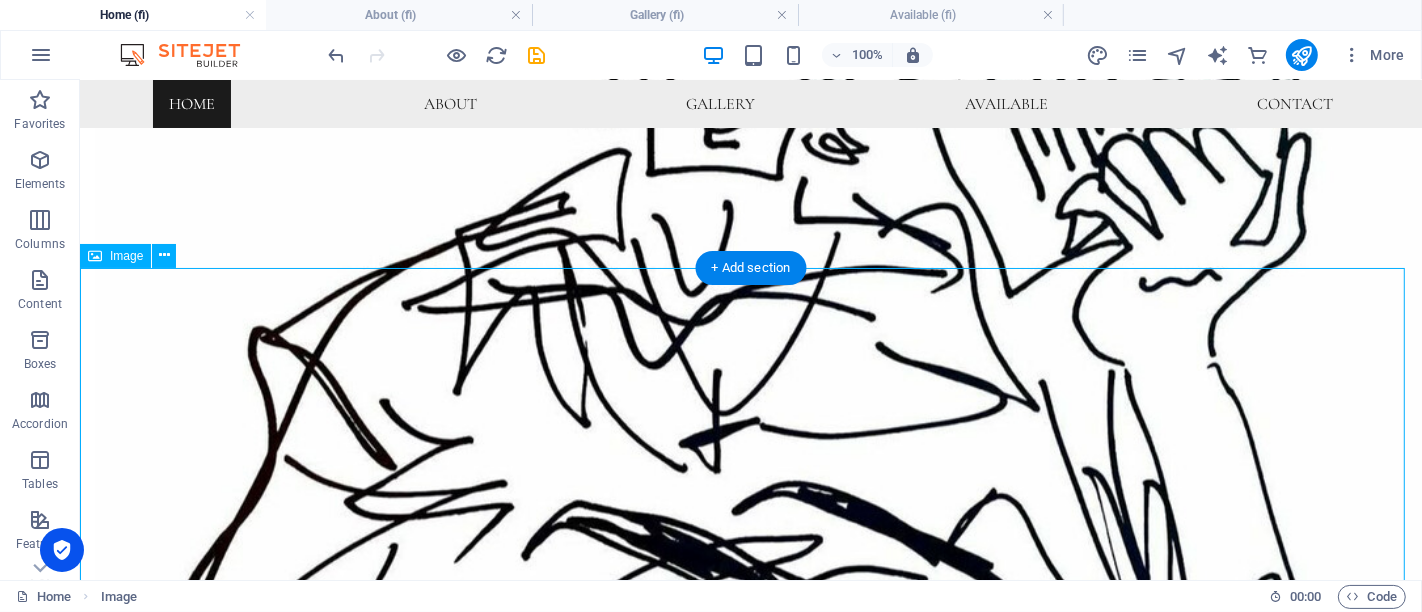 scroll, scrollTop: 835, scrollLeft: 0, axis: vertical 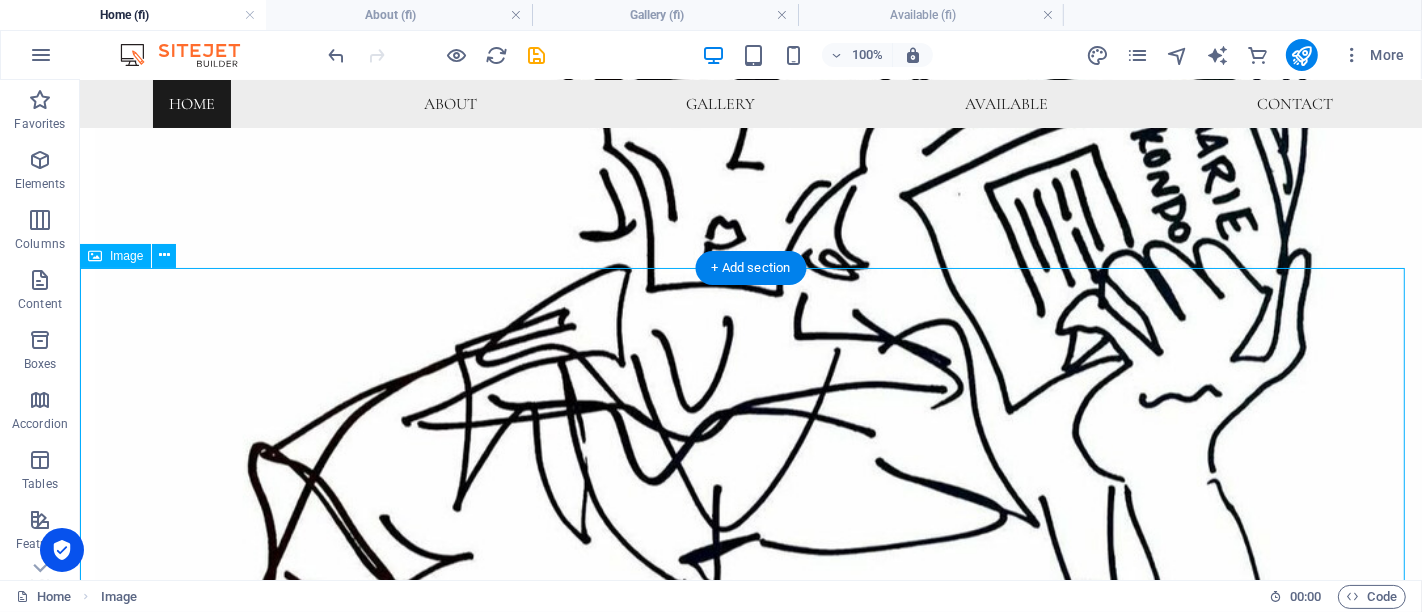 click at bounding box center [750, 5753] 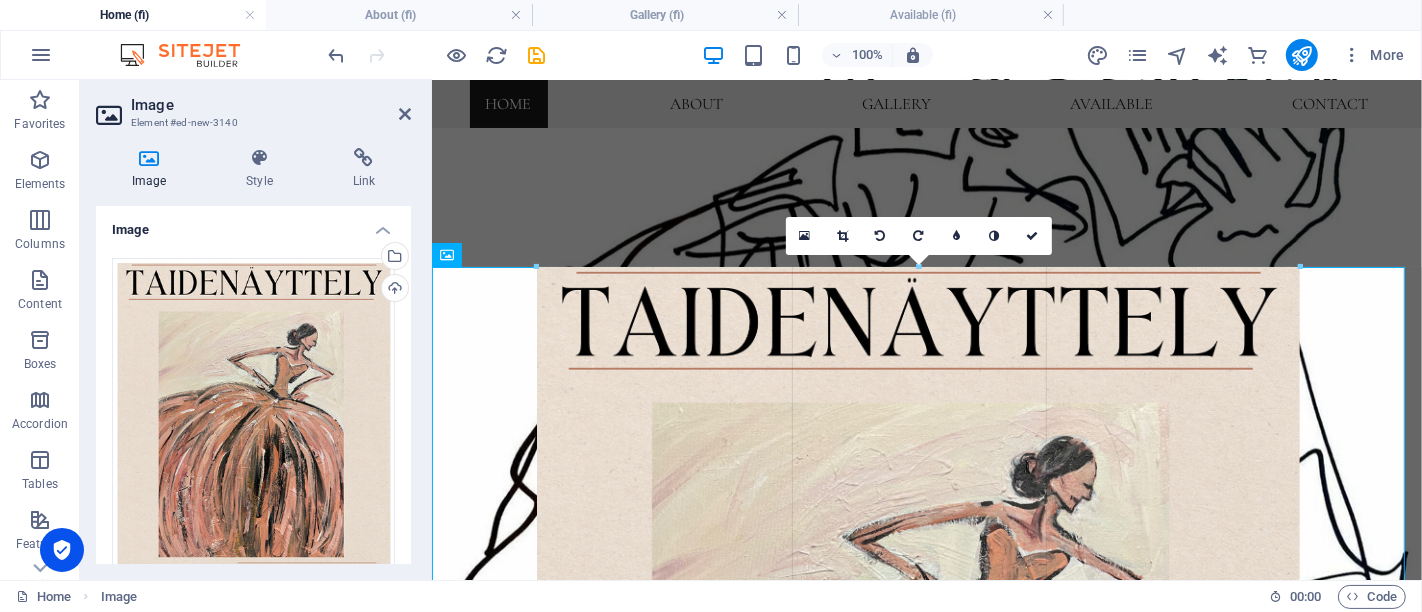 drag, startPoint x: 433, startPoint y: 266, endPoint x: 1421, endPoint y: 547, distance: 1027.183 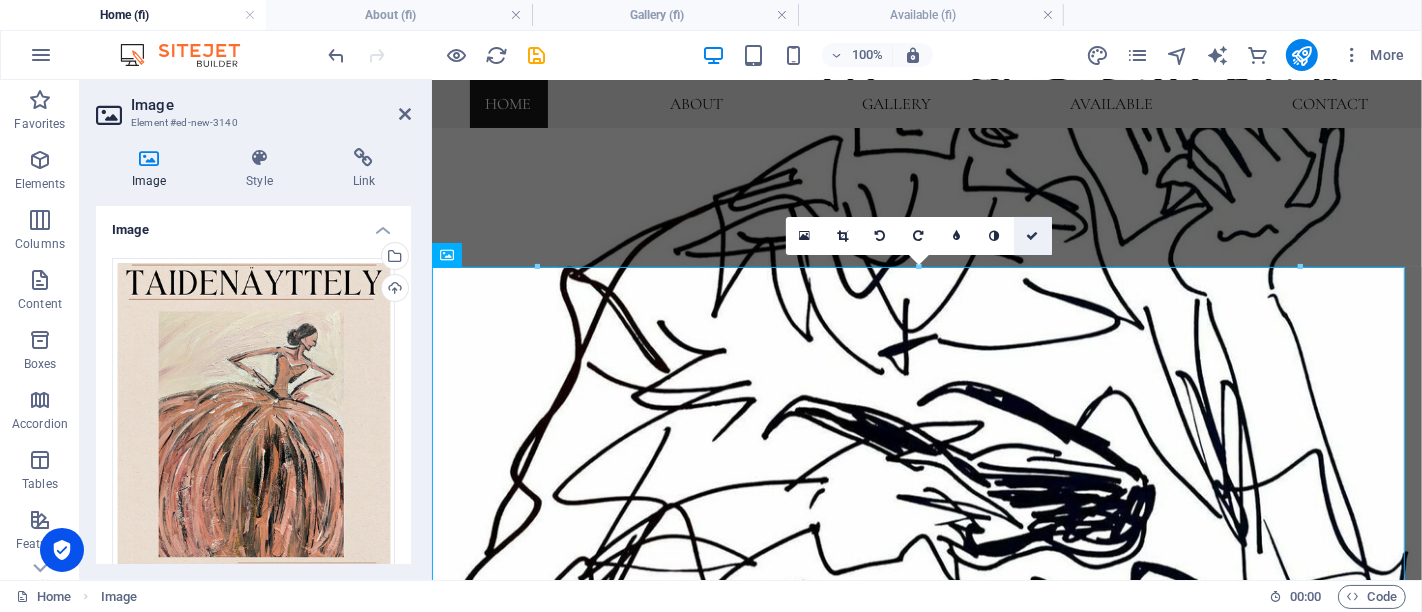 click at bounding box center (1033, 236) 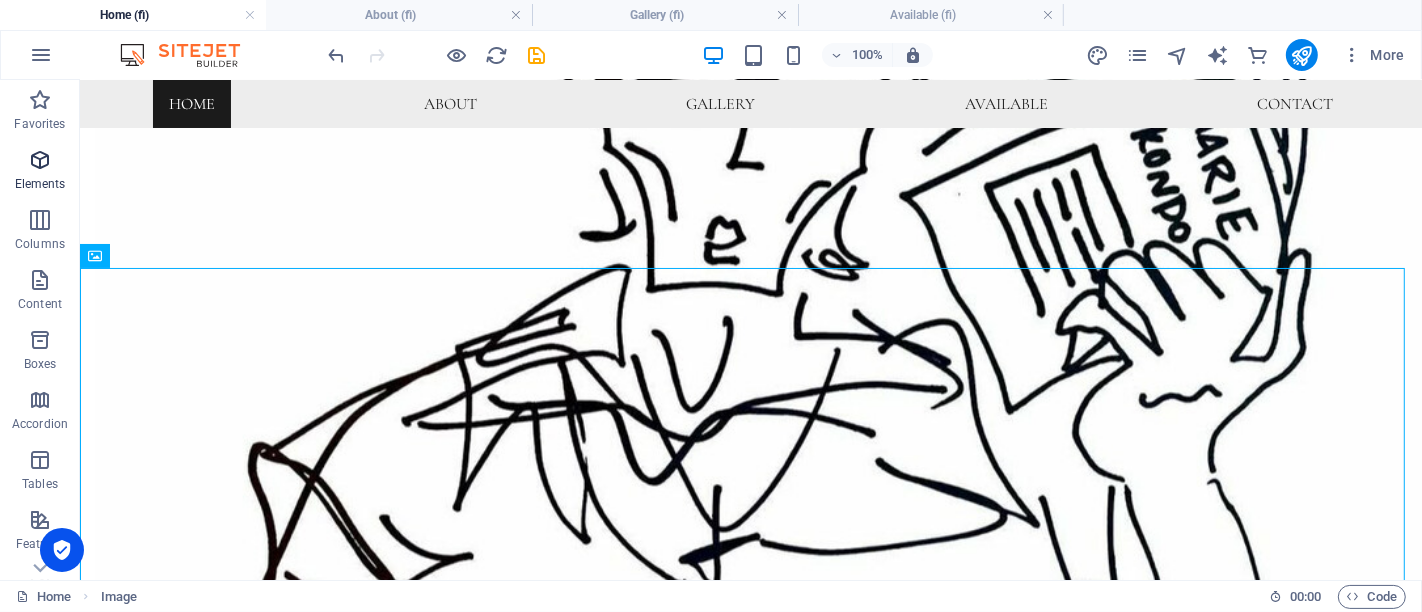 click on "Elements" at bounding box center (40, 184) 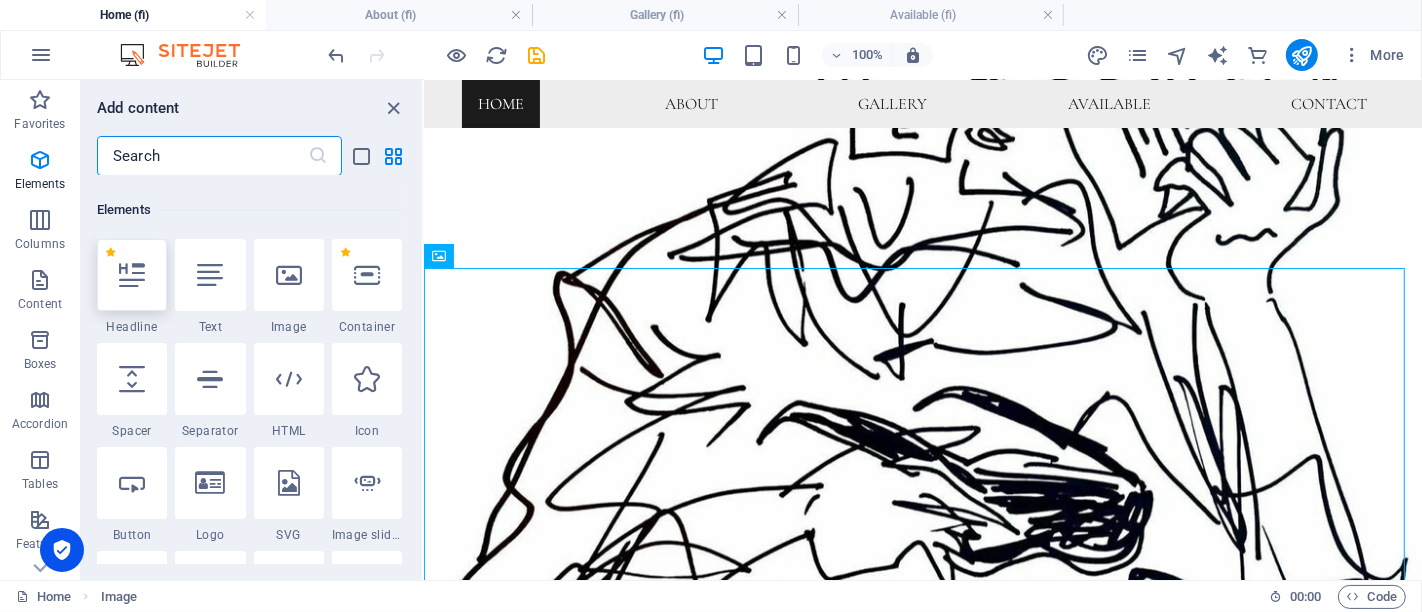 scroll, scrollTop: 868, scrollLeft: 0, axis: vertical 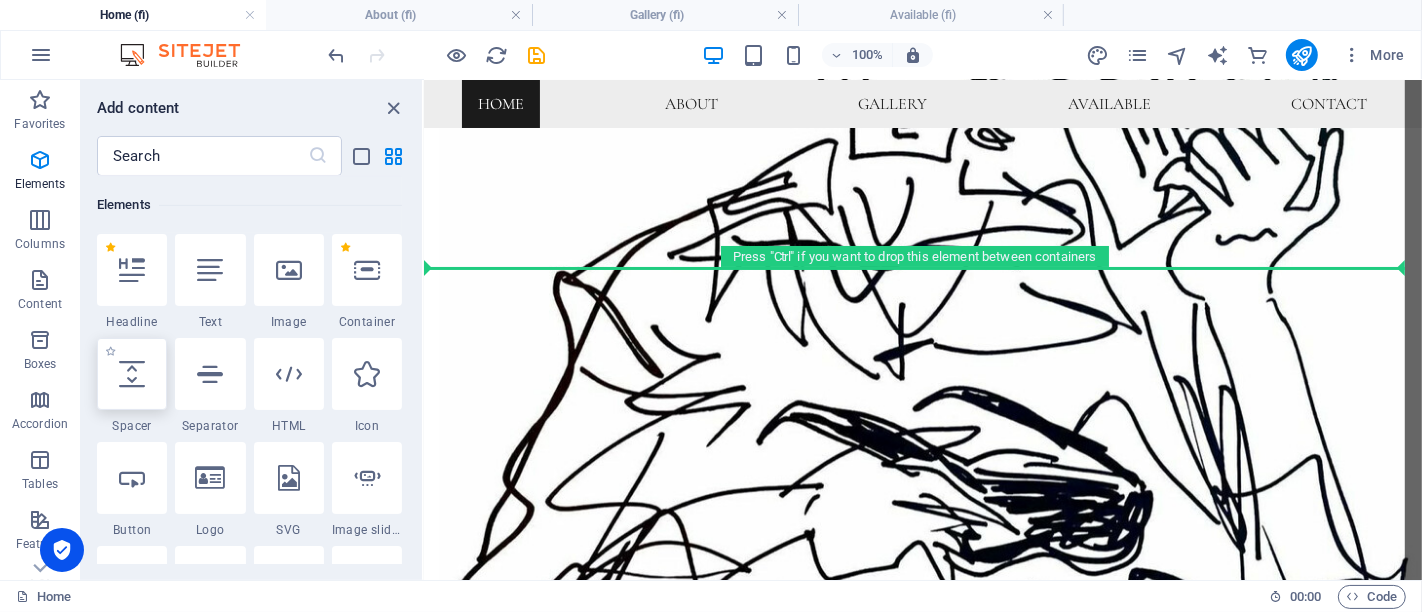 select on "px" 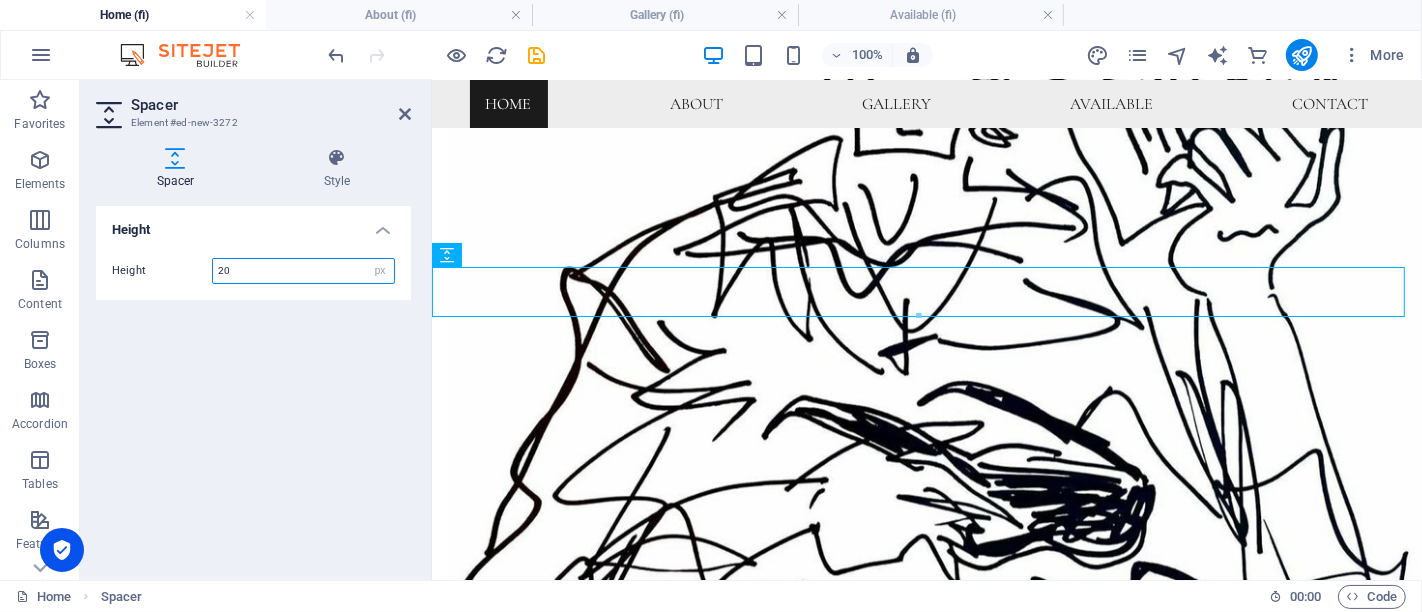 type on "20" 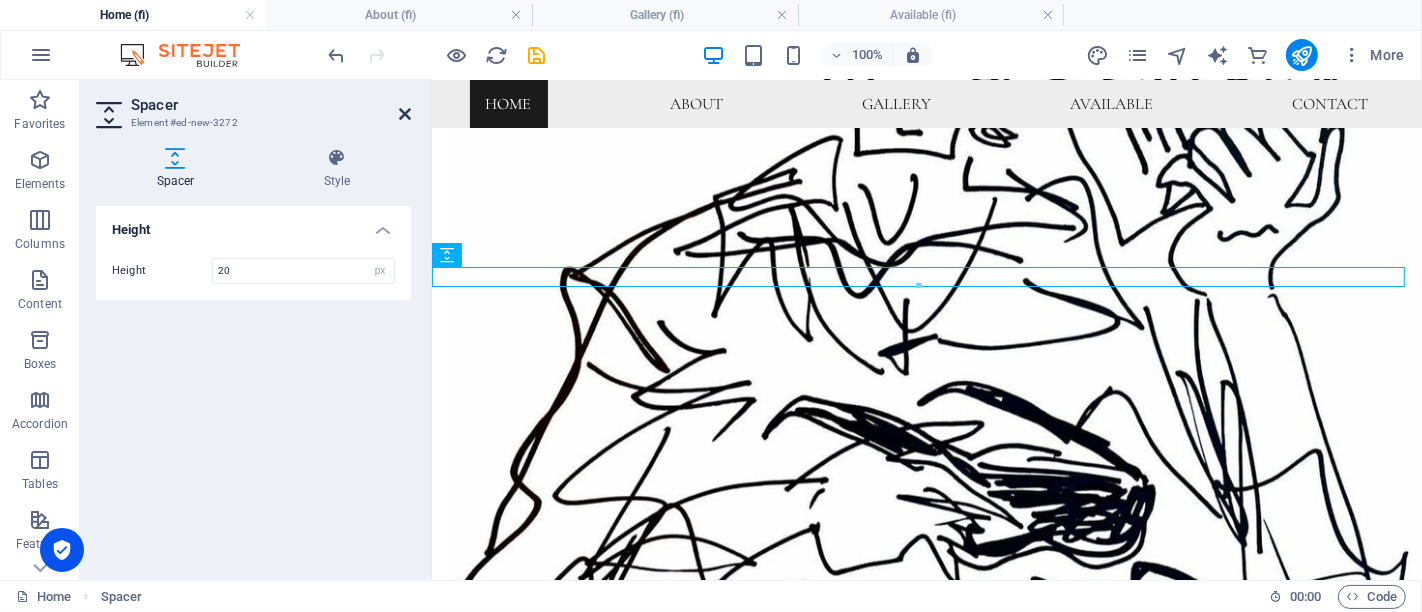 drag, startPoint x: 405, startPoint y: 108, endPoint x: 328, endPoint y: 33, distance: 107.48953 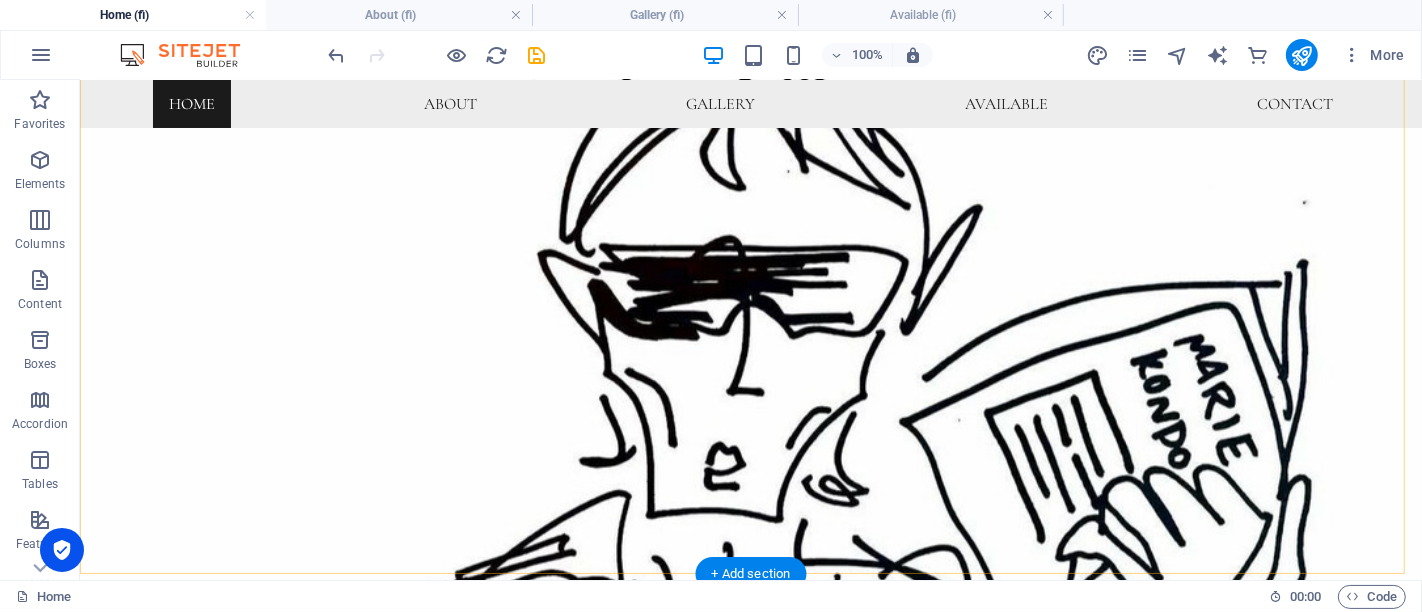 scroll, scrollTop: 666, scrollLeft: 0, axis: vertical 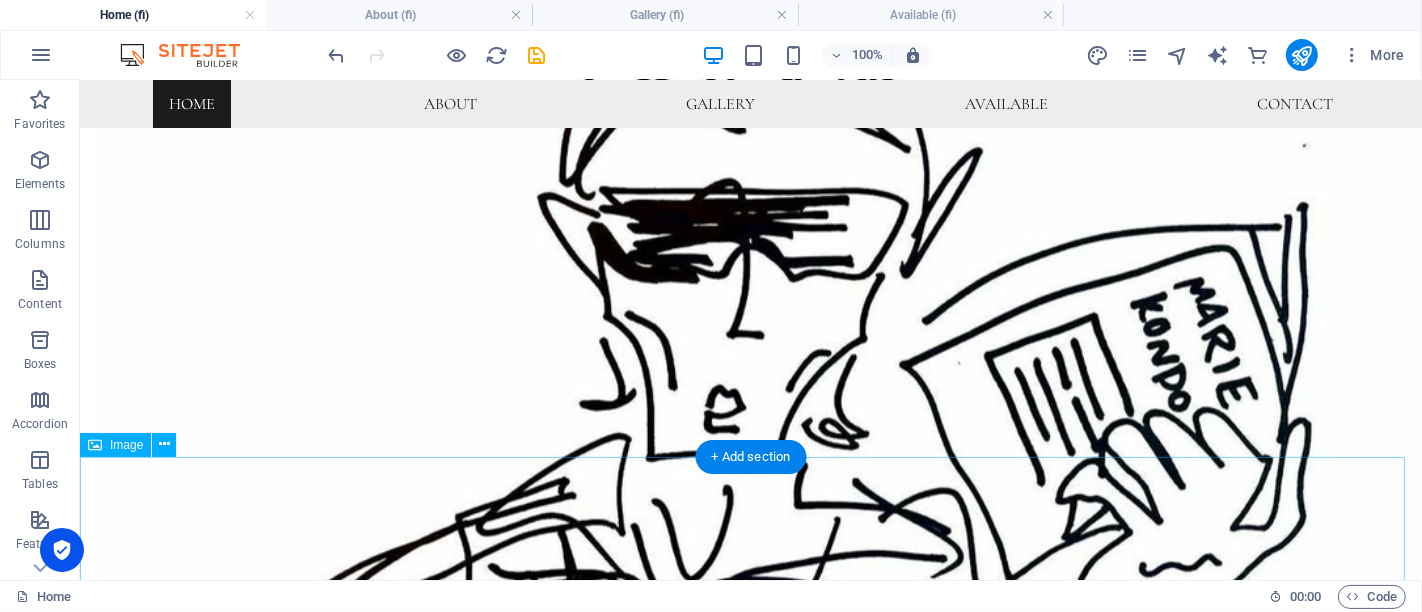 click at bounding box center [750, 5555] 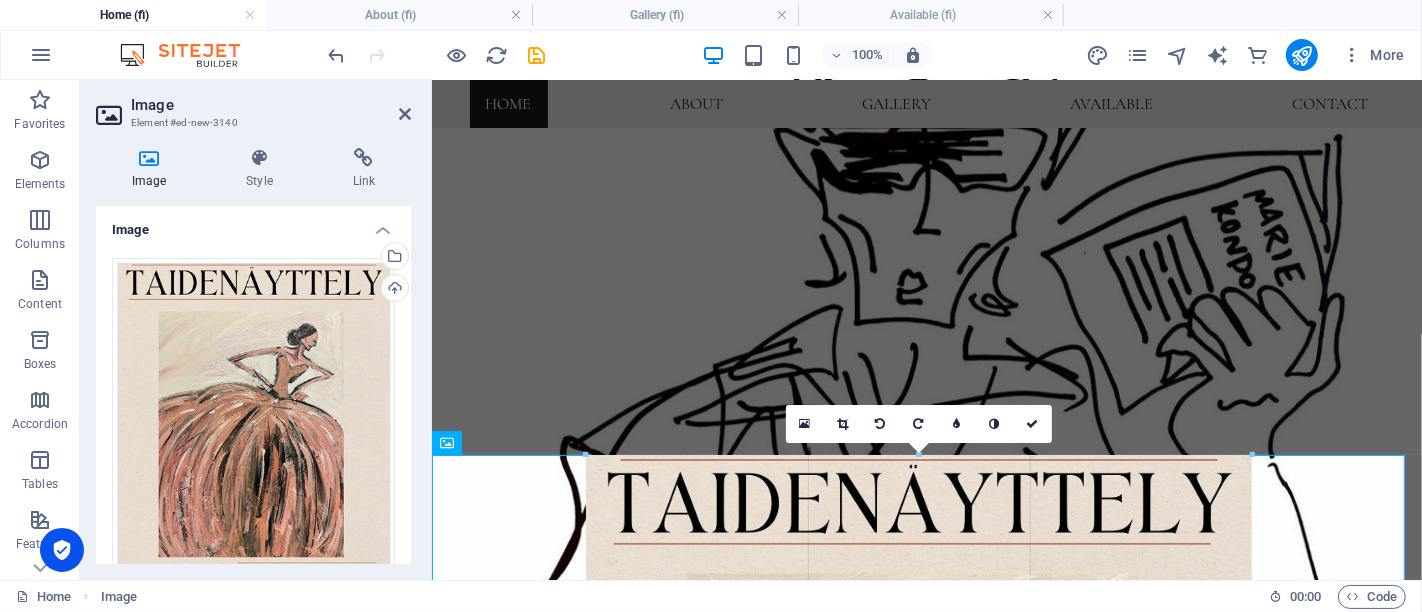 drag, startPoint x: 541, startPoint y: 455, endPoint x: 827, endPoint y: 588, distance: 315.4124 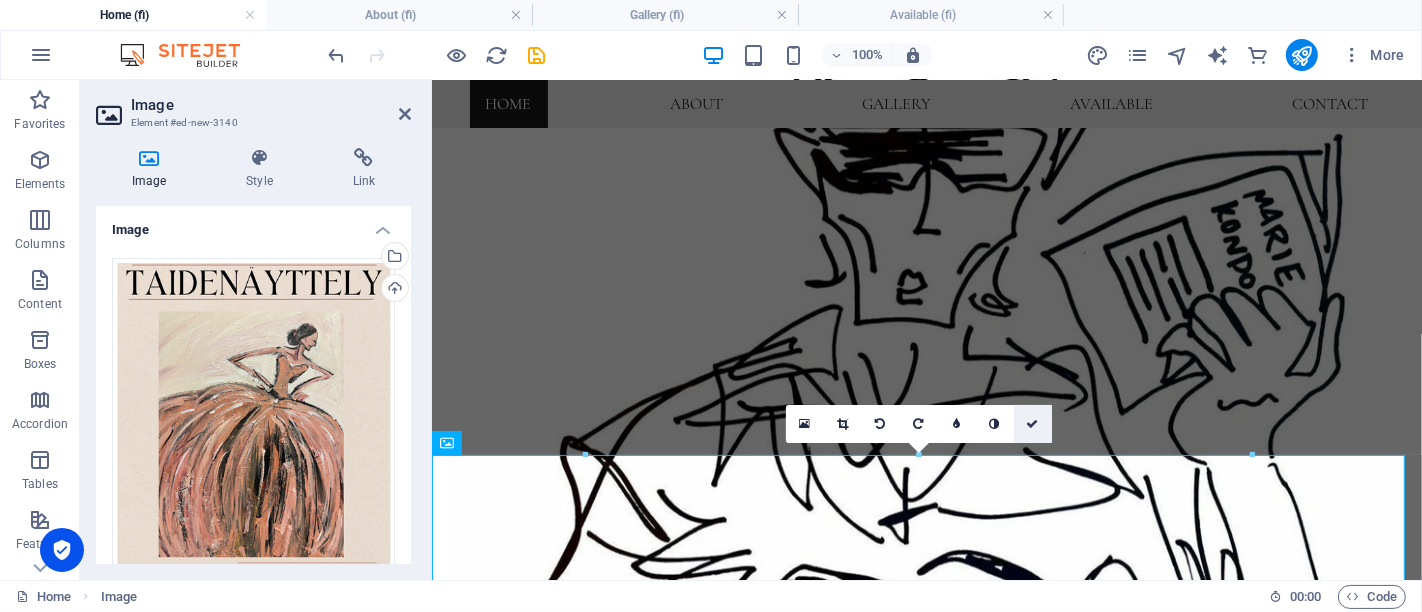 click at bounding box center (1033, 424) 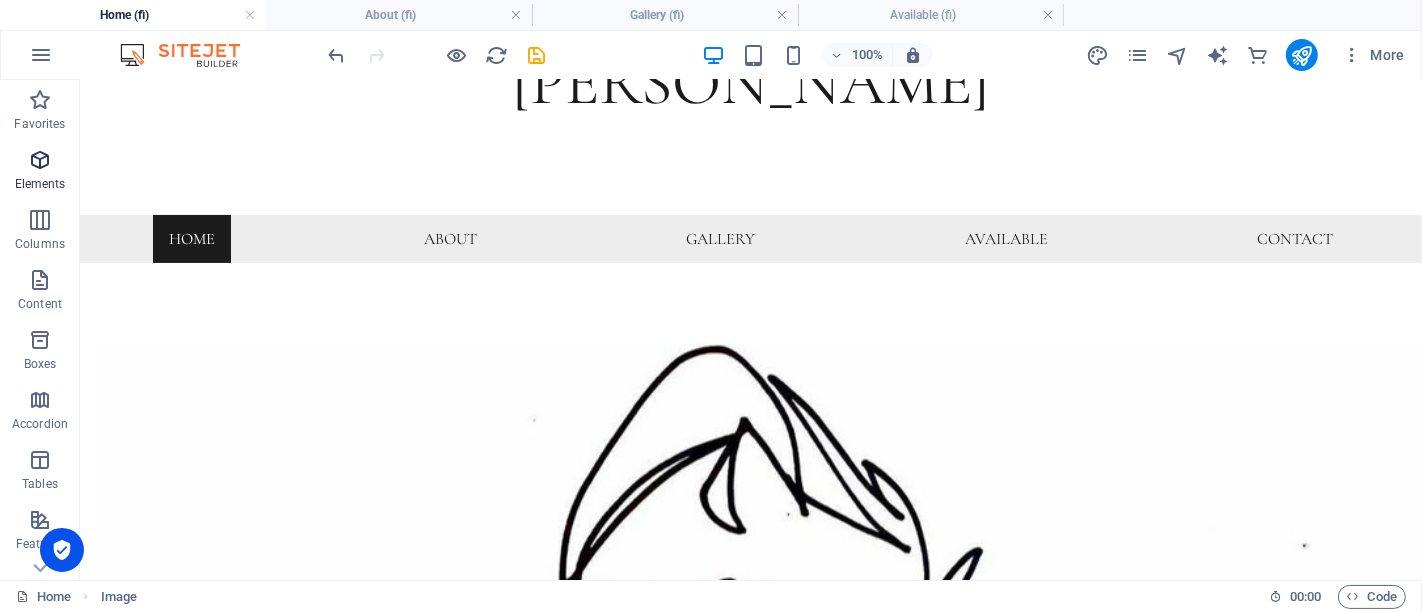 scroll, scrollTop: 222, scrollLeft: 0, axis: vertical 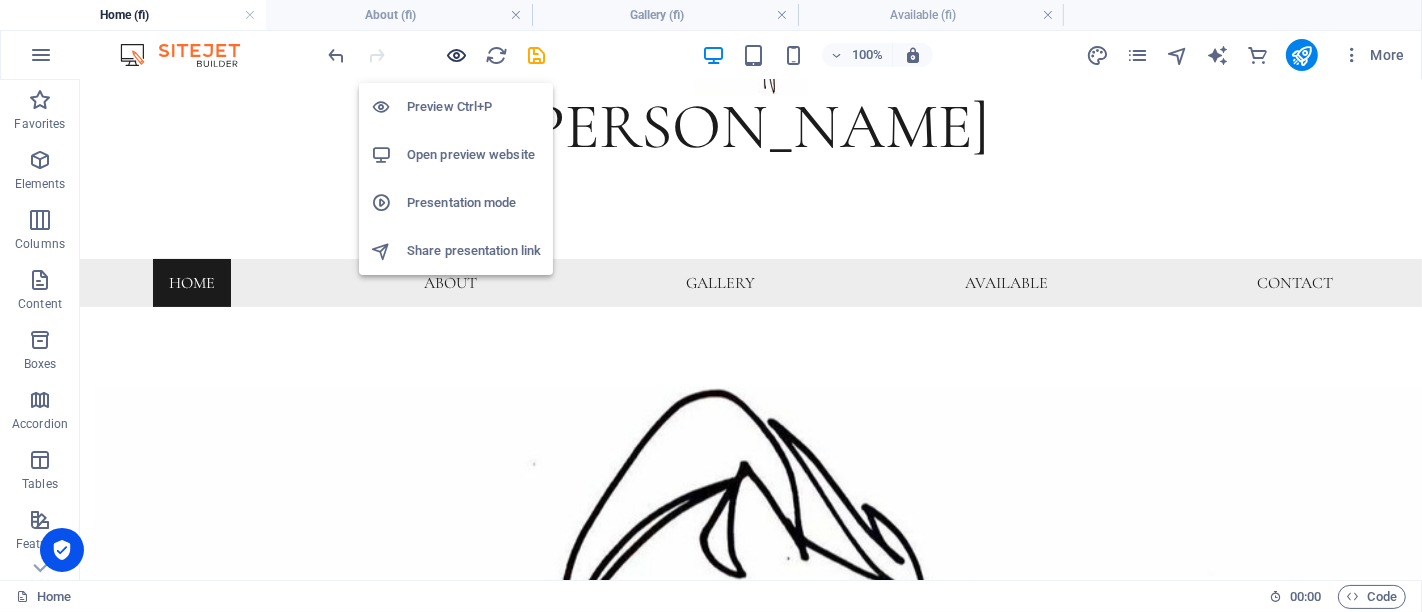 click at bounding box center (457, 55) 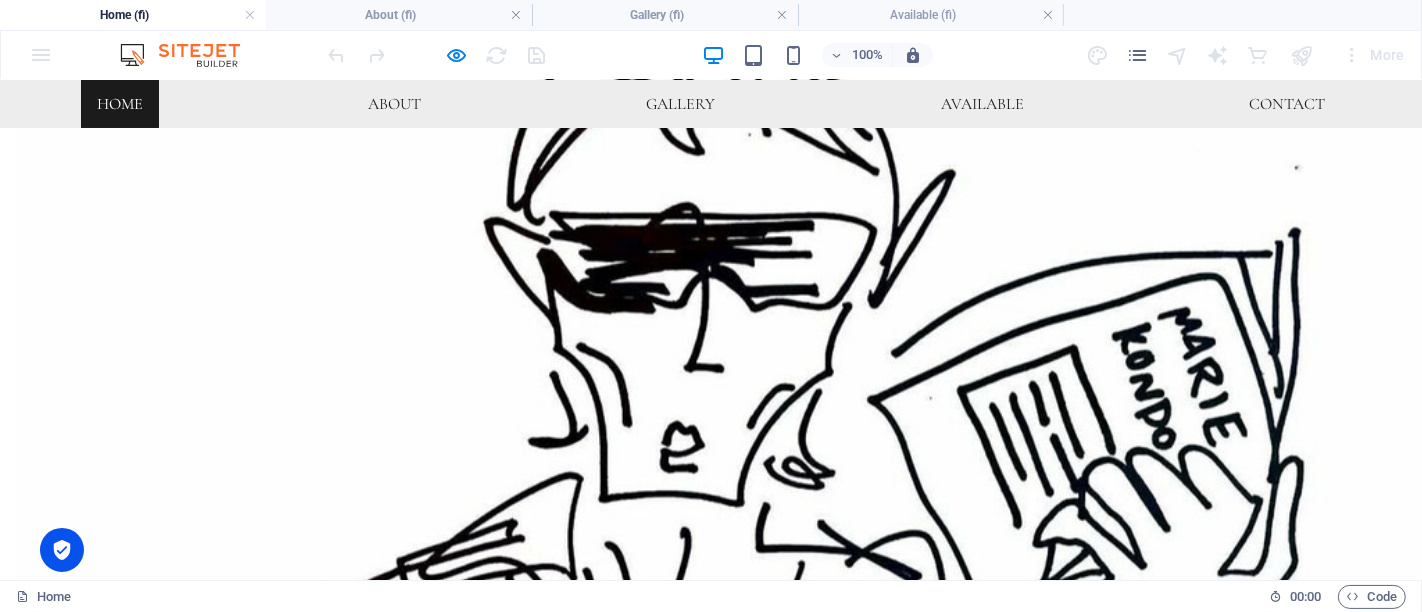 scroll, scrollTop: 497, scrollLeft: 0, axis: vertical 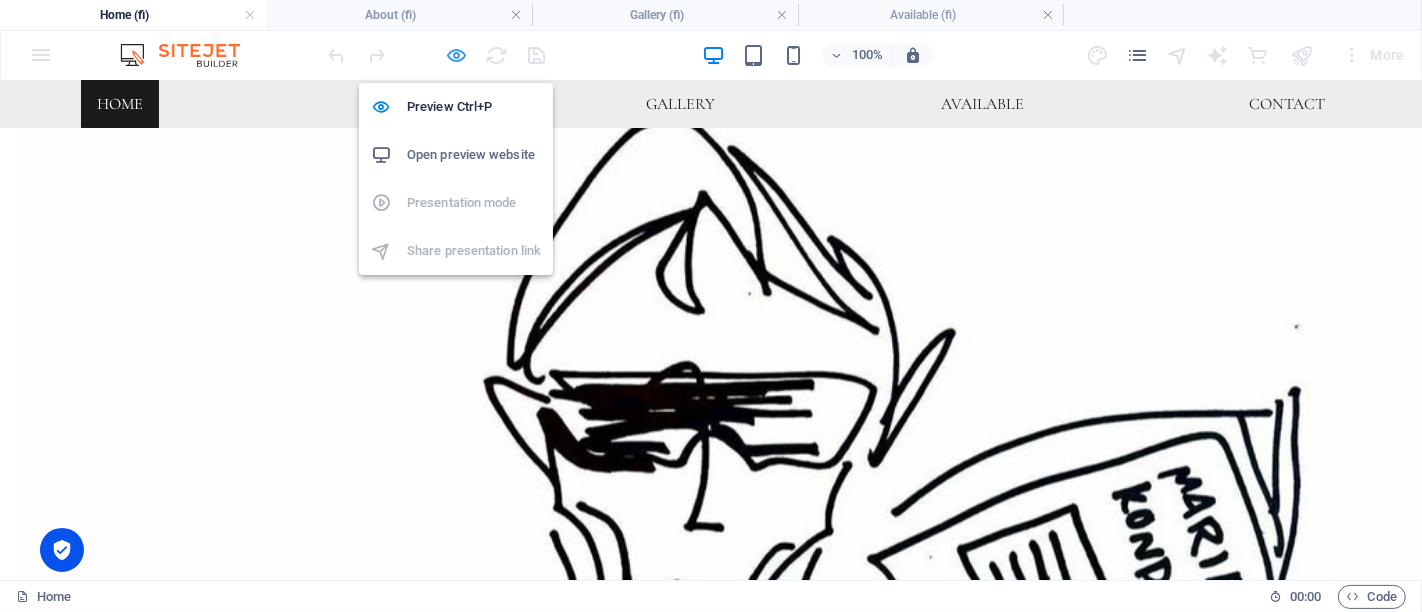 drag, startPoint x: 450, startPoint y: 57, endPoint x: 537, endPoint y: 57, distance: 87 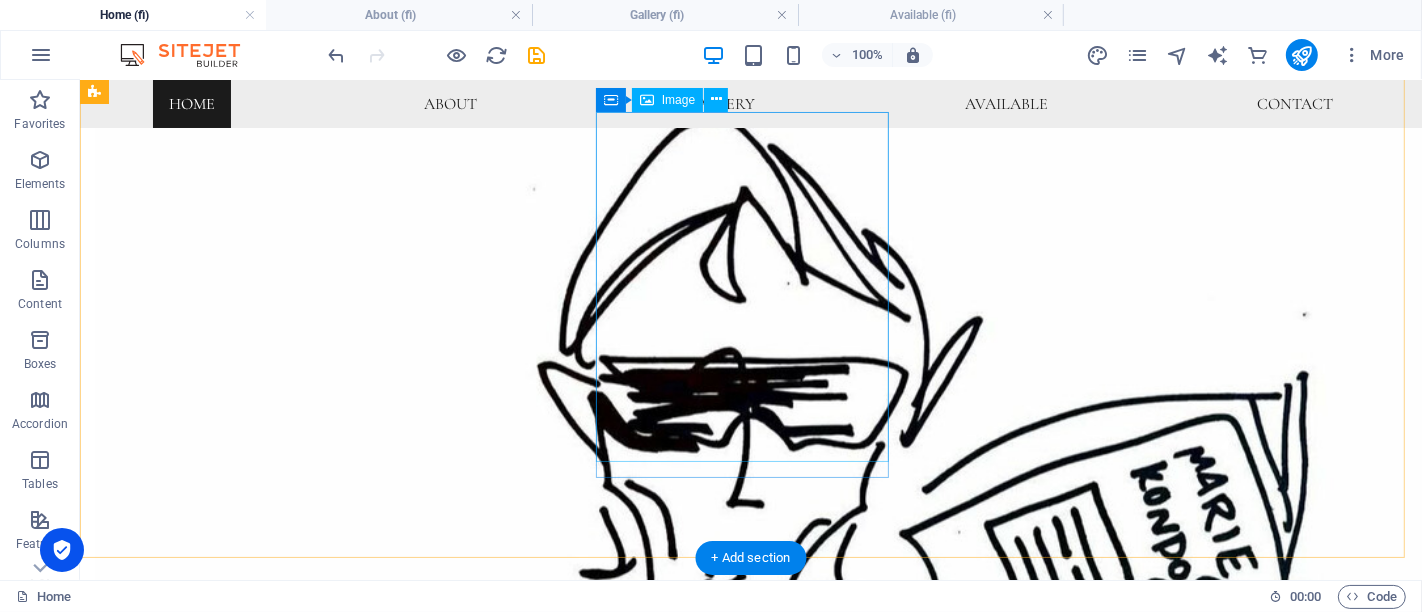 scroll, scrollTop: 830, scrollLeft: 0, axis: vertical 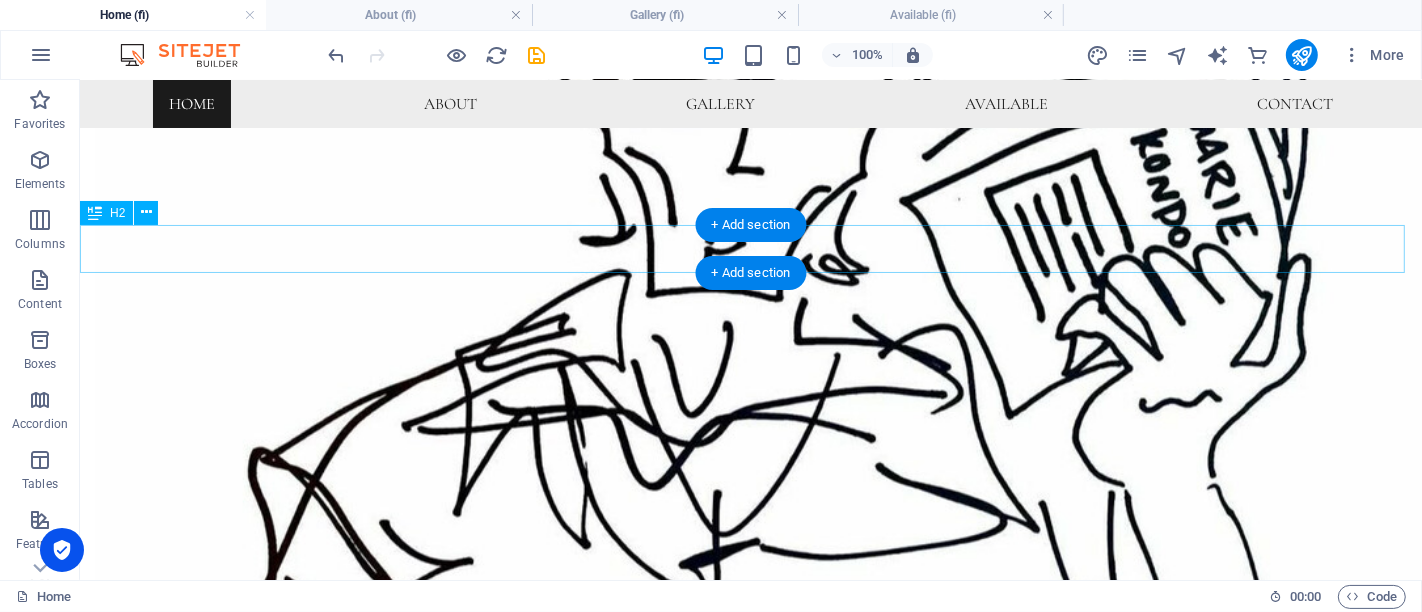 click on "What's new?" at bounding box center [750, 4840] 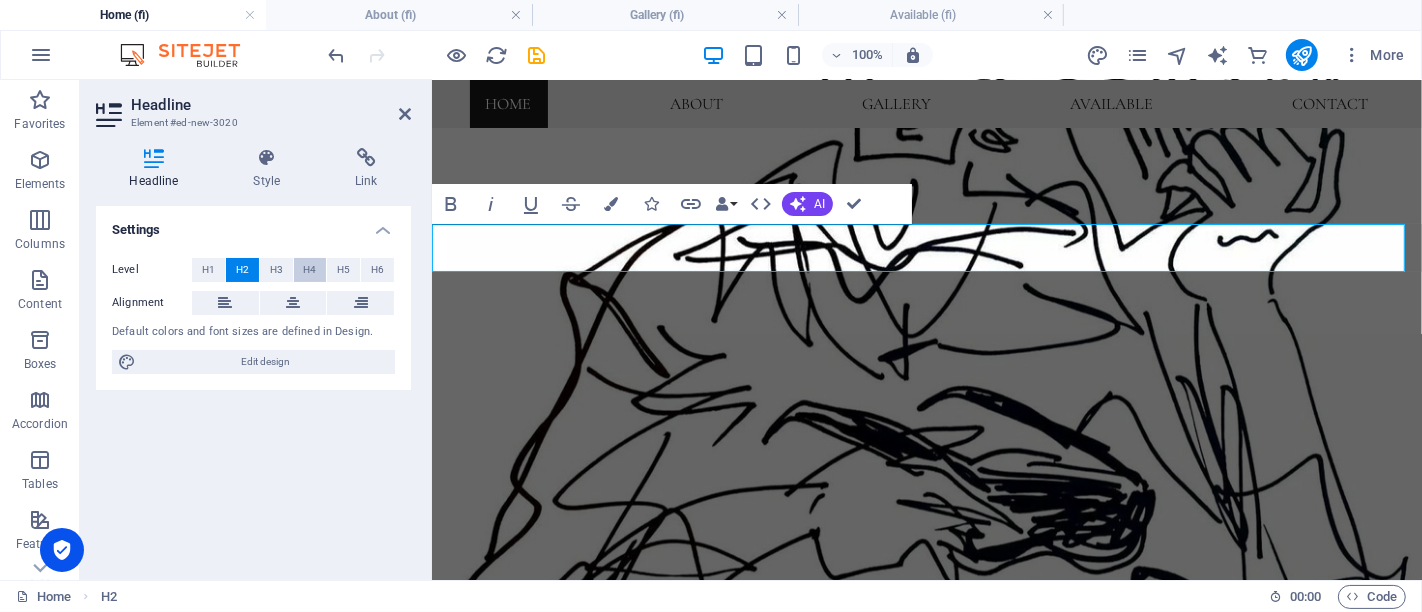 click on "H3" at bounding box center [276, 270] 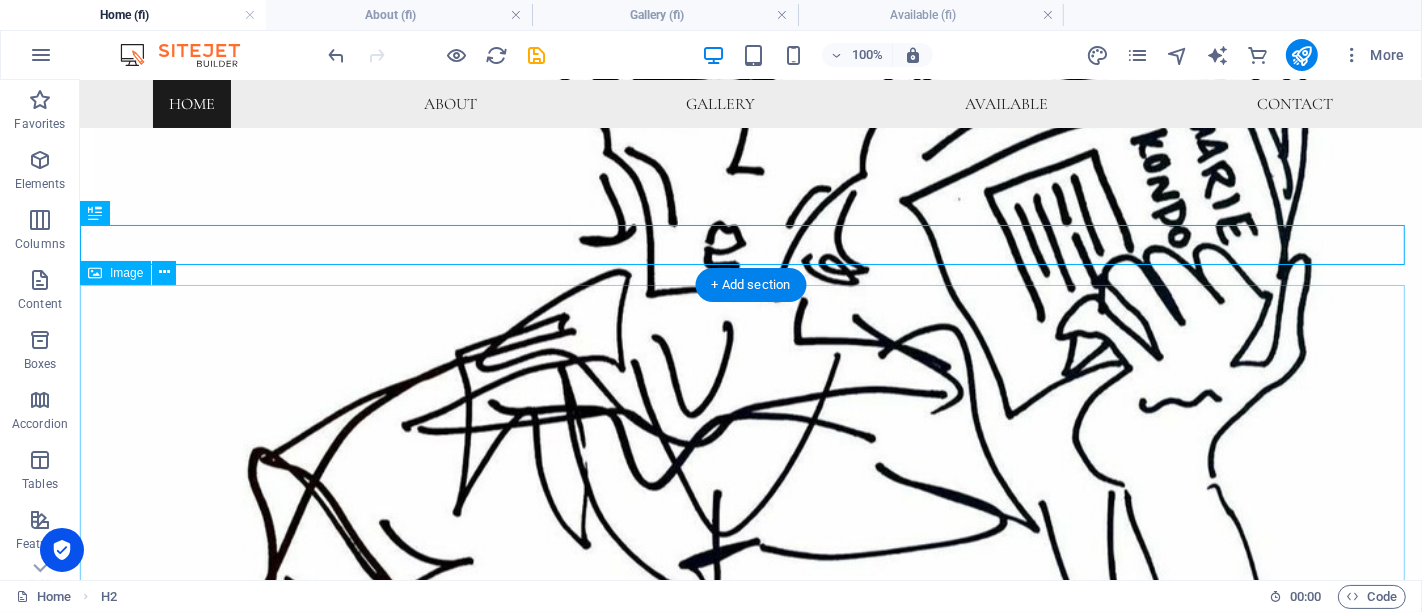 click at bounding box center (750, 5319) 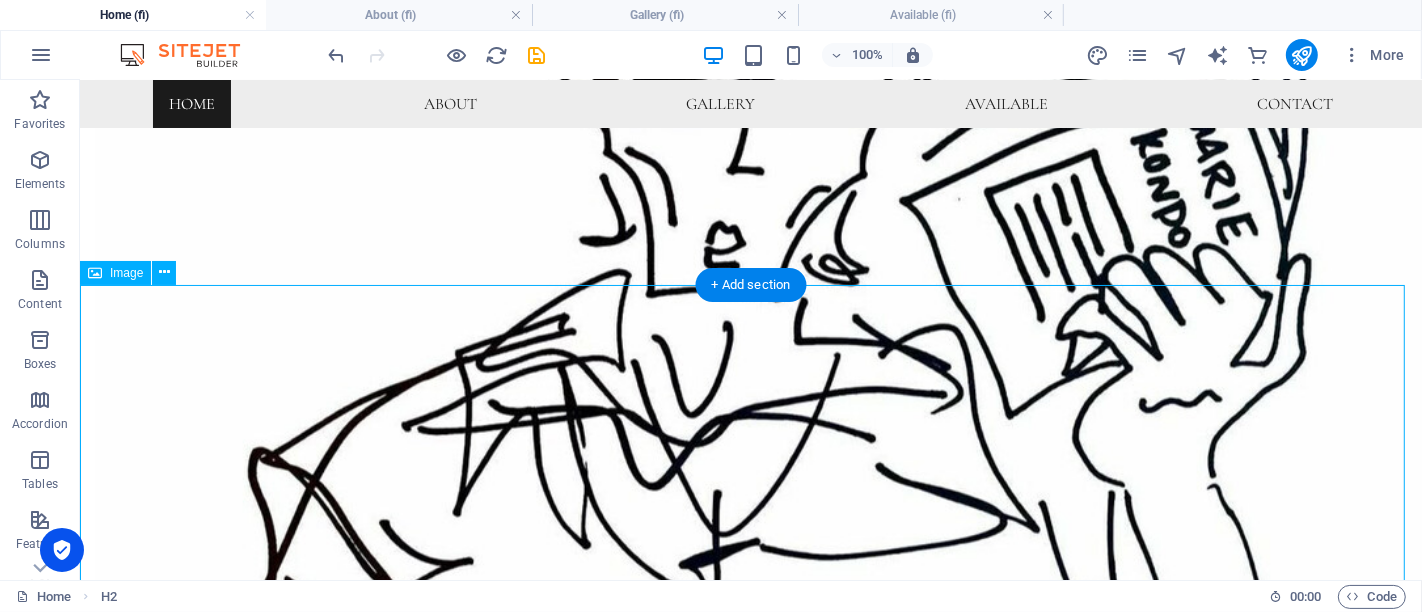 click at bounding box center [750, 5319] 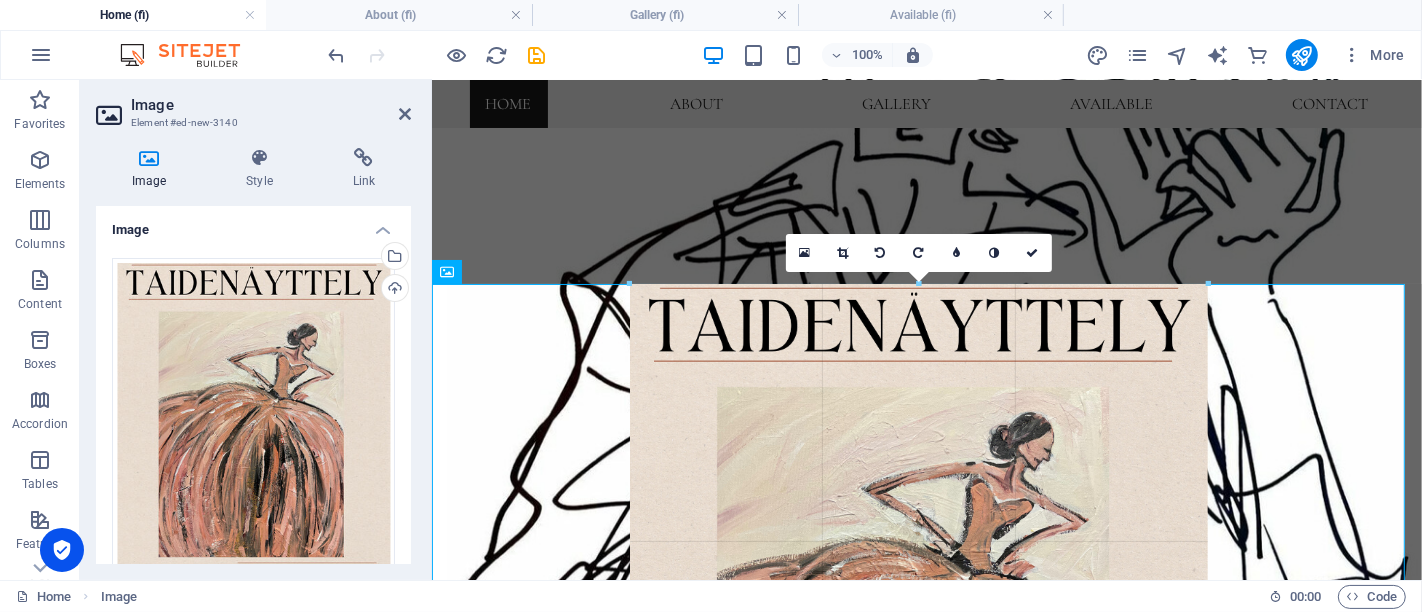 drag, startPoint x: 585, startPoint y: 280, endPoint x: 385, endPoint y: 295, distance: 200.5617 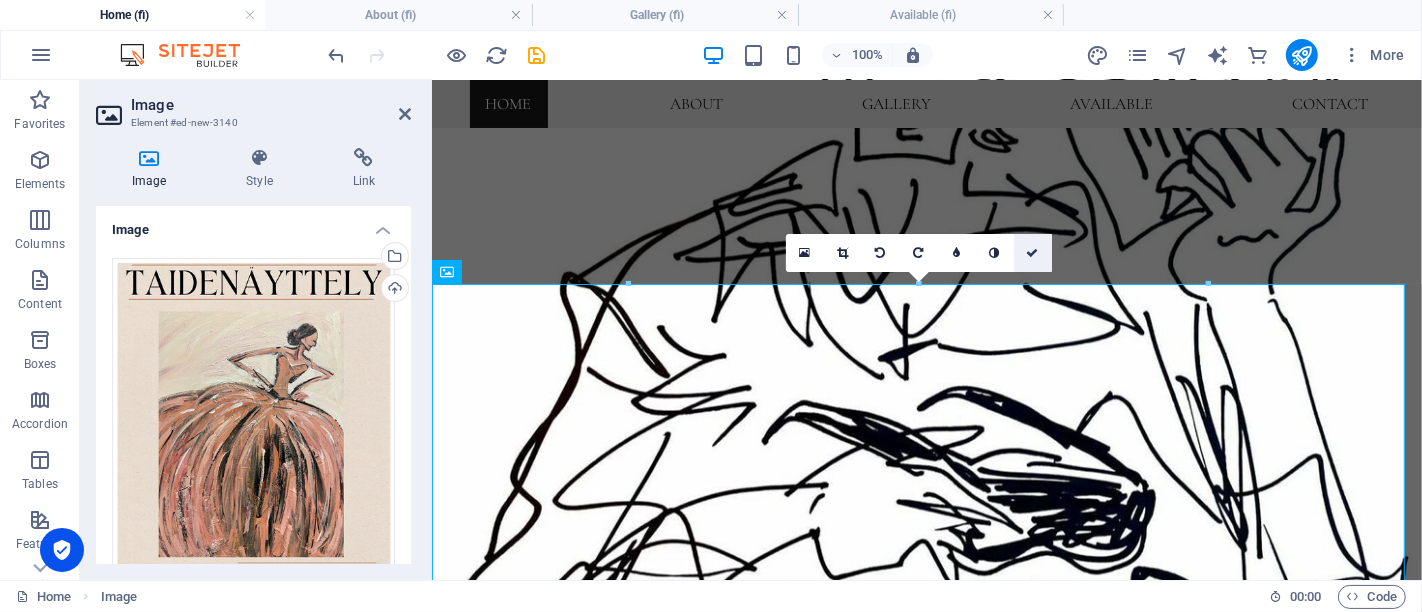 click at bounding box center (1033, 253) 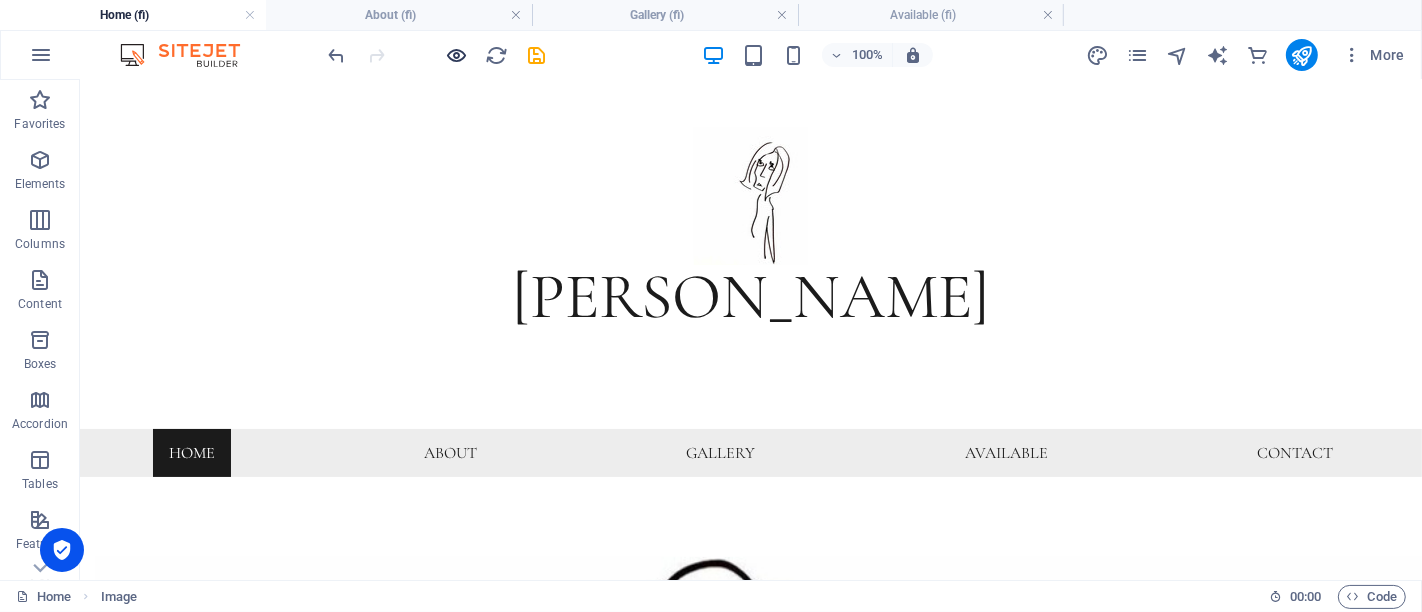 click at bounding box center [457, 55] 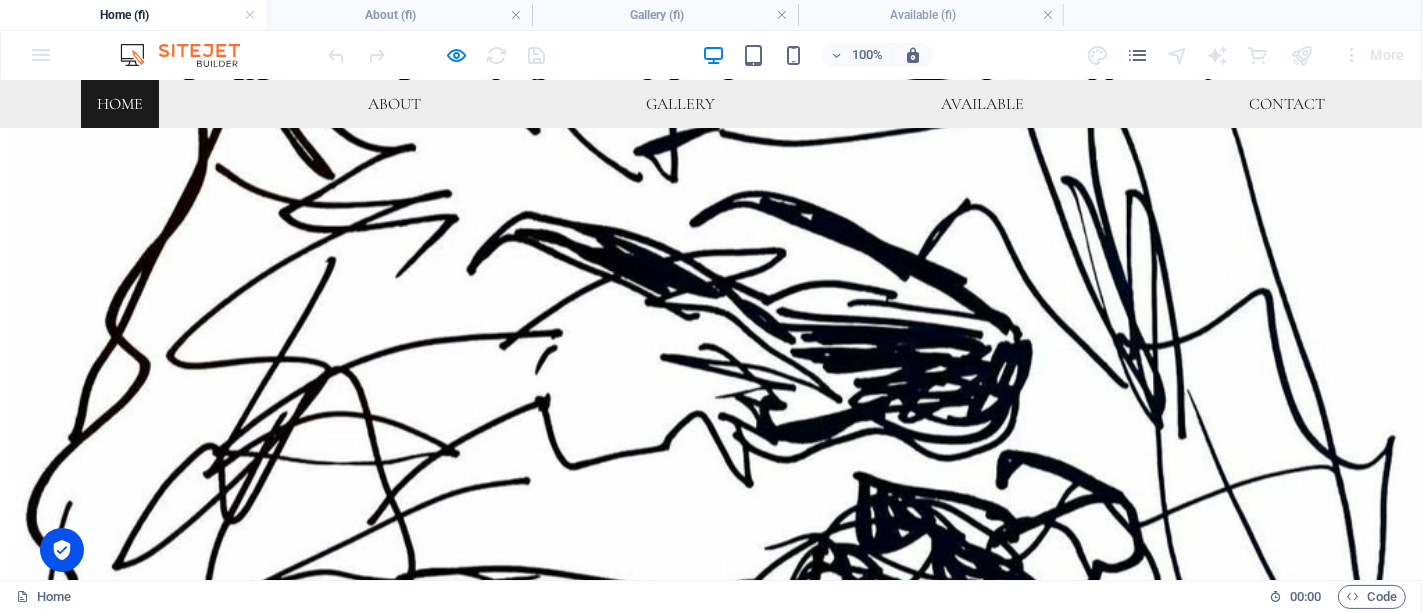 scroll, scrollTop: 1372, scrollLeft: 0, axis: vertical 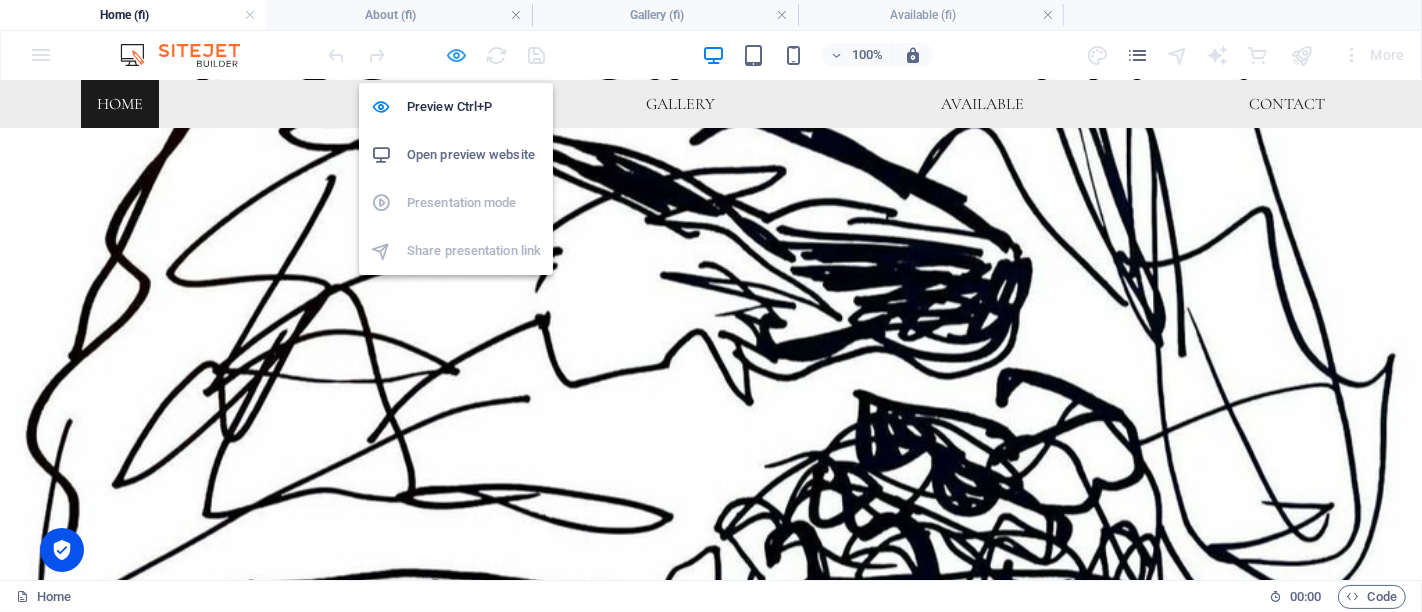 click at bounding box center [457, 55] 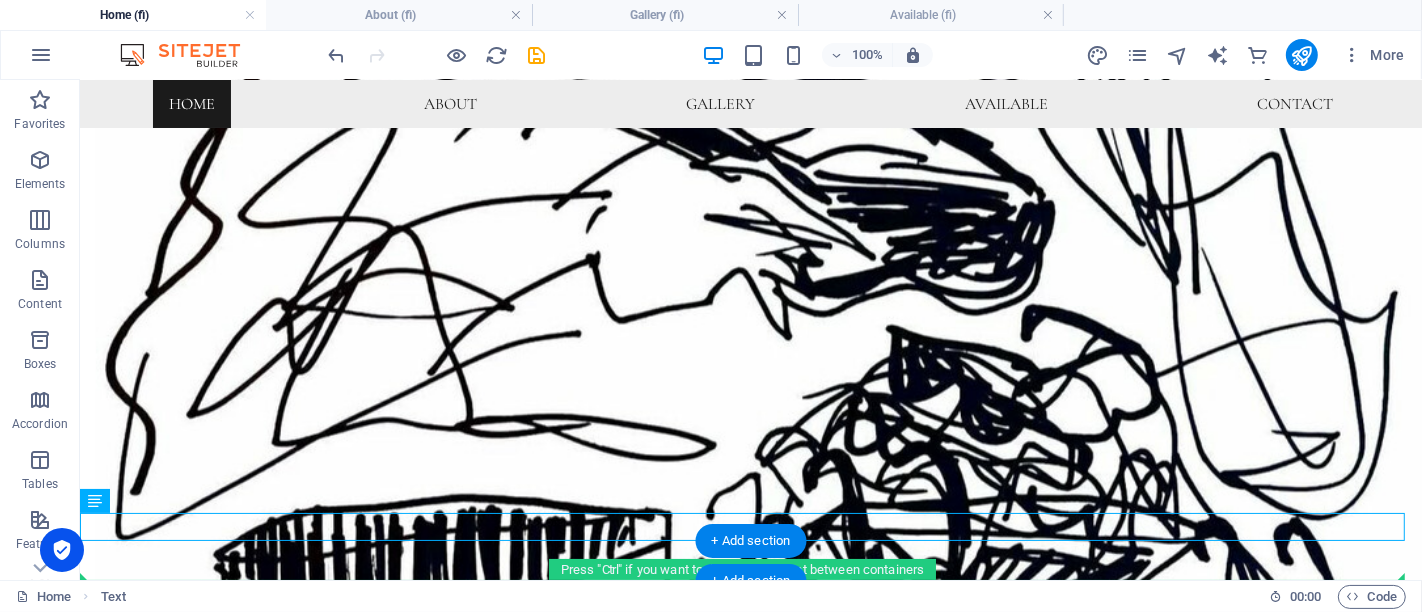 drag, startPoint x: 623, startPoint y: 522, endPoint x: 647, endPoint y: 570, distance: 53.66563 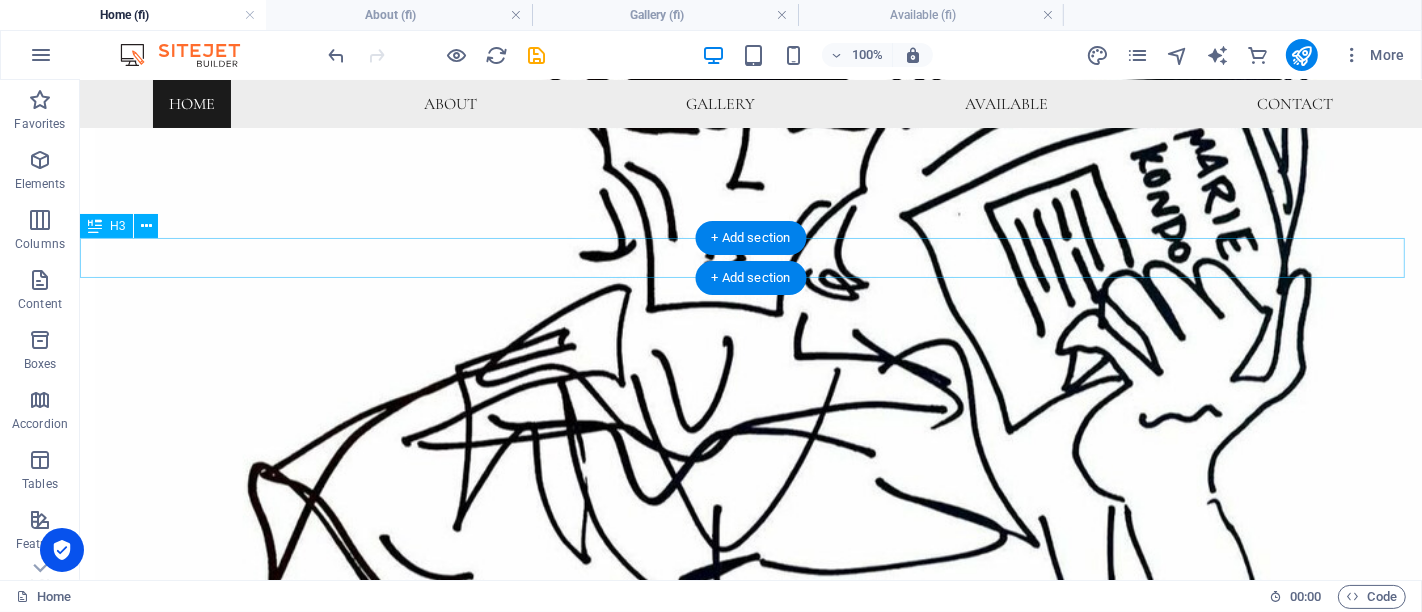 scroll, scrollTop: 817, scrollLeft: 0, axis: vertical 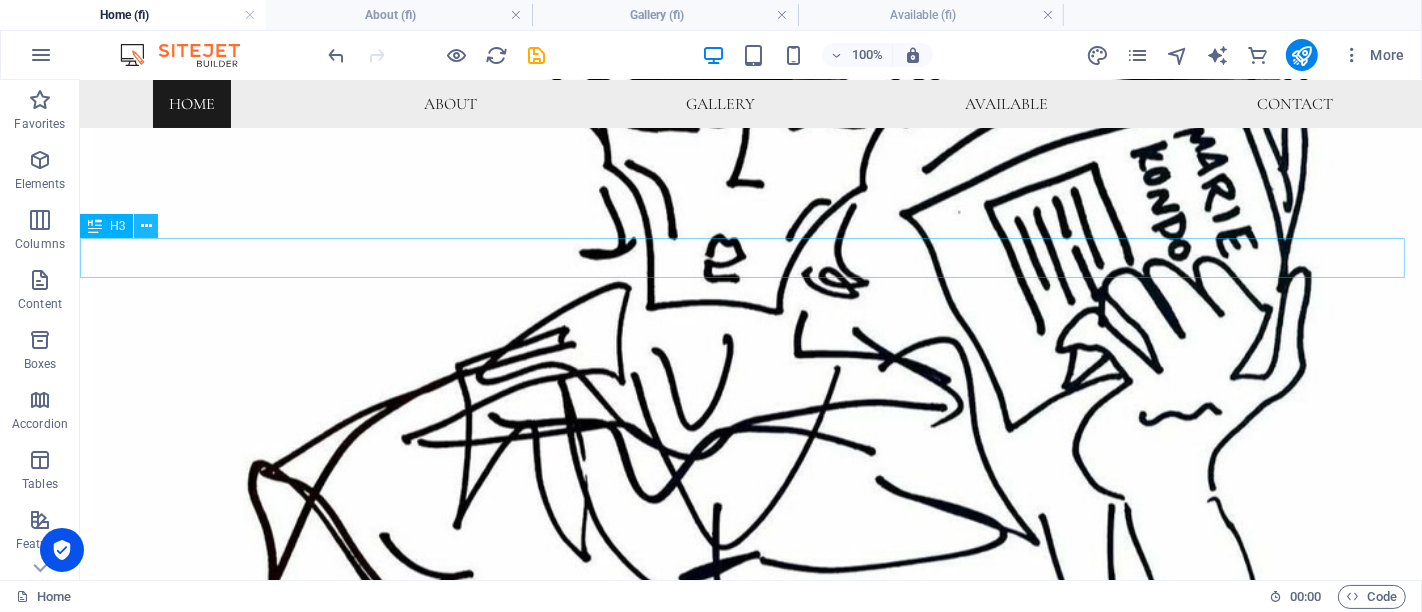 click at bounding box center [146, 226] 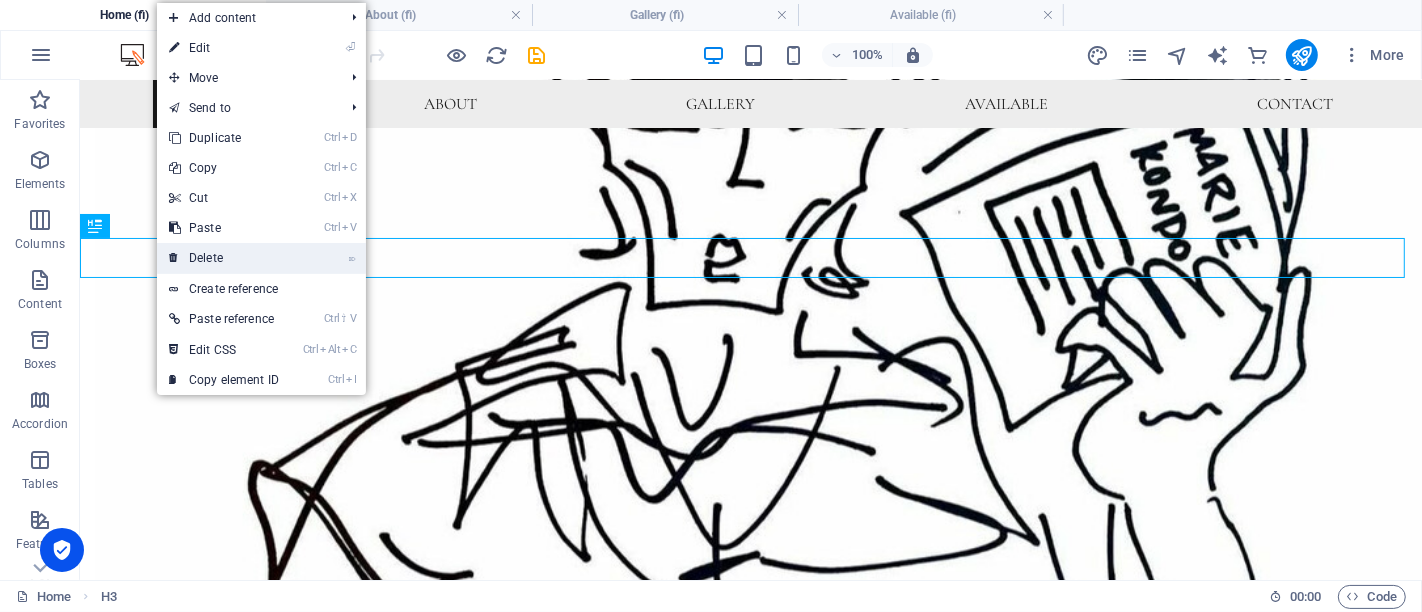 click on "⌦  Delete" at bounding box center [224, 258] 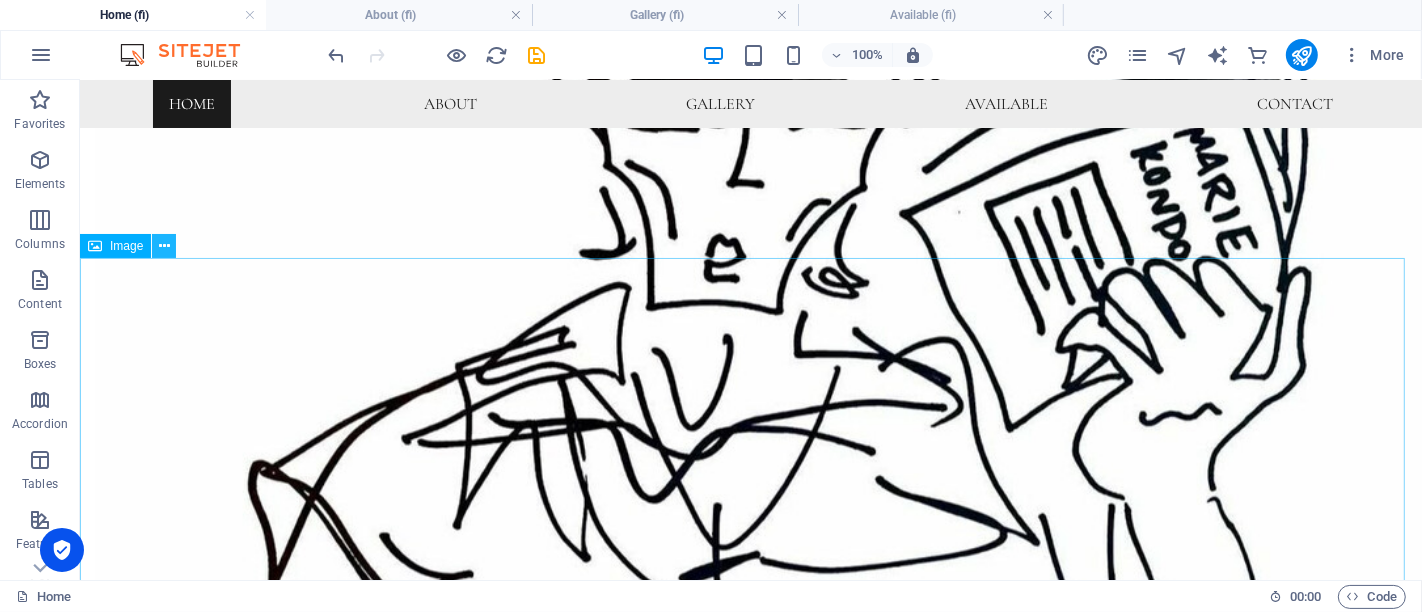 click at bounding box center (164, 246) 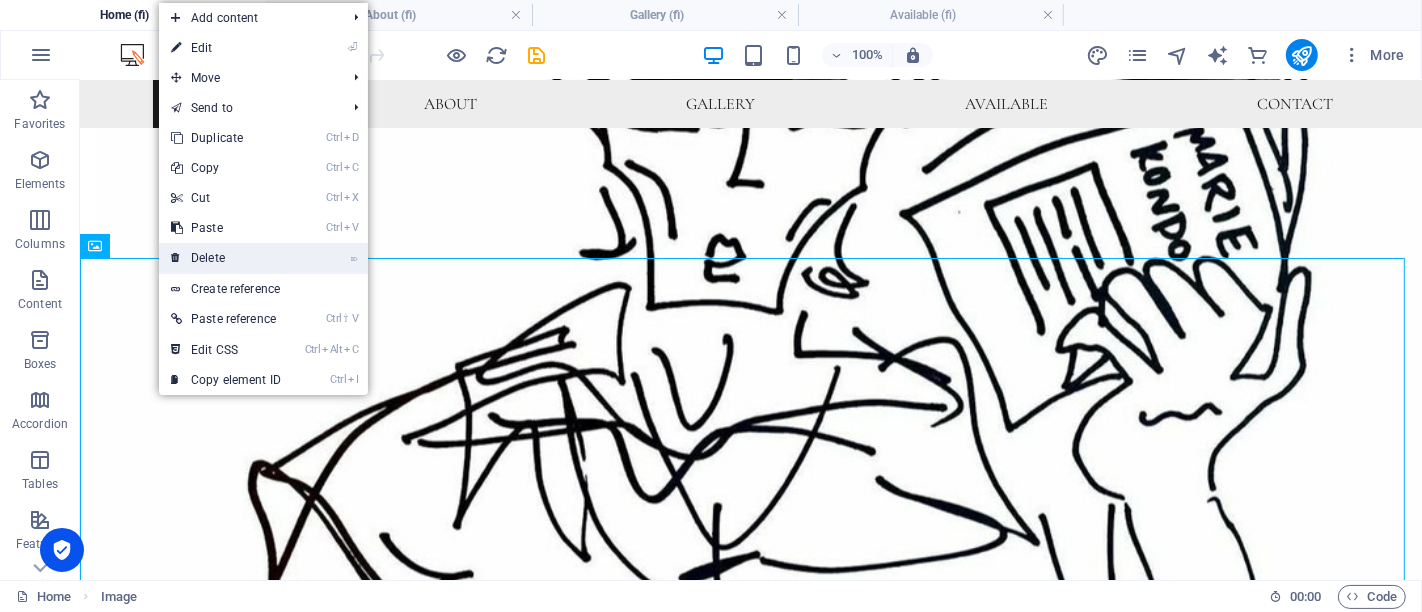 click on "⌦  Delete" at bounding box center [226, 258] 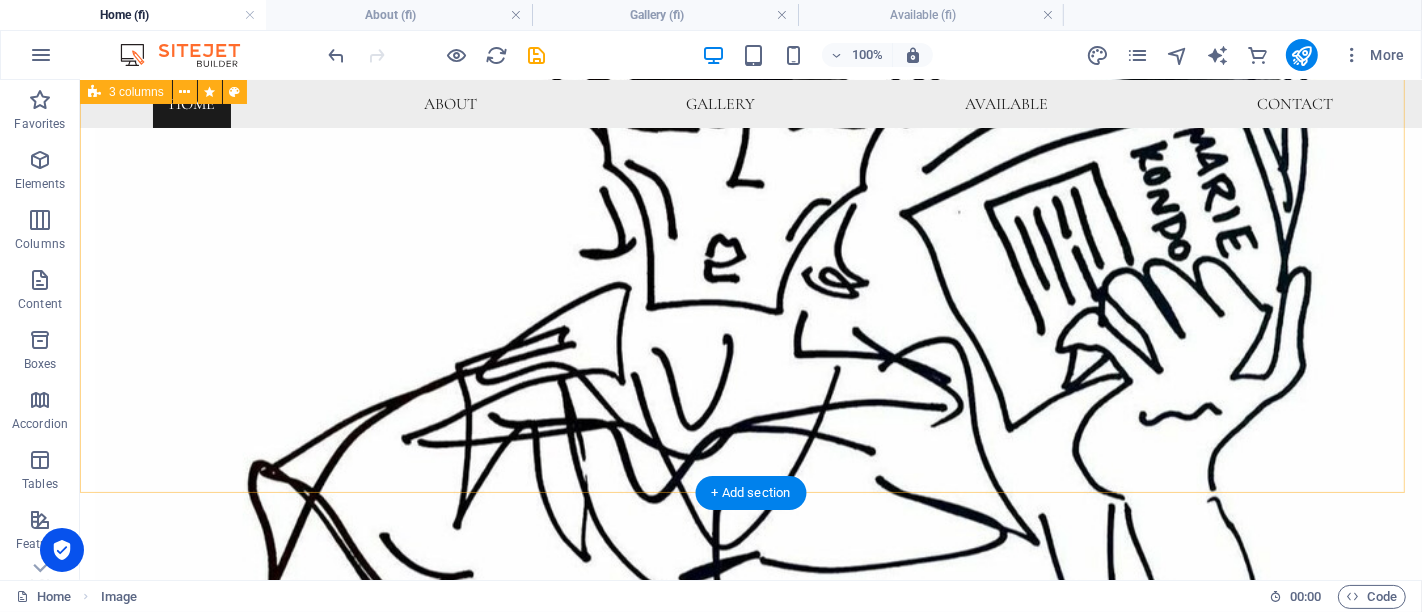 scroll, scrollTop: 562, scrollLeft: 0, axis: vertical 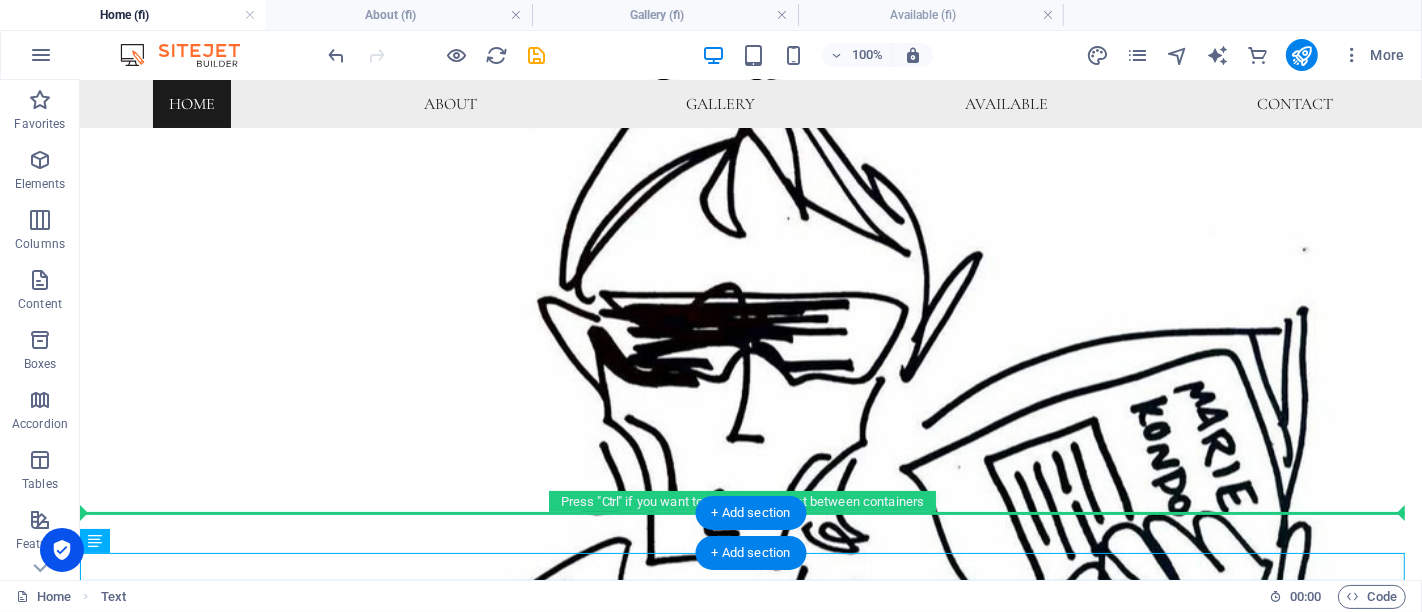 drag, startPoint x: 664, startPoint y: 561, endPoint x: 665, endPoint y: 528, distance: 33.01515 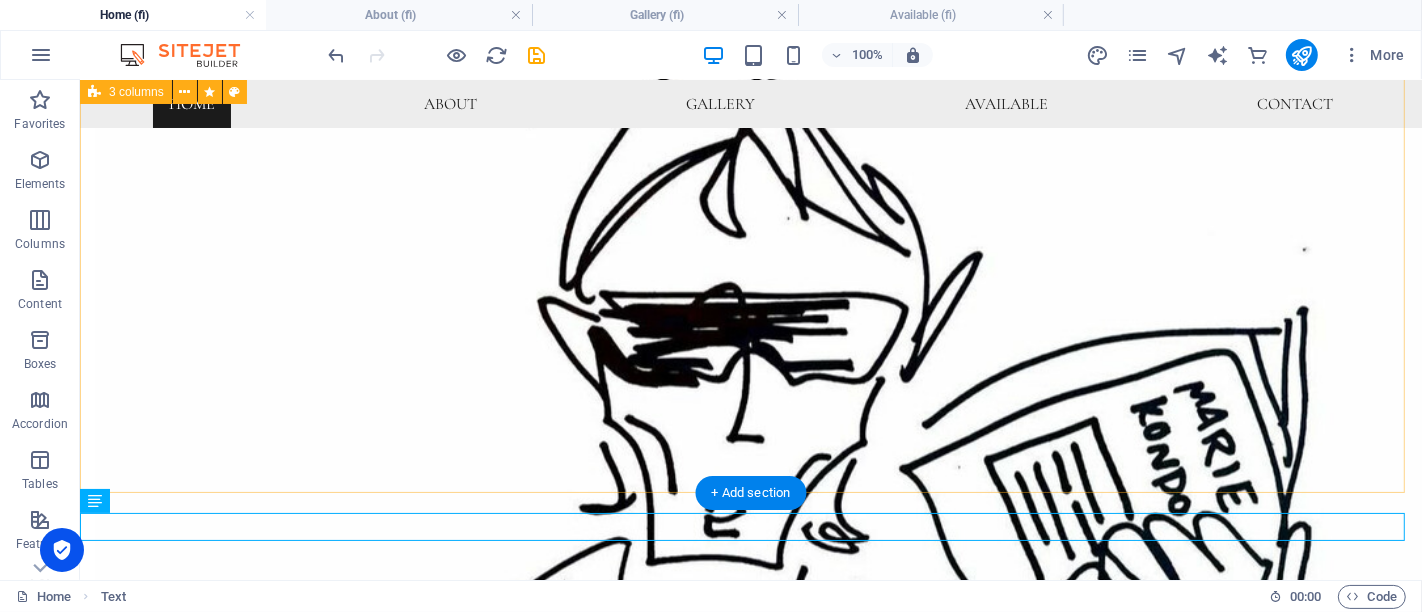 scroll, scrollTop: 6, scrollLeft: 0, axis: vertical 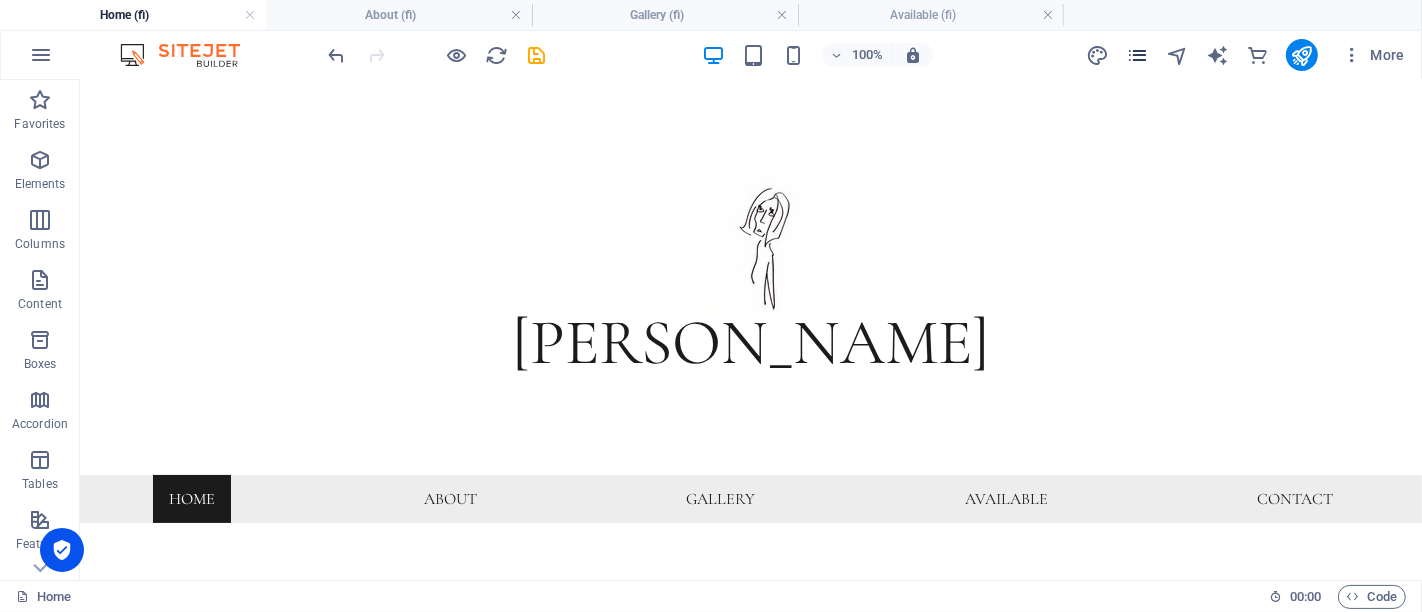 click at bounding box center [1137, 55] 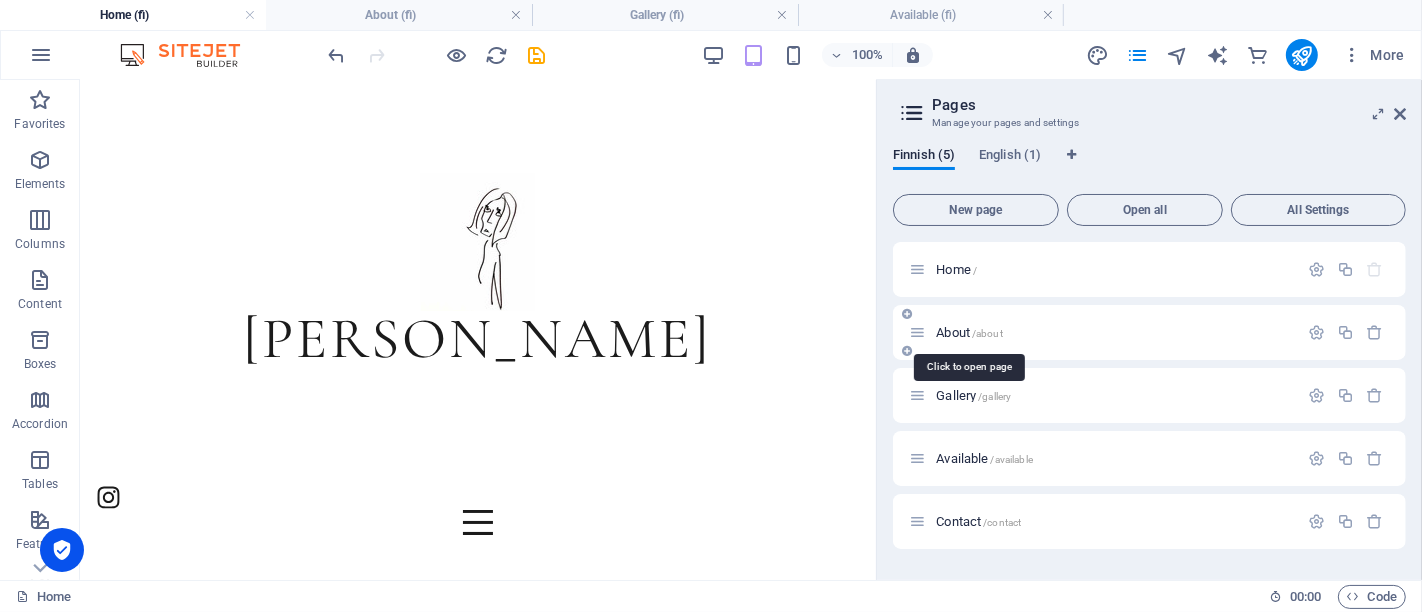 drag, startPoint x: 952, startPoint y: 332, endPoint x: 648, endPoint y: 155, distance: 351.77408 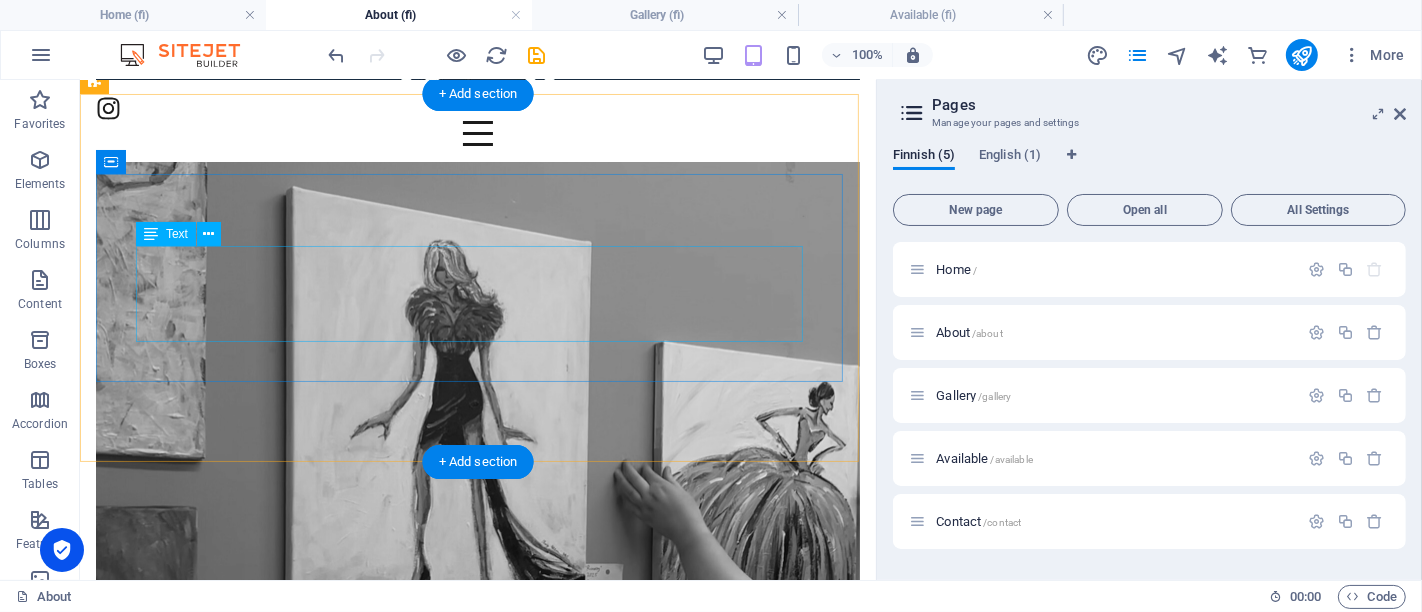 scroll, scrollTop: 593, scrollLeft: 0, axis: vertical 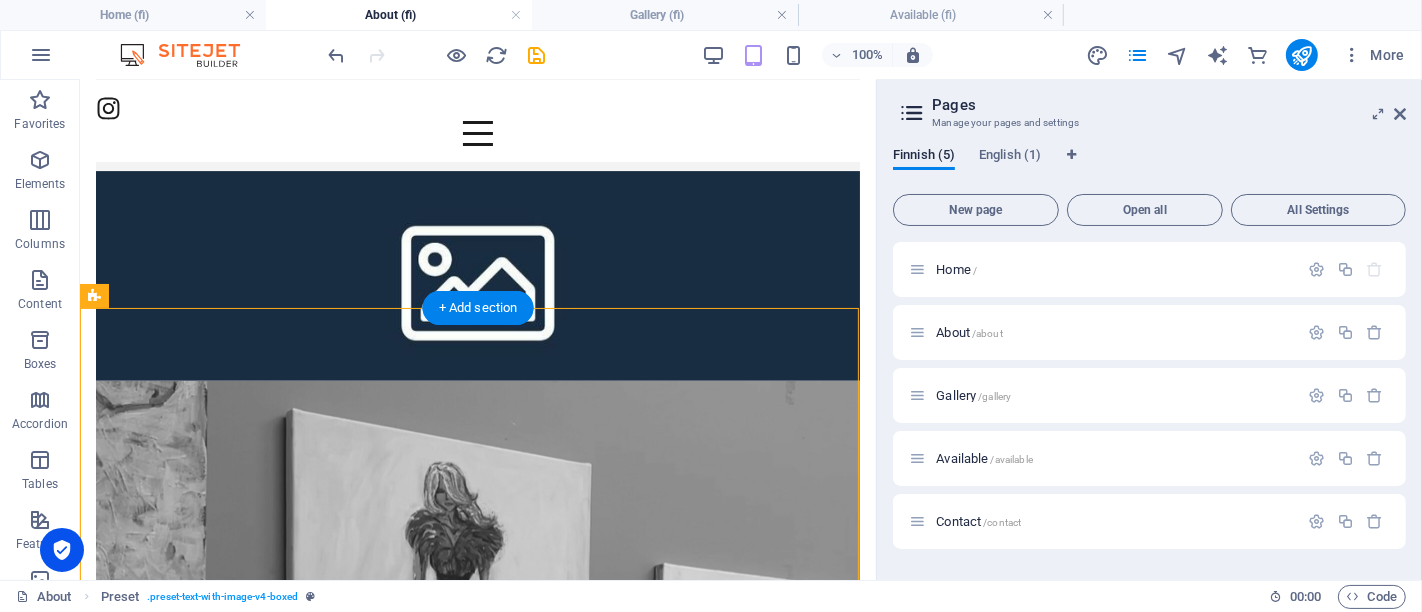 drag, startPoint x: 590, startPoint y: 406, endPoint x: 589, endPoint y: 326, distance: 80.00625 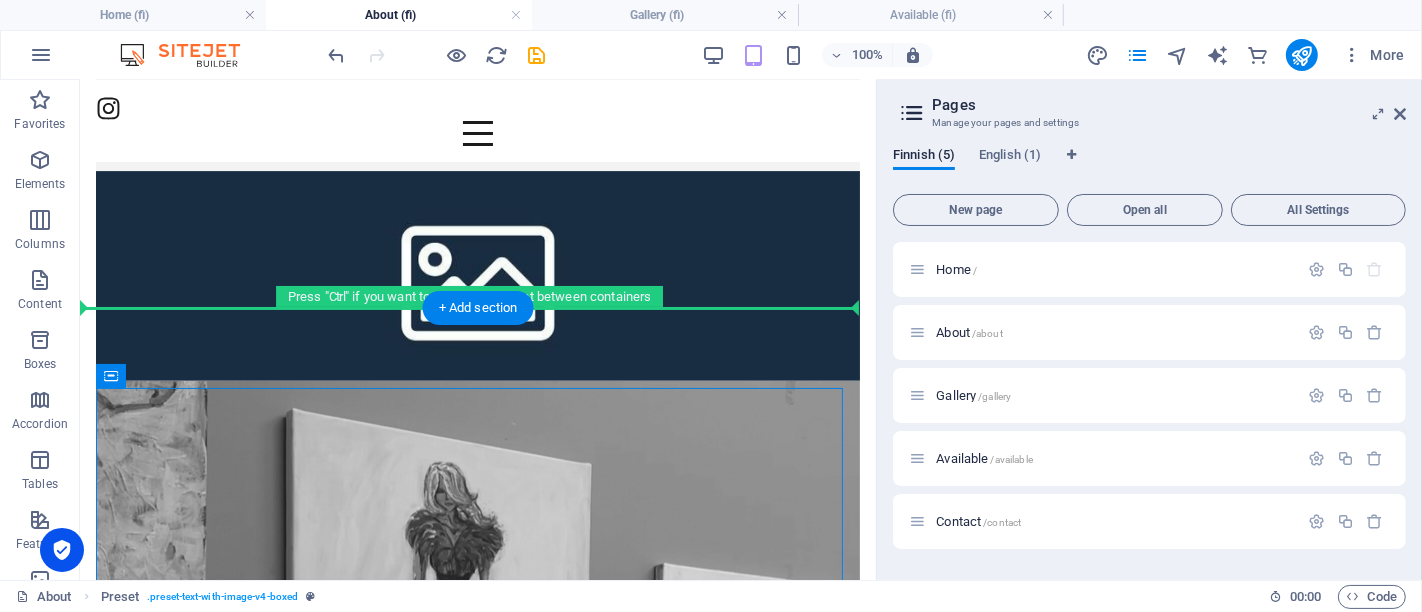 drag, startPoint x: 615, startPoint y: 409, endPoint x: 621, endPoint y: 289, distance: 120.14991 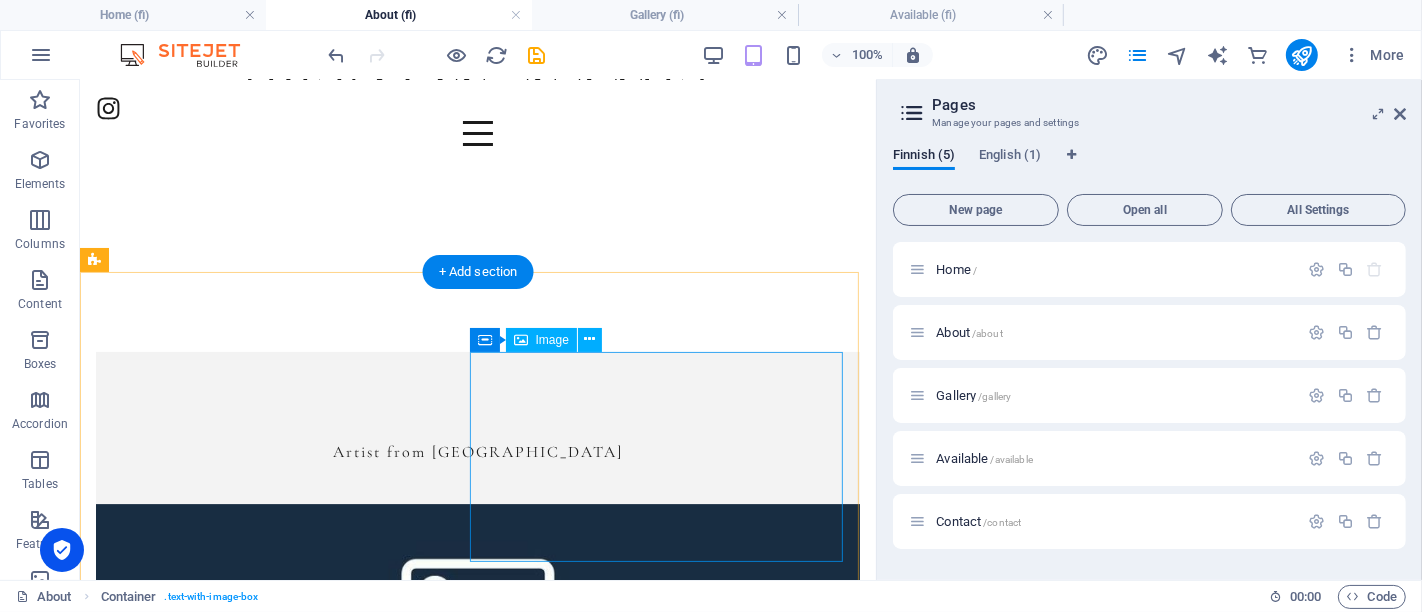 scroll, scrollTop: 704, scrollLeft: 0, axis: vertical 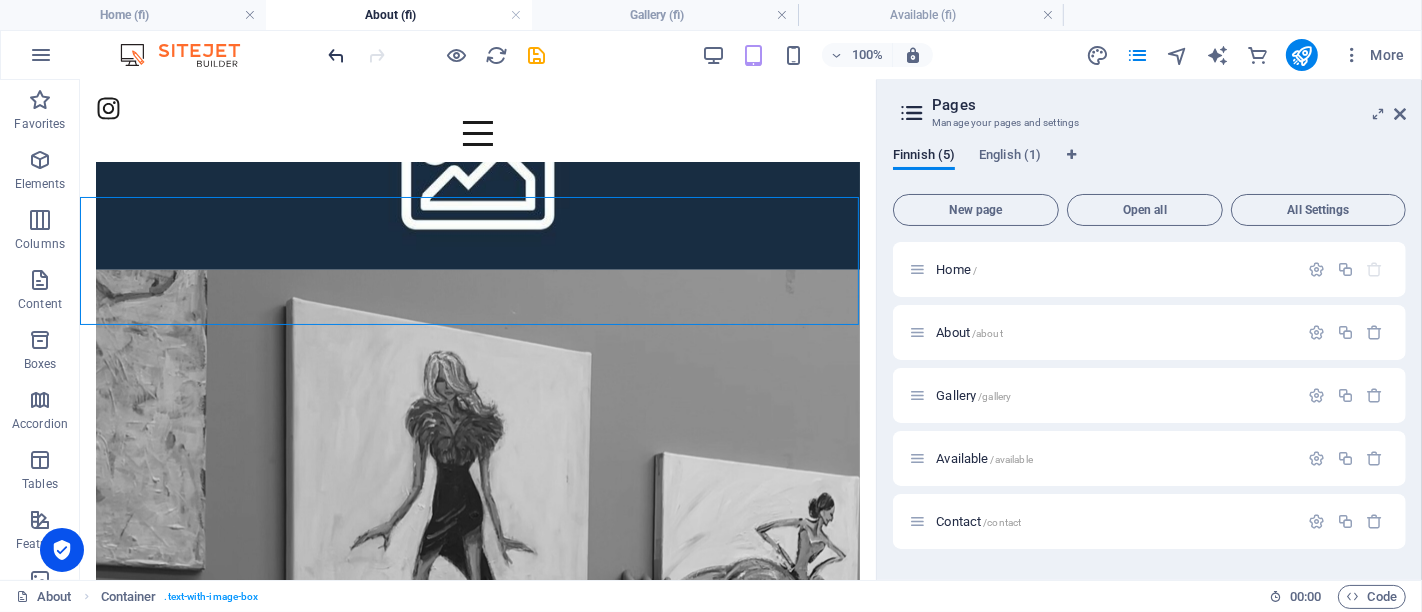 click at bounding box center [337, 55] 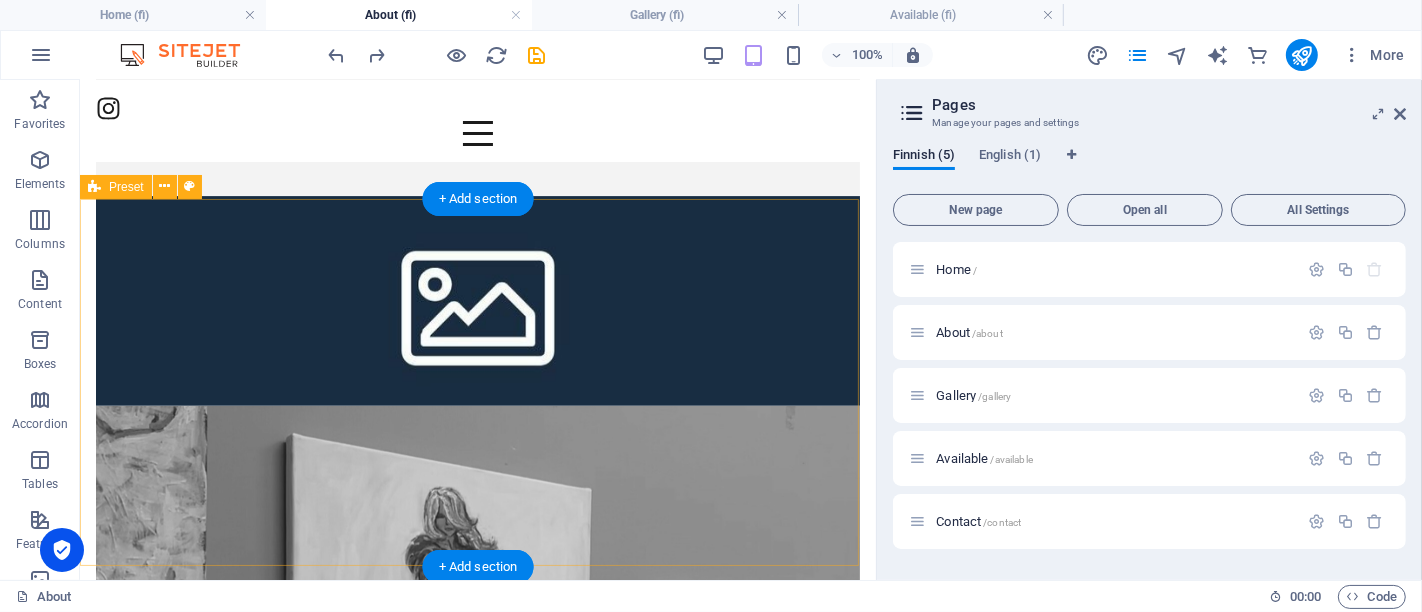 scroll, scrollTop: 704, scrollLeft: 0, axis: vertical 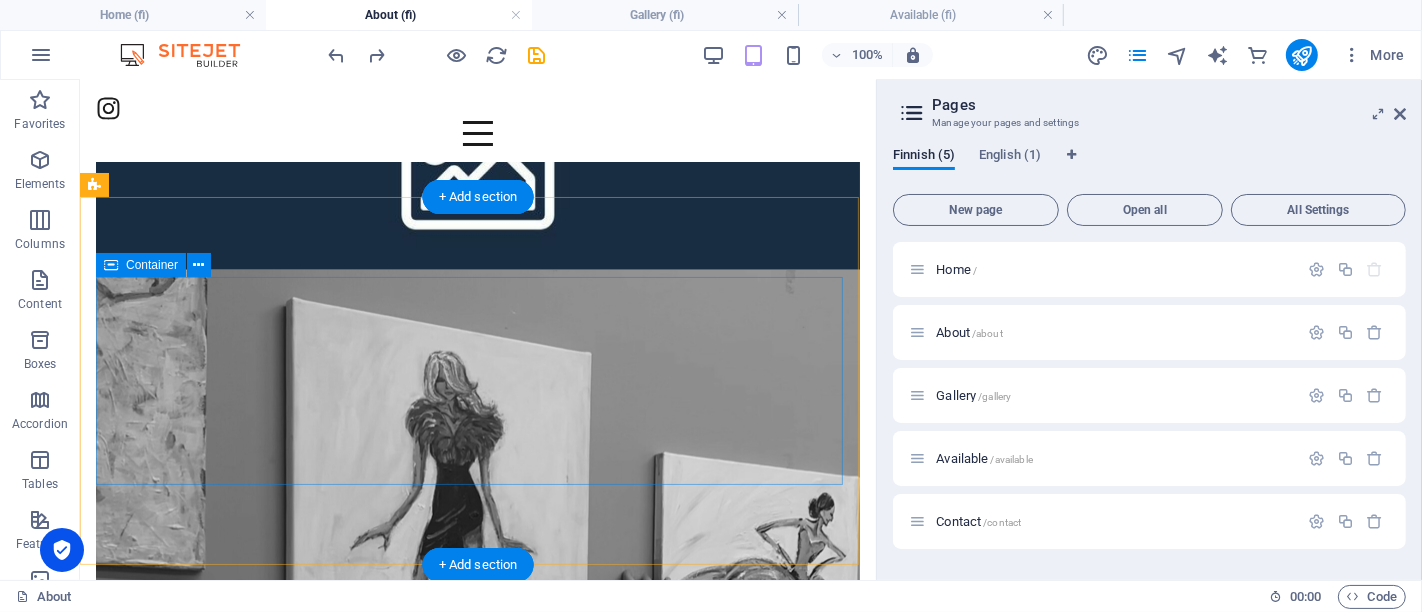 drag, startPoint x: 580, startPoint y: 300, endPoint x: 595, endPoint y: 176, distance: 124.90396 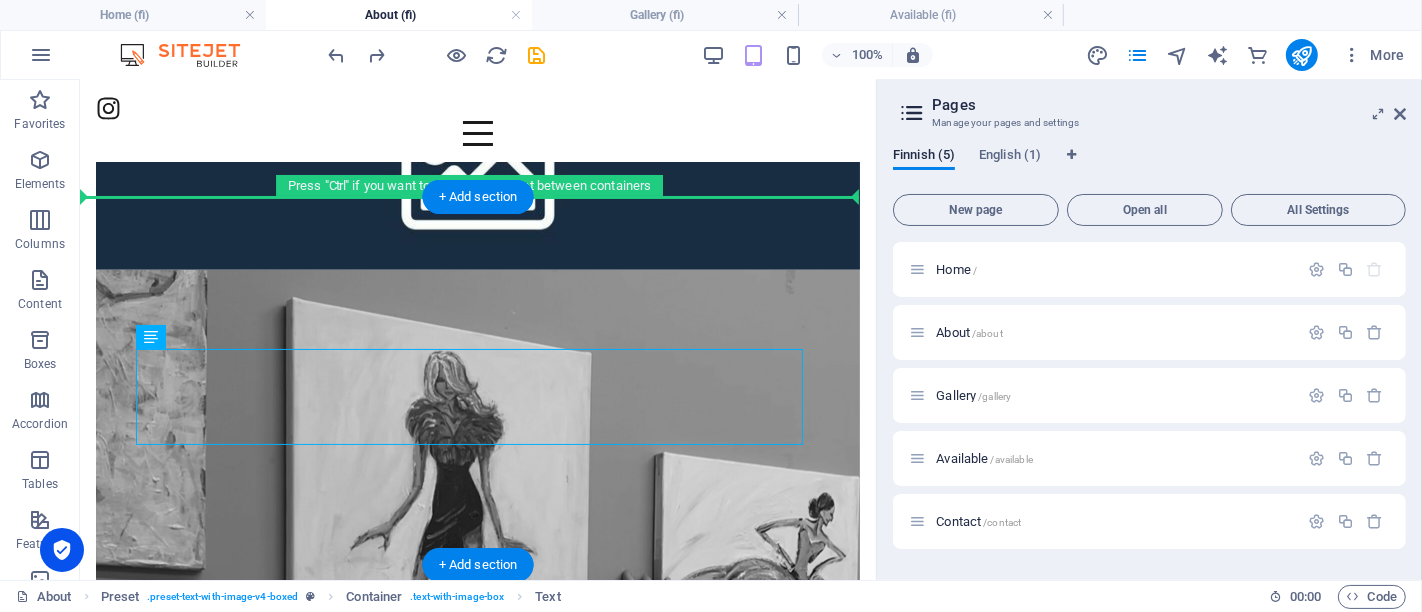 drag, startPoint x: 590, startPoint y: 377, endPoint x: 618, endPoint y: 196, distance: 183.15294 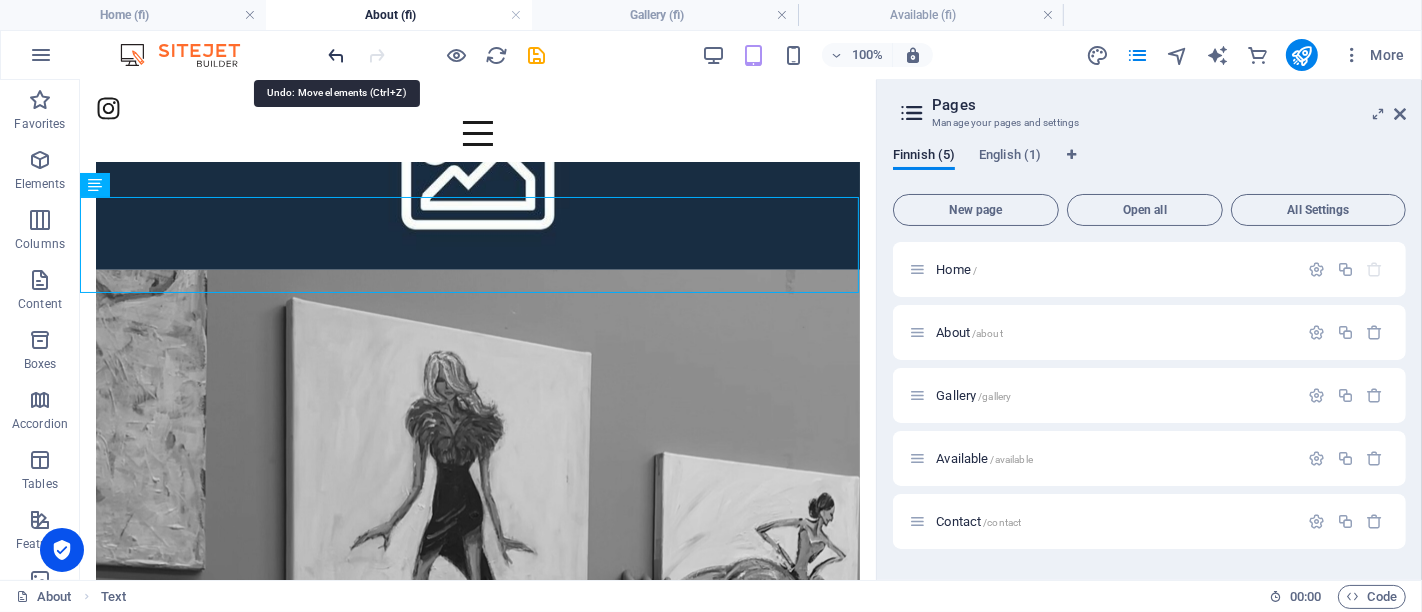 drag, startPoint x: 337, startPoint y: 57, endPoint x: 461, endPoint y: 183, distance: 176.78235 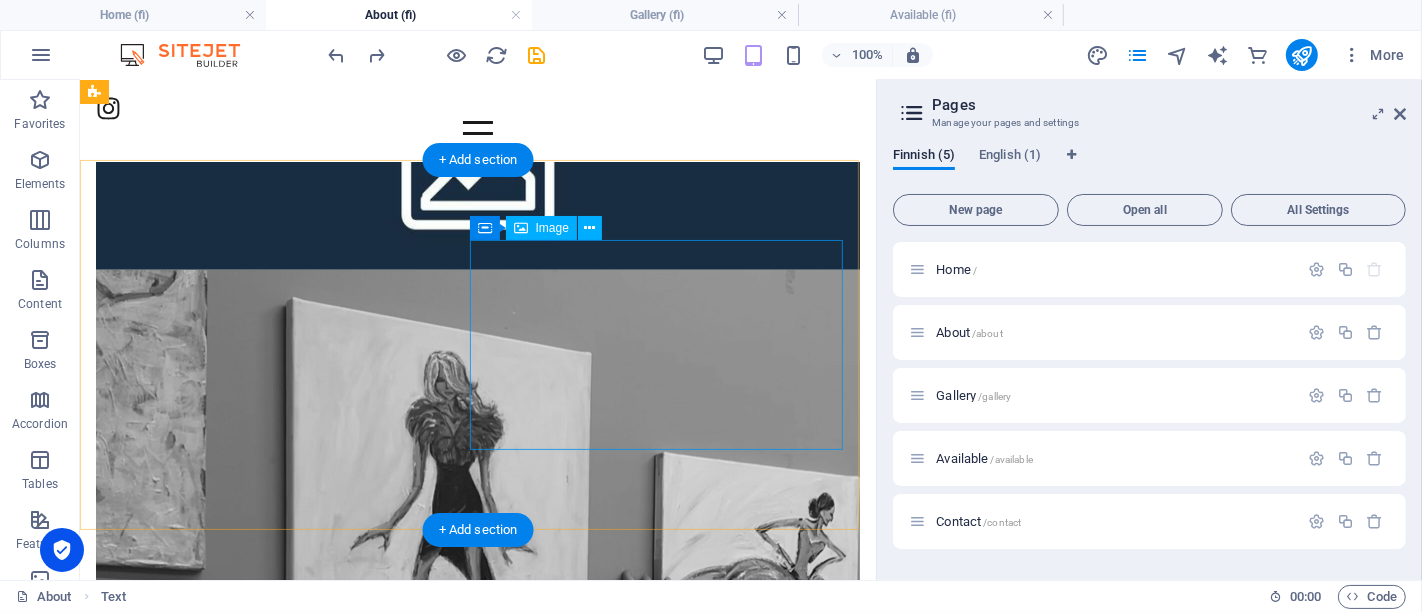 scroll, scrollTop: 371, scrollLeft: 0, axis: vertical 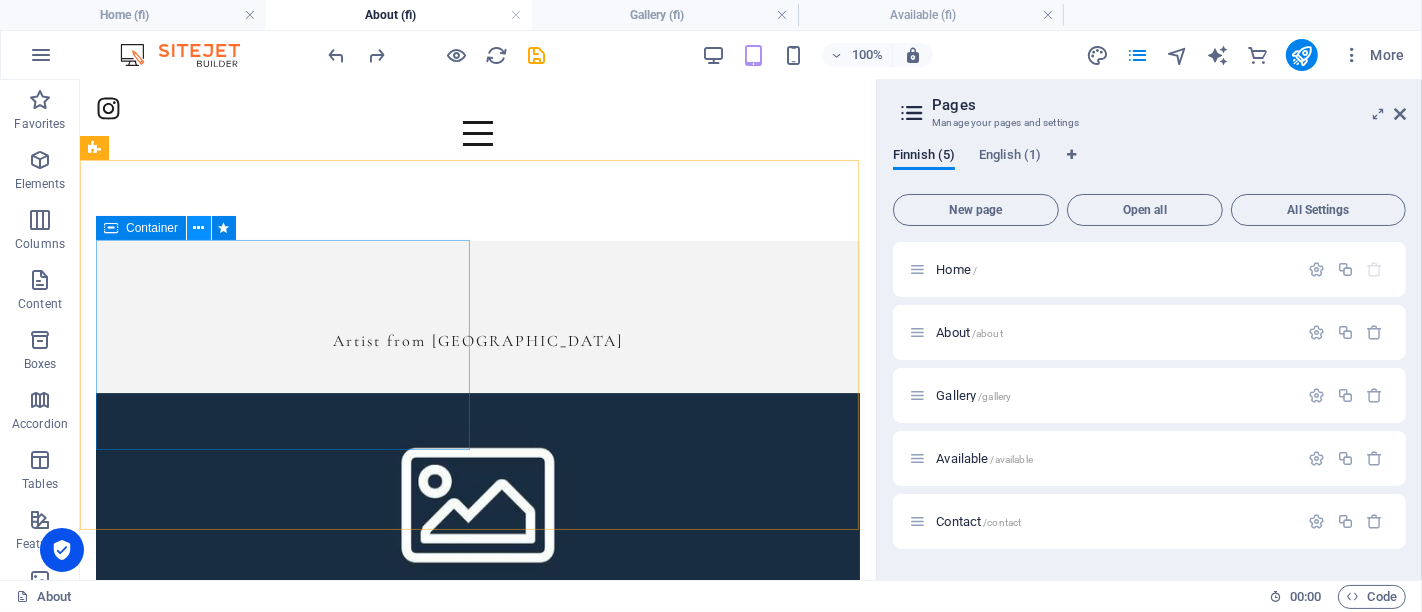 click at bounding box center (199, 228) 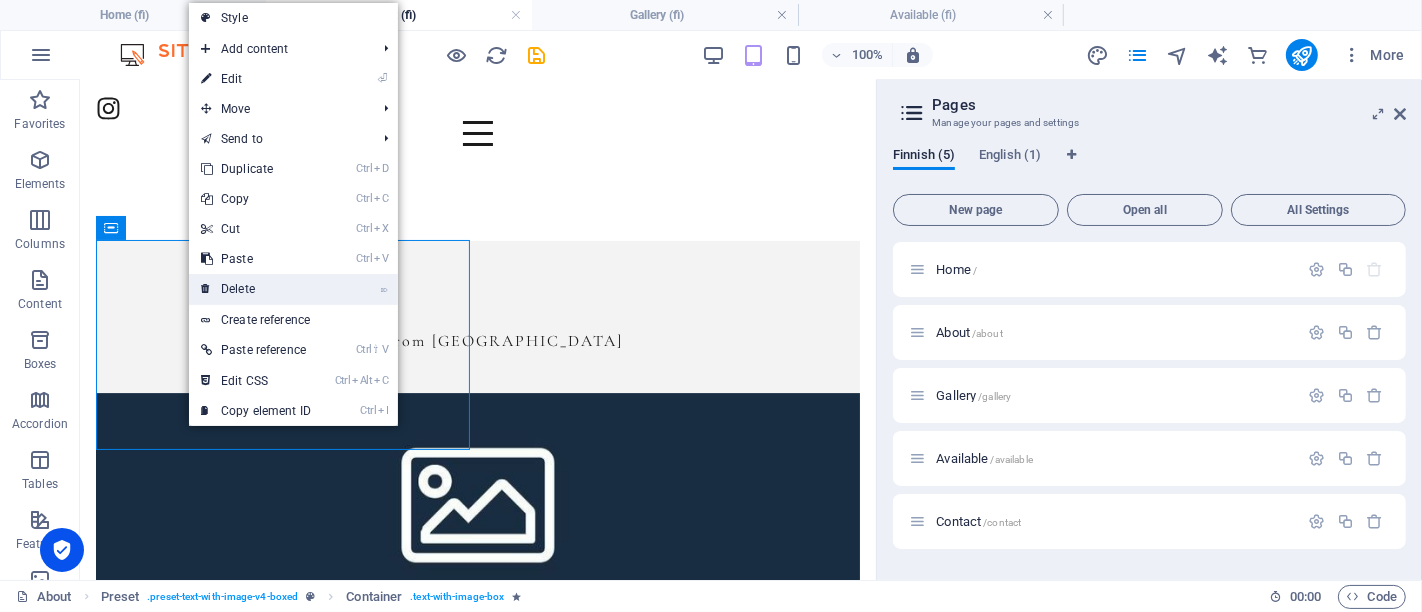 click on "⌦  Delete" at bounding box center (256, 289) 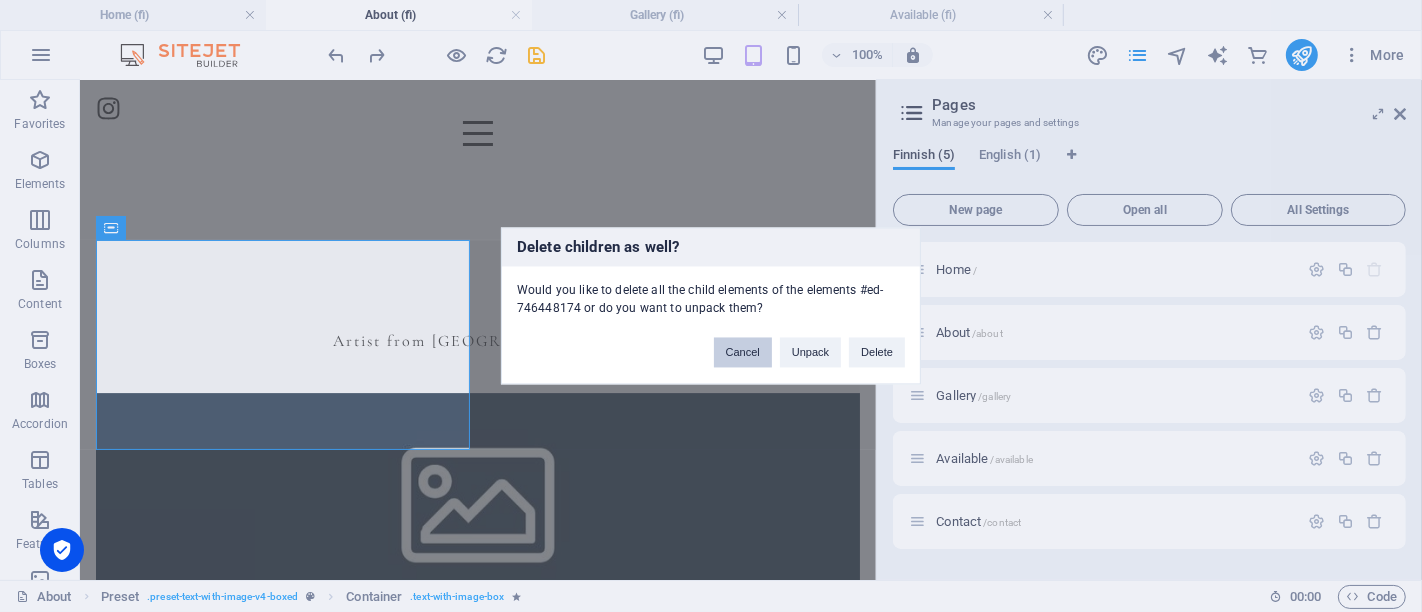 drag, startPoint x: 746, startPoint y: 351, endPoint x: 671, endPoint y: 262, distance: 116.38728 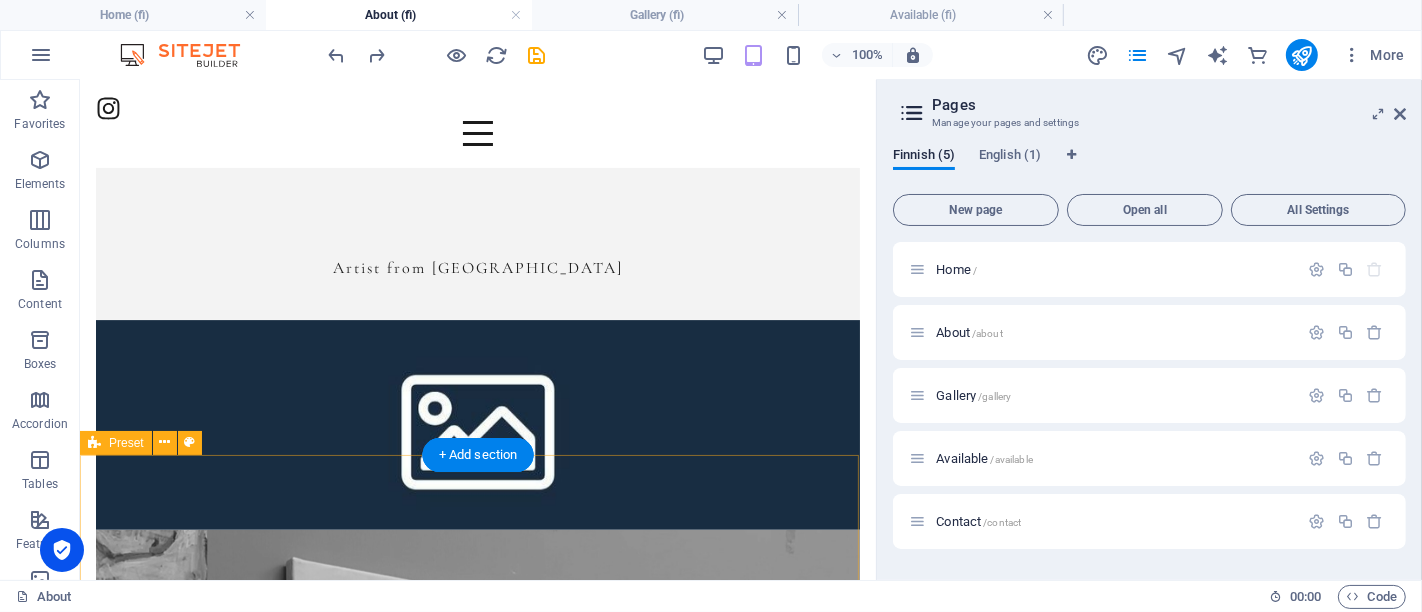 scroll, scrollTop: 555, scrollLeft: 0, axis: vertical 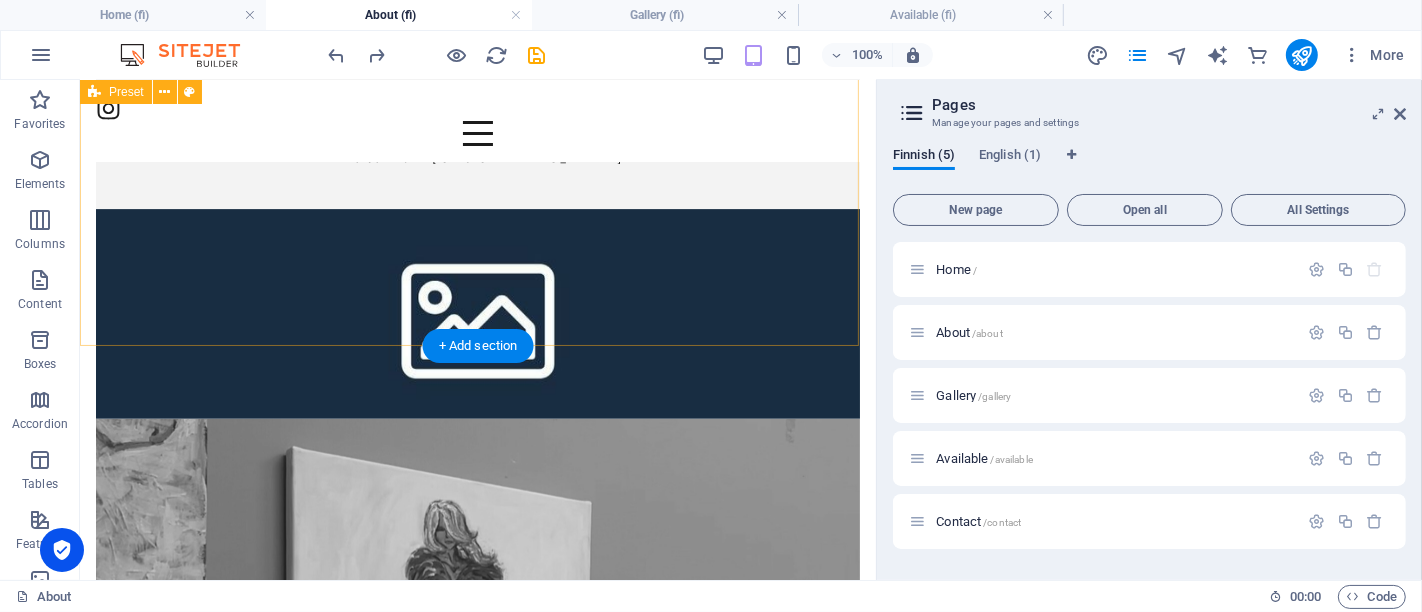 click on "Näyttelyt: 9.7.-27.7. "Diivat" Red Shoe:n tiloissa osoitteessa Olavinkatu 41, Savonlinna 21.7.-16.8. näyttely "Juhlan aika" Lettukahvila Kalliolinnassa" at bounding box center (477, 1257) 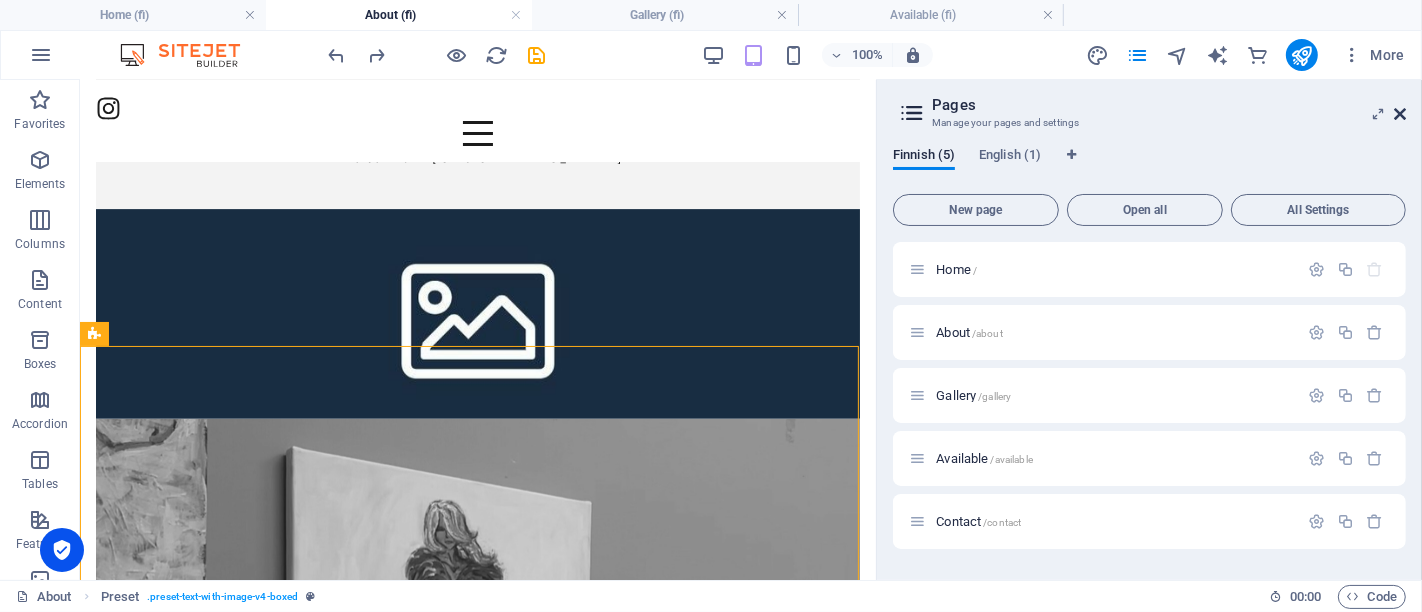 click at bounding box center [1400, 114] 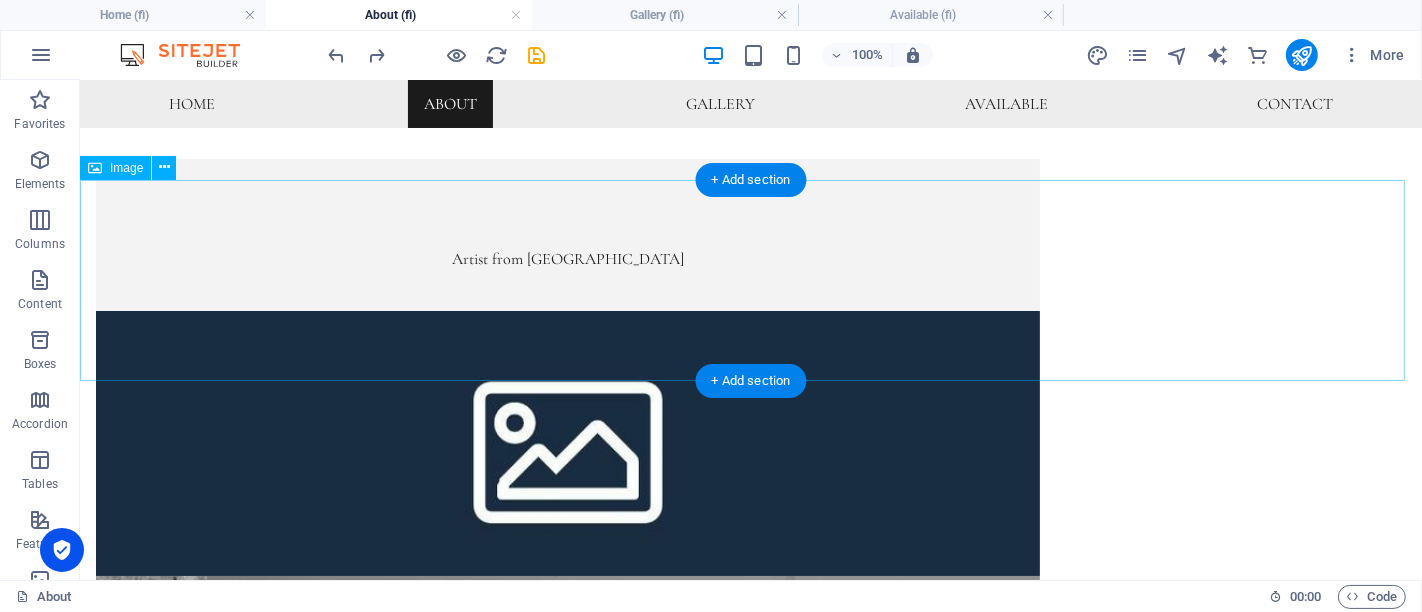 scroll, scrollTop: 0, scrollLeft: 0, axis: both 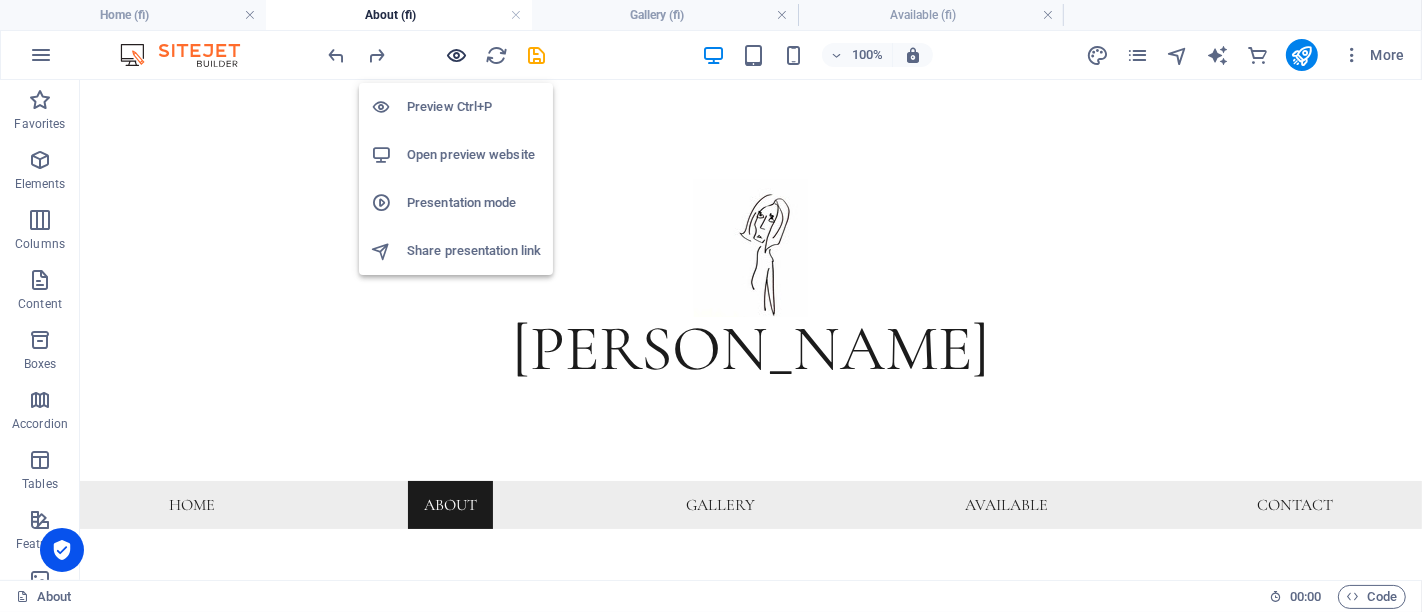 click at bounding box center [457, 55] 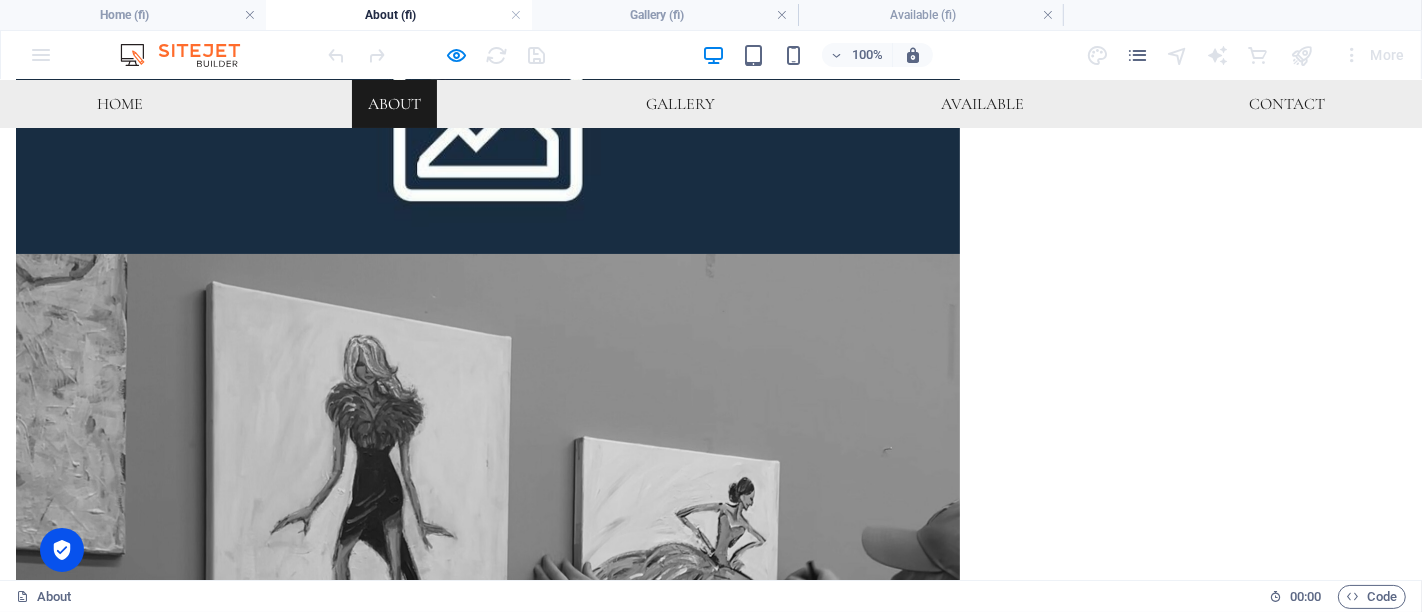 scroll, scrollTop: 777, scrollLeft: 0, axis: vertical 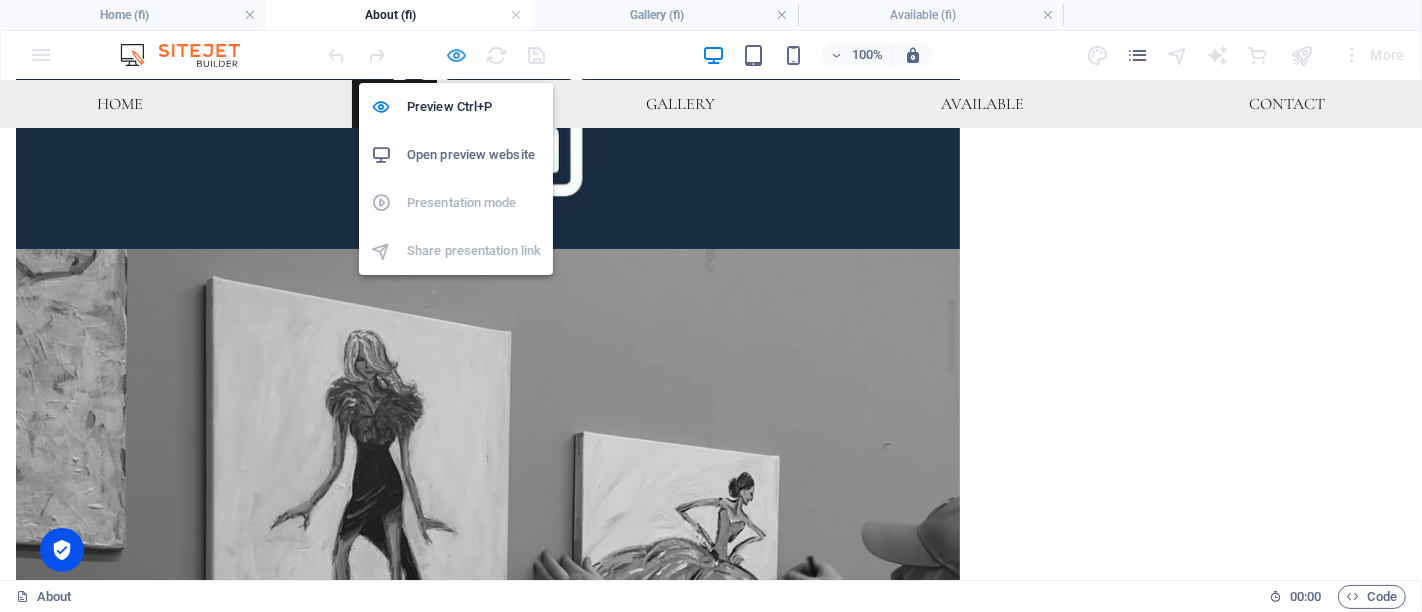 click at bounding box center [457, 55] 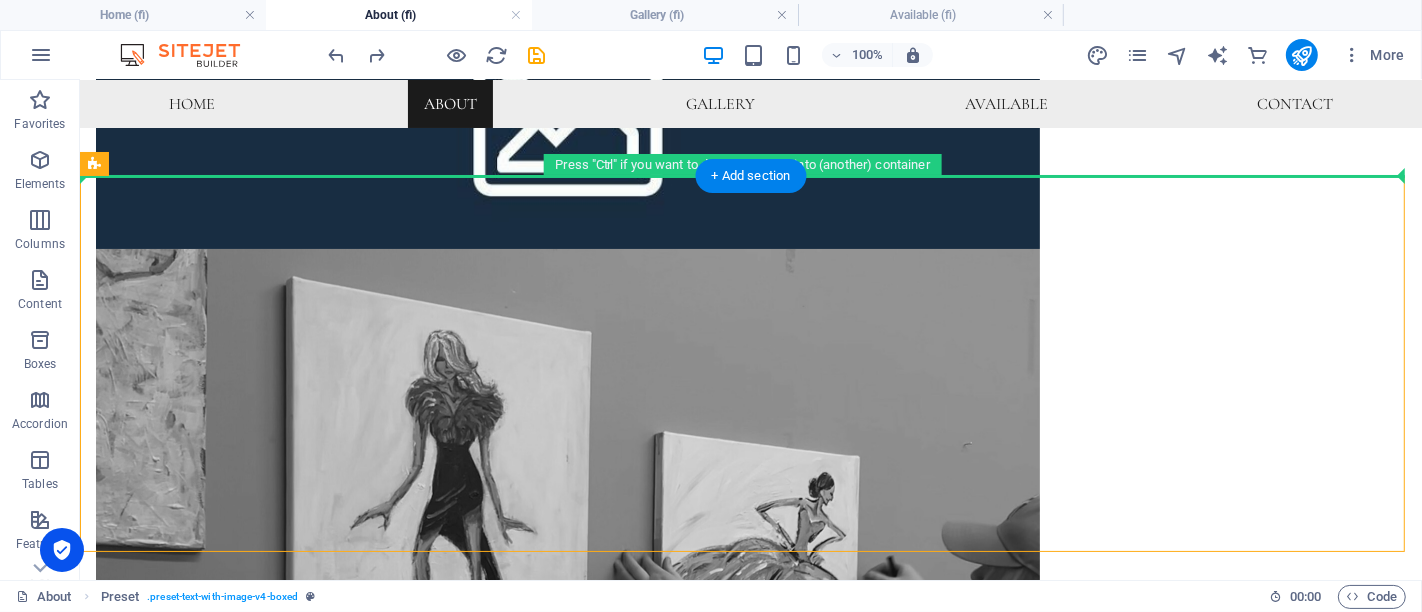 drag, startPoint x: 559, startPoint y: 283, endPoint x: 590, endPoint y: 161, distance: 125.87692 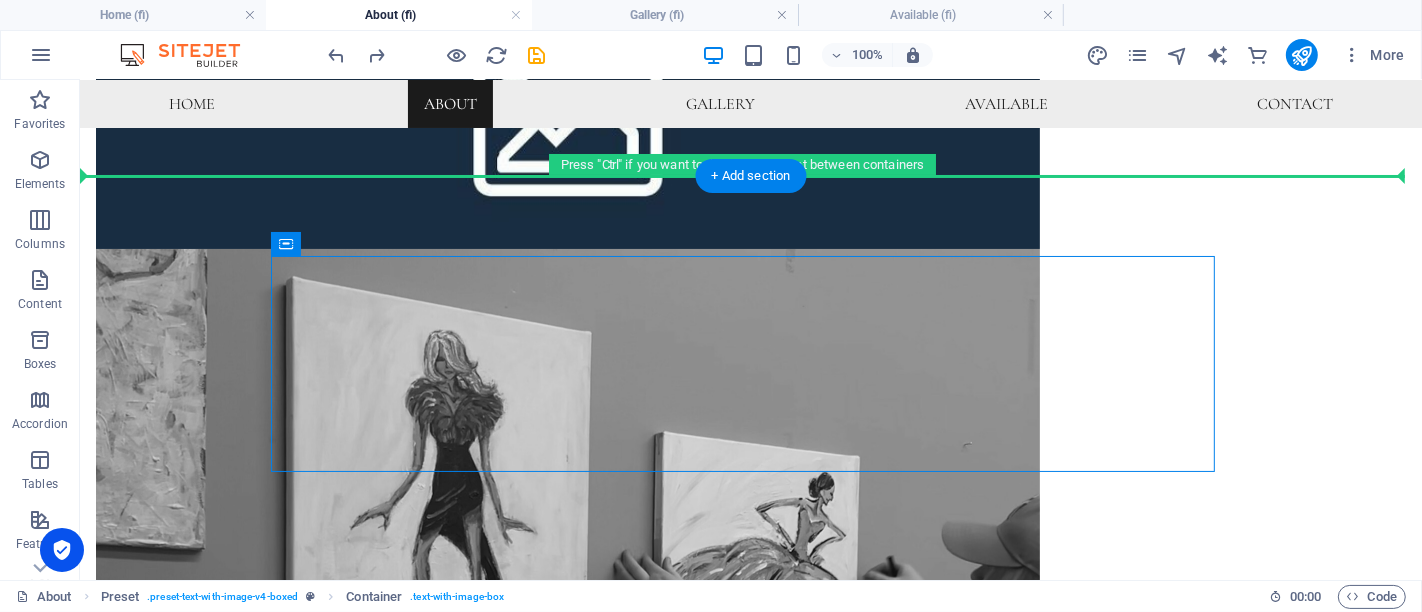 drag, startPoint x: 573, startPoint y: 277, endPoint x: 612, endPoint y: 169, distance: 114.82596 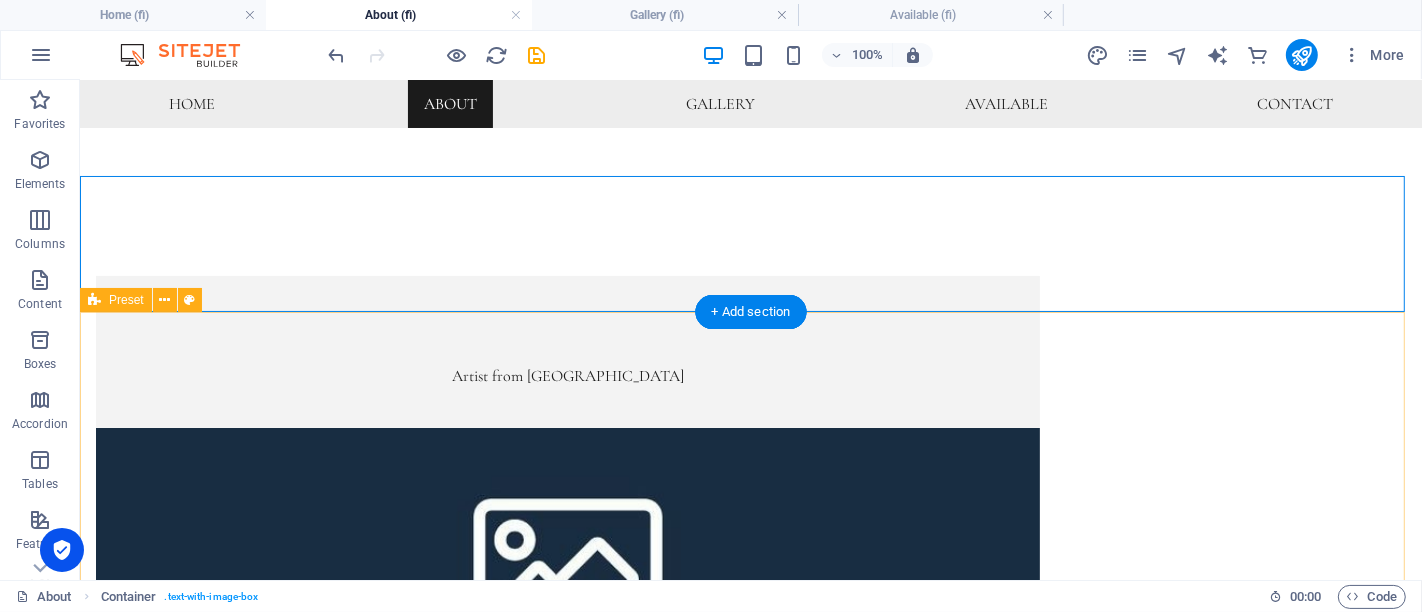 scroll, scrollTop: 777, scrollLeft: 0, axis: vertical 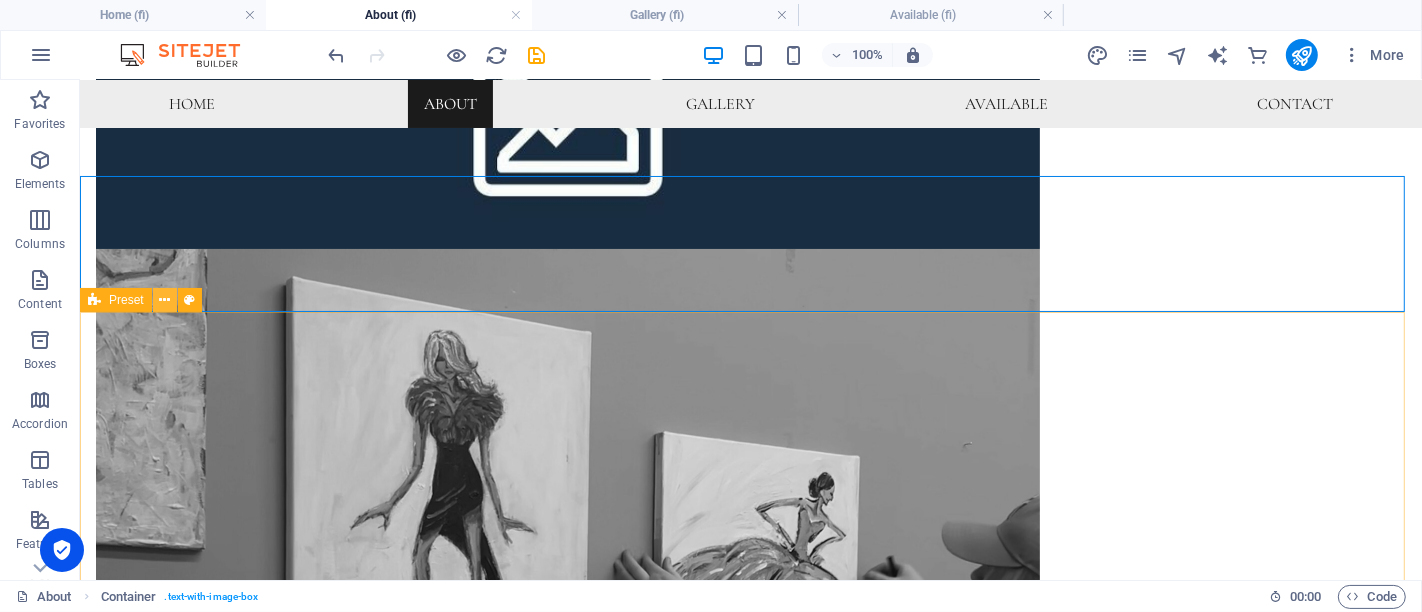 click at bounding box center (164, 300) 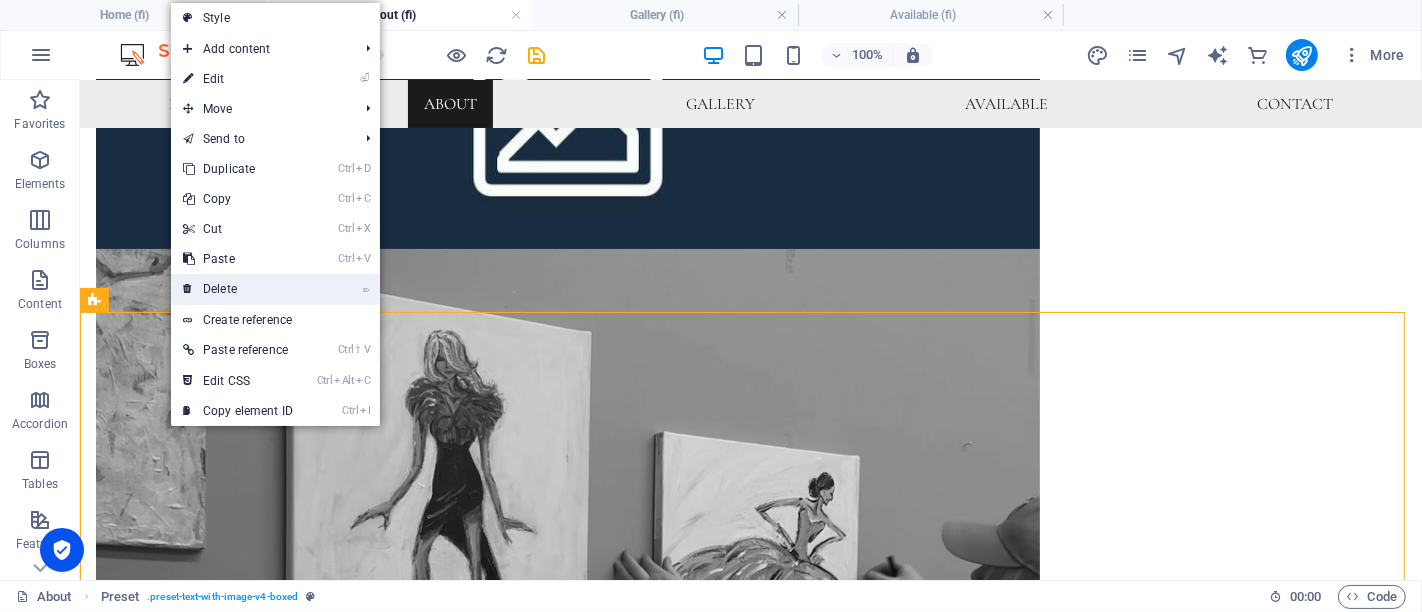 click on "⌦  Delete" at bounding box center [238, 289] 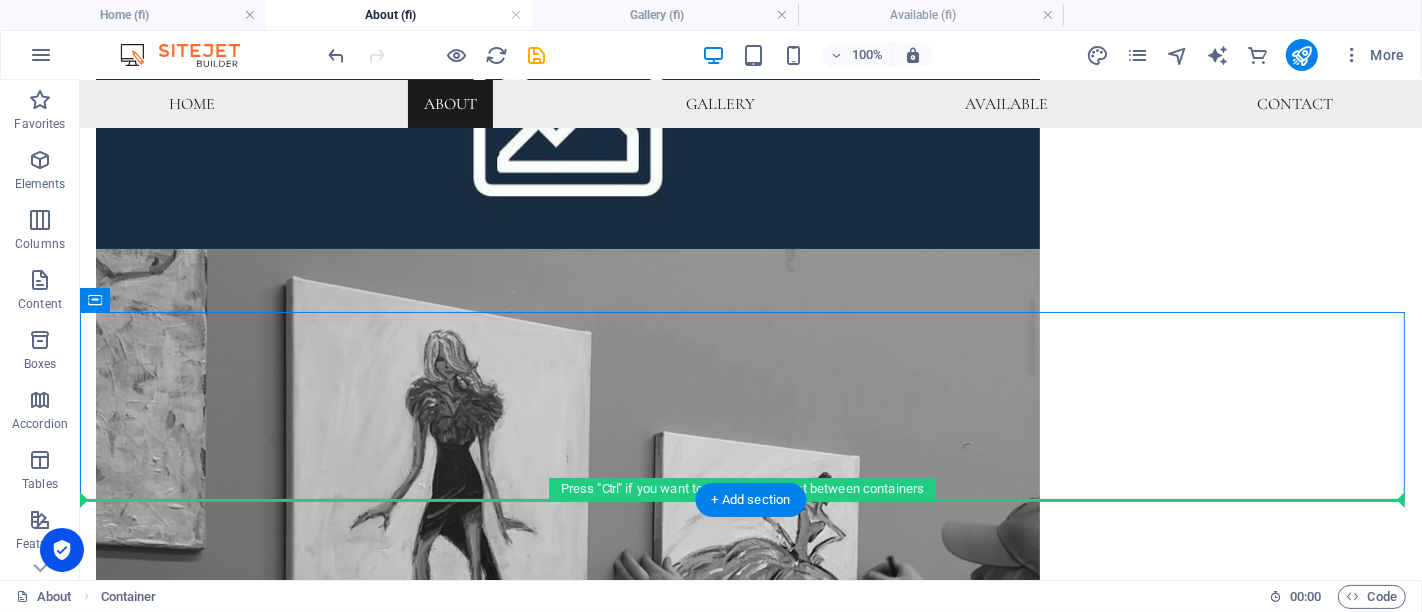 drag, startPoint x: 730, startPoint y: 405, endPoint x: 821, endPoint y: 586, distance: 202.58826 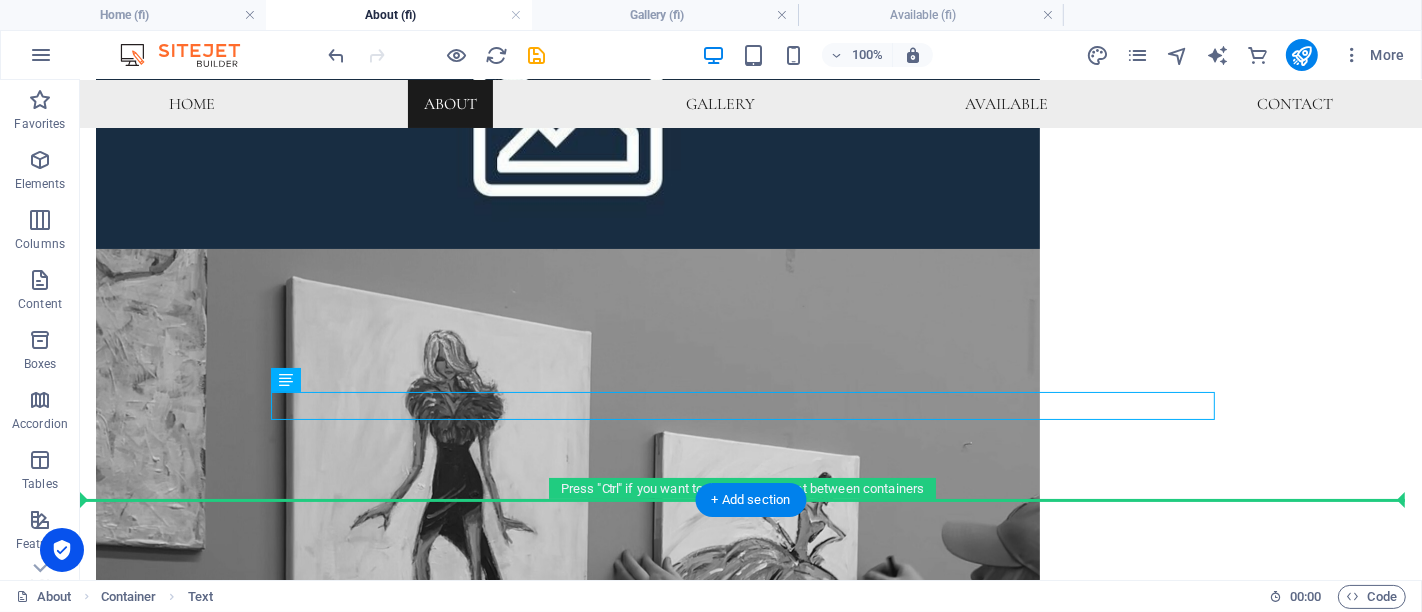 drag, startPoint x: 643, startPoint y: 408, endPoint x: 595, endPoint y: 531, distance: 132.03409 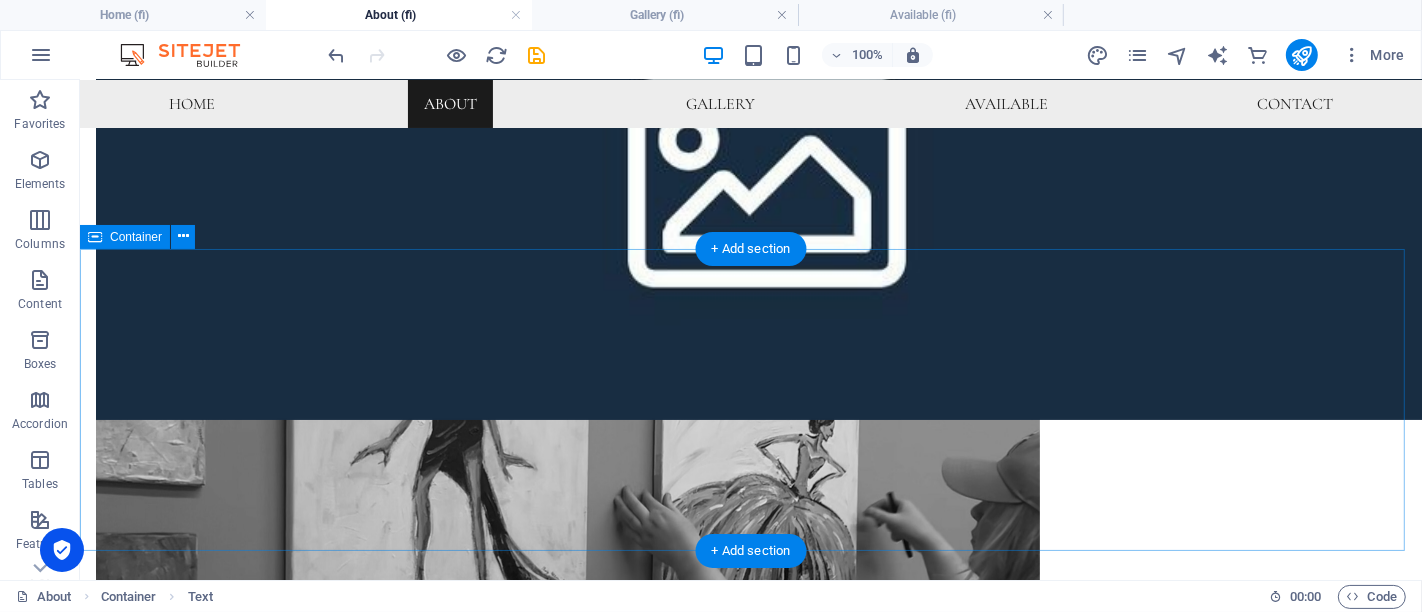 scroll, scrollTop: 939, scrollLeft: 0, axis: vertical 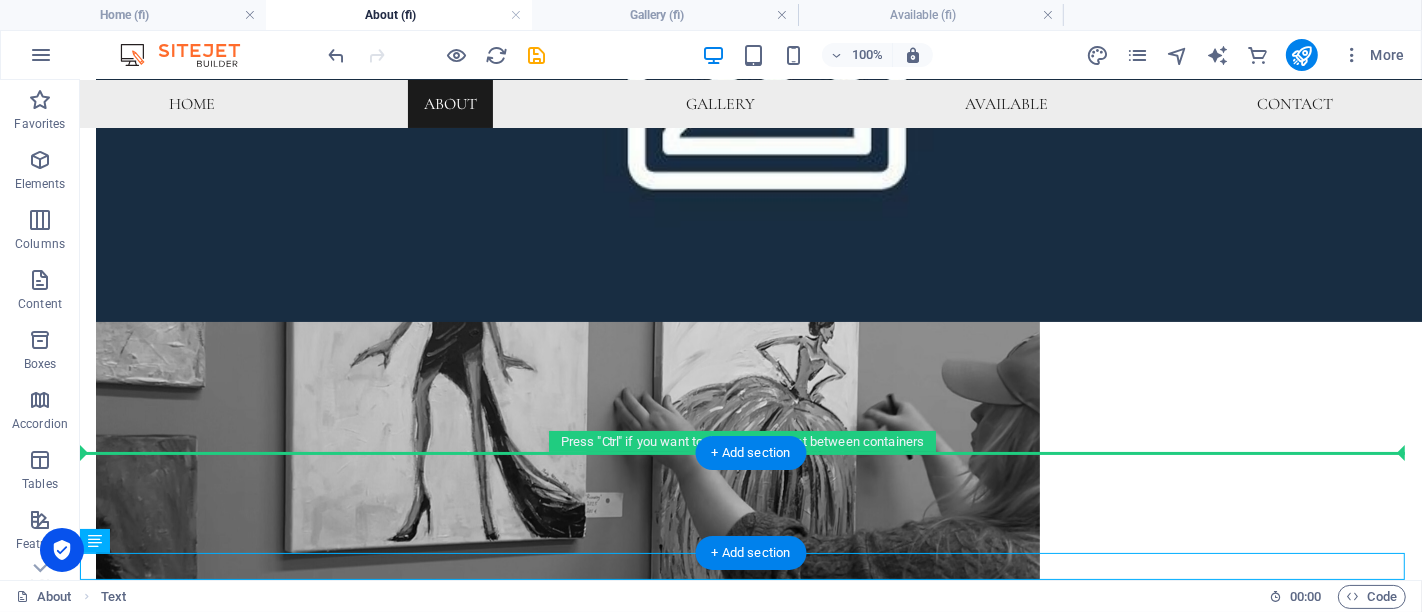 drag, startPoint x: 657, startPoint y: 478, endPoint x: 659, endPoint y: 454, distance: 24.083189 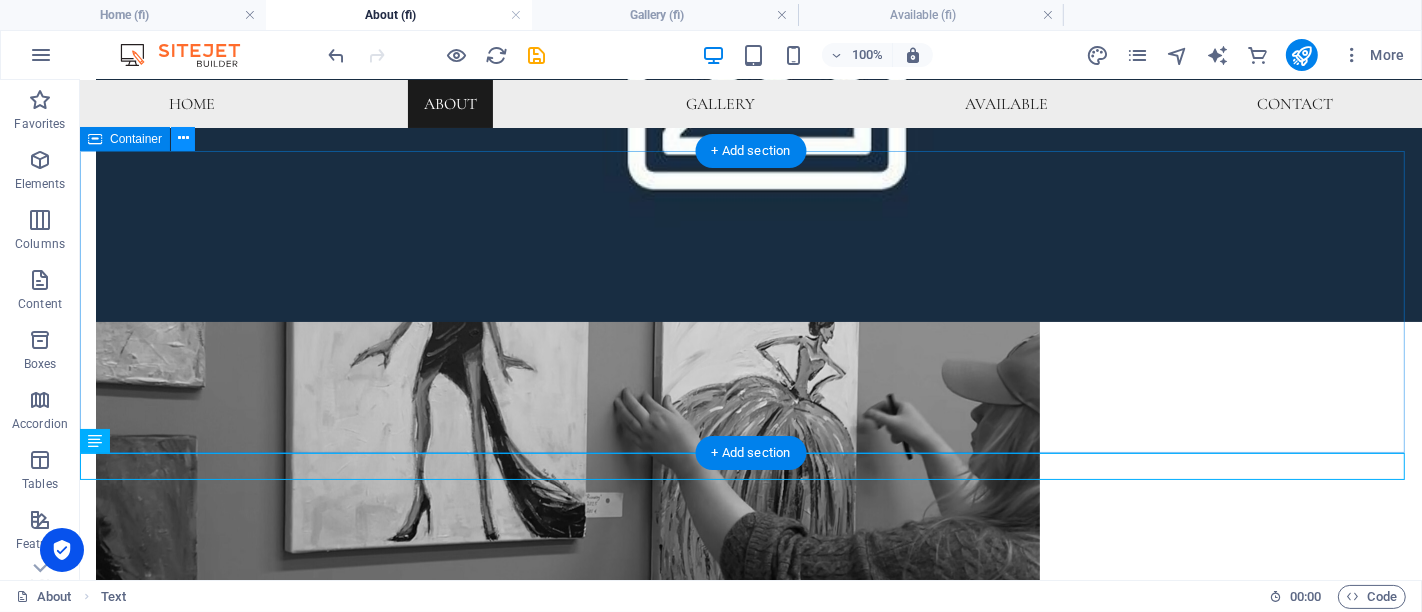 click at bounding box center (183, 138) 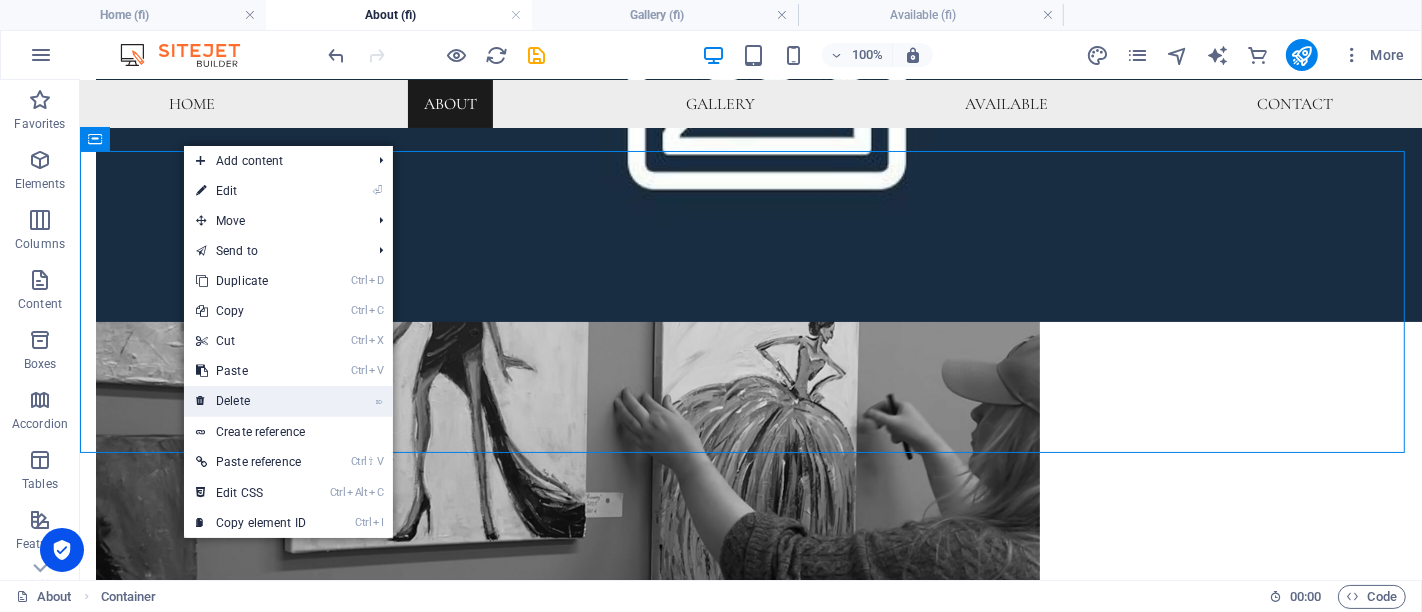 drag, startPoint x: 300, startPoint y: 395, endPoint x: 220, endPoint y: 315, distance: 113.137085 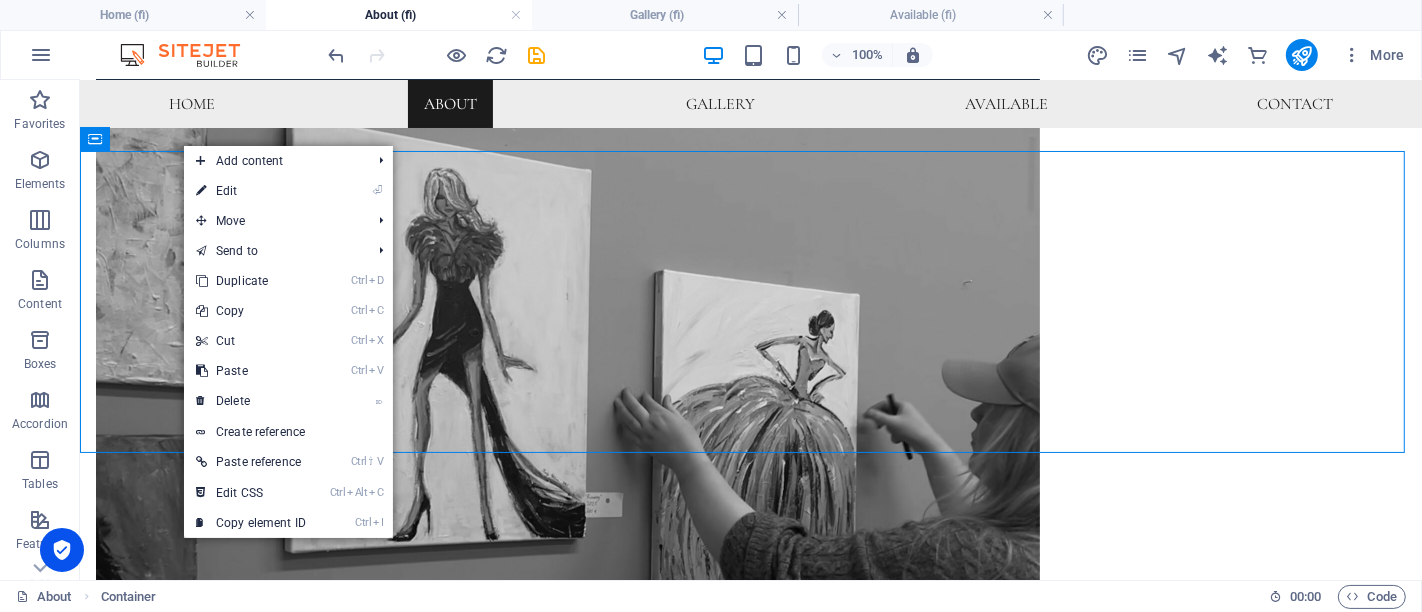 scroll, scrollTop: 637, scrollLeft: 0, axis: vertical 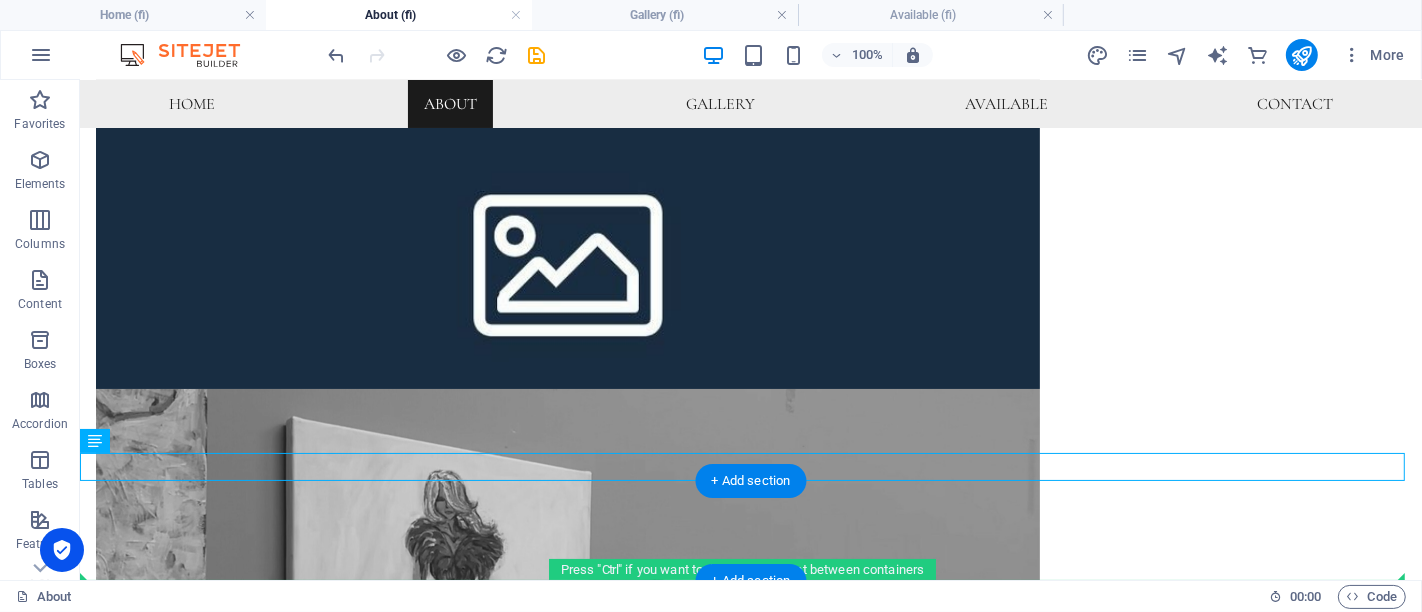 drag, startPoint x: 781, startPoint y: 465, endPoint x: 791, endPoint y: 573, distance: 108.461975 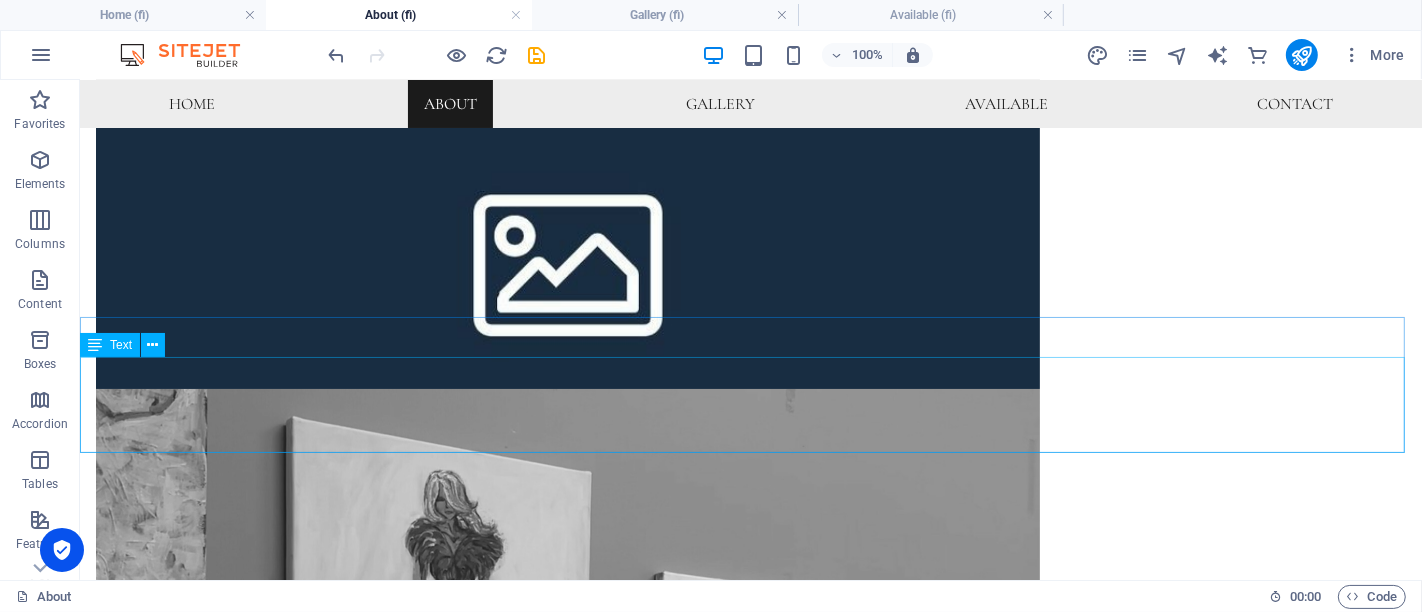 scroll, scrollTop: 192, scrollLeft: 0, axis: vertical 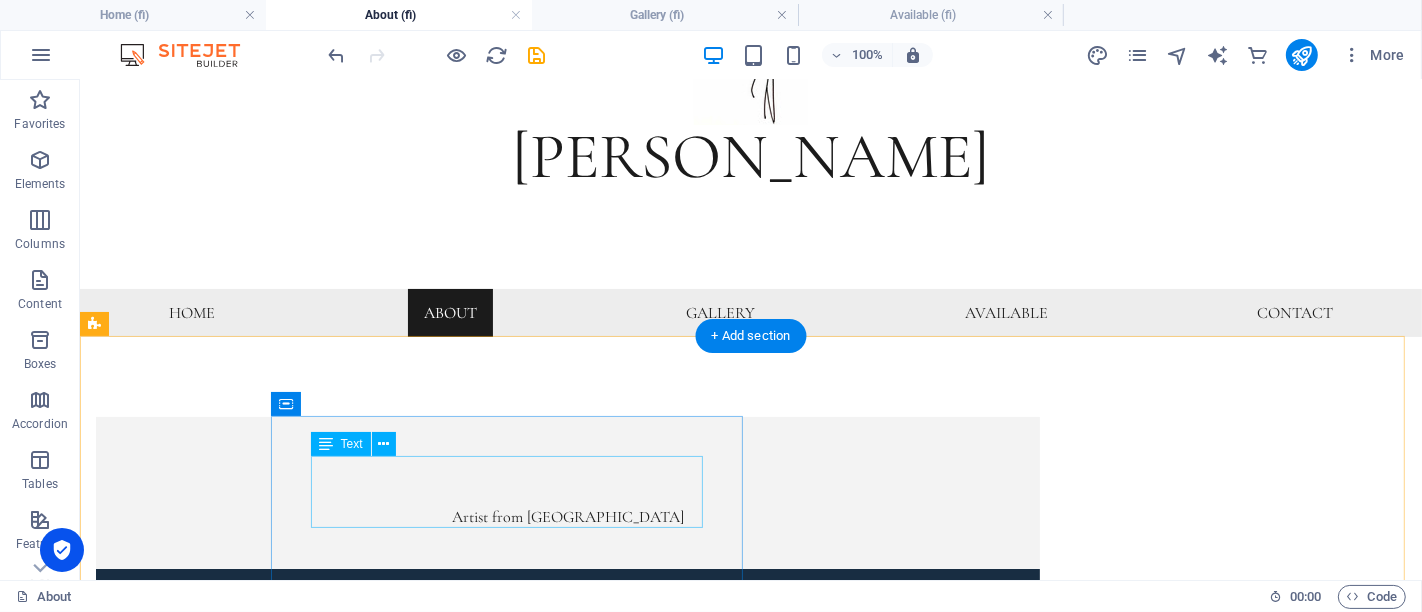 click on "Artist from Finland" at bounding box center (567, 492) 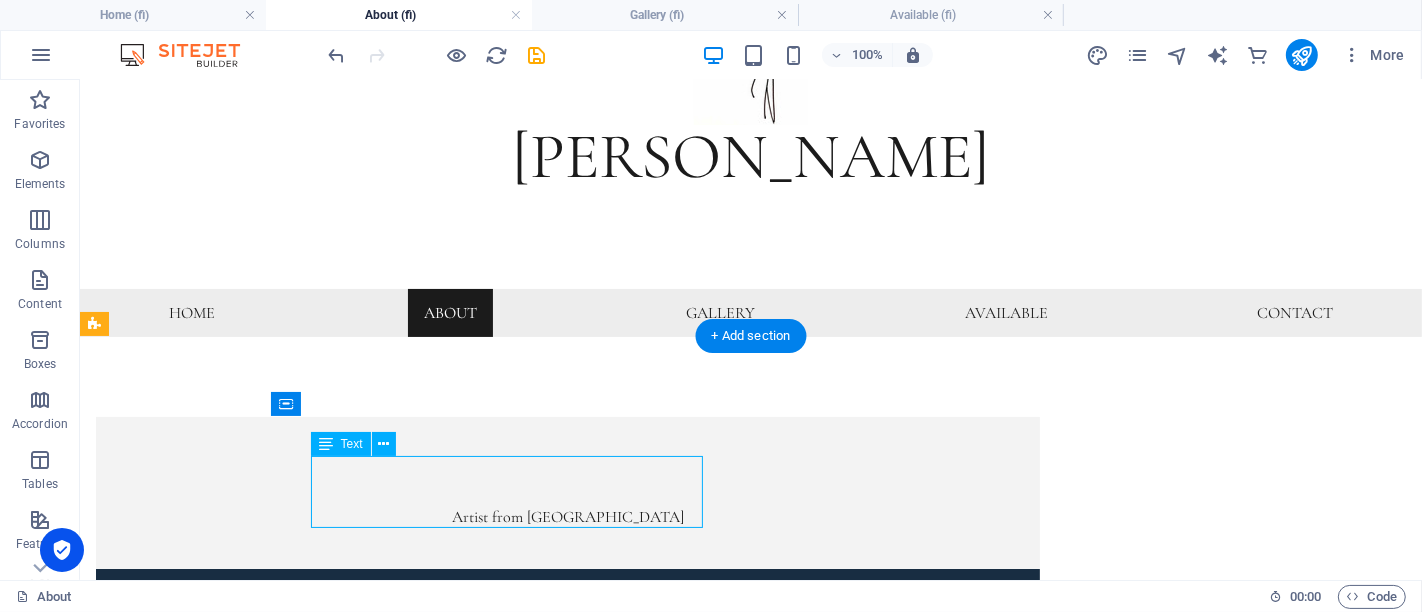 click on "Artist from Finland" at bounding box center (567, 492) 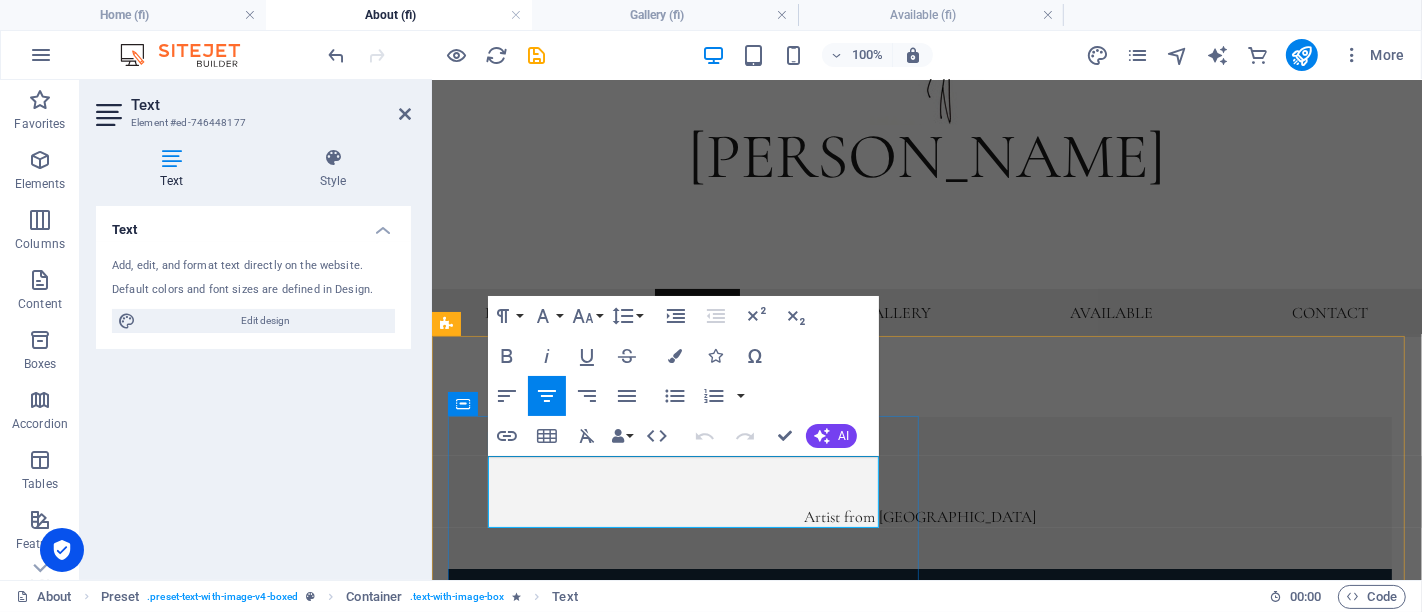 click on "Artist from Finland" at bounding box center (919, 516) 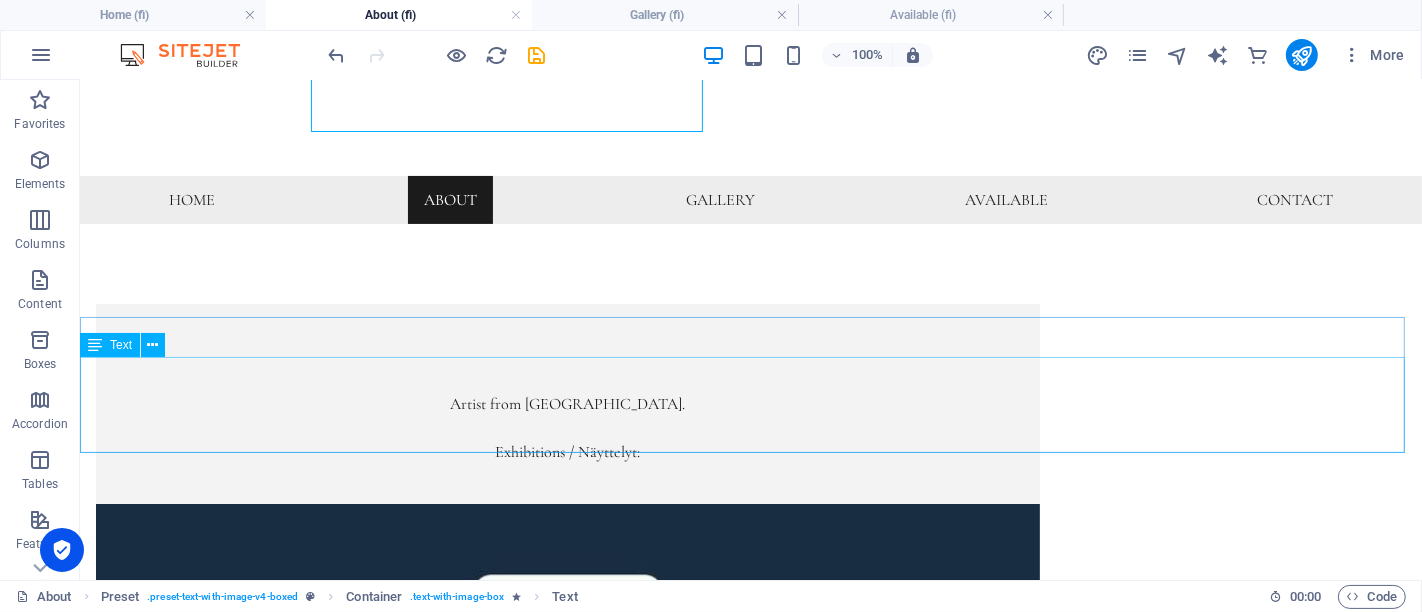 scroll, scrollTop: 303, scrollLeft: 0, axis: vertical 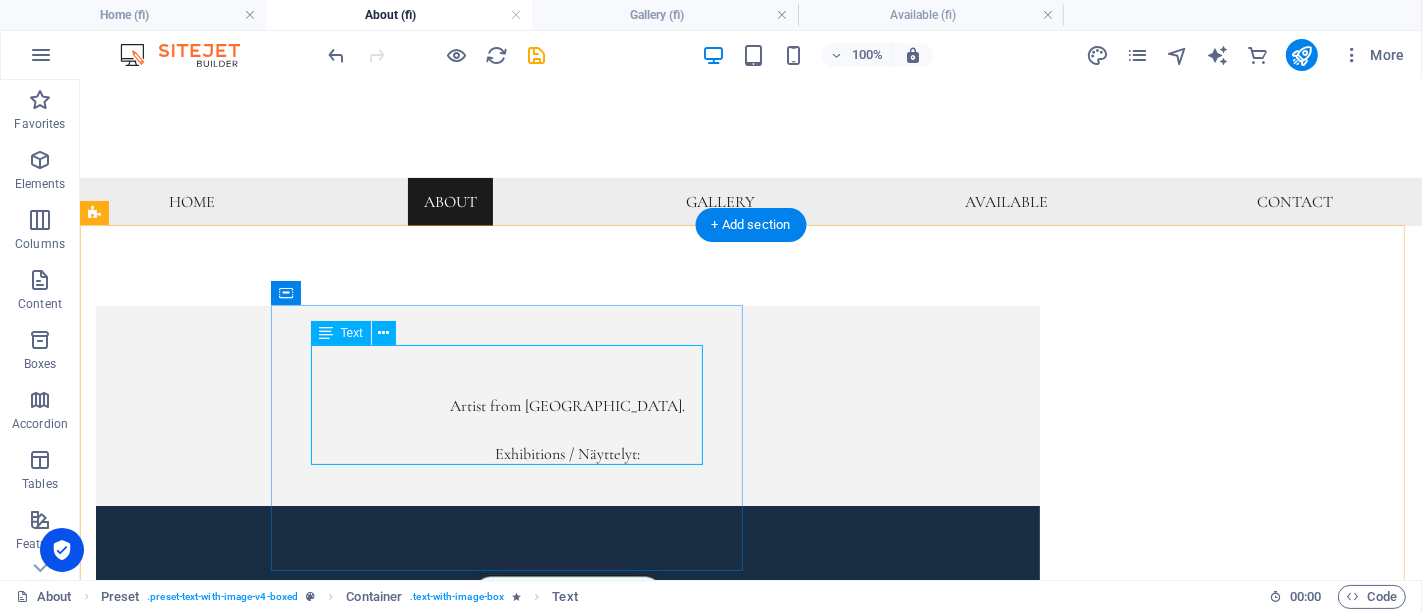 click on "Artist from Finland. Exhibitions / Näyttelyt:" at bounding box center (567, 405) 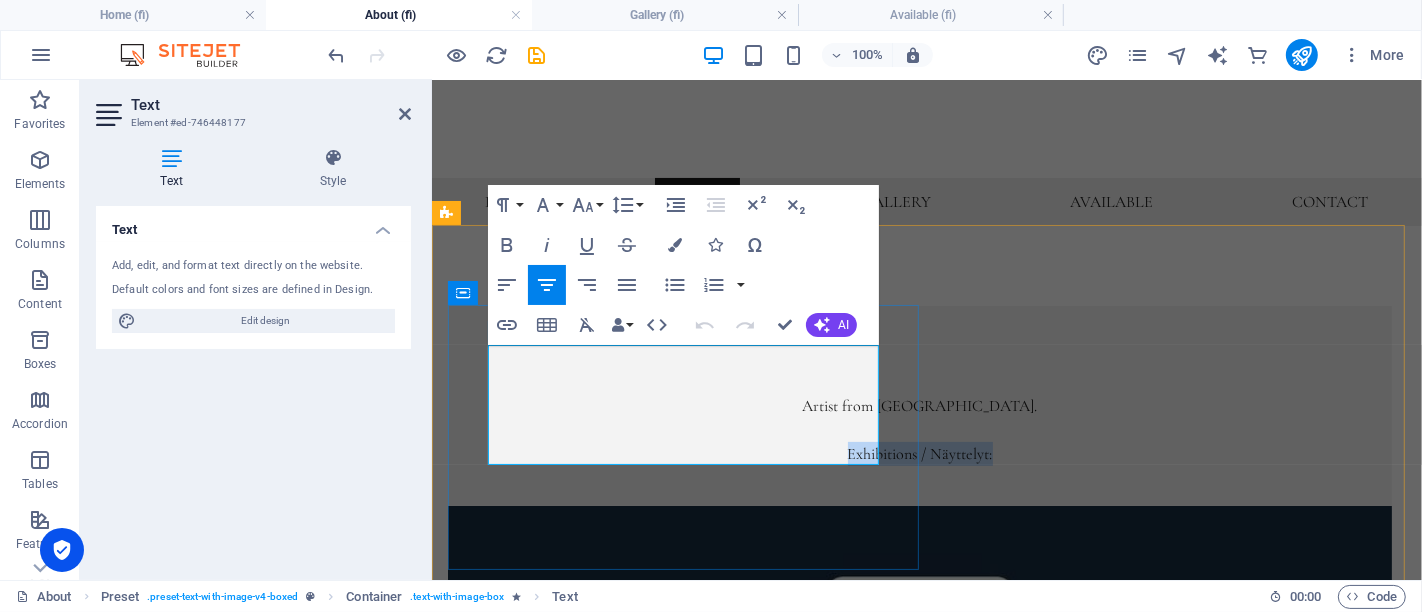 drag, startPoint x: 710, startPoint y: 442, endPoint x: 590, endPoint y: 455, distance: 120.70211 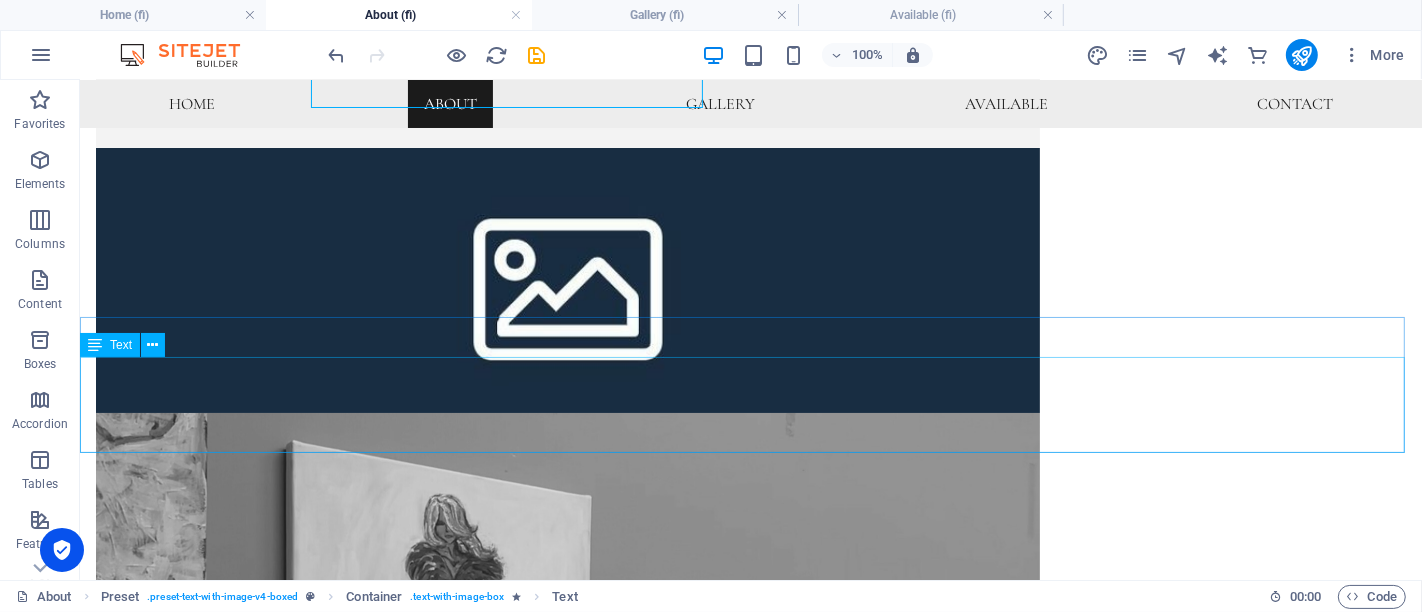 click on "9.7.-27.7. "Diivat" Red Shoe:n tiloissa osoitteessa Olavinkatu 41, Savonlinna 21.7.-16.8. näyttely "Juhlan aika" Lettukahvila Kalliolinnassa" at bounding box center (750, 1156) 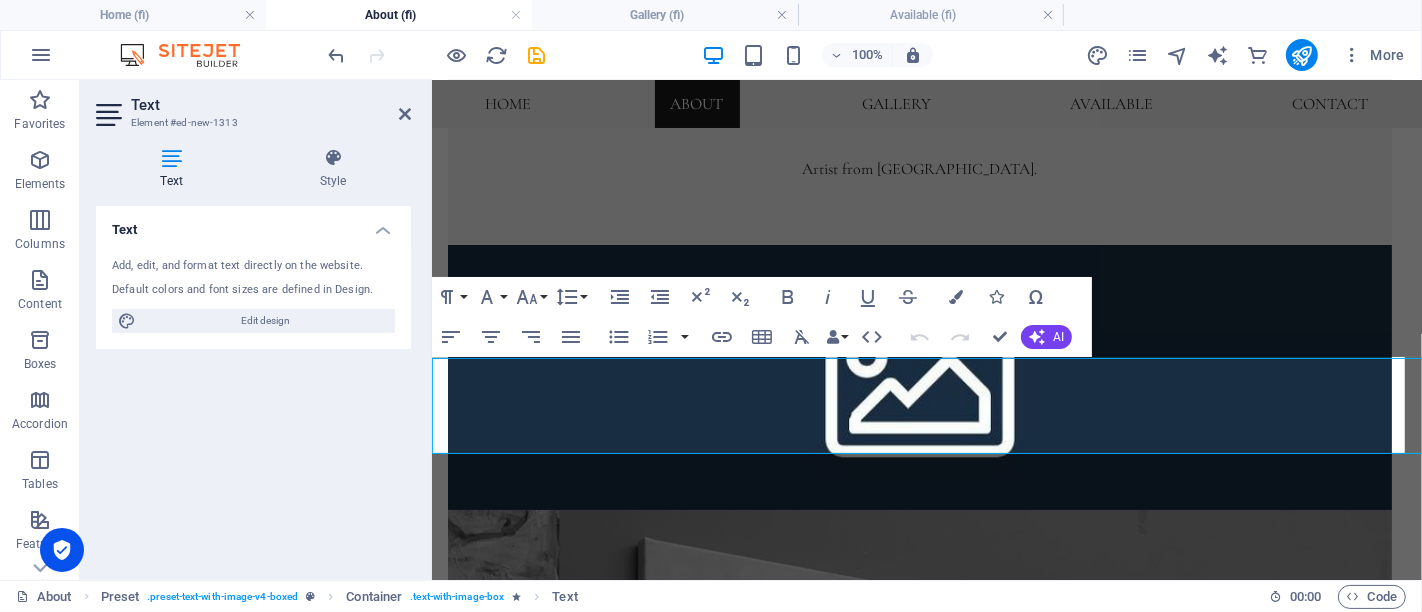 scroll, scrollTop: 636, scrollLeft: 0, axis: vertical 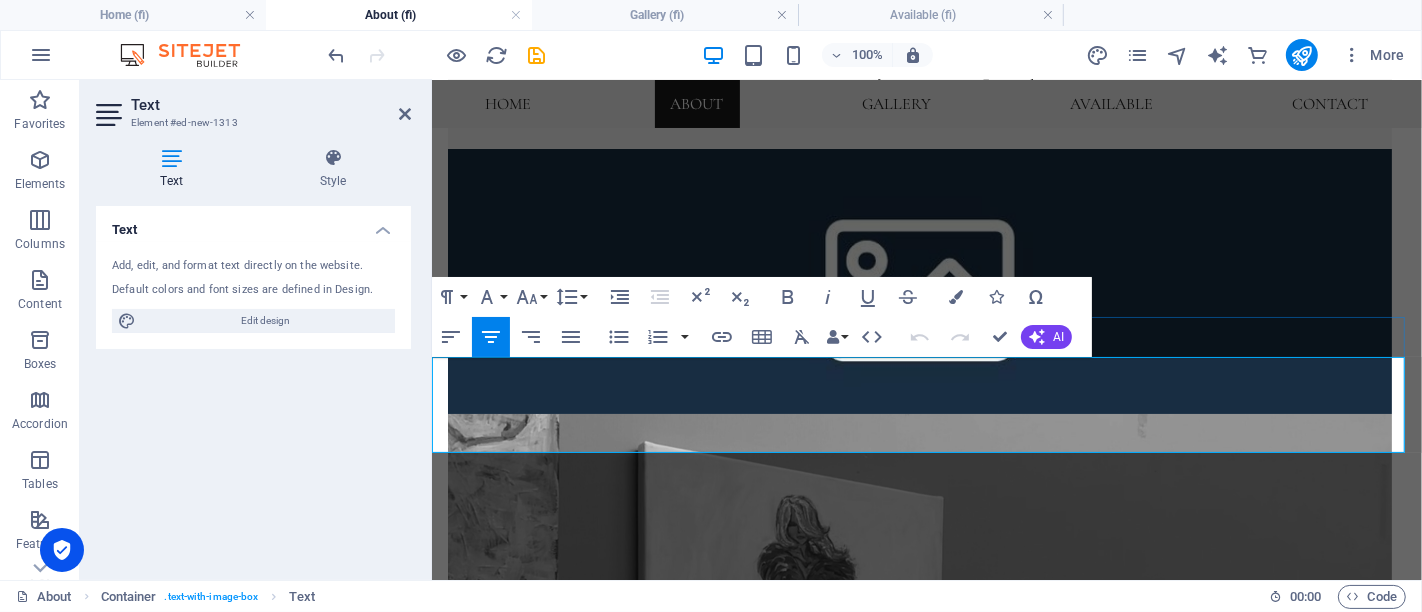 click on "9.7.-27.7. "Diivat" Red Shoe:n tiloissa osoitteessa [STREET_ADDRESS]" at bounding box center (926, 1145) 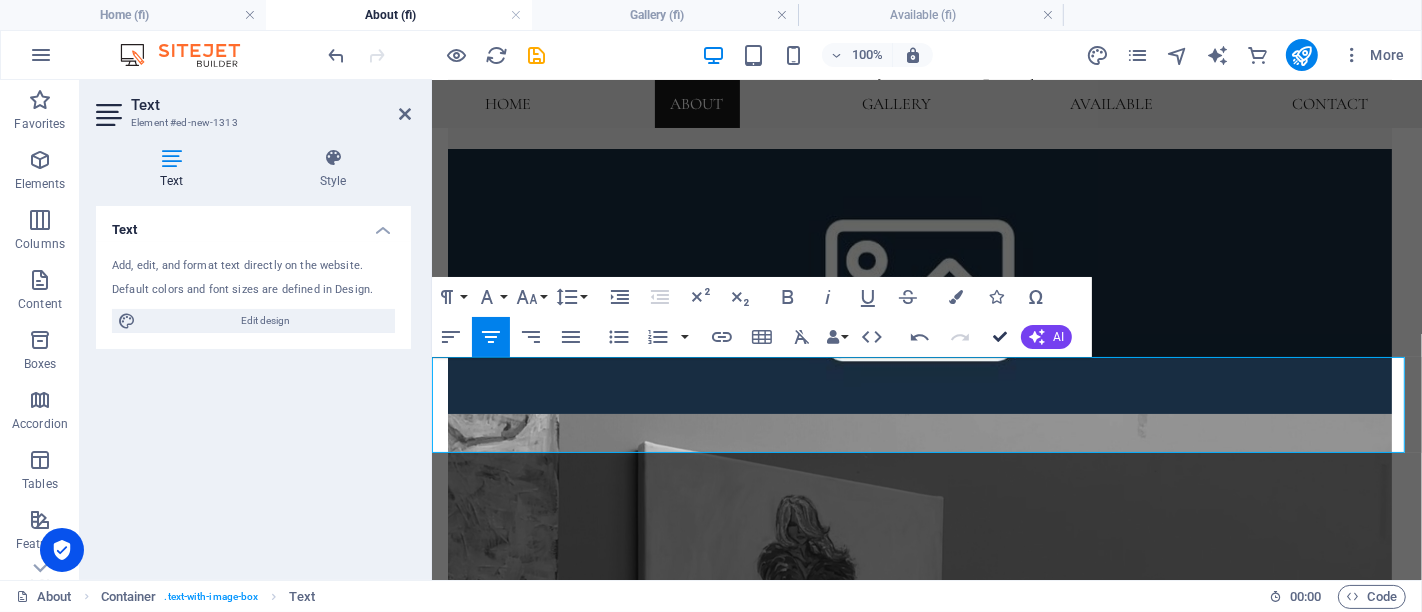 scroll, scrollTop: 637, scrollLeft: 0, axis: vertical 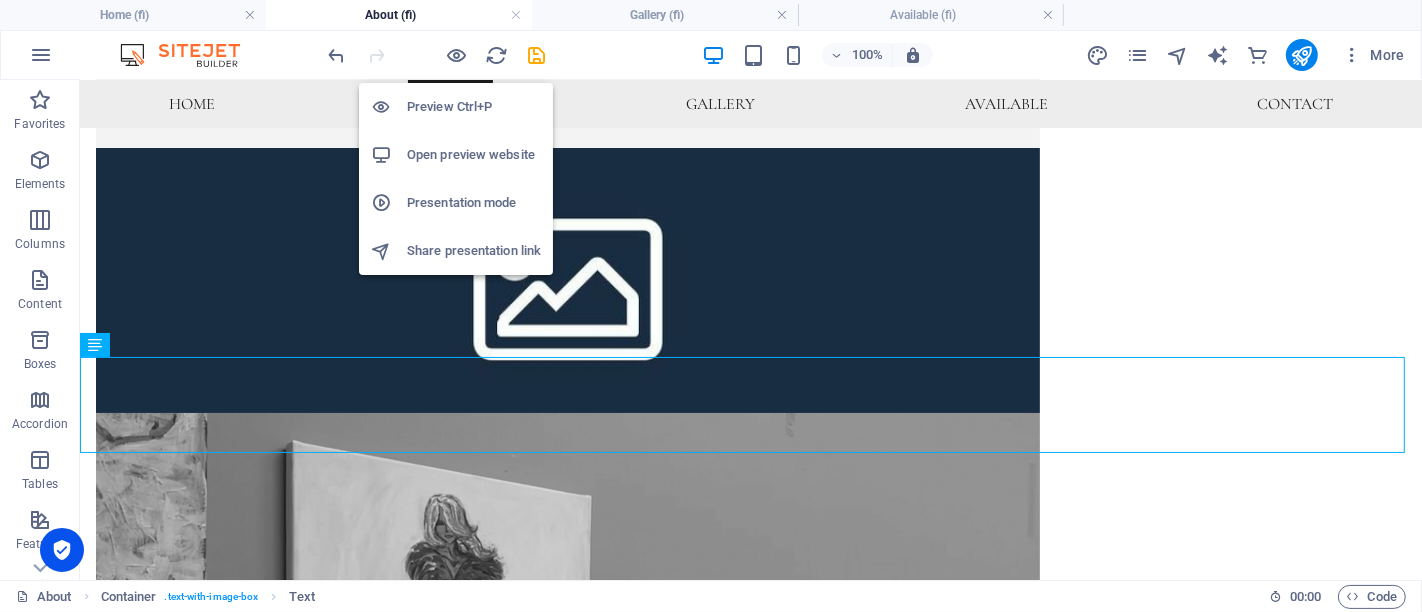 click at bounding box center (457, 55) 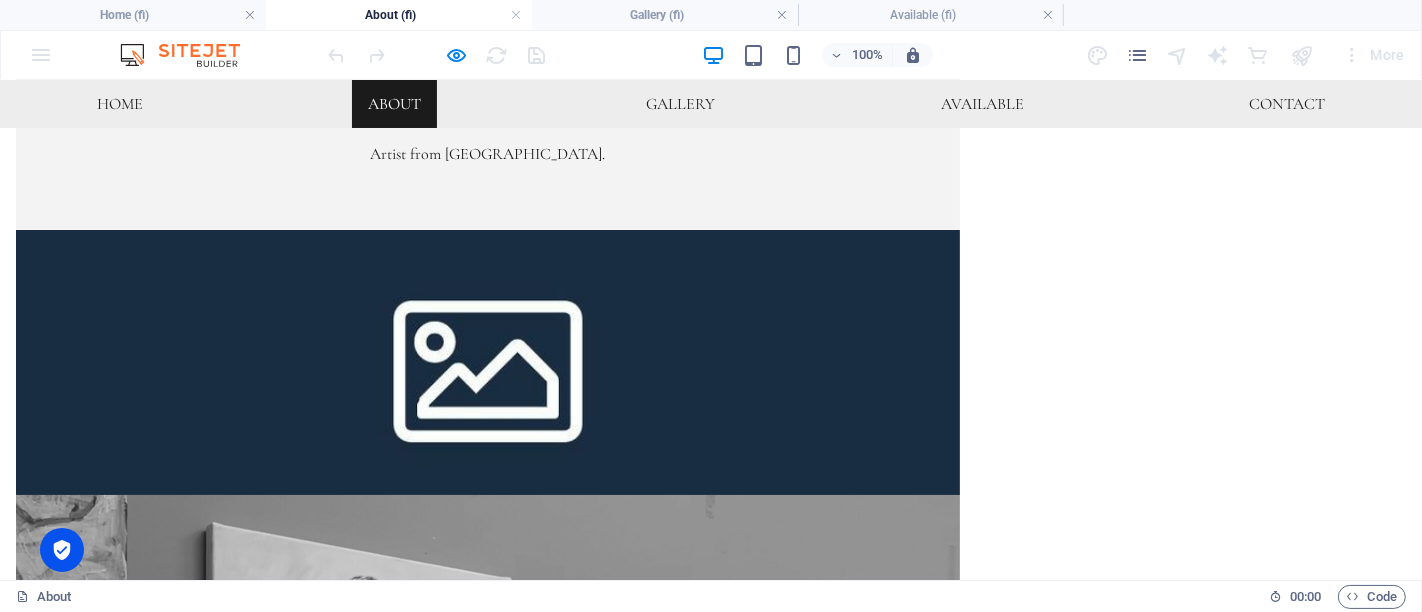 scroll, scrollTop: 637, scrollLeft: 0, axis: vertical 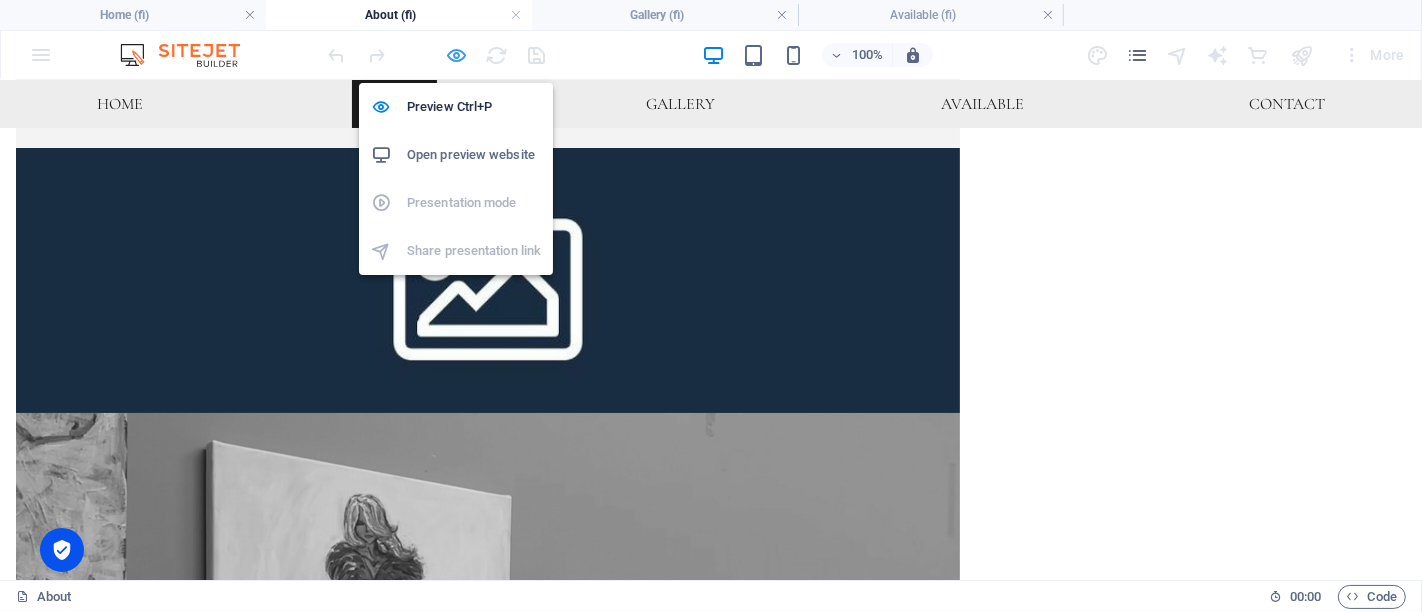 click at bounding box center [457, 55] 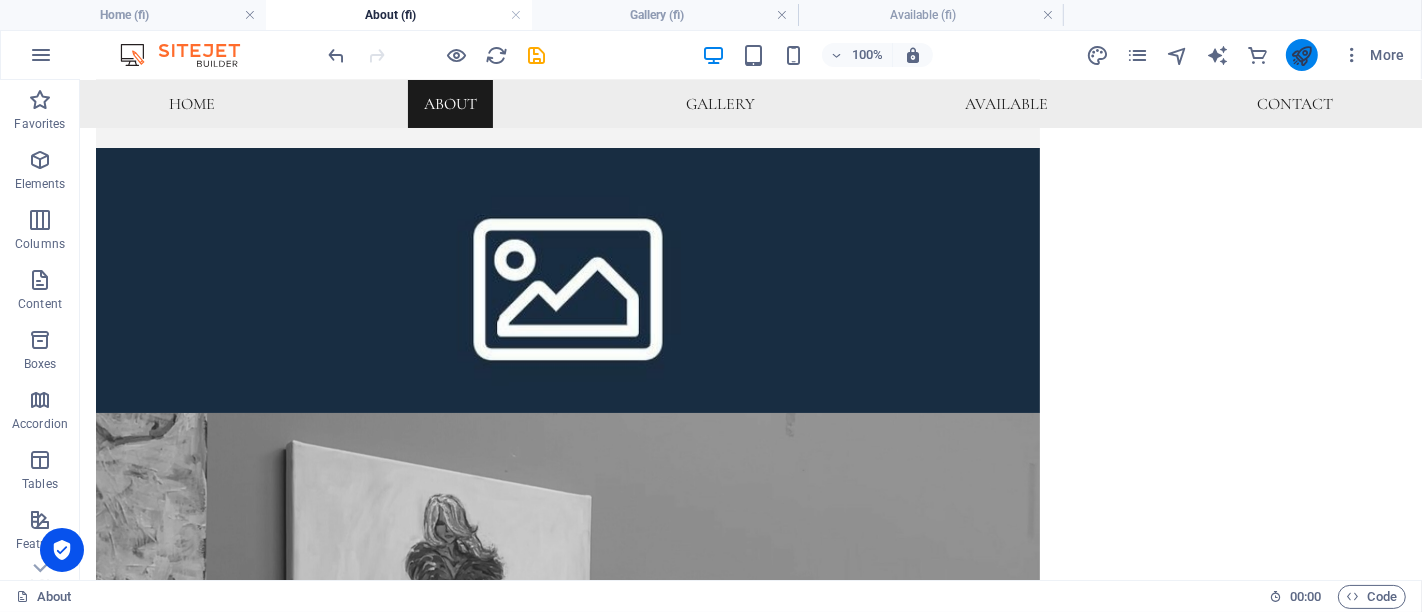click at bounding box center [1302, 55] 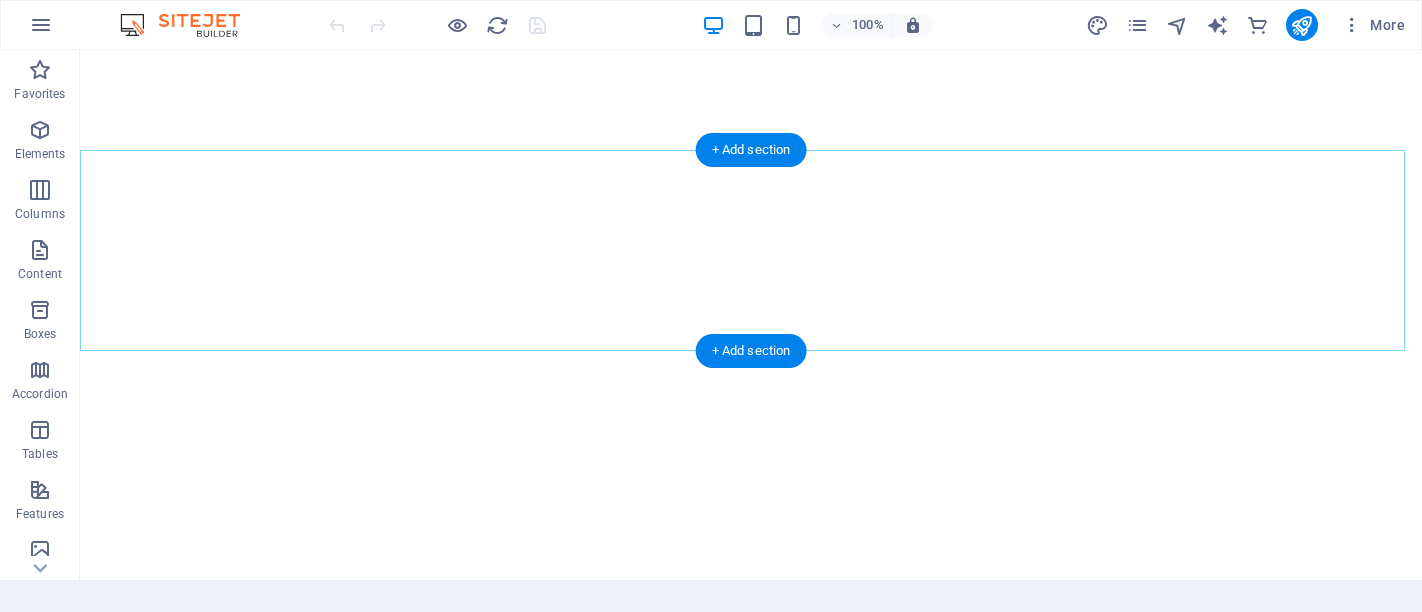 scroll, scrollTop: 0, scrollLeft: 0, axis: both 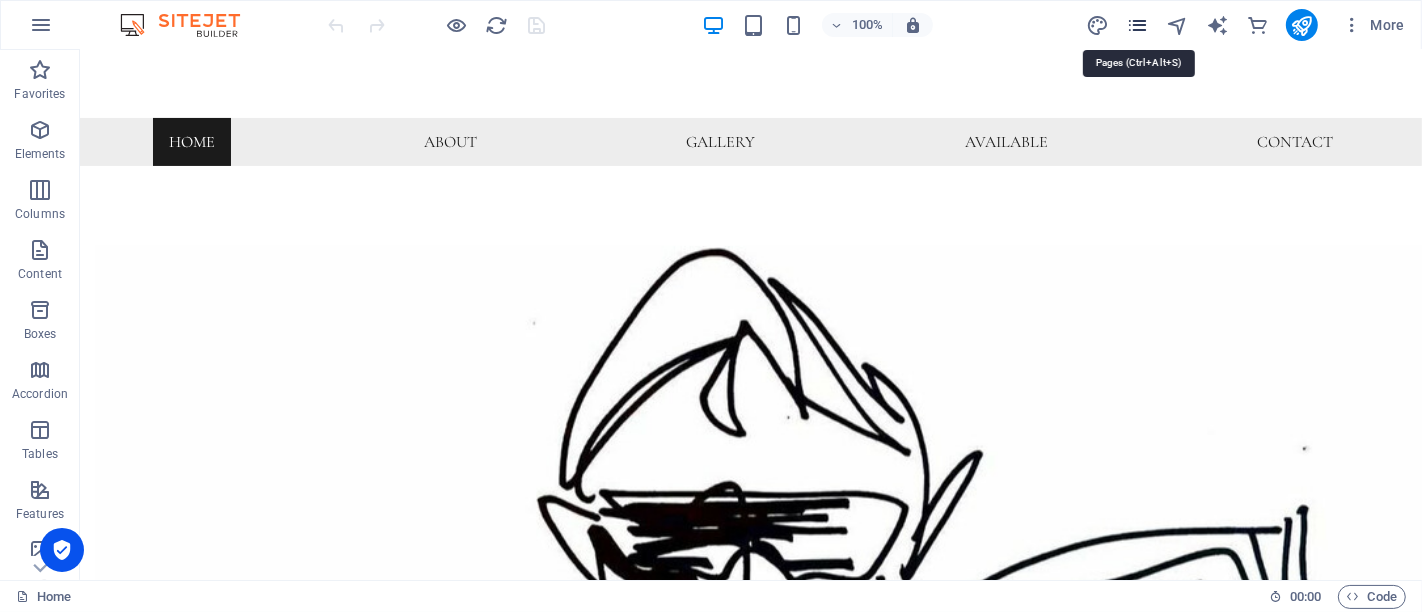 click at bounding box center (1137, 25) 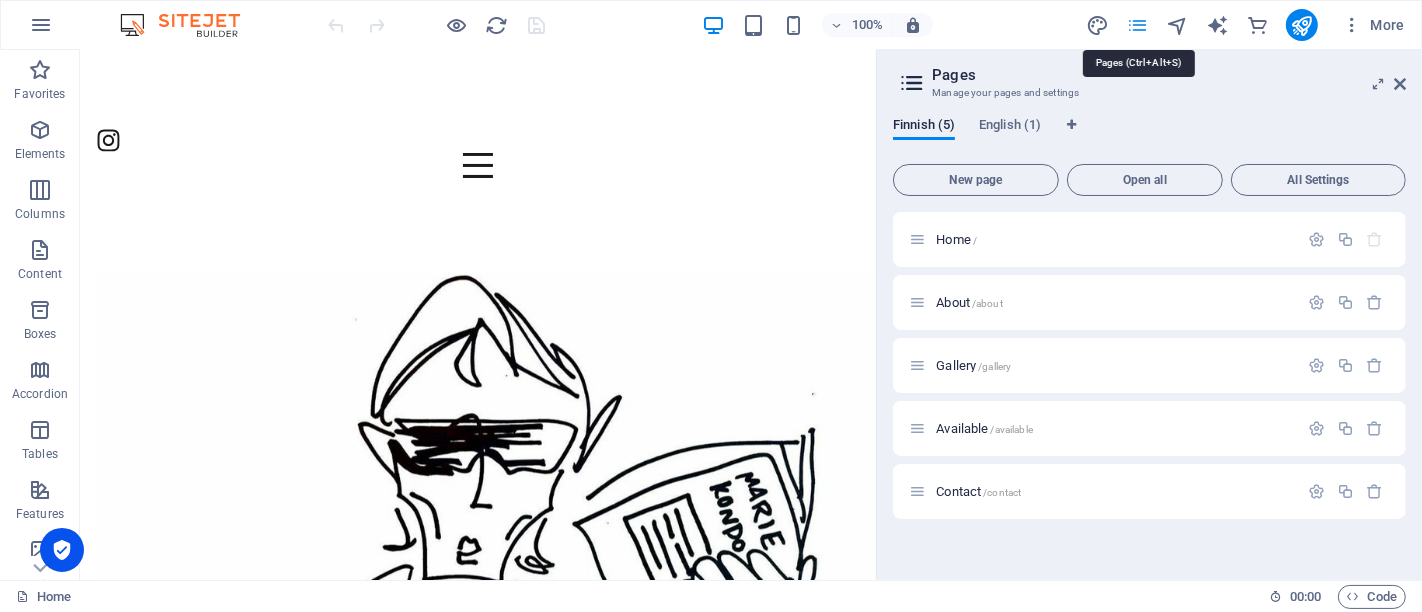 scroll, scrollTop: 327, scrollLeft: 0, axis: vertical 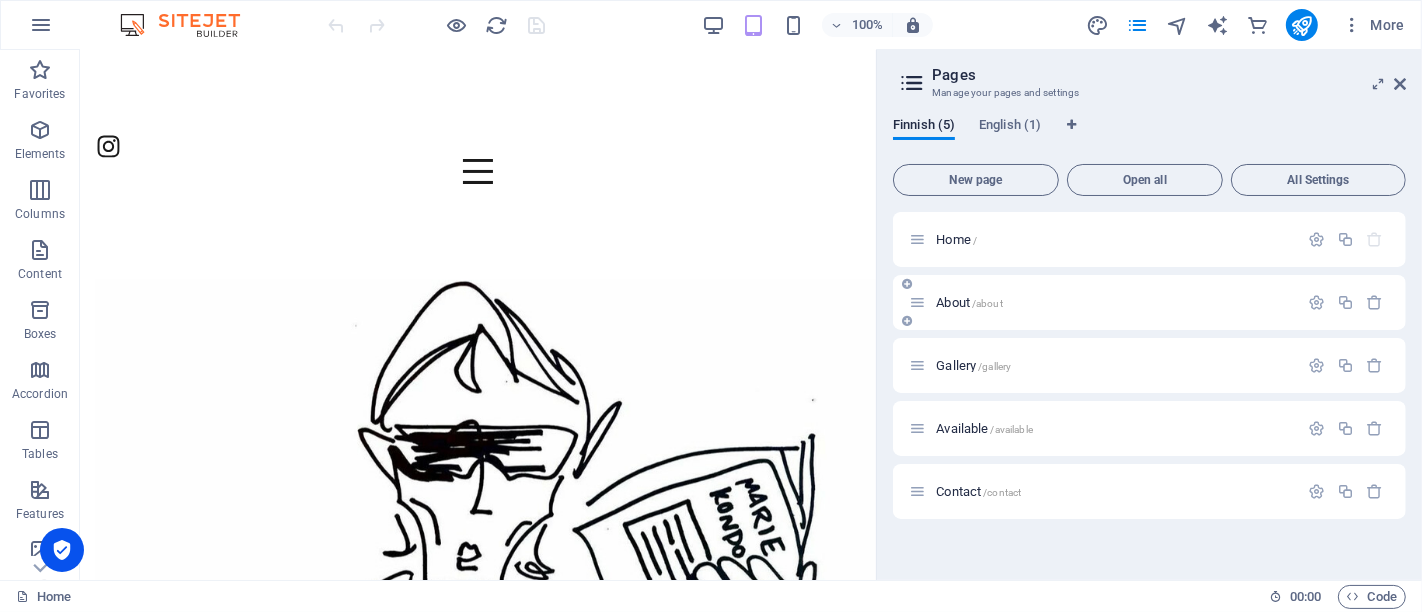 click on "About /about" at bounding box center (1149, 302) 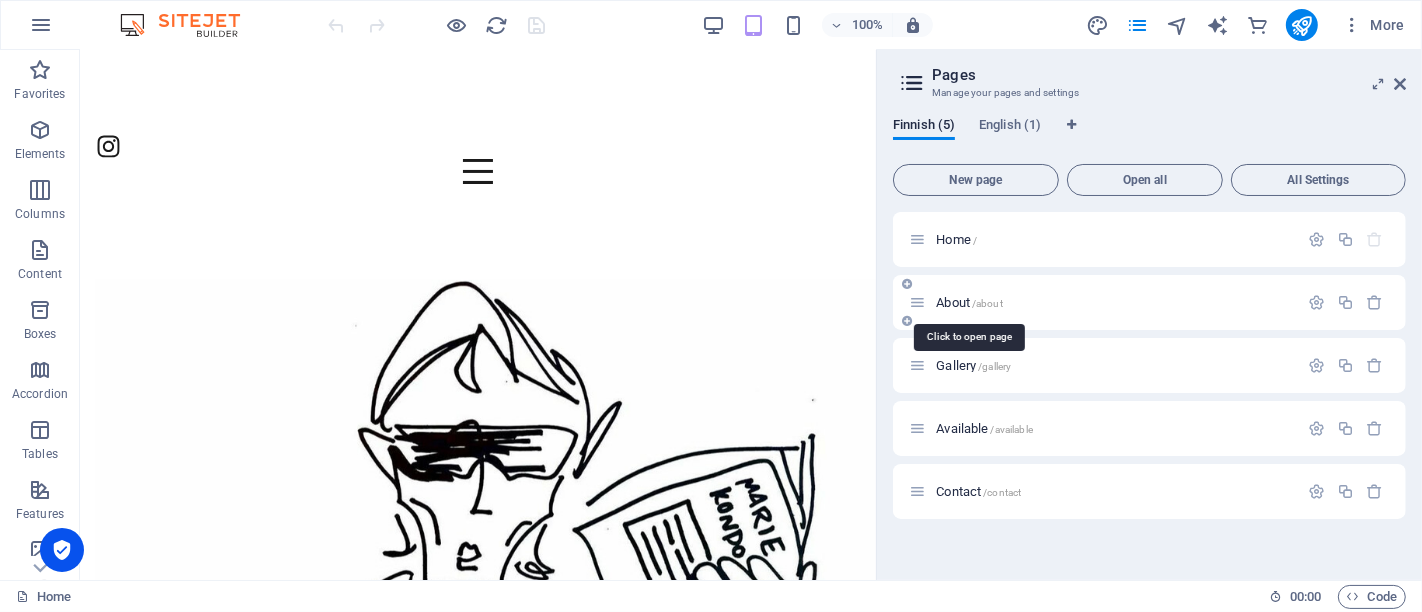 click on "About /about" at bounding box center [969, 302] 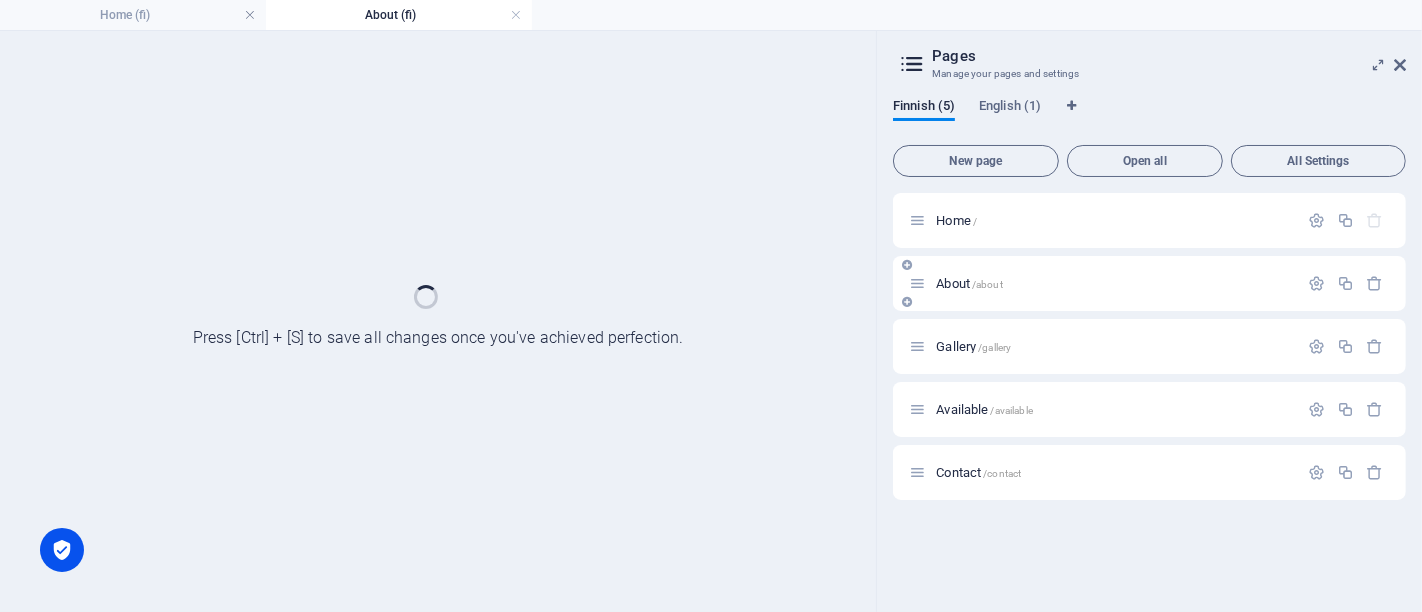 scroll, scrollTop: 0, scrollLeft: 0, axis: both 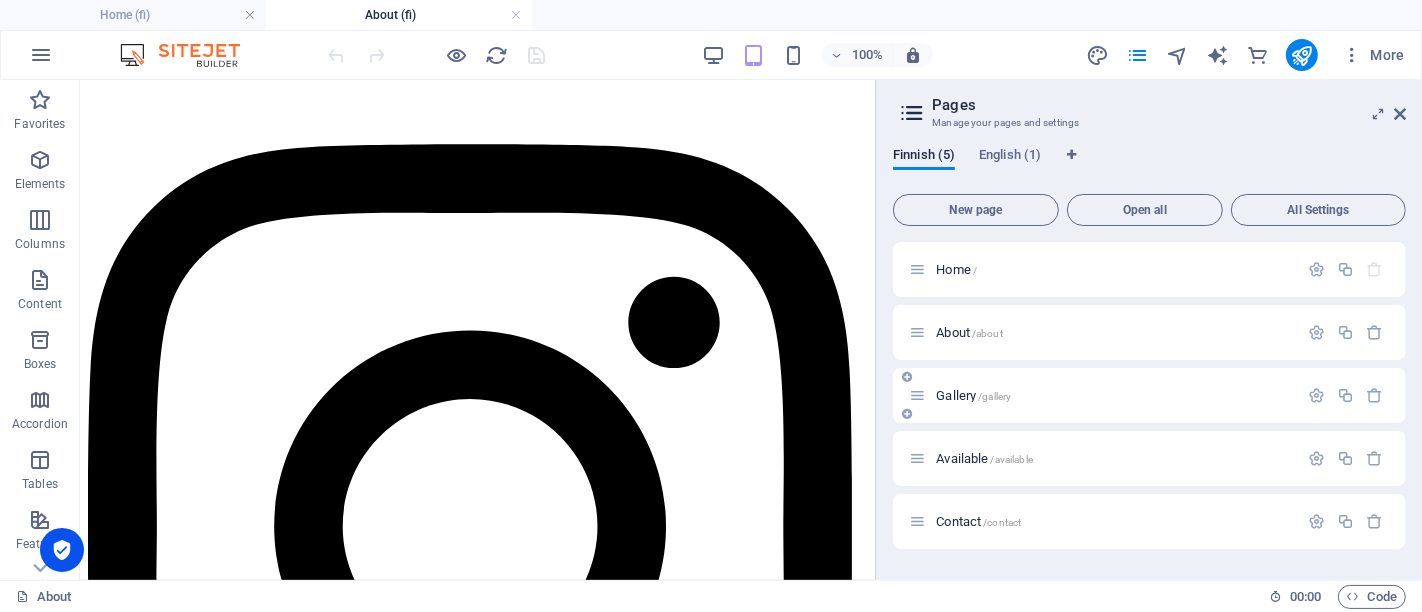 click on "Gallery /gallery" at bounding box center [973, 395] 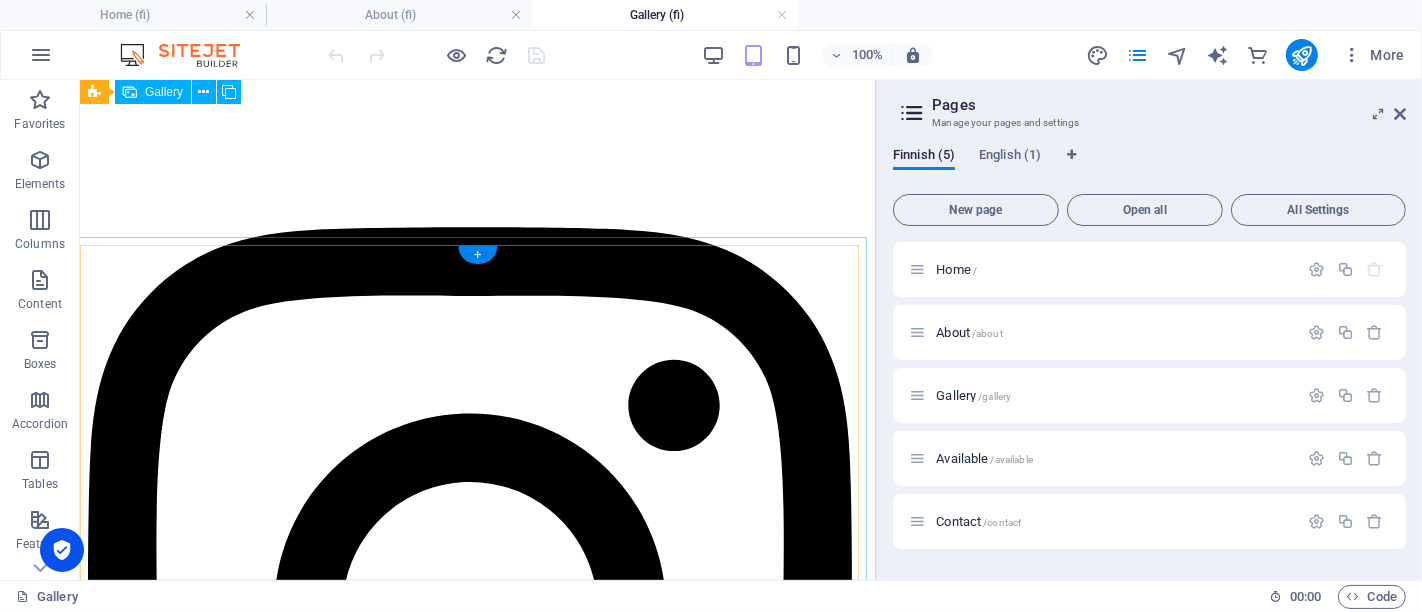 scroll, scrollTop: 291, scrollLeft: 0, axis: vertical 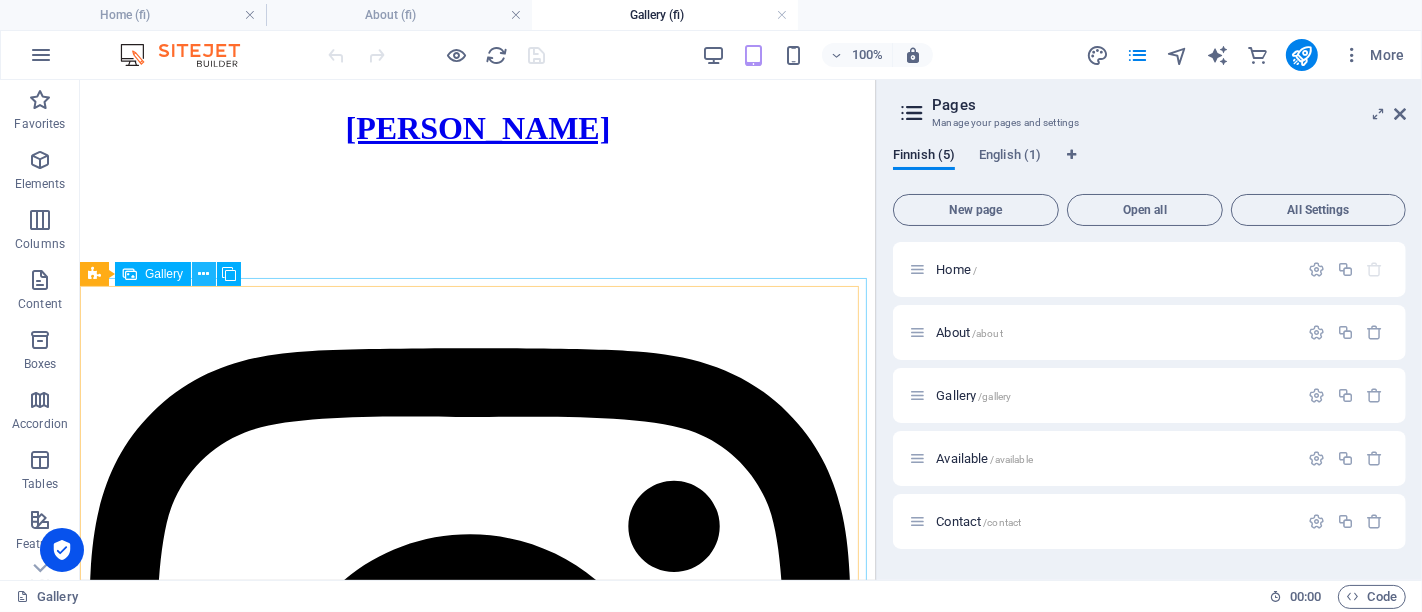 click at bounding box center [204, 274] 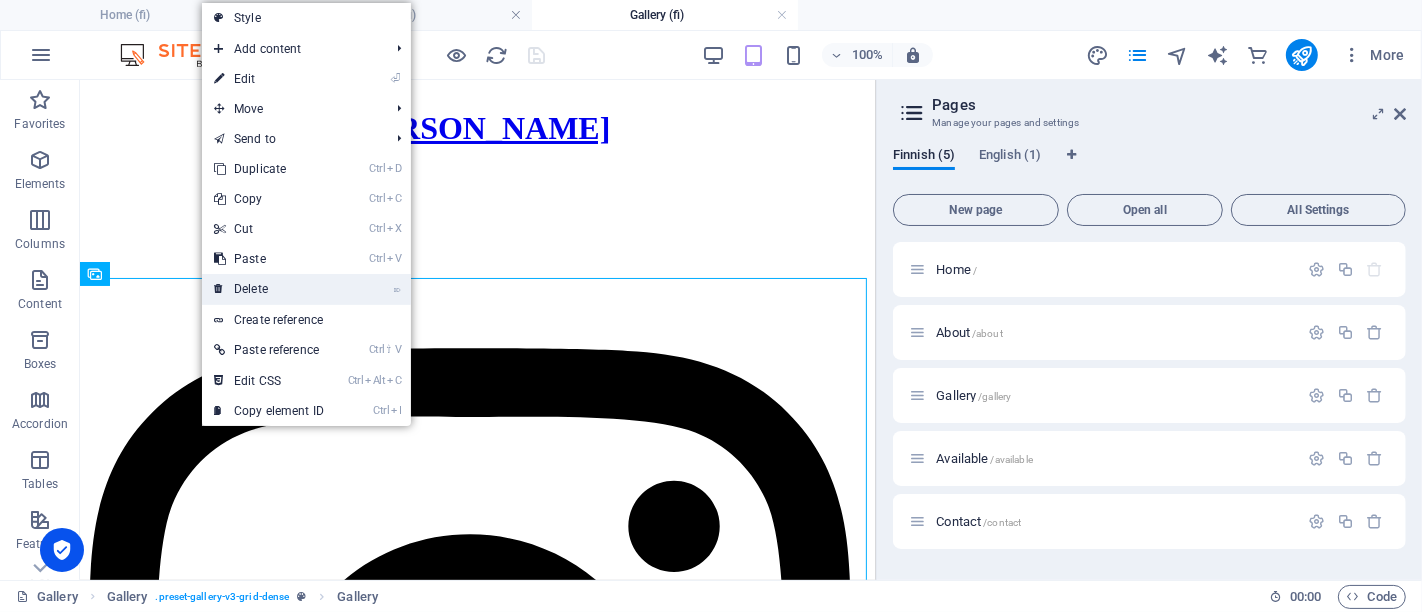 click on "⌦  Delete" at bounding box center (269, 289) 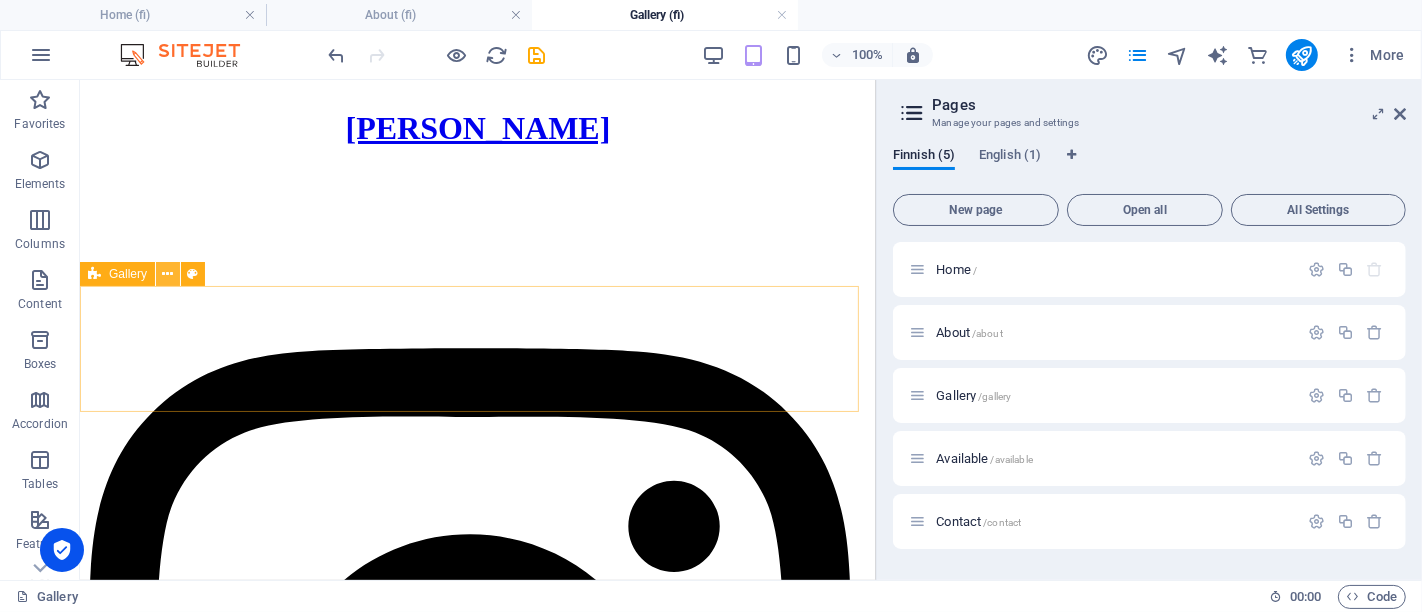 click at bounding box center [168, 274] 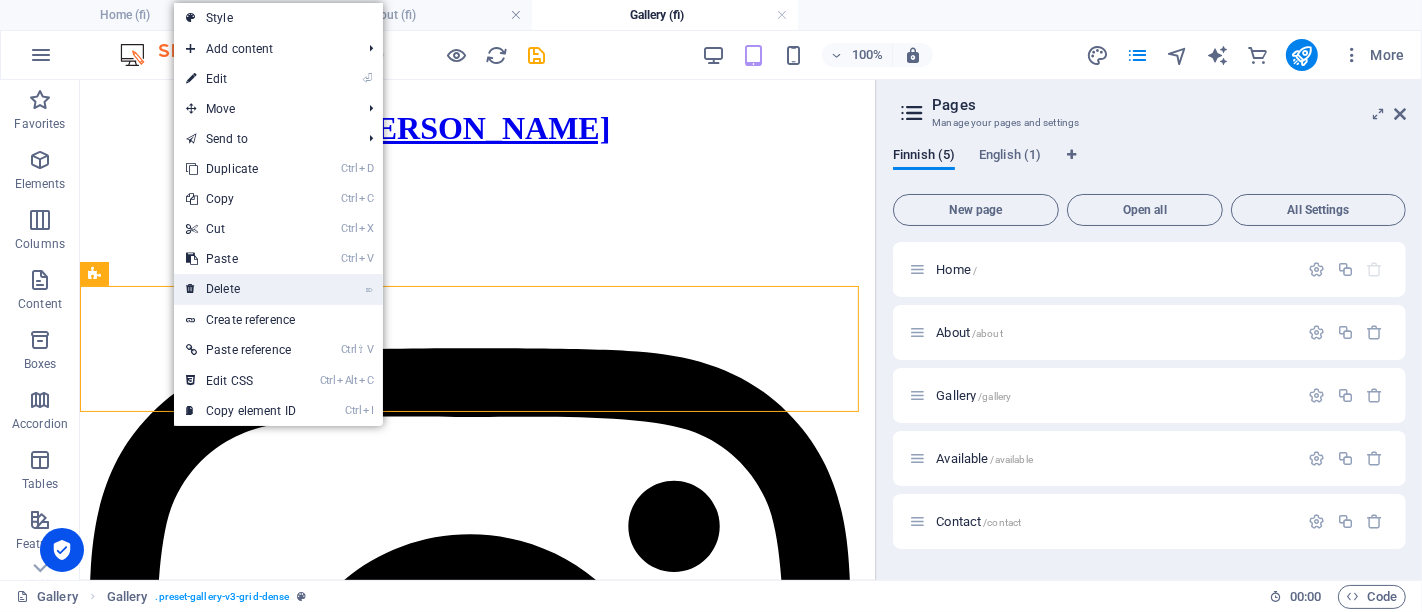 click on "⌦  Delete" at bounding box center [241, 289] 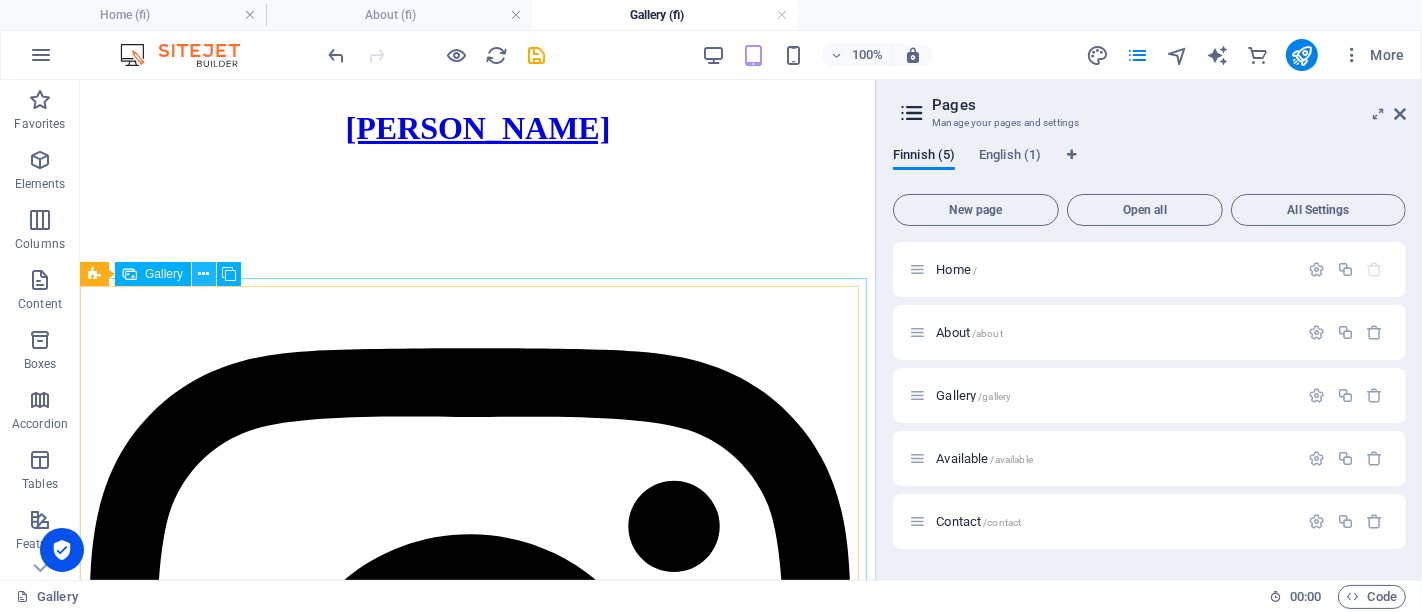 click at bounding box center (204, 274) 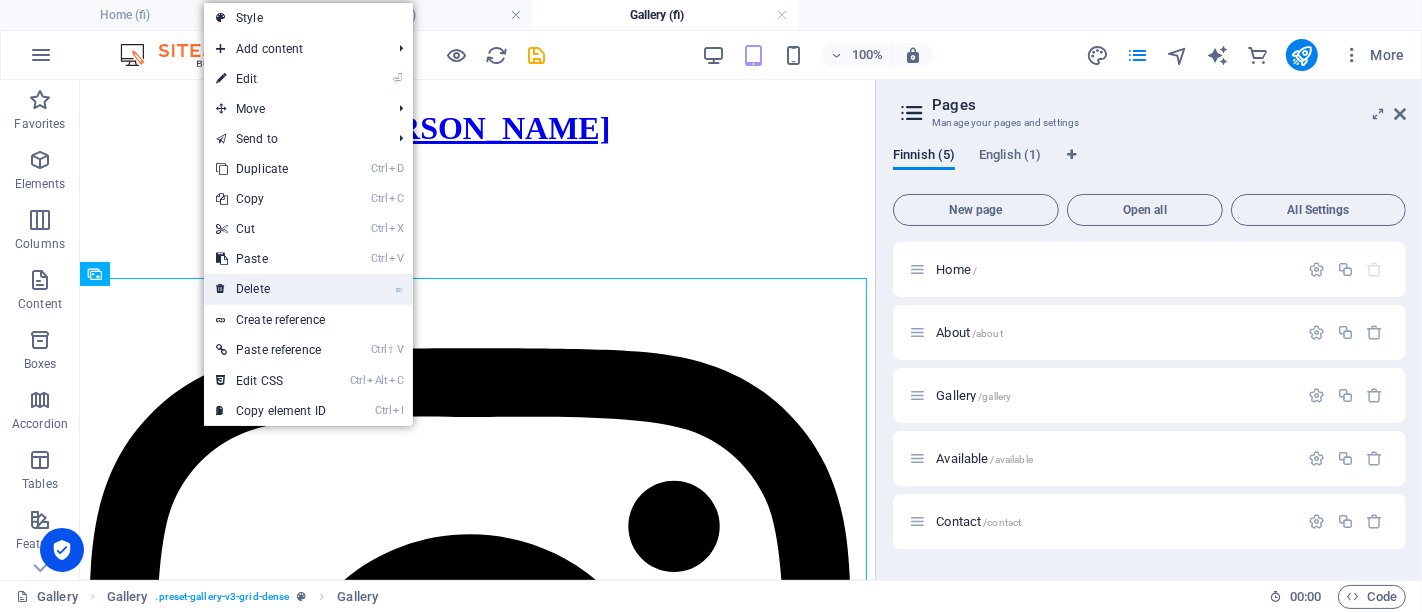 click on "⌦  Delete" at bounding box center (271, 289) 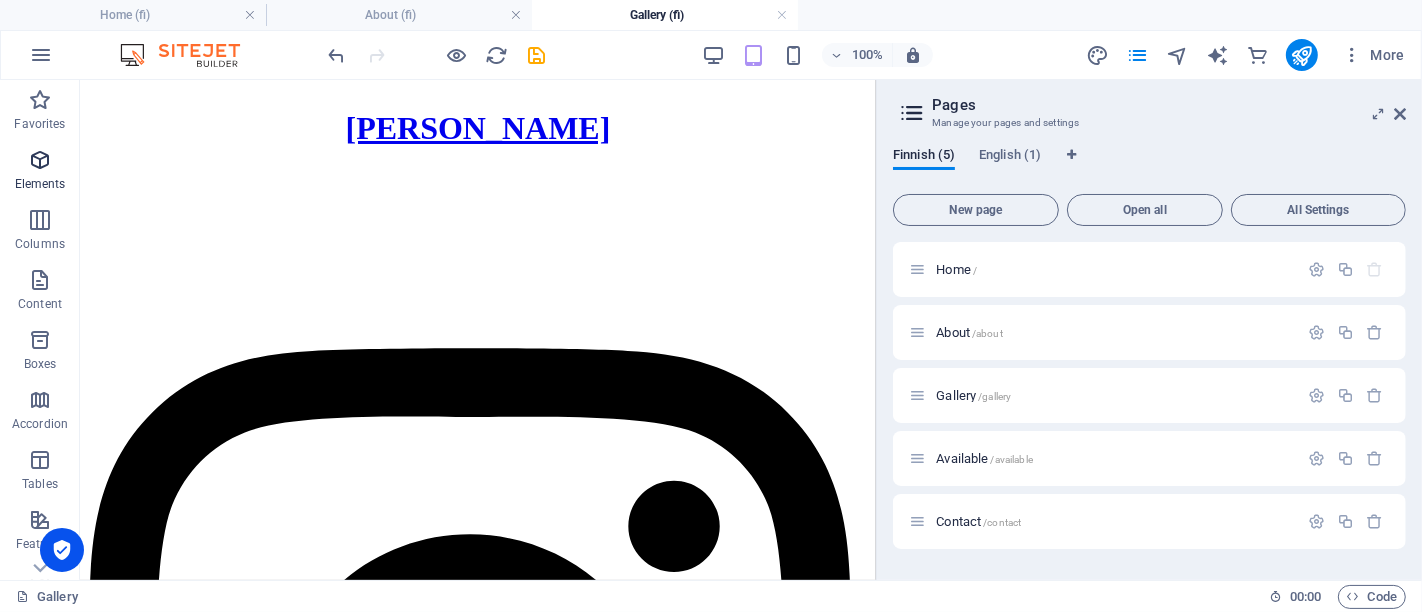 click at bounding box center (40, 160) 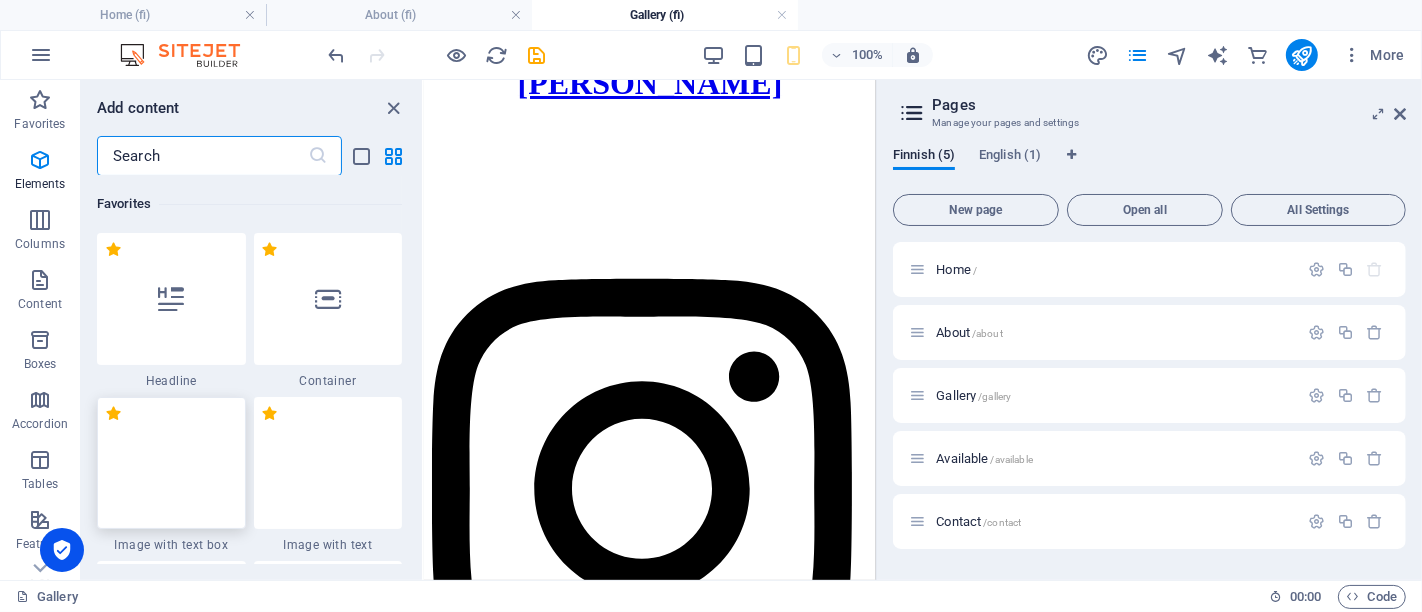 scroll, scrollTop: 247, scrollLeft: 0, axis: vertical 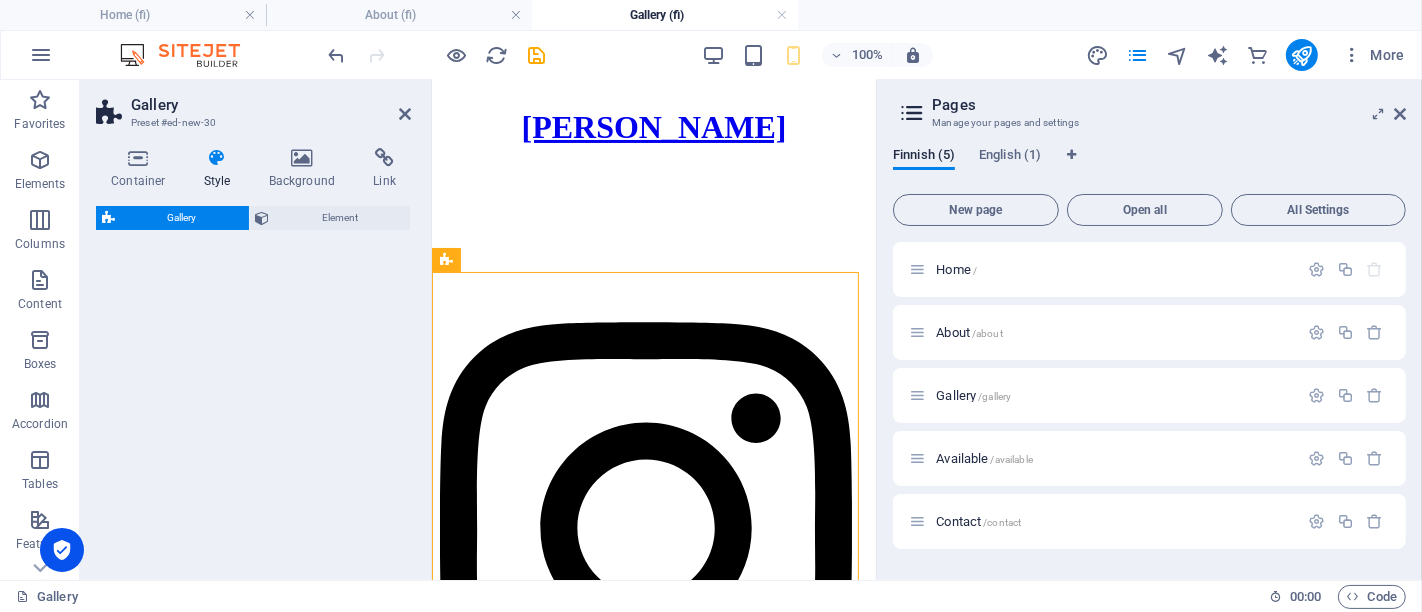 select on "rem" 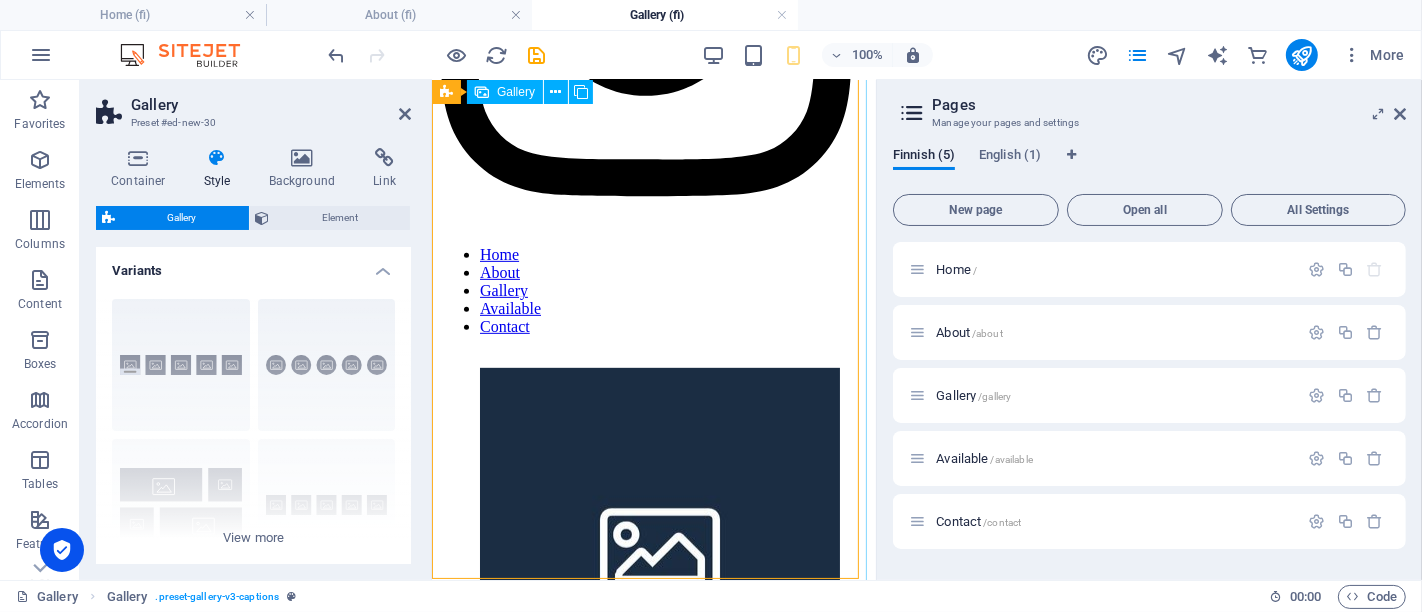 scroll, scrollTop: 802, scrollLeft: 0, axis: vertical 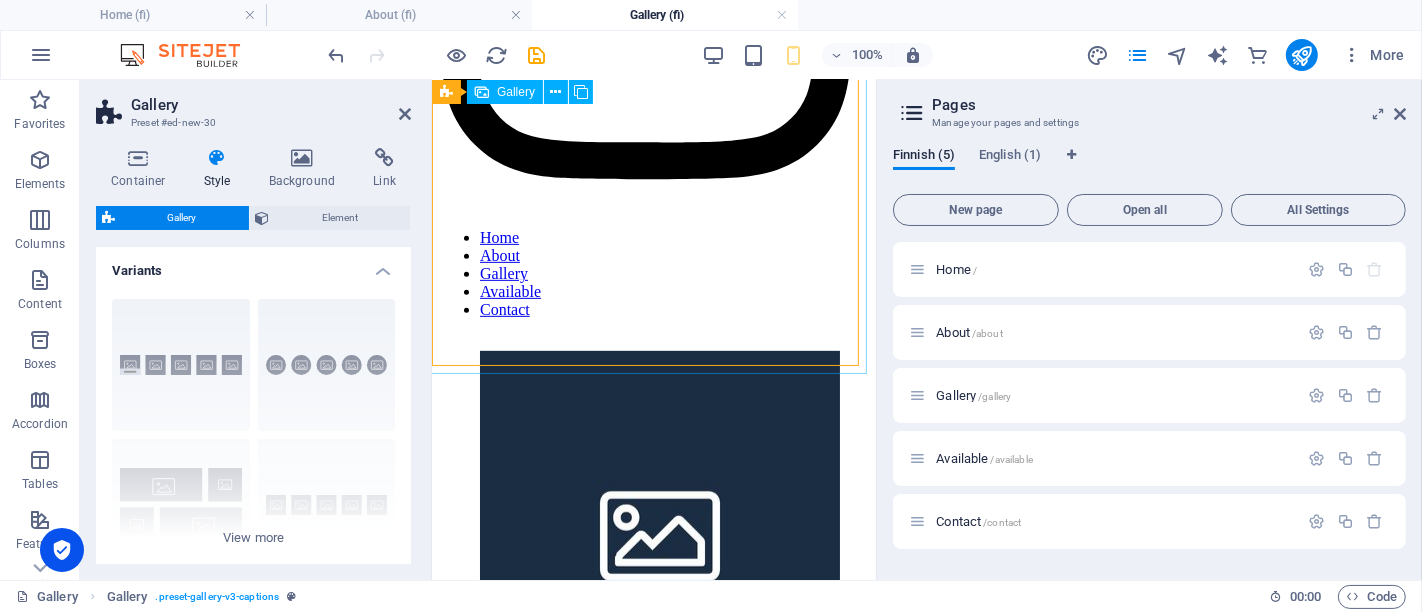 drag, startPoint x: 611, startPoint y: 440, endPoint x: 700, endPoint y: 283, distance: 180.4716 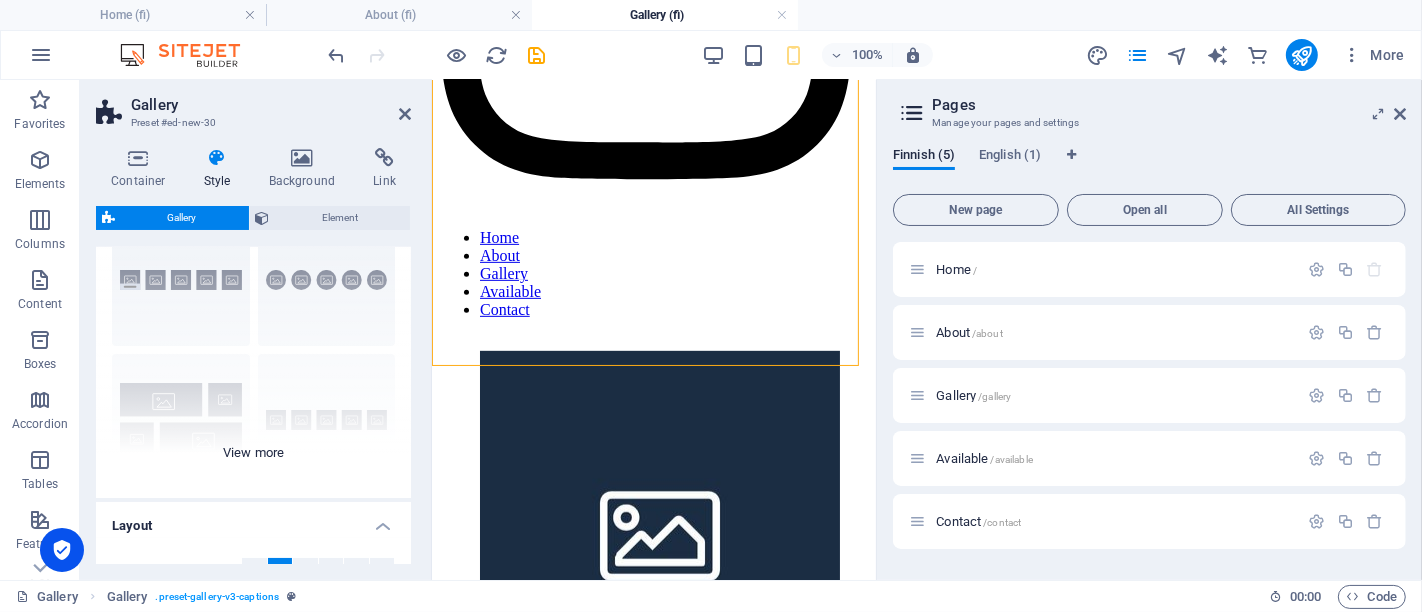 scroll, scrollTop: 111, scrollLeft: 0, axis: vertical 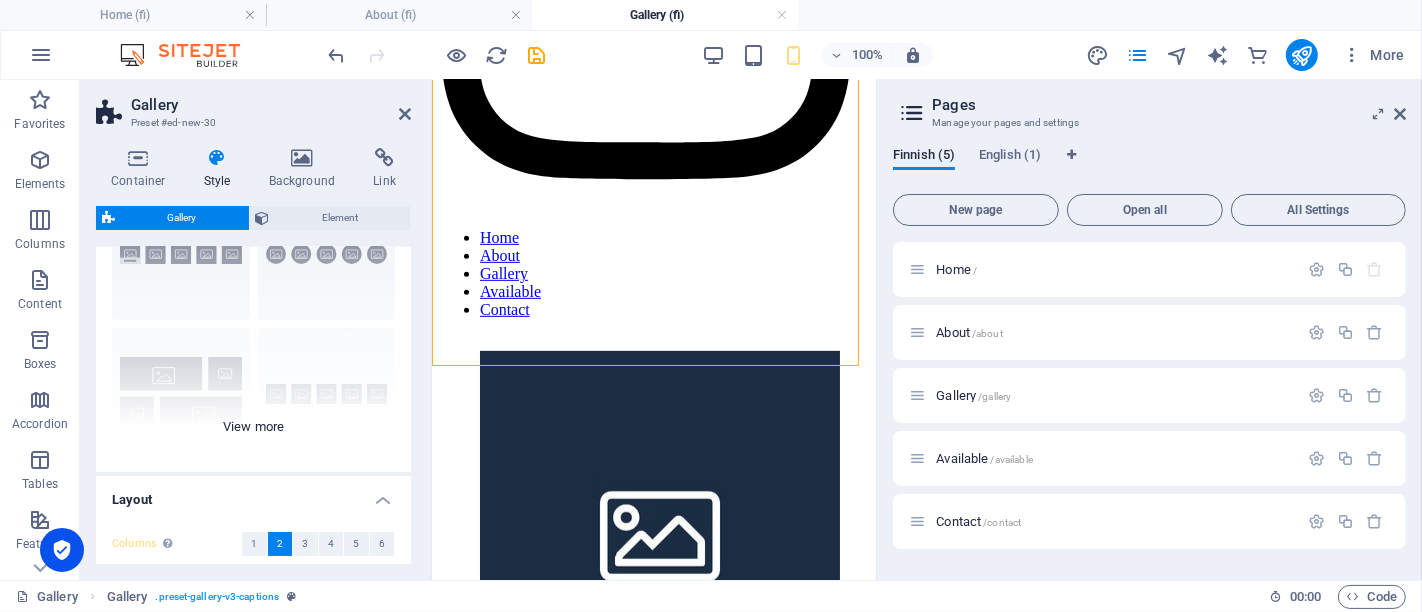click on "Captions Circle Collage Default Grid Grid shifted" at bounding box center (253, 322) 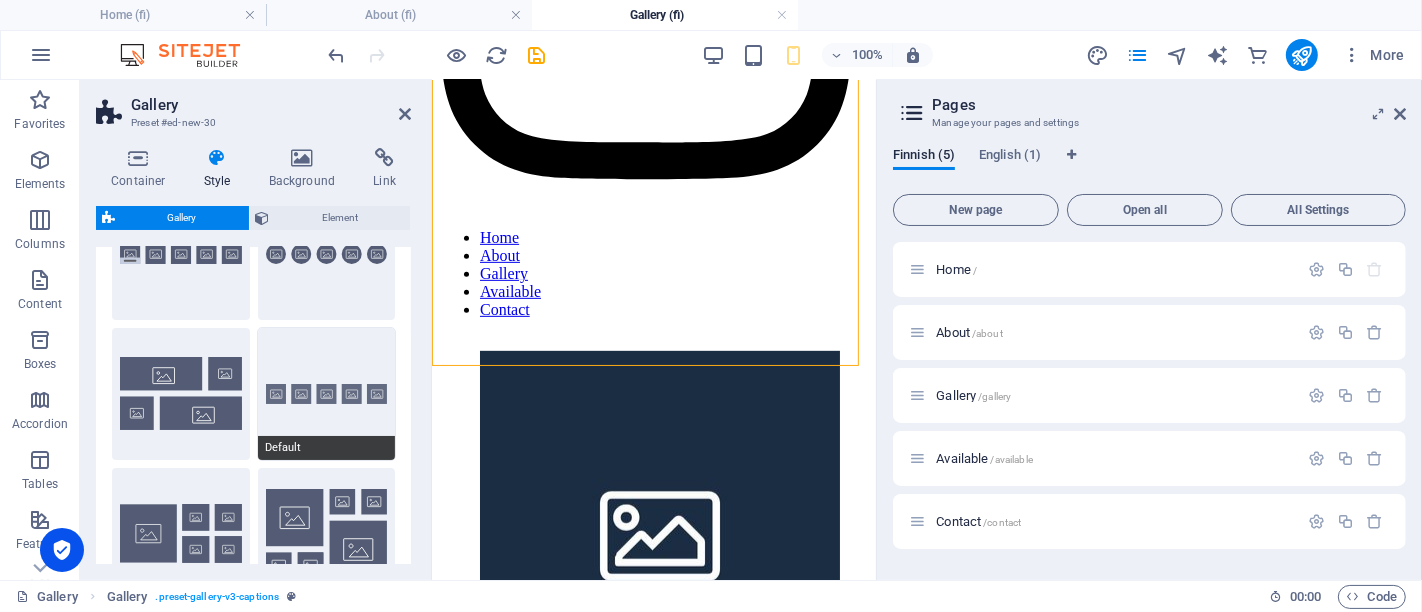 scroll, scrollTop: 222, scrollLeft: 0, axis: vertical 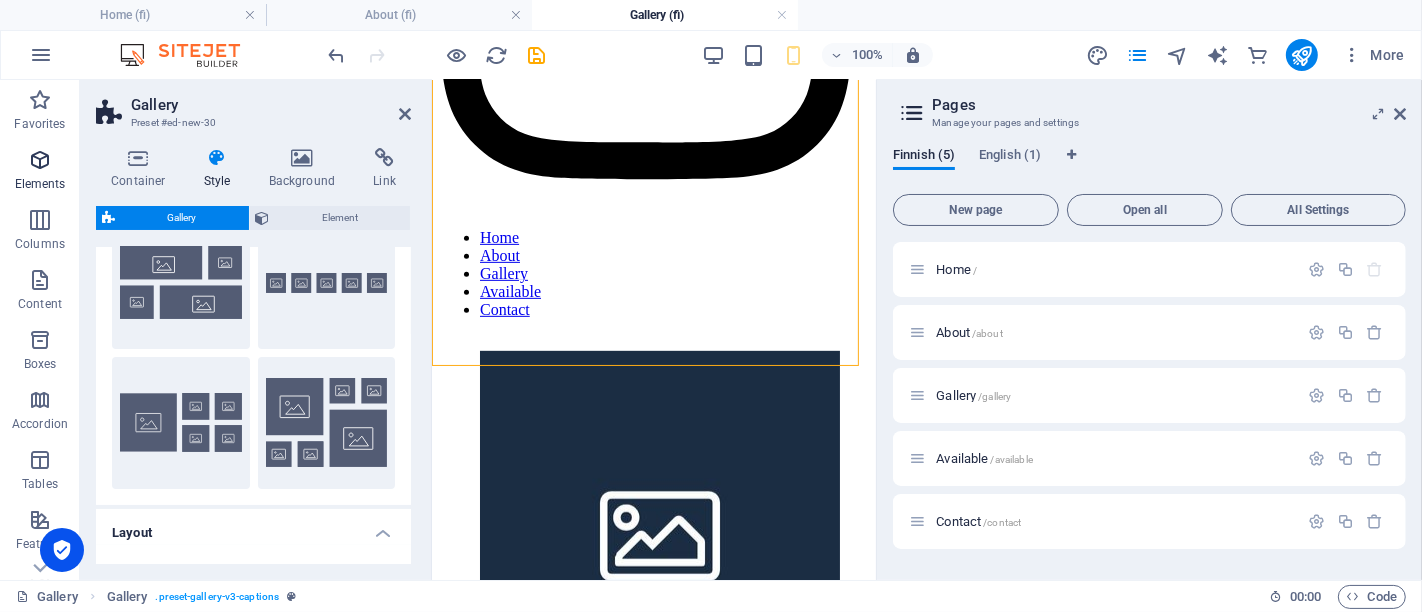 click on "Elements" at bounding box center [40, 172] 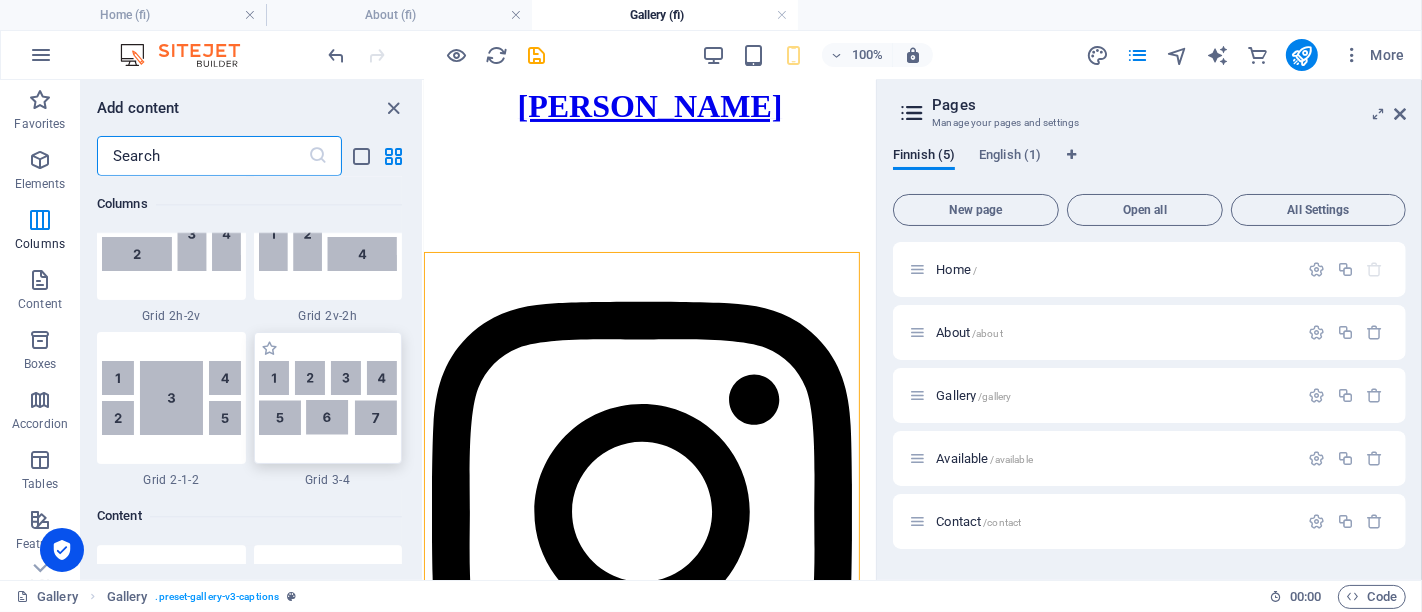 scroll, scrollTop: 3868, scrollLeft: 0, axis: vertical 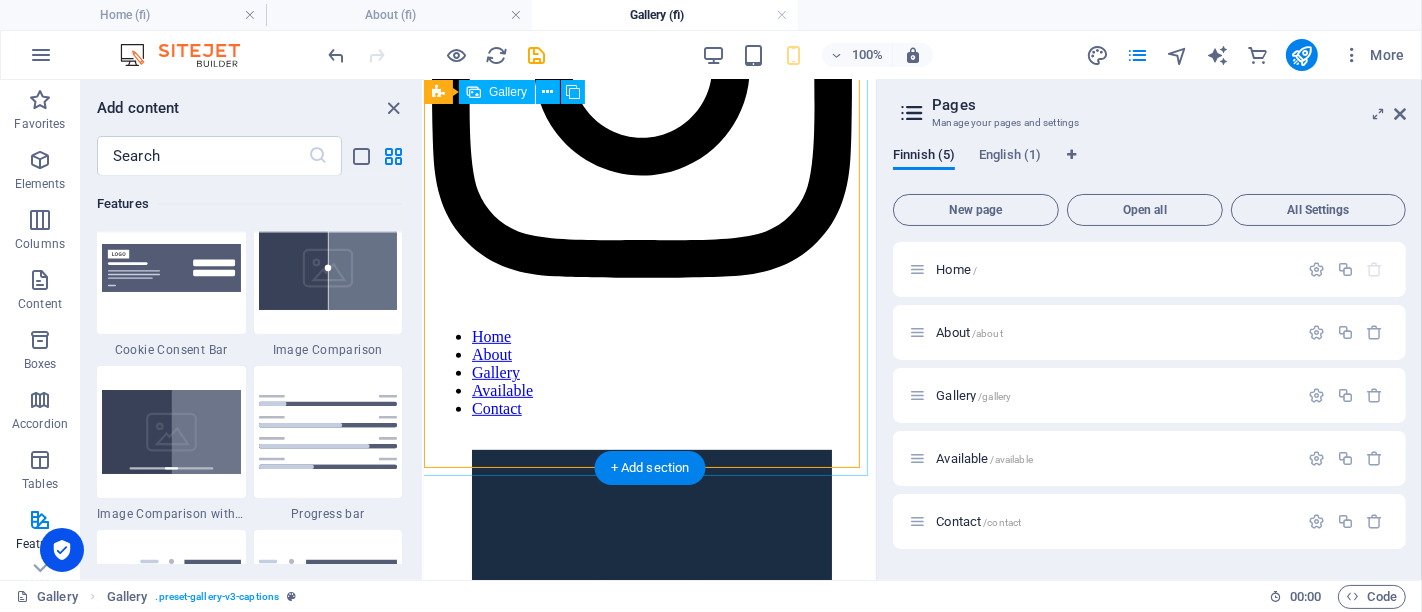 drag, startPoint x: 840, startPoint y: 423, endPoint x: 424, endPoint y: 218, distance: 463.76825 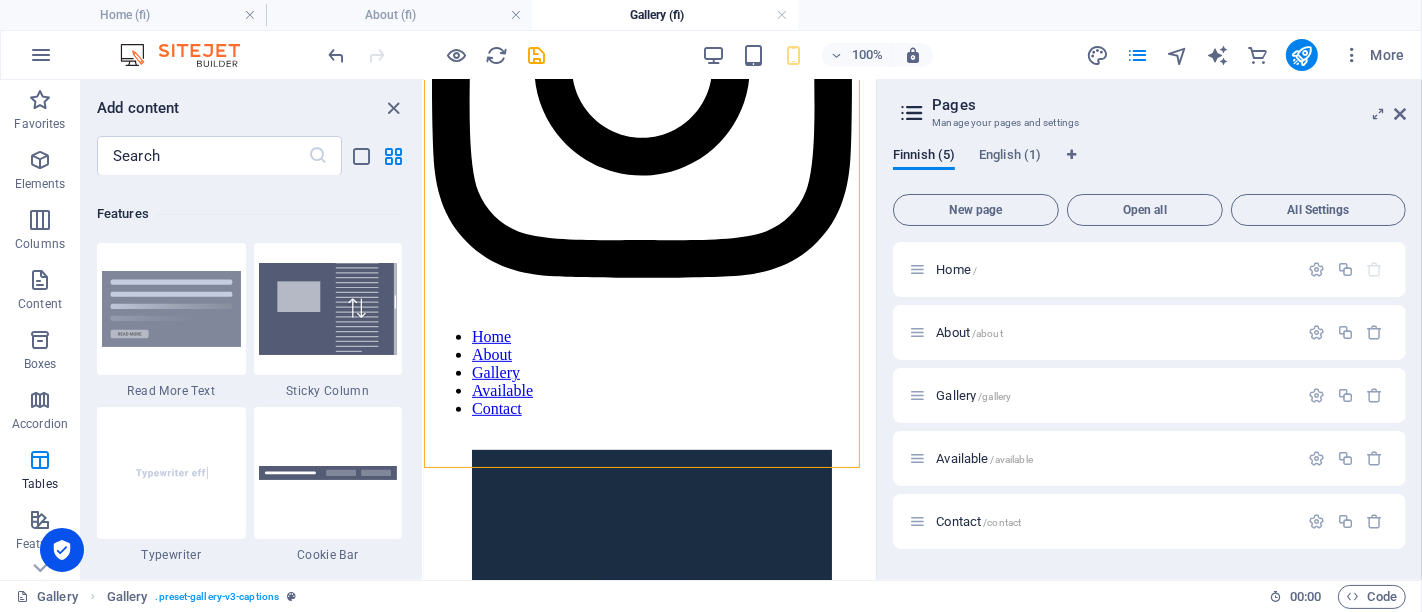 scroll, scrollTop: 8202, scrollLeft: 0, axis: vertical 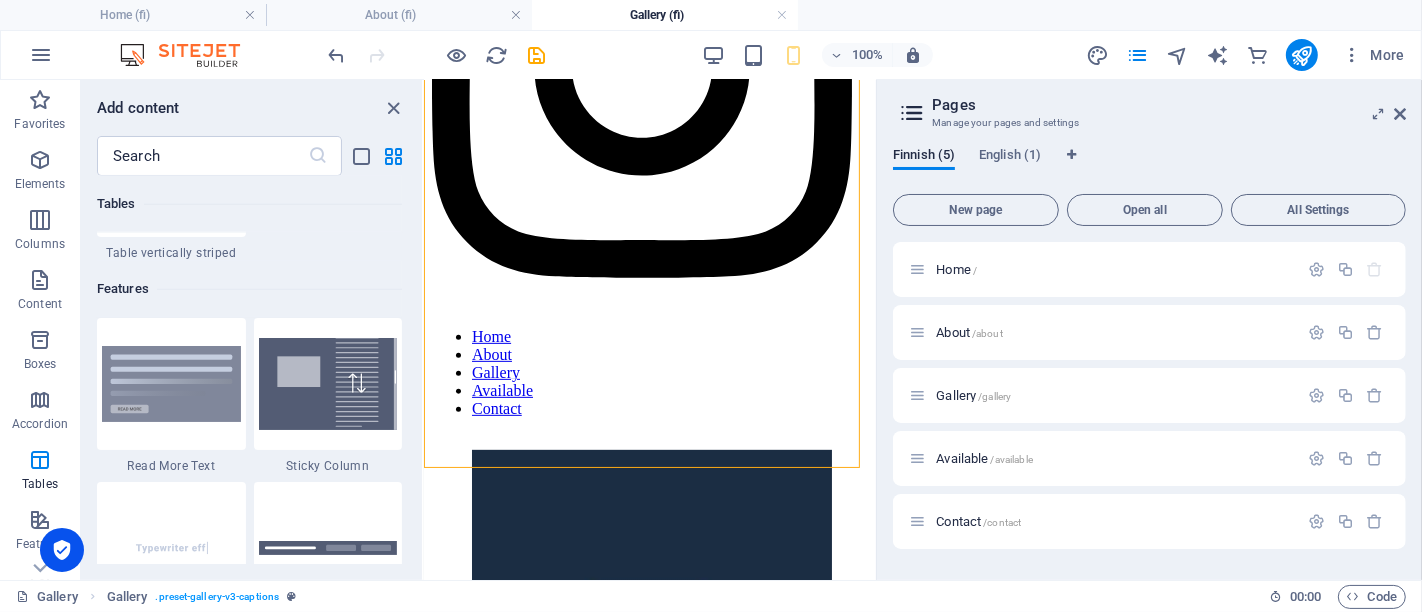 click on "Favorites 1 Star Headline 1 Star Container 1 Star Image with text box 1 Star Image with text 1 Star Images with Captions 1 Star Image grid 1 Star Image grid dense 1 Star Image series 1 Star Menu Bar wide 1 Star Captcha Elements 1 Star Headline 1 Star Text 1 Star Image 1 Star Container 1 Star Spacer 1 Star Separator 1 Star HTML 1 Star Icon 1 Star Button 1 Star Logo 1 Star SVG 1 Star Image slider 1 Star Slider 1 Star Gallery 1 Star Menu 1 Star Map 1 Star Facebook 1 Star Video 1 Star YouTube 1 Star Vimeo 1 Star Document 1 Star Audio 1 Star Iframe 1 Star Privacy 1 Star Languages Columns 1 Star Container 1 Star 2 columns 1 Star 3 columns 1 Star 4 columns 1 Star 5 columns 1 Star 6 columns 1 Star 40-60 1 Star 20-80 1 Star 80-20 1 Star 30-70 1 Star 70-30 1 Star Unequal Columns 1 Star 25-25-50 1 Star 25-50-25 1 Star 50-25-25 1 Star 20-60-20 1 Star 50-16-16-16 1 Star 16-16-16-50 1 Star Grid 2-1 1 Star Grid 1-2 1 Star Grid 3-1 1 Star Grid 1-3 1 Star Grid 4-1 1 Star Grid 1-4 1 Star Grid 1-2-1 1 Star Grid 1-1-2 1 Star ​" at bounding box center [251, 370] 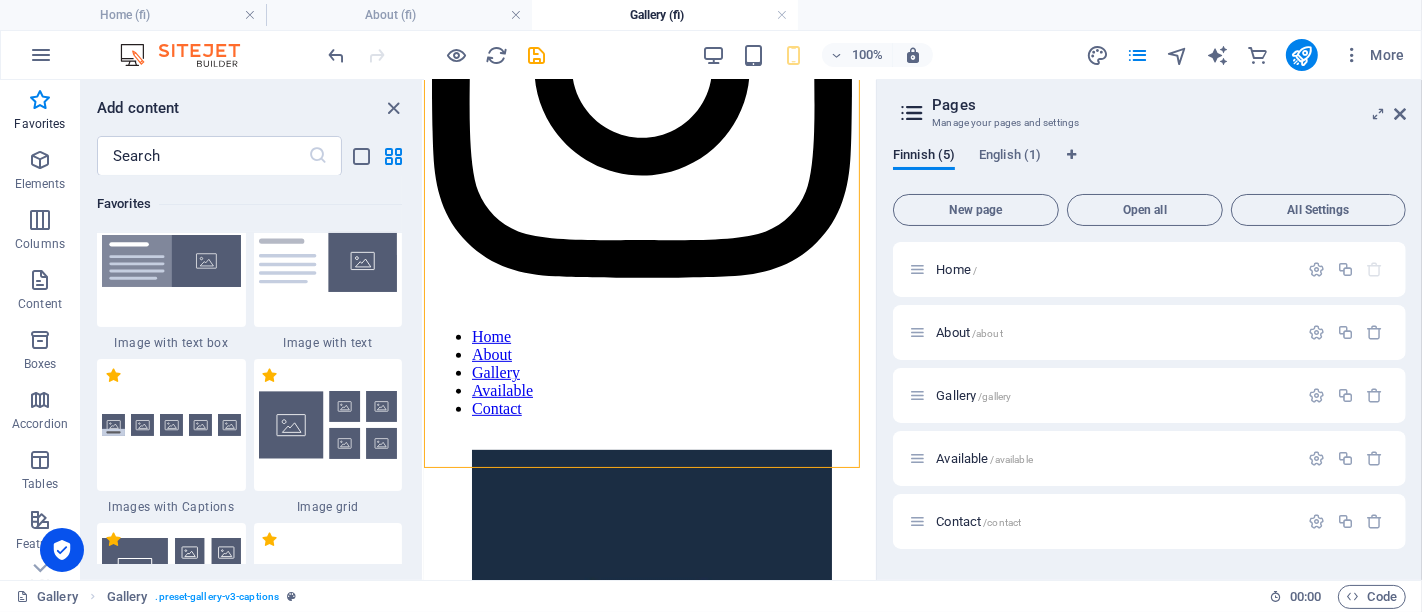scroll, scrollTop: 313, scrollLeft: 0, axis: vertical 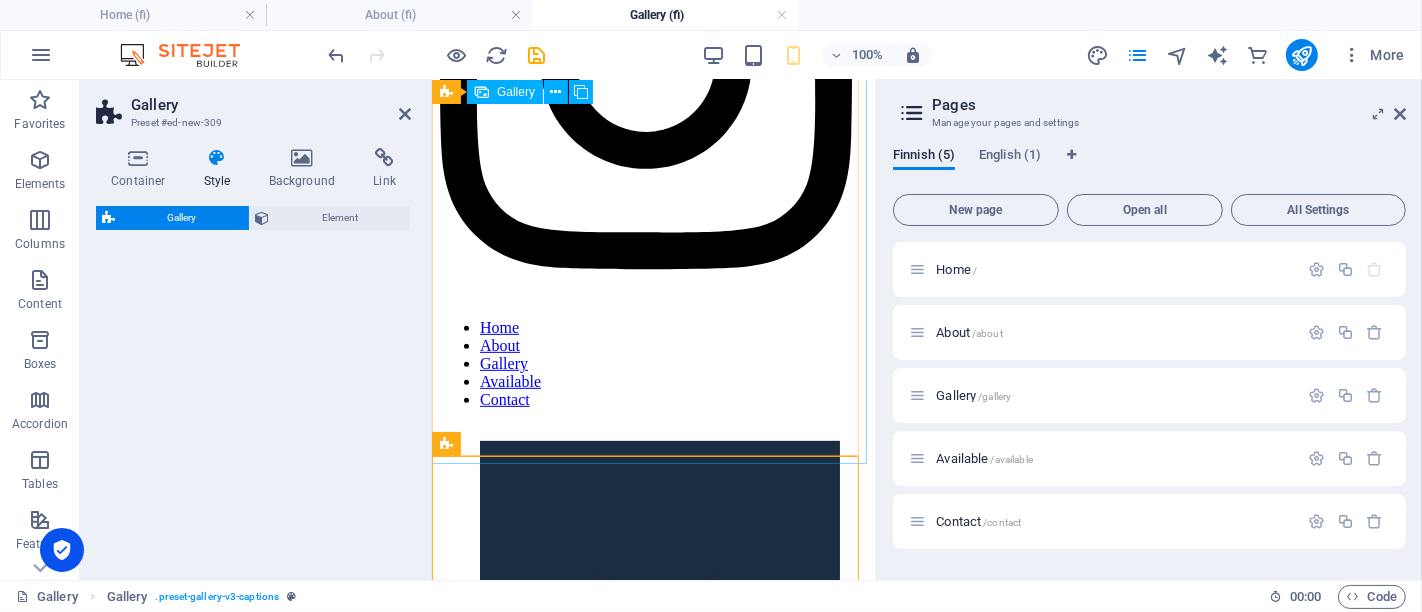 select on "rem" 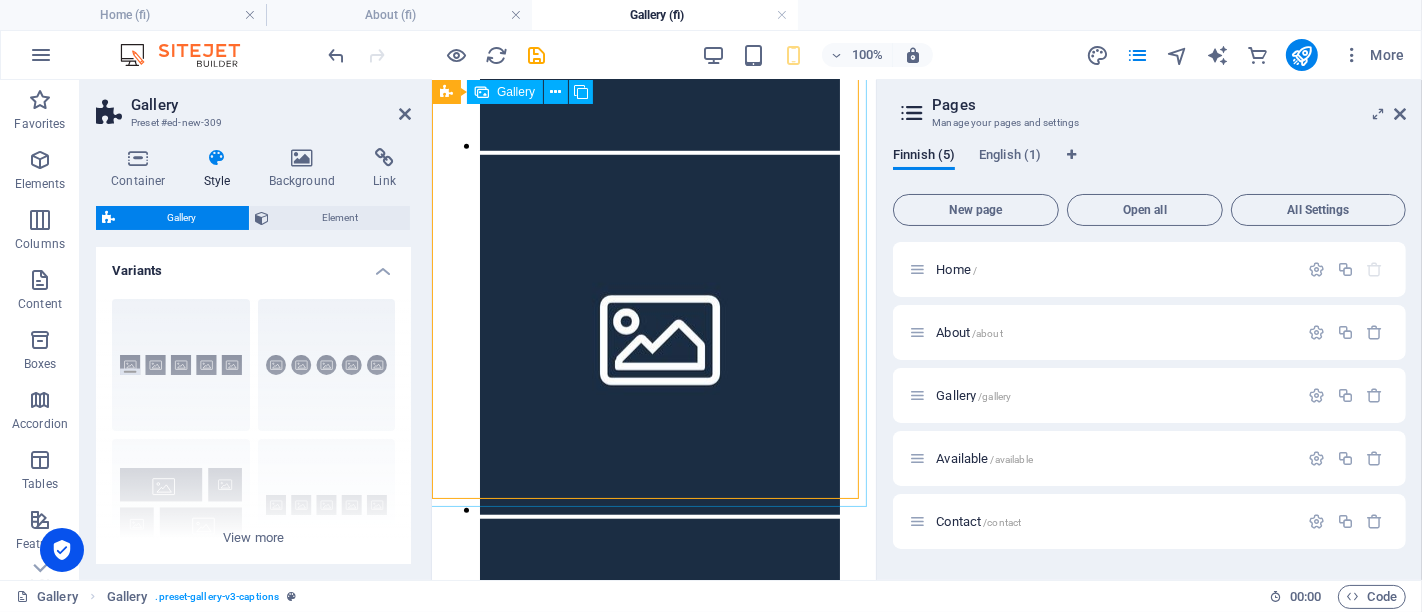 scroll, scrollTop: 1379, scrollLeft: 0, axis: vertical 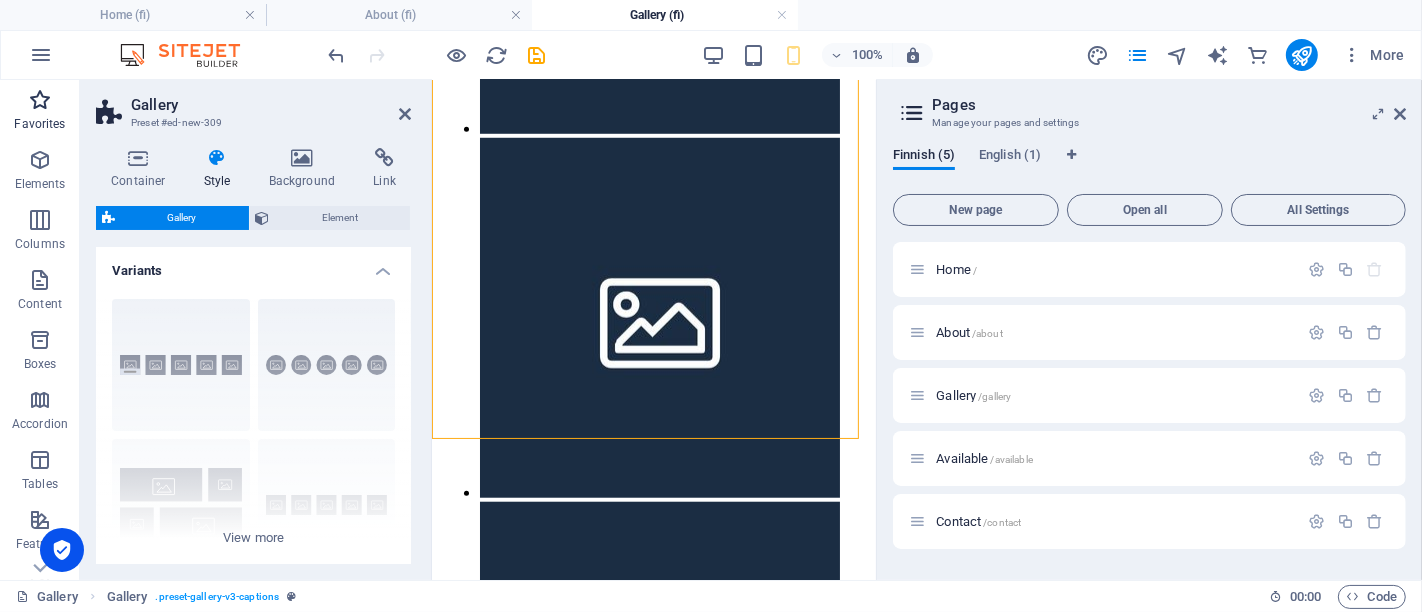 click on "Favorites" at bounding box center (39, 124) 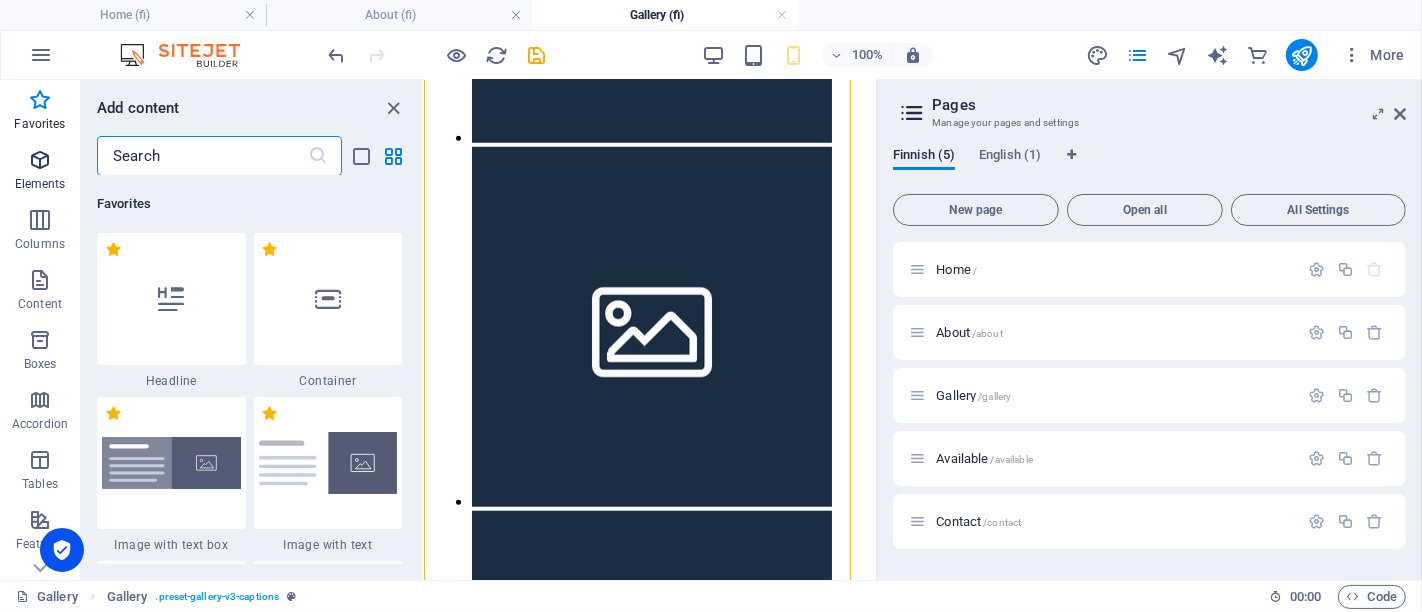 scroll, scrollTop: 1181, scrollLeft: 0, axis: vertical 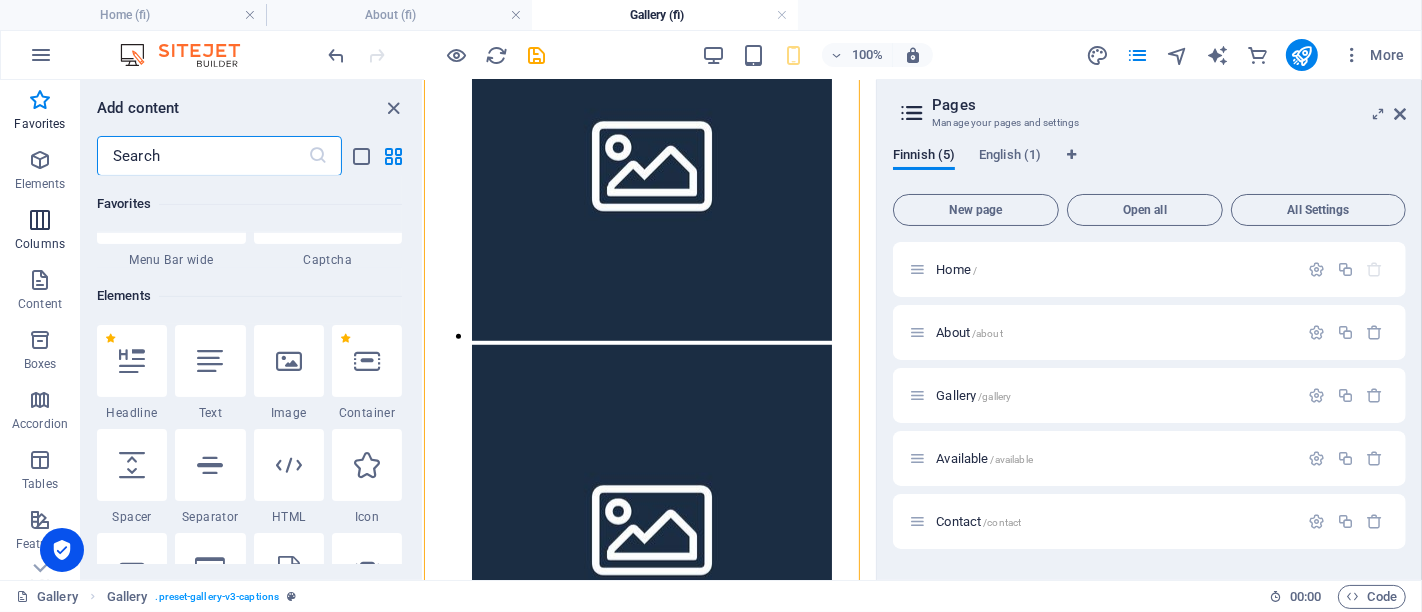 click at bounding box center (40, 220) 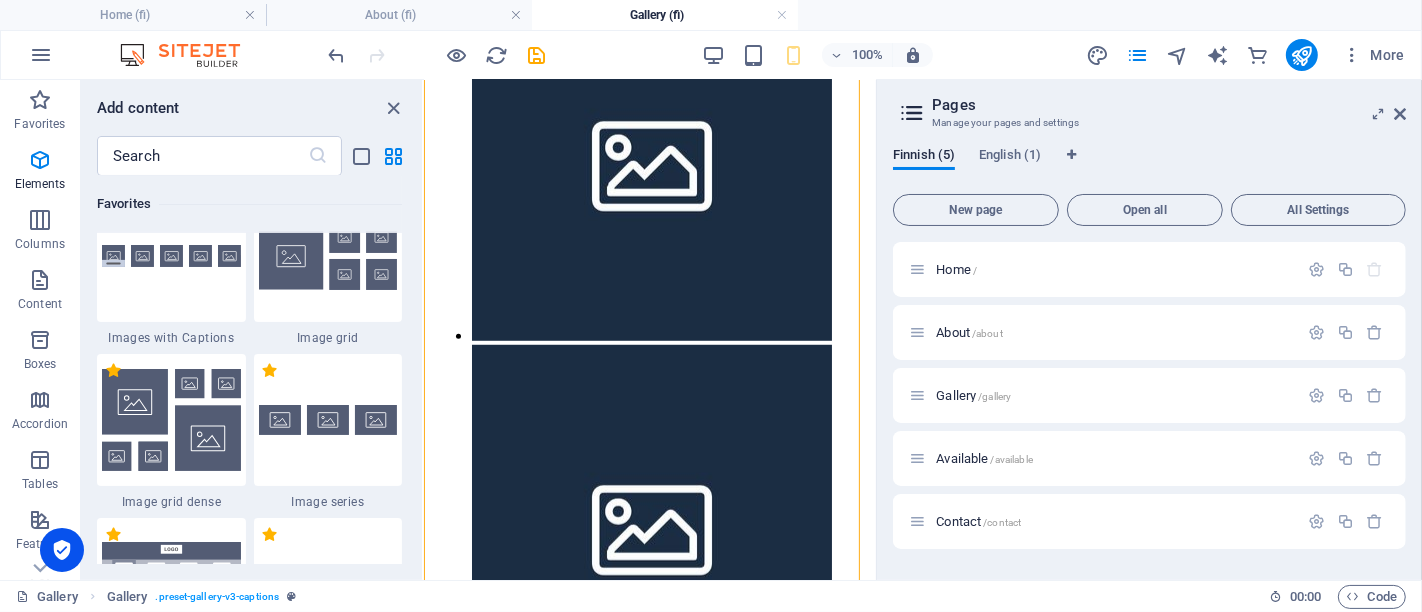 scroll, scrollTop: 312, scrollLeft: 0, axis: vertical 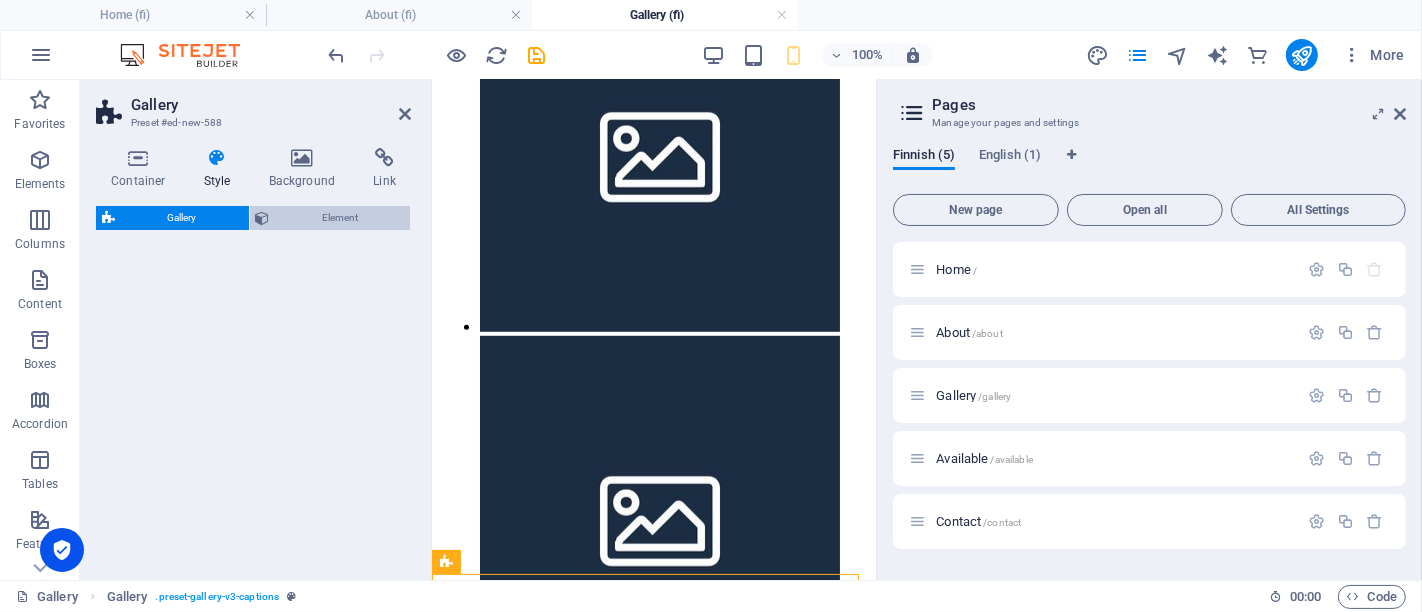 select on "rem" 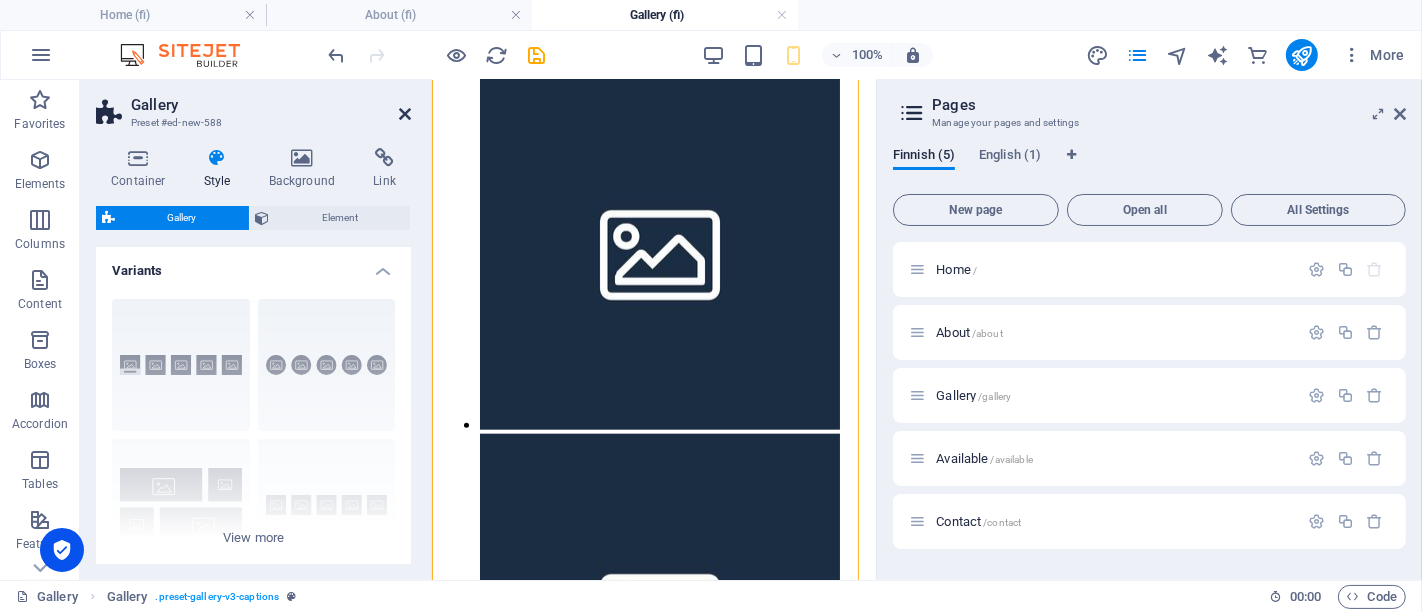 click at bounding box center [405, 114] 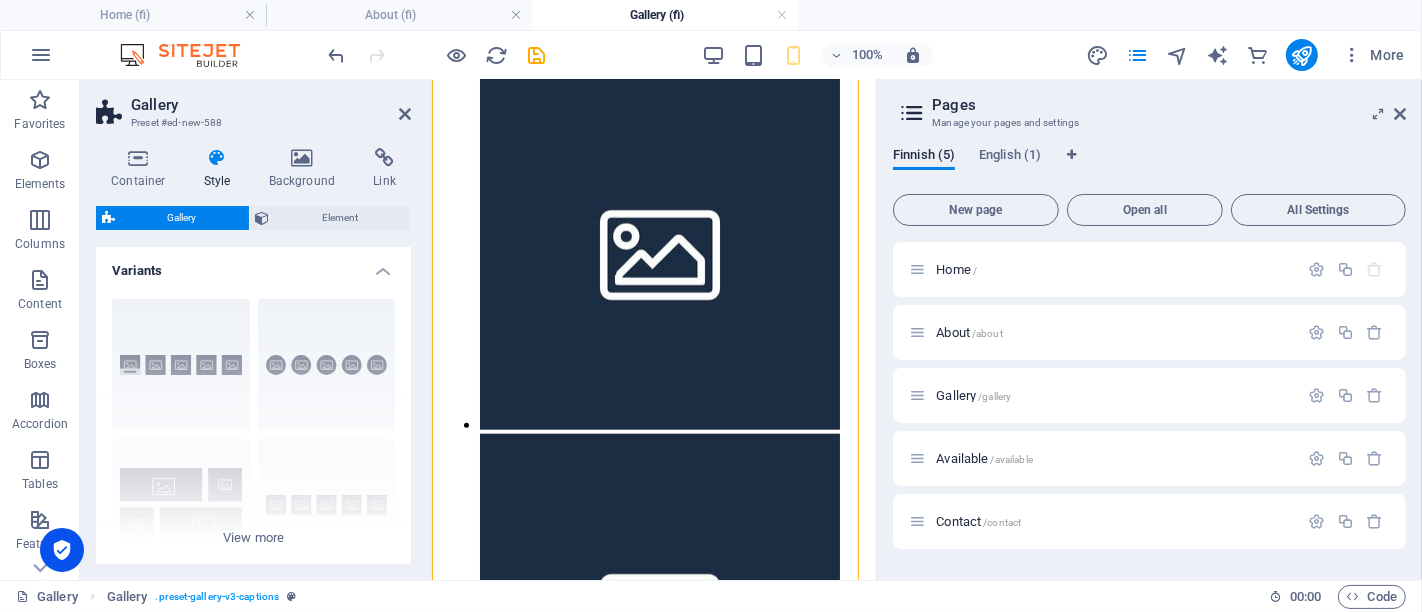 scroll, scrollTop: 572, scrollLeft: 0, axis: vertical 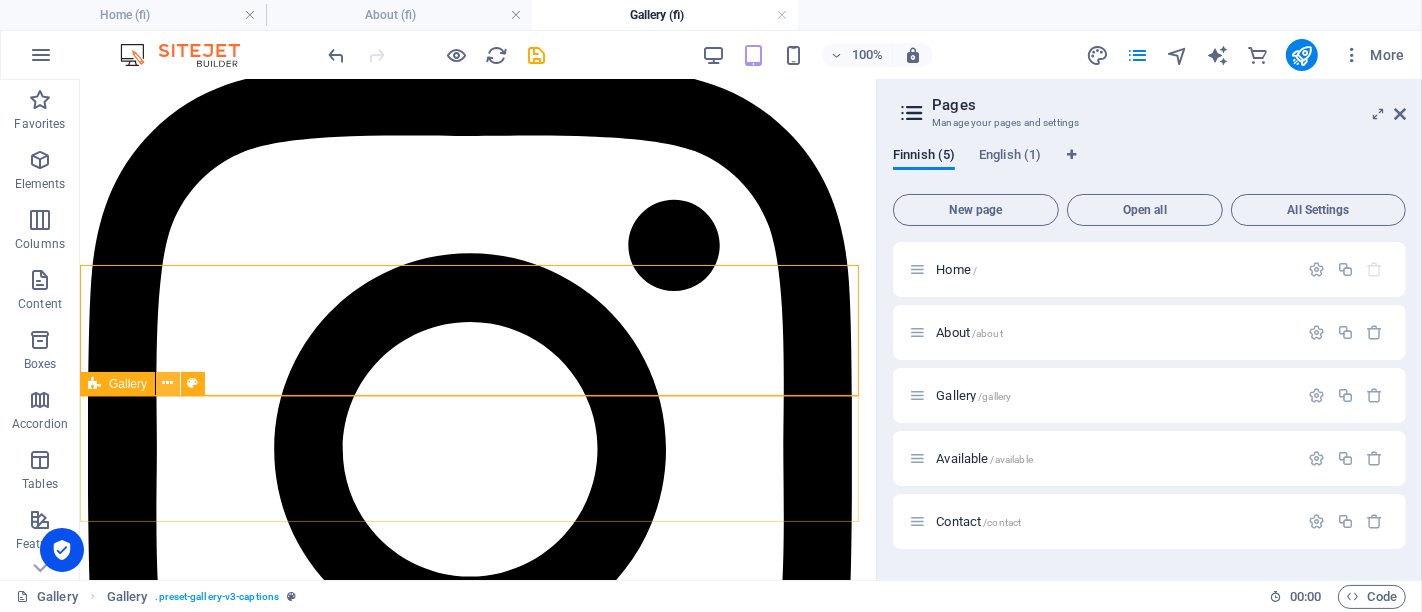 click at bounding box center [168, 383] 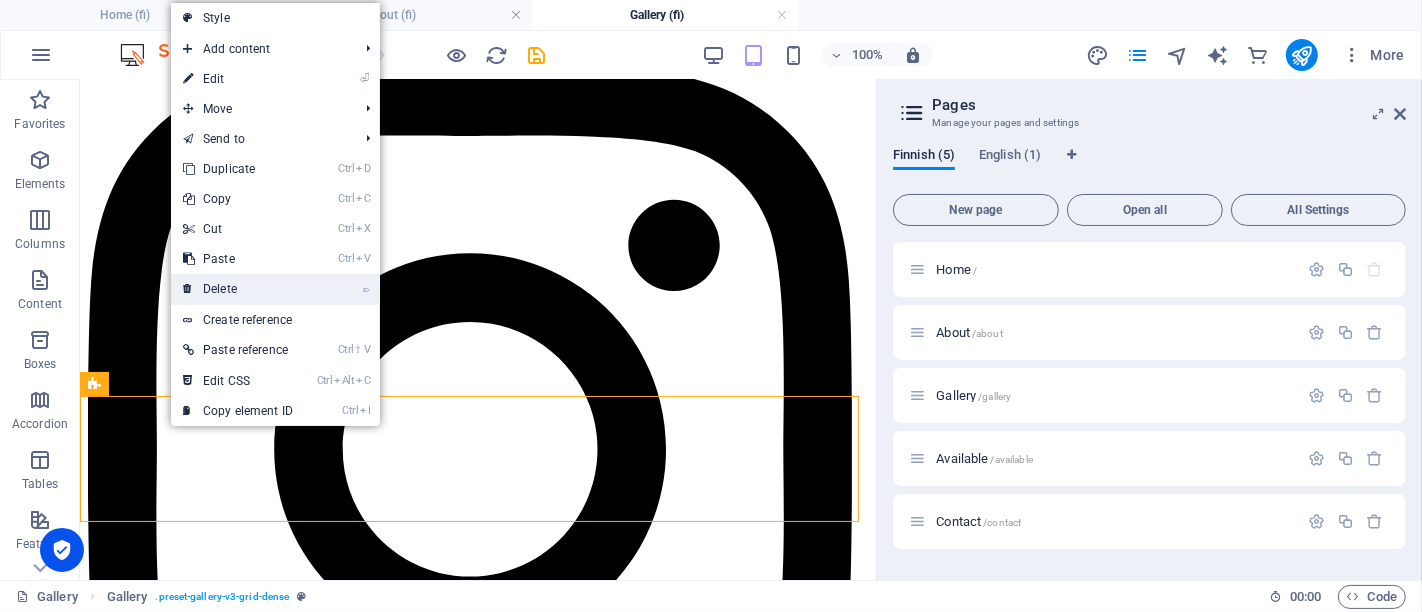 click on "⌦  Delete" at bounding box center (238, 289) 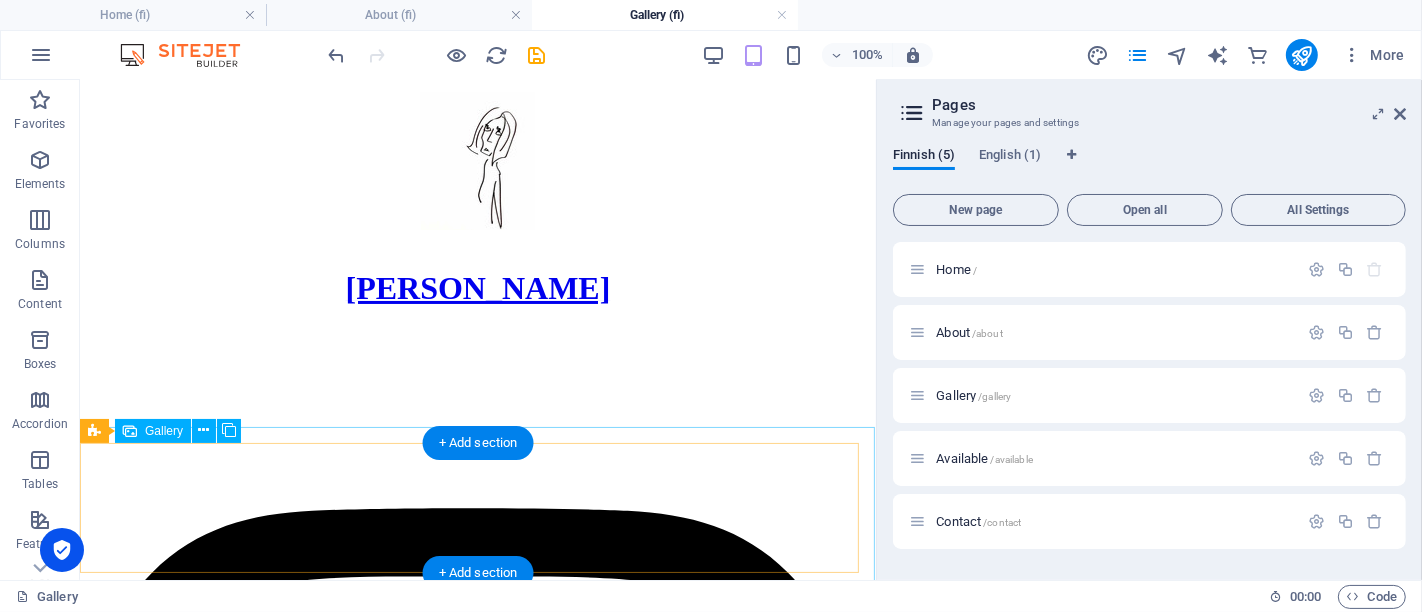 scroll, scrollTop: 465, scrollLeft: 0, axis: vertical 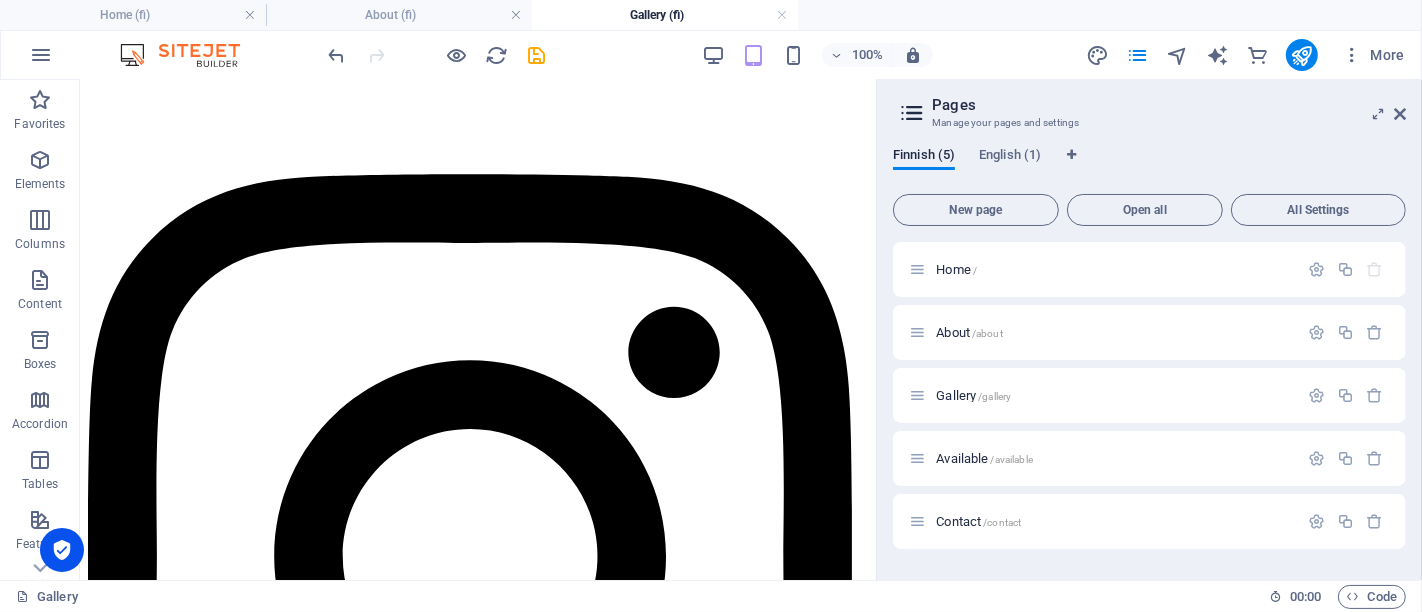 click on "Pages Manage your pages and settings" at bounding box center (1151, 106) 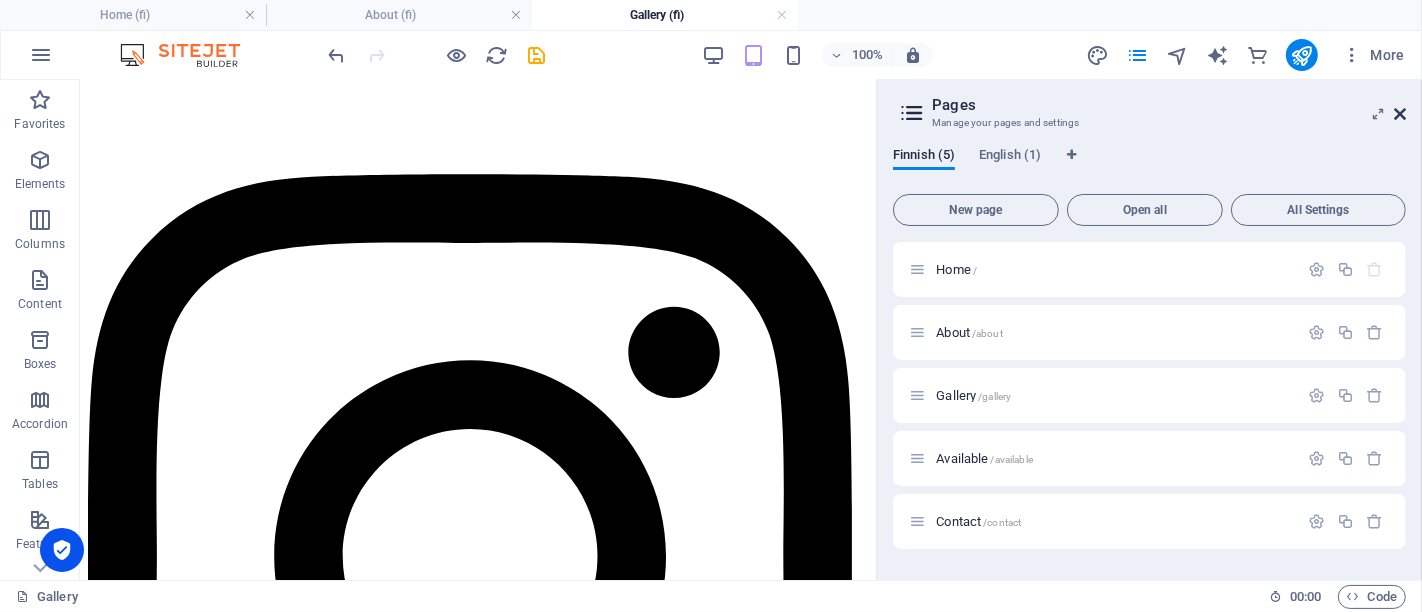 click at bounding box center (1400, 114) 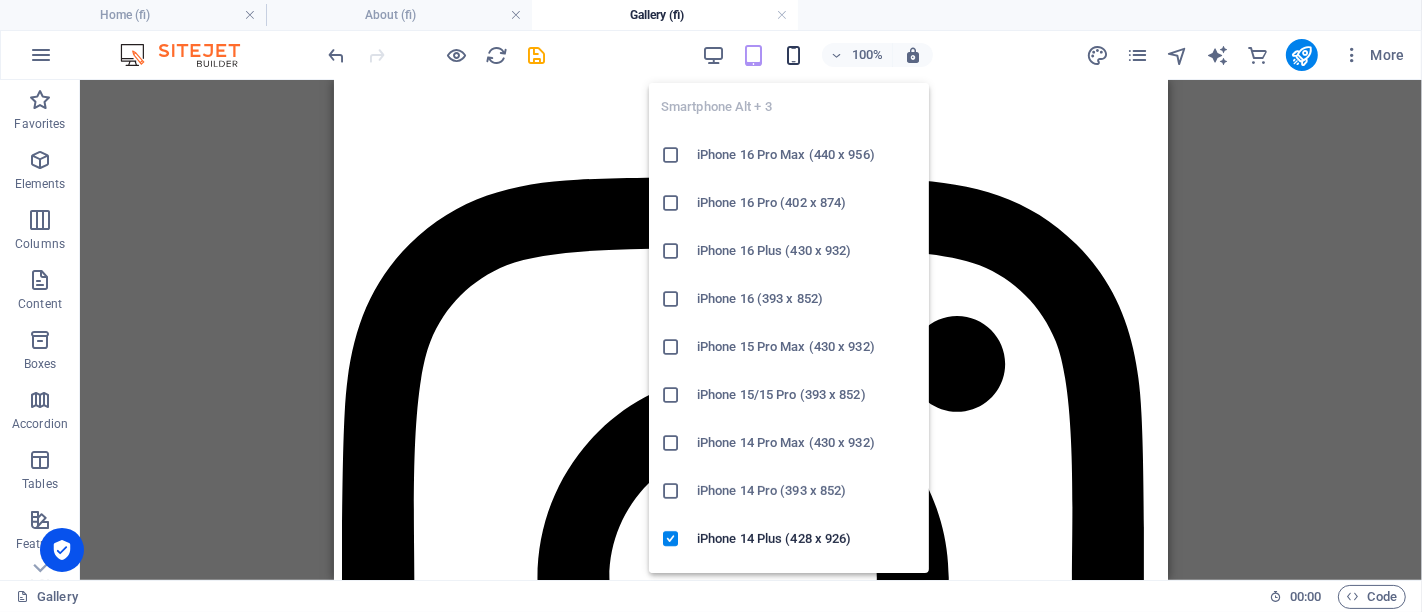 click at bounding box center (793, 55) 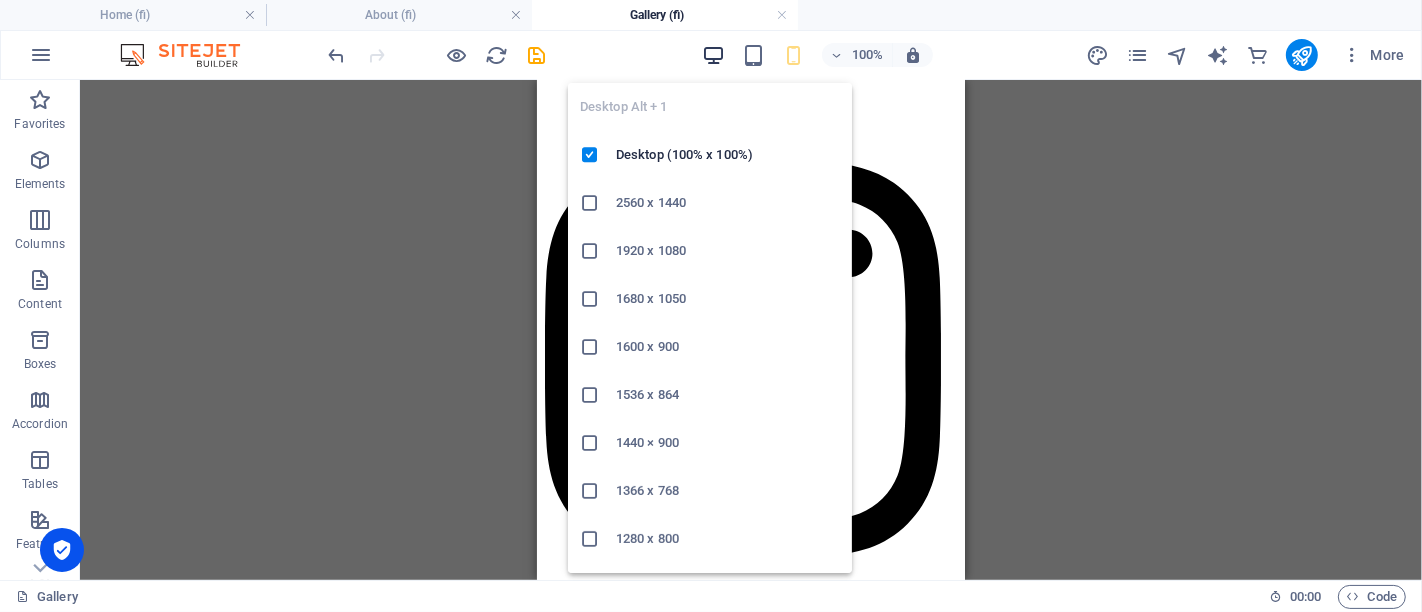 click at bounding box center (713, 55) 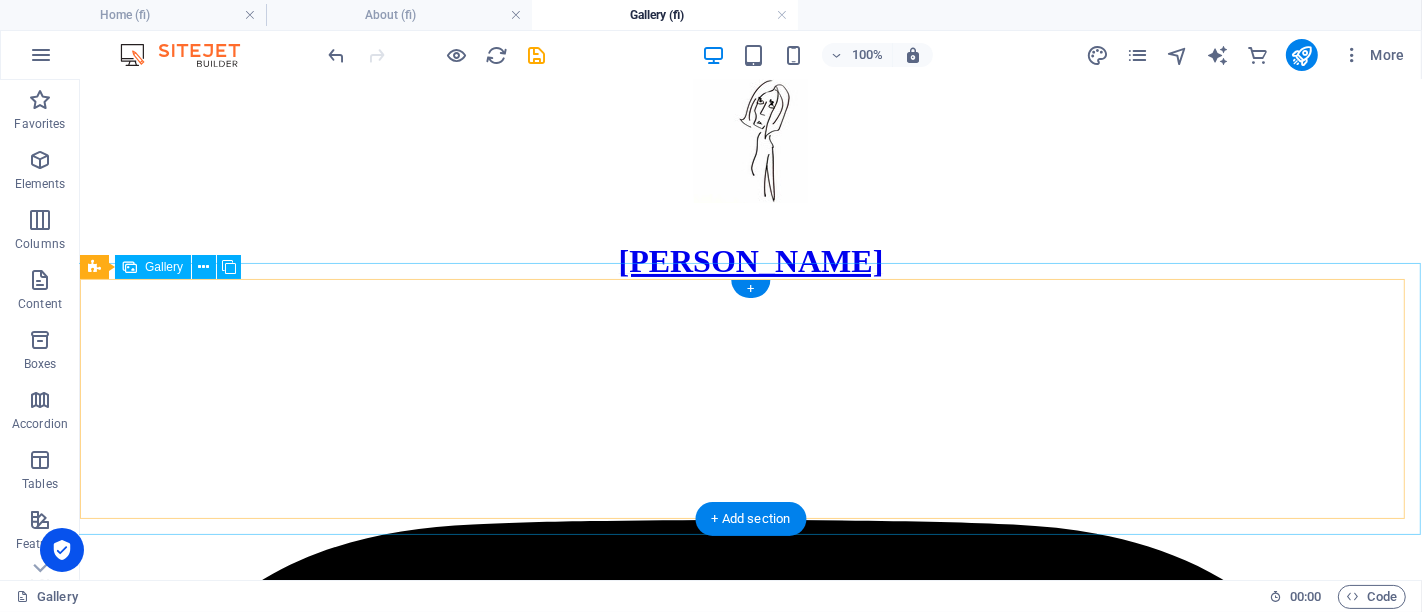 scroll, scrollTop: 351, scrollLeft: 0, axis: vertical 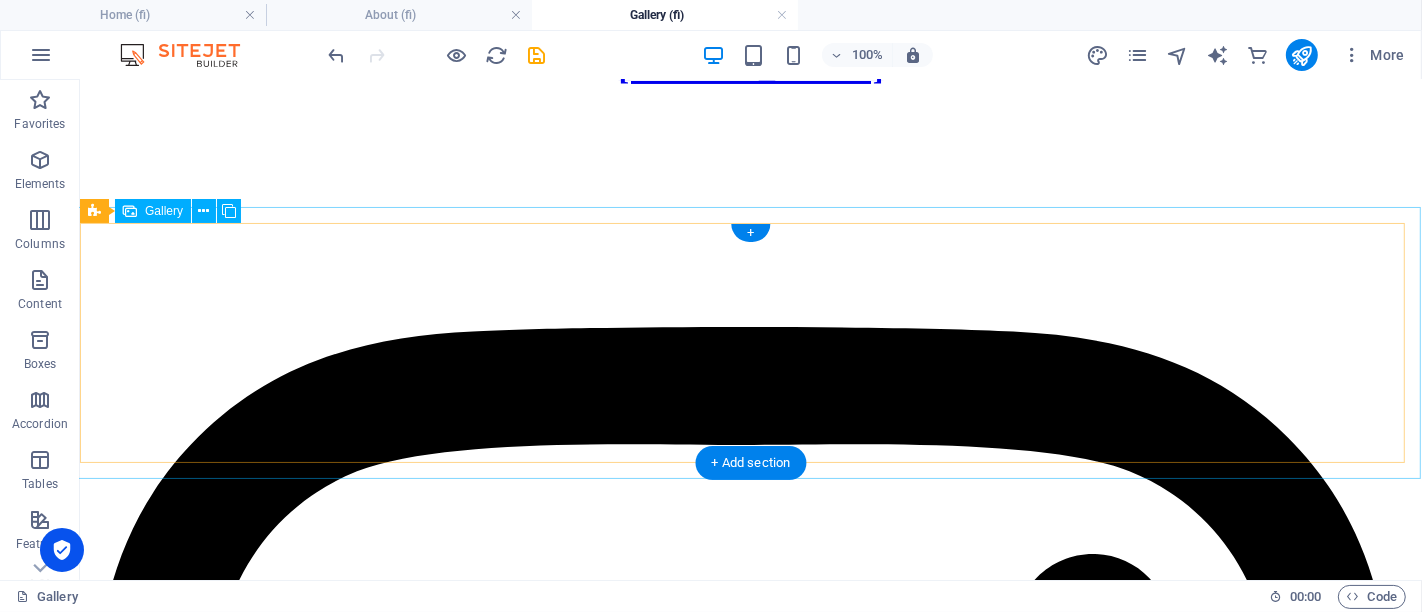 click at bounding box center (527, 2275) 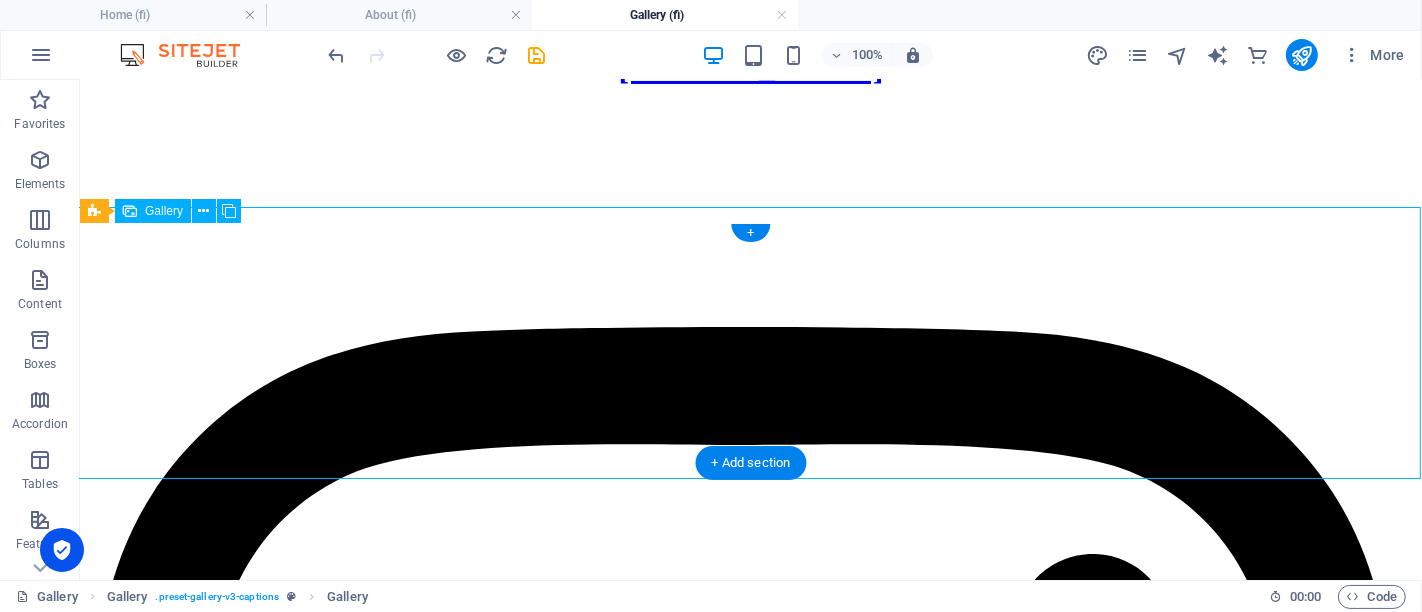 click at bounding box center [527, 2275] 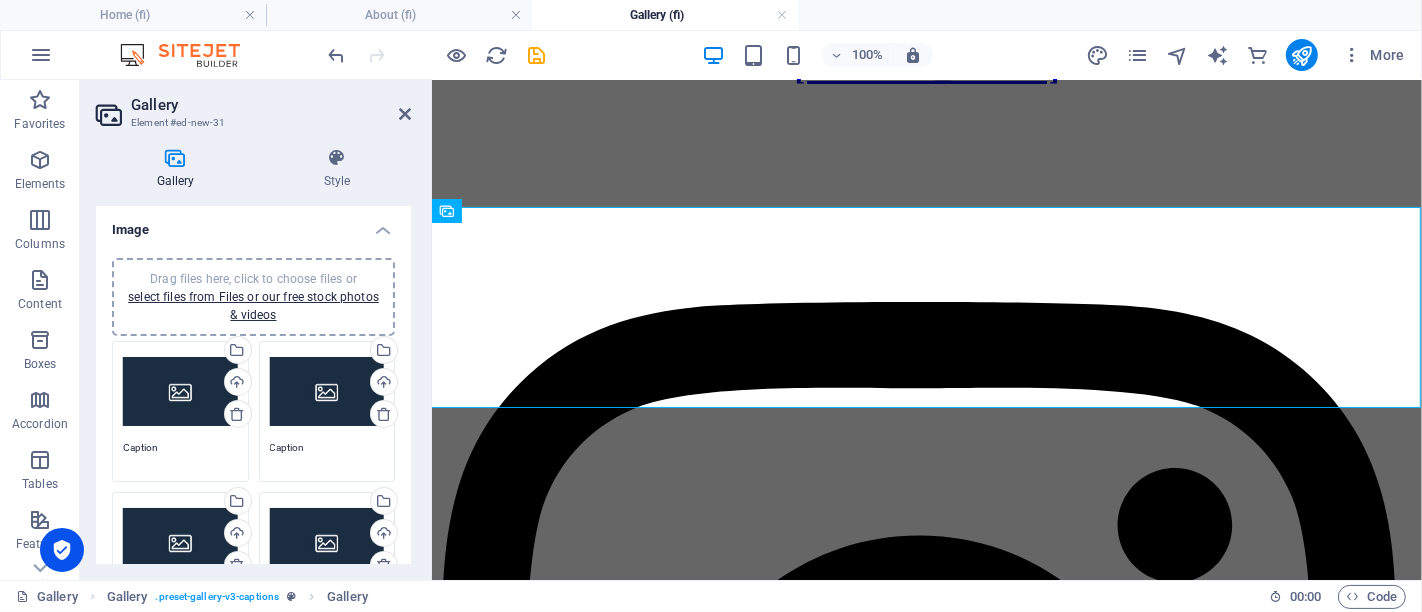 click on "Drag files here, click to choose files or select files from Files or our free stock photos & videos" at bounding box center [180, 392] 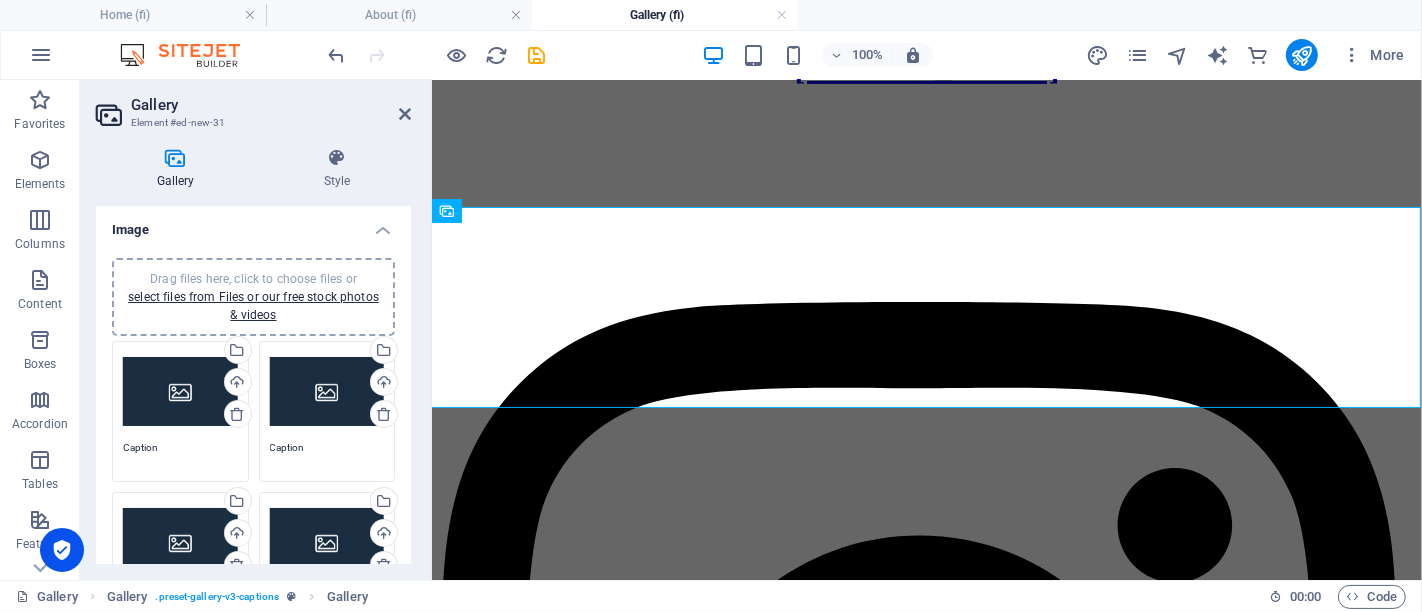 click on "maijapollanen.com Home (fi) About (fi) Gallery (fi) Favorites Elements Columns Content Boxes Accordion Tables Features Images Slider Header Footer Forms Marketing Collections Commerce
Drag here to replace the existing content. Press “Ctrl” if you want to create a new element.
Image   Menu Bar   Menu   Menu Bar   3 columns   Spacer   Container   Image   Container   Container   Image   Container 100% More Home Gallery . preset-gallery-v3-captions Gallery 00 : 00 Code Favorites Elements Columns Content Boxes Accordion Tables Features Images Slider Header Footer Forms Marketing Collections Commerce
Drag here to replace the existing content. Press “Ctrl” if you want to create a new element.
Container   H3   Container   Spacer   Text   Preset   Container   Image   Container 100% More About Gallery . preset-gallery-v3-captions Gallery 00 : 00 Code Favorites Elements" at bounding box center [711, 306] 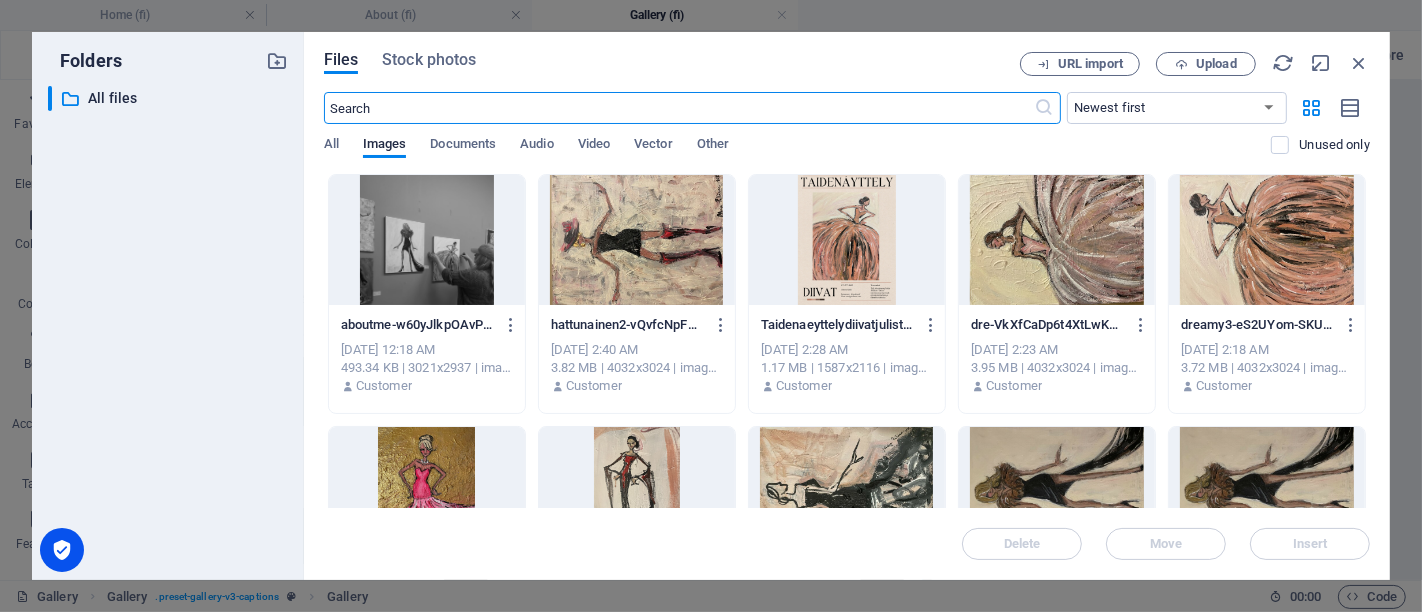 scroll, scrollTop: 287, scrollLeft: 0, axis: vertical 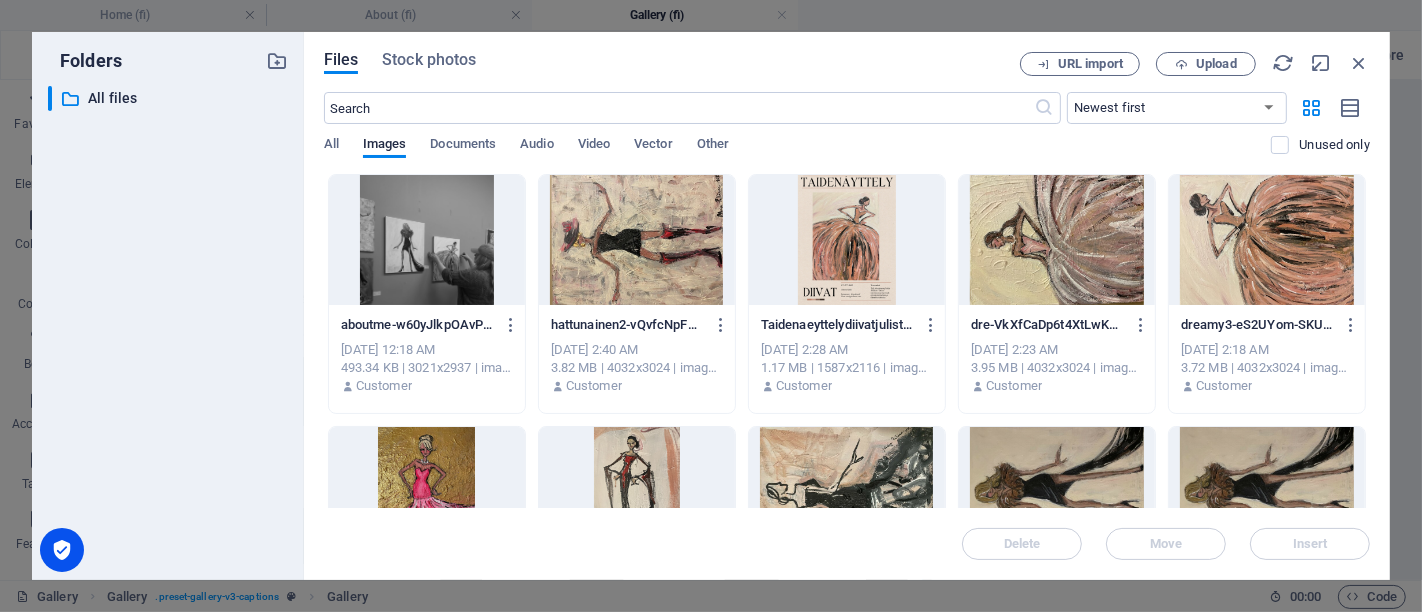 click at bounding box center [1267, 240] 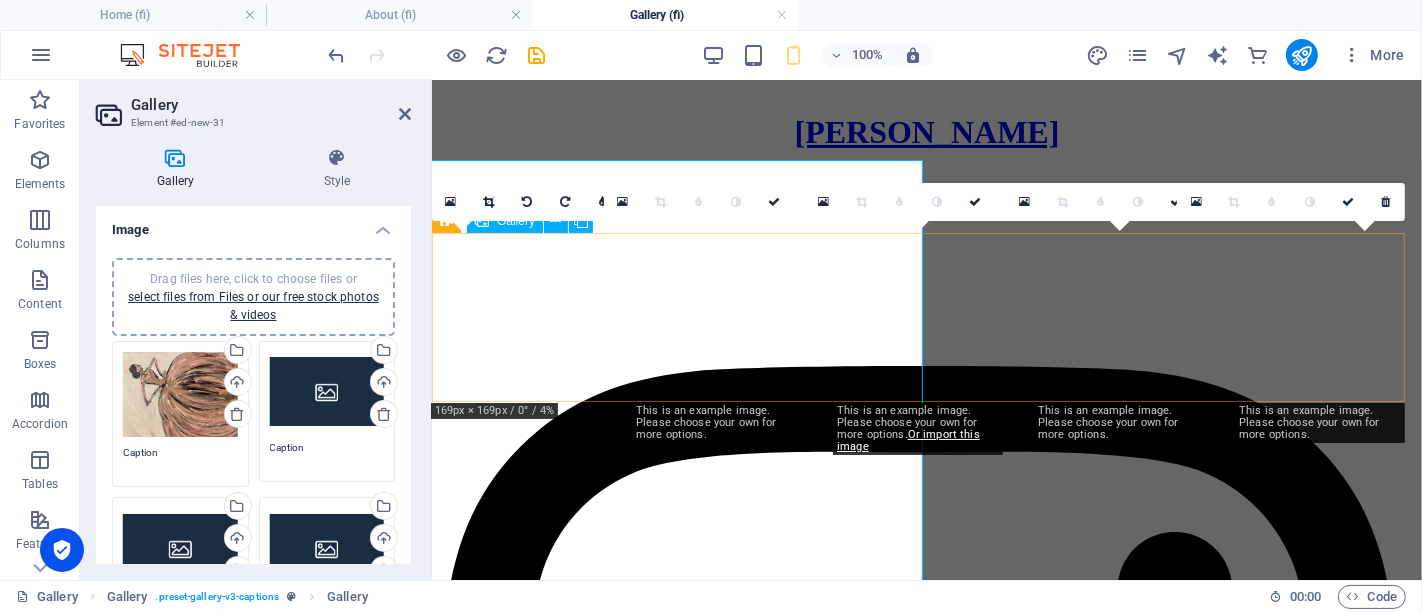 scroll, scrollTop: 351, scrollLeft: 0, axis: vertical 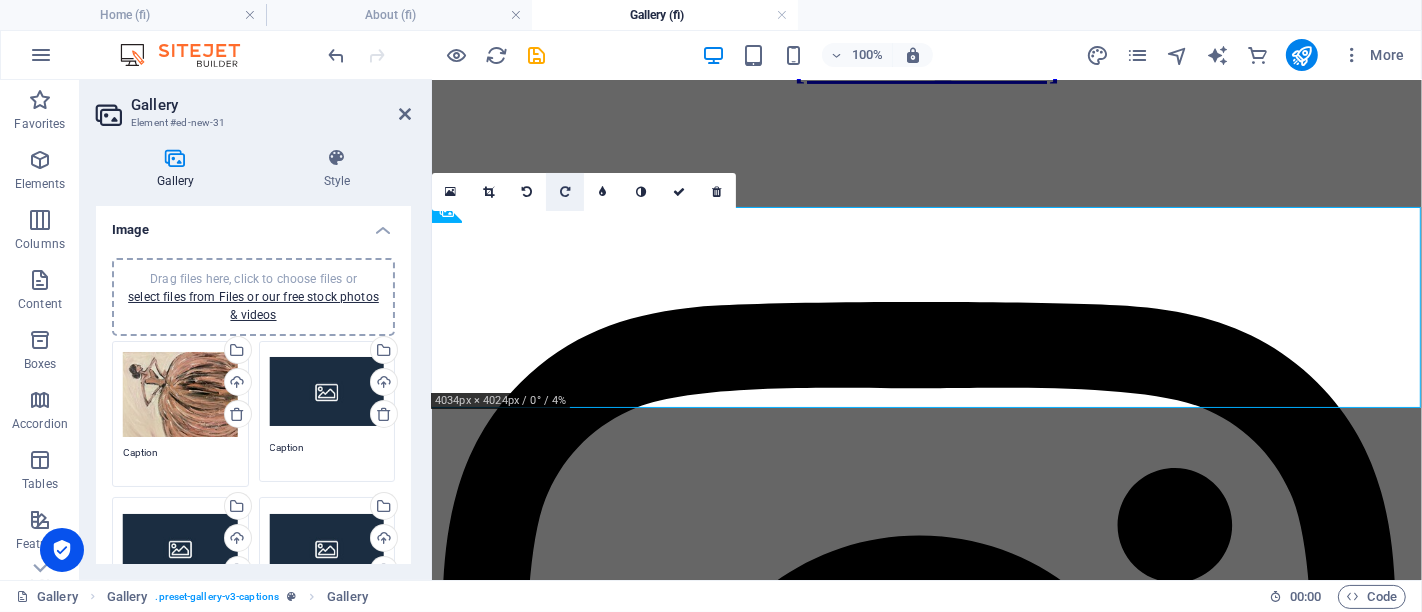 drag, startPoint x: 570, startPoint y: 199, endPoint x: 20, endPoint y: 70, distance: 564.92566 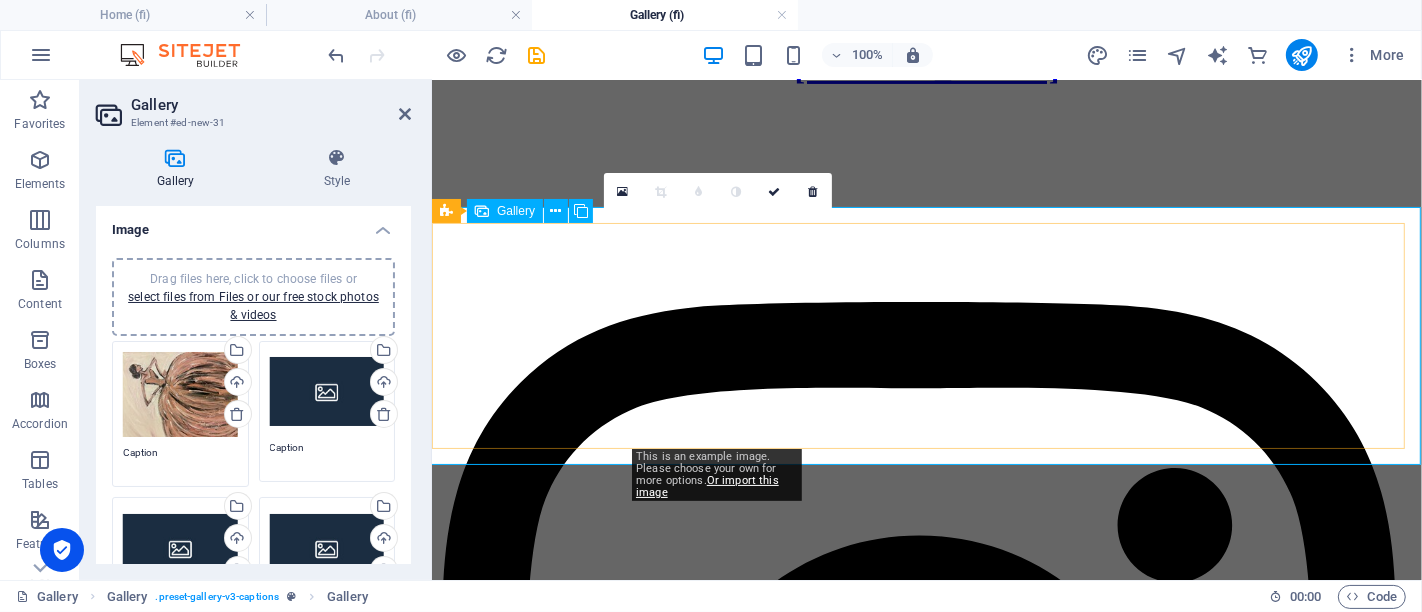 click at bounding box center (879, 3038) 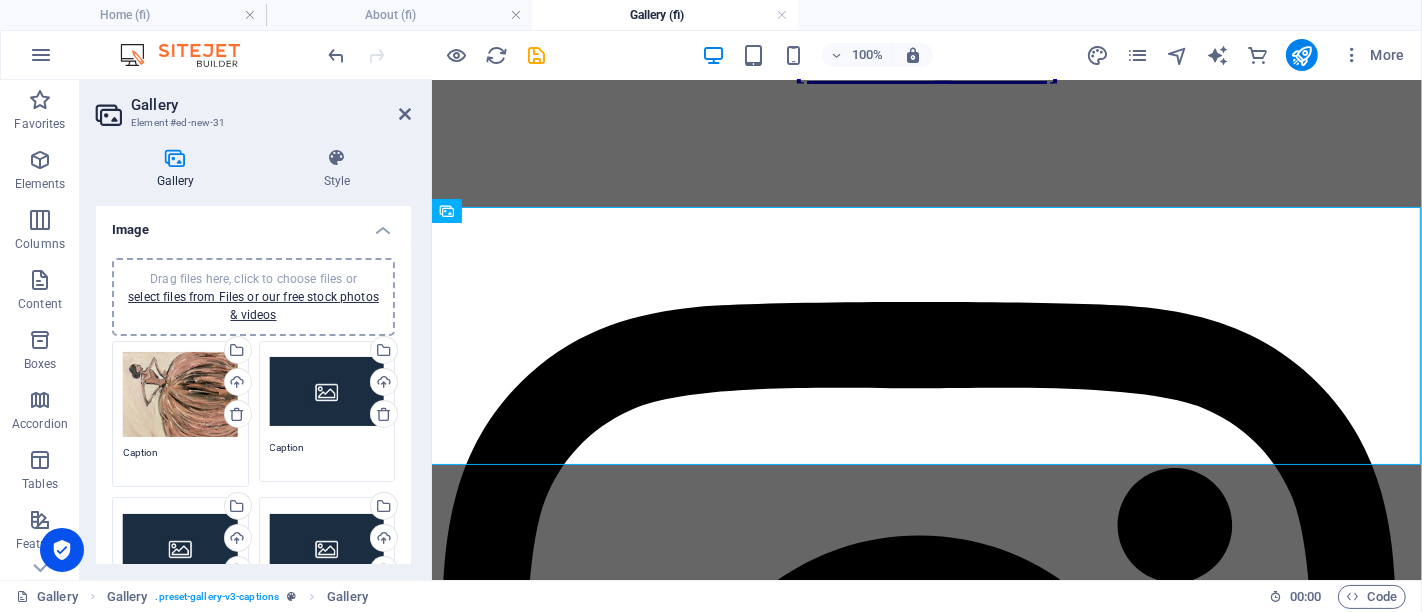 click on "Drag files here, click to choose files or select files from Files or our free stock photos & videos" at bounding box center (327, 392) 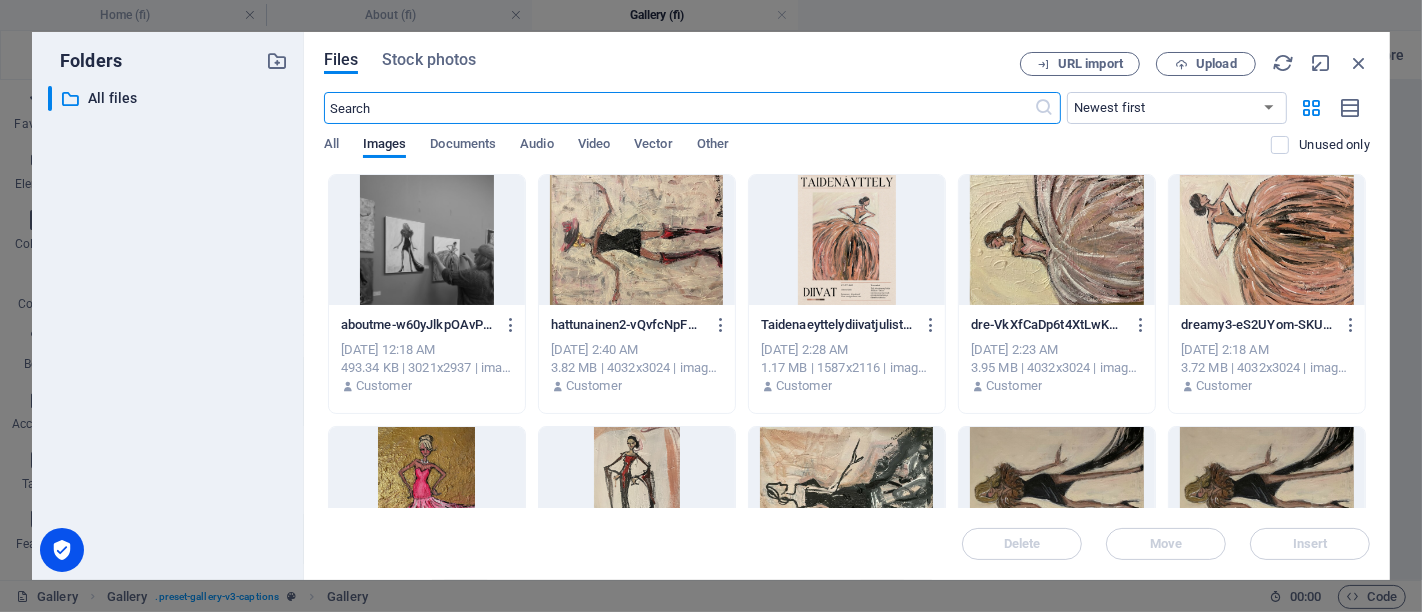 scroll, scrollTop: 287, scrollLeft: 0, axis: vertical 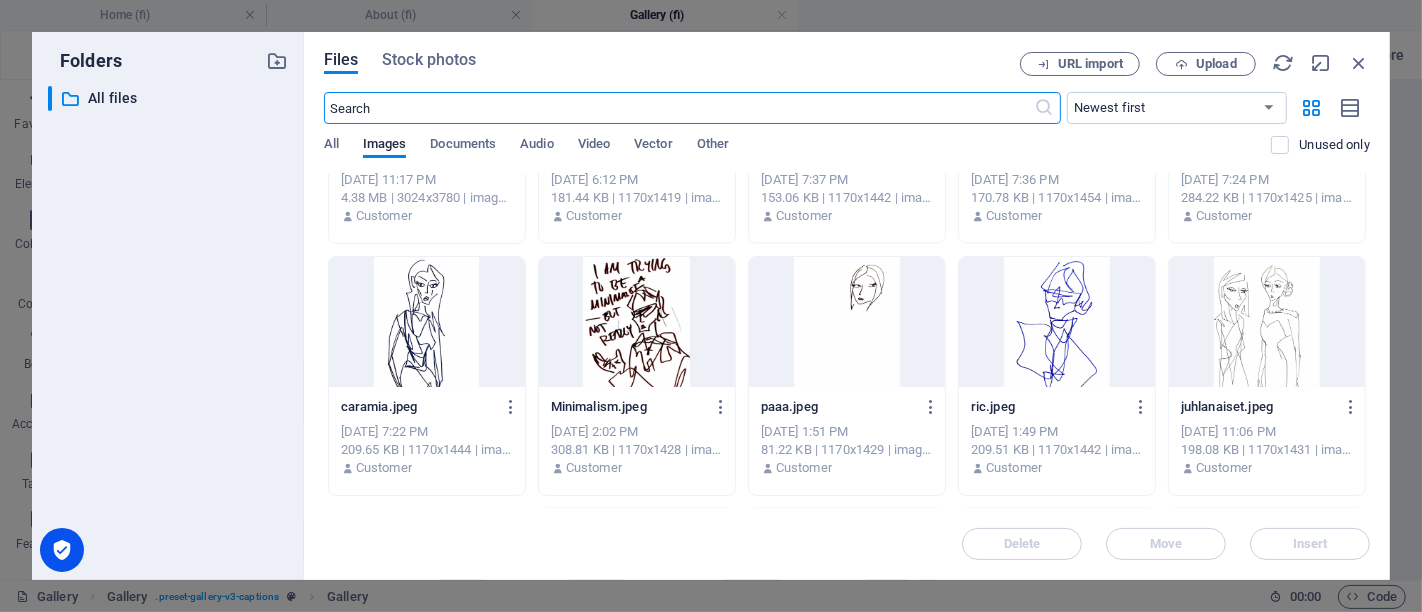 click at bounding box center [847, 322] 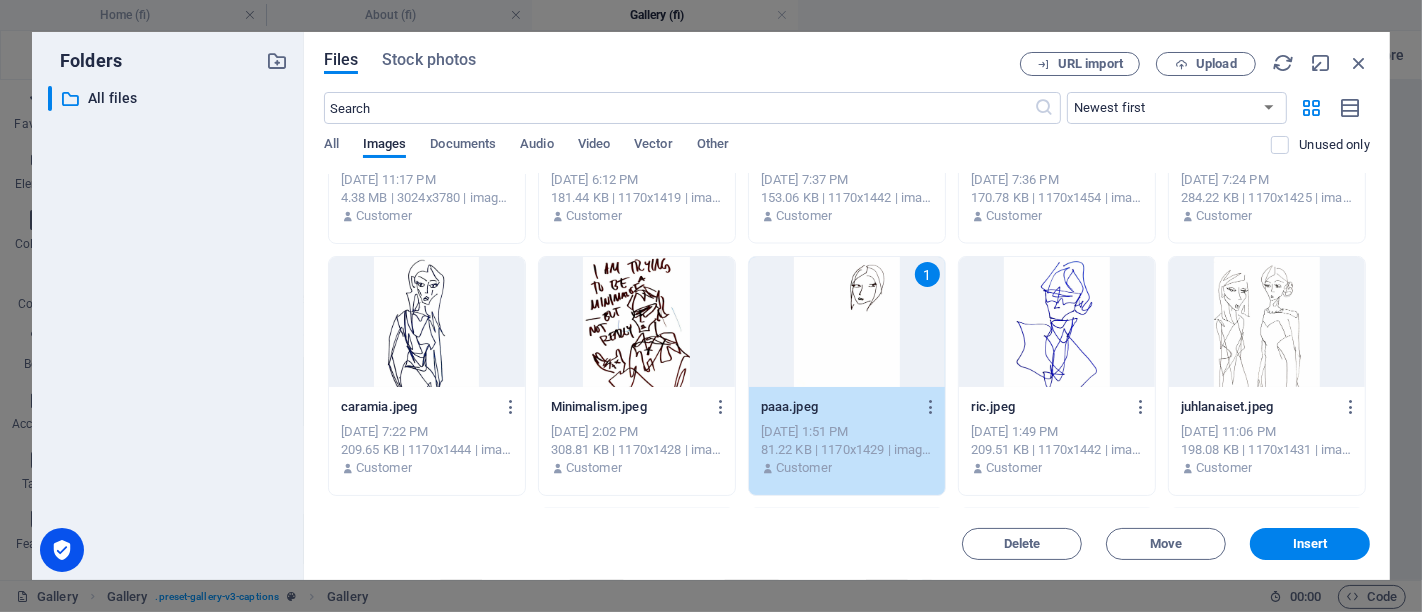 click on "1" at bounding box center (847, 322) 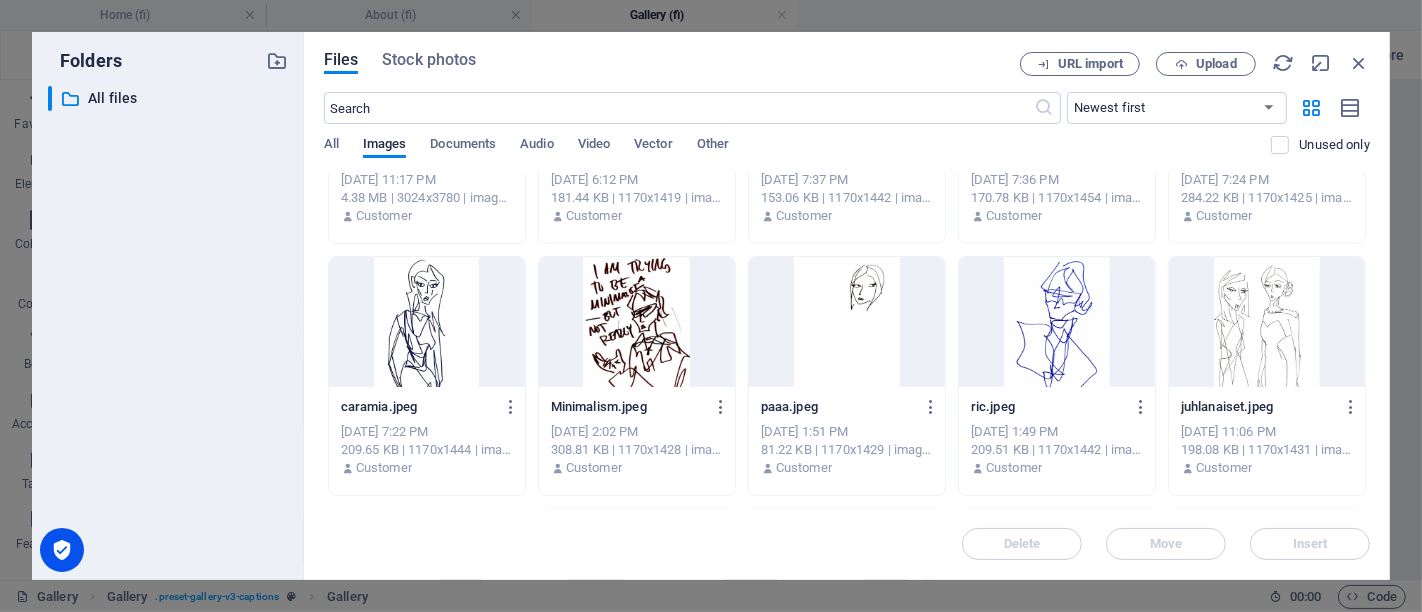 click at bounding box center (847, 322) 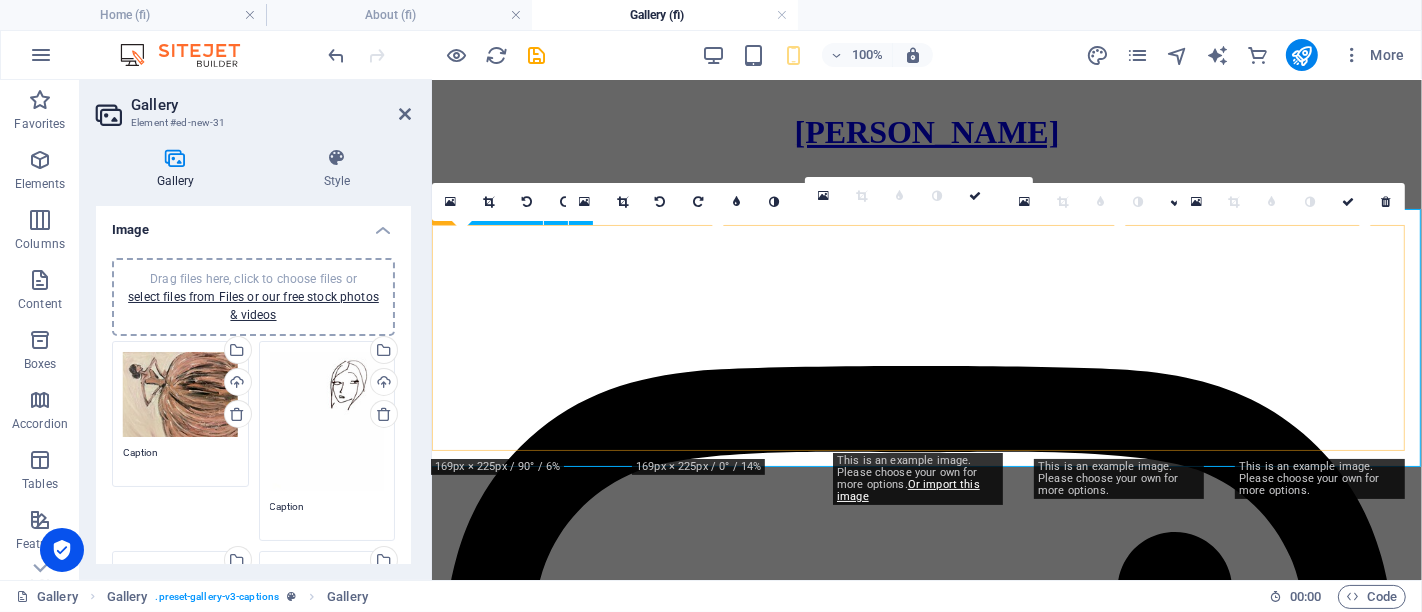 scroll, scrollTop: 351, scrollLeft: 0, axis: vertical 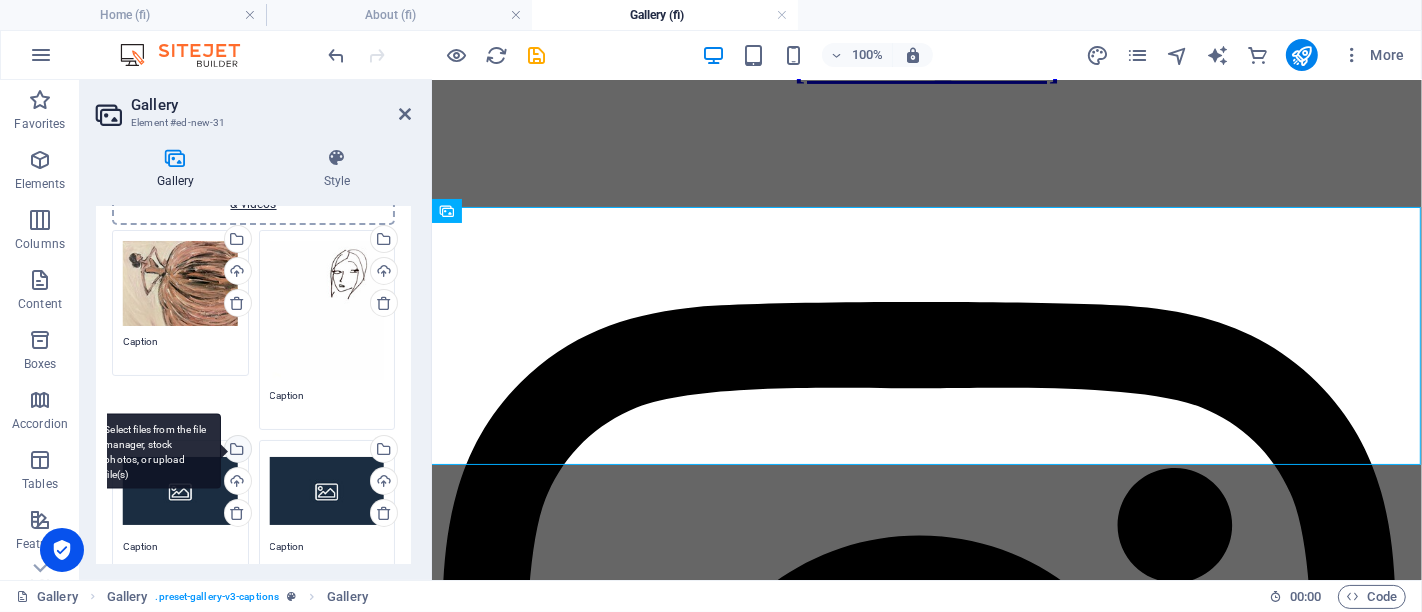 click on "Select files from the file manager, stock photos, or upload file(s)" at bounding box center (156, 451) 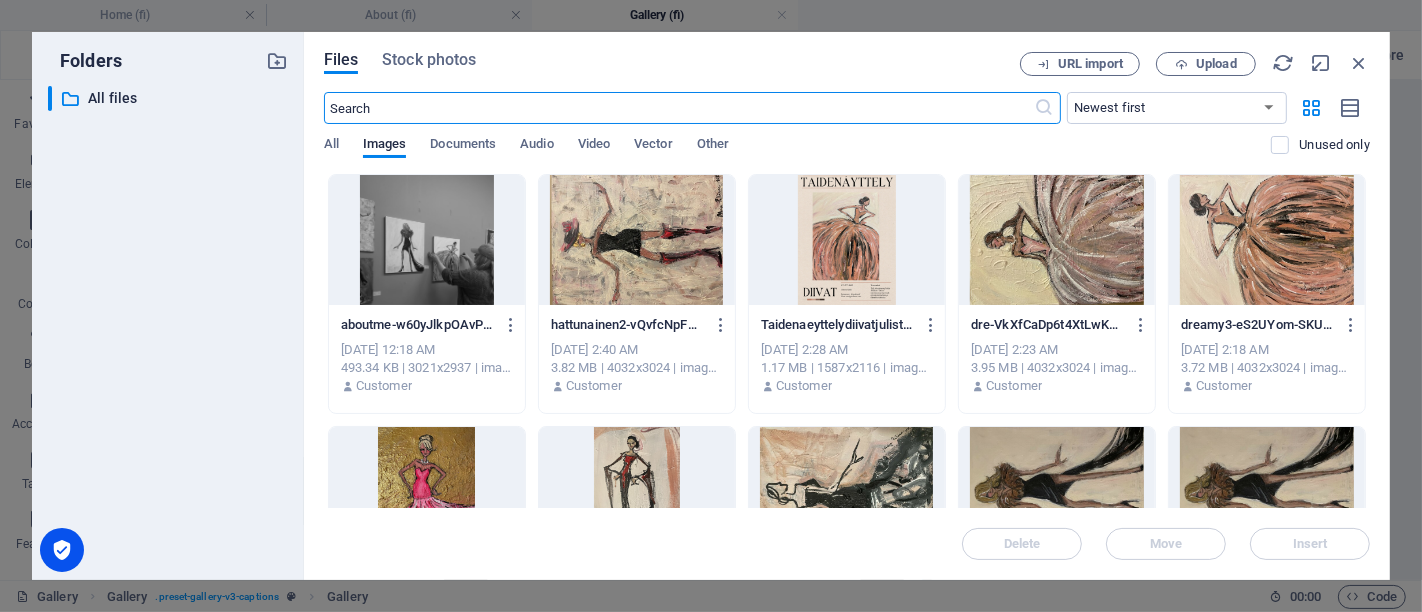 scroll, scrollTop: 287, scrollLeft: 0, axis: vertical 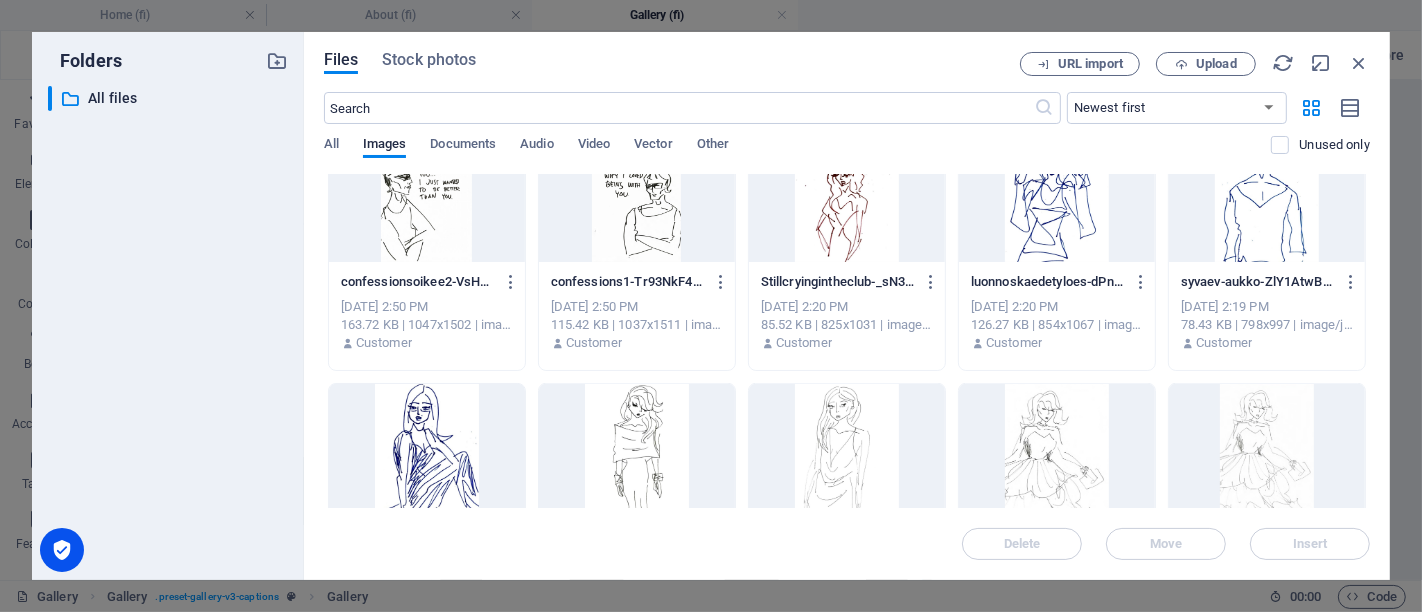 click at bounding box center [1267, 197] 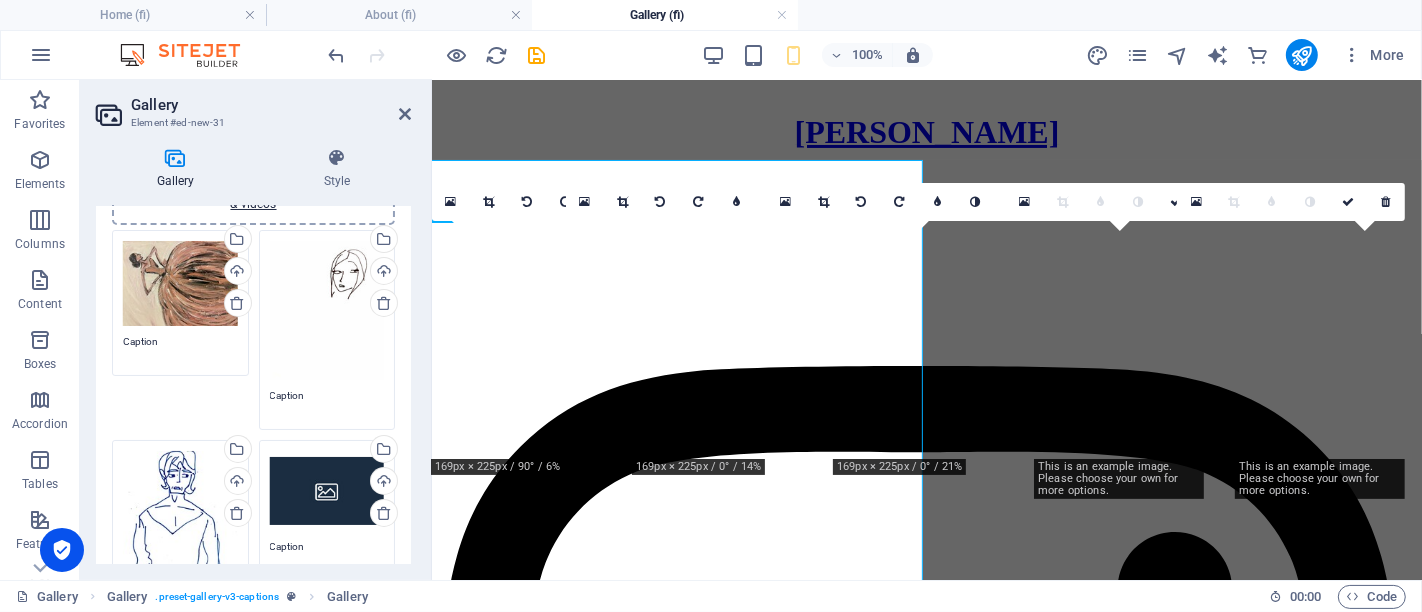 scroll, scrollTop: 351, scrollLeft: 0, axis: vertical 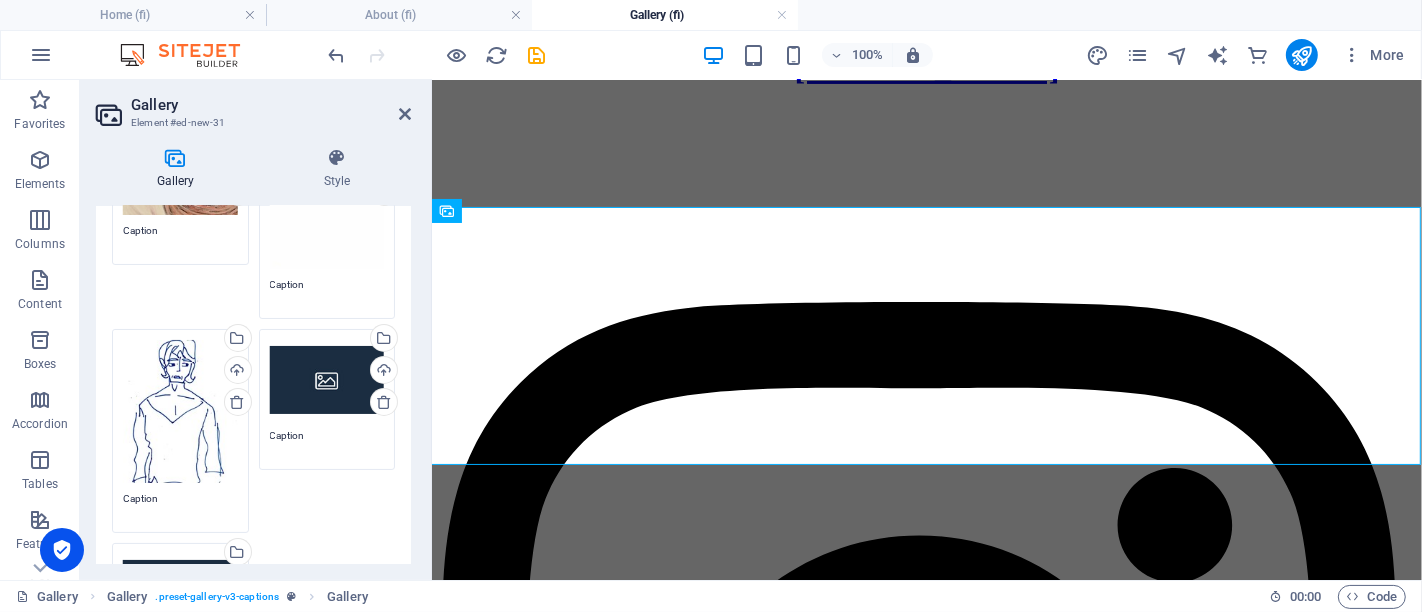 click on "Drag files here, click to choose files or select files from Files or our free stock photos & videos" at bounding box center [327, 380] 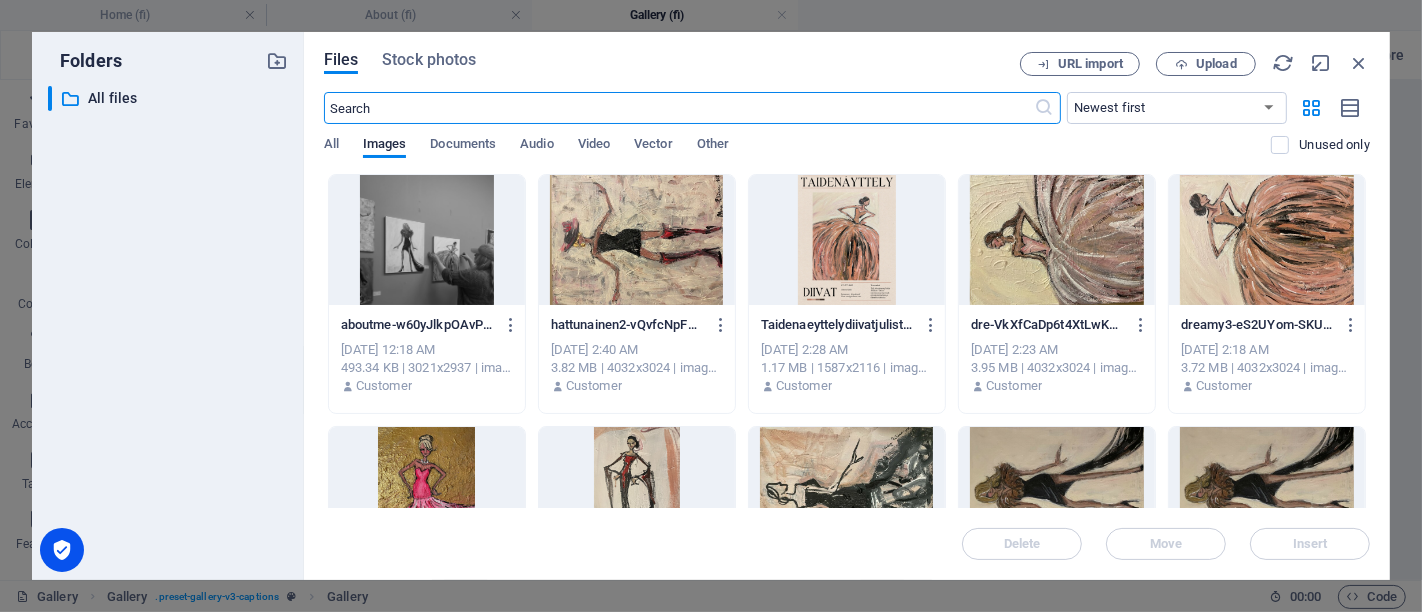 scroll, scrollTop: 287, scrollLeft: 0, axis: vertical 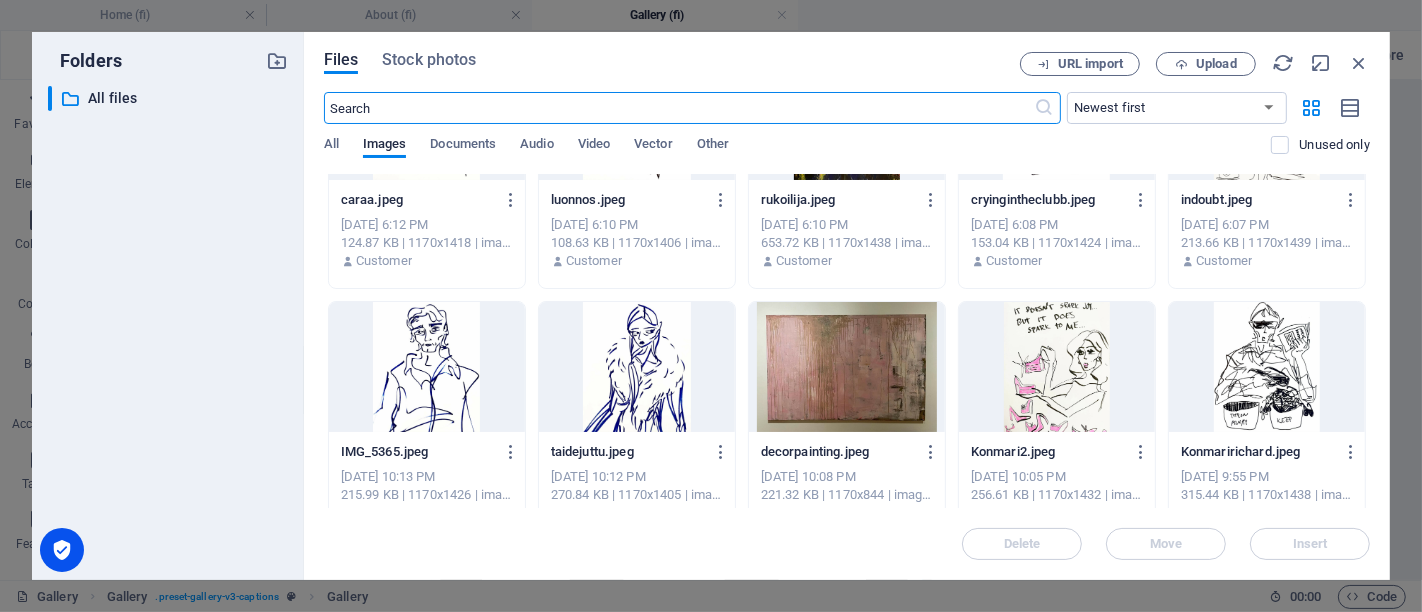 click at bounding box center (637, 367) 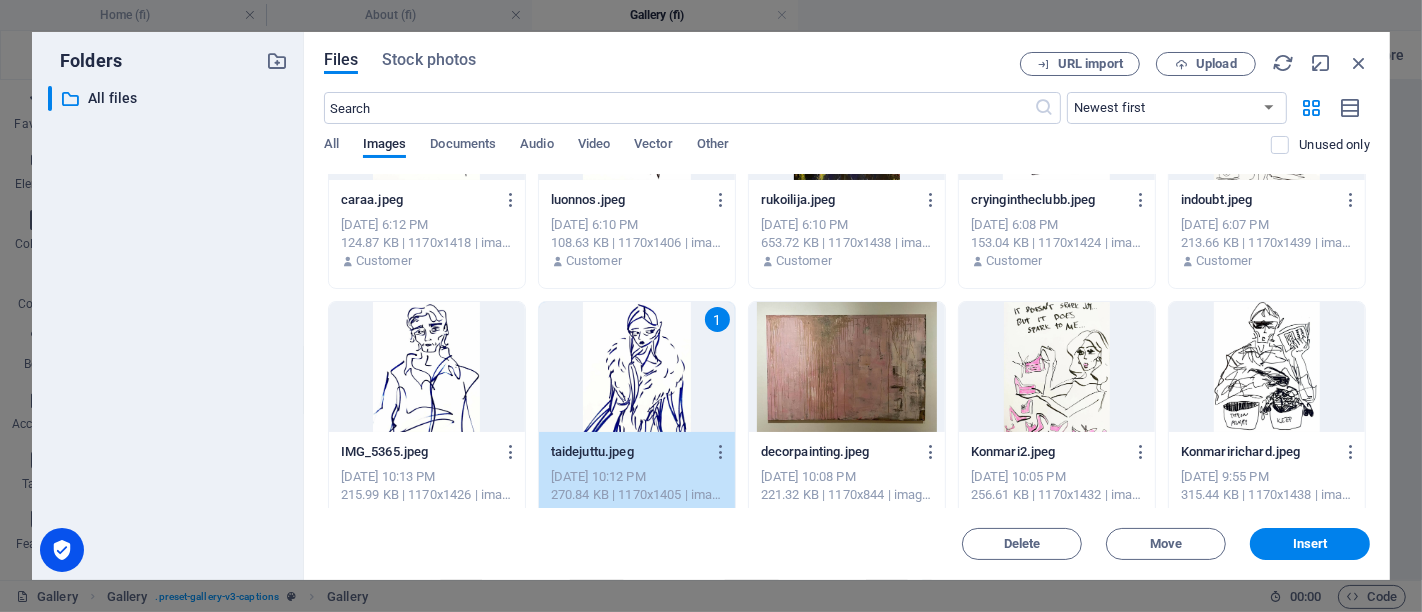 click on "1" at bounding box center (637, 367) 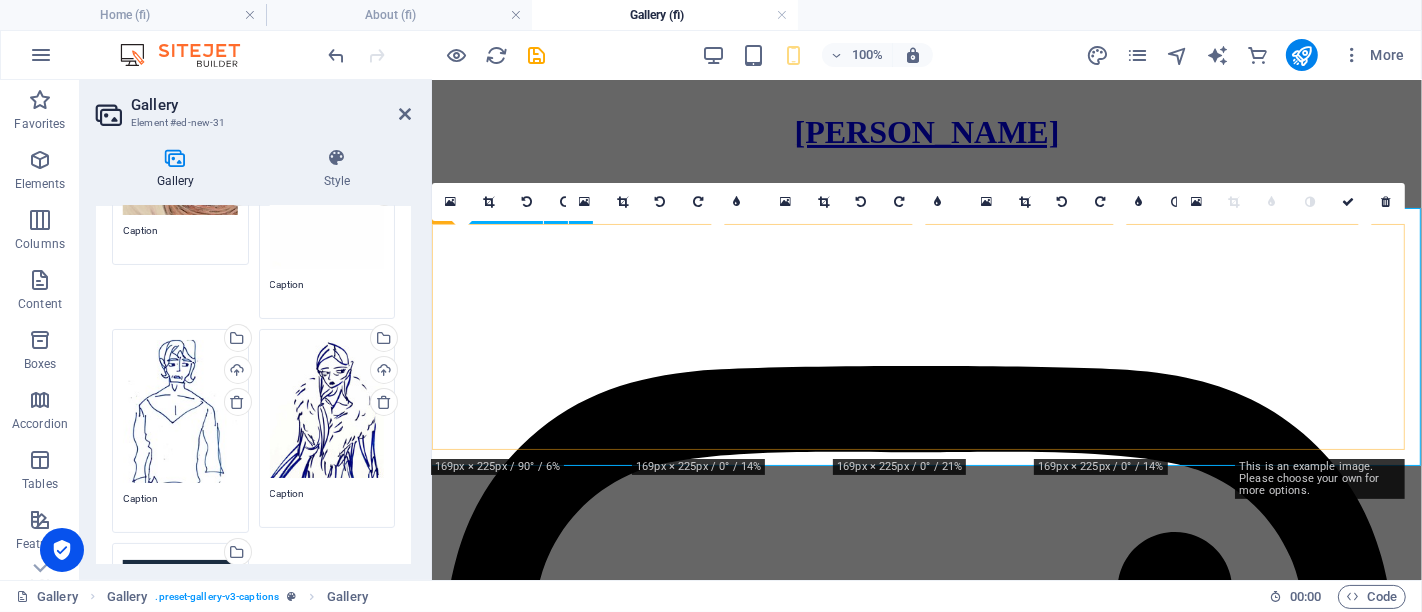 scroll, scrollTop: 351, scrollLeft: 0, axis: vertical 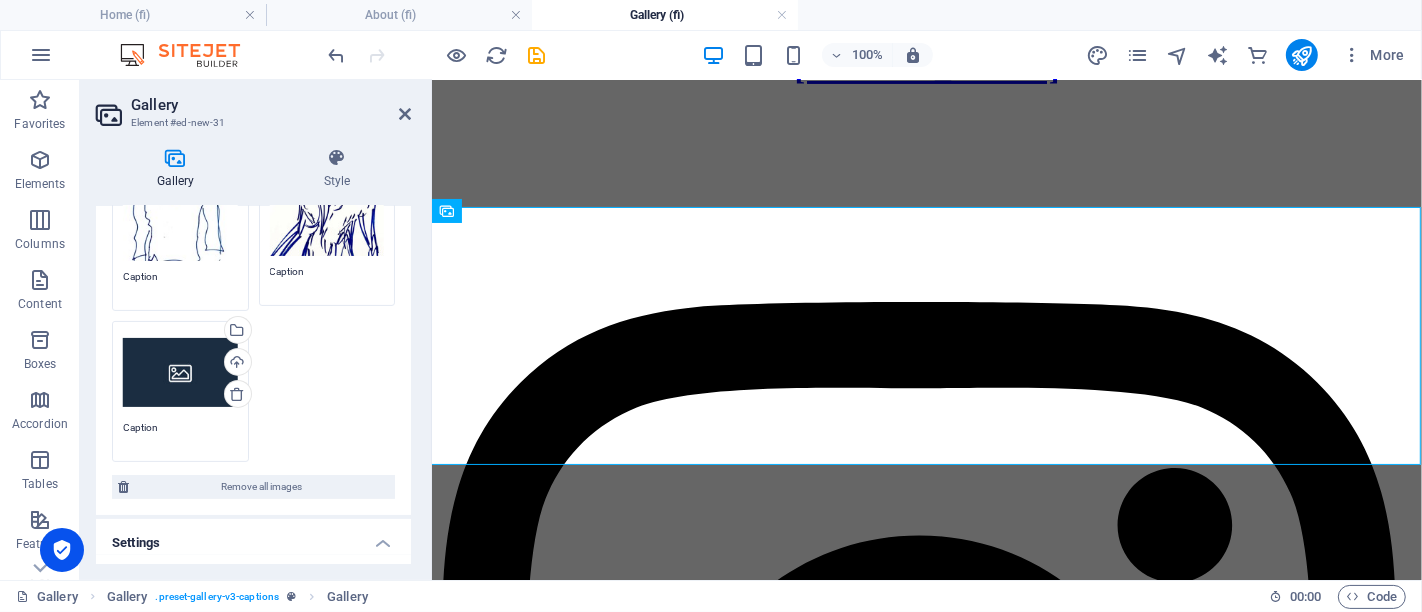 click on "Drag files here, click to choose files or select files from Files or our free stock photos & videos" at bounding box center [180, 372] 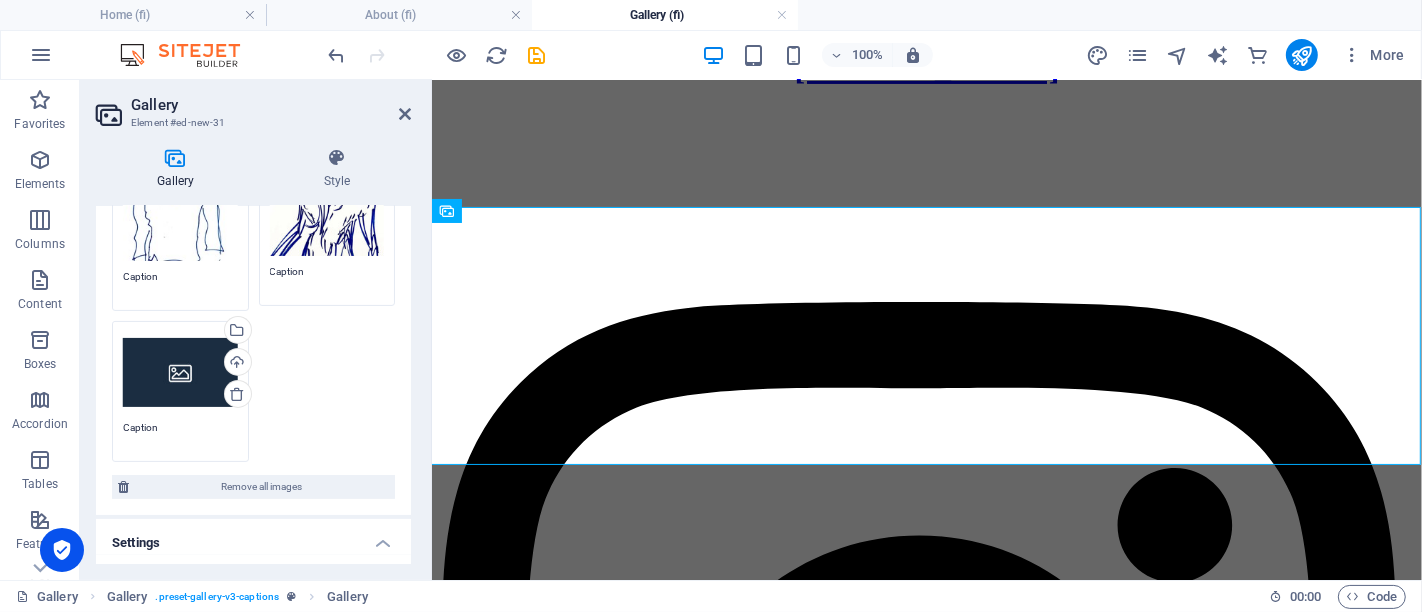 click on "maijapollanen.com Home (fi) About (fi) Gallery (fi) Favorites Elements Columns Content Boxes Accordion Tables Features Images Slider Header Footer Forms Marketing Collections Commerce
Drag here to replace the existing content. Press “Ctrl” if you want to create a new element.
Image   Menu Bar   Menu   Menu Bar   3 columns   Spacer   Container   Image   Container   Container   Image   Container 100% More Home Gallery . preset-gallery-v3-captions Gallery 00 : 00 Code Favorites Elements Columns Content Boxes Accordion Tables Features Images Slider Header Footer Forms Marketing Collections Commerce
Drag here to replace the existing content. Press “Ctrl” if you want to create a new element.
Container   H3   Container   Spacer   Text   Preset   Container   Image   Container 100% More About Gallery . preset-gallery-v3-captions Gallery 00 : 00 Code Favorites Elements" at bounding box center (711, 306) 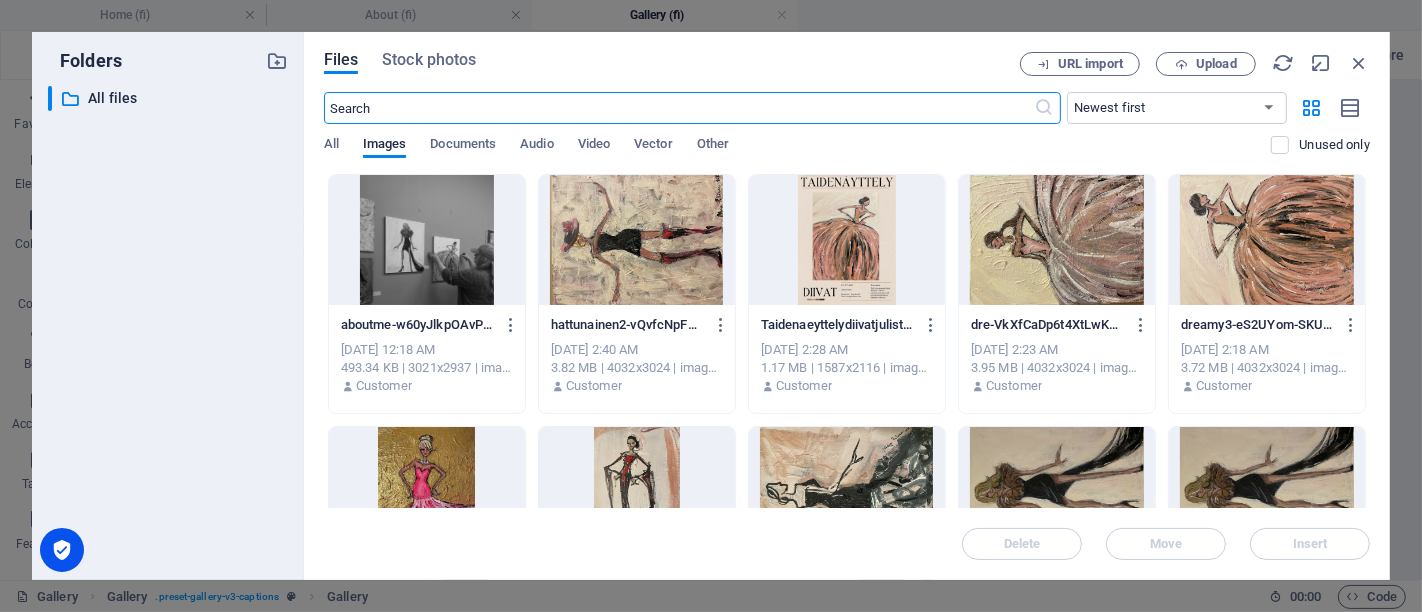 scroll, scrollTop: 287, scrollLeft: 0, axis: vertical 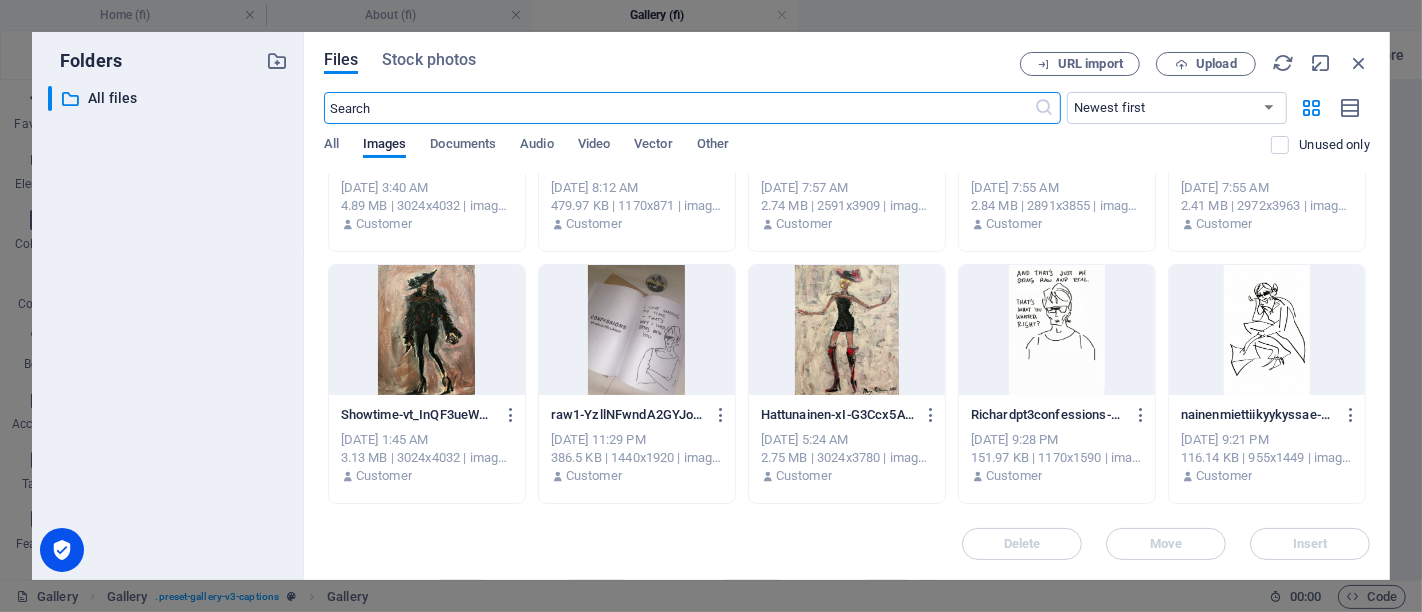 click at bounding box center [427, 330] 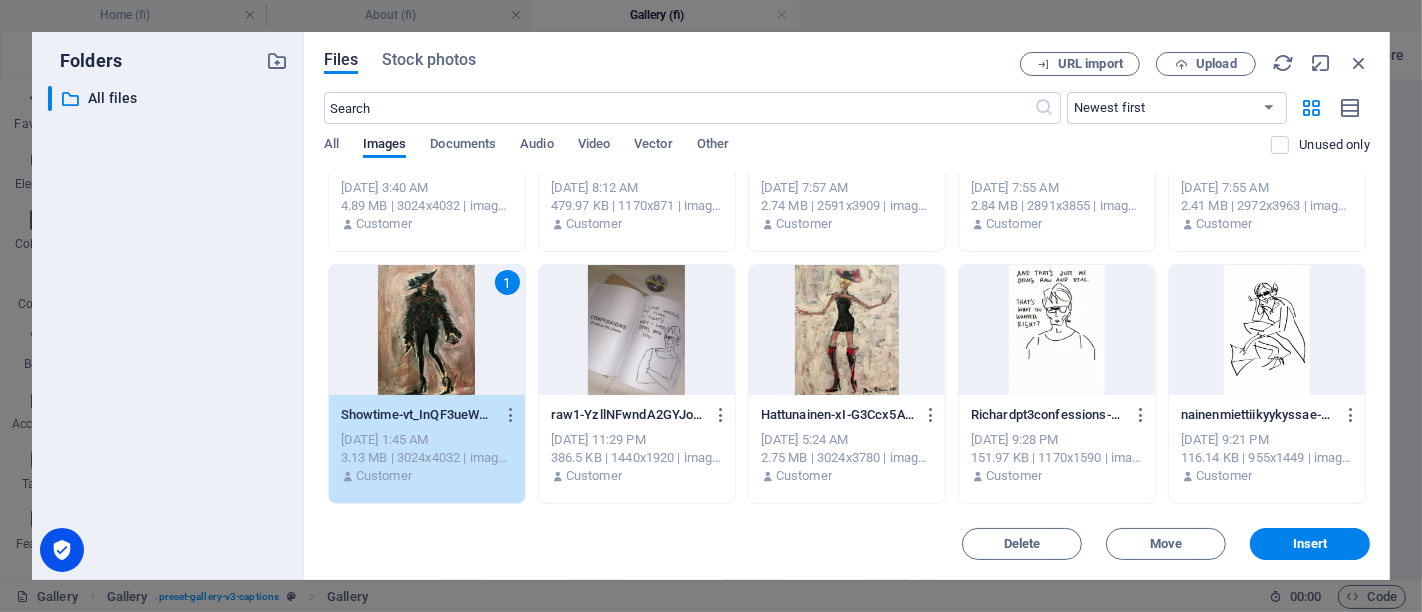 click on "1" at bounding box center (427, 330) 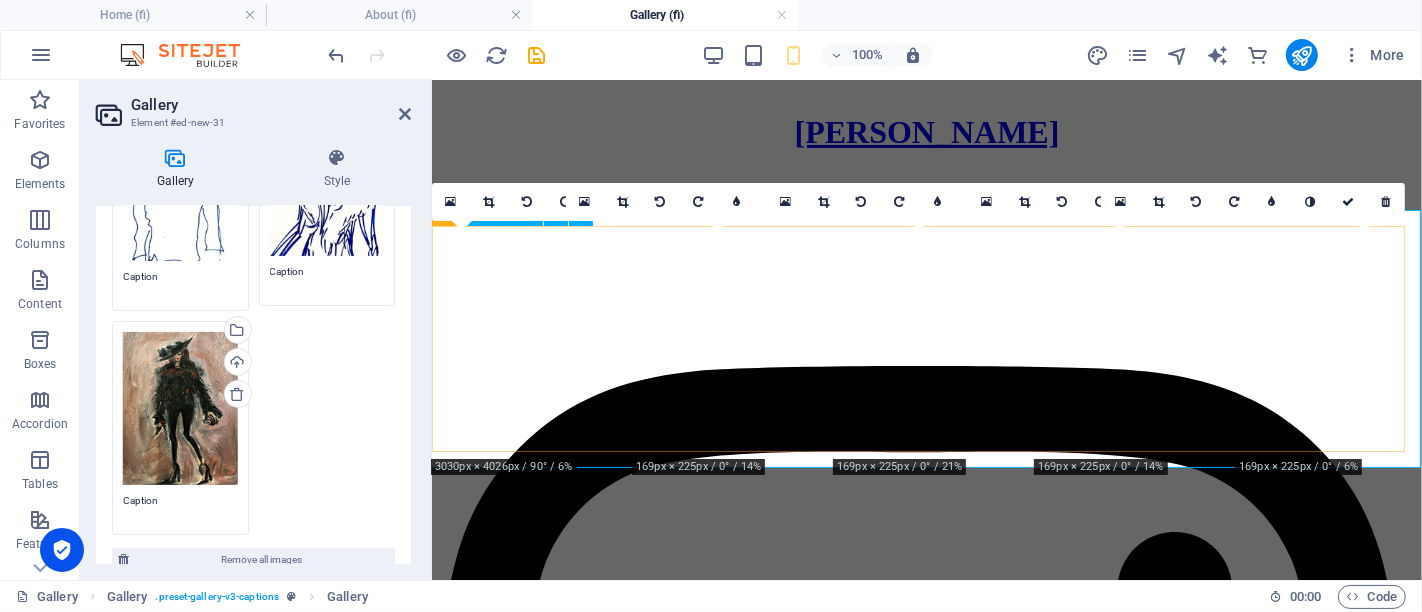 scroll, scrollTop: 351, scrollLeft: 0, axis: vertical 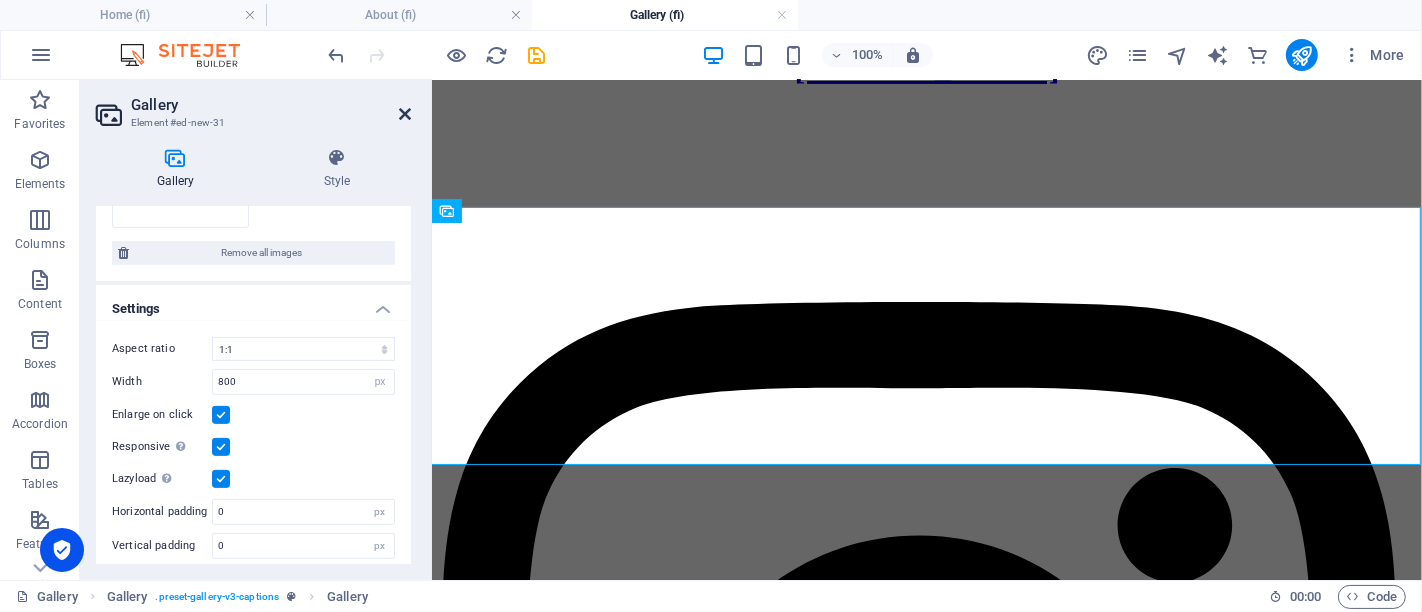 drag, startPoint x: 328, startPoint y: 33, endPoint x: 408, endPoint y: 113, distance: 113.137085 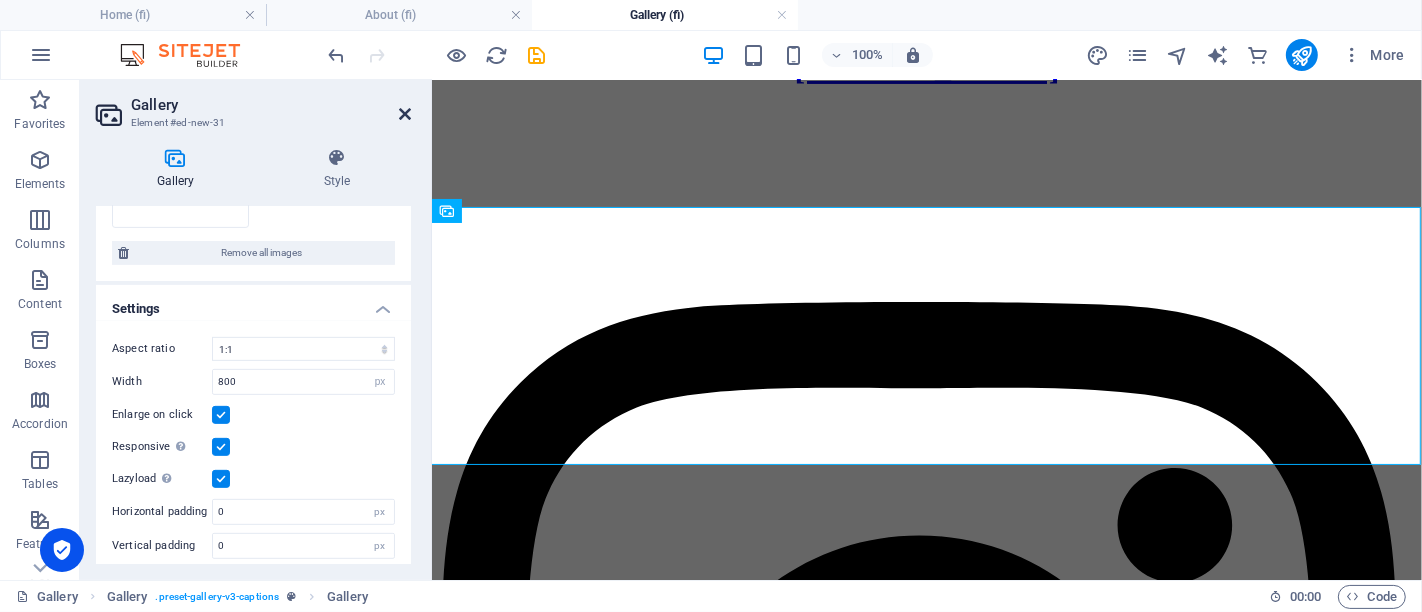 click at bounding box center (405, 114) 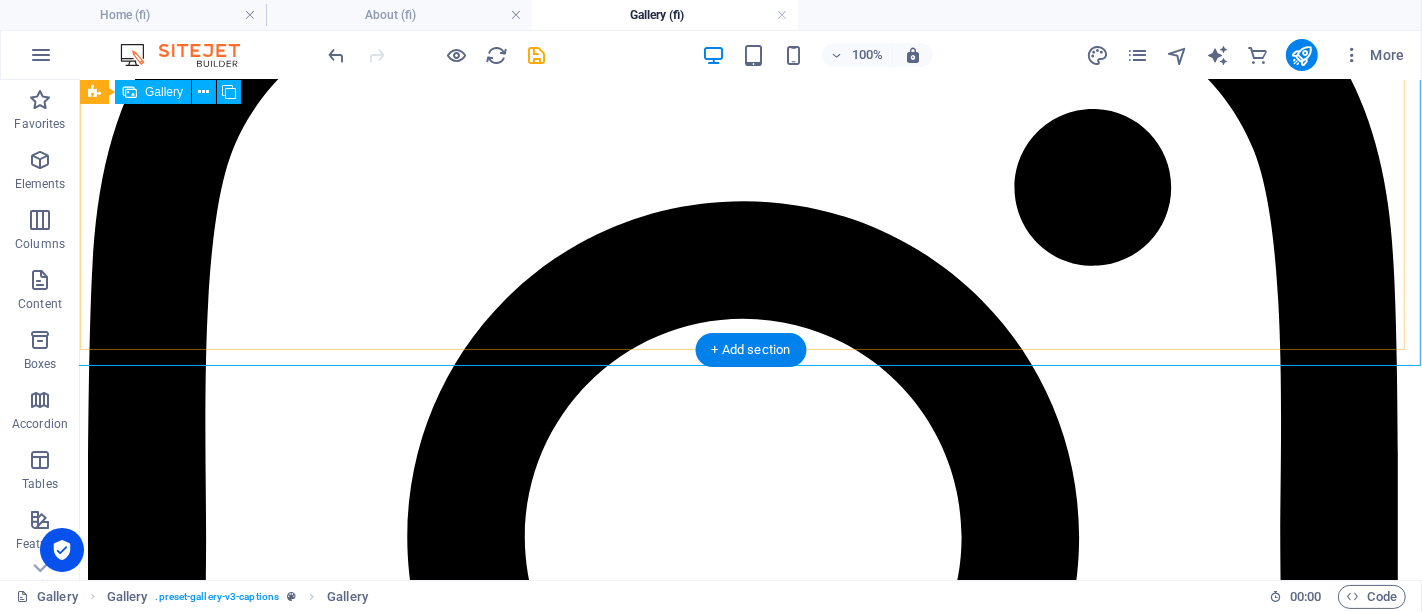 scroll, scrollTop: 351, scrollLeft: 0, axis: vertical 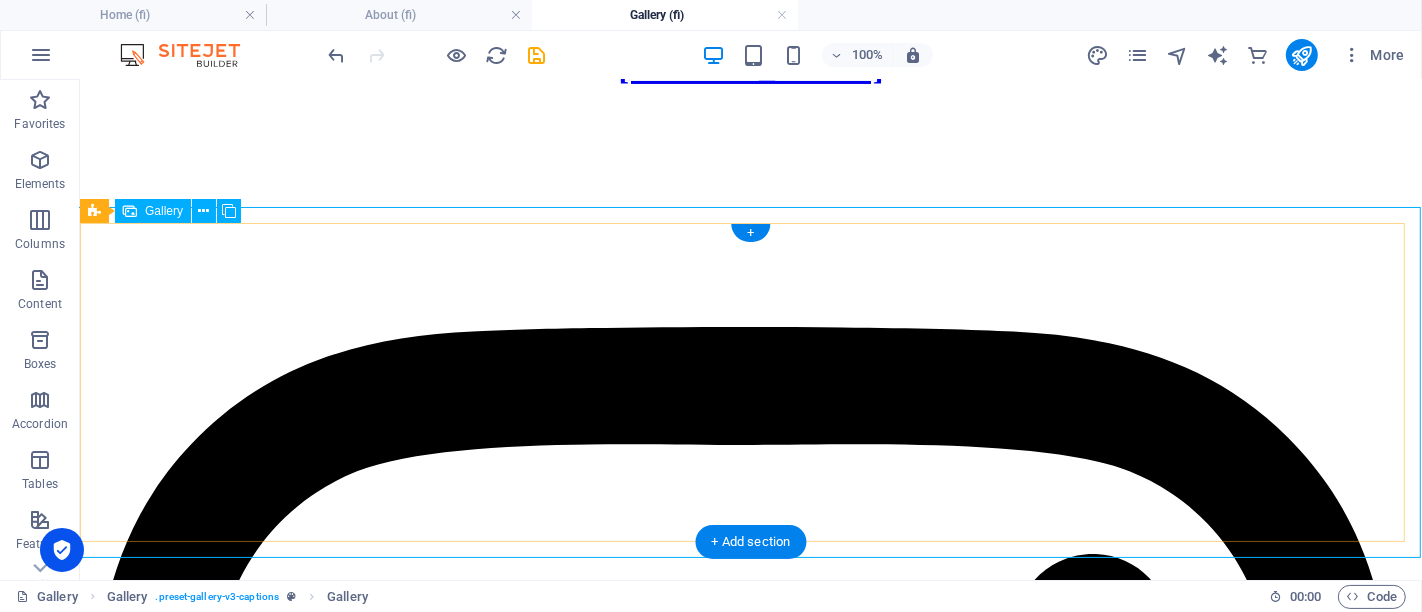 click at bounding box center (527, 7384) 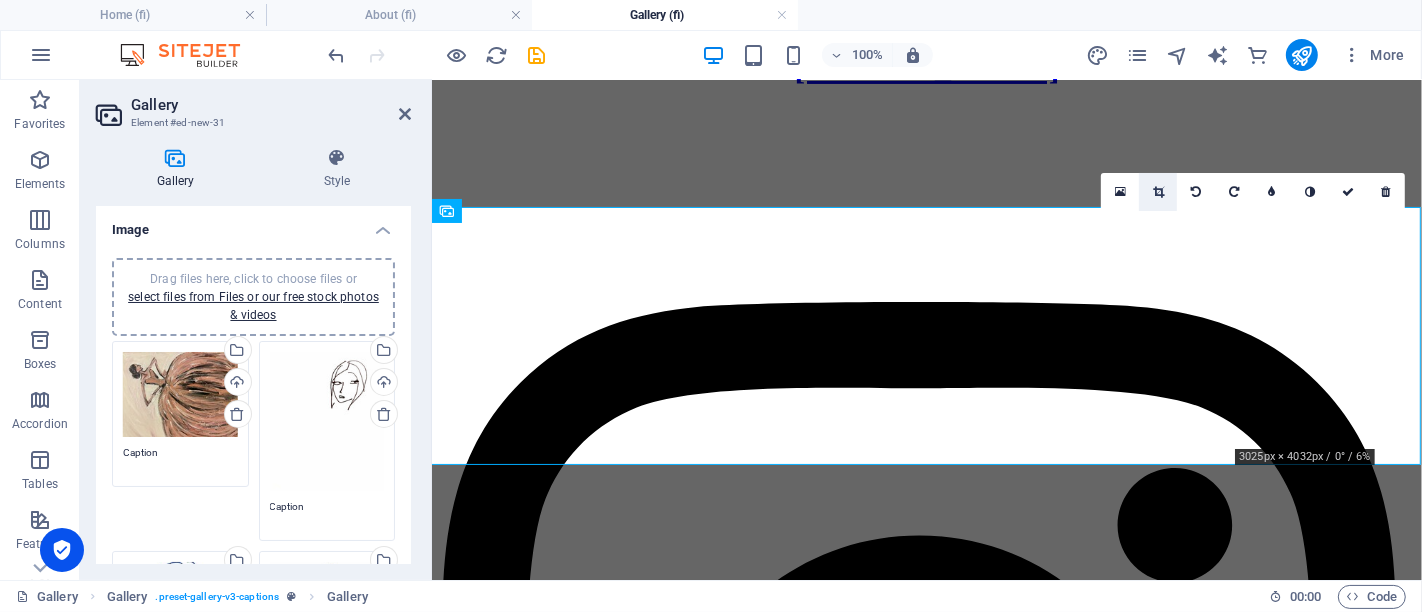 click at bounding box center [1158, 192] 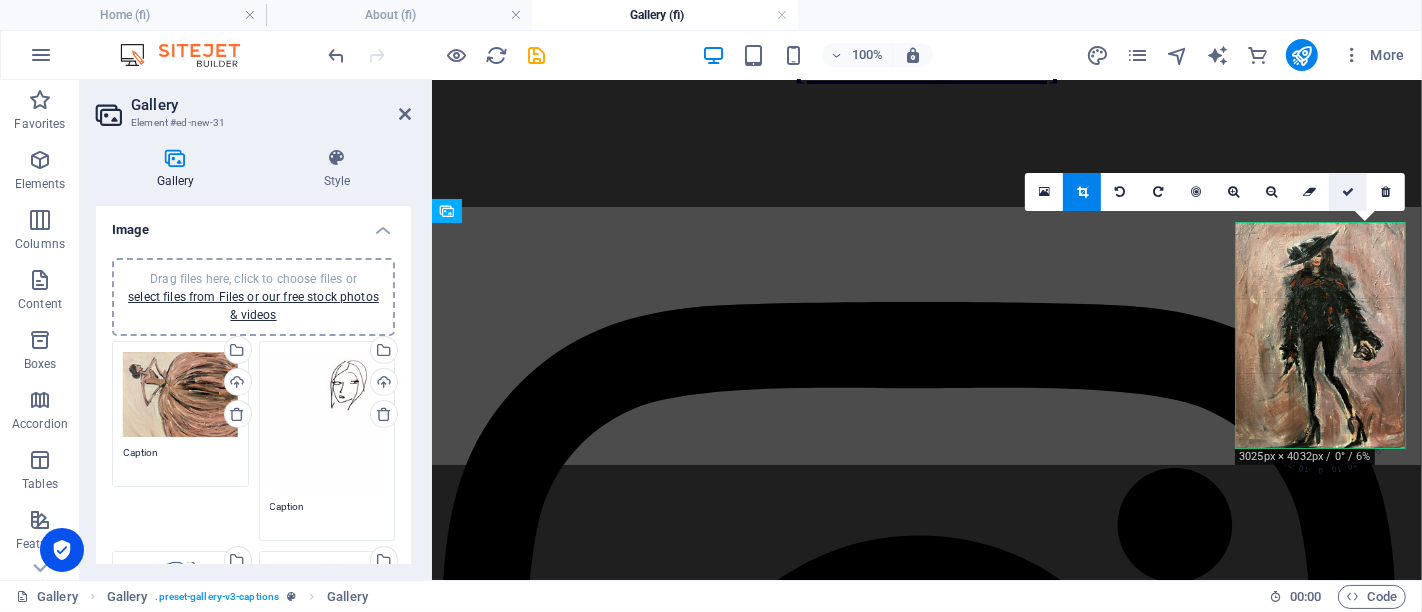 click at bounding box center [1348, 192] 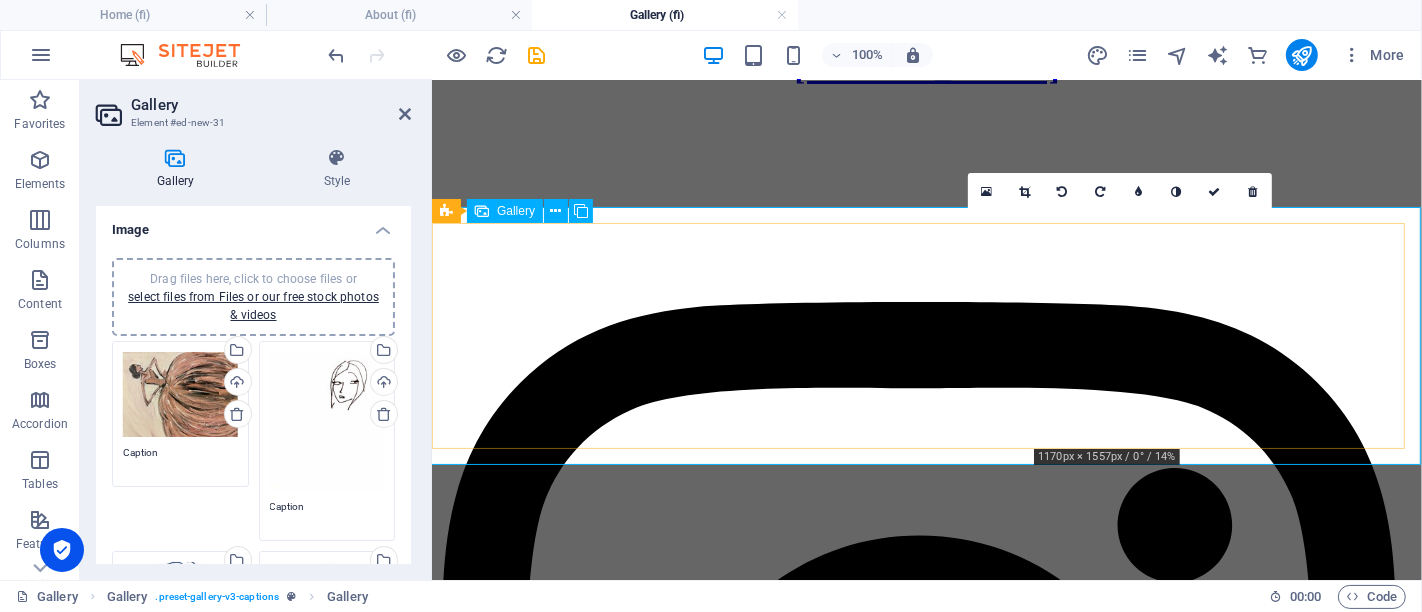 click at bounding box center (879, 5026) 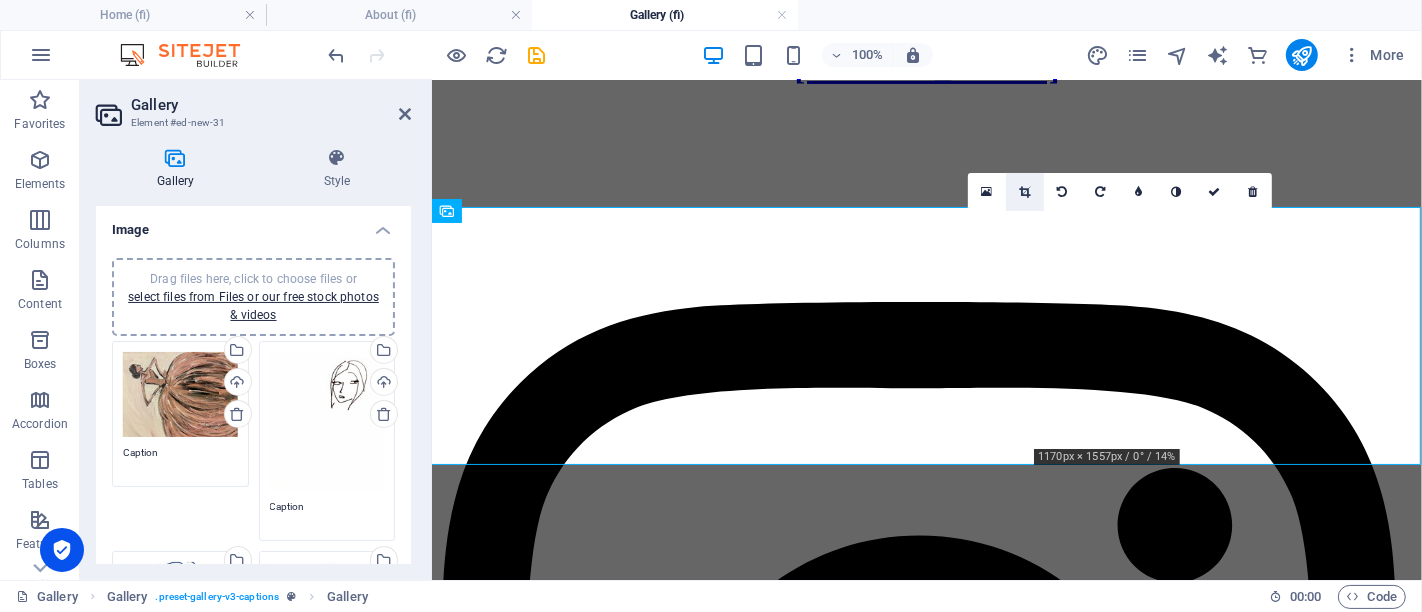 click at bounding box center (1024, 192) 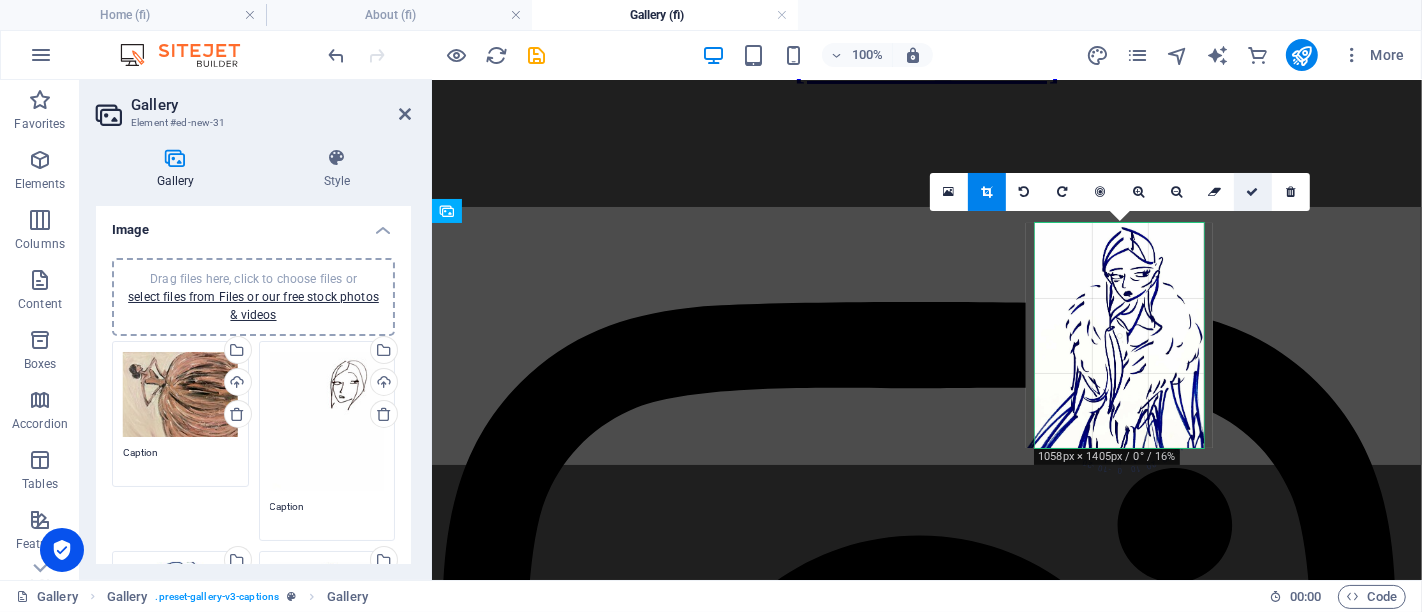 click at bounding box center [1253, 192] 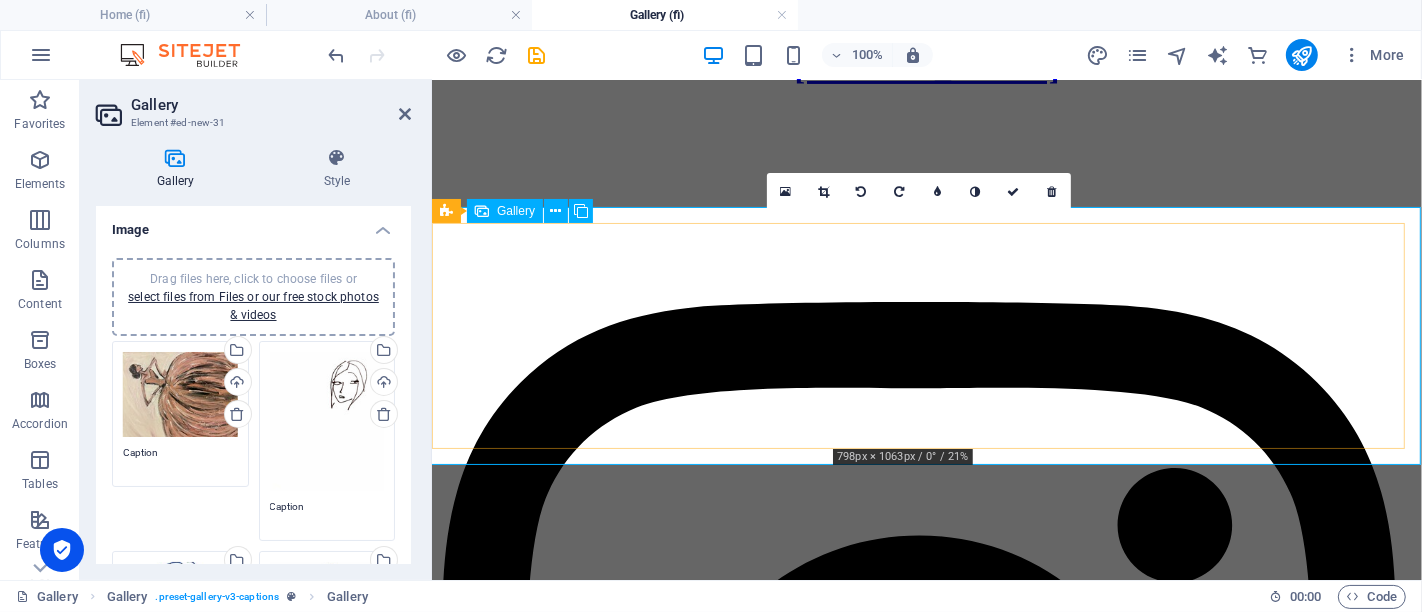 click at bounding box center [879, 4032] 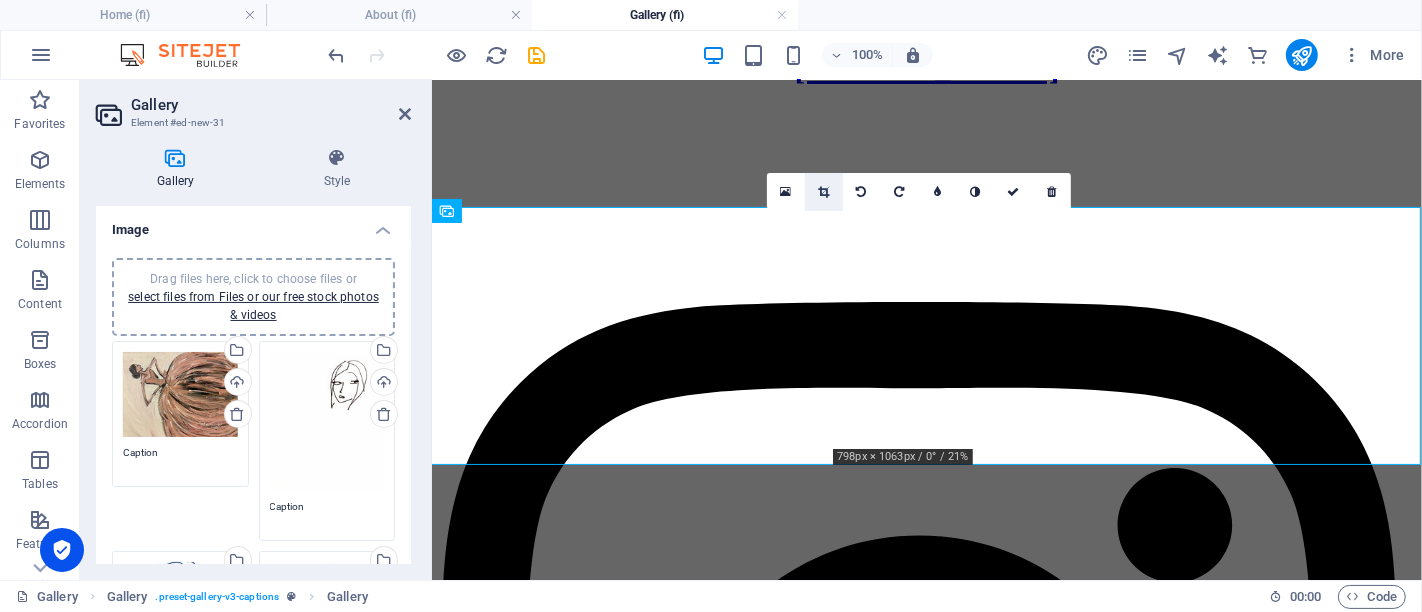 click at bounding box center (823, 192) 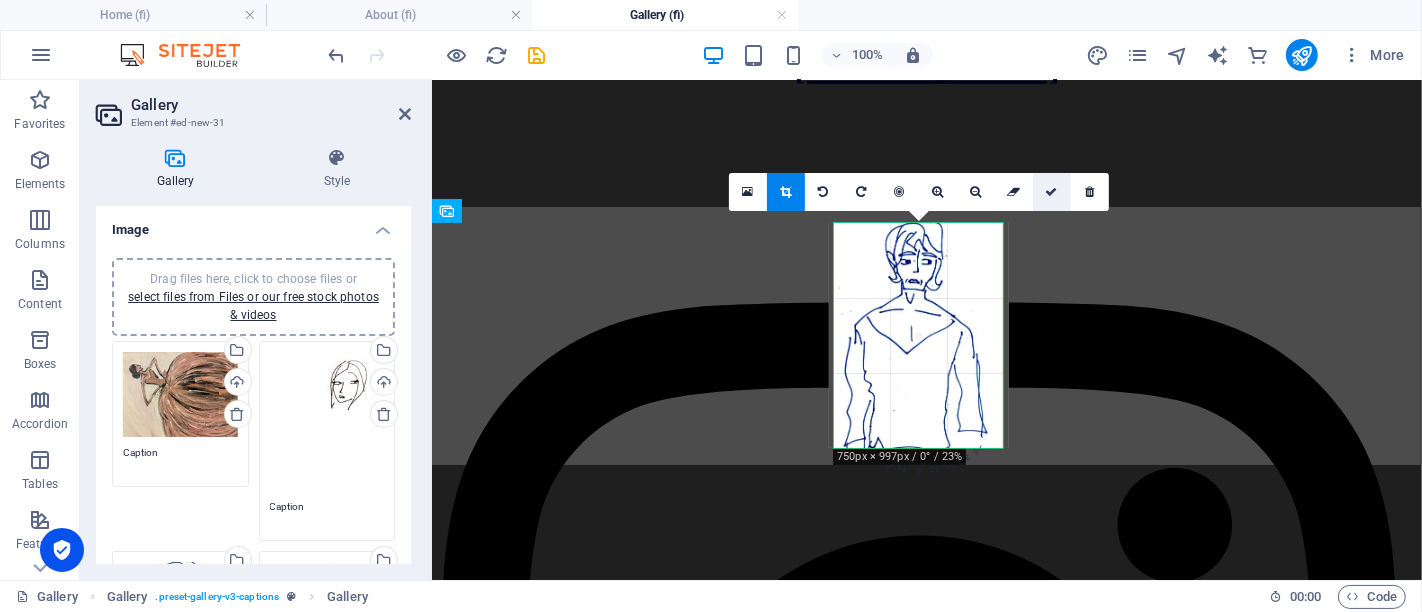 click at bounding box center [1052, 192] 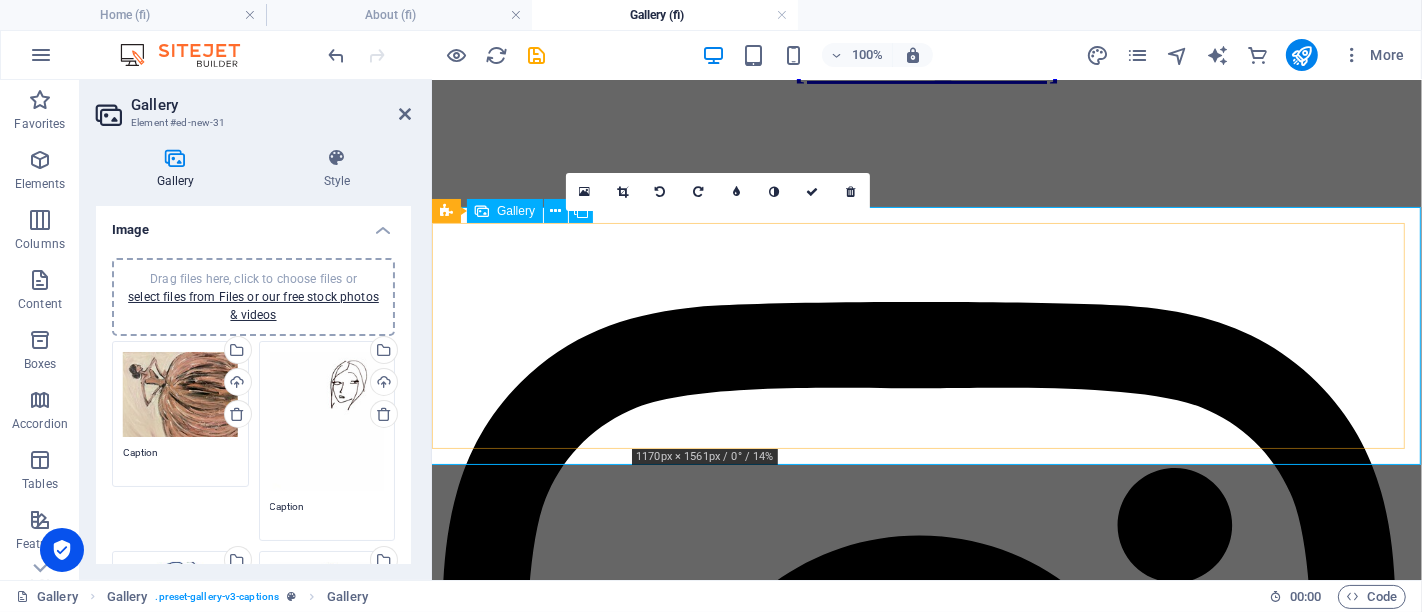 click at bounding box center (879, 3038) 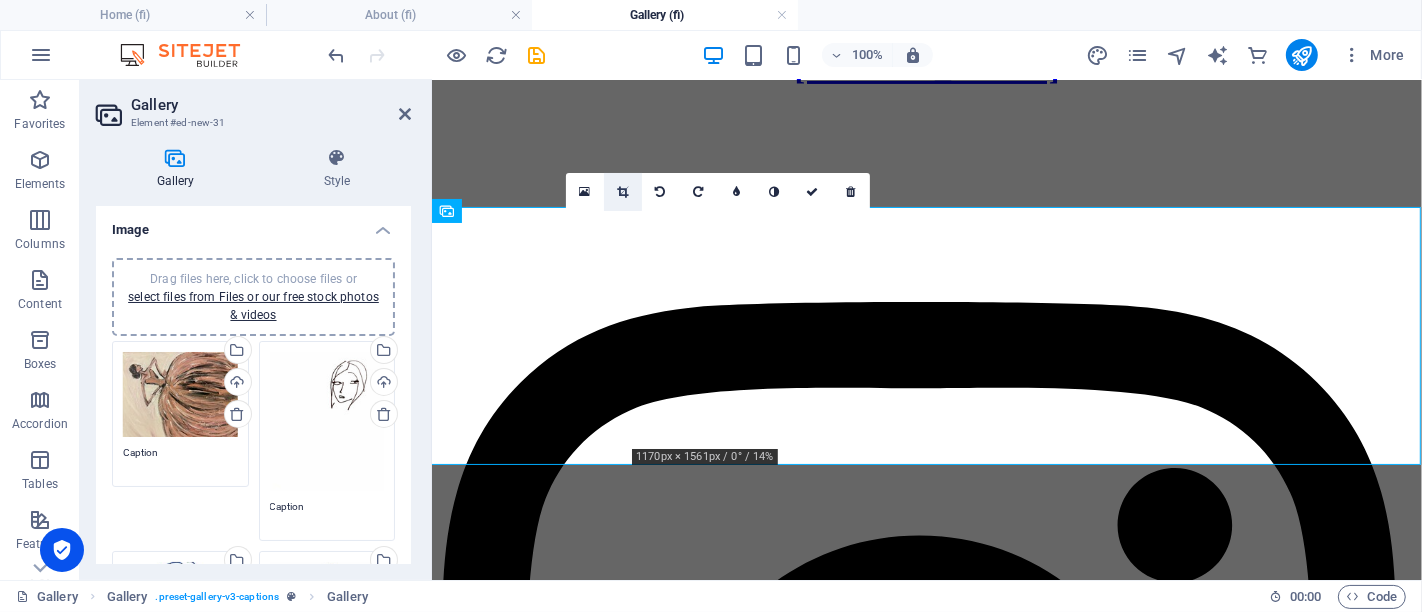 click at bounding box center [623, 192] 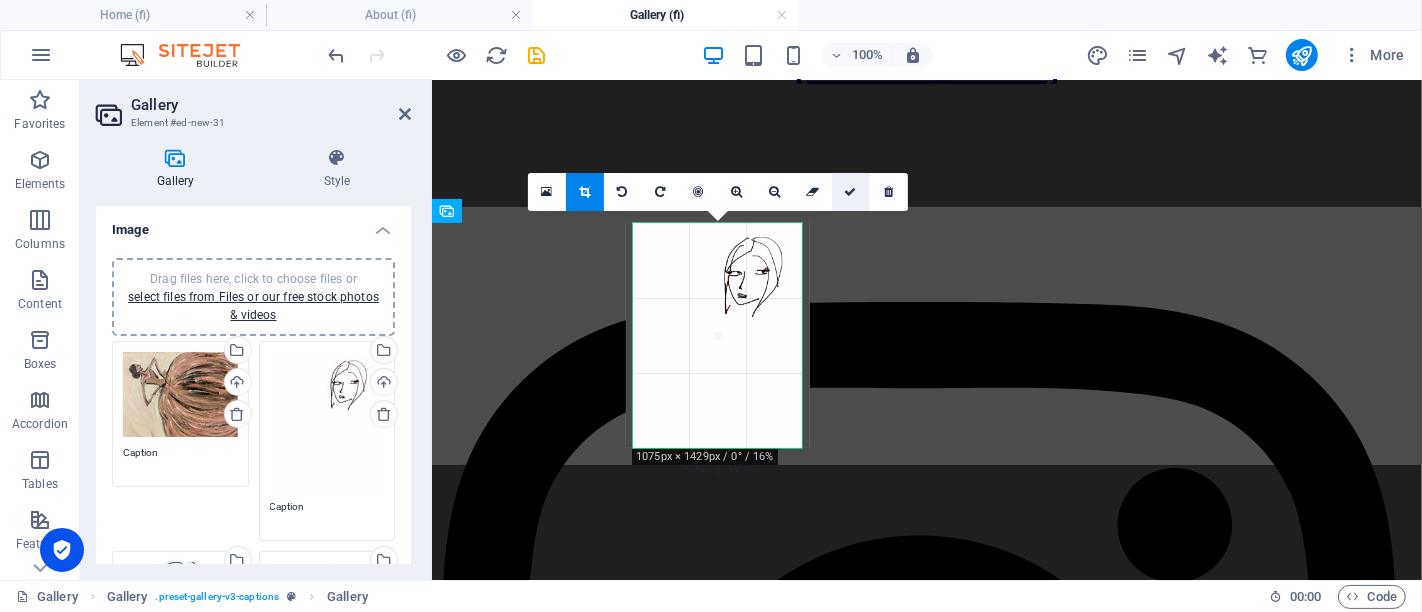 click at bounding box center [851, 192] 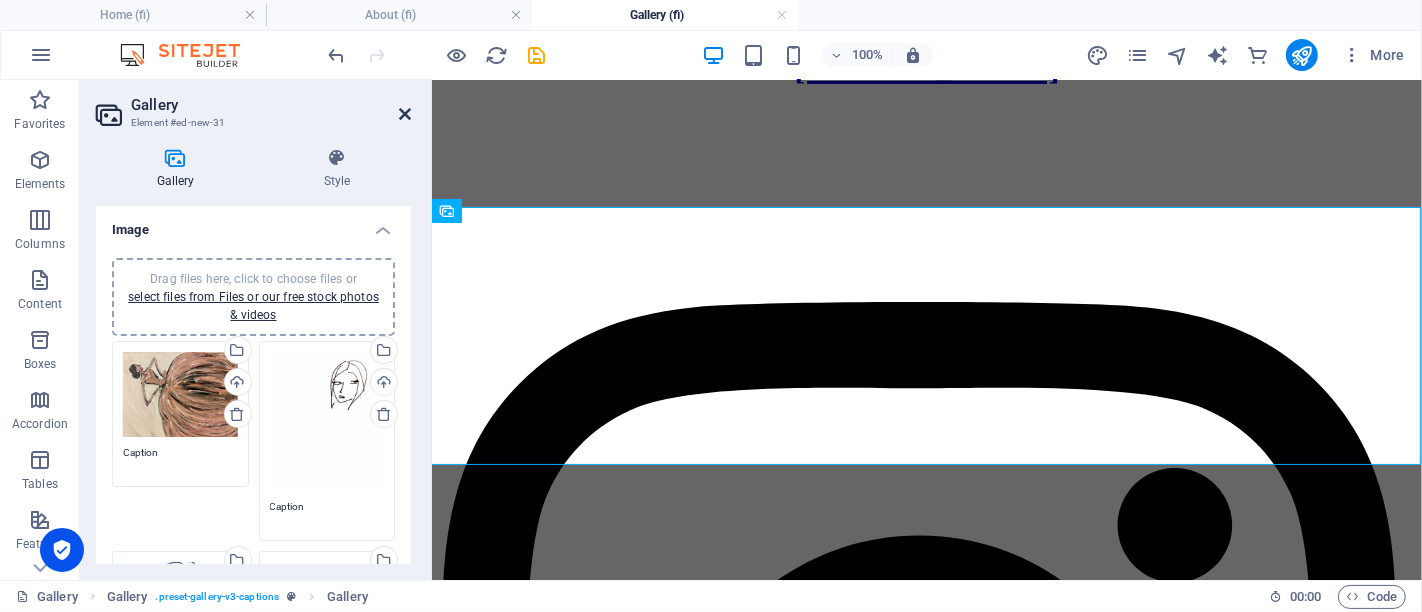 click at bounding box center [405, 114] 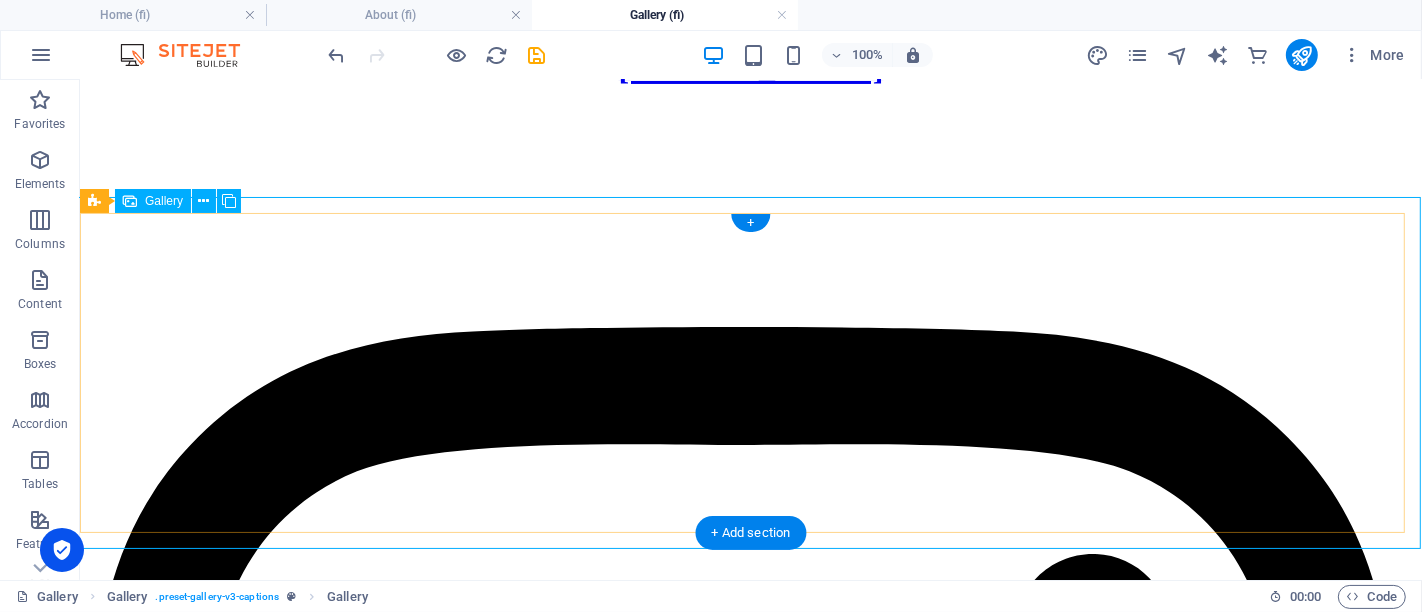 scroll, scrollTop: 685, scrollLeft: 0, axis: vertical 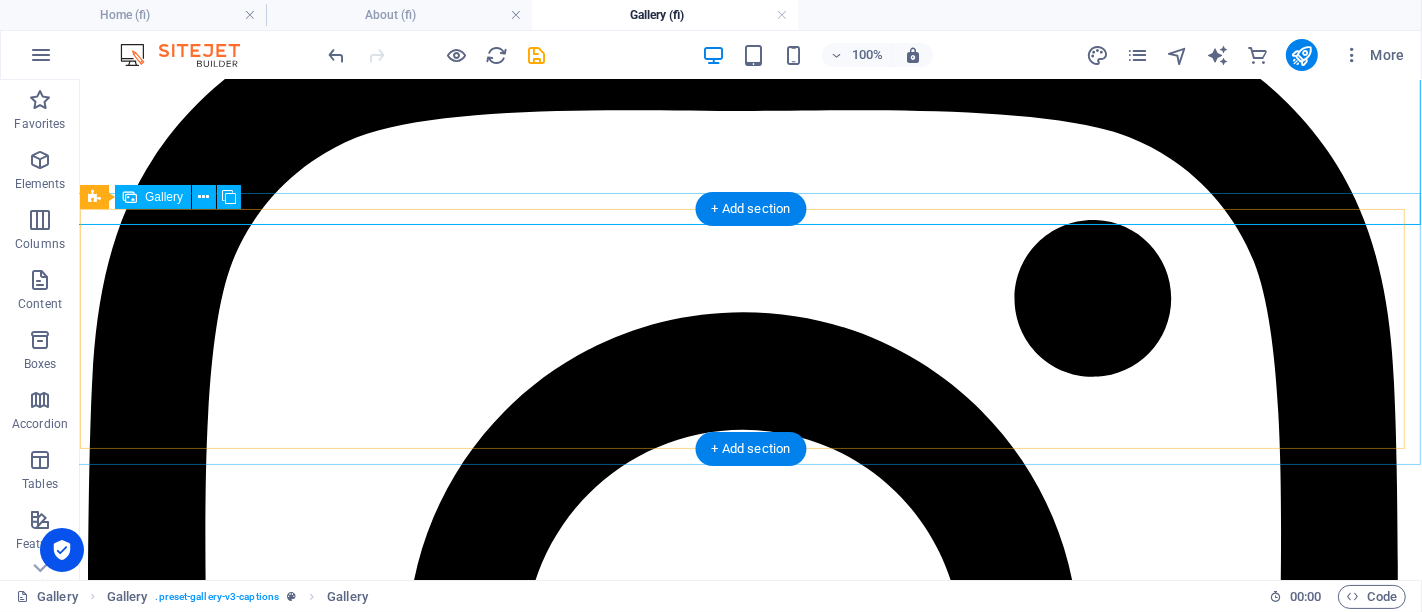 click at bounding box center (527, 9447) 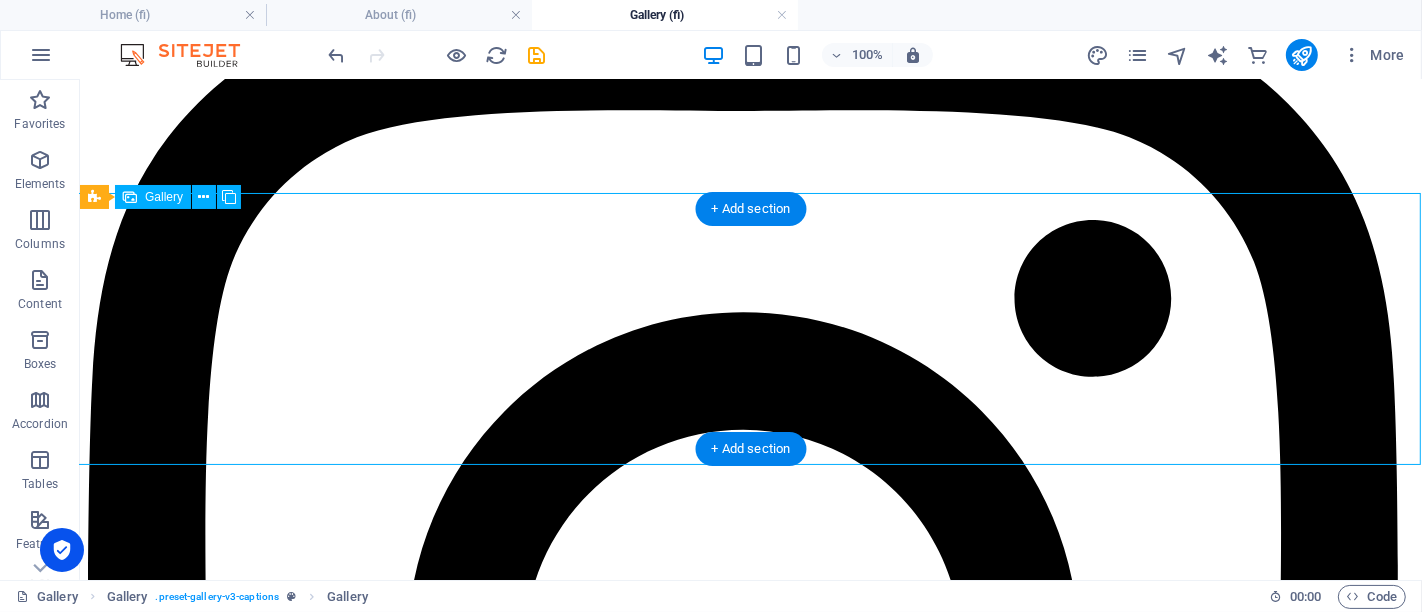 click at bounding box center [527, 9447] 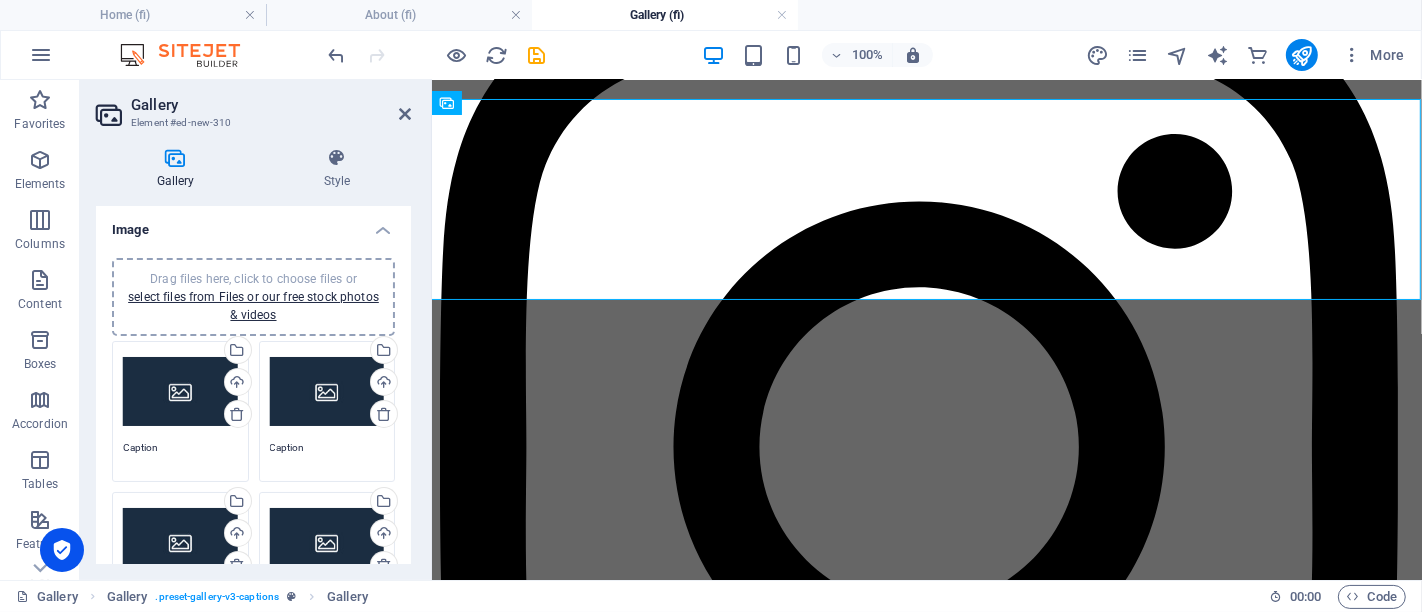 click on "Drag files here, click to choose files or select files from Files or our free stock photos & videos" at bounding box center (180, 392) 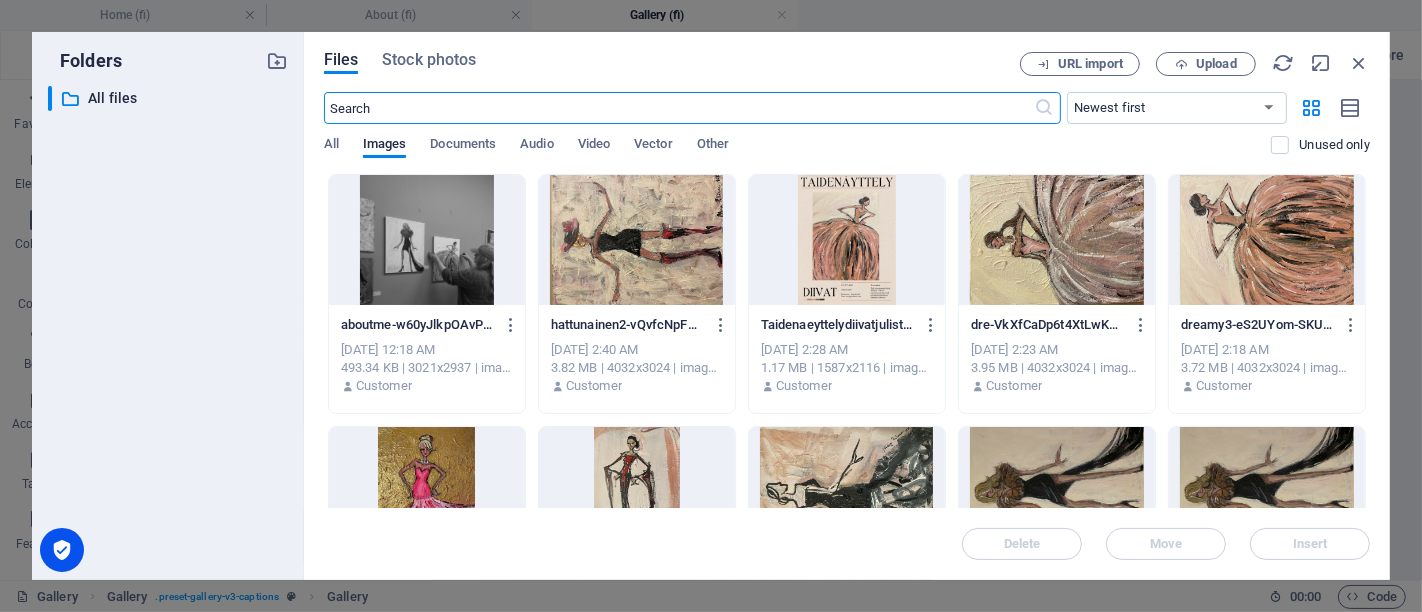 scroll, scrollTop: 1520, scrollLeft: 0, axis: vertical 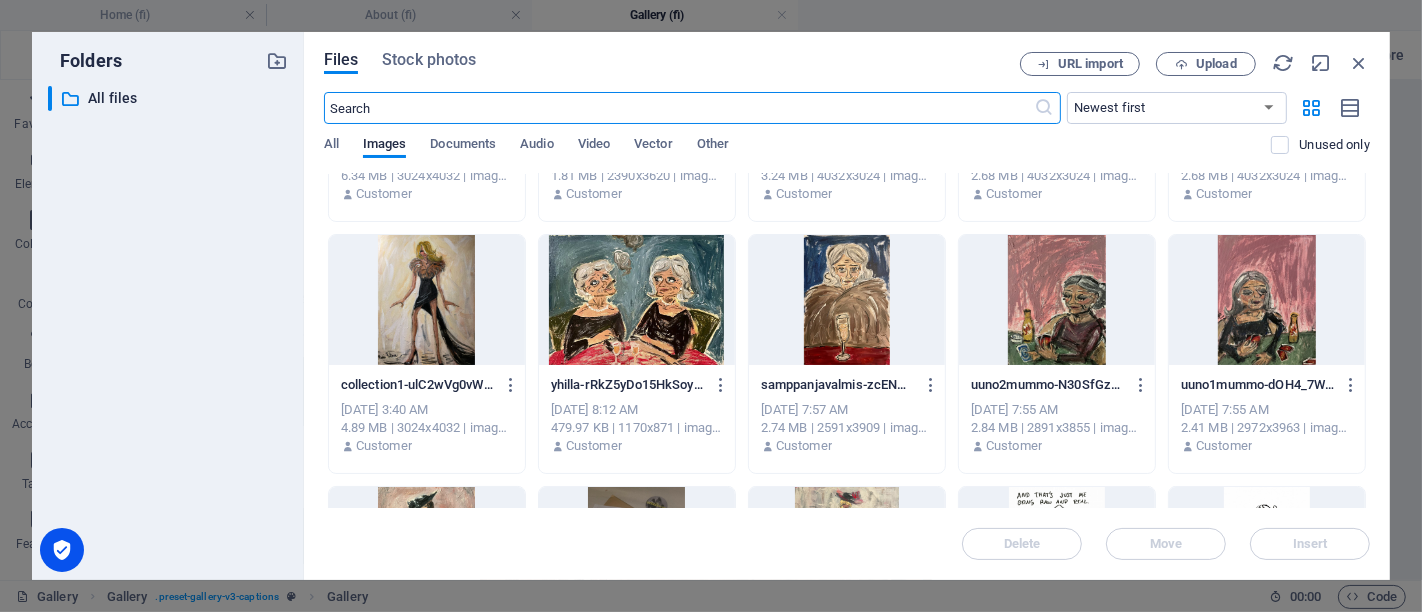 click at bounding box center [847, 300] 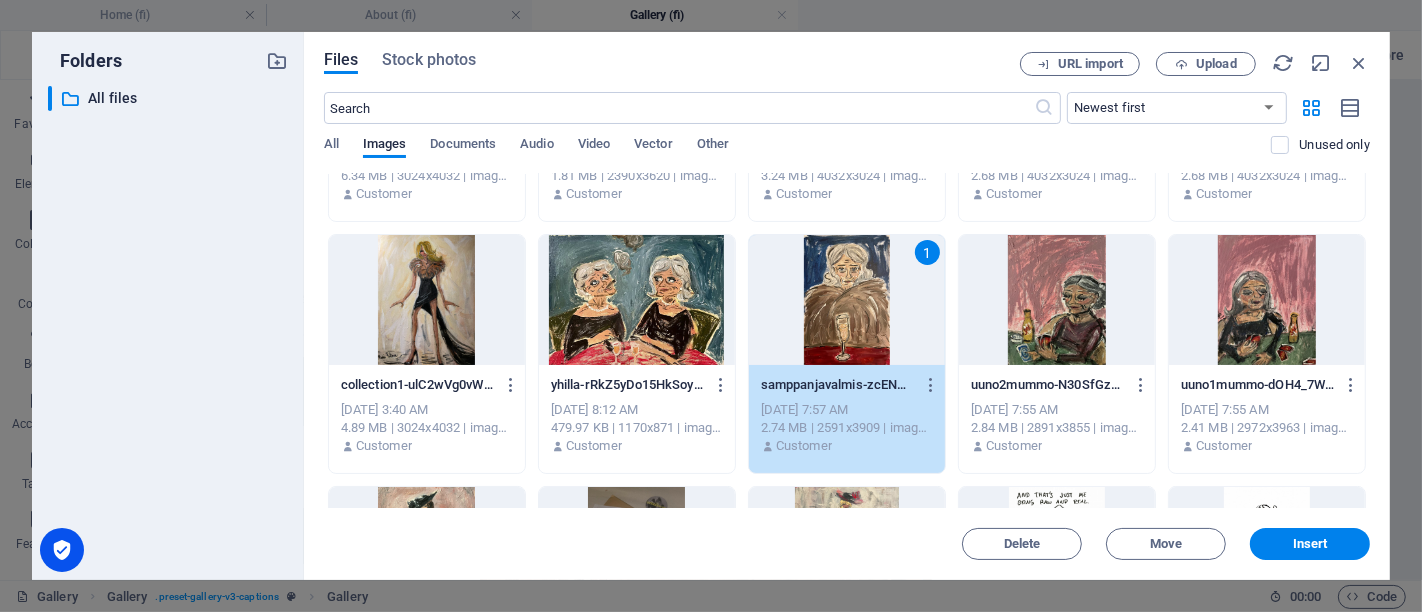 click on "1" at bounding box center (847, 300) 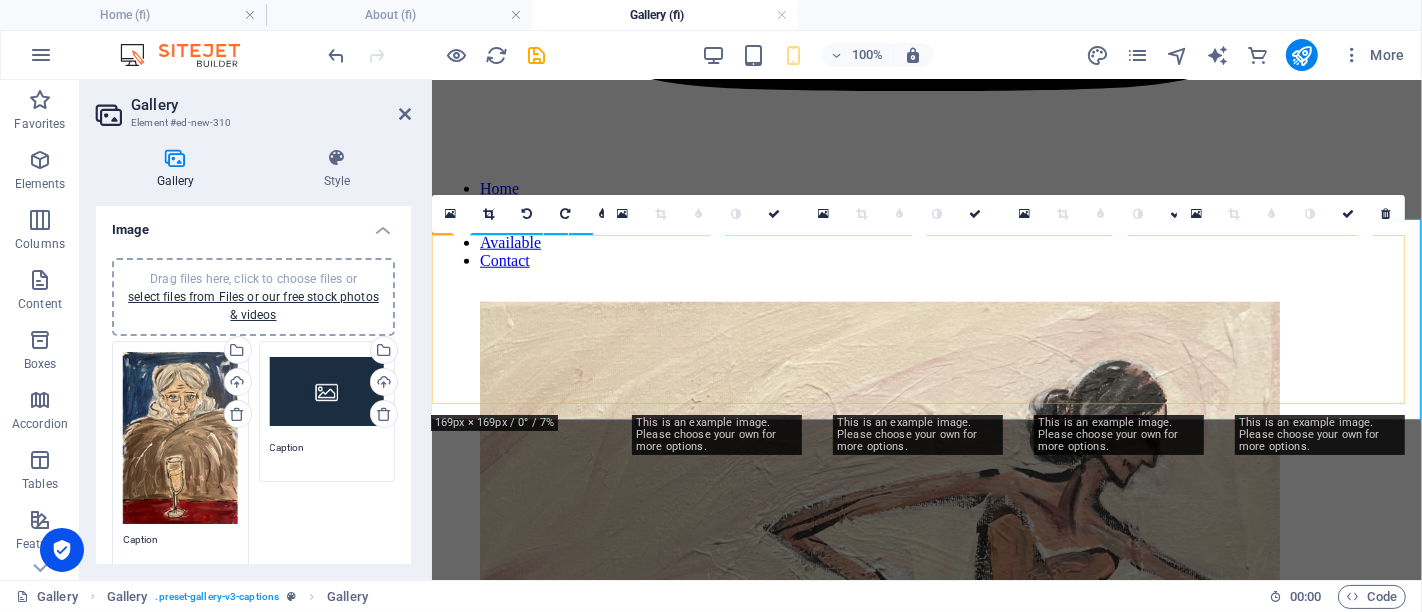 scroll, scrollTop: 554, scrollLeft: 0, axis: vertical 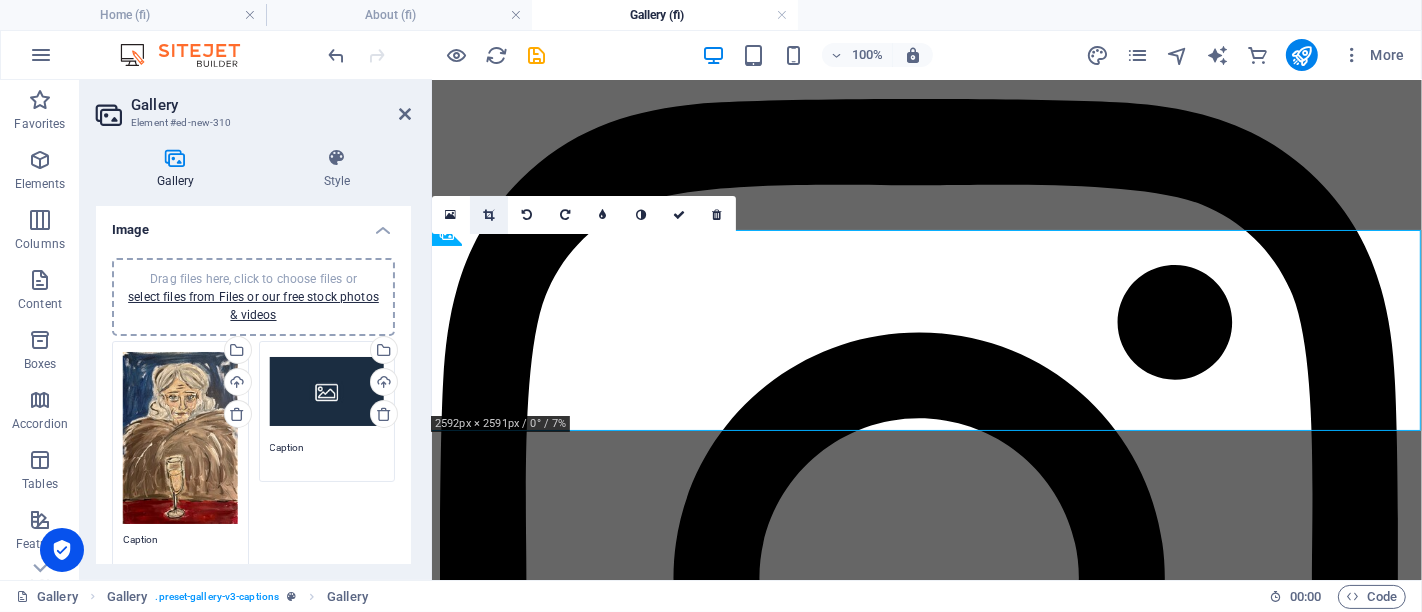 click at bounding box center (488, 215) 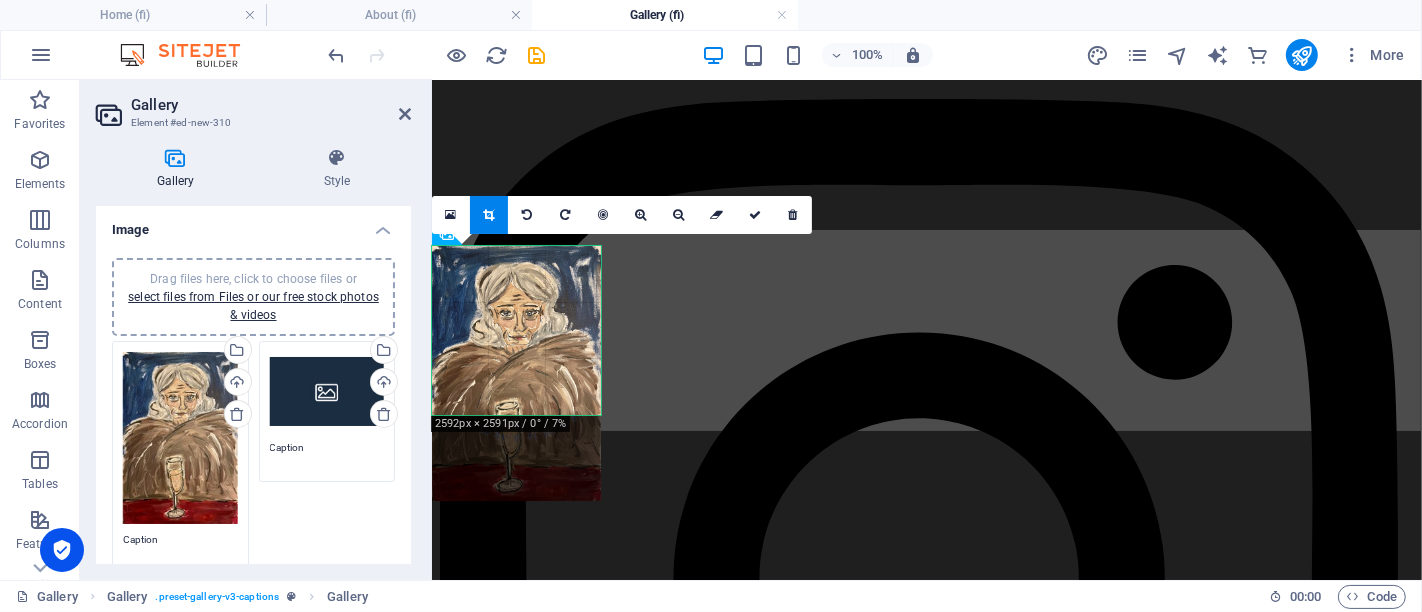 click at bounding box center [516, 373] 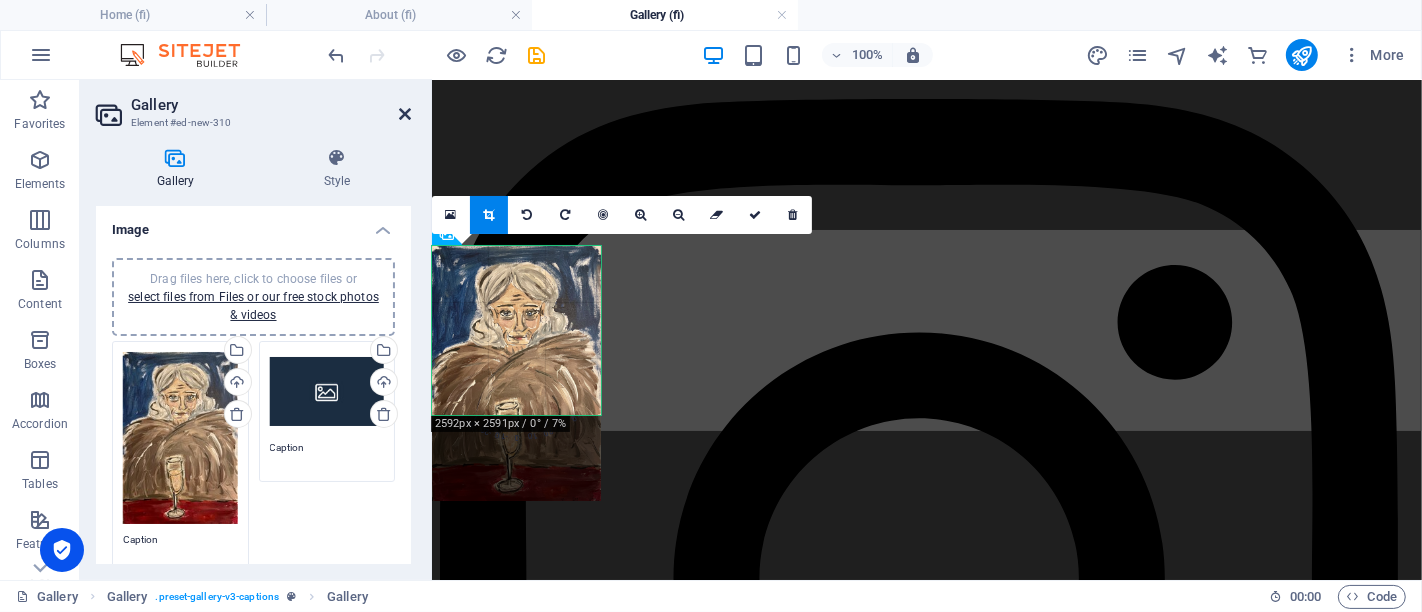 click at bounding box center (405, 114) 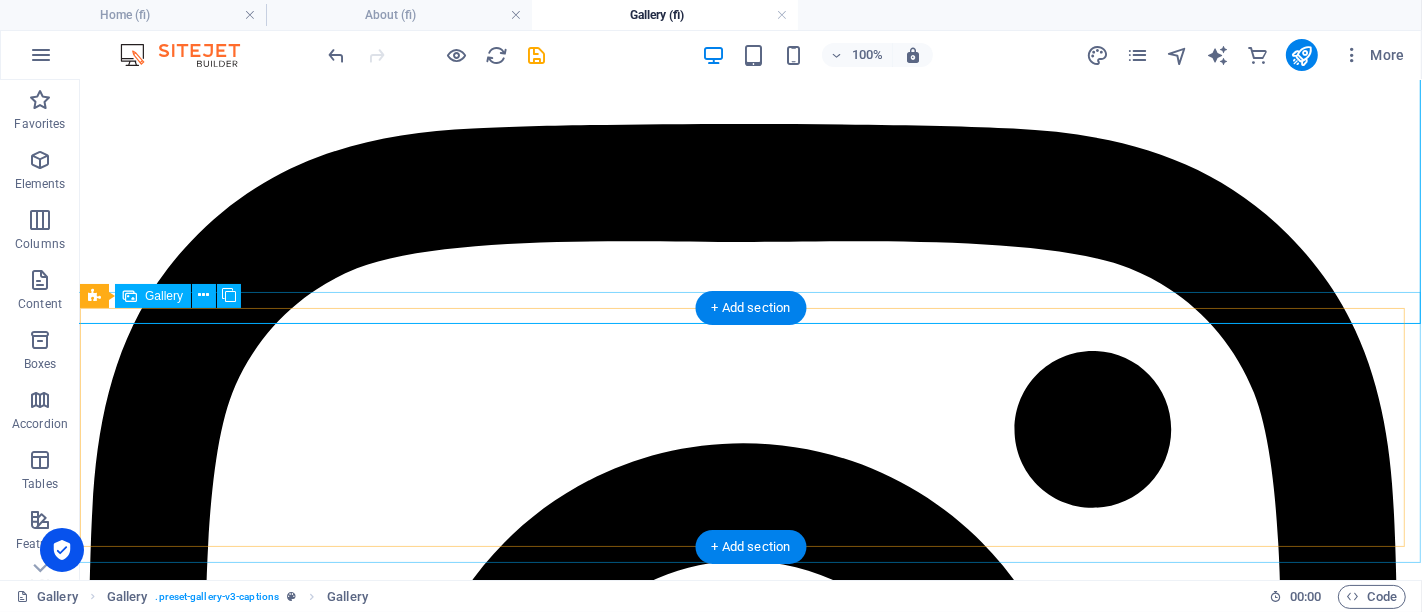 scroll, scrollTop: 888, scrollLeft: 0, axis: vertical 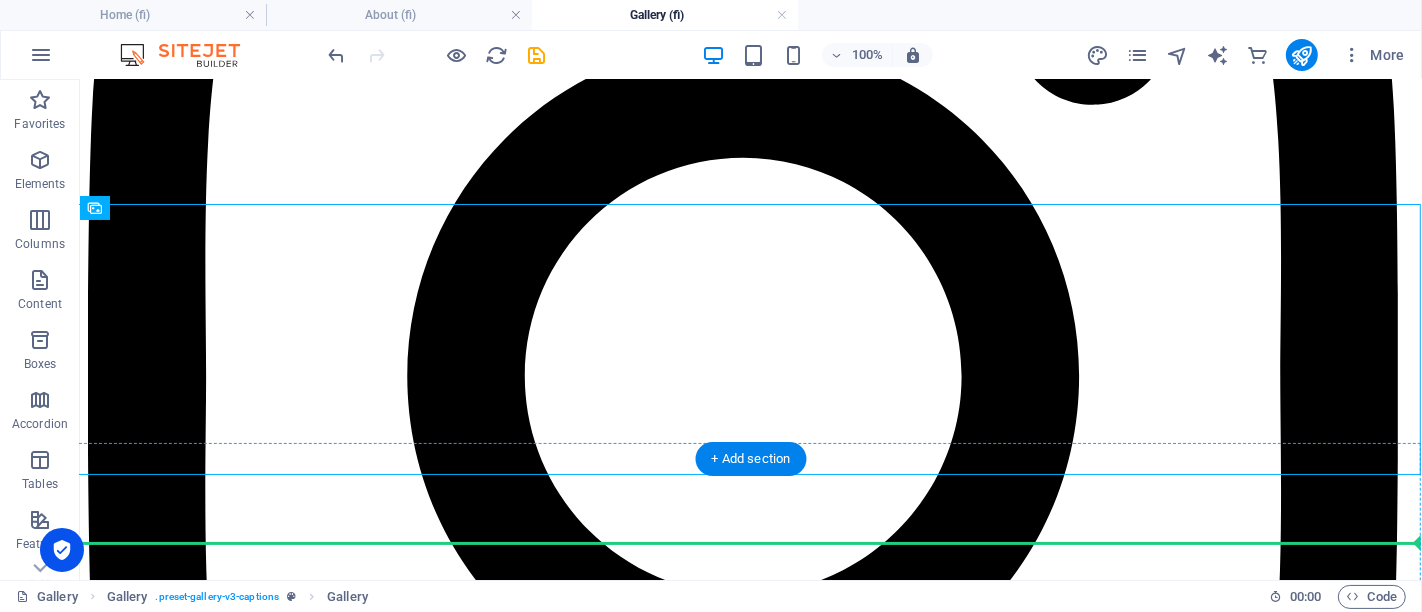 drag, startPoint x: 442, startPoint y: 325, endPoint x: 428, endPoint y: 487, distance: 162.6038 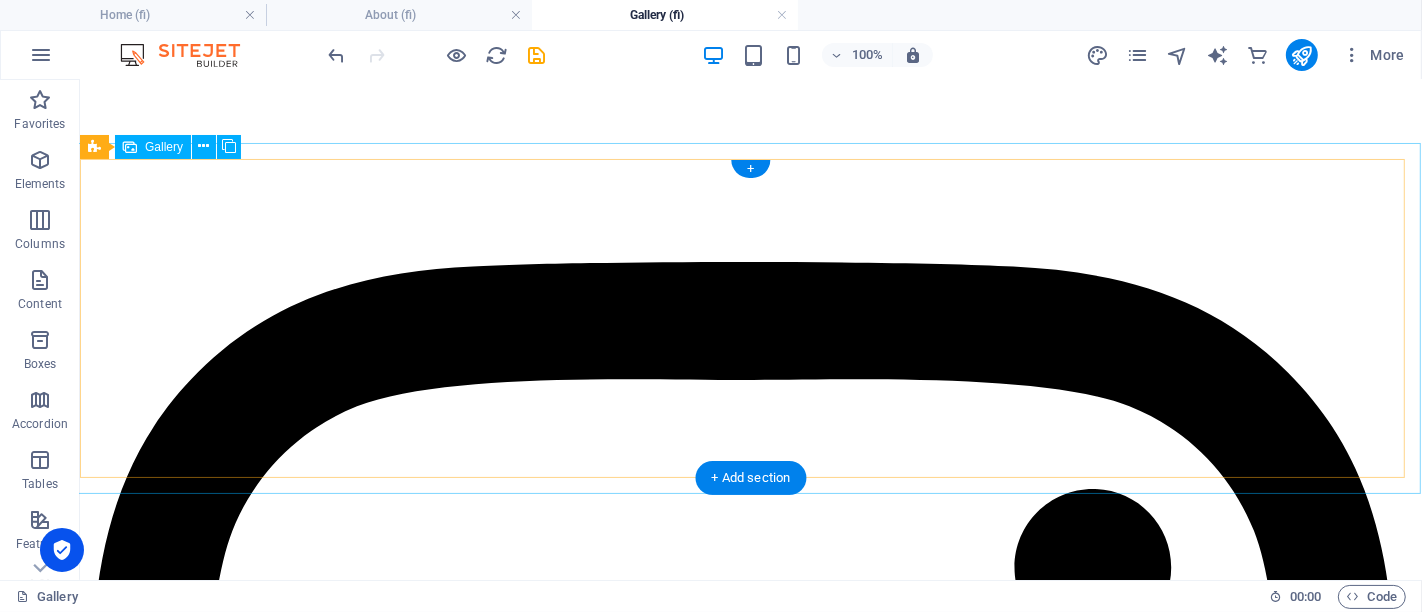 scroll, scrollTop: 749, scrollLeft: 0, axis: vertical 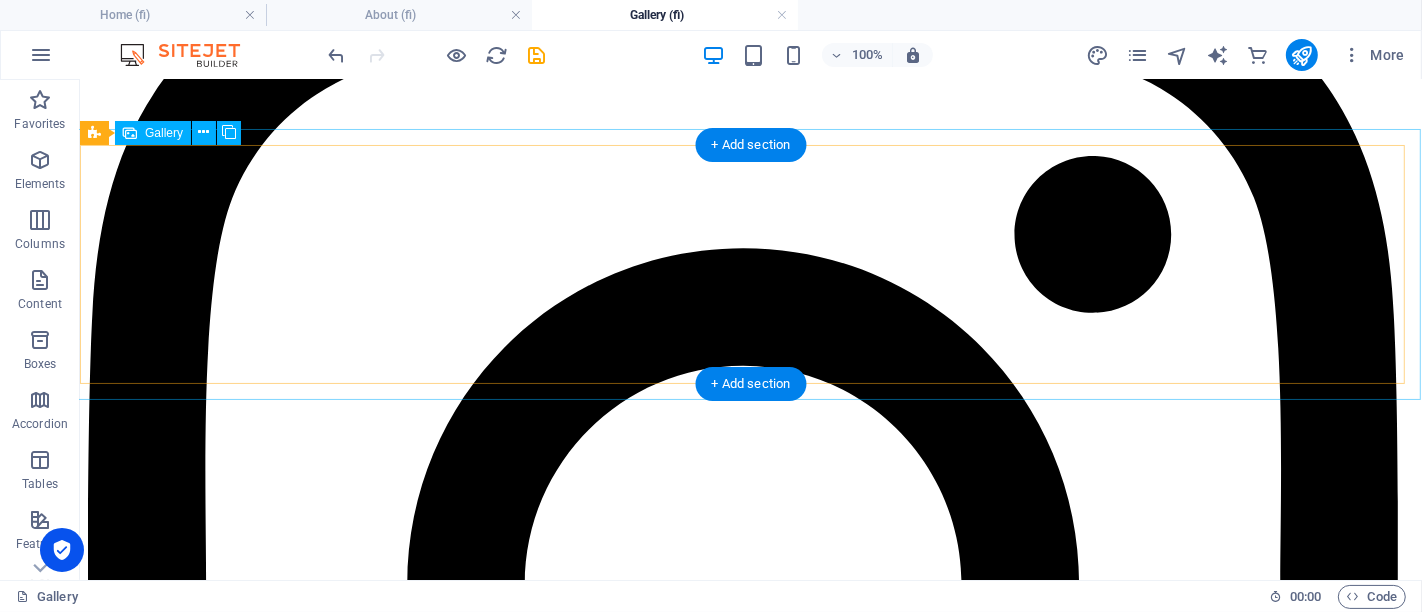 click at bounding box center [527, 9383] 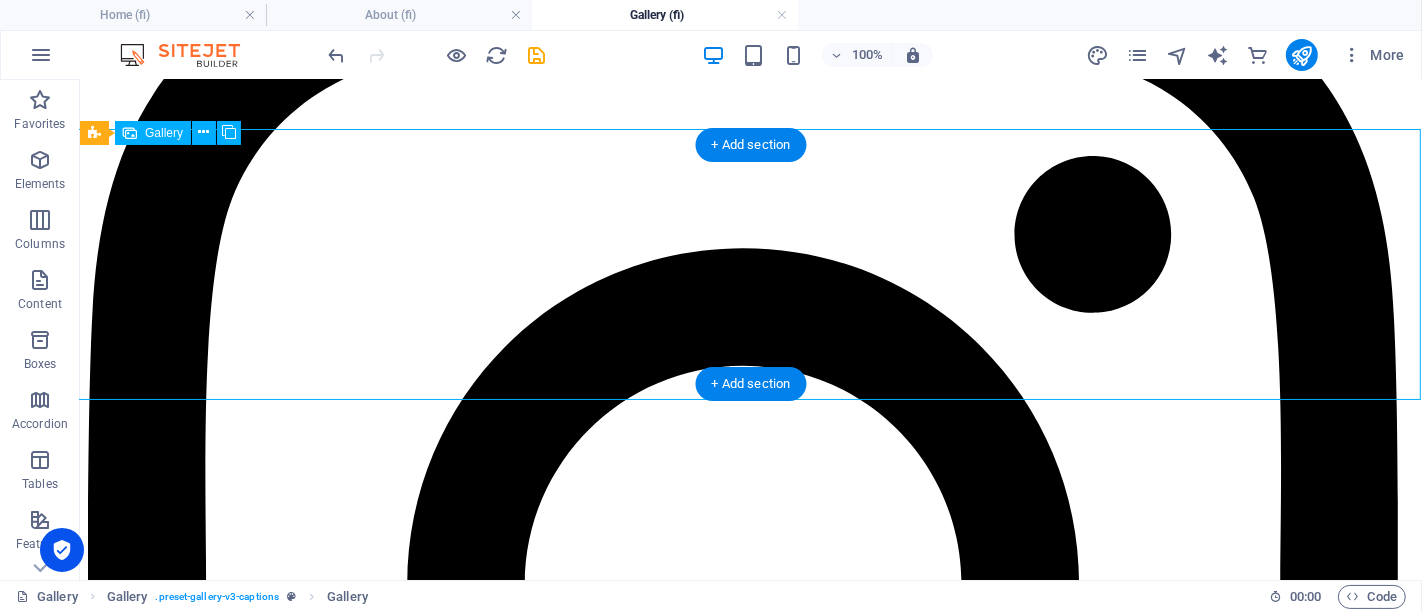 click at bounding box center [527, 9383] 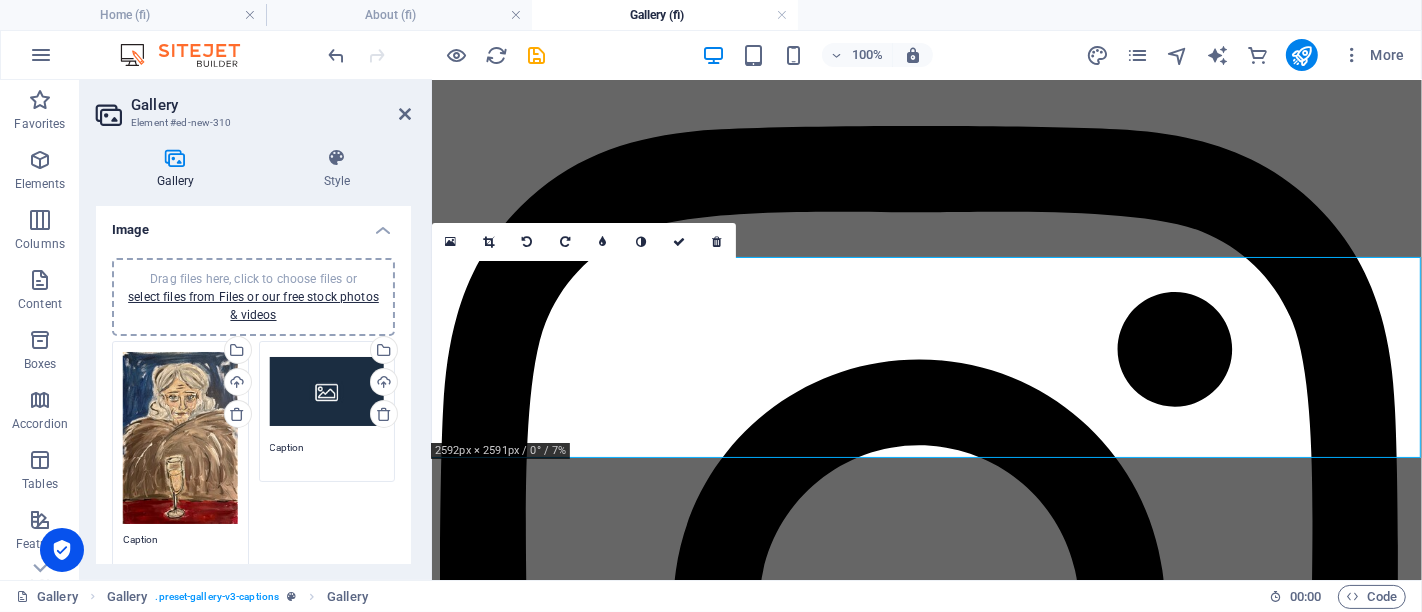 scroll, scrollTop: 416, scrollLeft: 0, axis: vertical 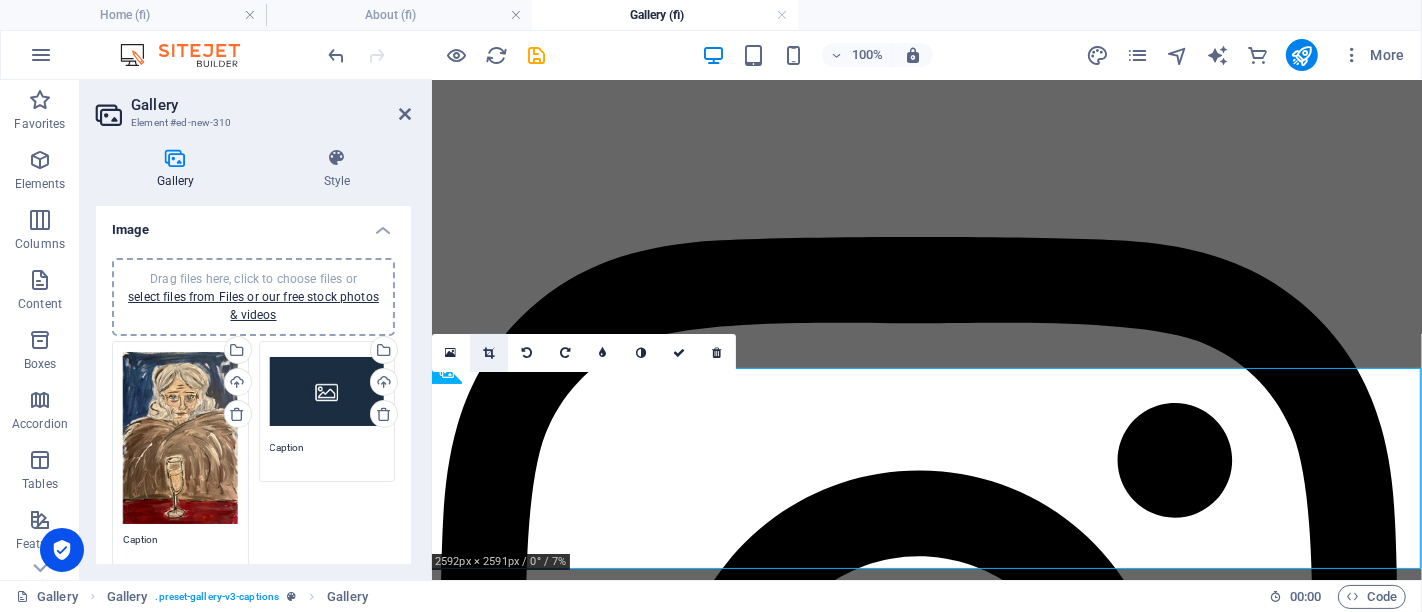 click at bounding box center [489, 353] 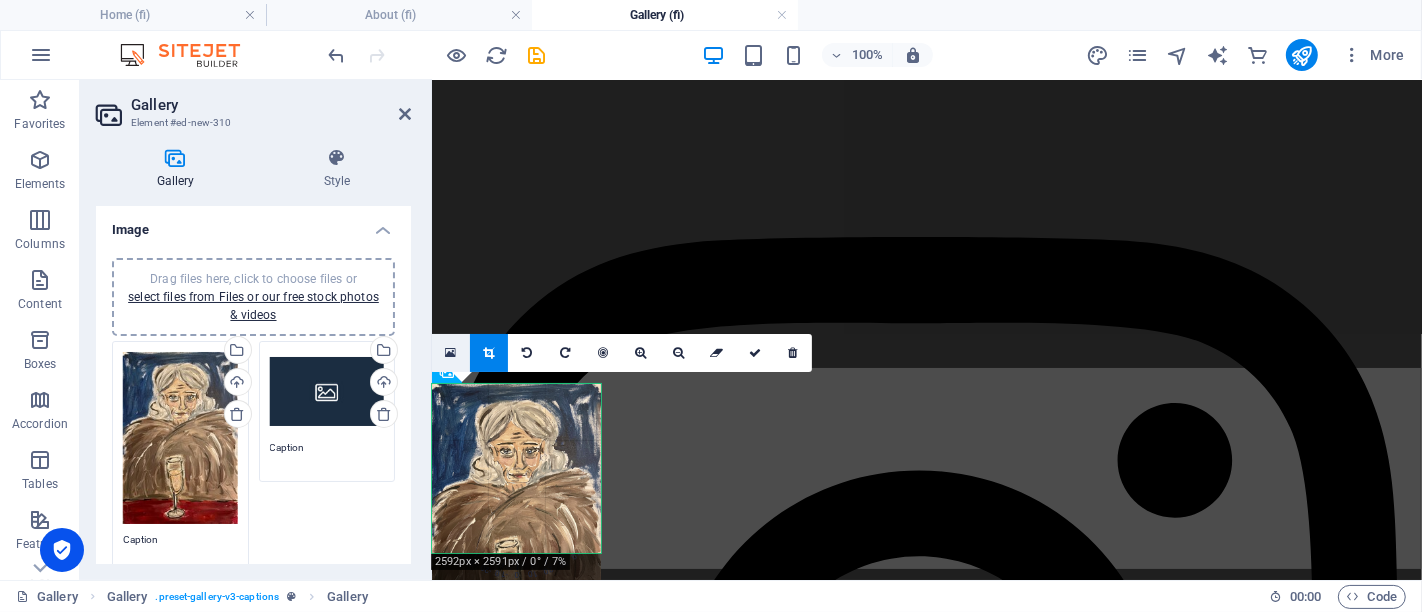 click at bounding box center (450, 353) 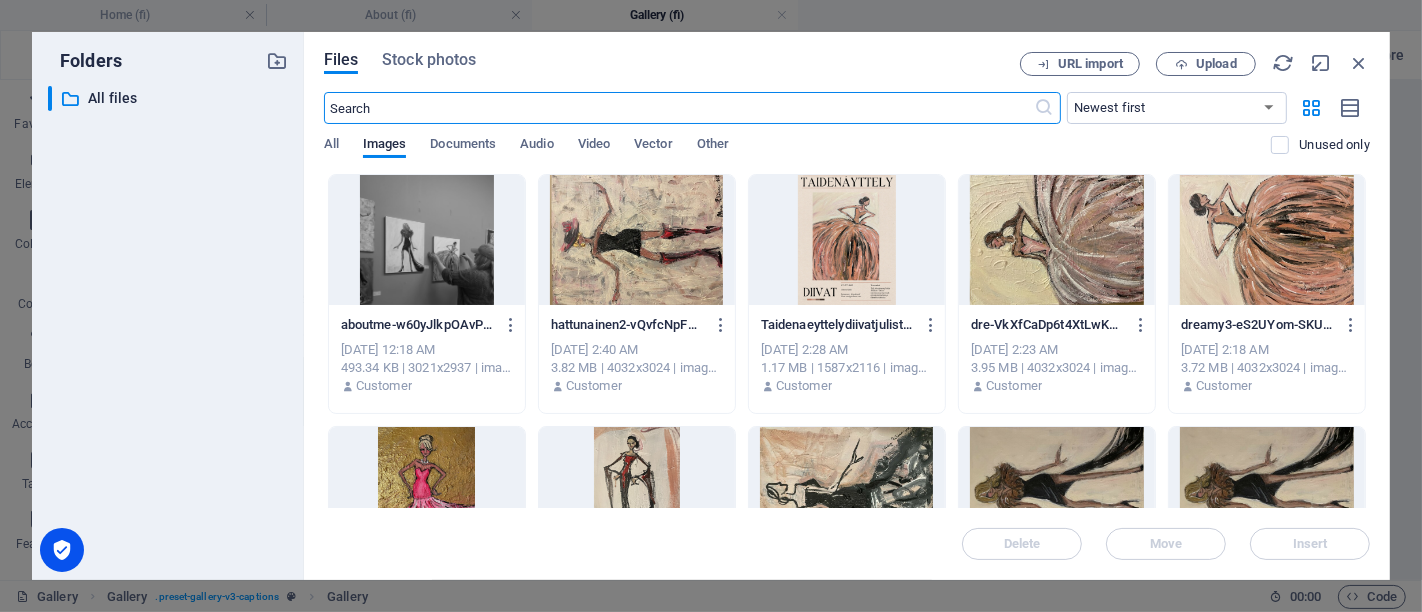 scroll, scrollTop: 1520, scrollLeft: 0, axis: vertical 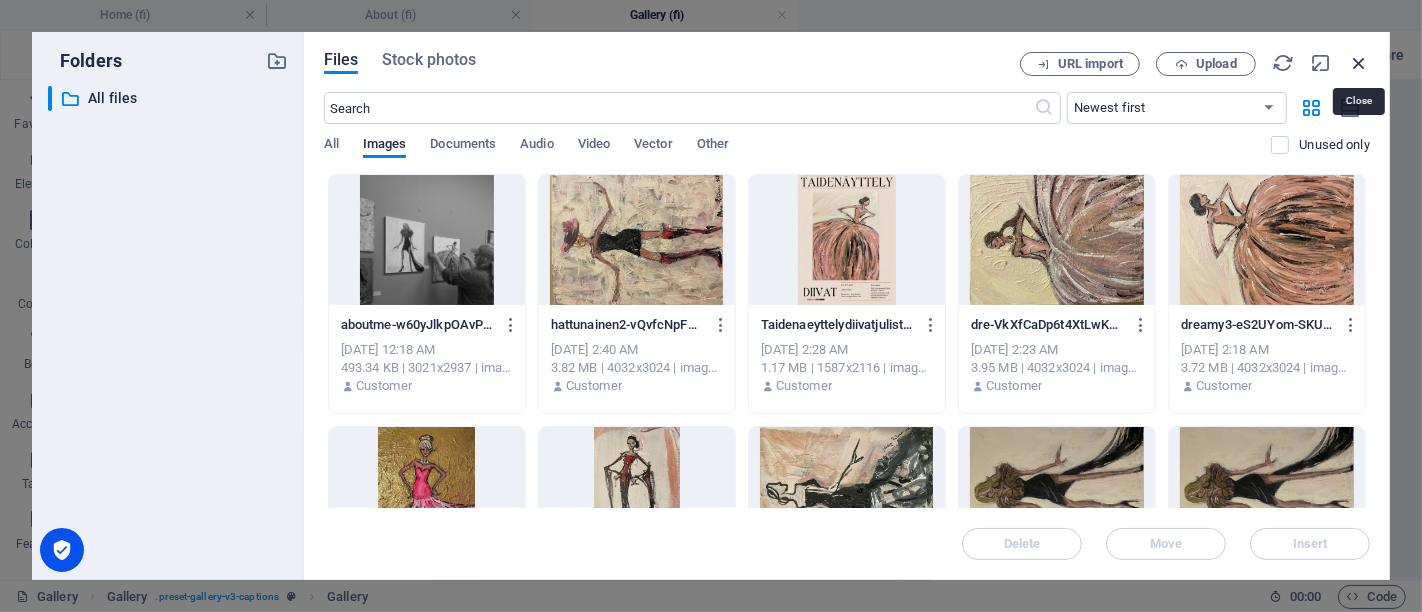 click at bounding box center (1359, 63) 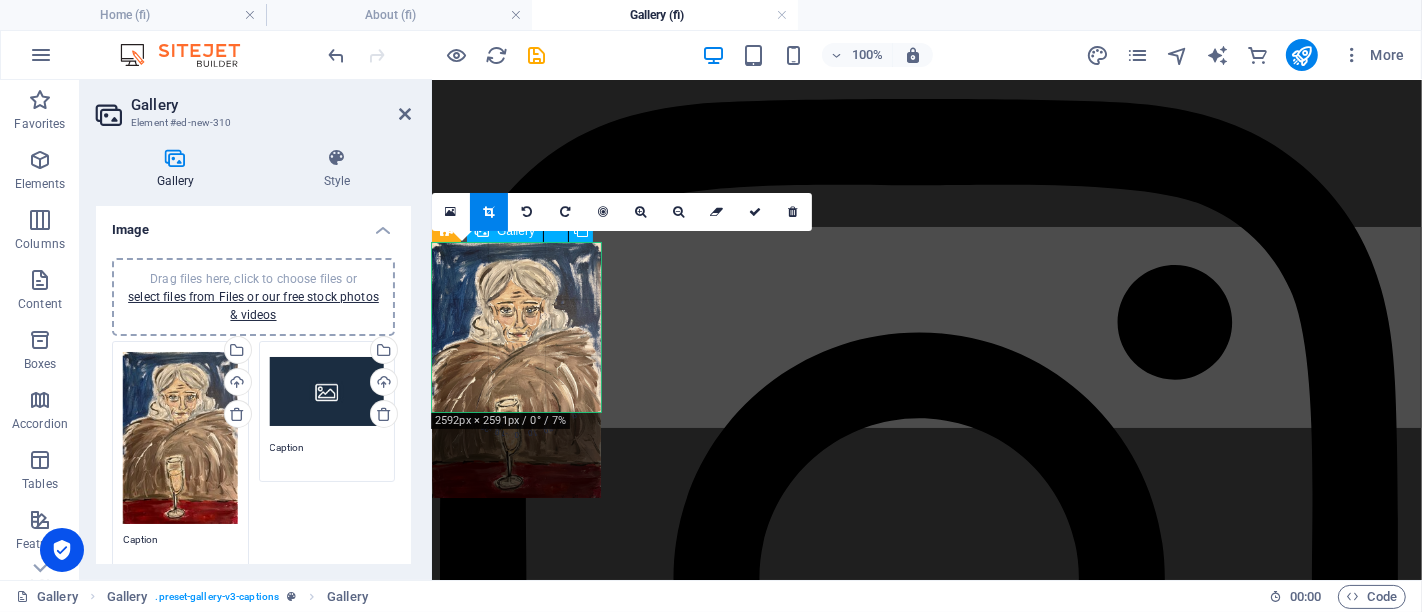 scroll, scrollTop: 665, scrollLeft: 0, axis: vertical 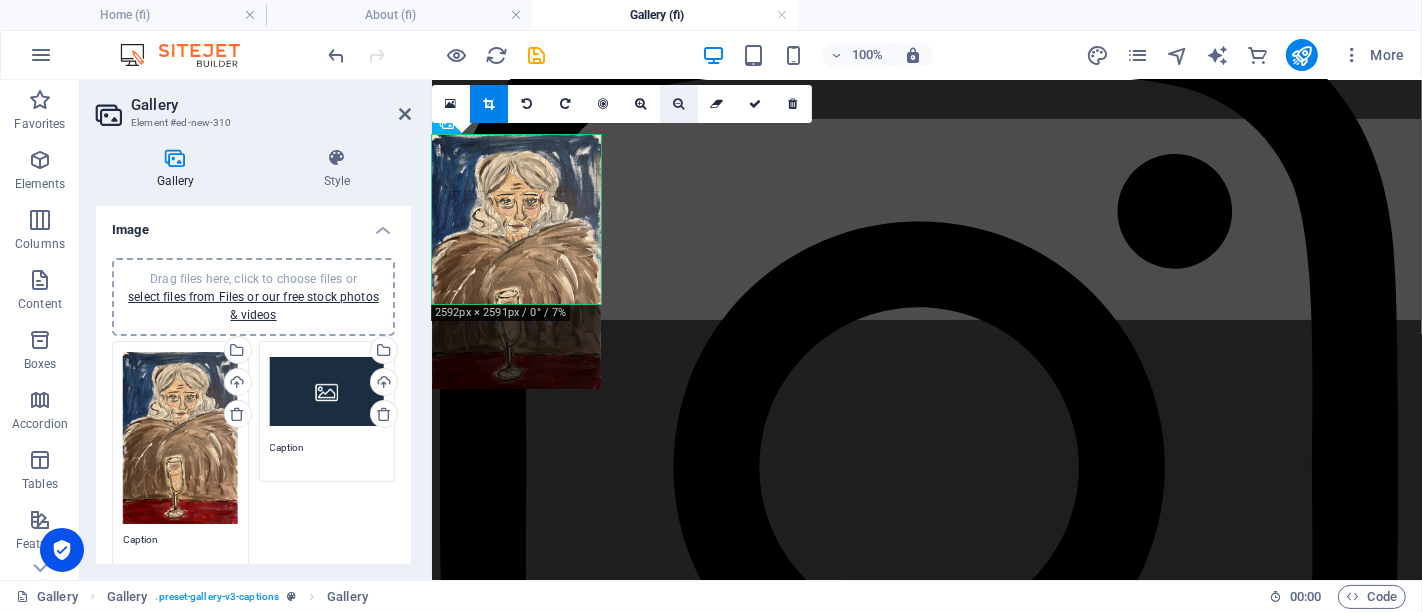 click at bounding box center [679, 104] 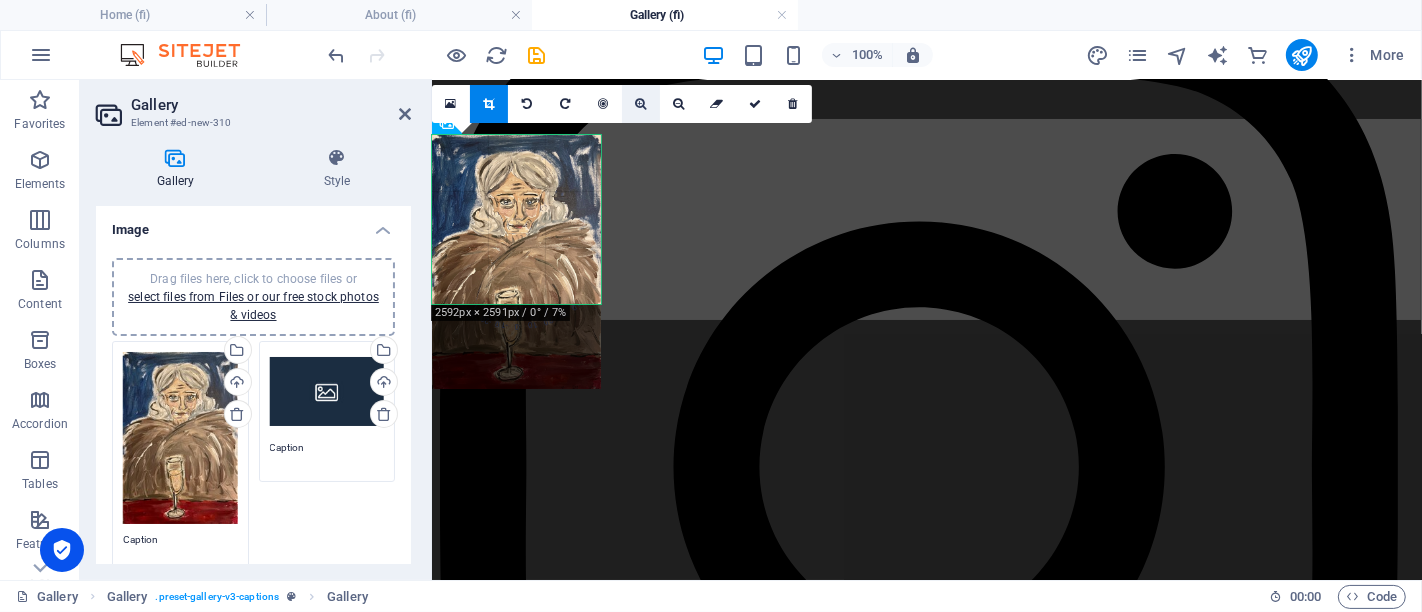 click at bounding box center (640, 104) 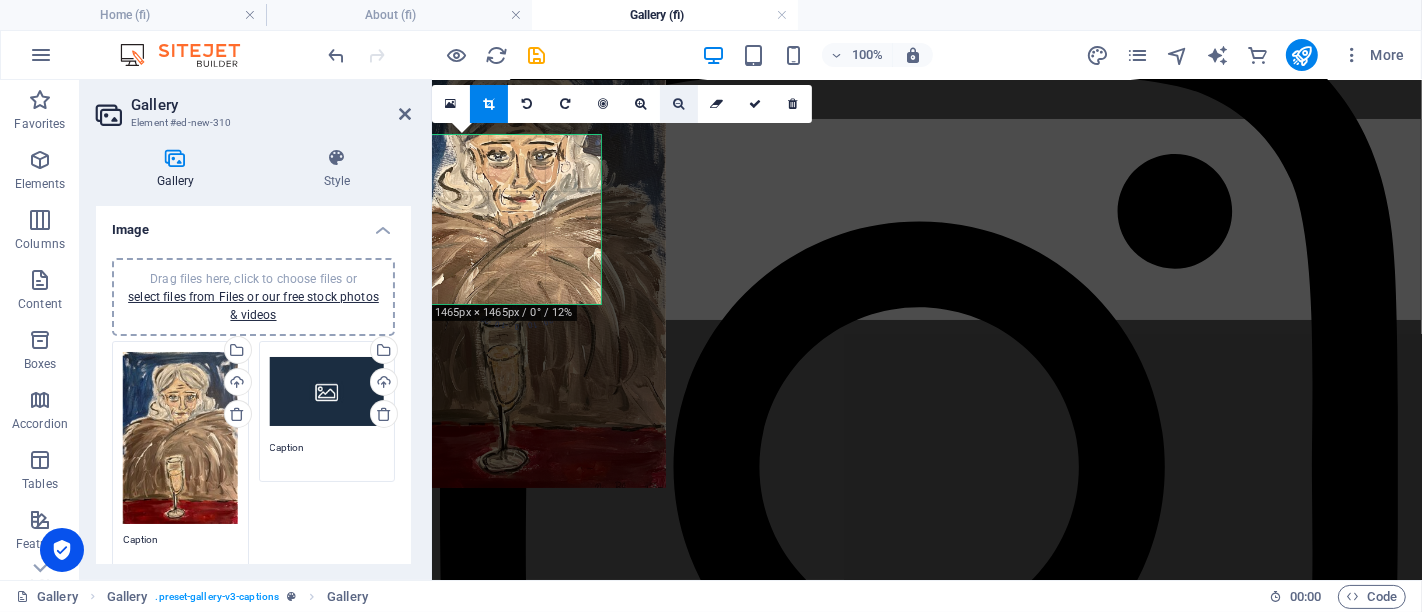 click at bounding box center (678, 104) 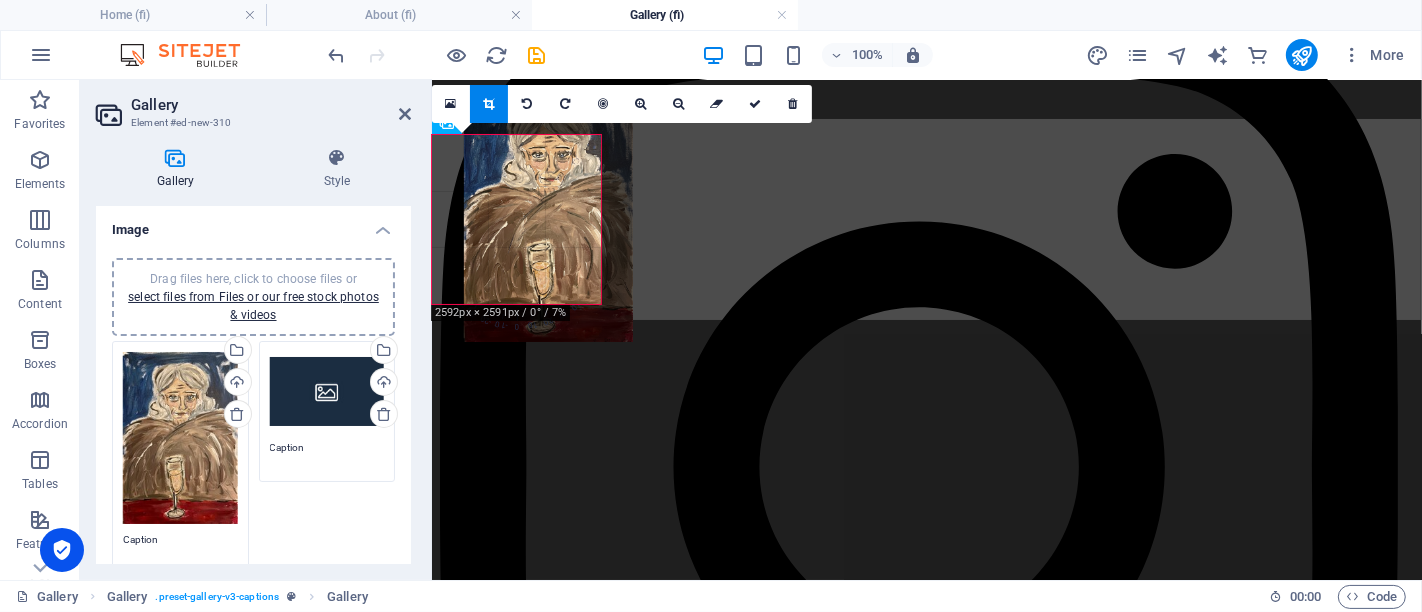 click at bounding box center (548, 215) 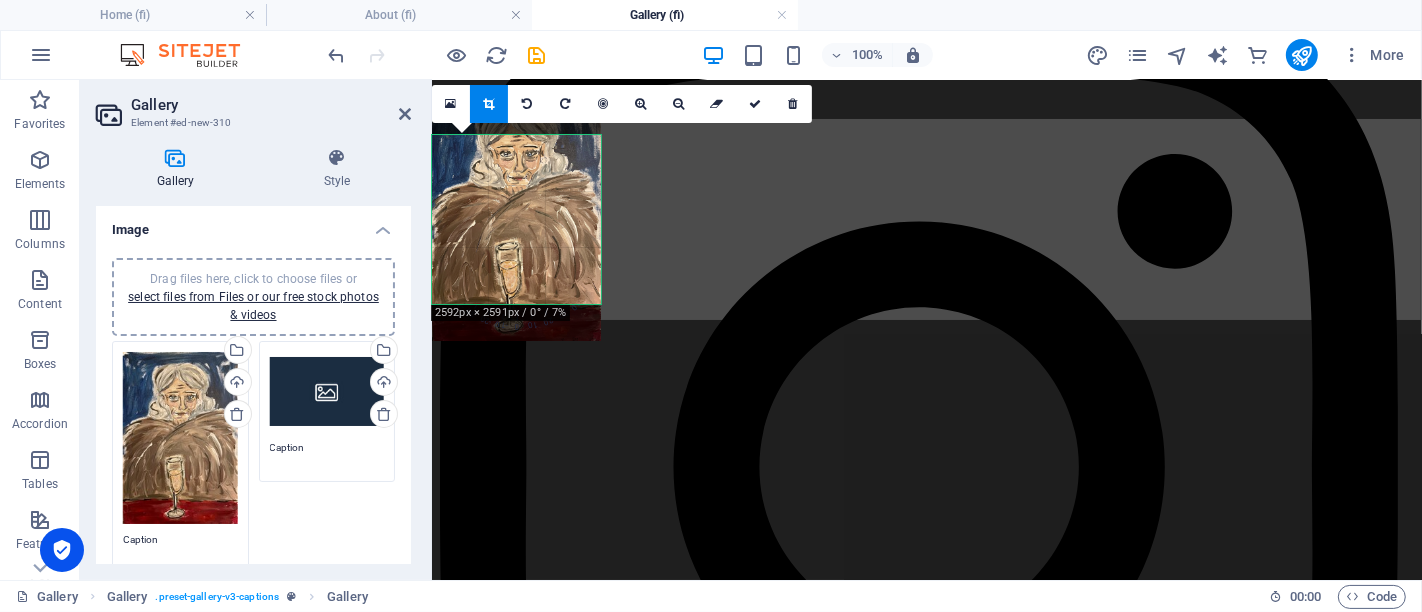 click on "Gallery Element #ed-new-310 Gallery Style Image Drag files here, click to choose files or select files from Files or our free stock photos & videos Drag files here, click to choose files or select files from Files or our free stock photos & videos Select files from the file manager, stock photos, or upload file(s) Upload Caption Drag files here, click to choose files or select files from Files or our free stock photos & videos Select files from the file manager, stock photos, or upload file(s) Upload Caption Drag files here, click to choose files or select files from Files or our free stock photos & videos Select files from the file manager, stock photos, or upload file(s) Upload Caption Drag files here, click to choose files or select files from Files or our free stock photos & videos Select files from the file manager, stock photos, or upload file(s) Upload Caption Drag files here, click to choose files or select files from Files or our free stock photos & videos Upload Caption Remove all images Settings px" at bounding box center (256, 330) 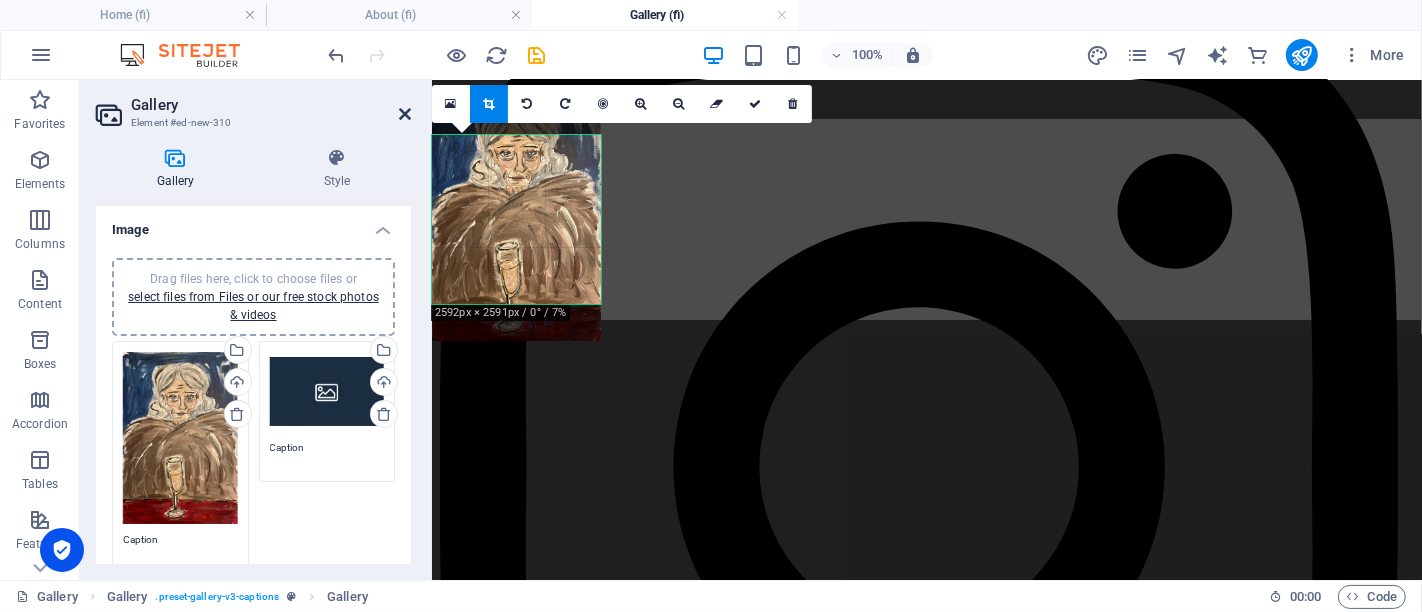 click at bounding box center [405, 114] 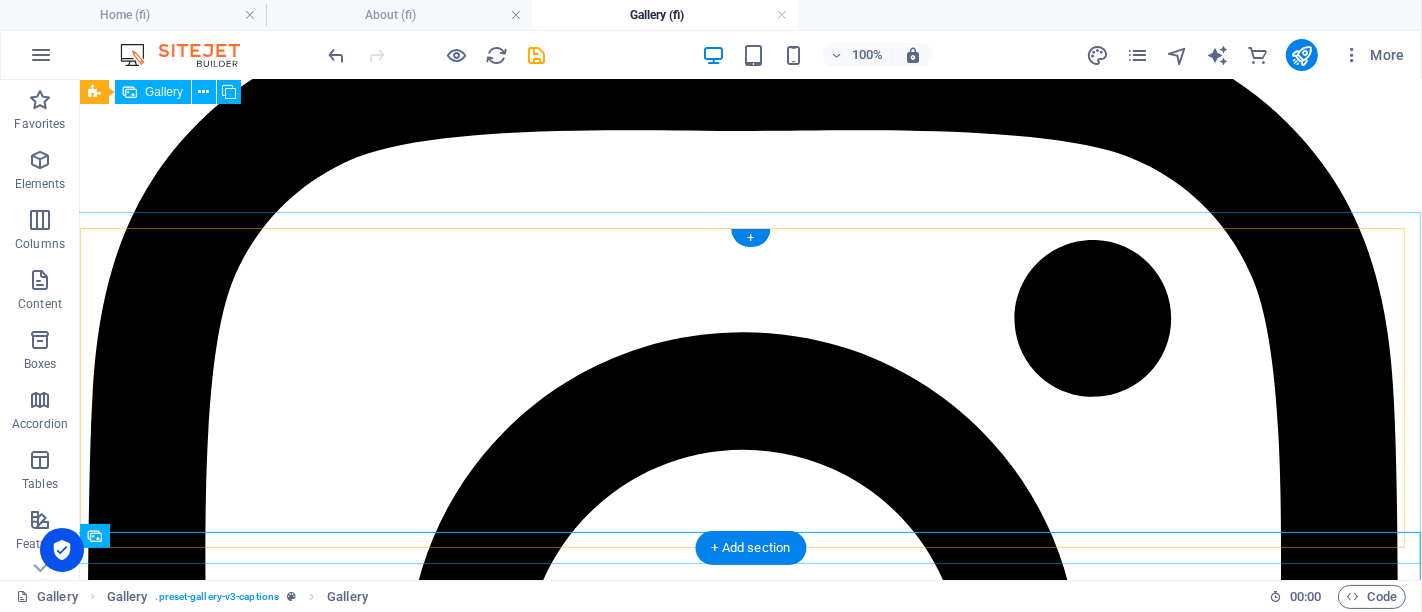 scroll, scrollTop: 332, scrollLeft: 0, axis: vertical 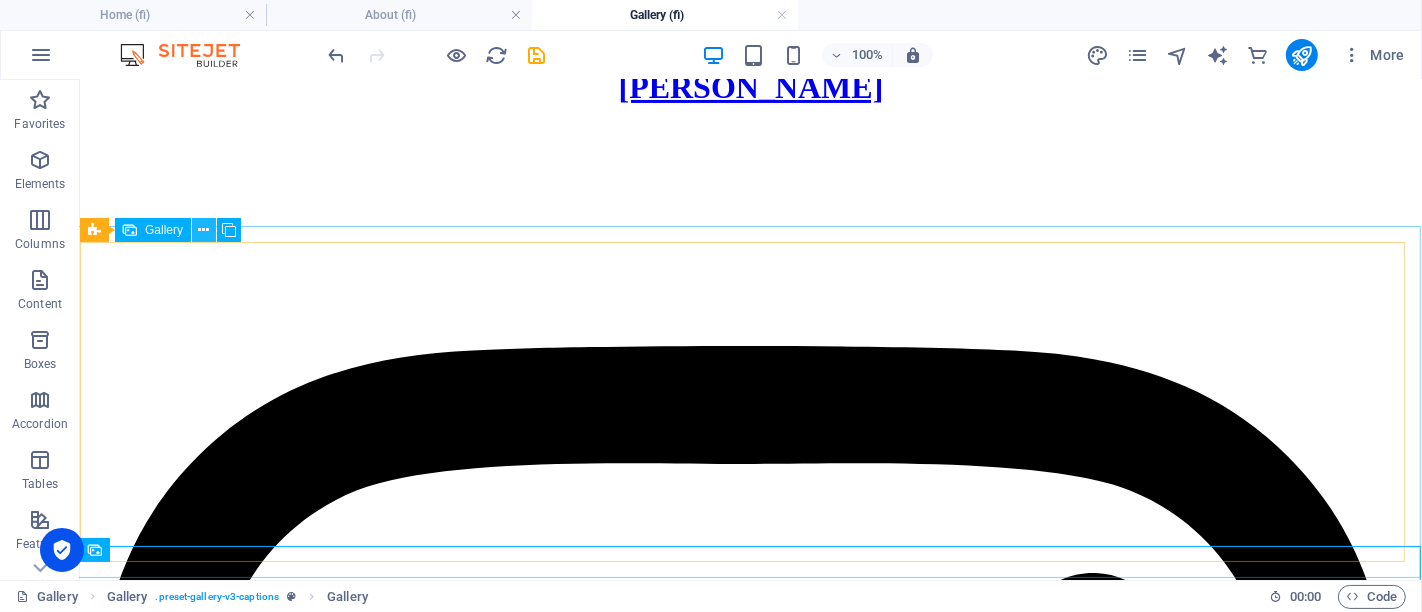click at bounding box center [204, 230] 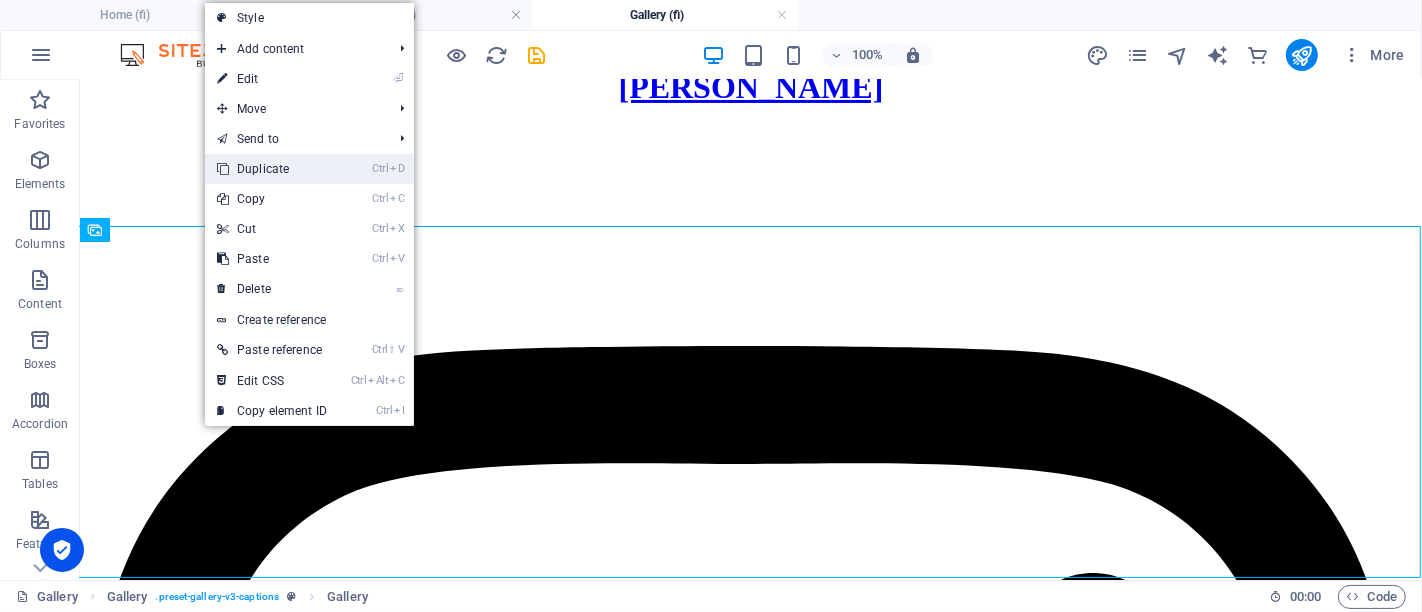 click on "Ctrl D  Duplicate" at bounding box center [272, 169] 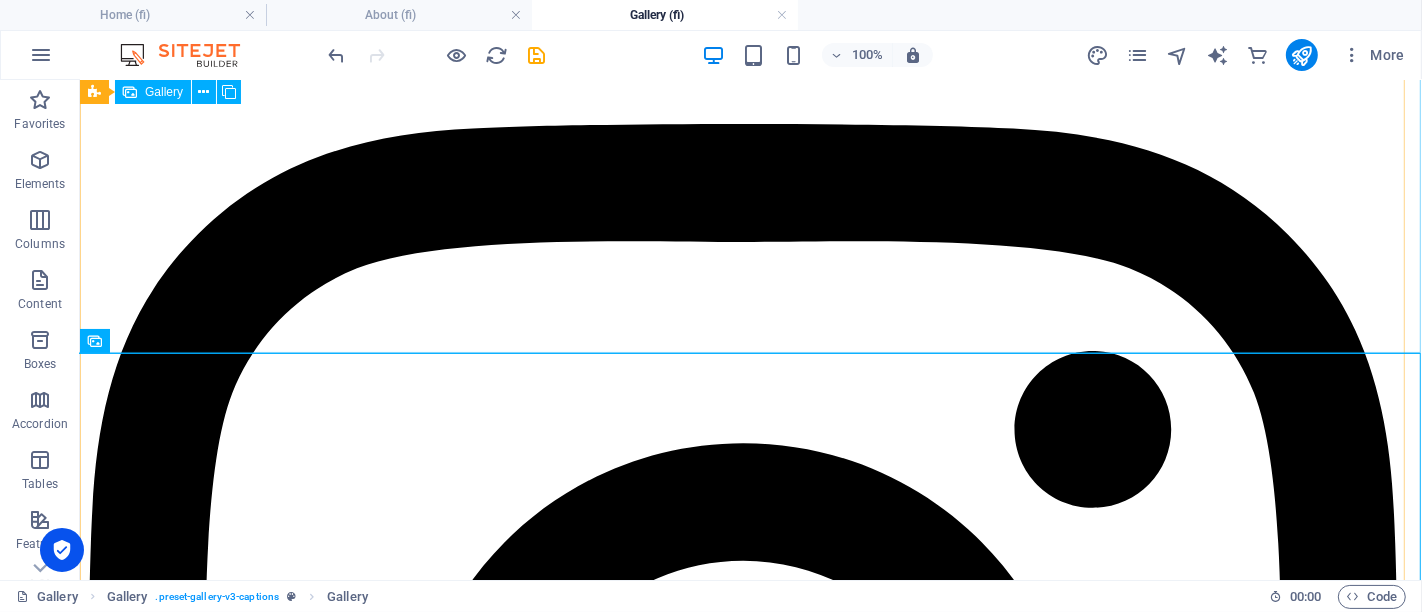 scroll, scrollTop: 777, scrollLeft: 0, axis: vertical 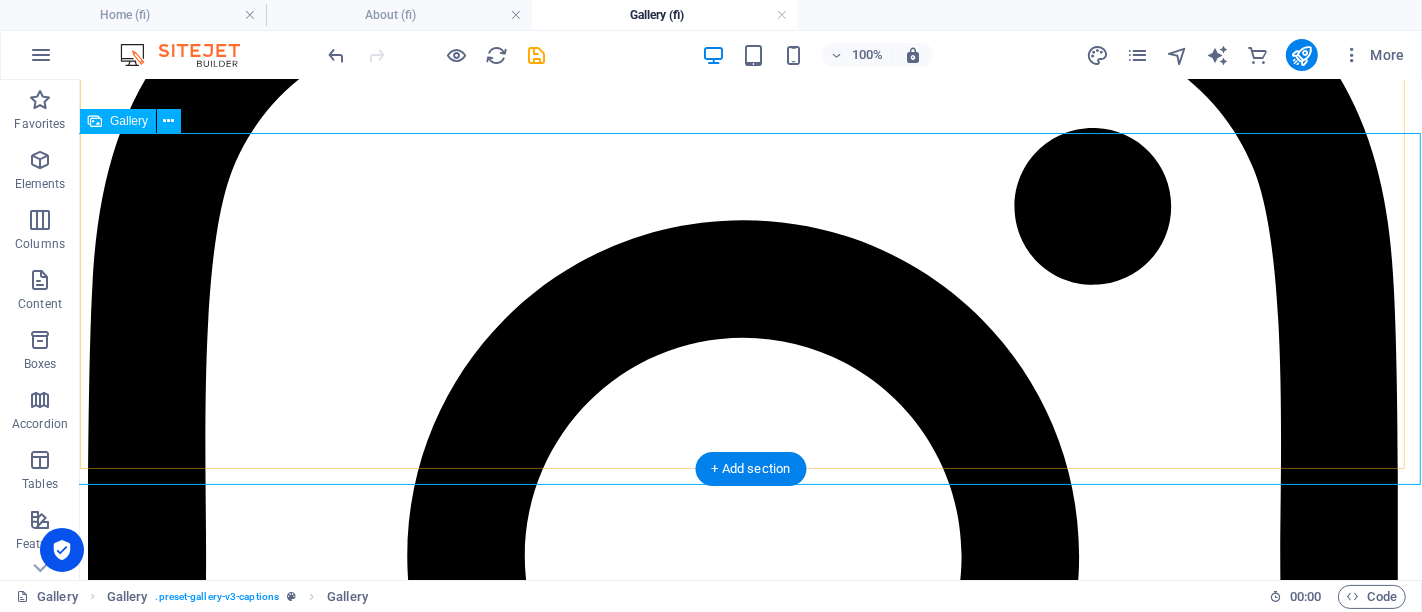 click at bounding box center (527, 9488) 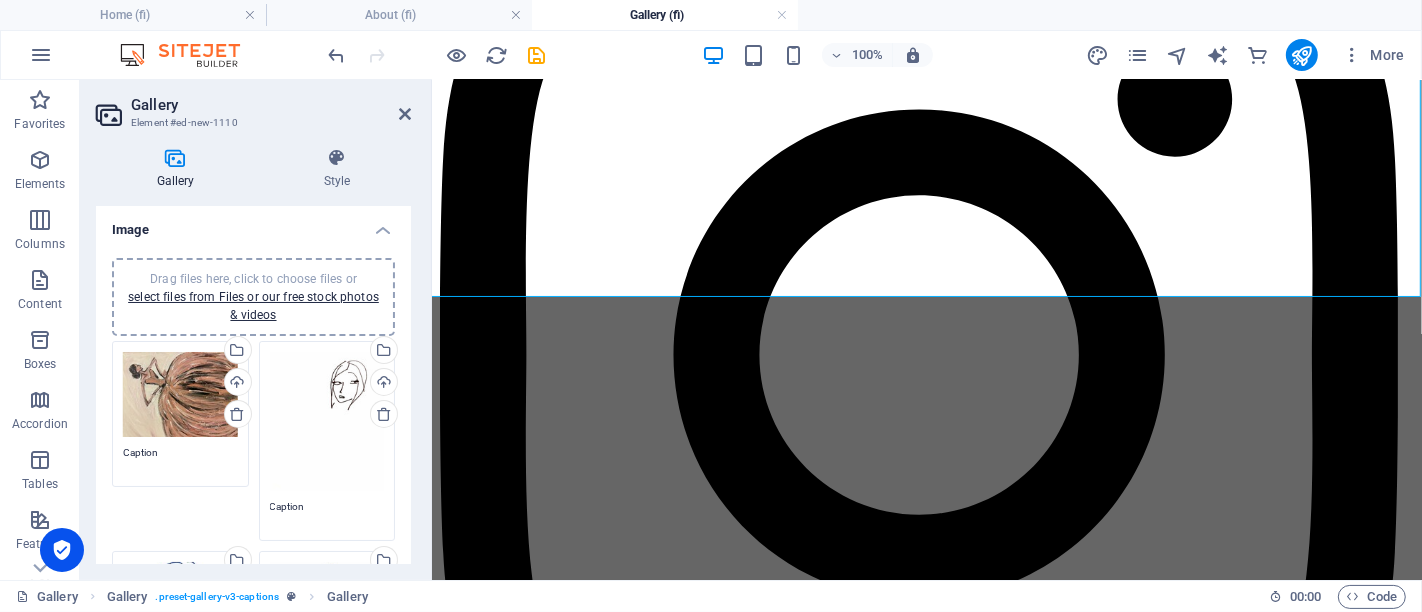 click on "Drag files here, click to choose files or select files from Files or our free stock photos & videos" at bounding box center (180, 395) 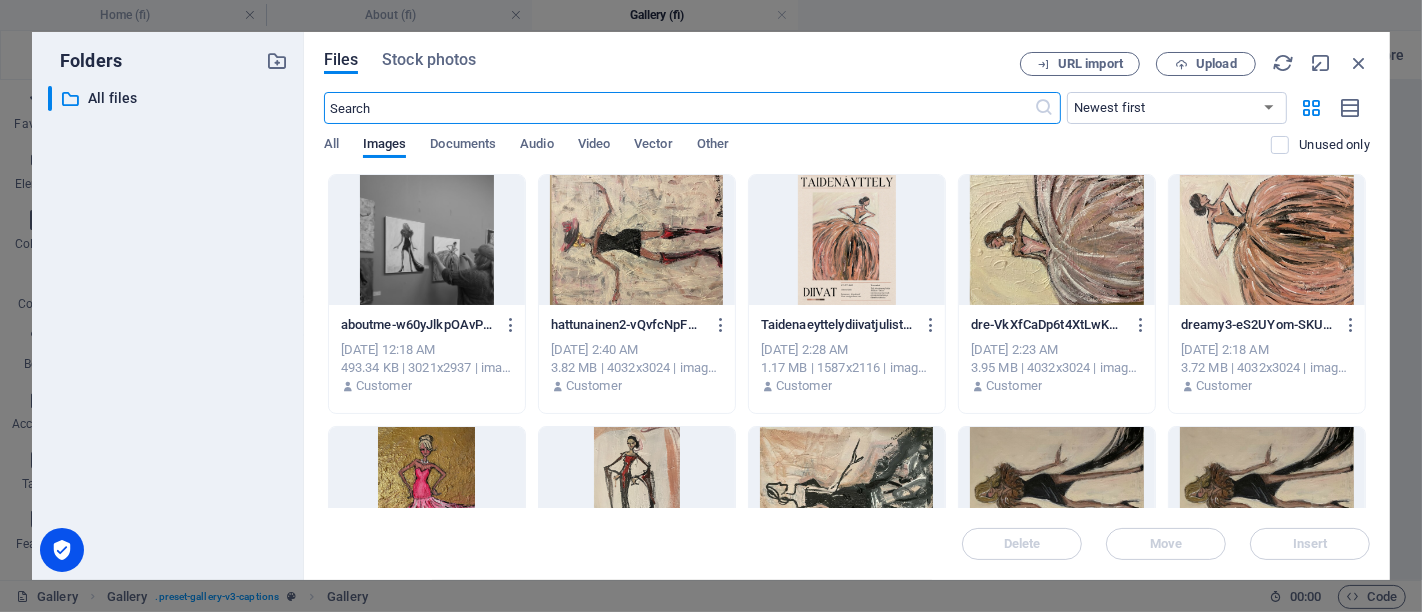 scroll, scrollTop: 1653, scrollLeft: 0, axis: vertical 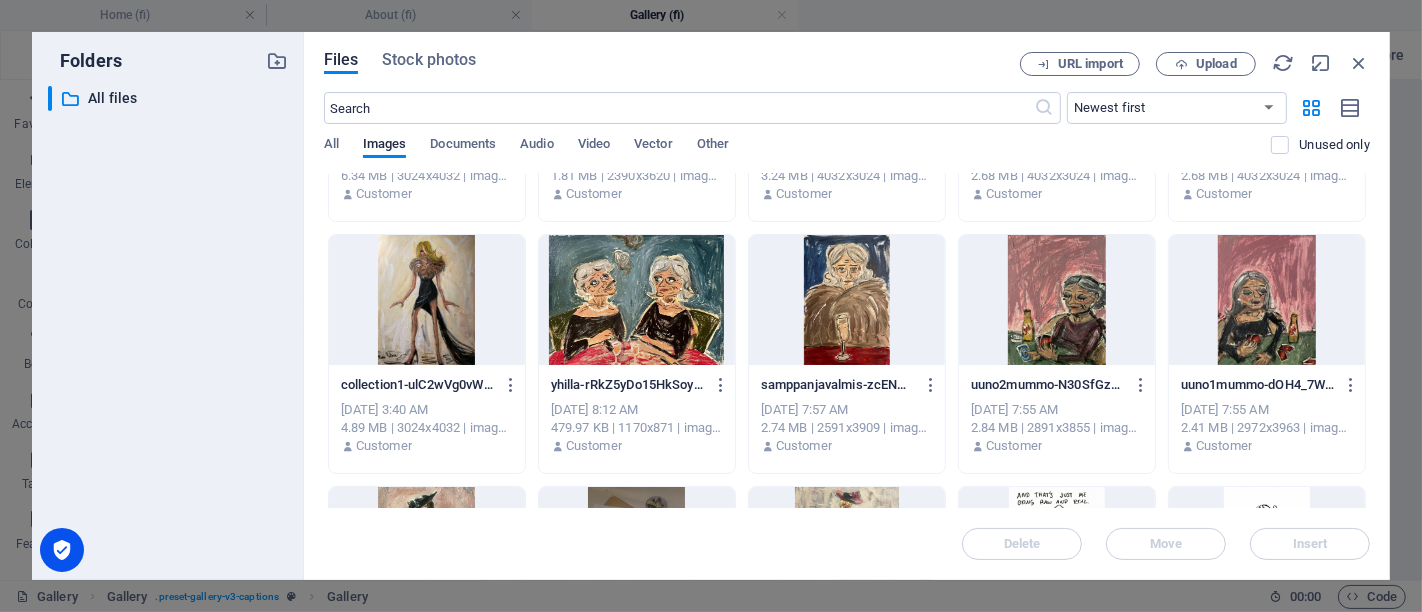 click at bounding box center (847, 300) 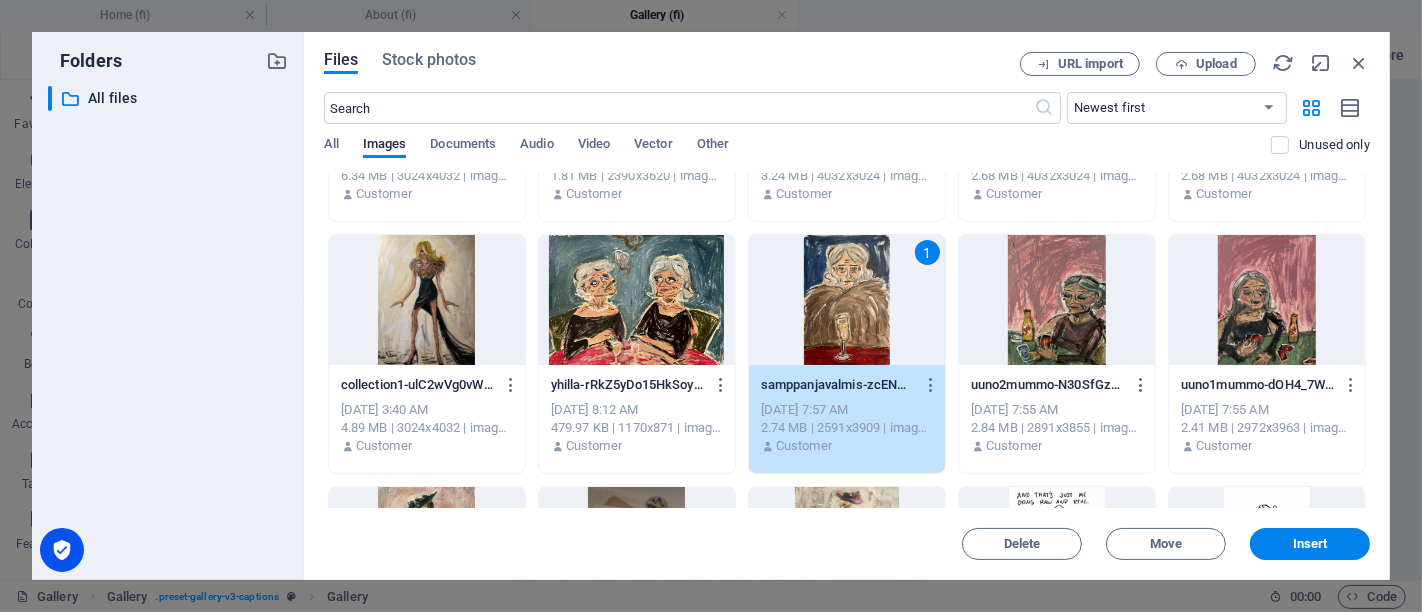 click on "1" at bounding box center (847, 300) 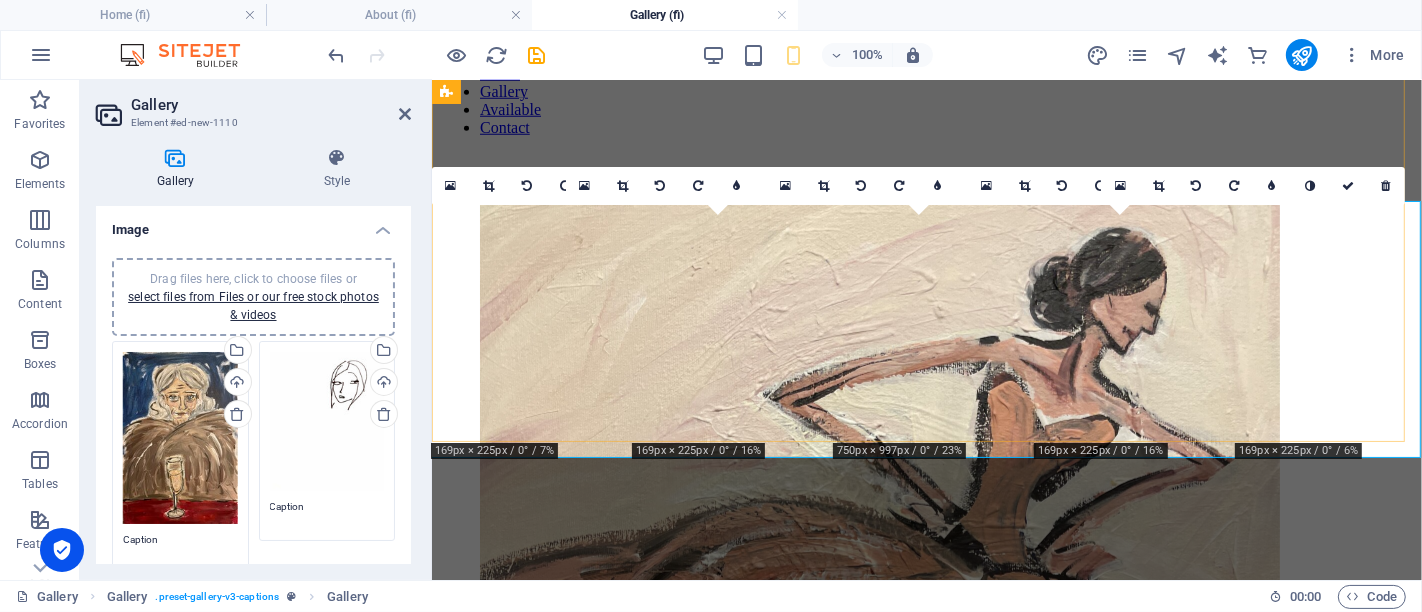 scroll, scrollTop: 614, scrollLeft: 0, axis: vertical 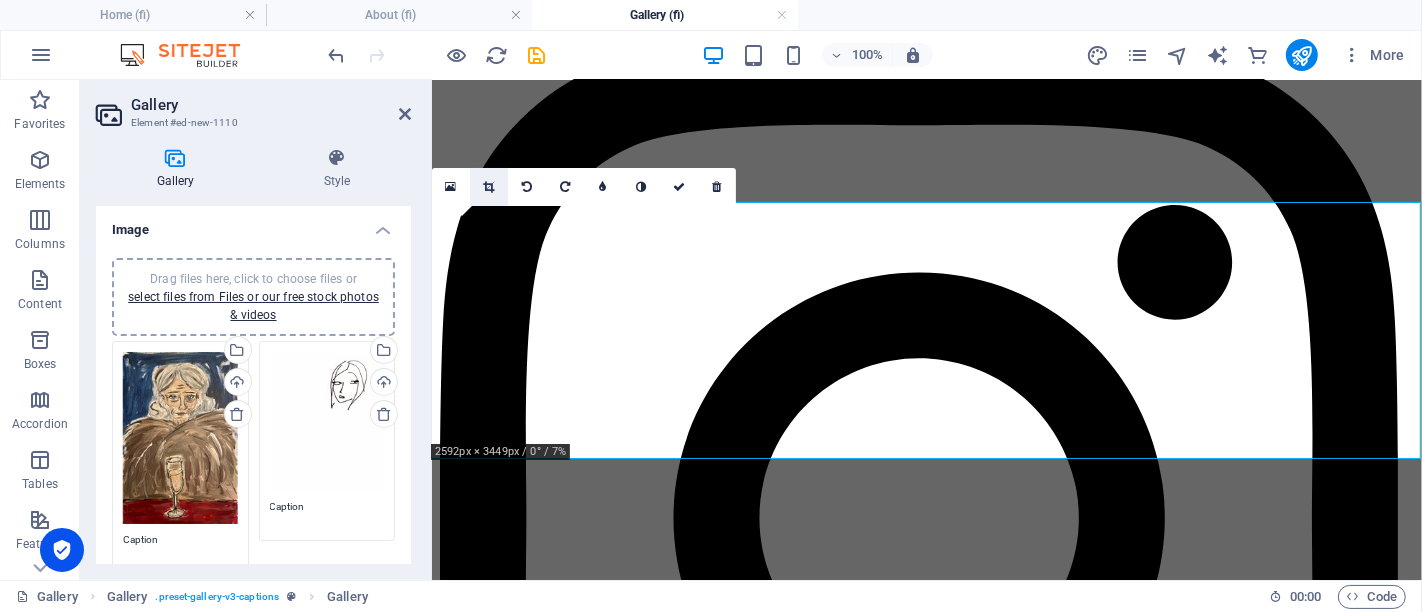 click at bounding box center (488, 187) 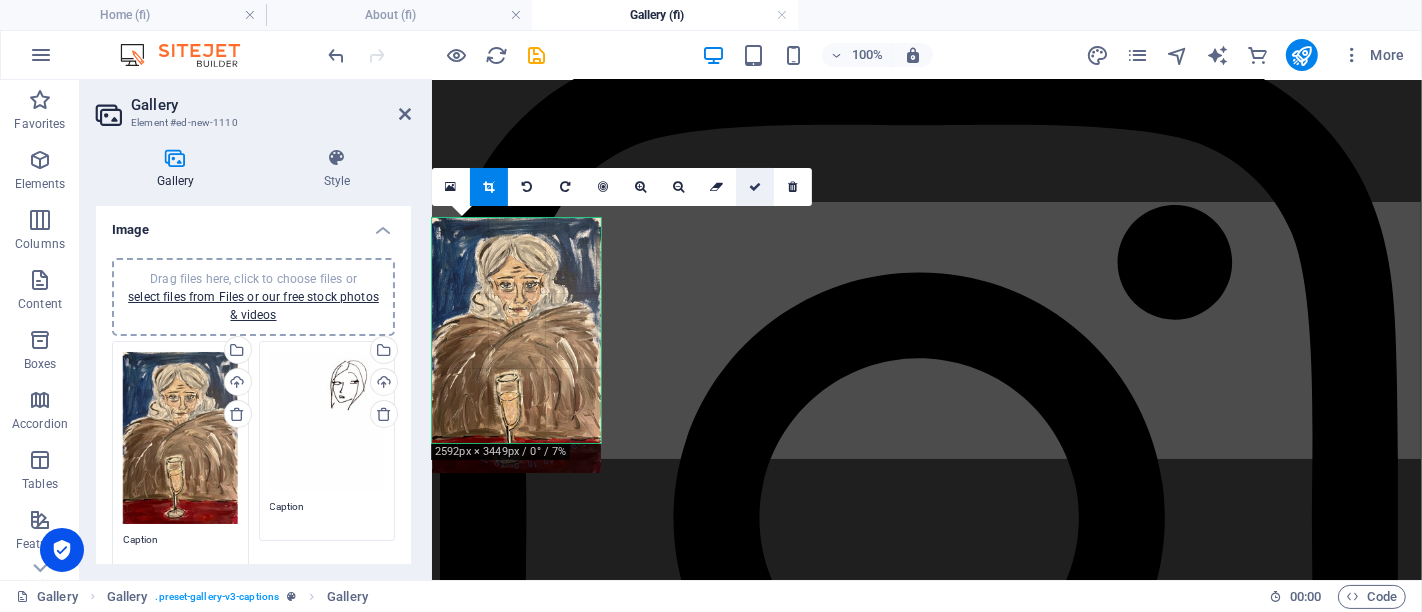 drag, startPoint x: 753, startPoint y: 190, endPoint x: 321, endPoint y: 110, distance: 439.34497 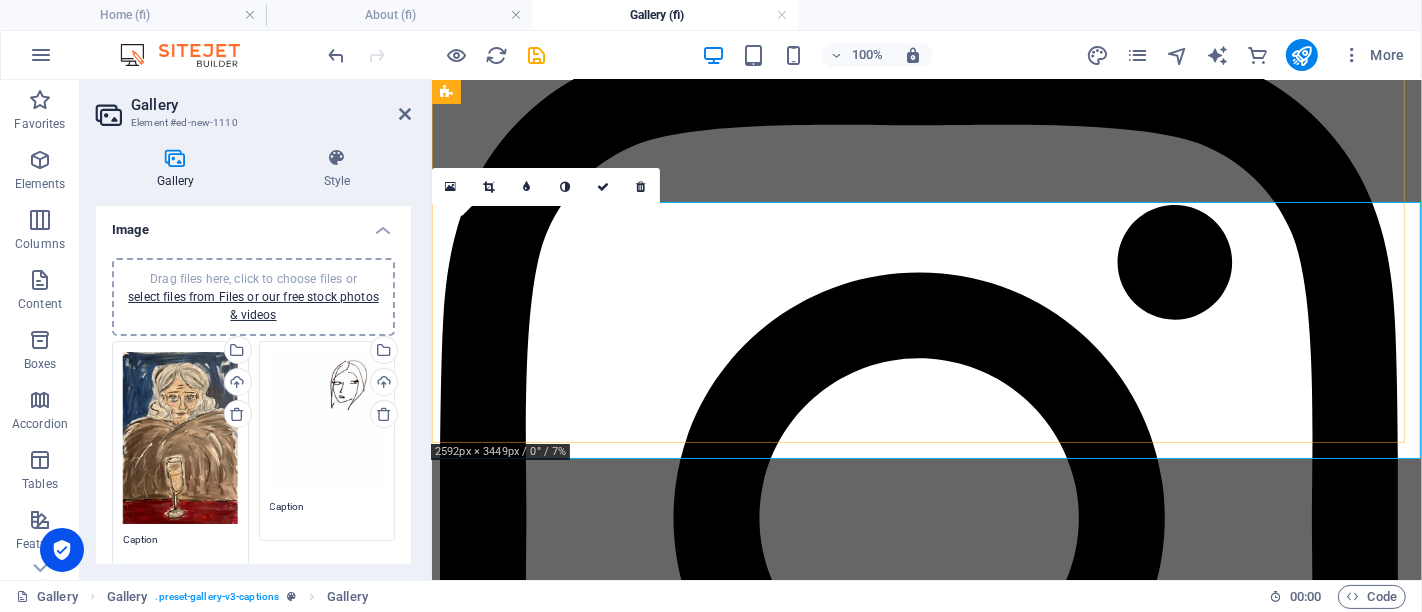 click at bounding box center (879, 7712) 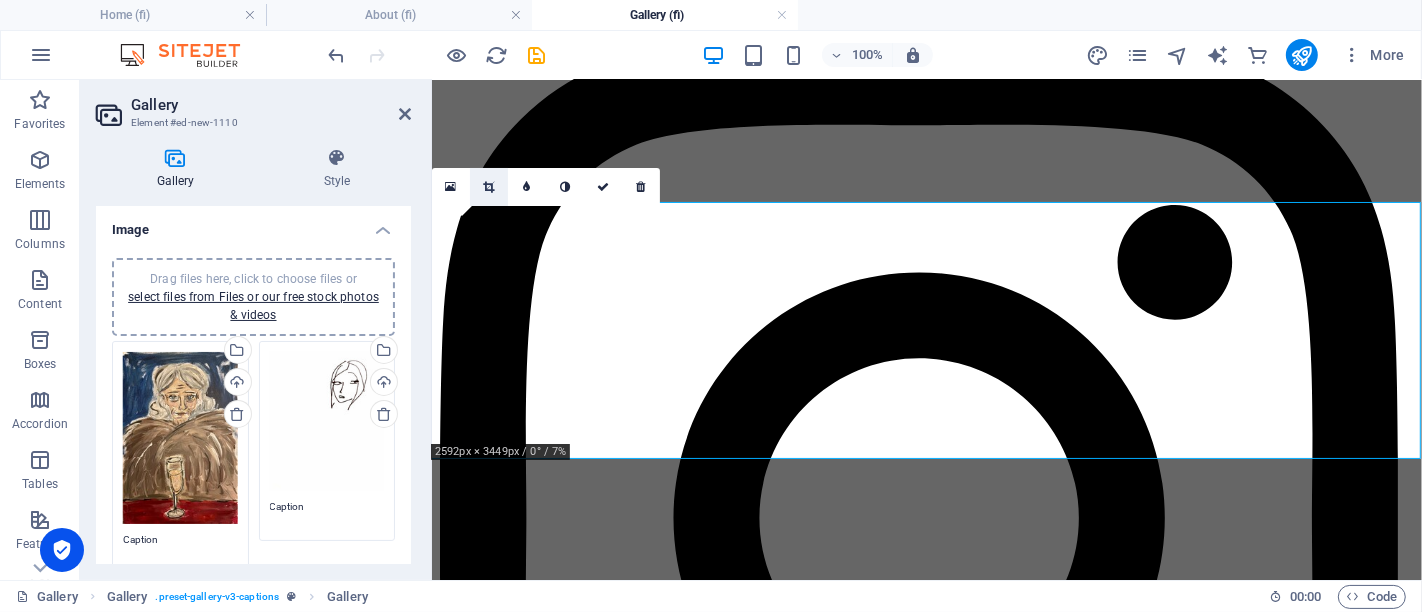click at bounding box center [489, 187] 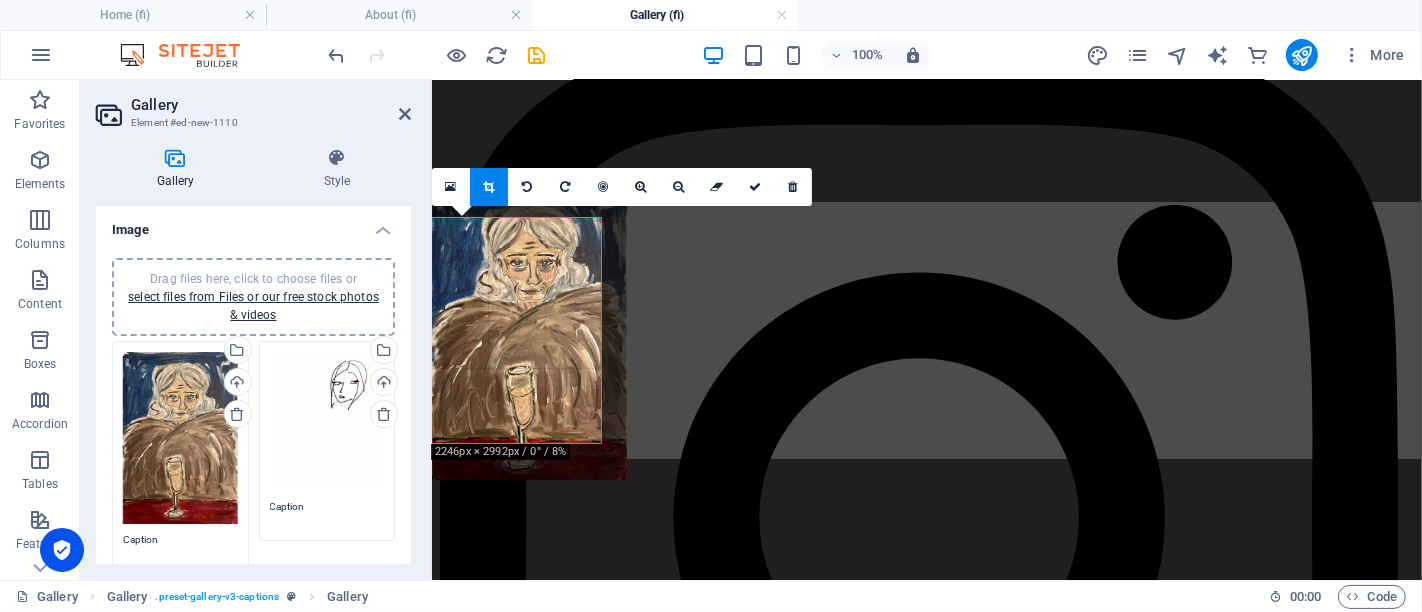 drag, startPoint x: 543, startPoint y: 294, endPoint x: 555, endPoint y: 275, distance: 22.472204 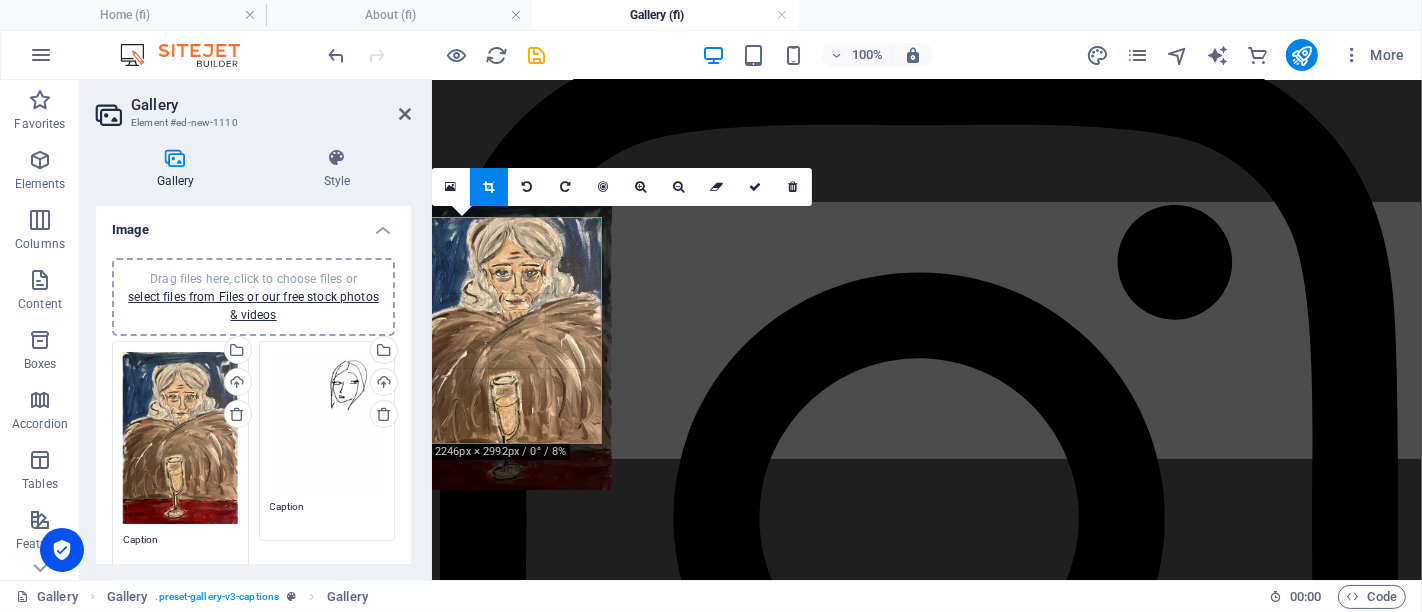 drag, startPoint x: 555, startPoint y: 275, endPoint x: 540, endPoint y: 285, distance: 18.027756 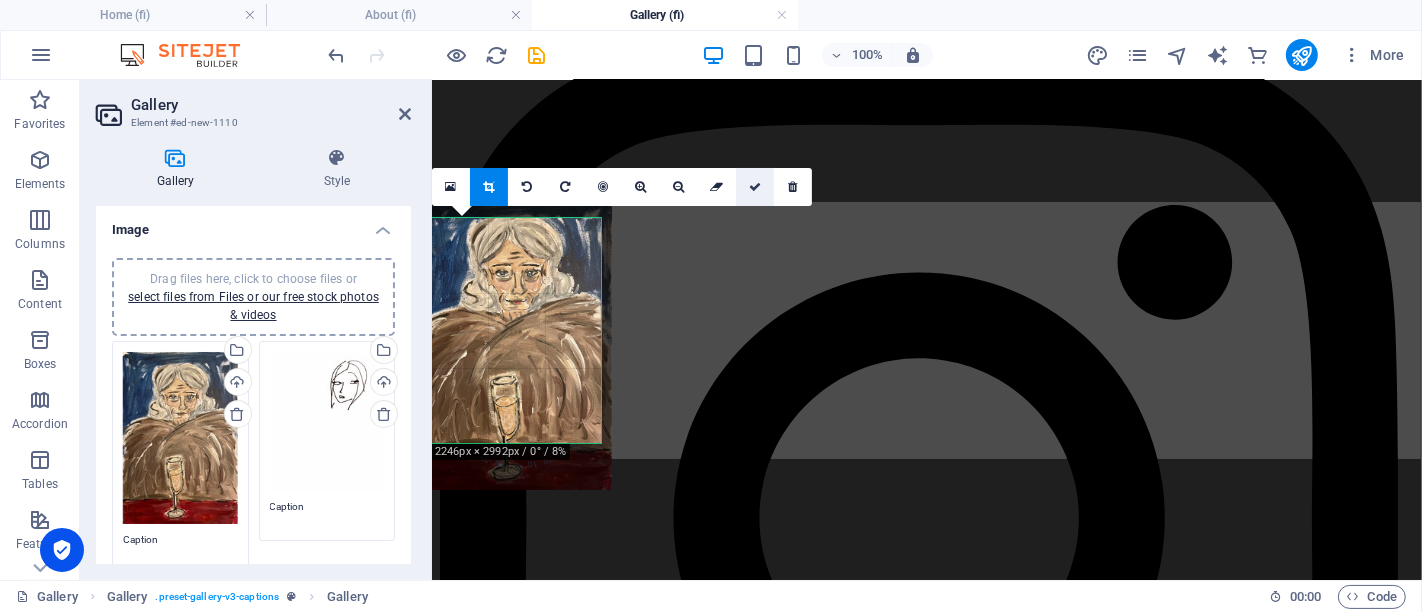 click at bounding box center [755, 187] 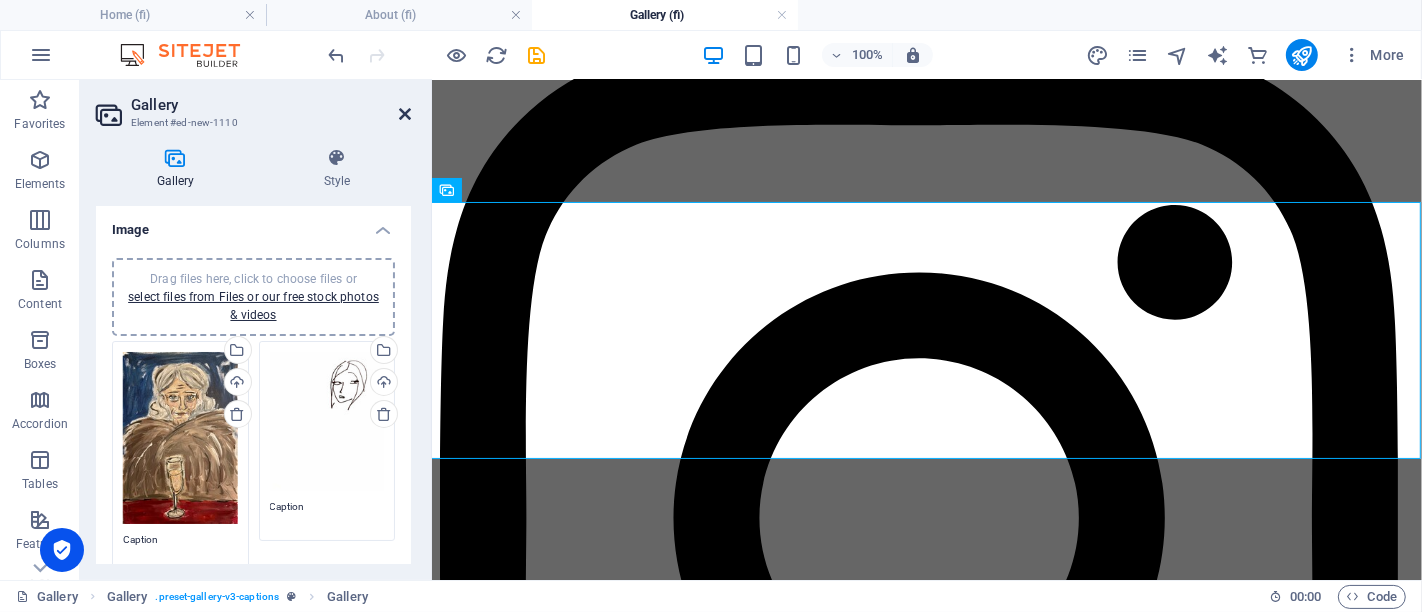 drag, startPoint x: 407, startPoint y: 118, endPoint x: 328, endPoint y: 38, distance: 112.432205 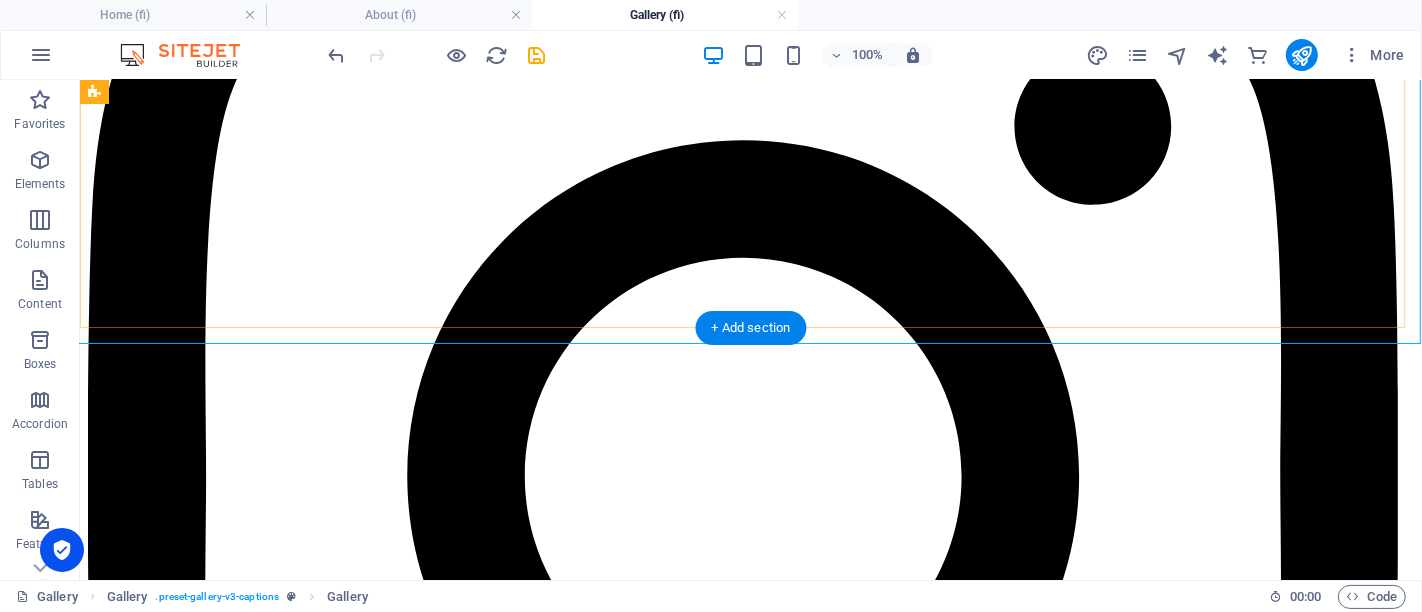 scroll, scrollTop: 948, scrollLeft: 0, axis: vertical 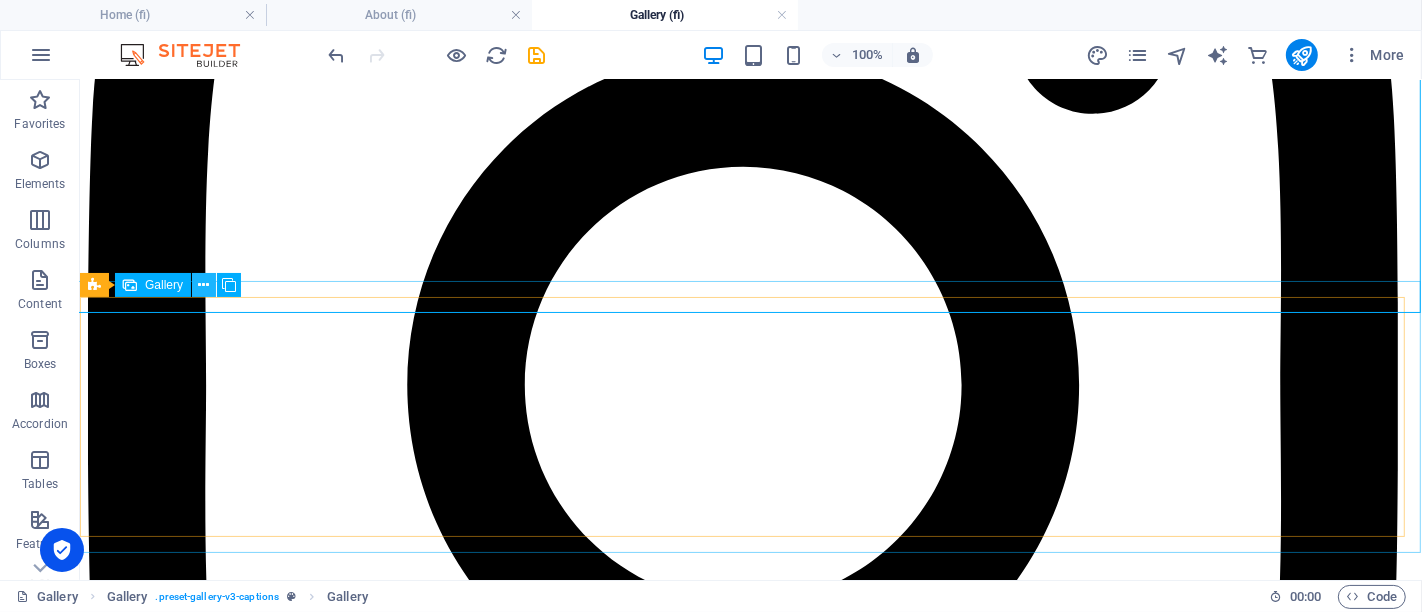click at bounding box center (204, 285) 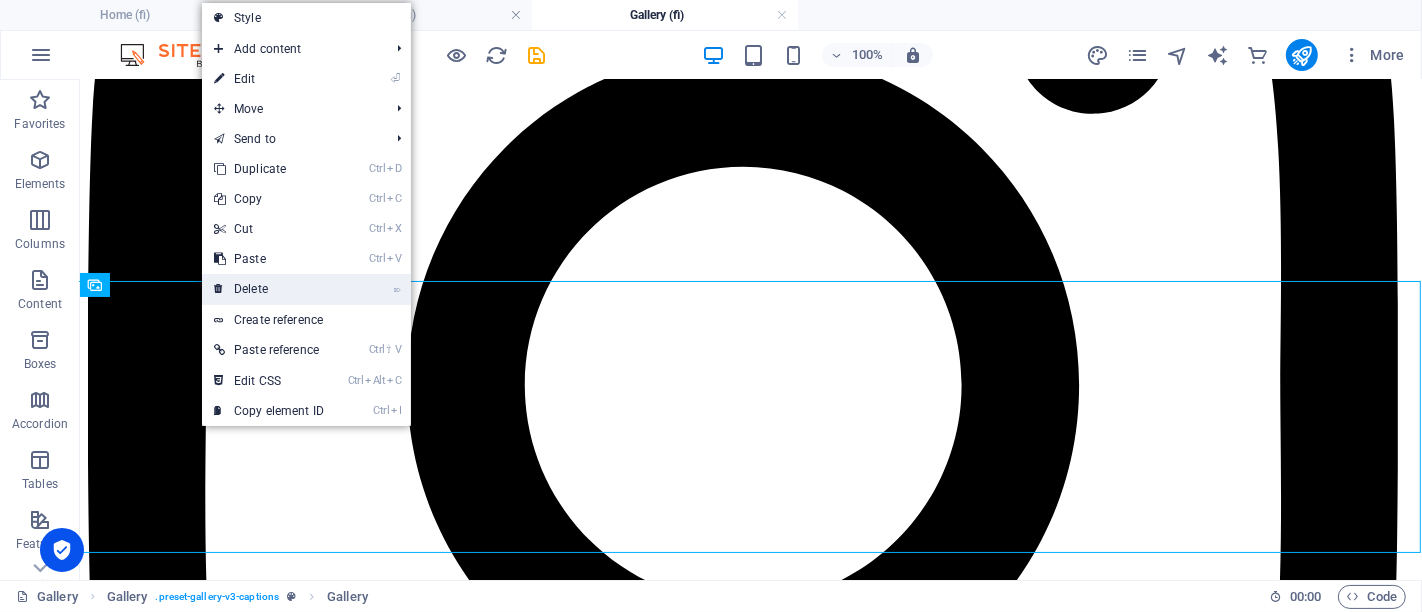 click on "⌦  Delete" at bounding box center [269, 289] 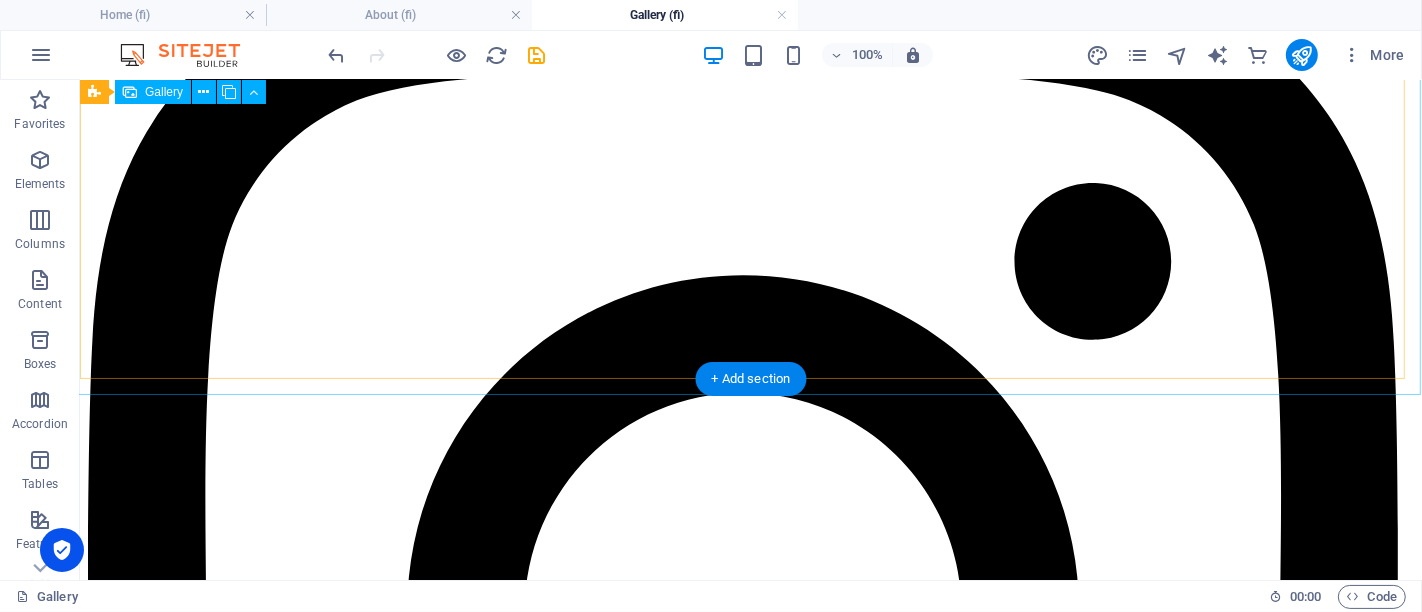 scroll, scrollTop: 614, scrollLeft: 0, axis: vertical 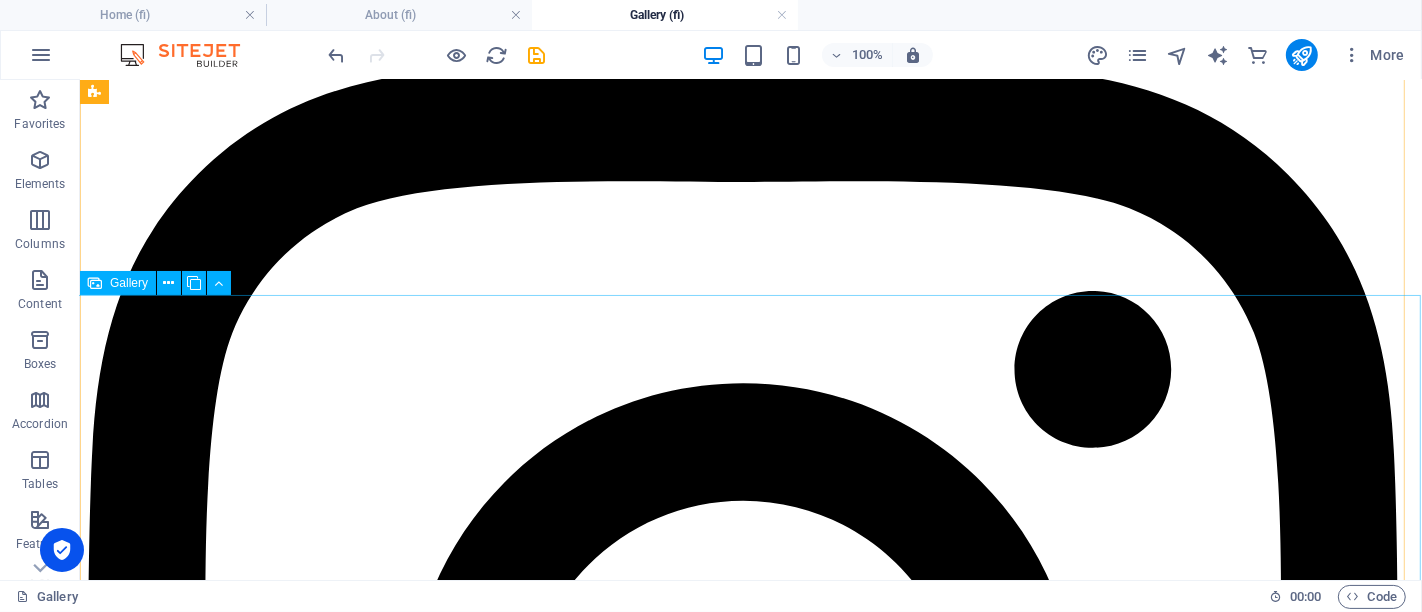 click at bounding box center [527, 11079] 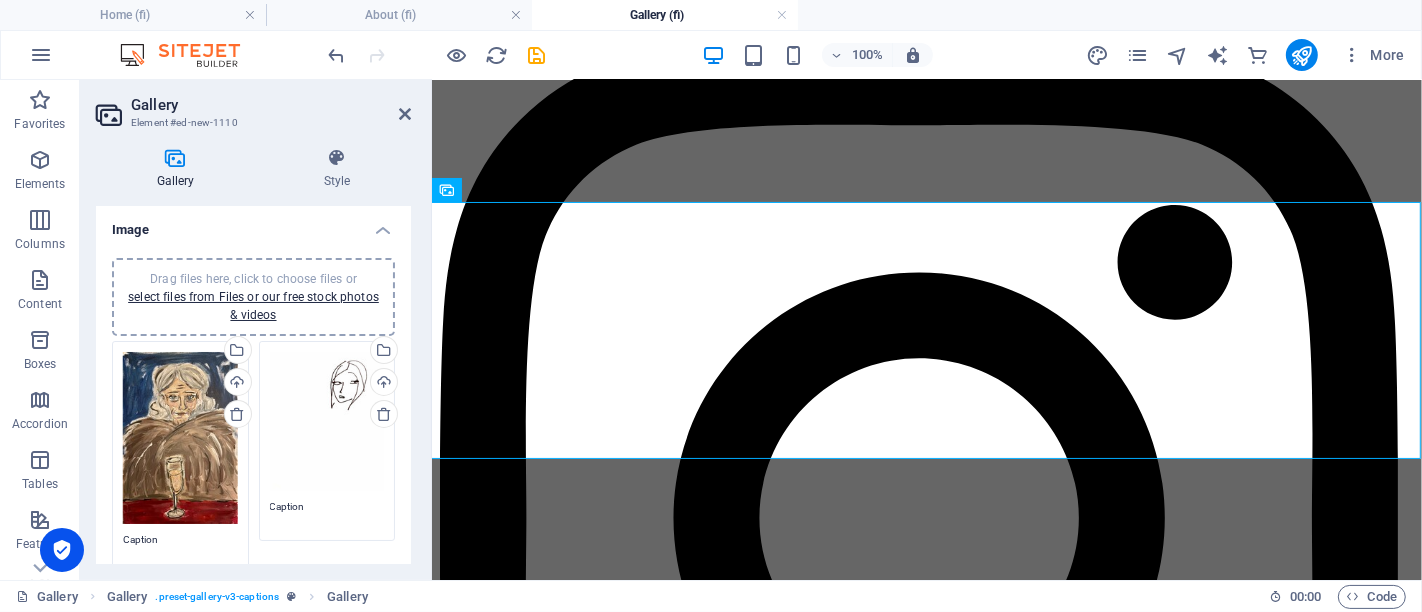 click on "Drag files here, click to choose files or select files from Files or our free stock photos & videos" at bounding box center [327, 422] 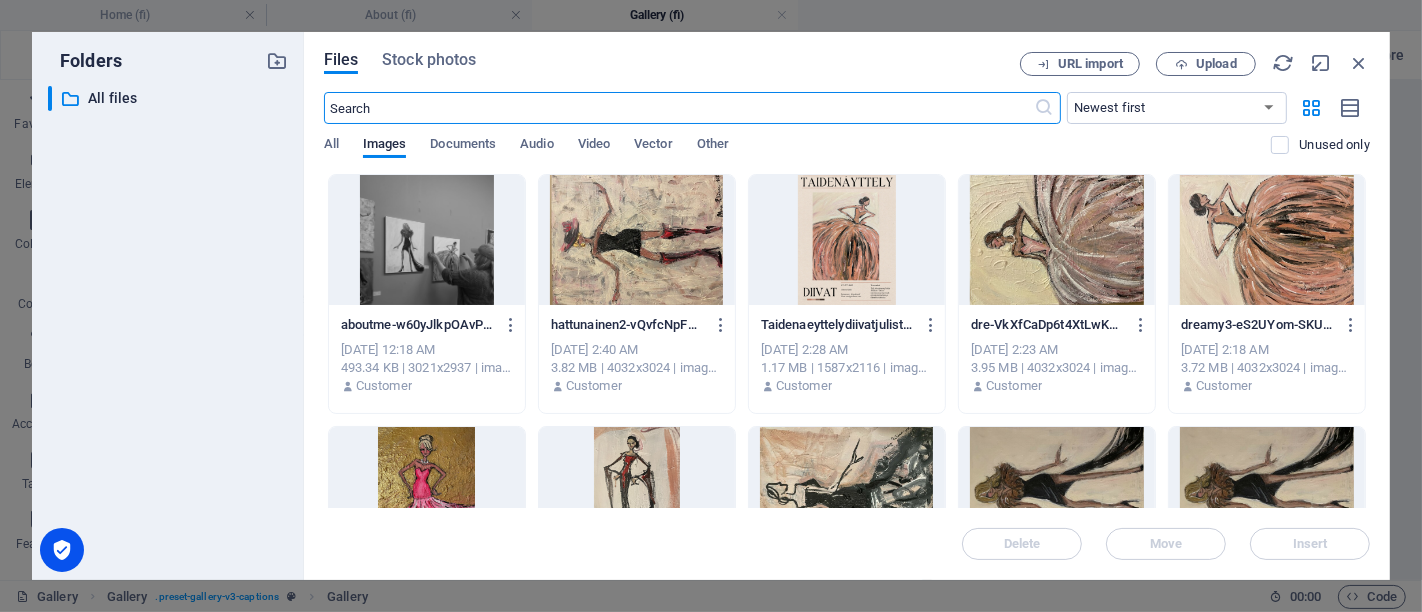 scroll, scrollTop: 1653, scrollLeft: 0, axis: vertical 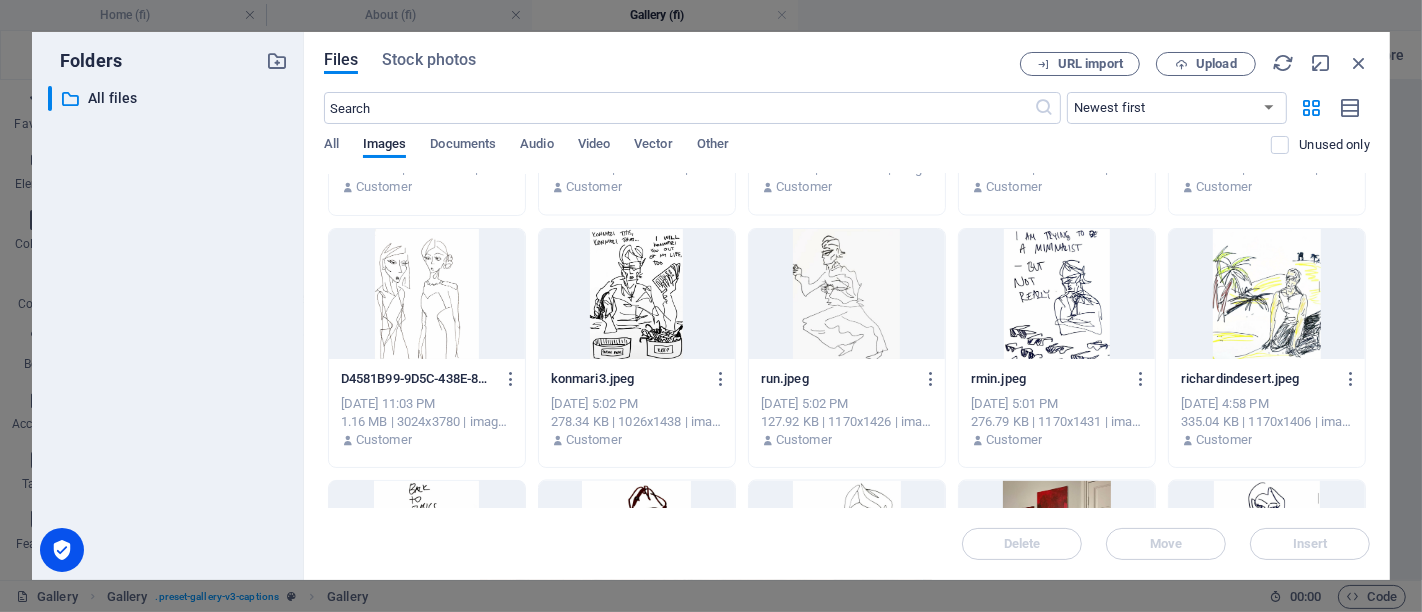 click at bounding box center (427, 294) 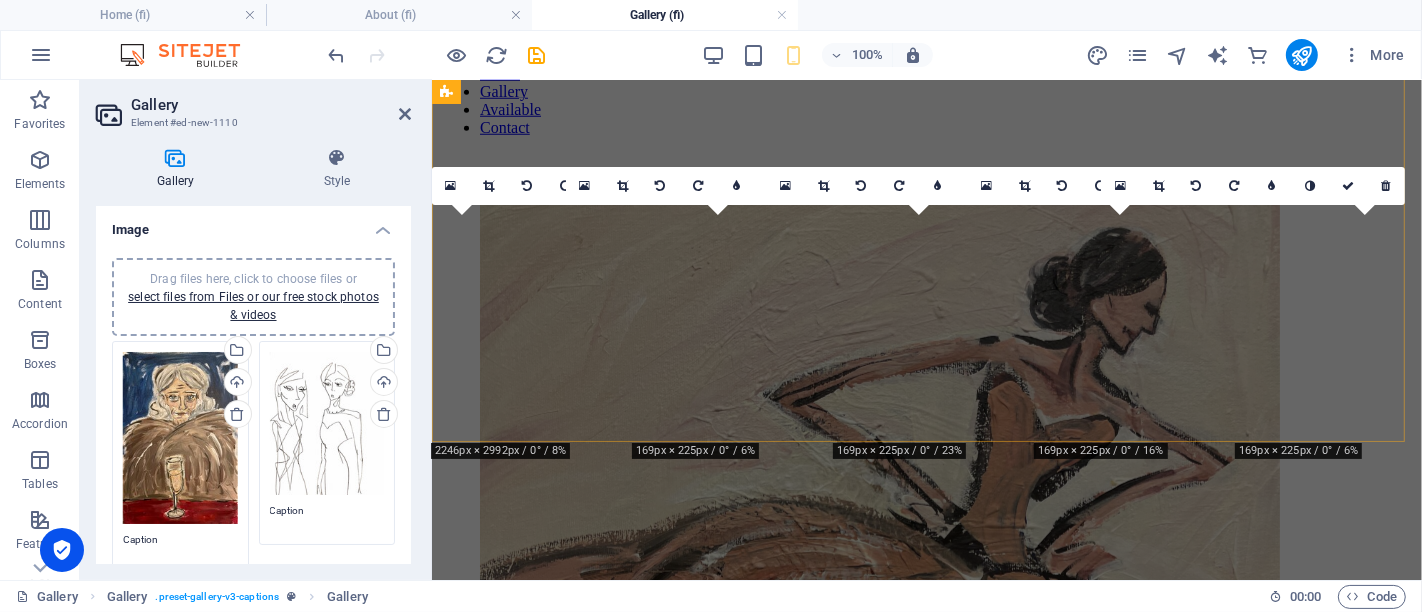 scroll, scrollTop: 614, scrollLeft: 0, axis: vertical 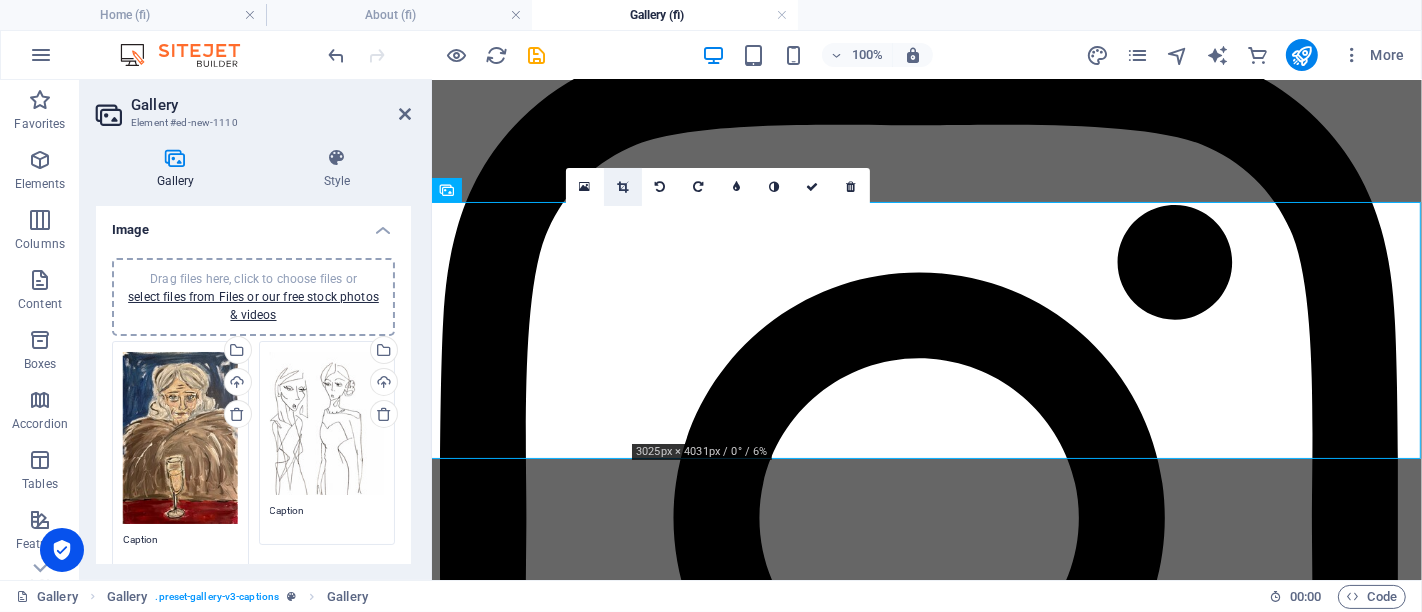 click at bounding box center (622, 187) 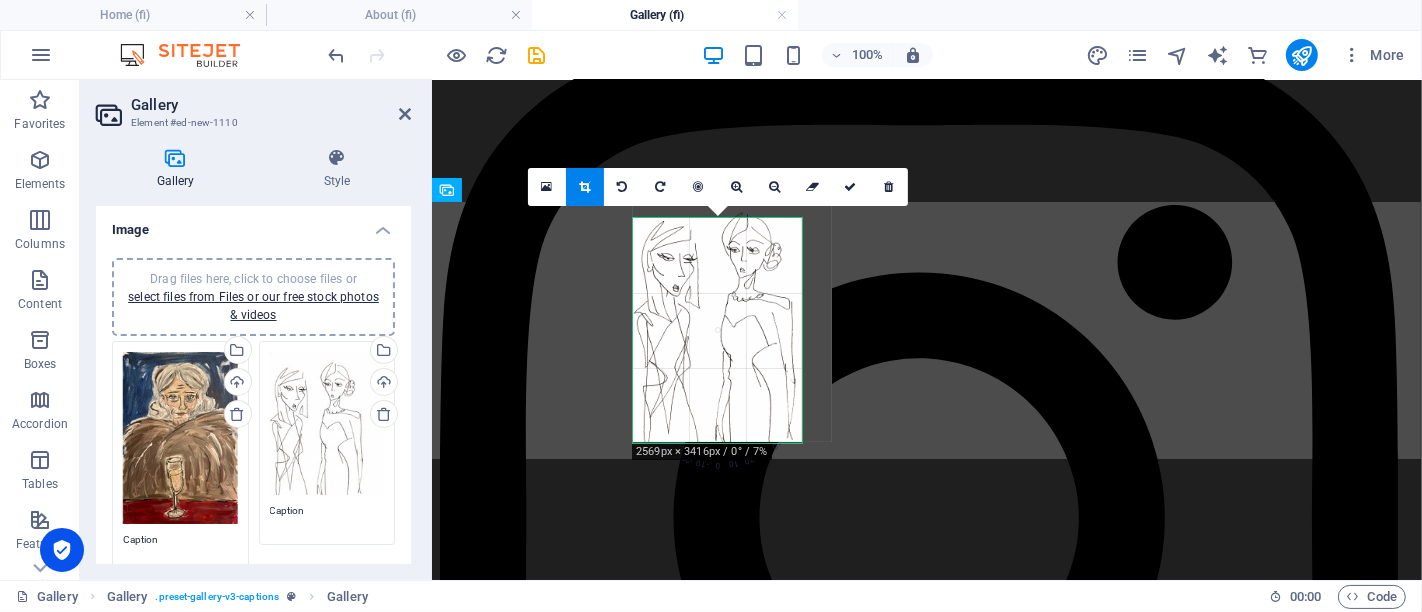 drag, startPoint x: 730, startPoint y: 327, endPoint x: 745, endPoint y: 329, distance: 15.132746 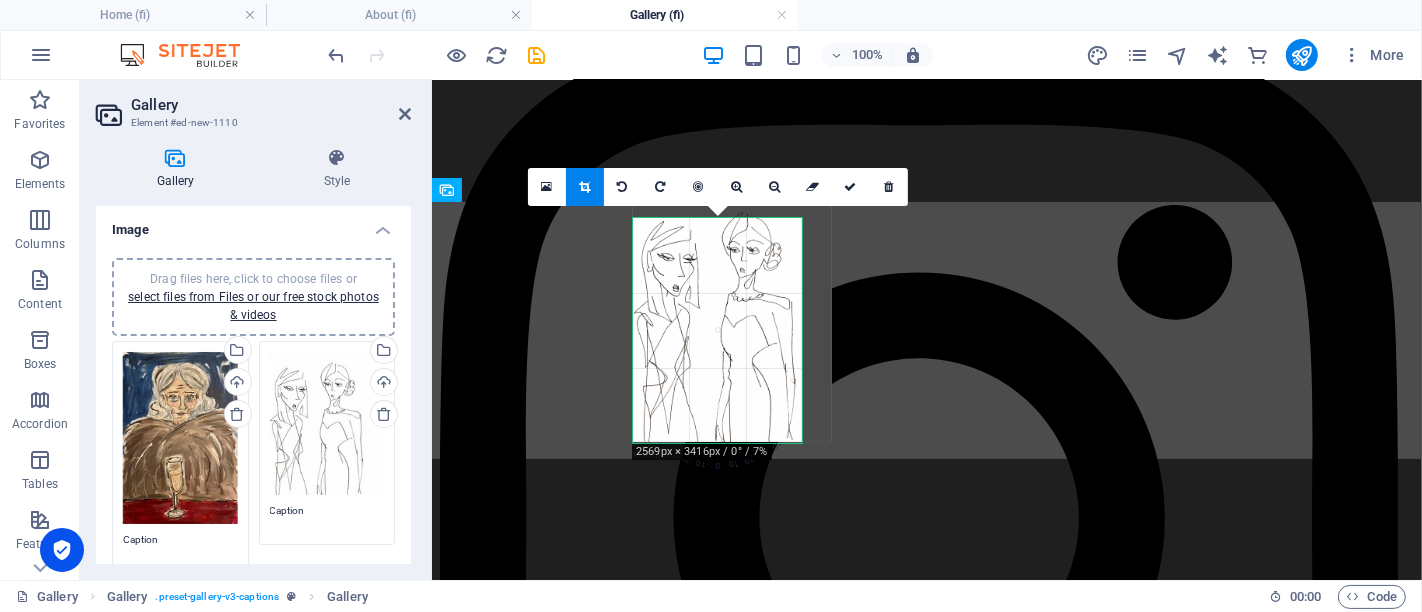 click at bounding box center [732, 318] 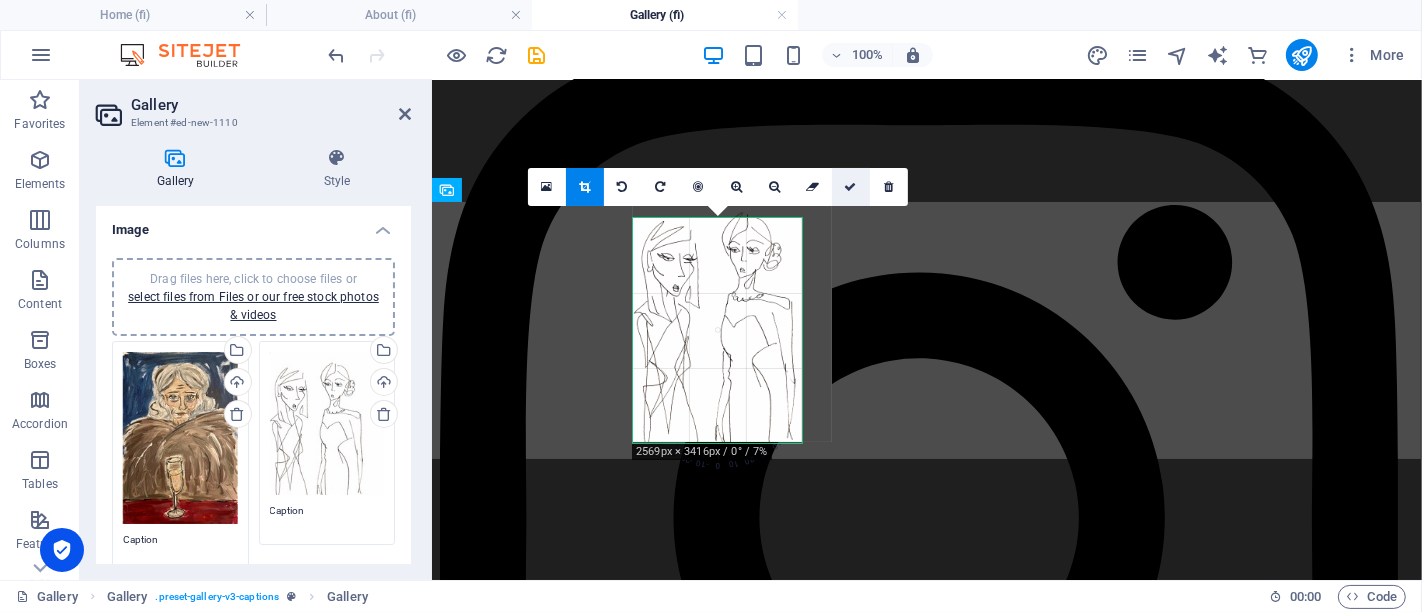 click at bounding box center (851, 187) 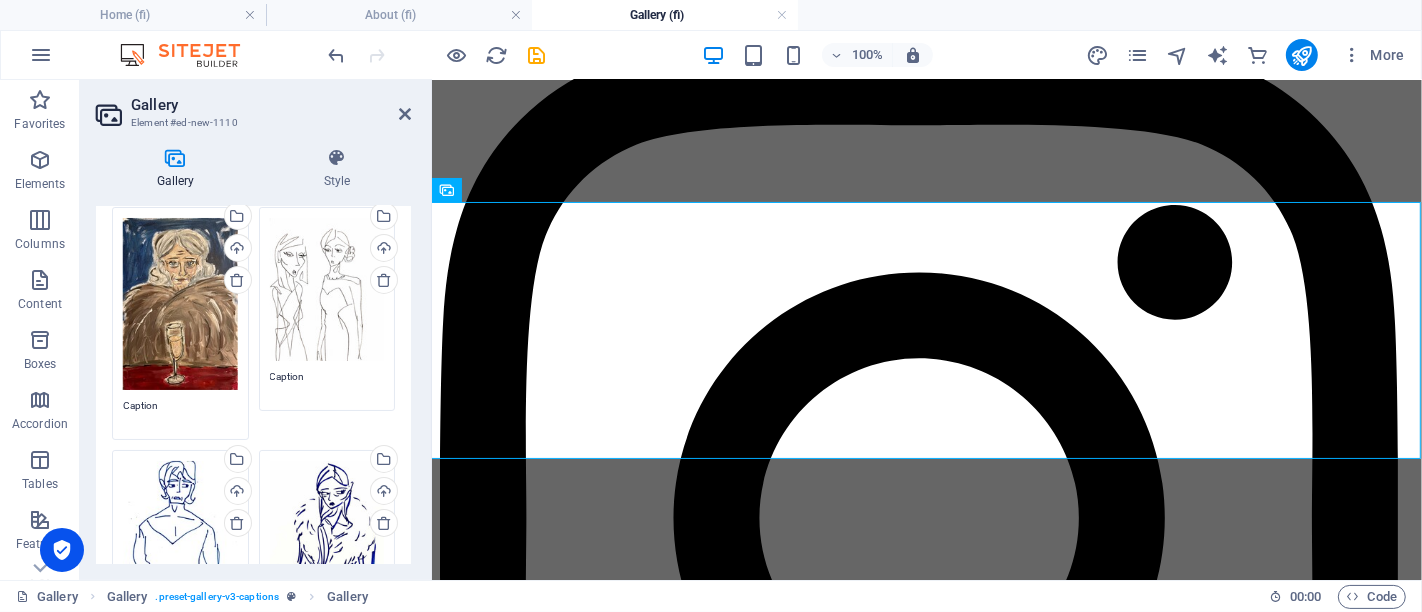 scroll, scrollTop: 222, scrollLeft: 0, axis: vertical 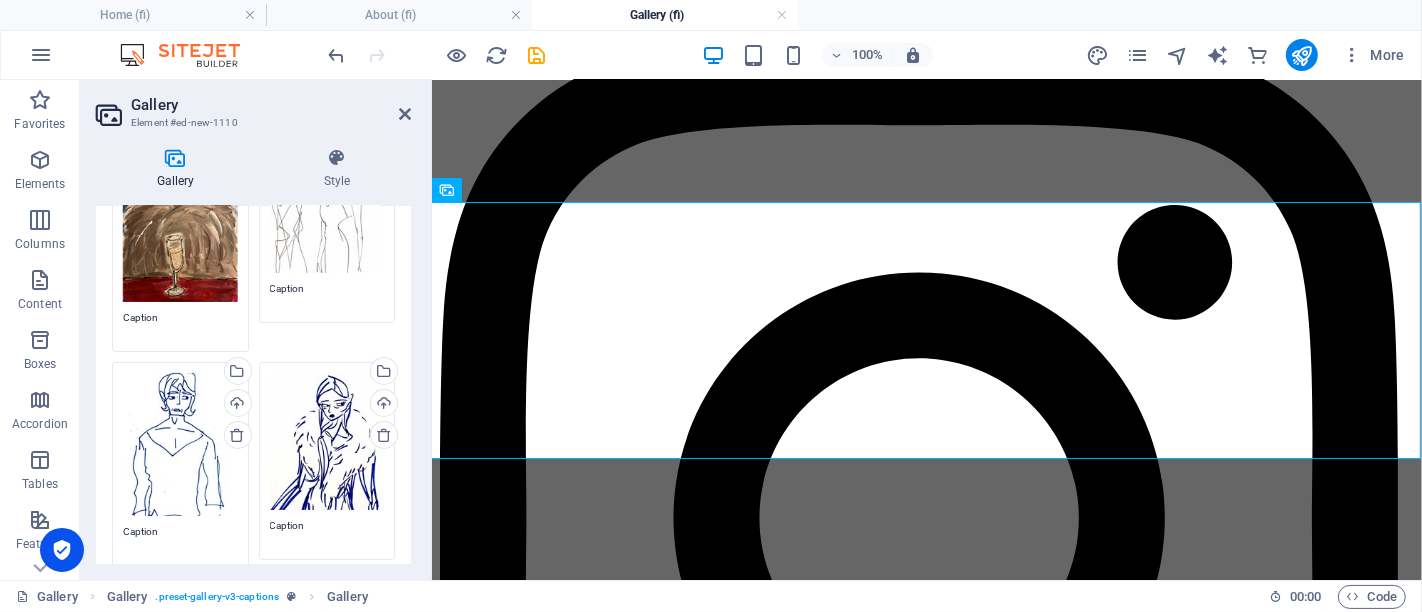 click on "Drag files here, click to choose files or select files from Files or our free stock photos & videos" at bounding box center [180, 444] 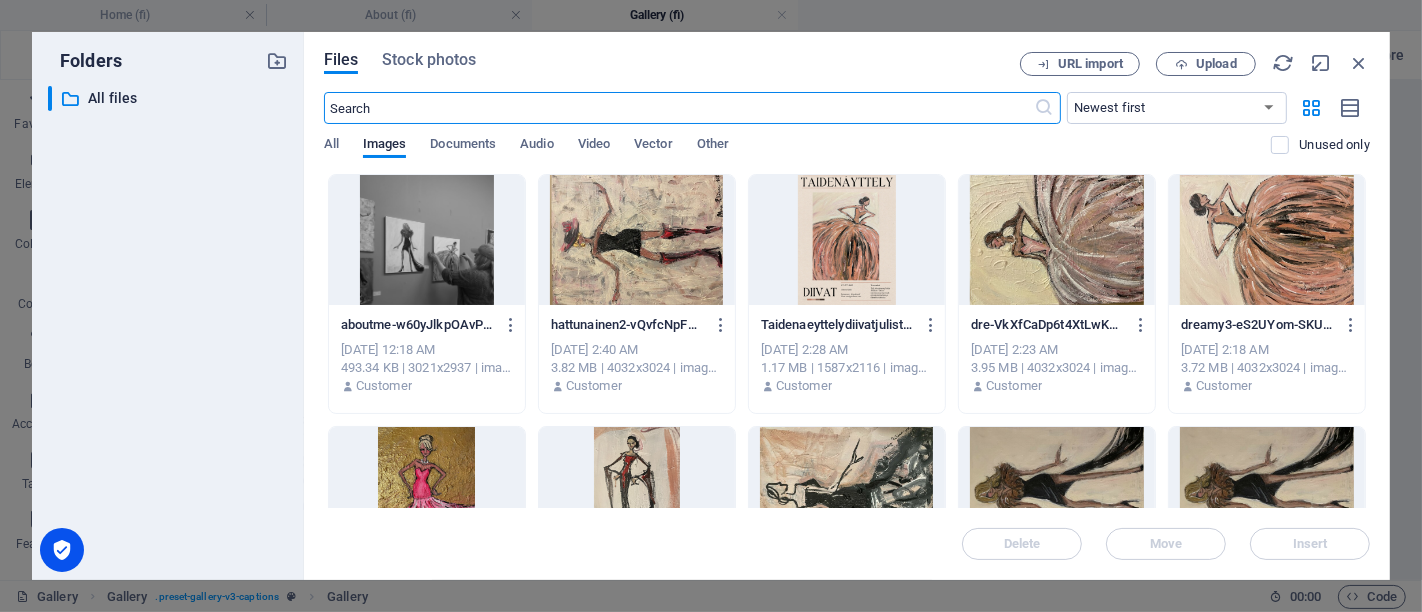 scroll, scrollTop: 1653, scrollLeft: 0, axis: vertical 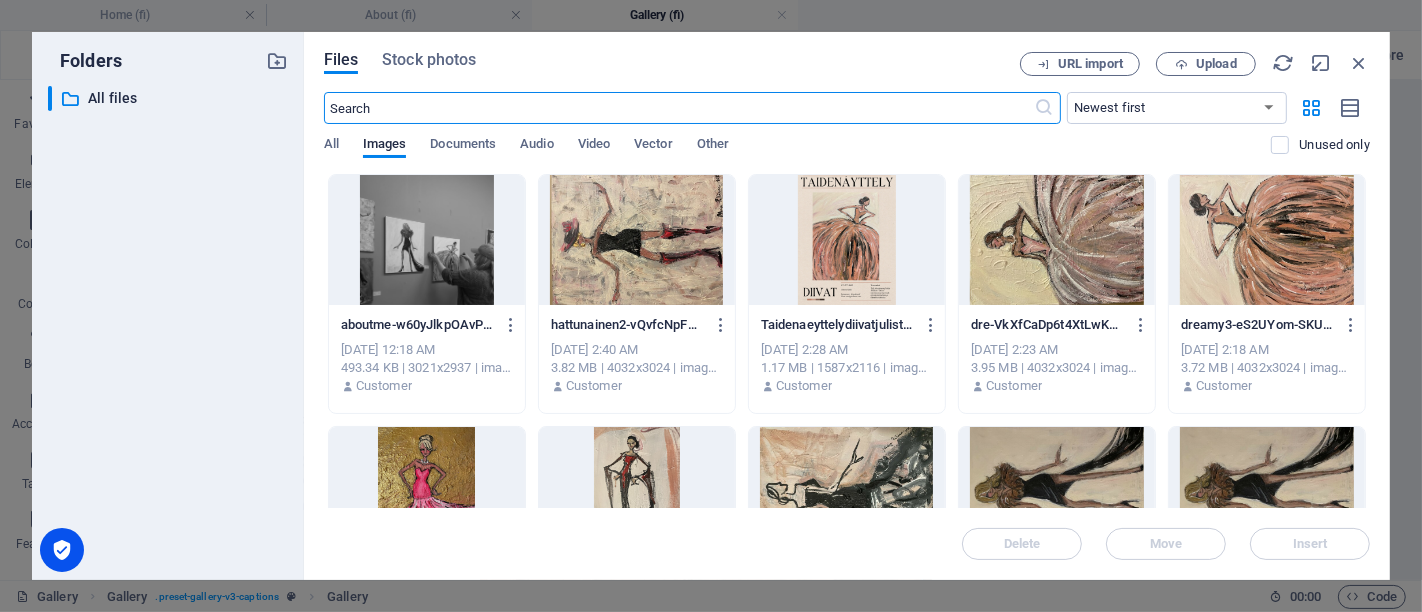 click at bounding box center (1057, 240) 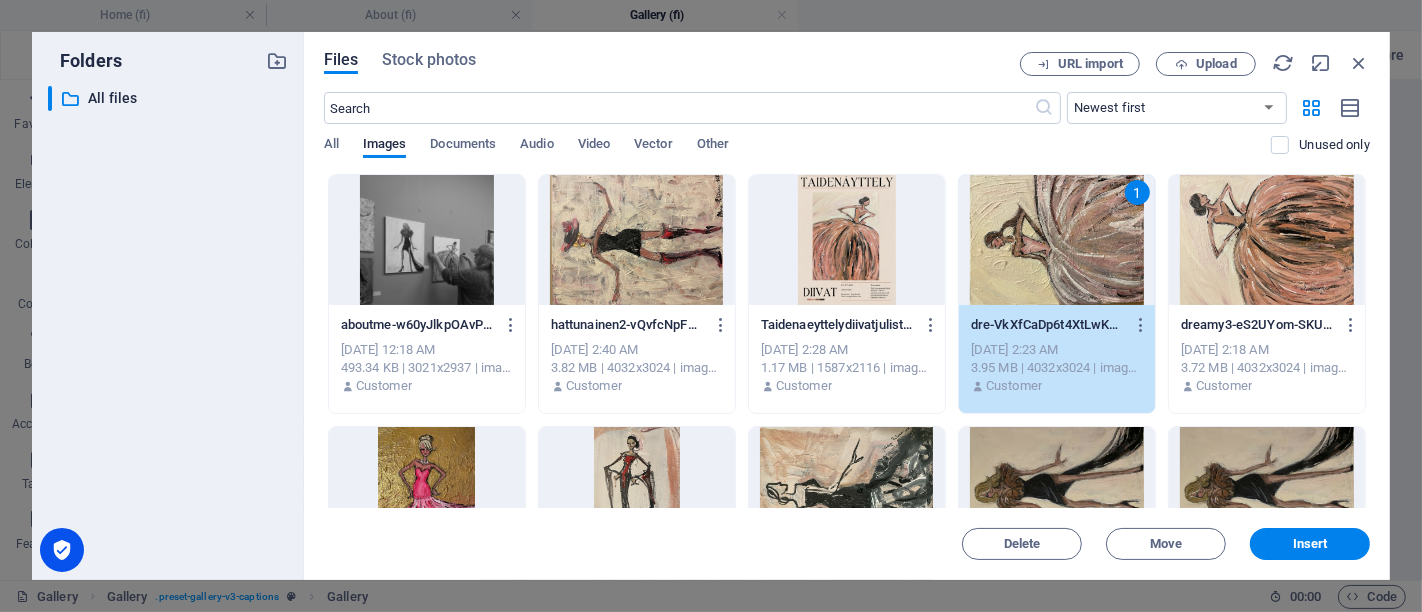 click on "1" at bounding box center (1057, 240) 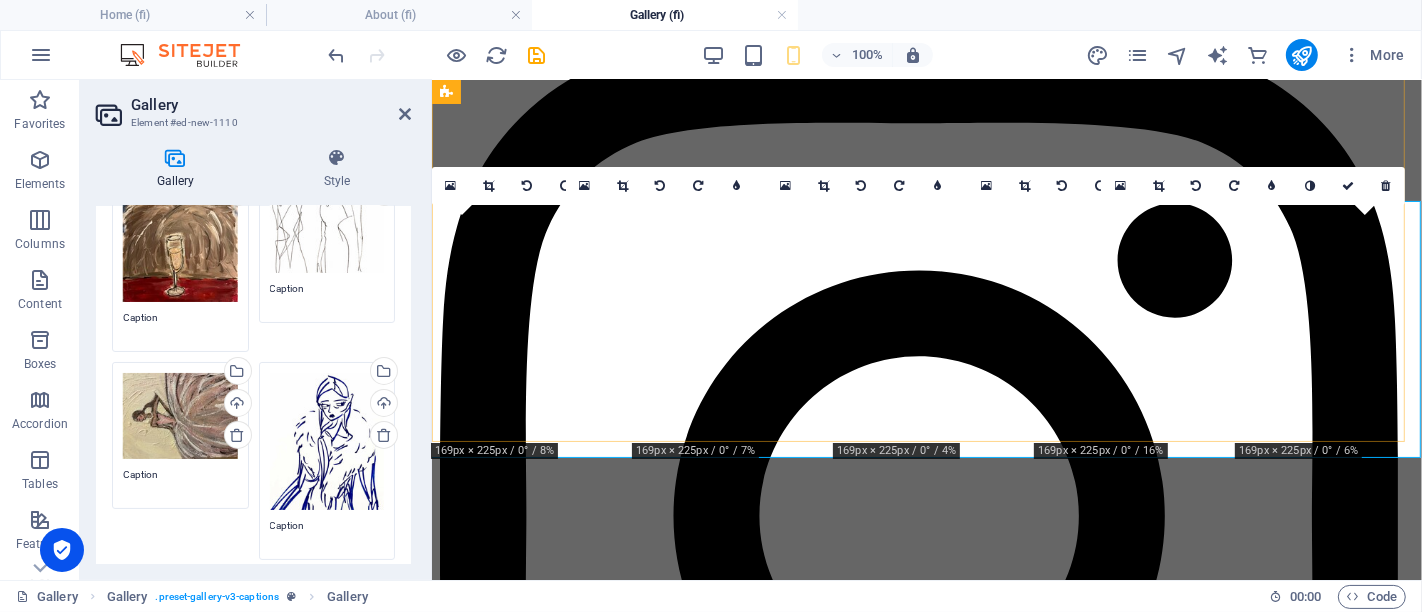 scroll, scrollTop: 614, scrollLeft: 0, axis: vertical 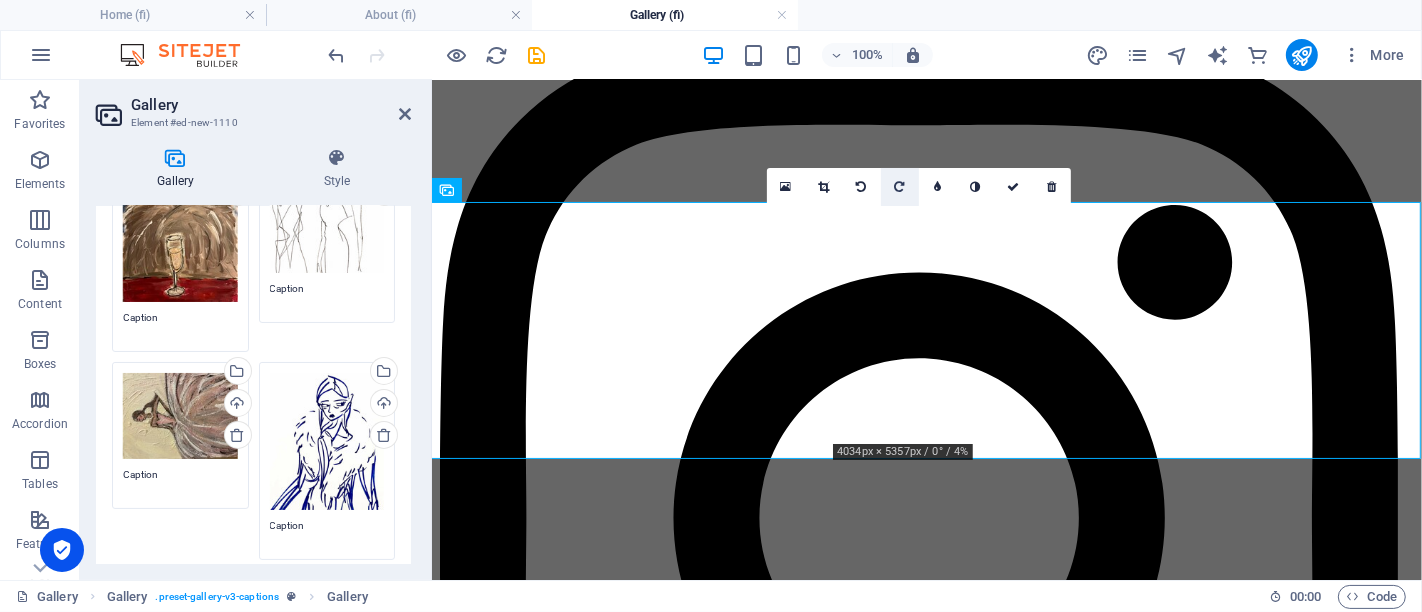click at bounding box center (900, 187) 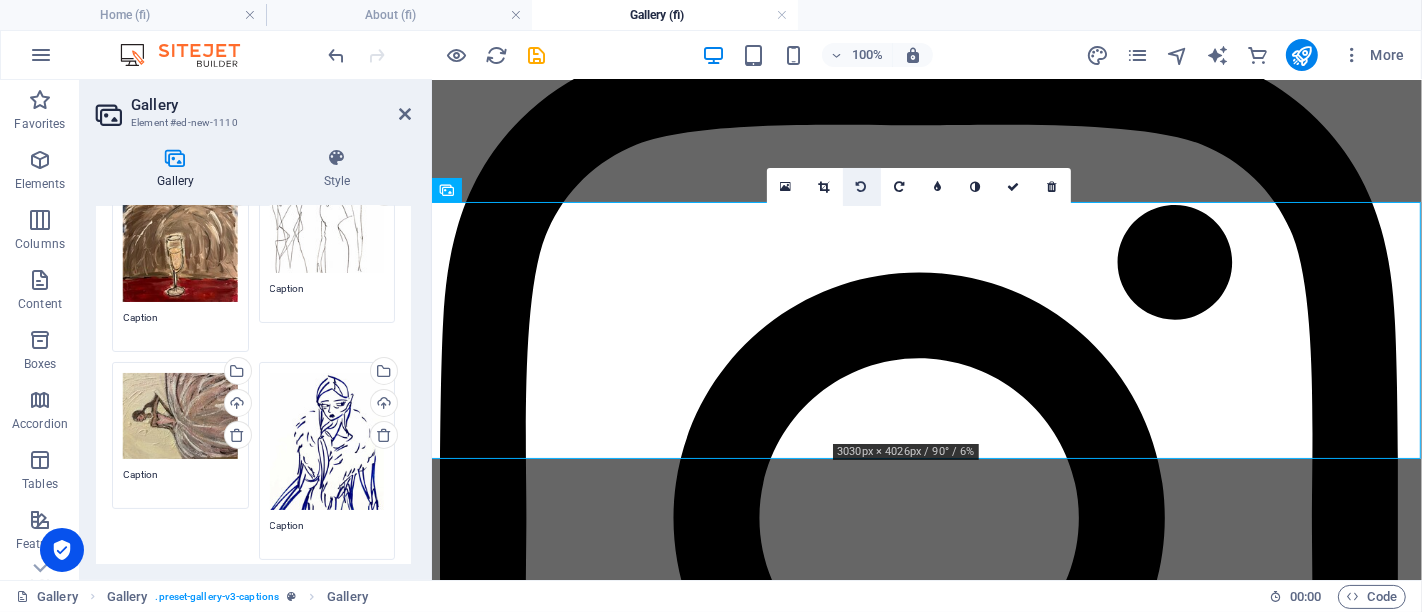click at bounding box center [823, 187] 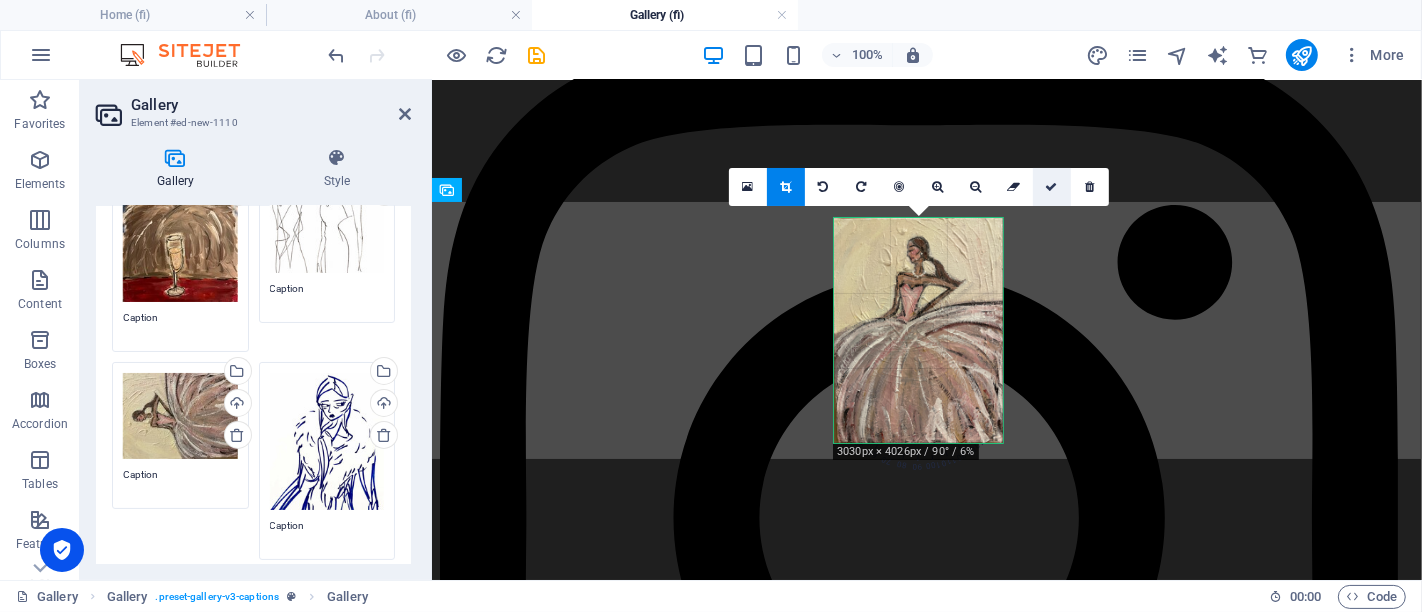 click at bounding box center [1052, 187] 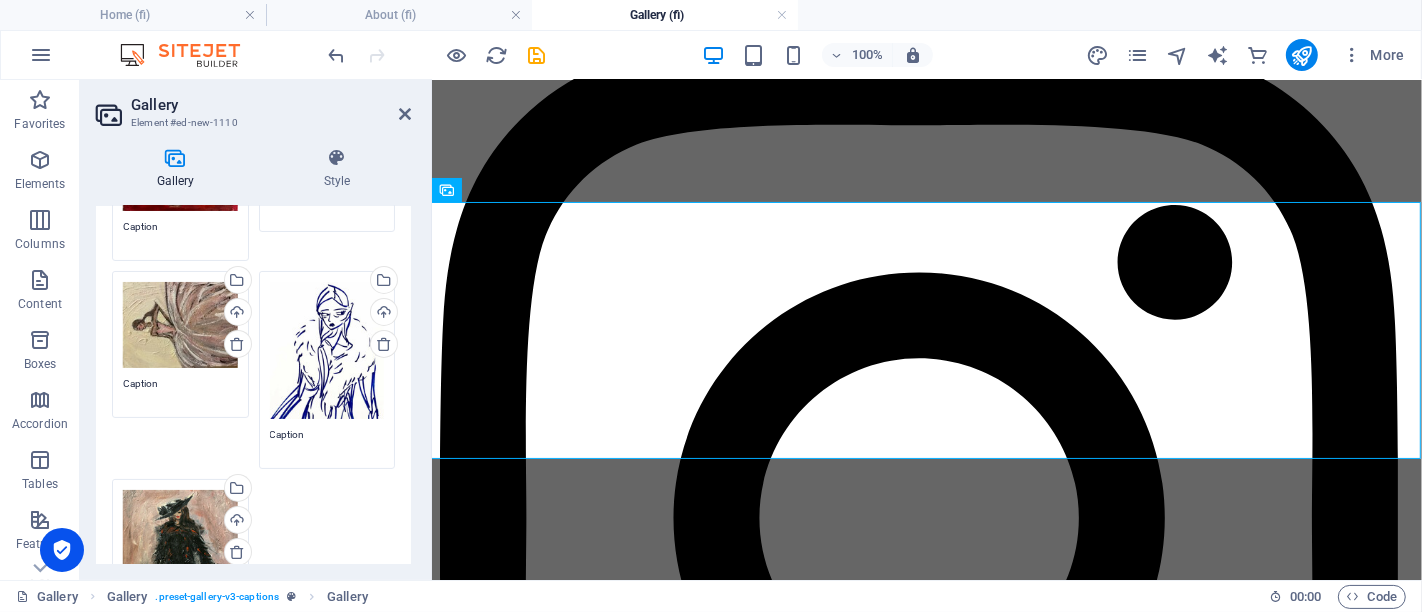 scroll, scrollTop: 333, scrollLeft: 0, axis: vertical 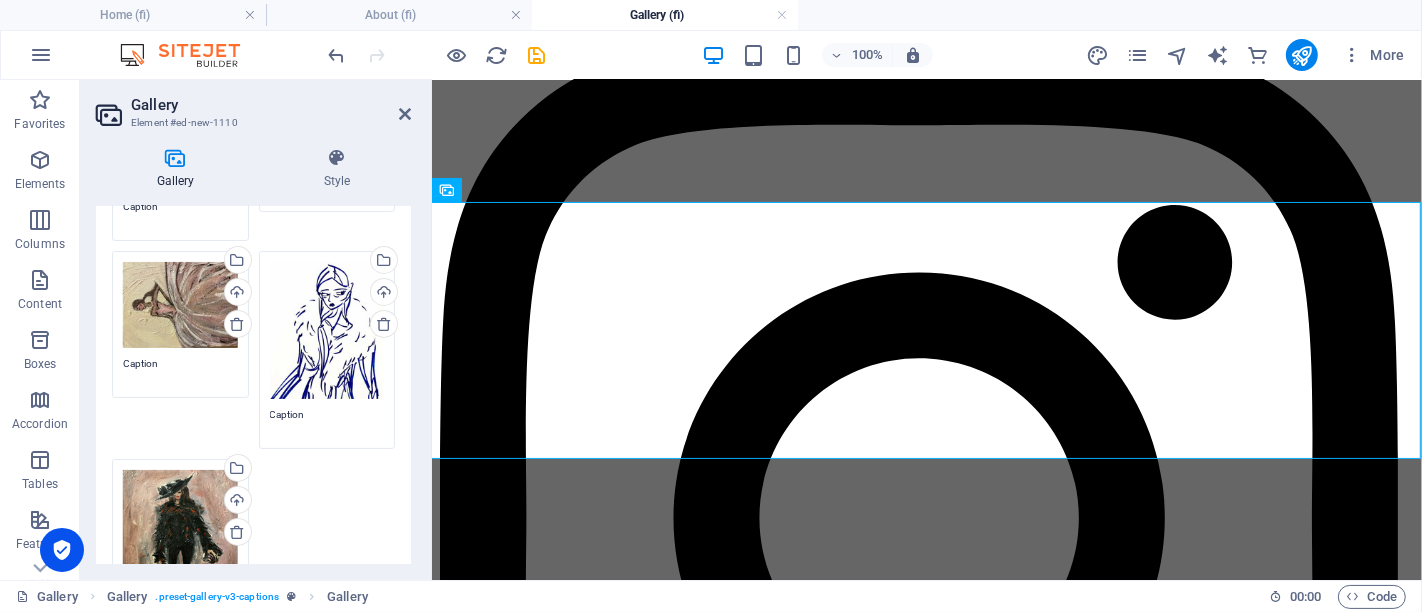 click on "Drag files here, click to choose files or select files from Files or our free stock photos & videos" at bounding box center (327, 330) 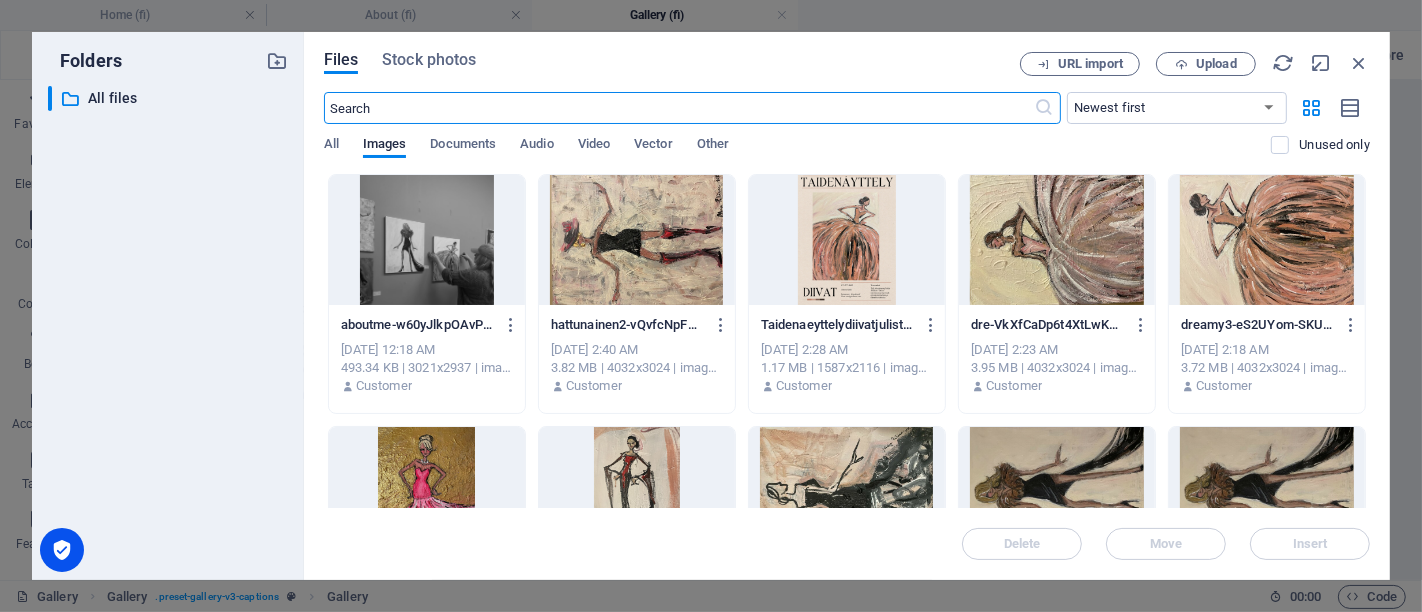 scroll, scrollTop: 1652, scrollLeft: 0, axis: vertical 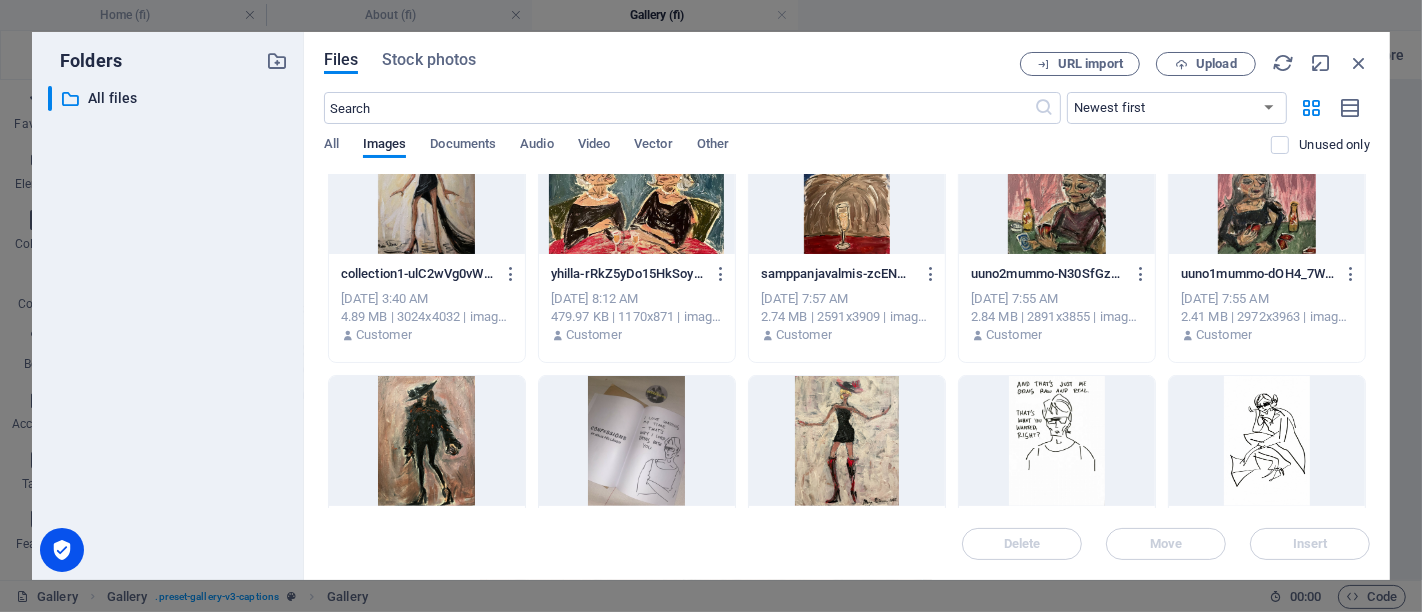 click at bounding box center (1267, 189) 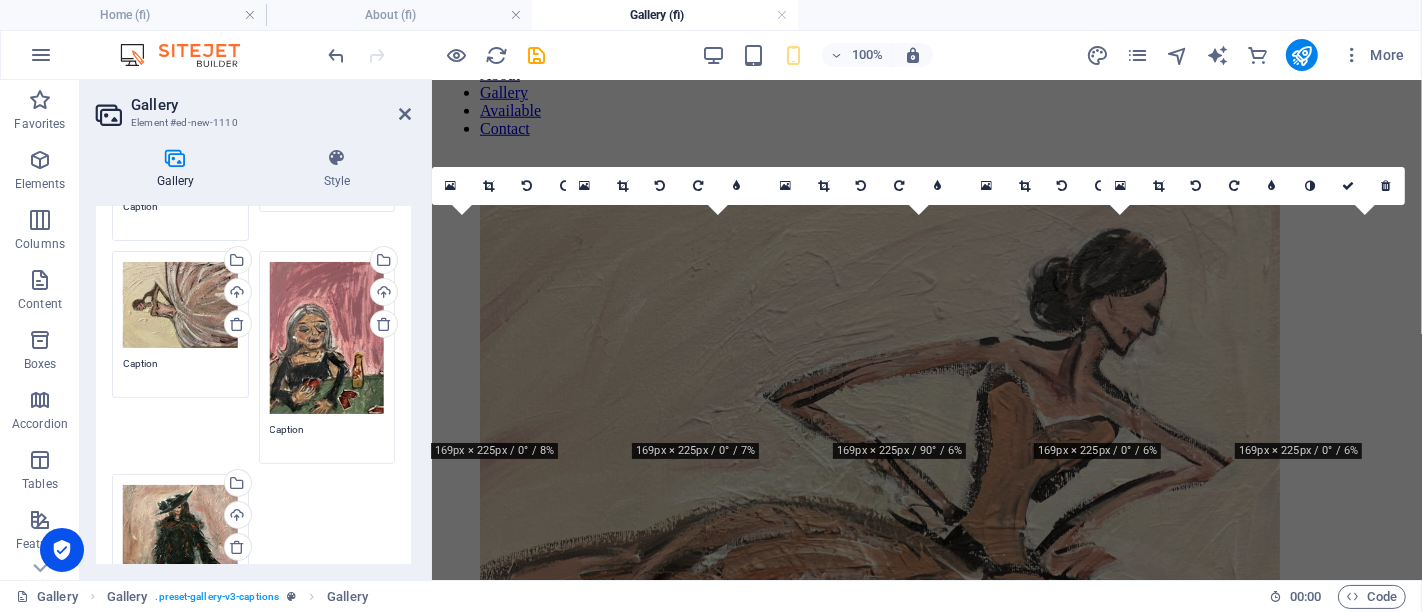 scroll, scrollTop: 614, scrollLeft: 0, axis: vertical 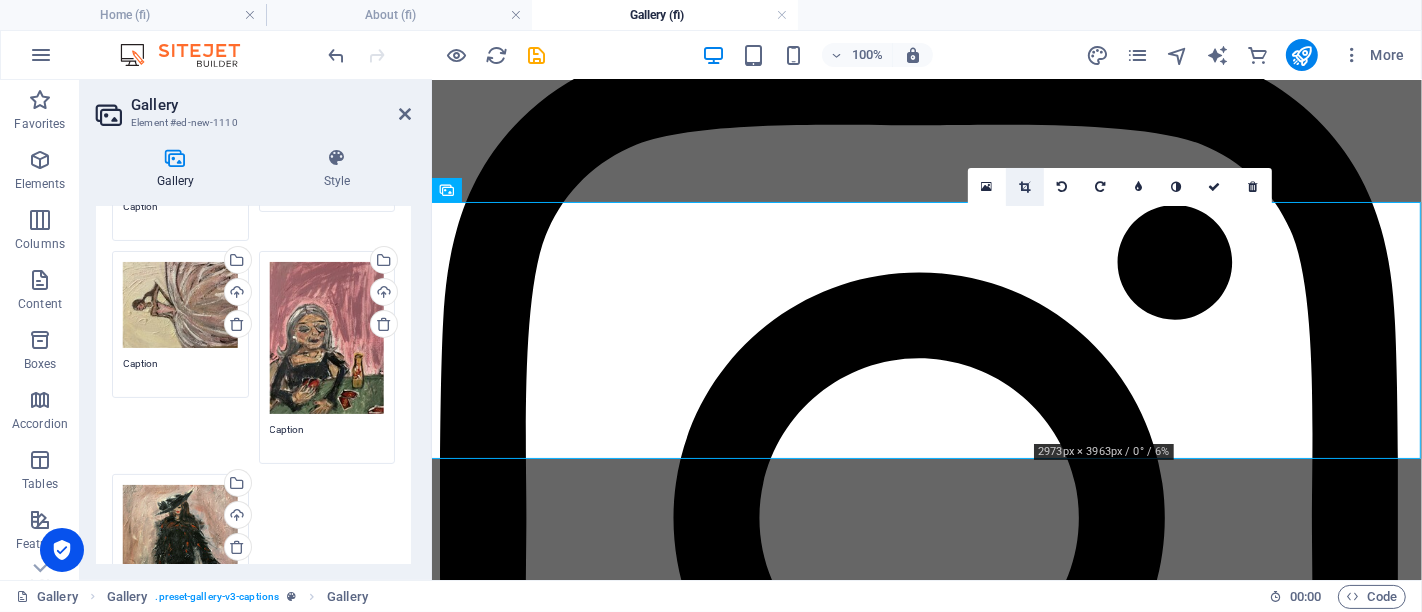 click at bounding box center [1025, 187] 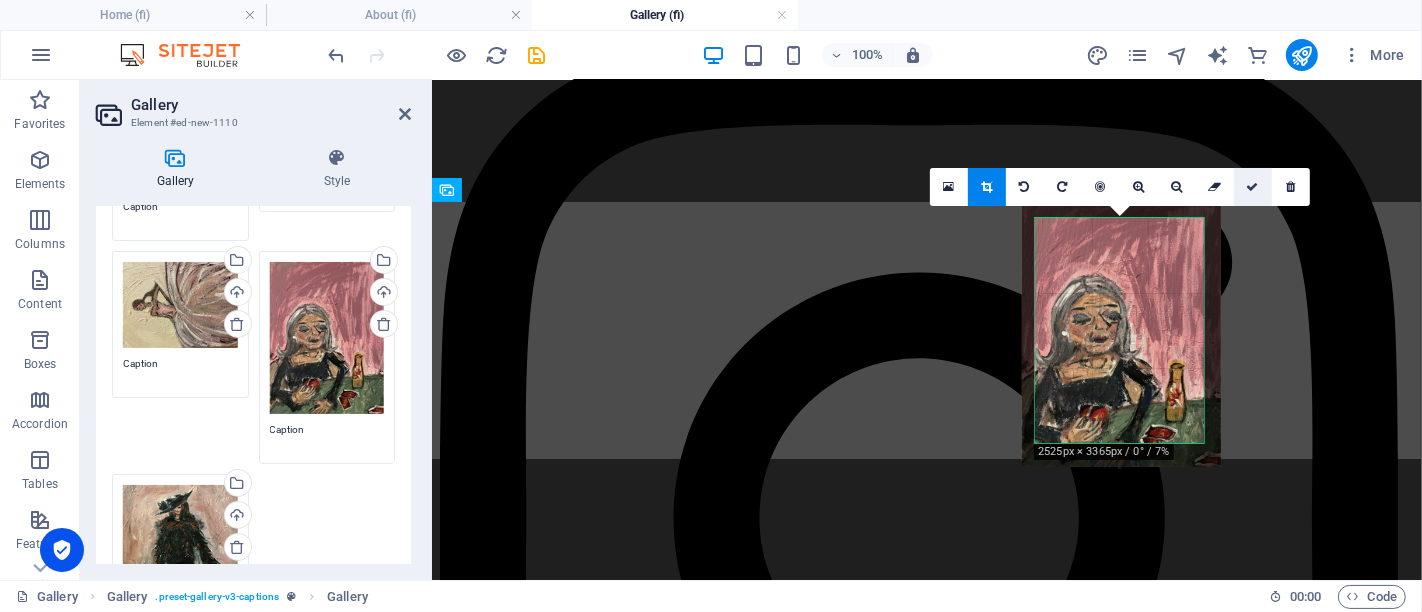 click at bounding box center [1253, 187] 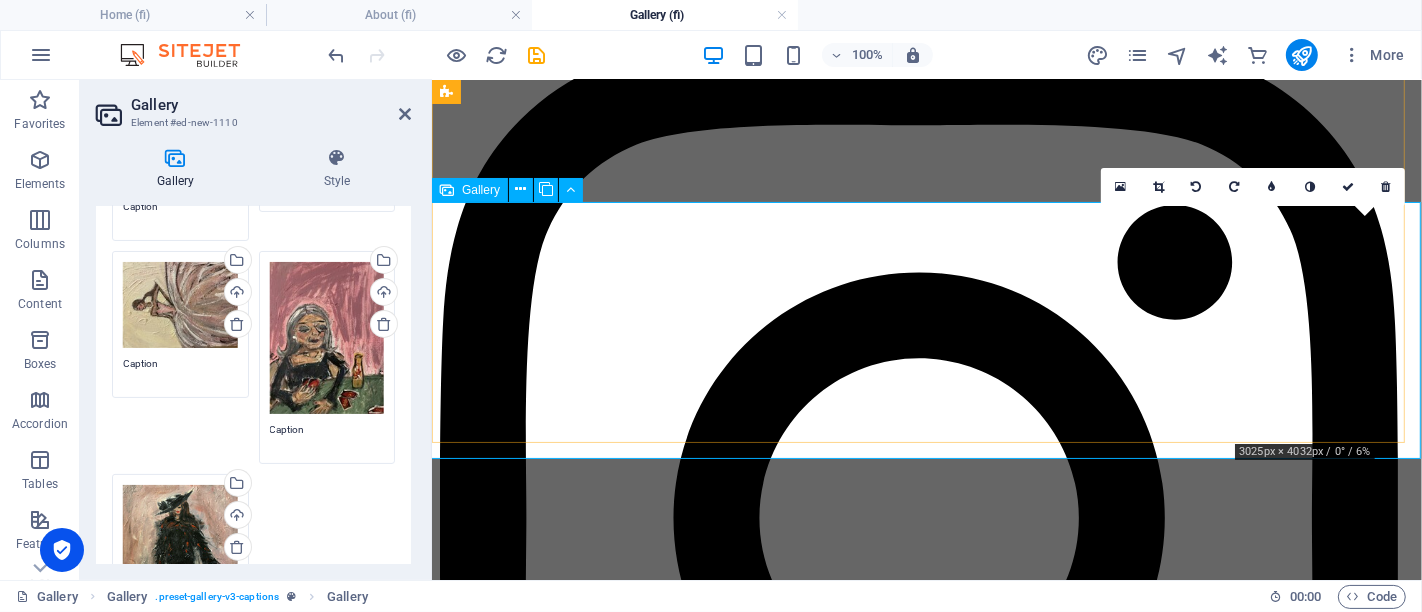 click at bounding box center (879, 12121) 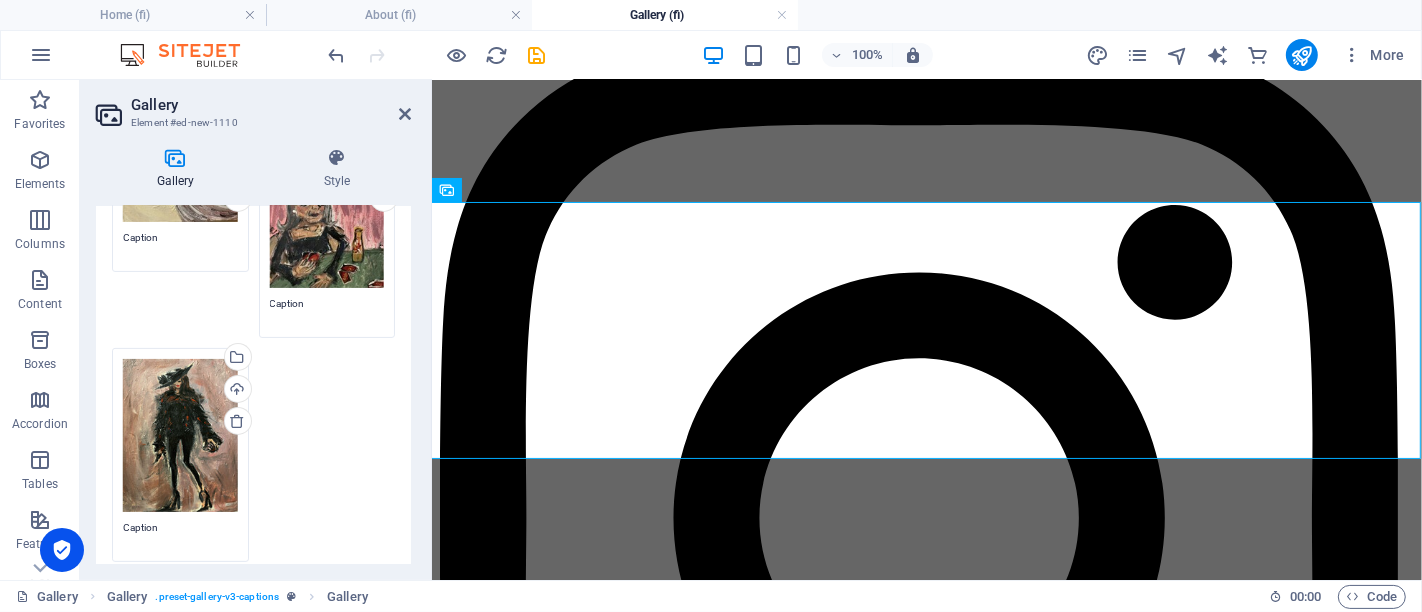 scroll, scrollTop: 555, scrollLeft: 0, axis: vertical 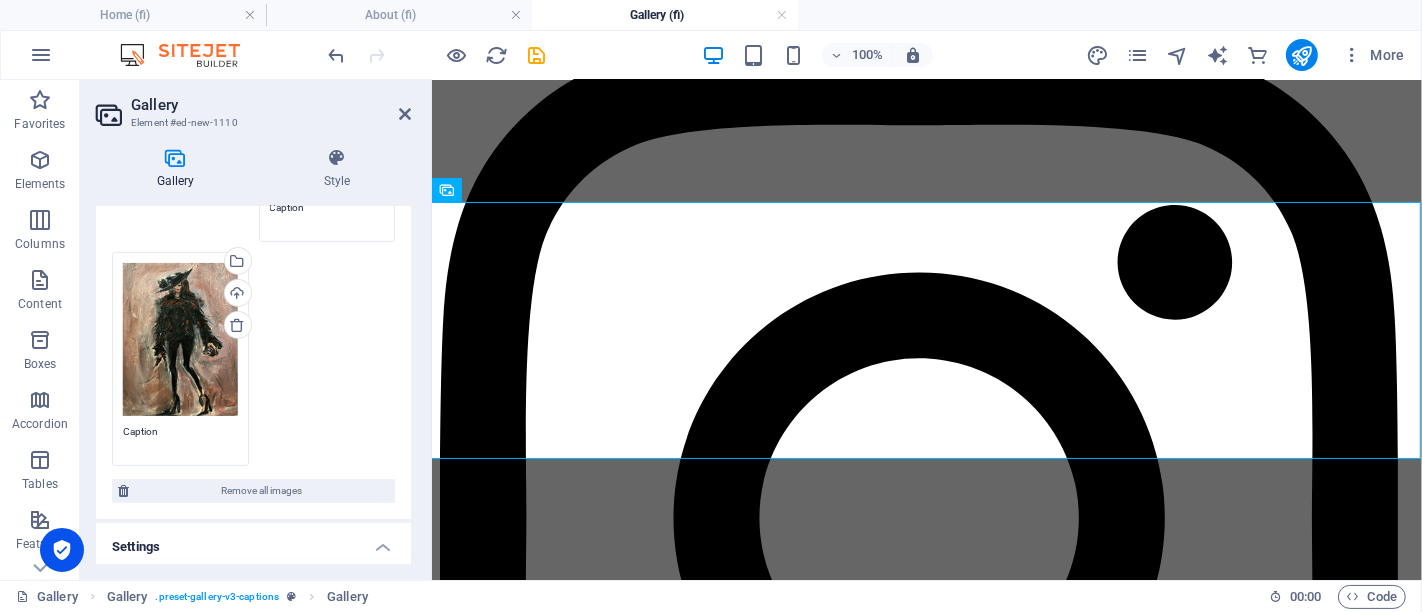 click on "Drag files here, click to choose files or select files from Files or our free stock photos & videos" at bounding box center [180, 339] 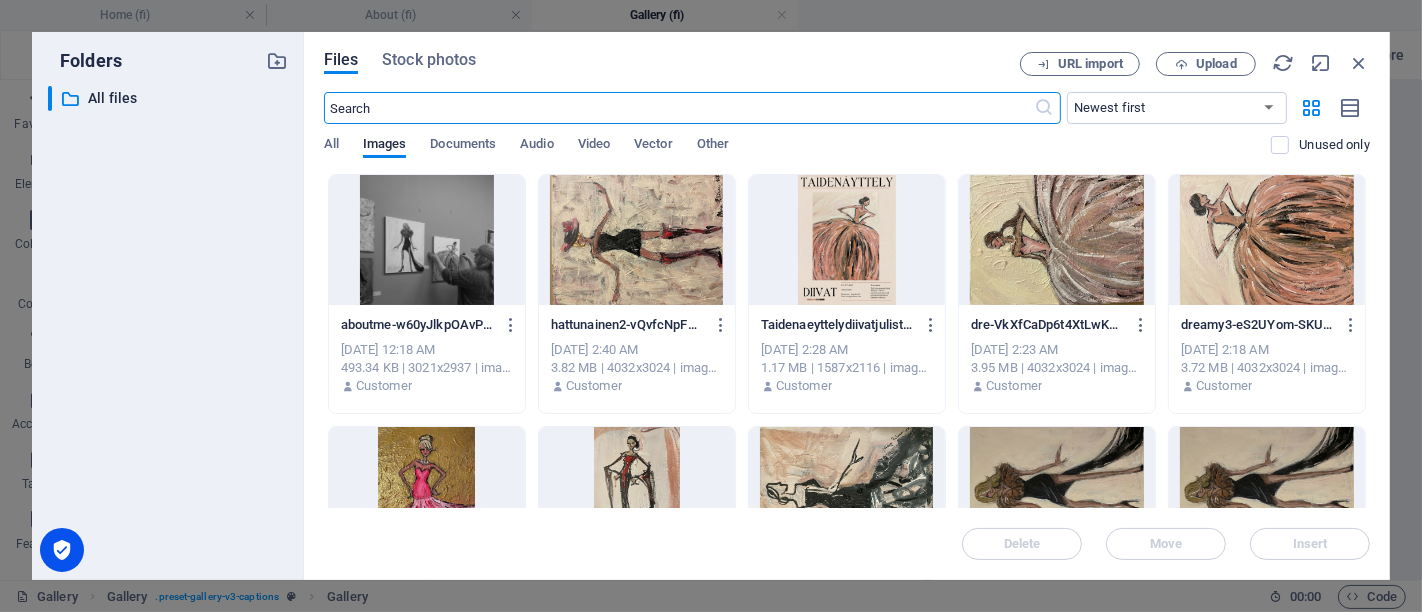 scroll, scrollTop: 1653, scrollLeft: 0, axis: vertical 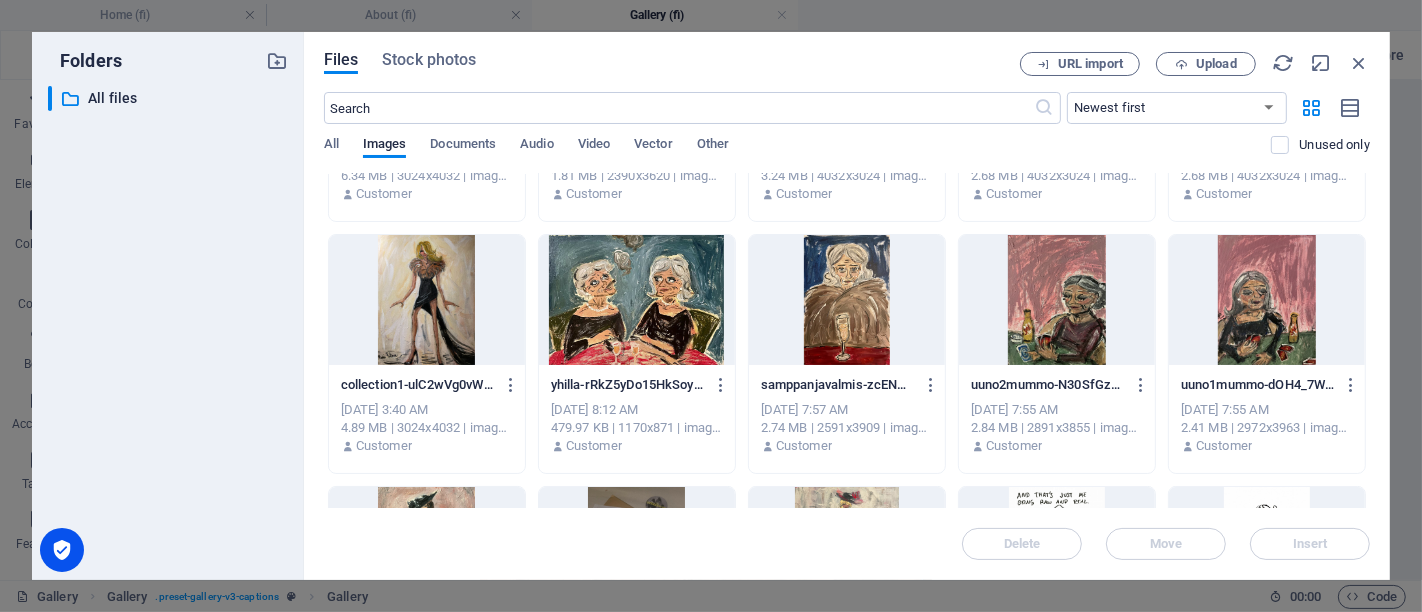 click at bounding box center (1057, 300) 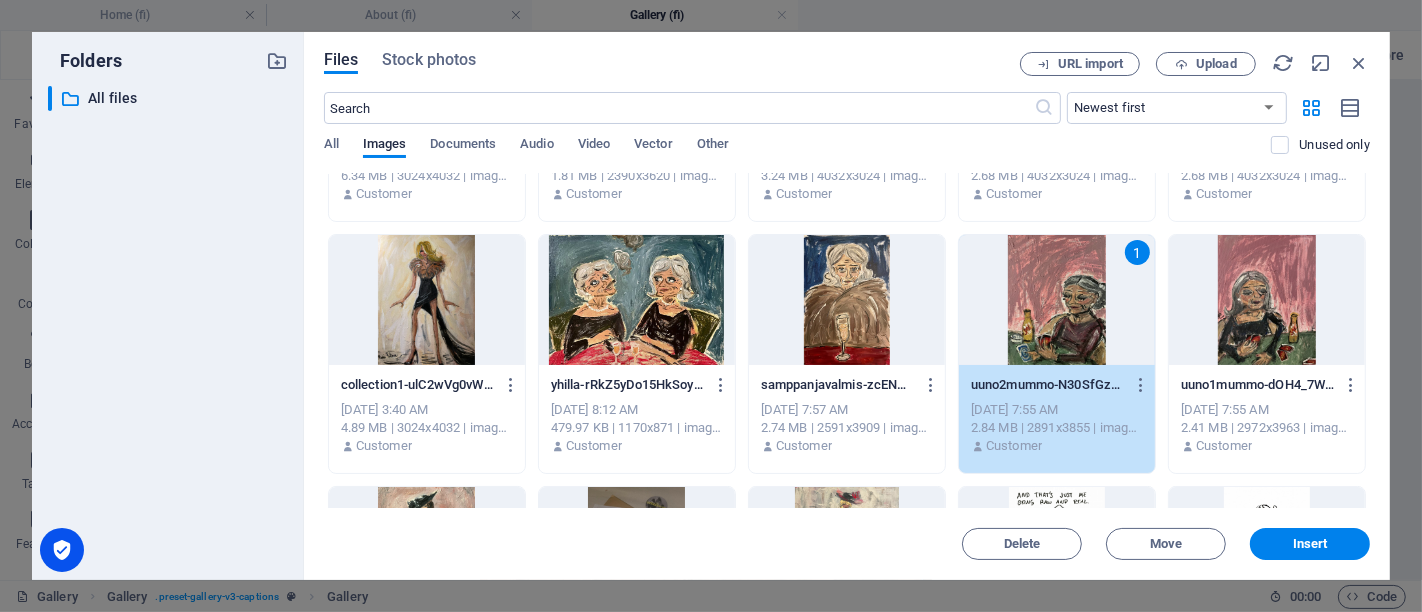 drag, startPoint x: 1021, startPoint y: 305, endPoint x: 590, endPoint y: 226, distance: 438.18033 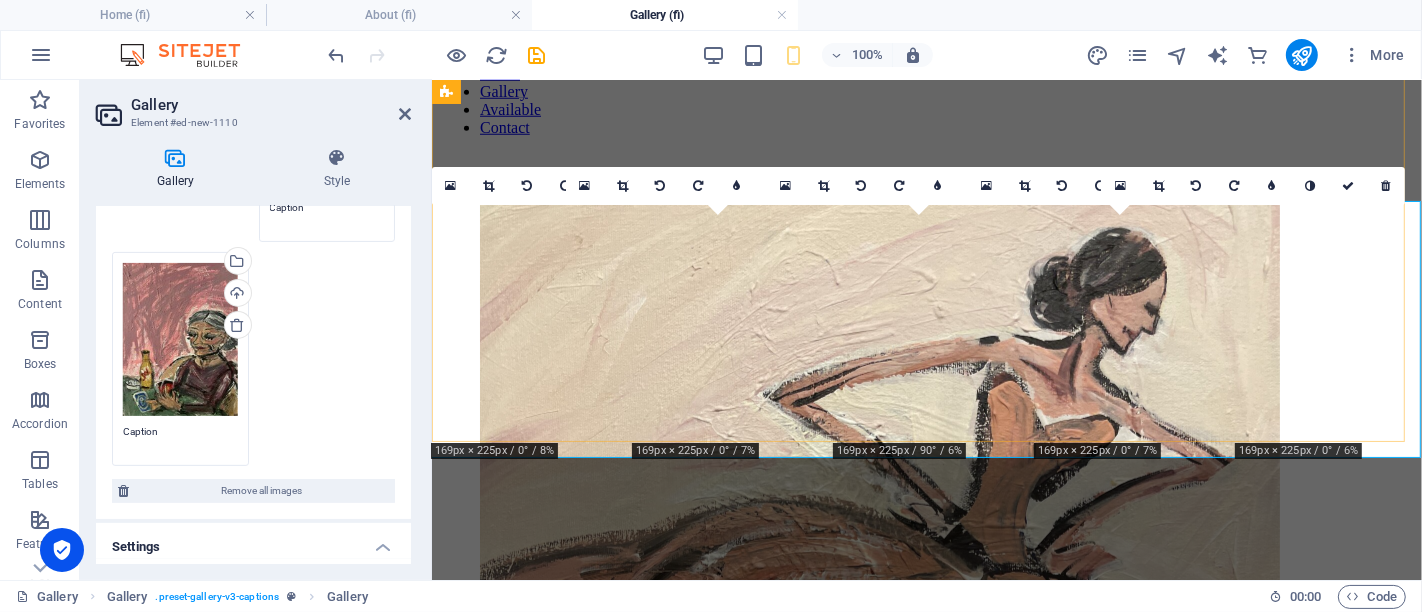 scroll, scrollTop: 614, scrollLeft: 0, axis: vertical 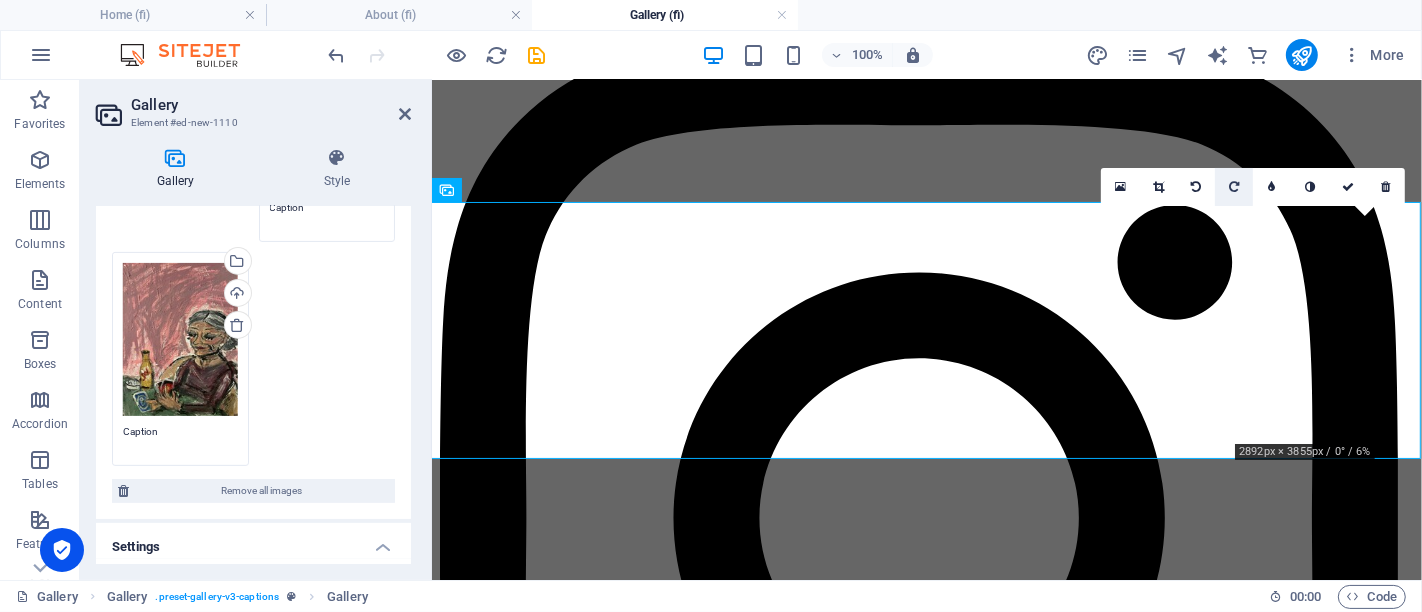 click at bounding box center (1158, 187) 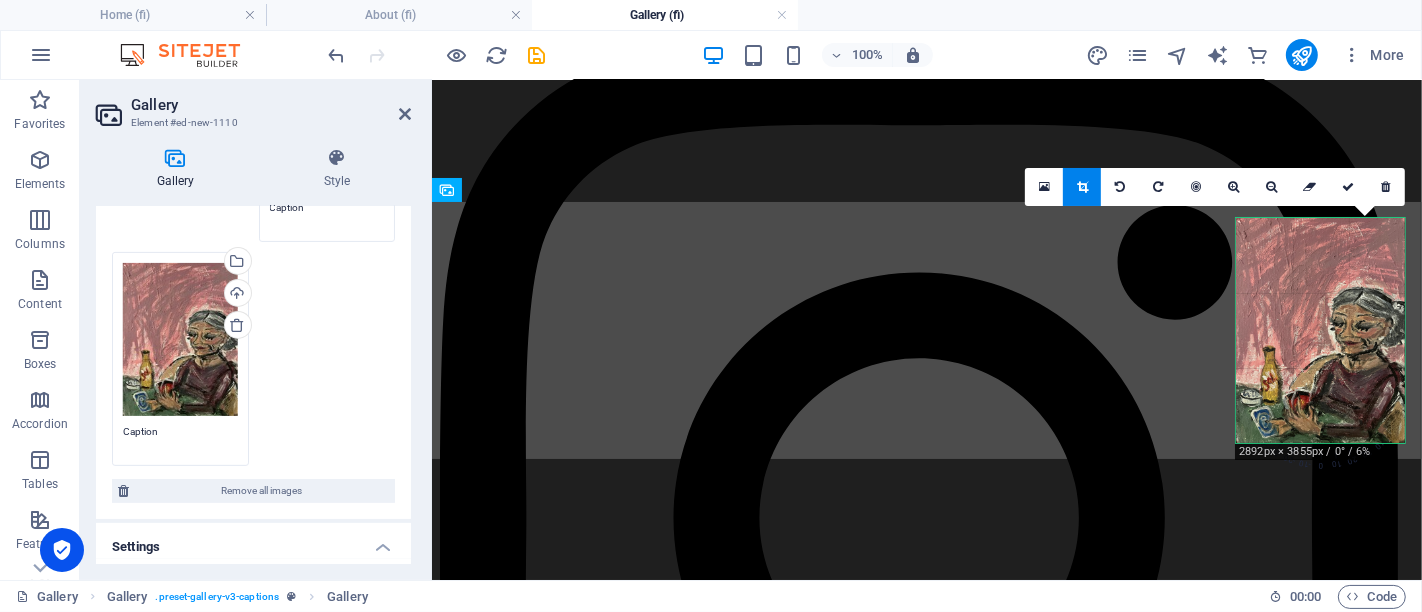 click at bounding box center (1348, 187) 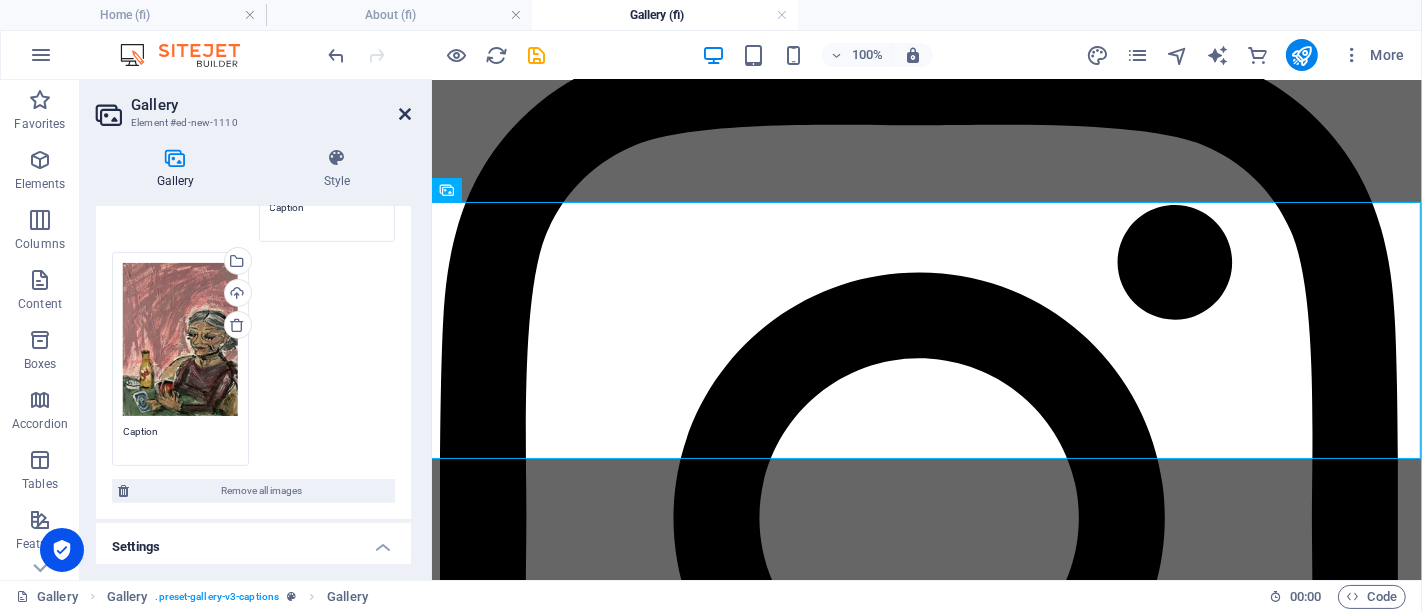 click at bounding box center [405, 114] 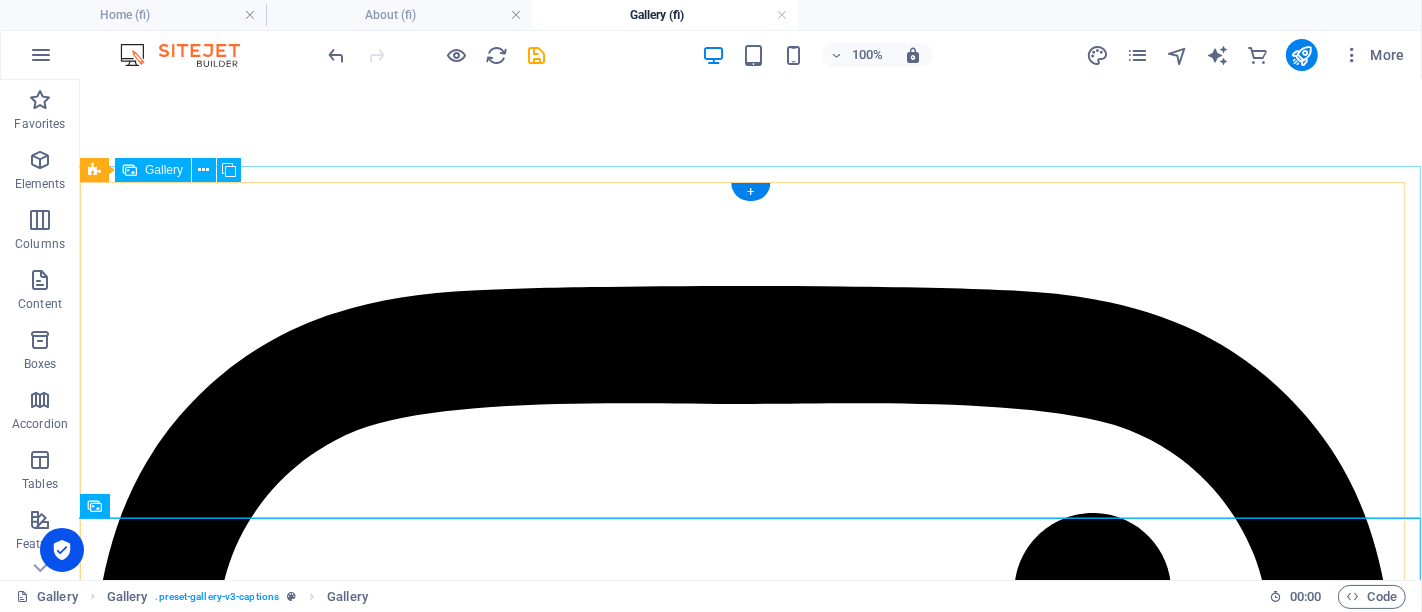 scroll, scrollTop: 725, scrollLeft: 0, axis: vertical 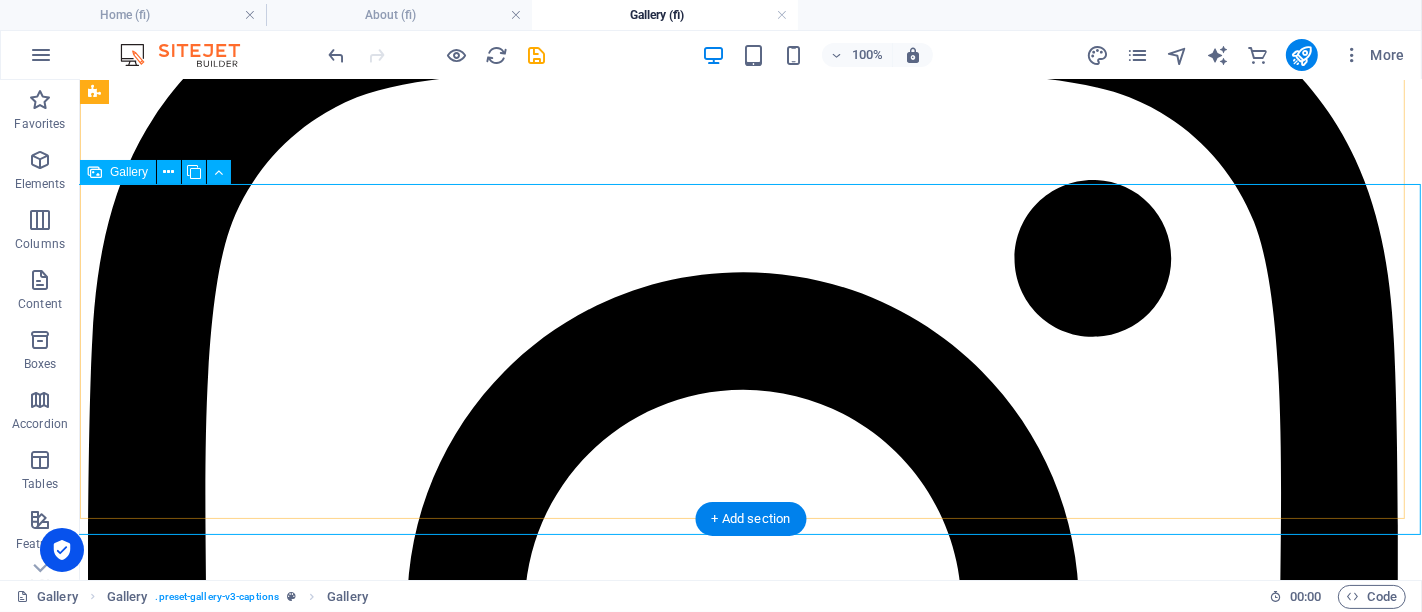 click at bounding box center (527, 13683) 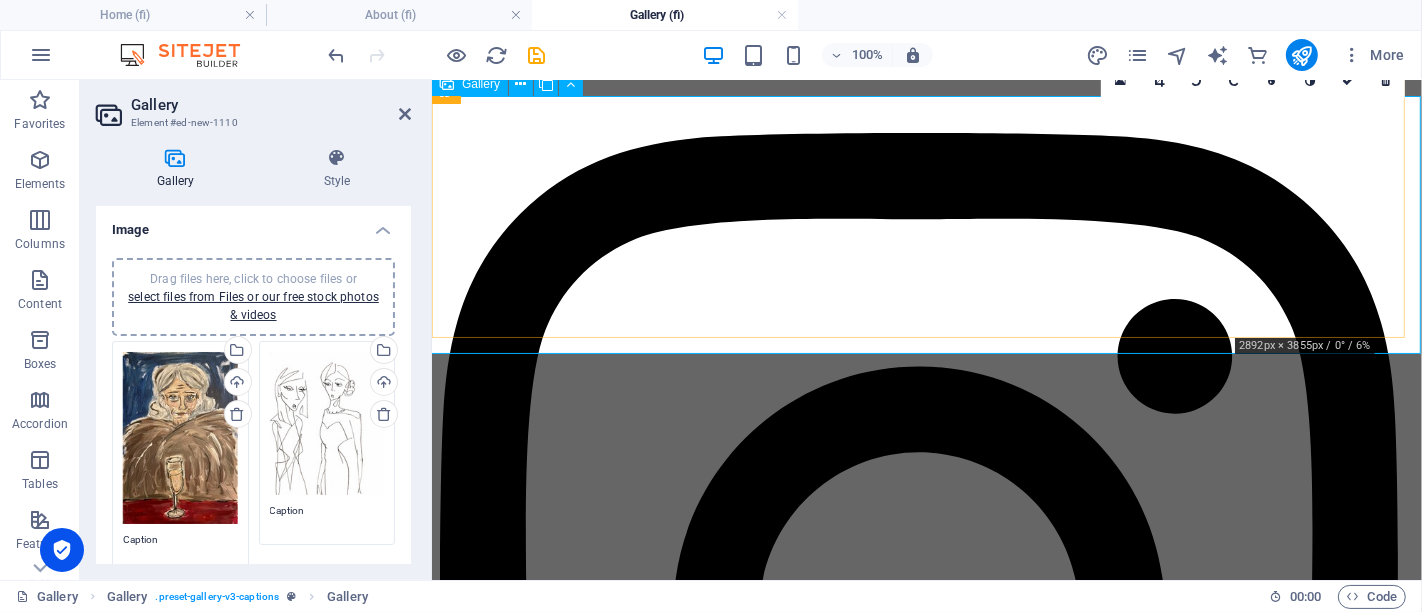 scroll, scrollTop: 503, scrollLeft: 0, axis: vertical 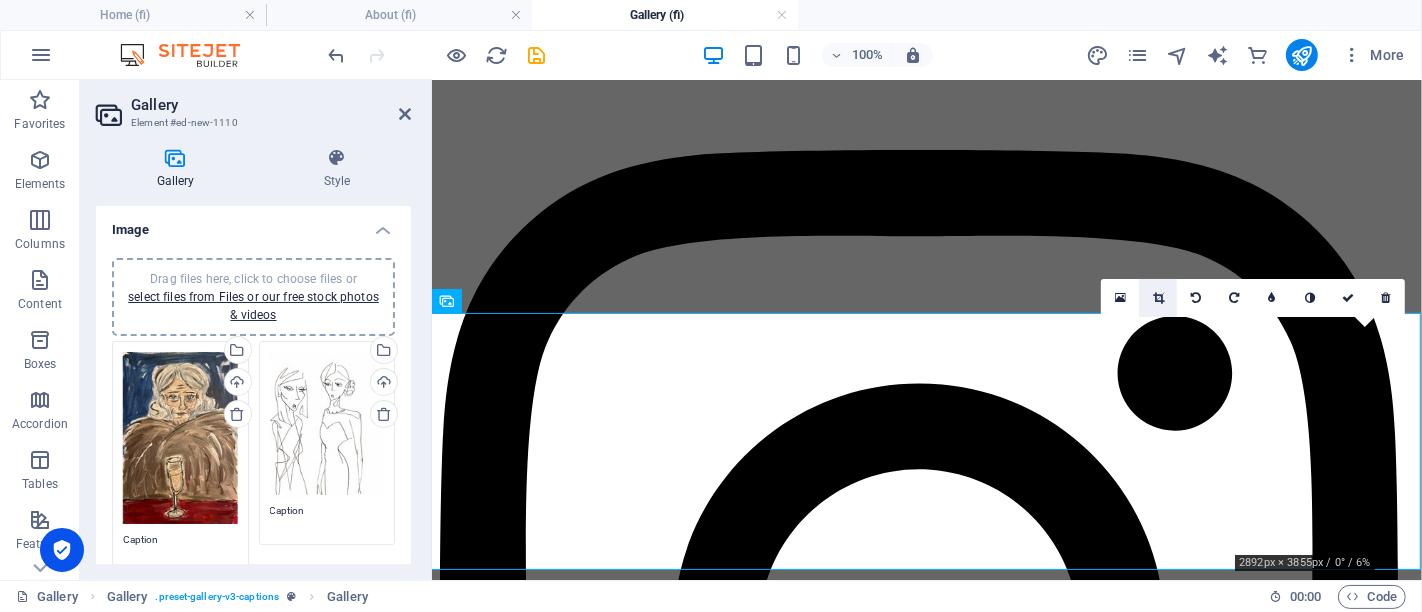 click at bounding box center (1158, 298) 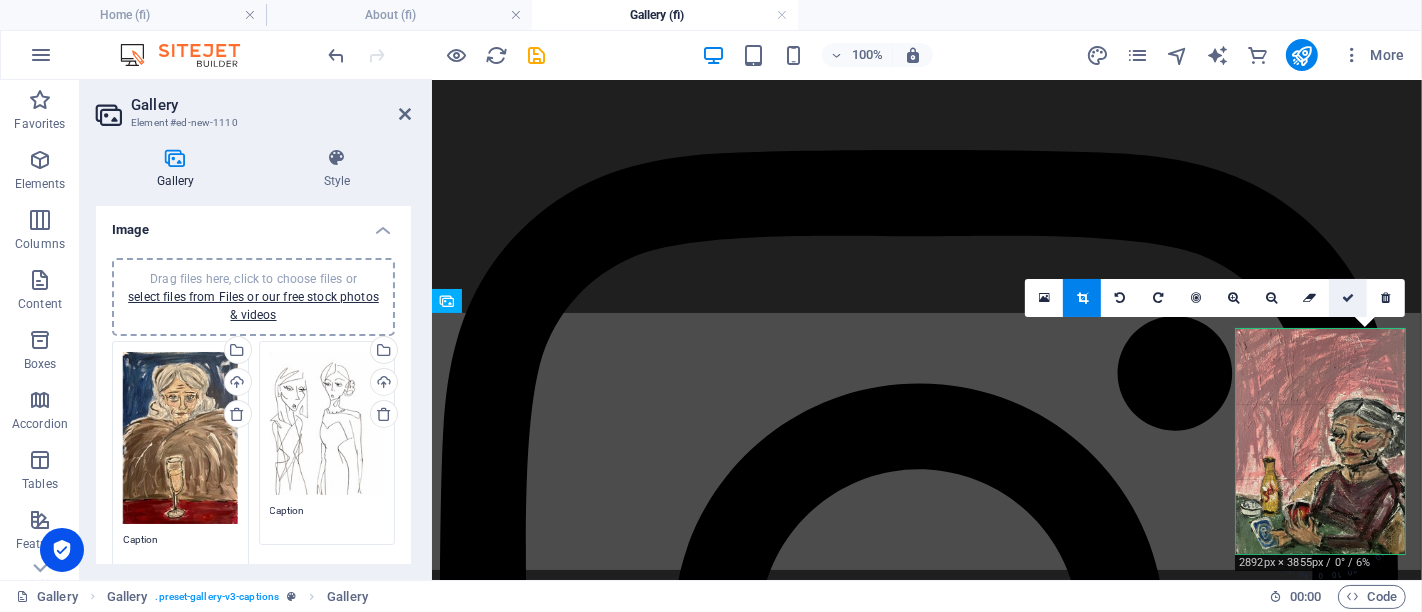 click at bounding box center (1348, 298) 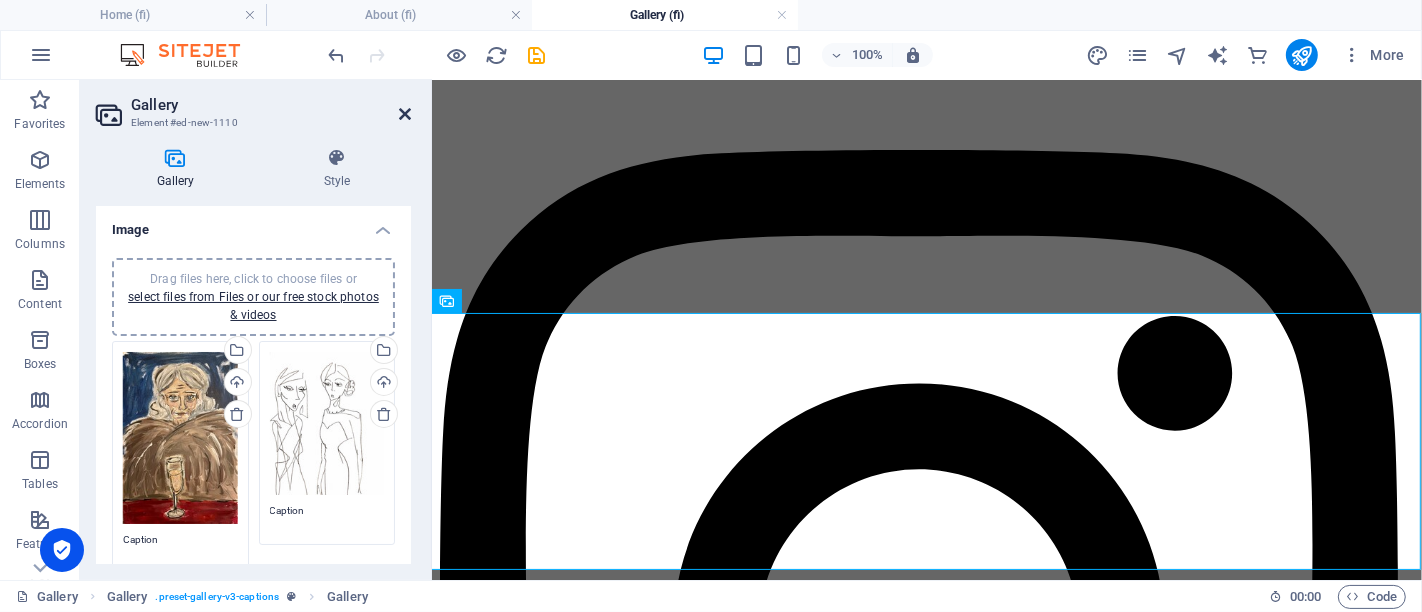 click at bounding box center (405, 114) 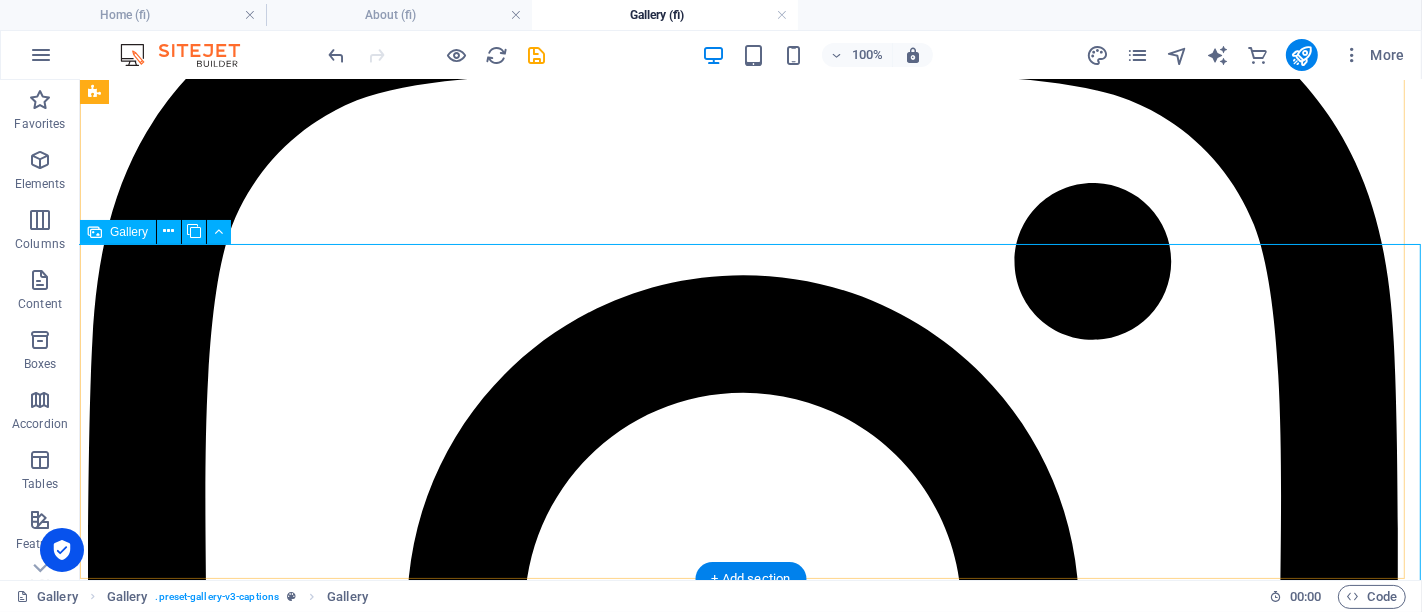 scroll, scrollTop: 725, scrollLeft: 0, axis: vertical 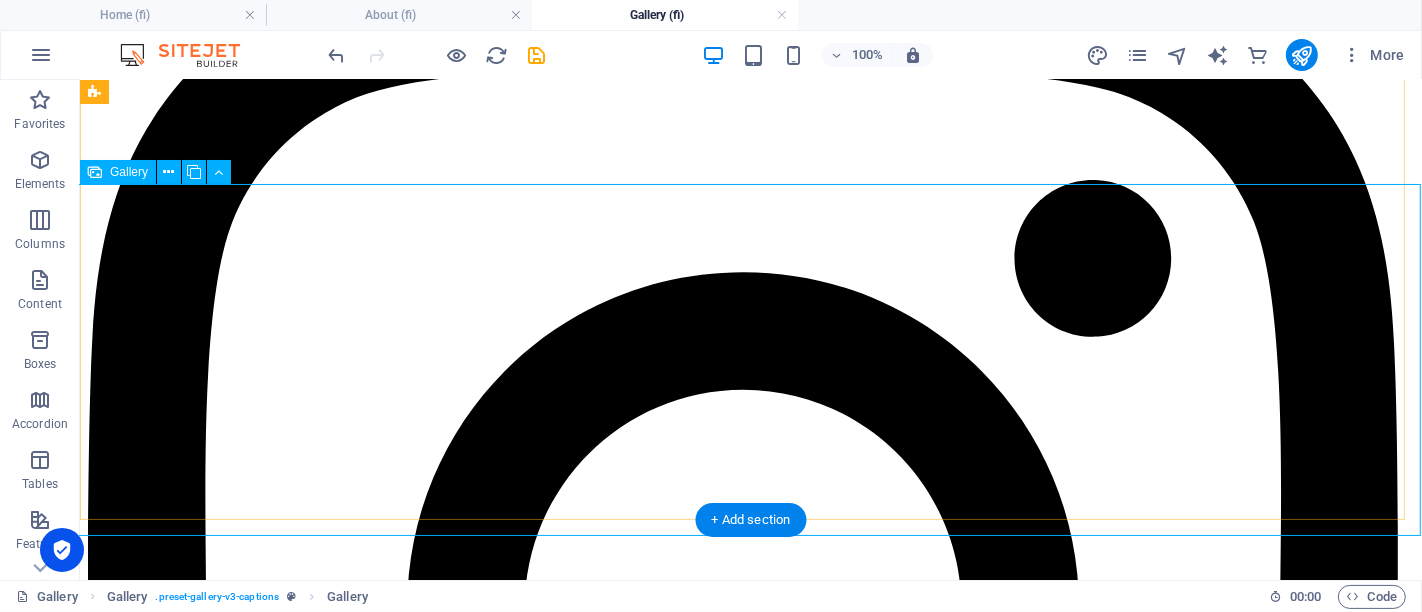click at bounding box center [527, 12746] 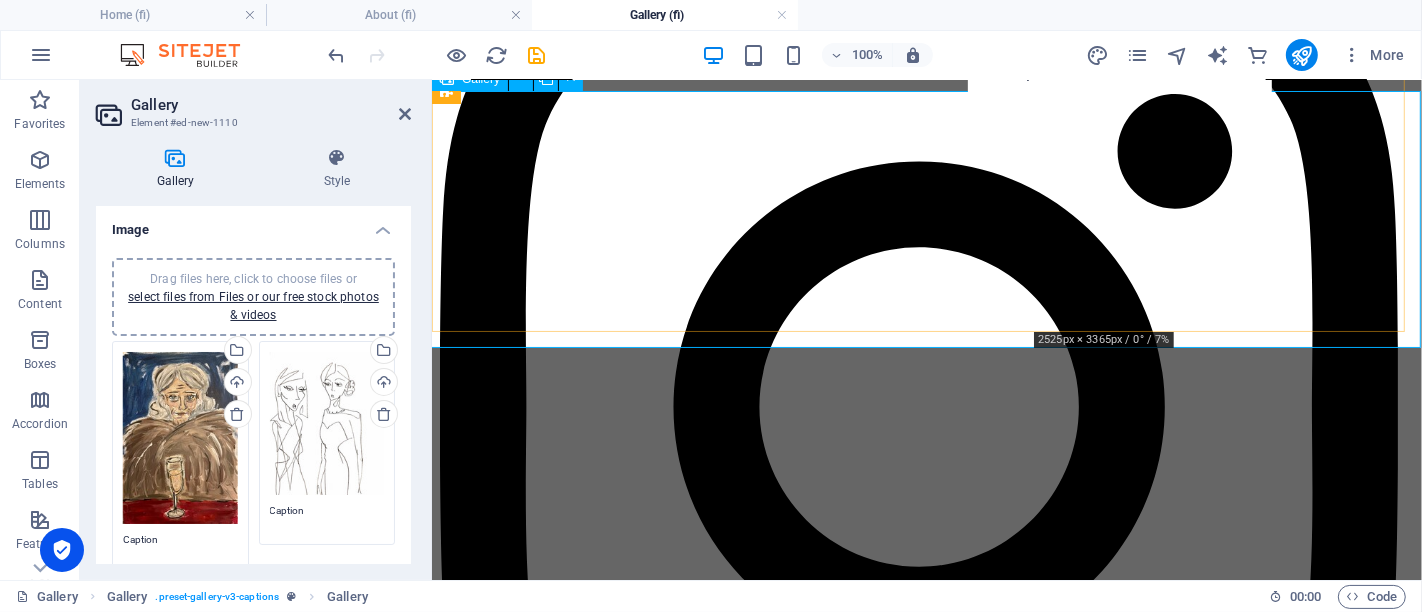 click at bounding box center (879, 10940) 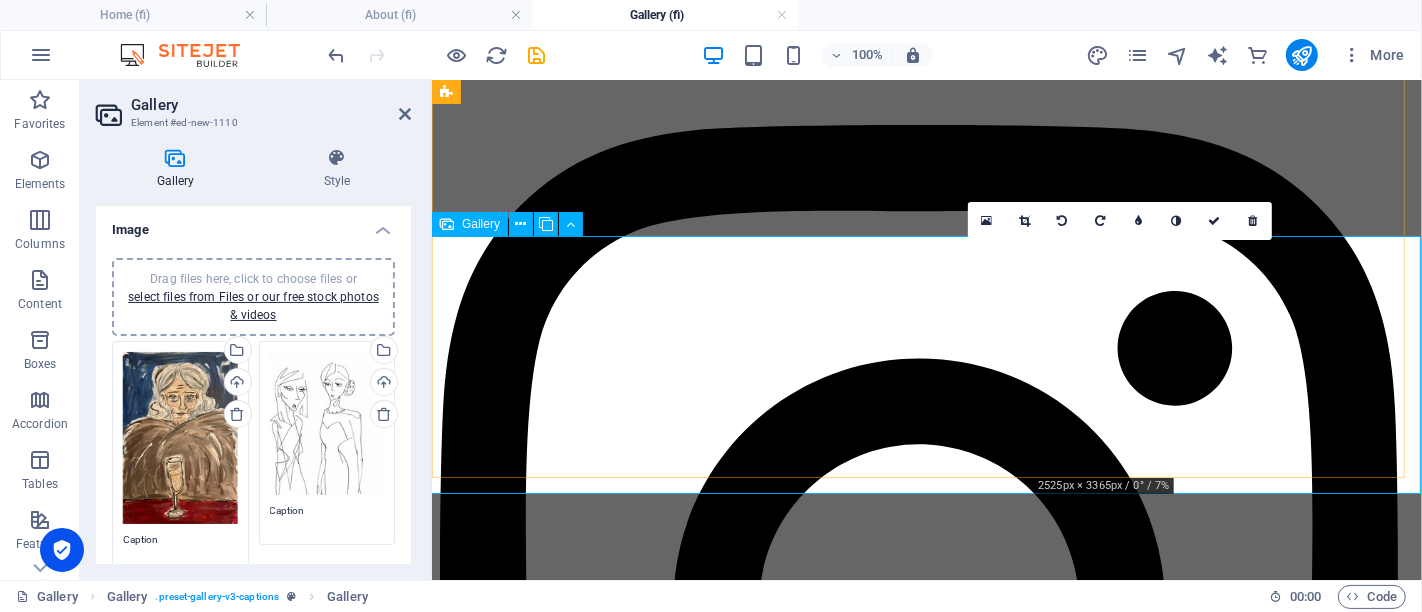 scroll, scrollTop: 503, scrollLeft: 0, axis: vertical 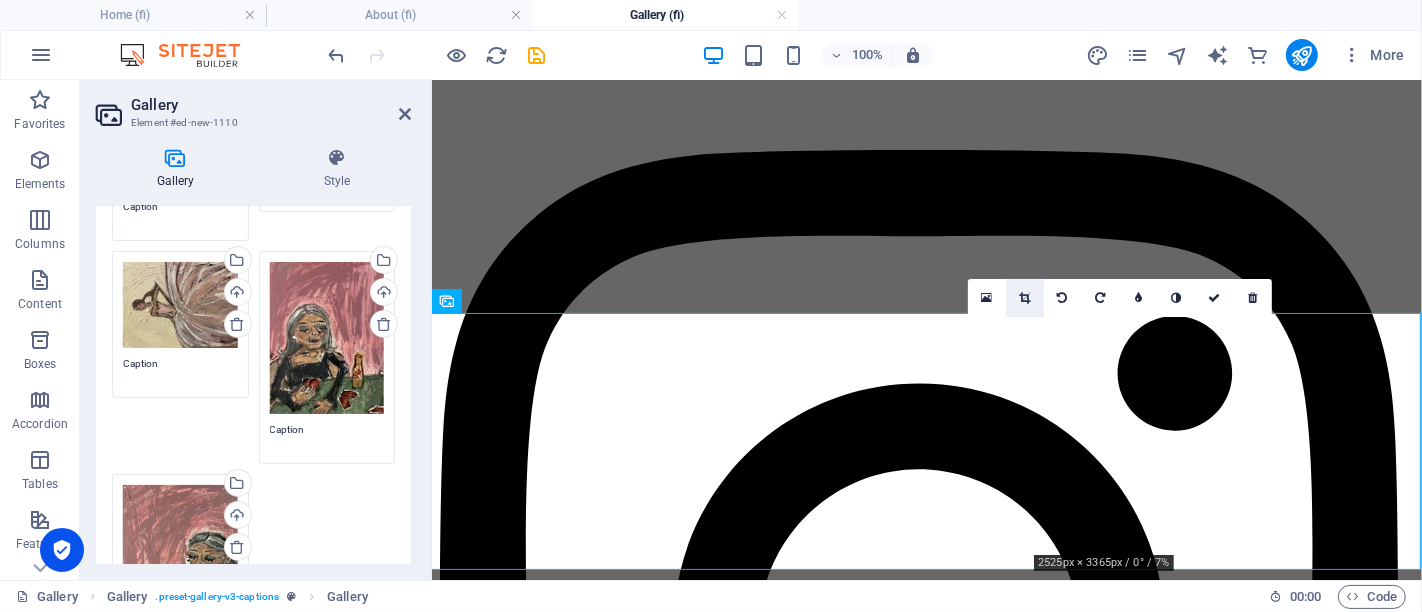 click at bounding box center (1024, 298) 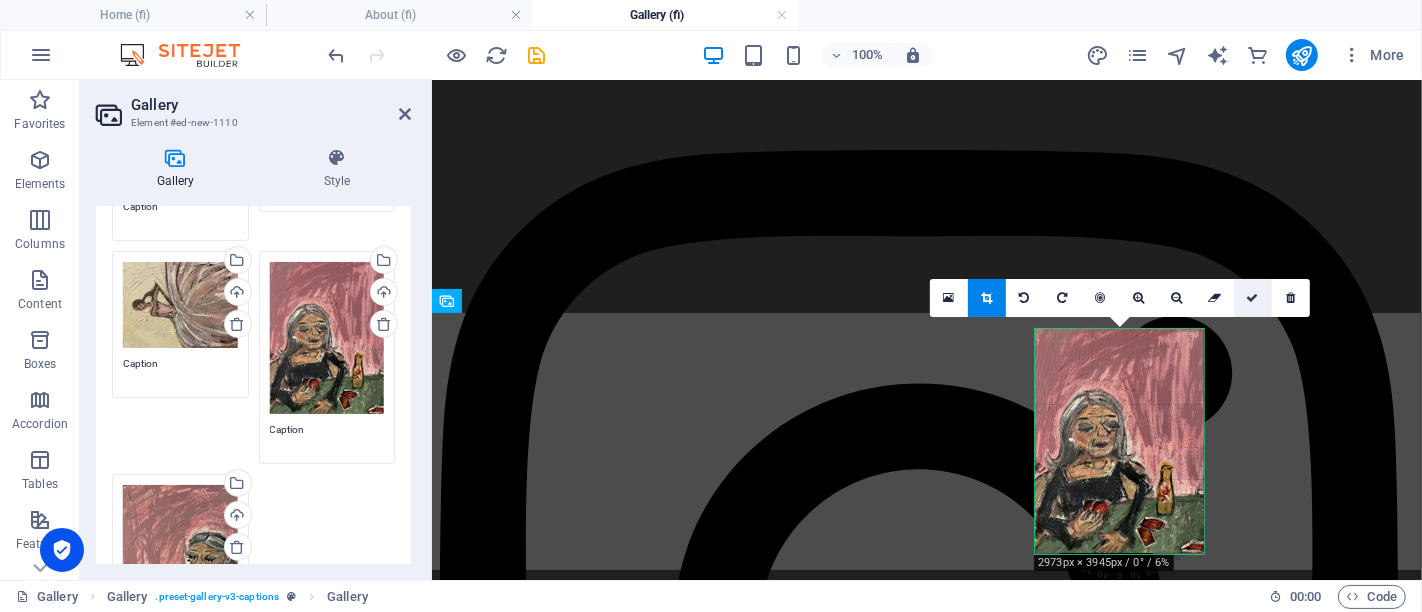 click at bounding box center (1253, 298) 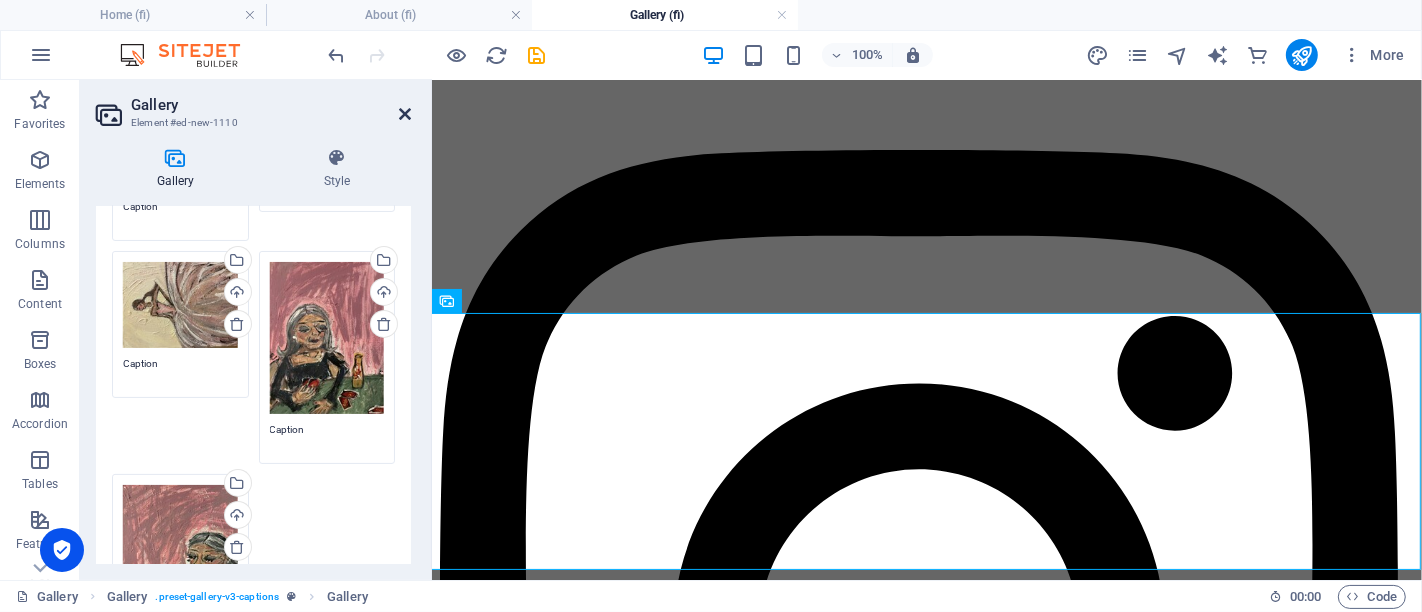 click at bounding box center [405, 114] 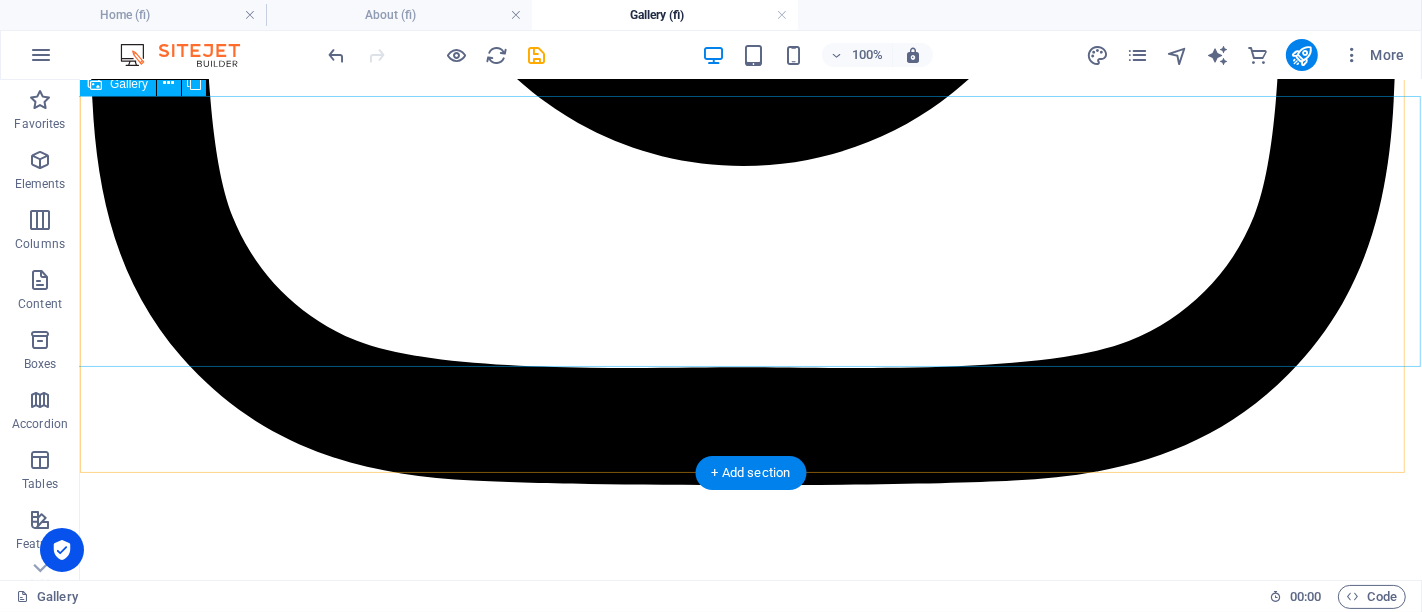 scroll, scrollTop: 1281, scrollLeft: 0, axis: vertical 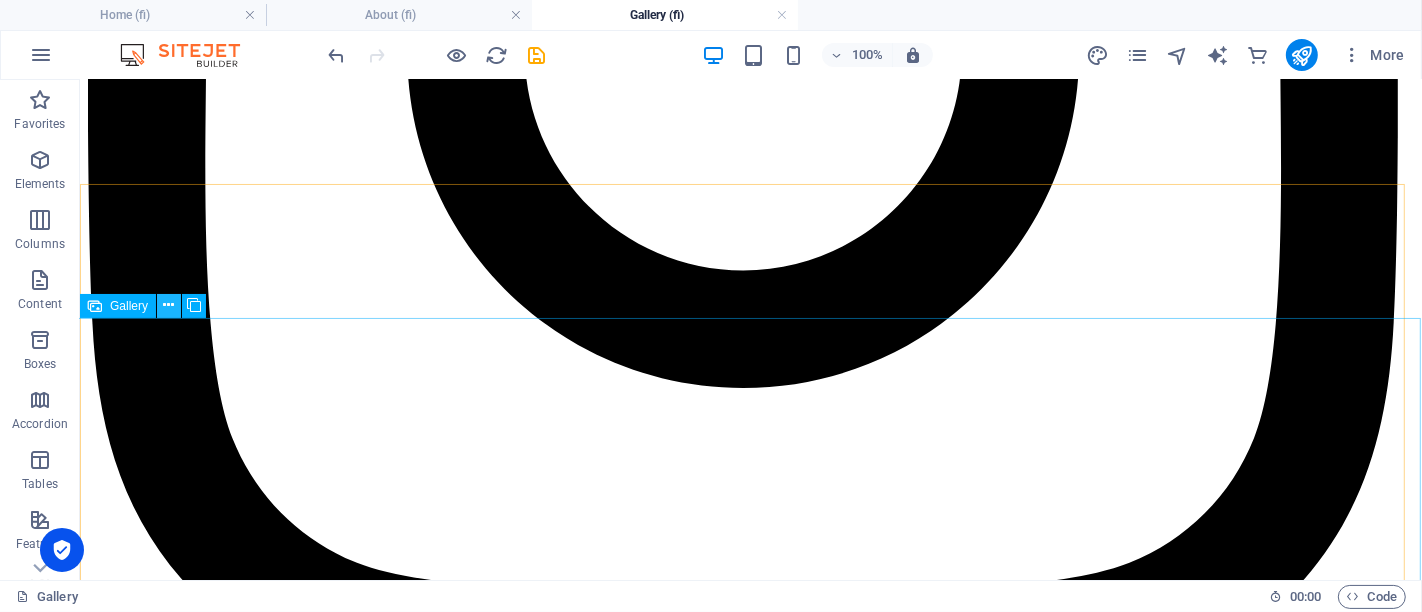 click at bounding box center (169, 305) 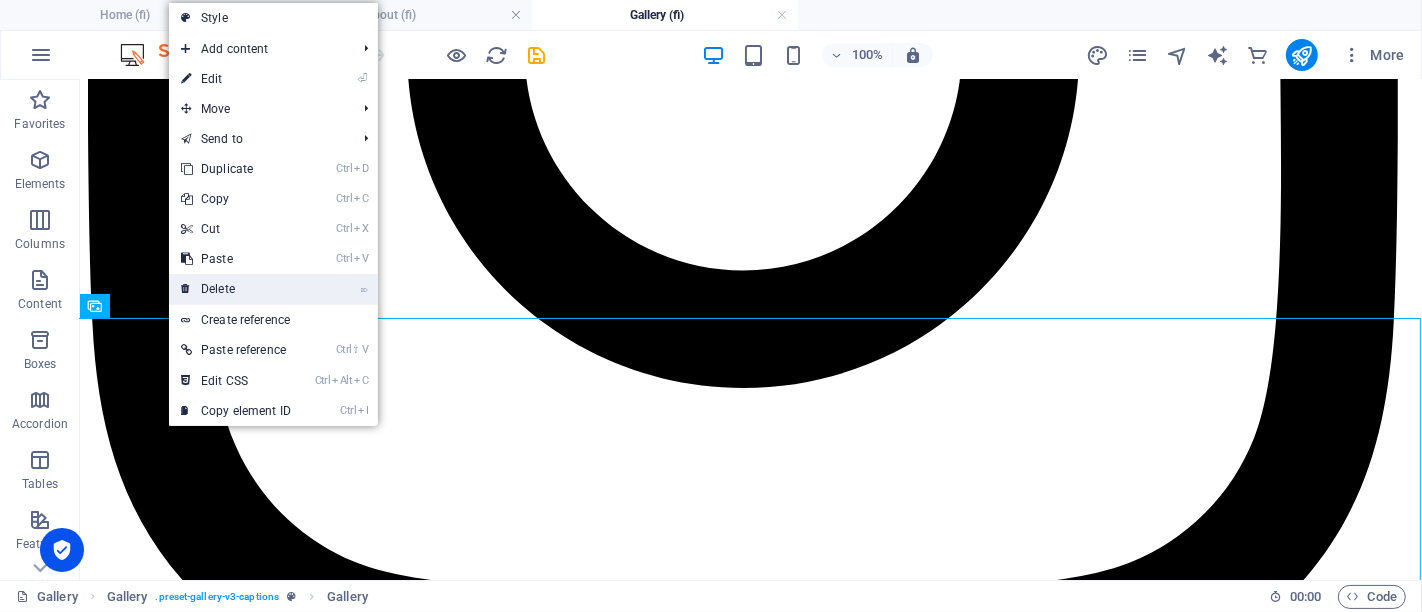 click at bounding box center (186, 289) 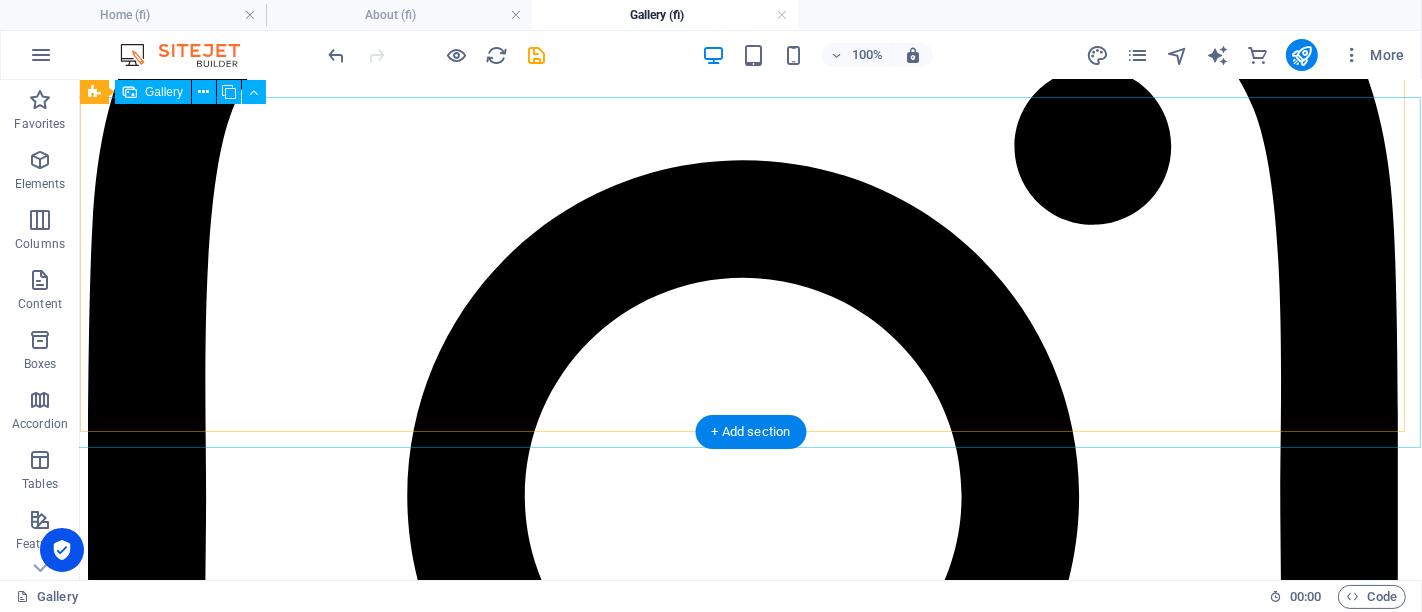 scroll, scrollTop: 614, scrollLeft: 0, axis: vertical 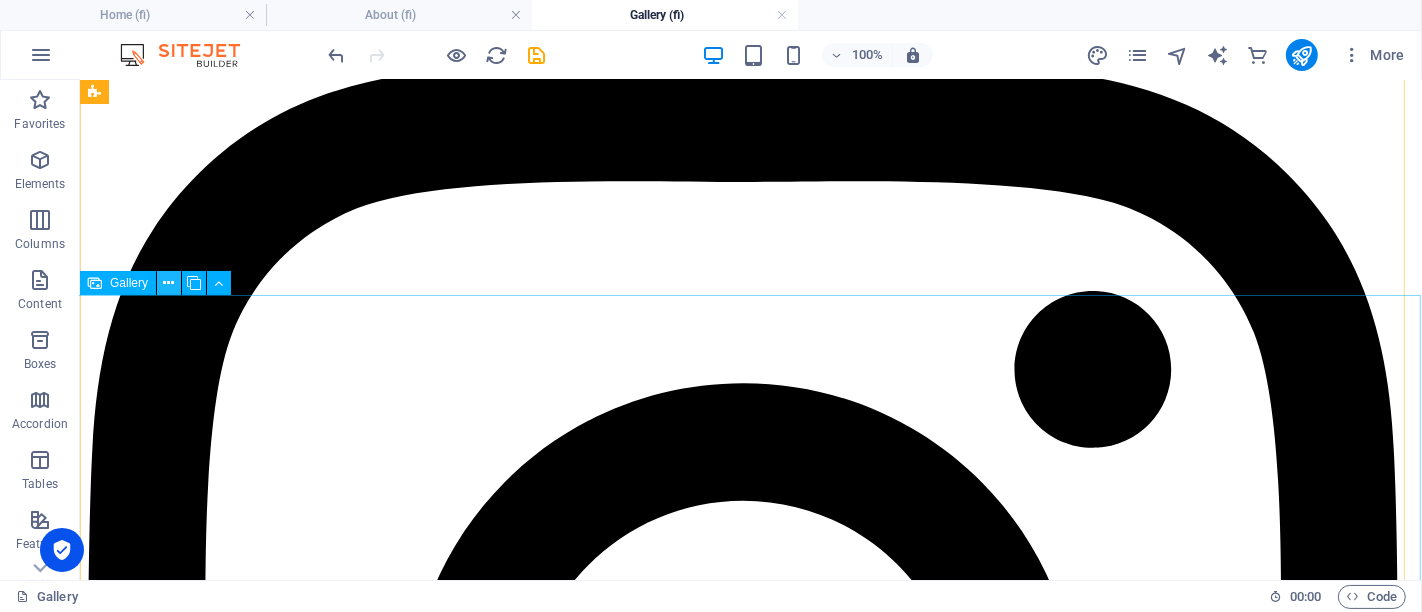 click at bounding box center [169, 283] 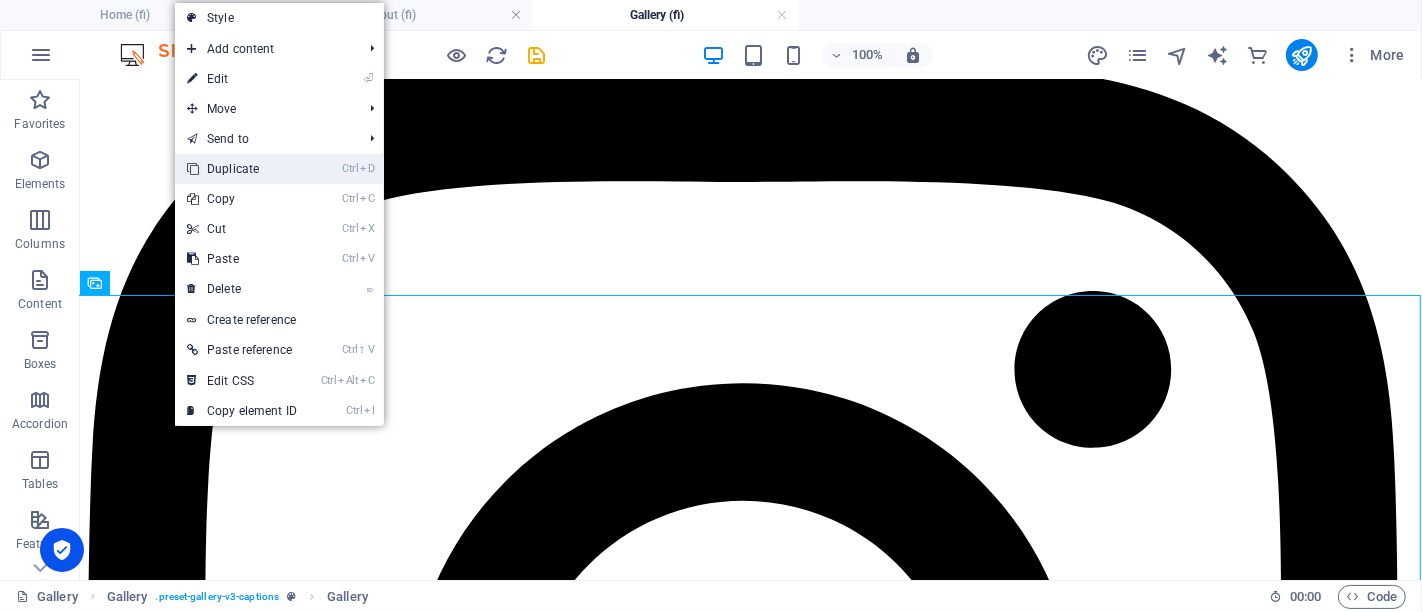 click on "Ctrl D  Duplicate" at bounding box center (242, 169) 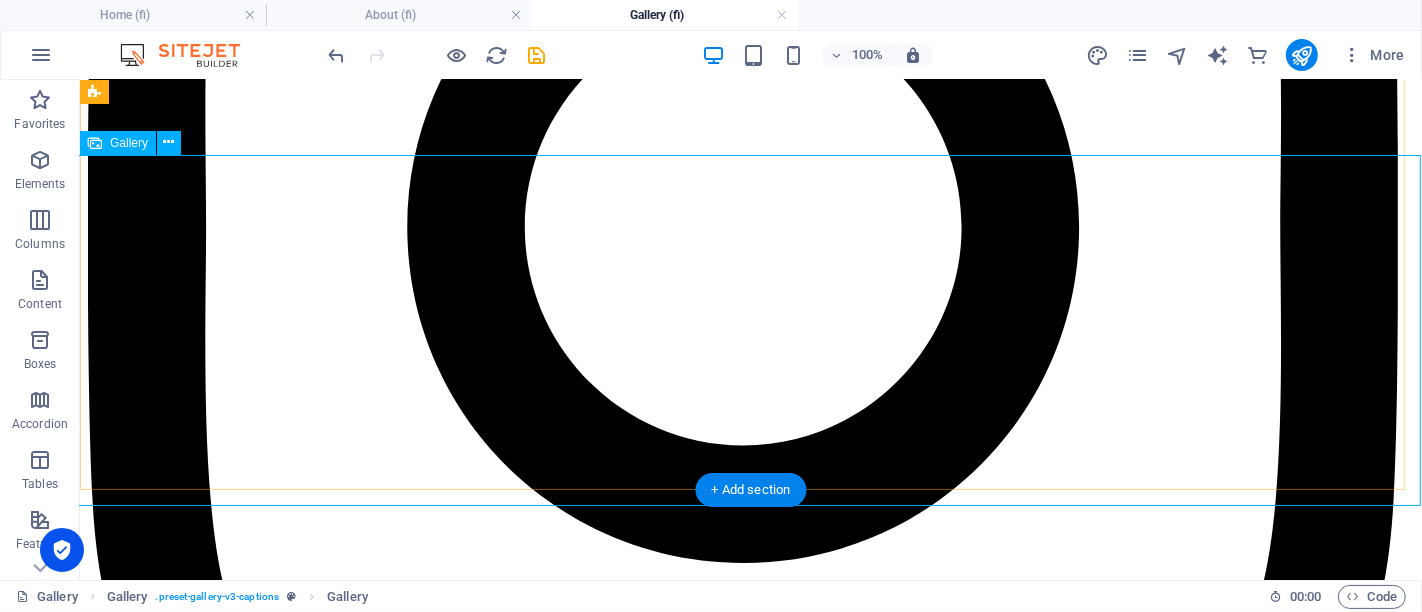 scroll, scrollTop: 995, scrollLeft: 0, axis: vertical 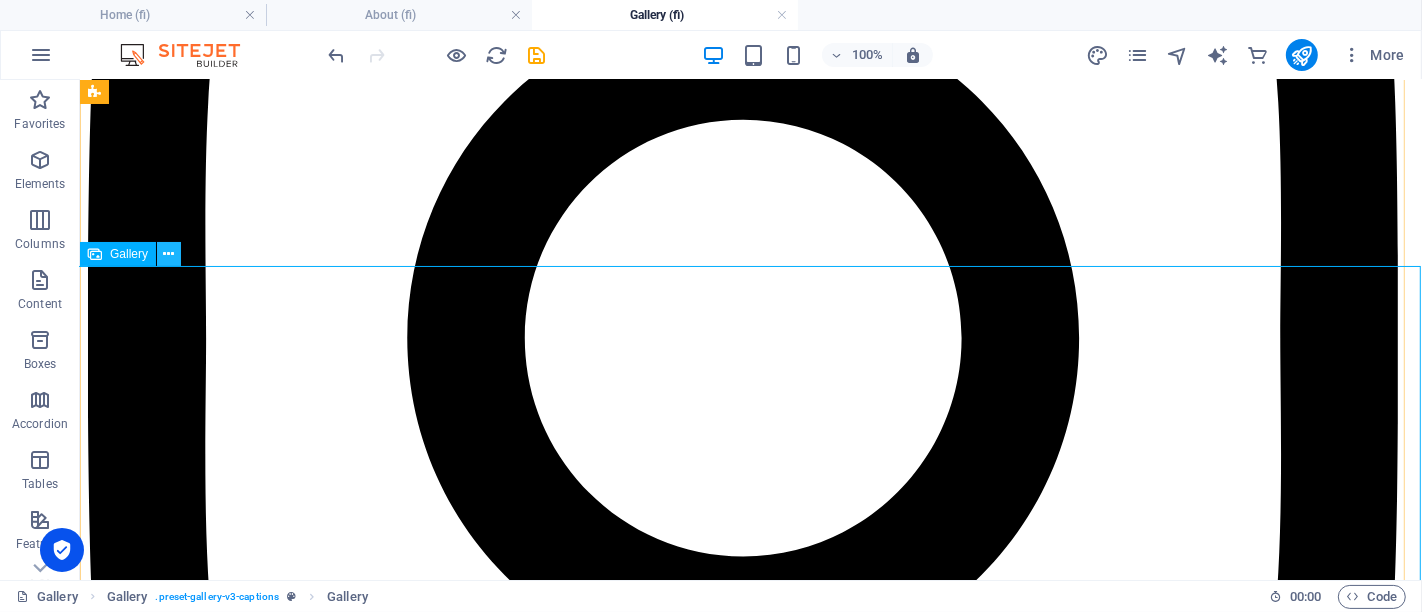 click at bounding box center (169, 254) 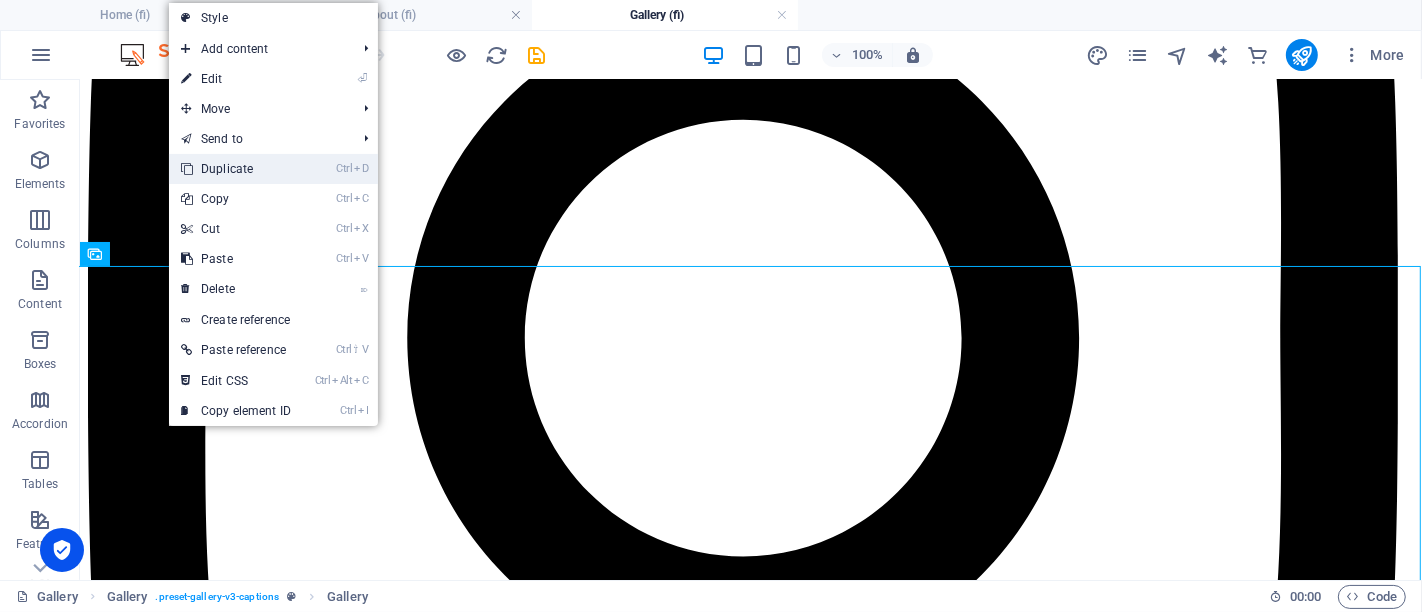 click on "Ctrl D  Duplicate" at bounding box center (236, 169) 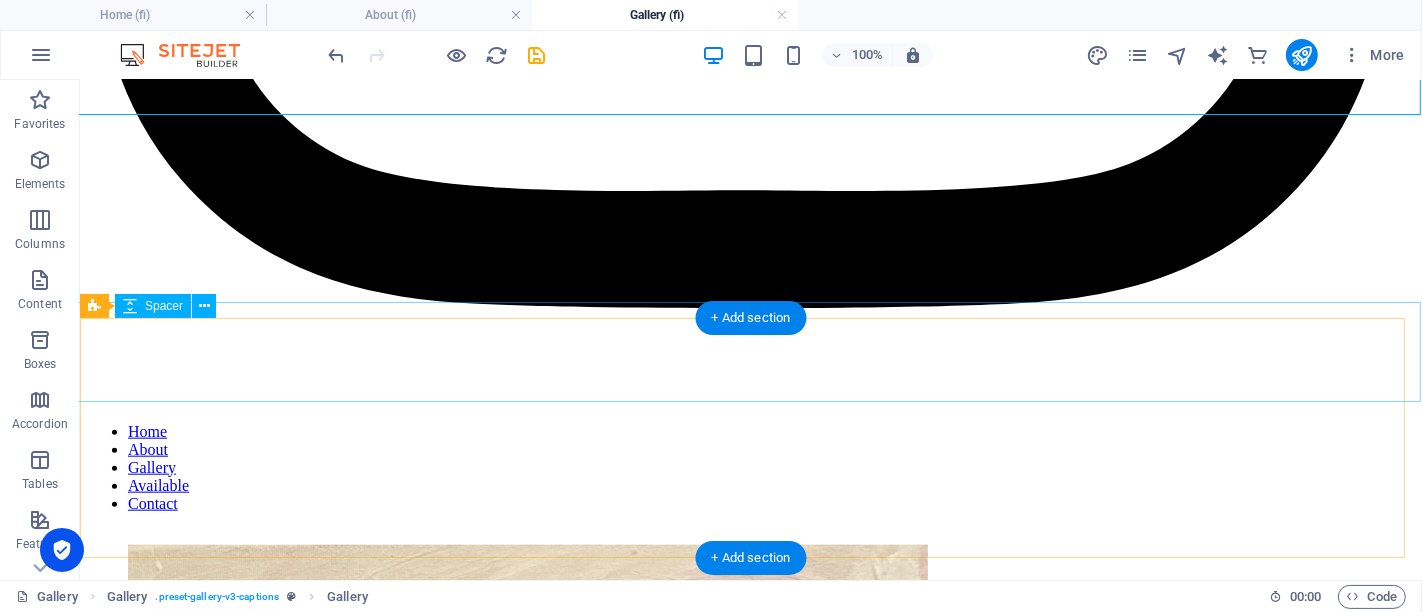 scroll, scrollTop: 1902, scrollLeft: 0, axis: vertical 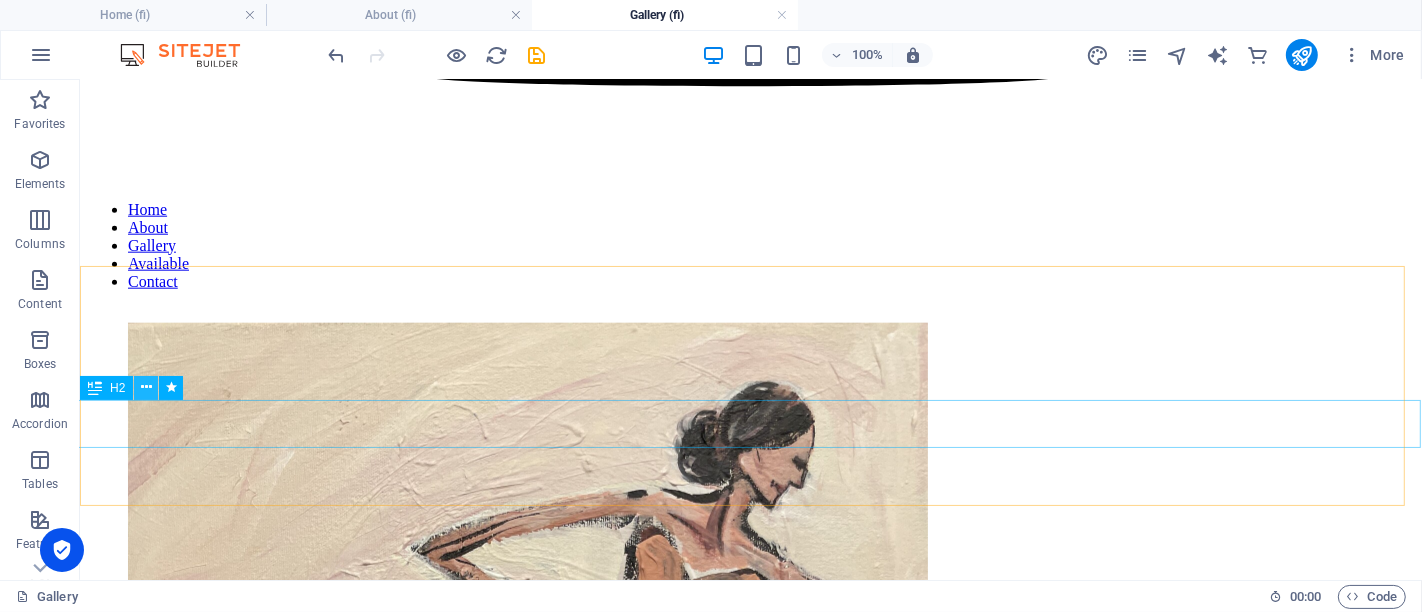 click at bounding box center (146, 387) 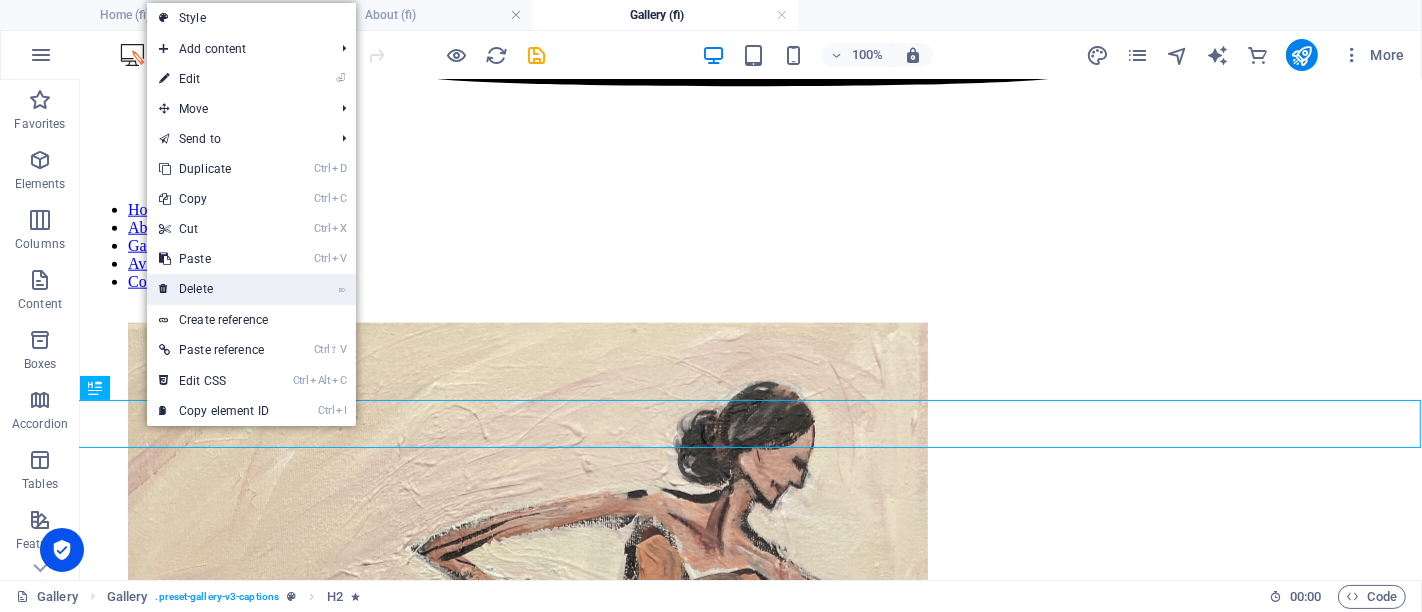 click on "⌦  Delete" at bounding box center (214, 289) 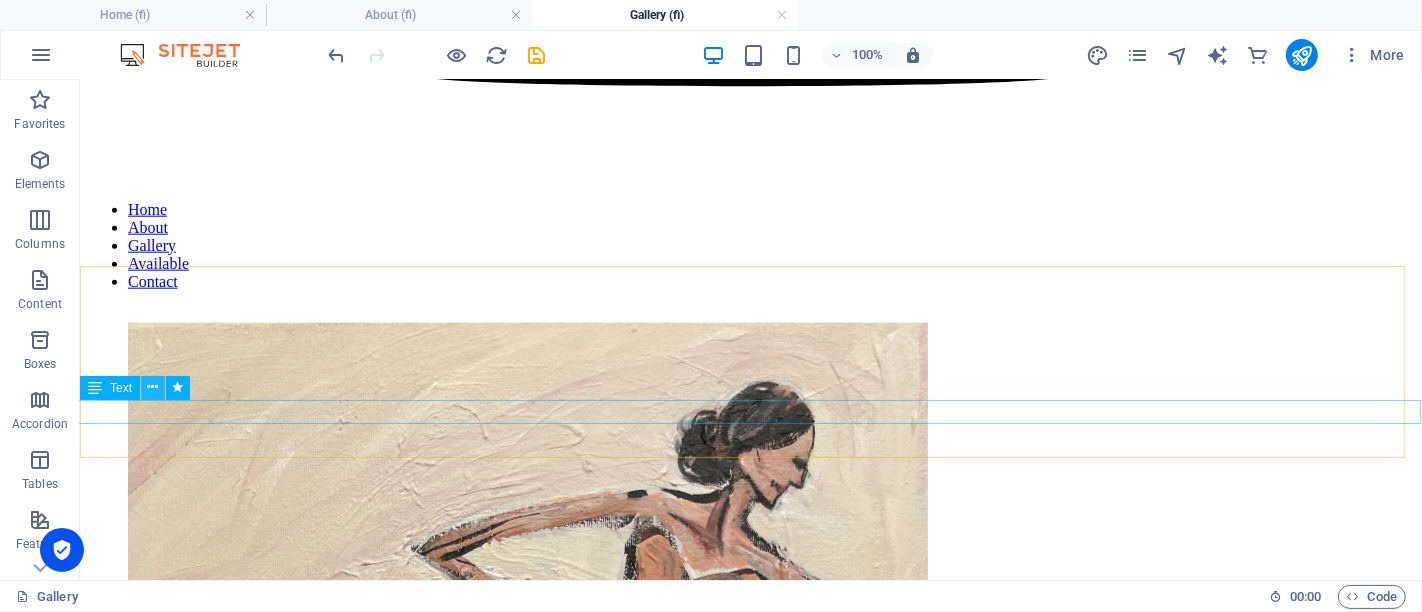 click at bounding box center [153, 387] 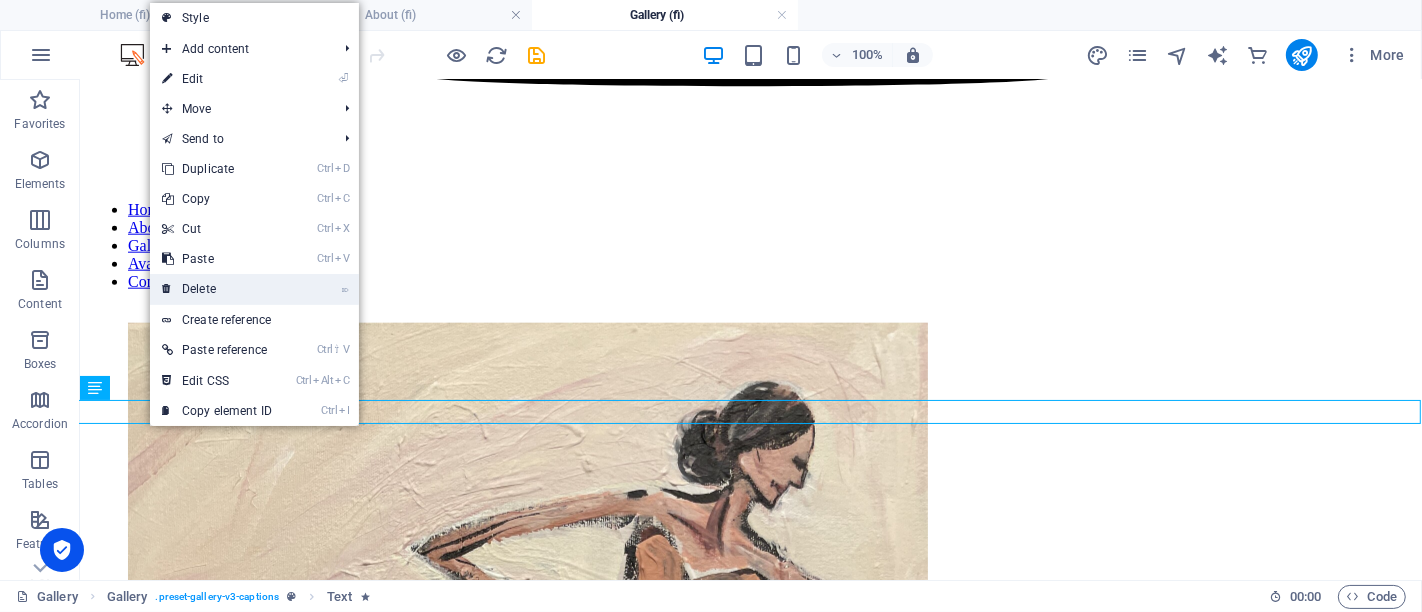 click on "⌦  Delete" at bounding box center (217, 289) 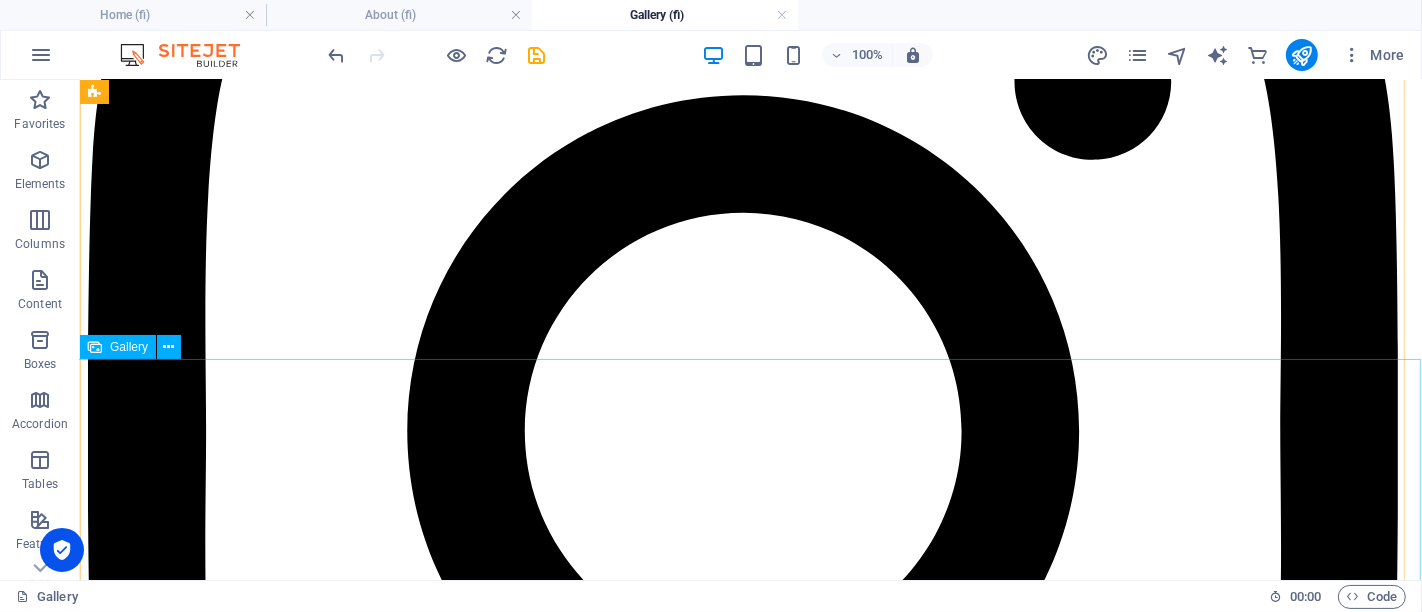 scroll, scrollTop: 1235, scrollLeft: 0, axis: vertical 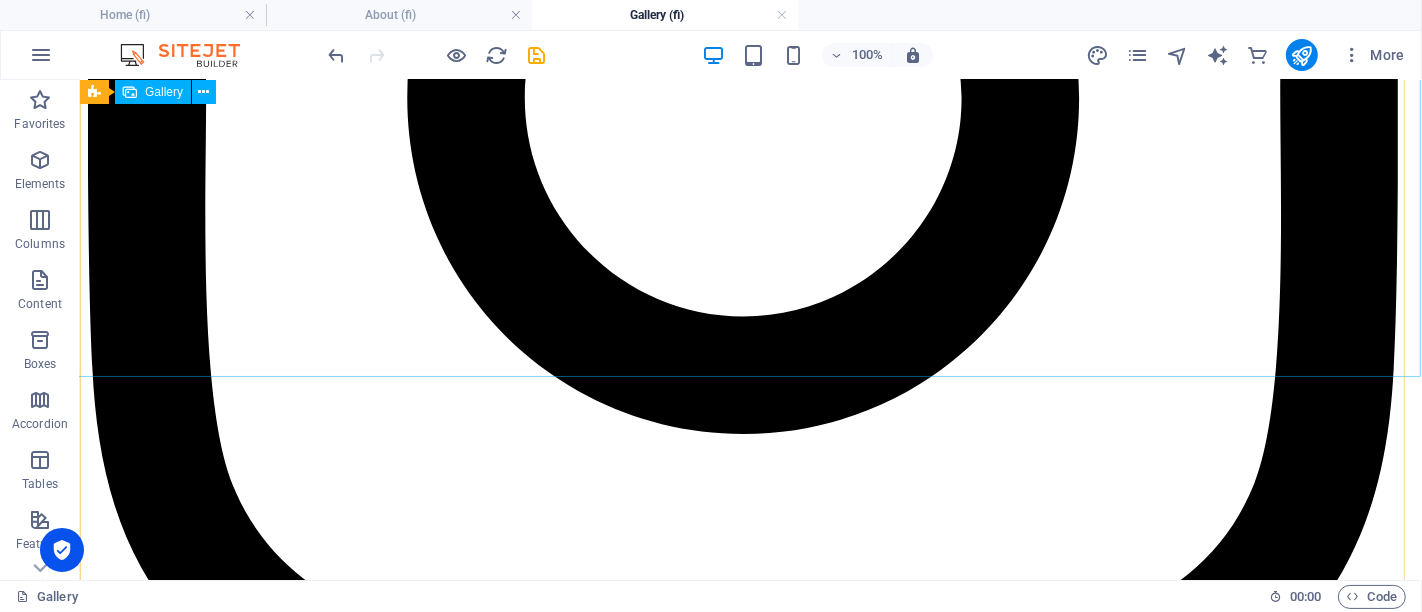 click at bounding box center (527, 14373) 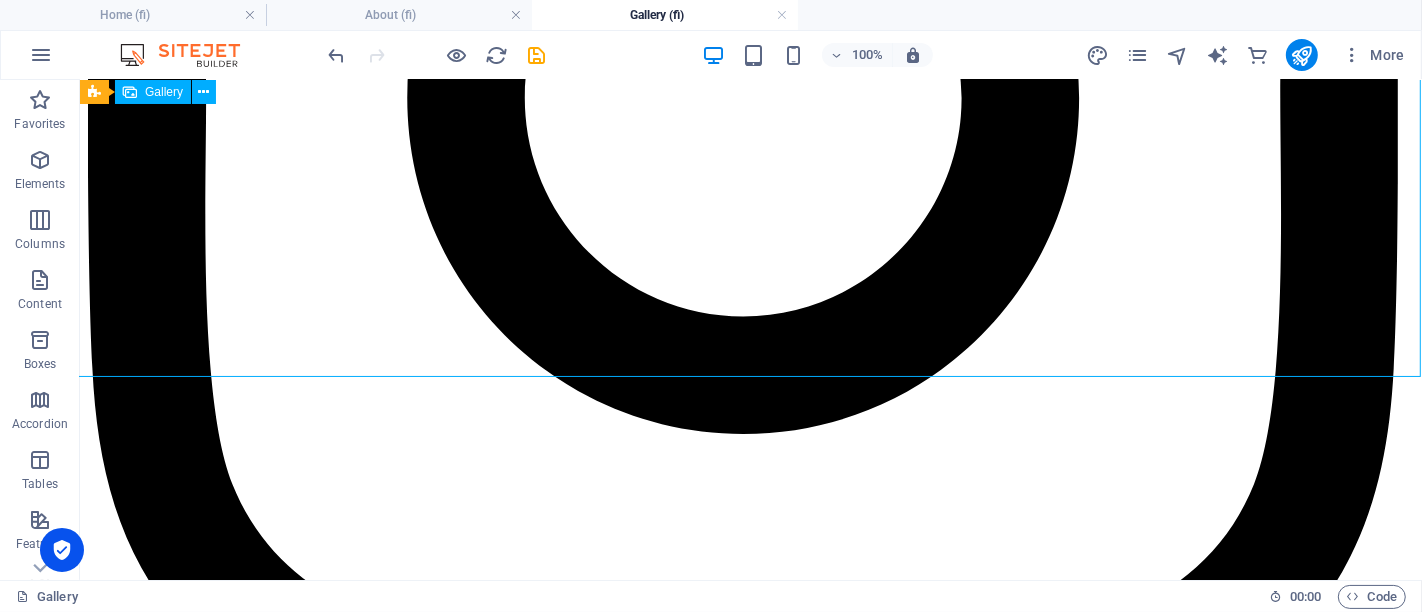 click at bounding box center (527, 14373) 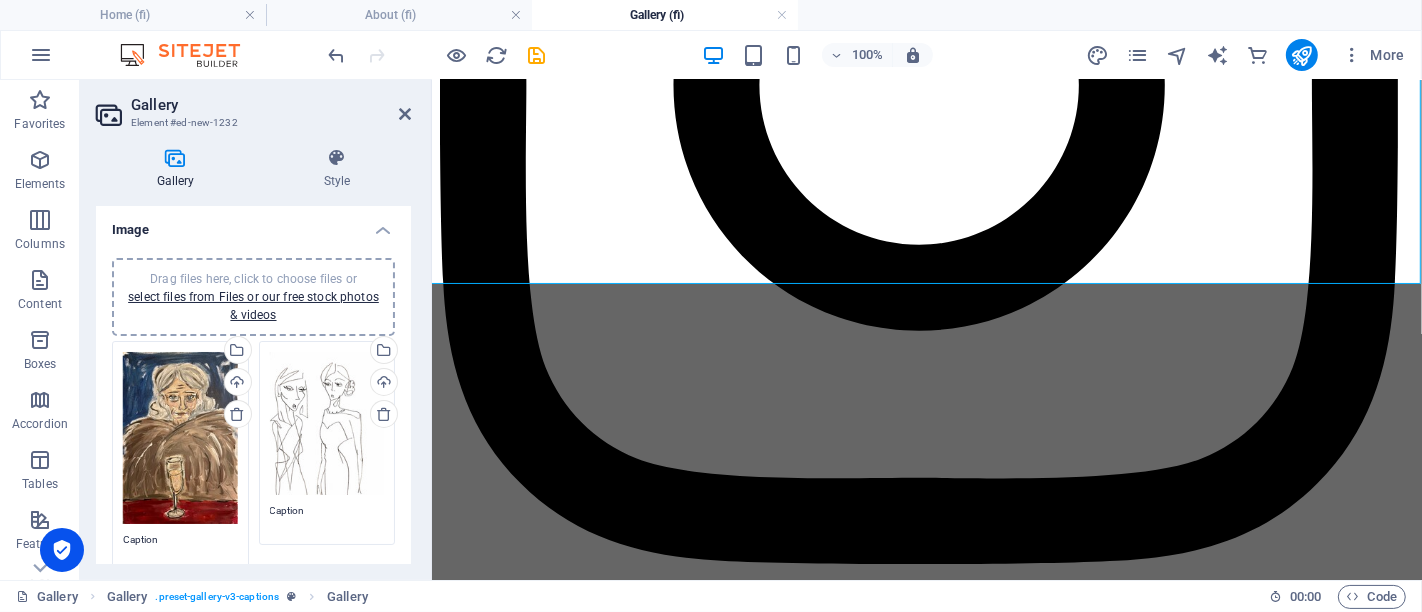 click on "Drag files here, click to choose files or select files from Files or our free stock photos & videos" at bounding box center [180, 438] 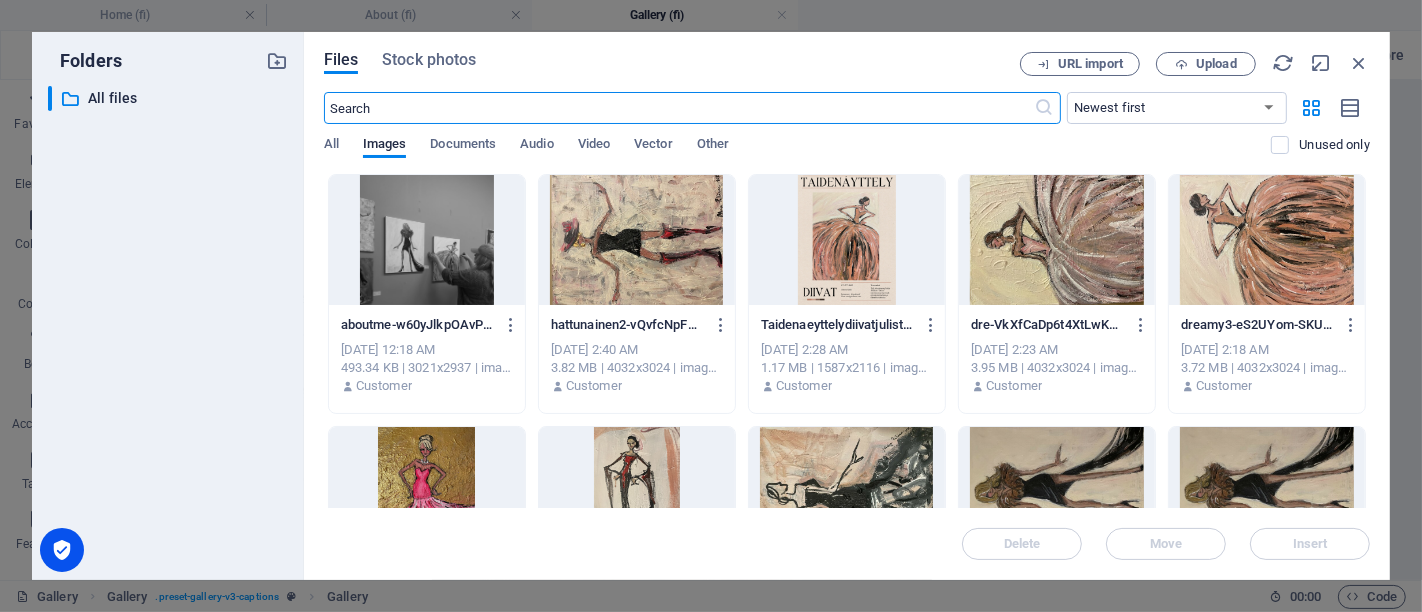 scroll, scrollTop: 2634, scrollLeft: 0, axis: vertical 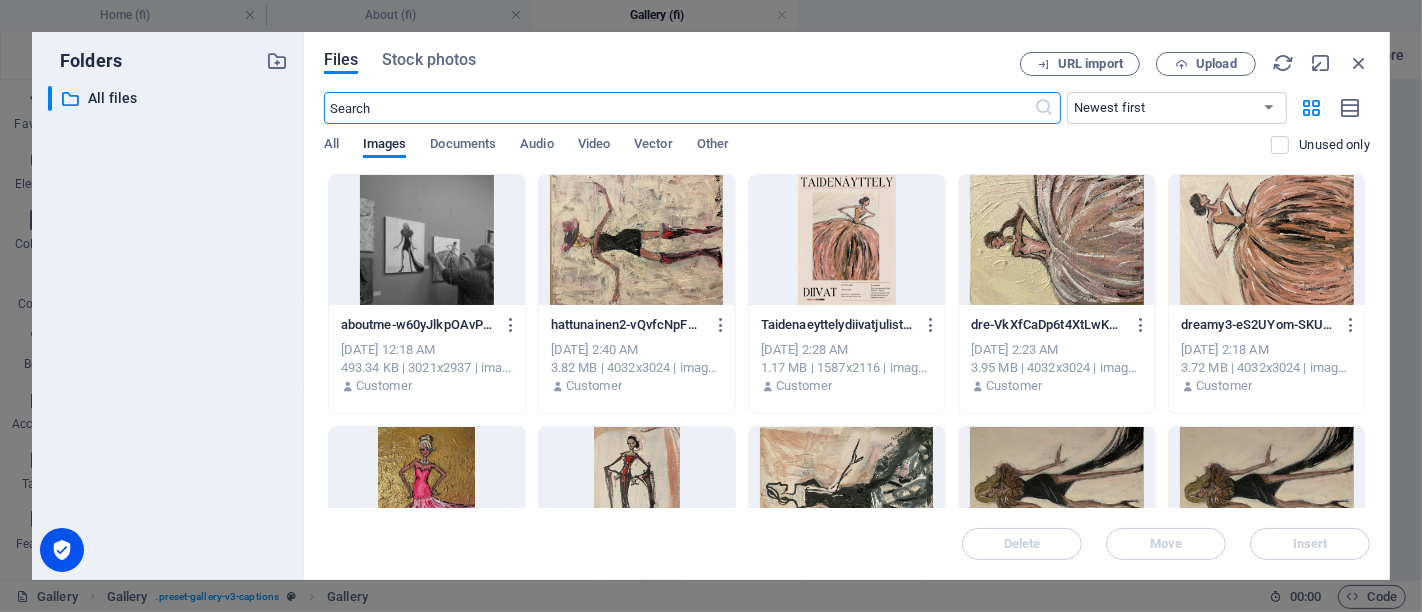 click at bounding box center (637, 240) 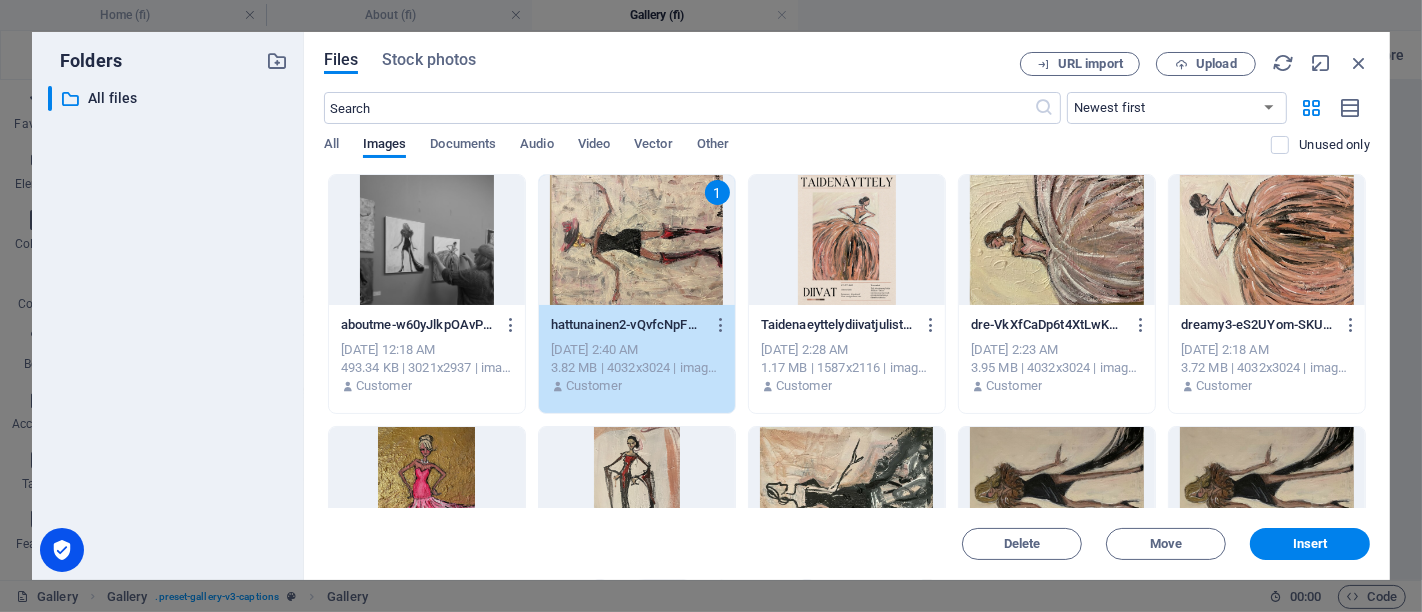 click on "1" at bounding box center (637, 240) 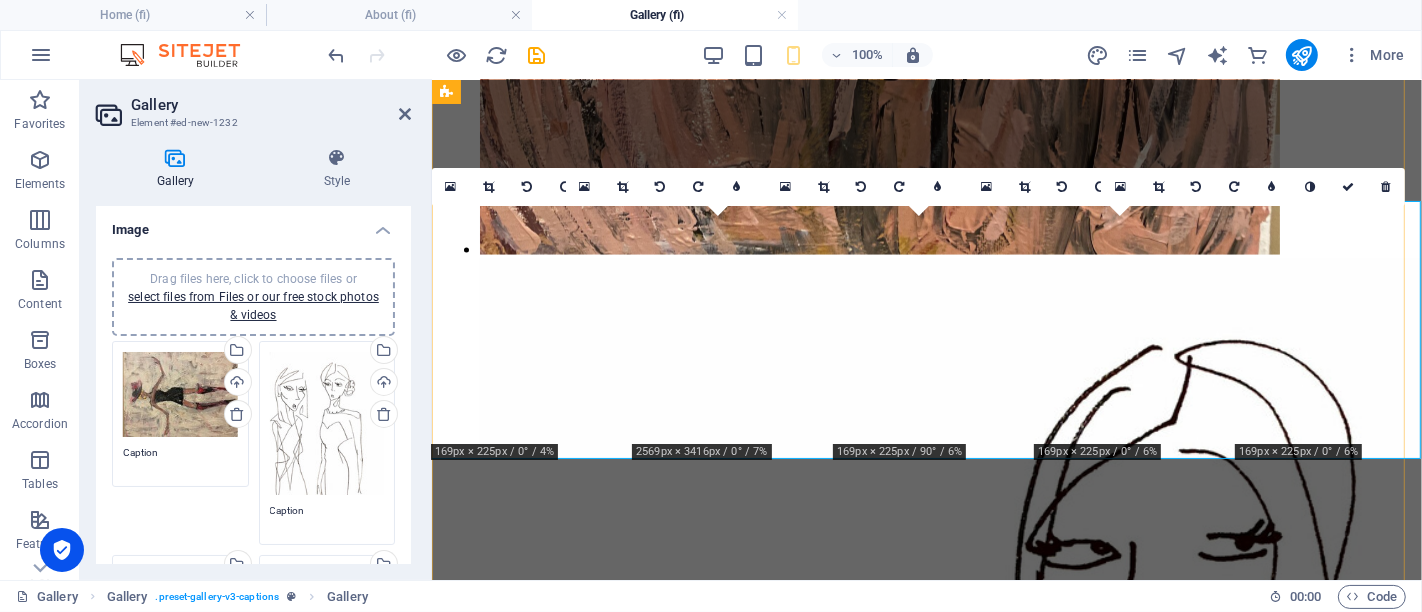 scroll, scrollTop: 872, scrollLeft: 0, axis: vertical 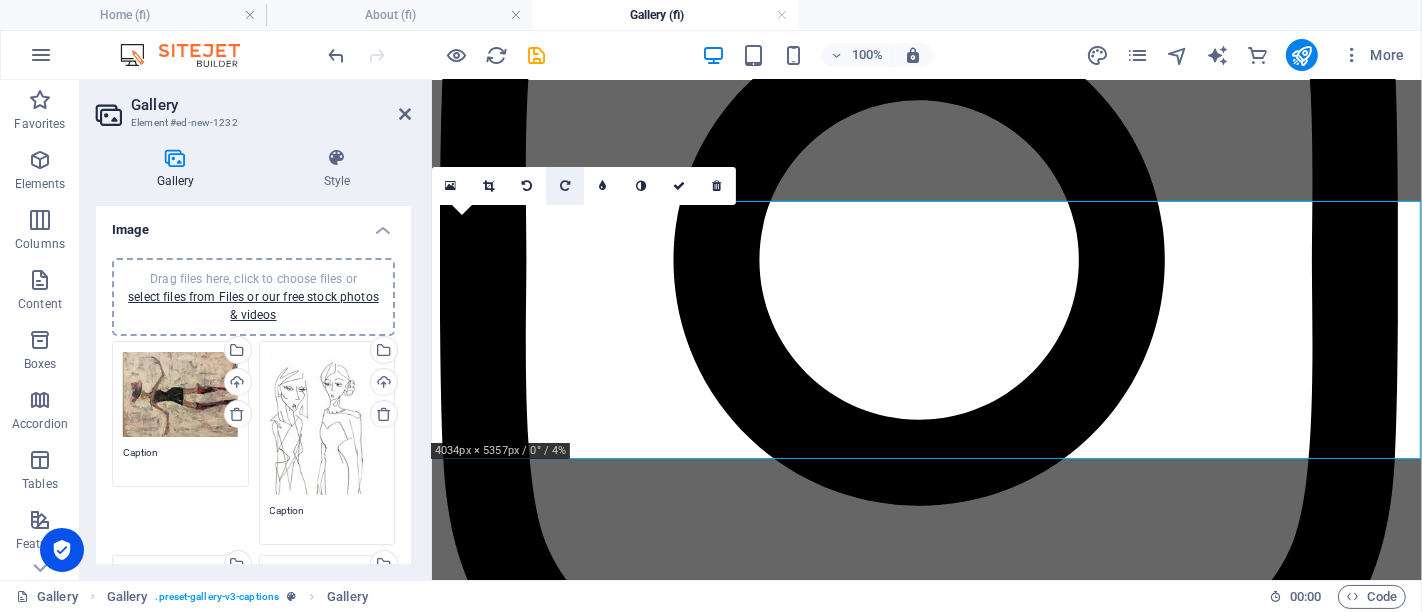 click at bounding box center [565, 186] 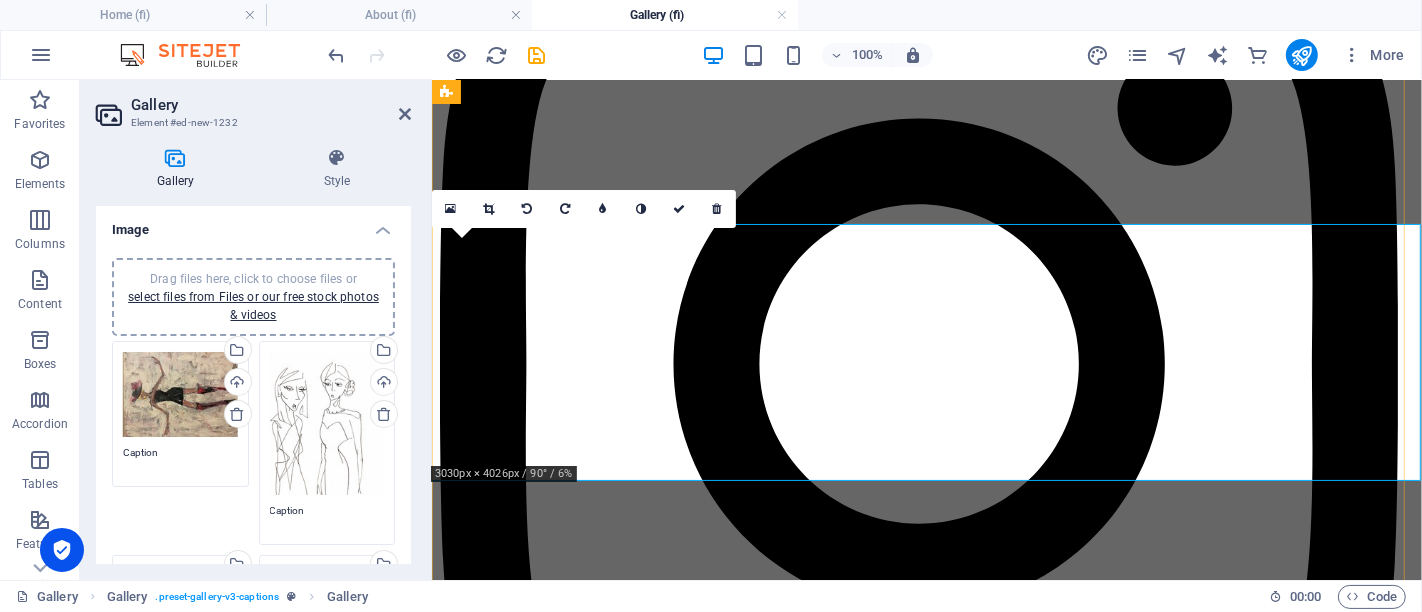 scroll, scrollTop: 761, scrollLeft: 0, axis: vertical 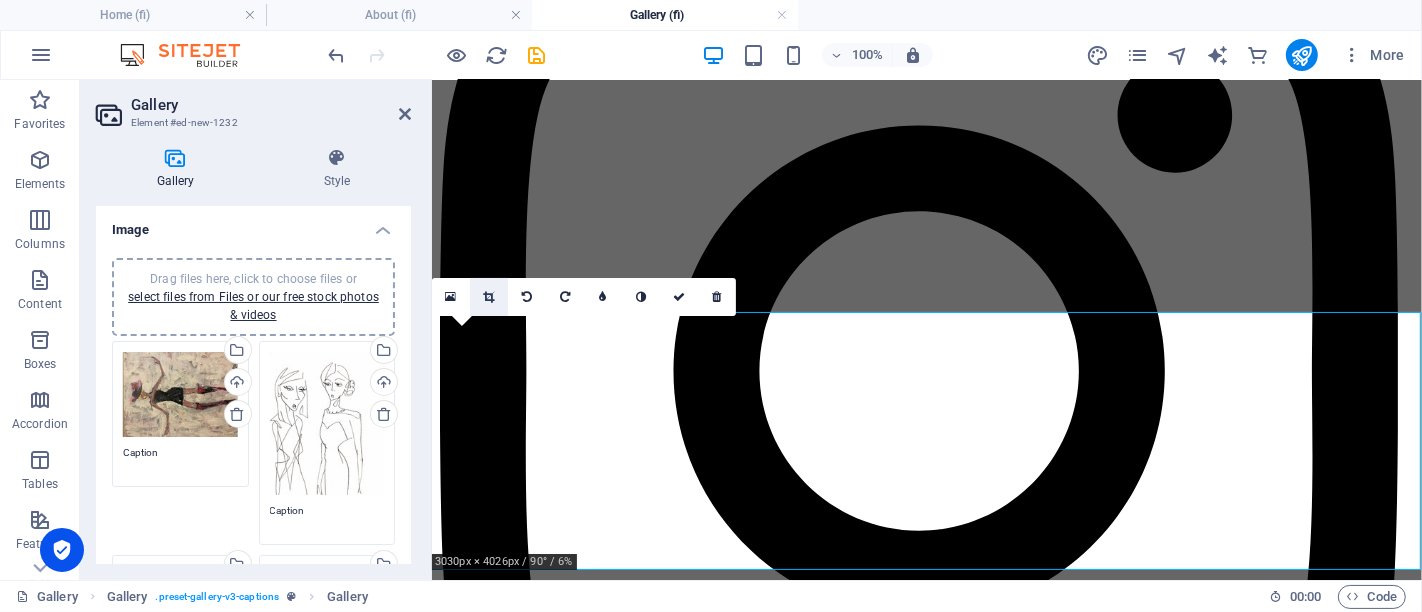 click at bounding box center (489, 297) 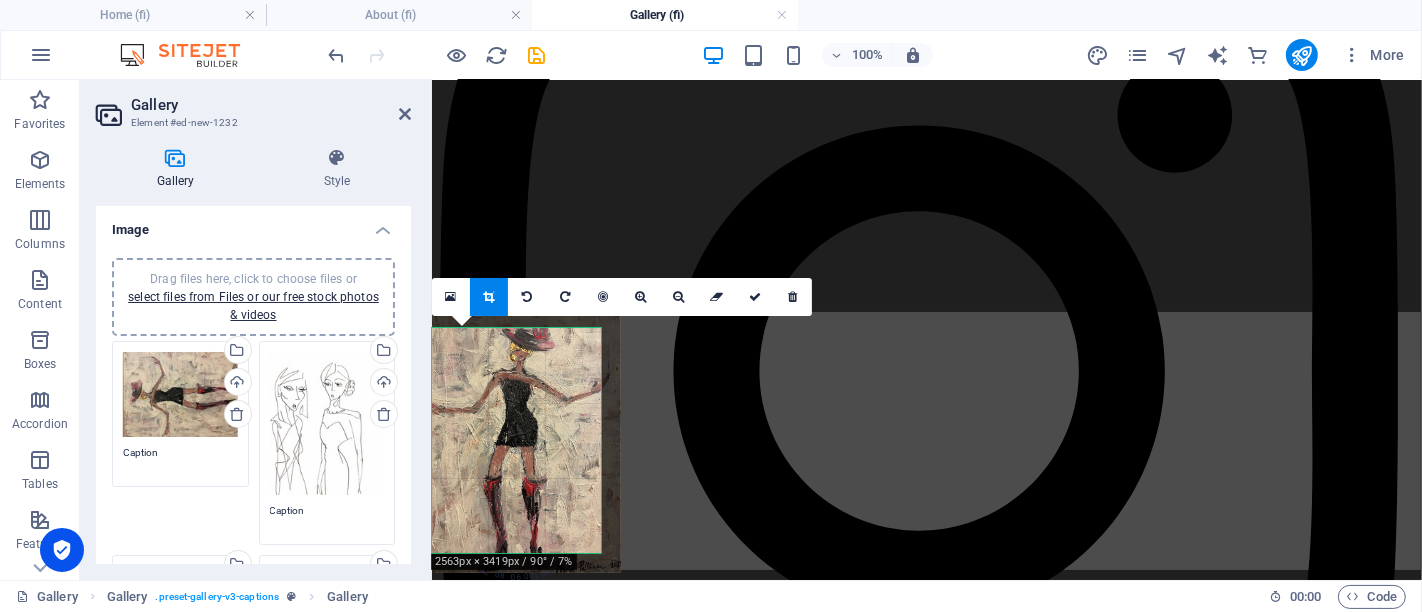 click at bounding box center (521, 439) 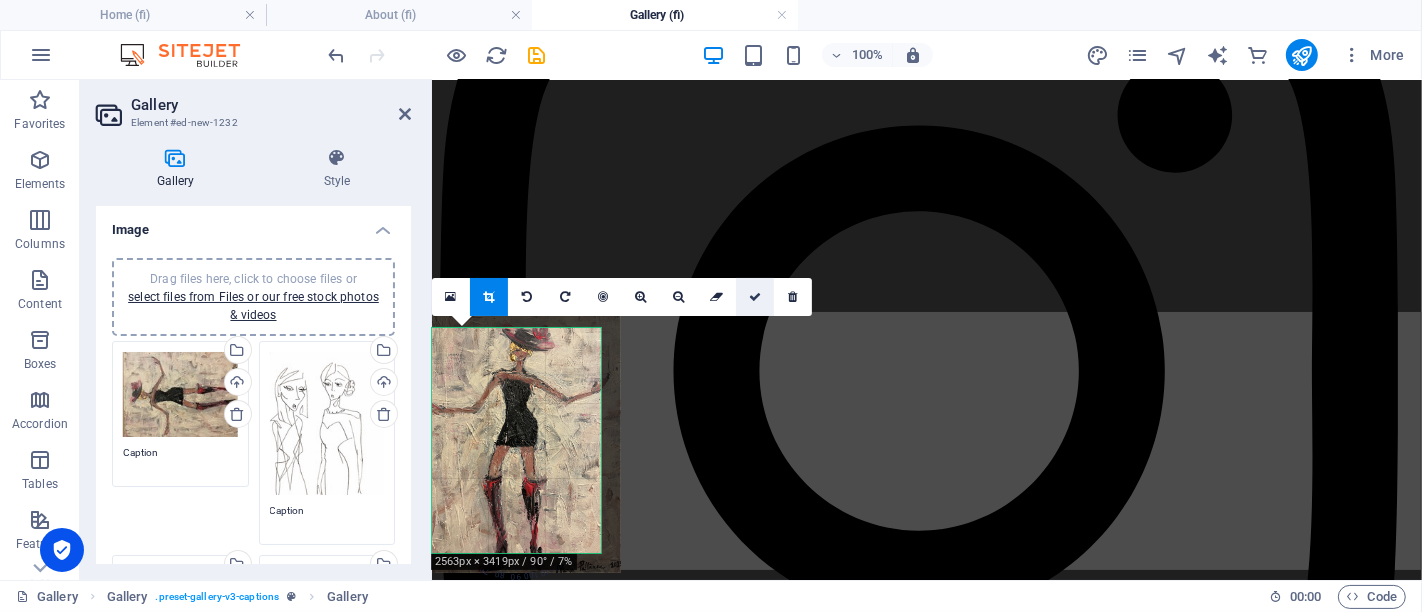 click at bounding box center (755, 297) 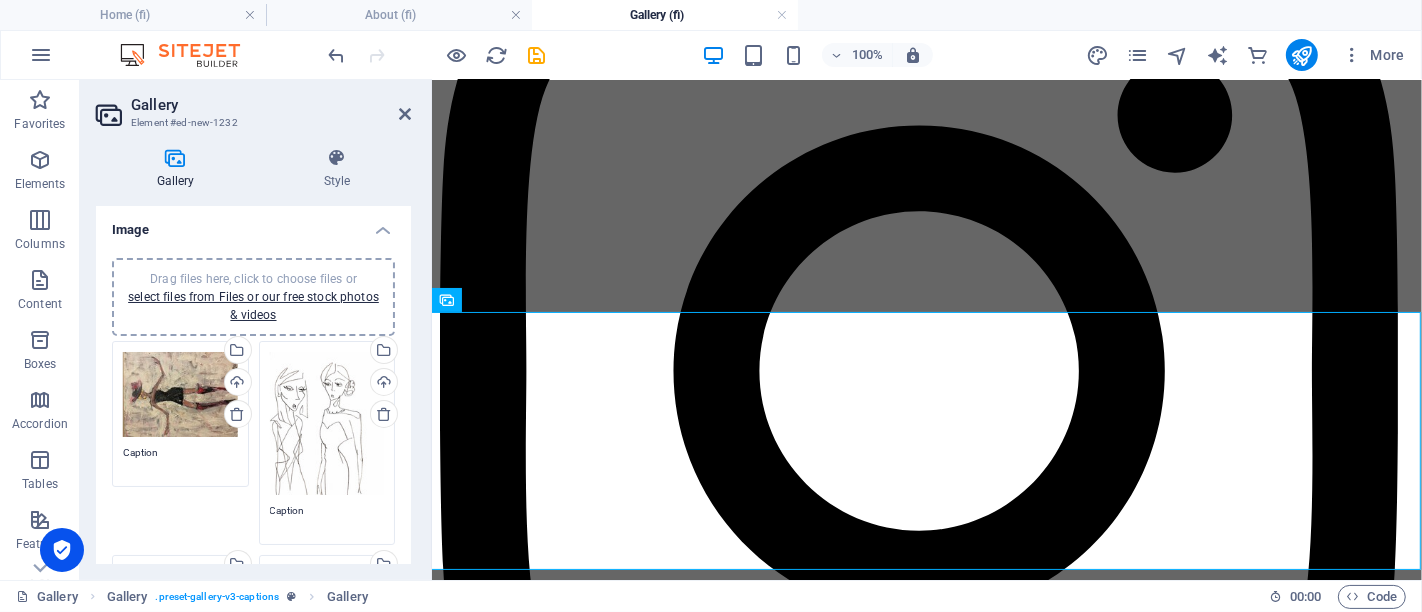 click on "Drag files here, click to choose files or select files from Files or our free stock photos & videos" at bounding box center (327, 423) 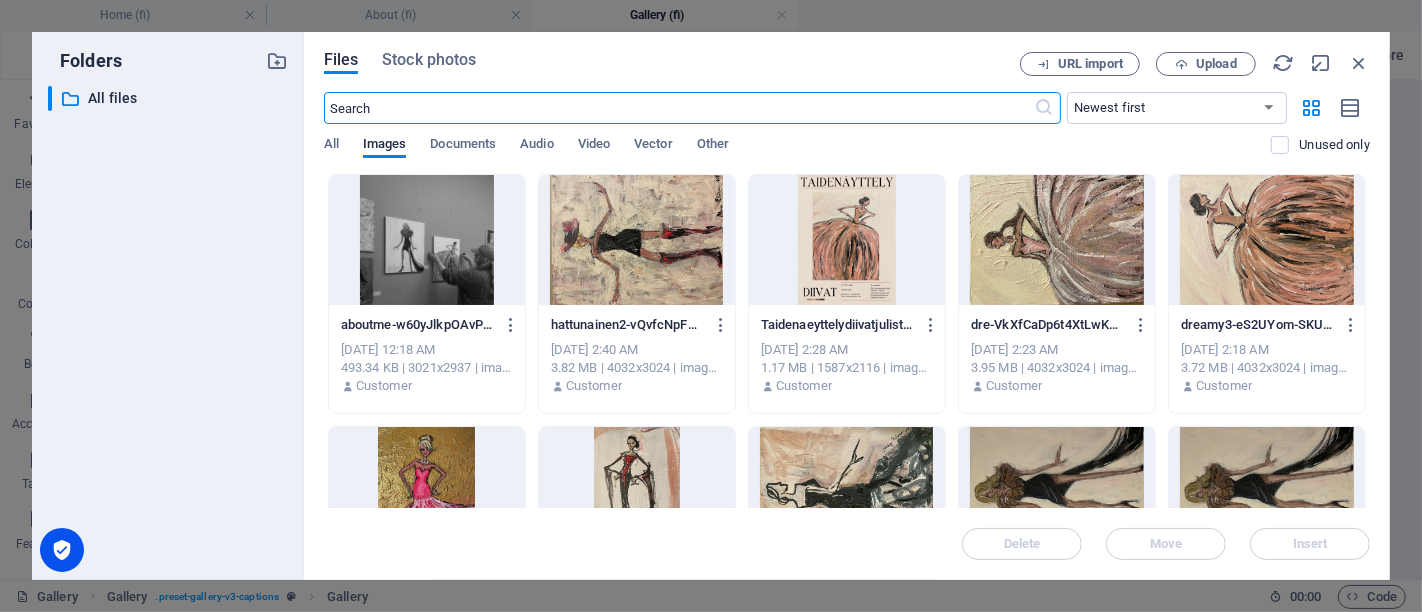 scroll, scrollTop: 2634, scrollLeft: 0, axis: vertical 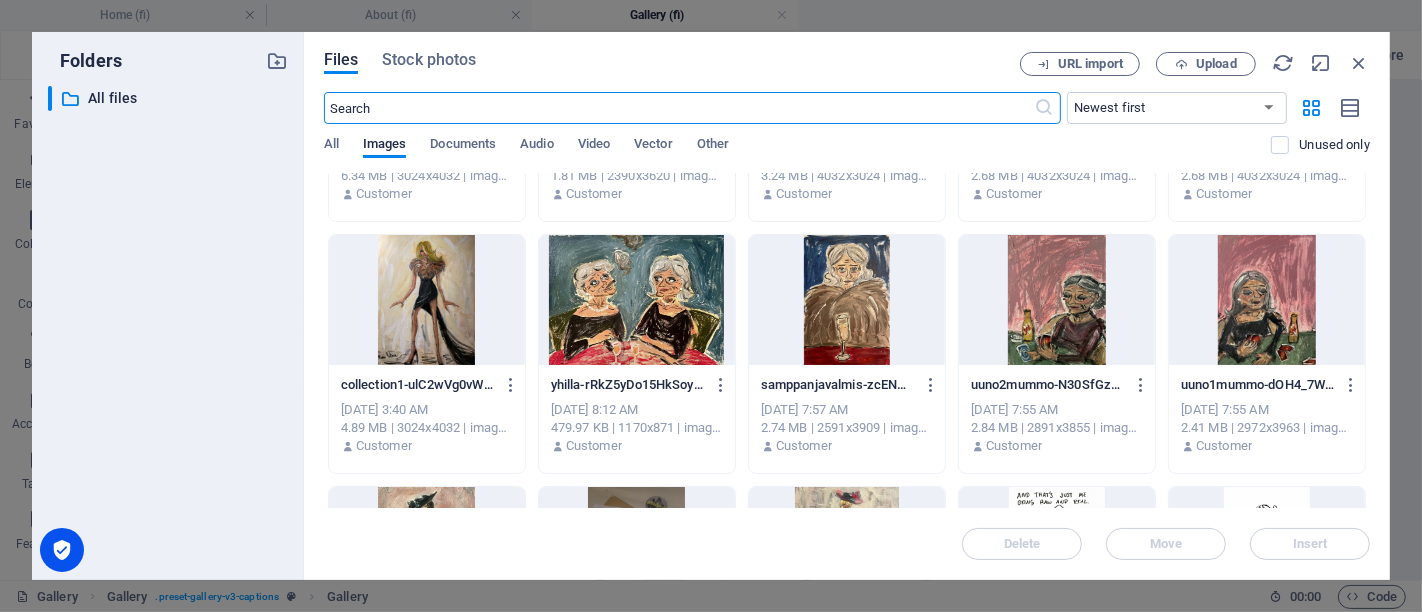 click at bounding box center (427, 300) 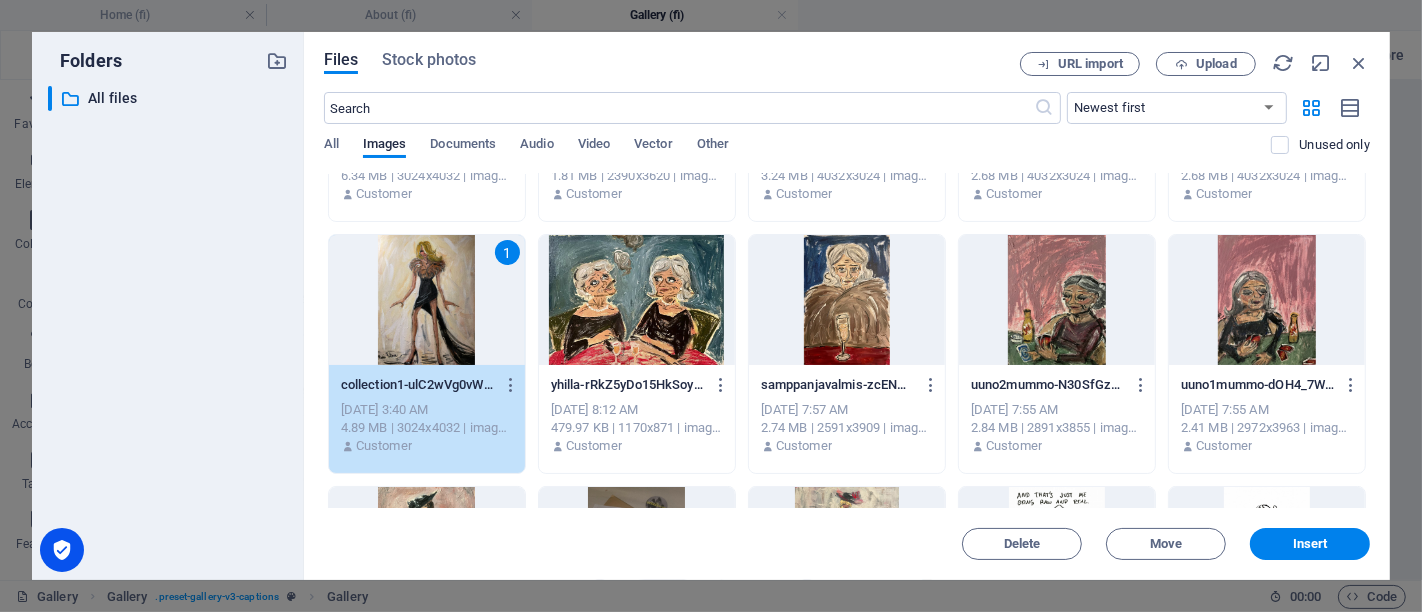 click on "1" at bounding box center (427, 300) 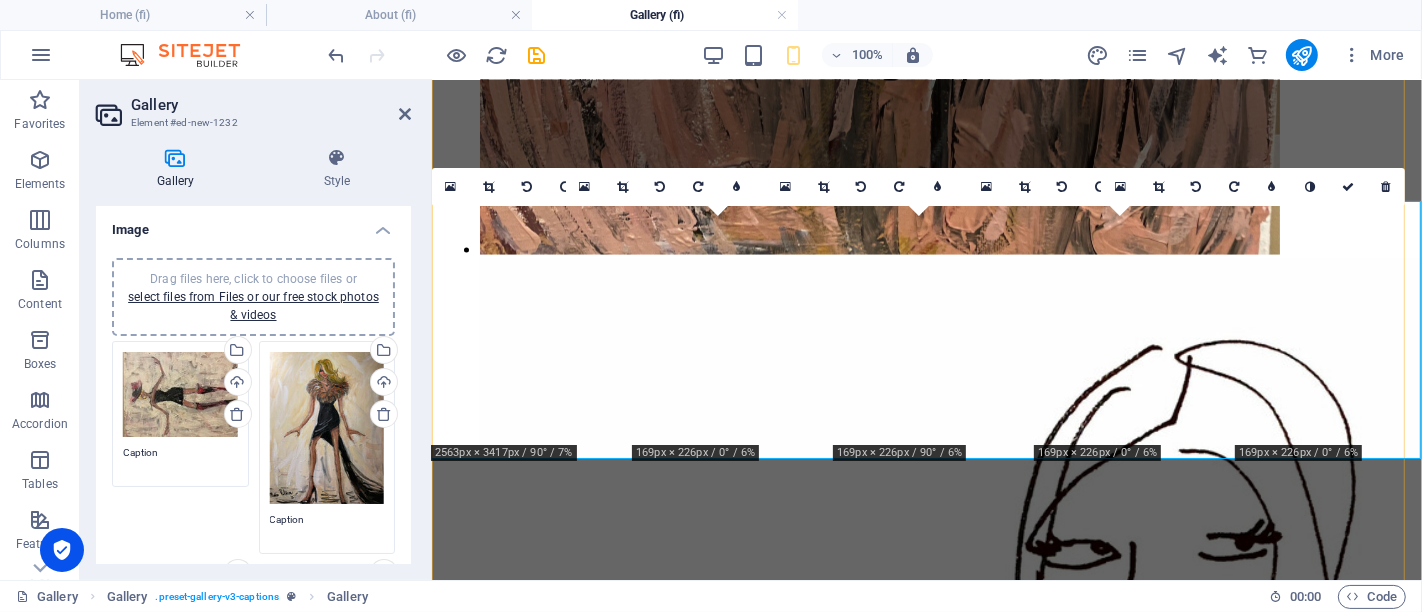 scroll, scrollTop: 872, scrollLeft: 0, axis: vertical 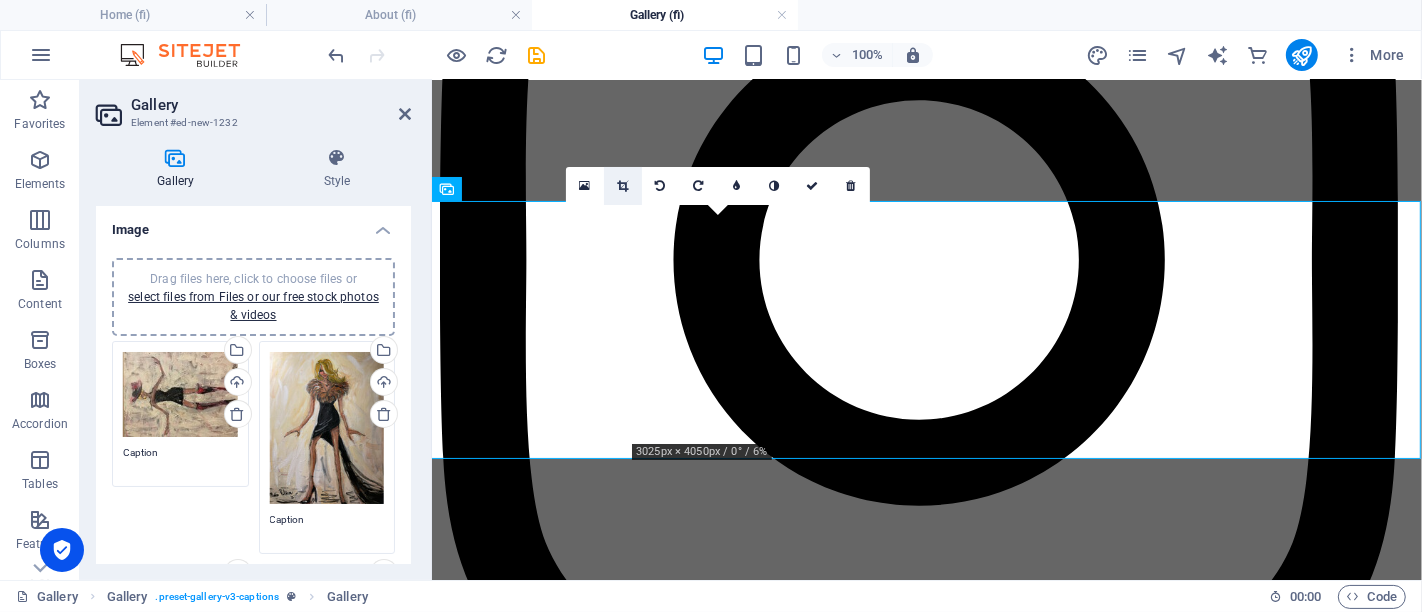 click at bounding box center [623, 186] 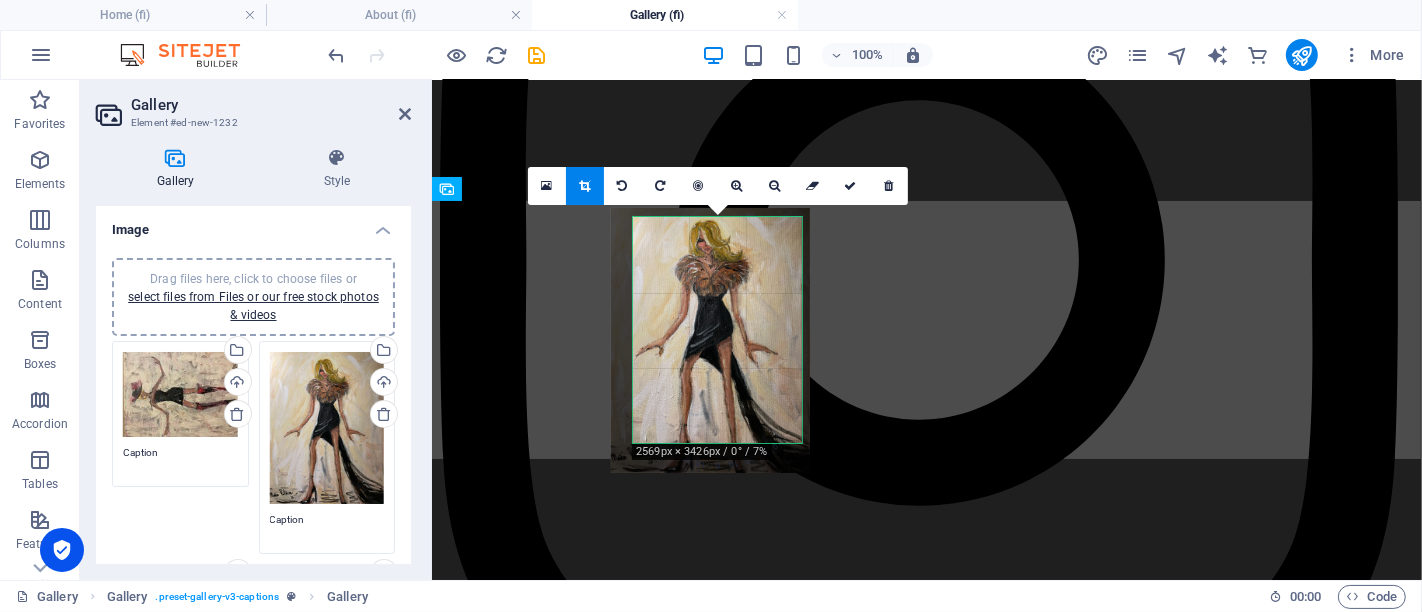 drag, startPoint x: 753, startPoint y: 330, endPoint x: 743, endPoint y: 338, distance: 12.806249 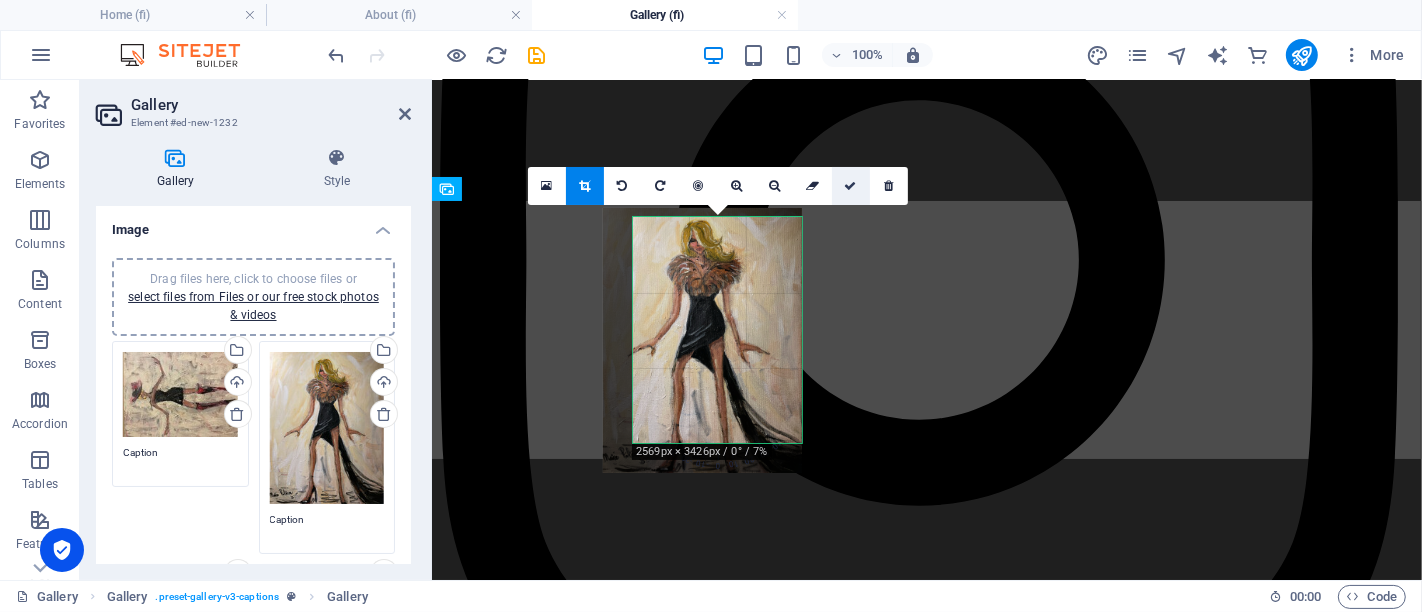 click at bounding box center (851, 186) 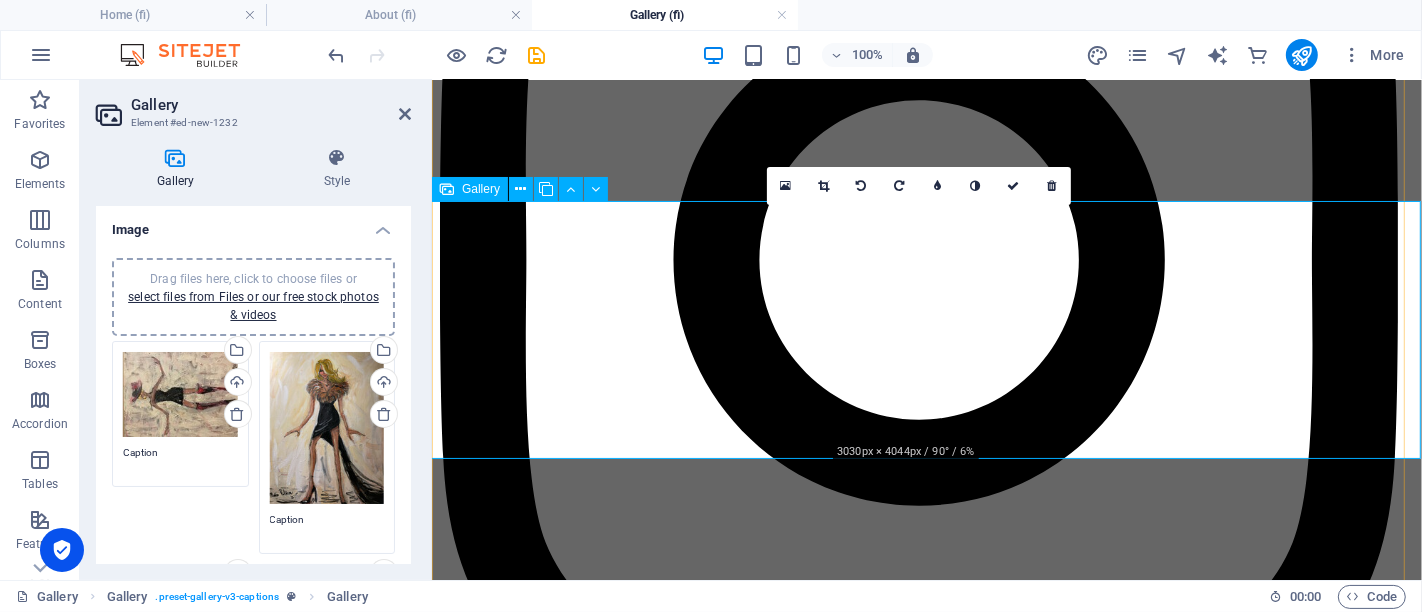 click at bounding box center [879, 15071] 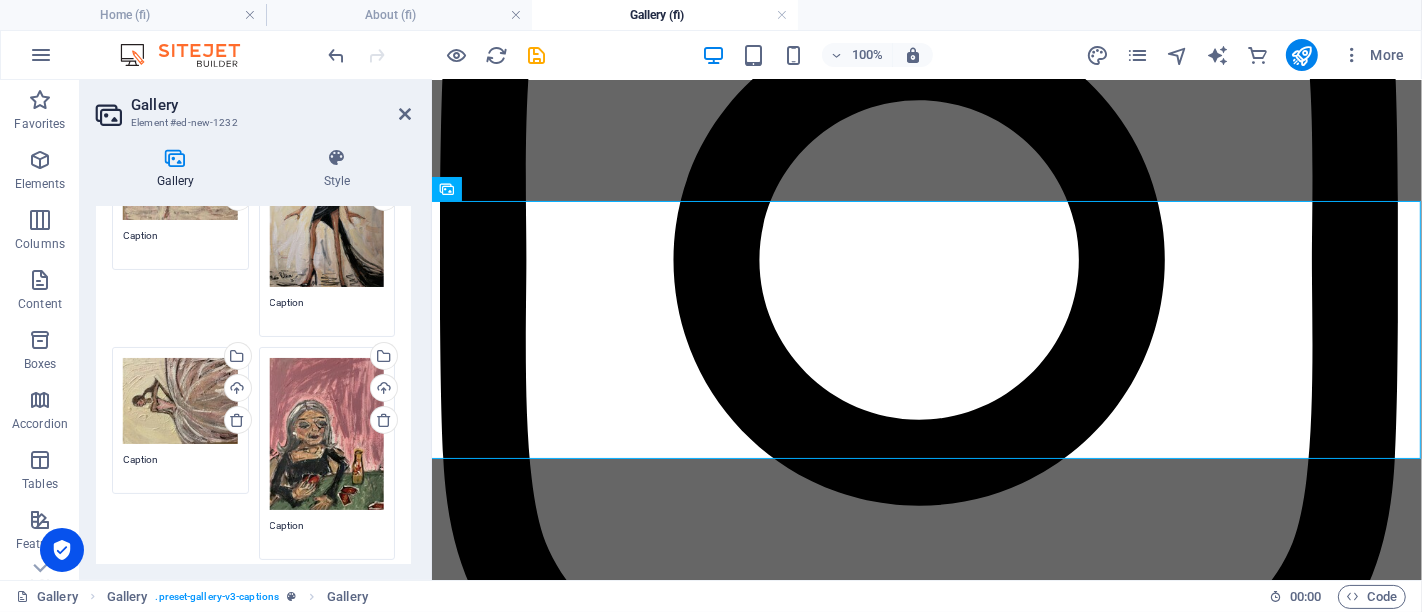 scroll, scrollTop: 222, scrollLeft: 0, axis: vertical 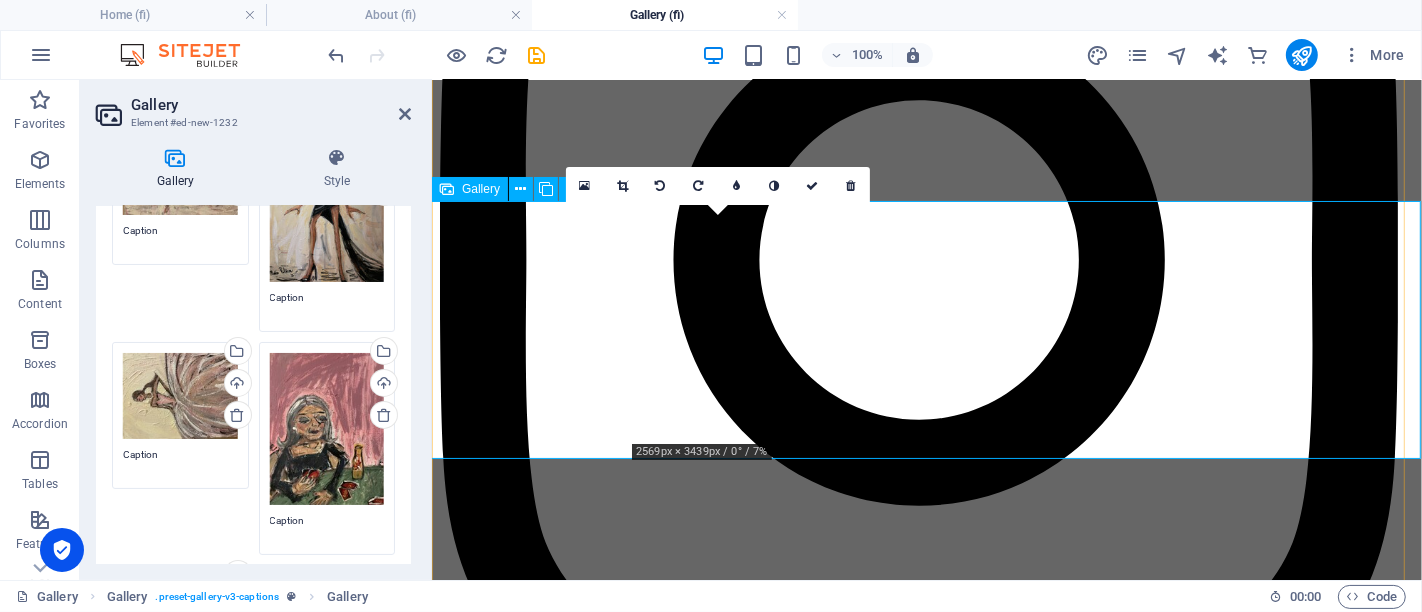 click at bounding box center (879, 14002) 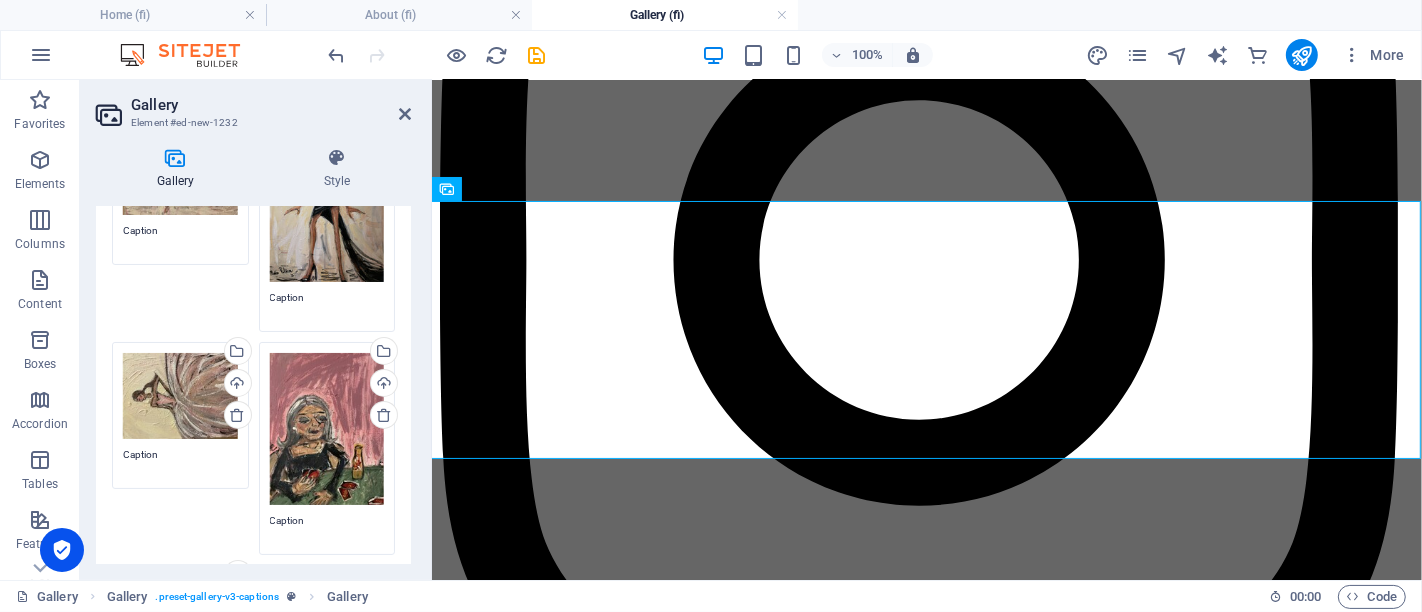 click on "Drag files here, click to choose files or select files from Files or our free stock photos & videos" at bounding box center [327, 206] 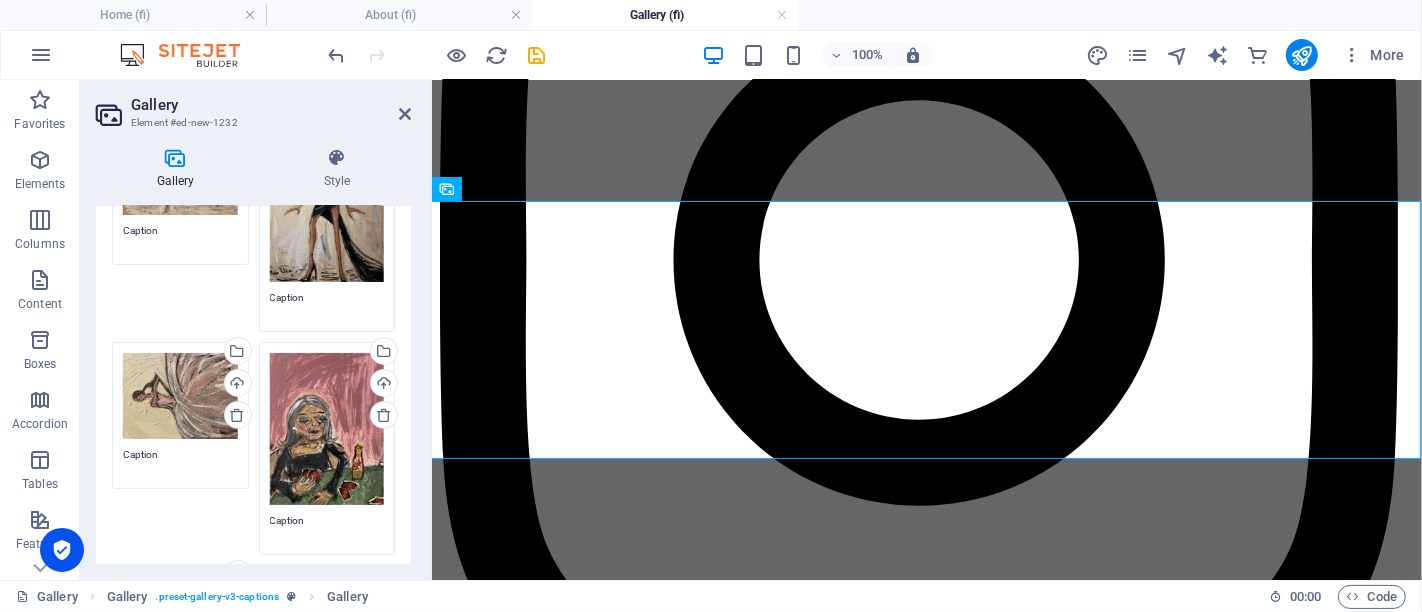 click on "Drag files here, click to choose files or select files from Files or our free stock photos & videos" at bounding box center [327, 206] 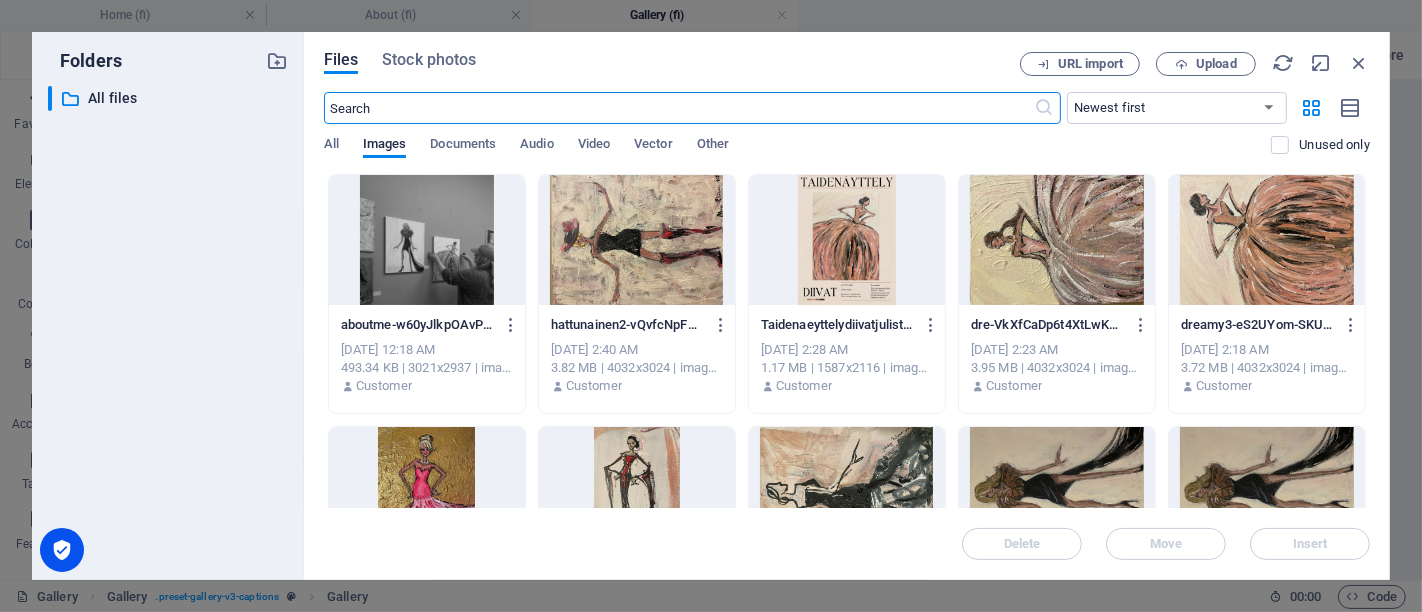 scroll, scrollTop: 2634, scrollLeft: 0, axis: vertical 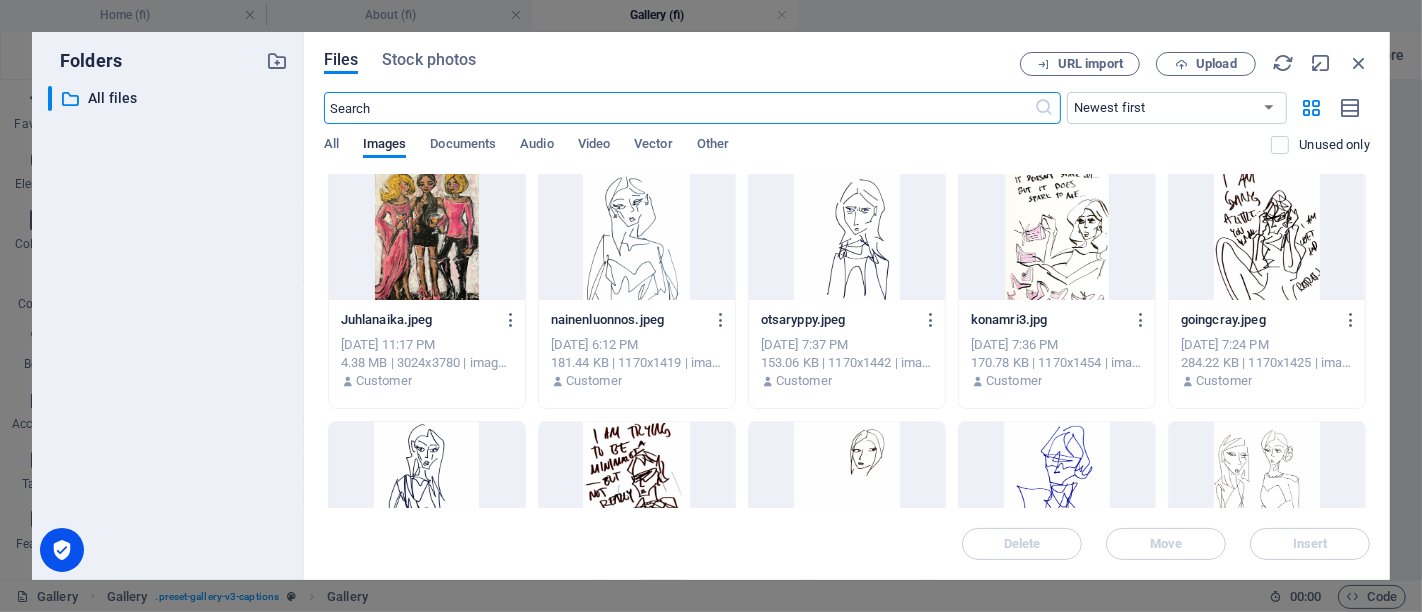 click at bounding box center [1267, 235] 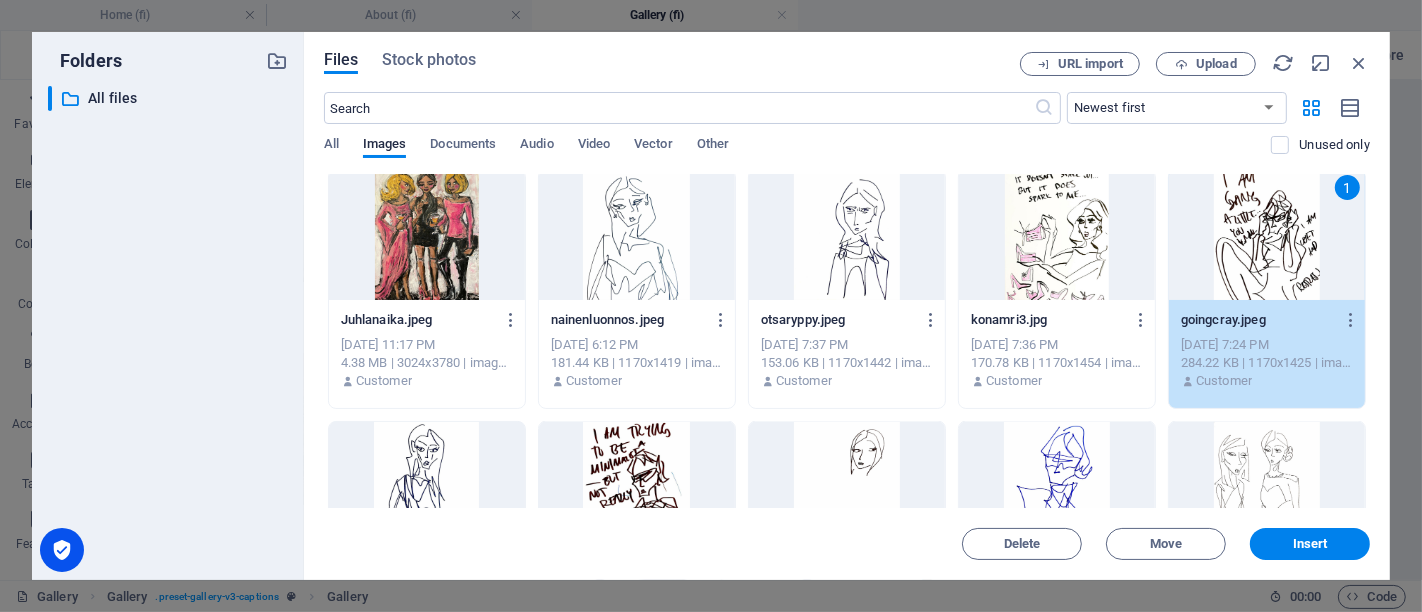 click on "1" at bounding box center [1267, 235] 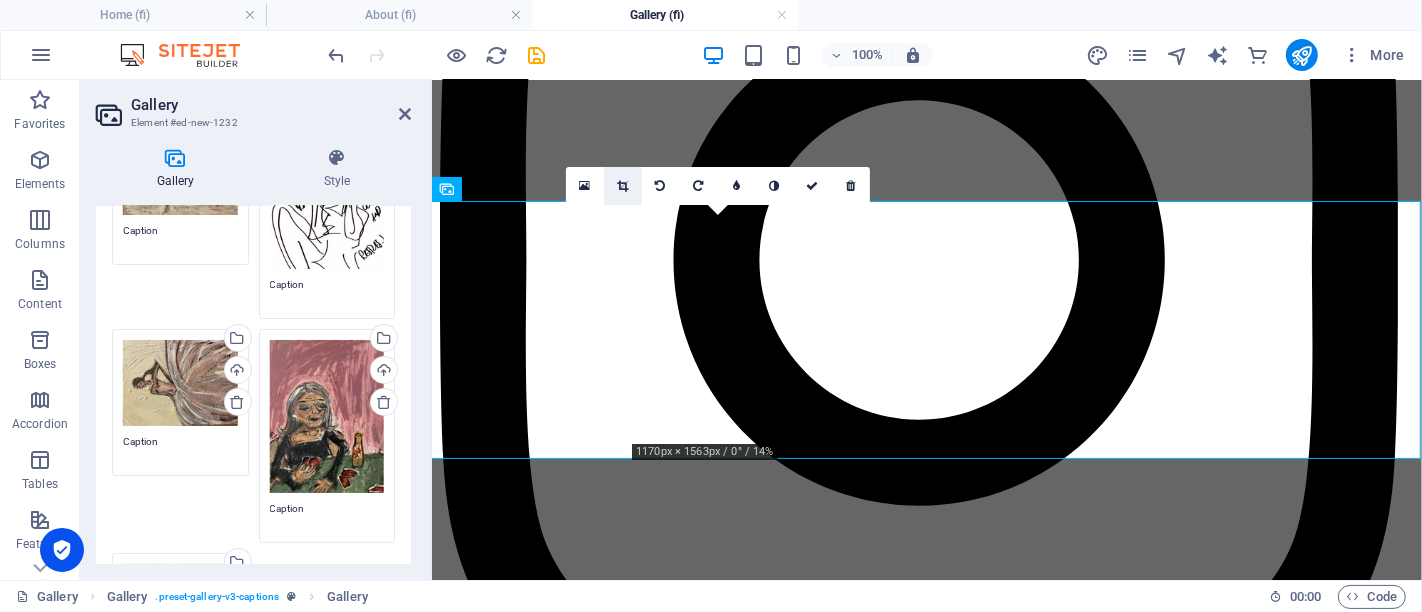click at bounding box center [623, 186] 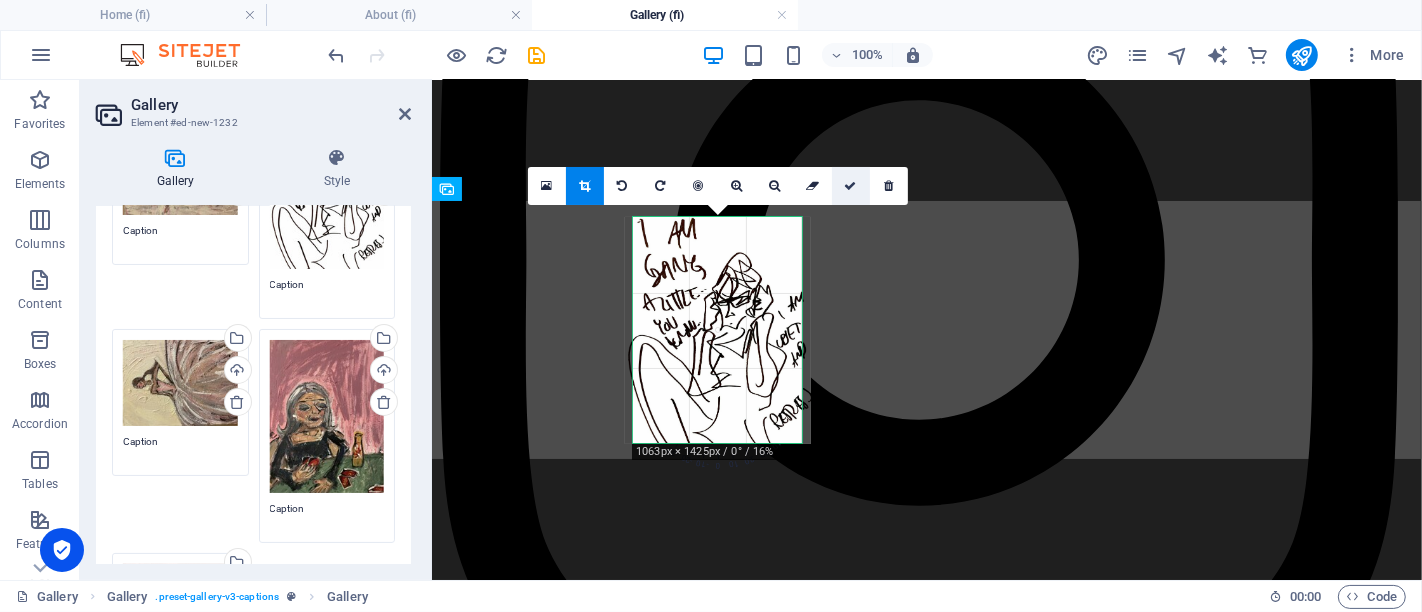 click at bounding box center [851, 186] 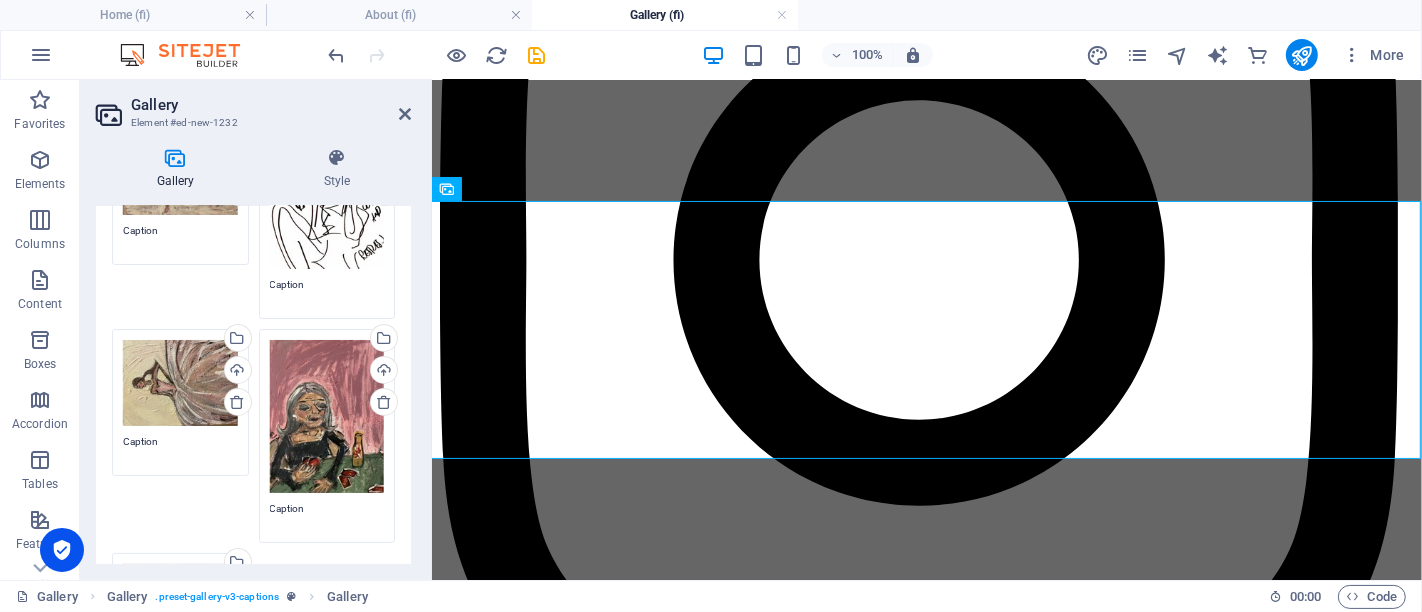 click on "Drag files here, click to choose files or select files from Files or our free stock photos & videos" at bounding box center [180, 383] 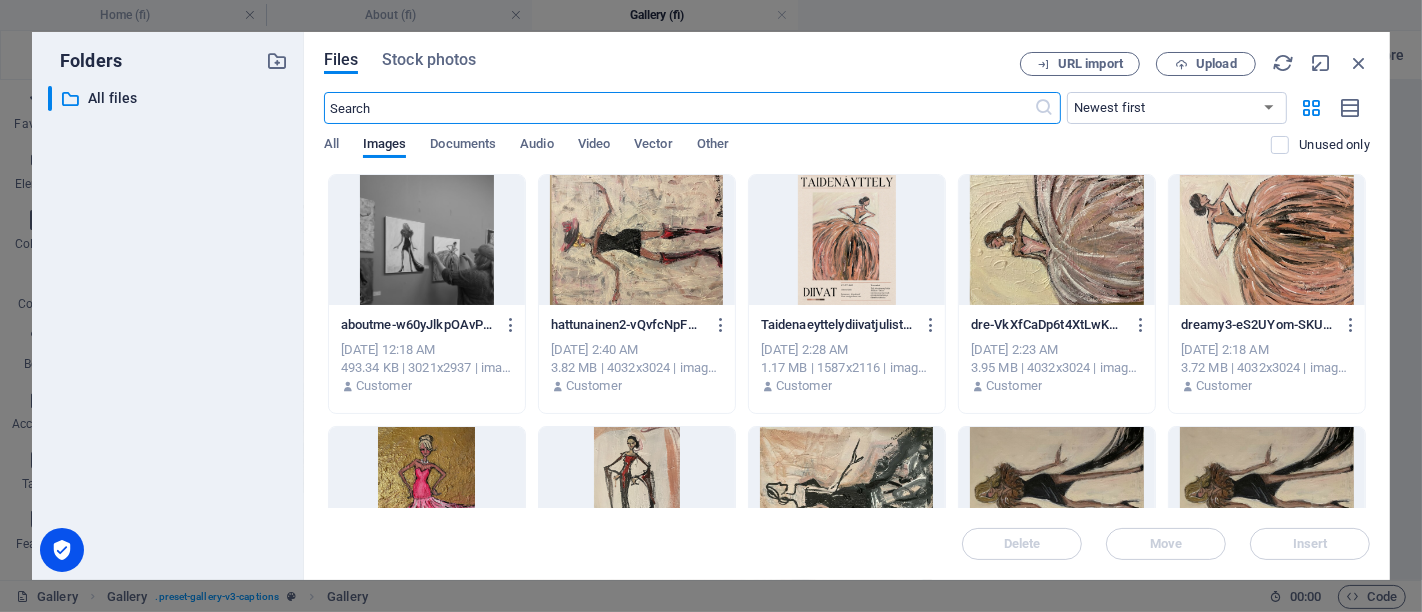 scroll, scrollTop: 2635, scrollLeft: 0, axis: vertical 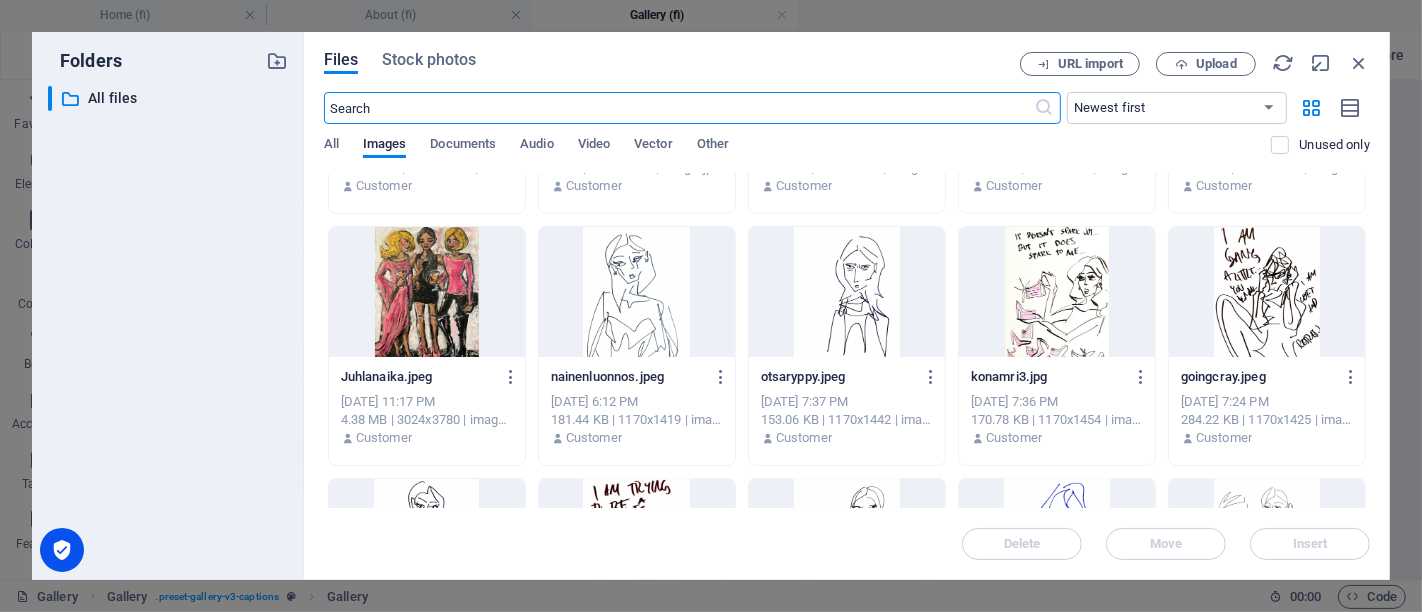 click at bounding box center [637, 292] 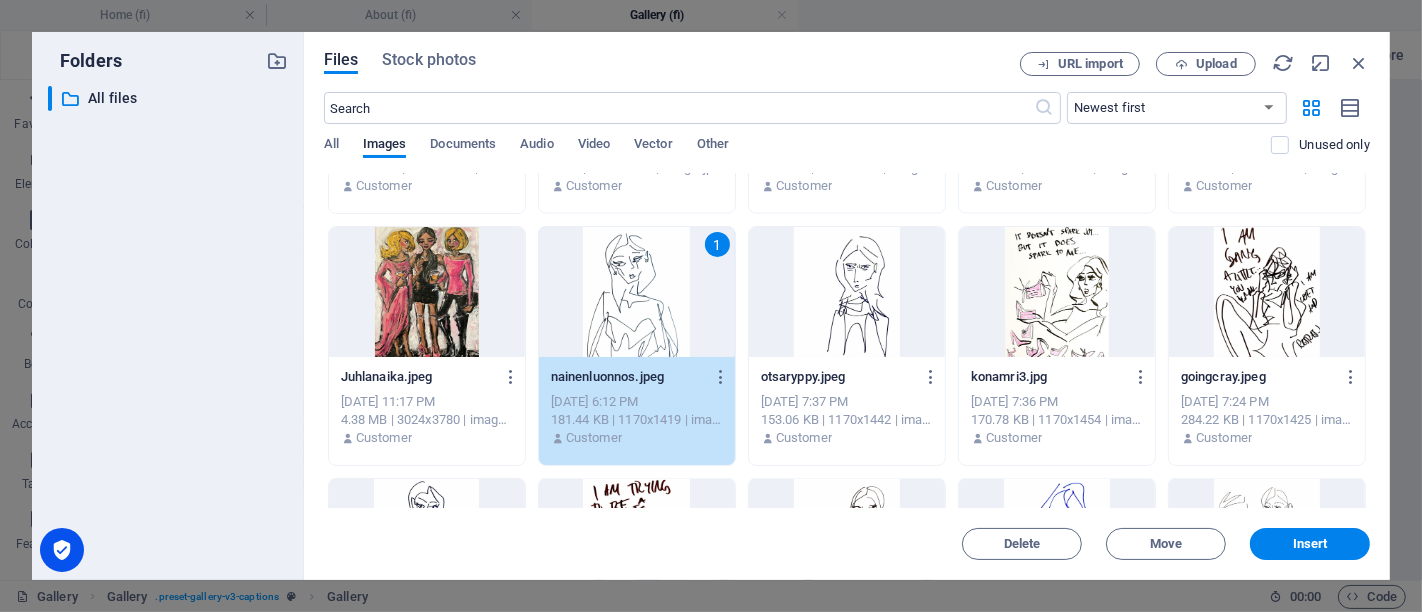 click on "1" at bounding box center (637, 292) 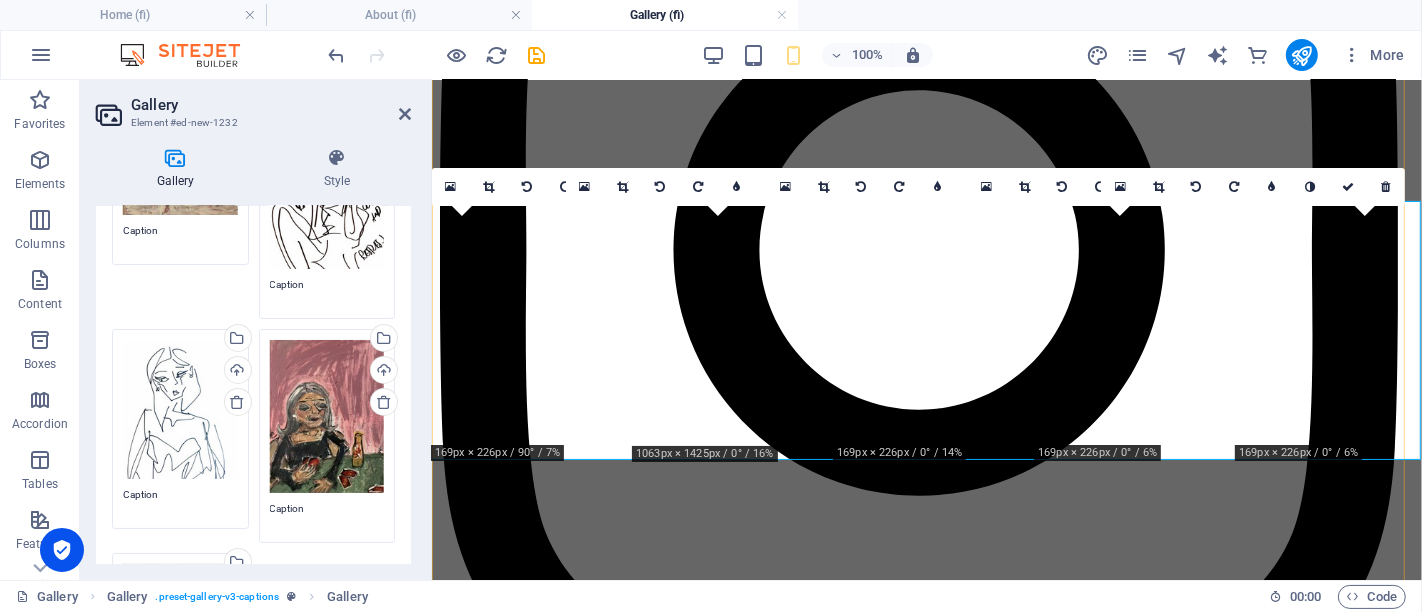 scroll, scrollTop: 872, scrollLeft: 0, axis: vertical 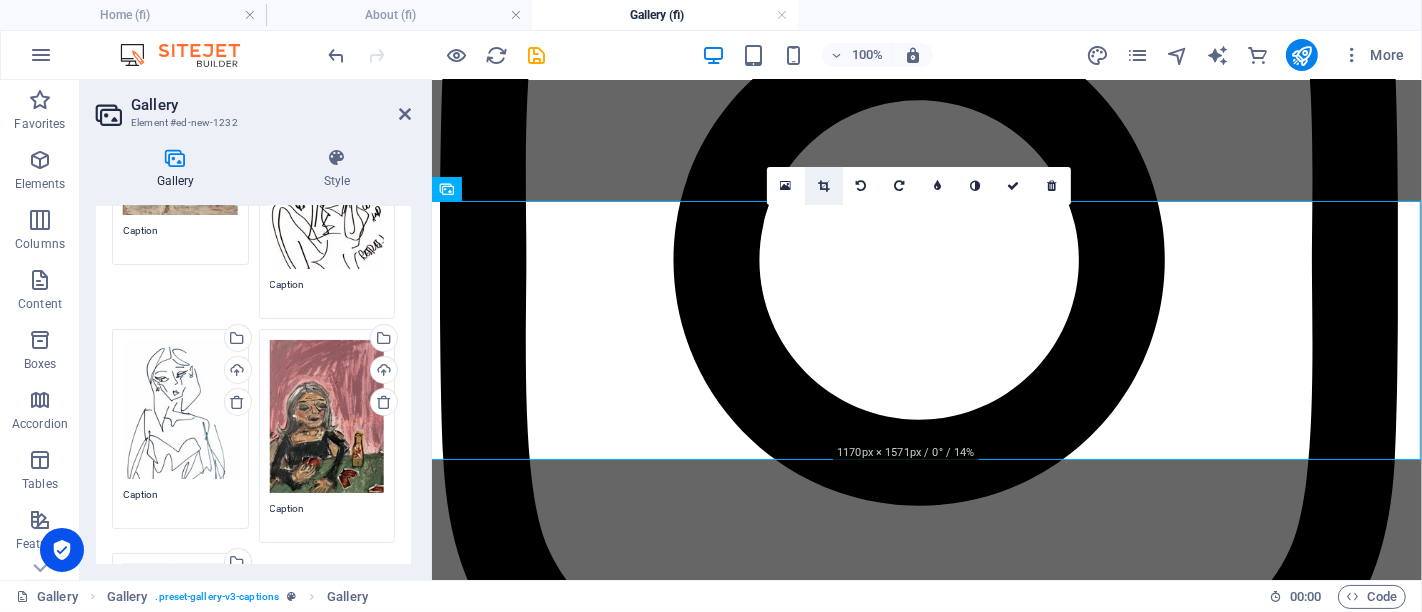 click at bounding box center (823, 186) 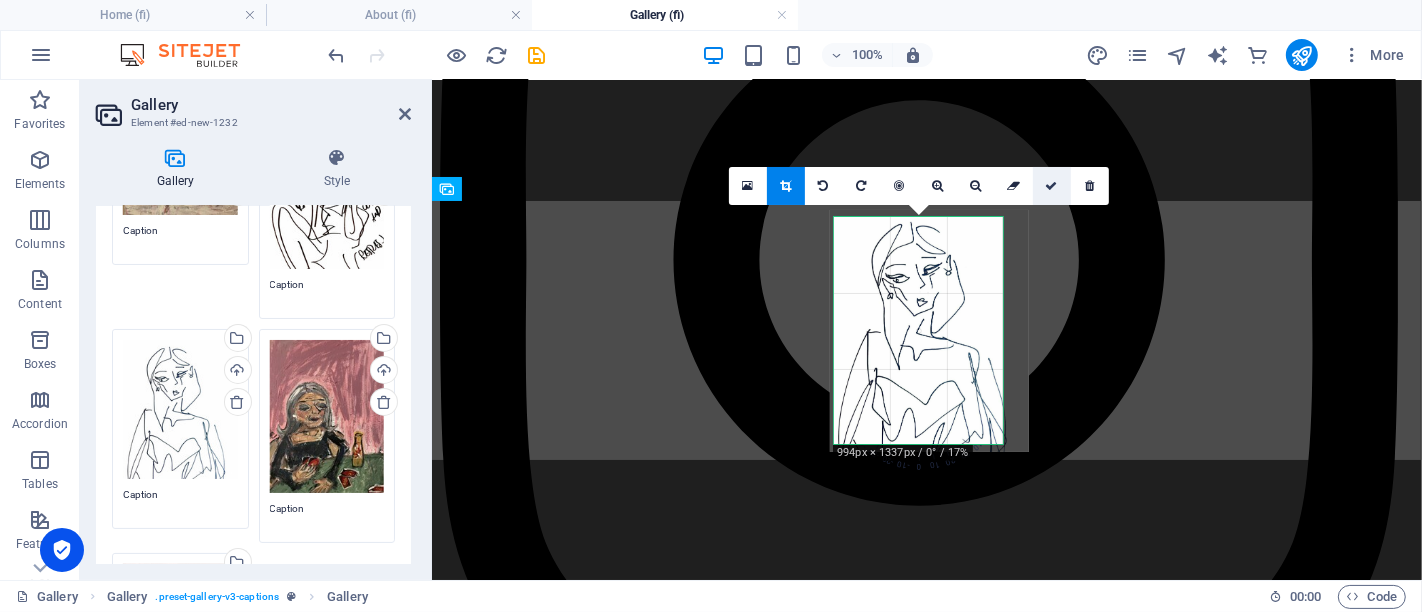 click at bounding box center [1052, 186] 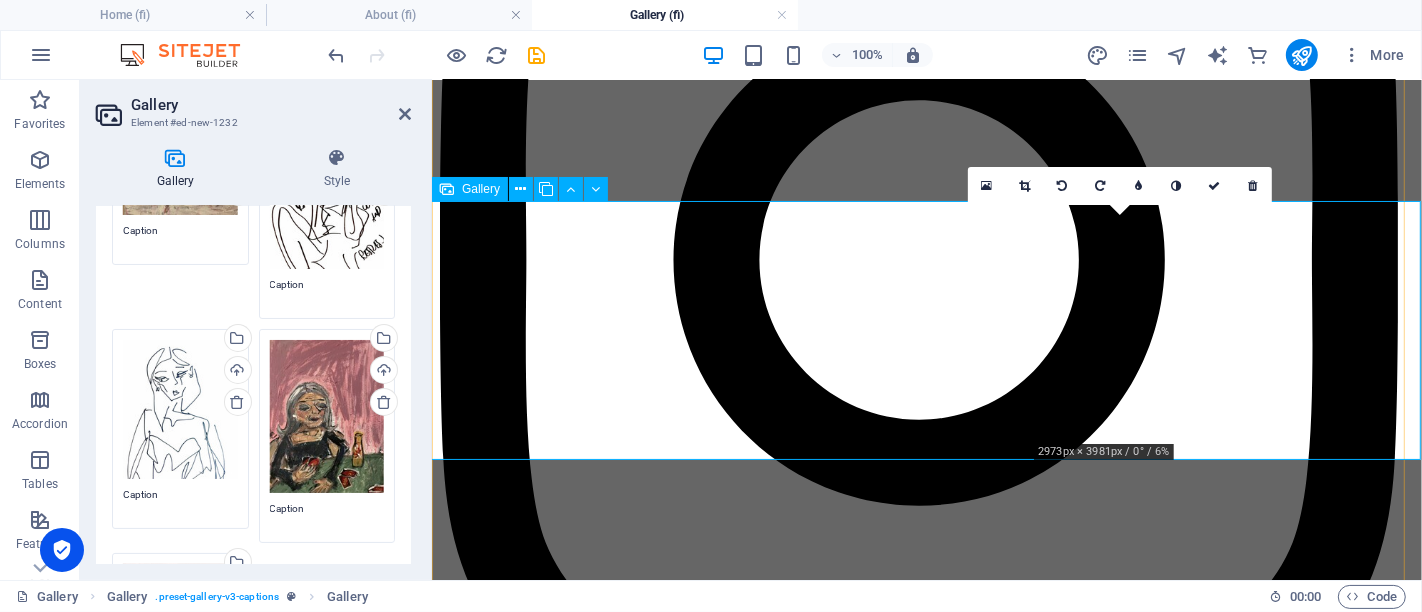 click at bounding box center [879, 16666] 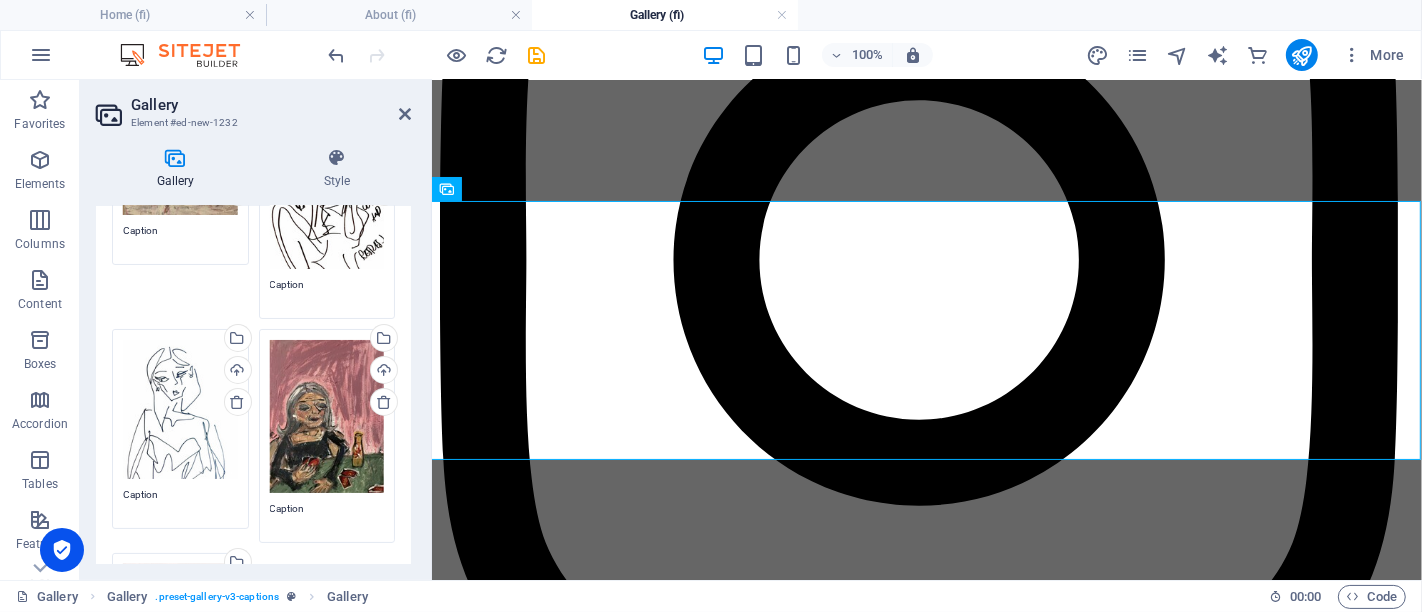 scroll, scrollTop: 333, scrollLeft: 0, axis: vertical 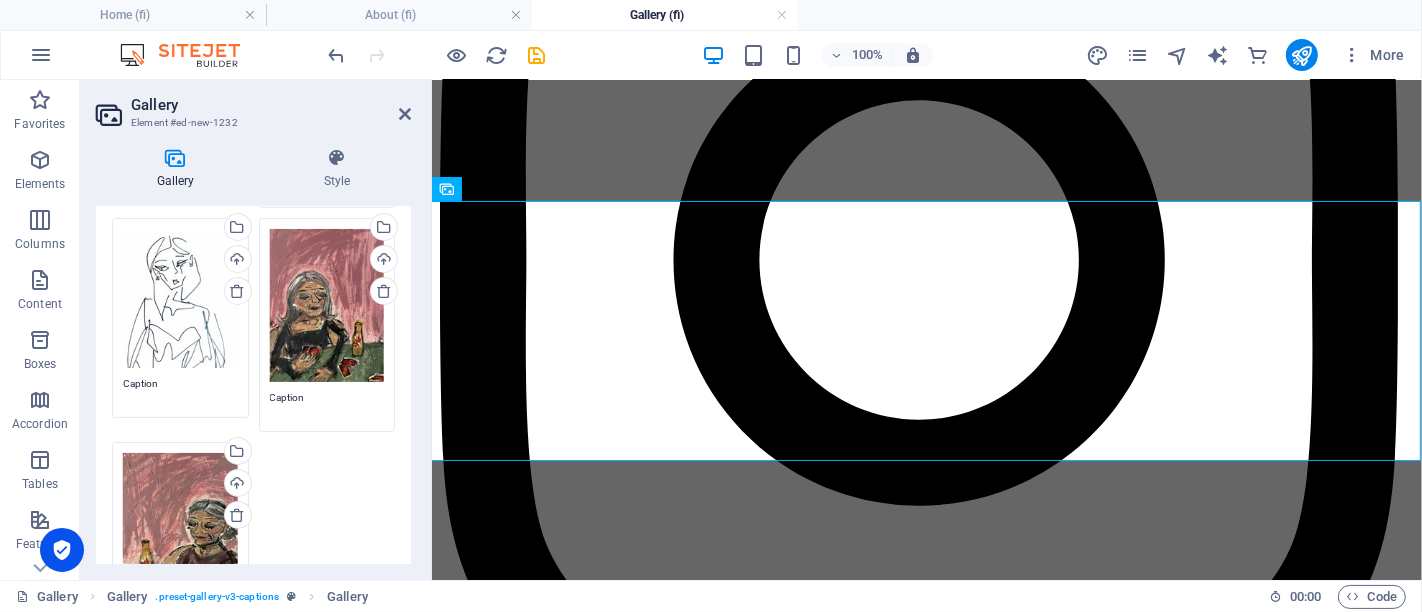 click on "Drag files here, click to choose files or select files from Files or our free stock photos & videos" at bounding box center [327, 305] 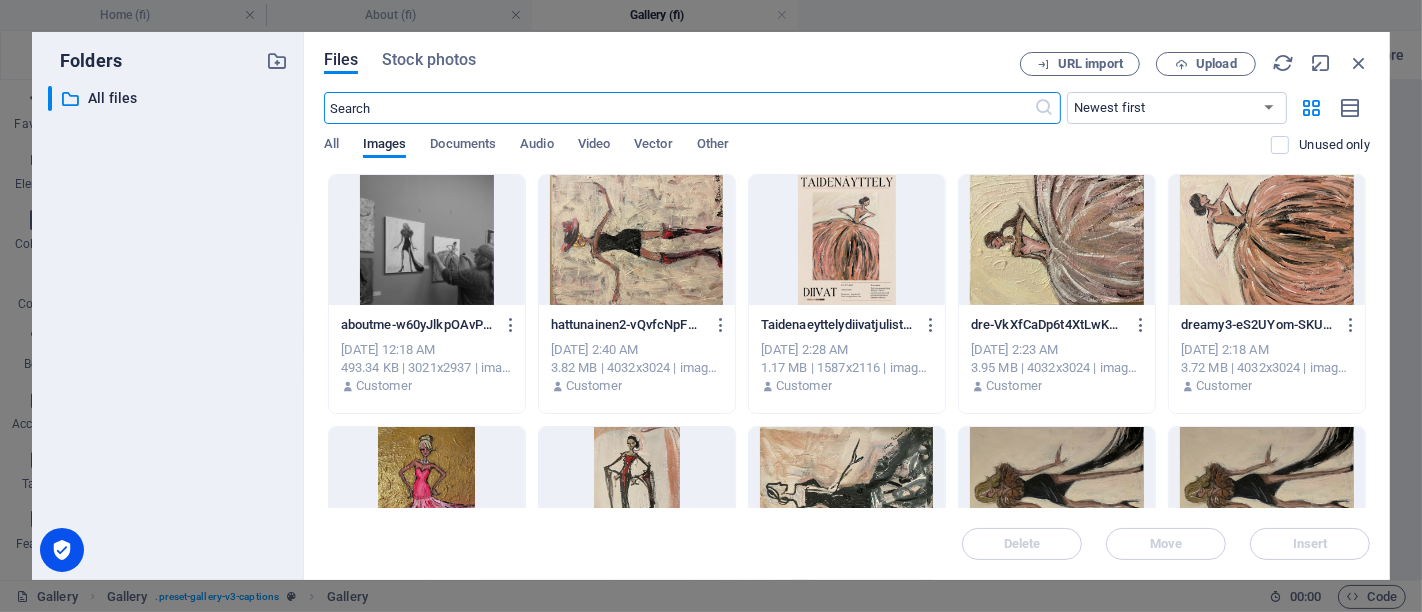 scroll, scrollTop: 2637, scrollLeft: 0, axis: vertical 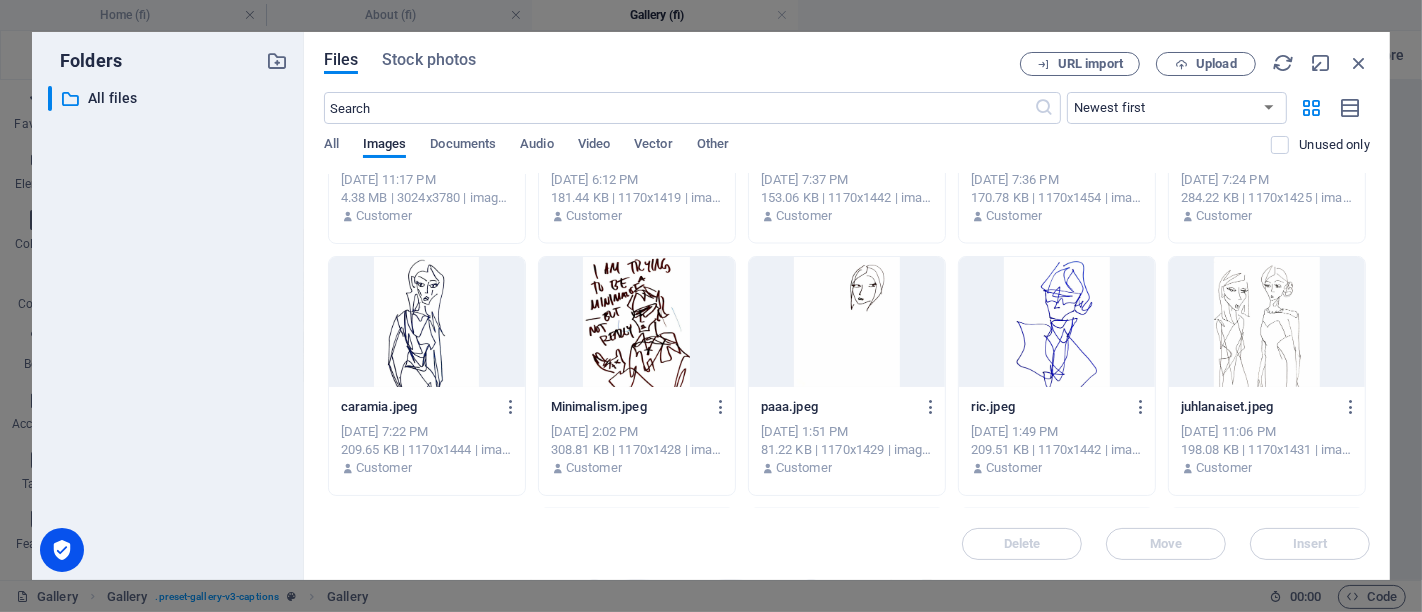 click at bounding box center [637, 322] 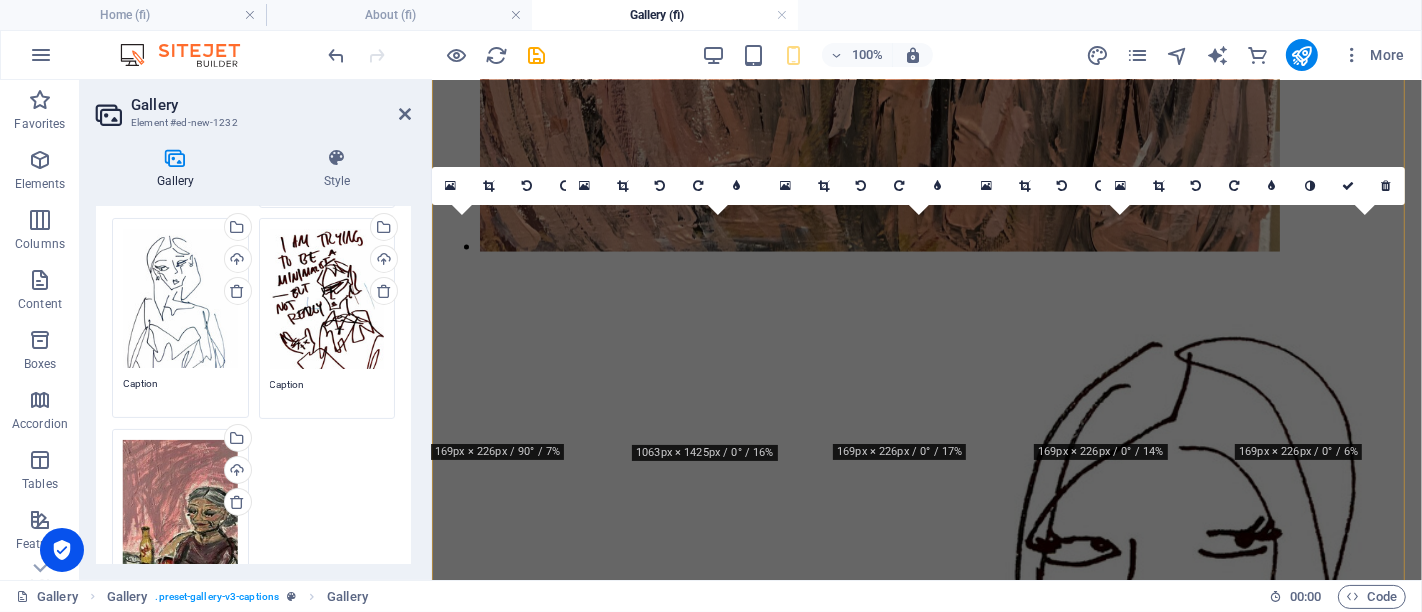 scroll, scrollTop: 873, scrollLeft: 0, axis: vertical 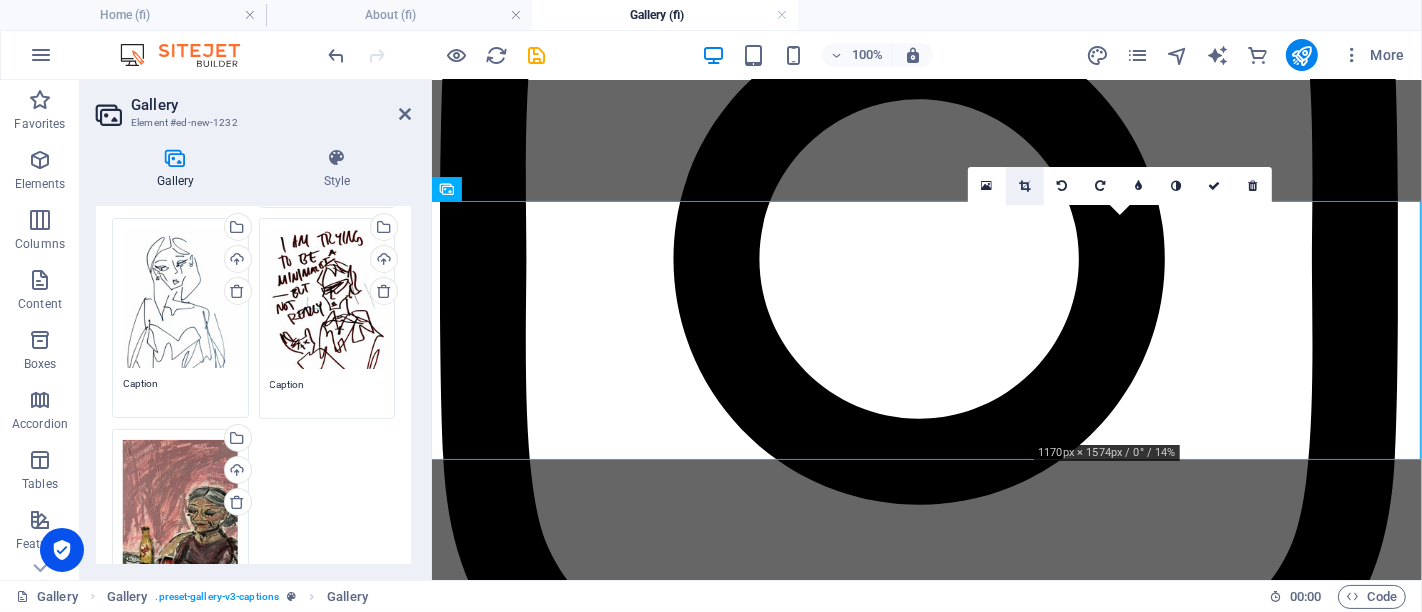 click at bounding box center [1024, 186] 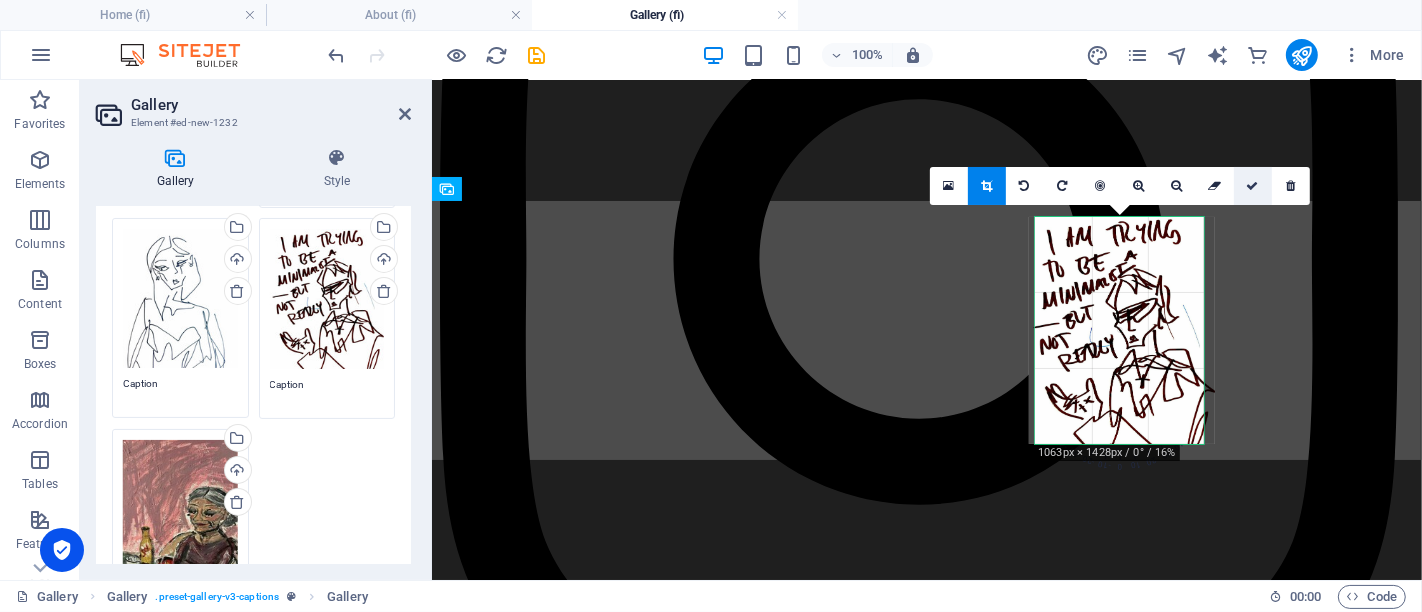 click at bounding box center [1253, 186] 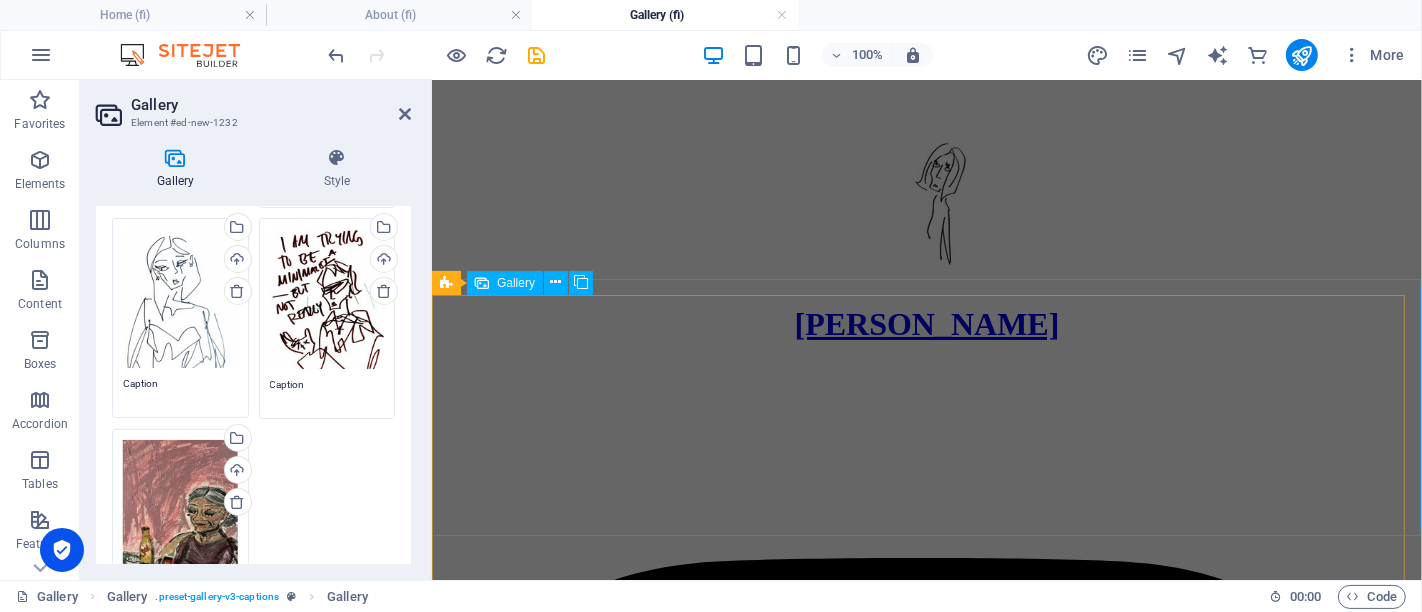 scroll, scrollTop: 317, scrollLeft: 0, axis: vertical 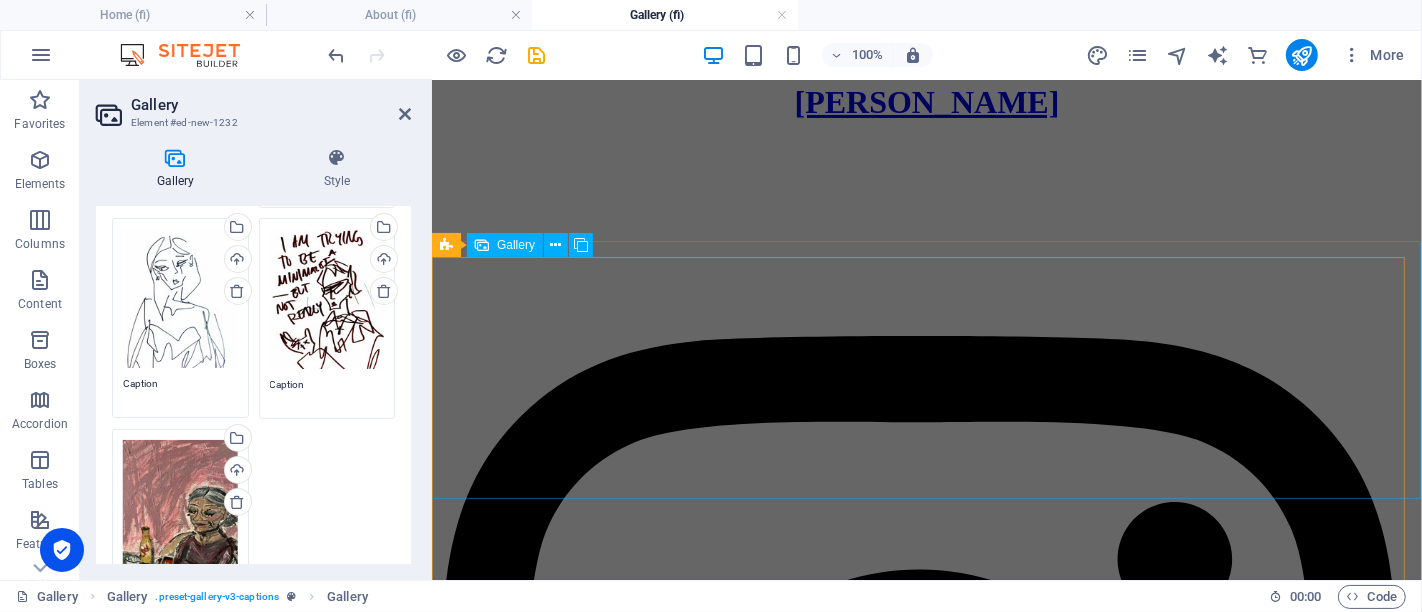 click at bounding box center (879, 3234) 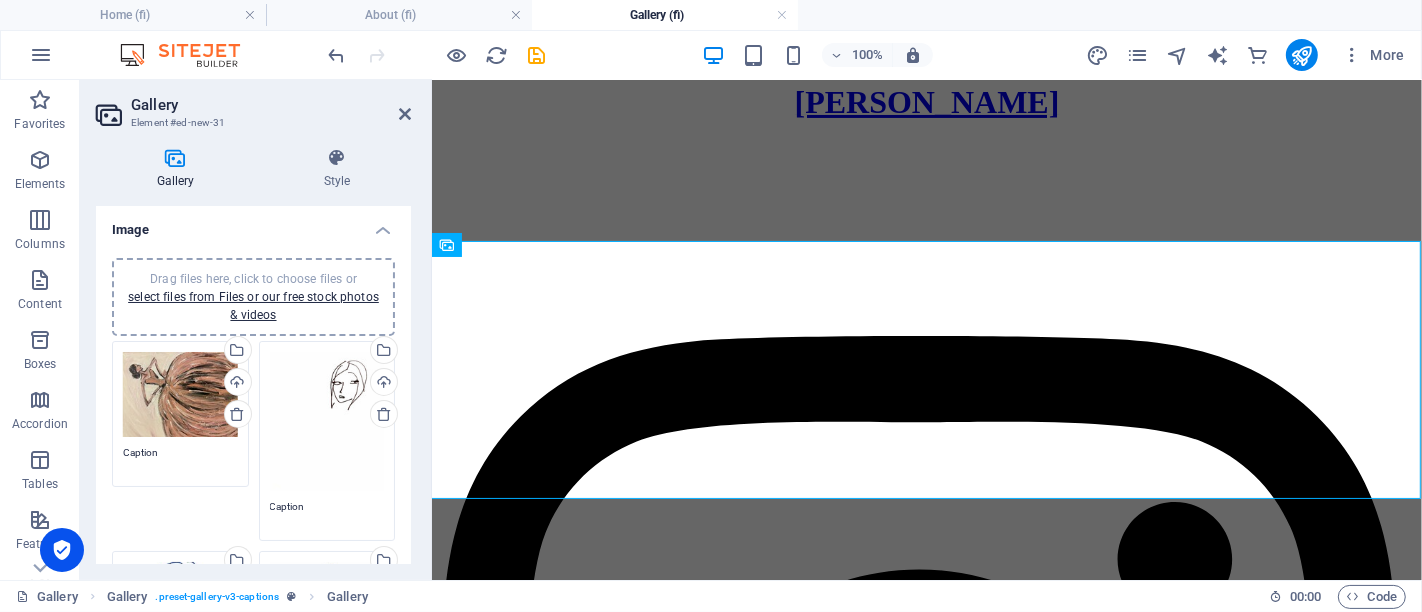 click on "Drag files here, click to choose files or select files from Files or our free stock photos & videos" at bounding box center (327, 422) 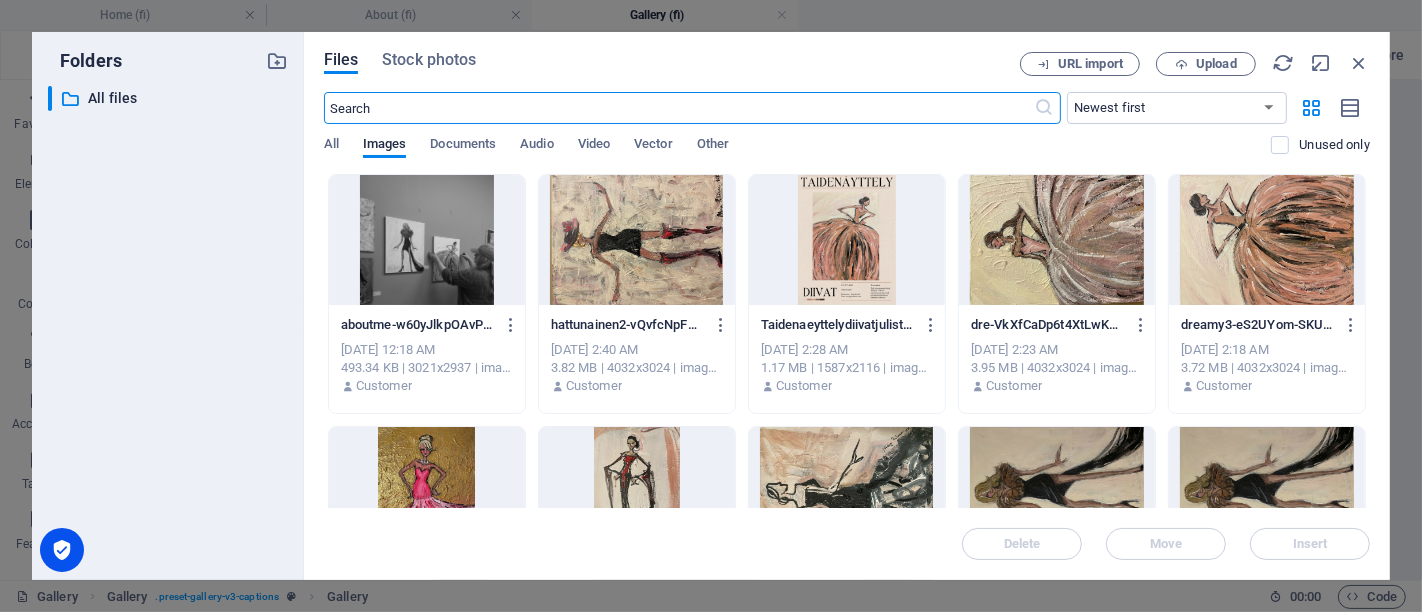 scroll, scrollTop: 274, scrollLeft: 0, axis: vertical 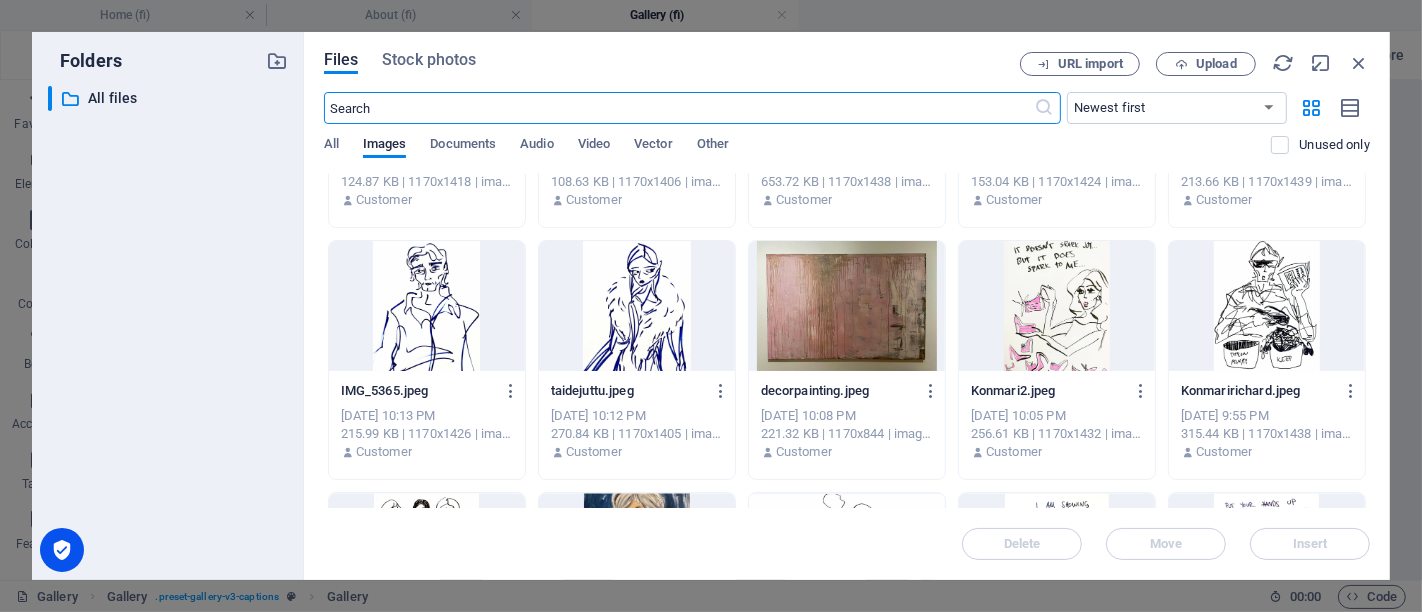 click at bounding box center (1267, 306) 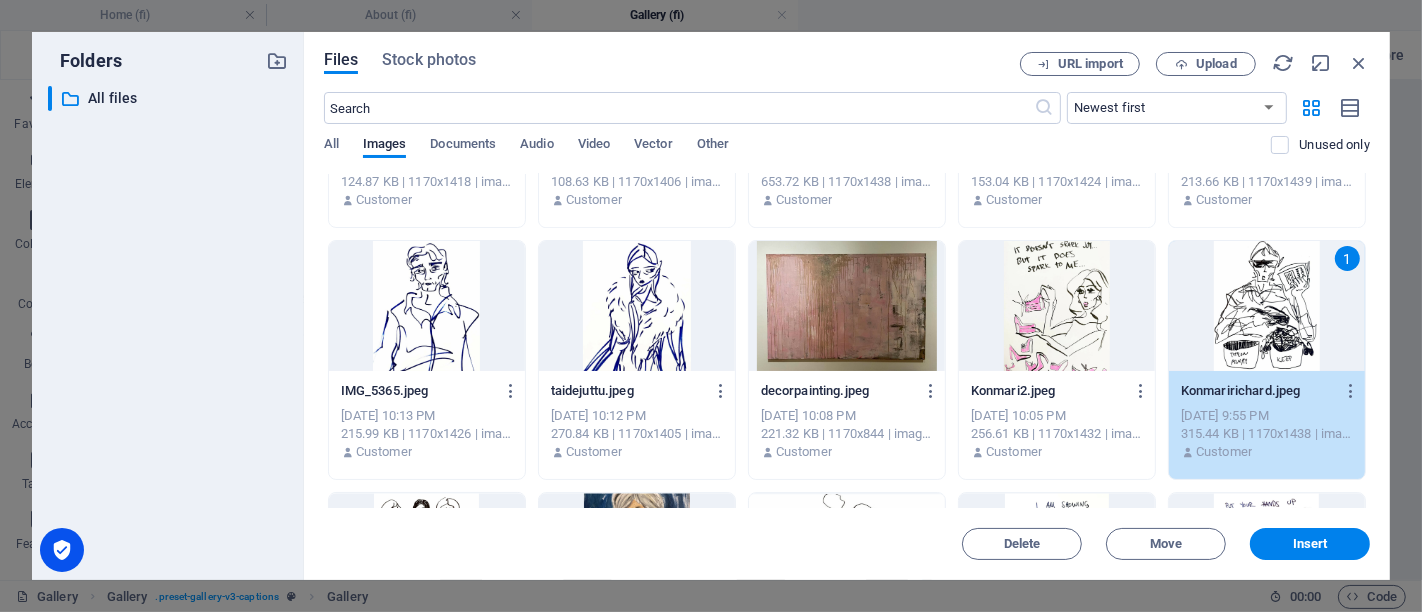 click on "1" at bounding box center (1267, 306) 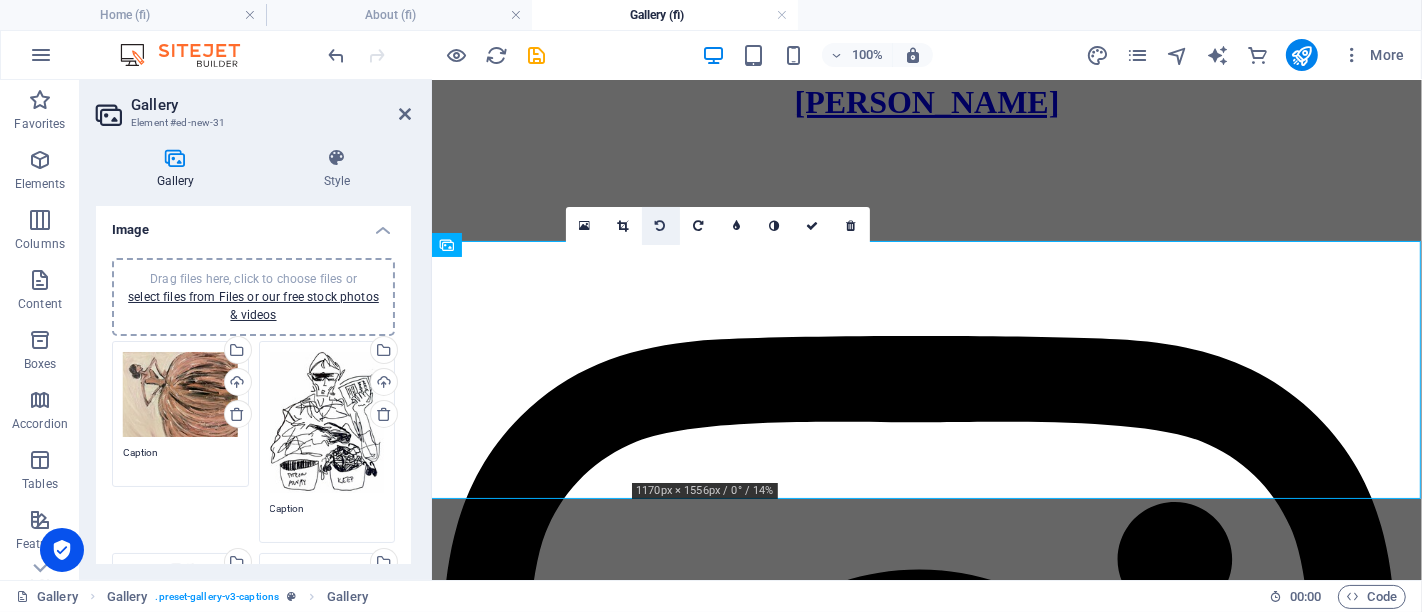 click at bounding box center [622, 226] 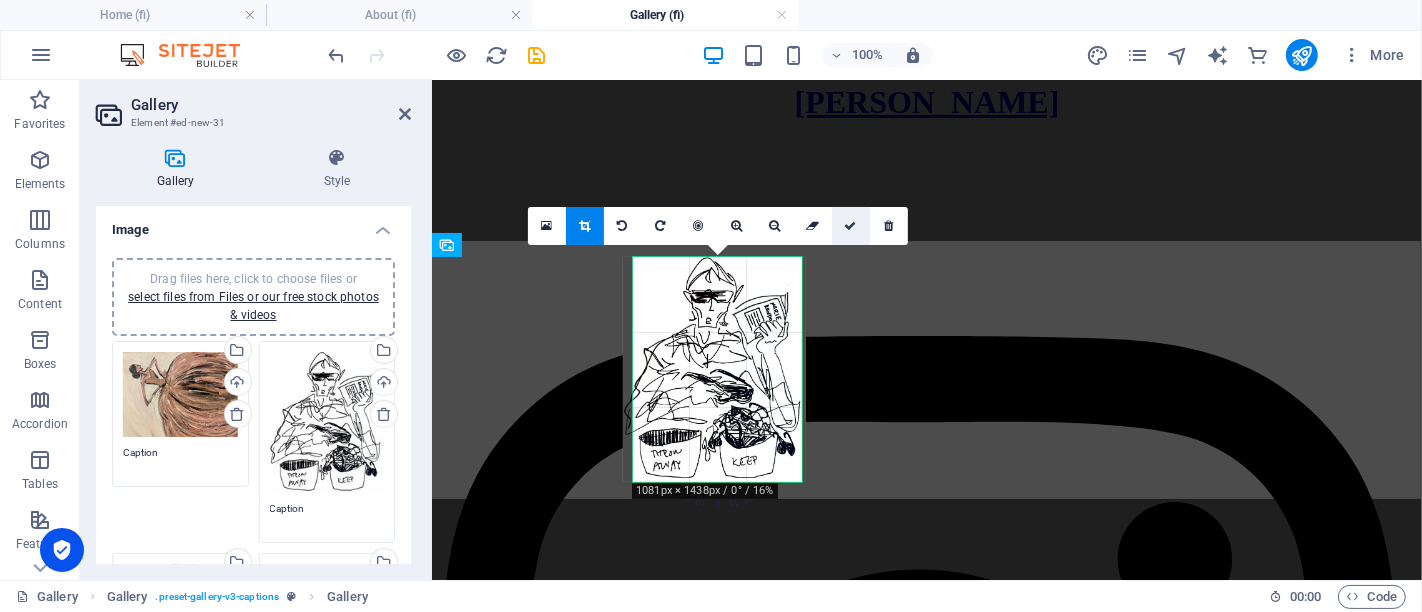 click at bounding box center [851, 226] 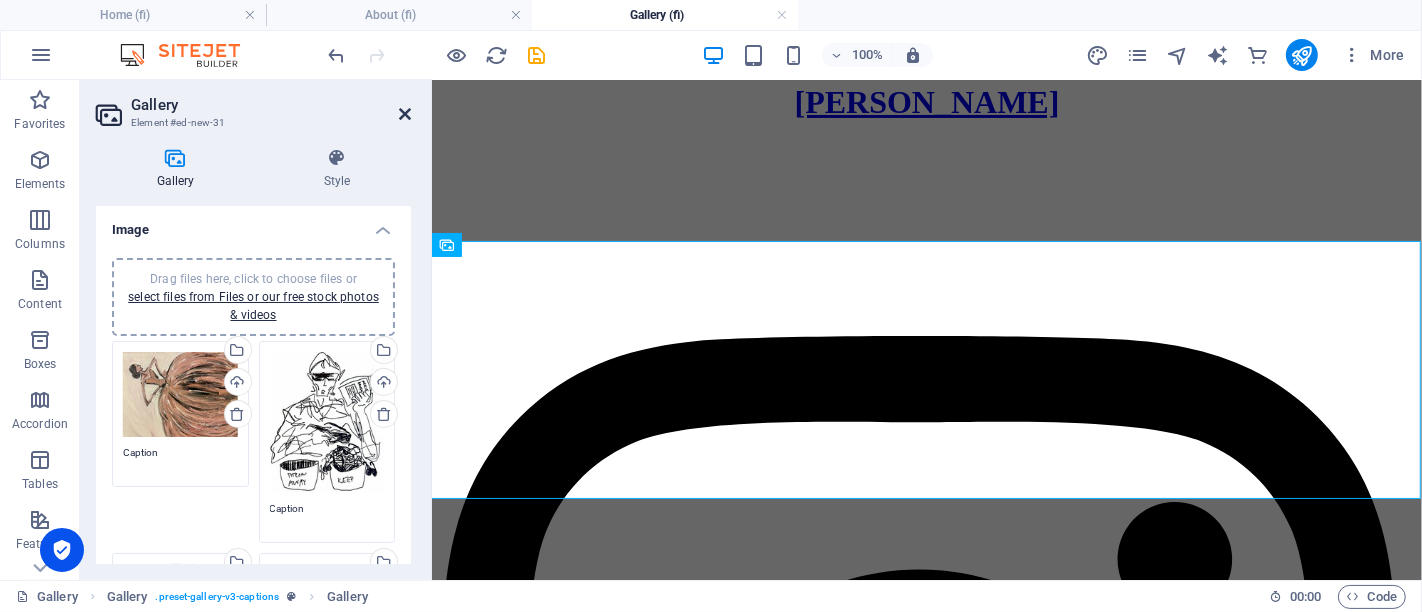 click at bounding box center [405, 114] 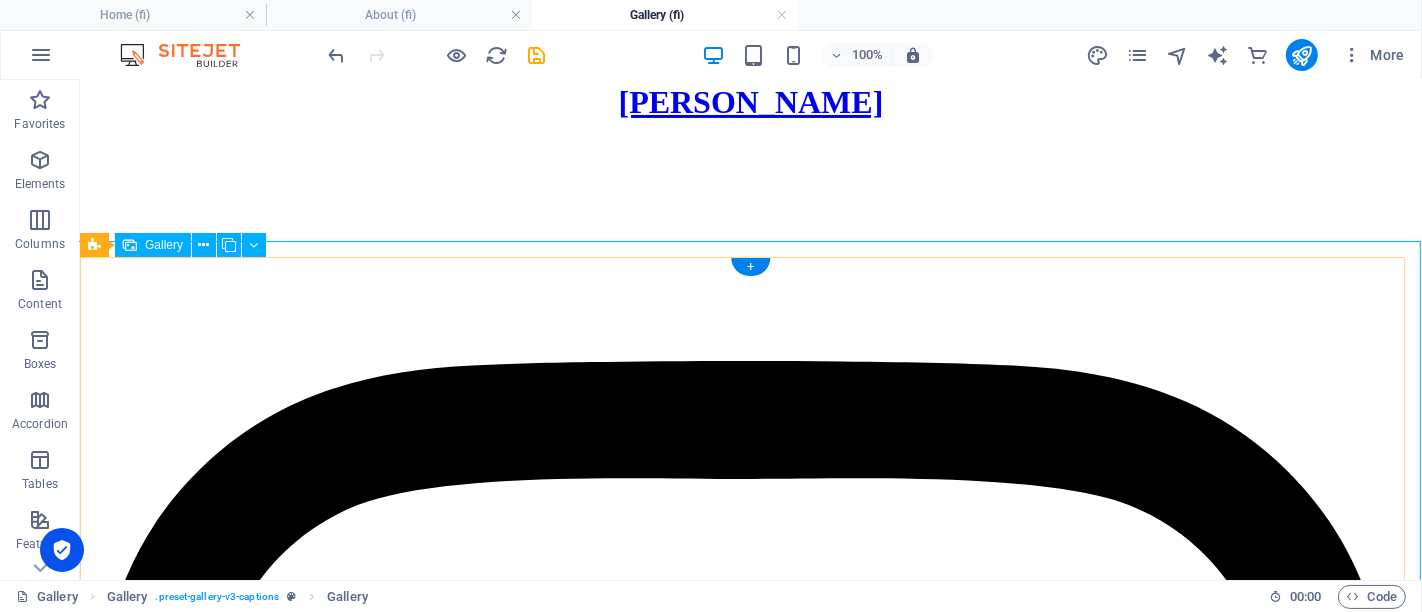 click at bounding box center (527, 5663) 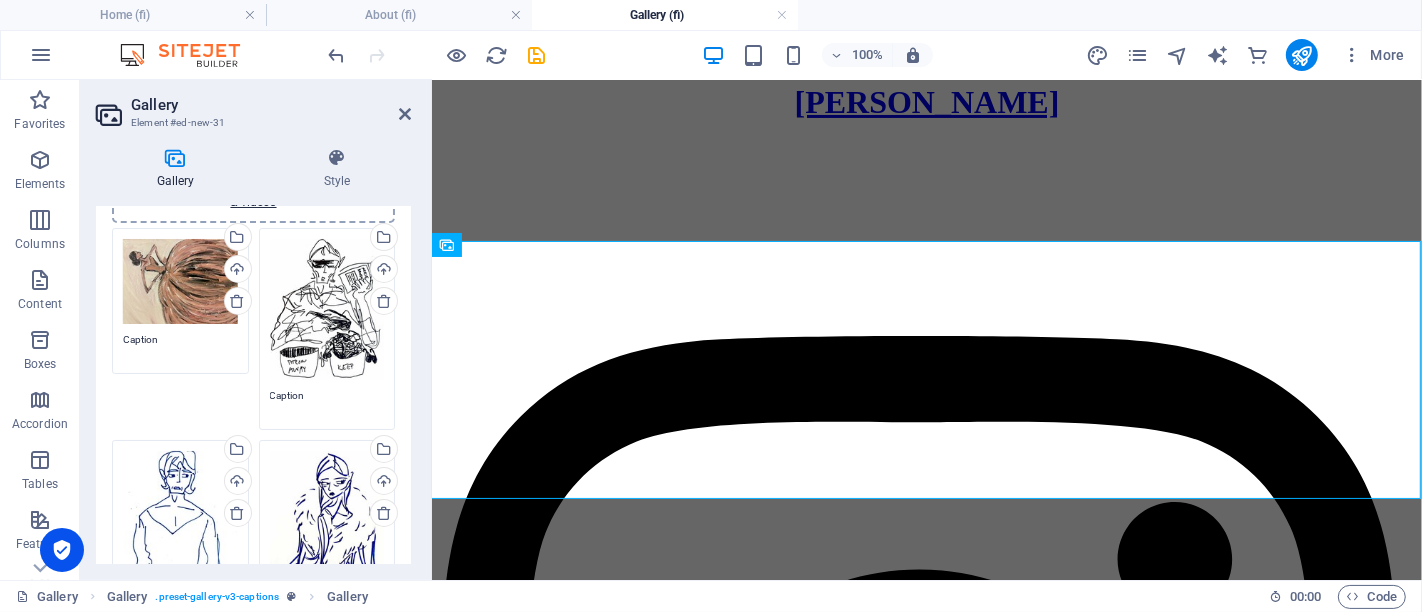 scroll, scrollTop: 222, scrollLeft: 0, axis: vertical 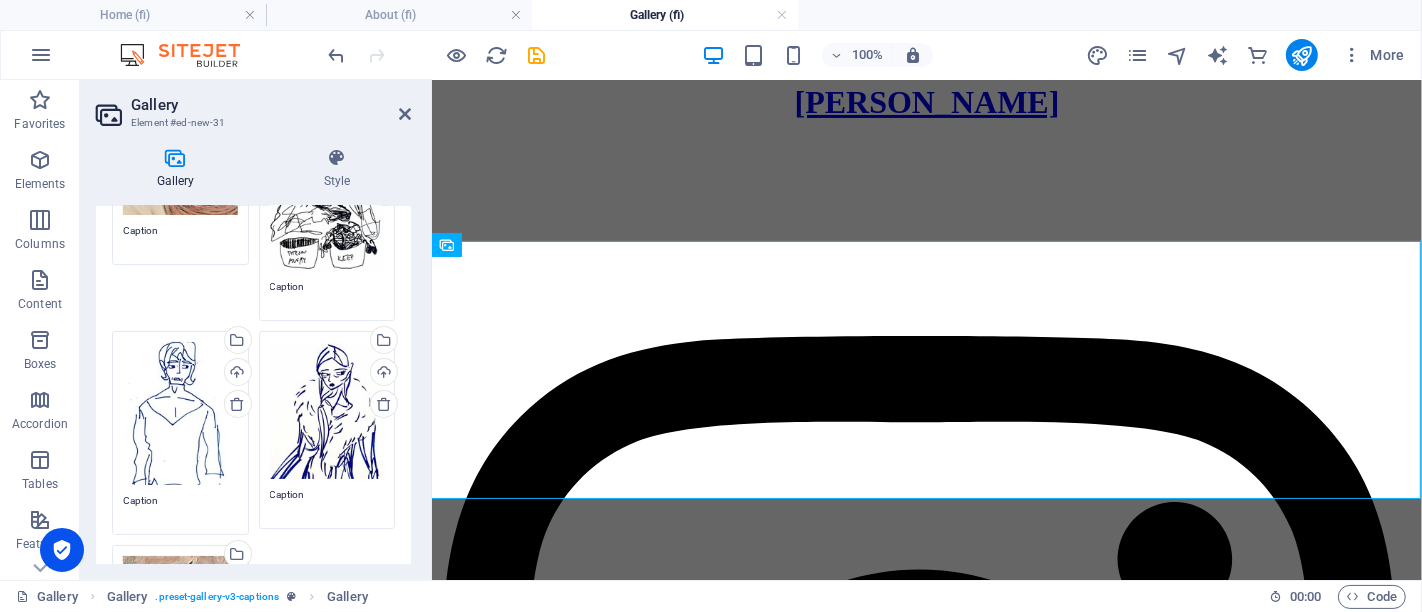 click on "Drag files here, click to choose files or select files from Files or our free stock photos & videos" at bounding box center [180, 413] 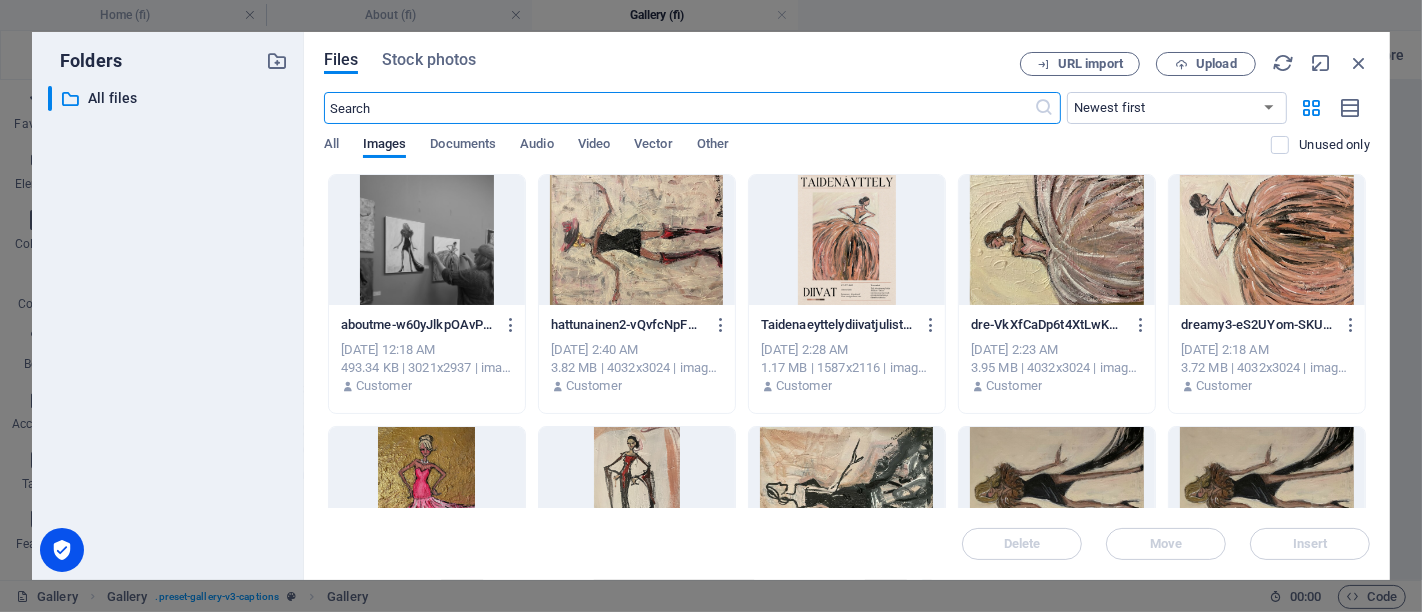 scroll, scrollTop: 274, scrollLeft: 0, axis: vertical 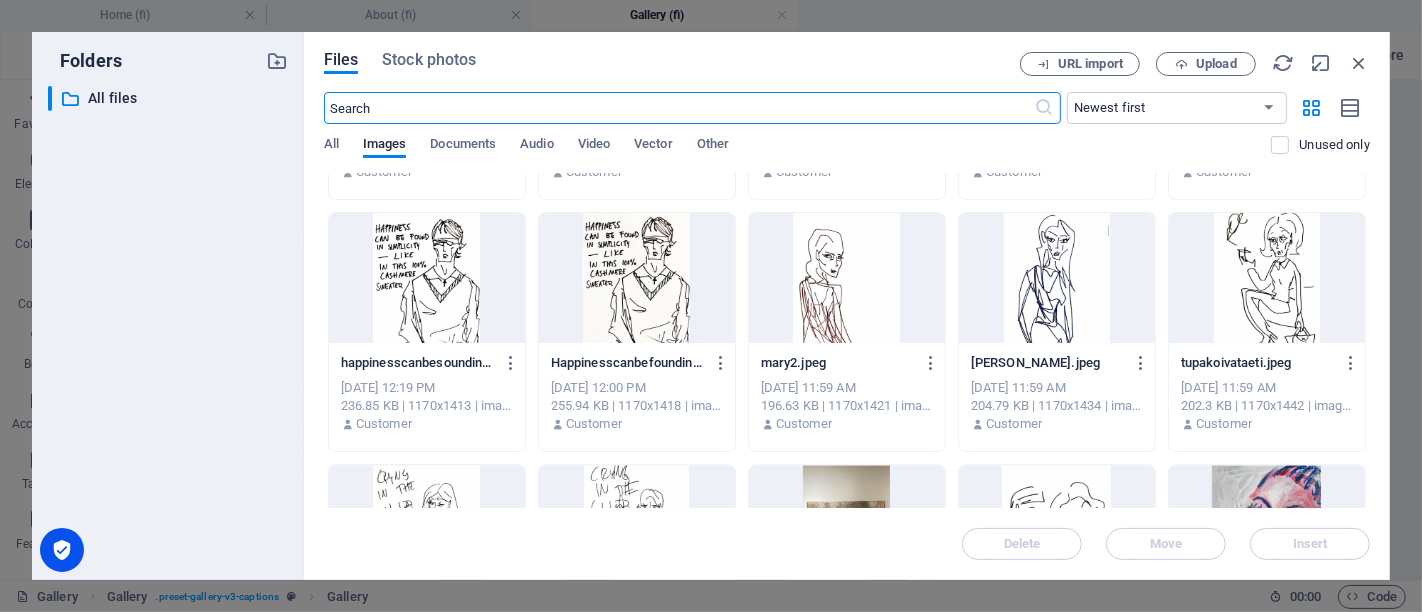 click at bounding box center [427, 278] 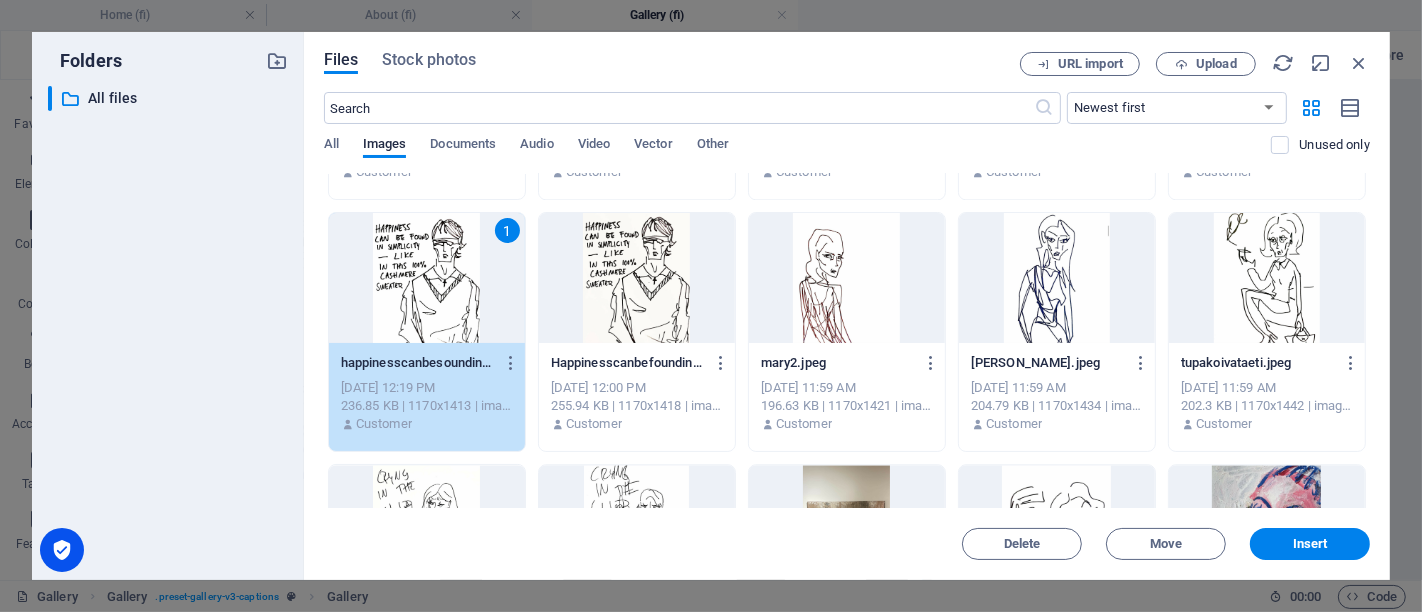 click on "1" at bounding box center (427, 278) 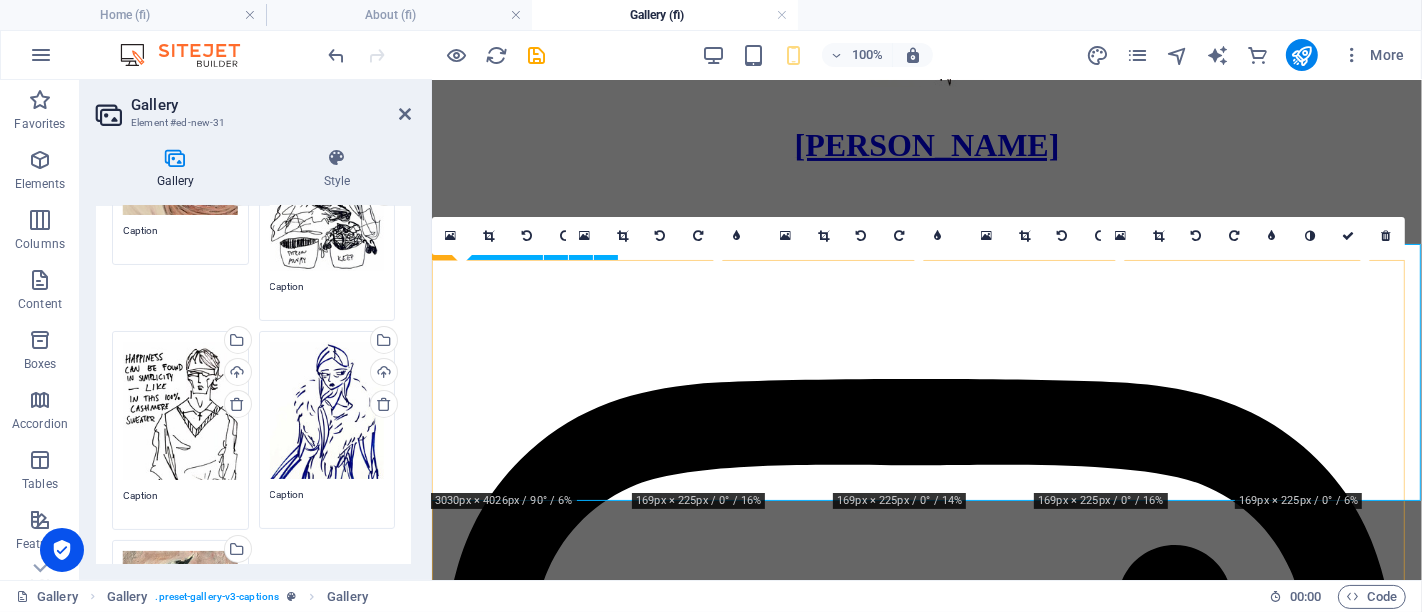 scroll, scrollTop: 317, scrollLeft: 0, axis: vertical 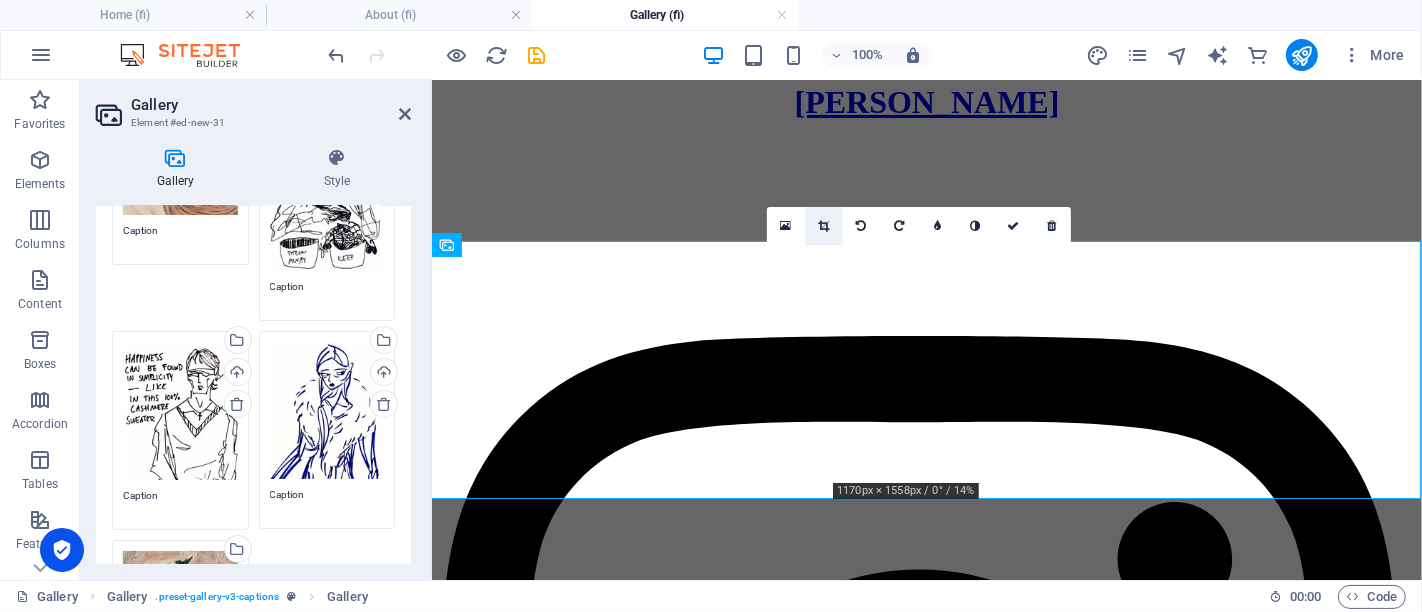 click at bounding box center [824, 226] 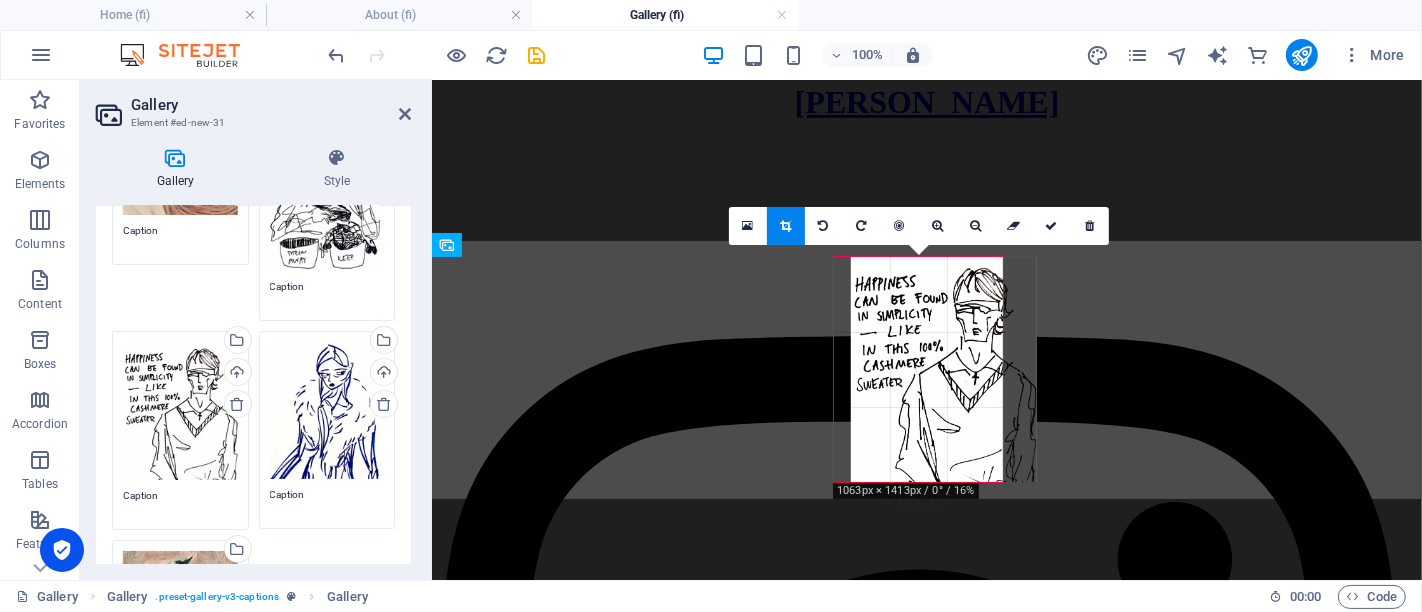 drag, startPoint x: 913, startPoint y: 345, endPoint x: 936, endPoint y: 347, distance: 23.086792 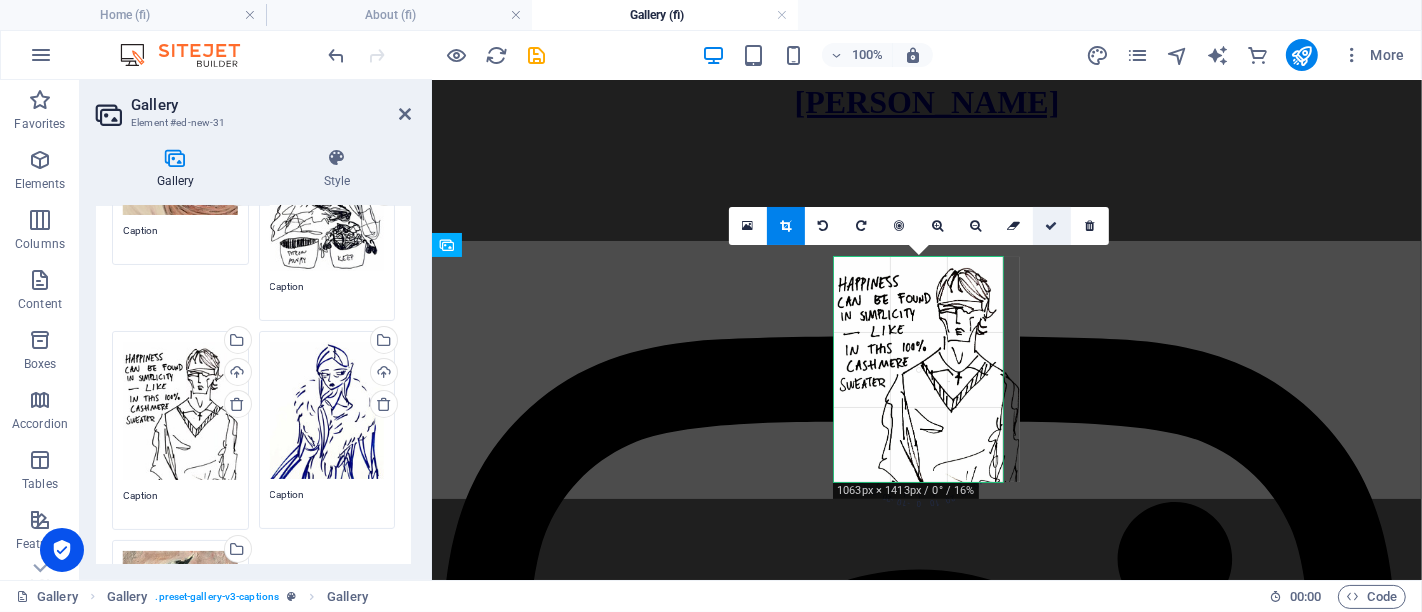 click at bounding box center (1052, 226) 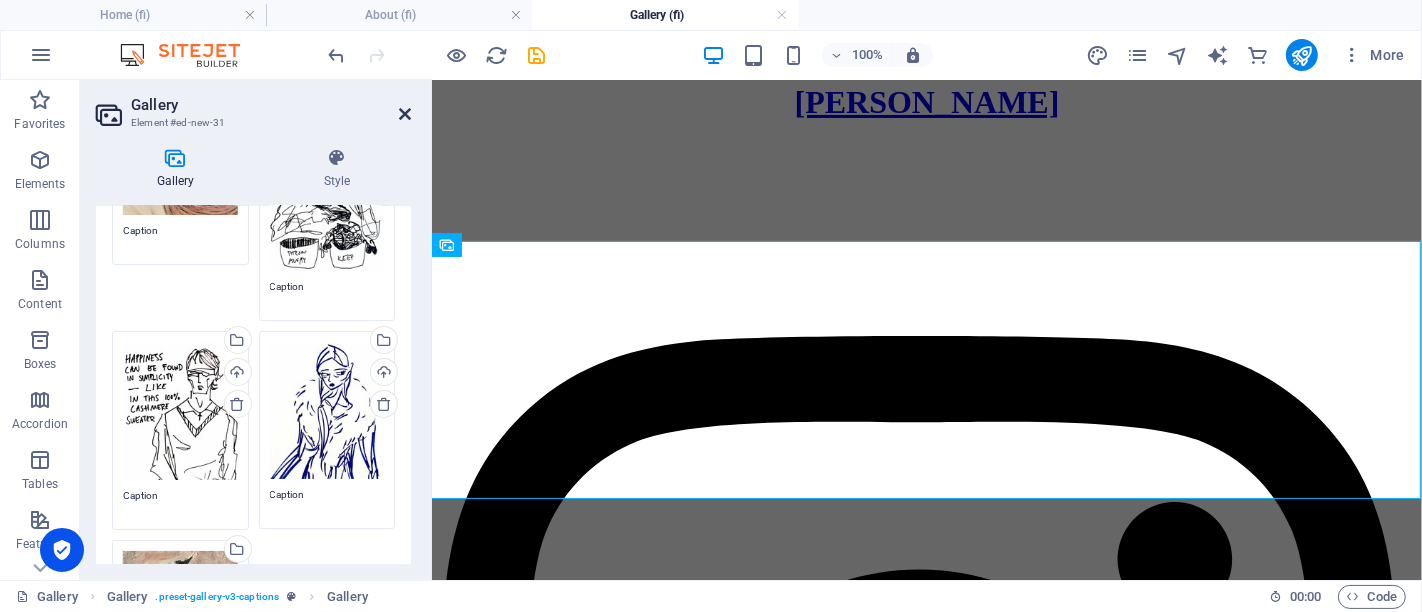 click at bounding box center (405, 114) 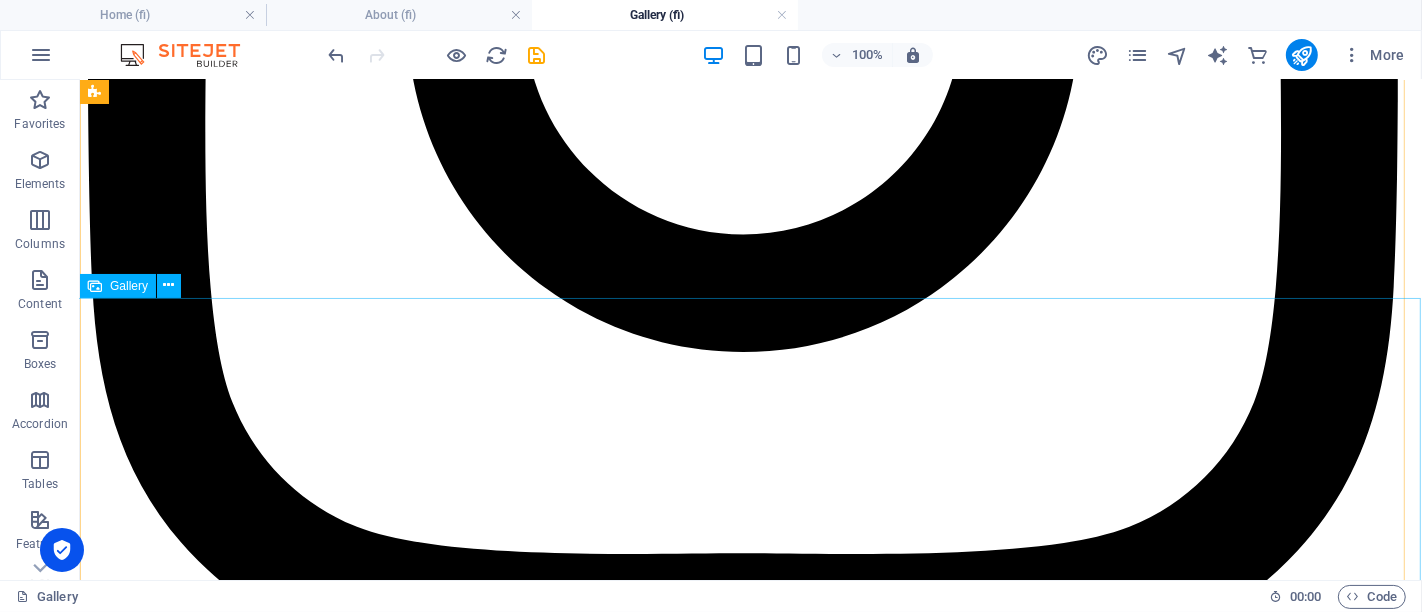 scroll, scrollTop: 1540, scrollLeft: 0, axis: vertical 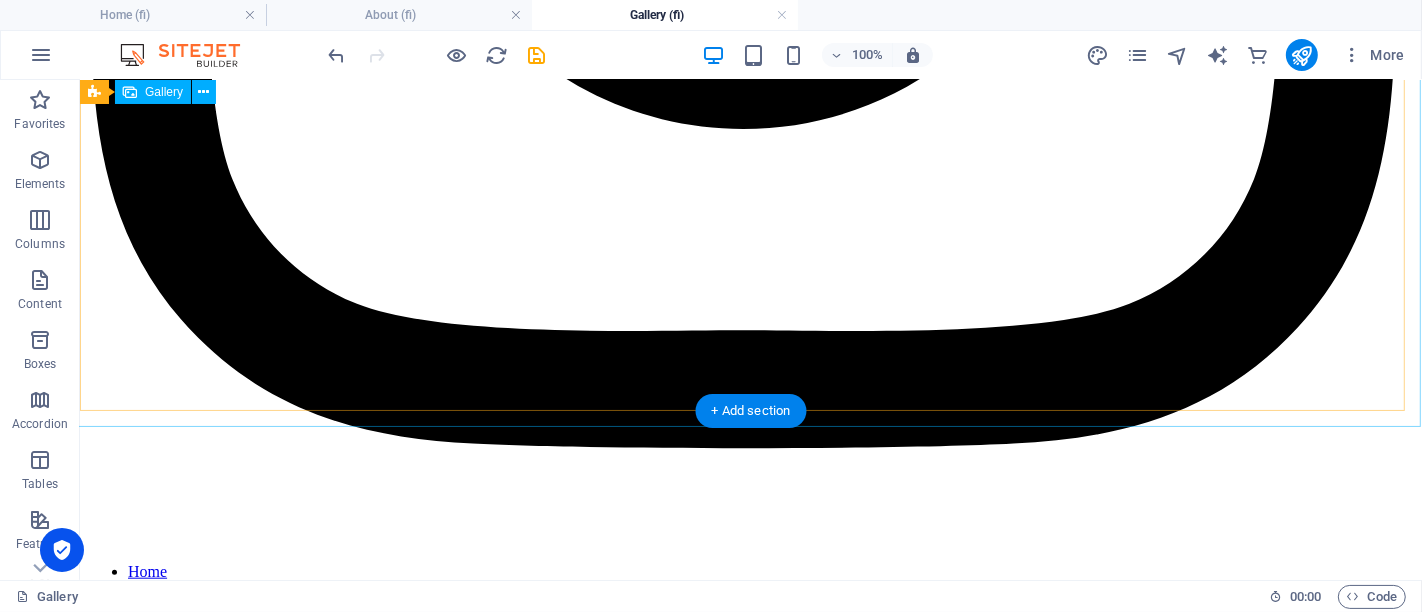 click at bounding box center [527, 23765] 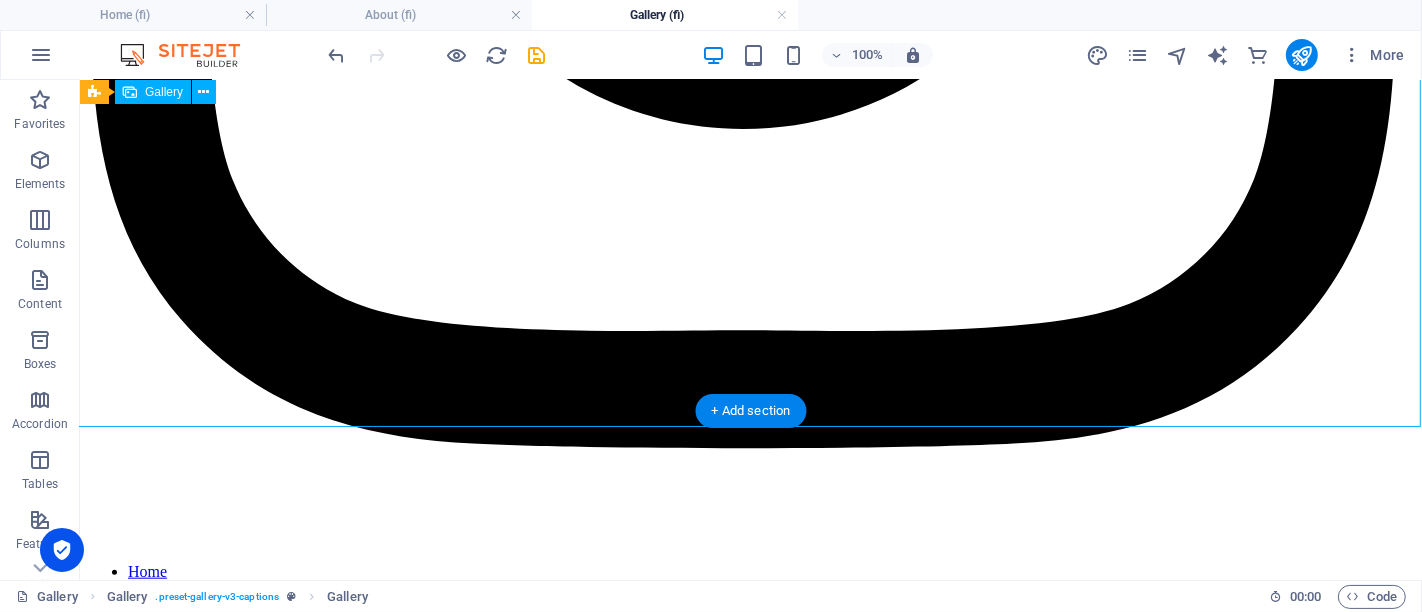 click at bounding box center (527, 23765) 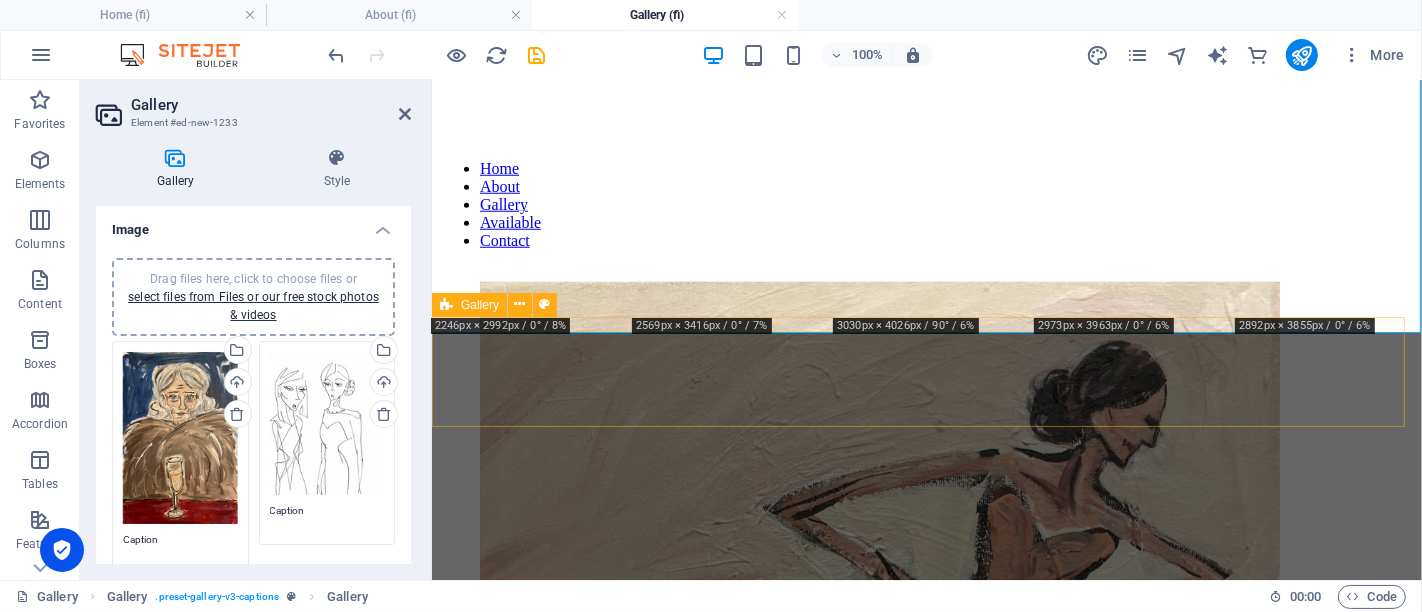 scroll, scrollTop: 1257, scrollLeft: 0, axis: vertical 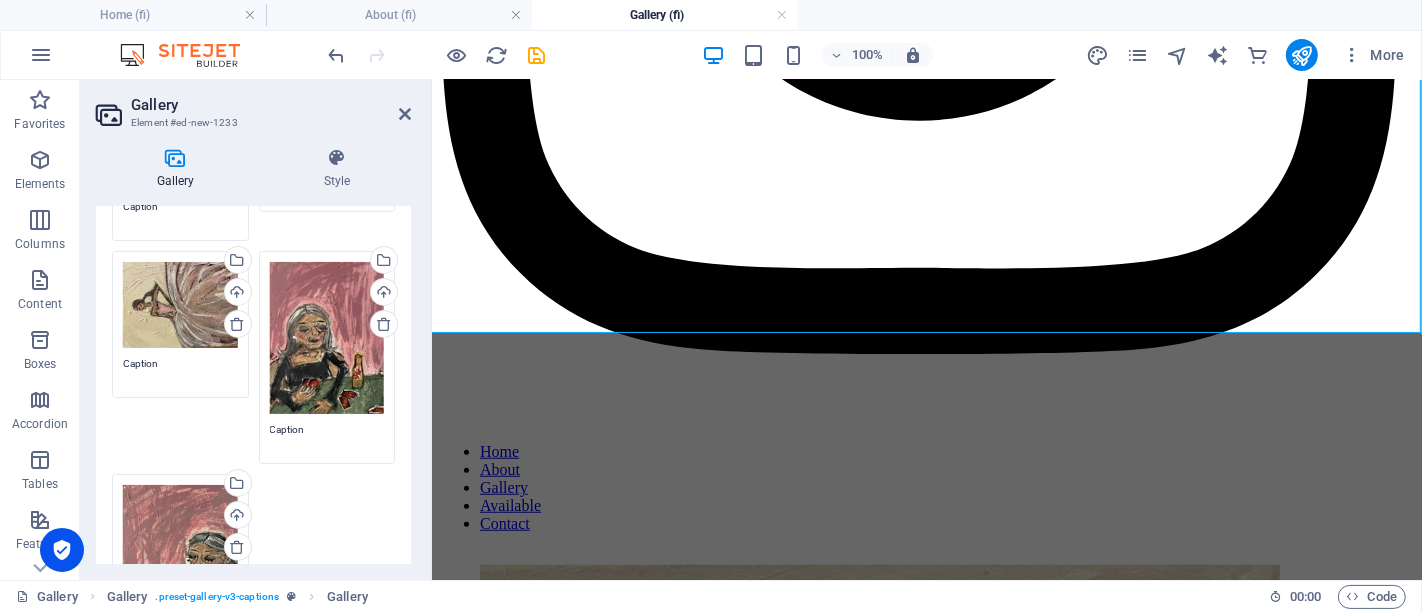click on "Drag files here, click to choose files or select files from Files or our free stock photos & videos" at bounding box center [180, 305] 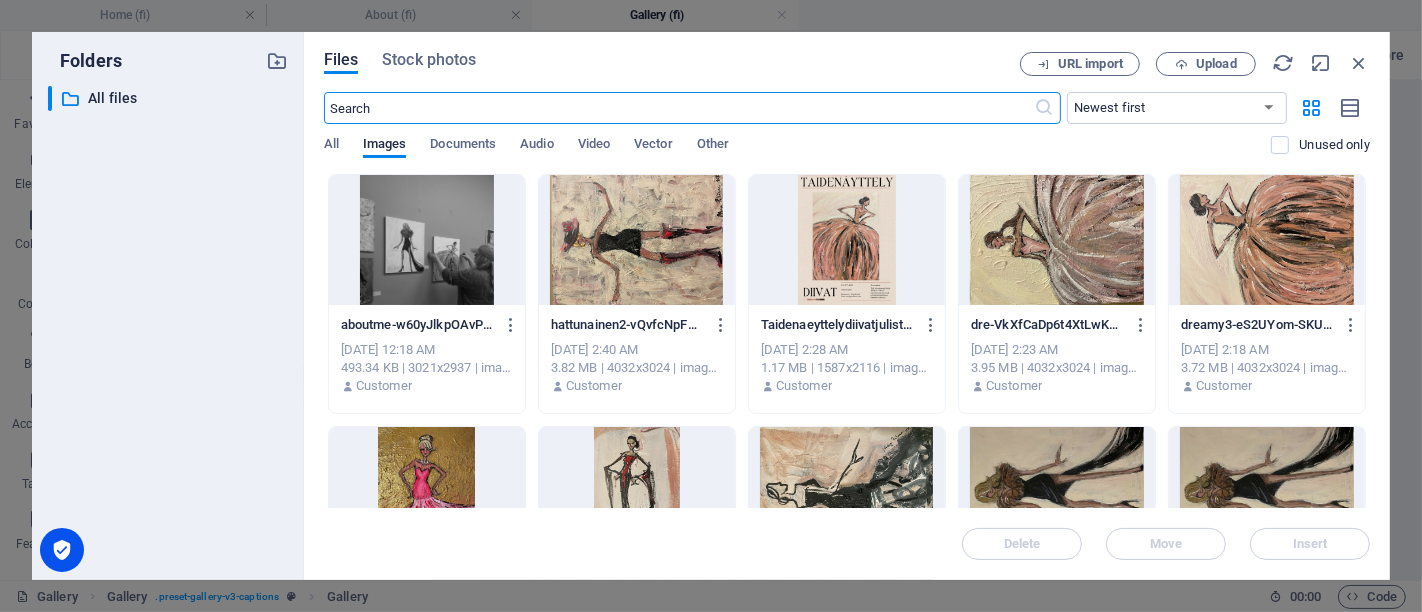 scroll, scrollTop: 3620, scrollLeft: 0, axis: vertical 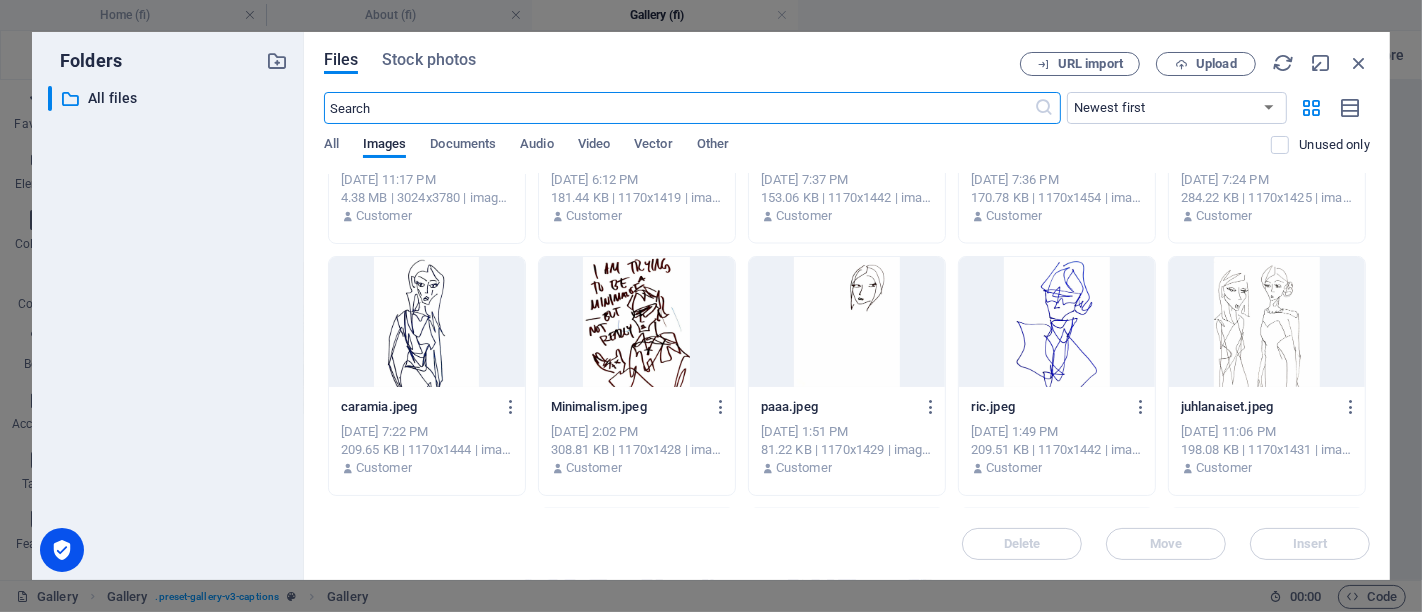 click at bounding box center (637, 322) 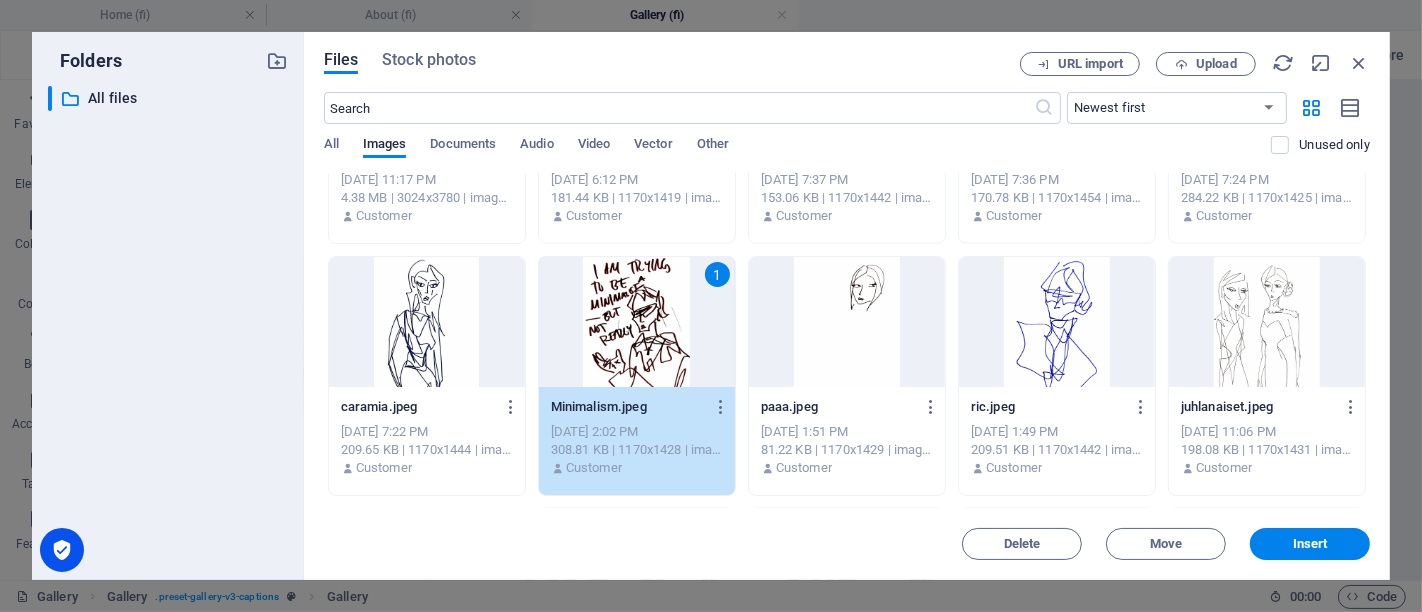 click on "1" at bounding box center [637, 322] 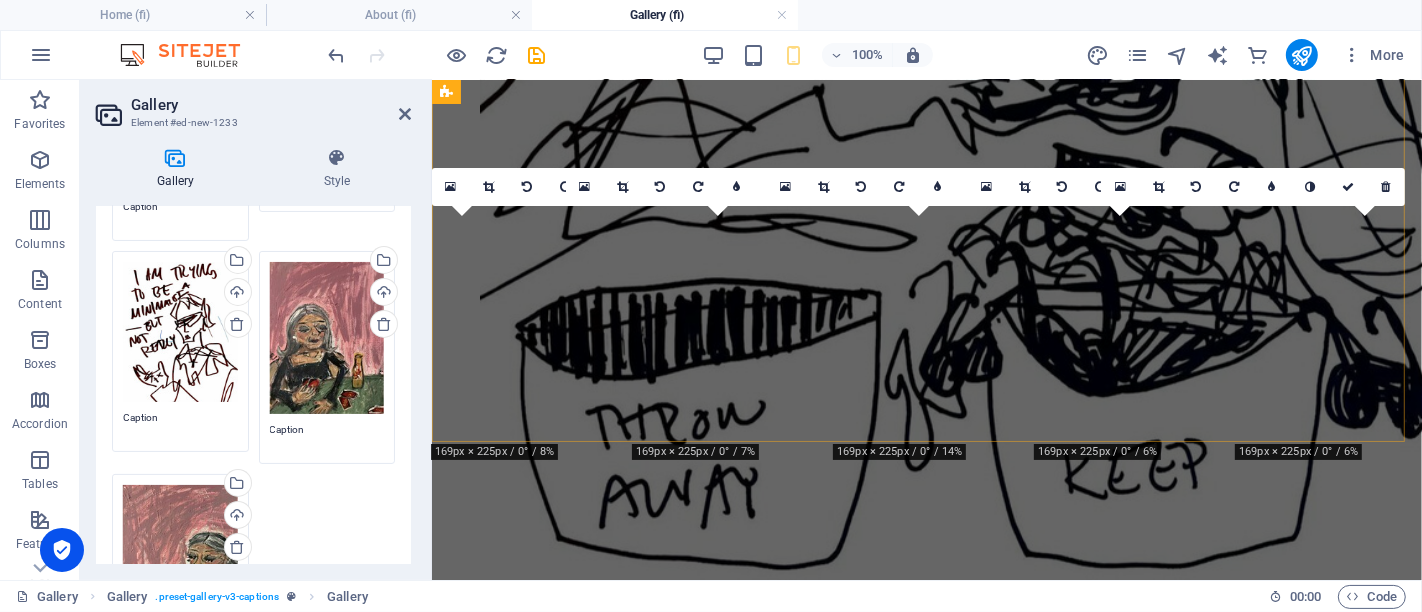 scroll, scrollTop: 1131, scrollLeft: 0, axis: vertical 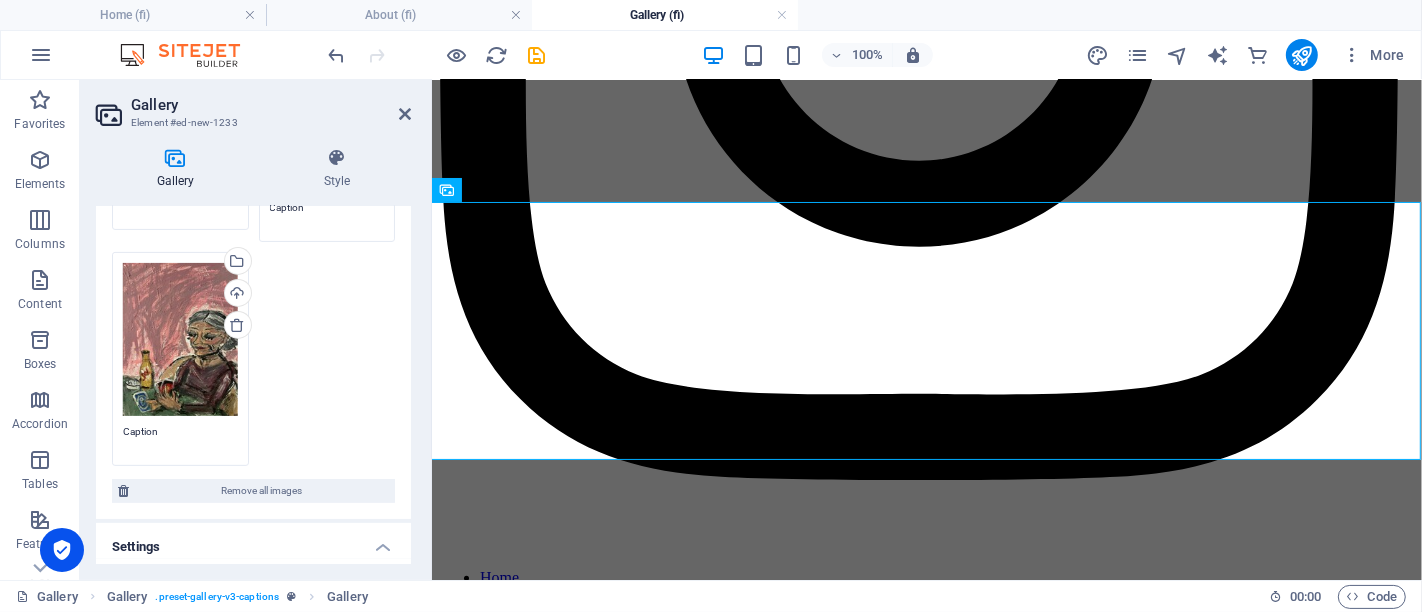 click on "Drag files here, click to choose files or select files from Files or our free stock photos & videos" at bounding box center (180, 339) 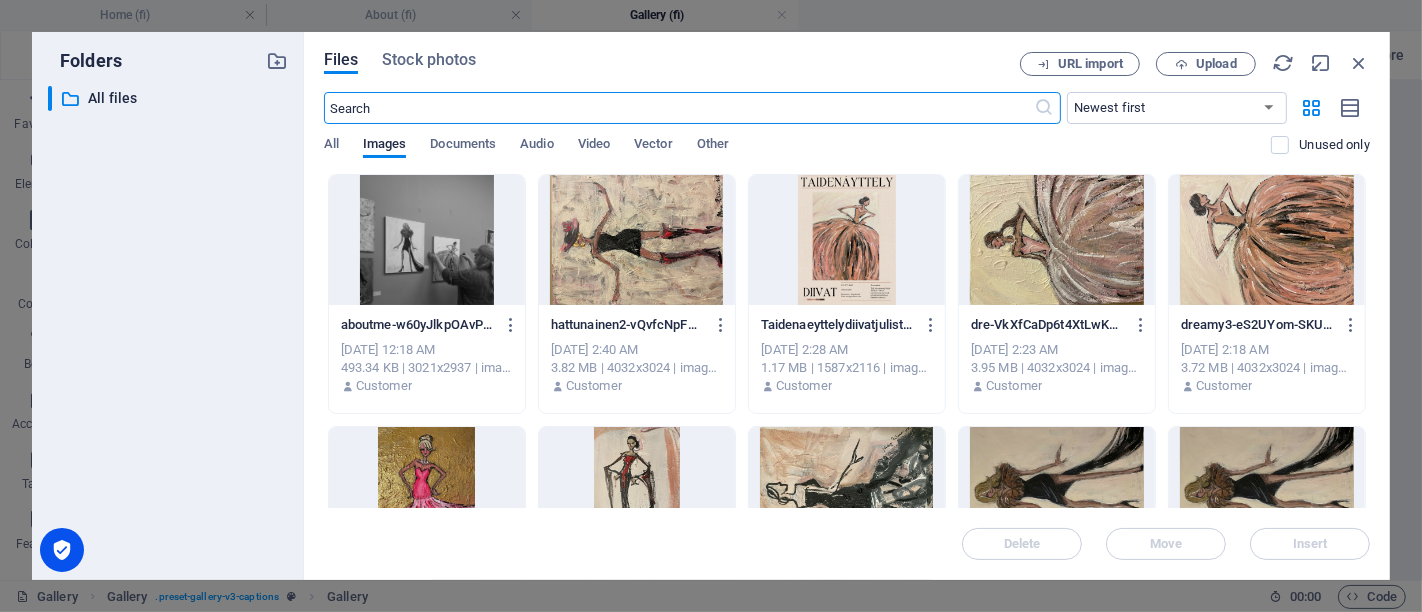 scroll, scrollTop: 3619, scrollLeft: 0, axis: vertical 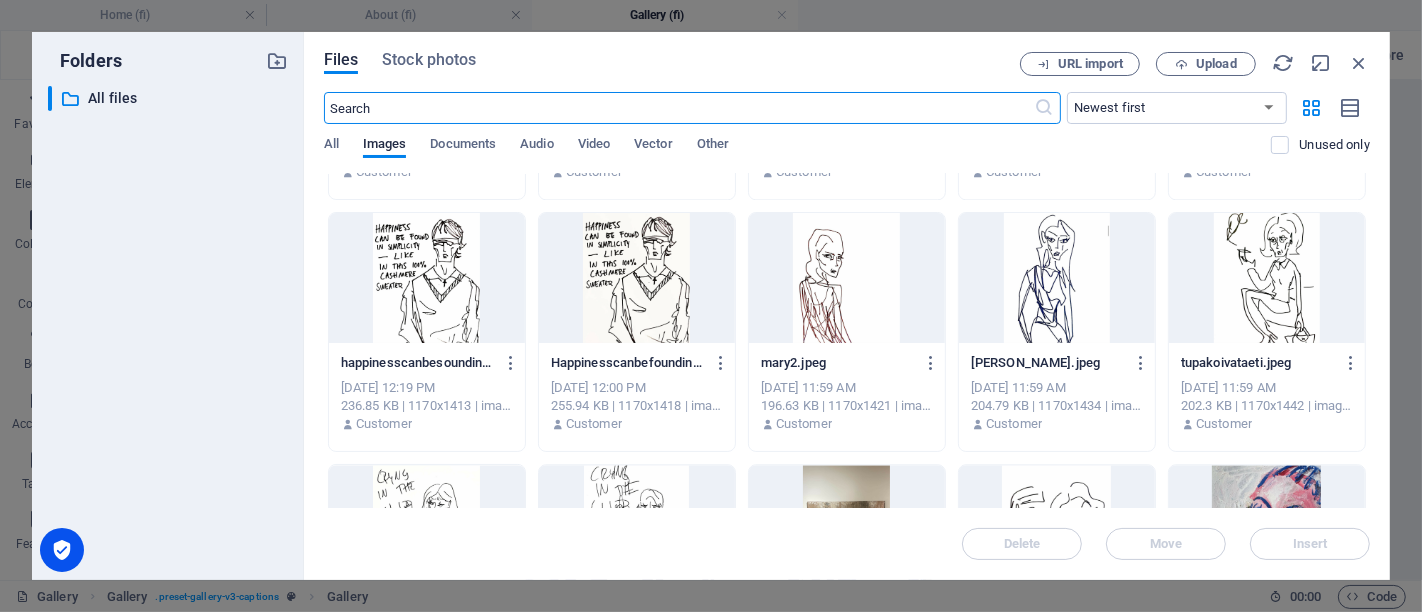 click at bounding box center (847, 278) 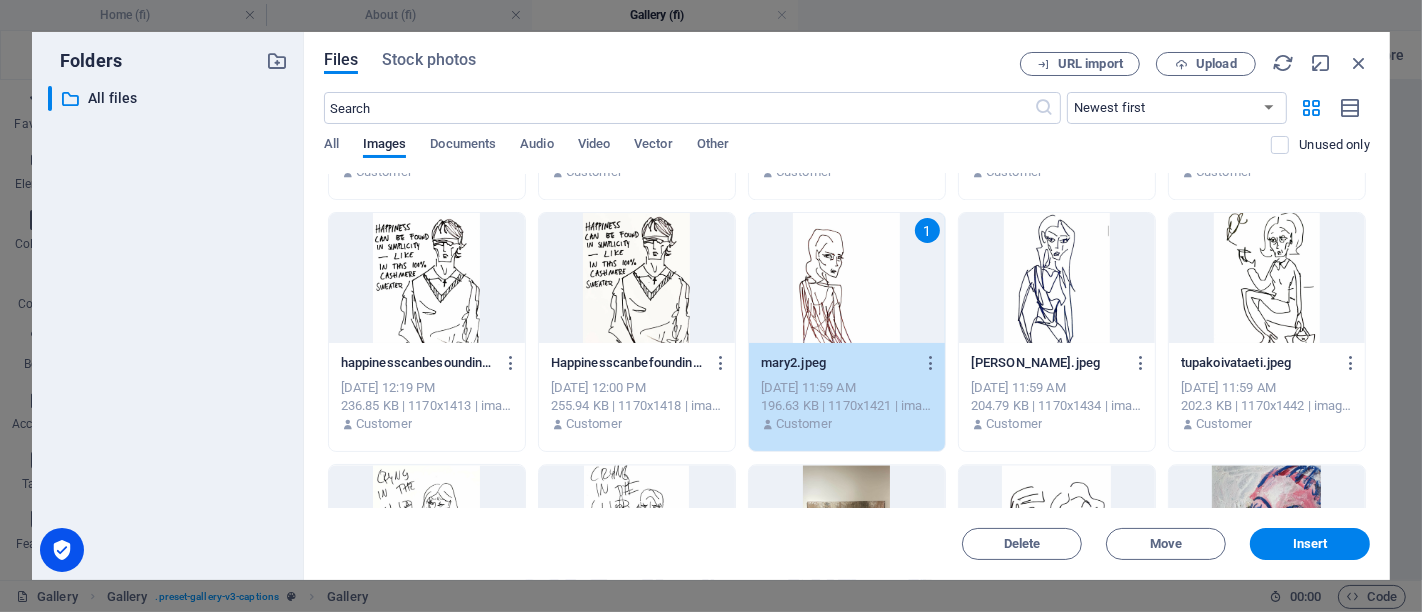 click on "1" at bounding box center [847, 278] 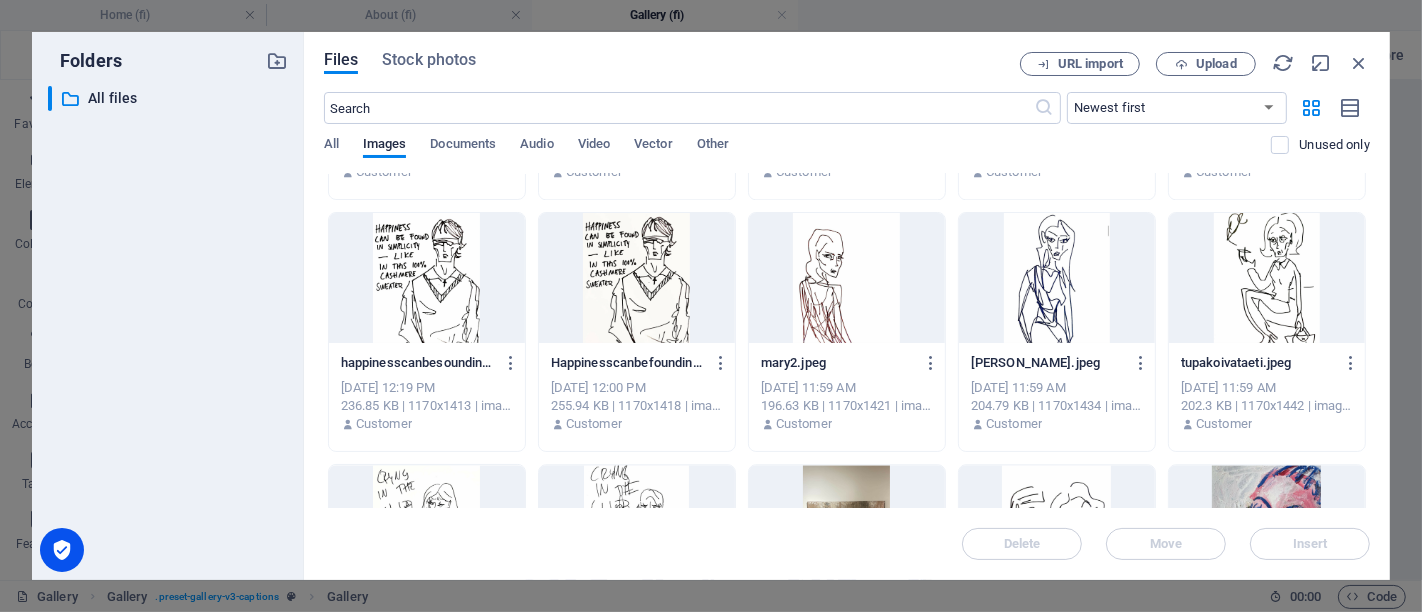 click at bounding box center (847, 278) 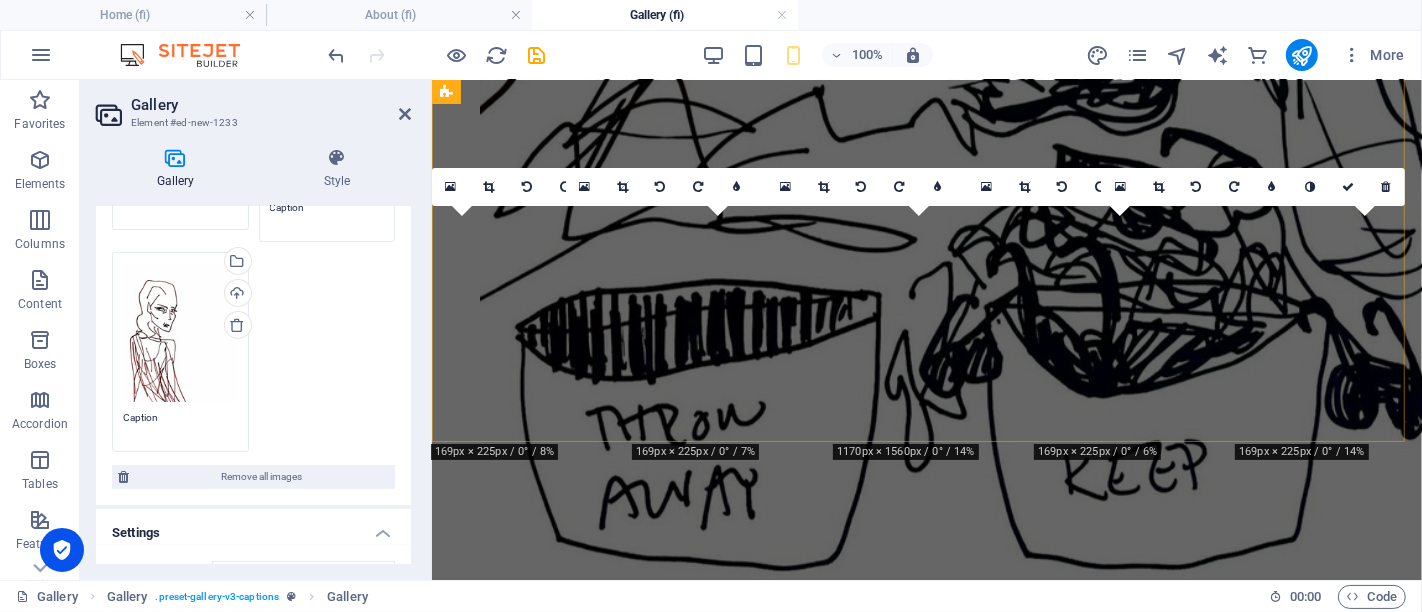 scroll, scrollTop: 1131, scrollLeft: 0, axis: vertical 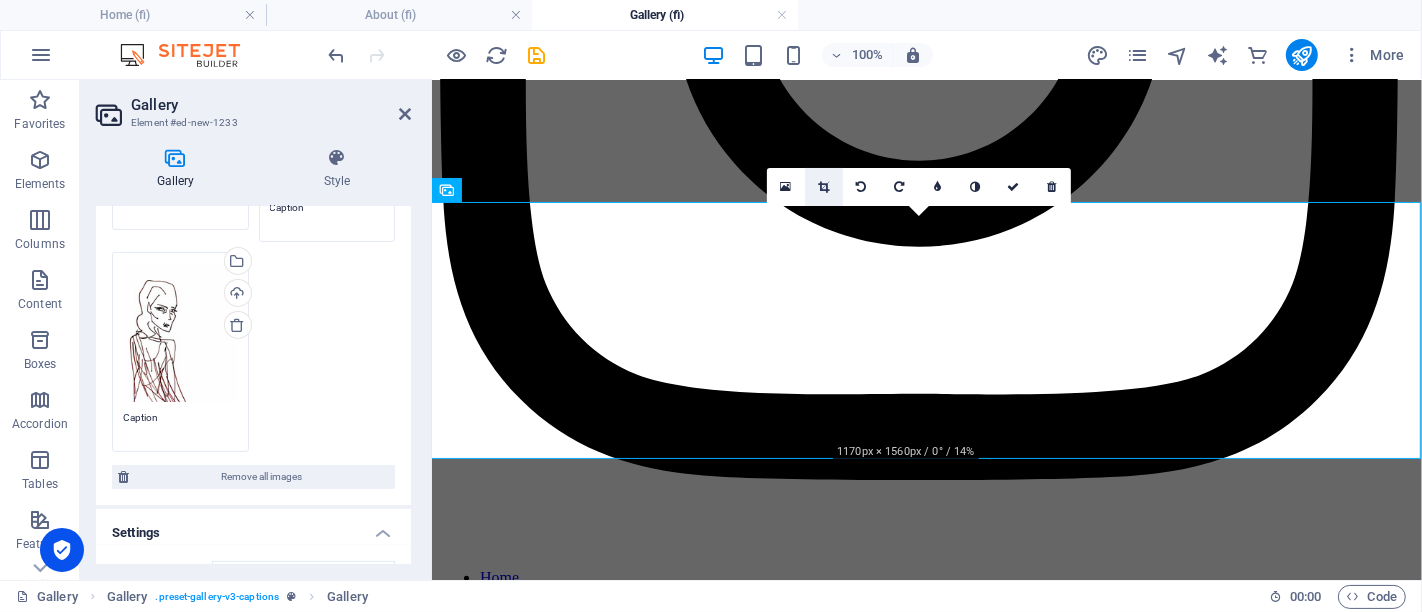 click at bounding box center [824, 187] 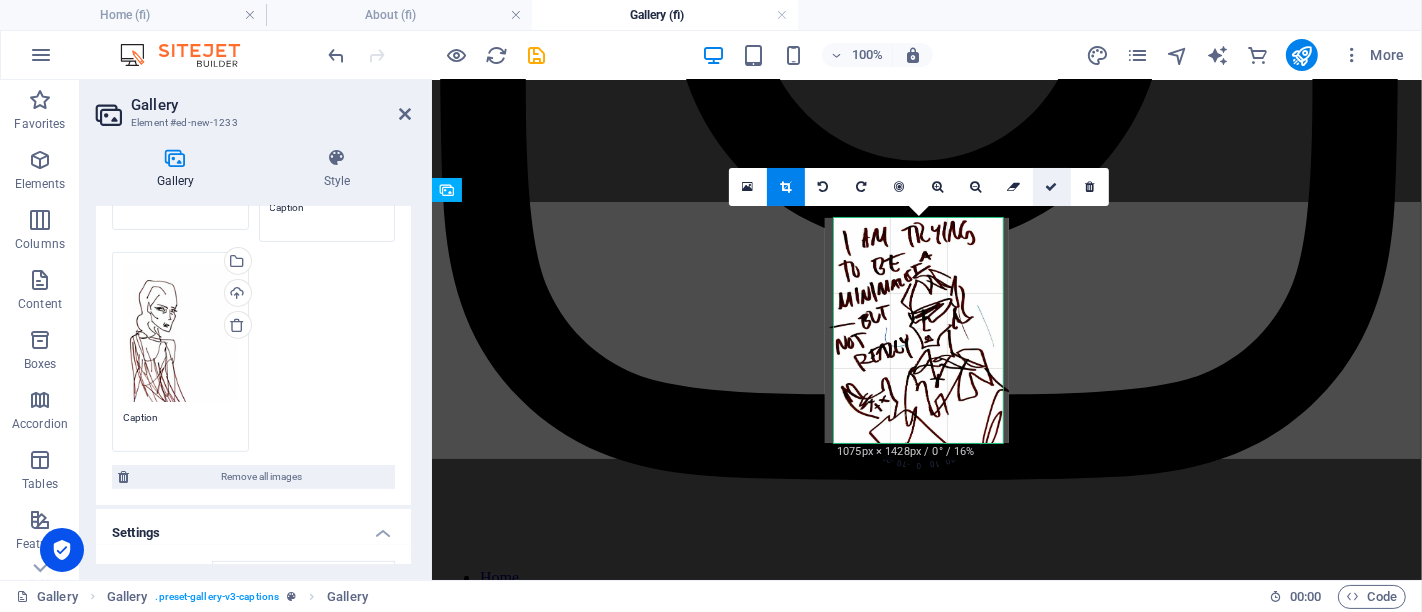 click at bounding box center [1052, 187] 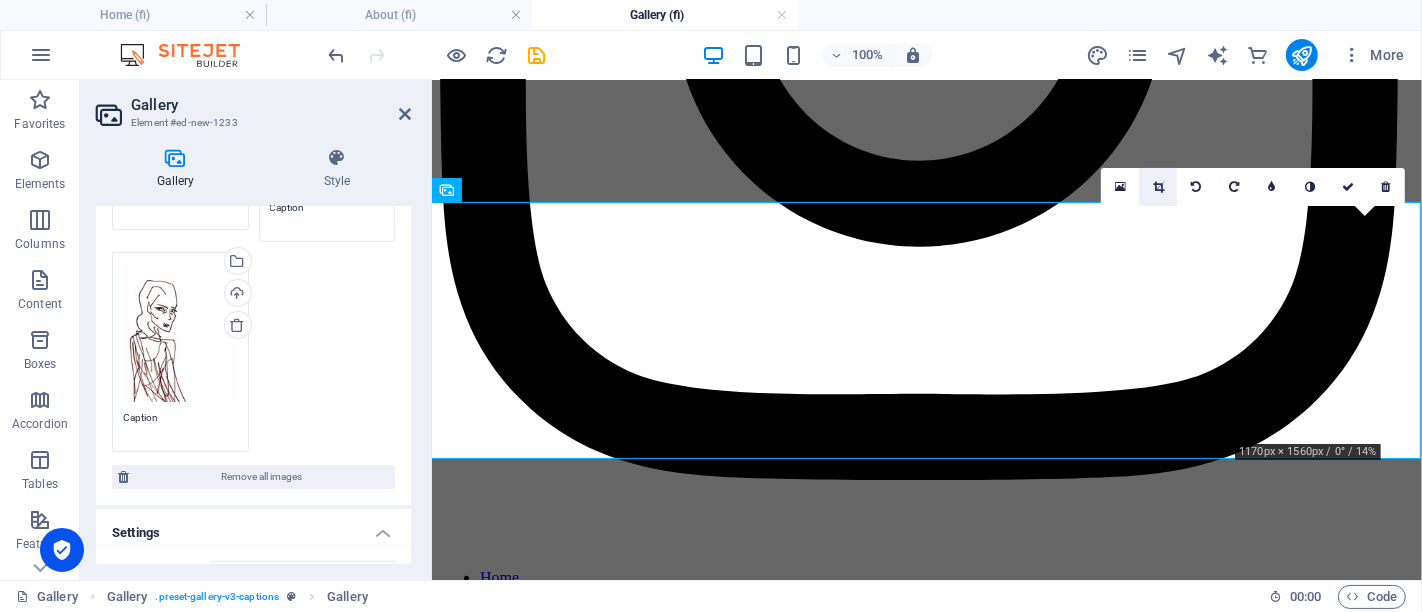 click at bounding box center [1158, 187] 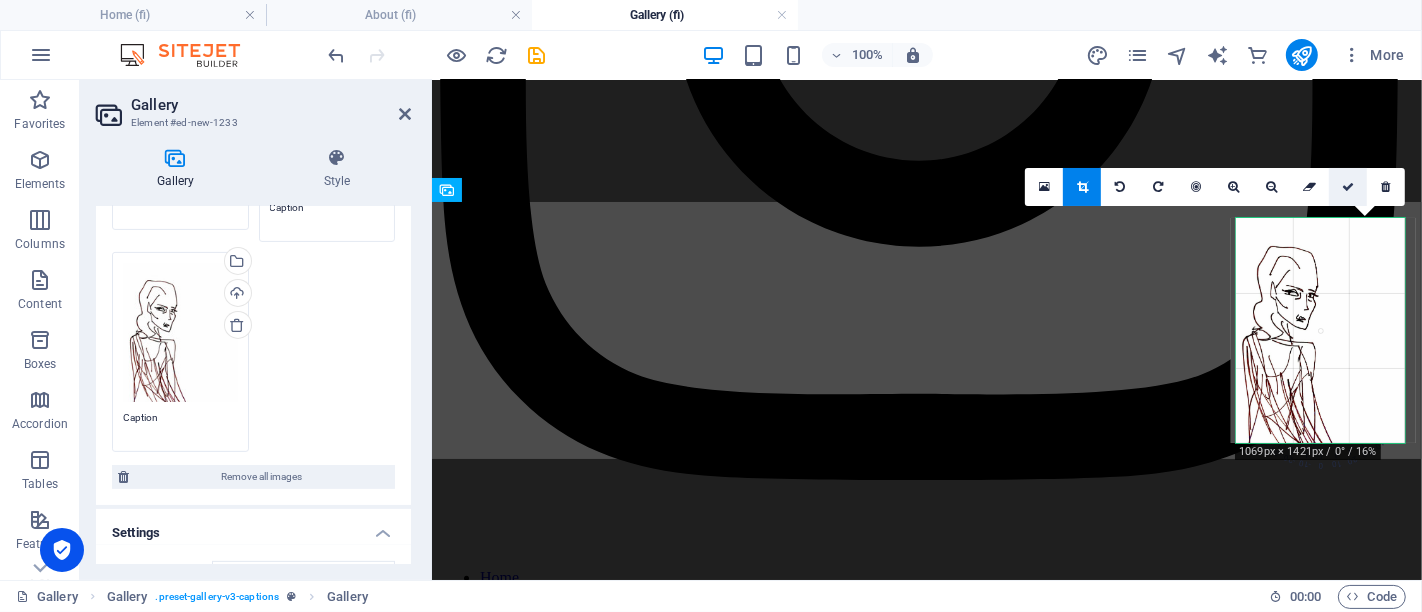 click at bounding box center (1348, 187) 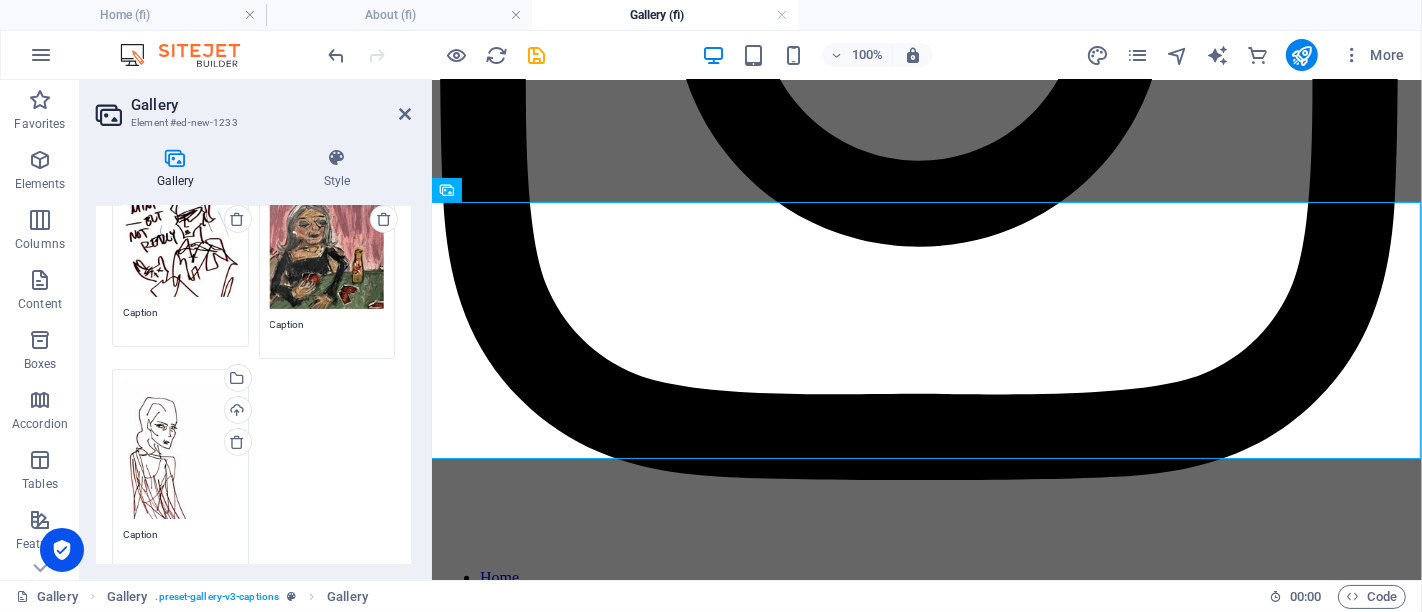 scroll, scrollTop: 333, scrollLeft: 0, axis: vertical 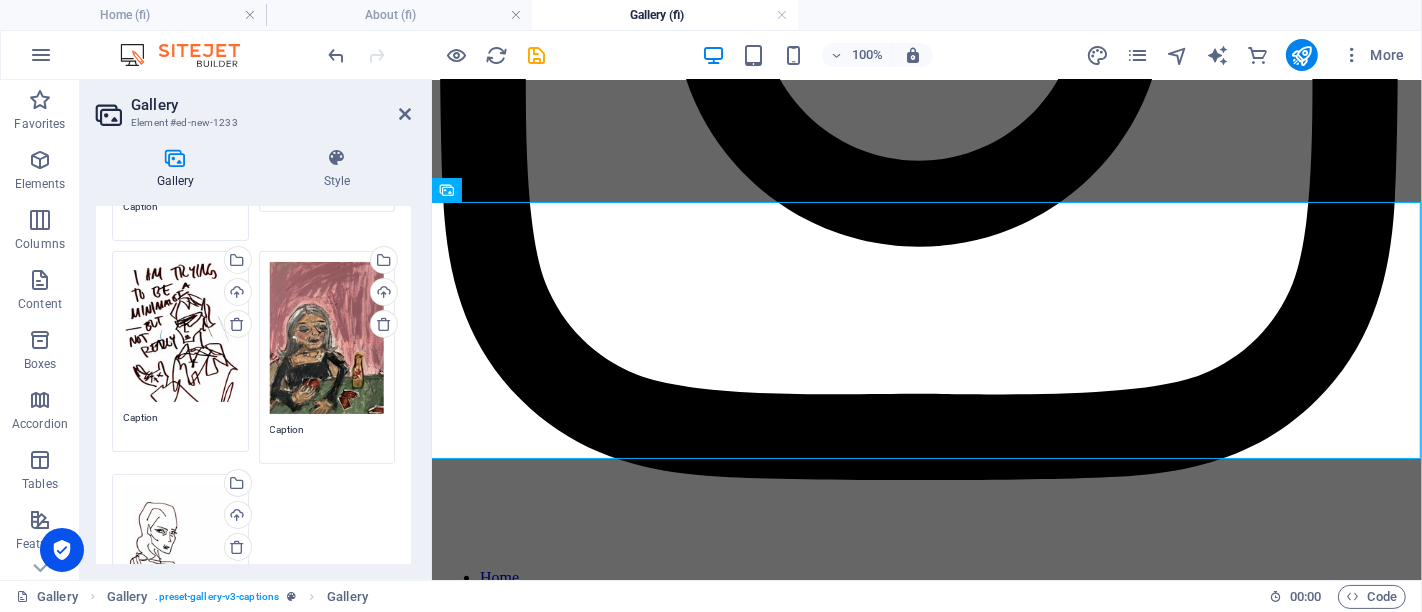 click on "Drag files here, click to choose files or select files from Files or our free stock photos & videos" at bounding box center (327, 338) 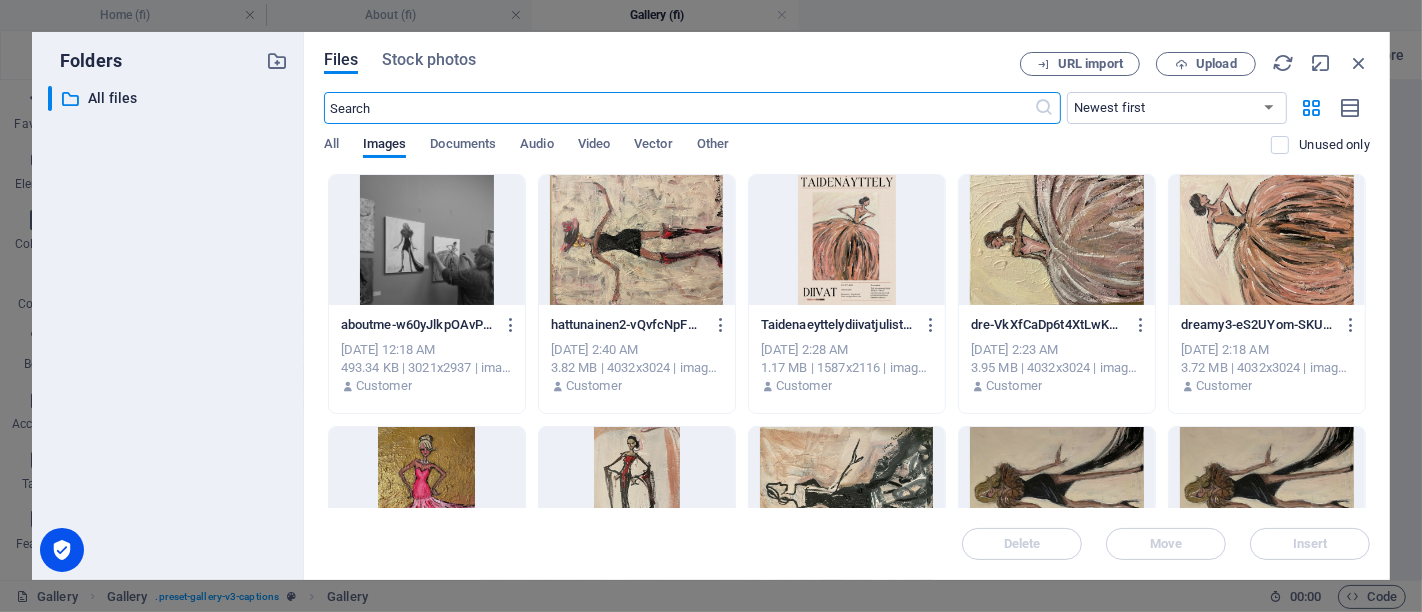 scroll, scrollTop: 3619, scrollLeft: 0, axis: vertical 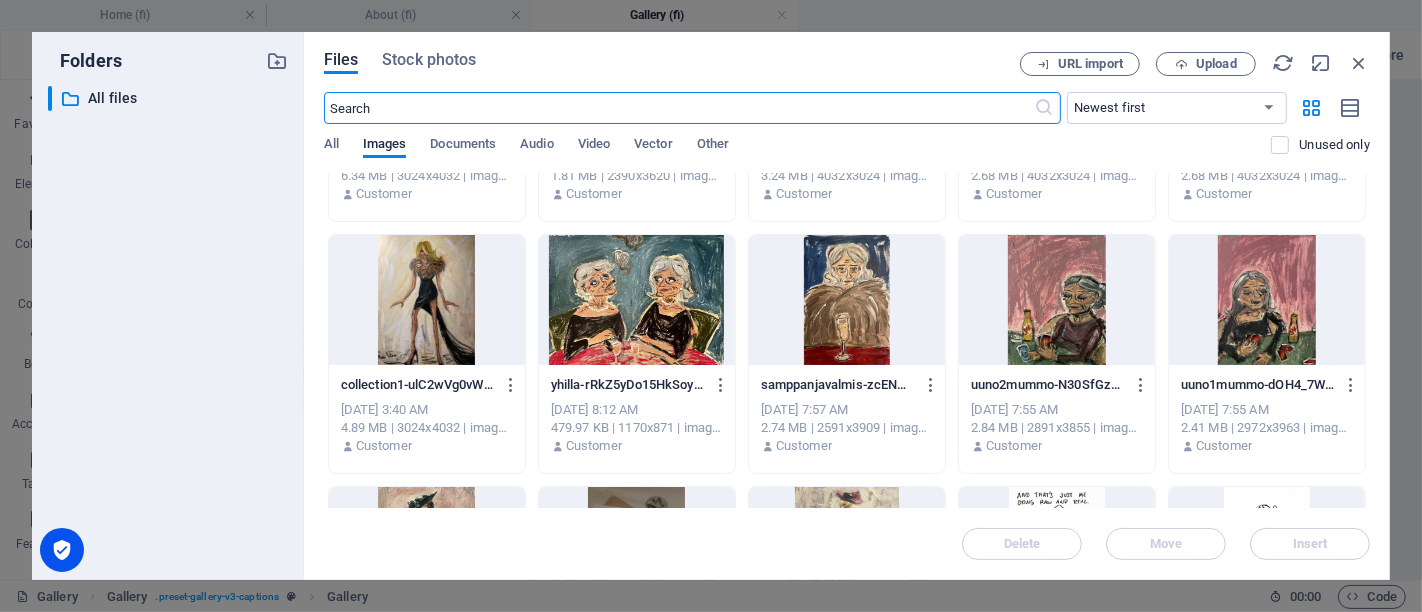 click at bounding box center (637, 300) 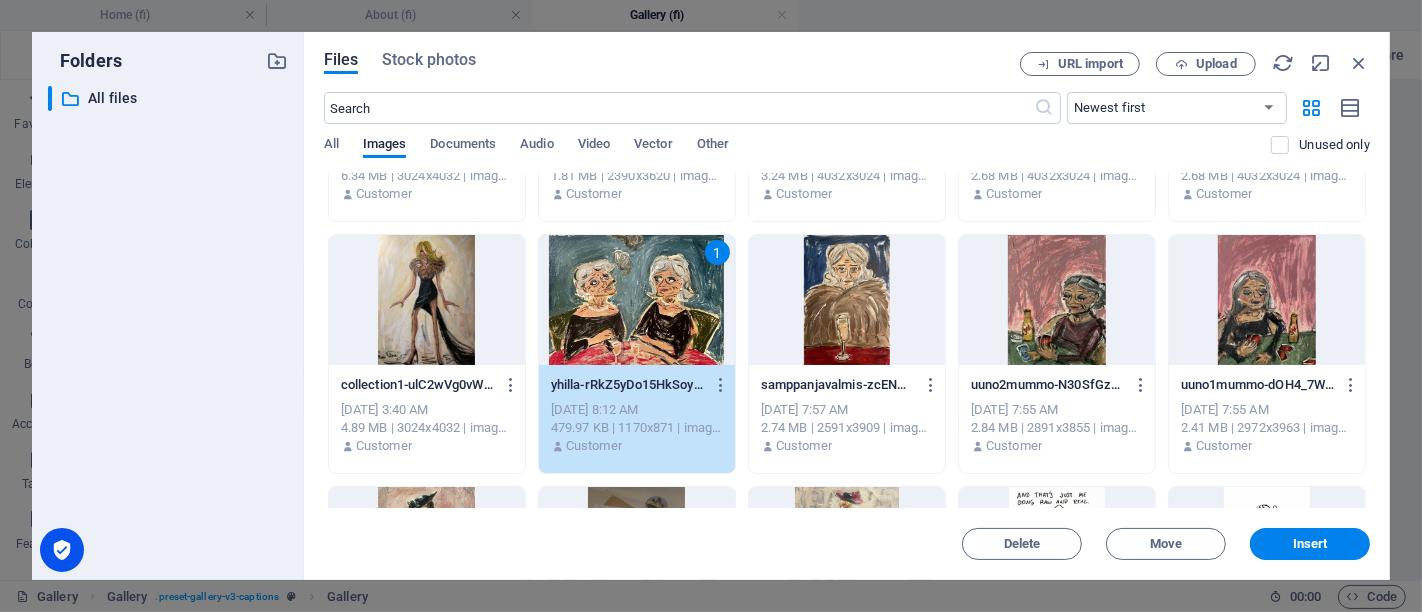 click on "1" at bounding box center (637, 300) 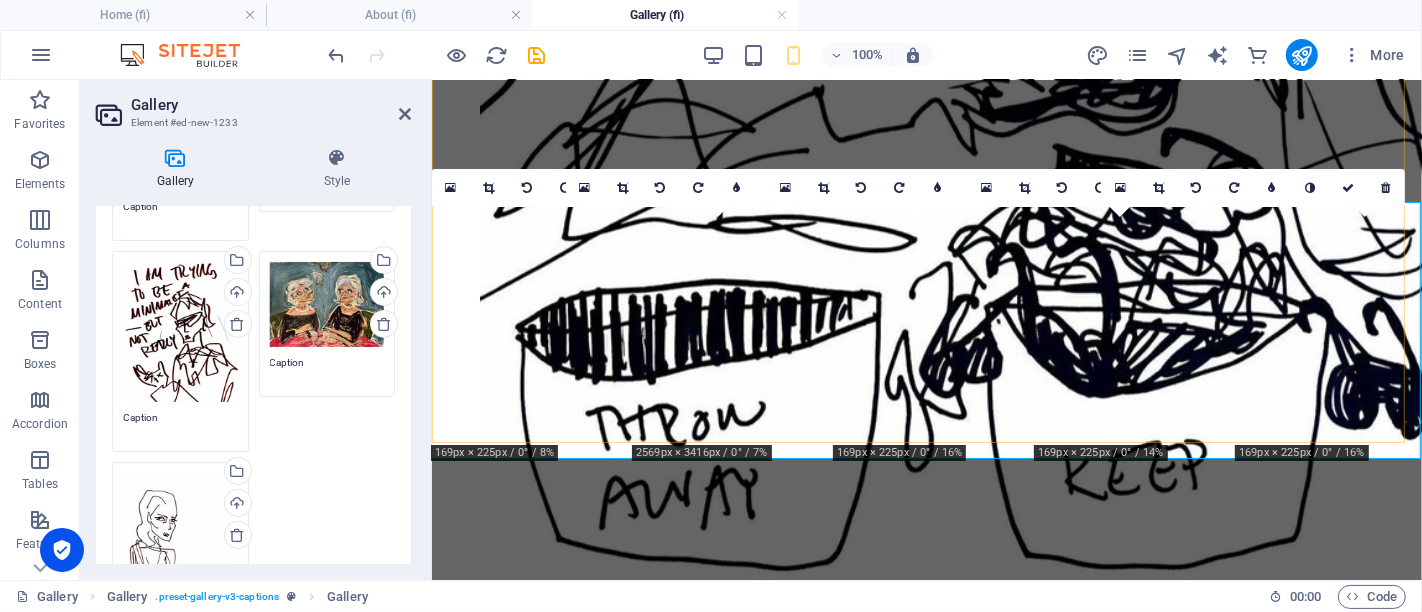 scroll, scrollTop: 1130, scrollLeft: 0, axis: vertical 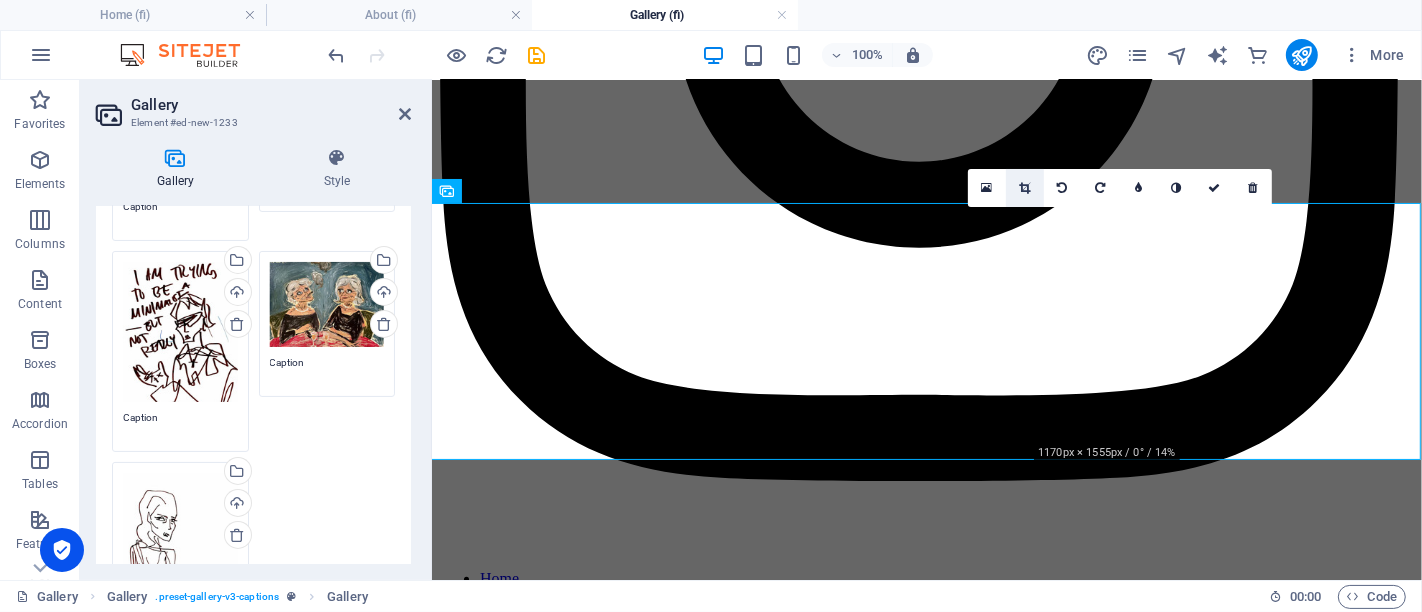 click at bounding box center (1024, 188) 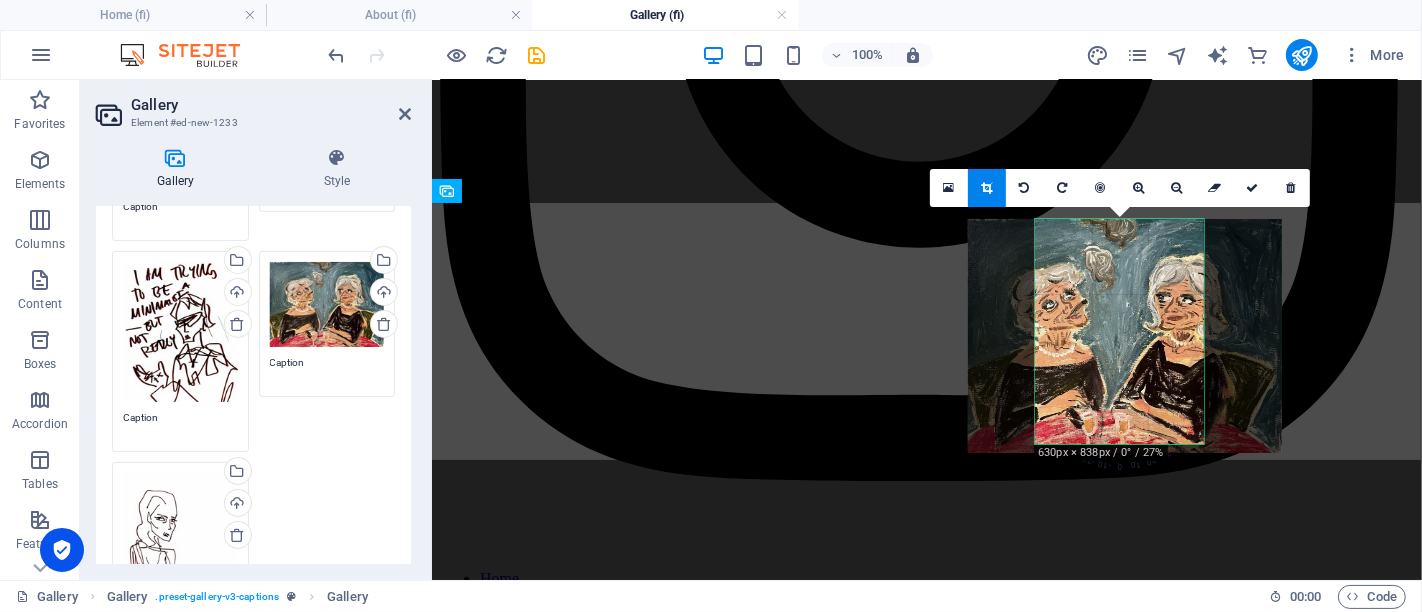 drag, startPoint x: 1074, startPoint y: 337, endPoint x: 1107, endPoint y: 342, distance: 33.37664 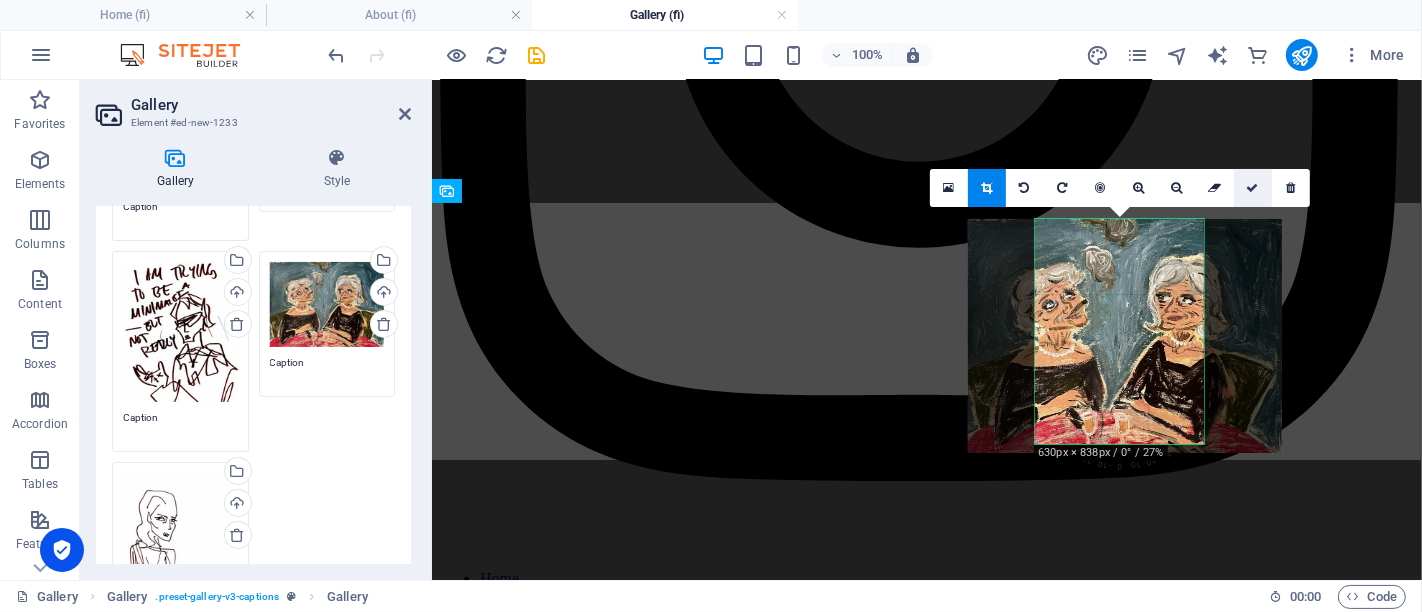 click at bounding box center [1253, 188] 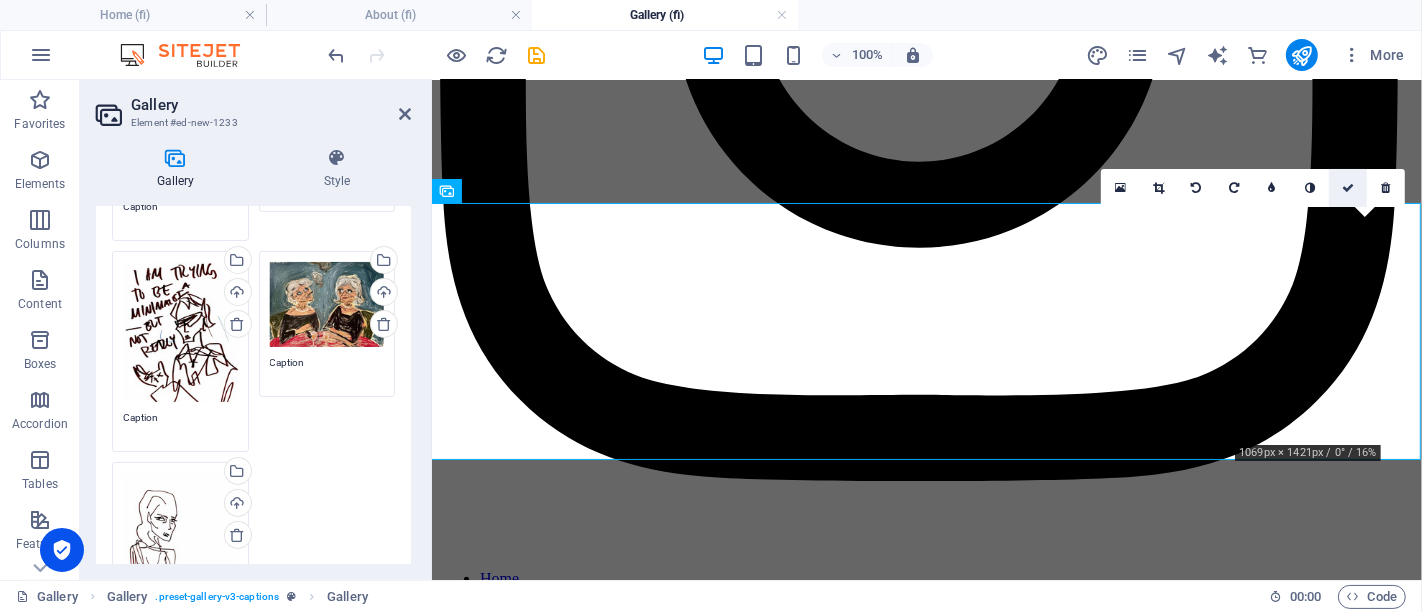 click at bounding box center [1348, 188] 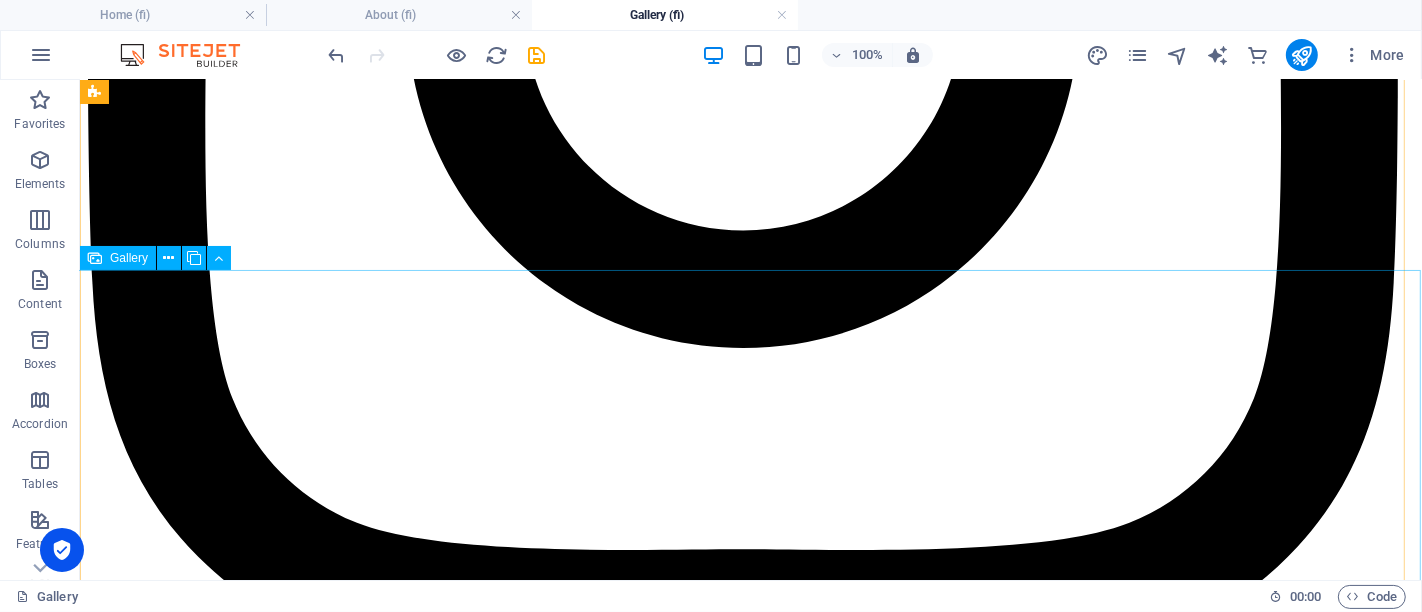 scroll, scrollTop: 1318, scrollLeft: 0, axis: vertical 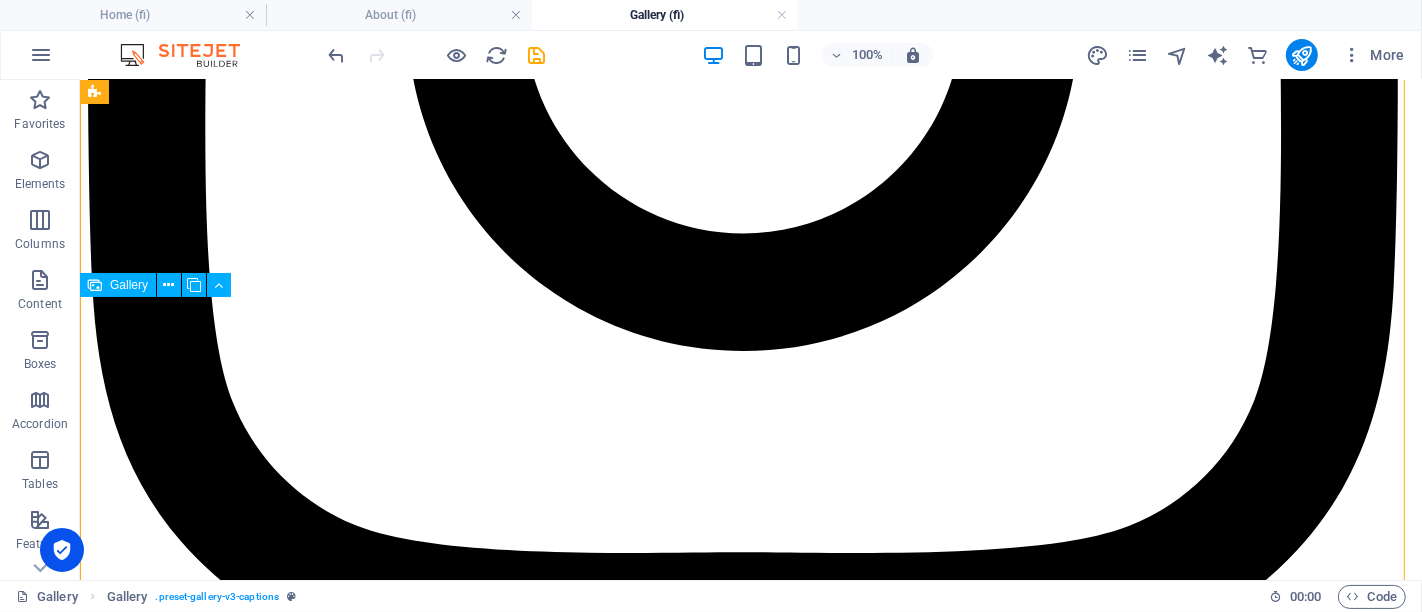 click at bounding box center [527, 22920] 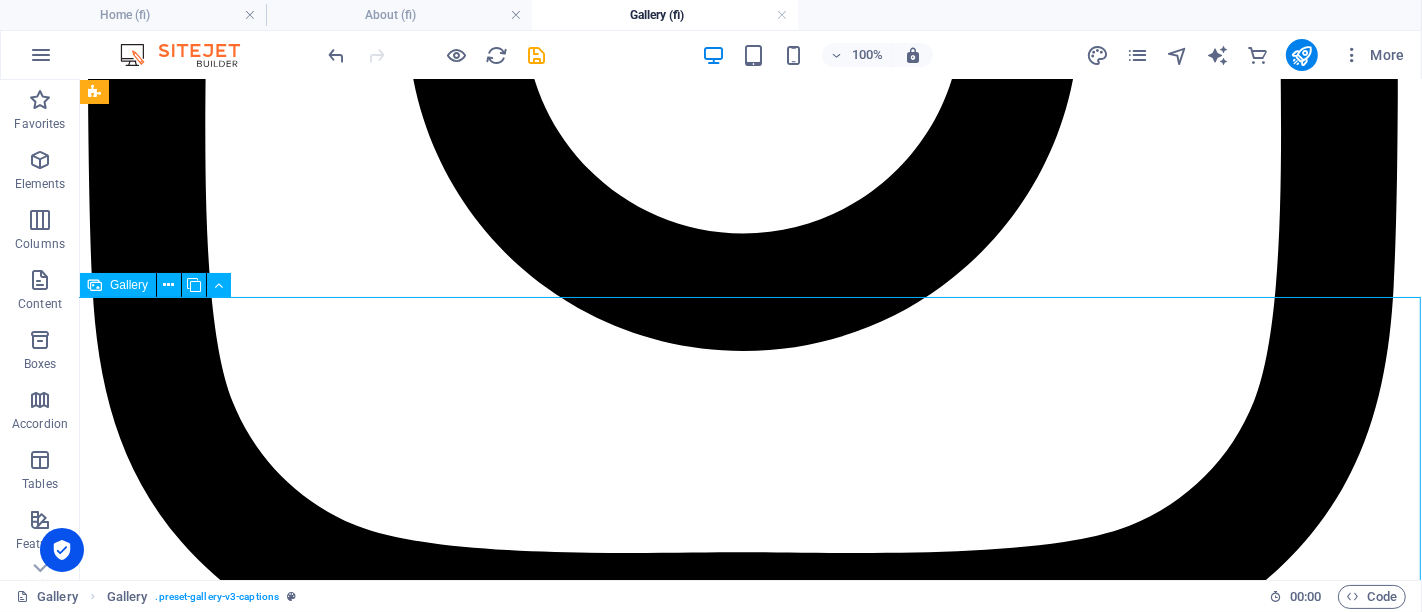 click at bounding box center (527, 22920) 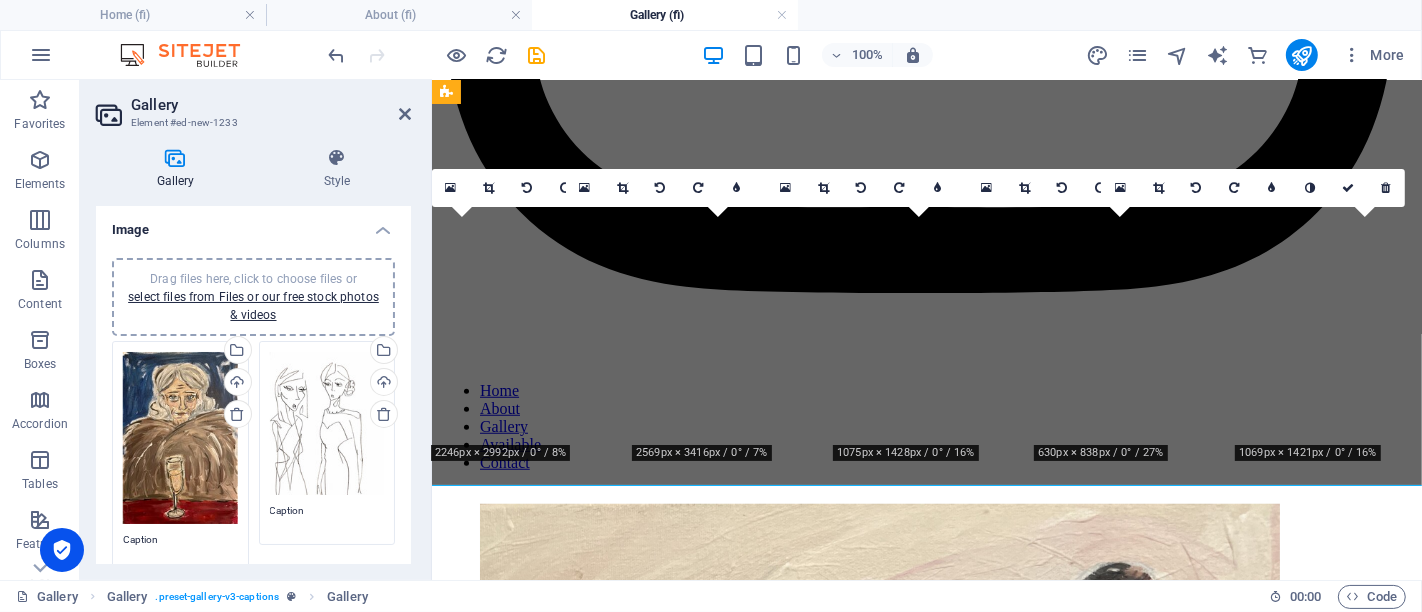 scroll, scrollTop: 1130, scrollLeft: 0, axis: vertical 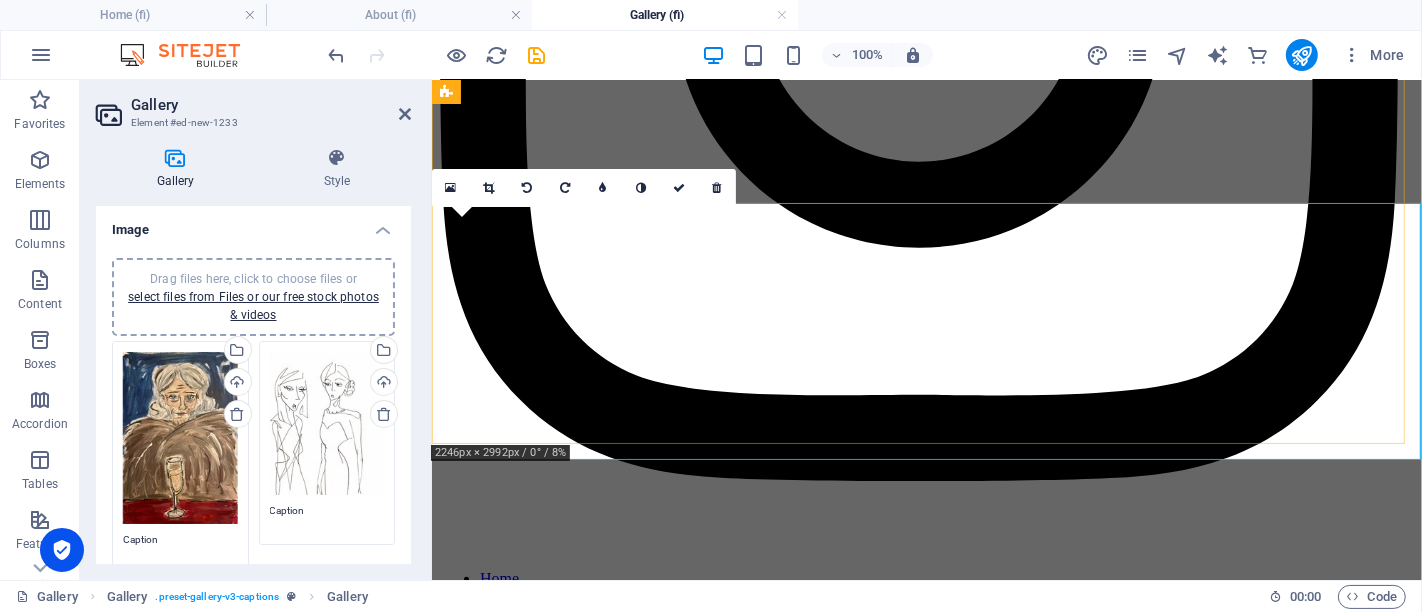 click at bounding box center [879, 18815] 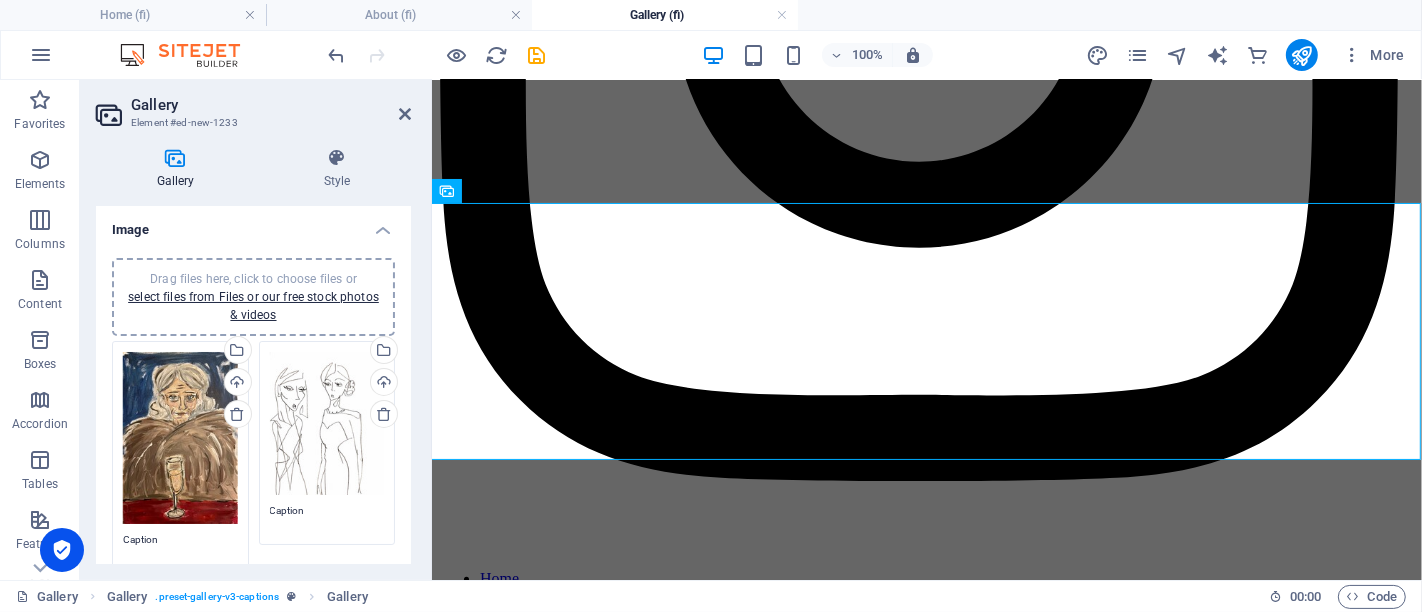 click on "Drag files here, click to choose files or select files from Files or our free stock photos & videos" at bounding box center [180, 438] 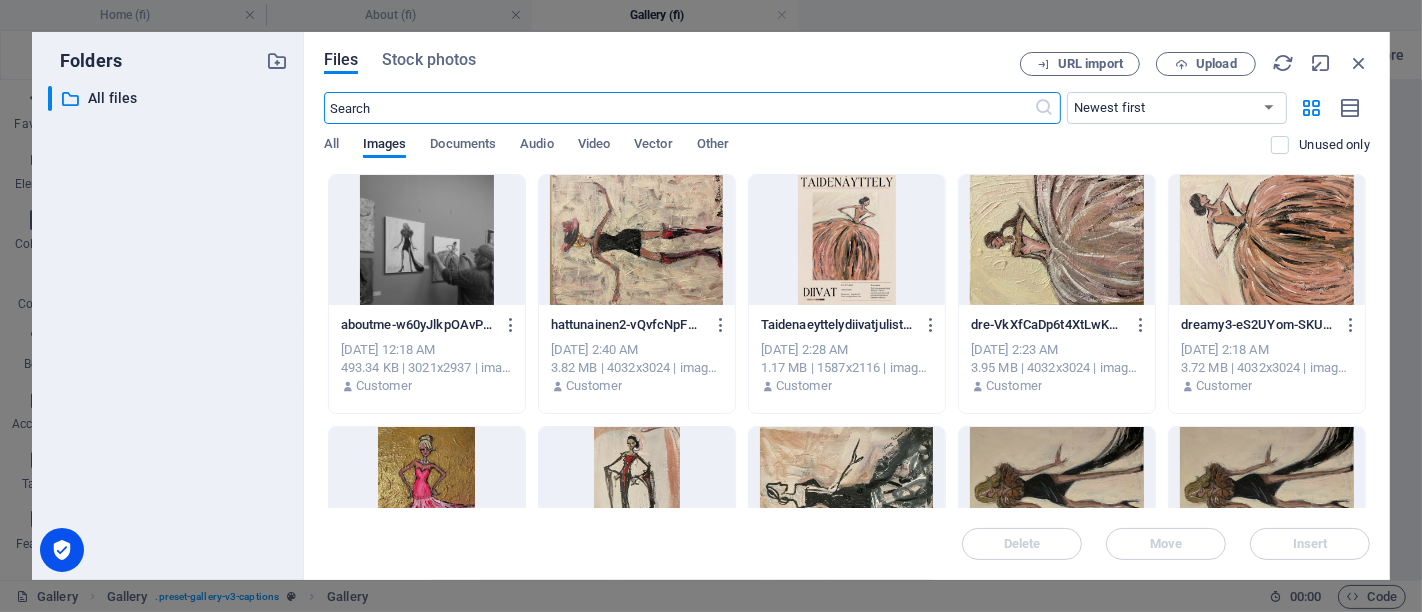 scroll, scrollTop: 3619, scrollLeft: 0, axis: vertical 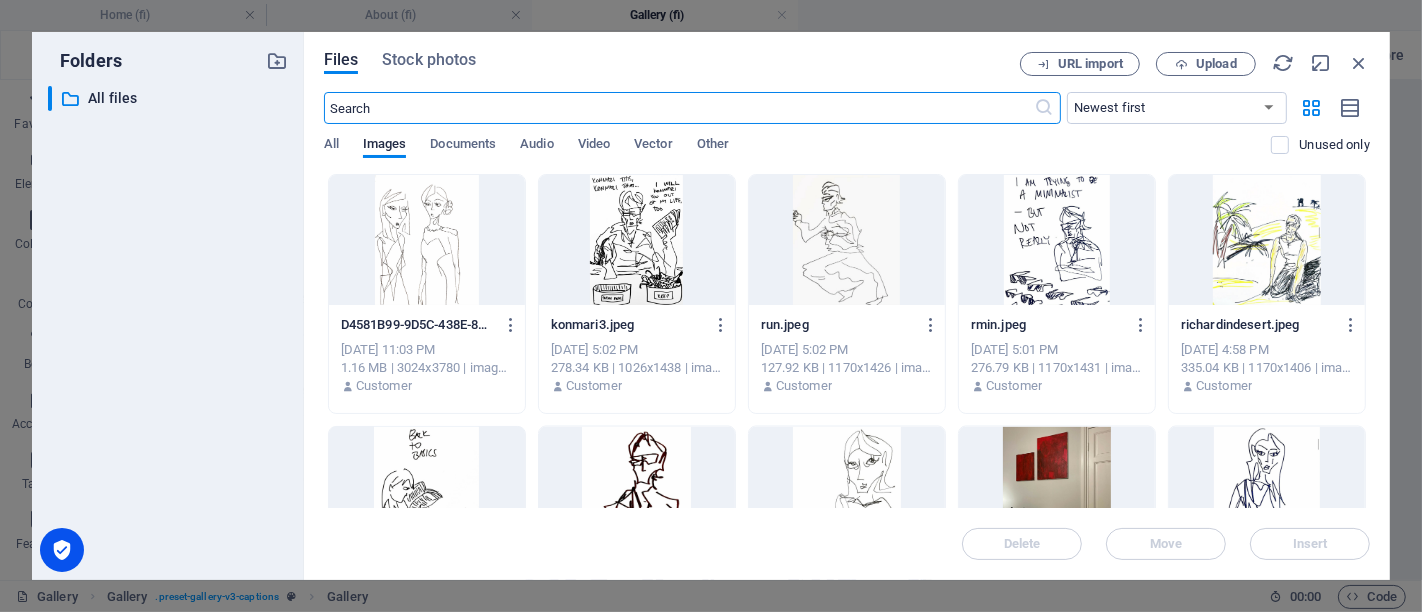 click at bounding box center (427, 240) 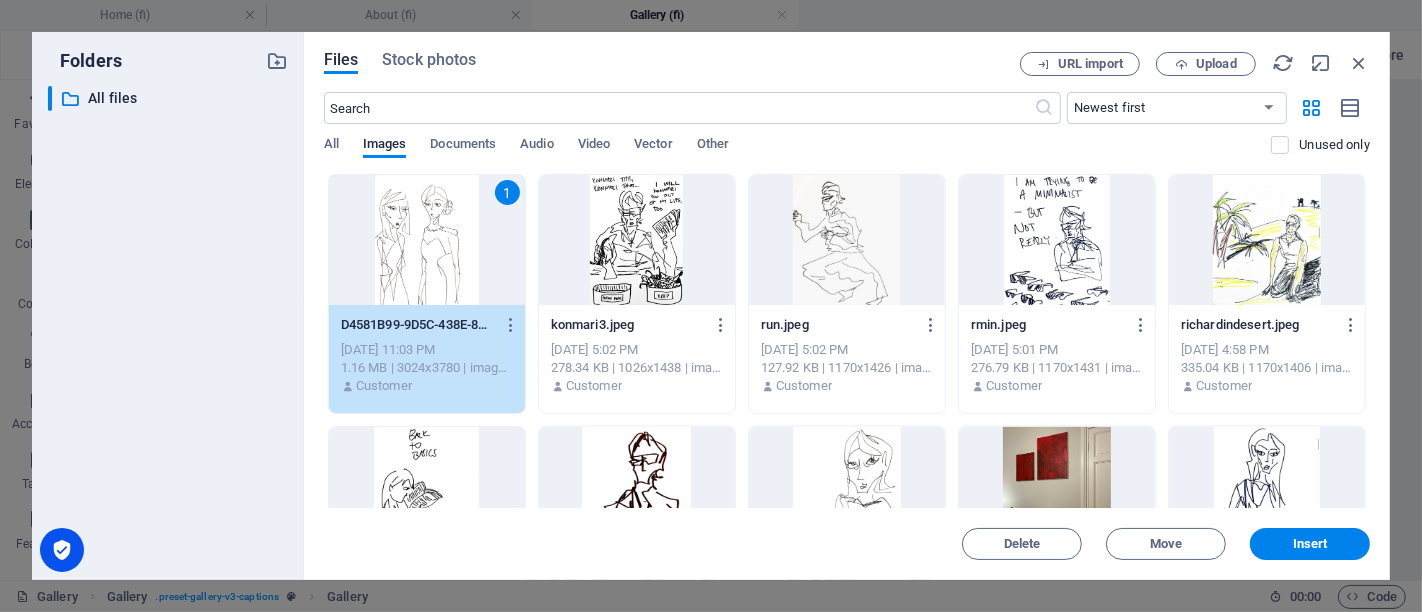 click on "1" at bounding box center (427, 240) 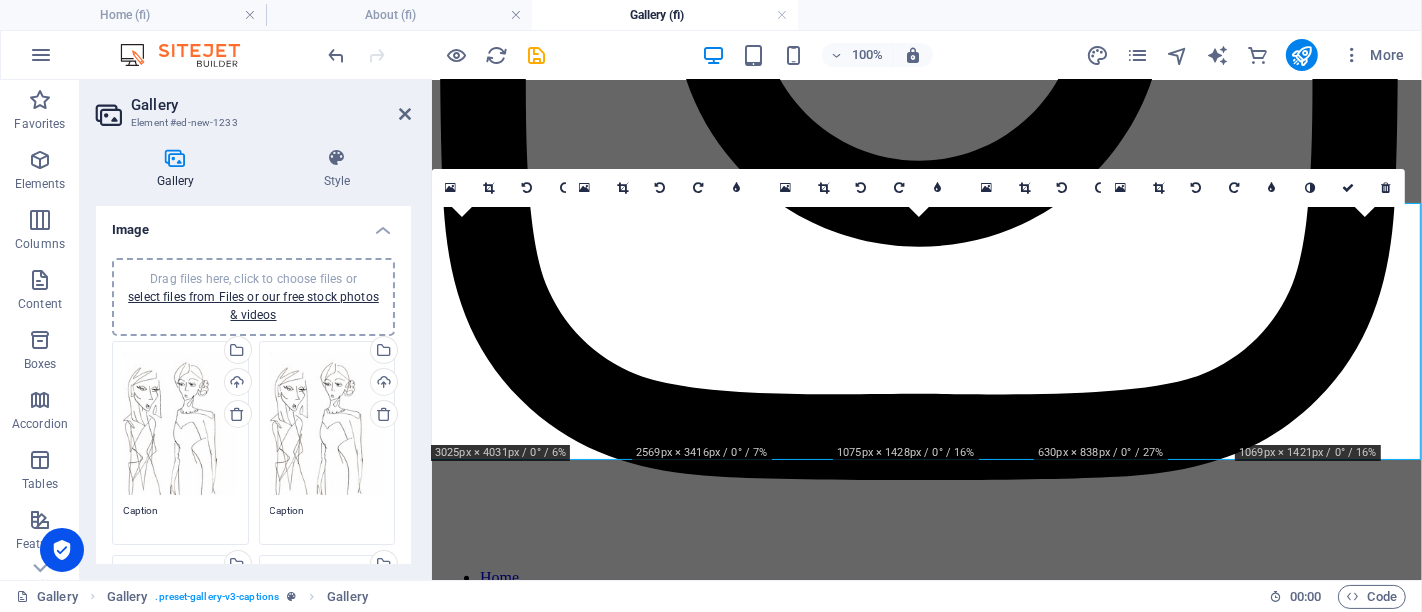 scroll, scrollTop: 1130, scrollLeft: 0, axis: vertical 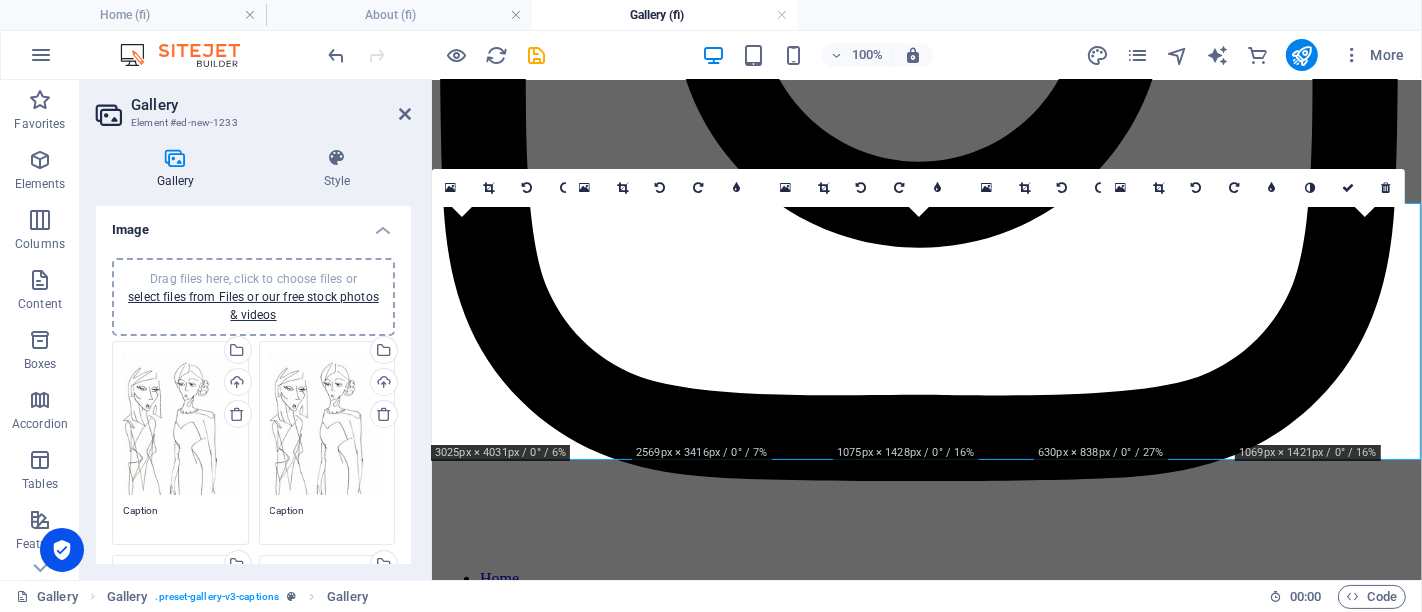 click on "Drag files here, click to choose files or select files from Files or our free stock photos & videos" at bounding box center (327, 423) 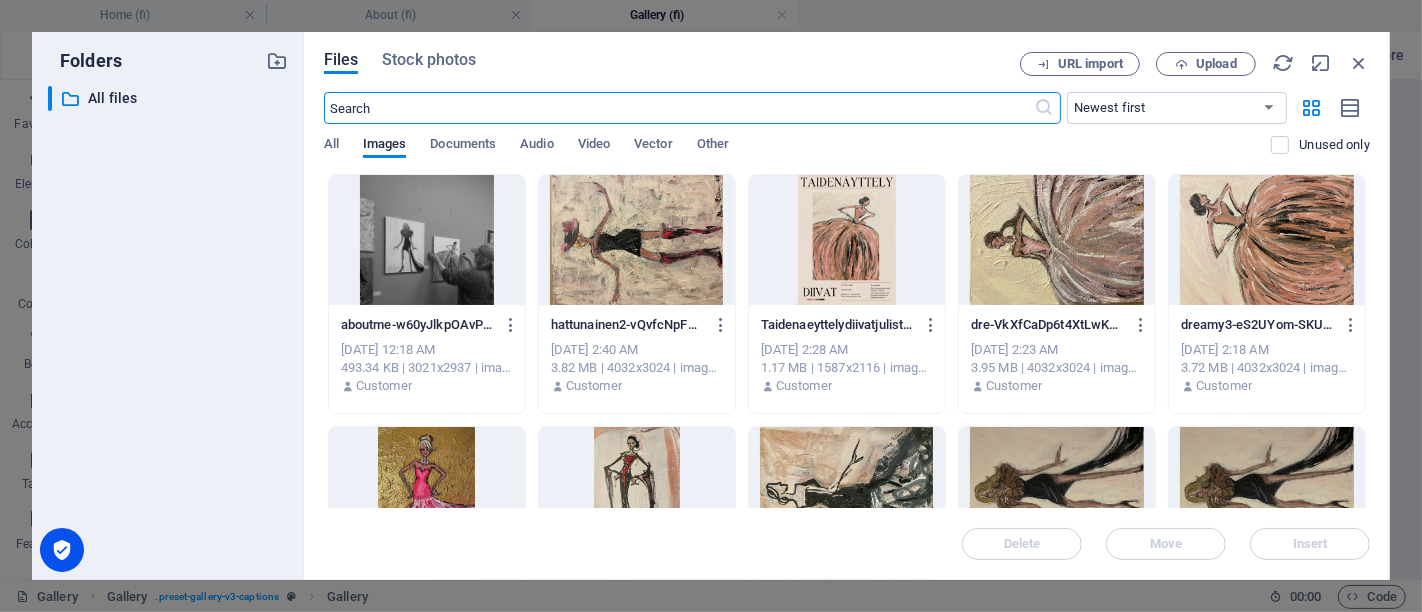 scroll, scrollTop: 3619, scrollLeft: 0, axis: vertical 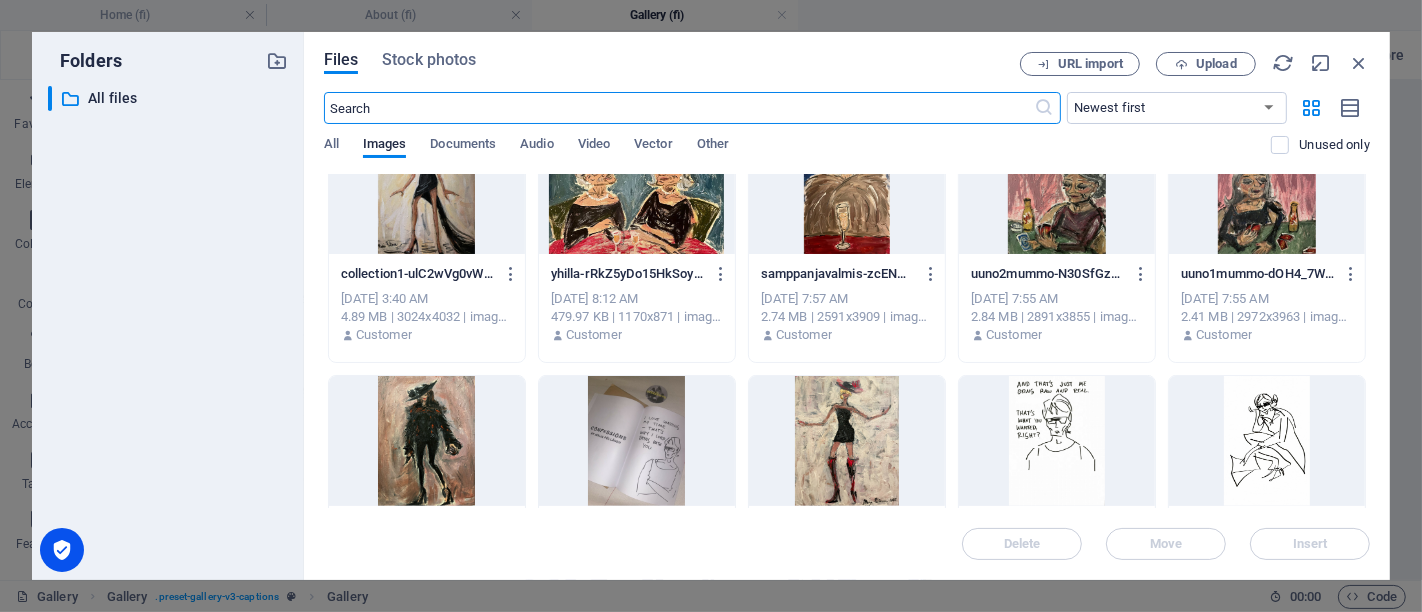 click at bounding box center (847, 189) 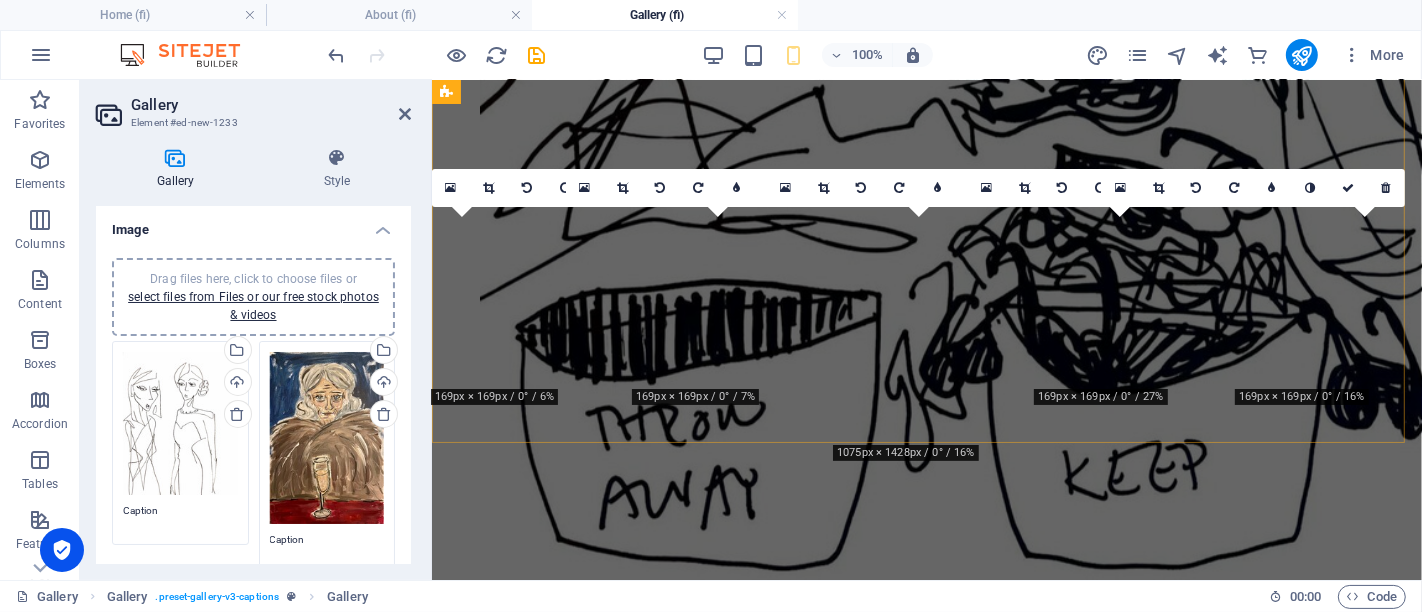 scroll, scrollTop: 1130, scrollLeft: 0, axis: vertical 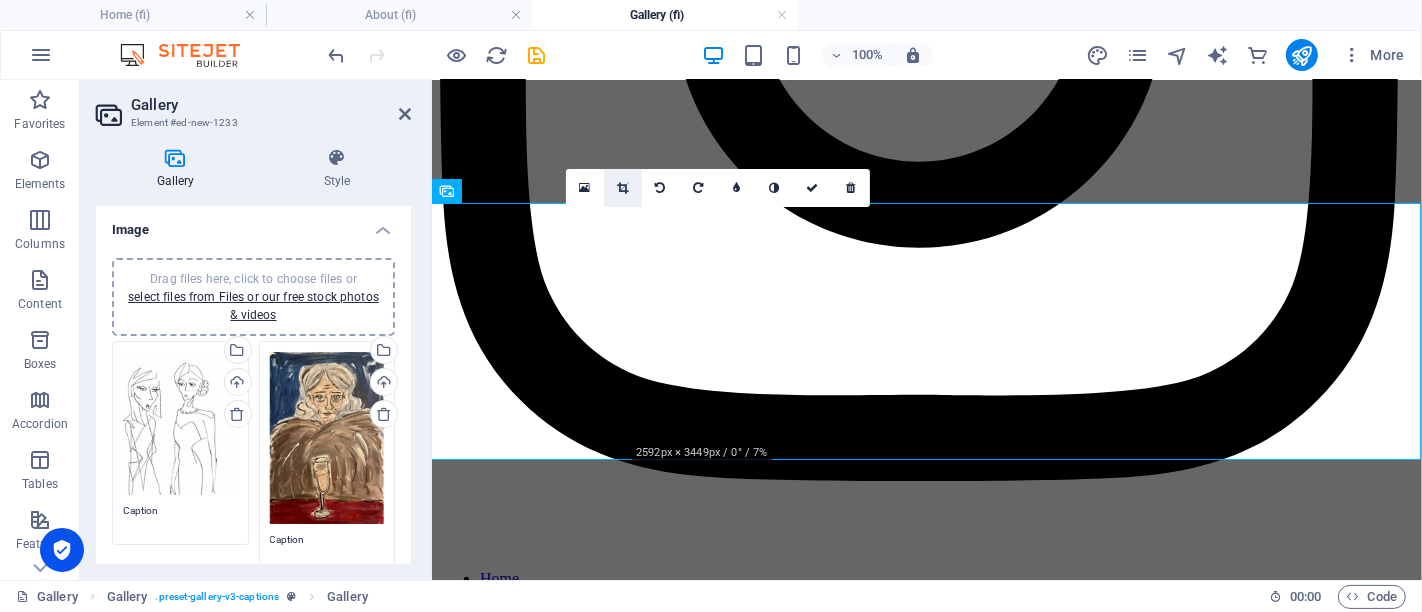 click at bounding box center [622, 188] 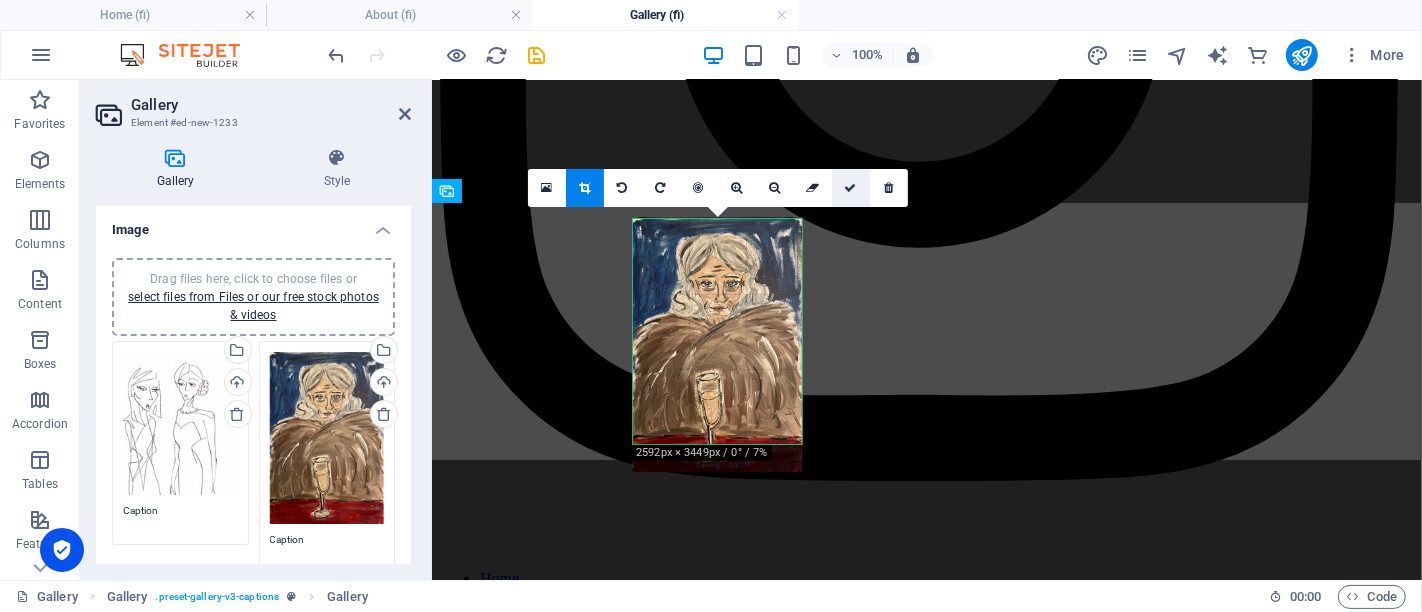 click at bounding box center (851, 188) 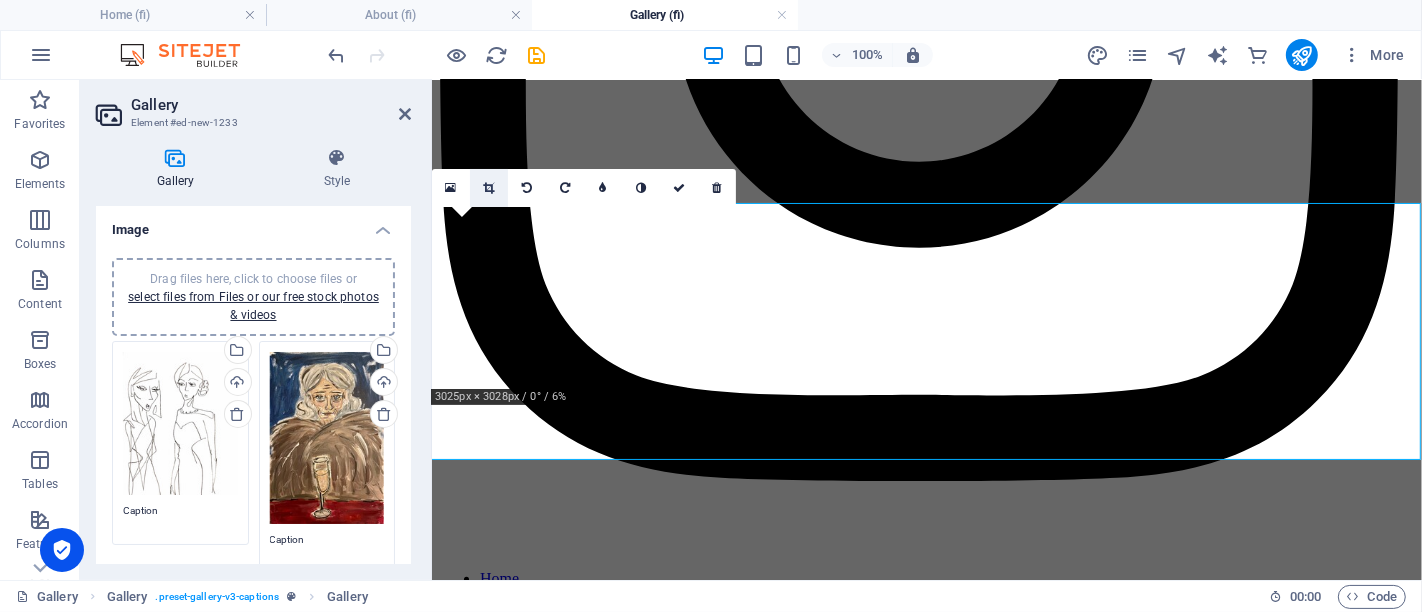 click at bounding box center (489, 188) 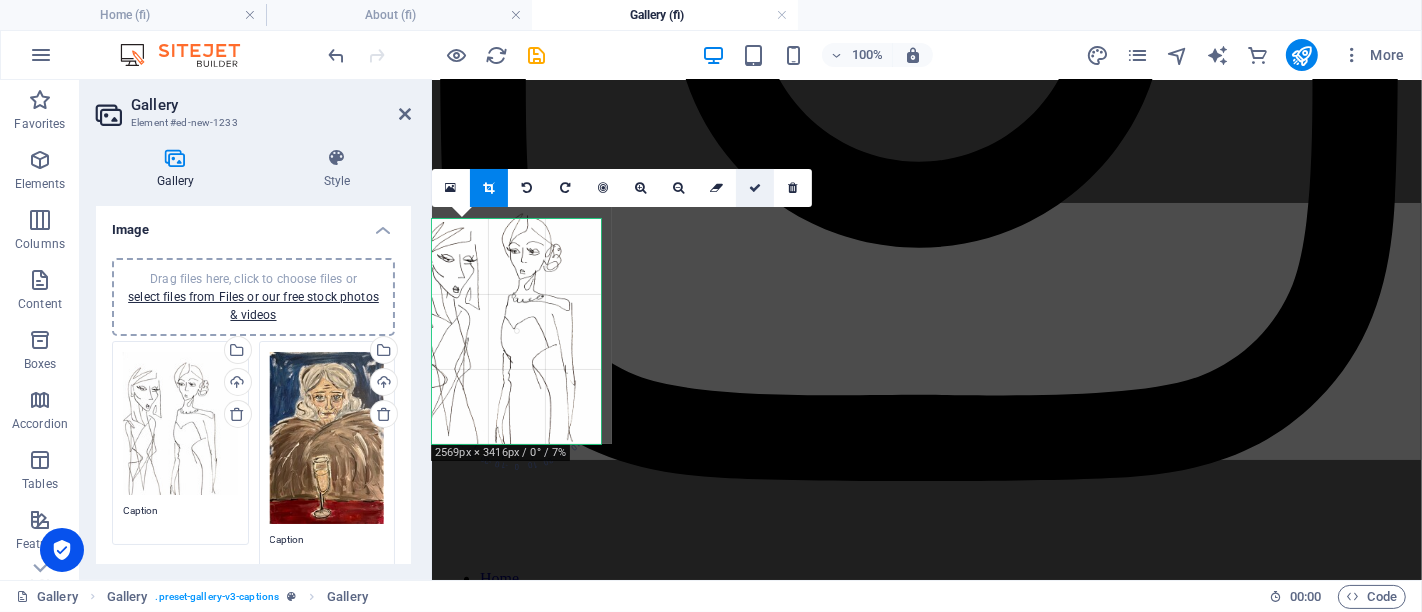 click at bounding box center [755, 188] 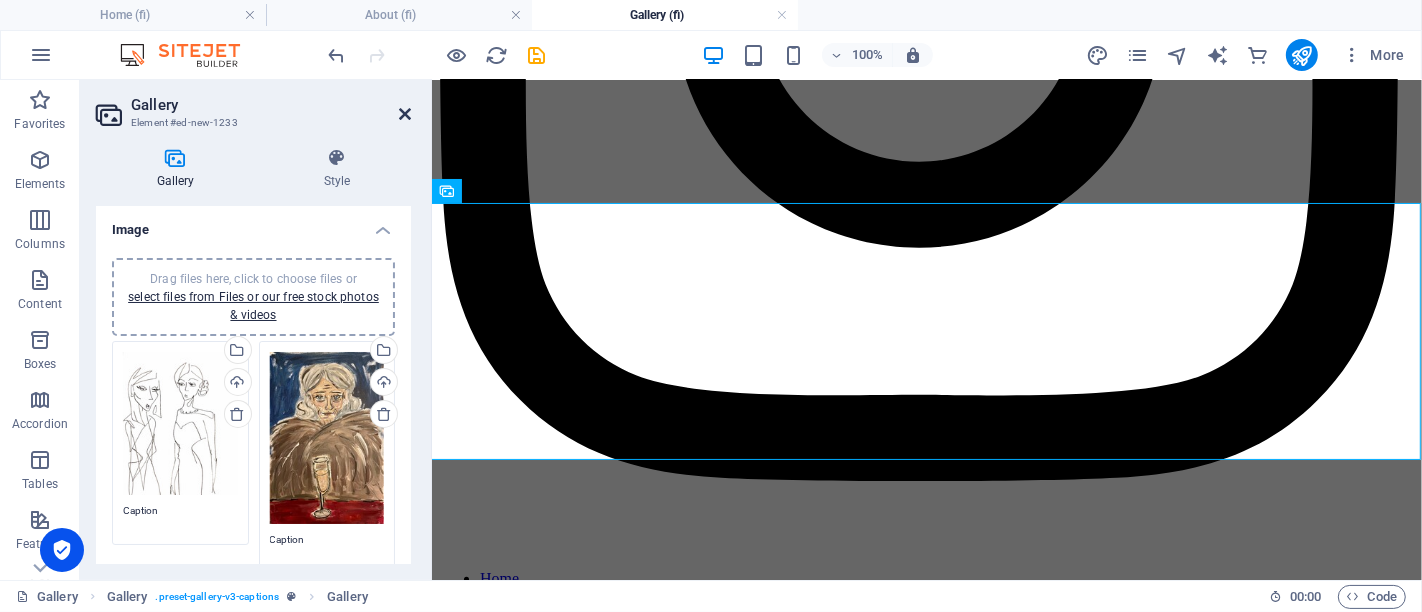 click at bounding box center [405, 114] 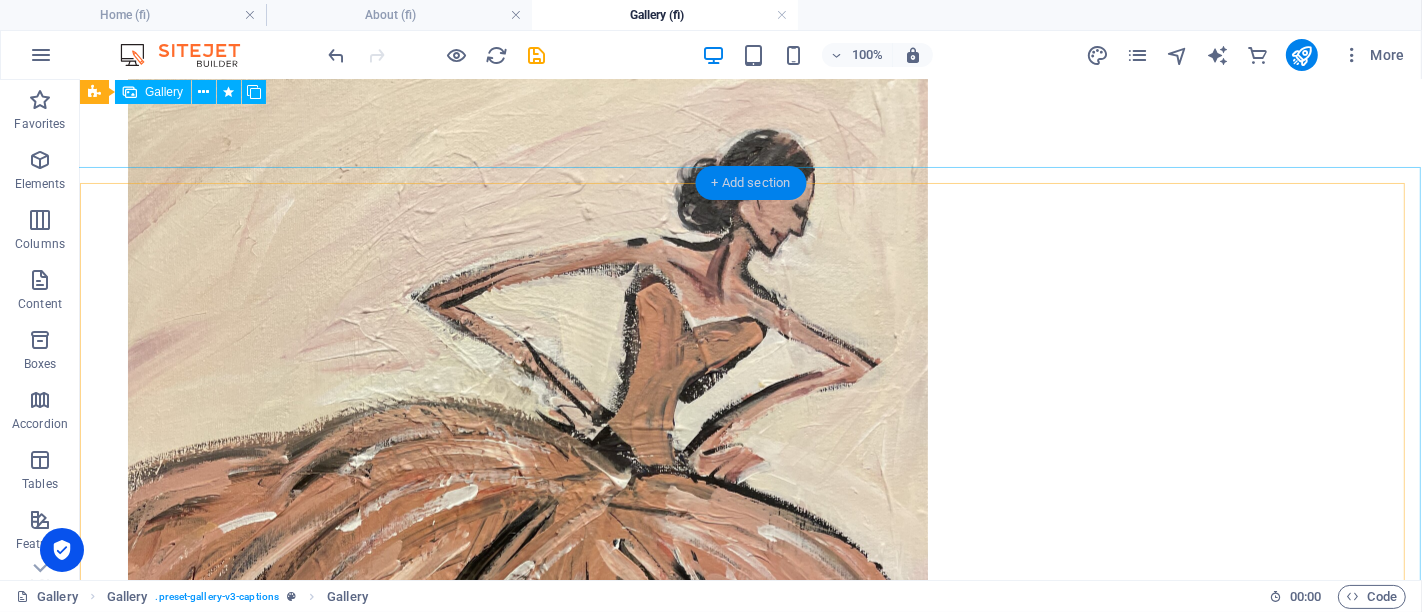 scroll, scrollTop: 1985, scrollLeft: 0, axis: vertical 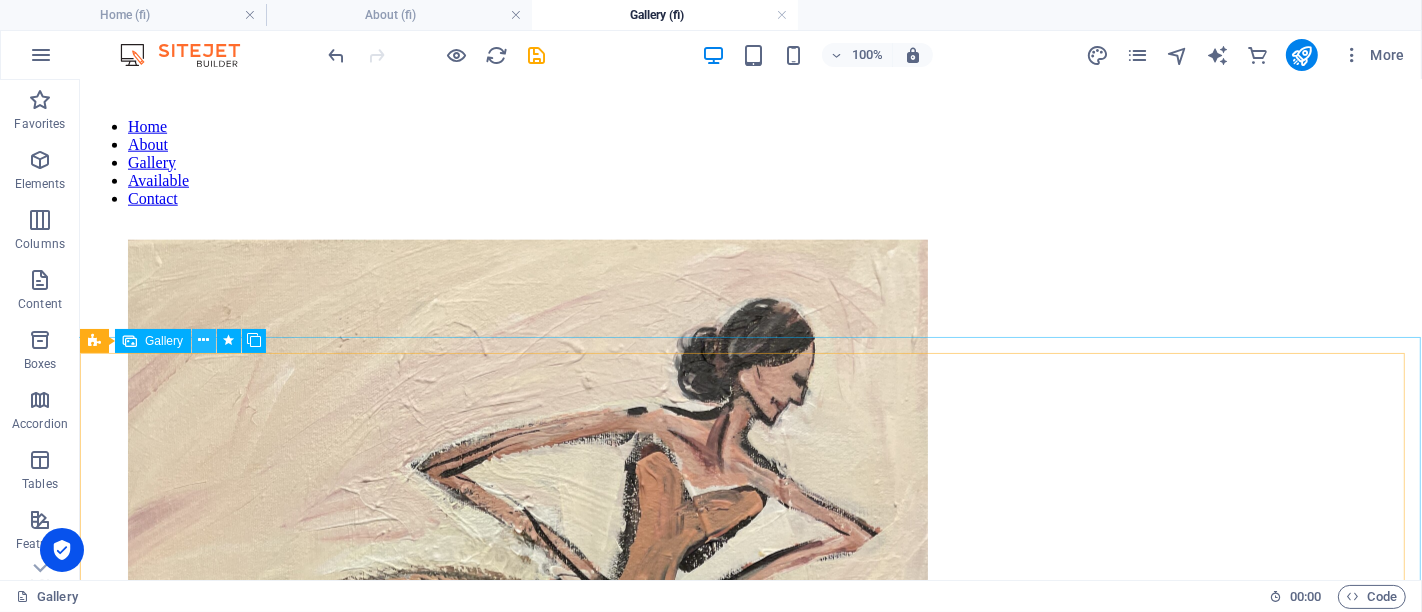 click at bounding box center [204, 340] 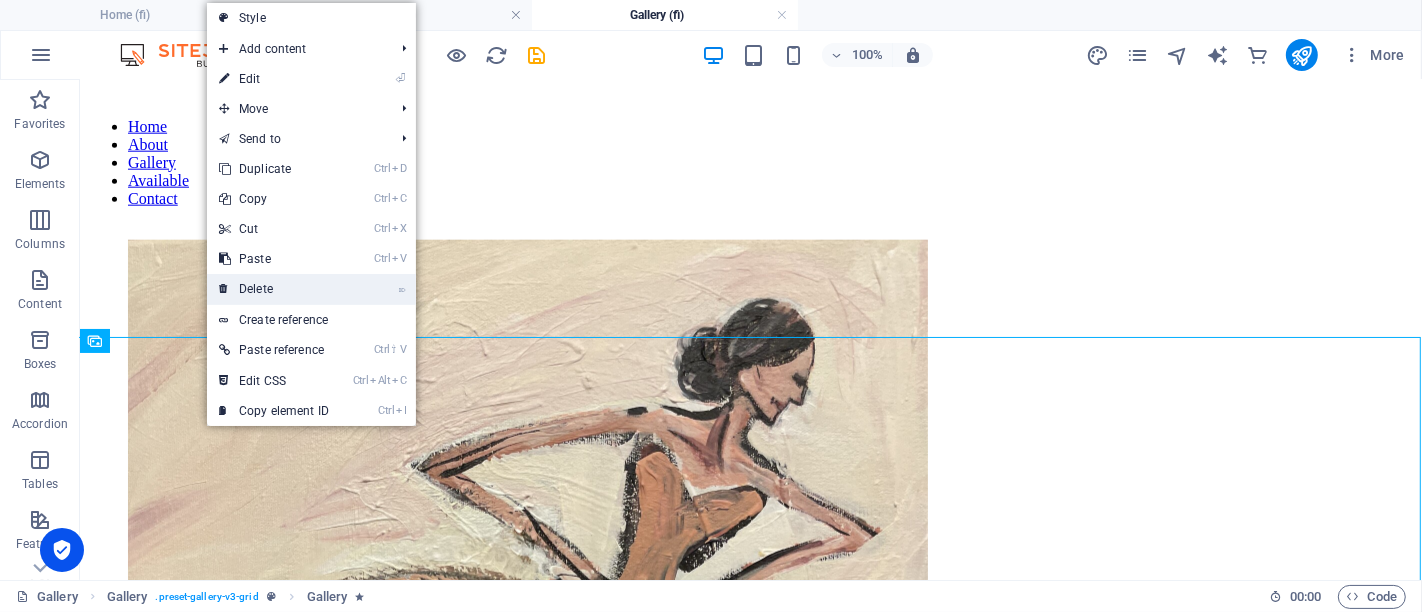 click on "⌦  Delete" at bounding box center (274, 289) 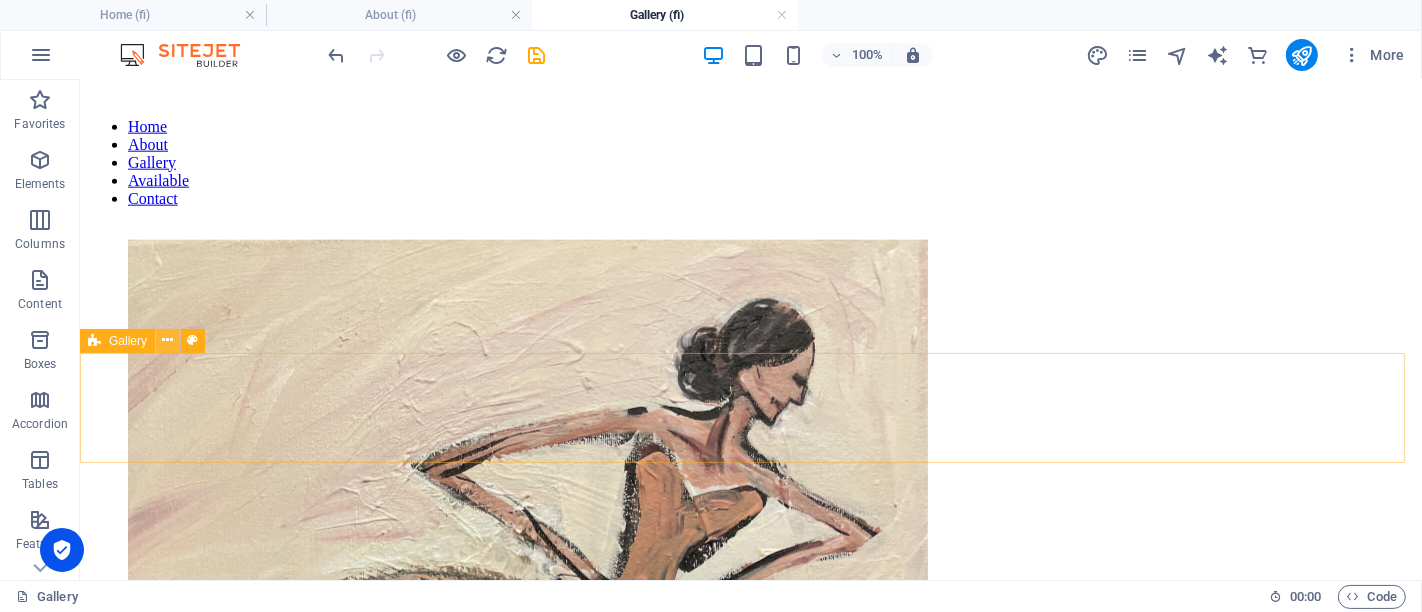 click at bounding box center [168, 340] 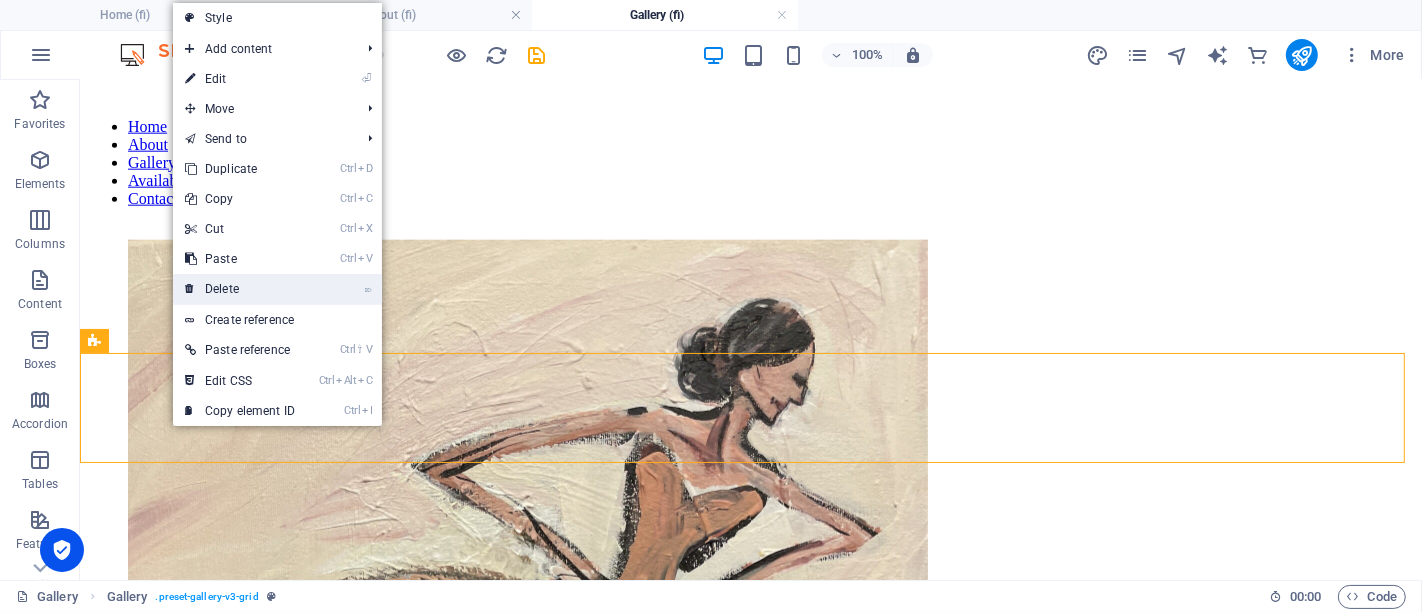 drag, startPoint x: 191, startPoint y: 295, endPoint x: 112, endPoint y: 214, distance: 113.14592 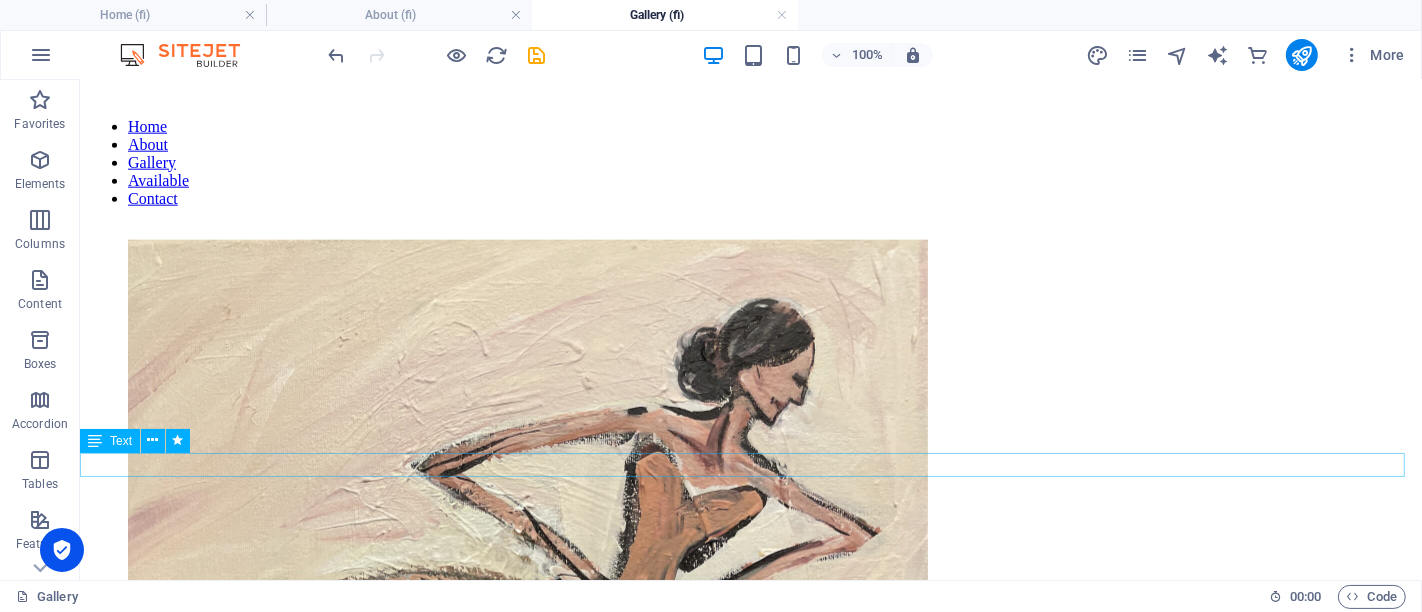 click on "More on  instagram." at bounding box center (750, 28759) 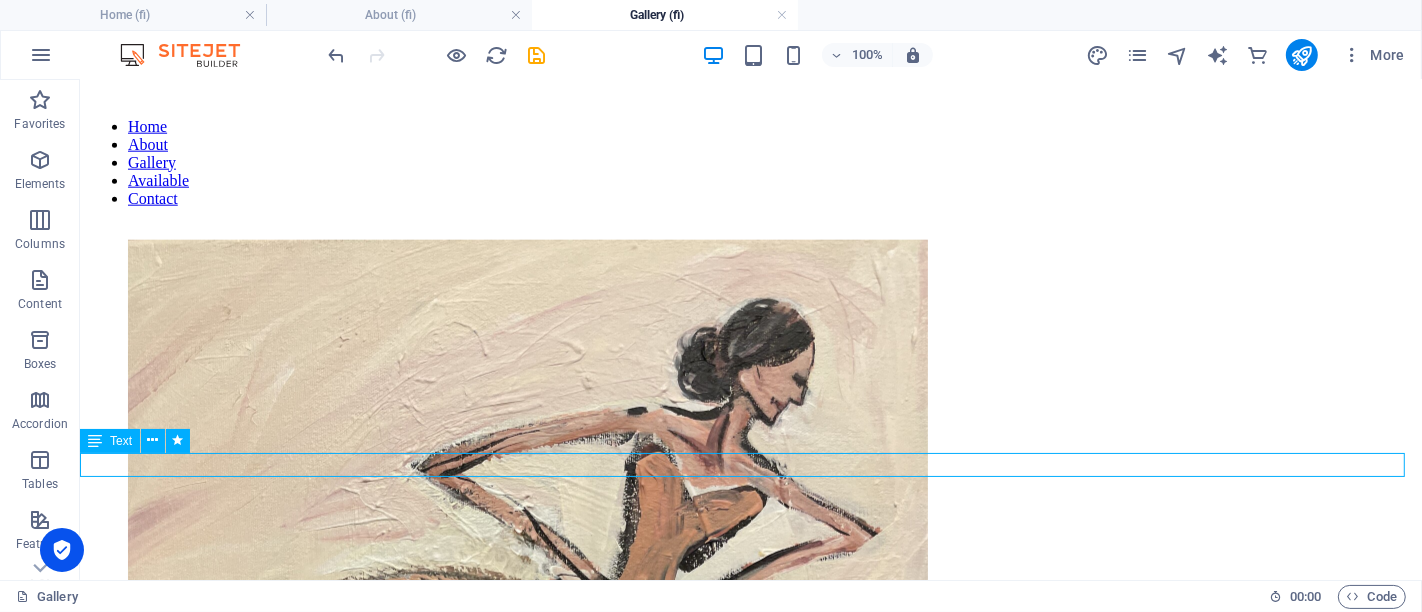 click on "More on  instagram." at bounding box center (750, 28759) 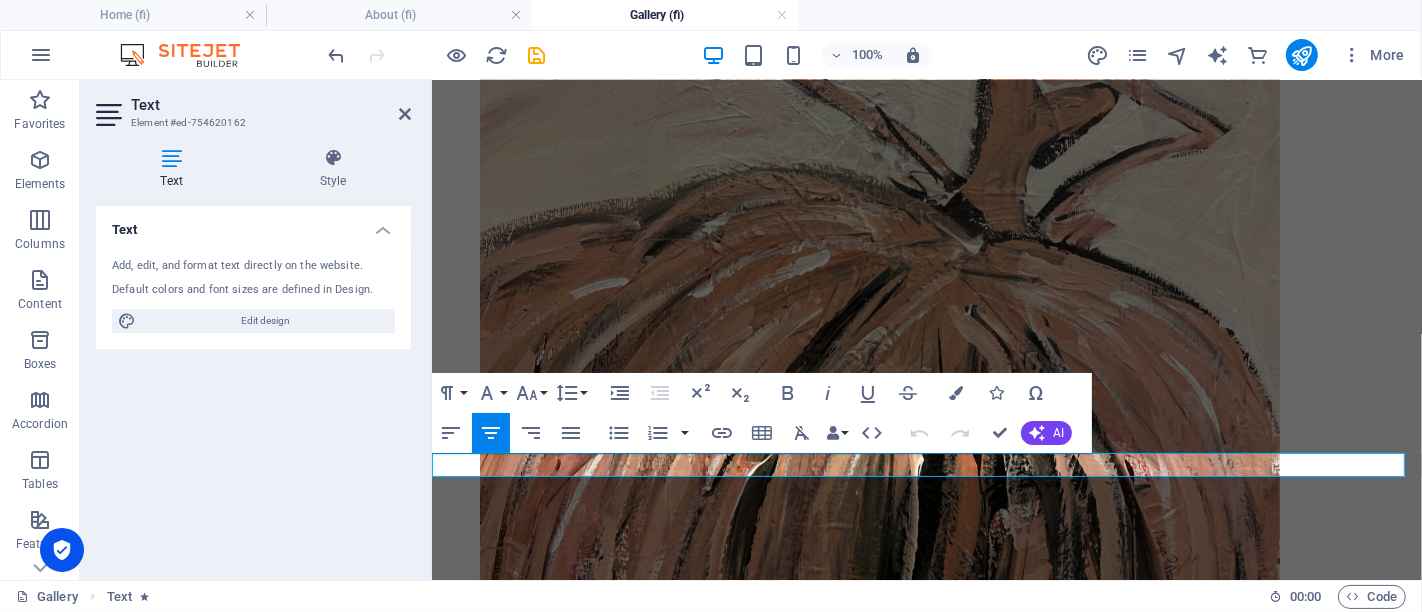 scroll, scrollTop: 1608, scrollLeft: 0, axis: vertical 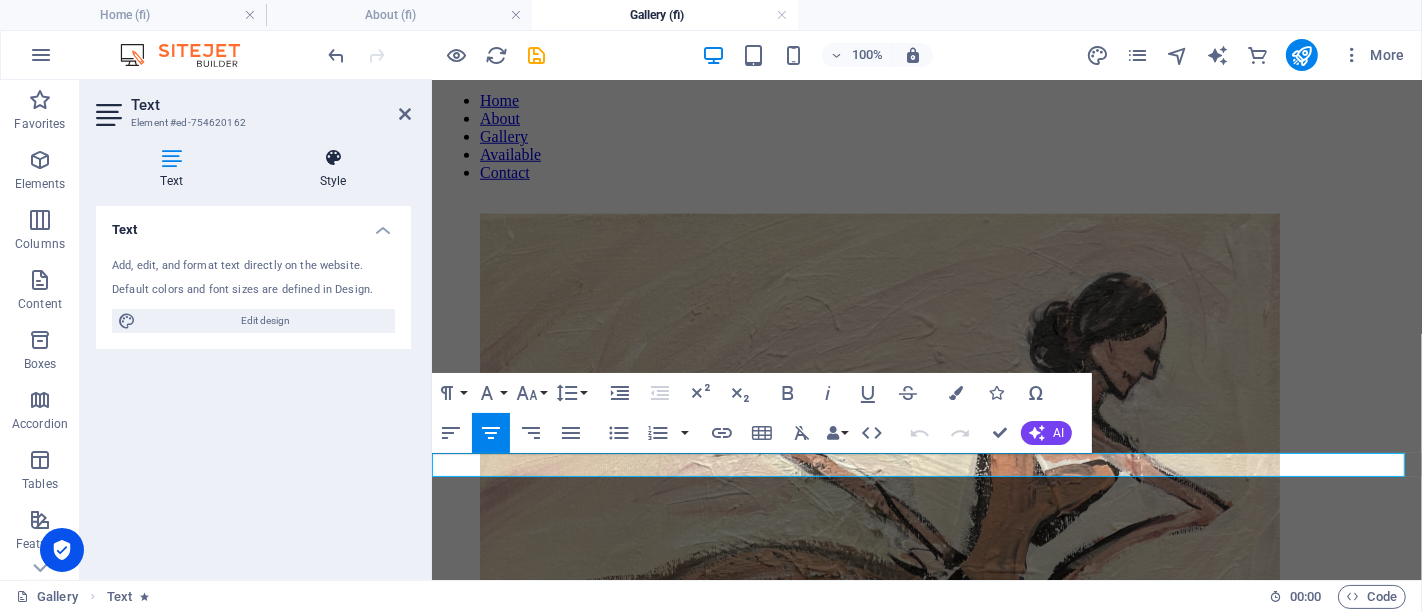 click at bounding box center [333, 158] 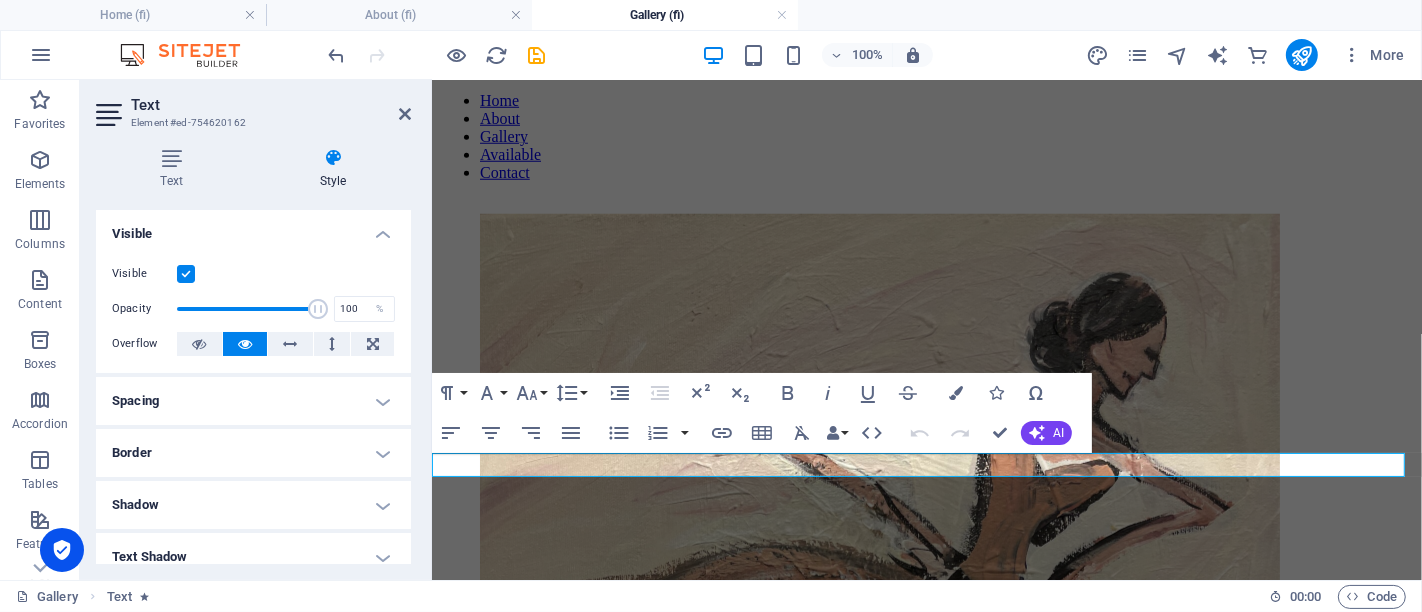 click on "Spacing" at bounding box center [253, 401] 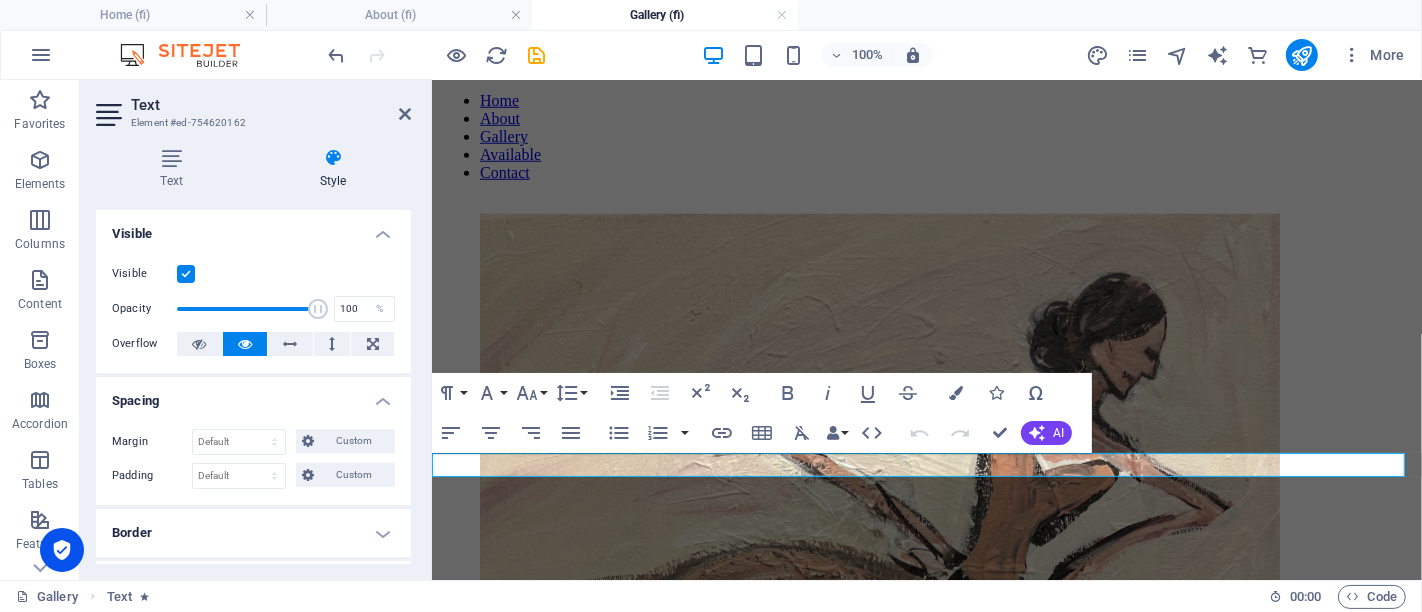 scroll, scrollTop: 333, scrollLeft: 0, axis: vertical 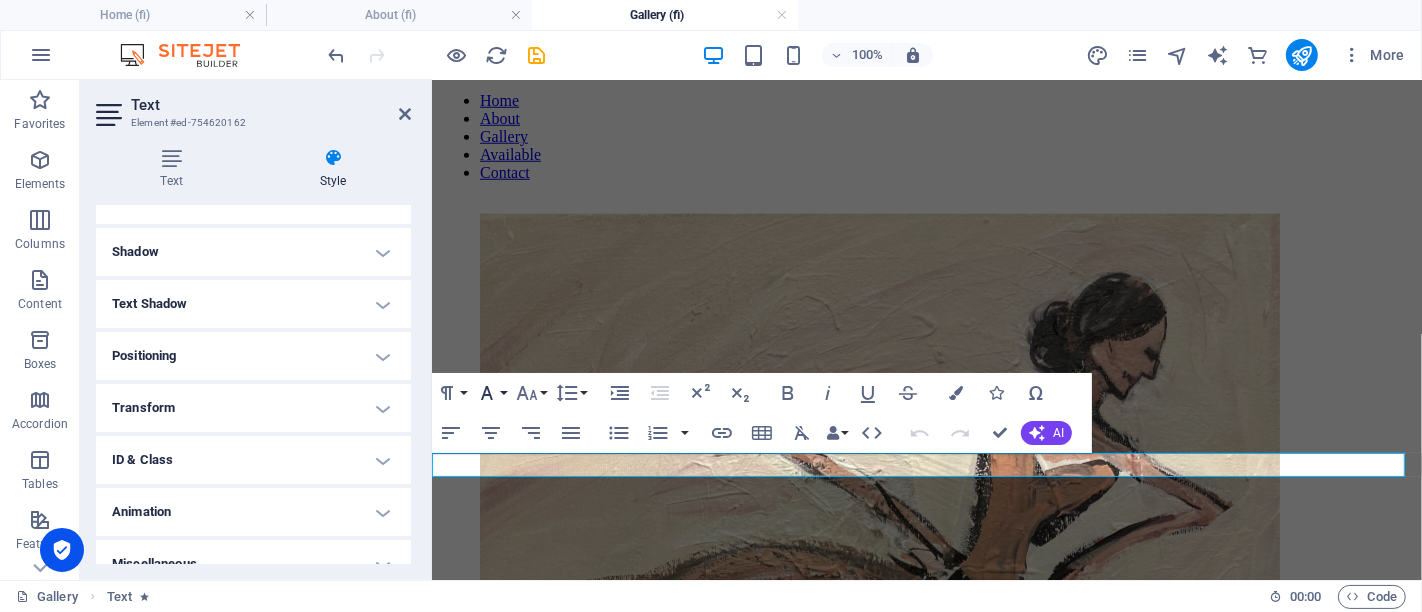 click on "Font Family" at bounding box center (491, 393) 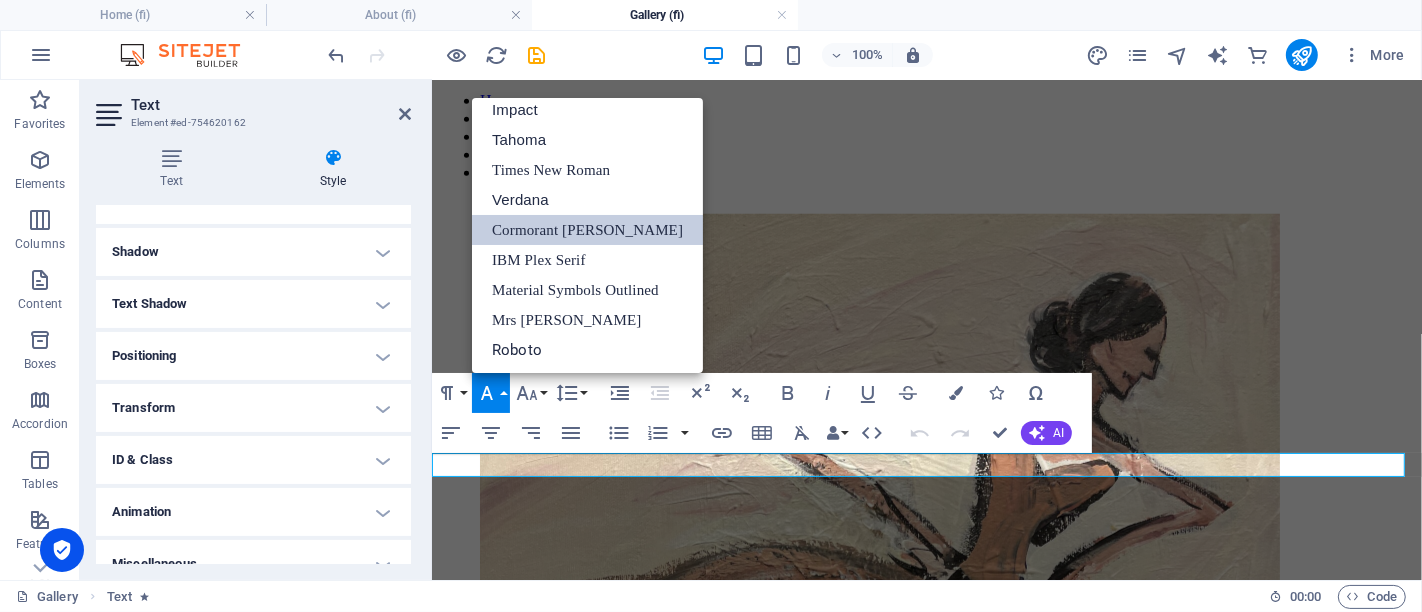 scroll, scrollTop: 71, scrollLeft: 0, axis: vertical 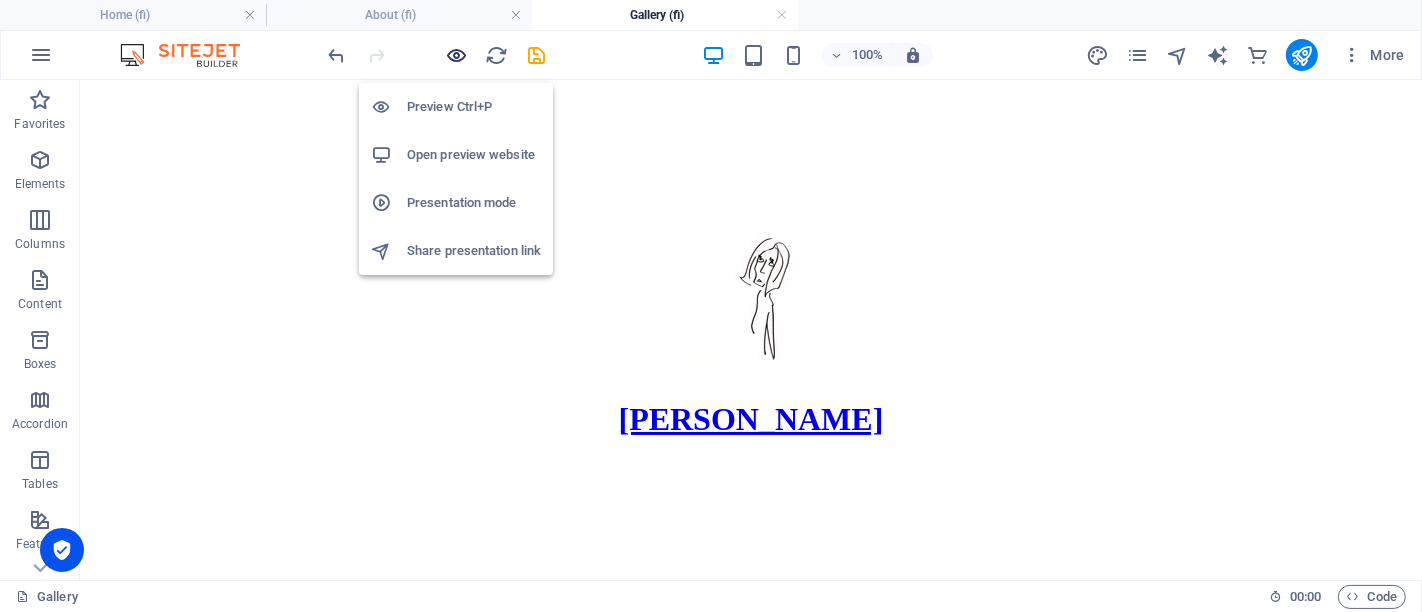 click at bounding box center (457, 55) 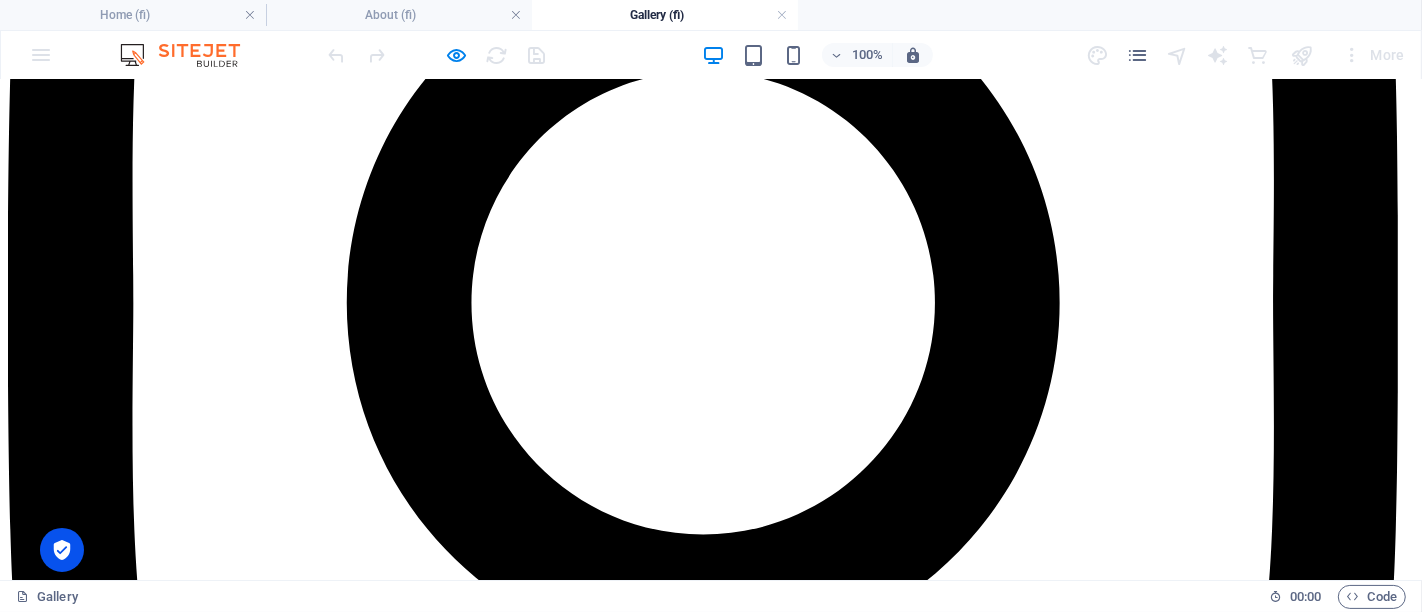 scroll, scrollTop: 1222, scrollLeft: 0, axis: vertical 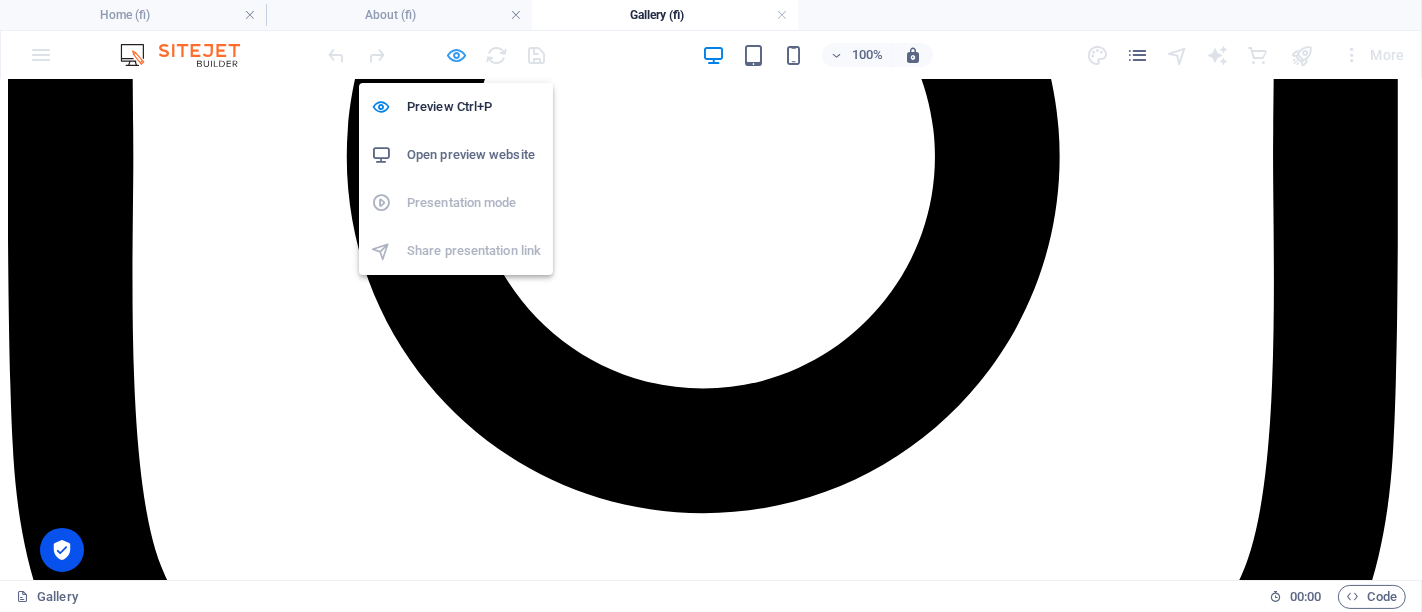 click at bounding box center (457, 55) 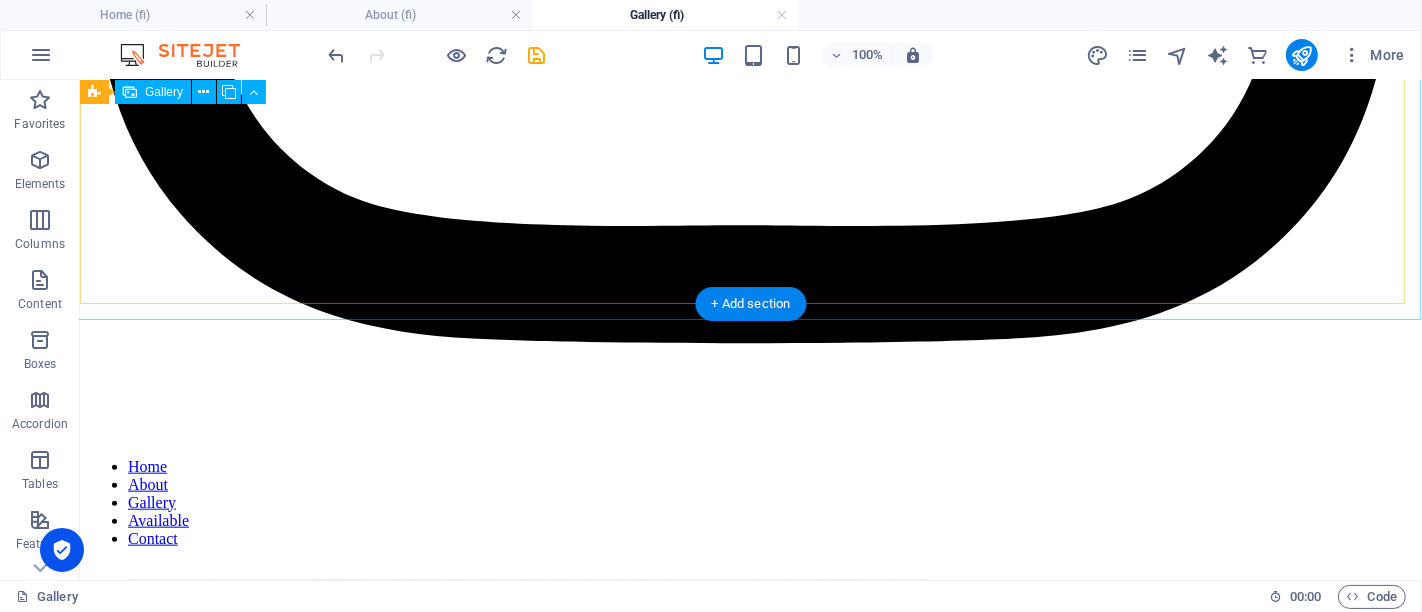scroll, scrollTop: 1756, scrollLeft: 0, axis: vertical 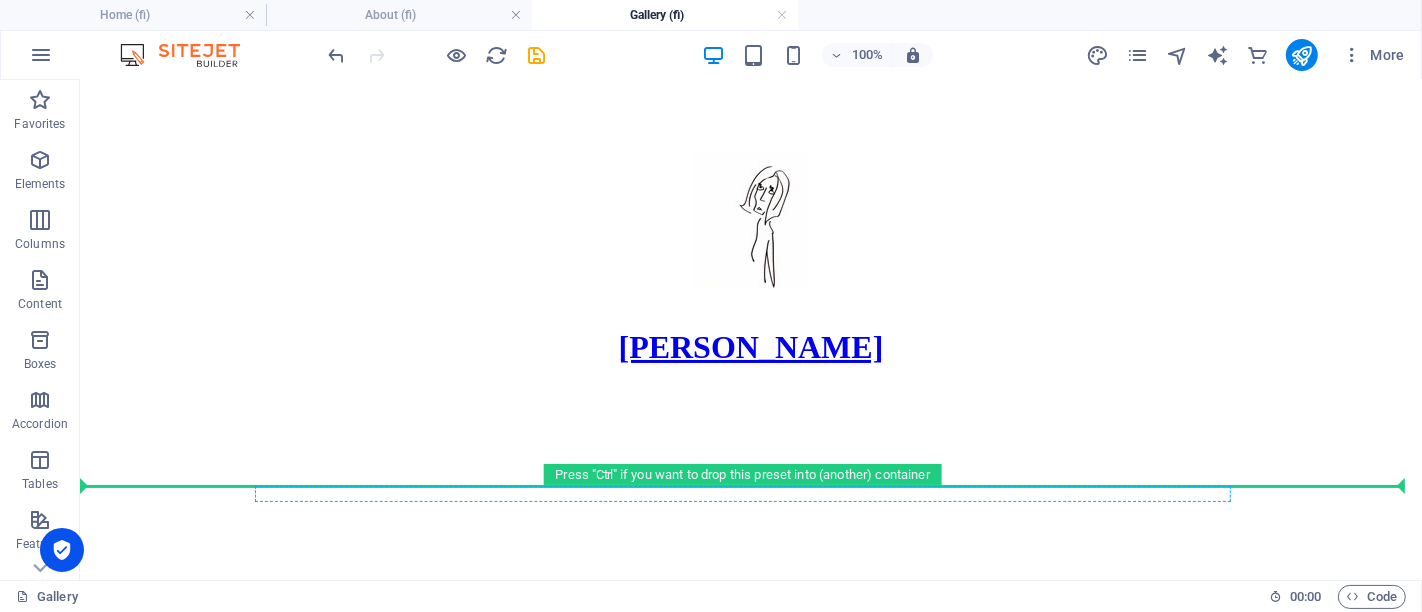 drag, startPoint x: 621, startPoint y: 448, endPoint x: 691, endPoint y: 476, distance: 75.39231 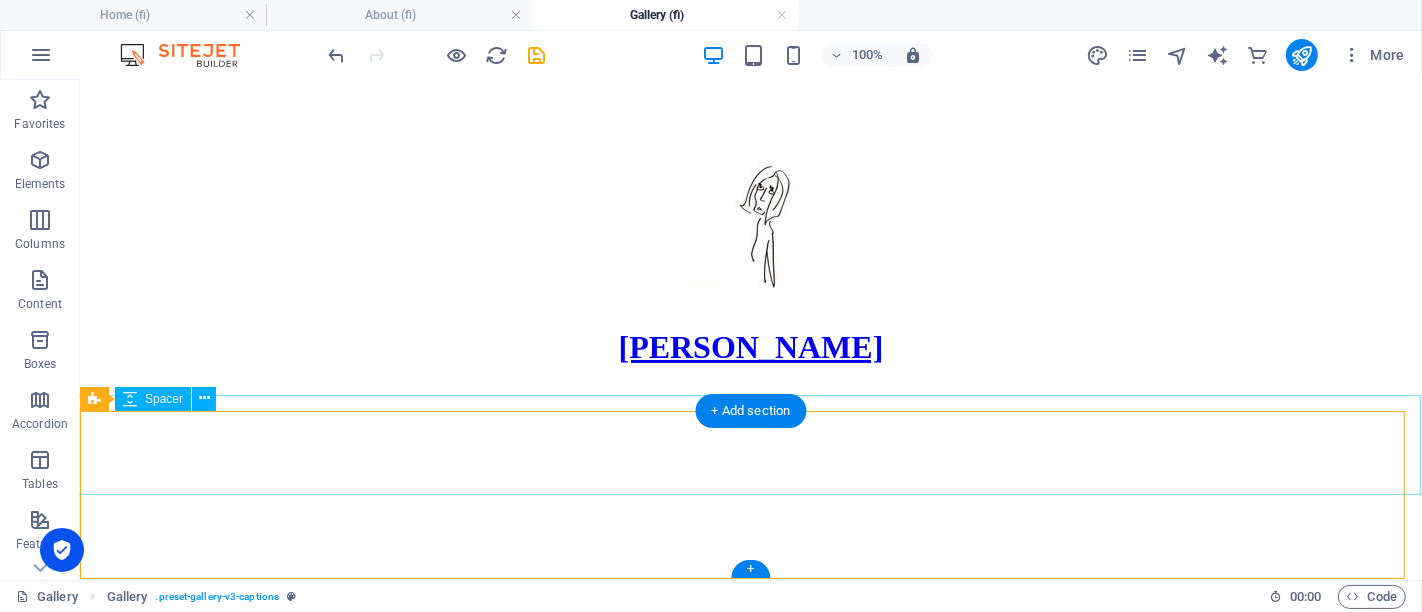 scroll, scrollTop: 294, scrollLeft: 0, axis: vertical 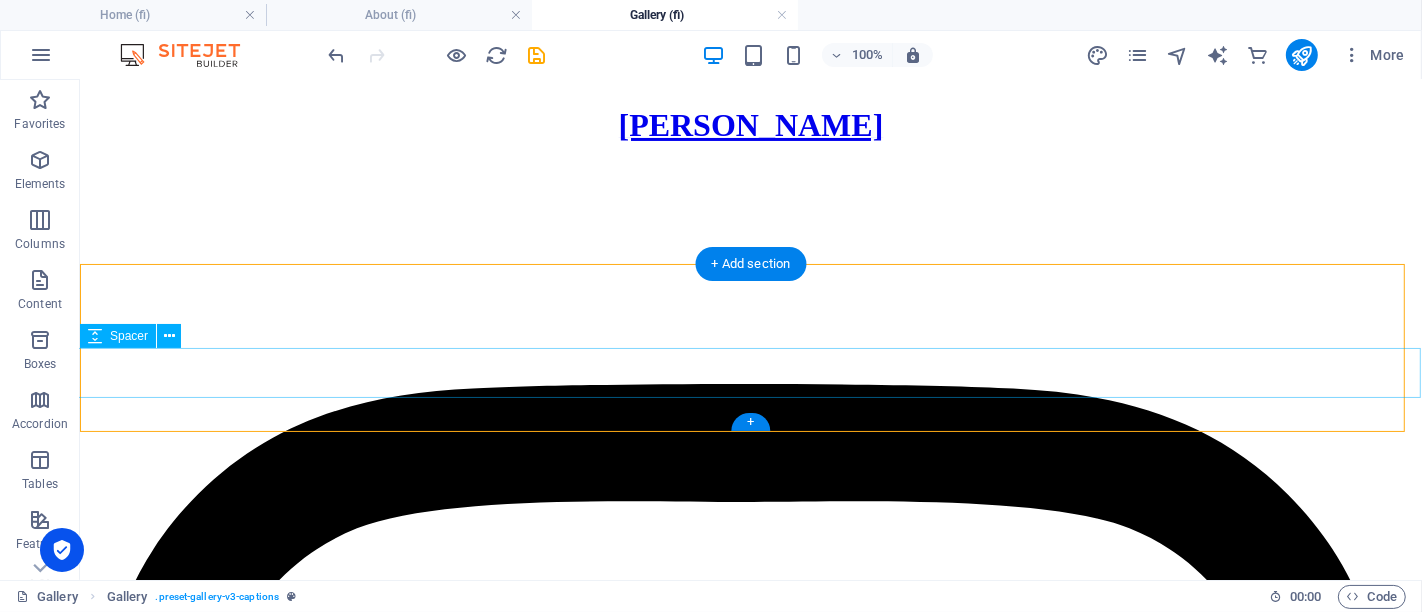 click at bounding box center (750, 2039) 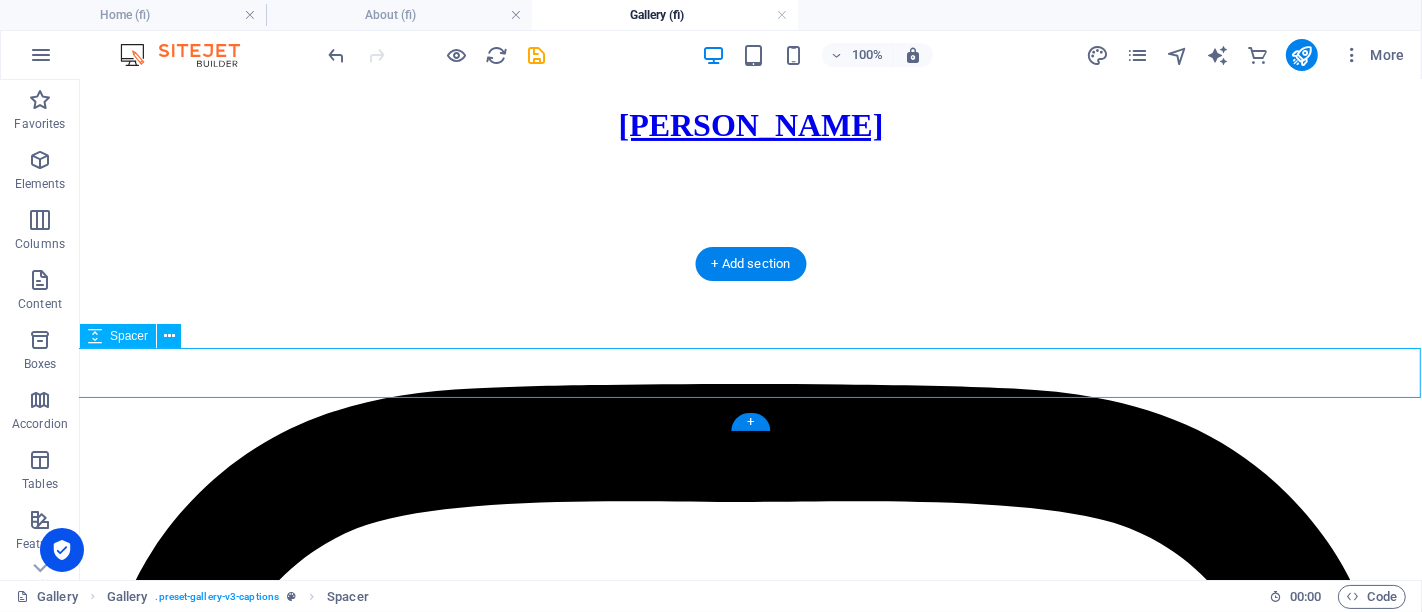 click at bounding box center (750, 2039) 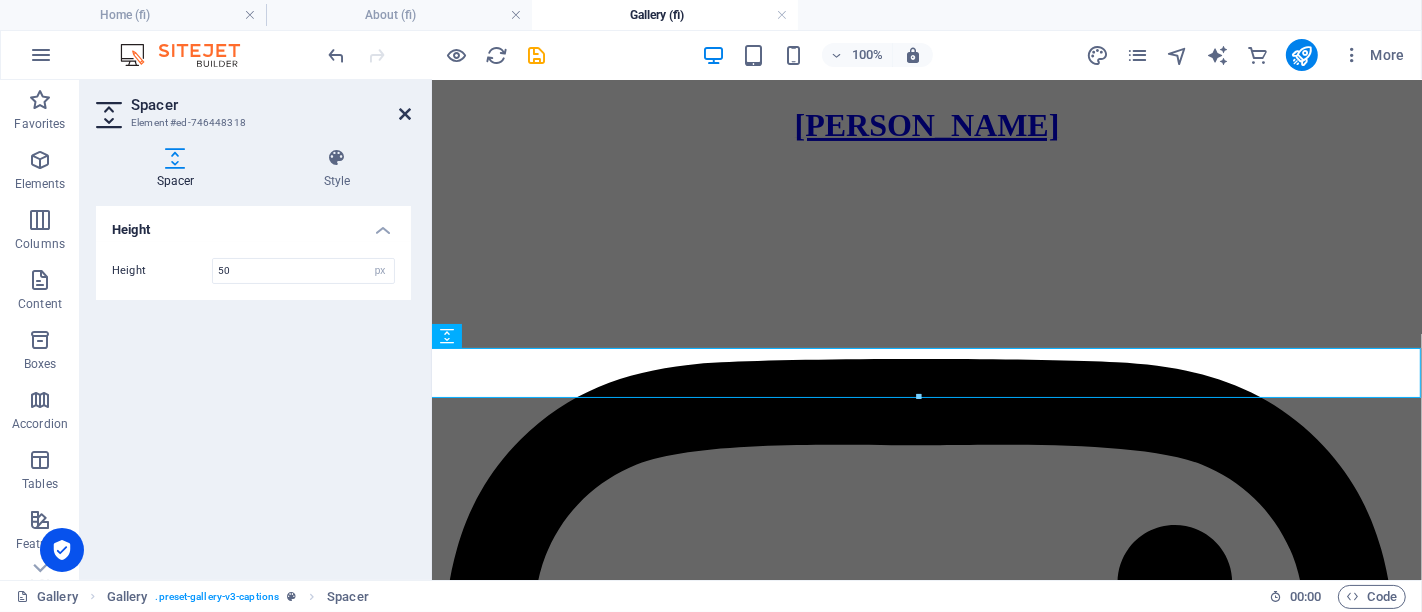 click at bounding box center (405, 114) 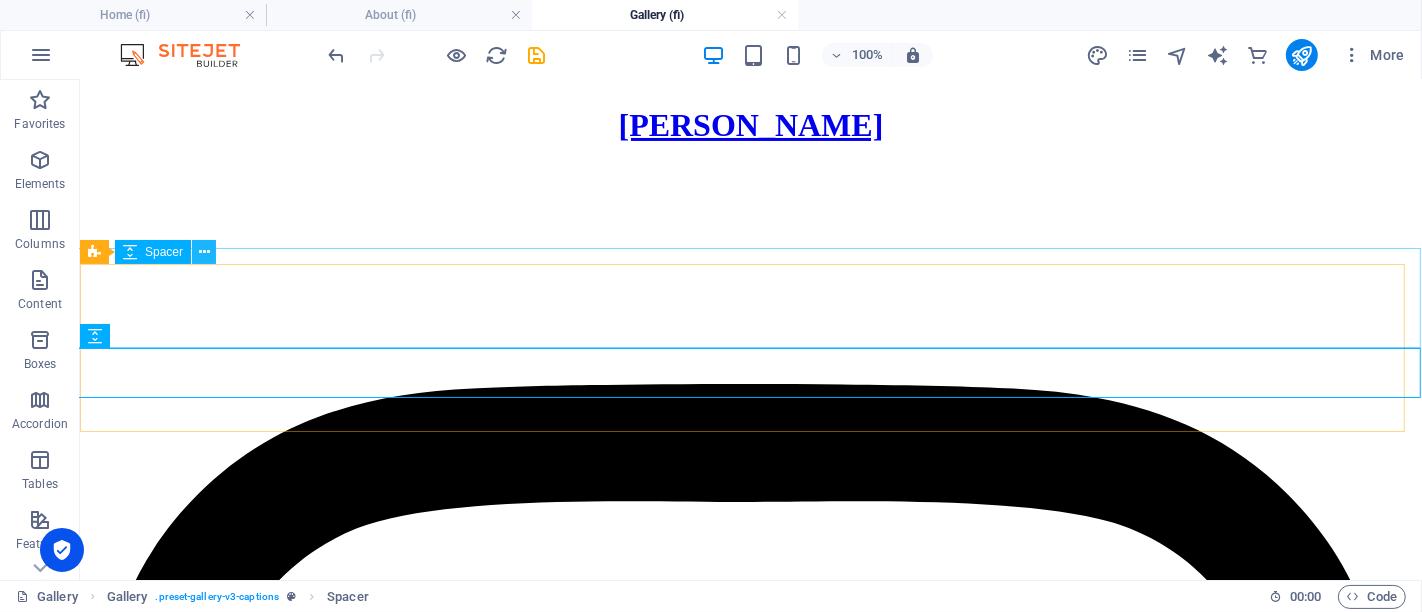 click at bounding box center (204, 252) 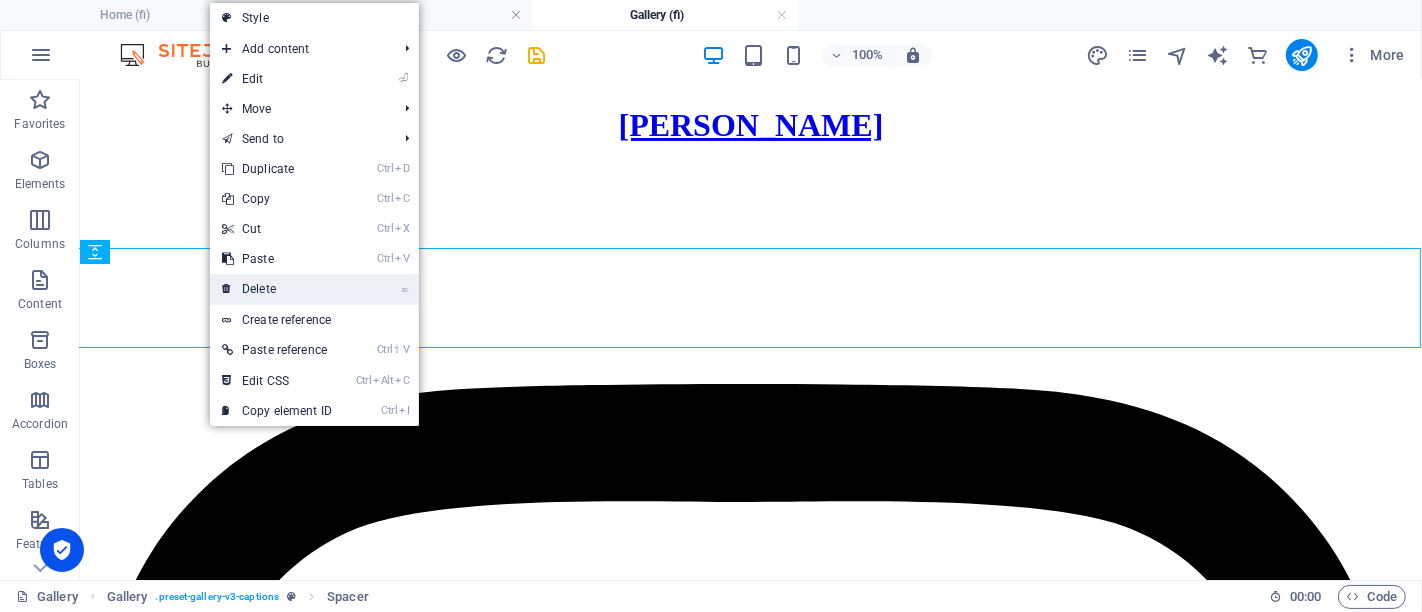 click on "⌦  Delete" at bounding box center (277, 289) 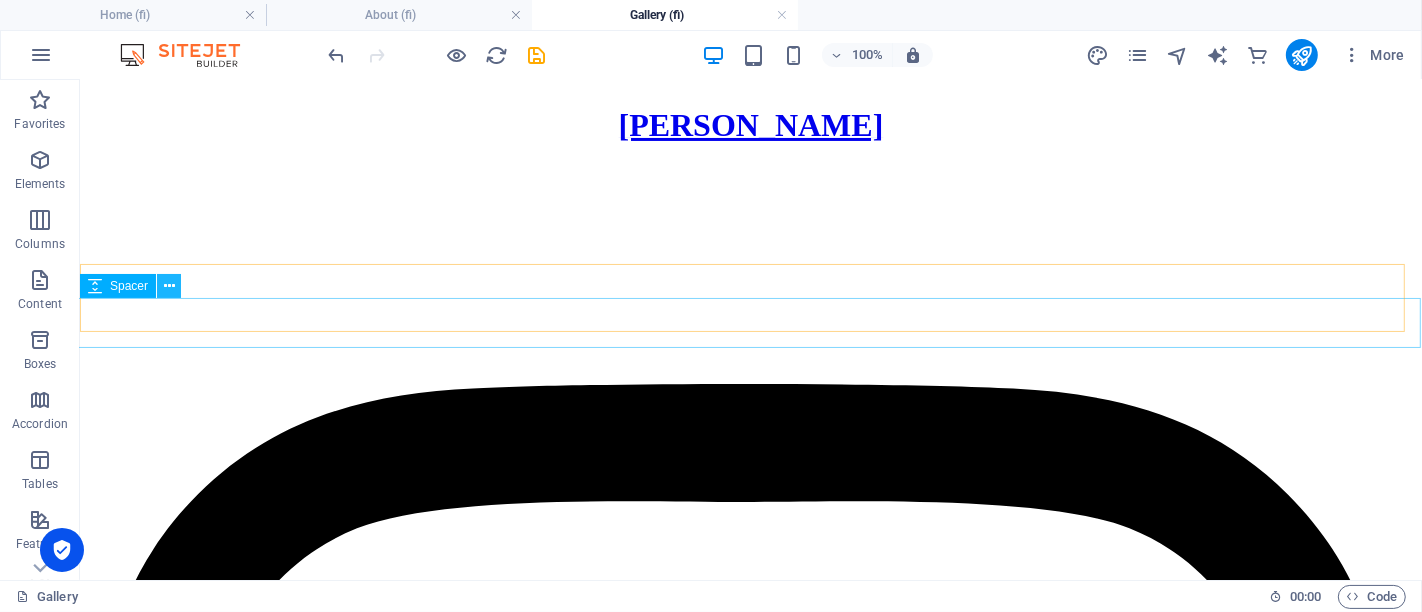 click at bounding box center (169, 286) 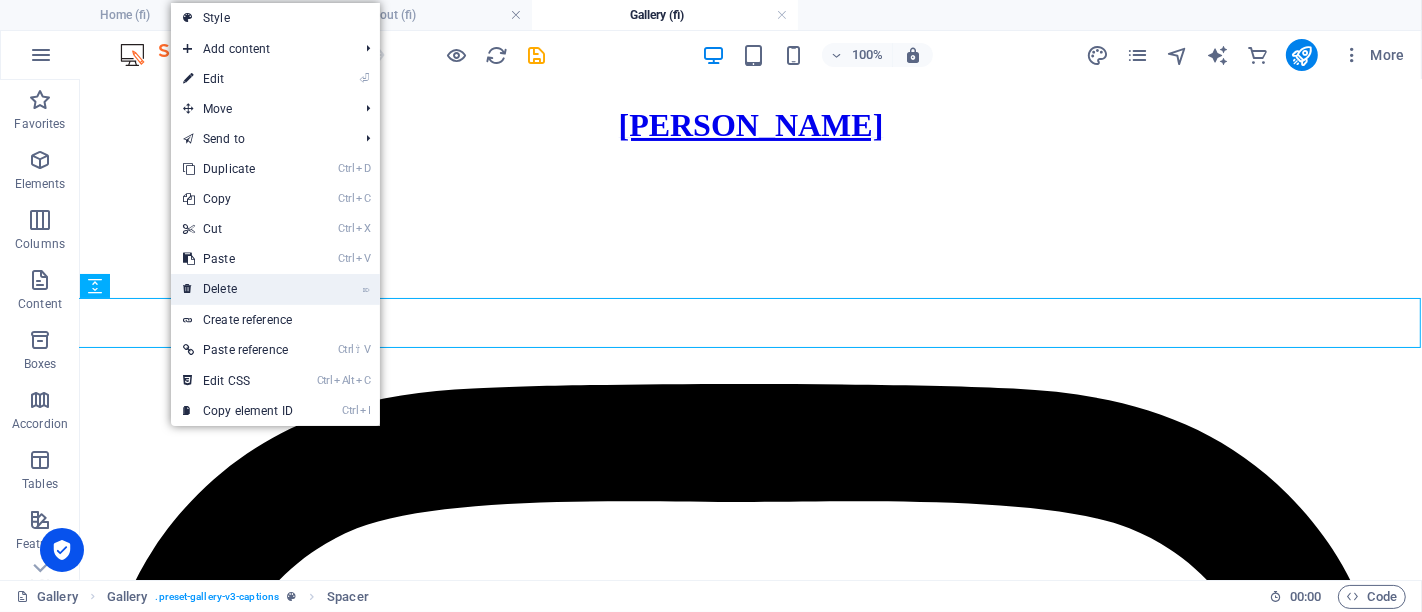 click on "⌦  Delete" at bounding box center (238, 289) 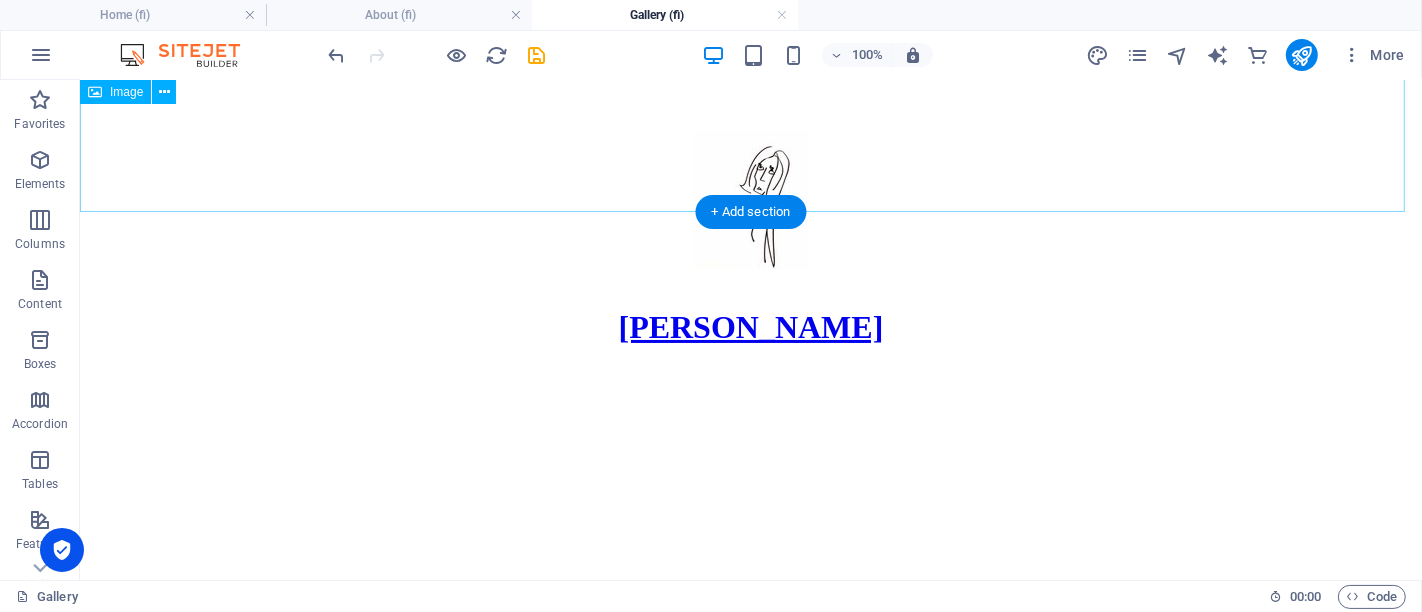 scroll, scrollTop: 72, scrollLeft: 0, axis: vertical 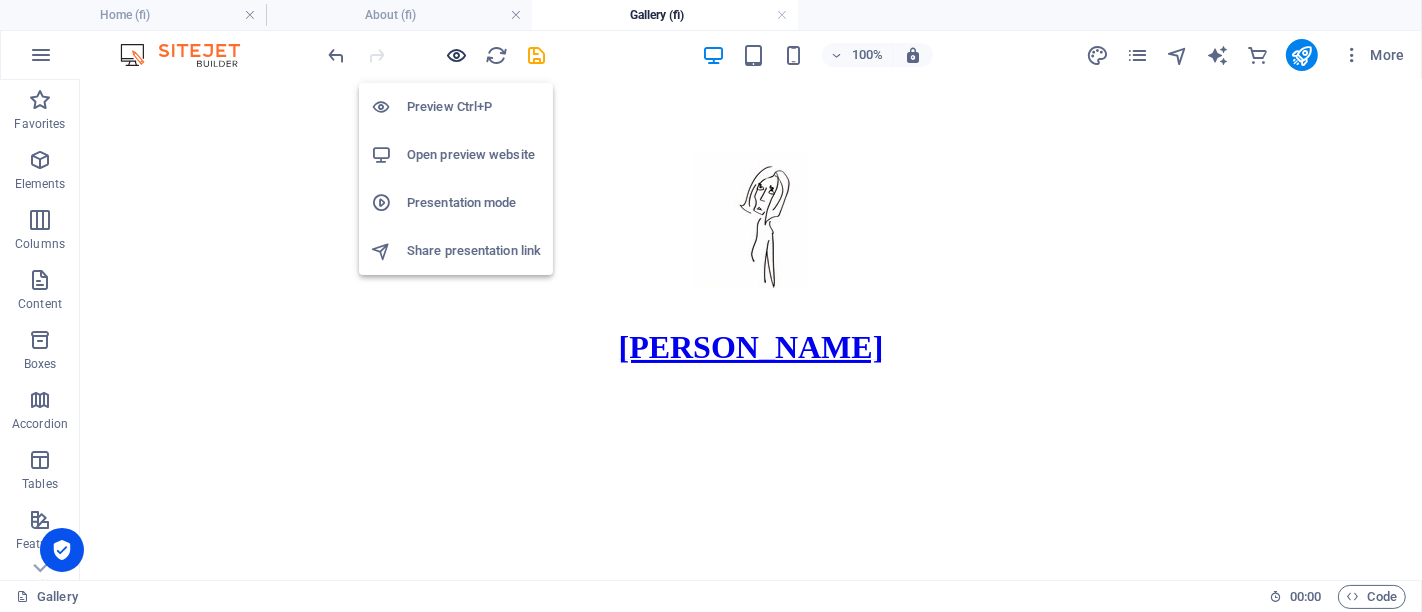 click at bounding box center [457, 55] 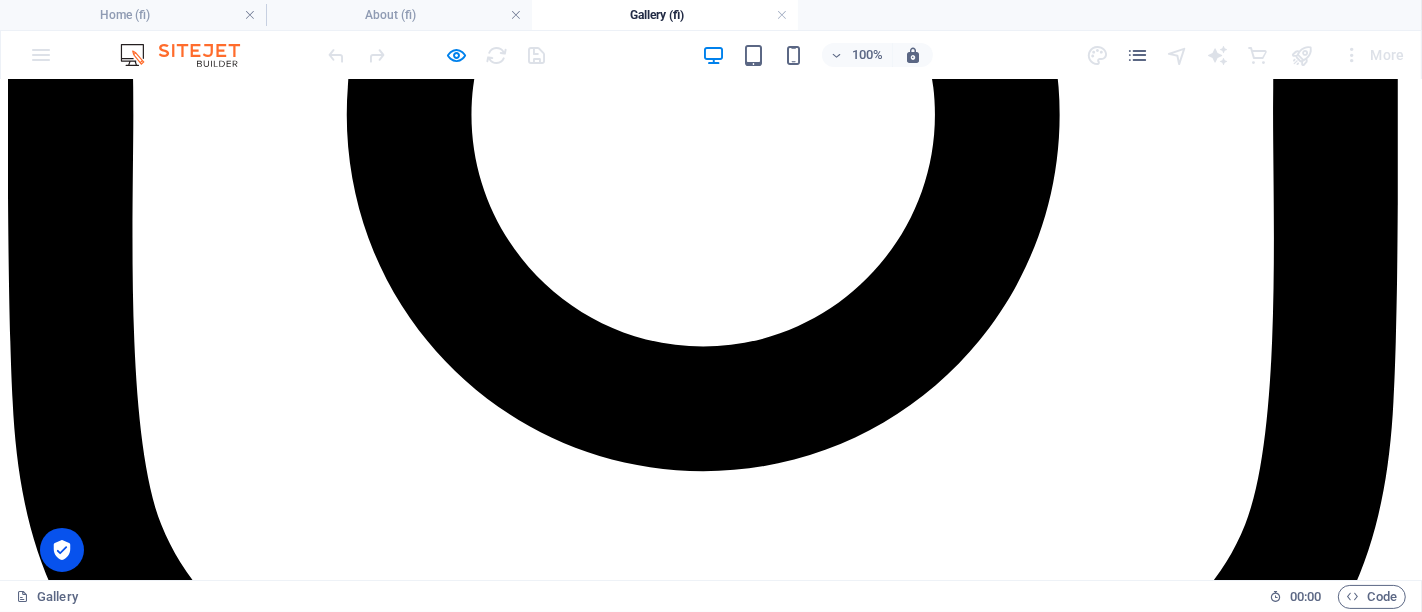 scroll, scrollTop: 1517, scrollLeft: 0, axis: vertical 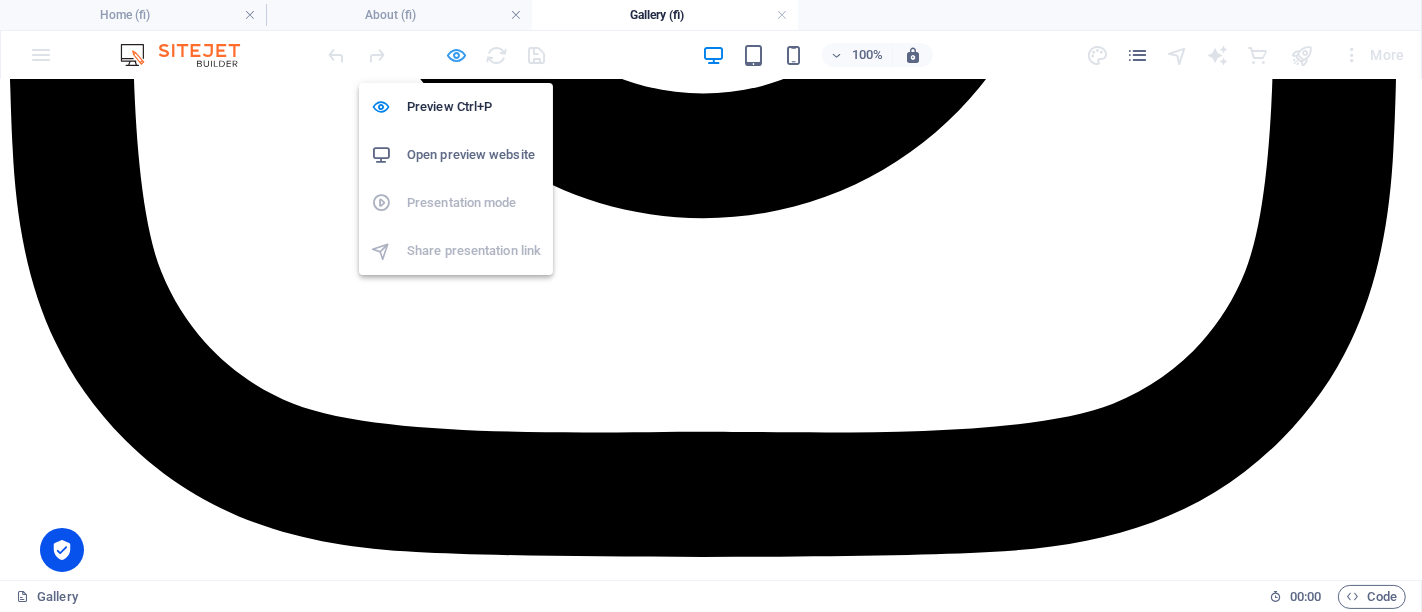 click at bounding box center (457, 55) 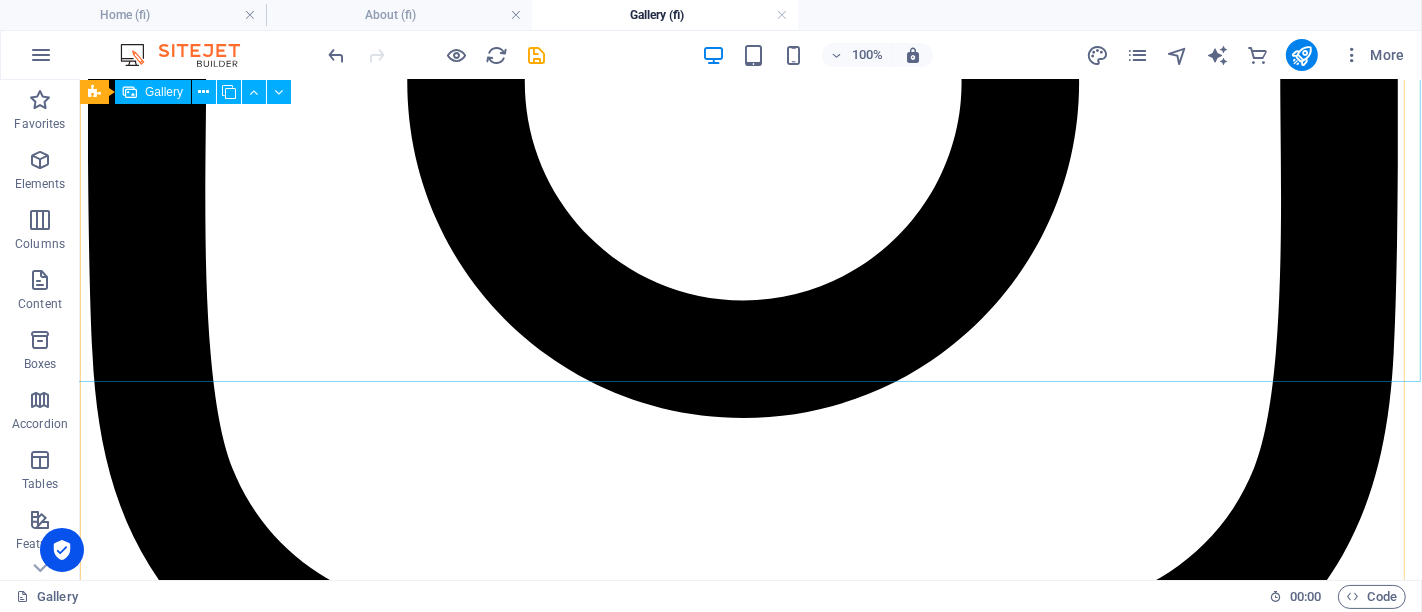 scroll, scrollTop: 1474, scrollLeft: 0, axis: vertical 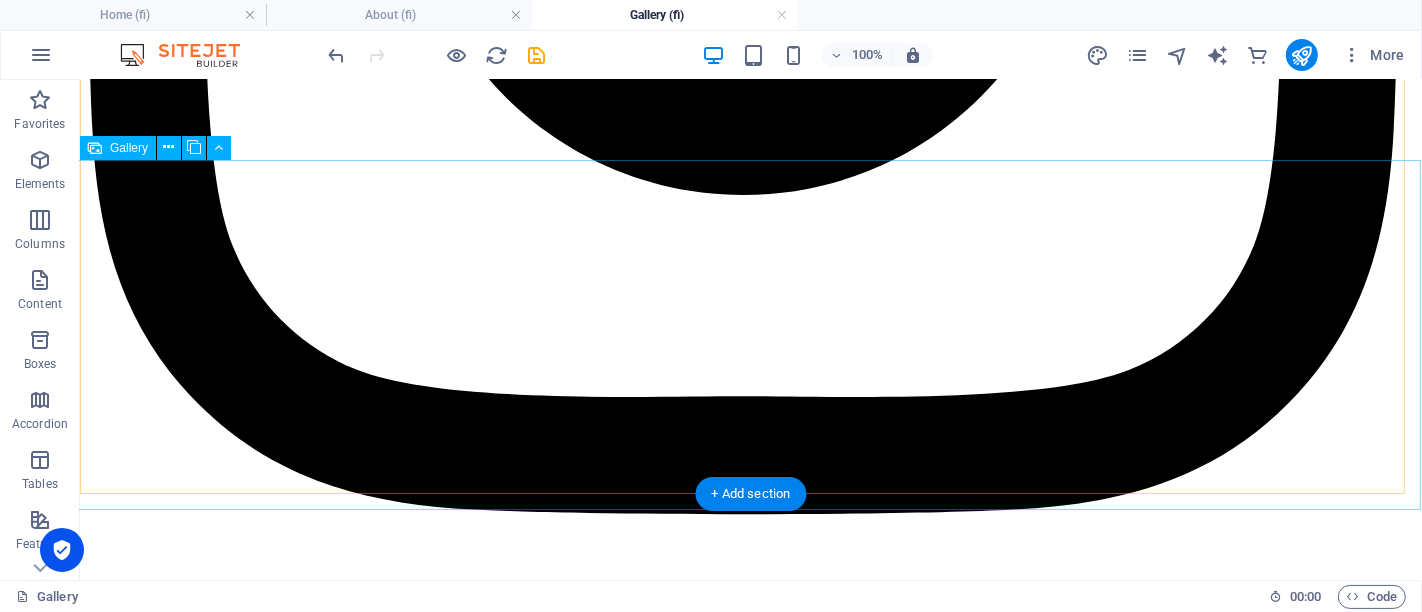 click at bounding box center (527, 21744) 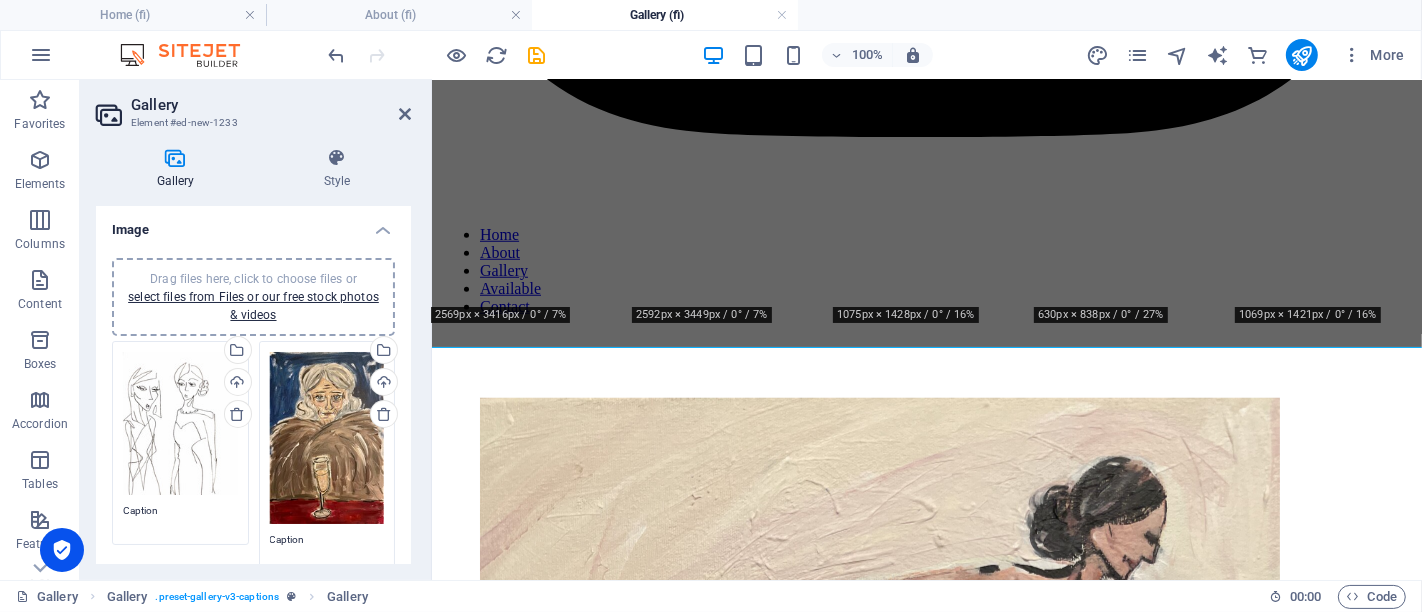 scroll, scrollTop: 1286, scrollLeft: 0, axis: vertical 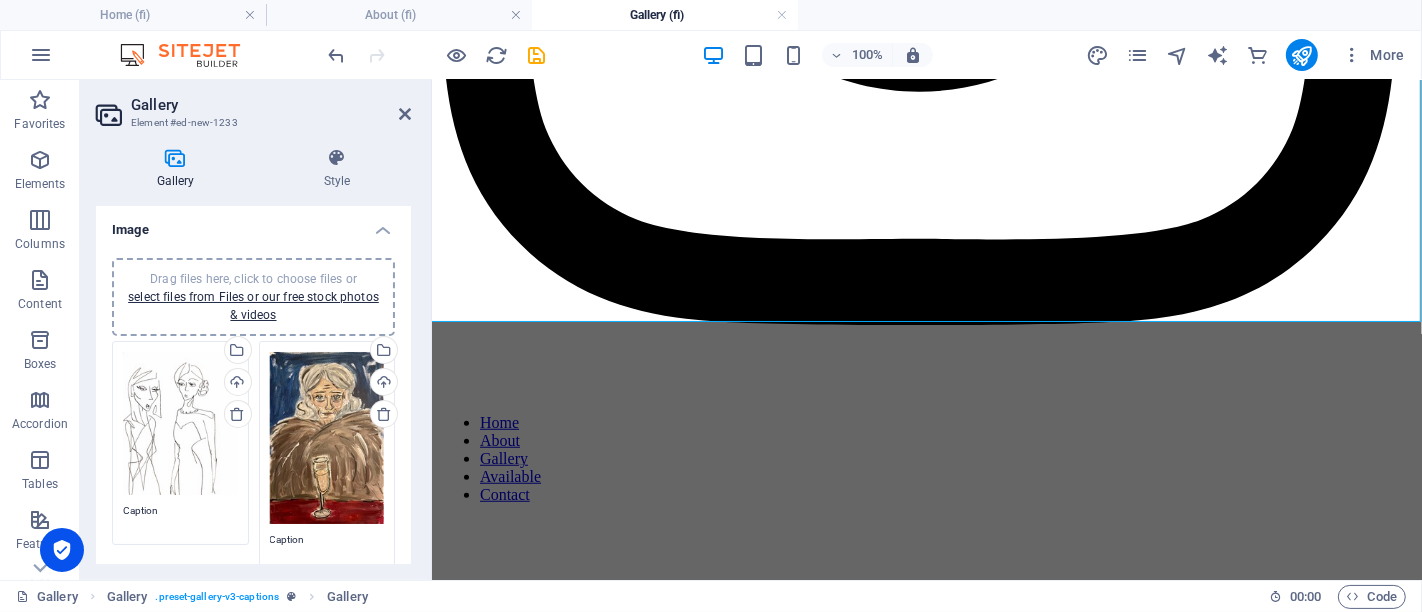 click on "Drag files here, click to choose files or select files from Files or our free stock photos & videos" at bounding box center [180, 423] 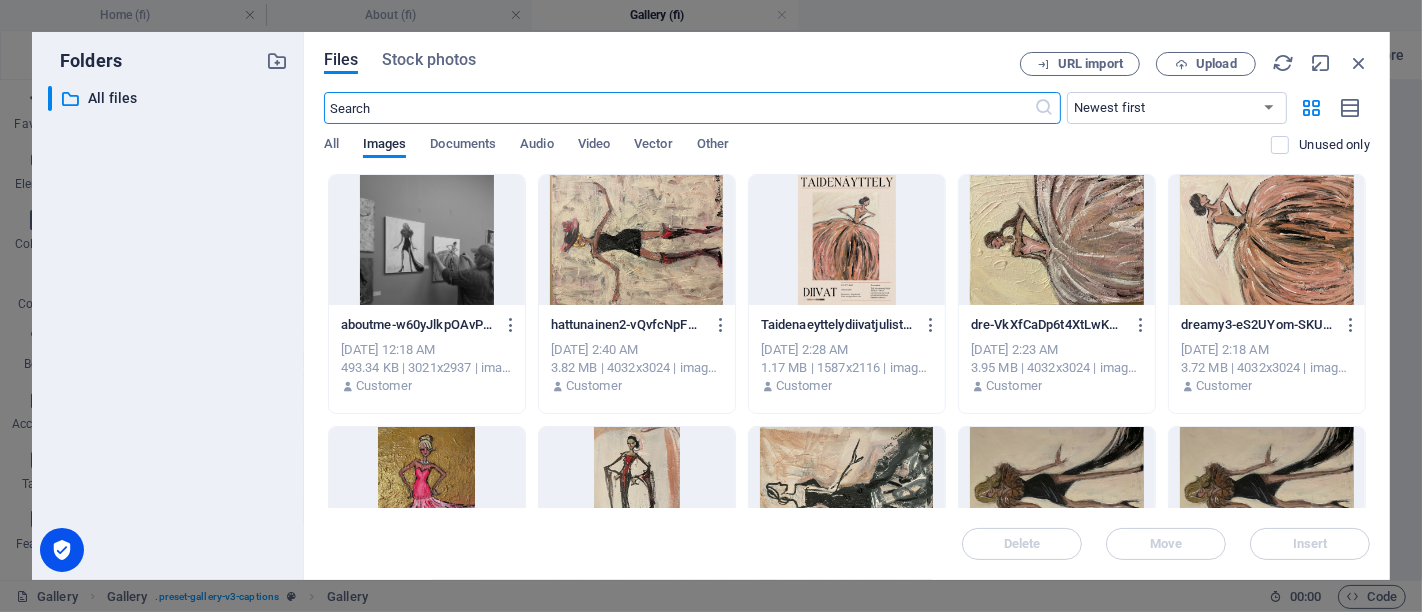 scroll, scrollTop: 3622, scrollLeft: 0, axis: vertical 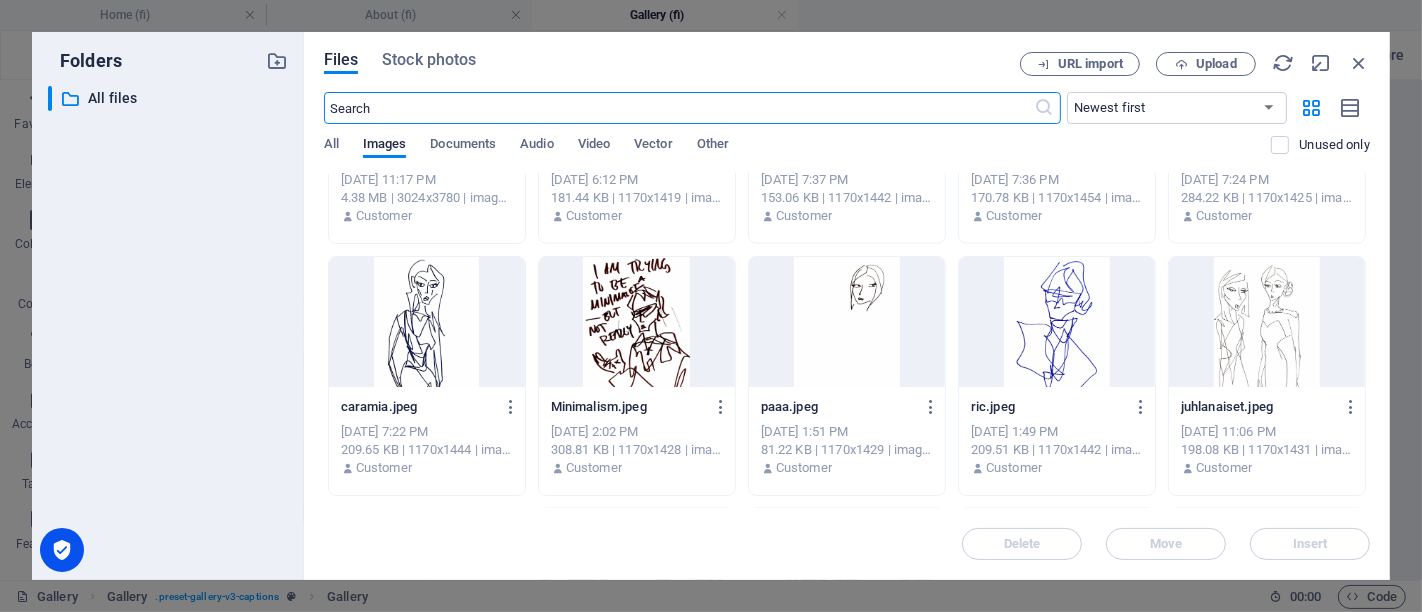 click at bounding box center [427, 322] 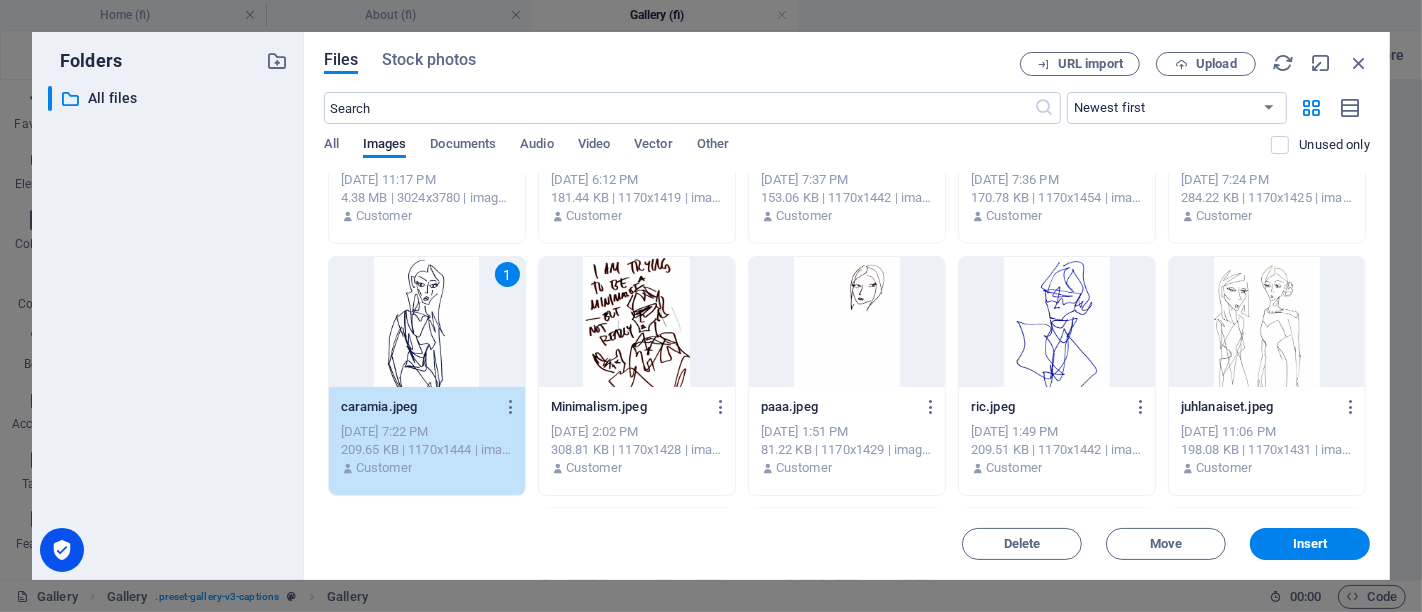 click on "1" at bounding box center (427, 322) 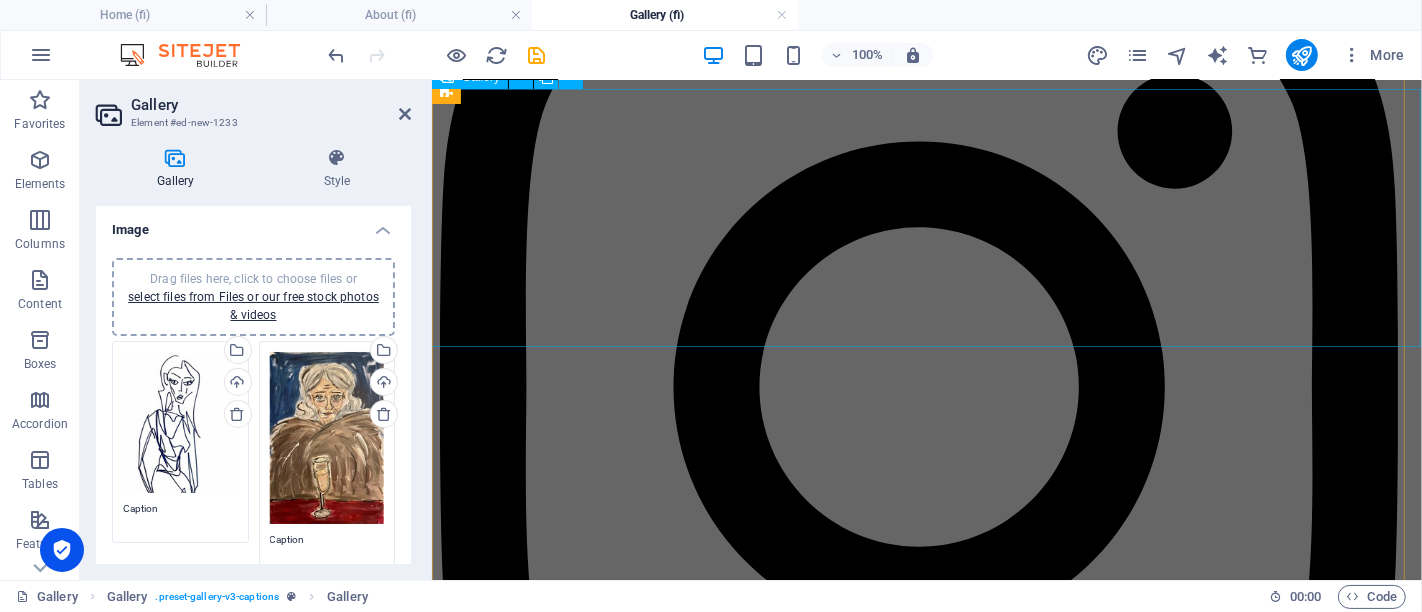 scroll, scrollTop: 1078, scrollLeft: 0, axis: vertical 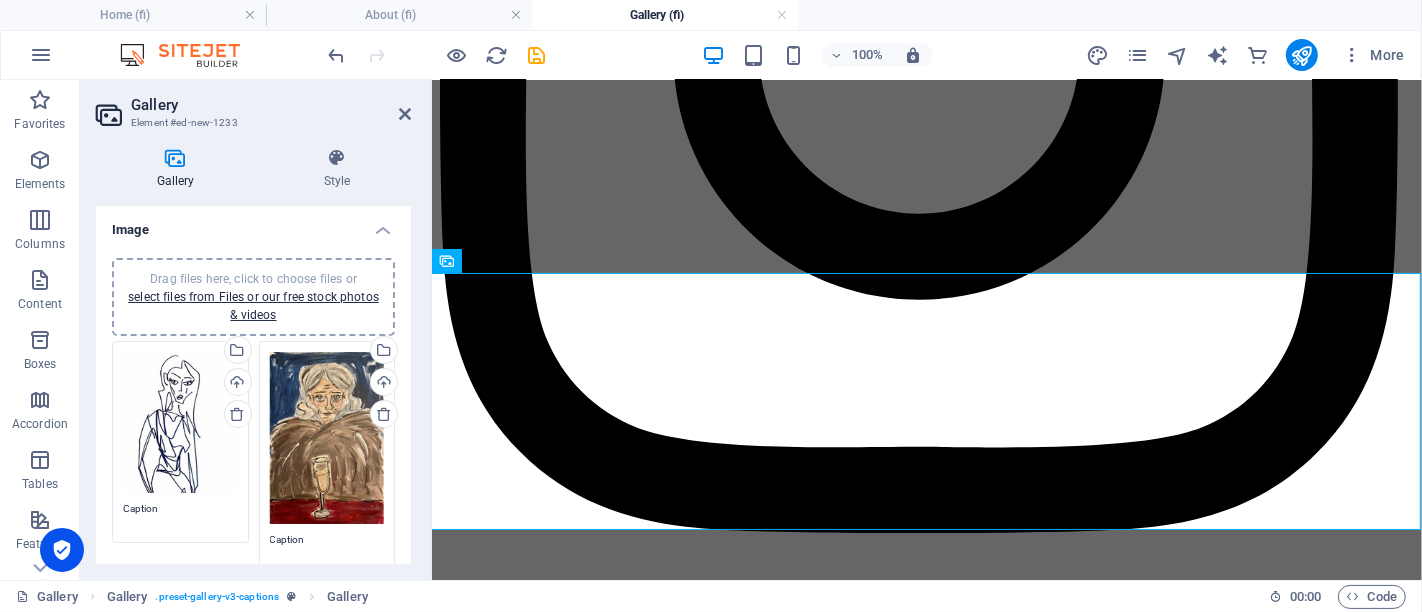 click on "Drag files here, click to choose files or select files from Files or our free stock photos & videos" at bounding box center [327, 438] 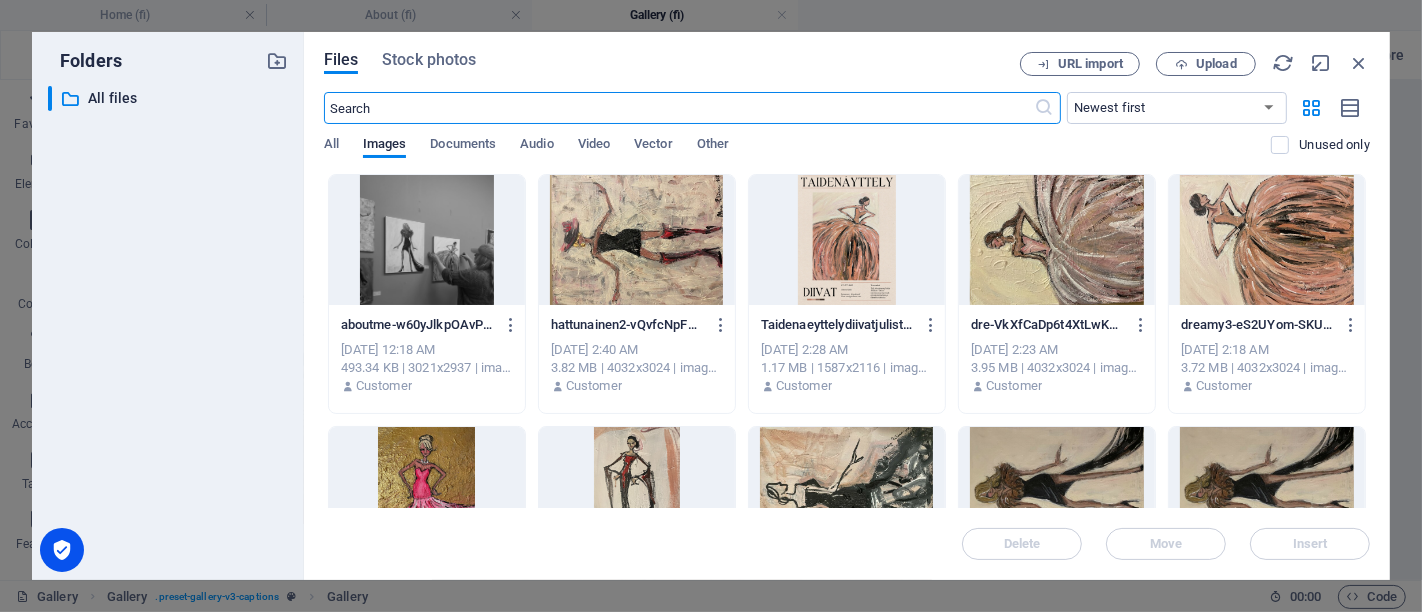 scroll, scrollTop: 3622, scrollLeft: 0, axis: vertical 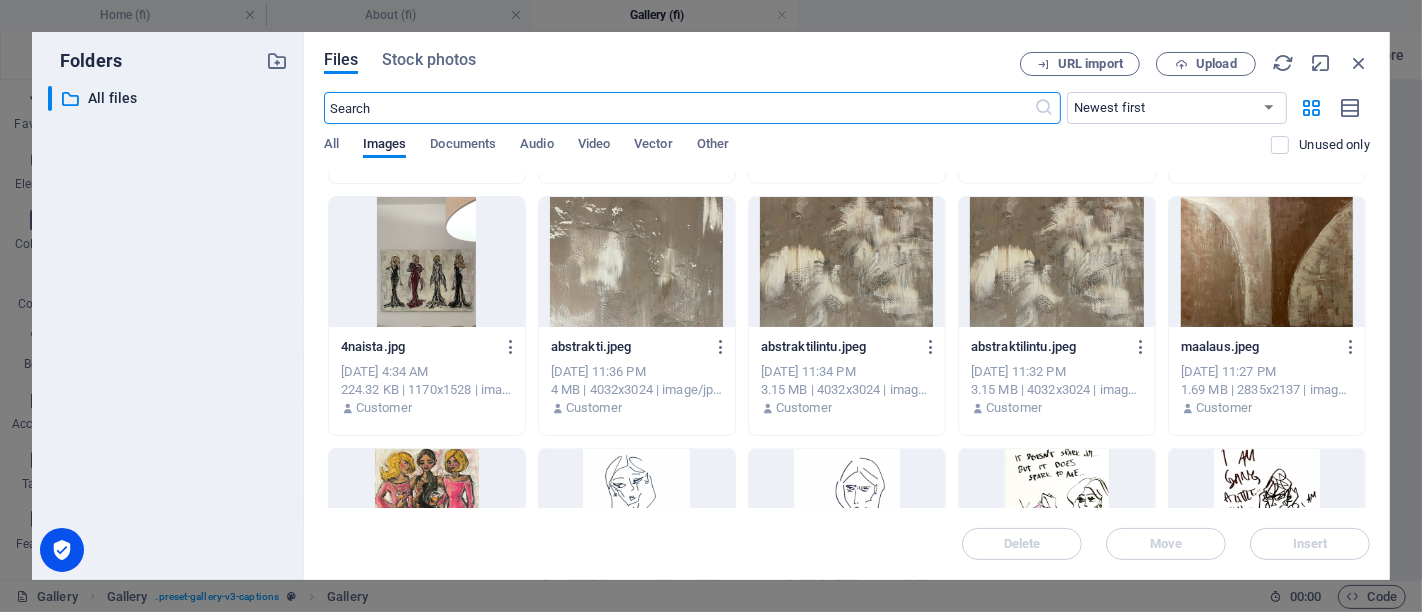 click at bounding box center [427, 514] 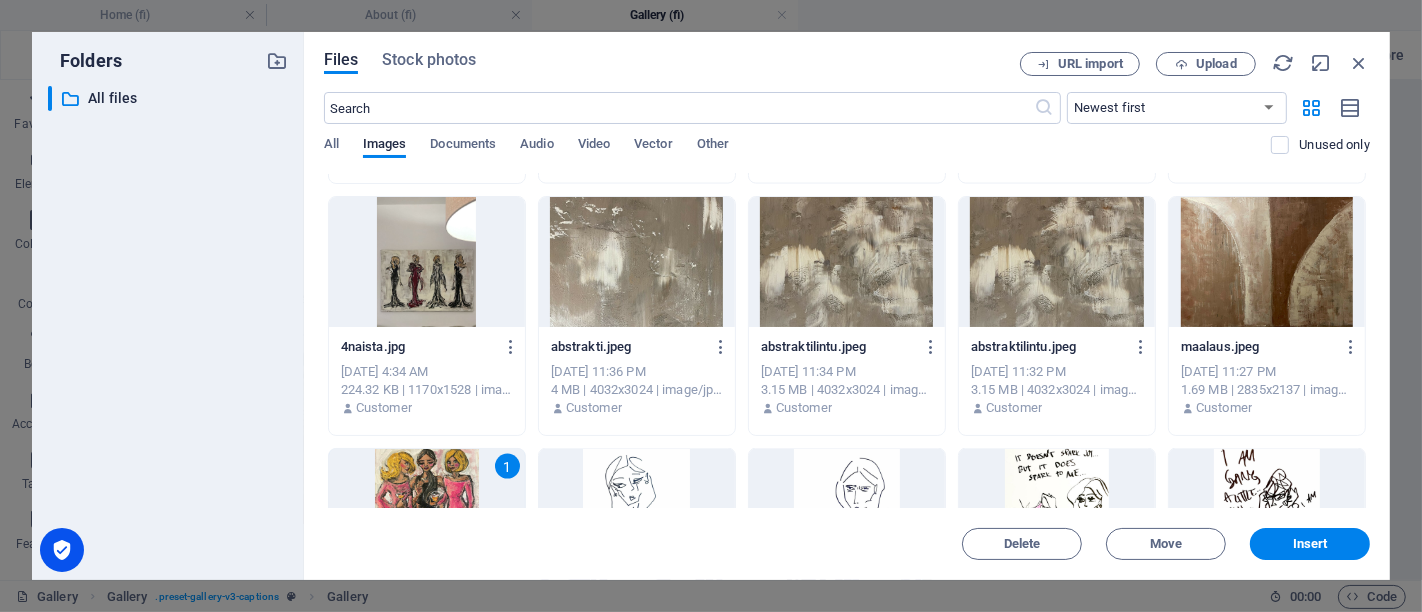 click on "1" at bounding box center [427, 514] 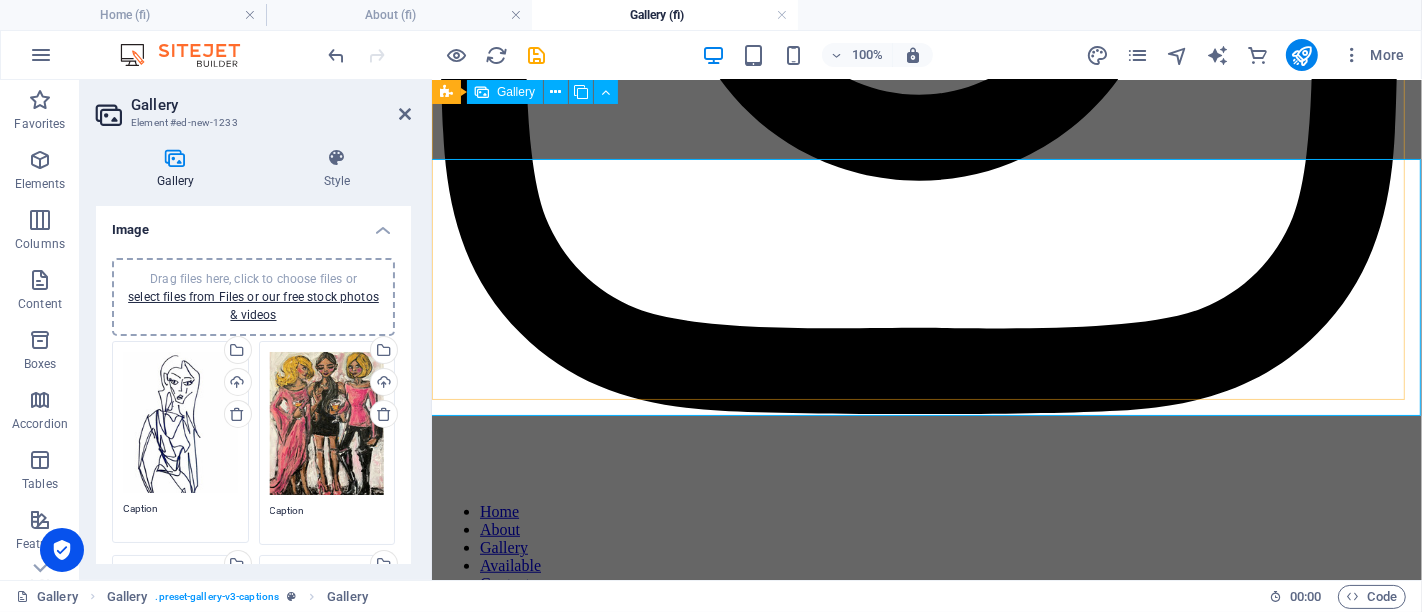 scroll, scrollTop: 1189, scrollLeft: 0, axis: vertical 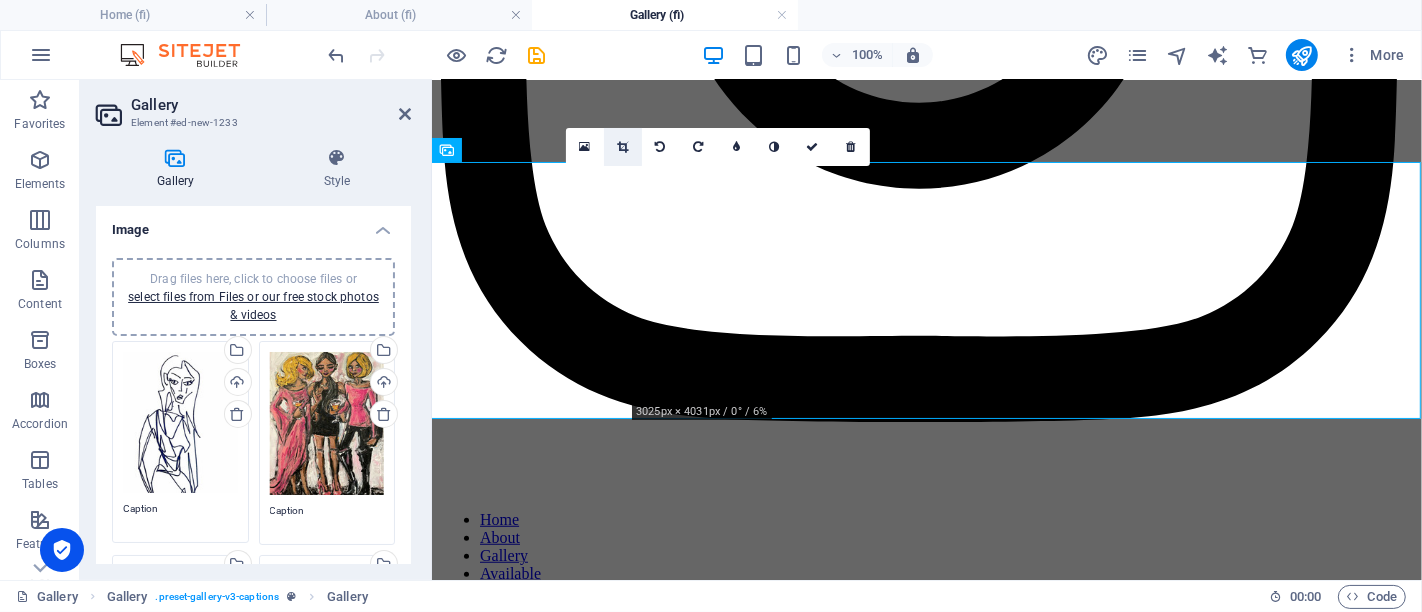 click at bounding box center [622, 147] 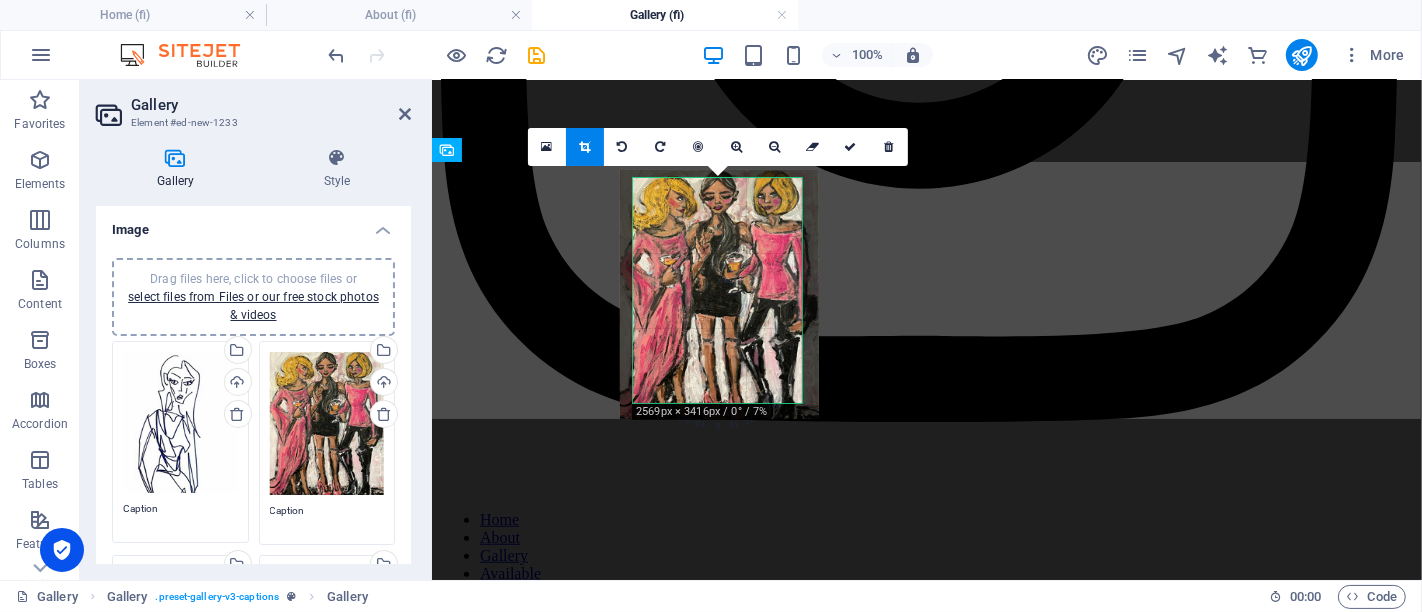 click at bounding box center (719, 294) 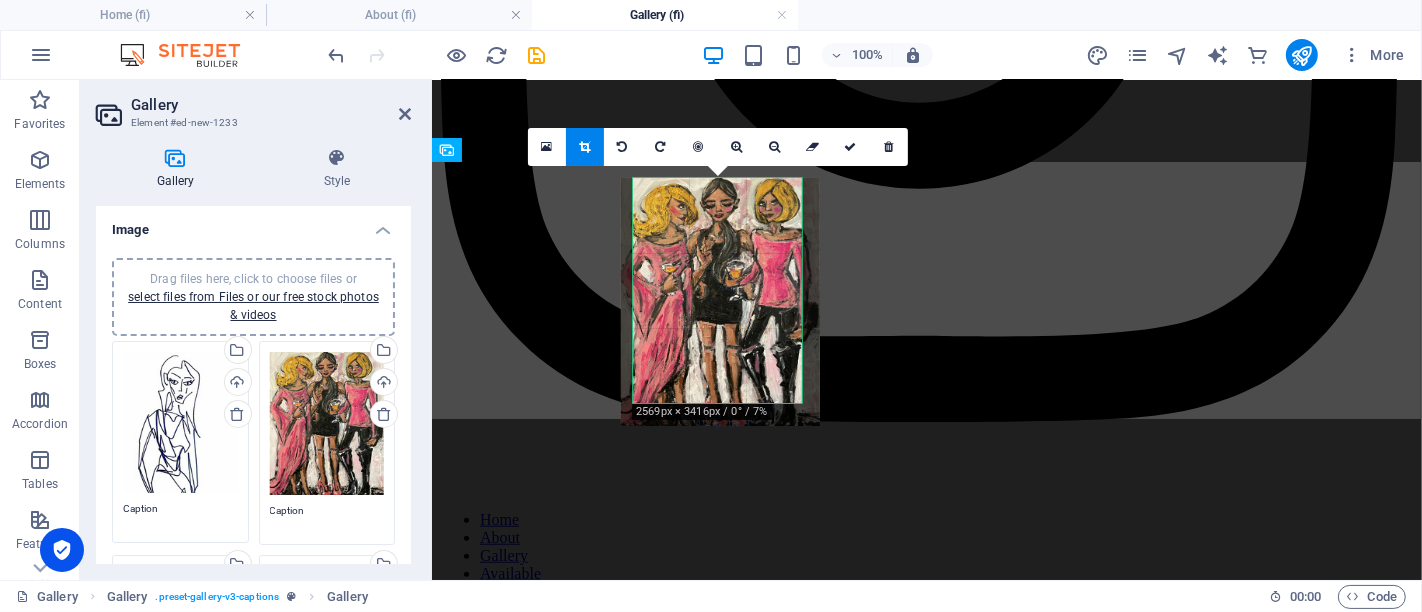 click at bounding box center (720, 302) 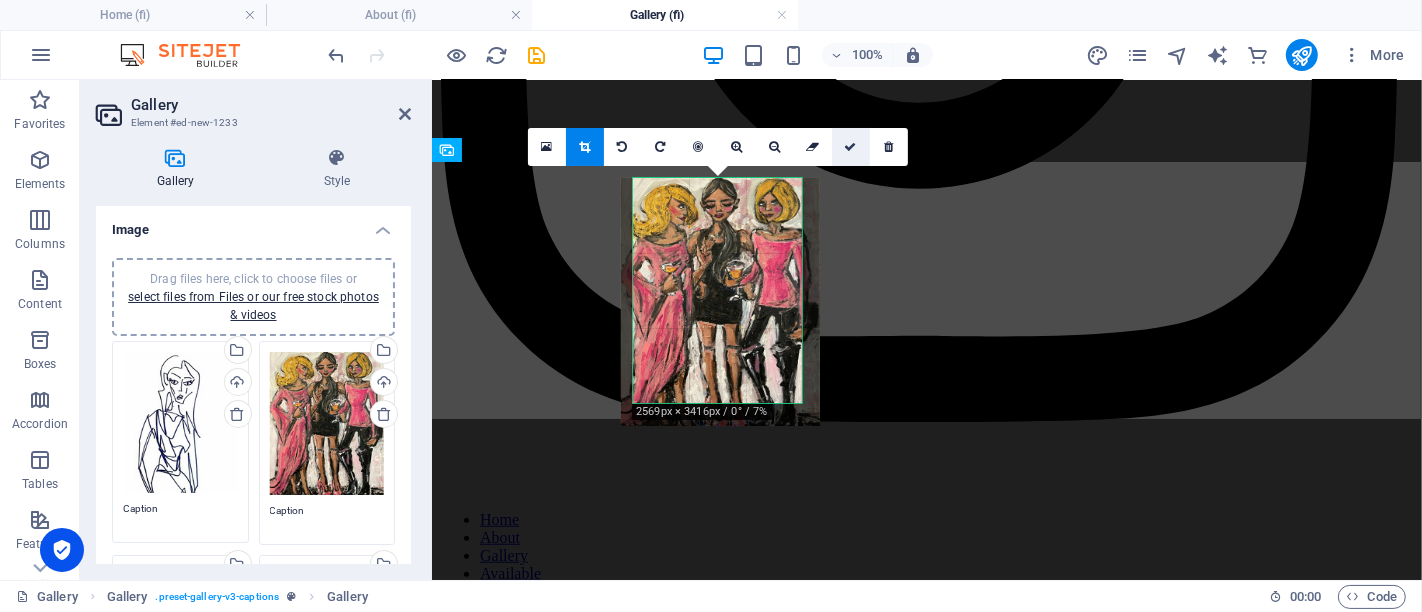 click at bounding box center (851, 147) 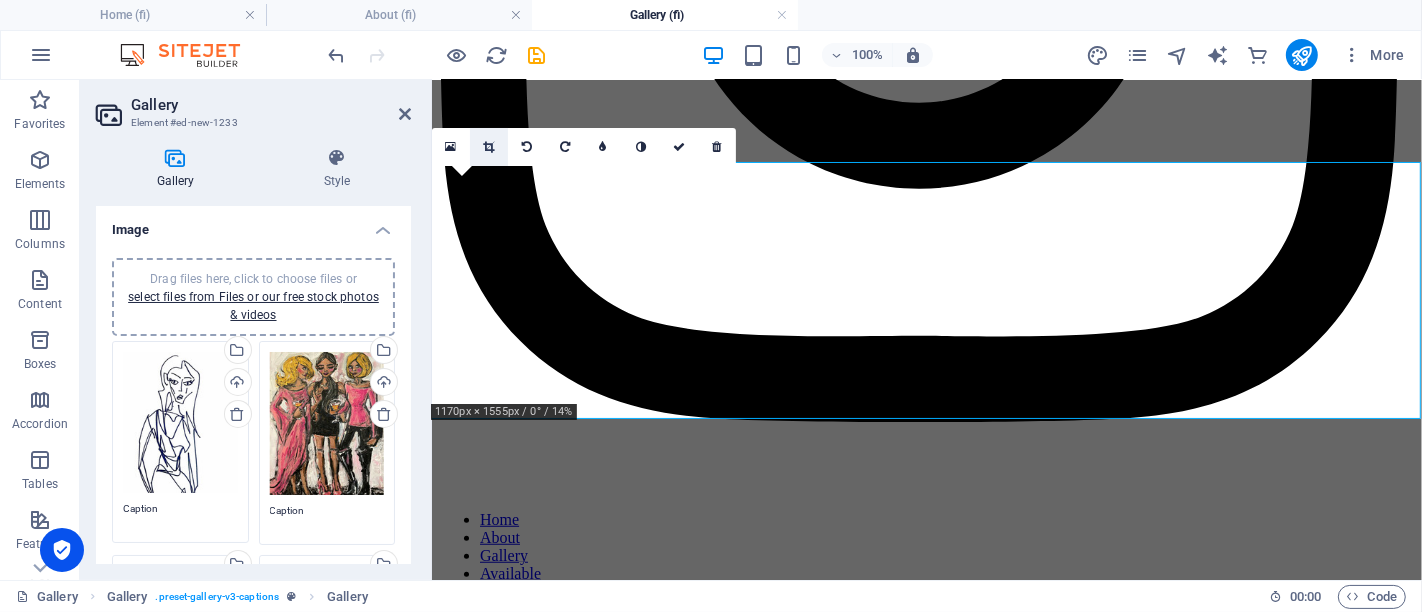 click at bounding box center (488, 147) 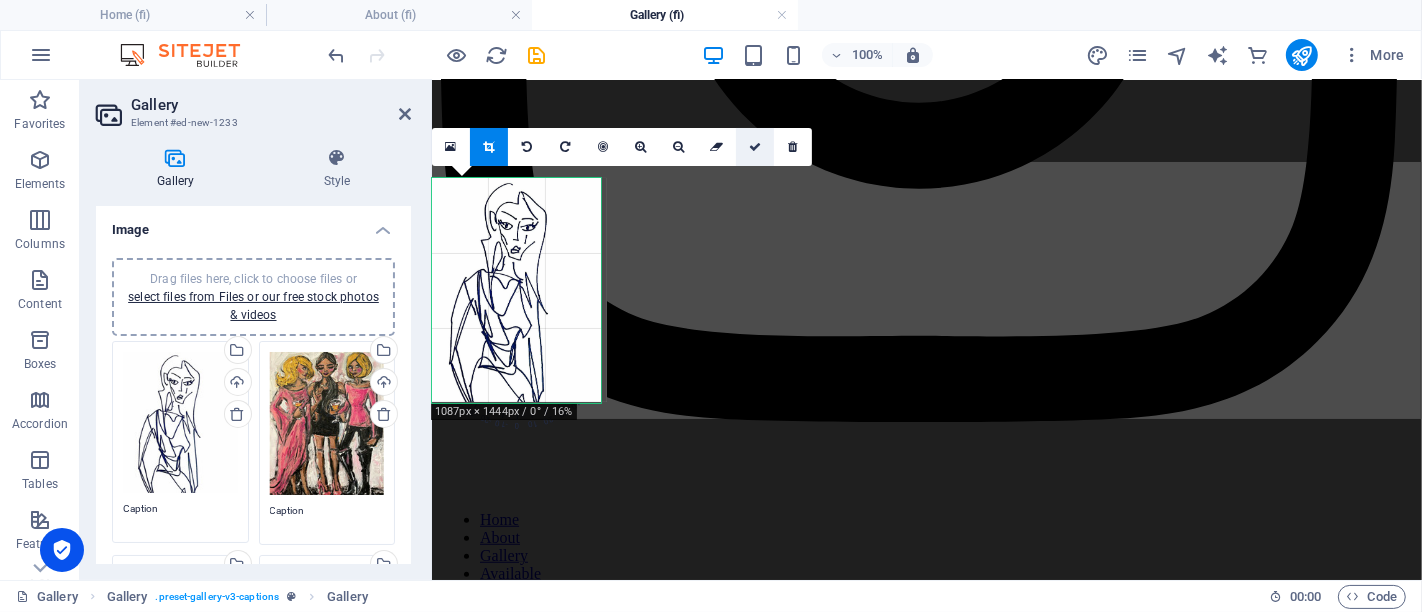 click at bounding box center (755, 147) 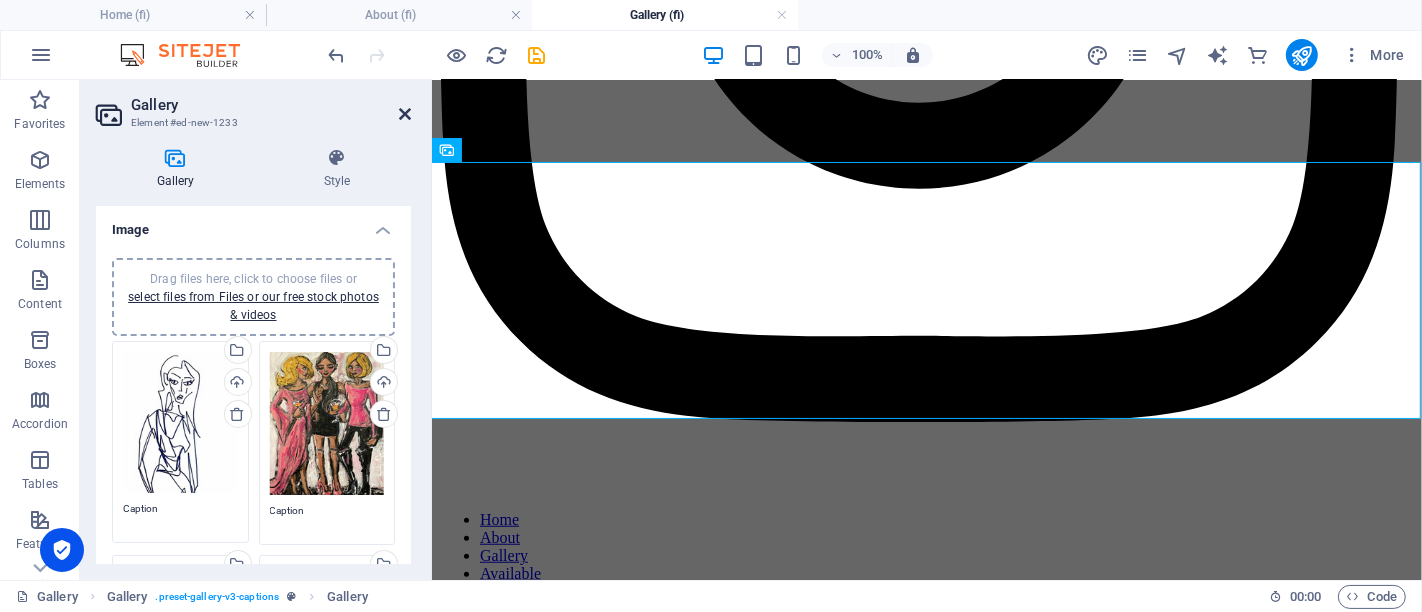 drag, startPoint x: 405, startPoint y: 111, endPoint x: 433, endPoint y: 33, distance: 82.8734 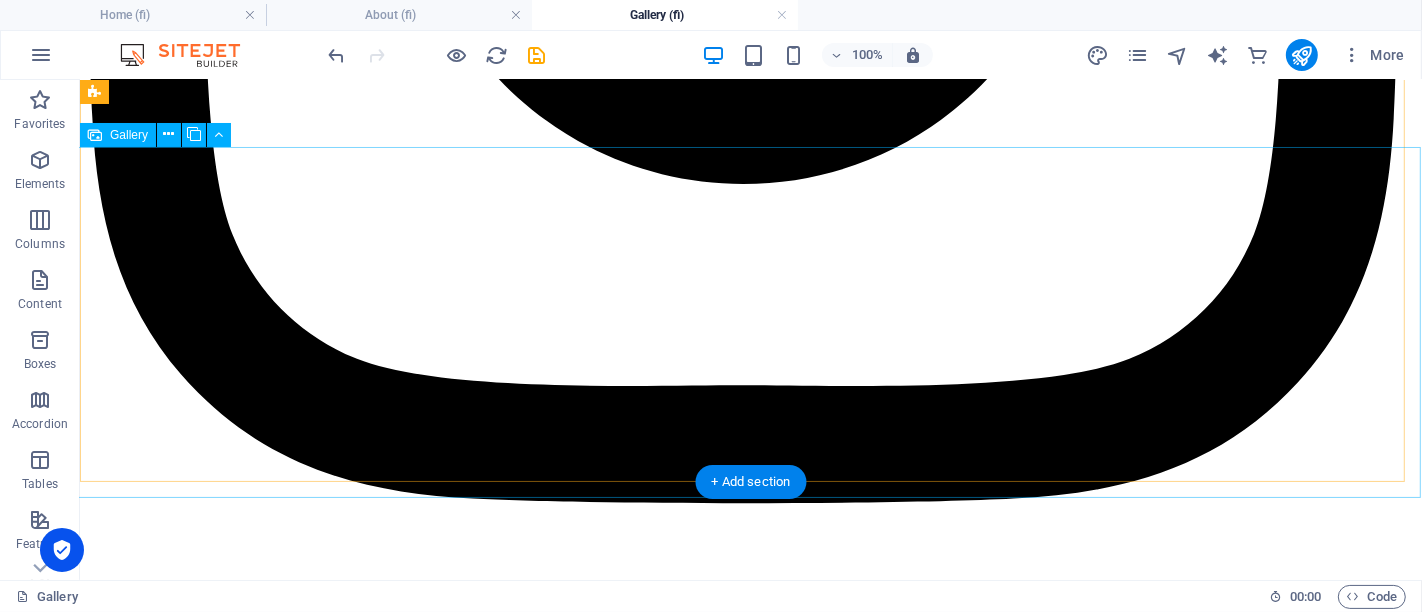 scroll, scrollTop: 1043, scrollLeft: 0, axis: vertical 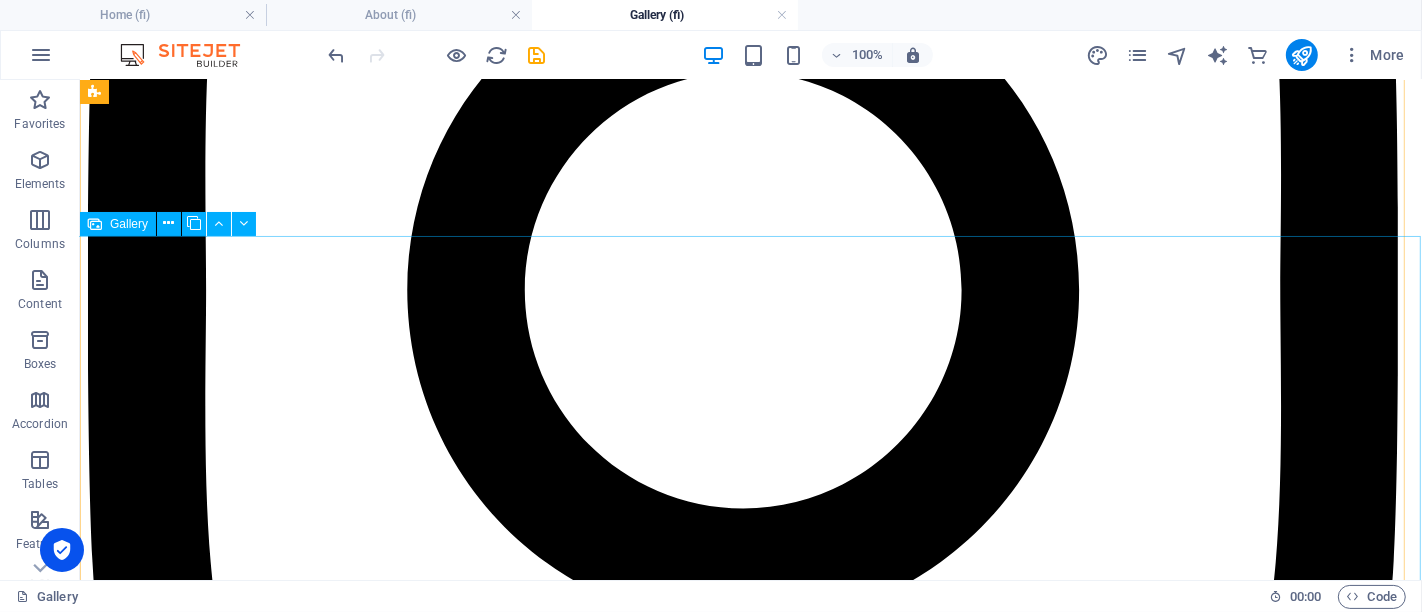 click at bounding box center [527, 19666] 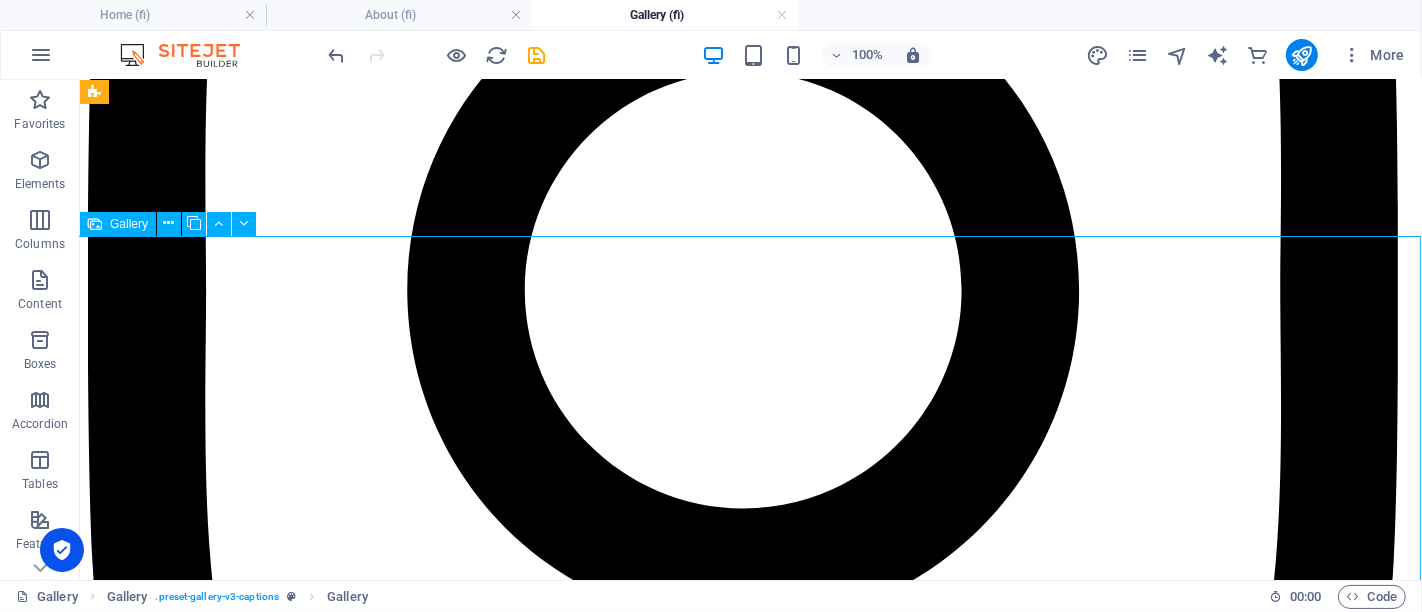 drag, startPoint x: 954, startPoint y: 307, endPoint x: 604, endPoint y: 309, distance: 350.0057 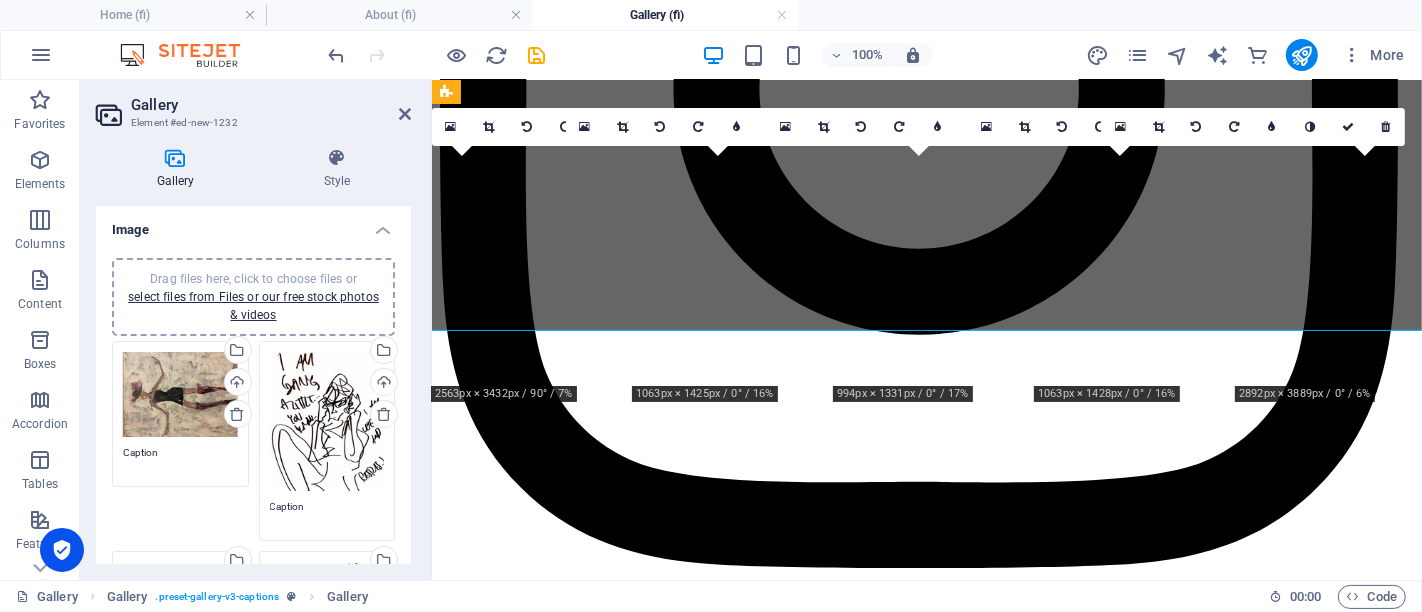 scroll, scrollTop: 949, scrollLeft: 0, axis: vertical 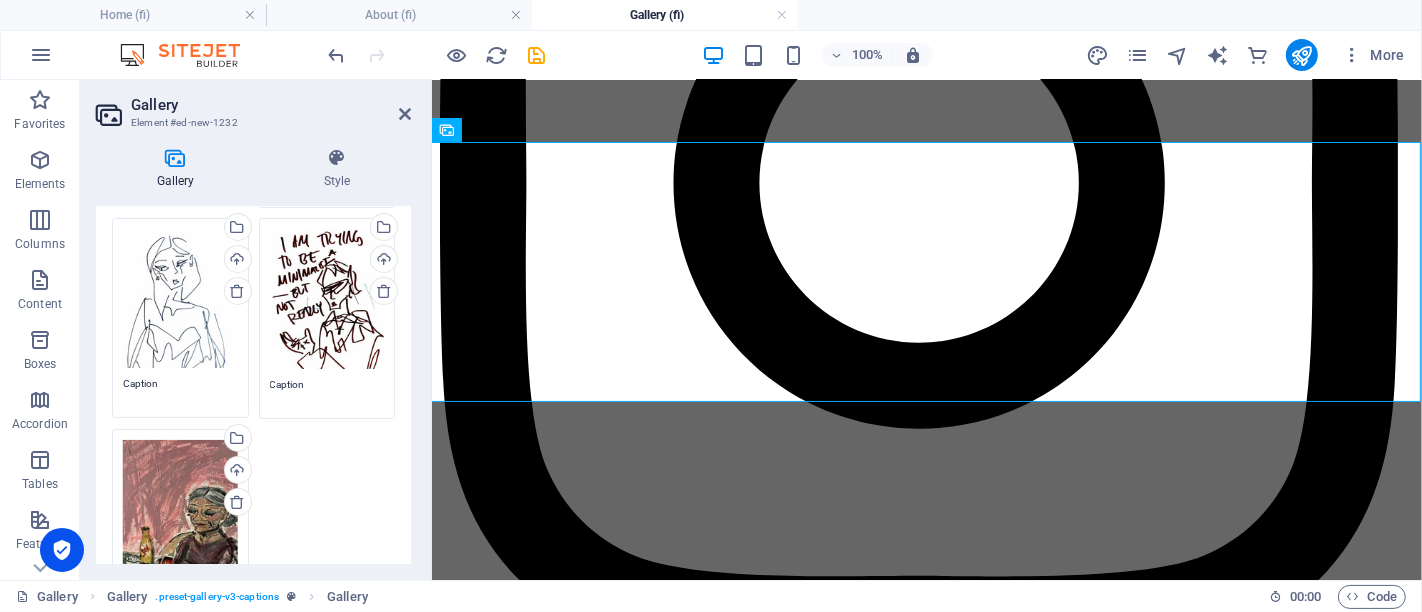 click on "Drag files here, click to choose files or select files from Files or our free stock photos & videos" at bounding box center [327, 299] 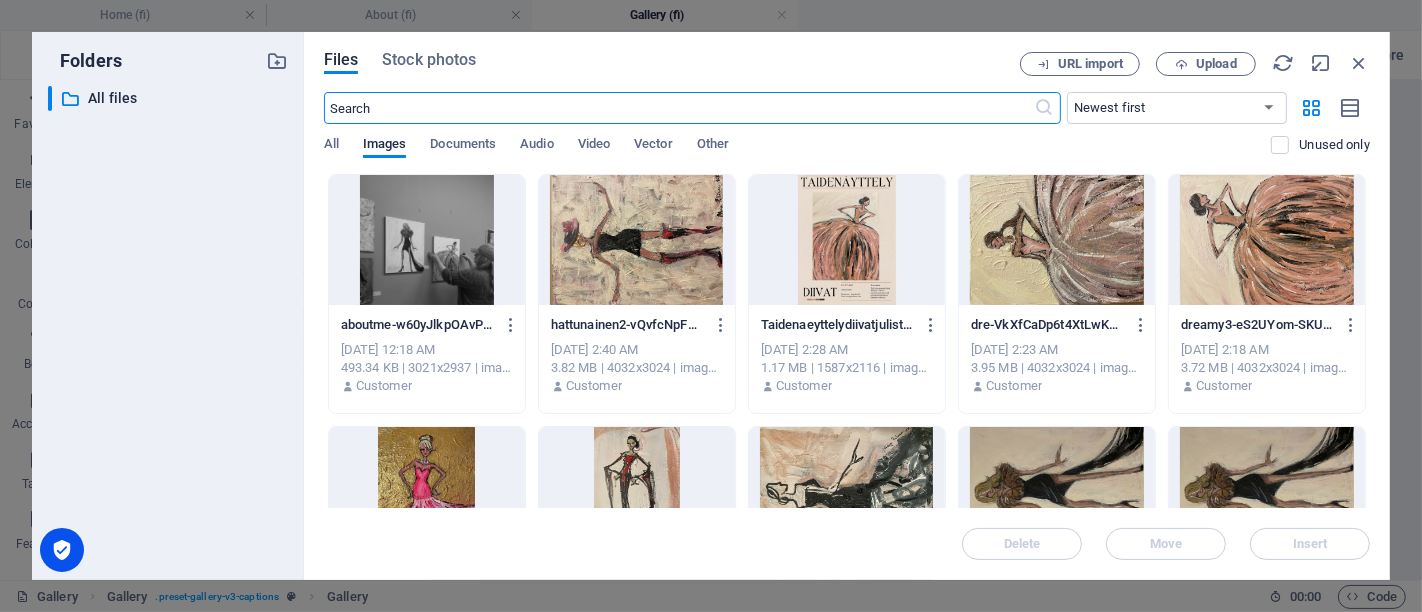 scroll, scrollTop: 2640, scrollLeft: 0, axis: vertical 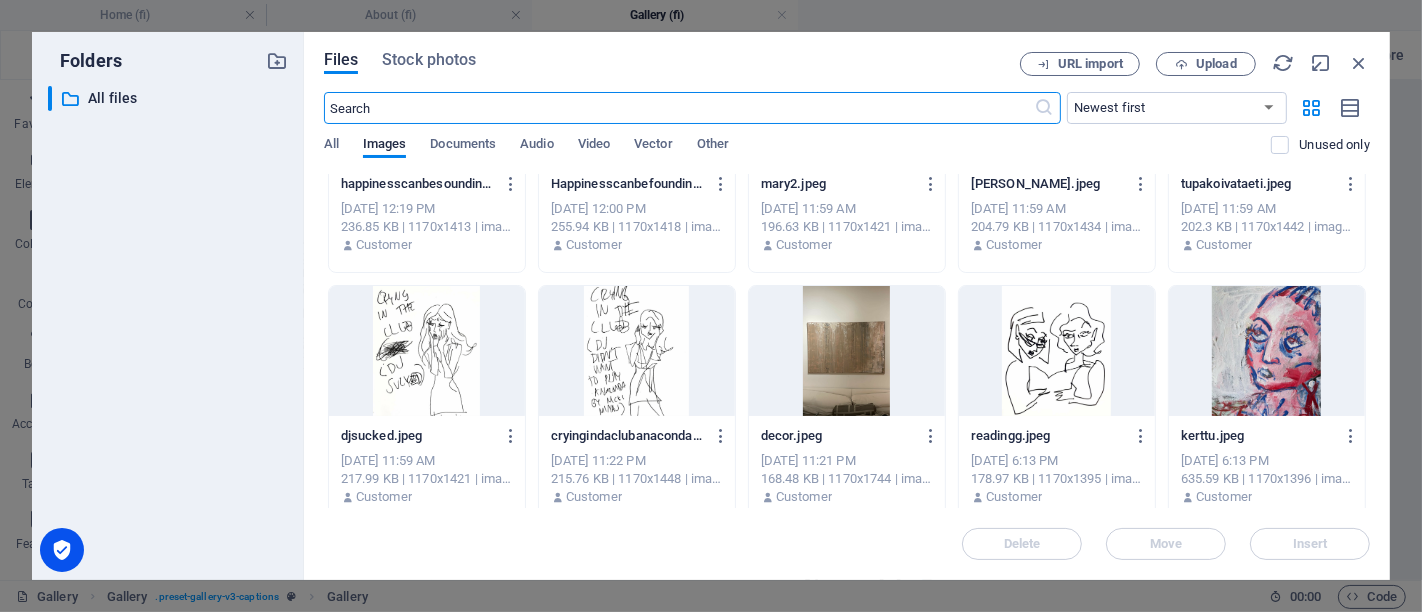 click at bounding box center (637, 351) 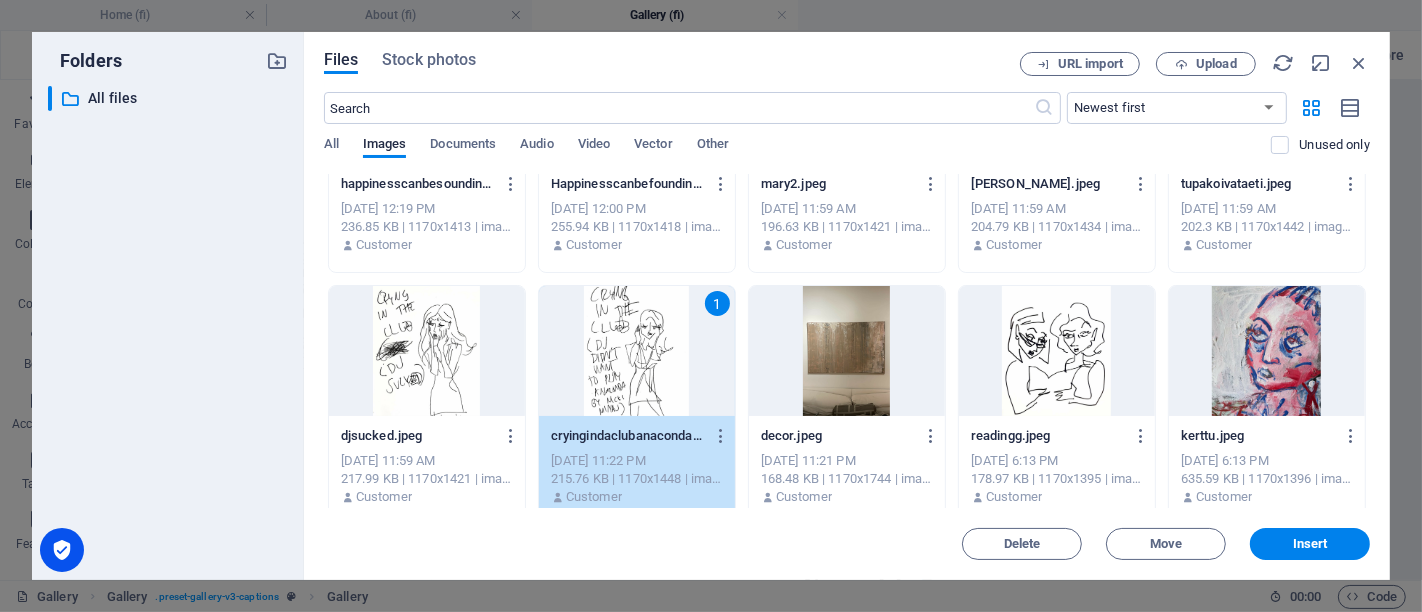 click on "1" at bounding box center (637, 351) 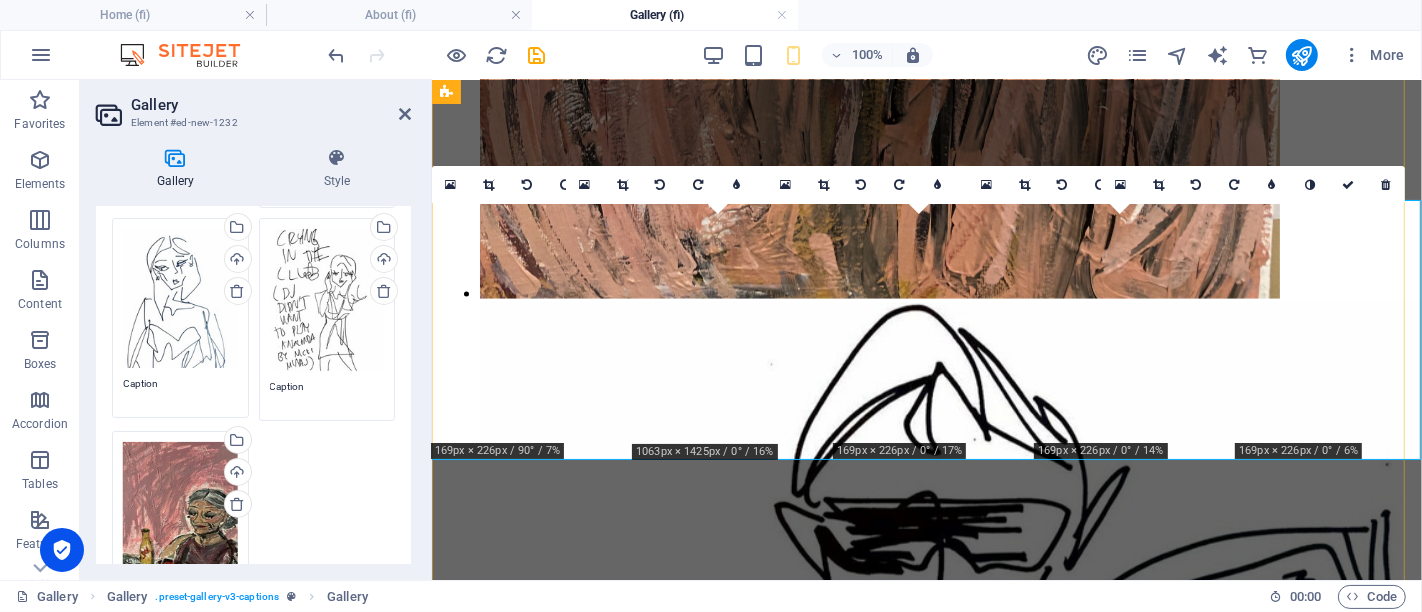 scroll, scrollTop: 891, scrollLeft: 0, axis: vertical 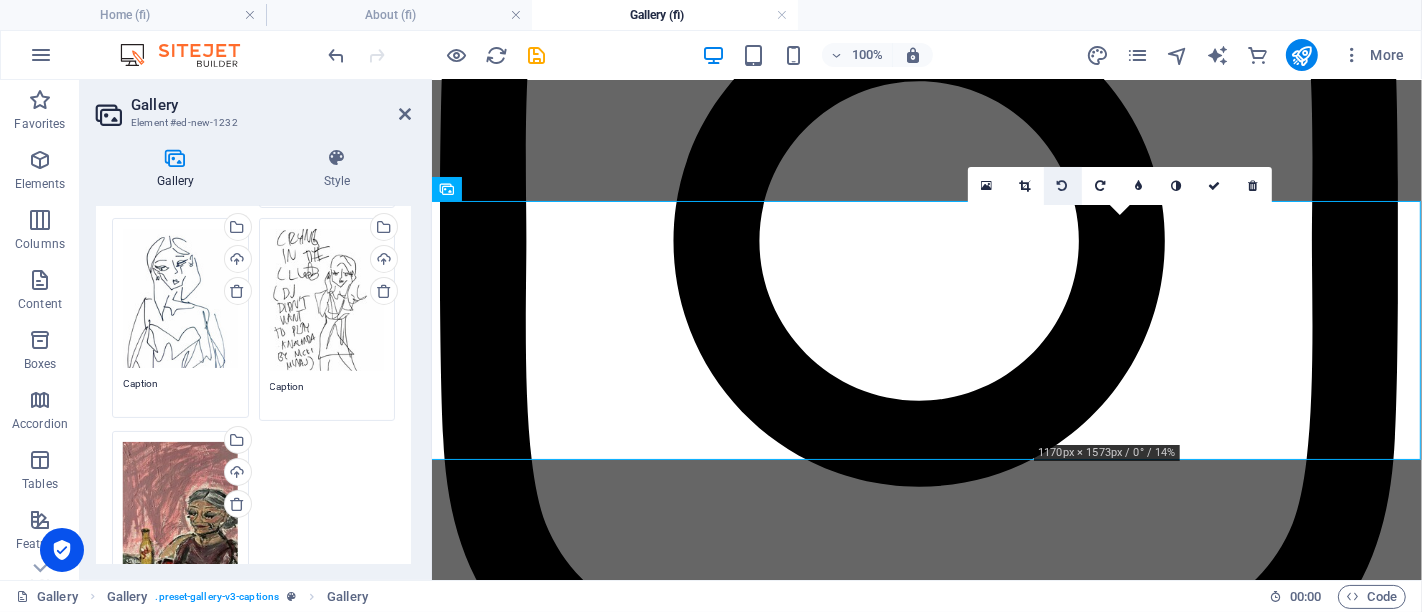 click at bounding box center [1024, 186] 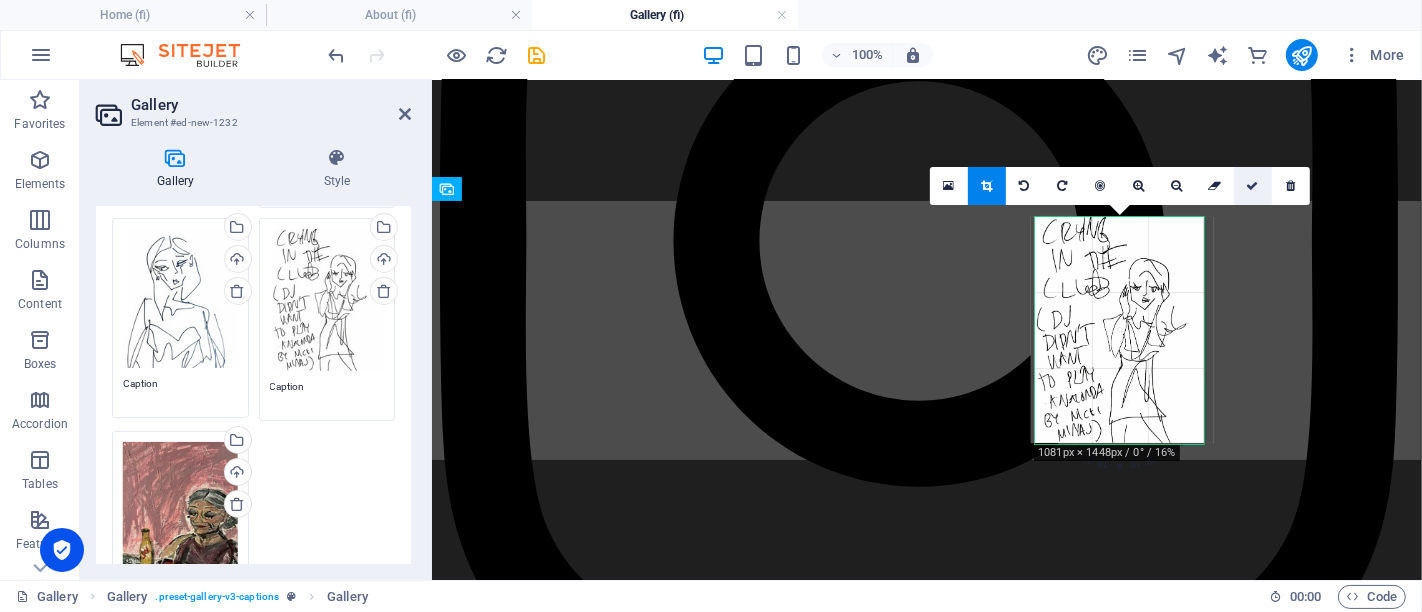 click at bounding box center [1253, 186] 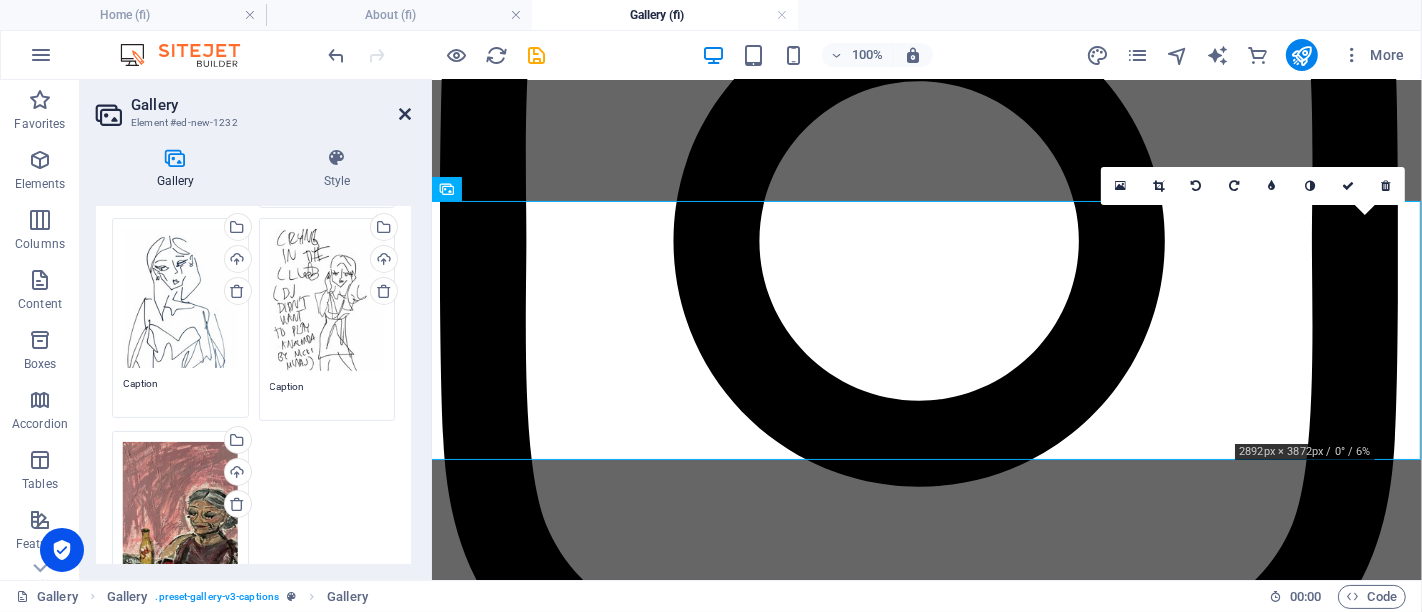 click at bounding box center (405, 114) 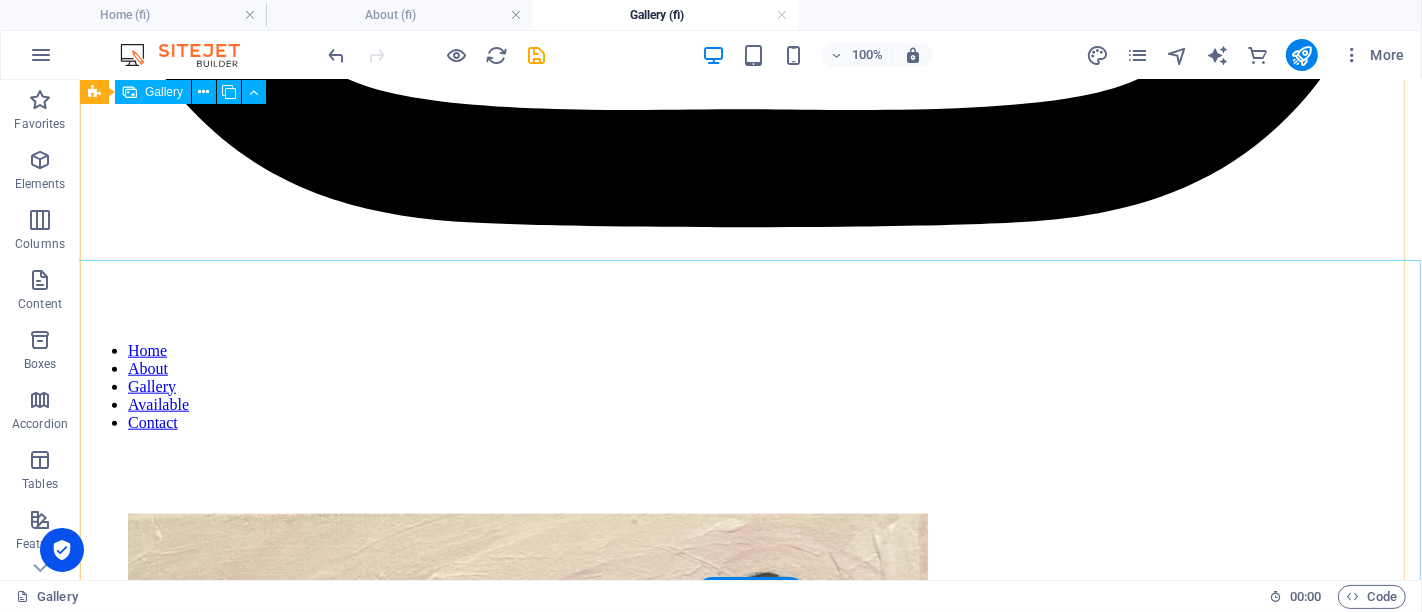 scroll, scrollTop: 1318, scrollLeft: 0, axis: vertical 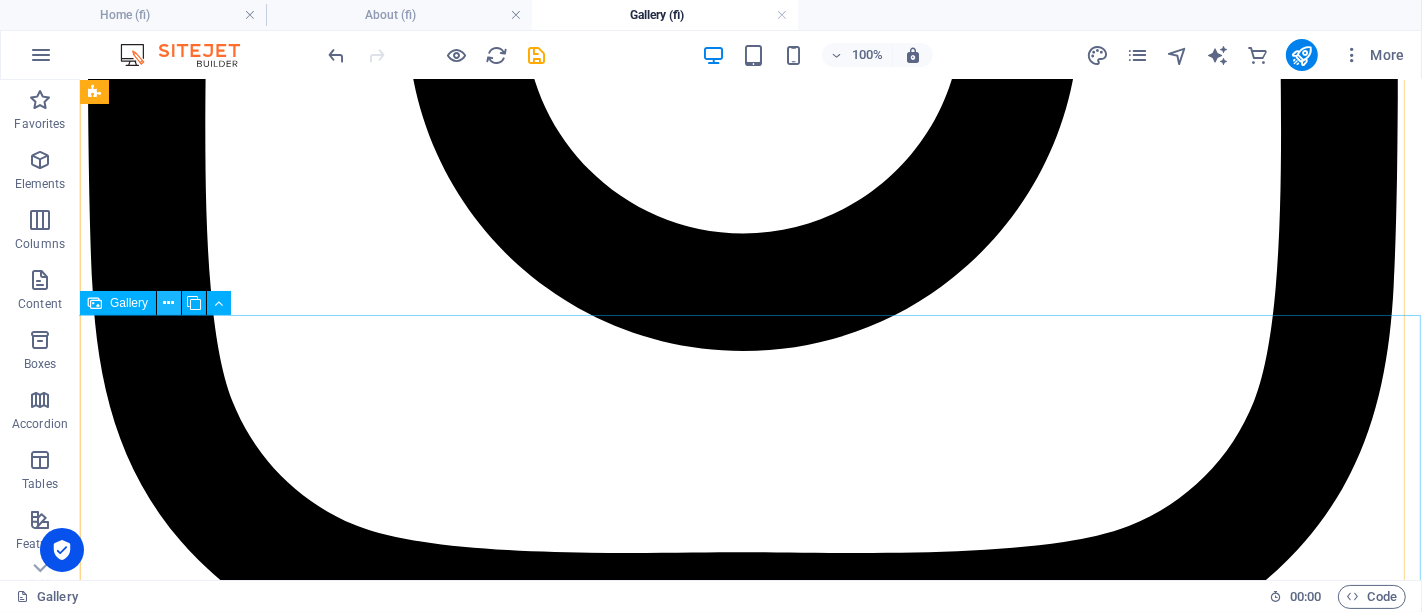 click at bounding box center (169, 303) 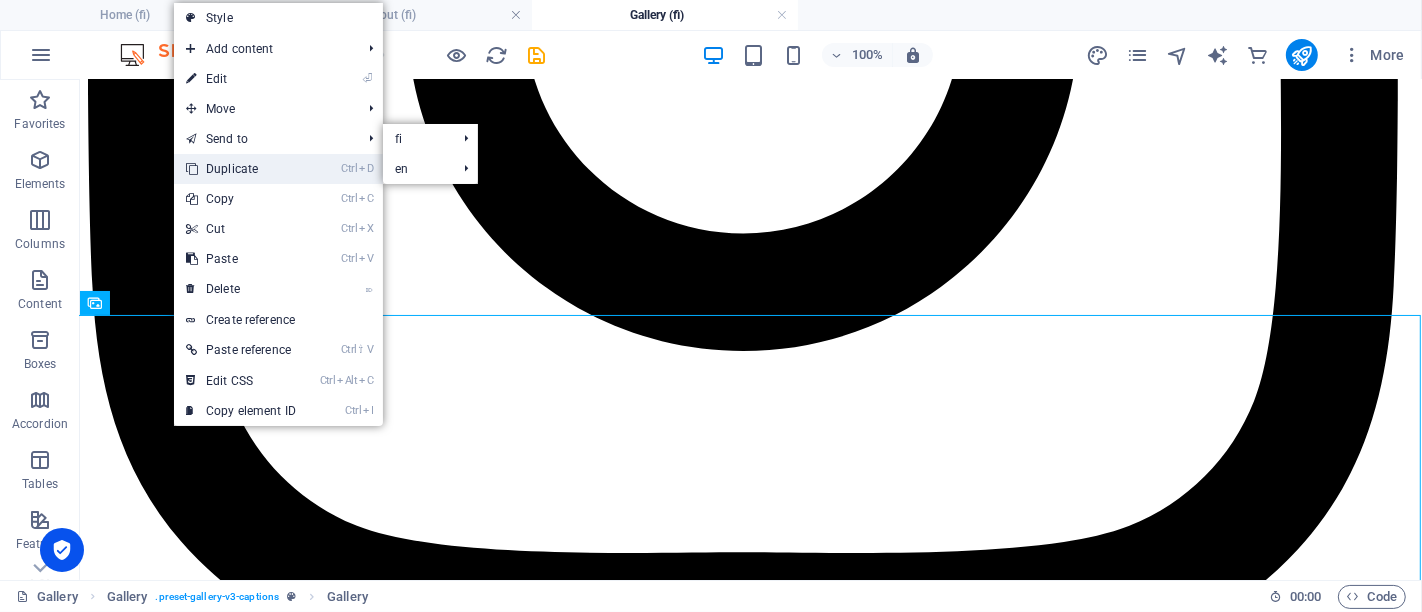 click on "Ctrl D  Duplicate" at bounding box center [241, 169] 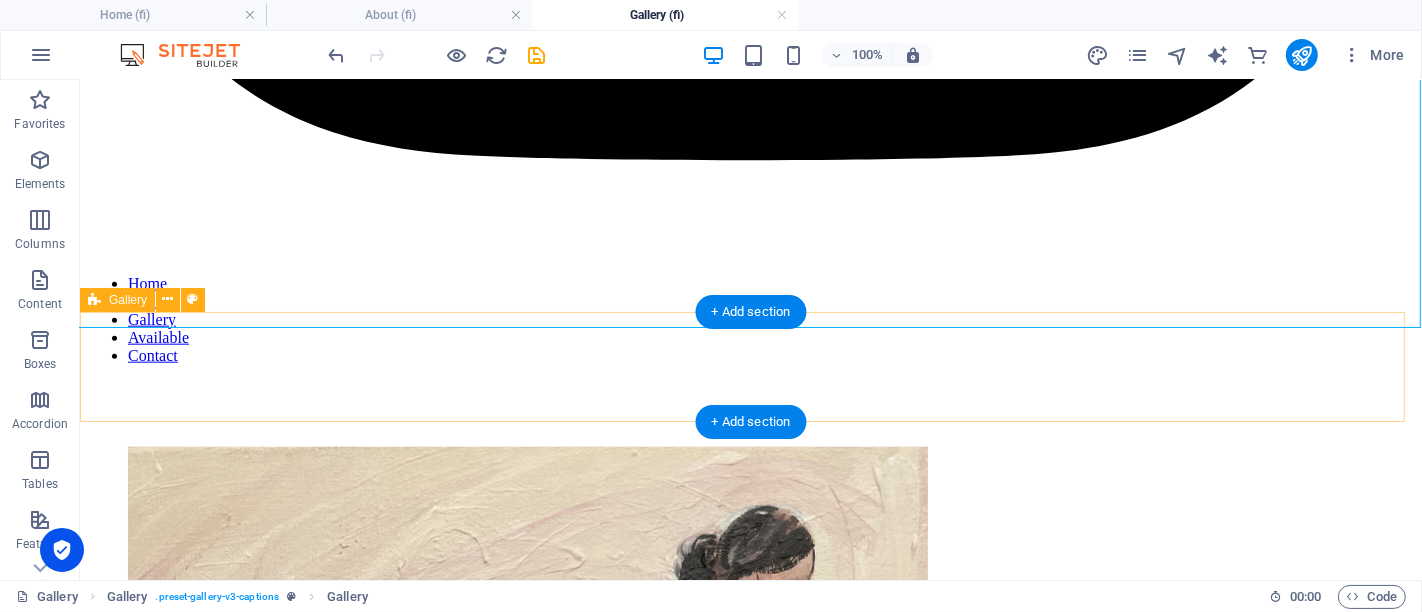 scroll, scrollTop: 2051, scrollLeft: 0, axis: vertical 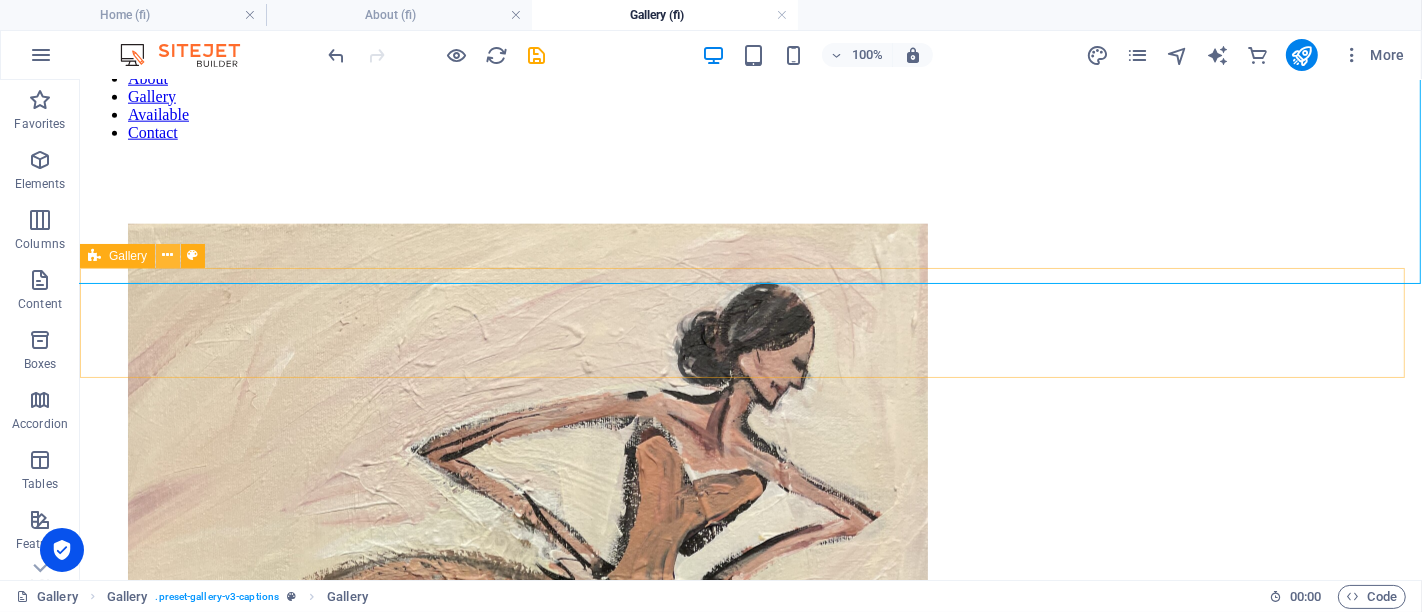 click at bounding box center (168, 255) 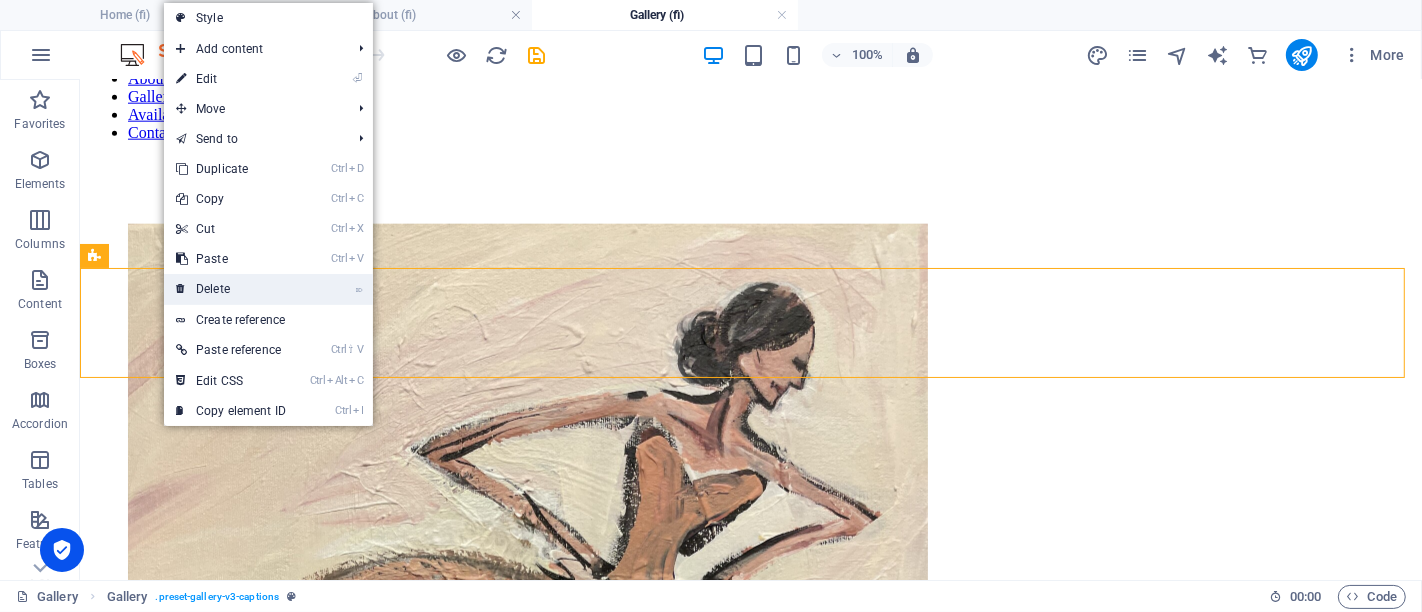 click on "⌦  Delete" at bounding box center [231, 289] 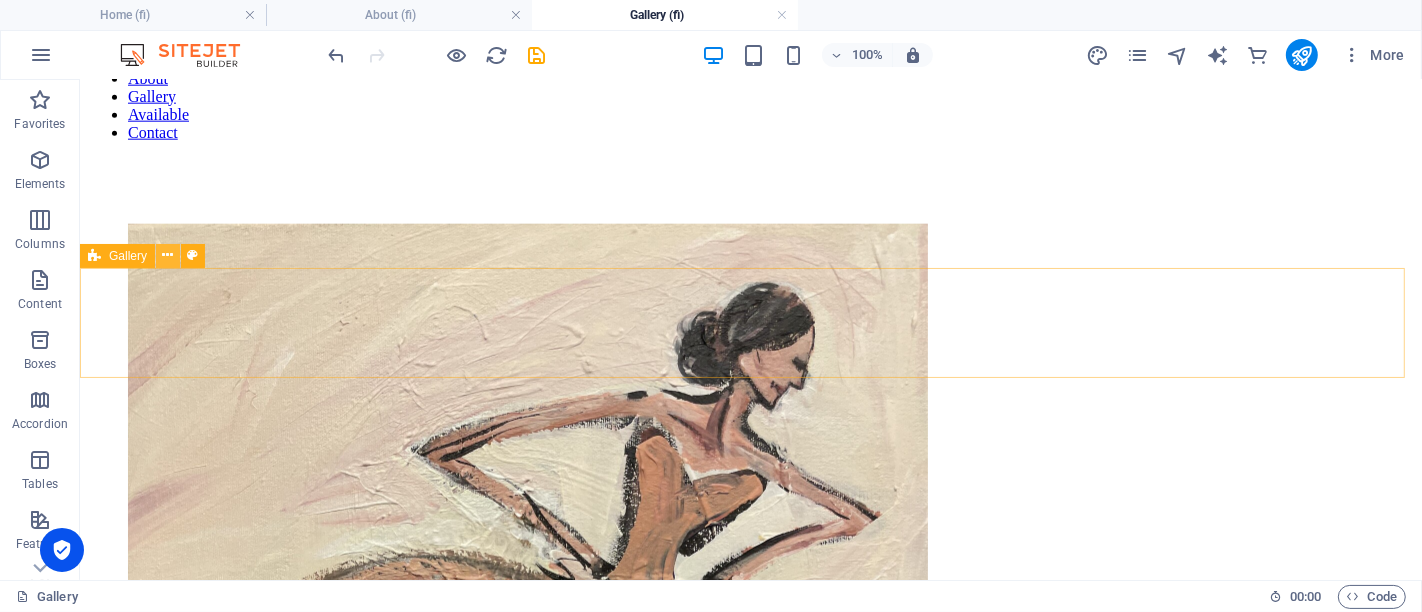 click at bounding box center (168, 255) 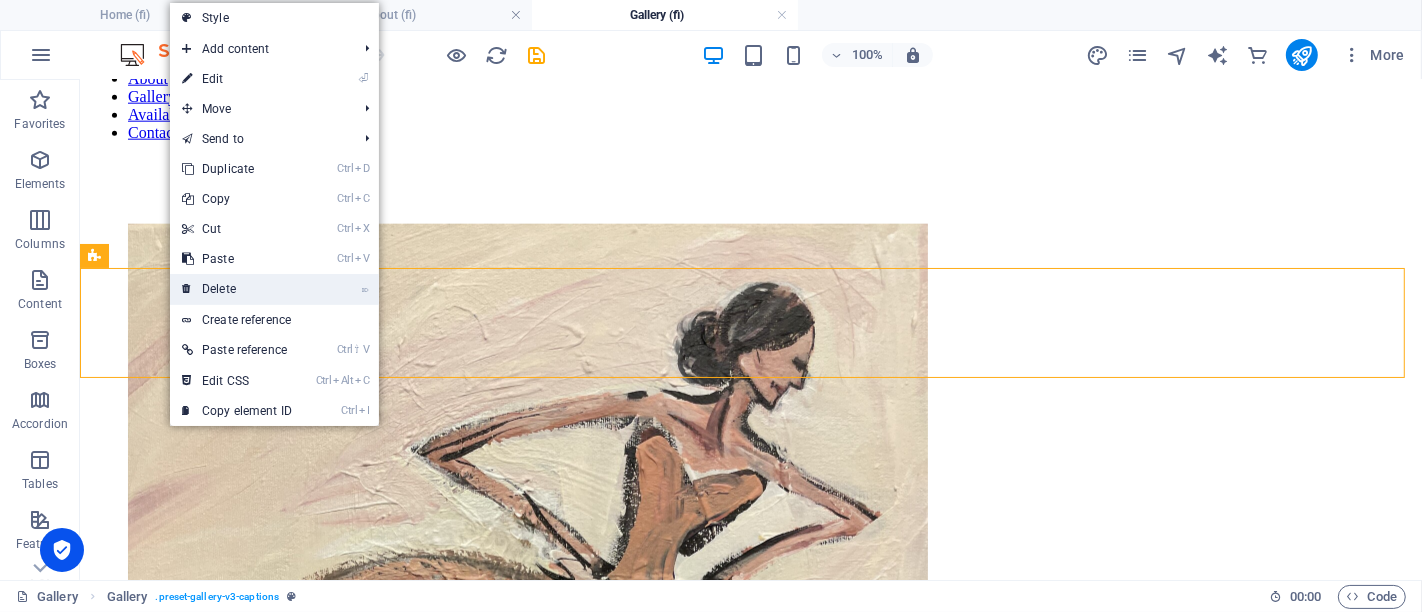 click on "⌦  Delete" at bounding box center [237, 289] 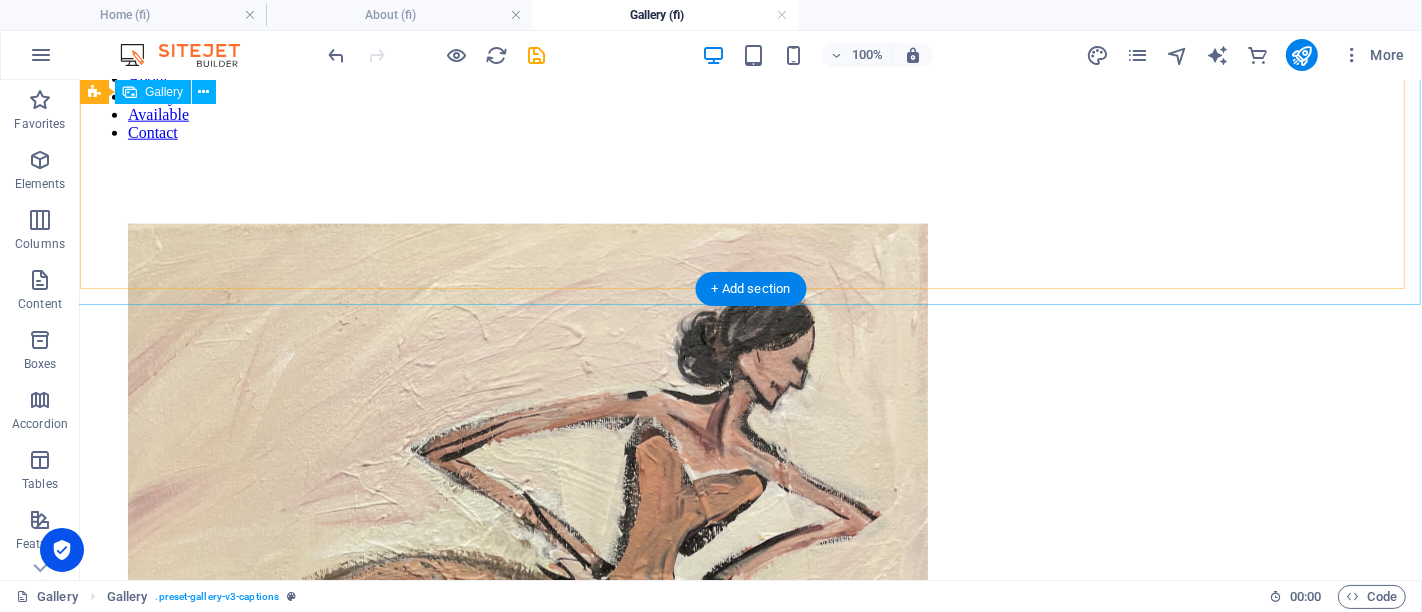 scroll, scrollTop: 2030, scrollLeft: 0, axis: vertical 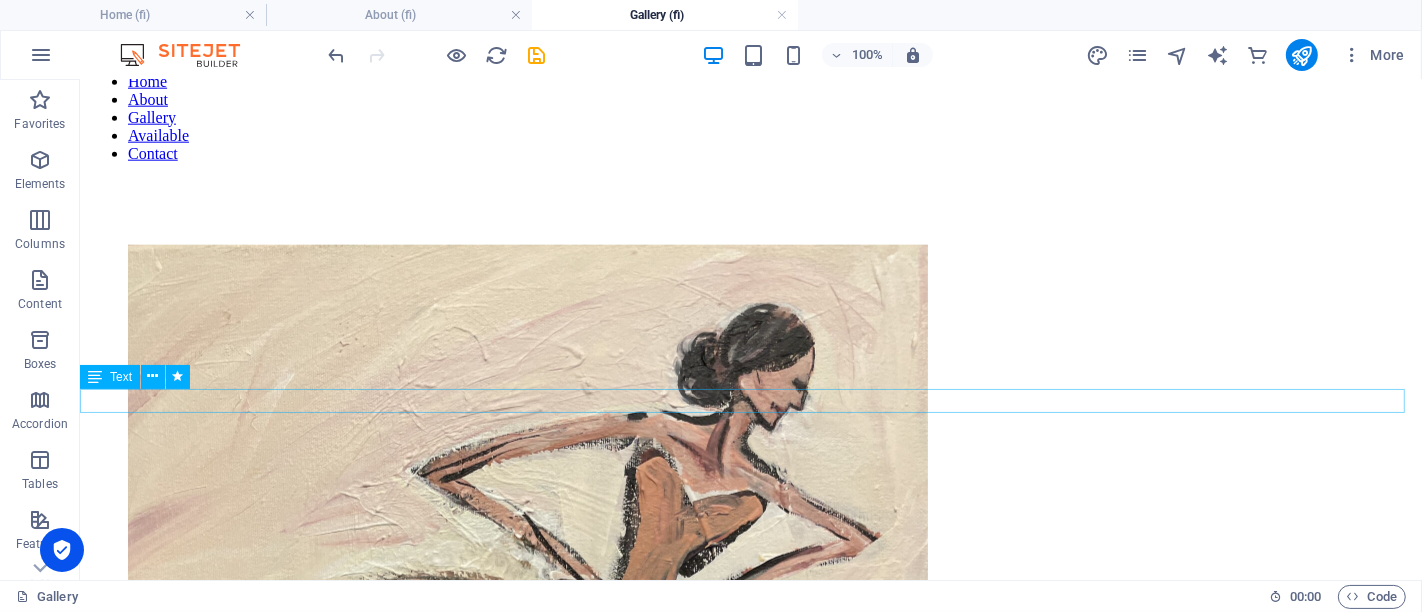 click on "More on  instagram." at bounding box center [750, 37218] 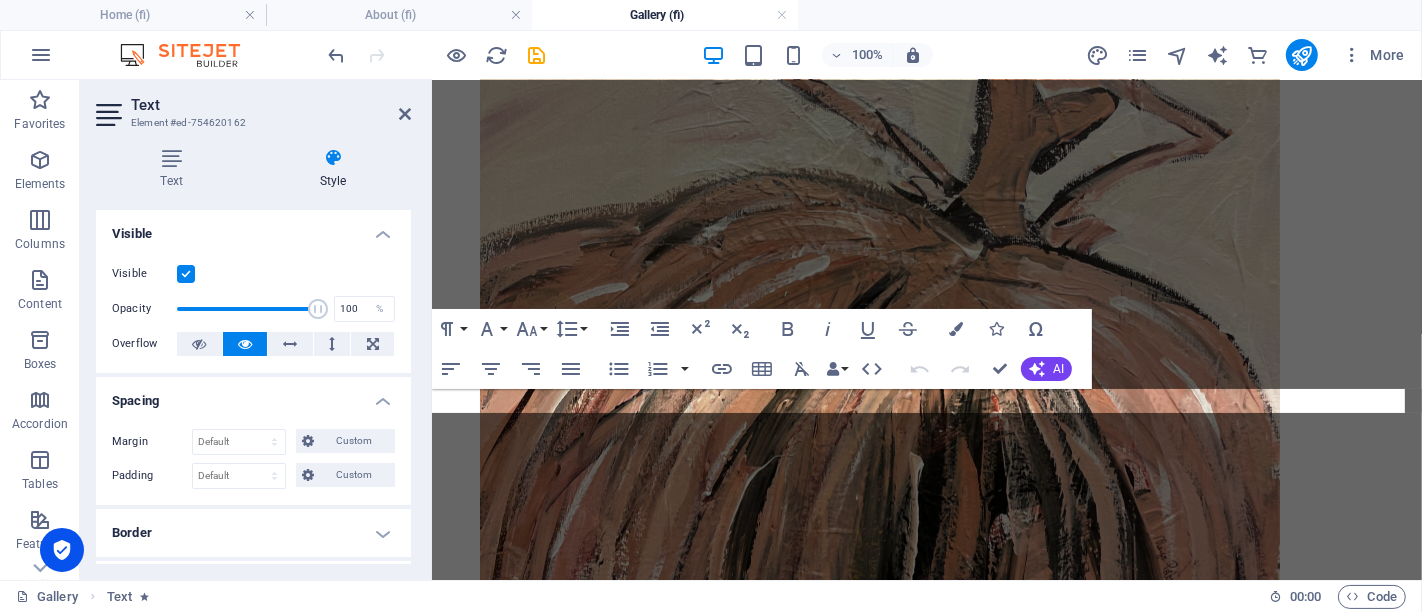 scroll, scrollTop: 1560, scrollLeft: 0, axis: vertical 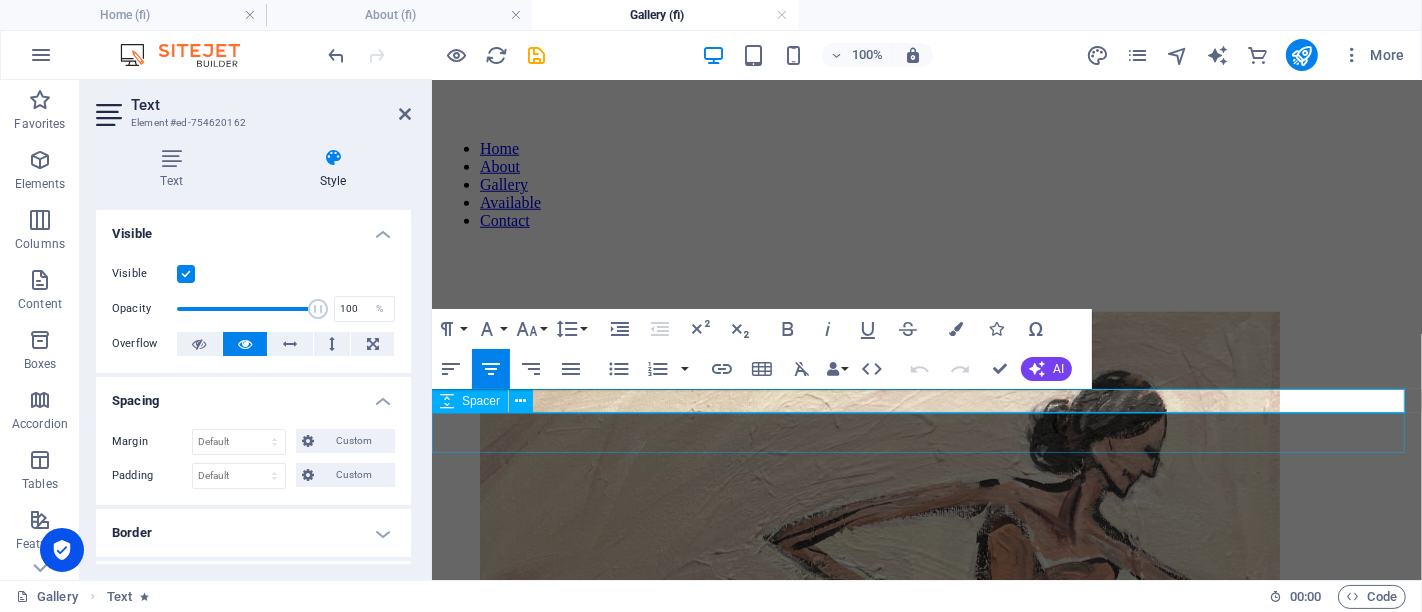 drag, startPoint x: 1003, startPoint y: 407, endPoint x: 767, endPoint y: 398, distance: 236.17155 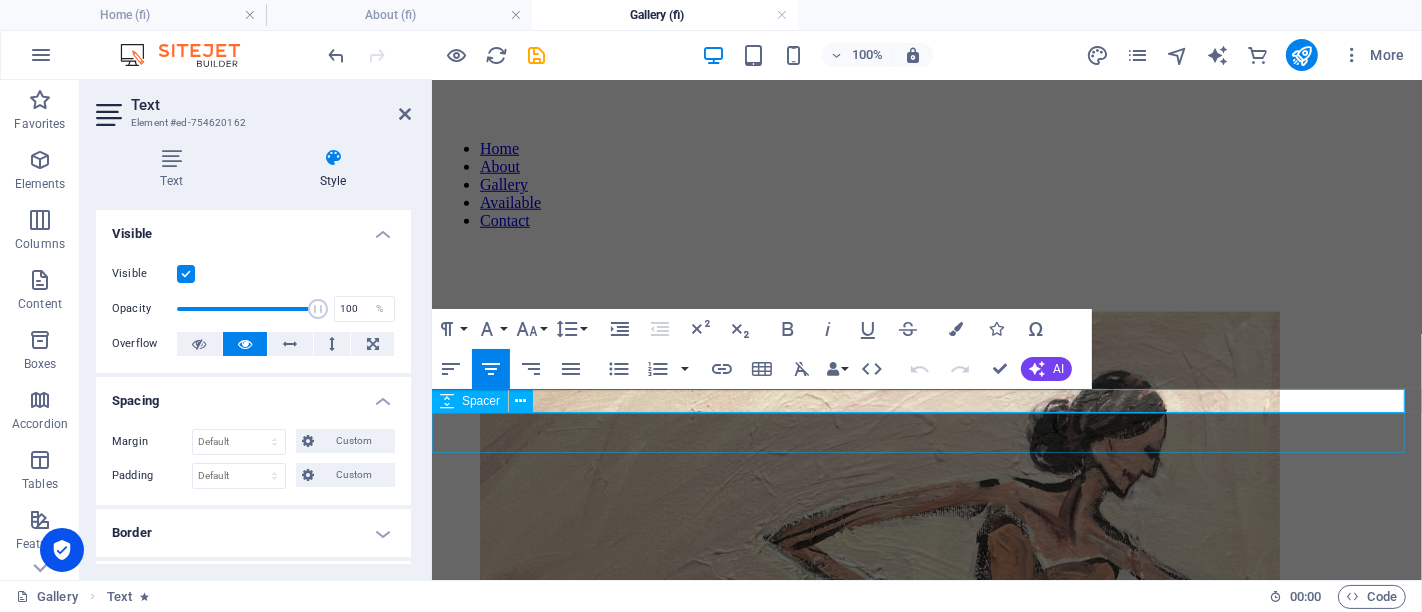 click on "Maija Pöllänen Home About Gallery Available Contact More on  instagram. ©  2025, Maija Pöllänen. All rights reserved." at bounding box center (926, 14732) 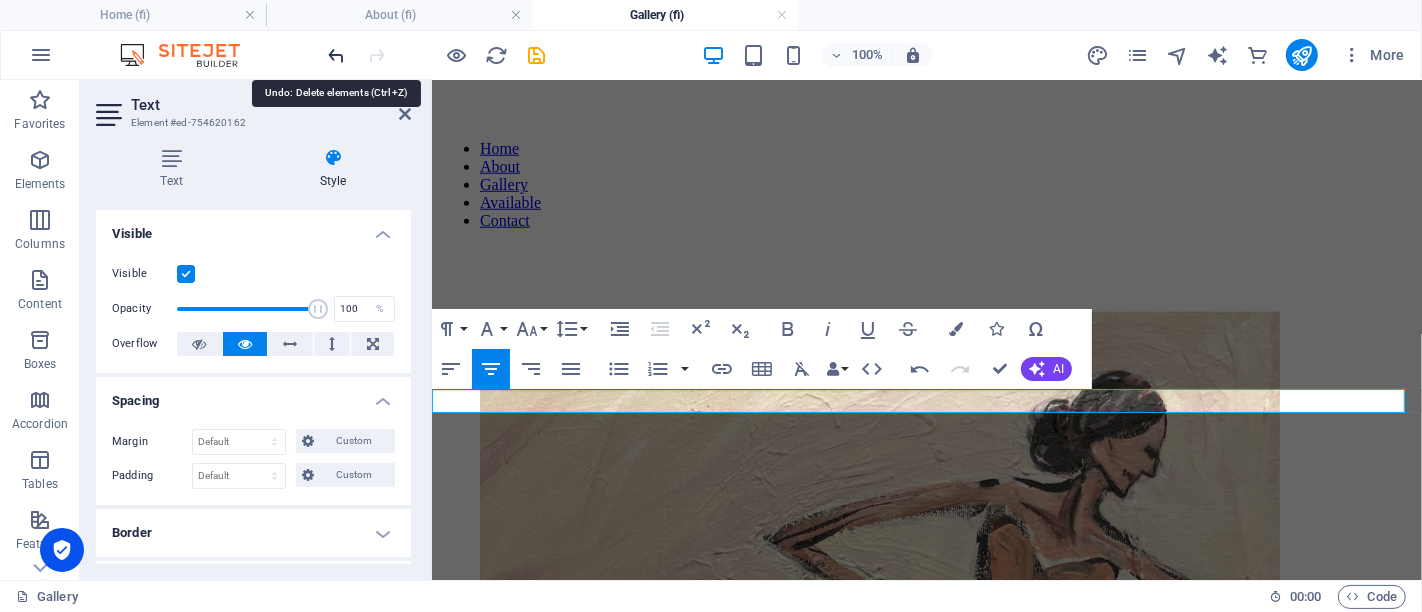 click at bounding box center (337, 55) 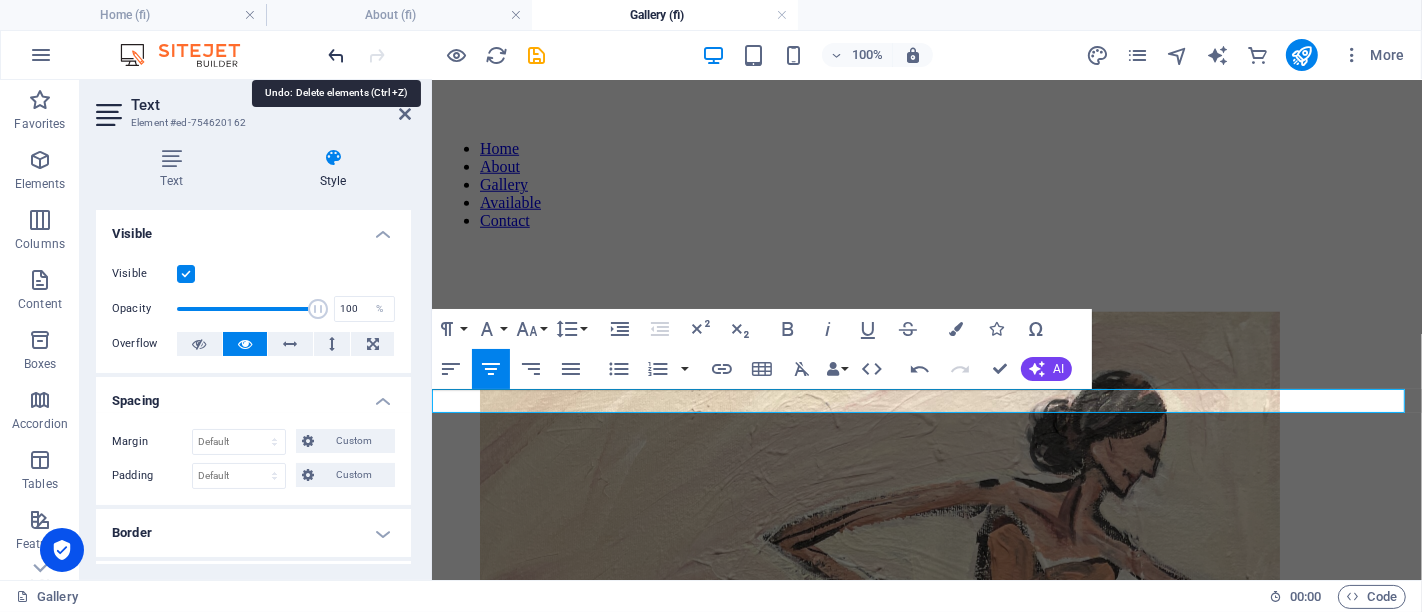 click at bounding box center [337, 55] 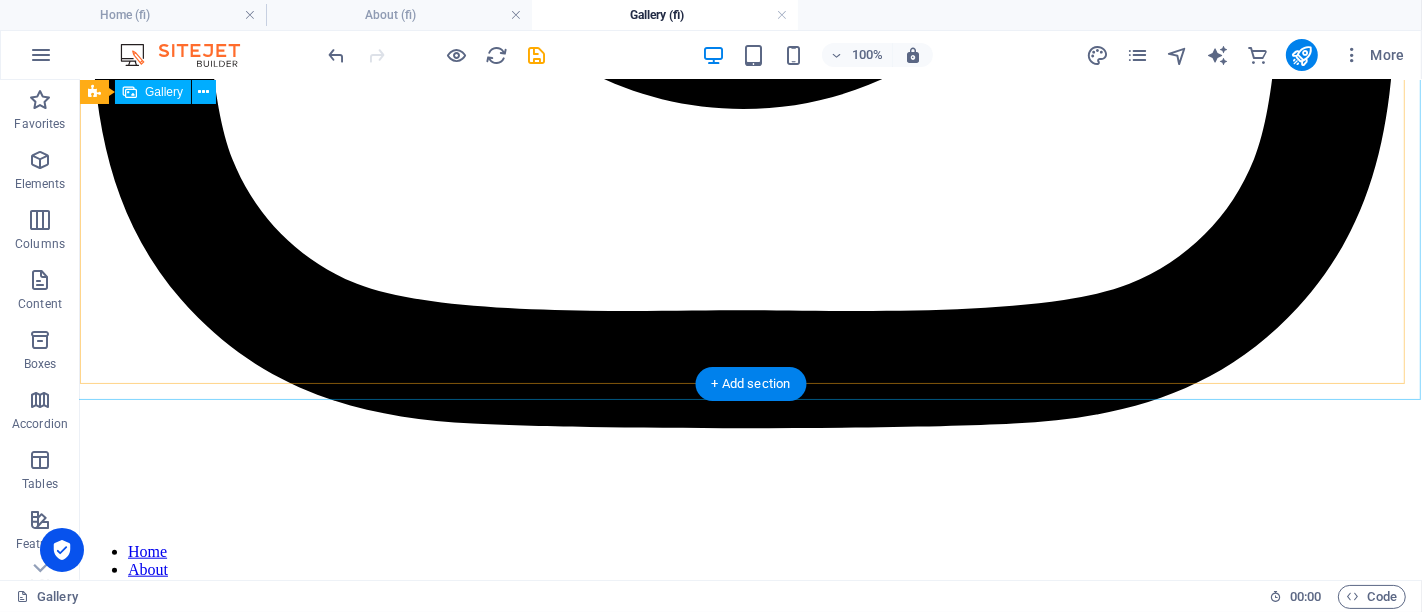 scroll, scrollTop: 1935, scrollLeft: 0, axis: vertical 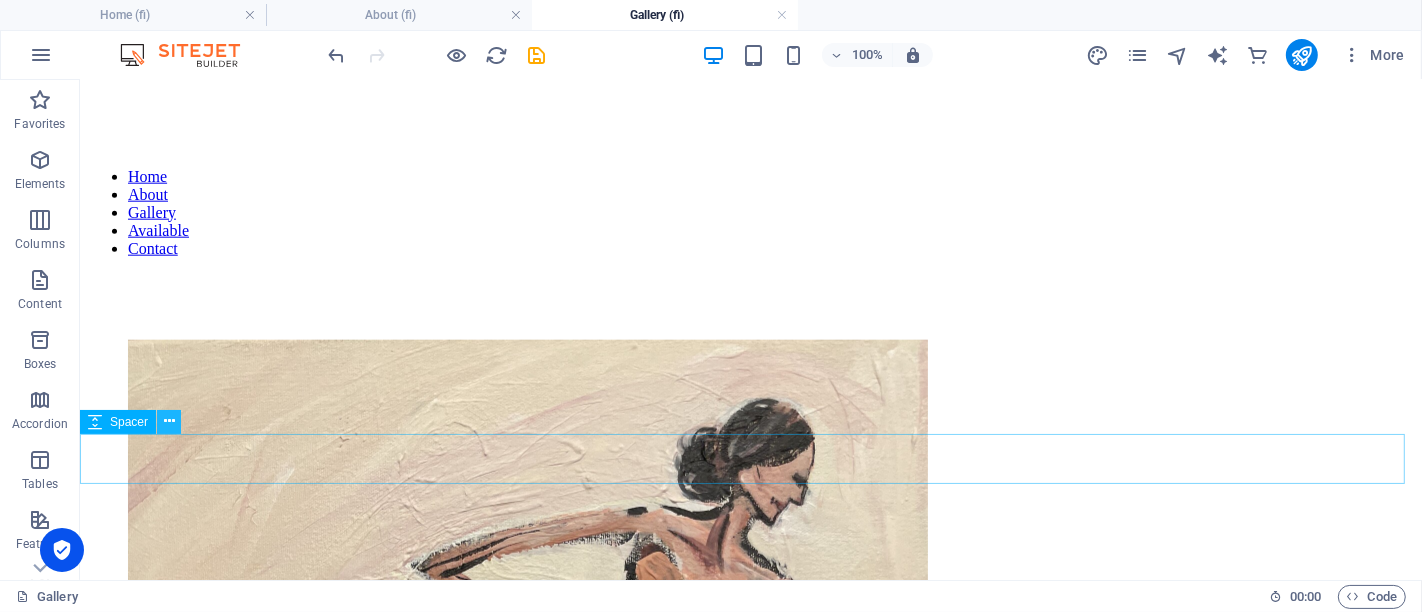 click at bounding box center (169, 422) 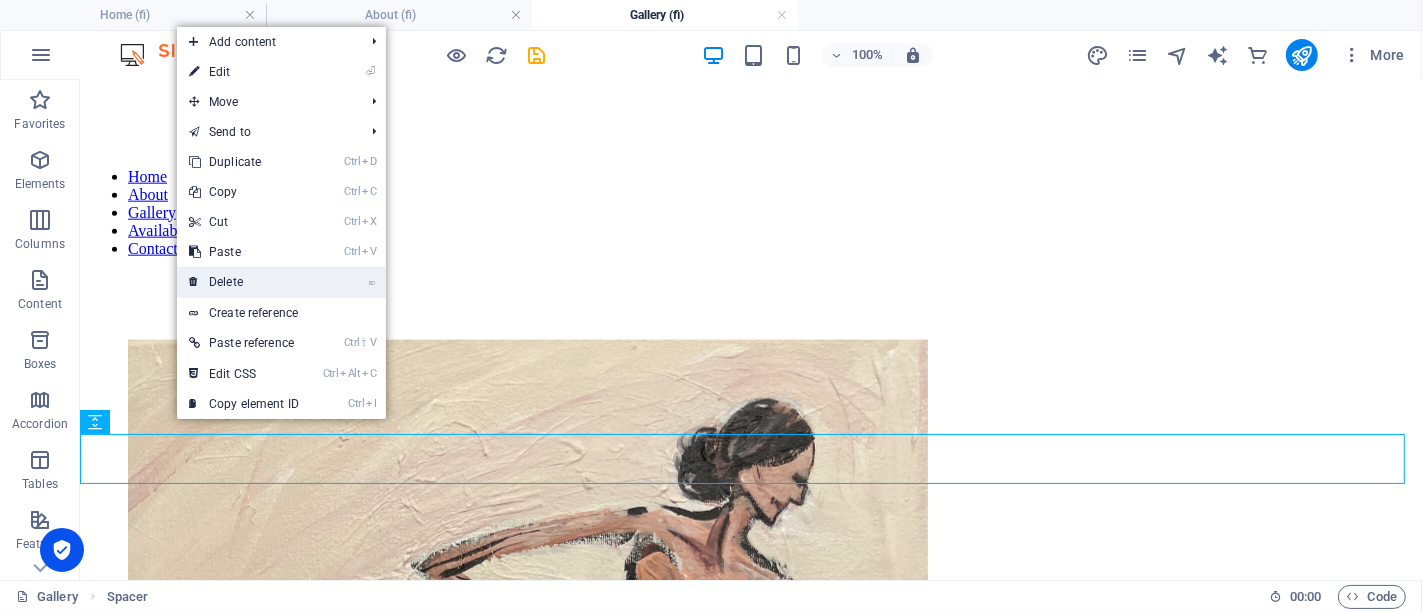 click on "⌦  Delete" at bounding box center [244, 282] 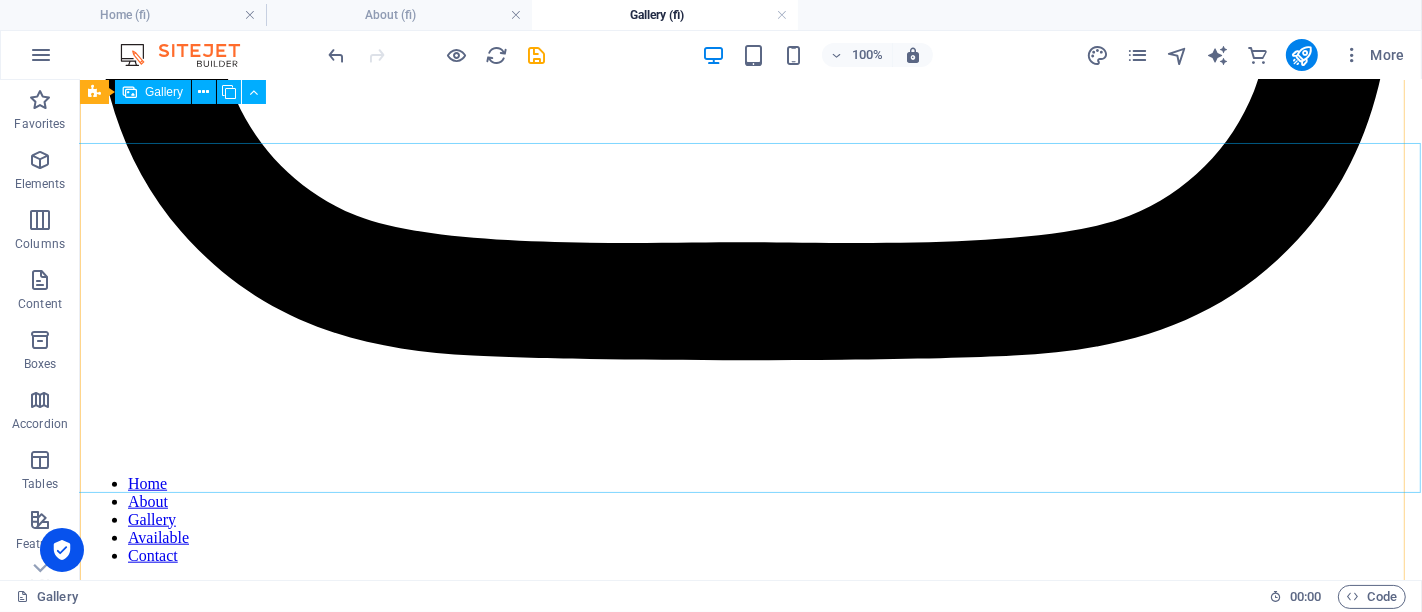 scroll, scrollTop: 1824, scrollLeft: 0, axis: vertical 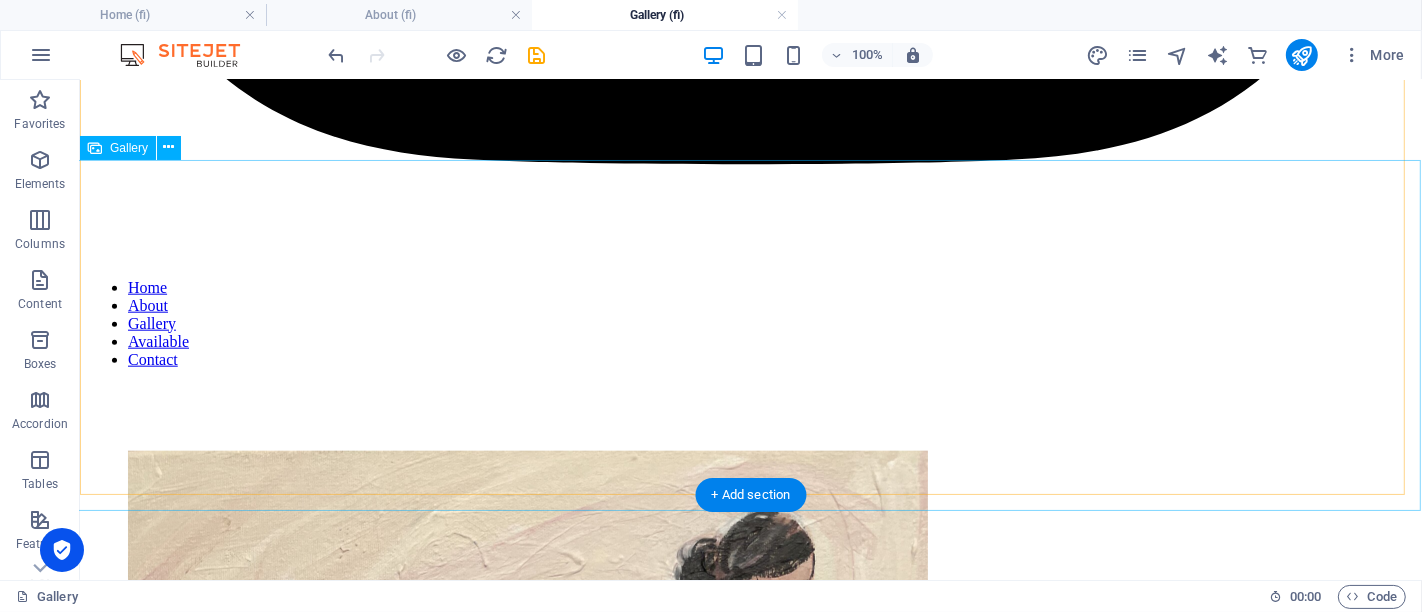 click at bounding box center [527, 29972] 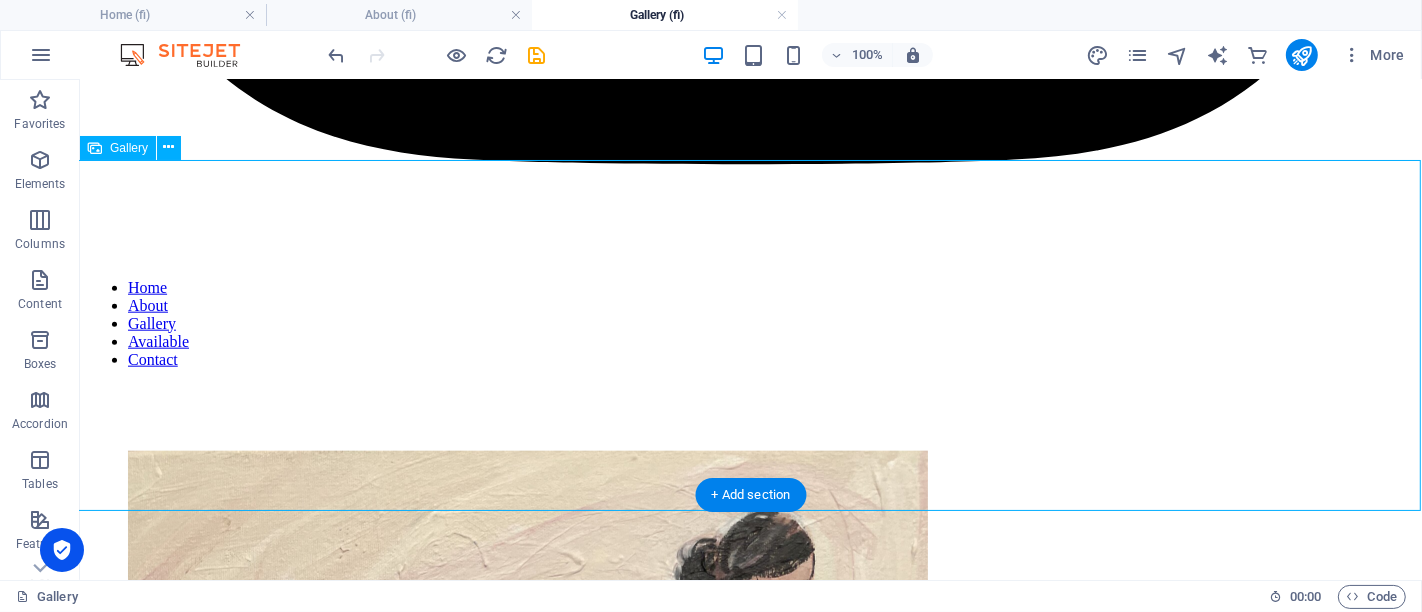 click at bounding box center [527, 29972] 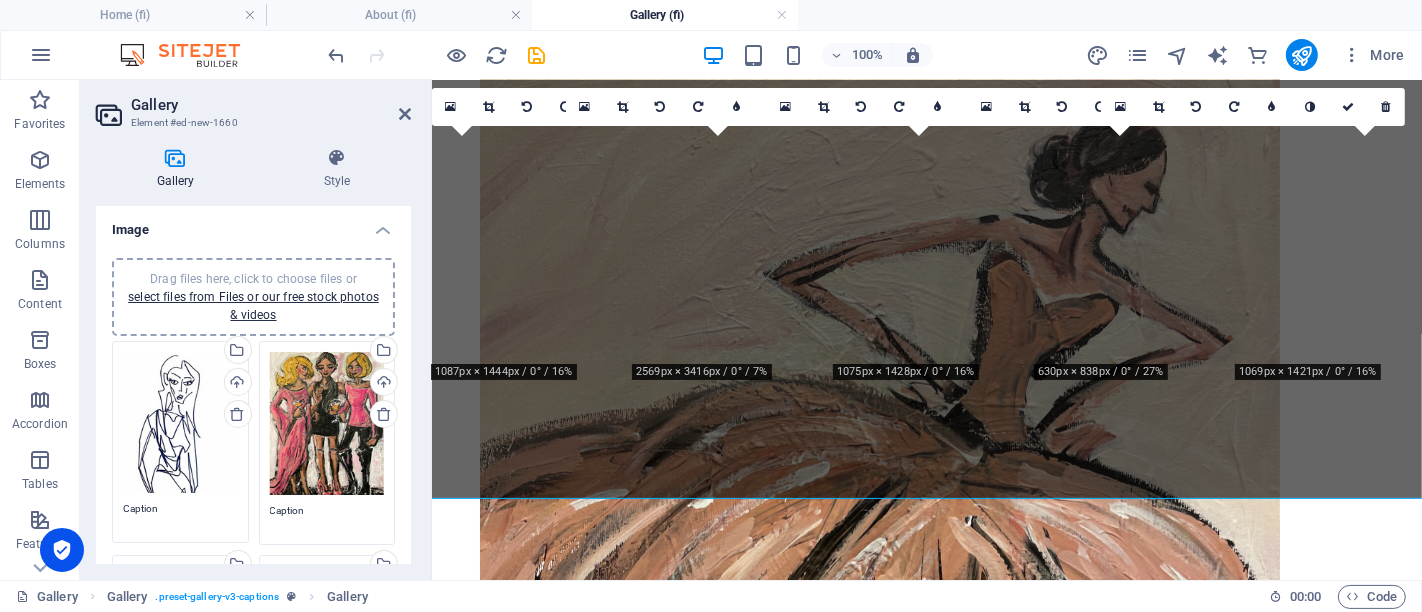 scroll, scrollTop: 1486, scrollLeft: 0, axis: vertical 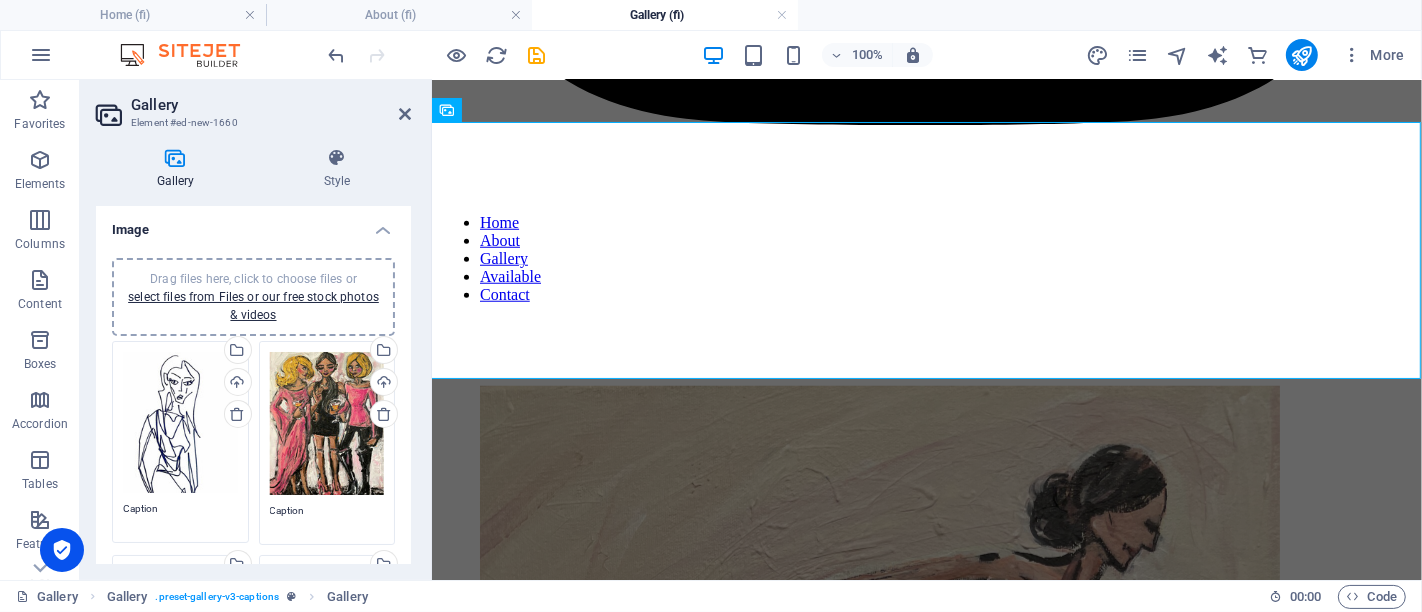 click on "Drag files here, click to choose files or select files from Files or our free stock photos & videos" at bounding box center [180, 422] 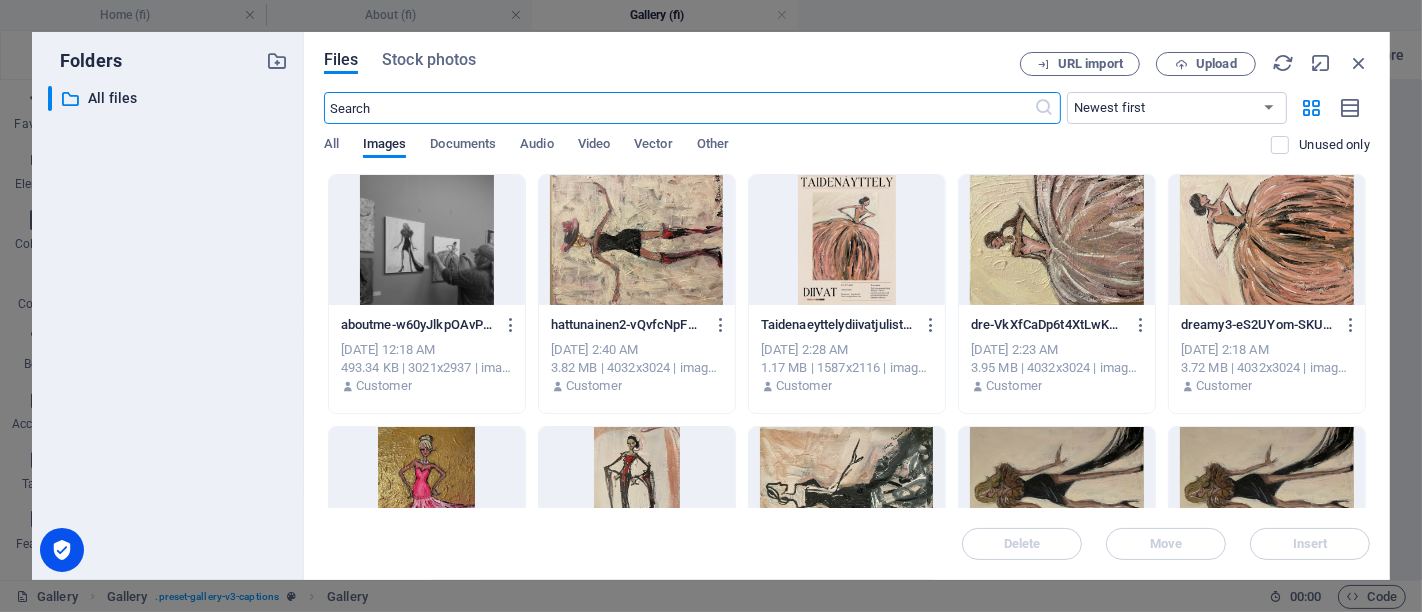 scroll, scrollTop: 4602, scrollLeft: 0, axis: vertical 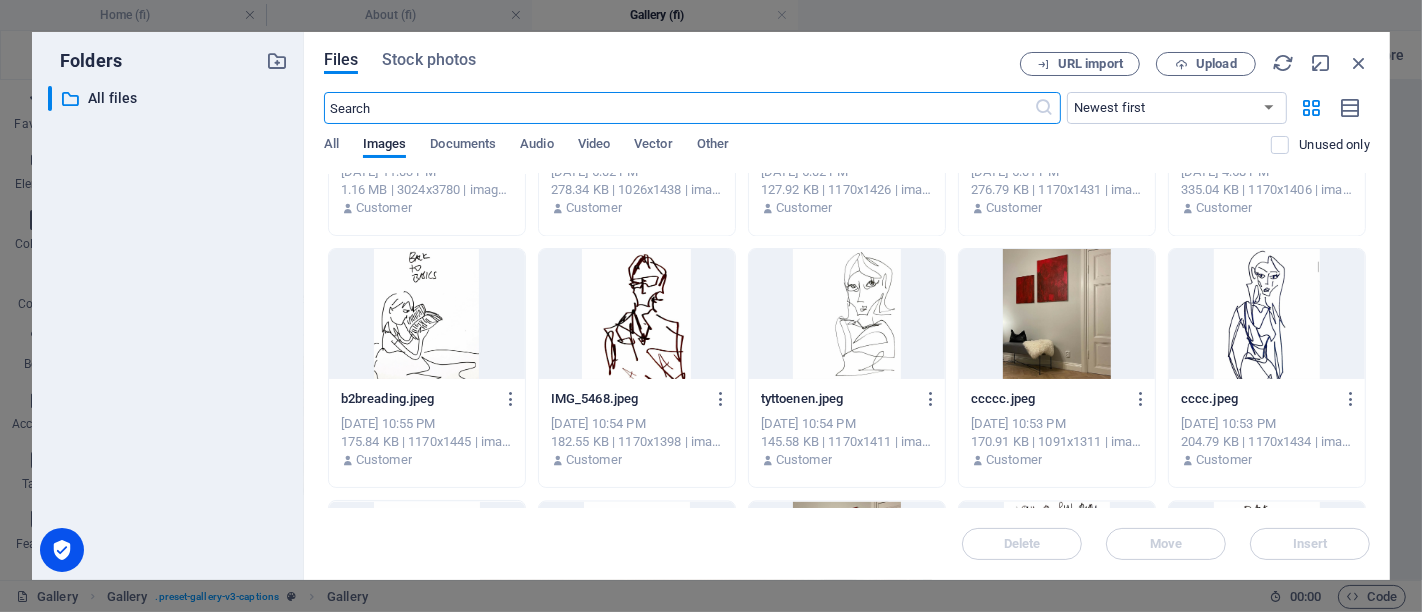 click at bounding box center [637, 314] 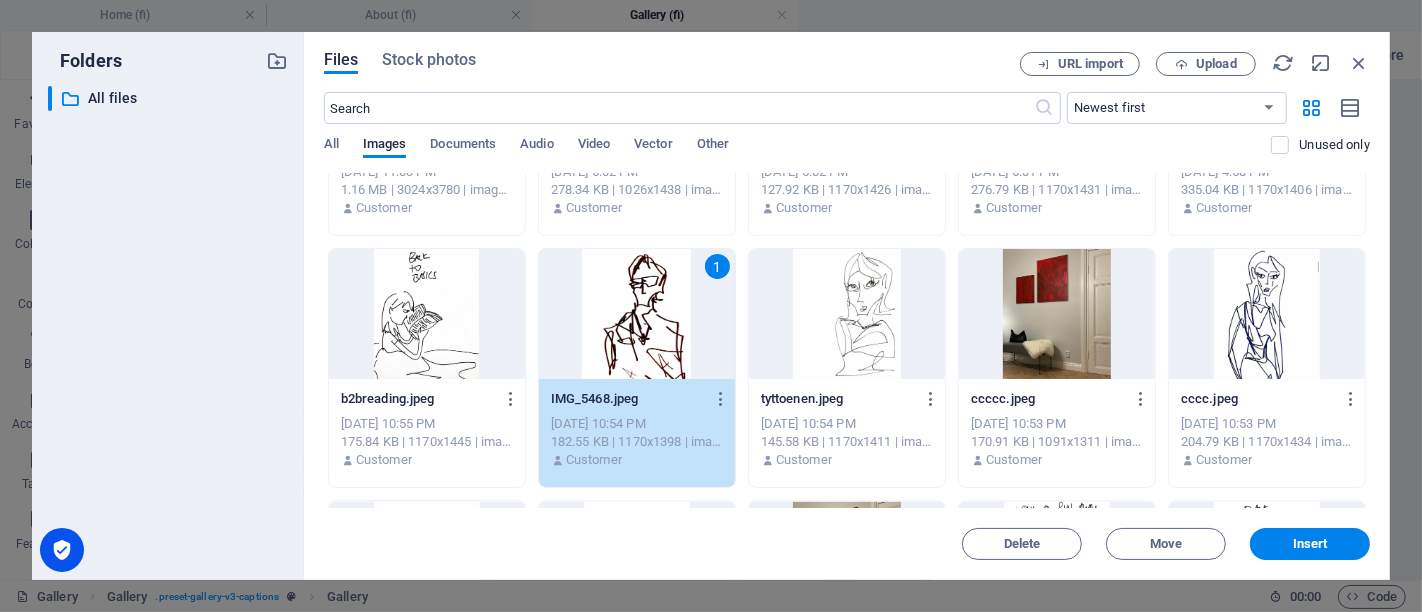 click on "1" at bounding box center [637, 314] 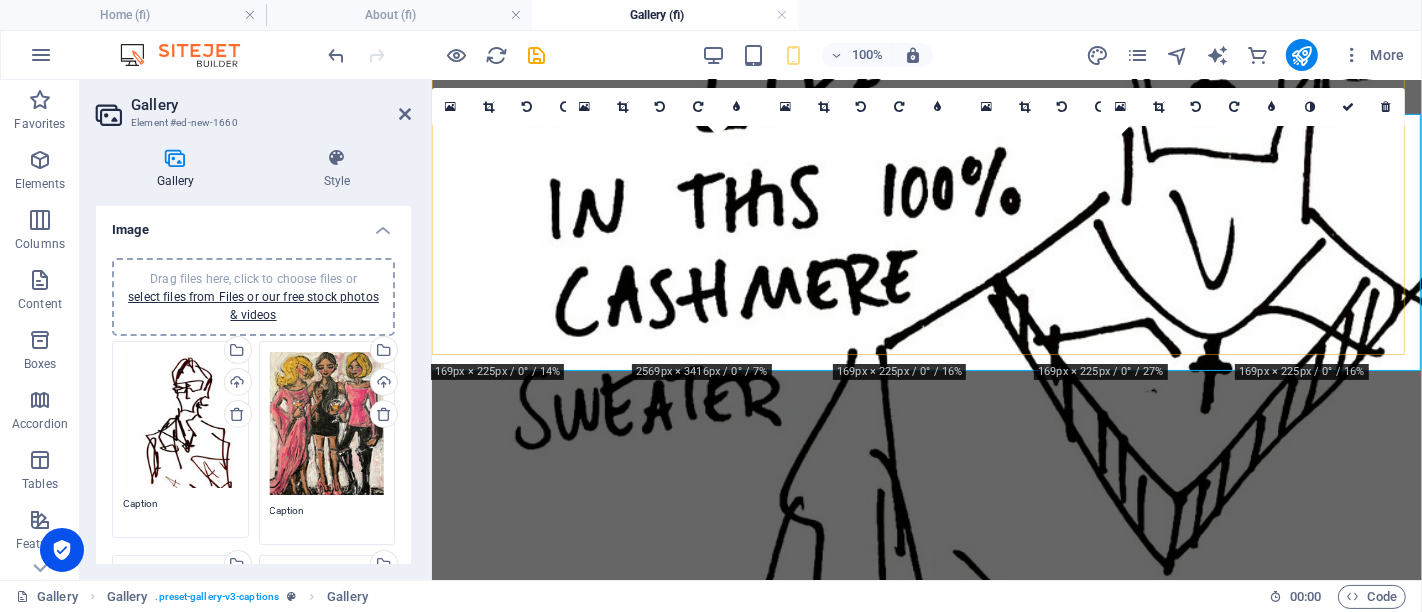 scroll, scrollTop: 1486, scrollLeft: 0, axis: vertical 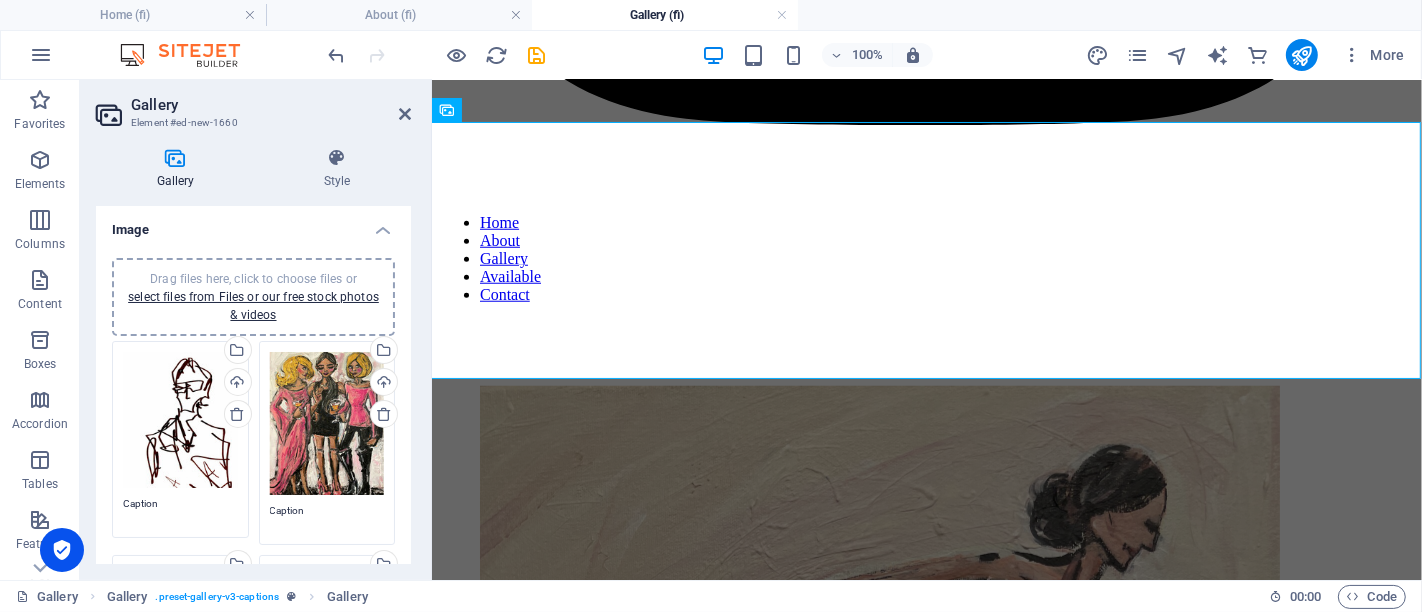 click on "Drag files here, click to choose files or select files from Files or our free stock photos & videos" at bounding box center (327, 423) 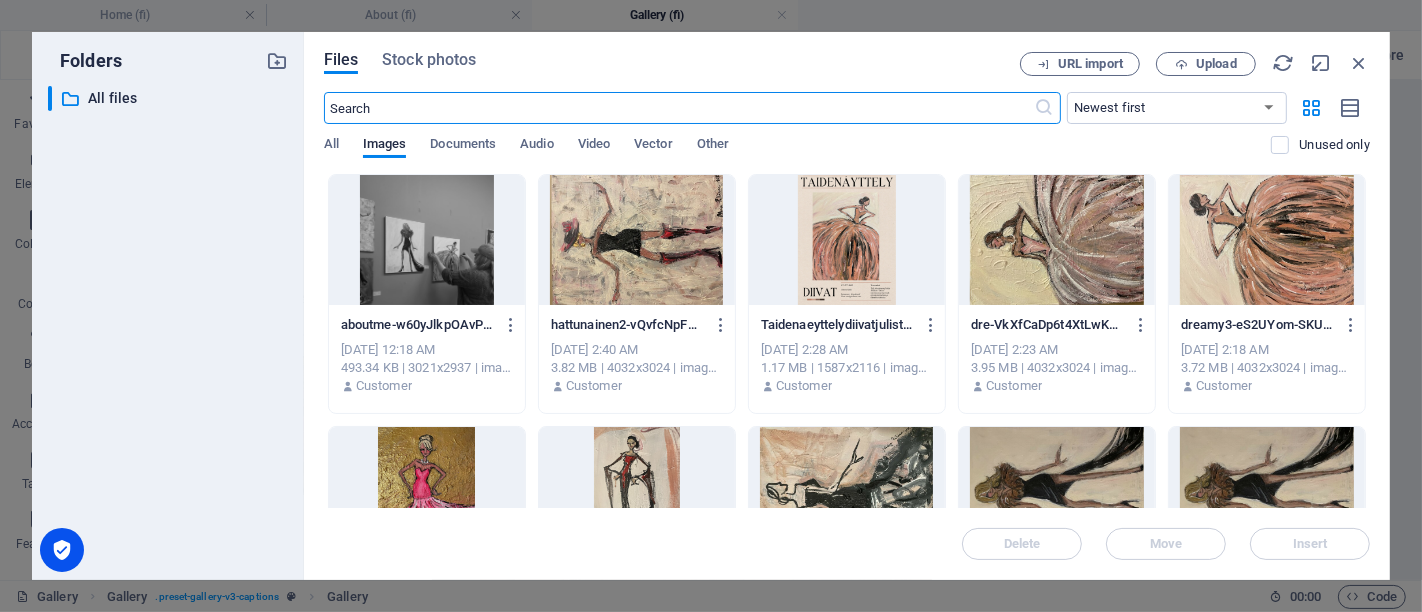 scroll, scrollTop: 4602, scrollLeft: 0, axis: vertical 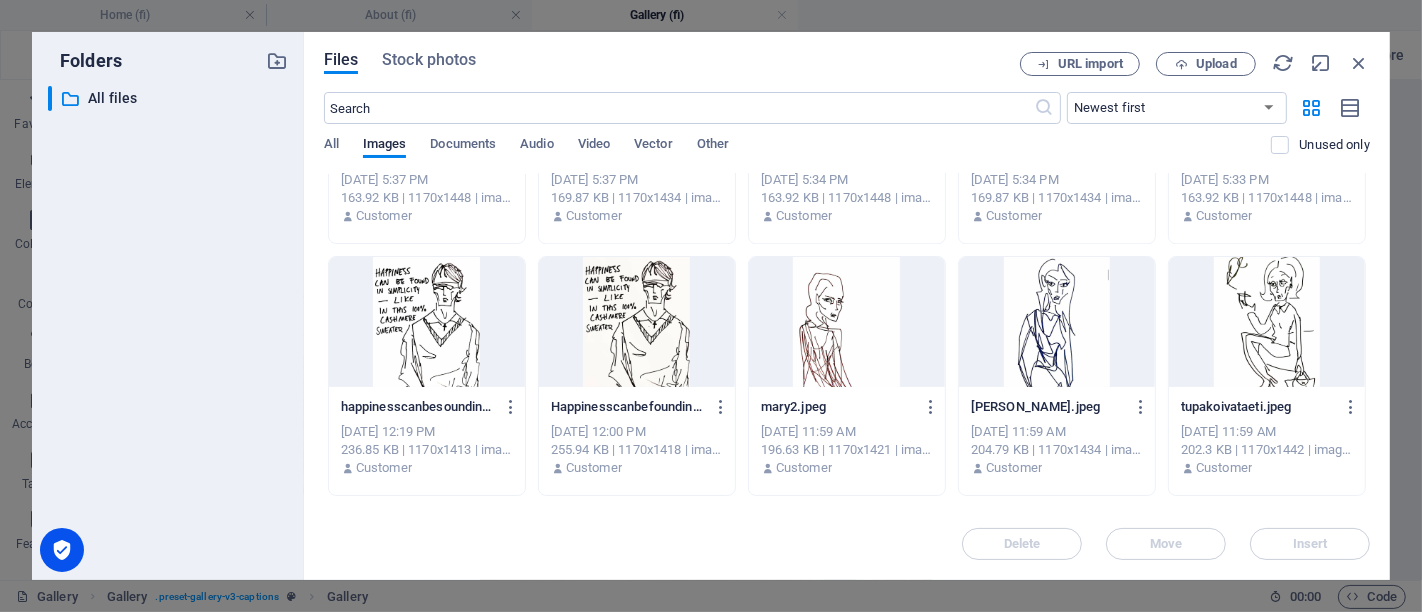 drag, startPoint x: 1245, startPoint y: 319, endPoint x: 814, endPoint y: 241, distance: 438.00113 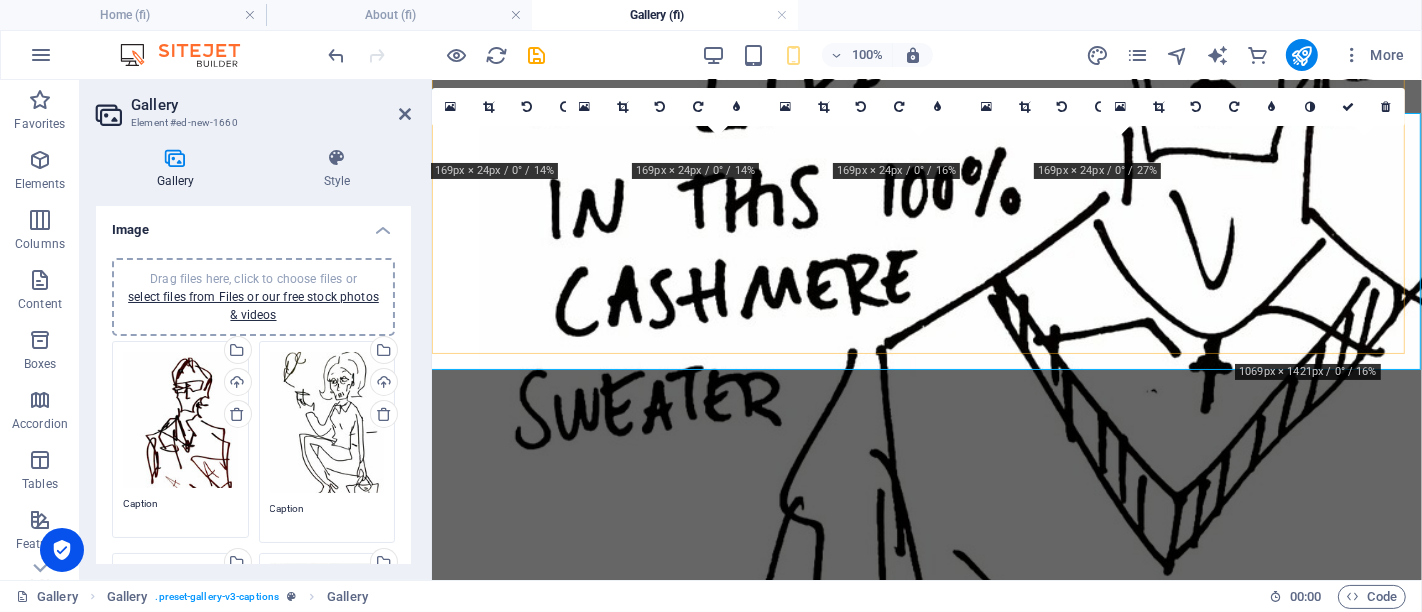 scroll, scrollTop: 1486, scrollLeft: 0, axis: vertical 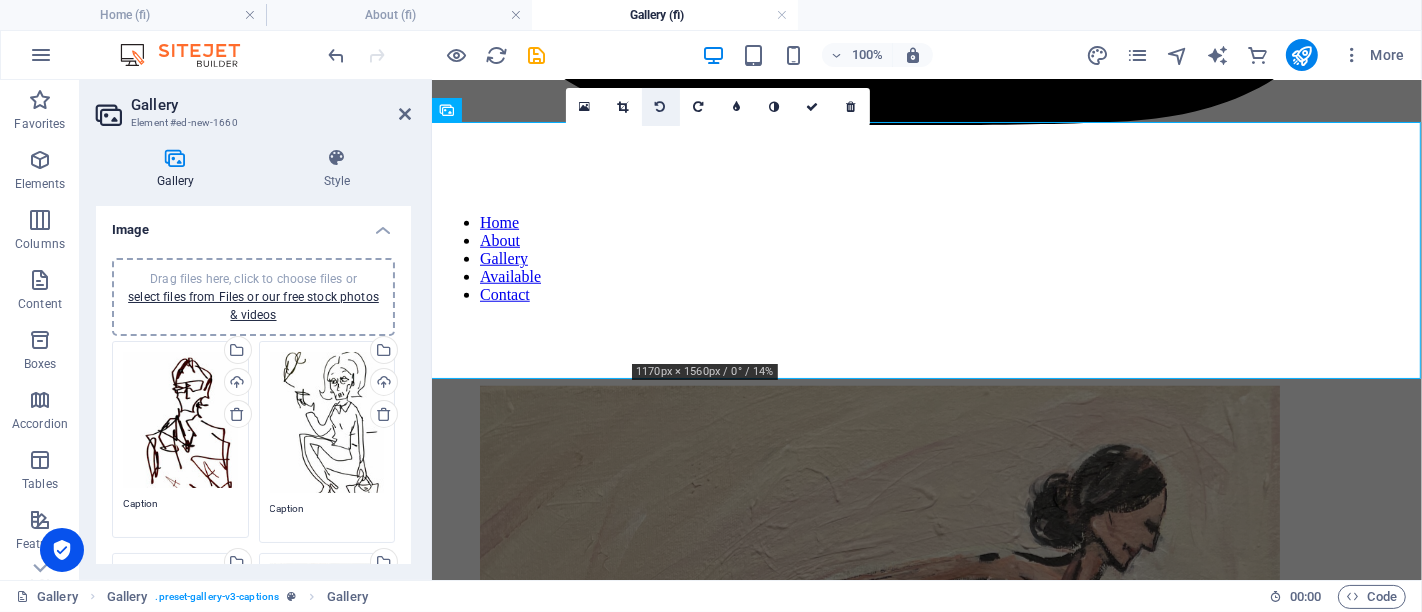 click at bounding box center (623, 107) 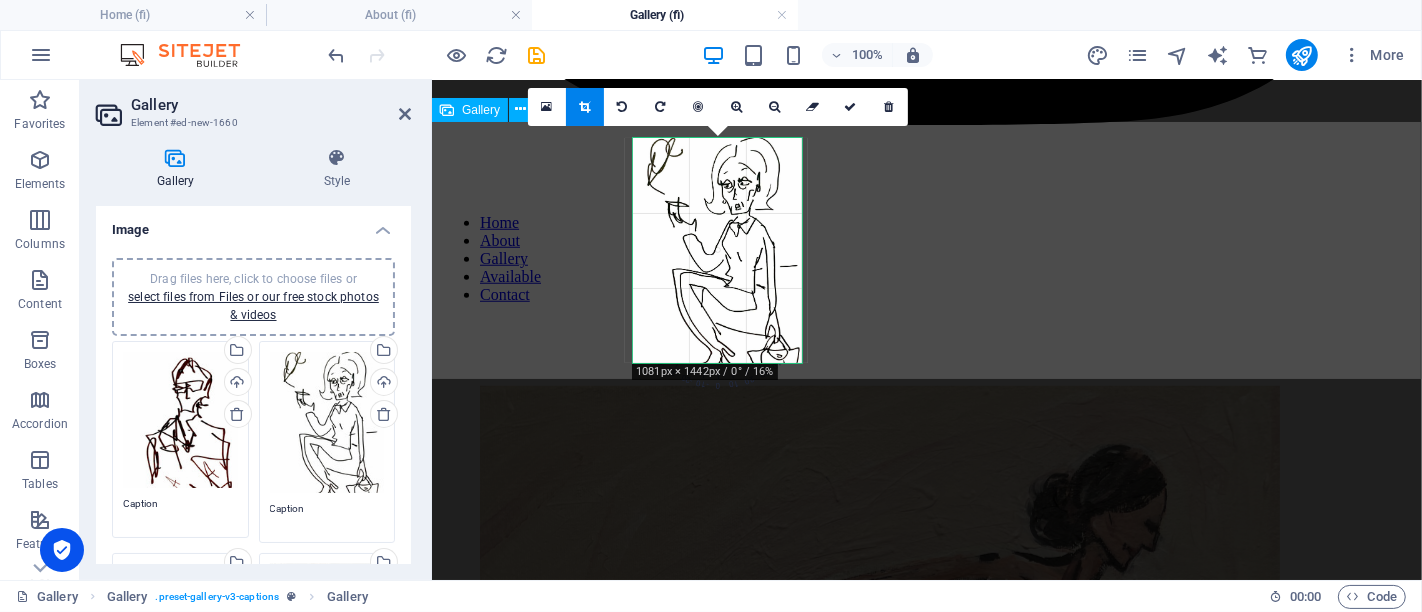 click at bounding box center [879, 24817] 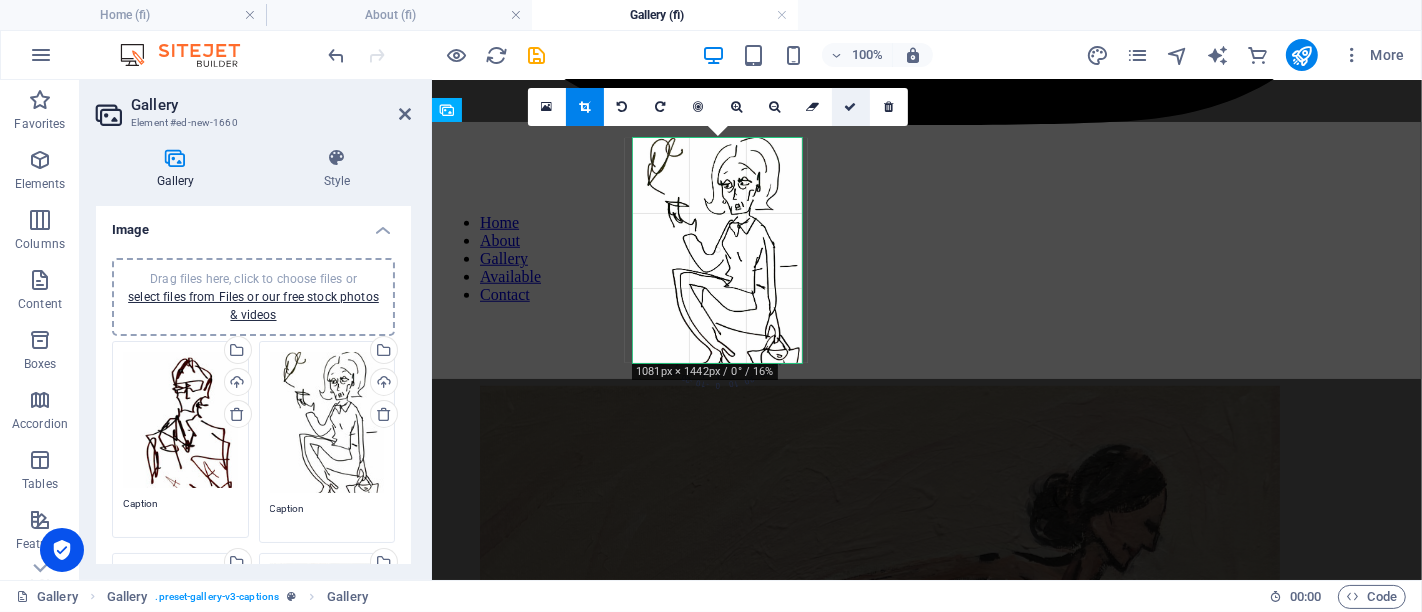 click at bounding box center [851, 107] 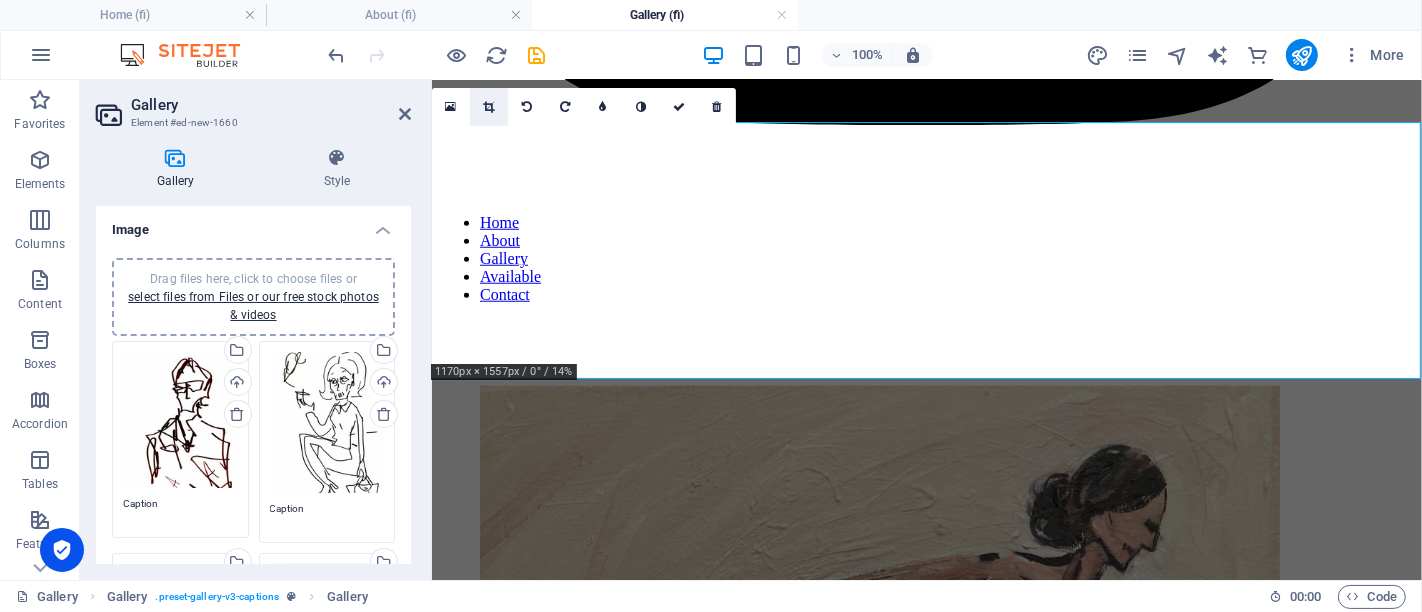 click at bounding box center [488, 107] 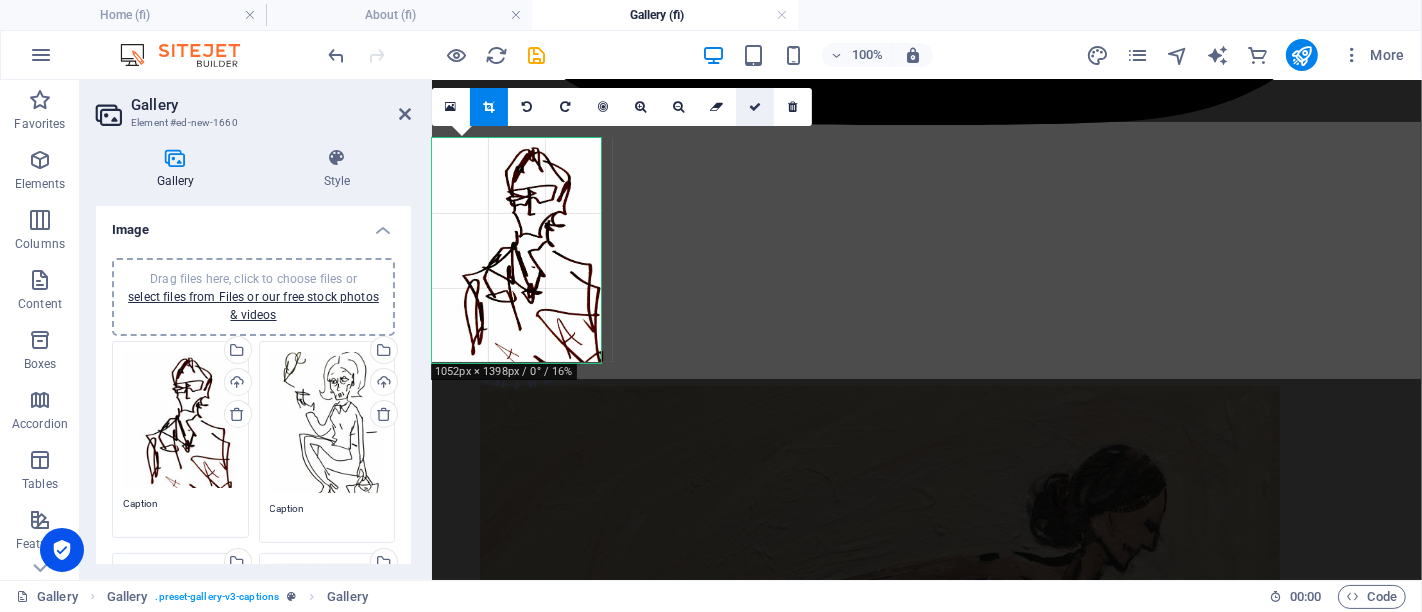 click at bounding box center (755, 107) 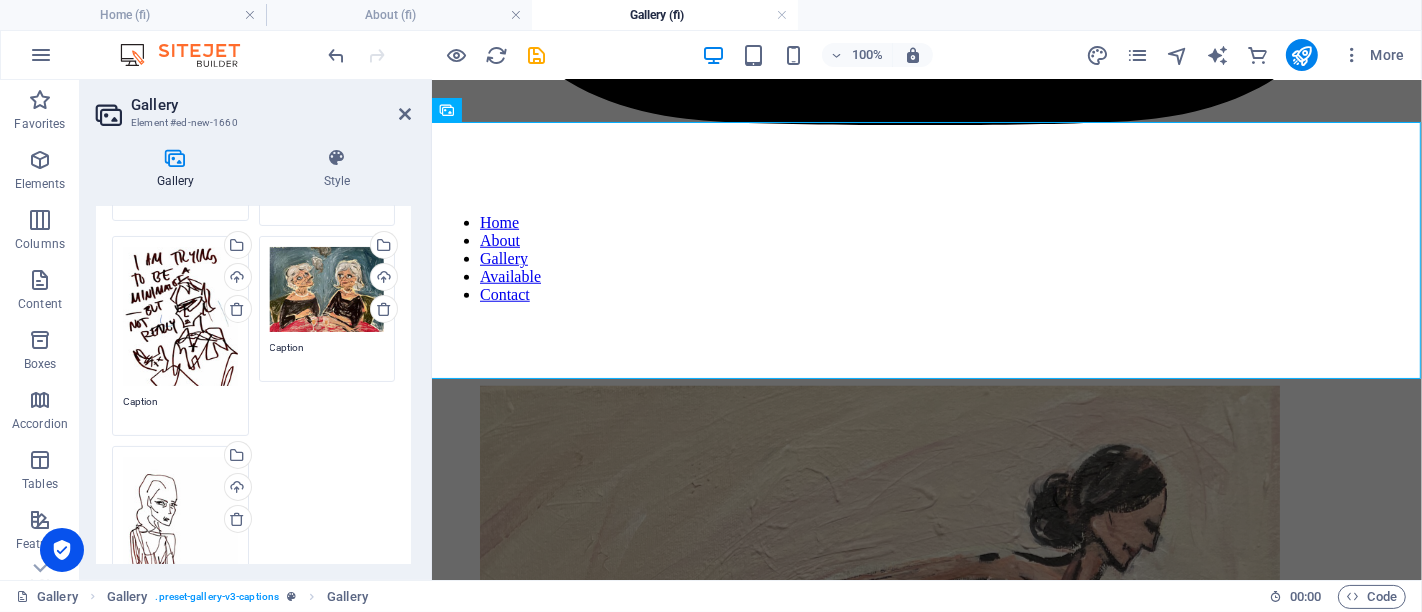 scroll, scrollTop: 333, scrollLeft: 0, axis: vertical 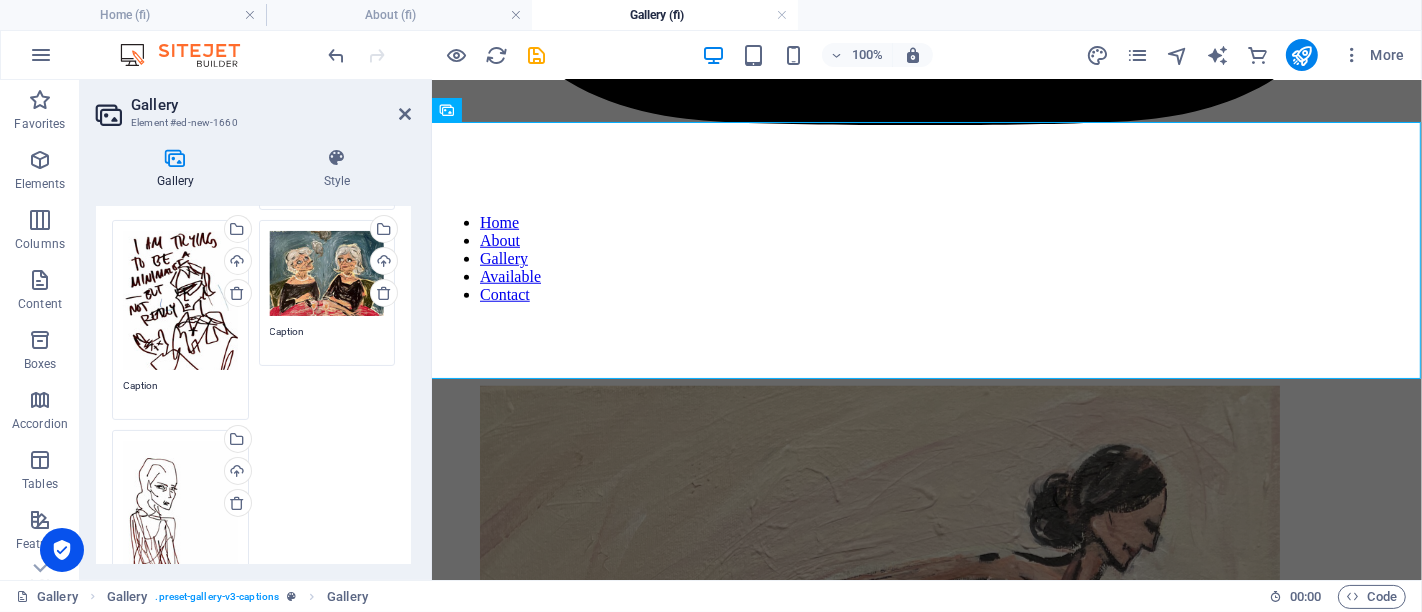 click on "Drag files here, click to choose files or select files from Files or our free stock photos & videos" at bounding box center (180, 301) 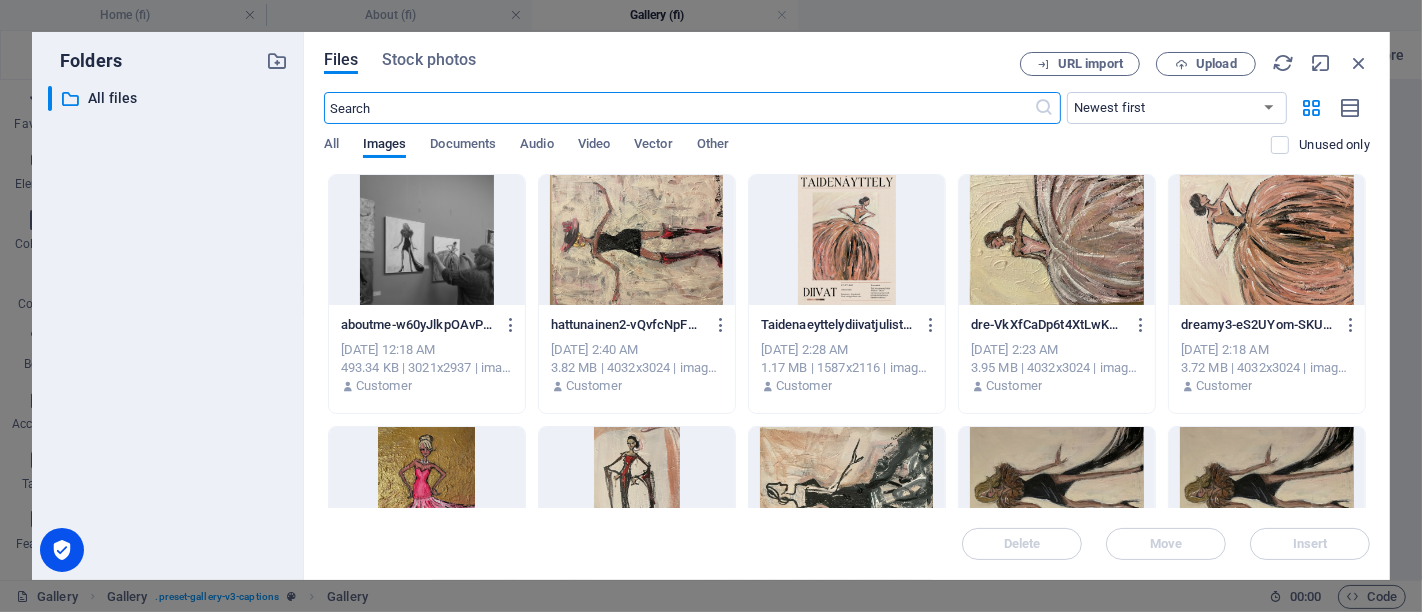 scroll, scrollTop: 4602, scrollLeft: 0, axis: vertical 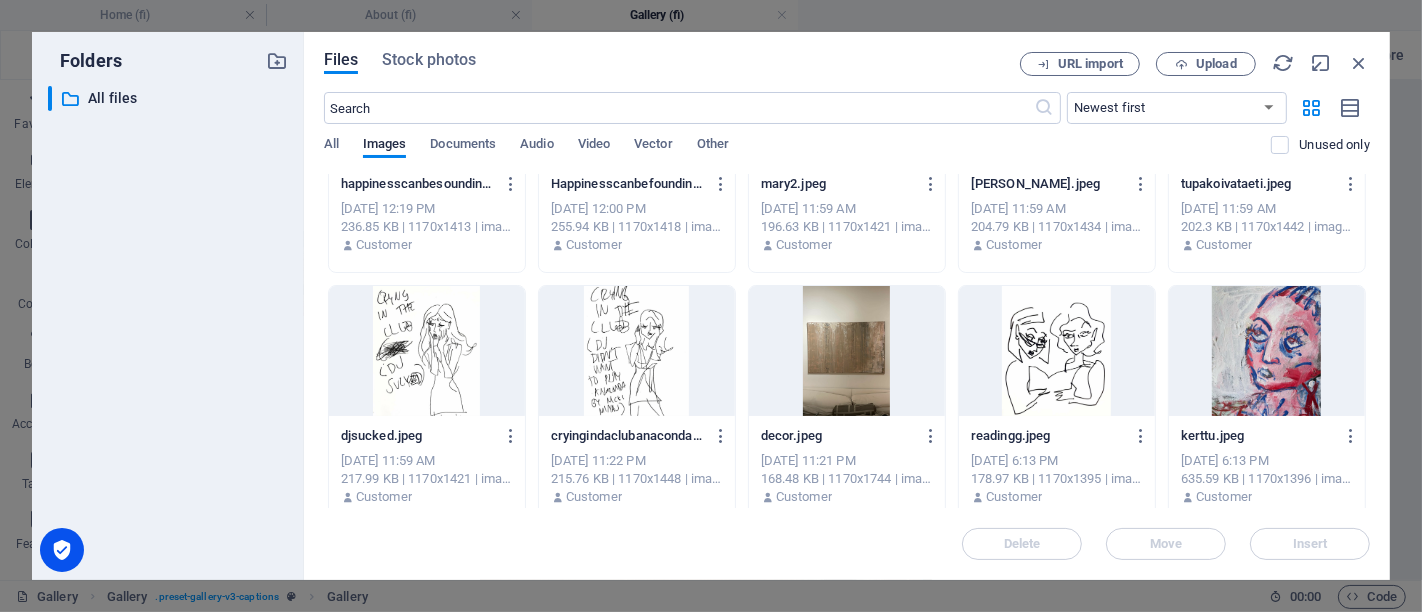 click at bounding box center (427, 351) 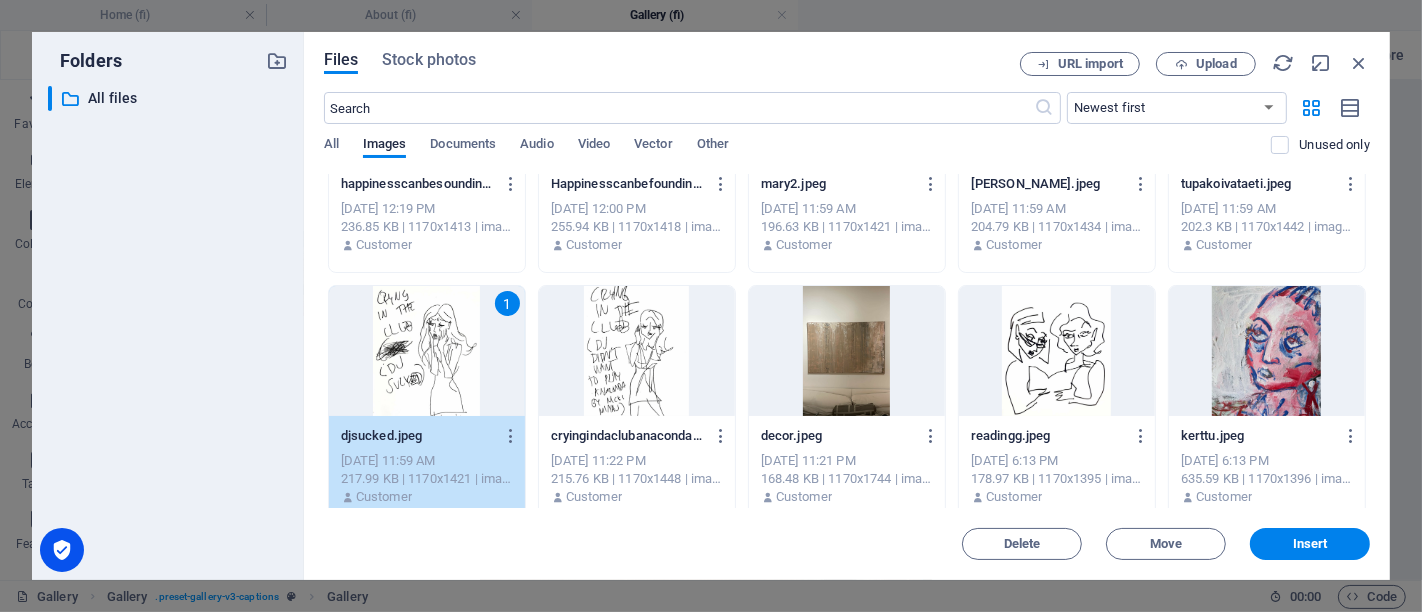 click on "1" at bounding box center (427, 351) 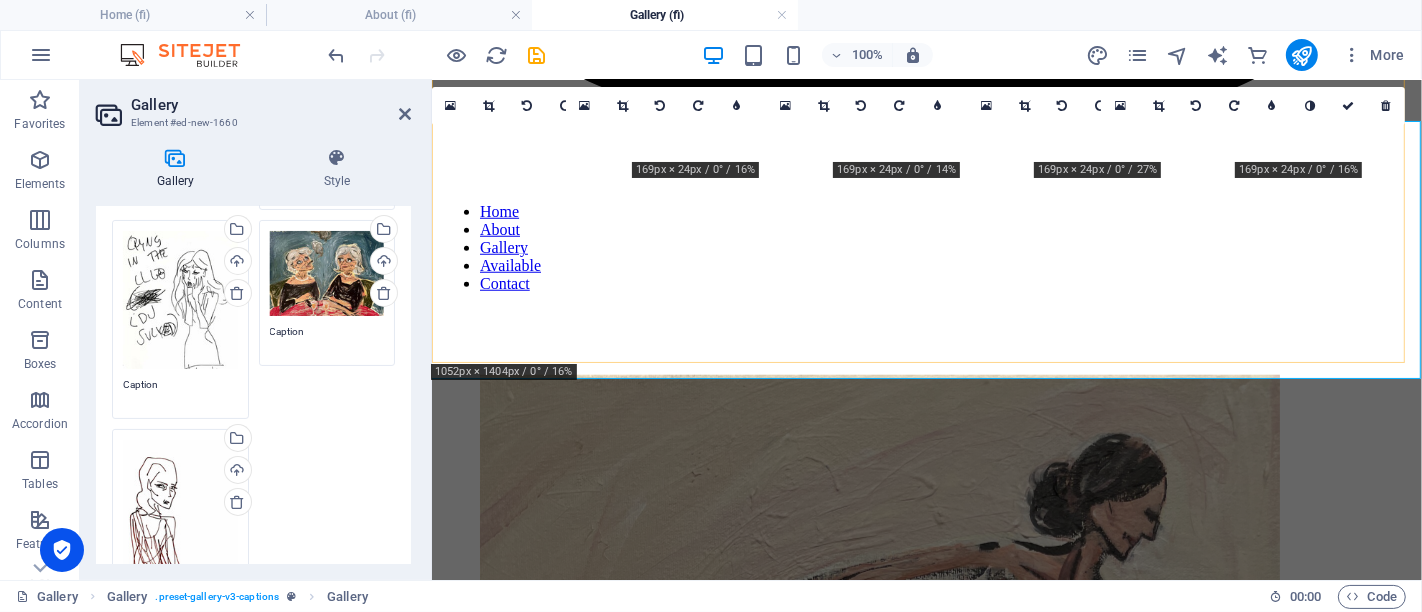 scroll, scrollTop: 1486, scrollLeft: 0, axis: vertical 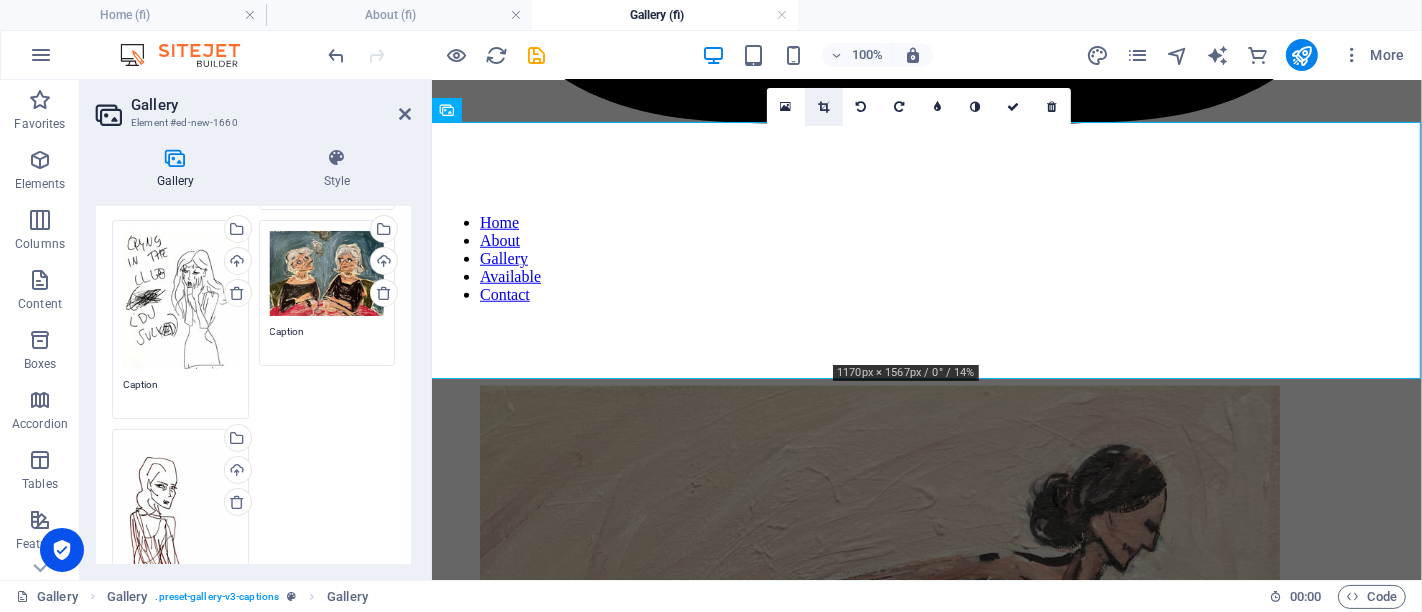 click at bounding box center (824, 107) 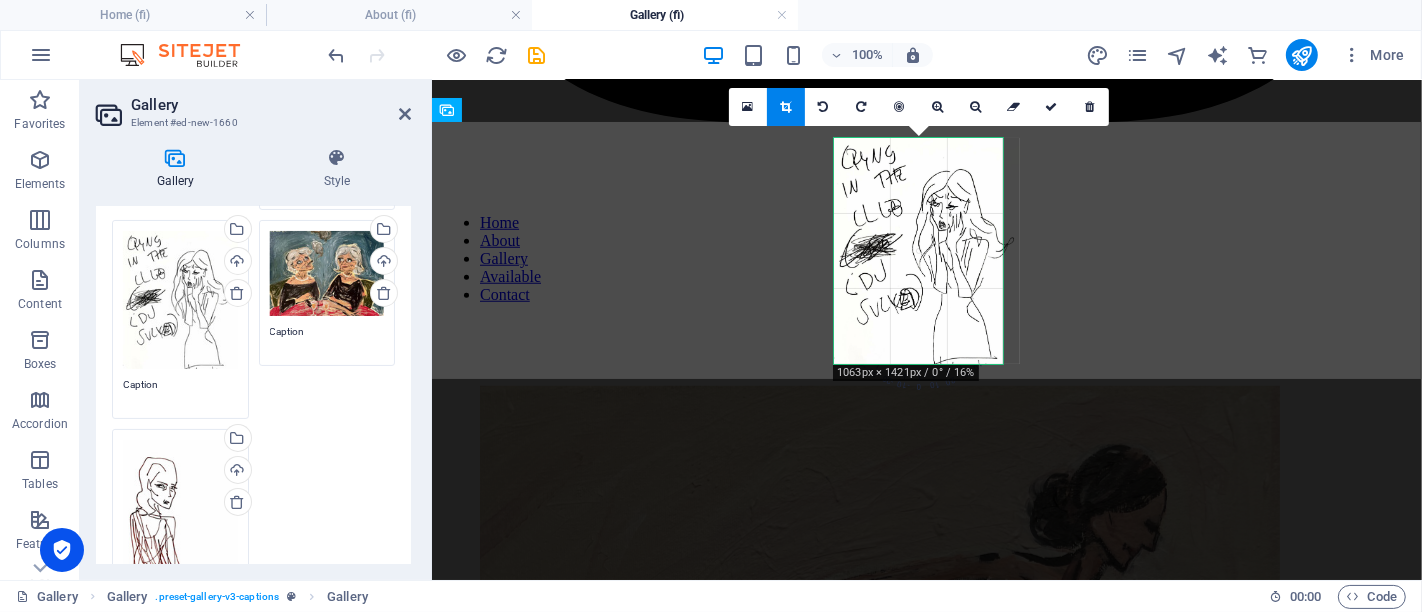 click at bounding box center [927, 251] 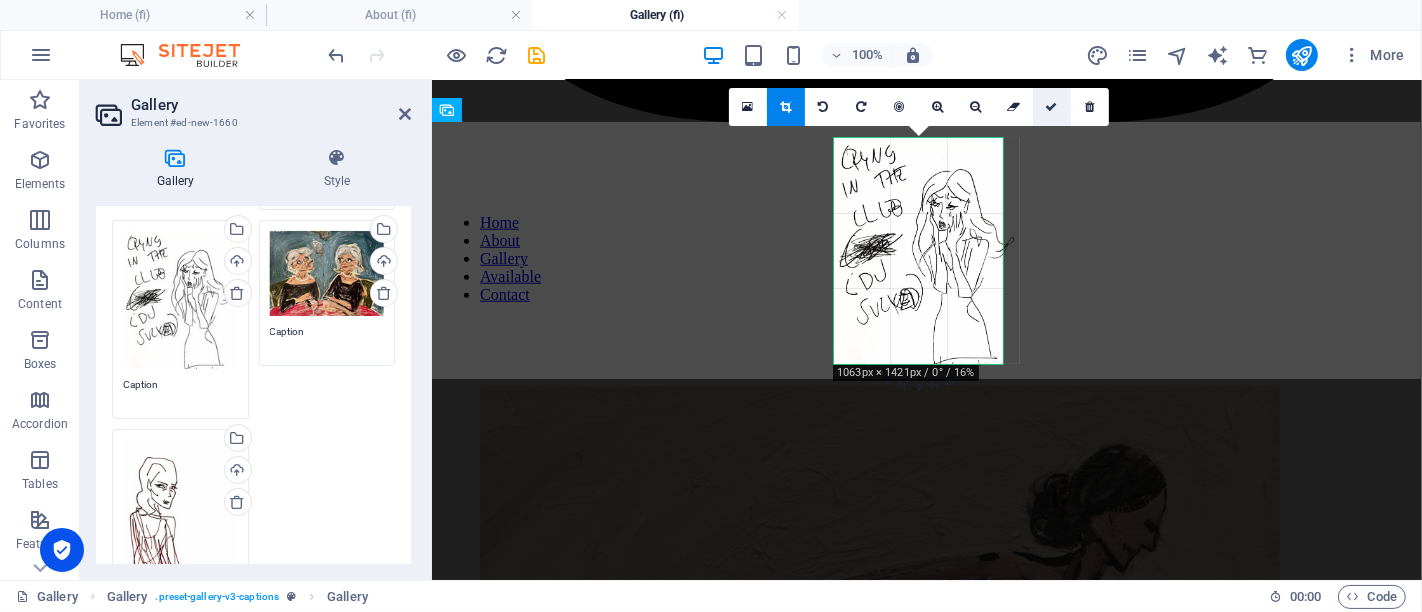 drag, startPoint x: 300, startPoint y: 126, endPoint x: 1048, endPoint y: 118, distance: 748.0428 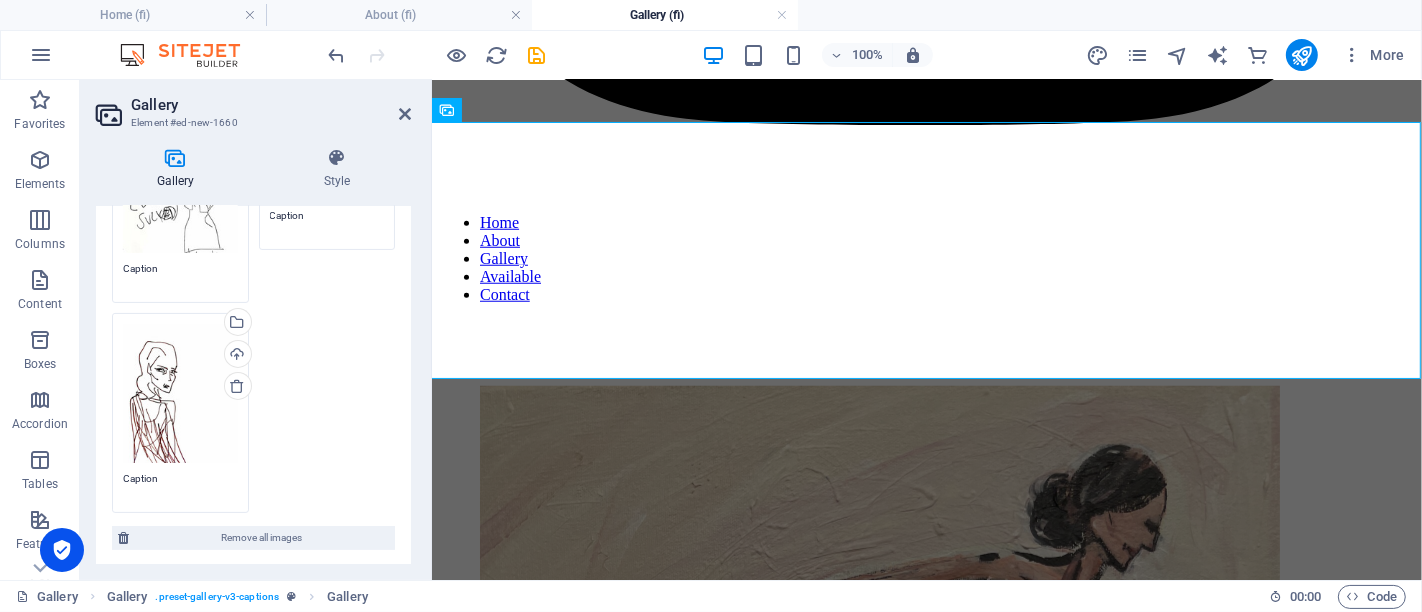 scroll, scrollTop: 555, scrollLeft: 0, axis: vertical 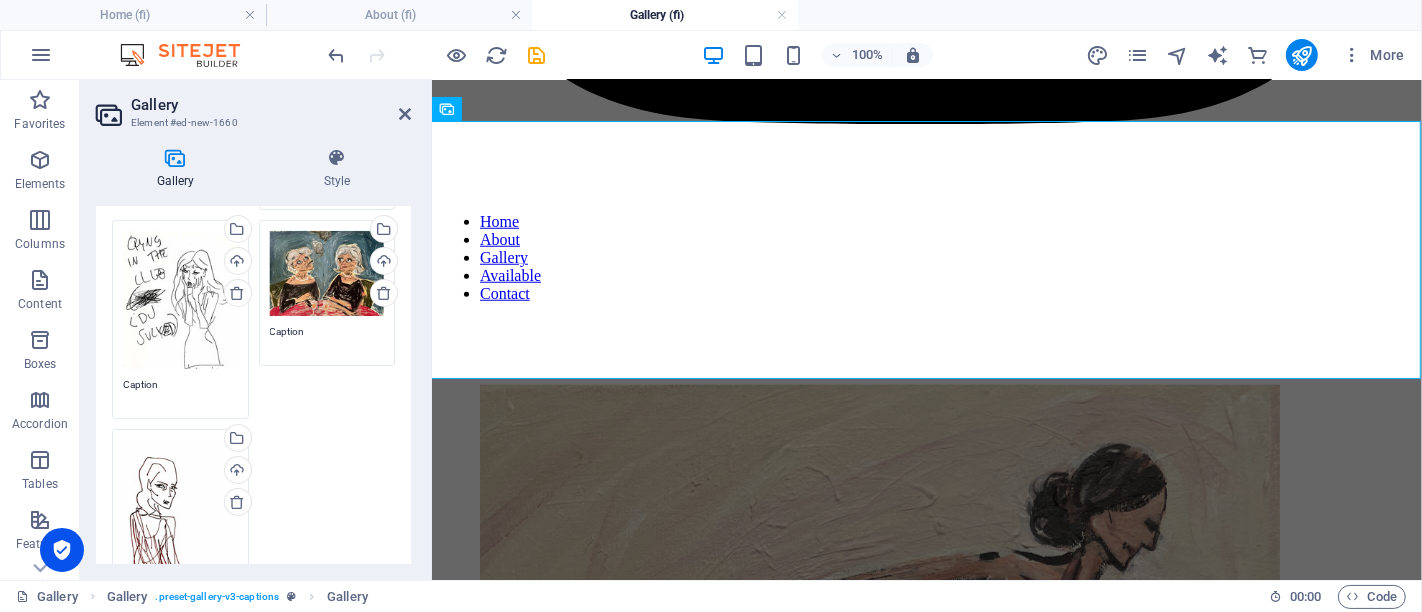 click on "Drag files here, click to choose files or select files from Files or our free stock photos & videos" at bounding box center [327, 273] 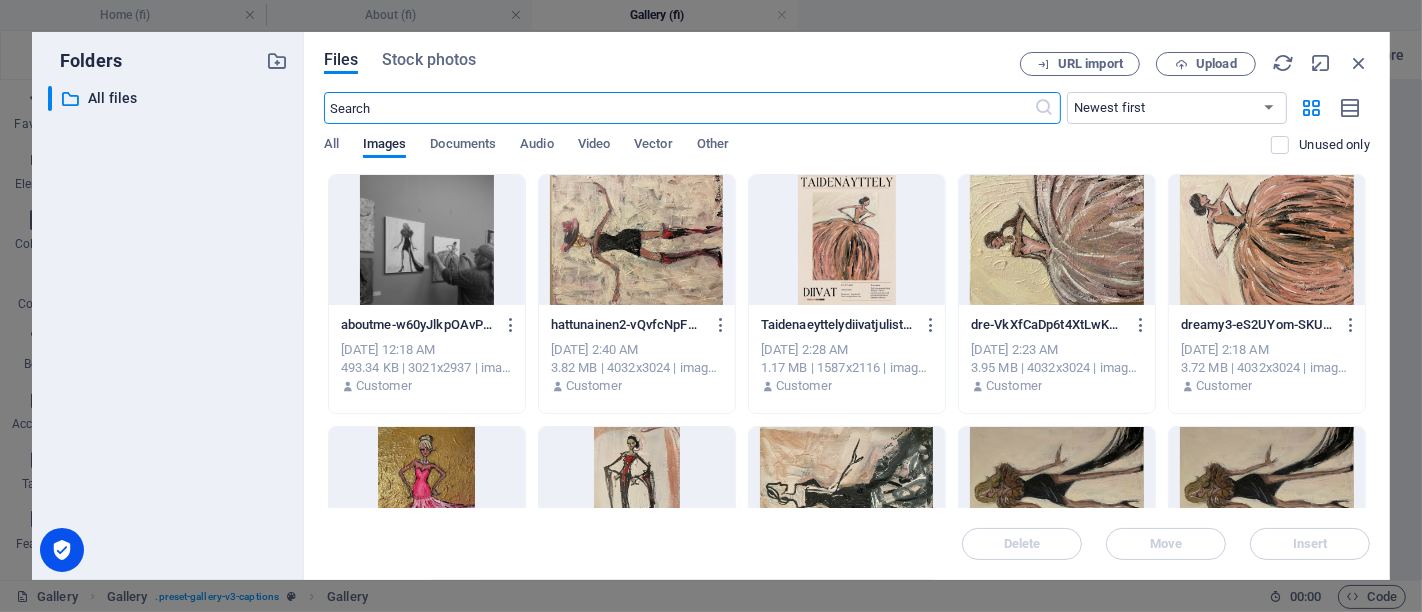 scroll, scrollTop: 4603, scrollLeft: 0, axis: vertical 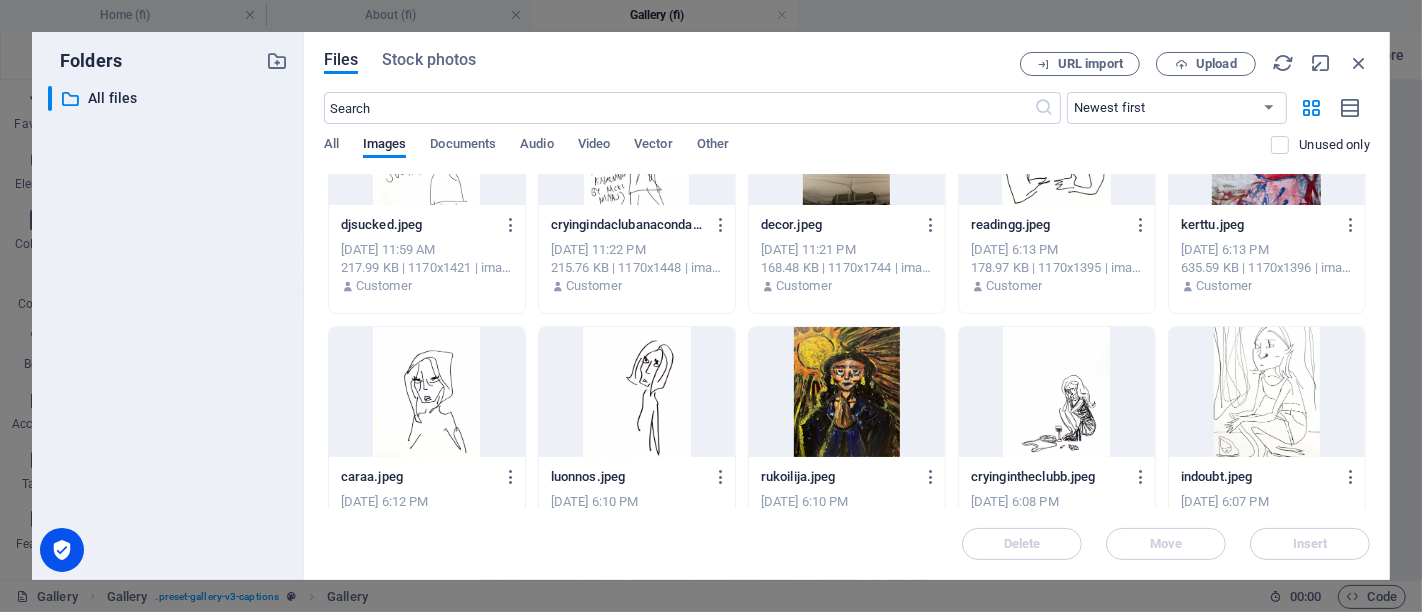 click at bounding box center [1057, 392] 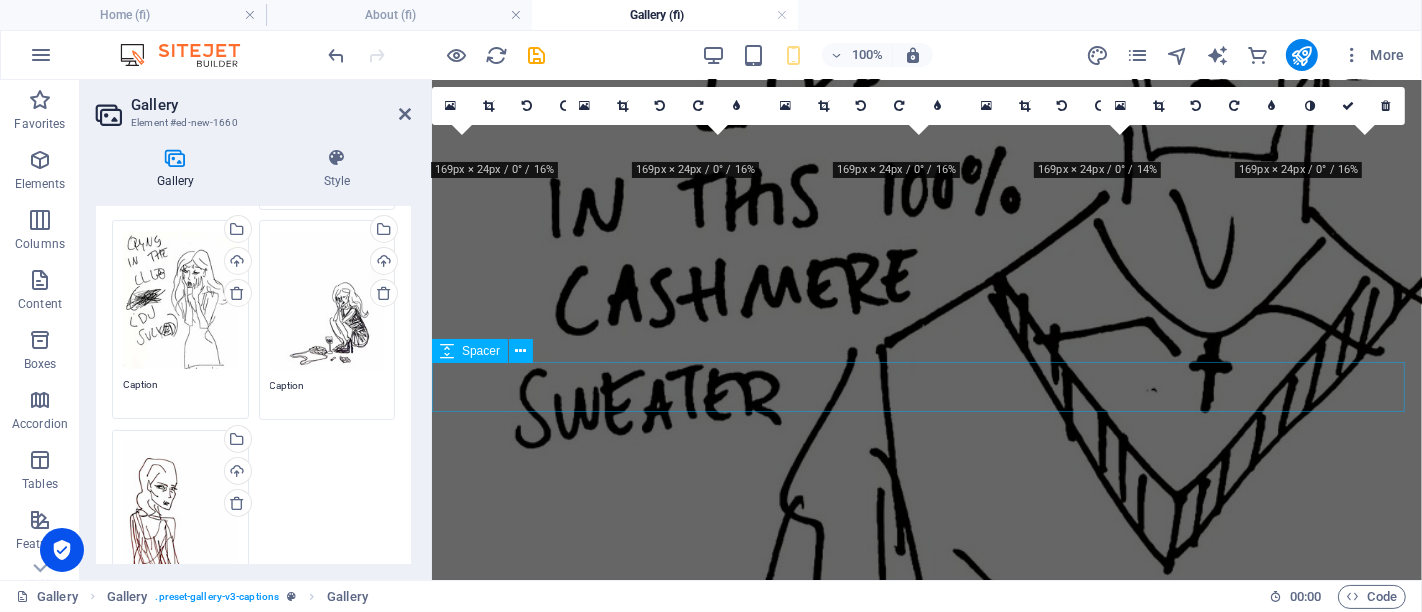 scroll, scrollTop: 1487, scrollLeft: 0, axis: vertical 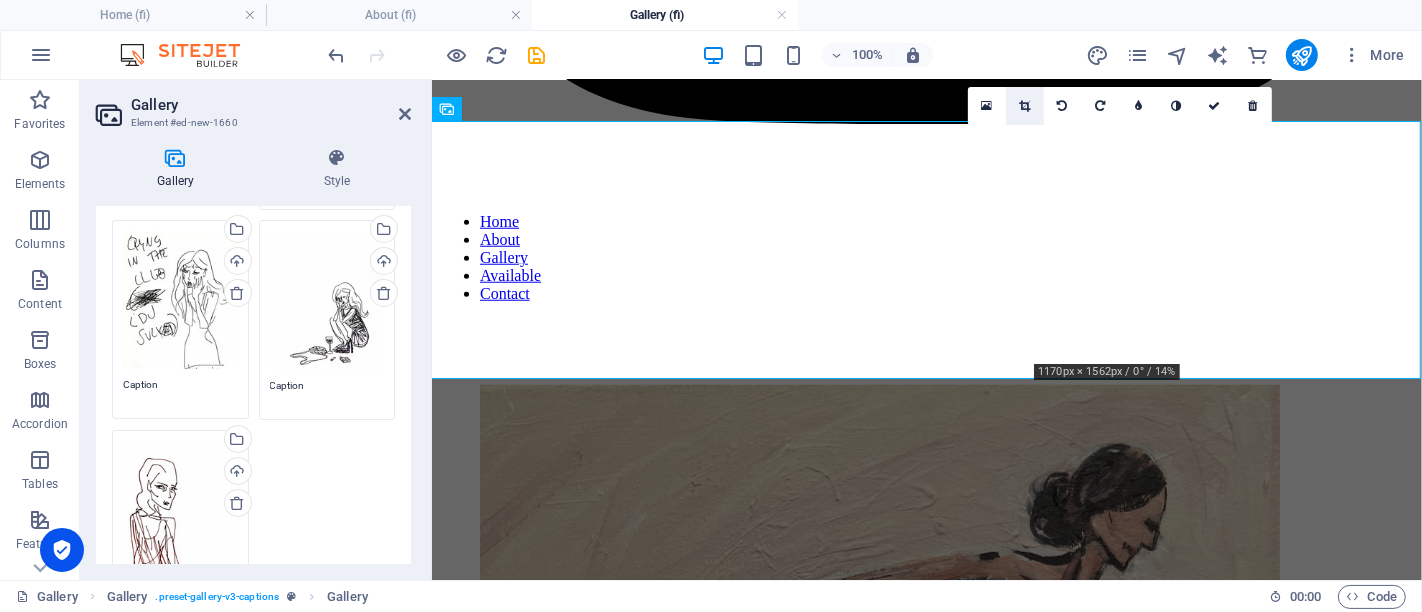 click at bounding box center [1025, 106] 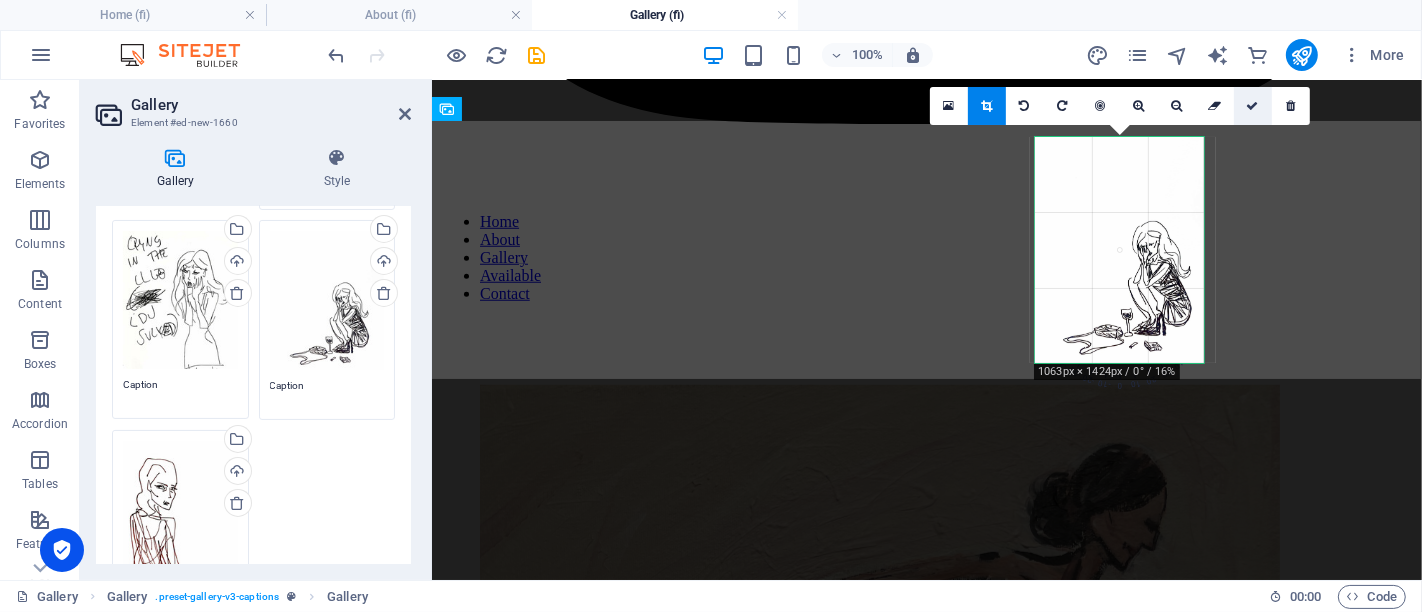 click at bounding box center (1253, 106) 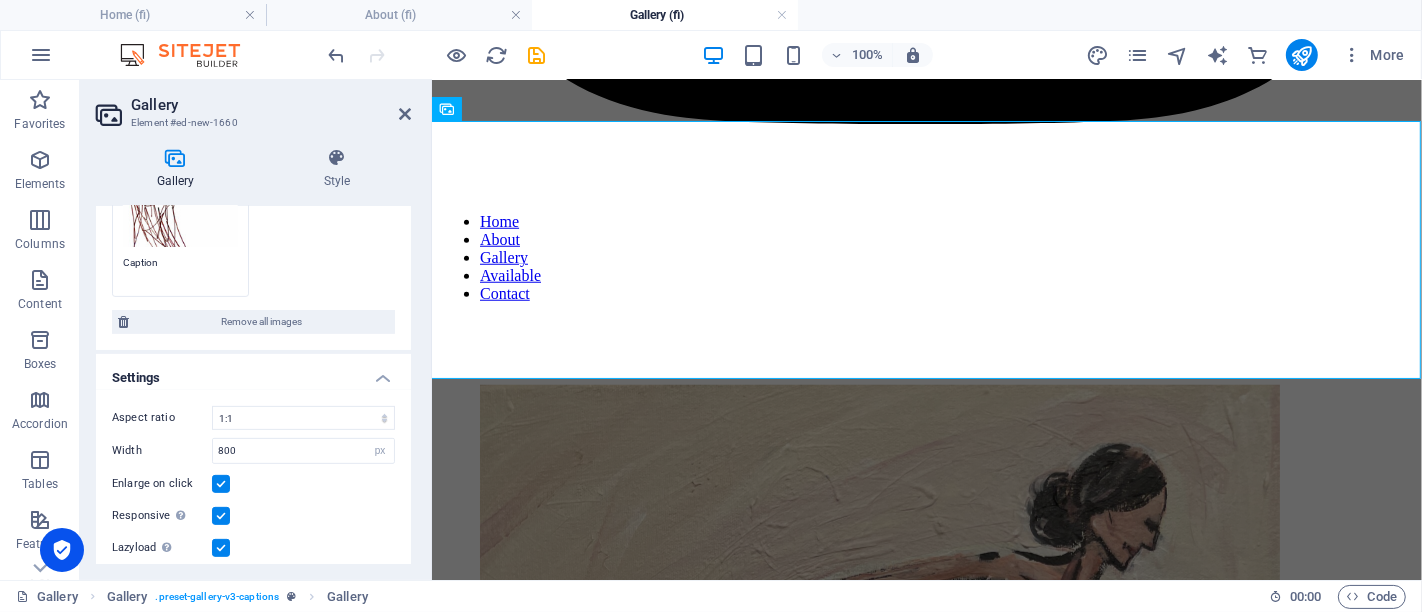 scroll, scrollTop: 666, scrollLeft: 0, axis: vertical 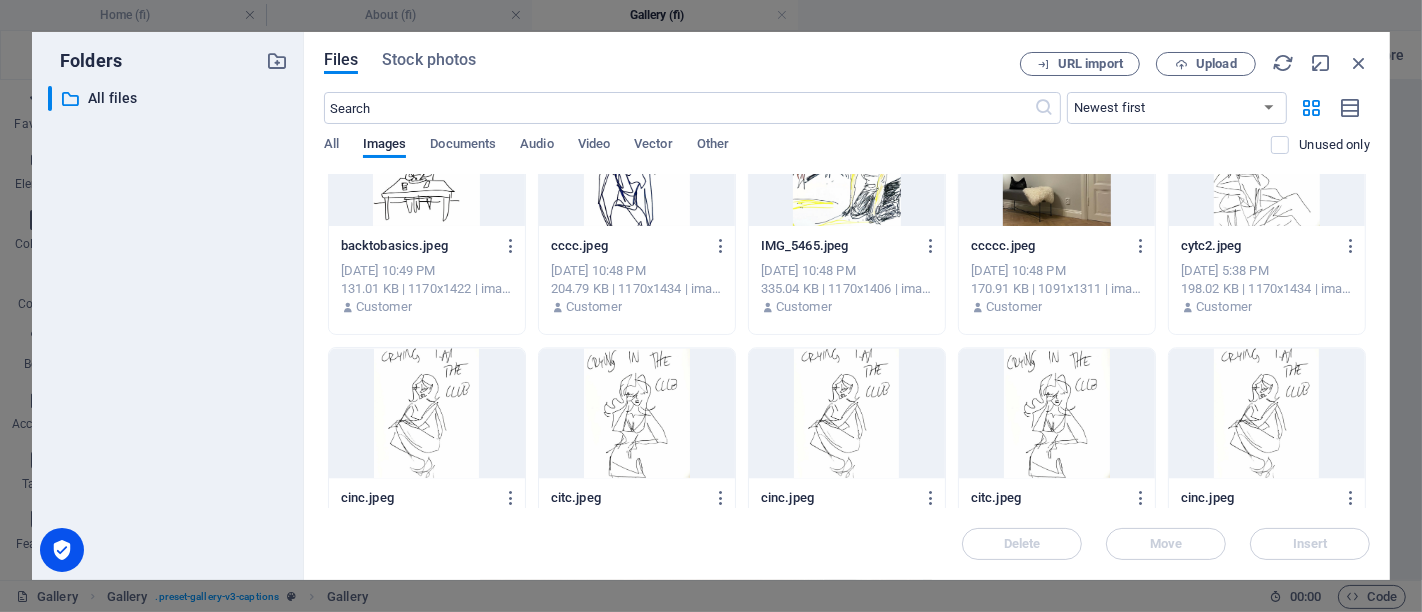 click at bounding box center (427, 413) 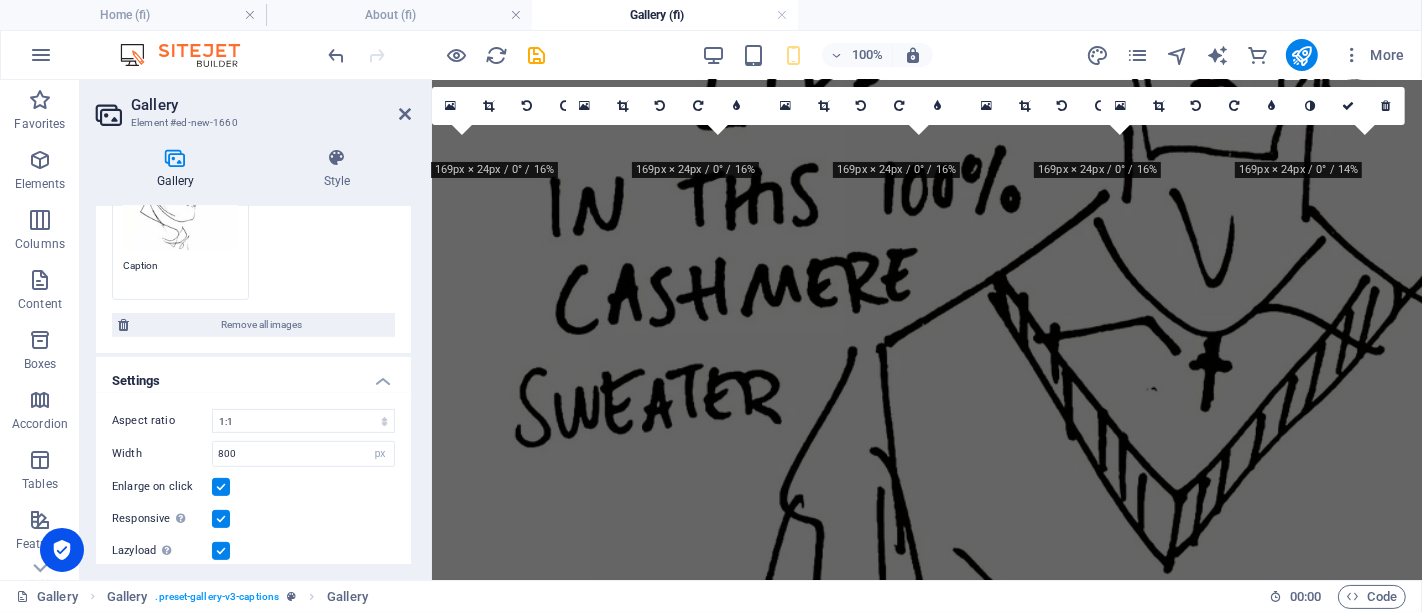 scroll, scrollTop: 1488, scrollLeft: 0, axis: vertical 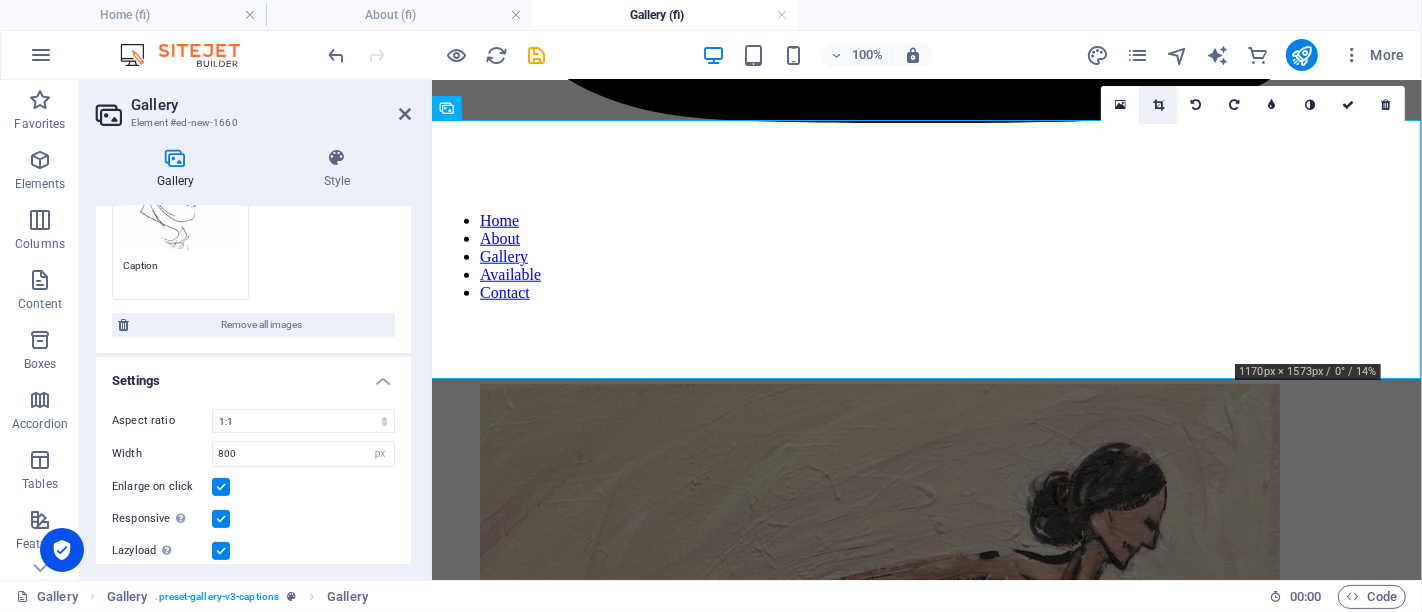 click at bounding box center [1158, 105] 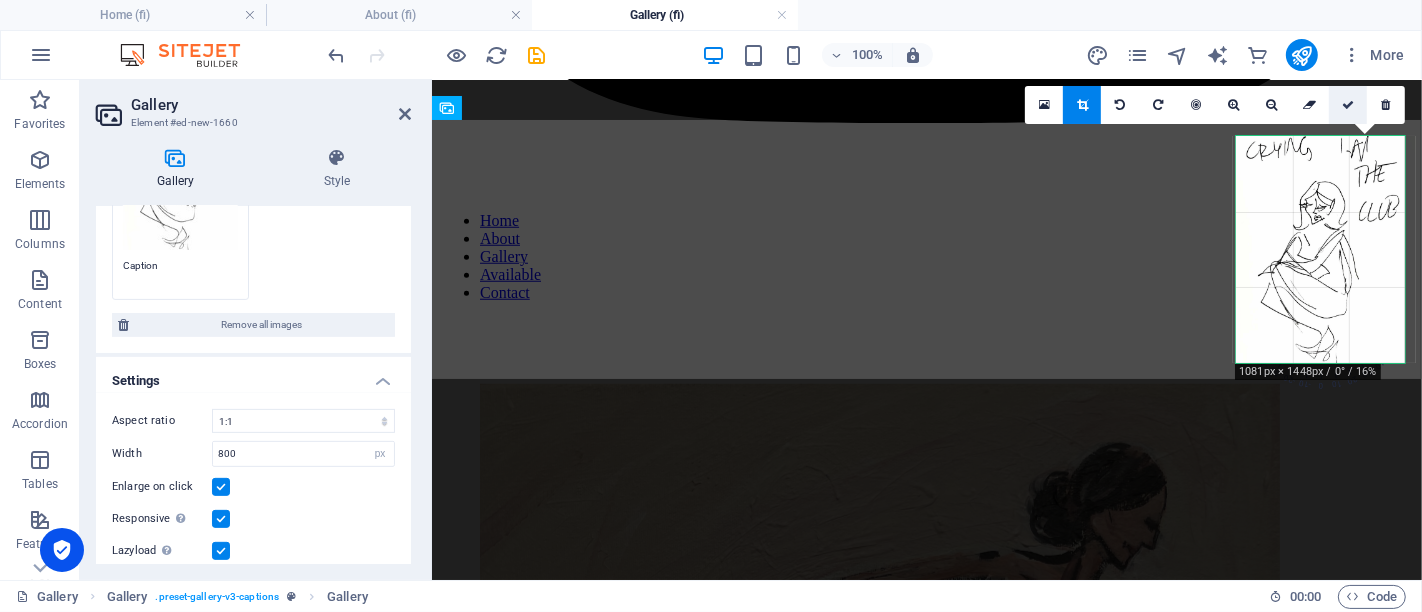 click at bounding box center (1348, 105) 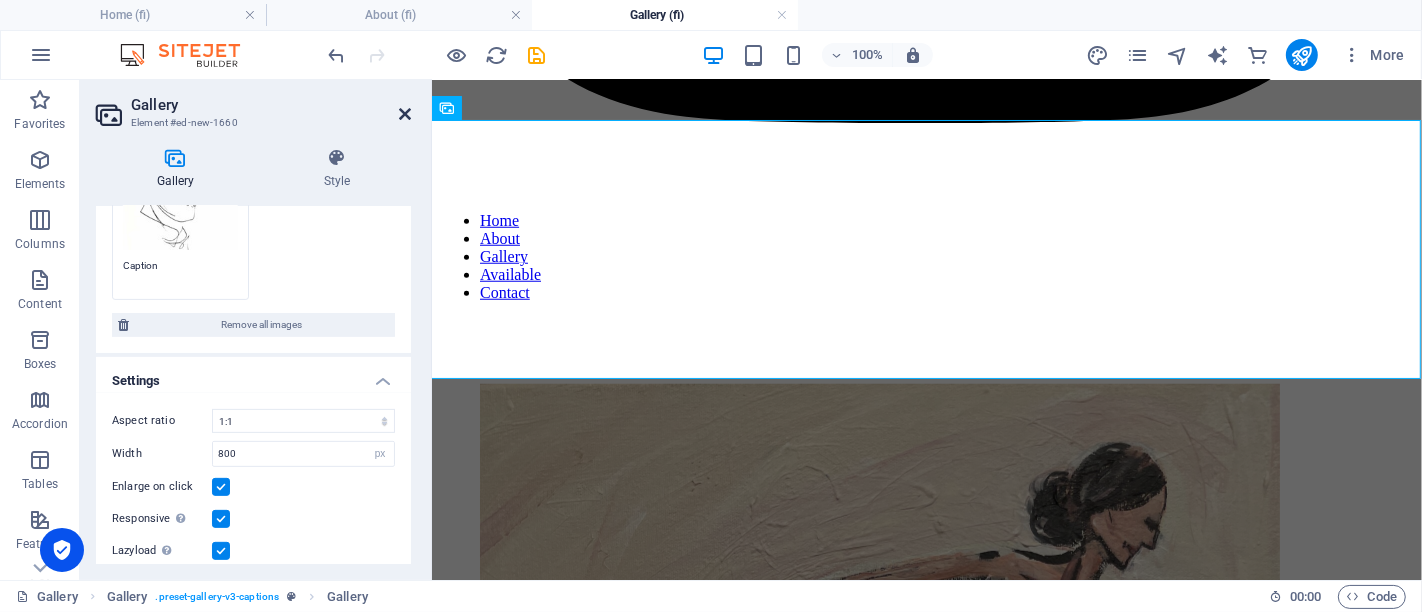 click at bounding box center (405, 114) 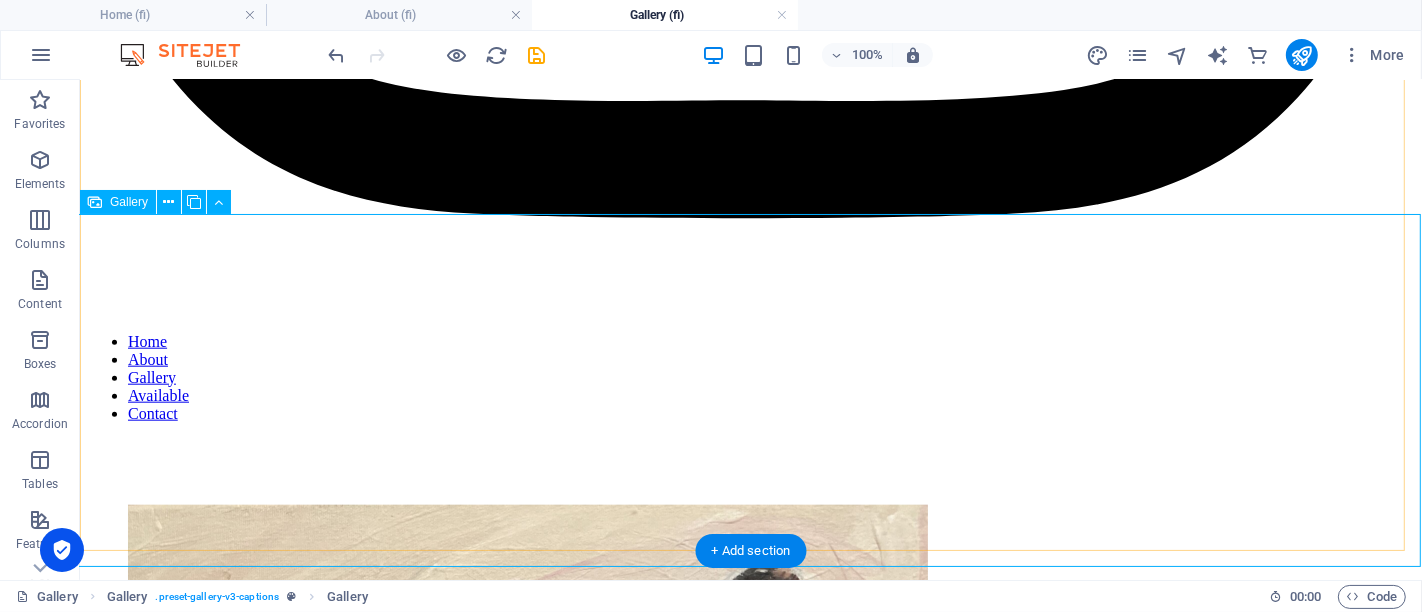 scroll, scrollTop: 1958, scrollLeft: 0, axis: vertical 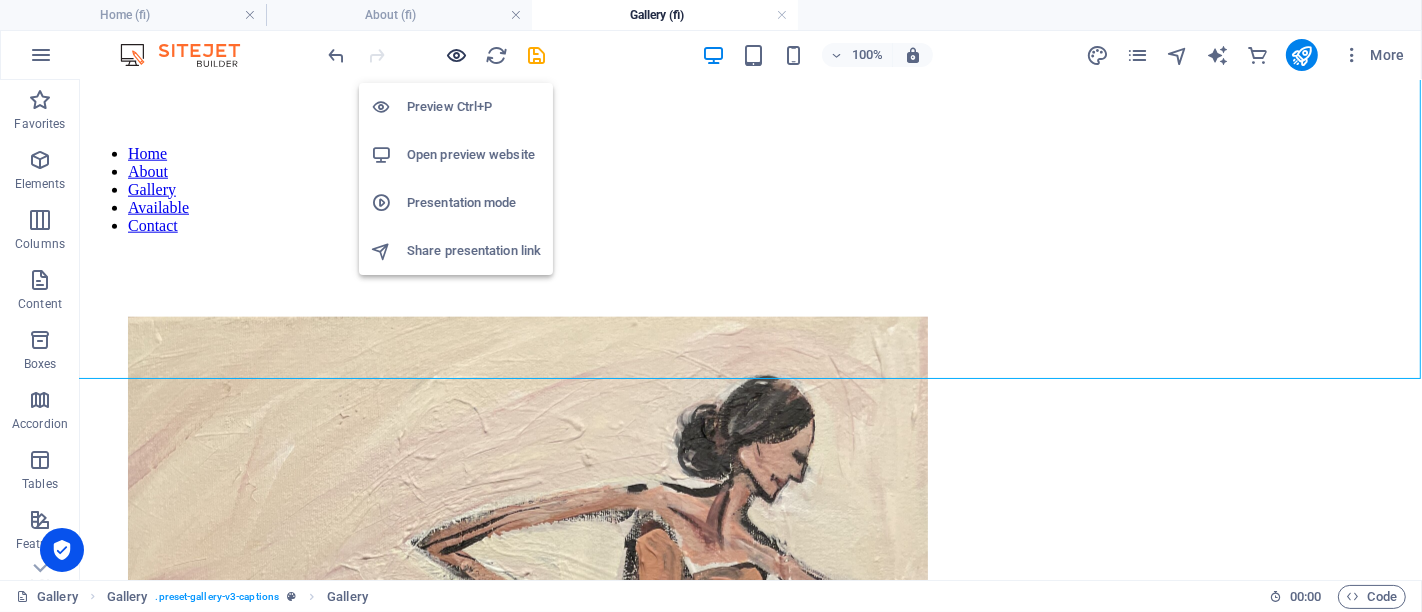 click at bounding box center (457, 55) 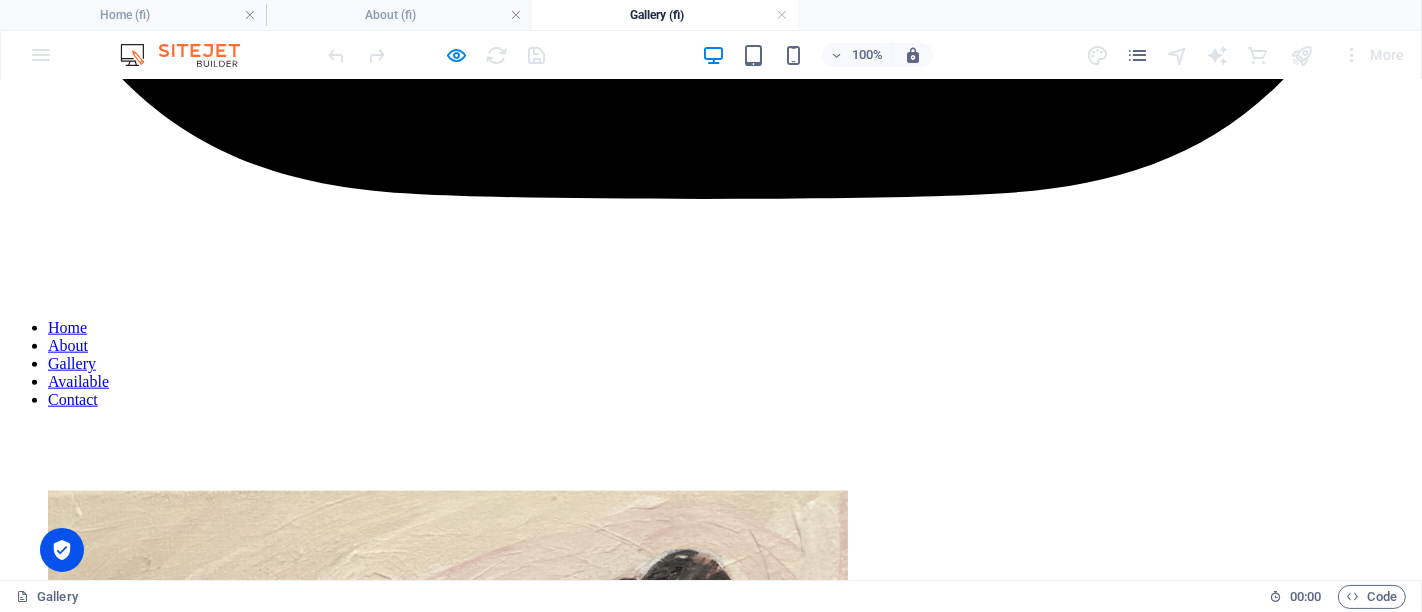scroll, scrollTop: 2044, scrollLeft: 0, axis: vertical 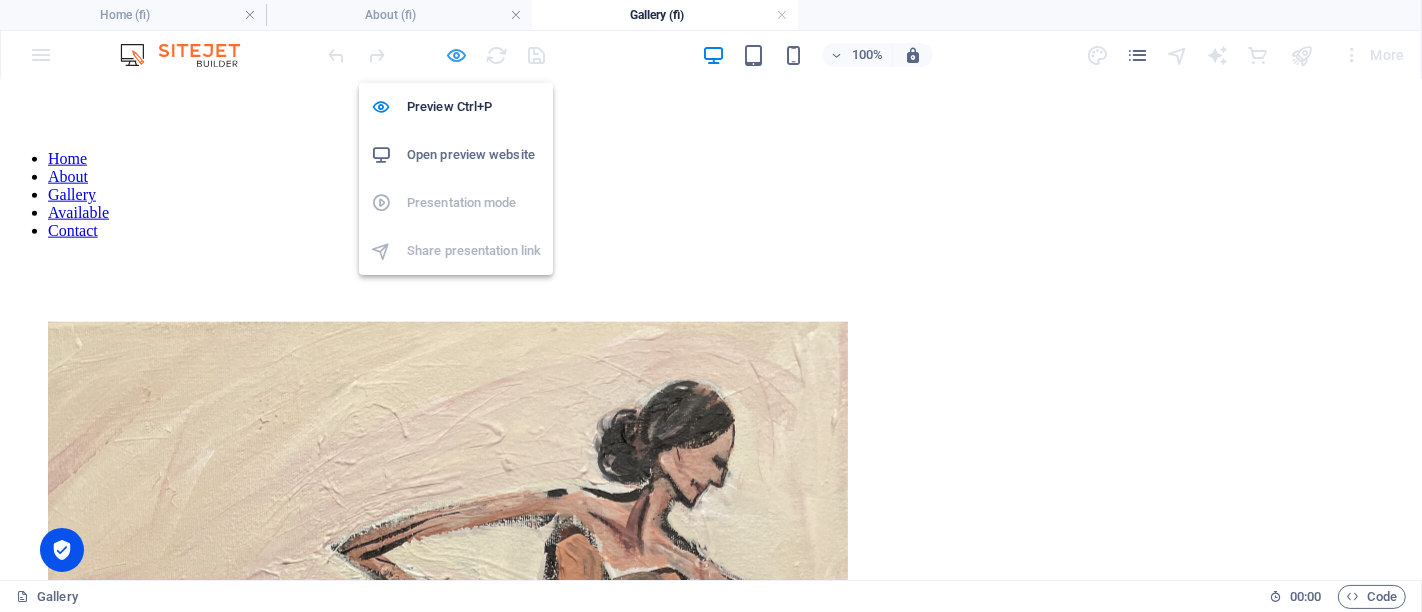 click at bounding box center (457, 55) 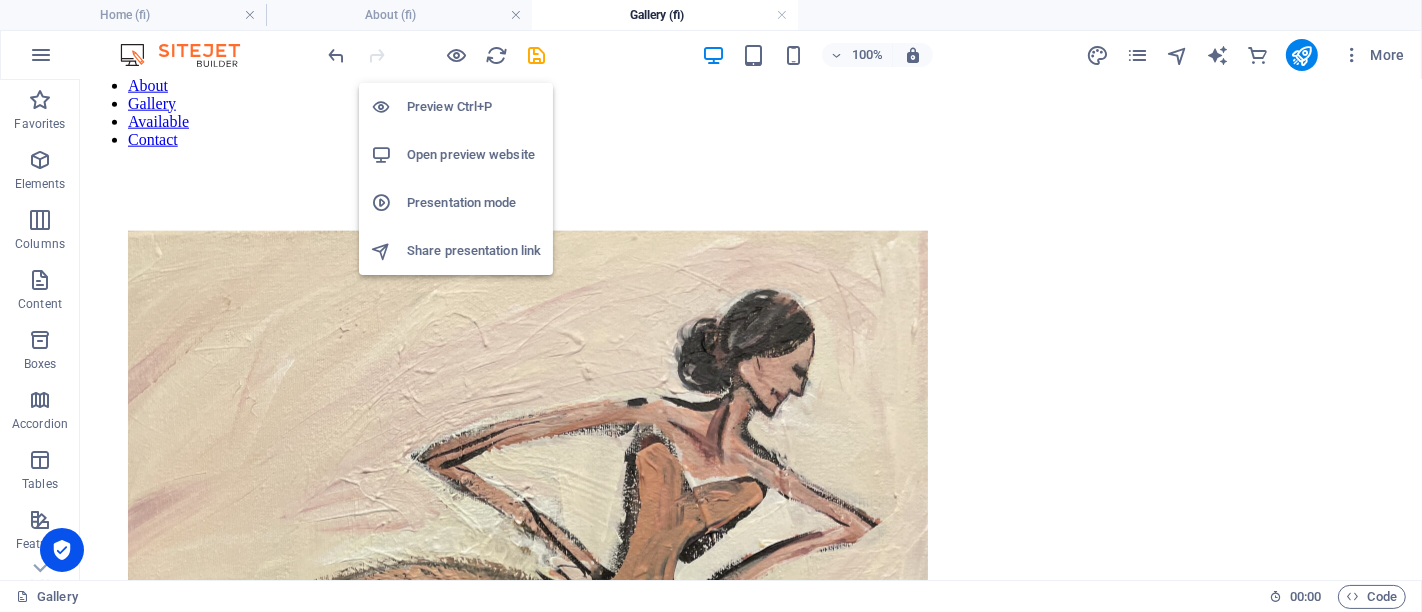 scroll, scrollTop: 1958, scrollLeft: 0, axis: vertical 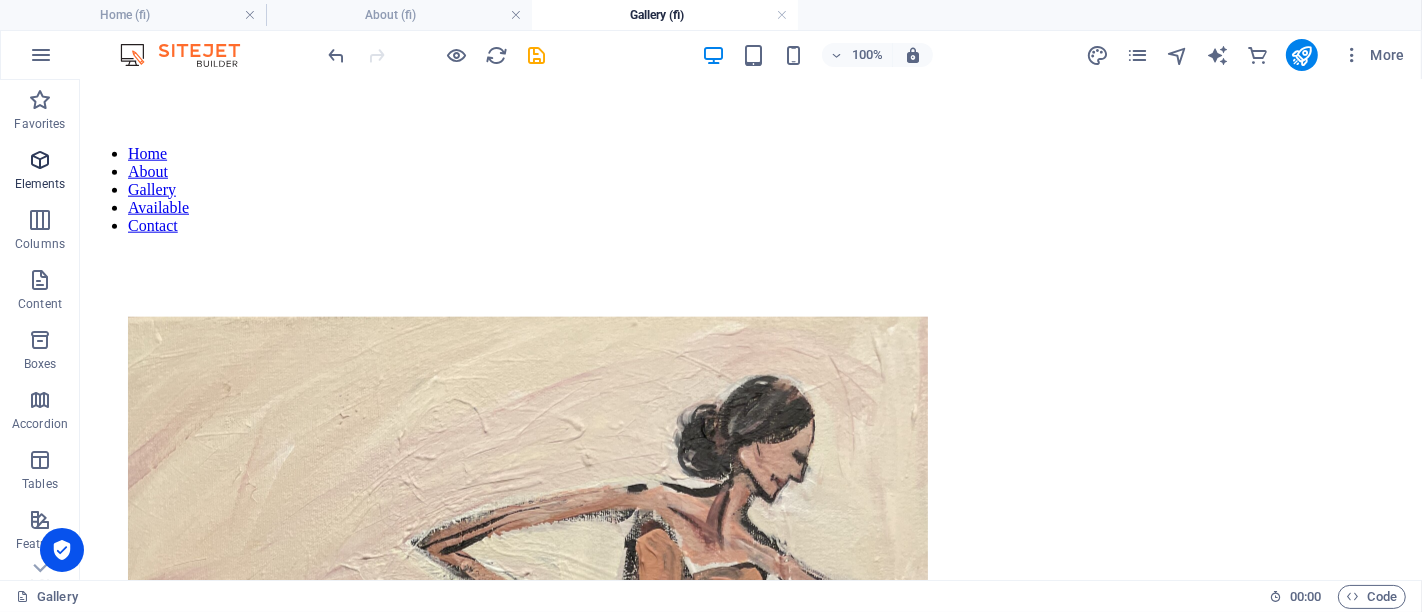 click at bounding box center (40, 160) 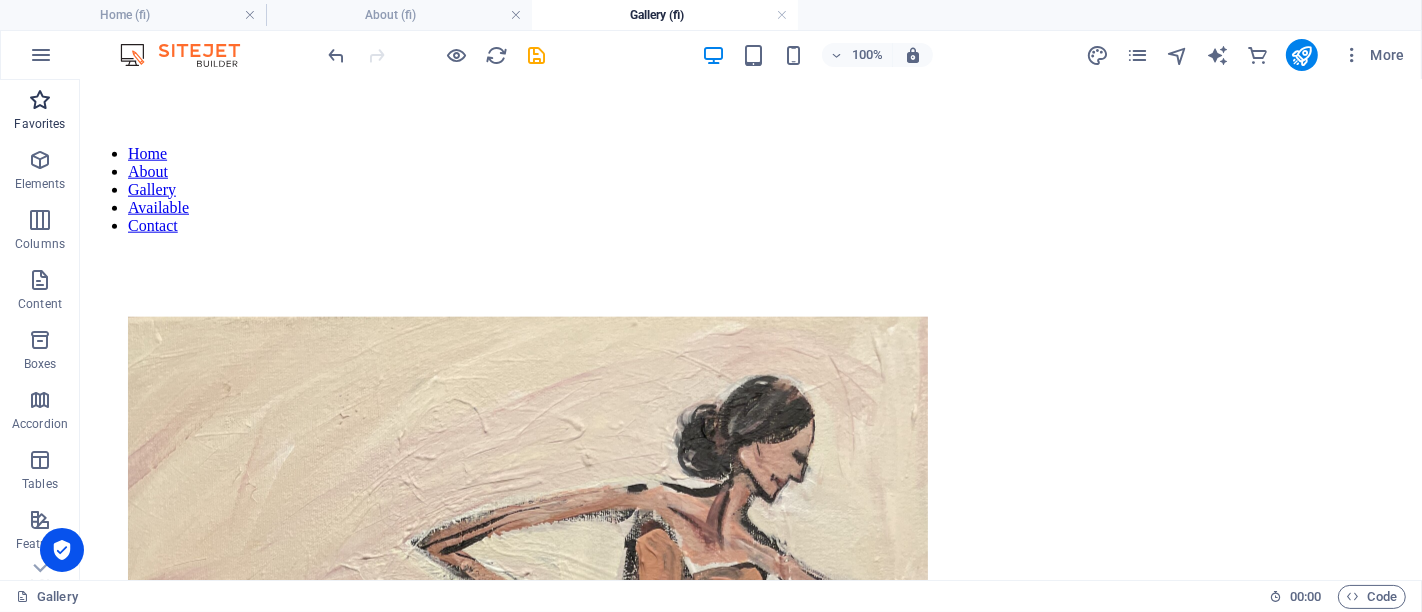 scroll, scrollTop: 1499, scrollLeft: 0, axis: vertical 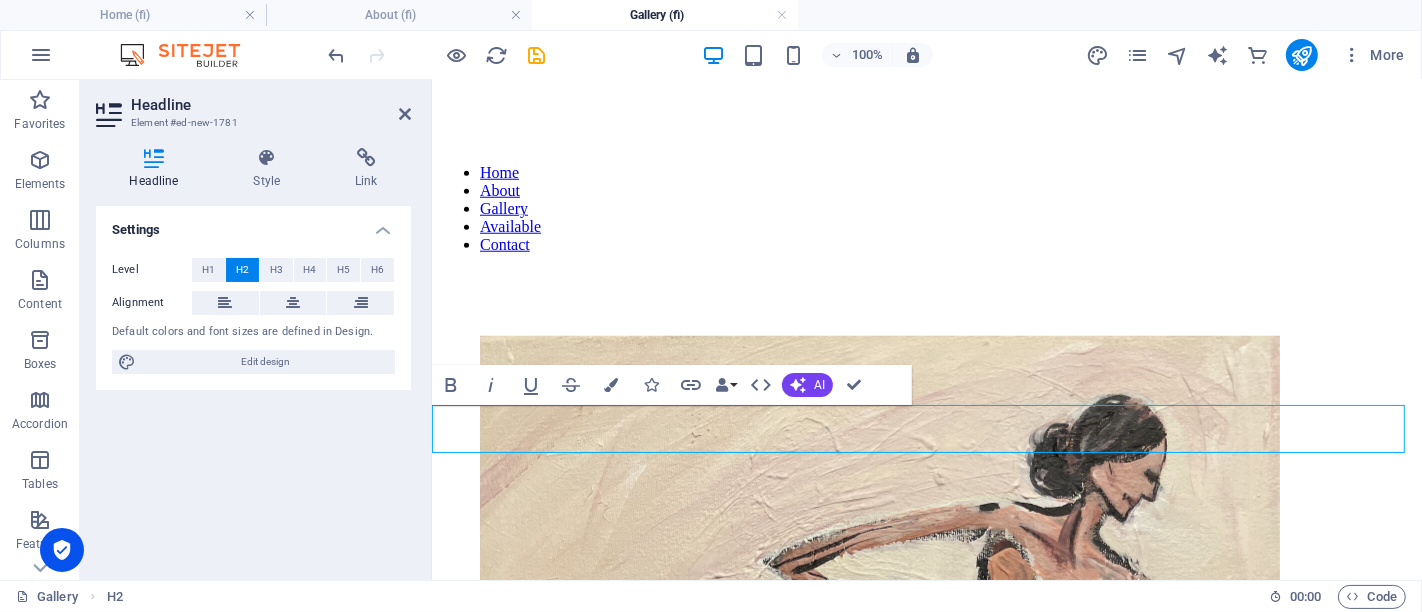 type 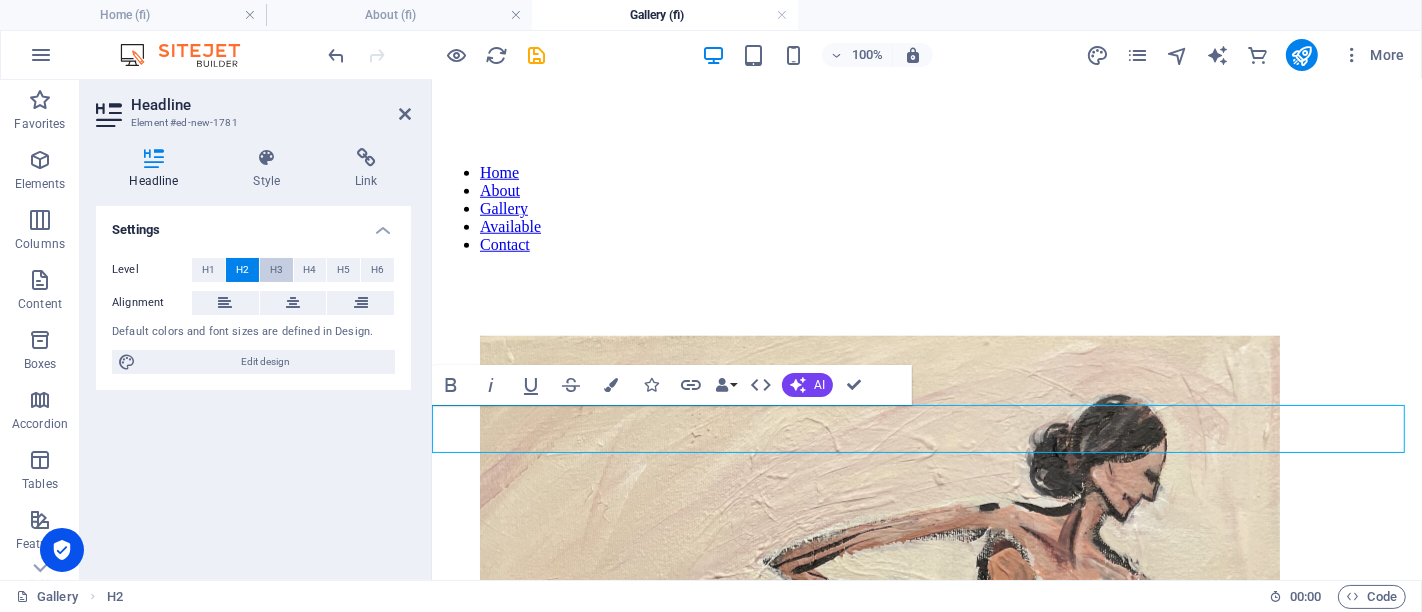 click on "H3" at bounding box center [276, 270] 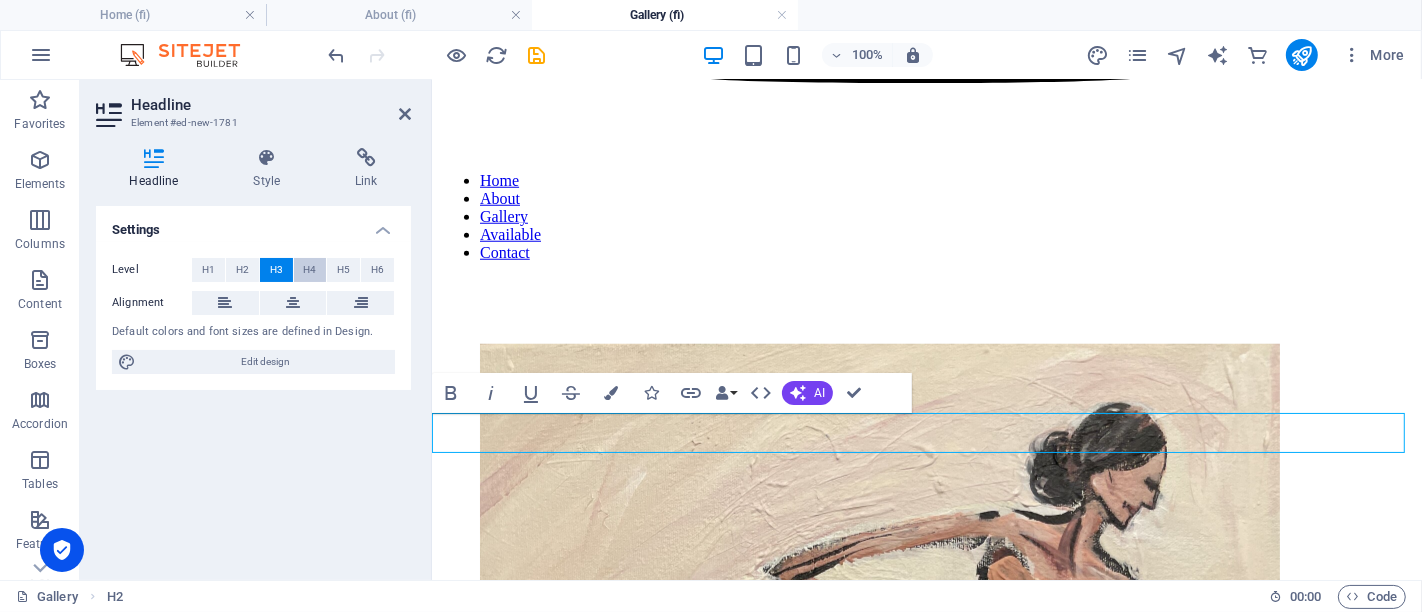 click on "H4" at bounding box center [310, 270] 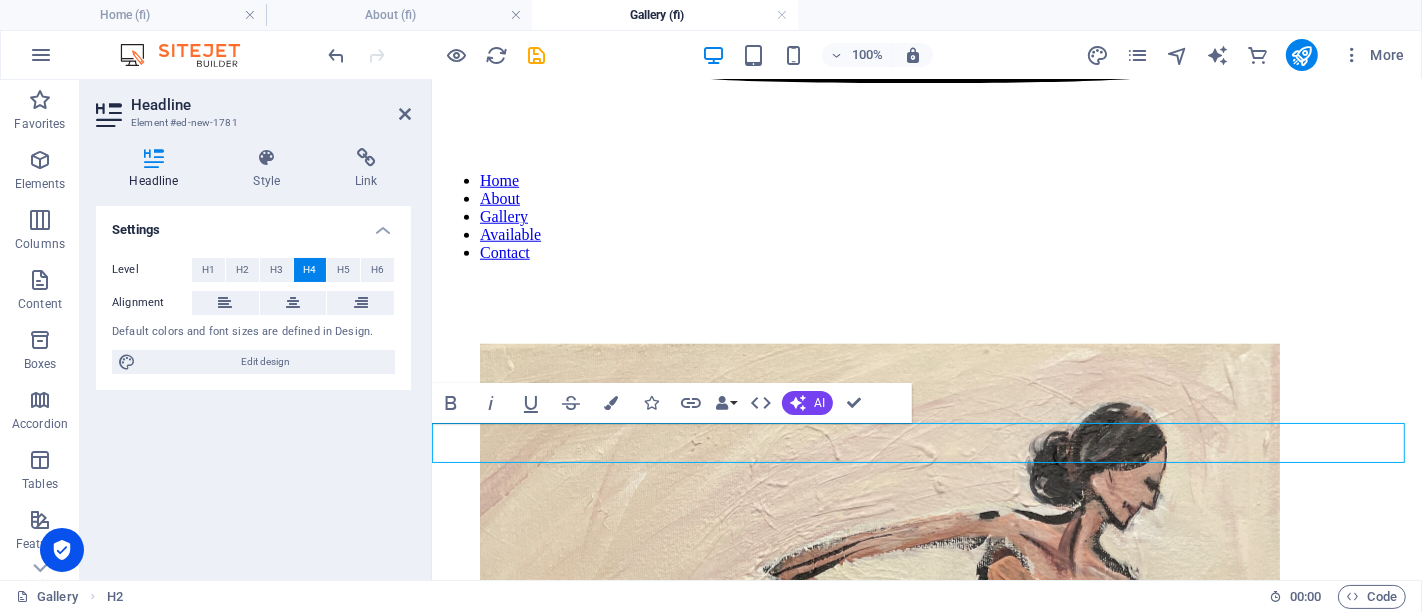 scroll, scrollTop: 1517, scrollLeft: 0, axis: vertical 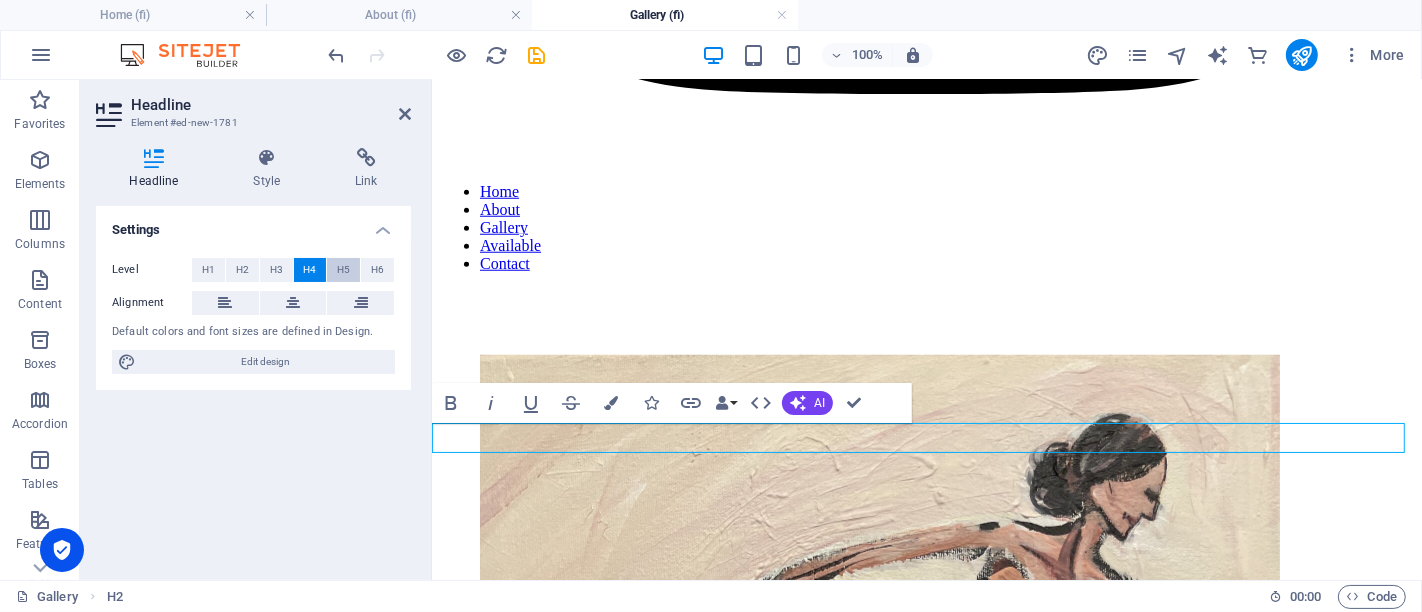 click on "H5" at bounding box center (343, 270) 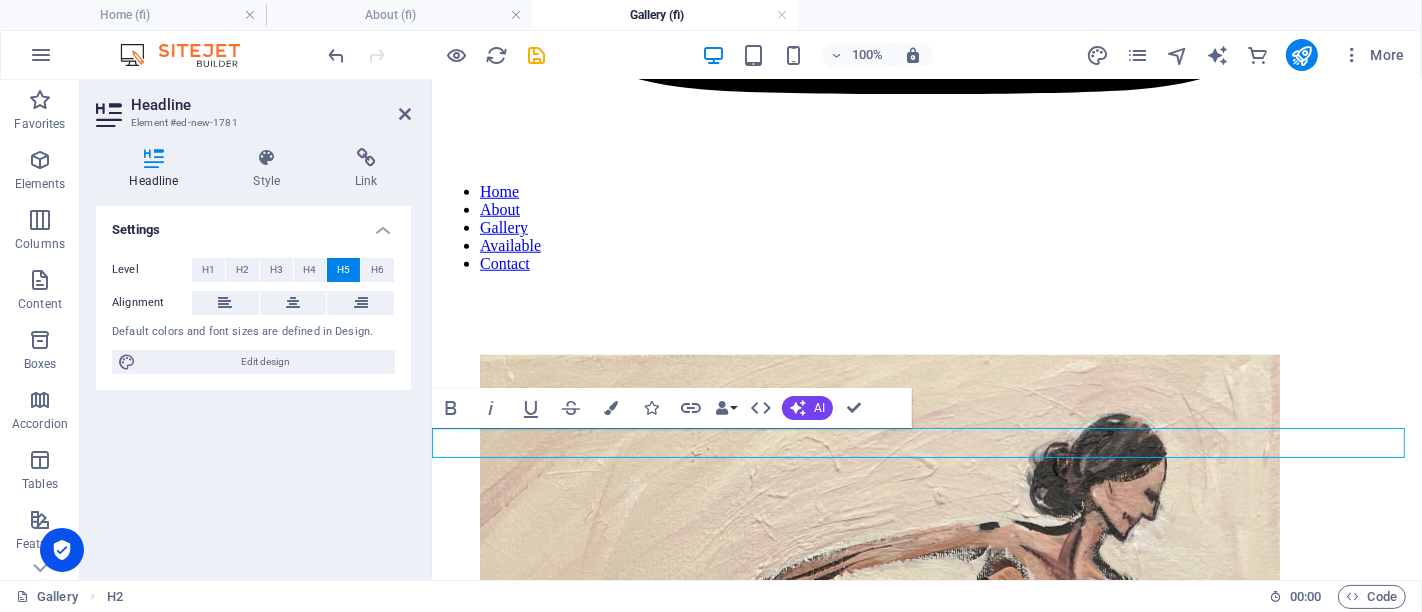 scroll, scrollTop: 1513, scrollLeft: 0, axis: vertical 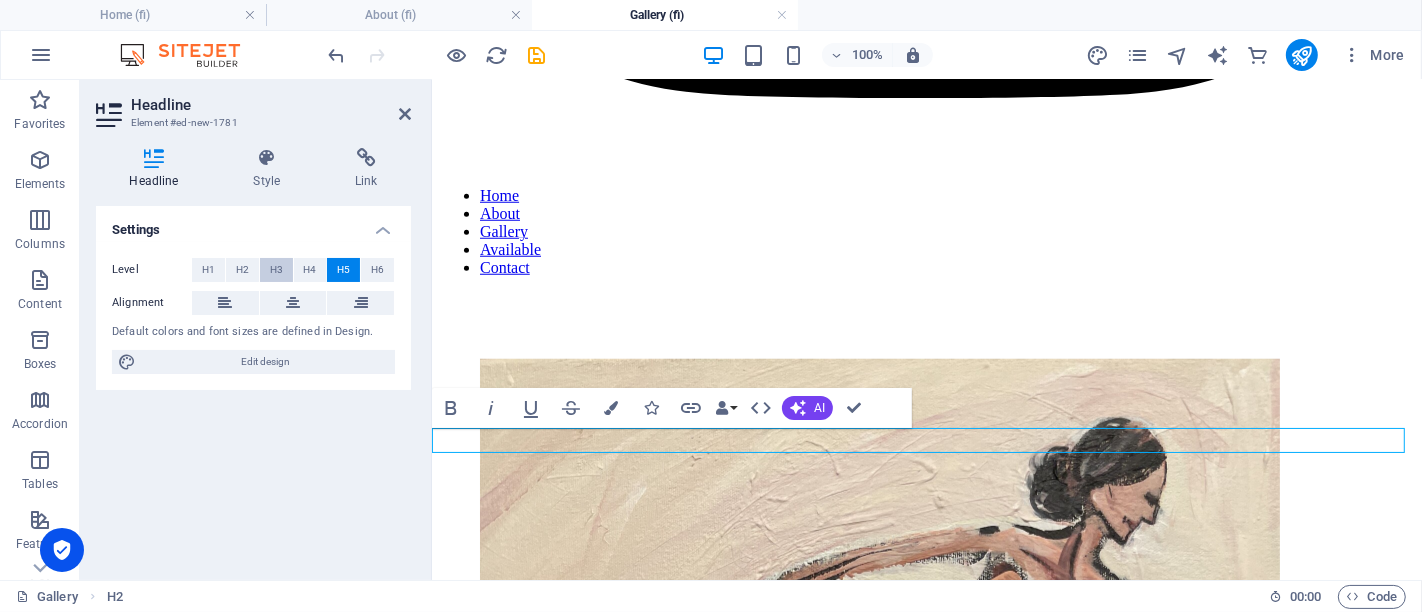 click on "H3" at bounding box center [276, 270] 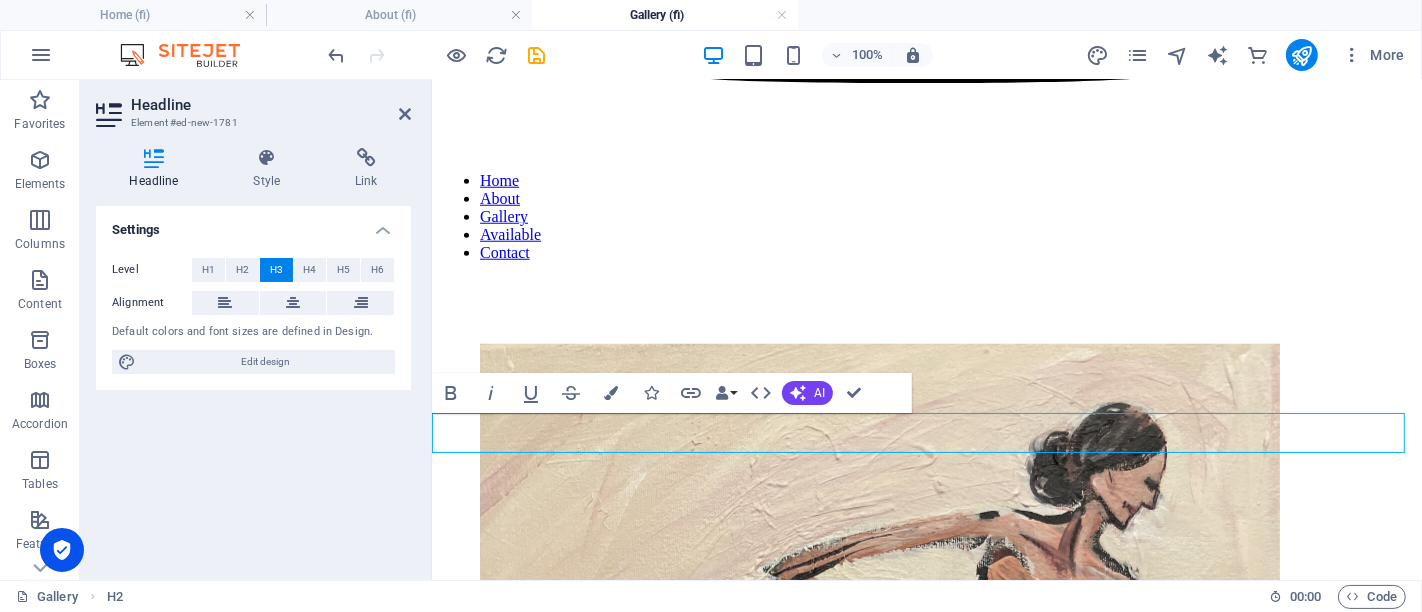 click on "More on instagram." at bounding box center [926, 31032] 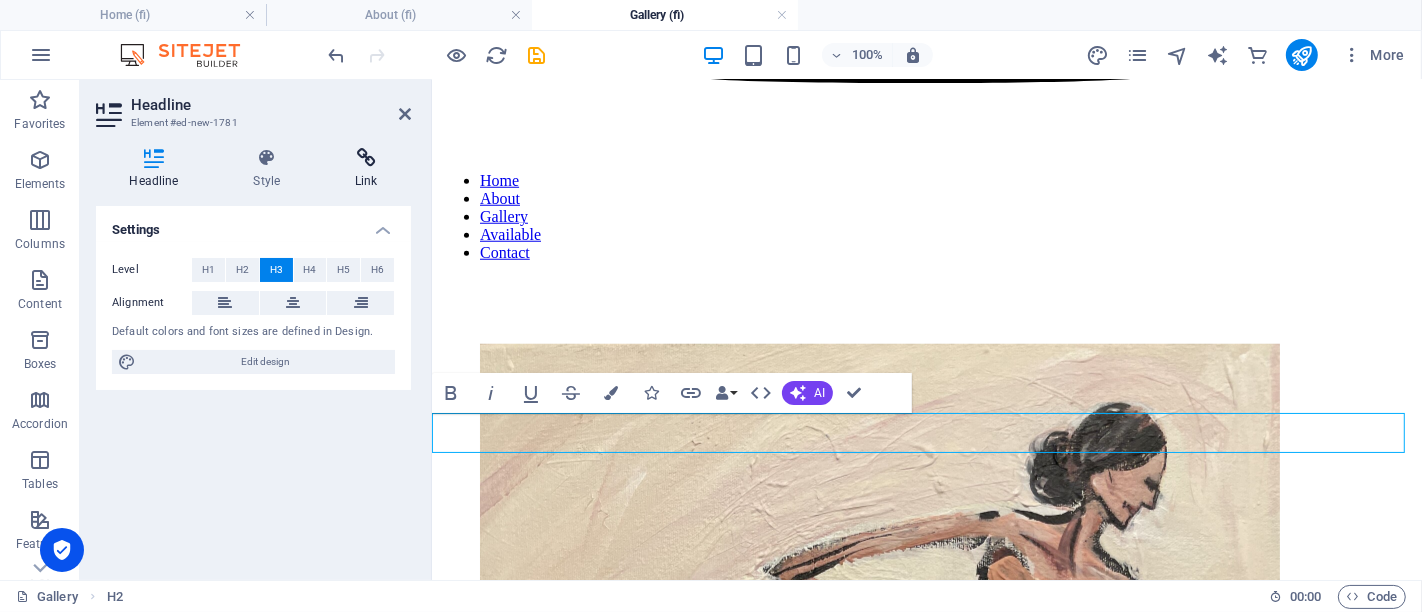 click at bounding box center [366, 158] 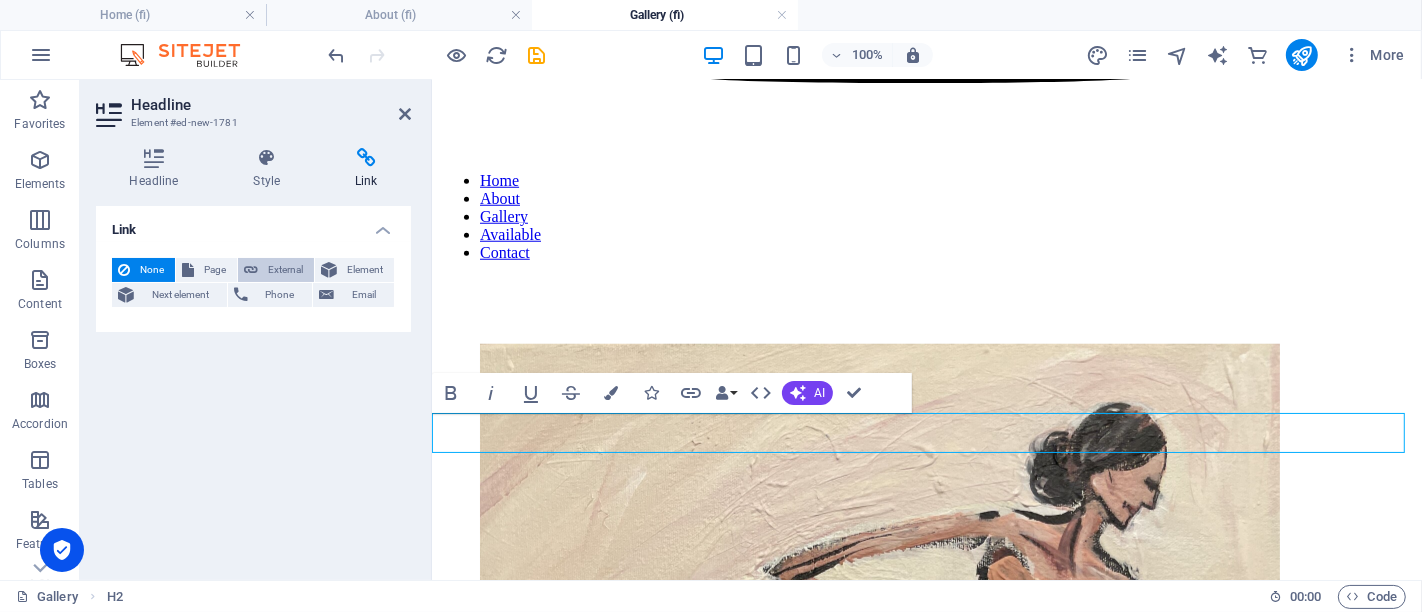 click at bounding box center [251, 270] 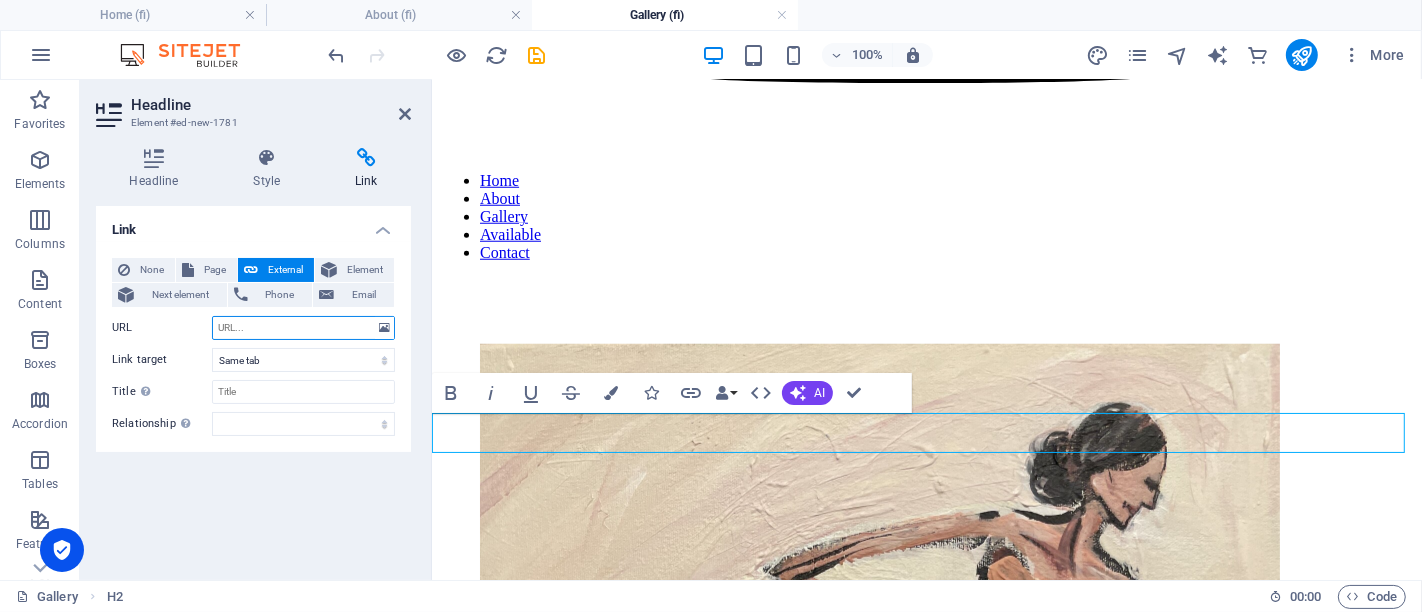 select on "blank" 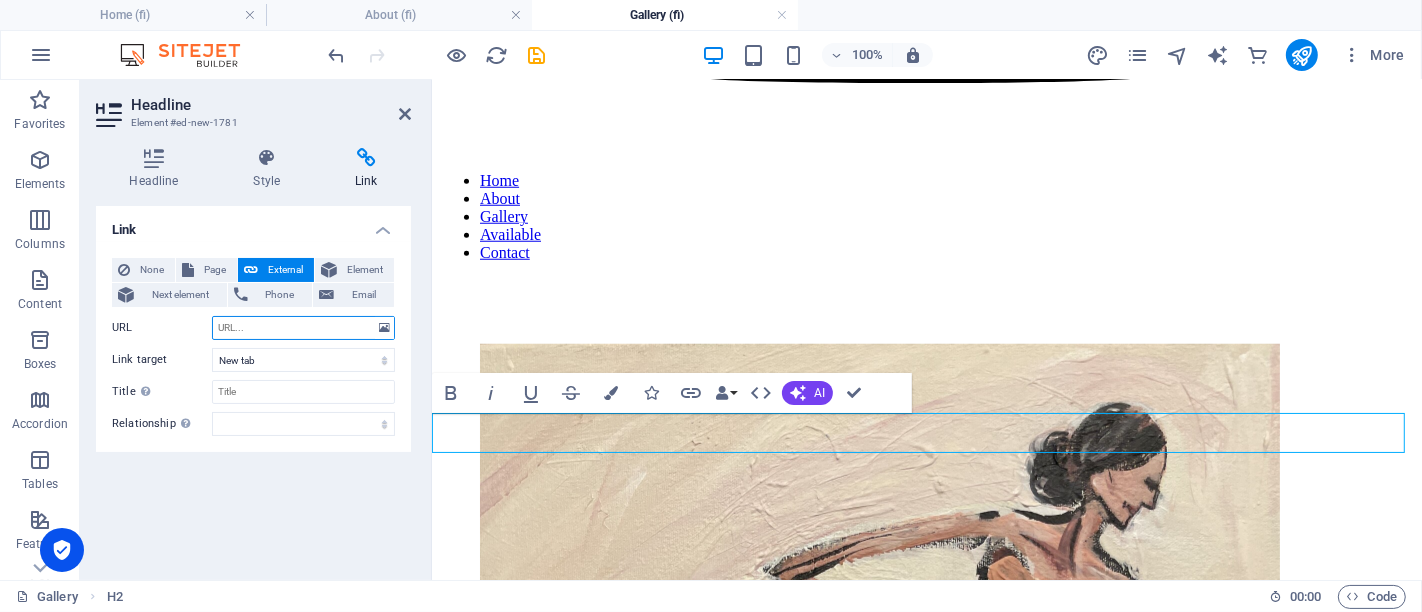 paste on "tagram.com/maija.pol/" 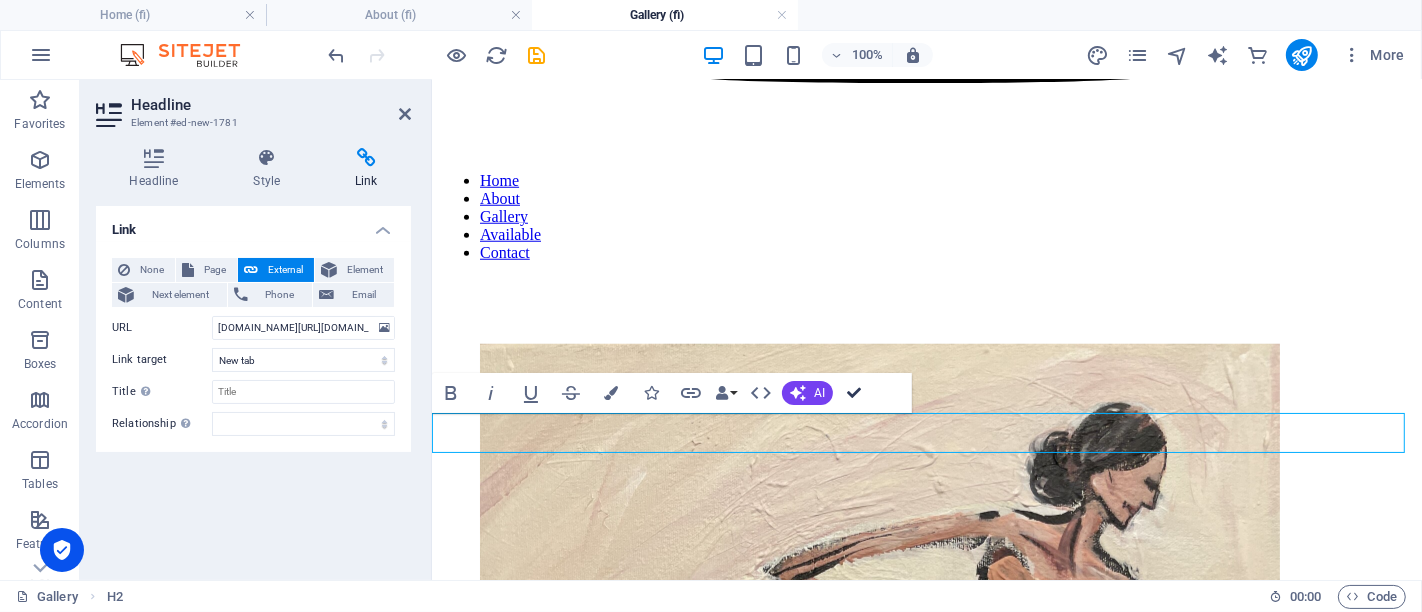 scroll, scrollTop: 1998, scrollLeft: 0, axis: vertical 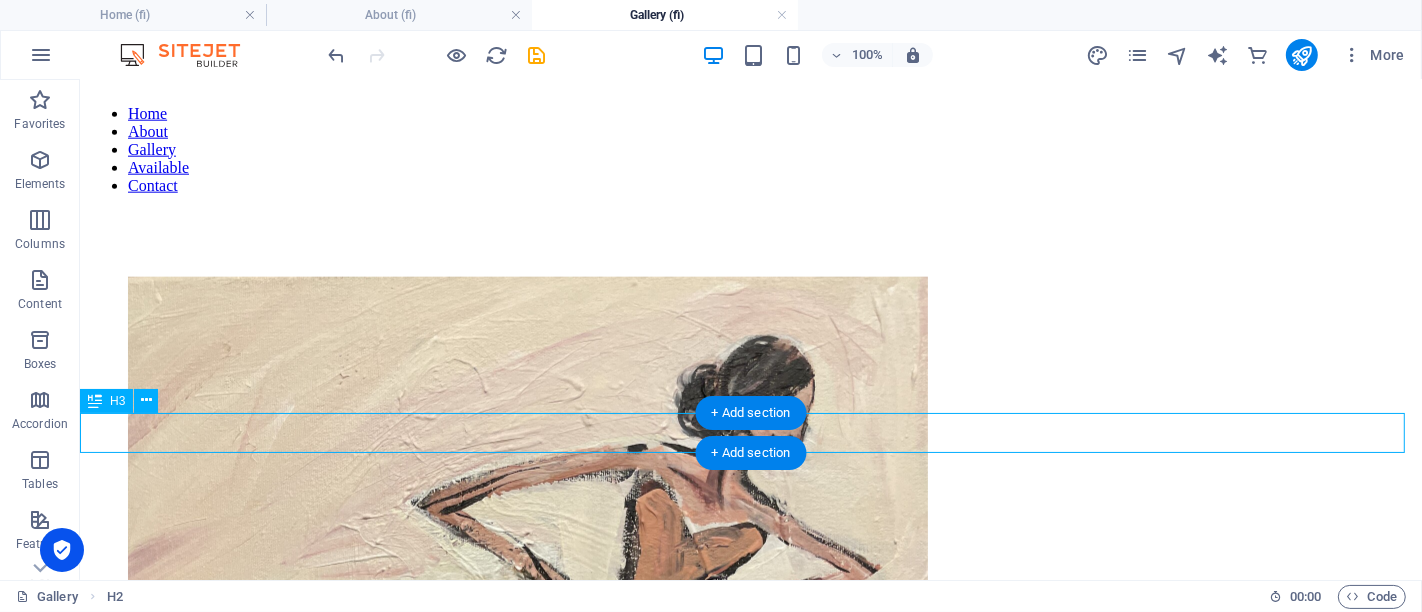 click on "More on instagram." at bounding box center [750, 38010] 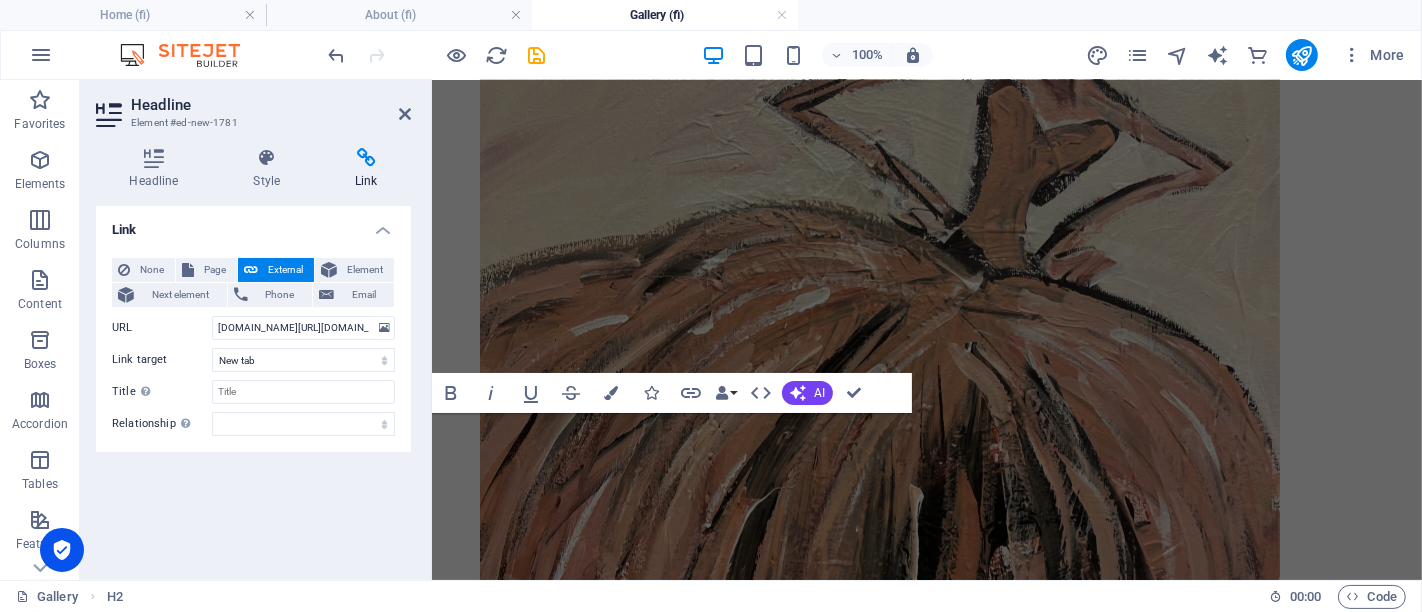 scroll, scrollTop: 1528, scrollLeft: 0, axis: vertical 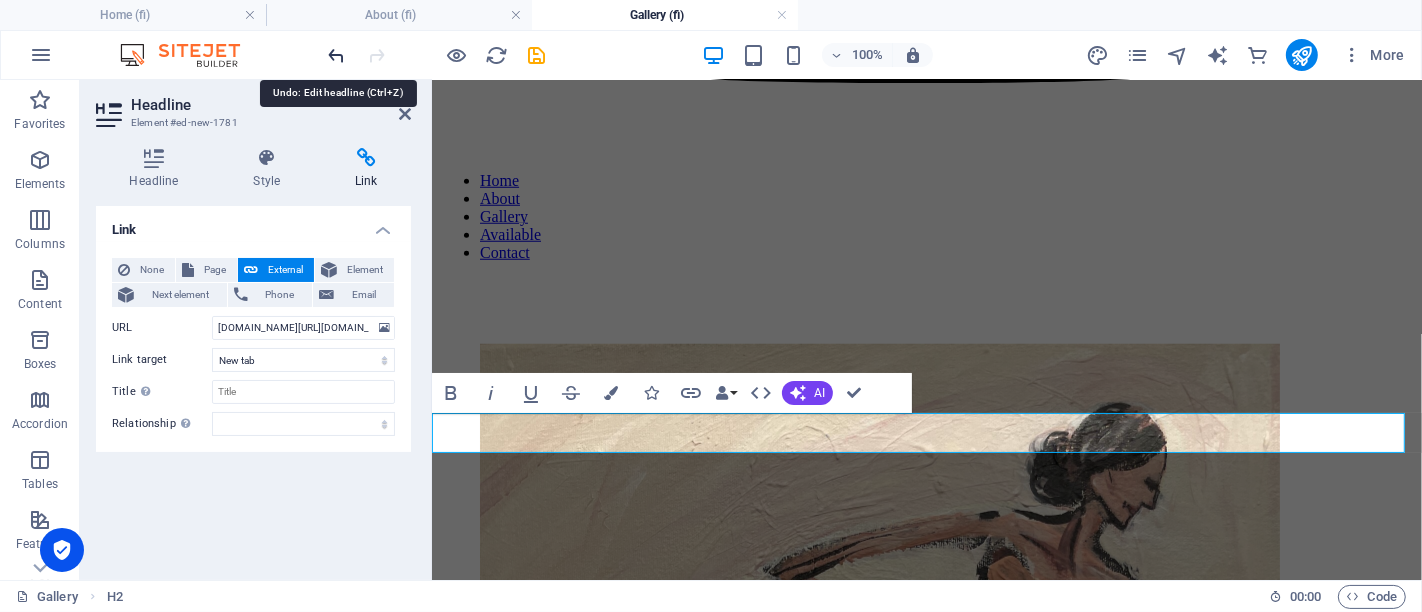 click at bounding box center [337, 55] 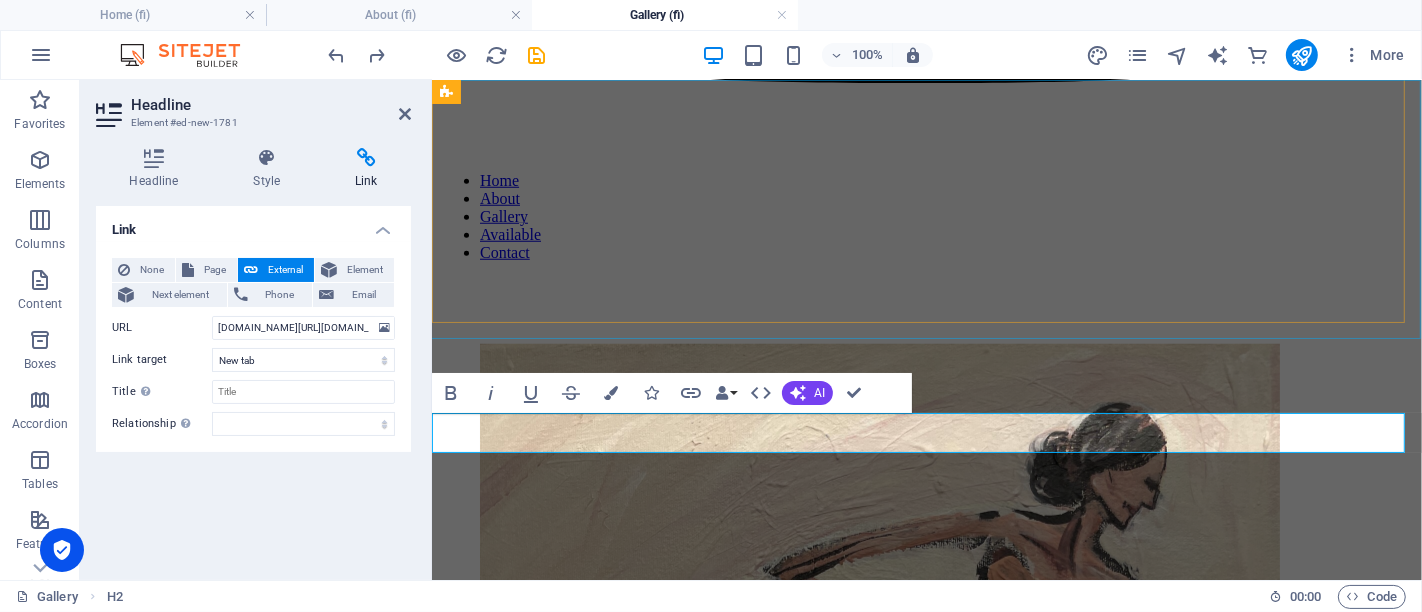 type 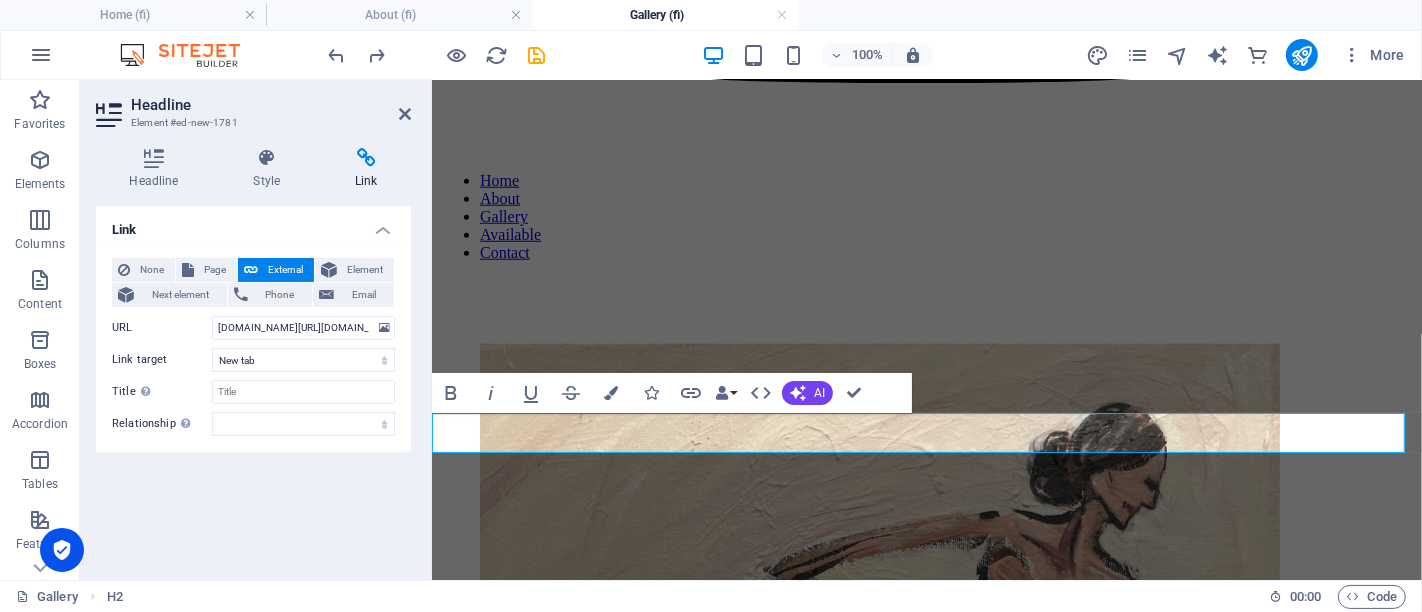 click on "New headline" at bounding box center (926, 31032) 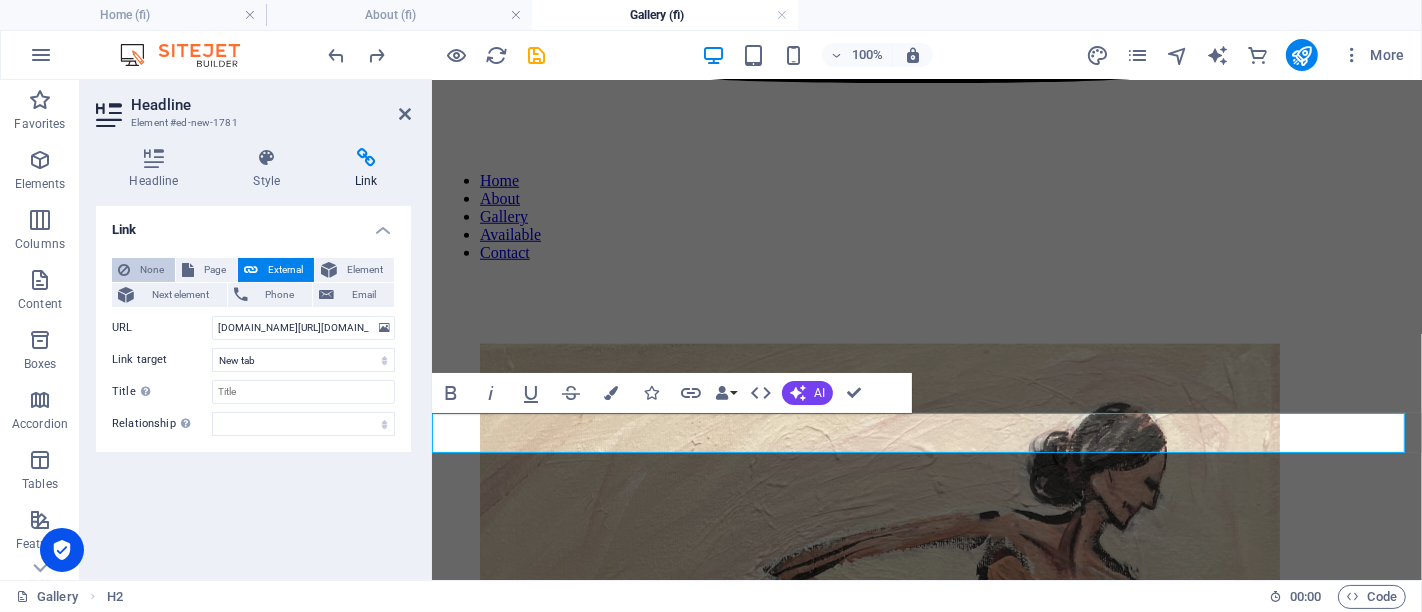 click on "None" at bounding box center [152, 270] 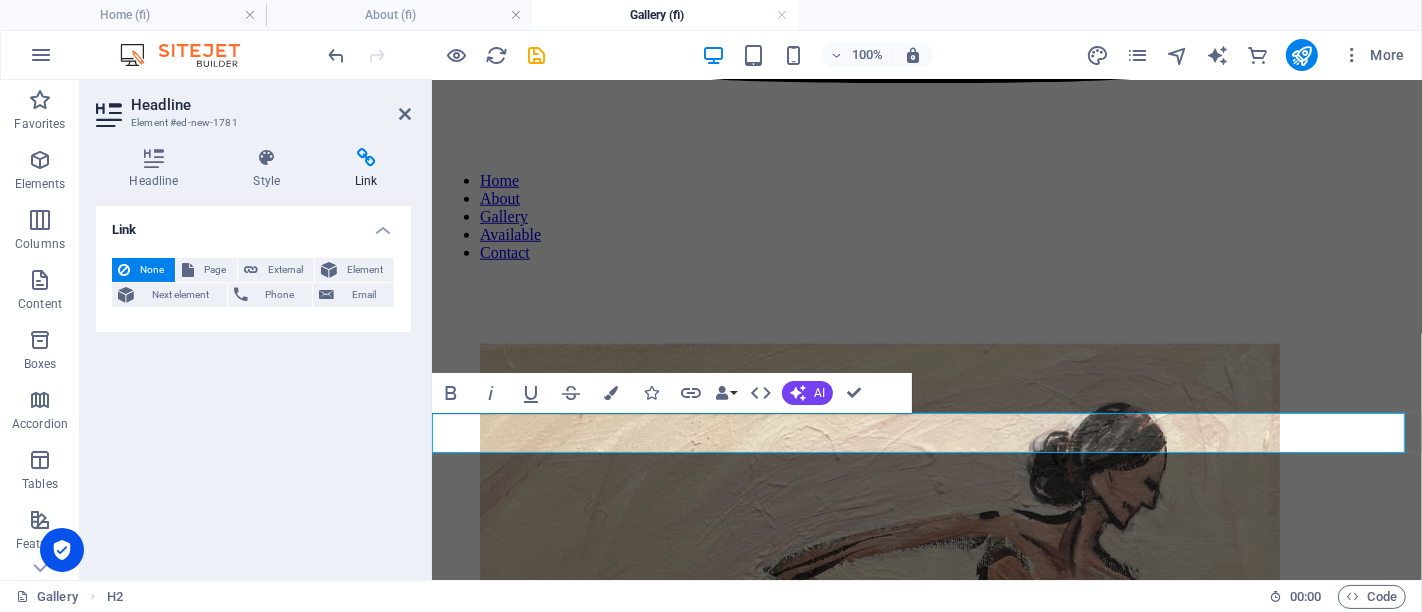 drag, startPoint x: 1043, startPoint y: 433, endPoint x: 1010, endPoint y: 431, distance: 33.06055 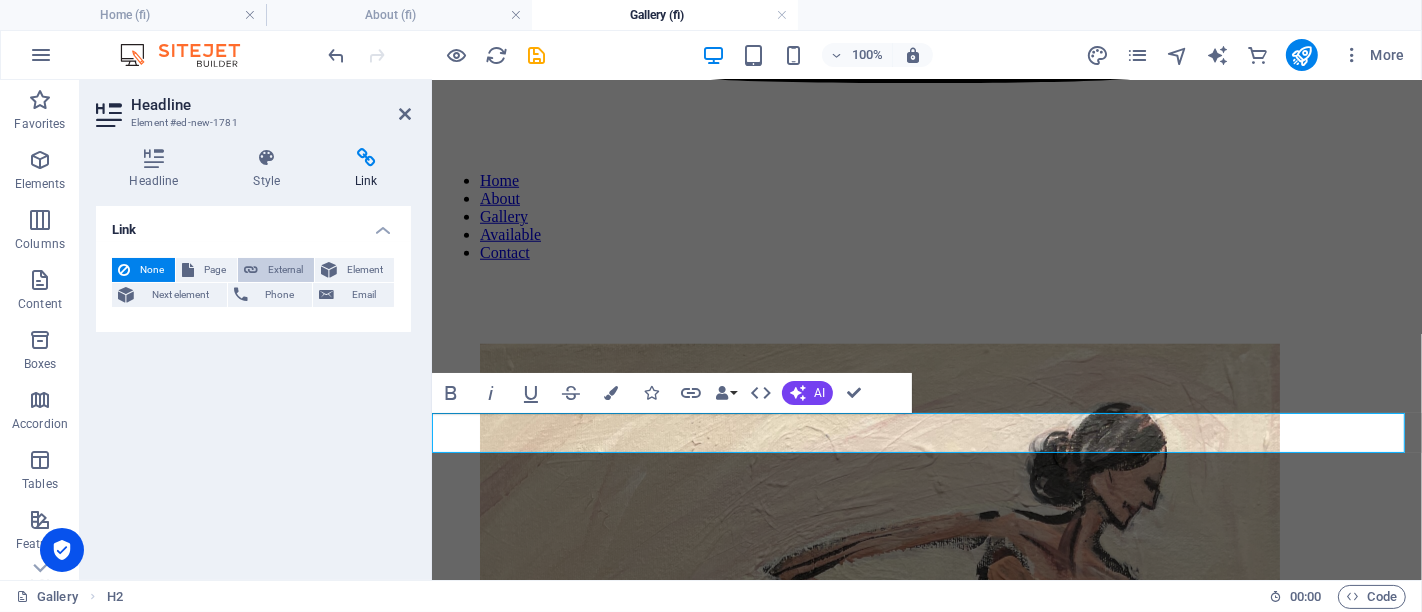 click on "External" at bounding box center [286, 270] 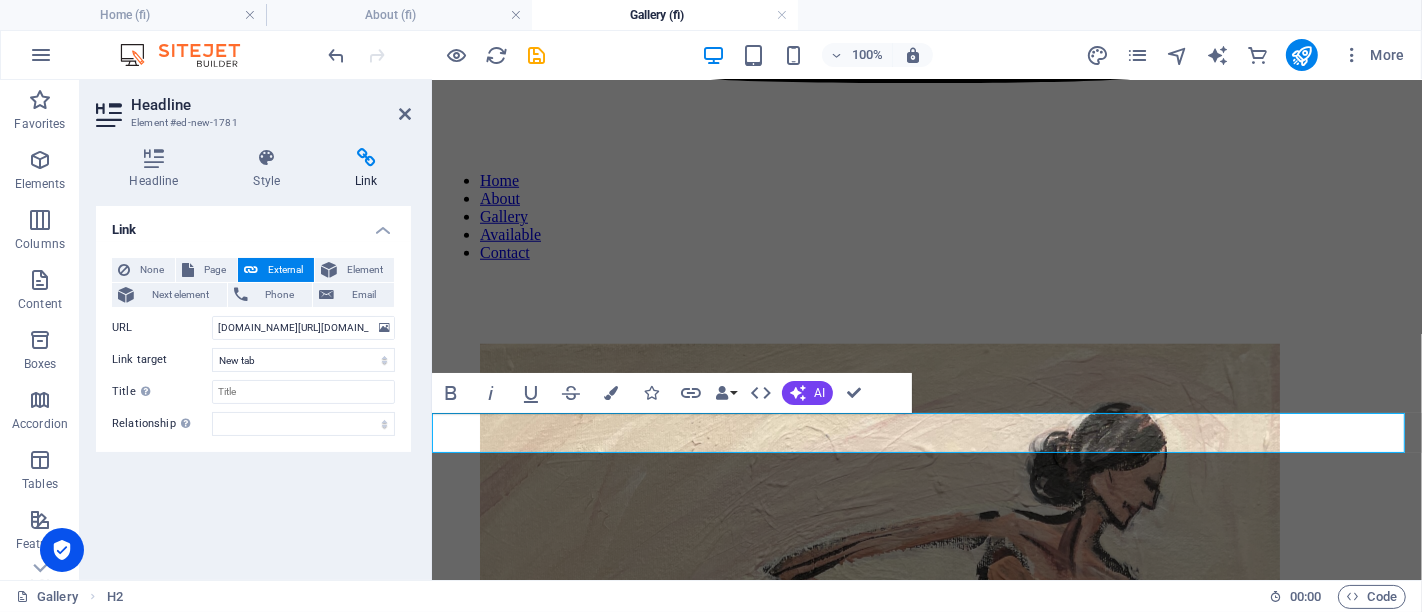 click on "None" at bounding box center [152, 270] 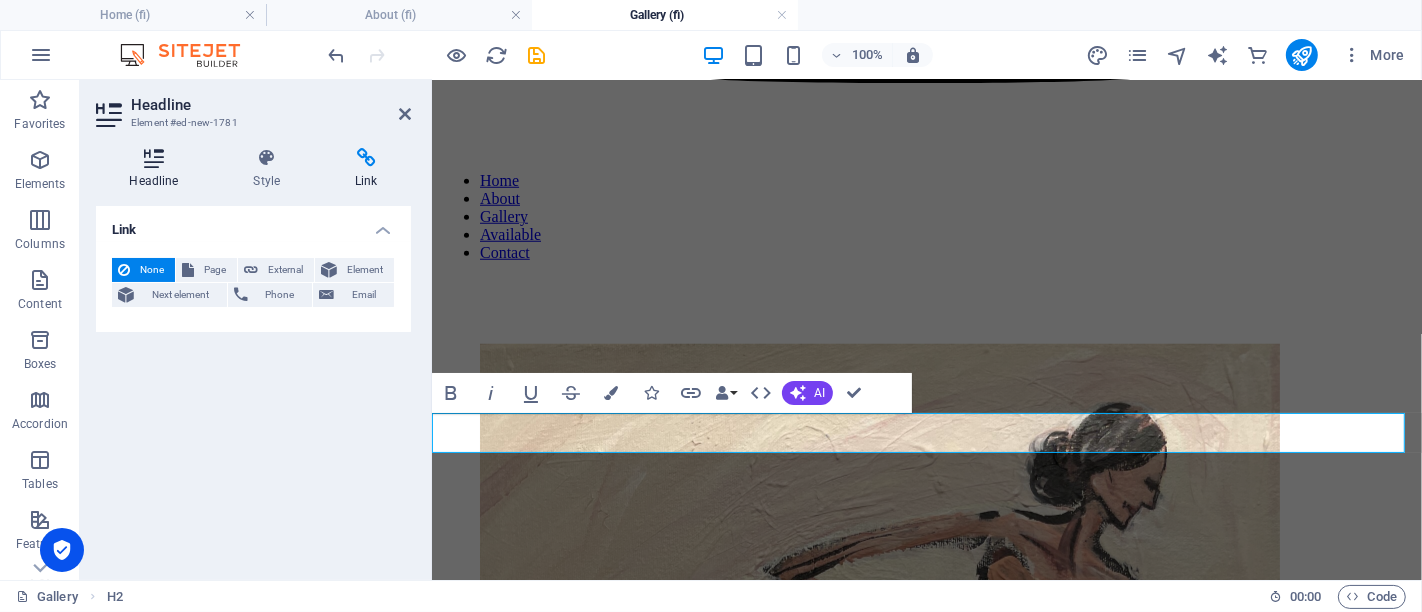 click at bounding box center (154, 158) 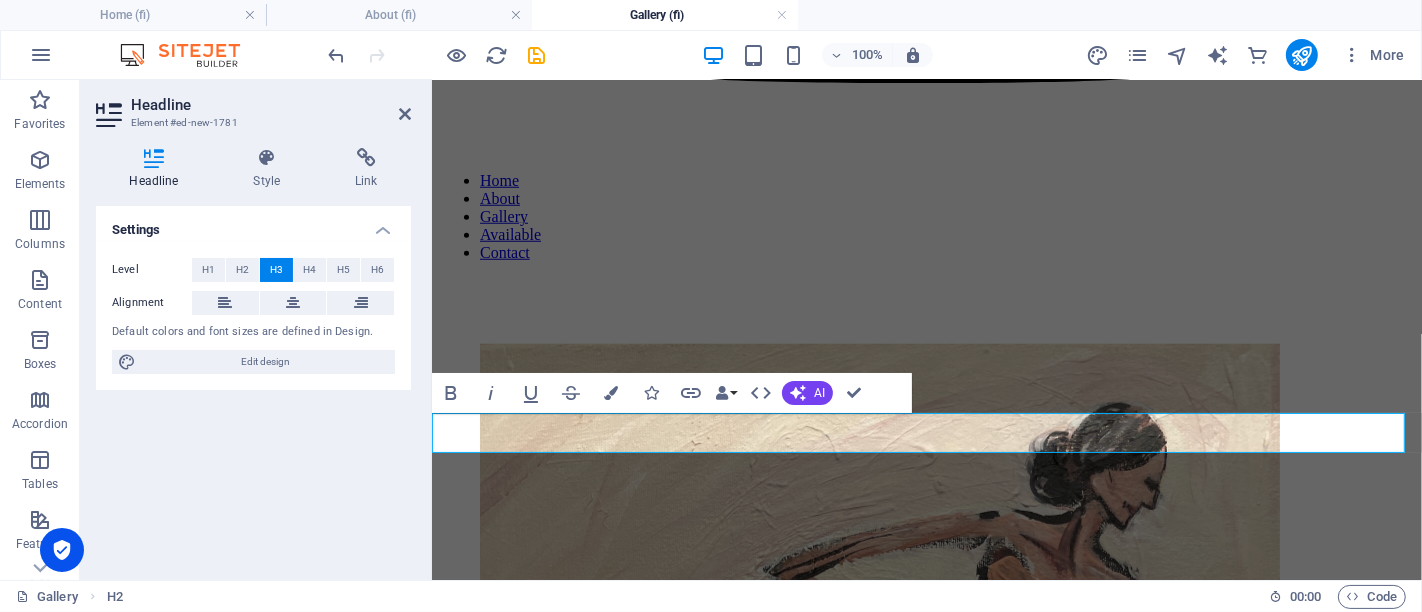 click on "More on instagram." at bounding box center [926, 31032] 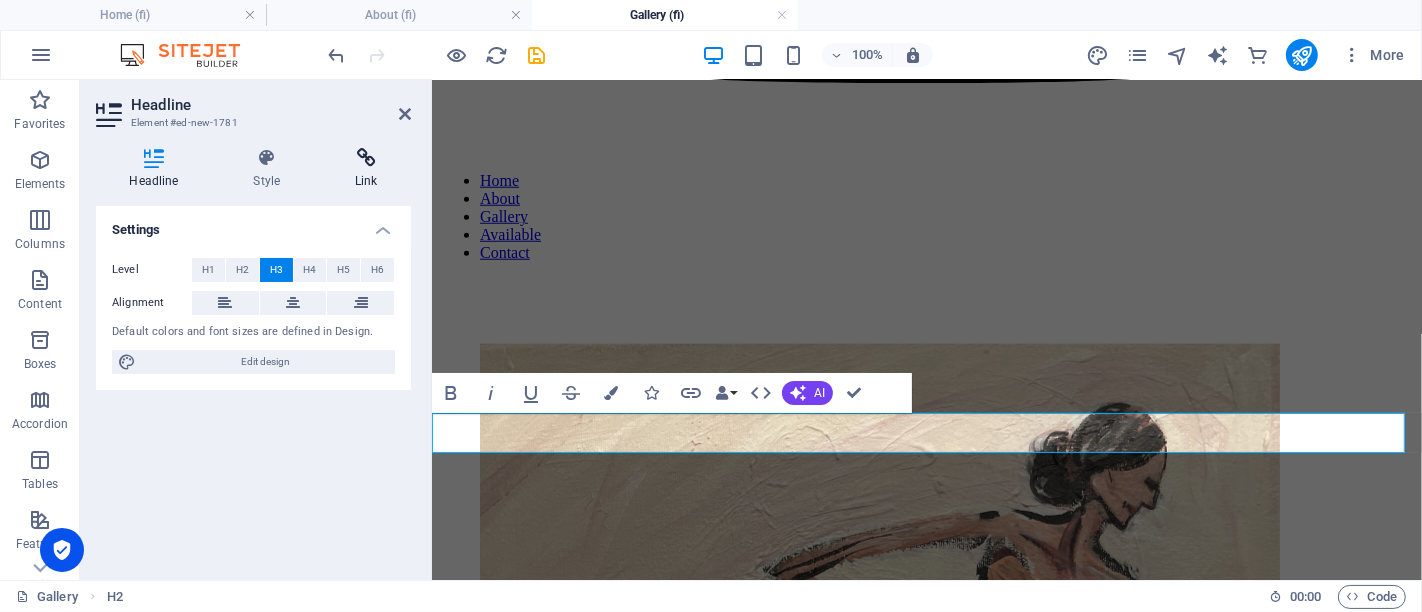 click at bounding box center [366, 158] 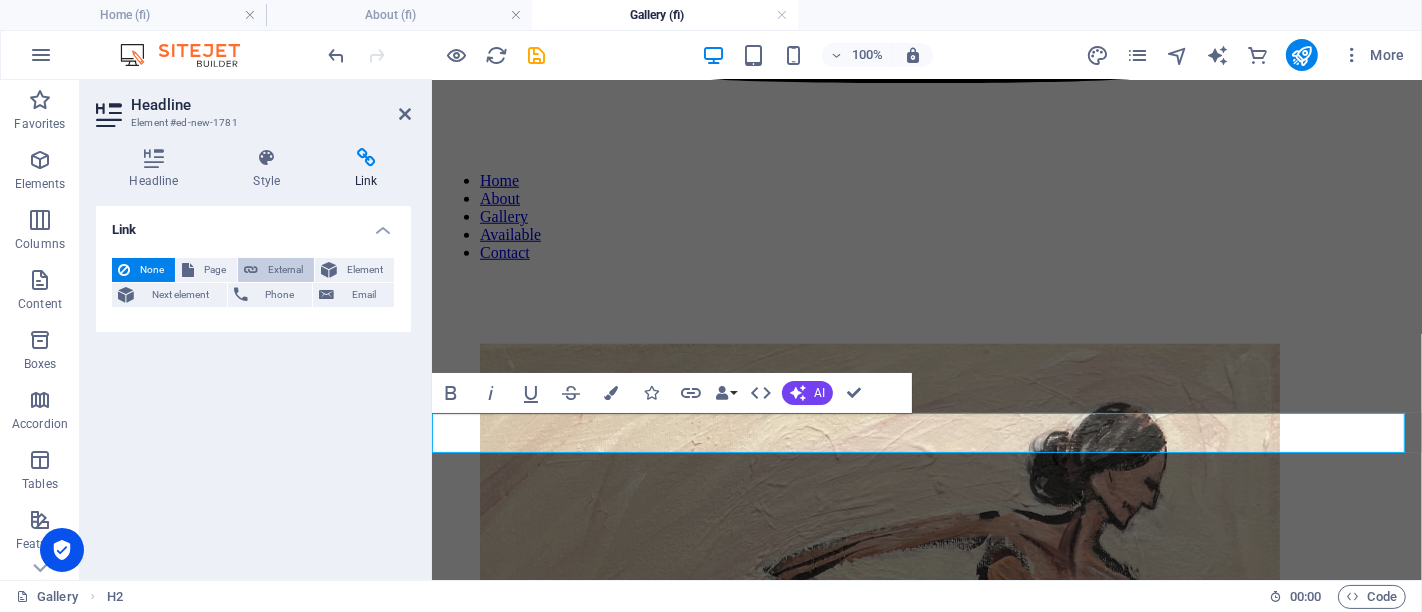 click on "External" 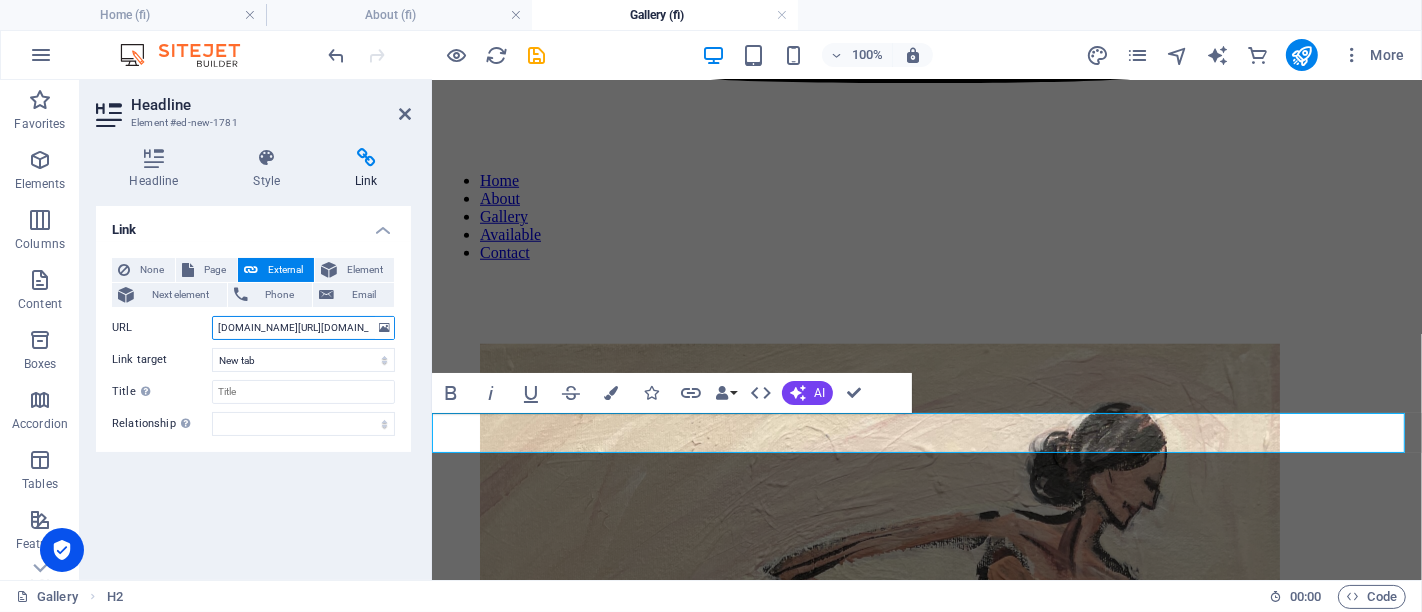 click on "tagram.com/maija.pol/" 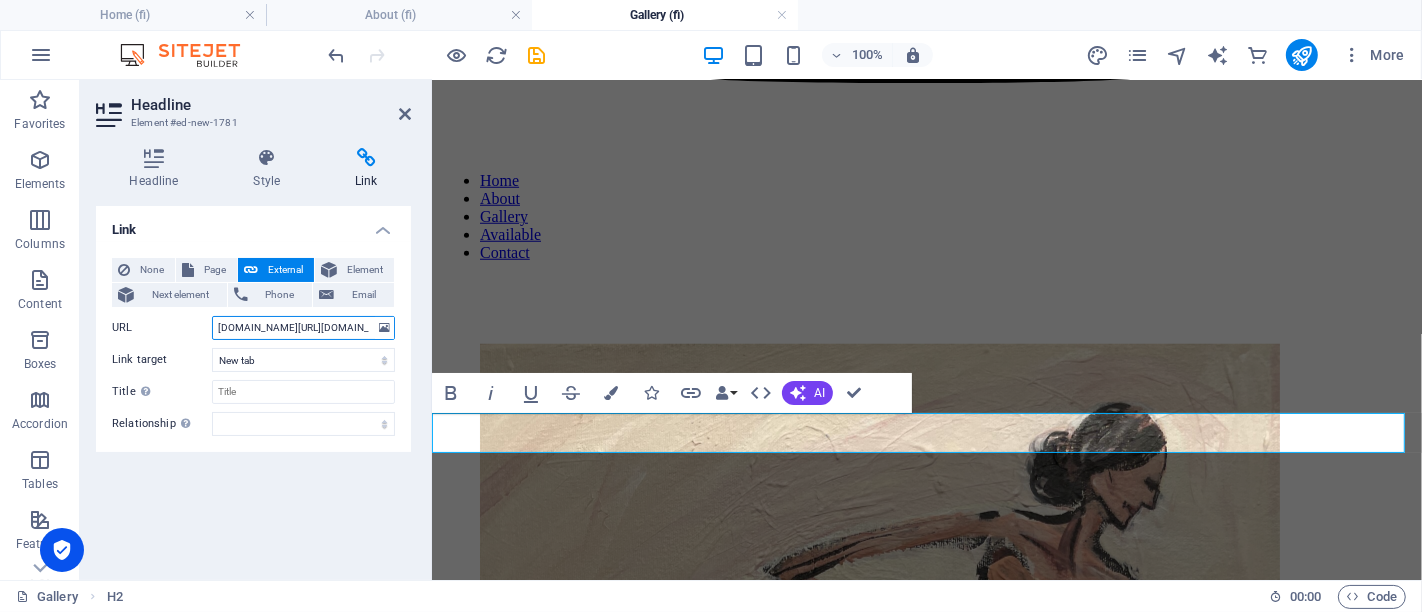 type on "instagram.com/maija.pol/" 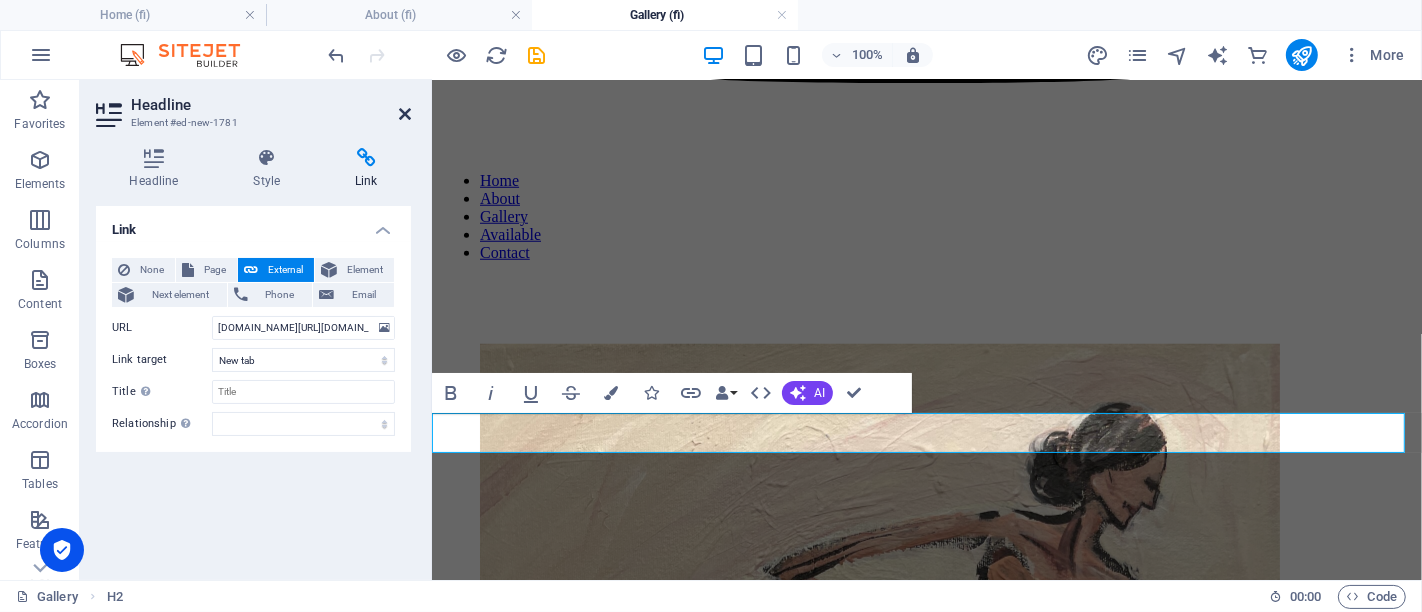 click 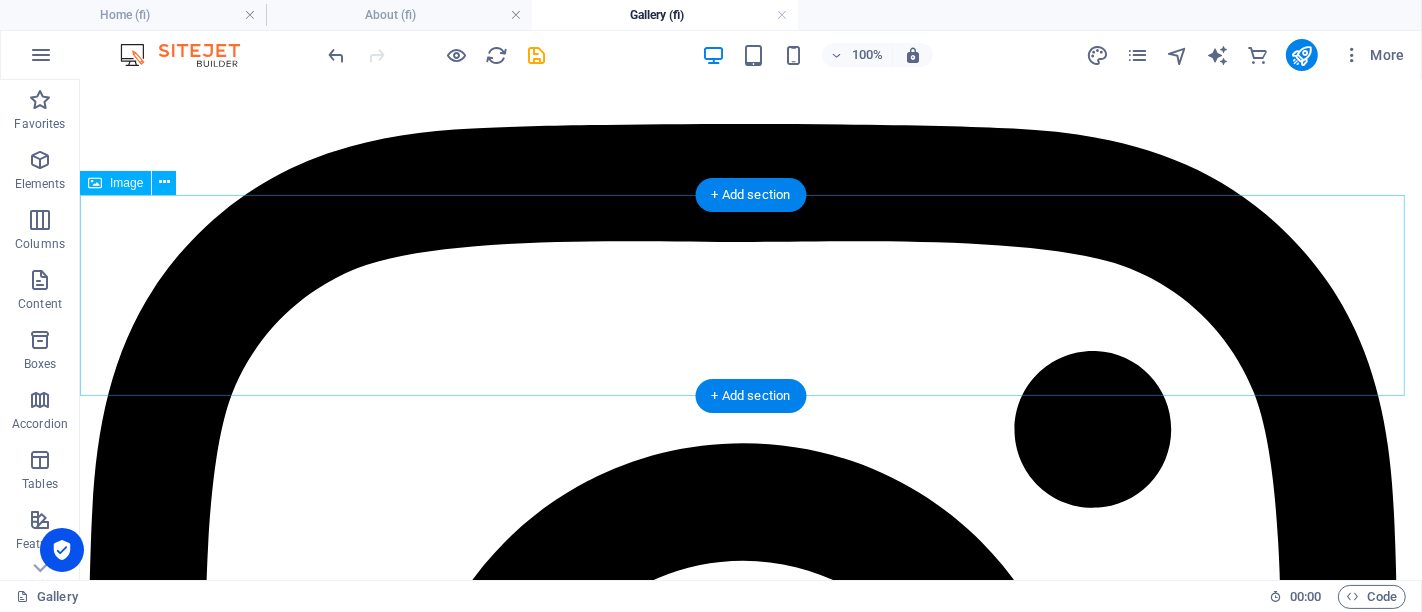 scroll, scrollTop: 0, scrollLeft: 0, axis: both 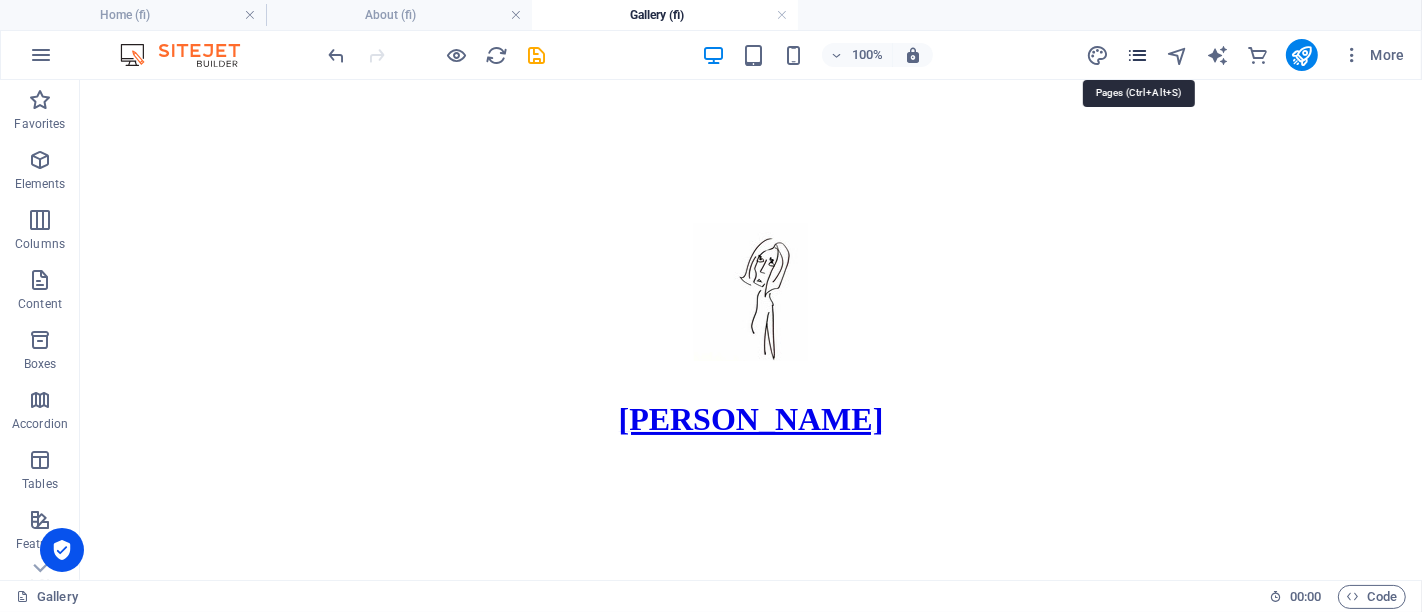 click 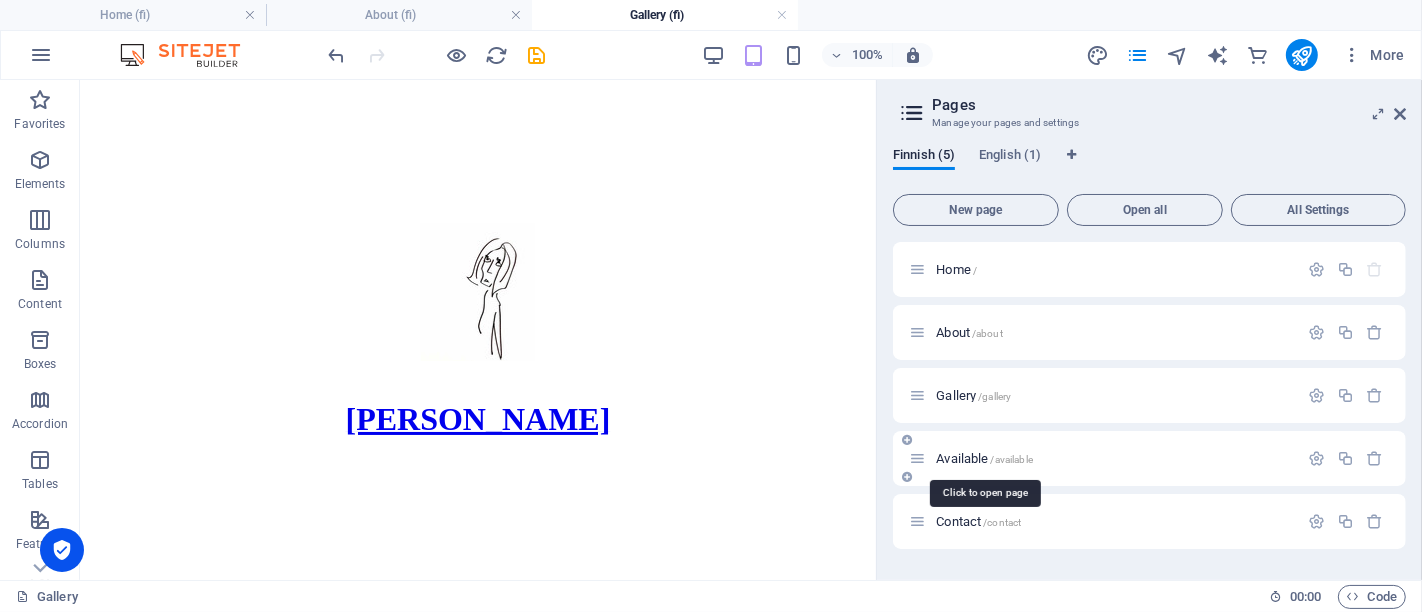 click on "Available /available" 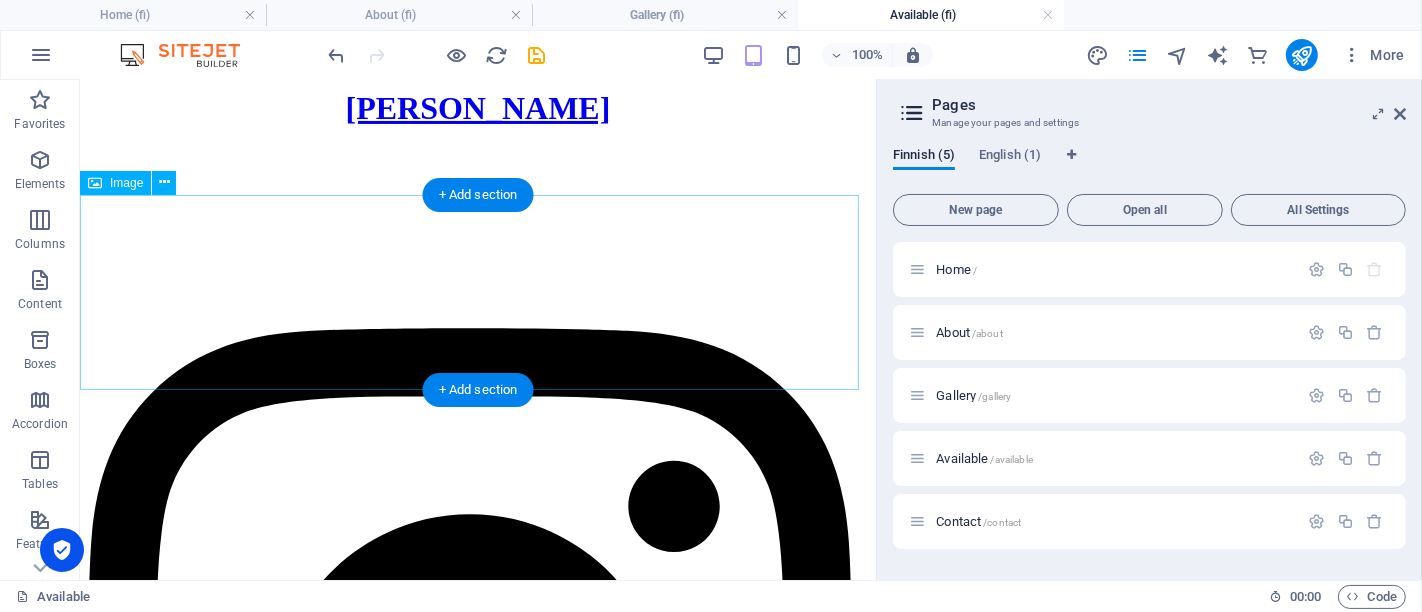 scroll, scrollTop: 0, scrollLeft: 0, axis: both 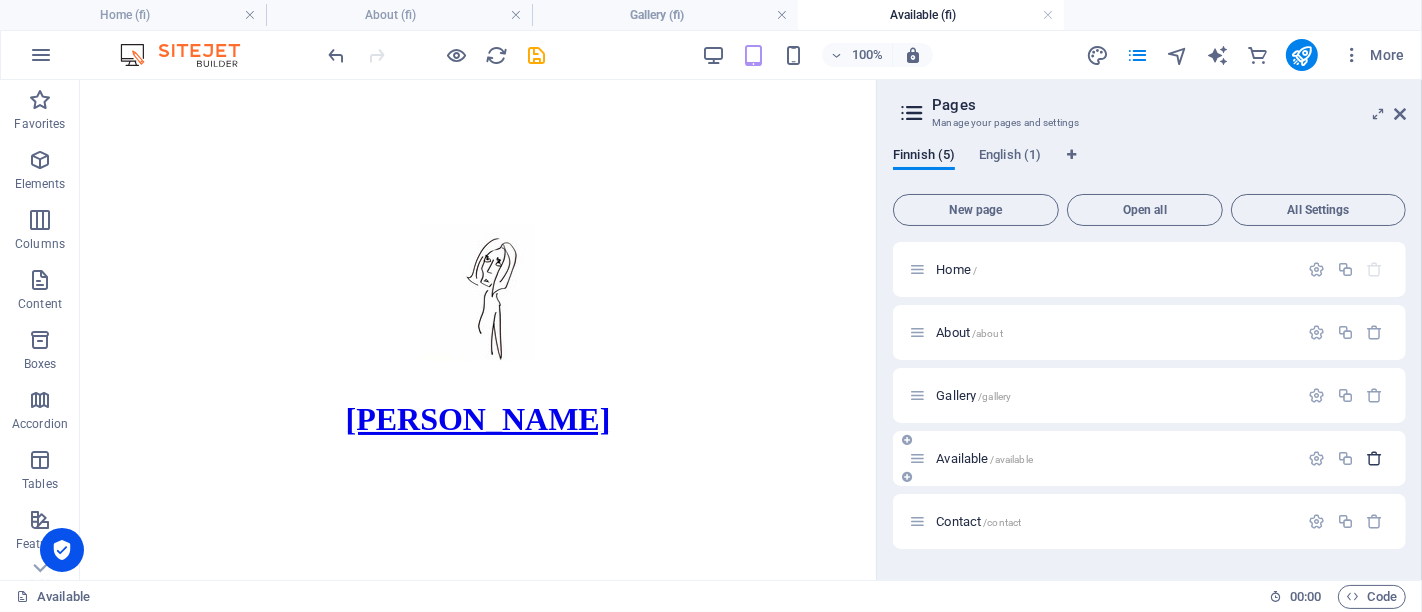 click 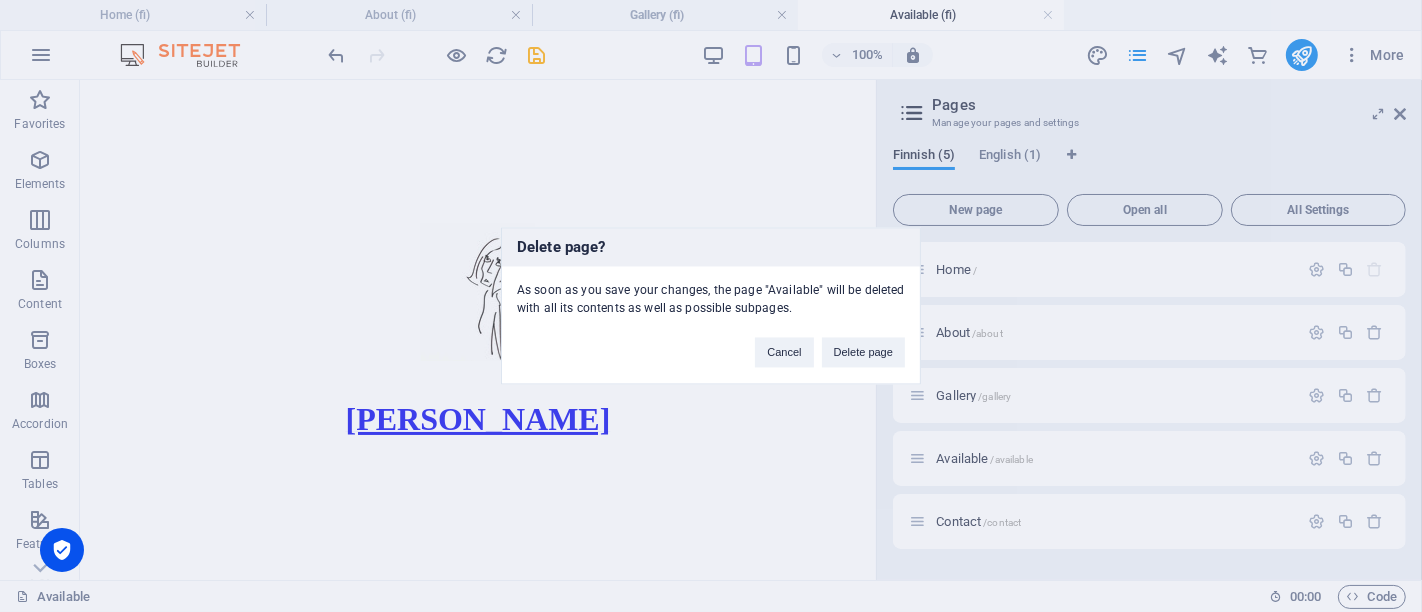 drag, startPoint x: 843, startPoint y: 352, endPoint x: 1236, endPoint y: 338, distance: 393.2493 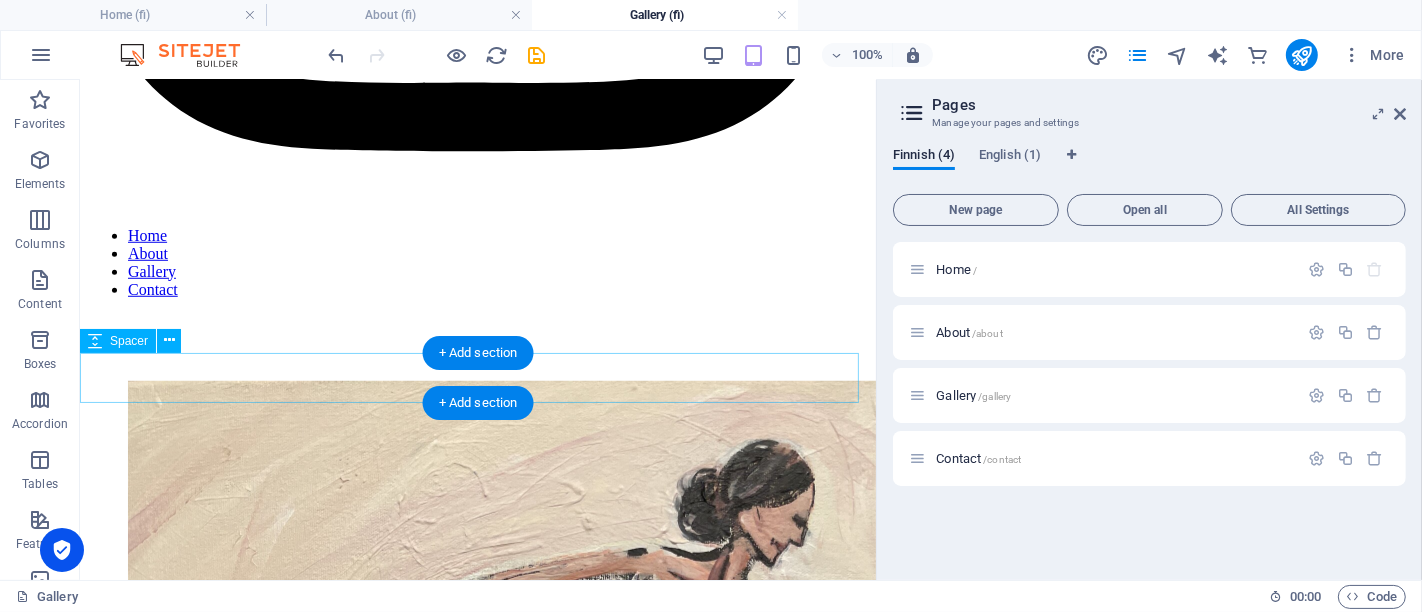 scroll, scrollTop: 1262, scrollLeft: 0, axis: vertical 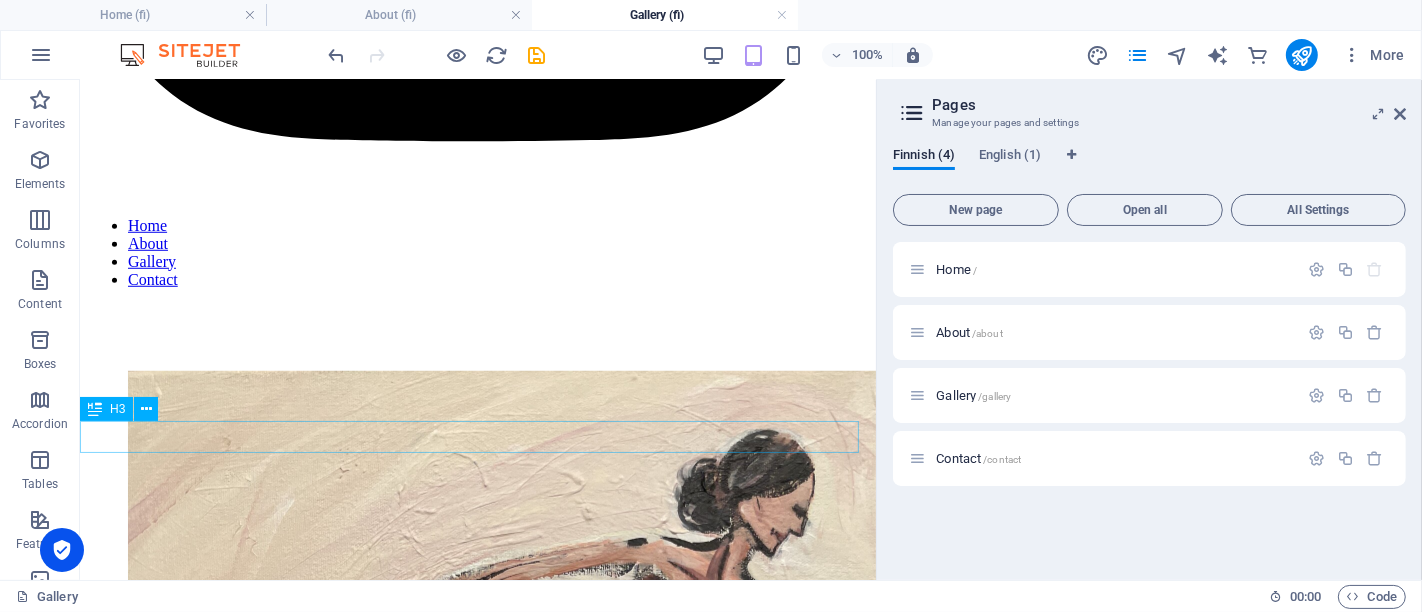 click on "More on instagram." 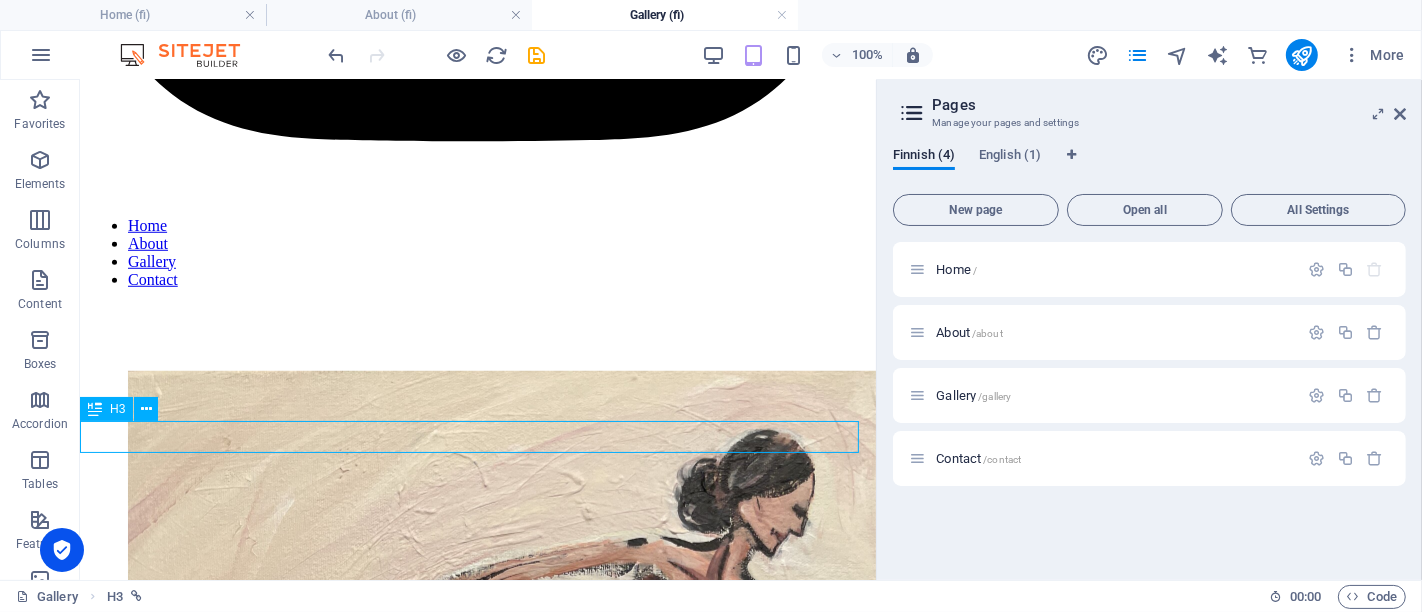 click on "More on instagram." 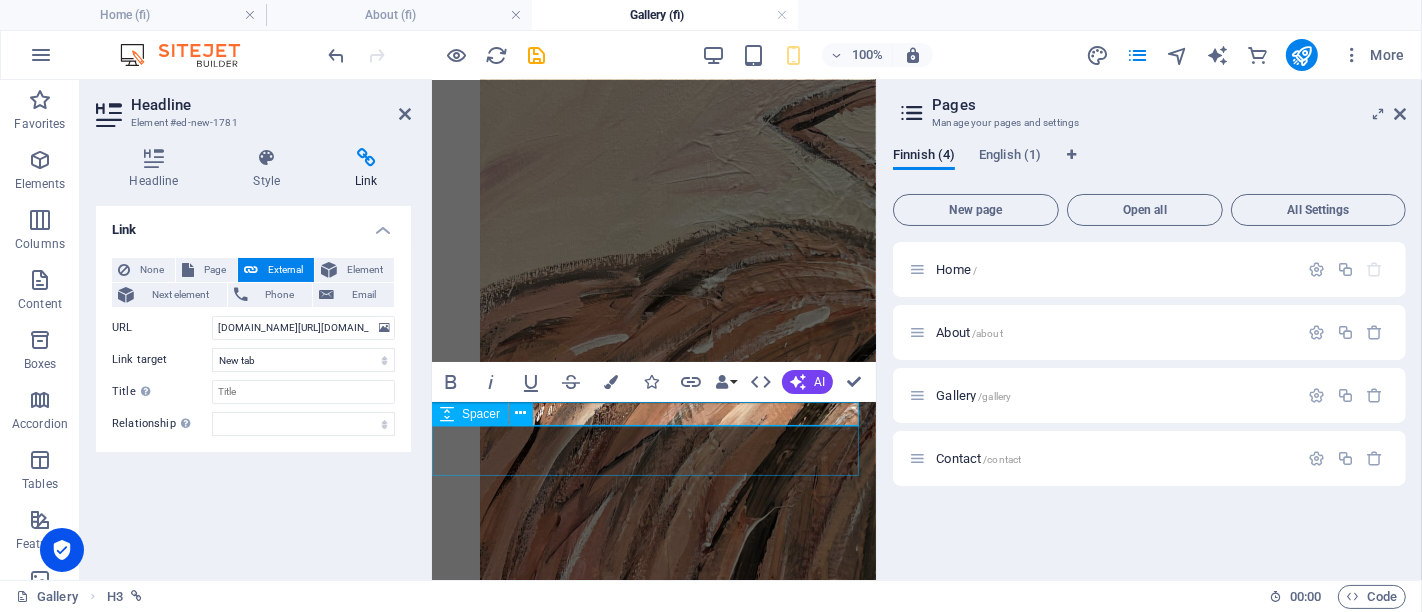 scroll, scrollTop: 4553, scrollLeft: 0, axis: vertical 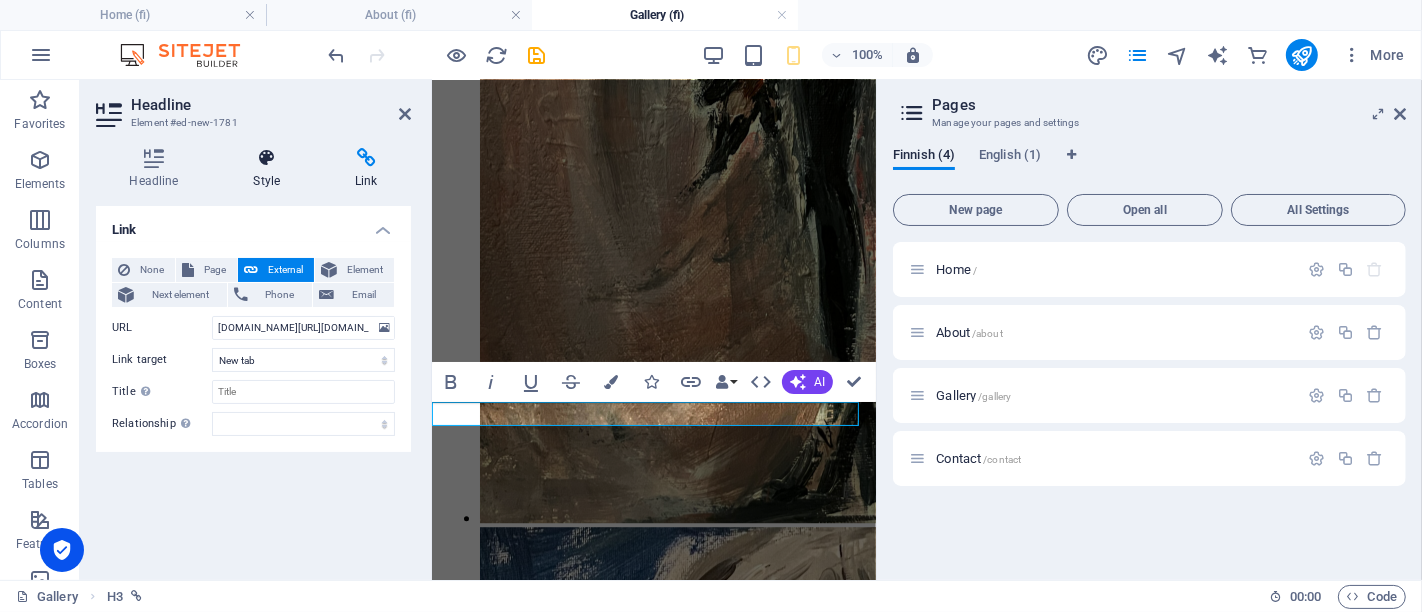 click on "Style" 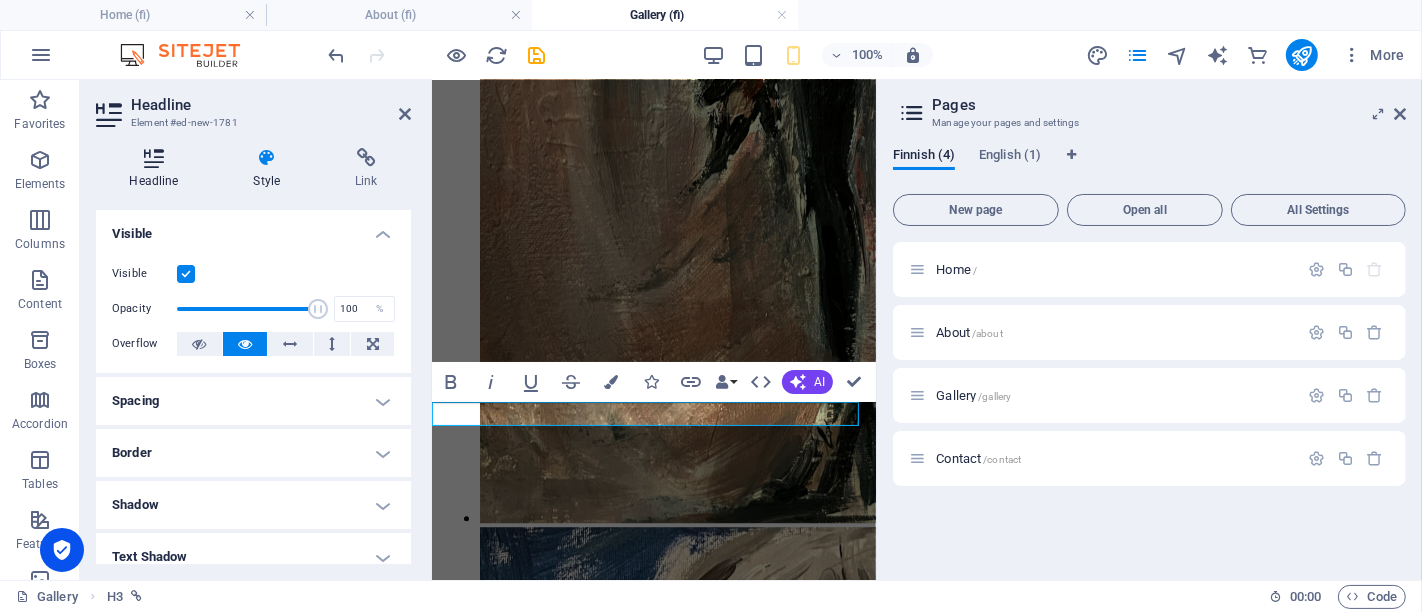 click 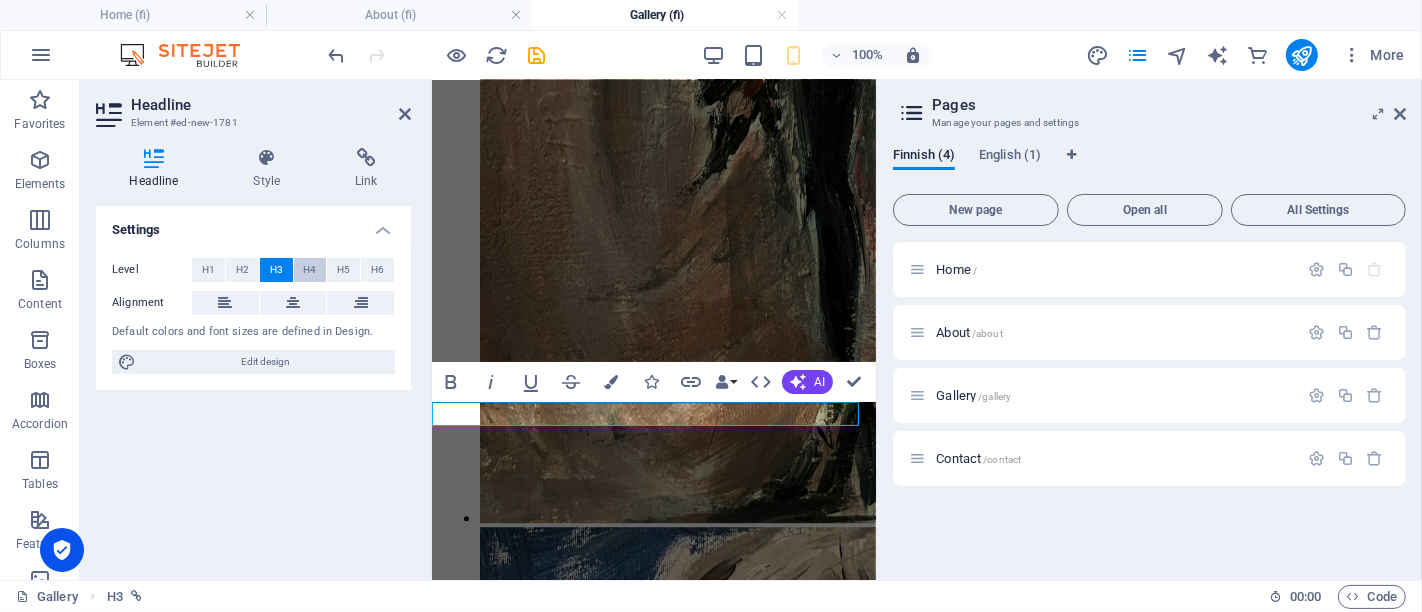 click on "H4" 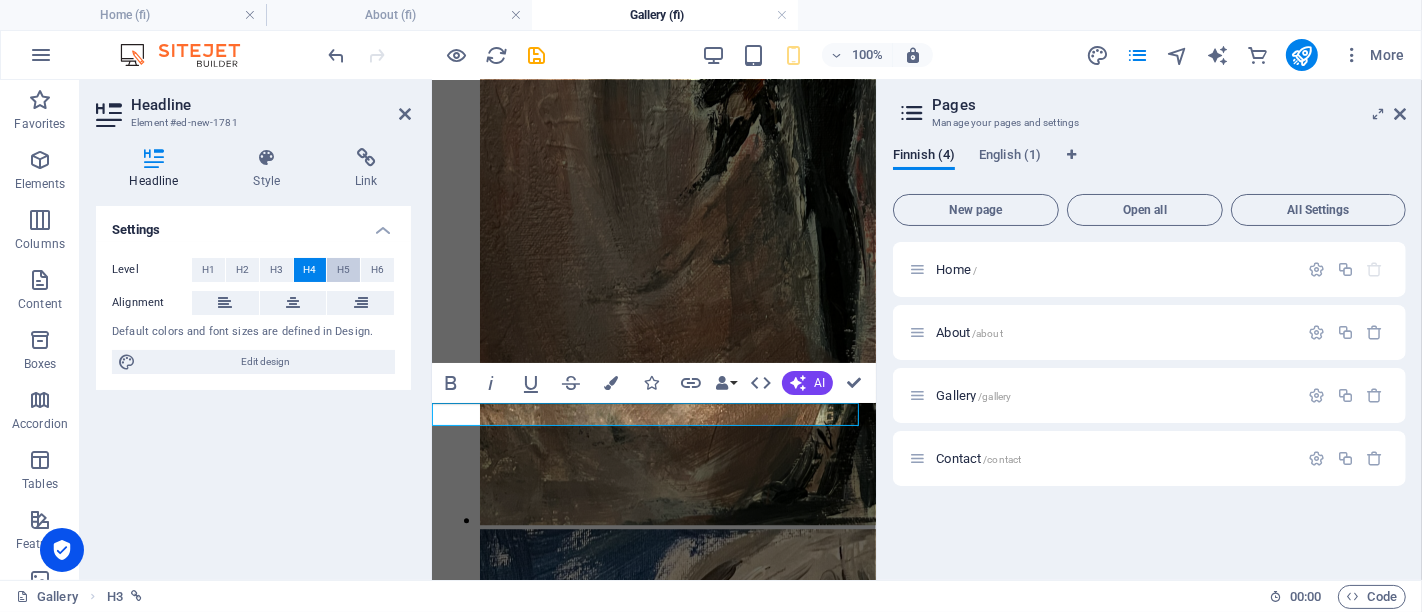 click on "H5" 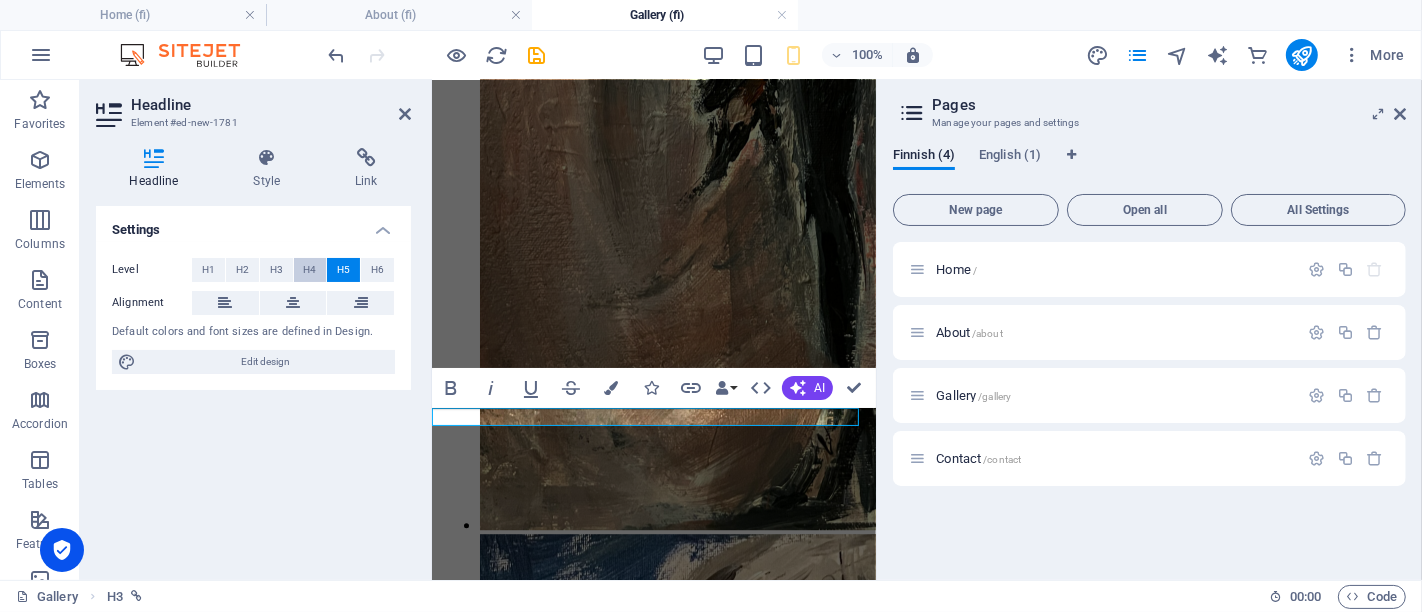 click on "H4" 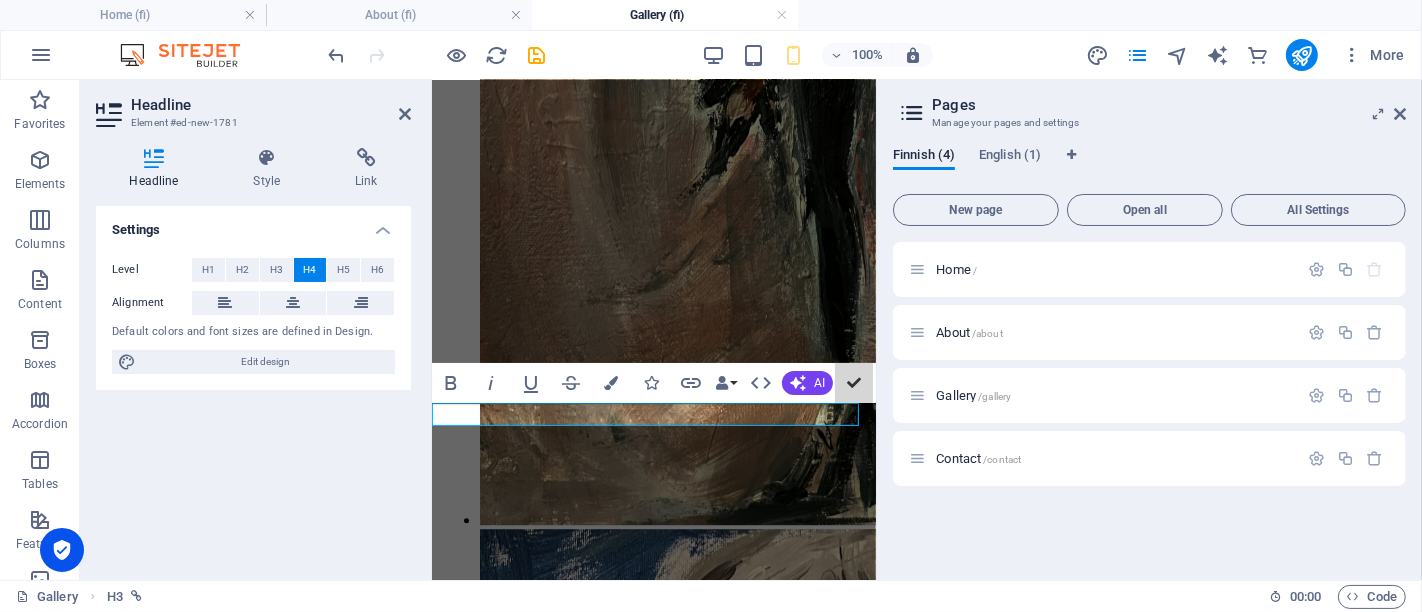 scroll, scrollTop: 1257, scrollLeft: 0, axis: vertical 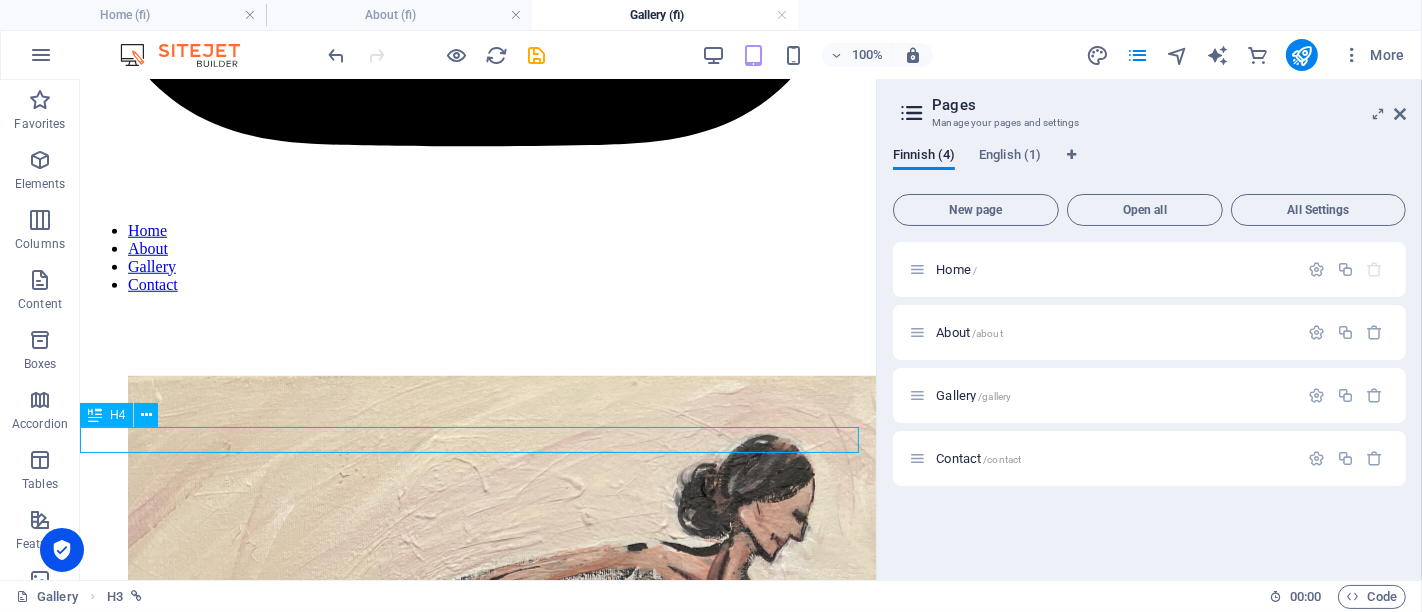 click on "More on instagram." 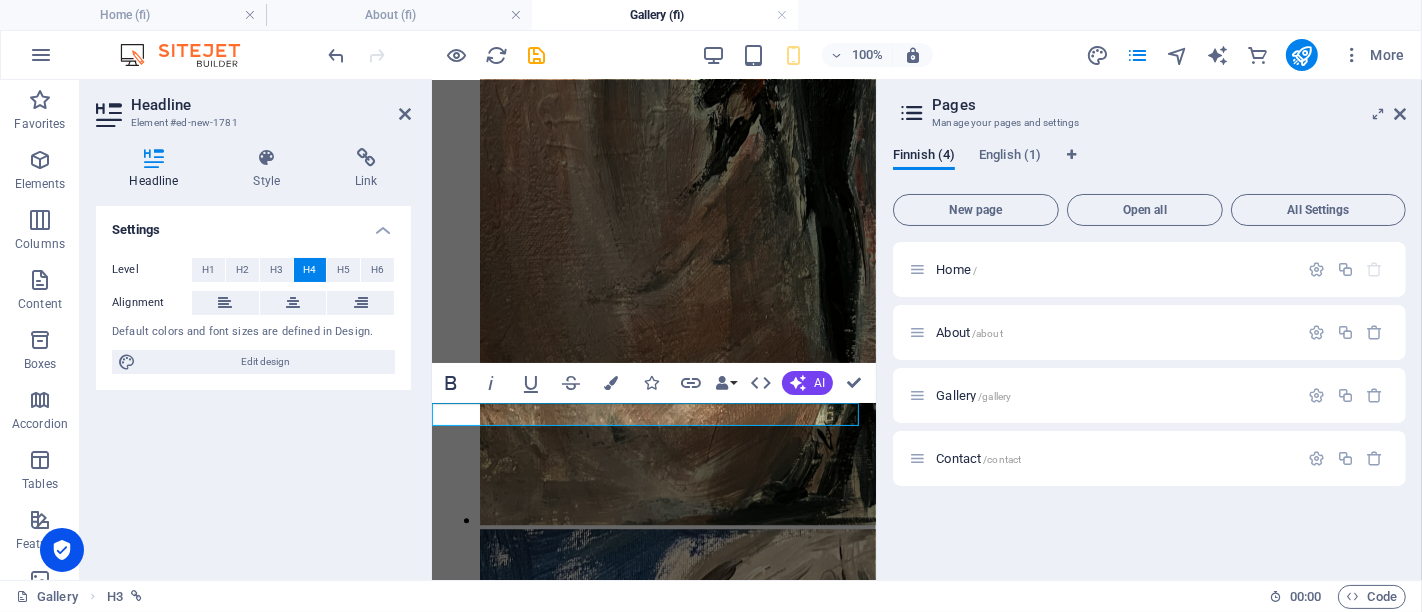 click 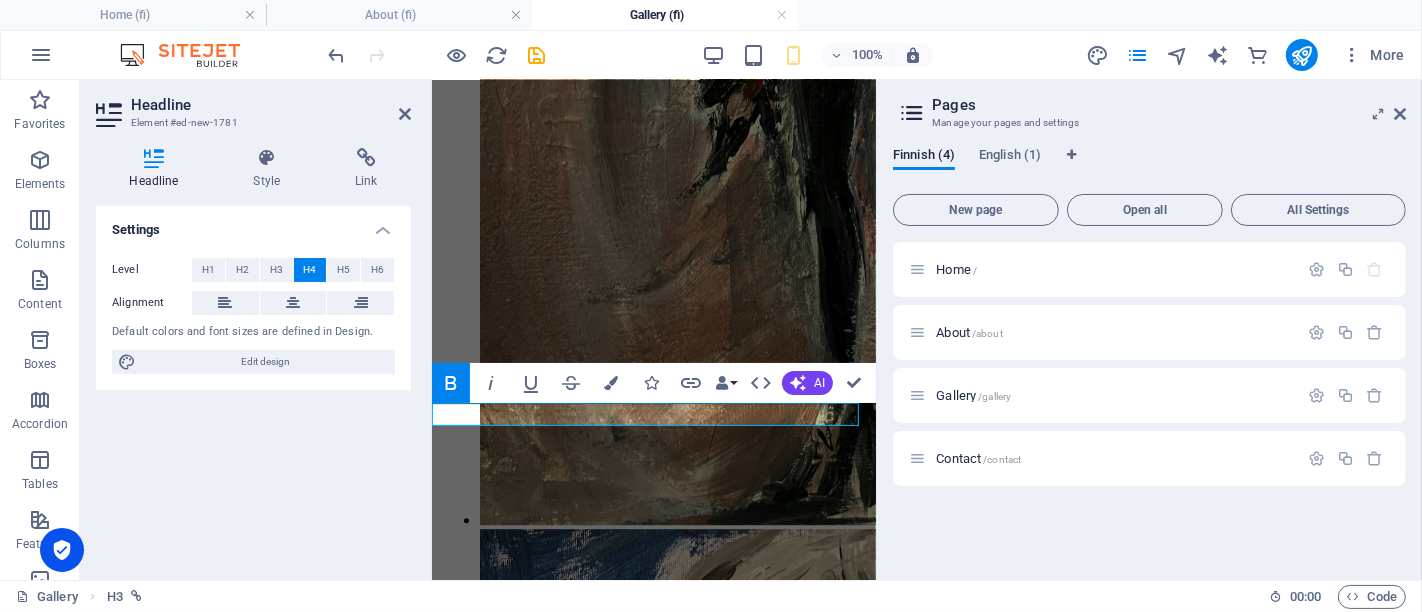 click 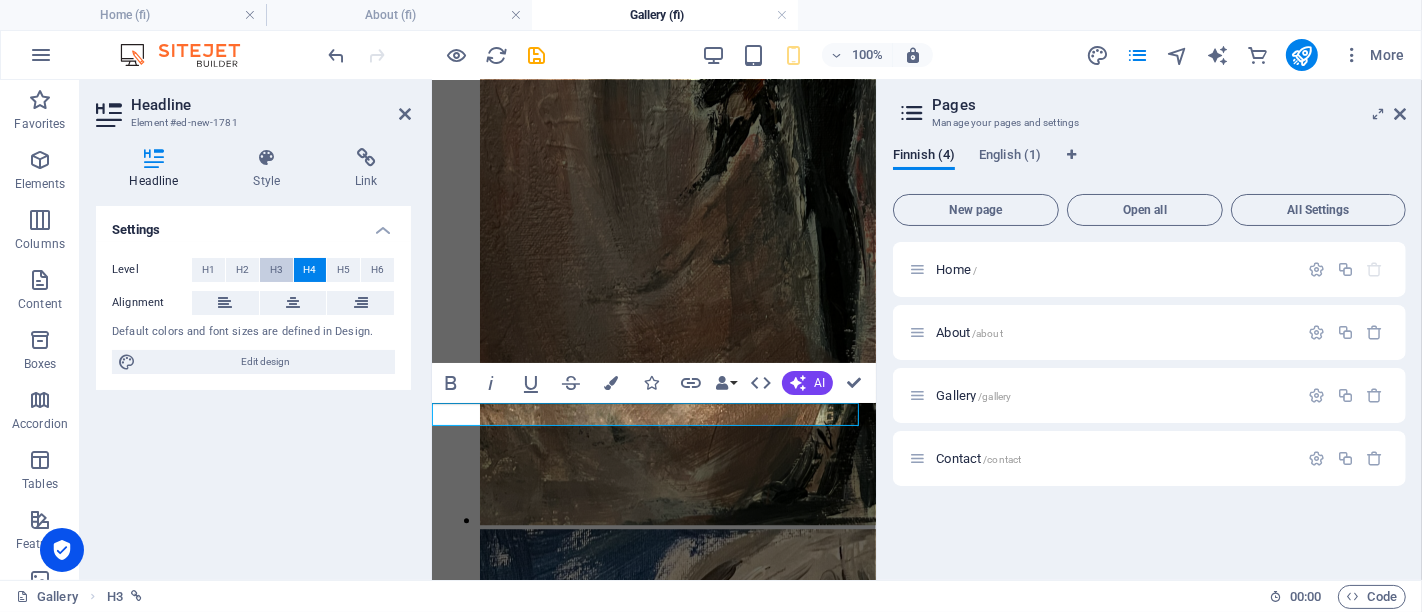 click on "H3" 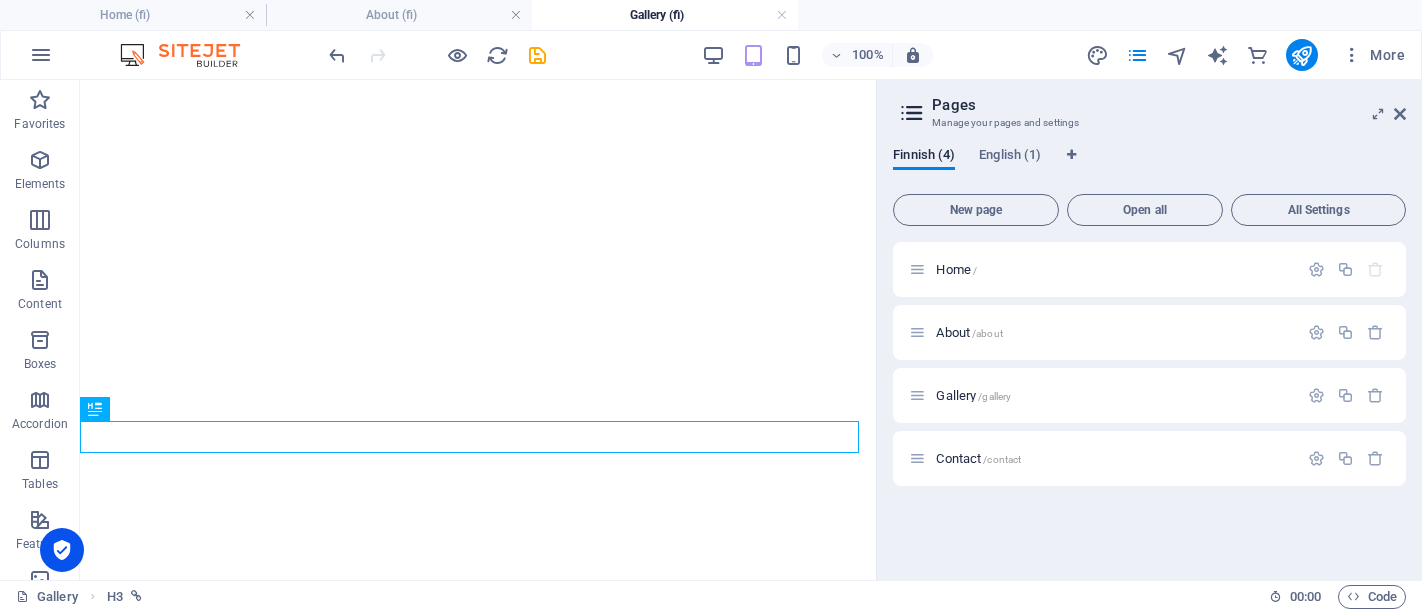 scroll, scrollTop: 0, scrollLeft: 0, axis: both 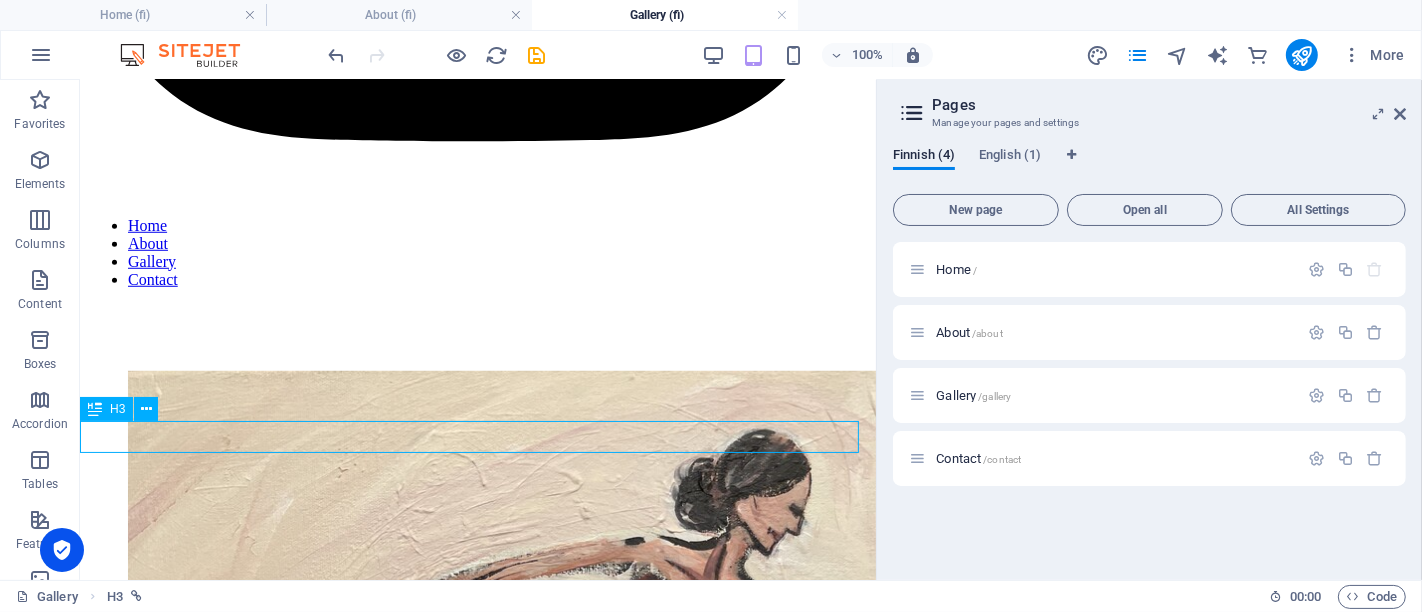 click on "More on instagram." at bounding box center [477, 27122] 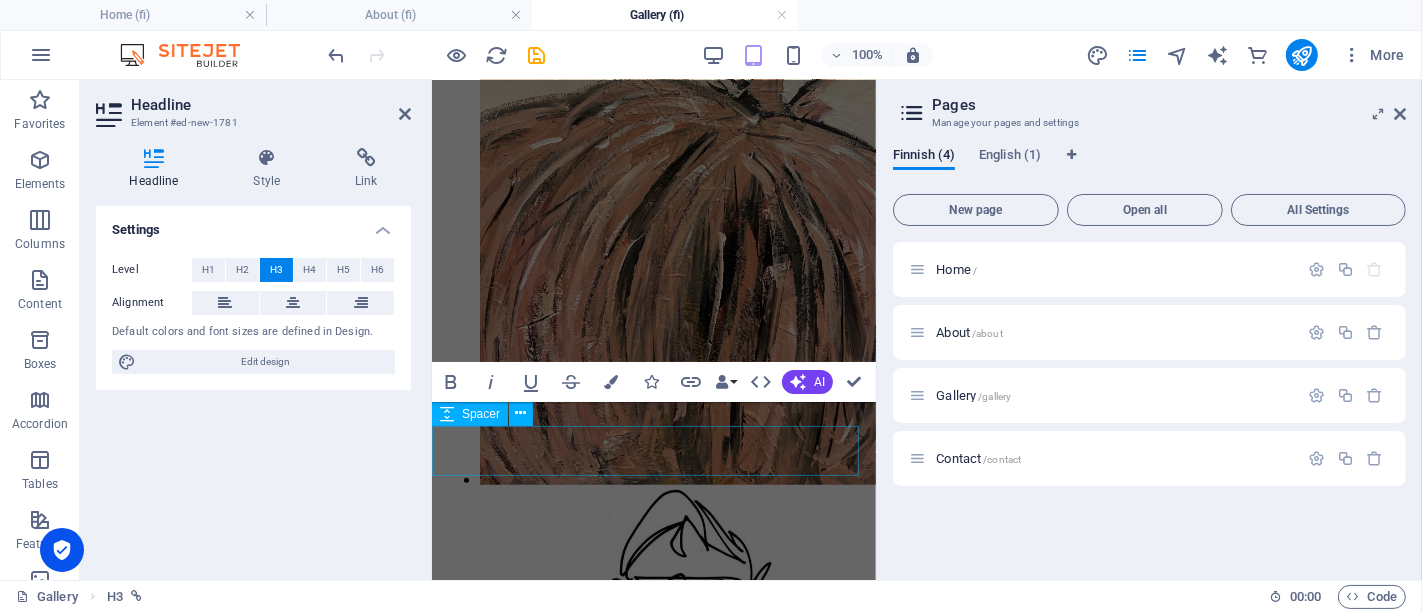 scroll, scrollTop: 4553, scrollLeft: 0, axis: vertical 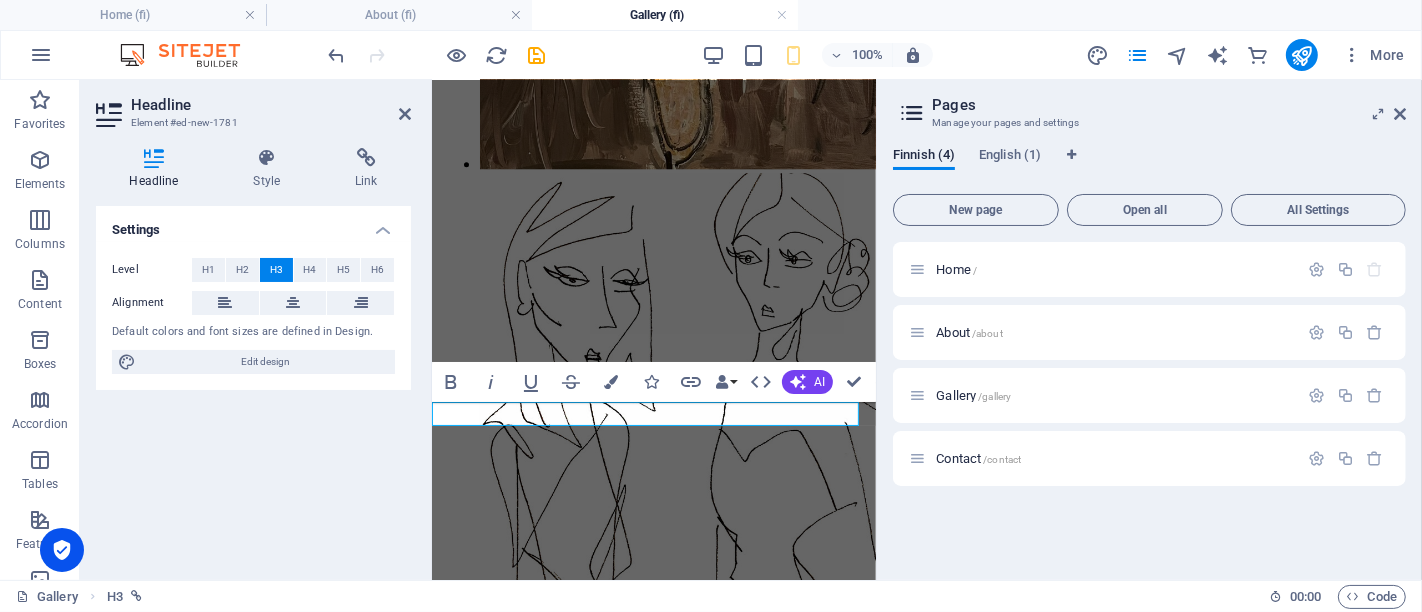 click on "More on instagram." at bounding box center [518, 11620] 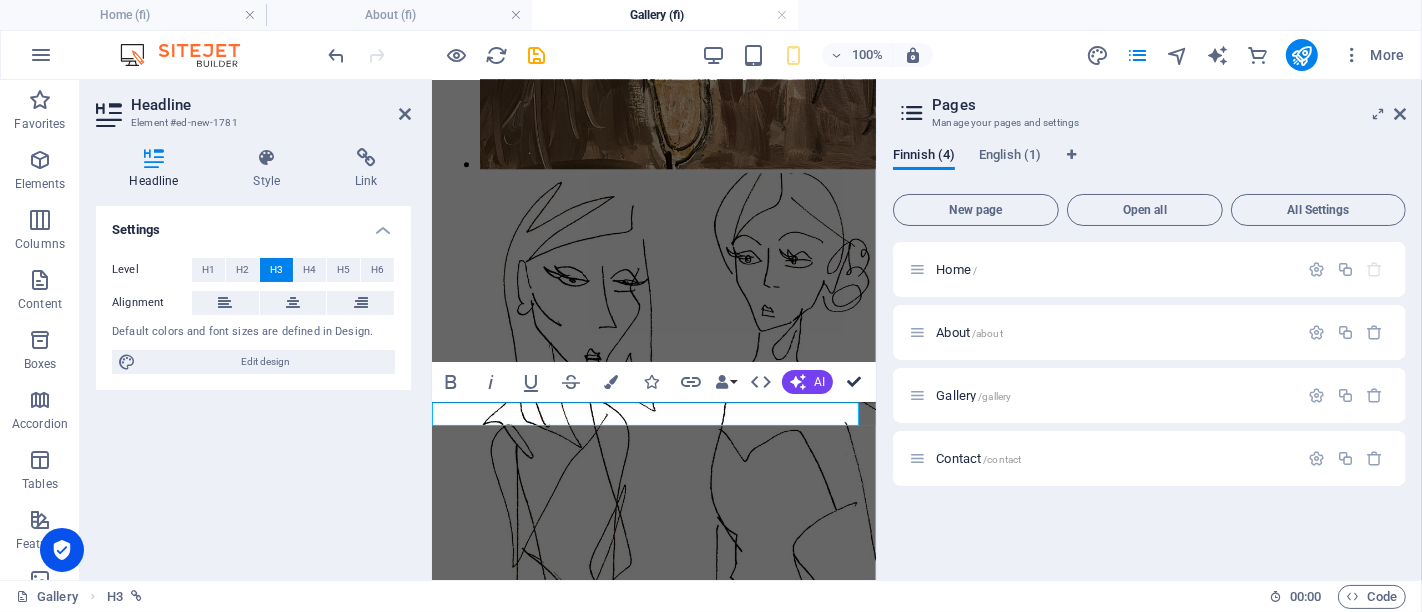 scroll, scrollTop: 1262, scrollLeft: 0, axis: vertical 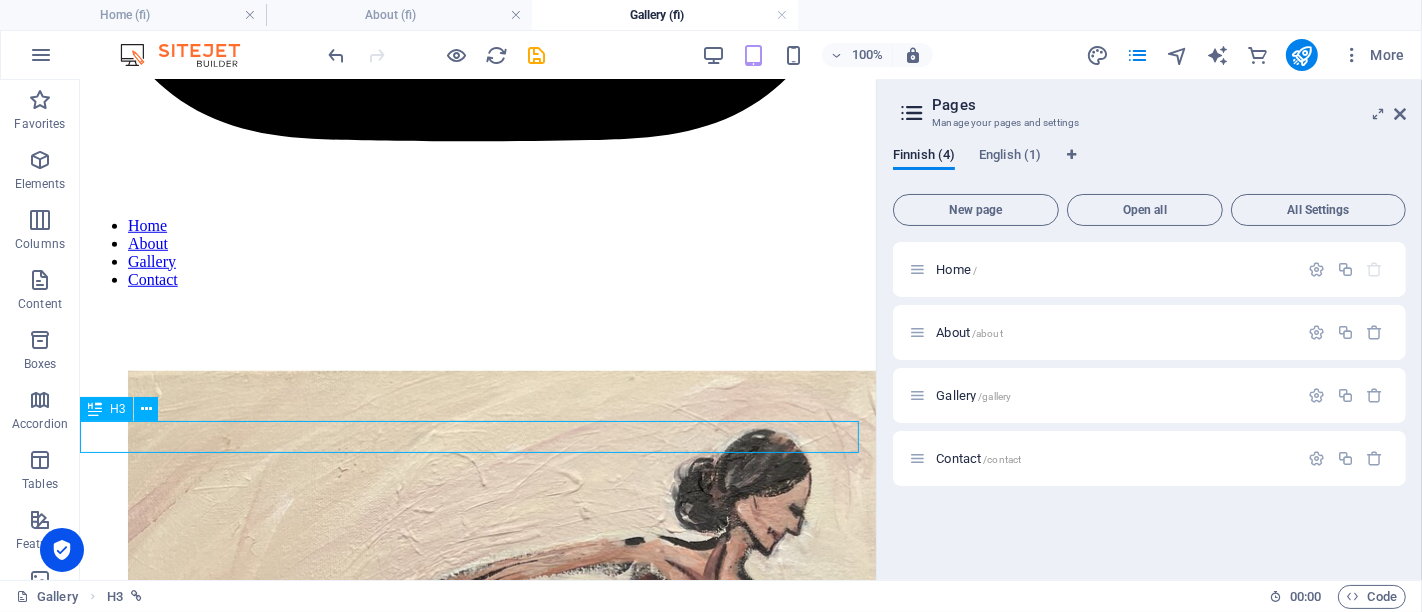 click on "instagram" at bounding box center (477, 27122) 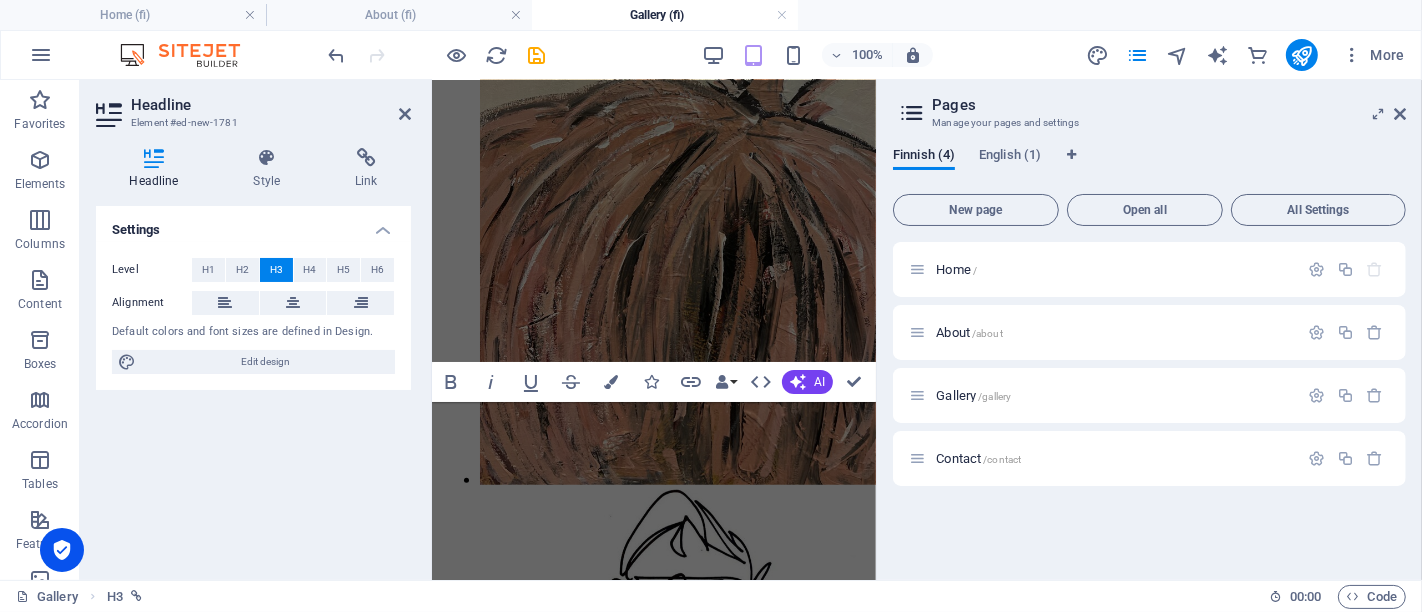 scroll, scrollTop: 4553, scrollLeft: 0, axis: vertical 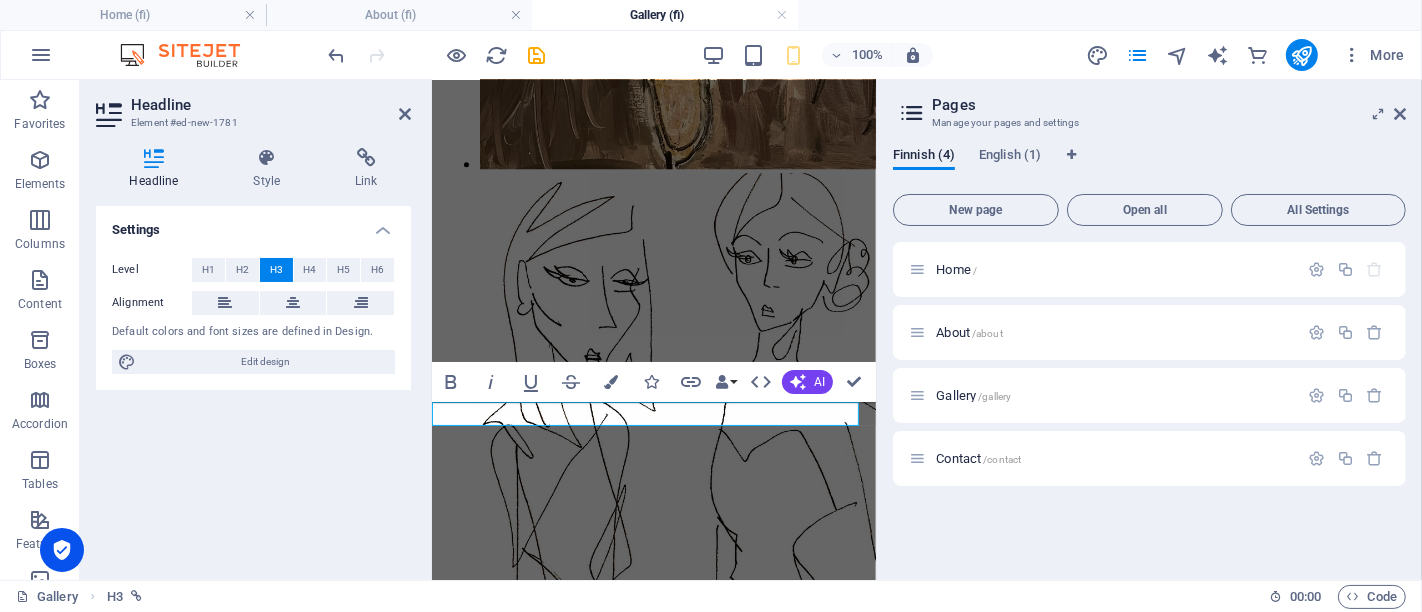 click on "instagram" at bounding box center (653, 11621) 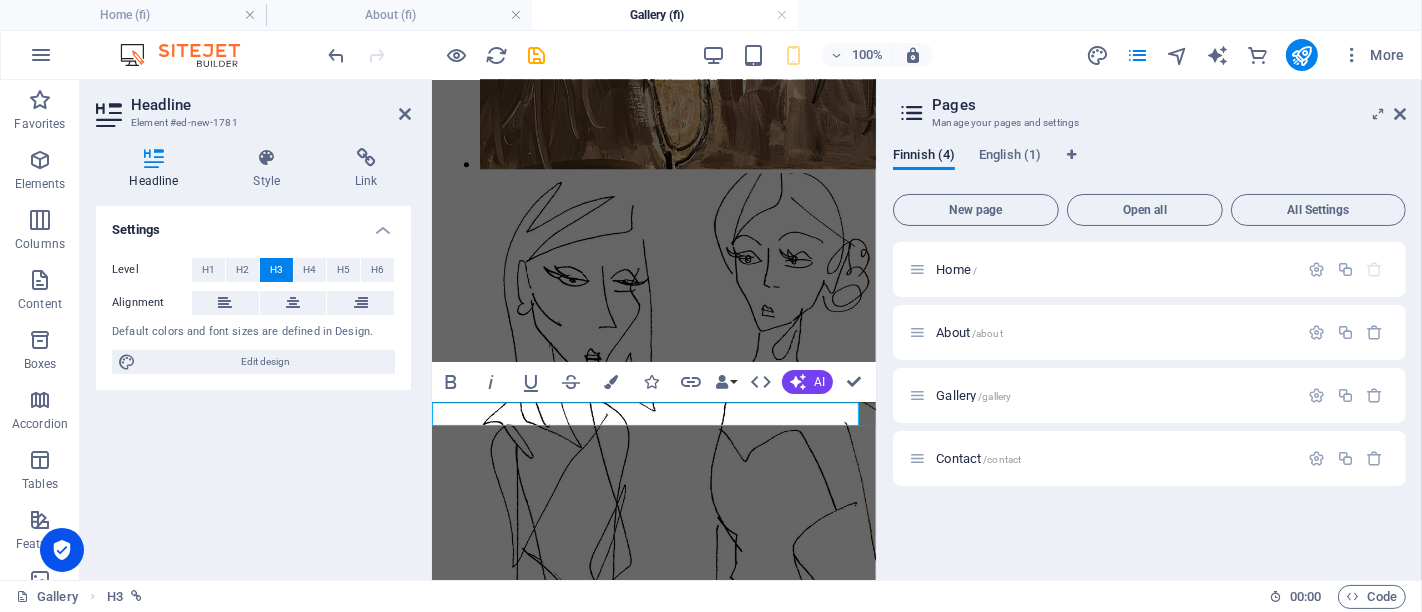 click on "More on instagram" at bounding box center (515, 11620) 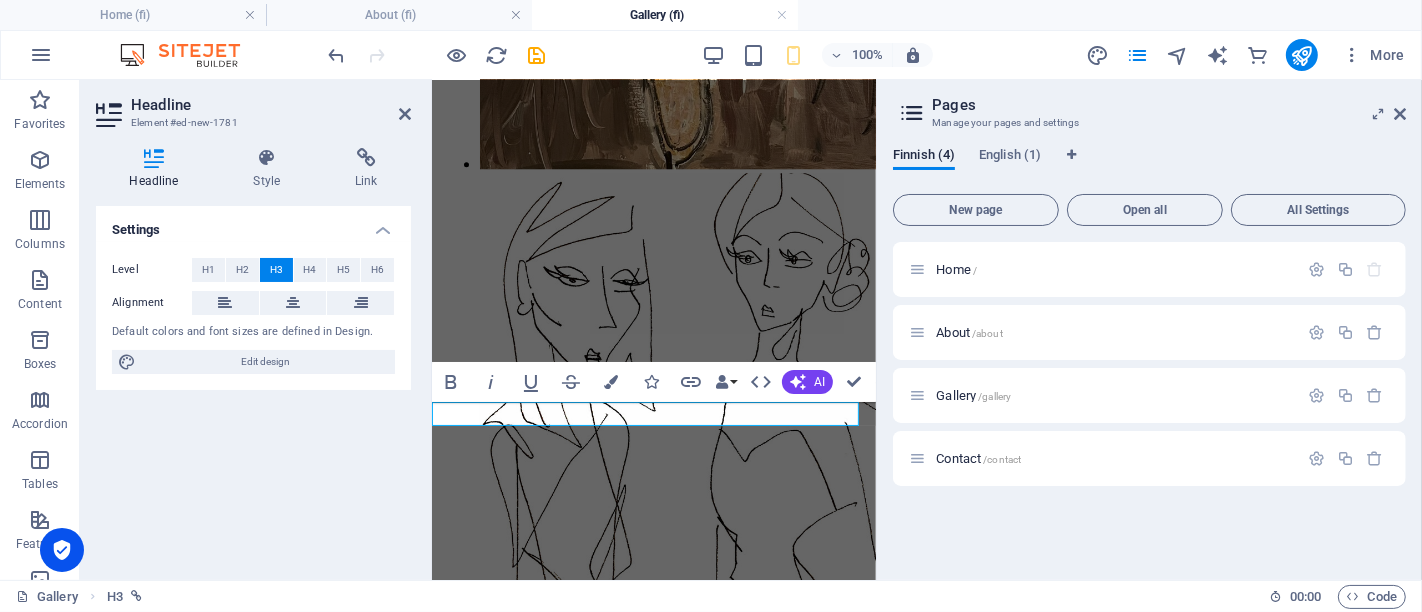 click on "More on instagram" at bounding box center (653, 11621) 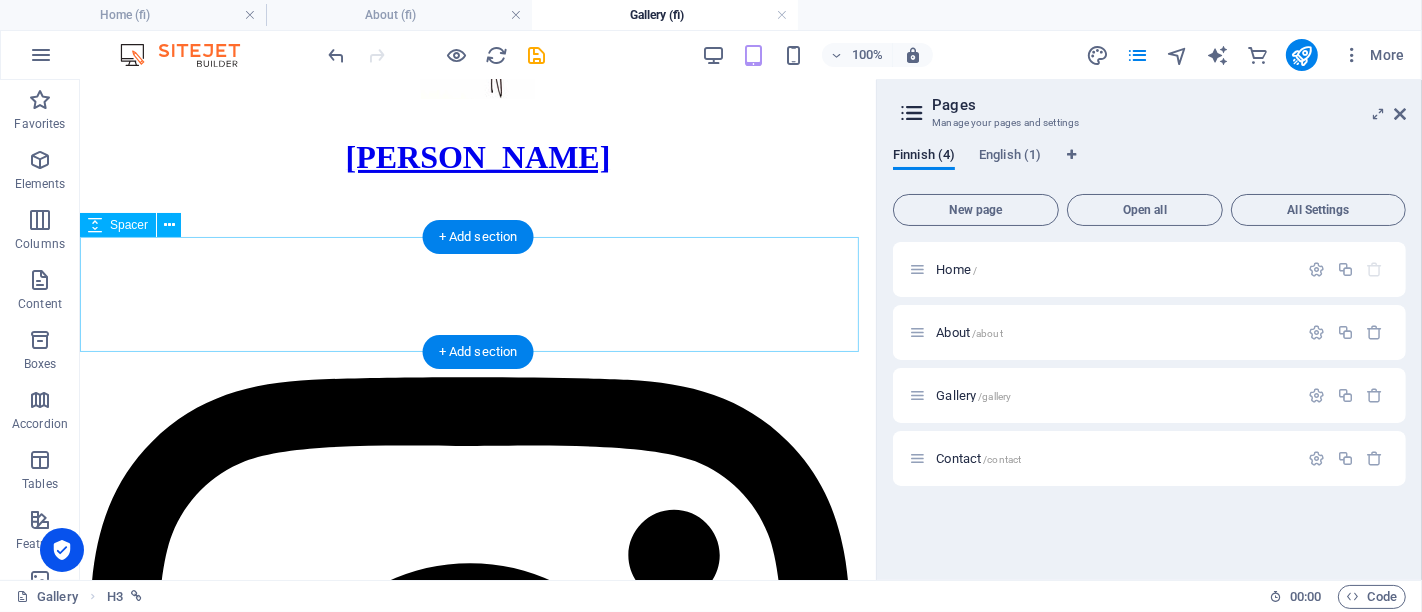 scroll, scrollTop: 0, scrollLeft: 0, axis: both 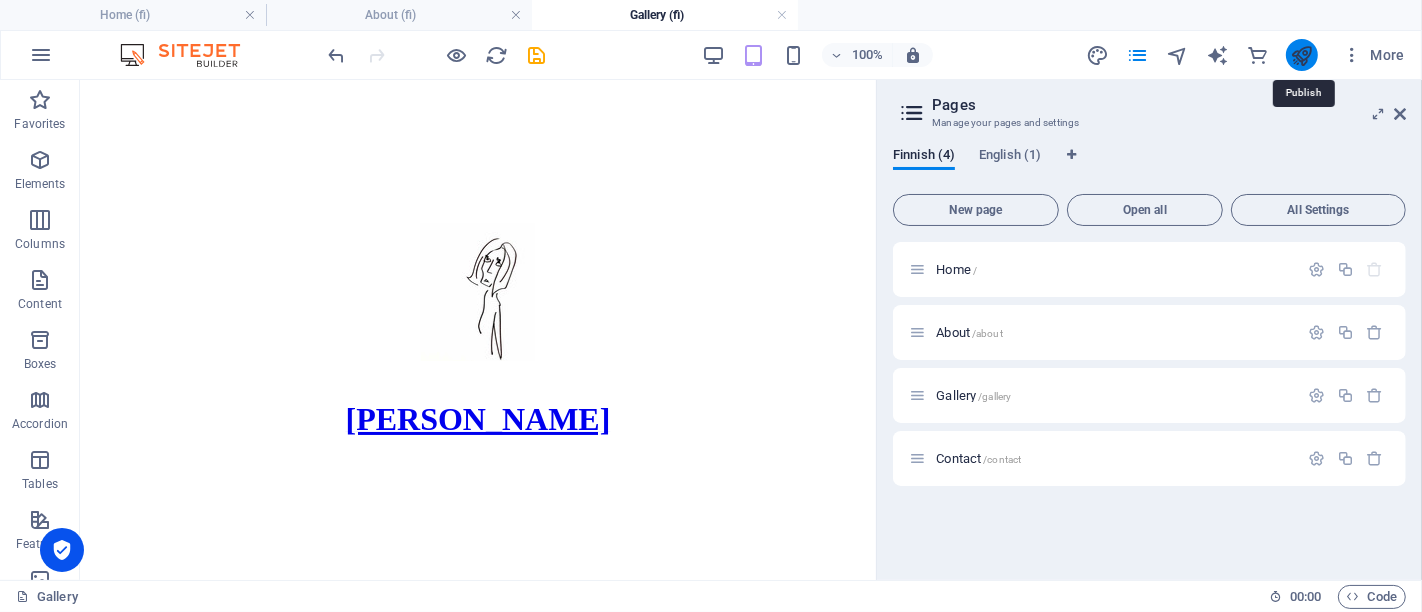 click at bounding box center [1301, 55] 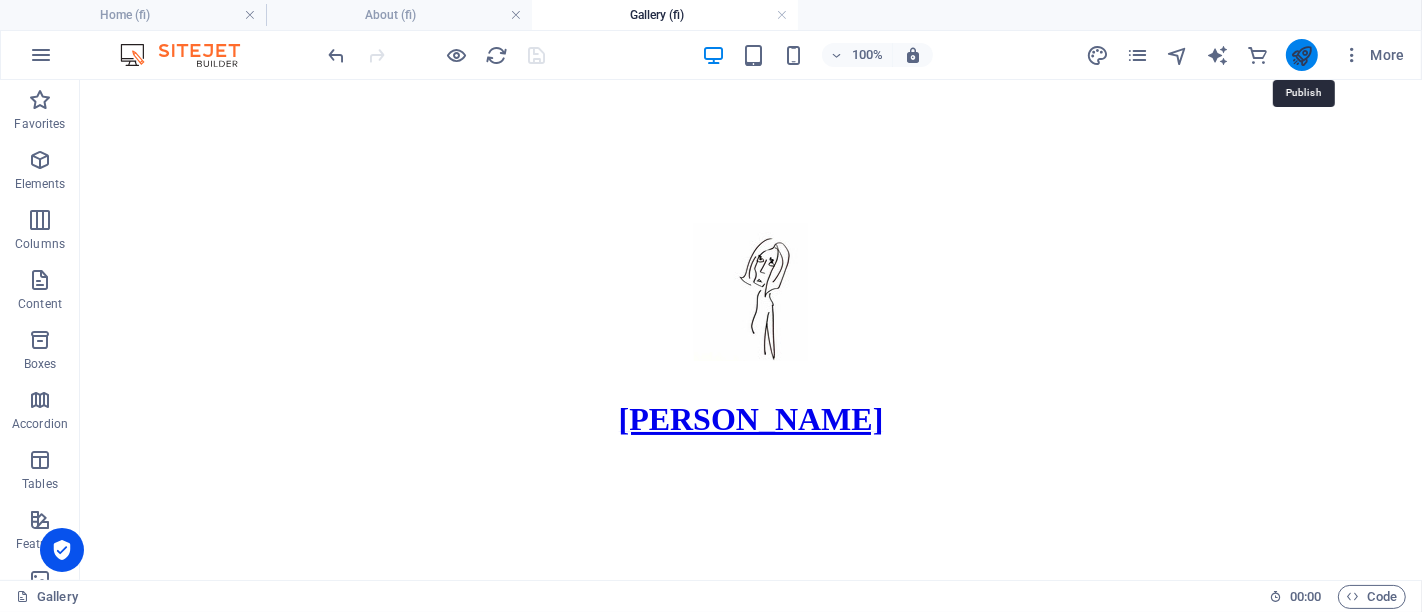click at bounding box center [1301, 55] 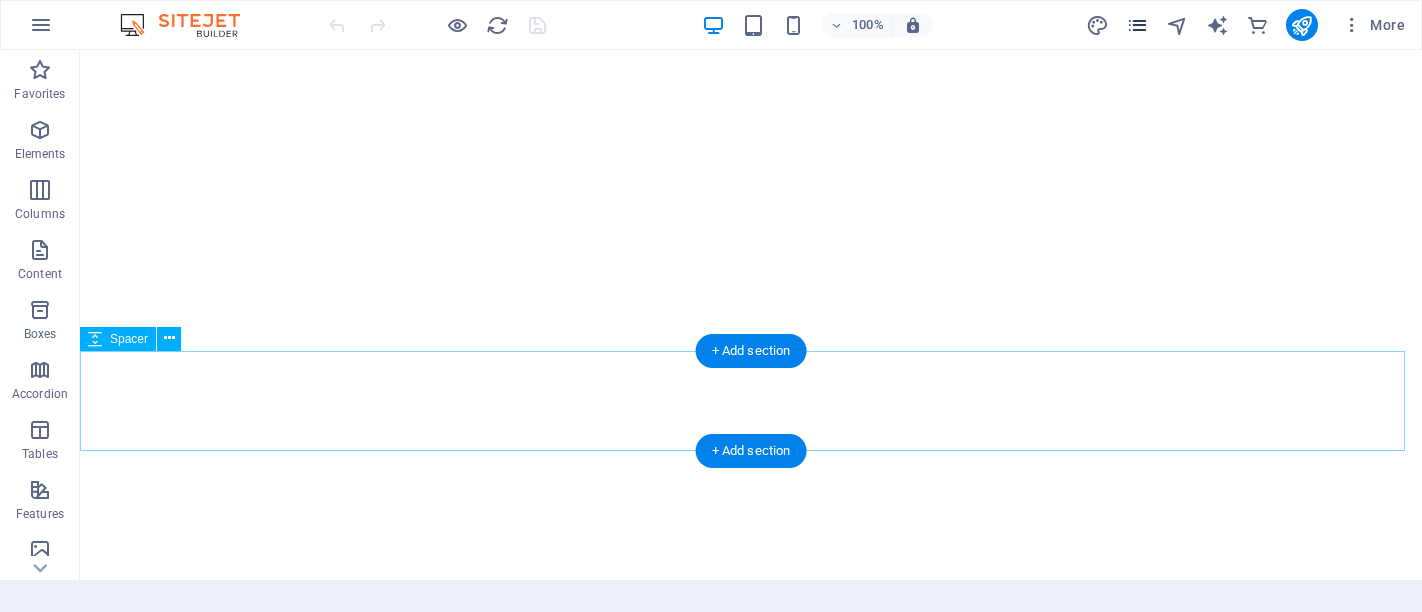 scroll, scrollTop: 0, scrollLeft: 0, axis: both 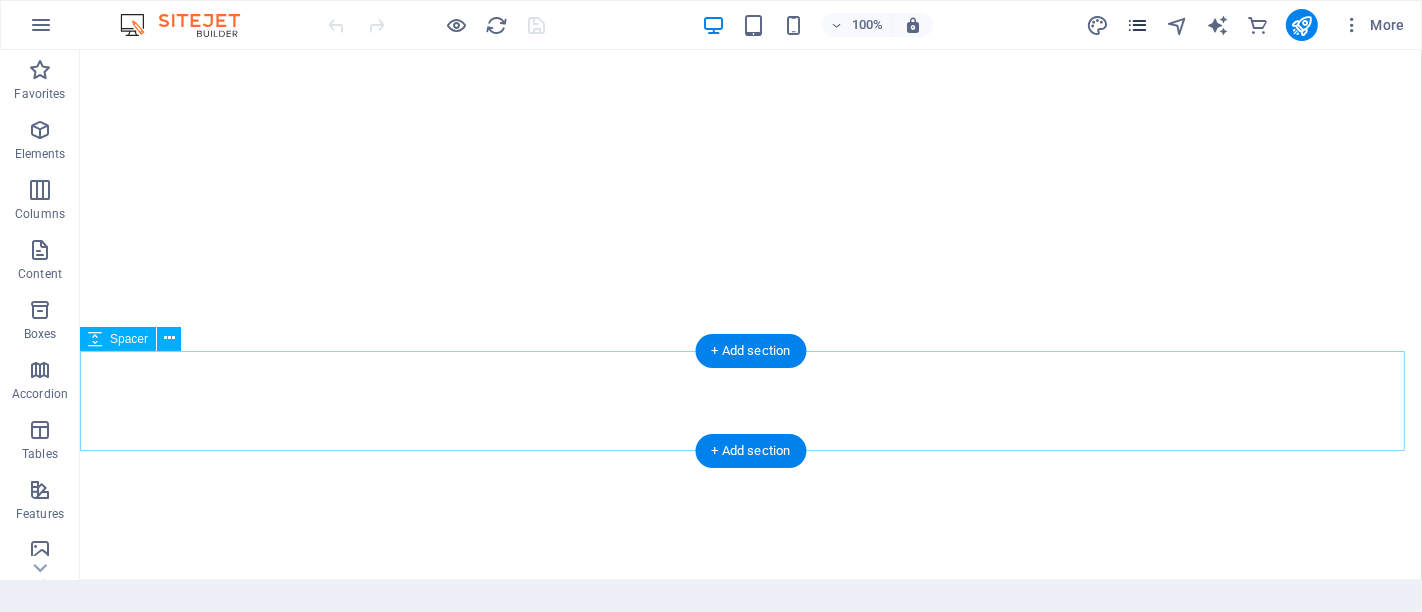click at bounding box center (1137, 25) 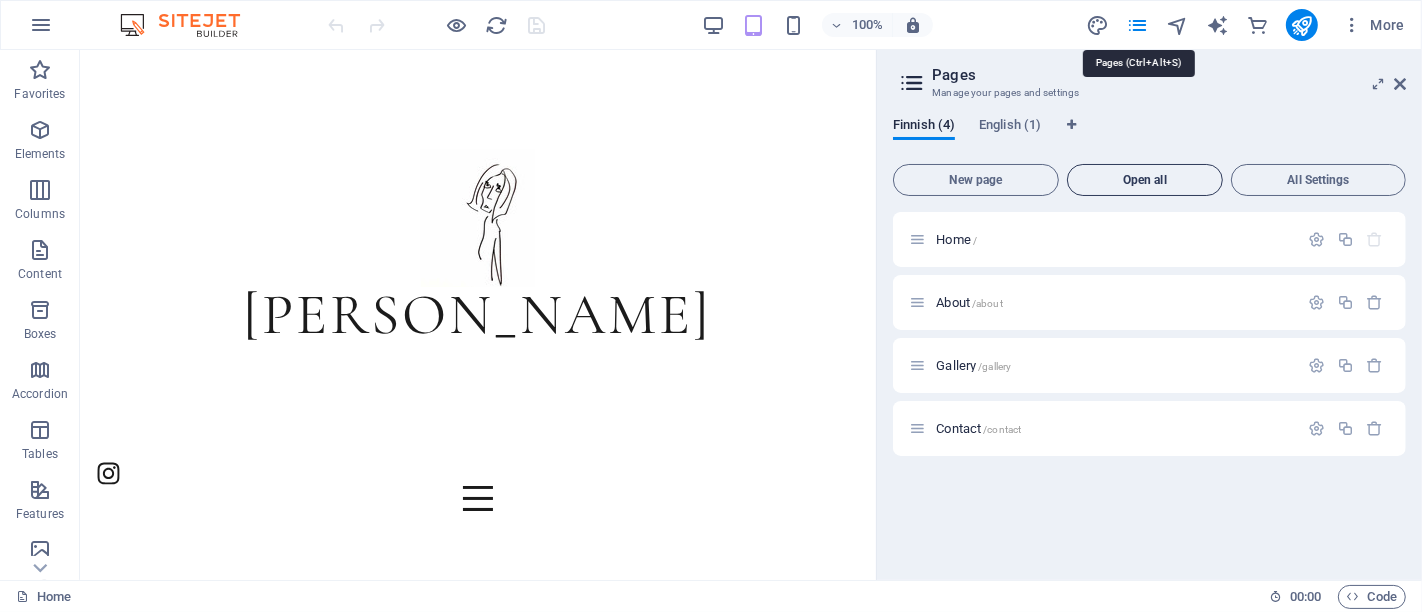 scroll, scrollTop: 0, scrollLeft: 0, axis: both 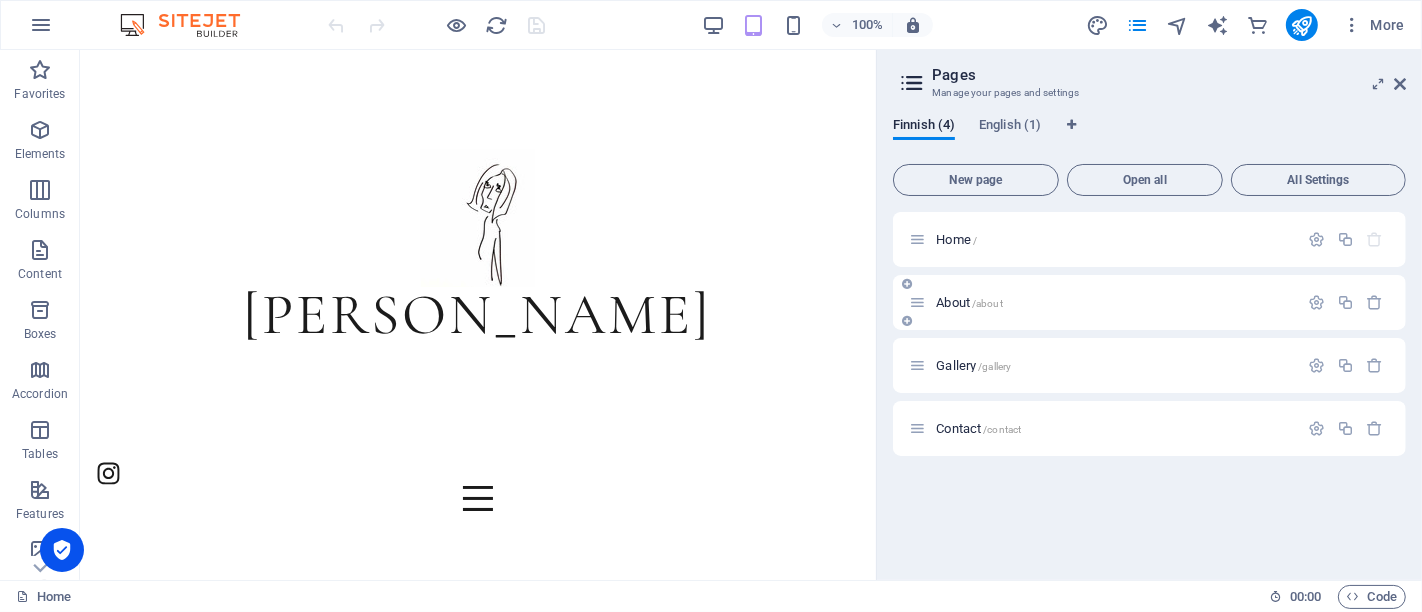 click on "About /about" at bounding box center [1149, 302] 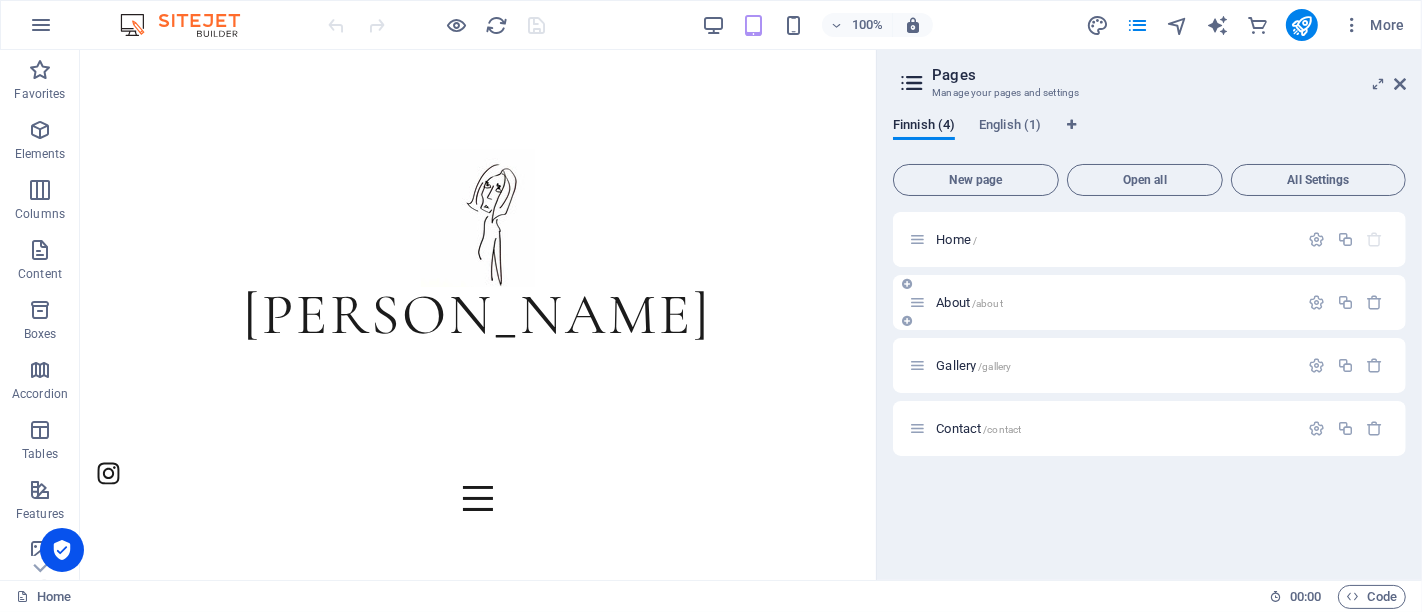 click on "About /about" at bounding box center [969, 302] 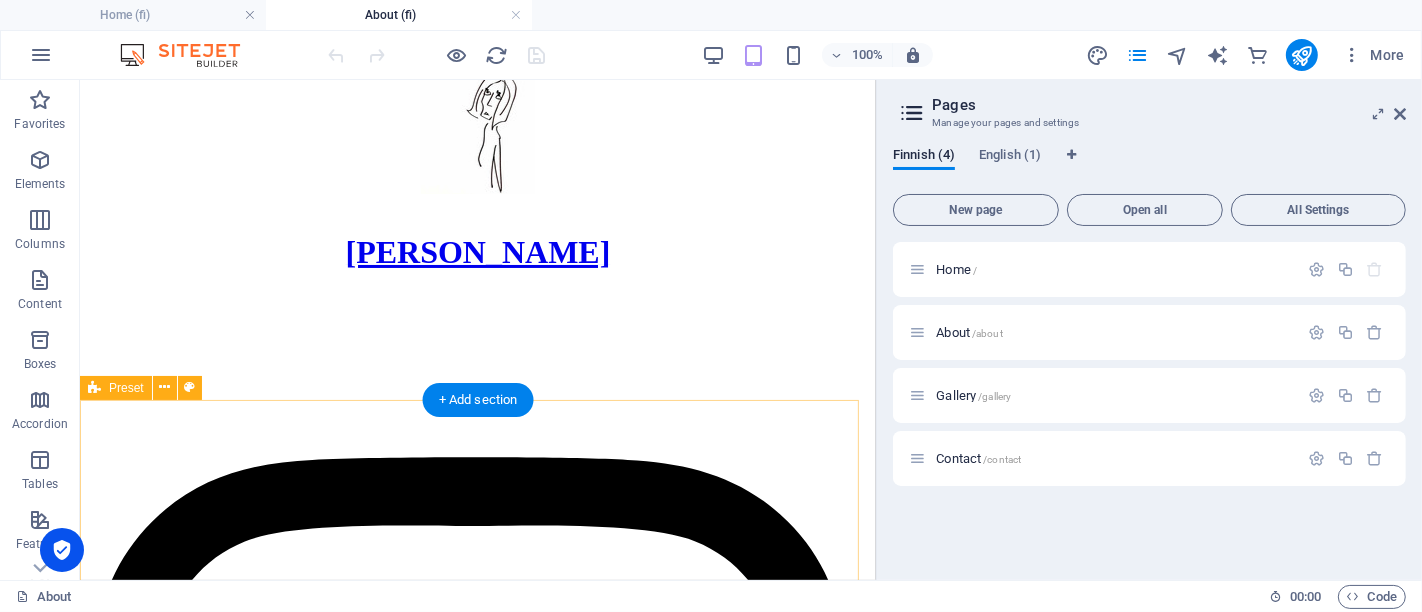 scroll, scrollTop: 354, scrollLeft: 0, axis: vertical 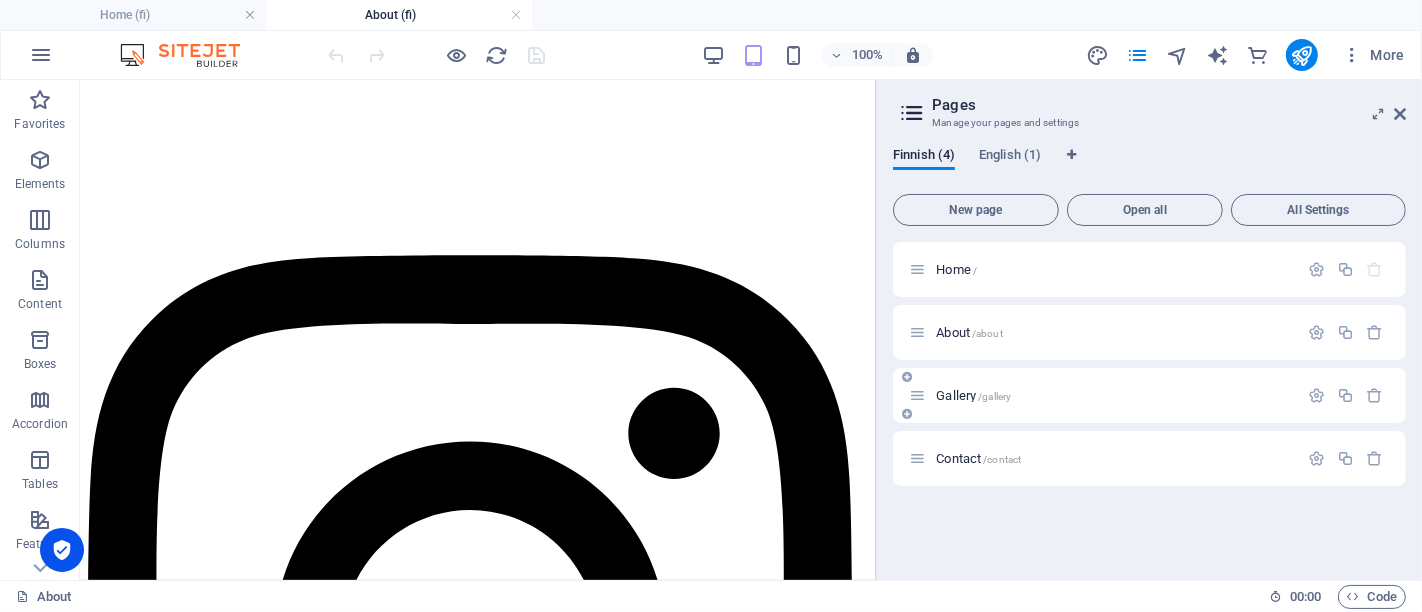 click on "Gallery /gallery" at bounding box center (973, 395) 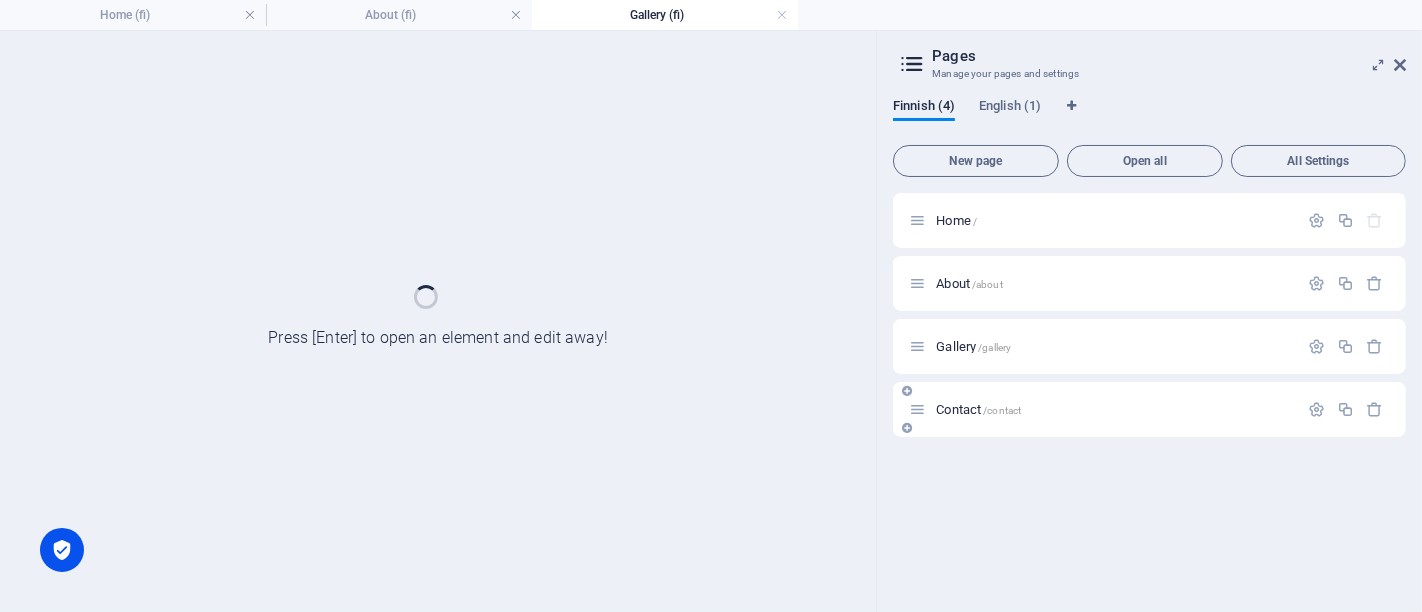 scroll, scrollTop: 0, scrollLeft: 0, axis: both 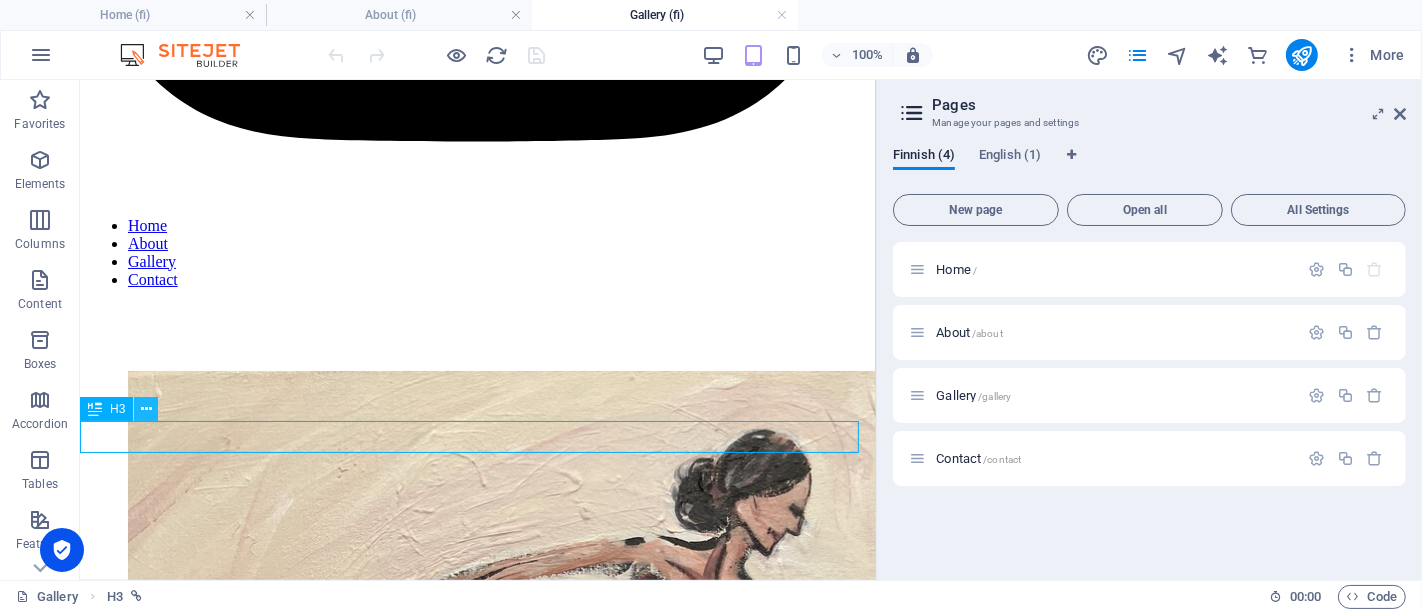 click at bounding box center [146, 409] 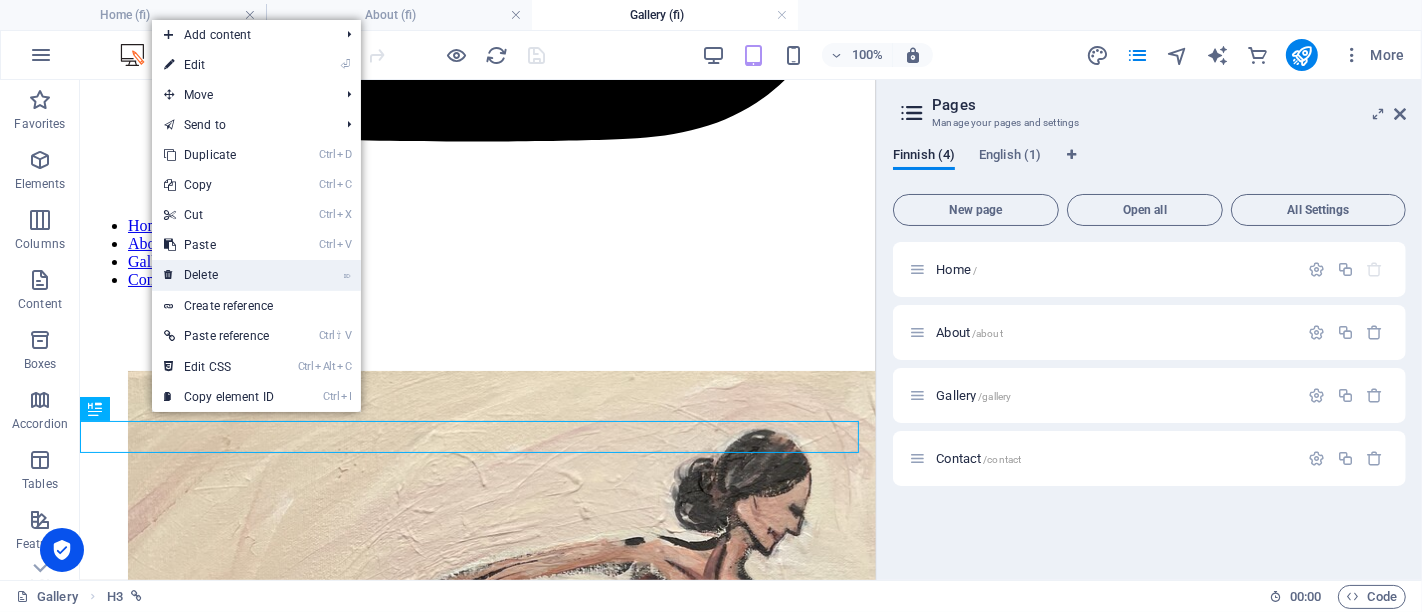 drag, startPoint x: 214, startPoint y: 282, endPoint x: 135, endPoint y: 201, distance: 113.14592 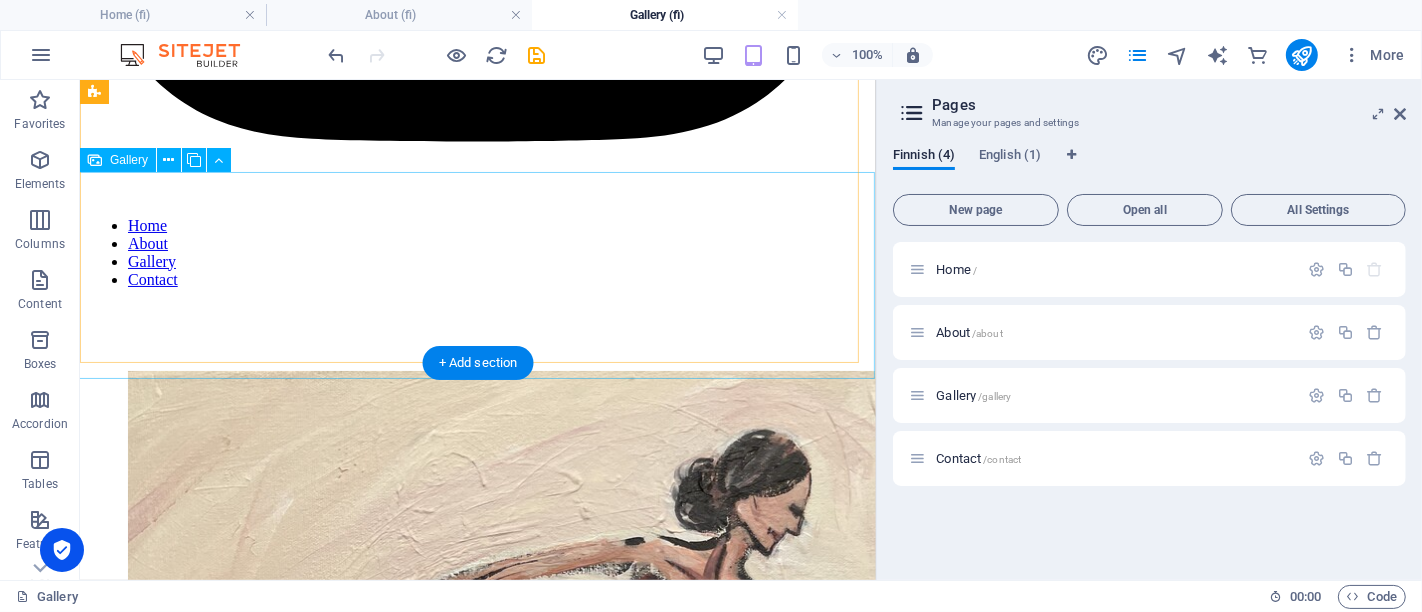 scroll, scrollTop: 1231, scrollLeft: 0, axis: vertical 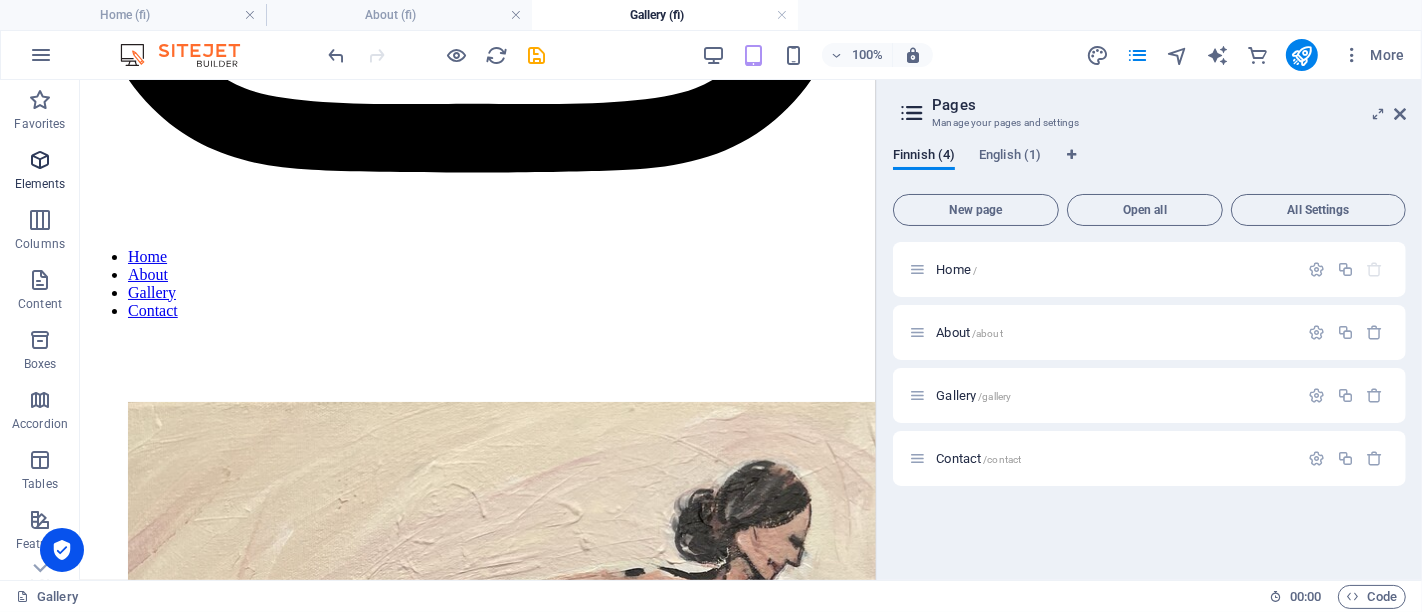 click at bounding box center (40, 160) 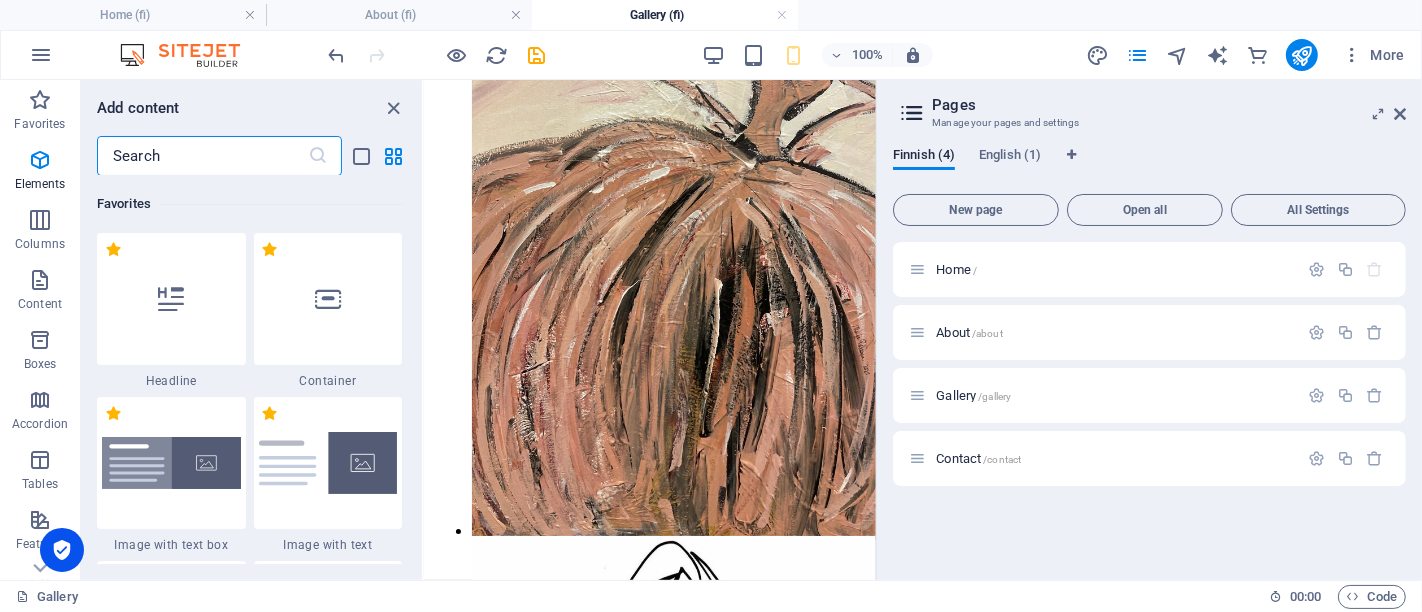 scroll, scrollTop: 868, scrollLeft: 0, axis: vertical 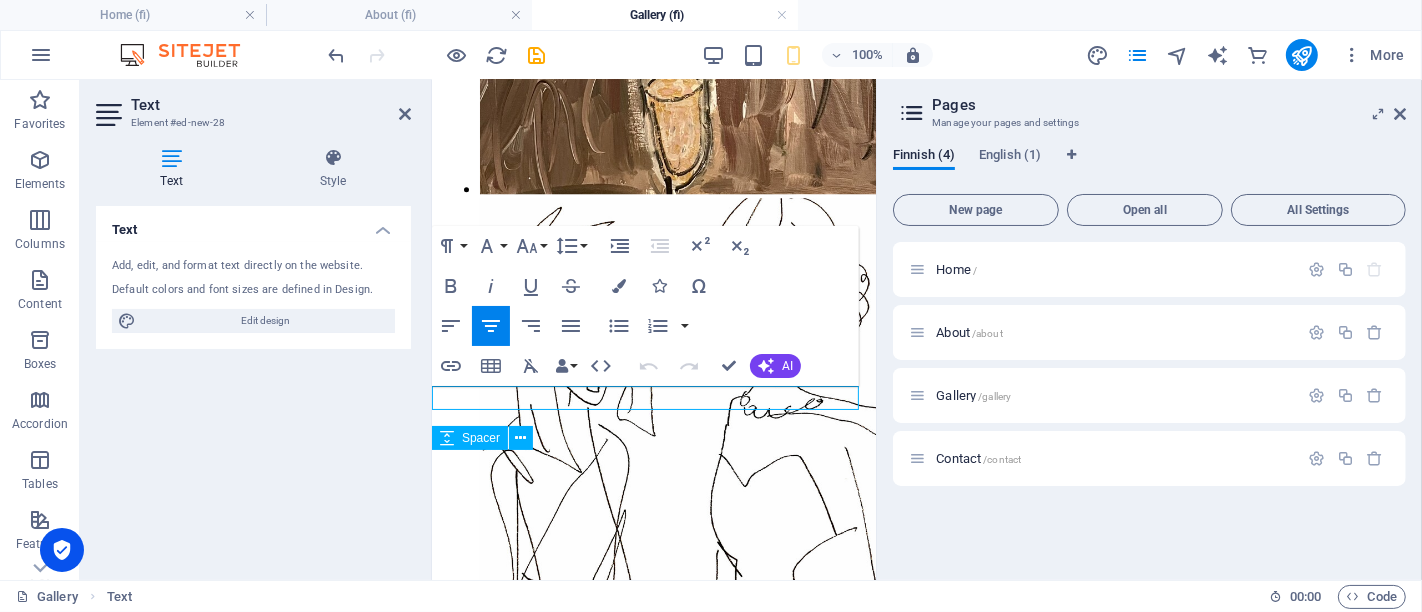 type 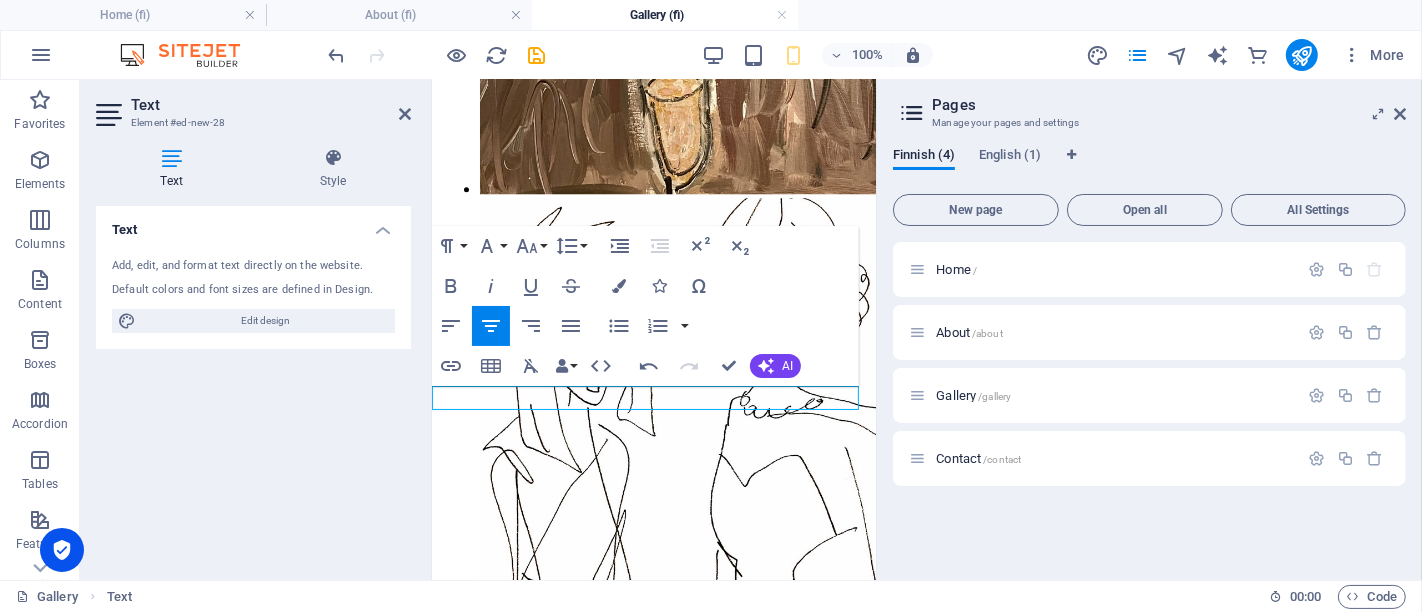 click on "More on instagram." at bounding box center (653, 11601) 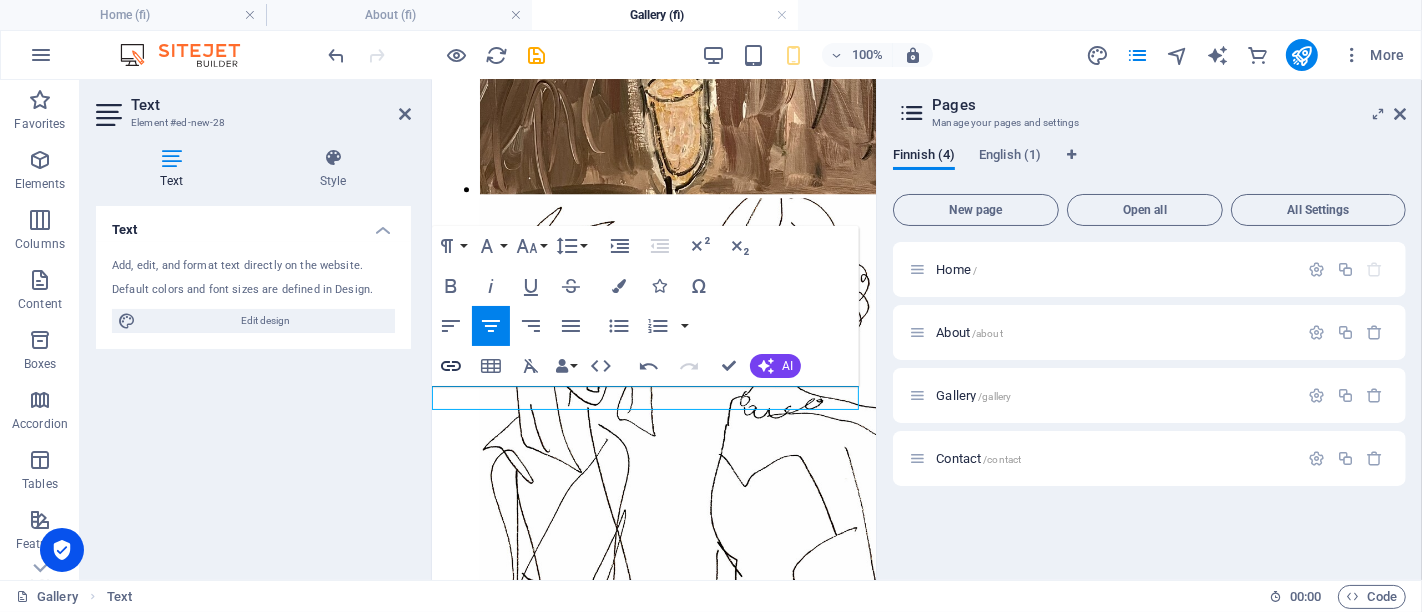 click 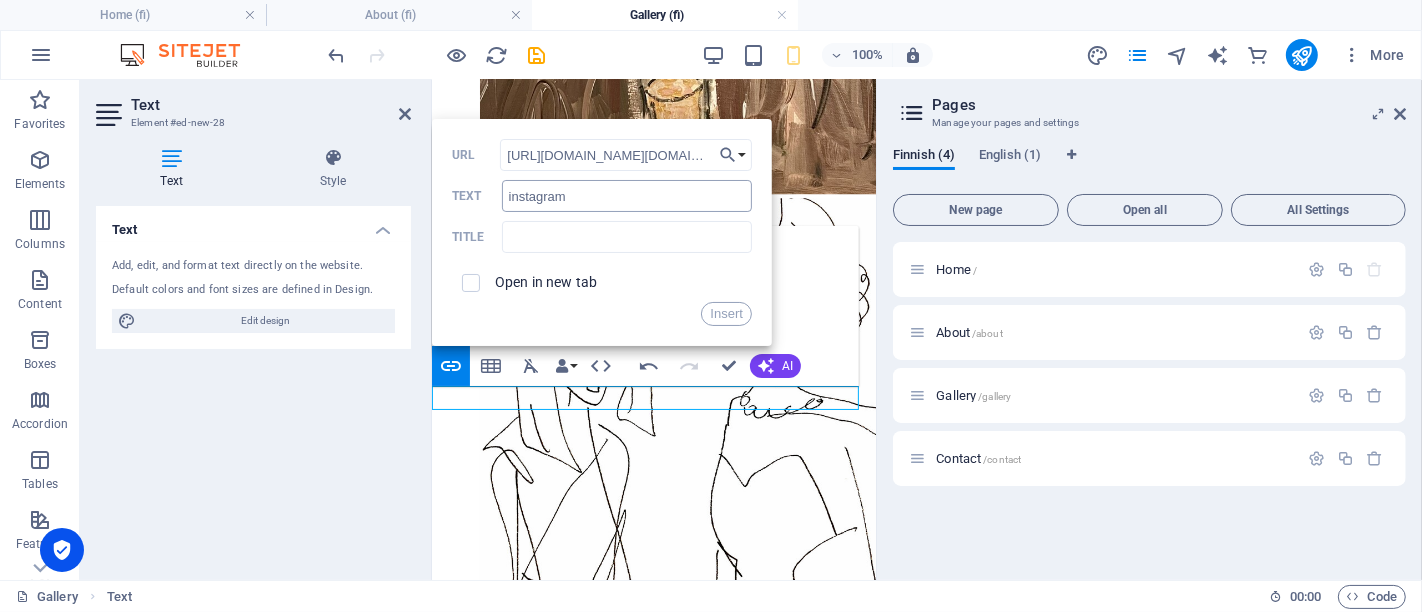 scroll, scrollTop: 0, scrollLeft: 12, axis: horizontal 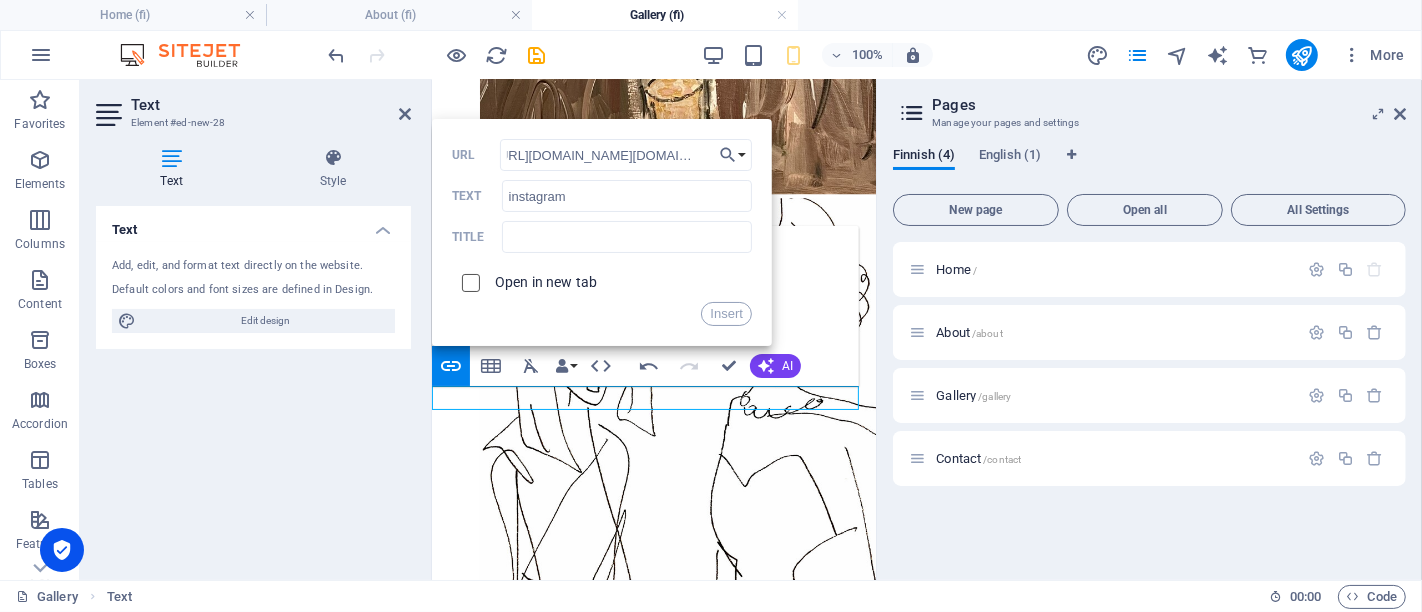 type on "[URL][DOMAIN_NAME][DOMAIN_NAME]" 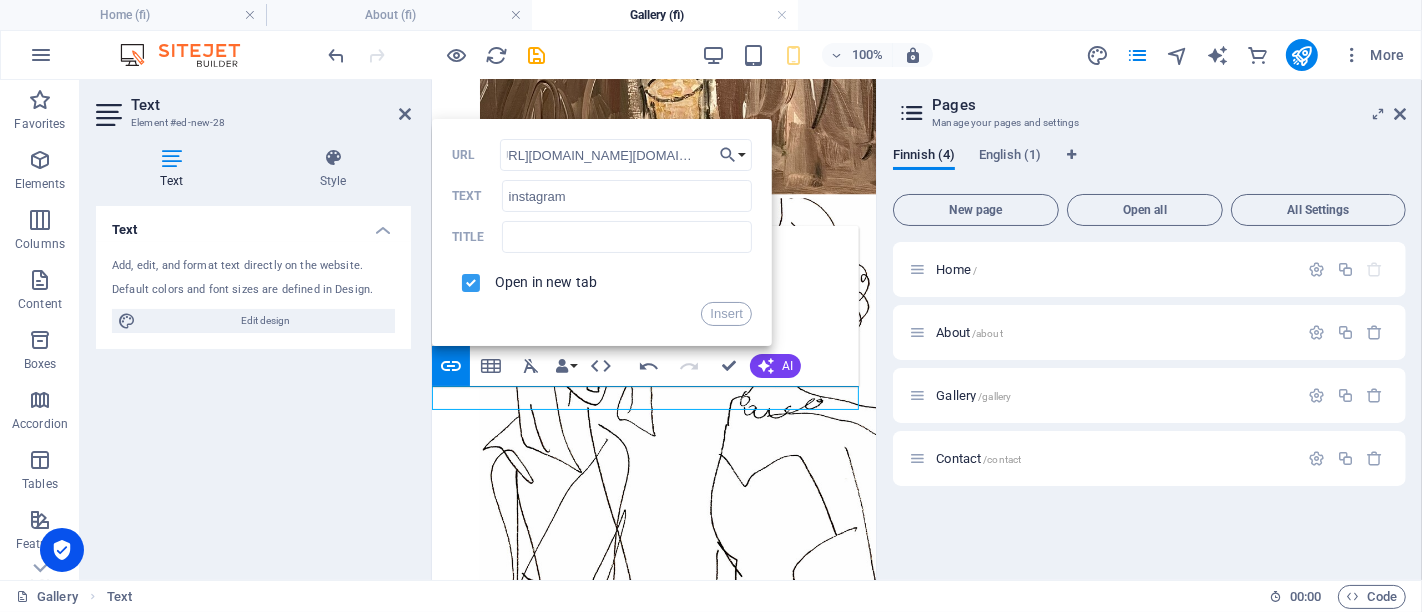 scroll, scrollTop: 0, scrollLeft: 0, axis: both 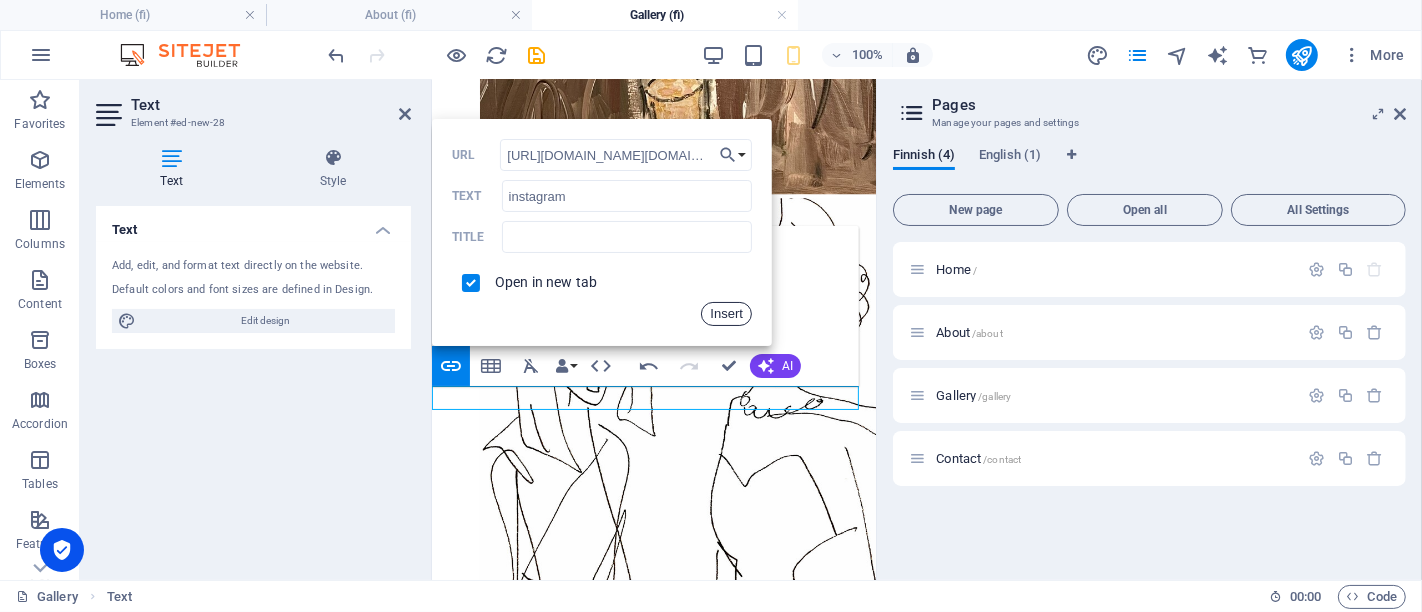 click on "Insert" at bounding box center [726, 314] 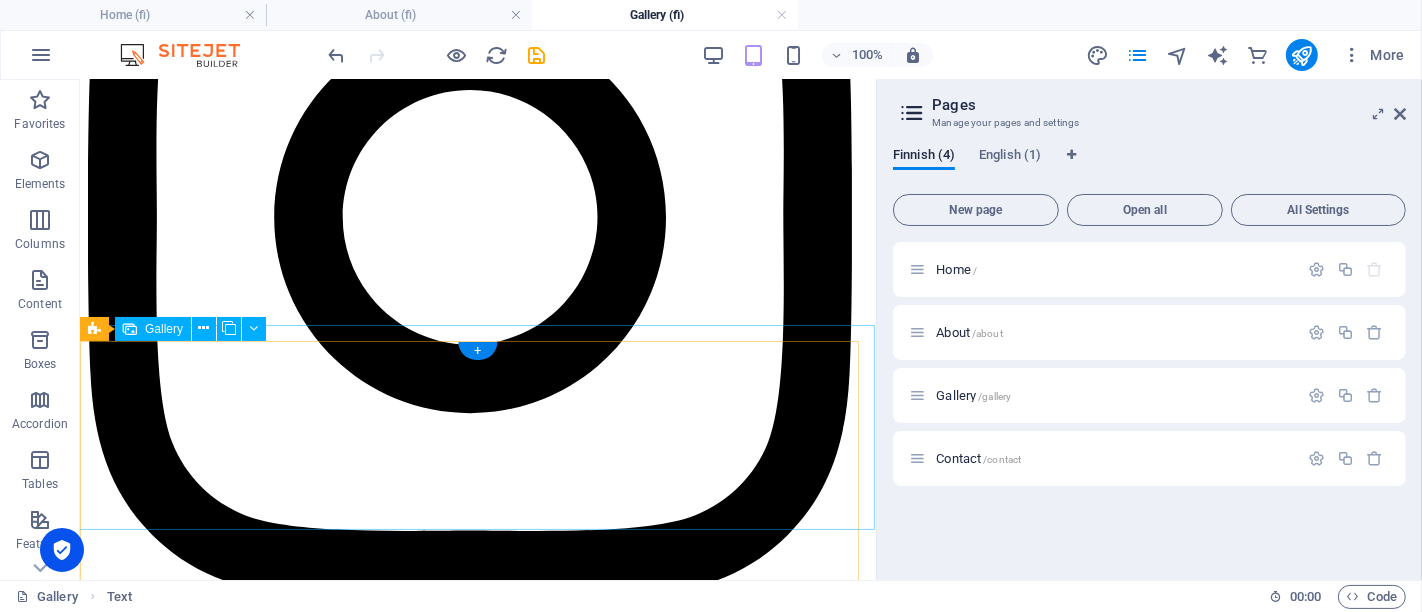 scroll, scrollTop: 254, scrollLeft: 0, axis: vertical 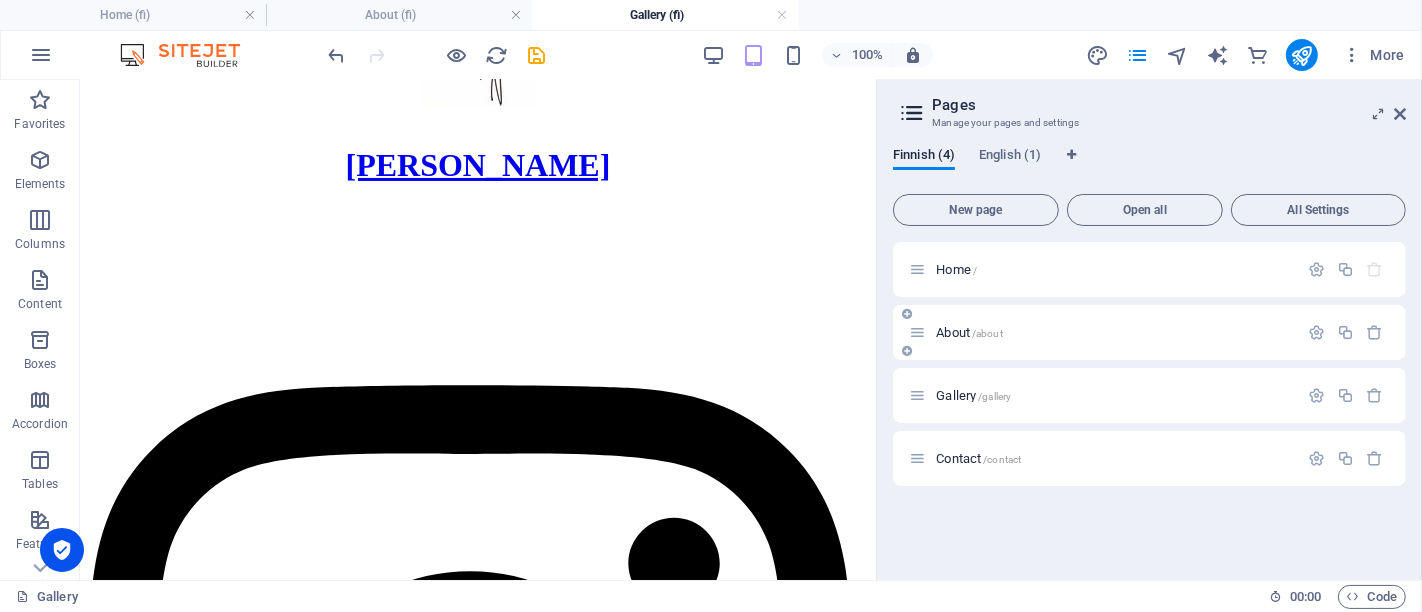 click on "About /about" at bounding box center [969, 332] 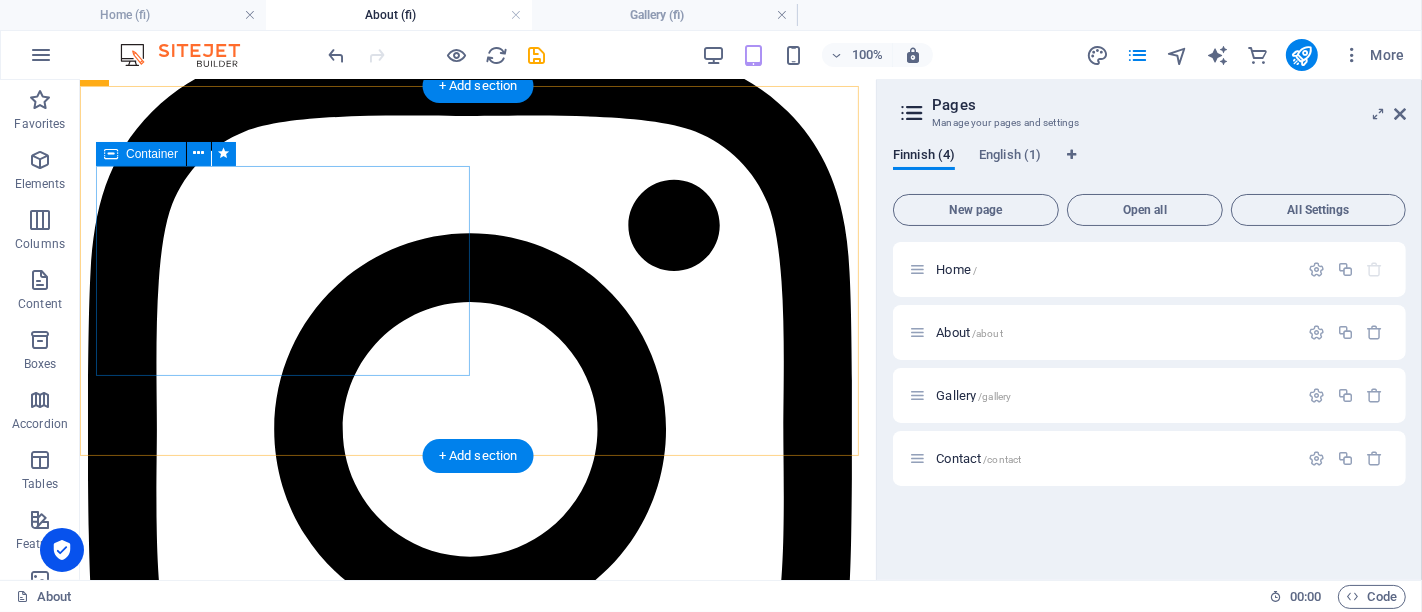 scroll, scrollTop: 576, scrollLeft: 0, axis: vertical 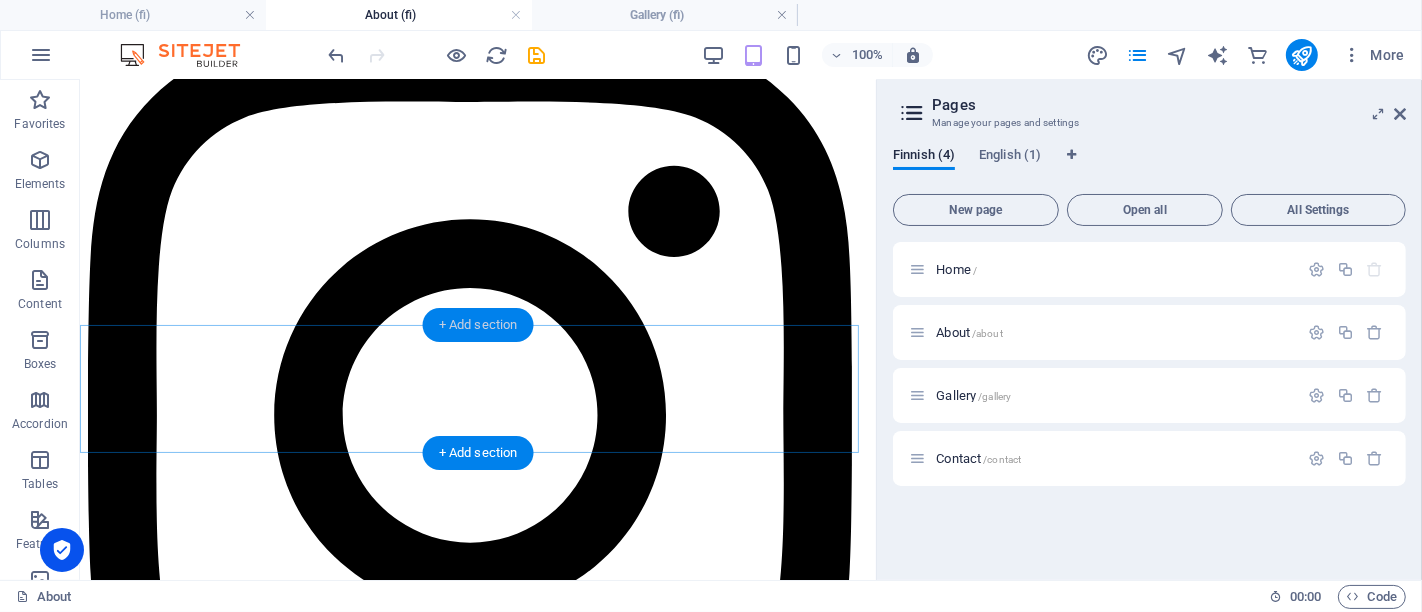 drag, startPoint x: 388, startPoint y: 264, endPoint x: 470, endPoint y: 338, distance: 110.45361 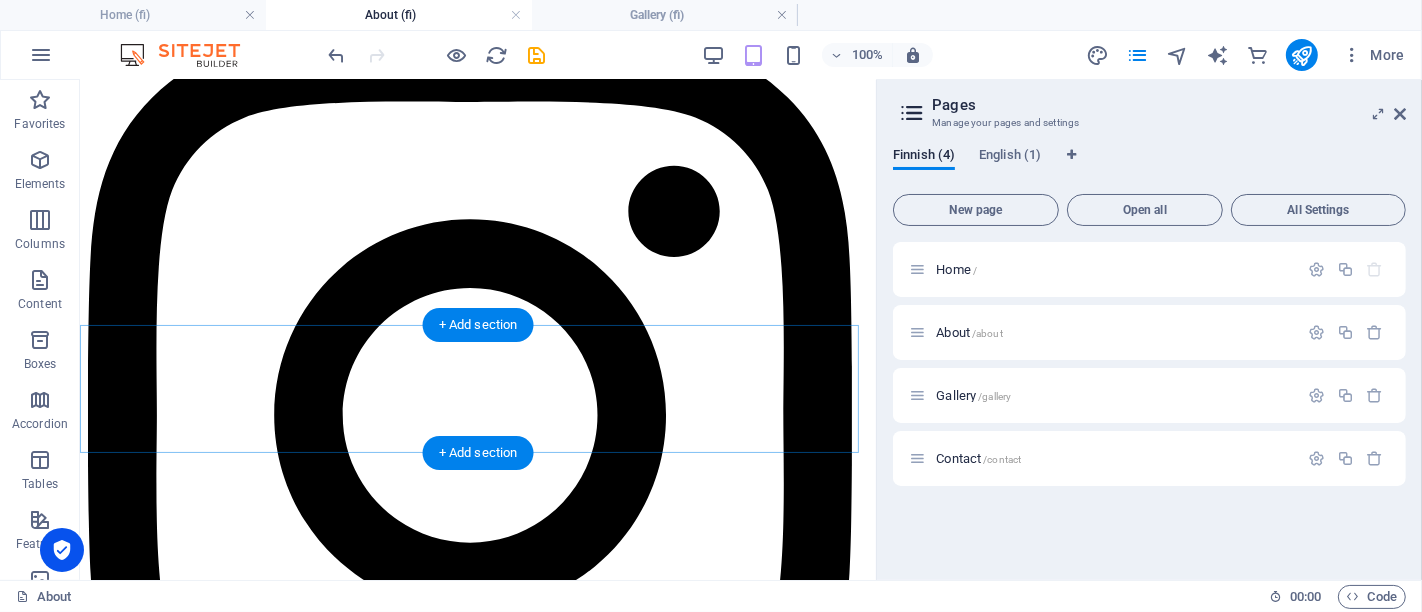 click at bounding box center (477, 1532) 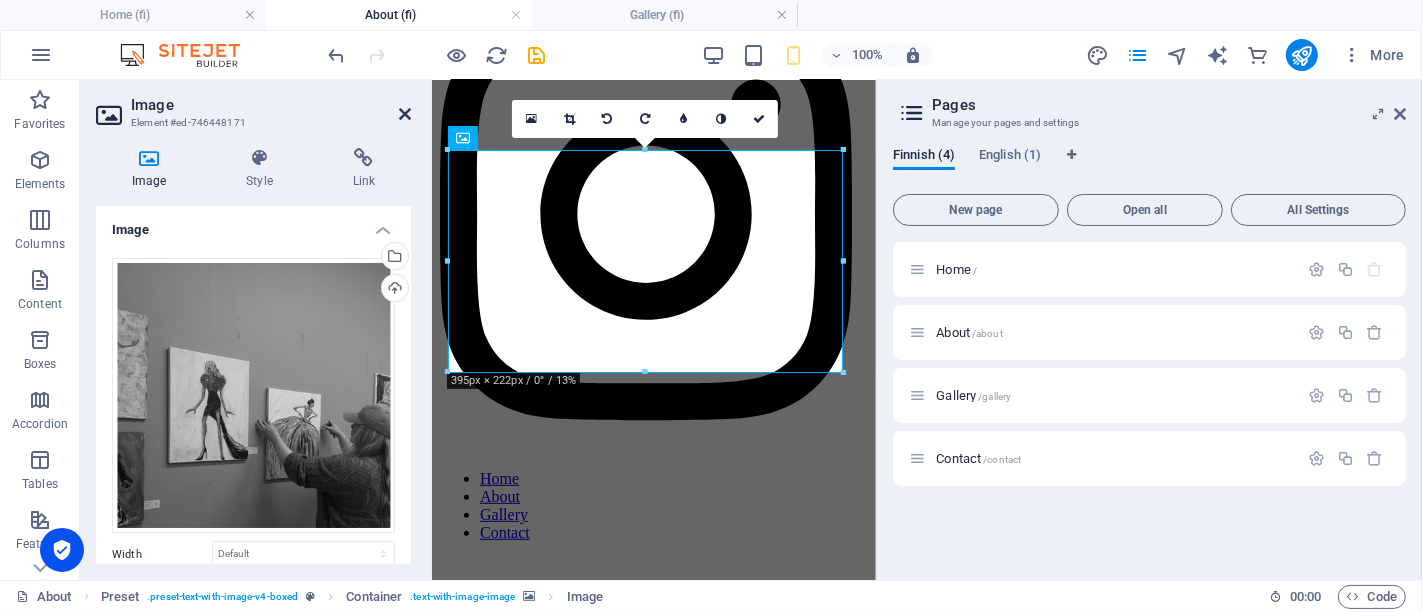 drag, startPoint x: 408, startPoint y: 112, endPoint x: 328, endPoint y: 32, distance: 113.137085 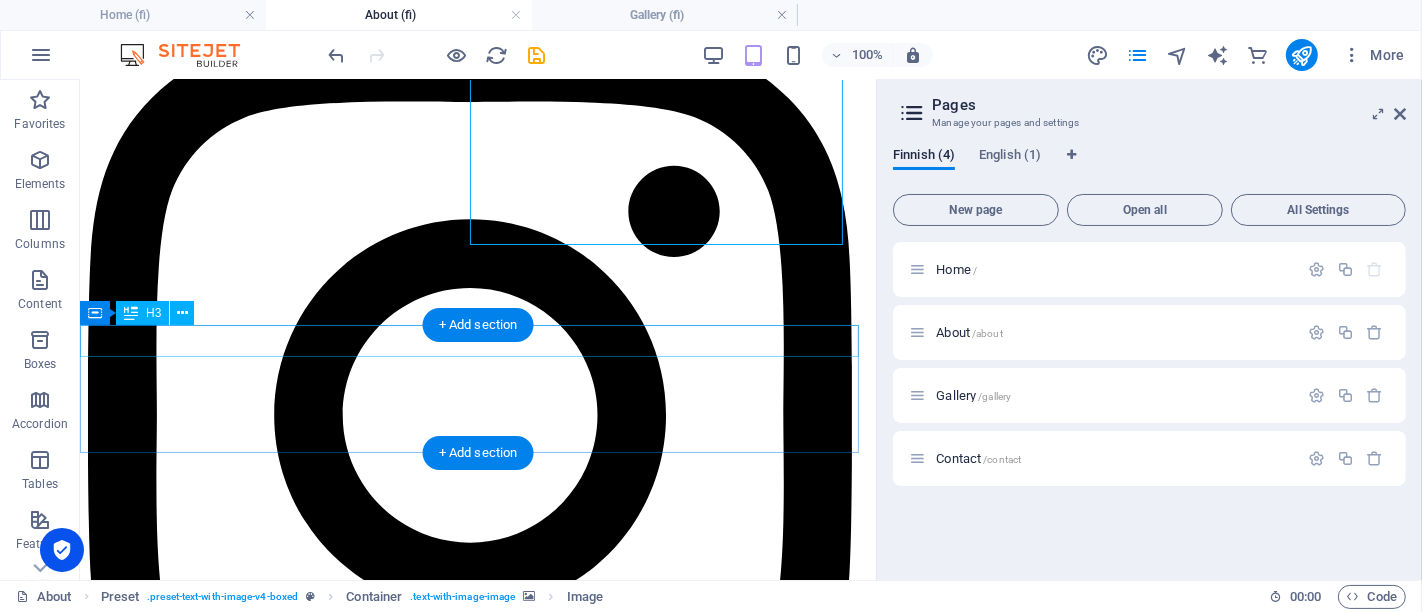 click on "Näyttelyt:" at bounding box center (477, 1787) 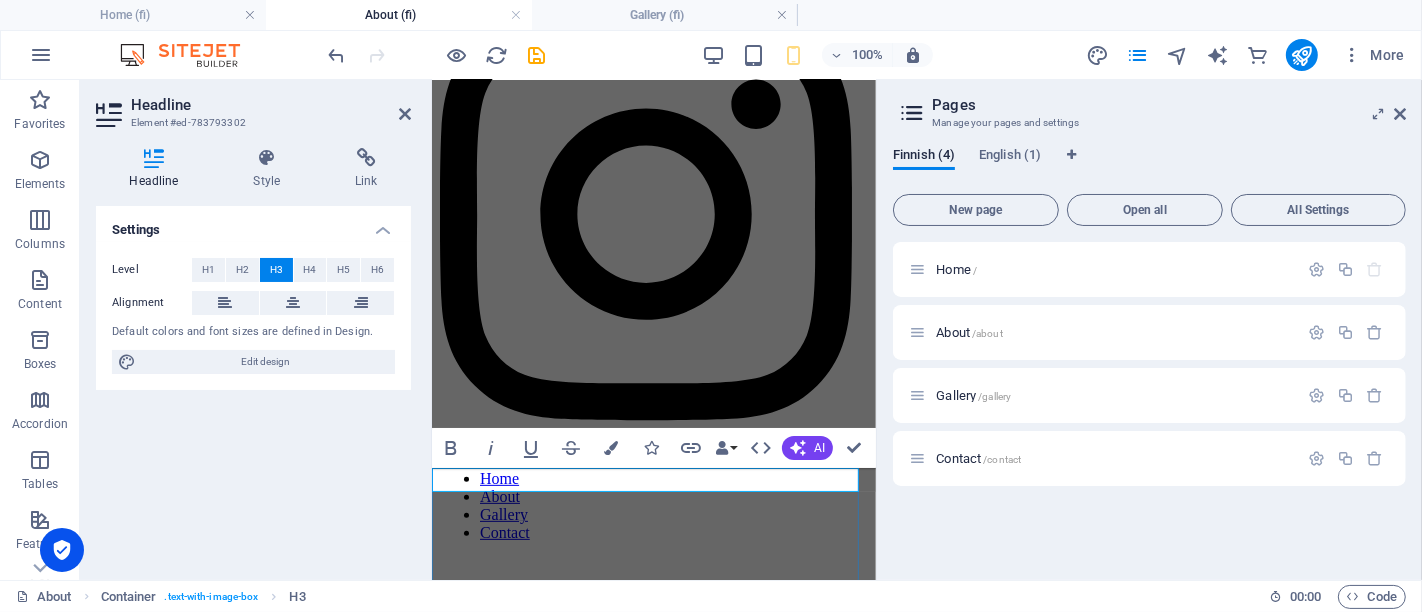 scroll, scrollTop: 544, scrollLeft: 0, axis: vertical 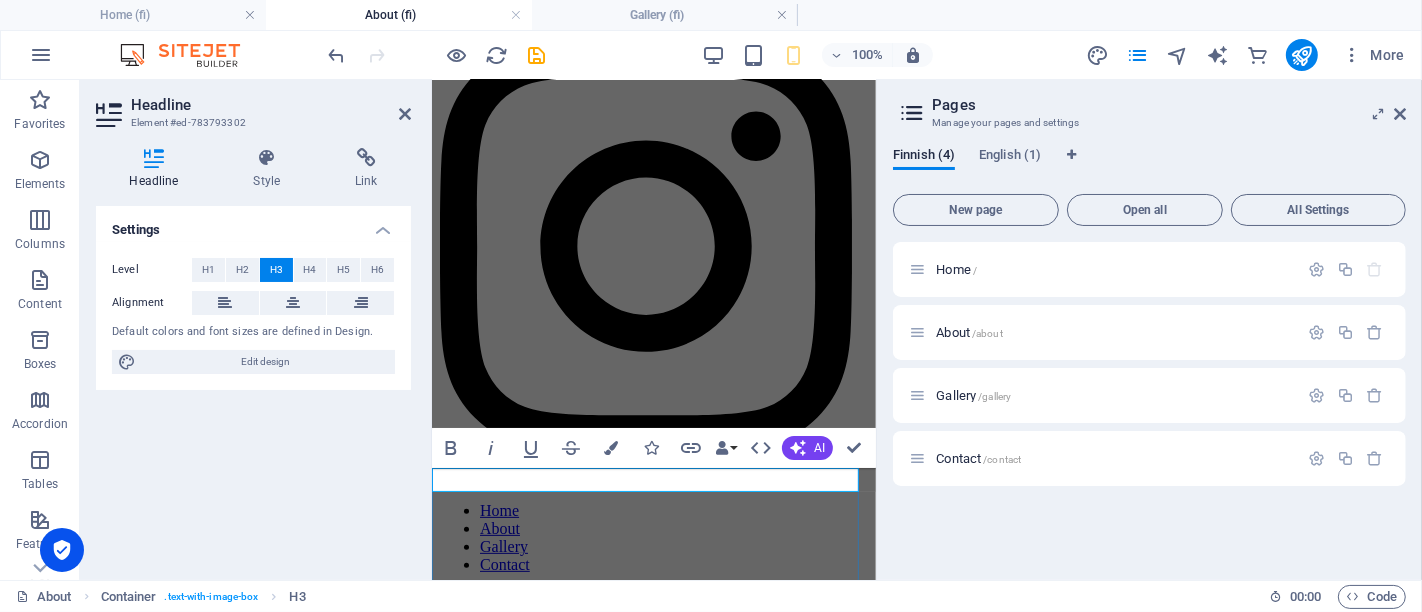 click on "Näyttelyt:" at bounding box center (653, 1231) 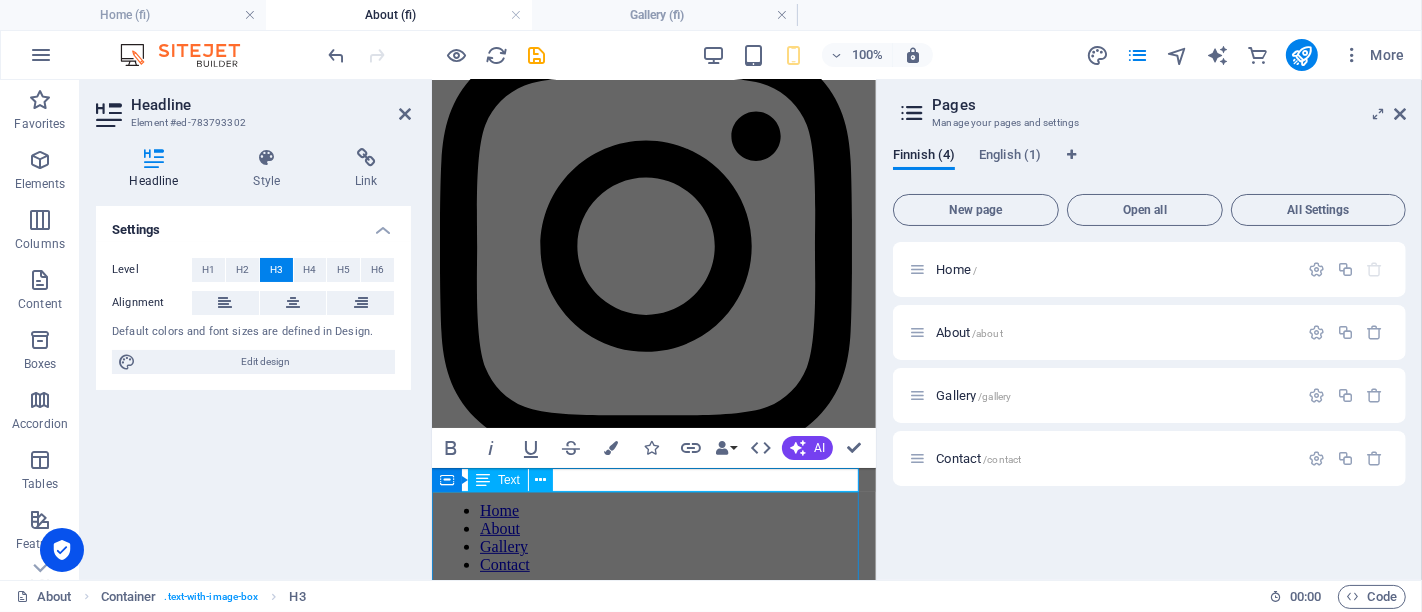 click on "9.7.-27.7. "Diivat" Red Shoe:n tiloissa osoitteessa [STREET_ADDRESS] 21.7.-16.8. "Juhlan aika" Lettukahvila Kalliolinnassa" at bounding box center (653, 1329) 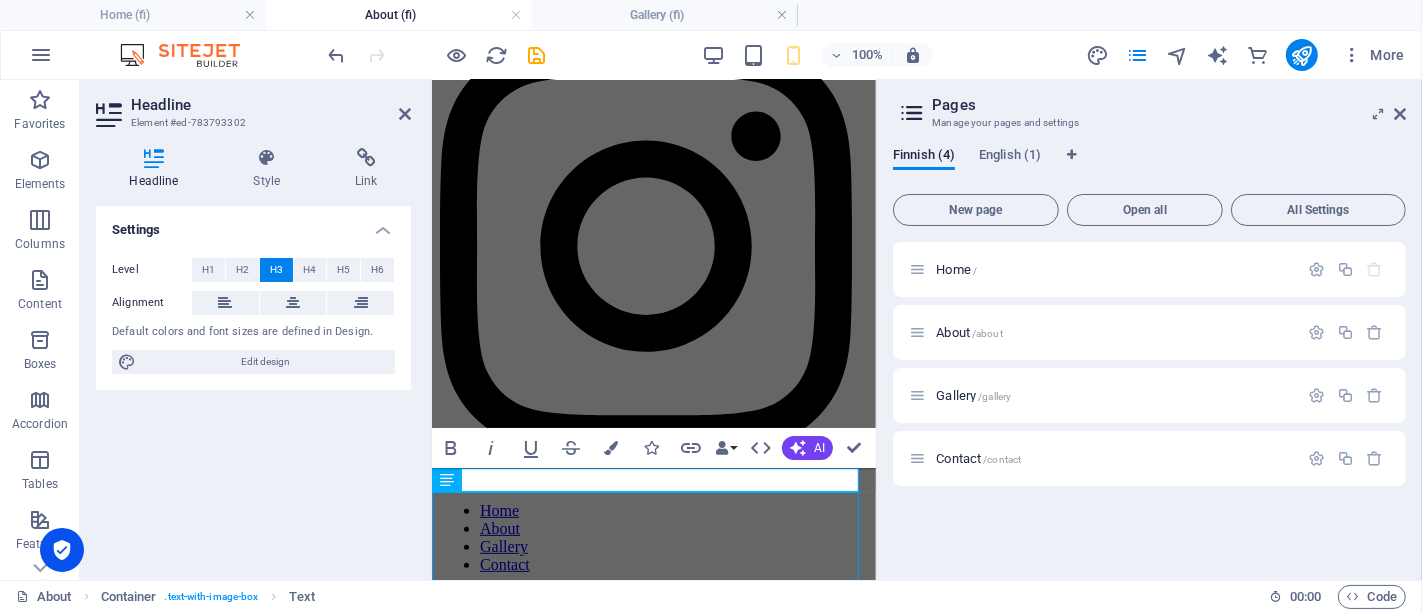 scroll, scrollTop: 433, scrollLeft: 0, axis: vertical 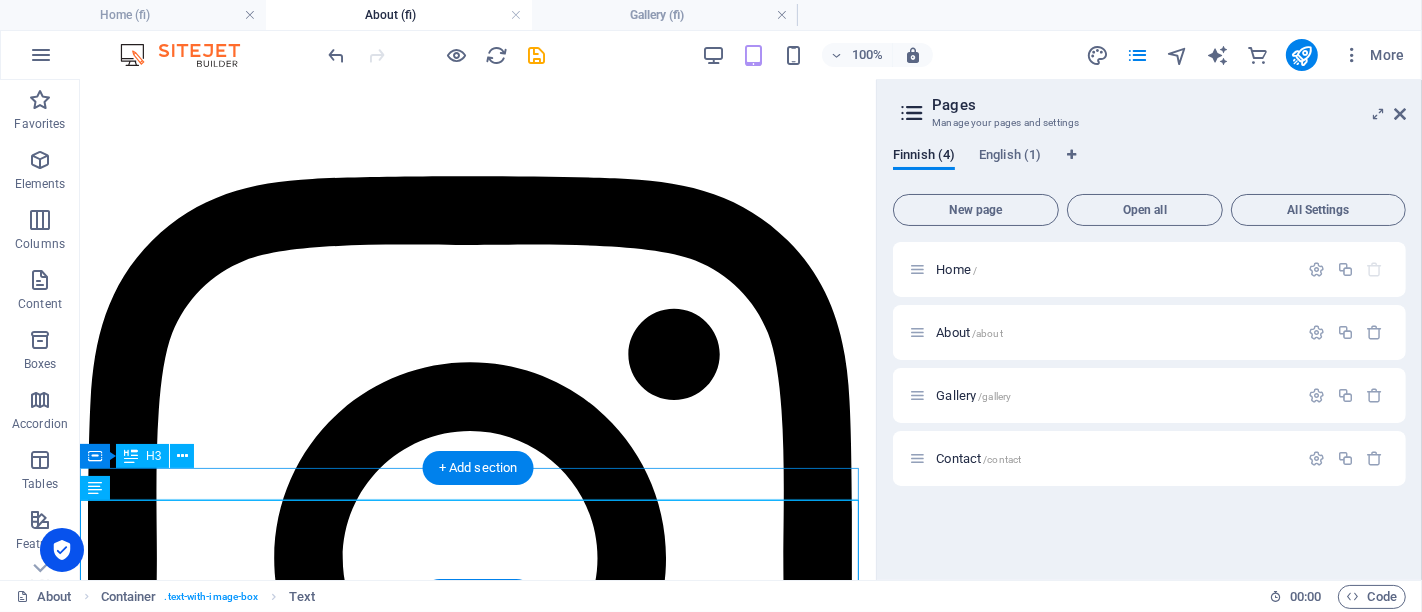 click on "Näyttelyt:" at bounding box center [477, 1930] 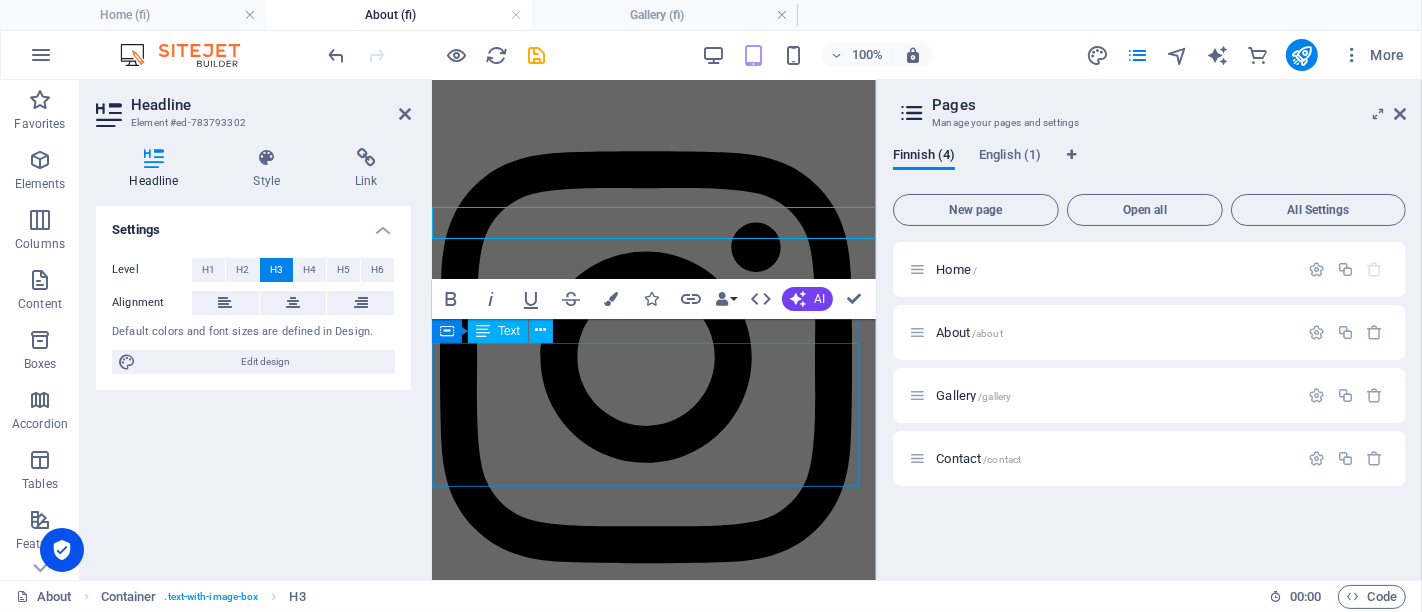 scroll, scrollTop: 694, scrollLeft: 0, axis: vertical 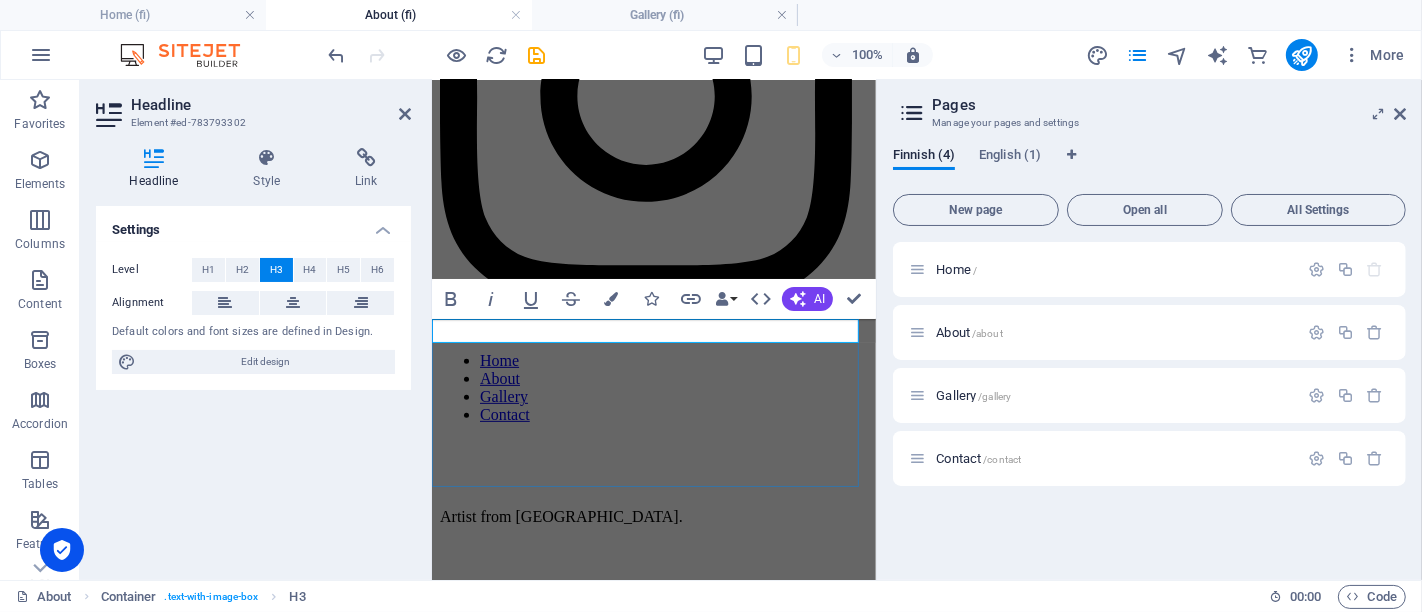 click on "Näyttelyt:" at bounding box center [653, 1081] 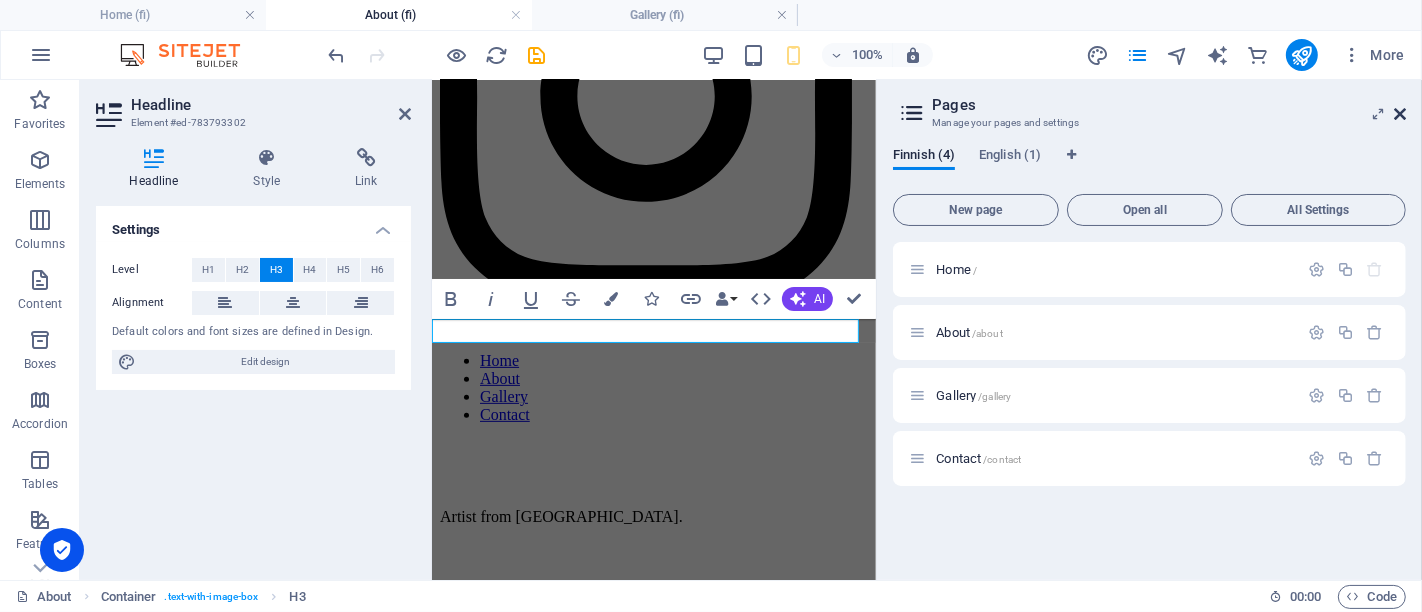 click at bounding box center (1400, 114) 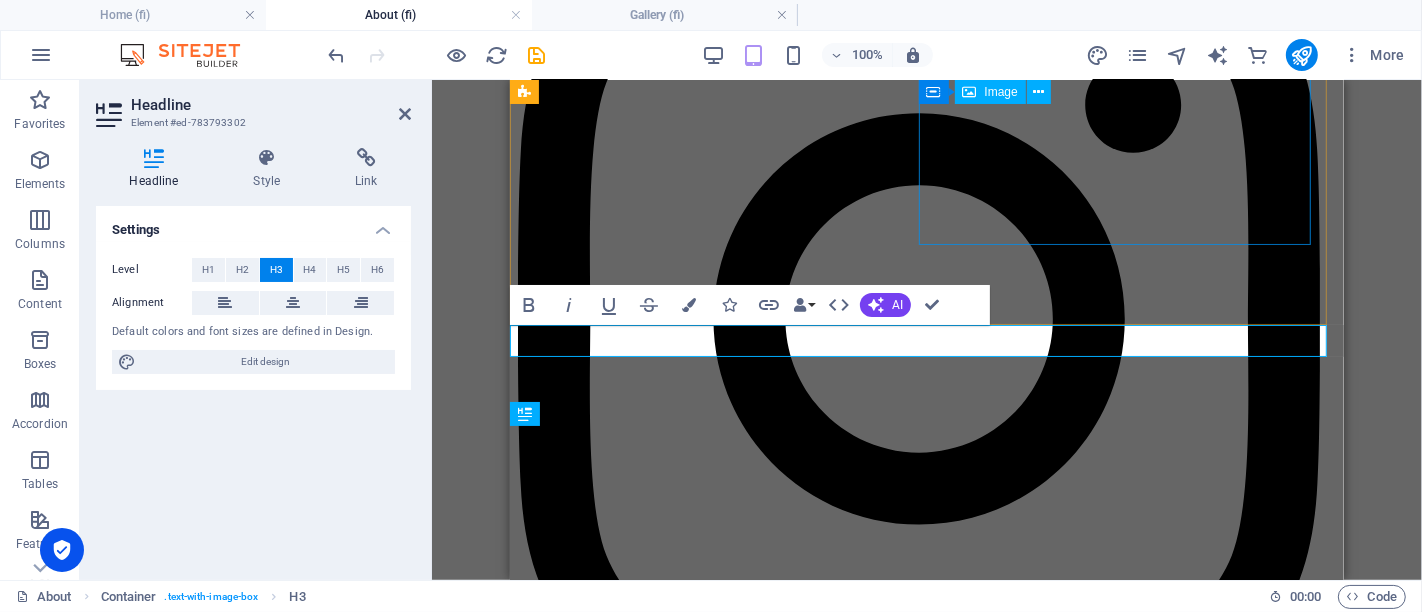 scroll, scrollTop: 587, scrollLeft: 0, axis: vertical 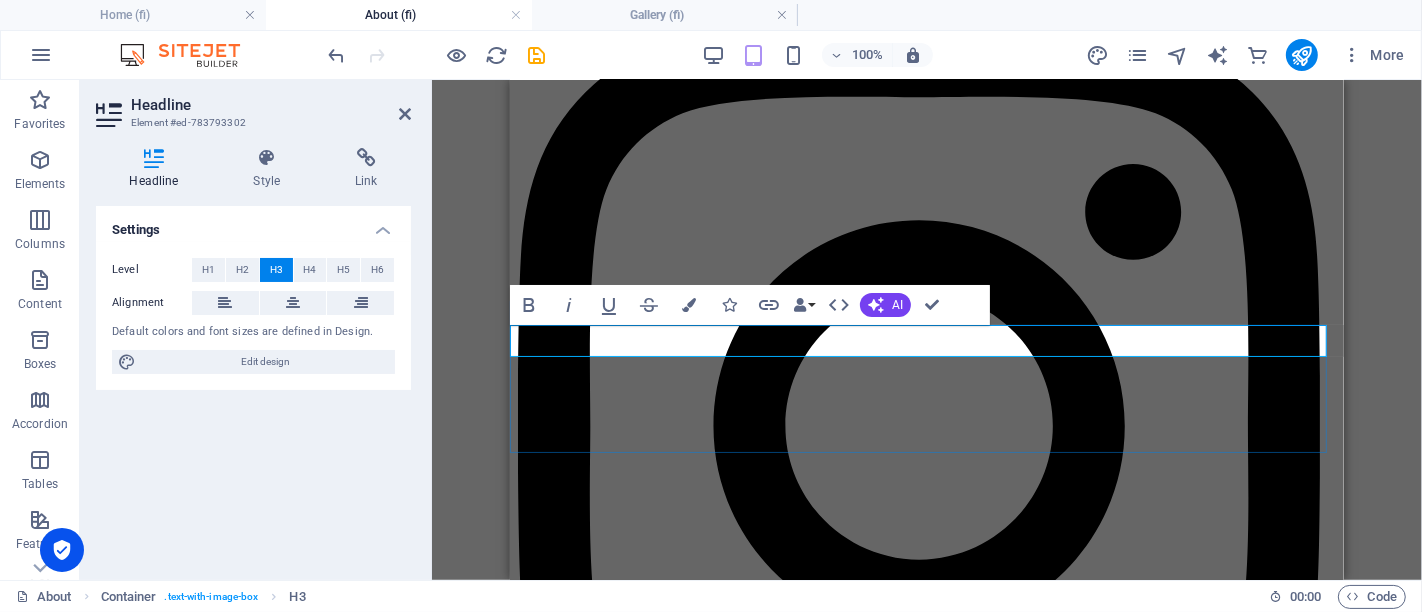 click on "Näyttelyt:" at bounding box center (926, 1852) 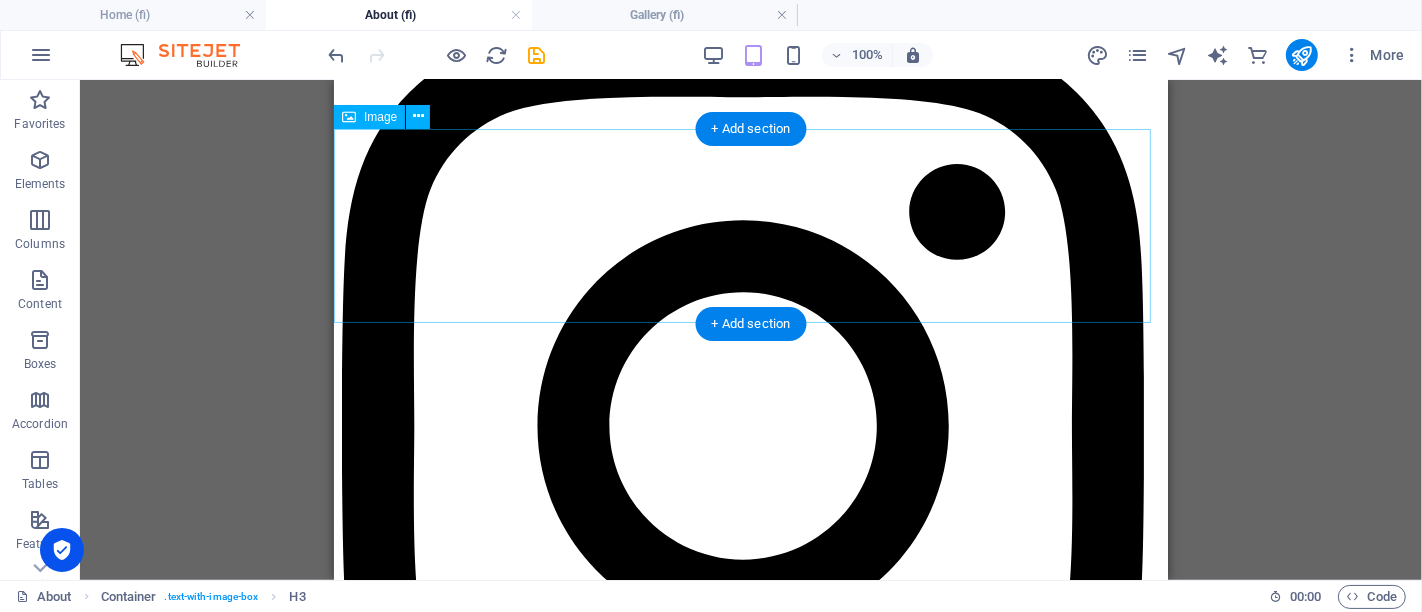 scroll, scrollTop: 31, scrollLeft: 0, axis: vertical 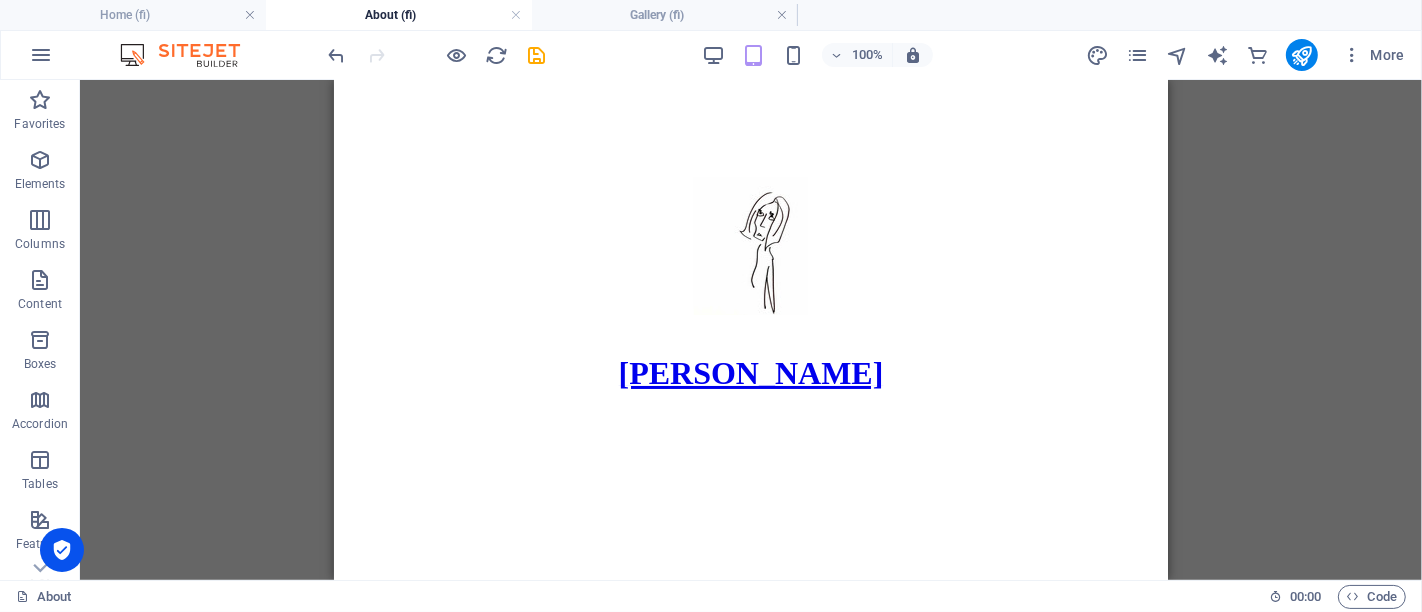 drag, startPoint x: 1299, startPoint y: 52, endPoint x: 1154, endPoint y: 64, distance: 145.4957 